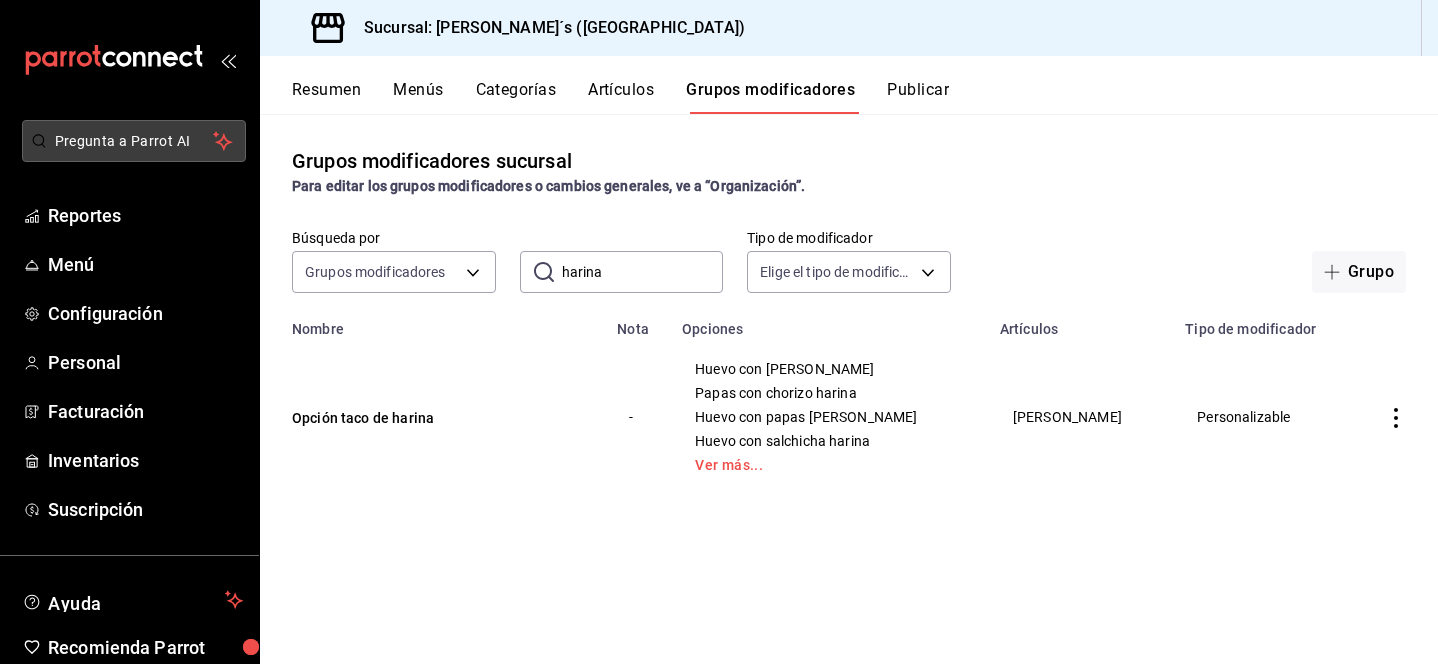 scroll, scrollTop: 0, scrollLeft: 0, axis: both 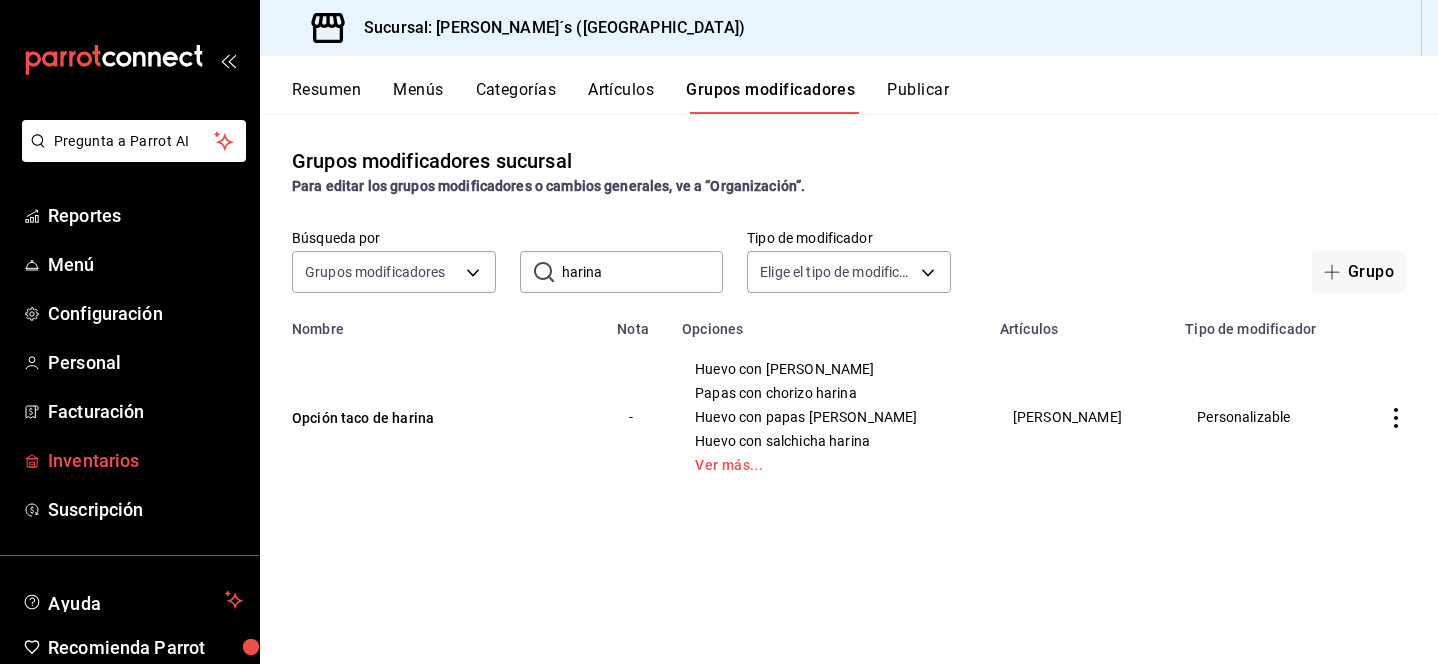 click on "Inventarios" at bounding box center [145, 460] 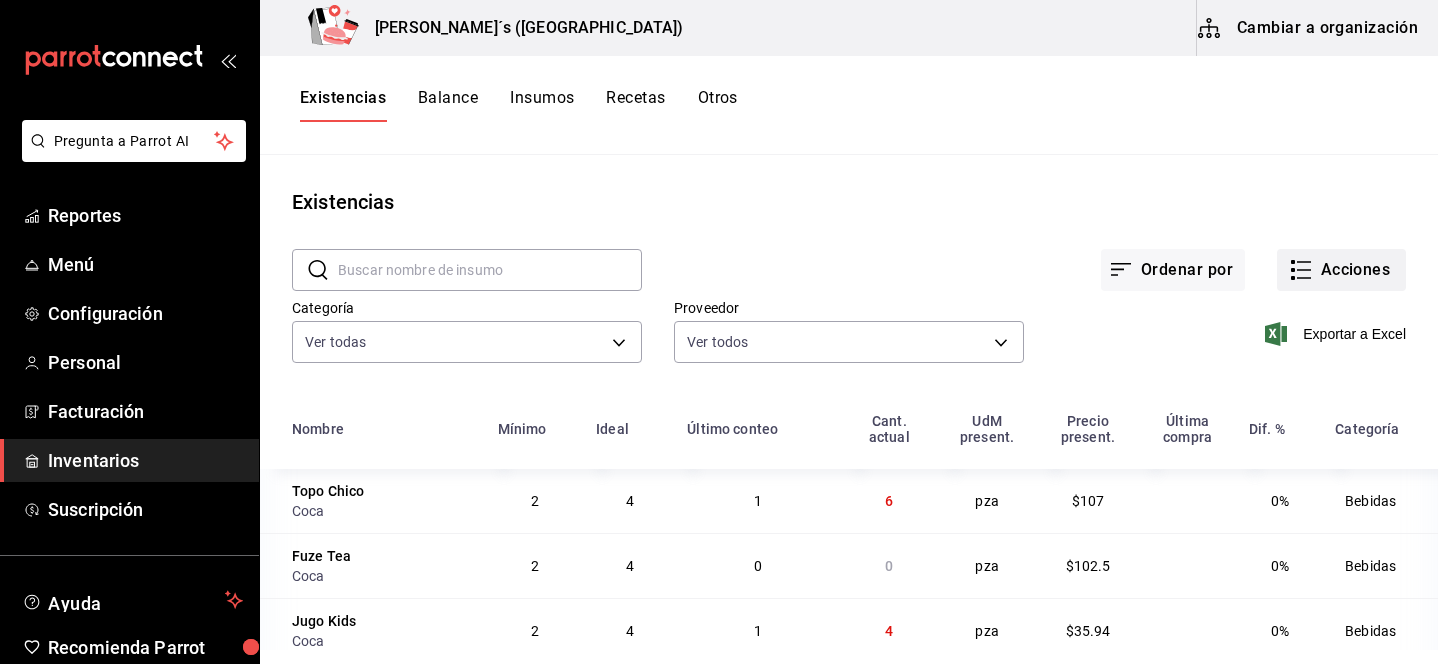 click 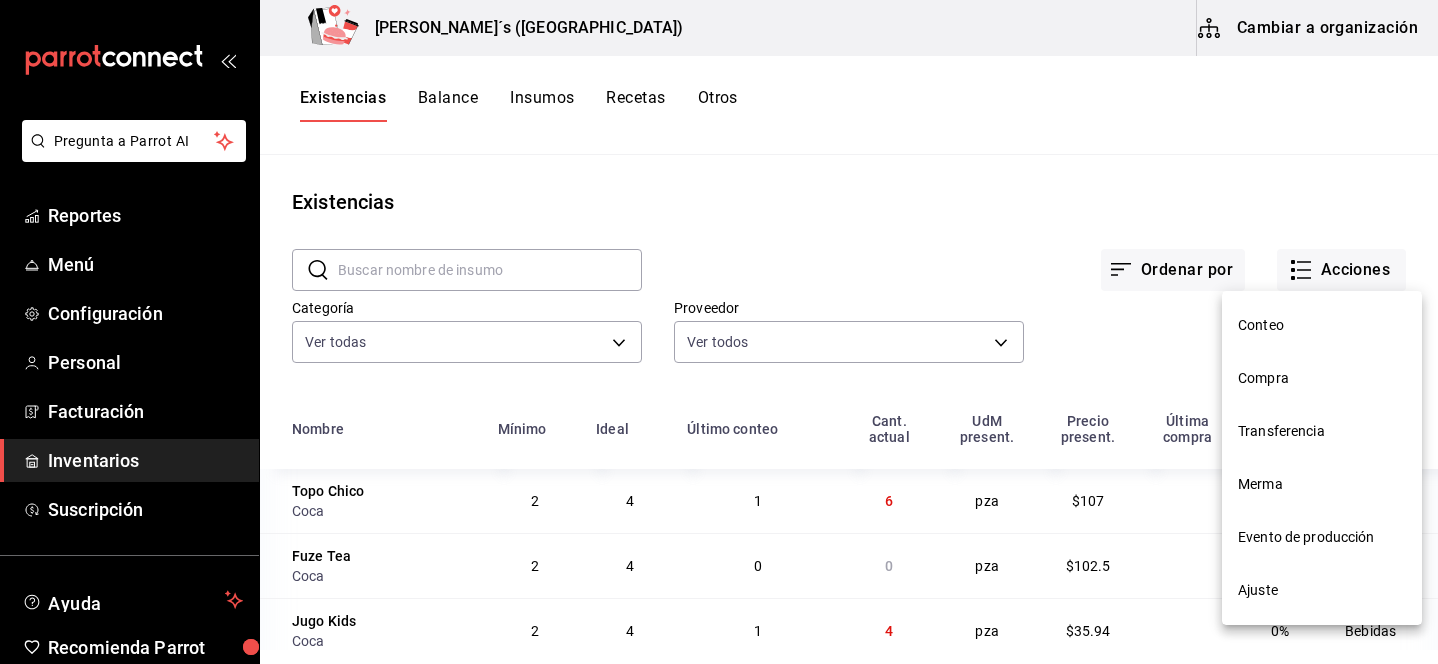 click on "Compra" at bounding box center (1322, 378) 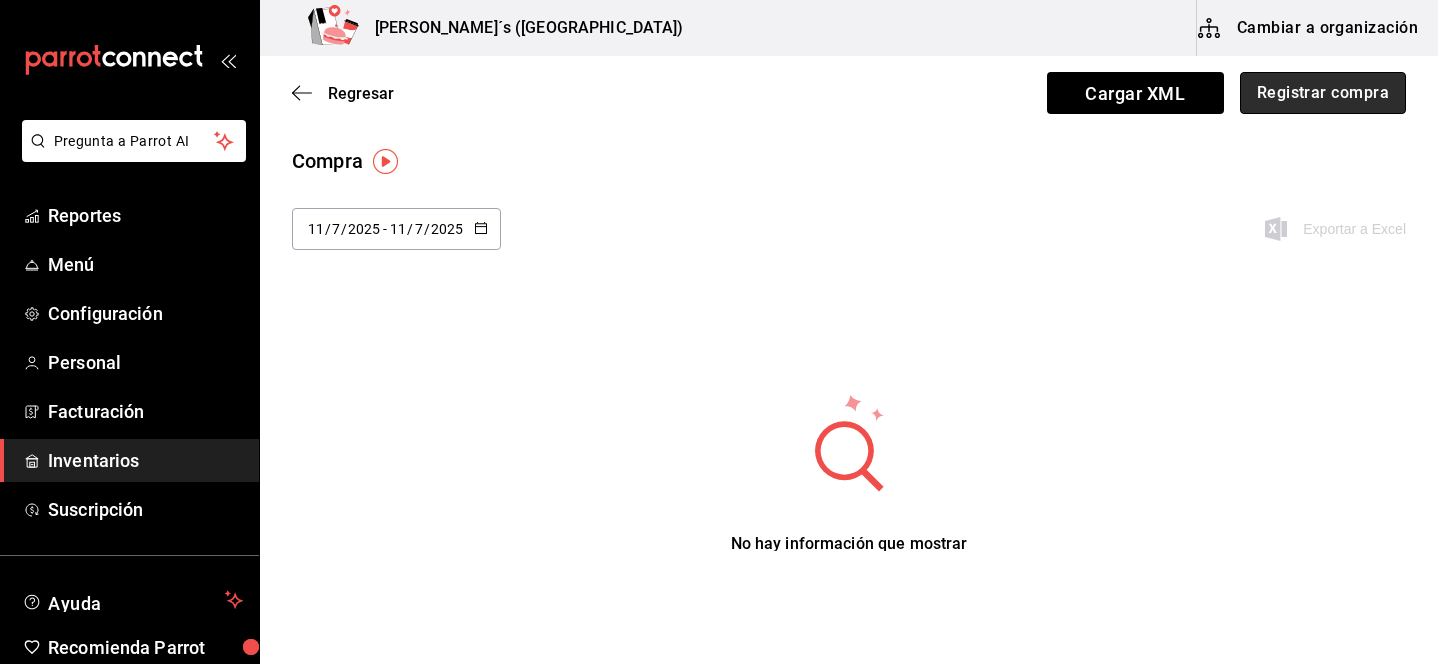 click on "Registrar compra" at bounding box center [1323, 93] 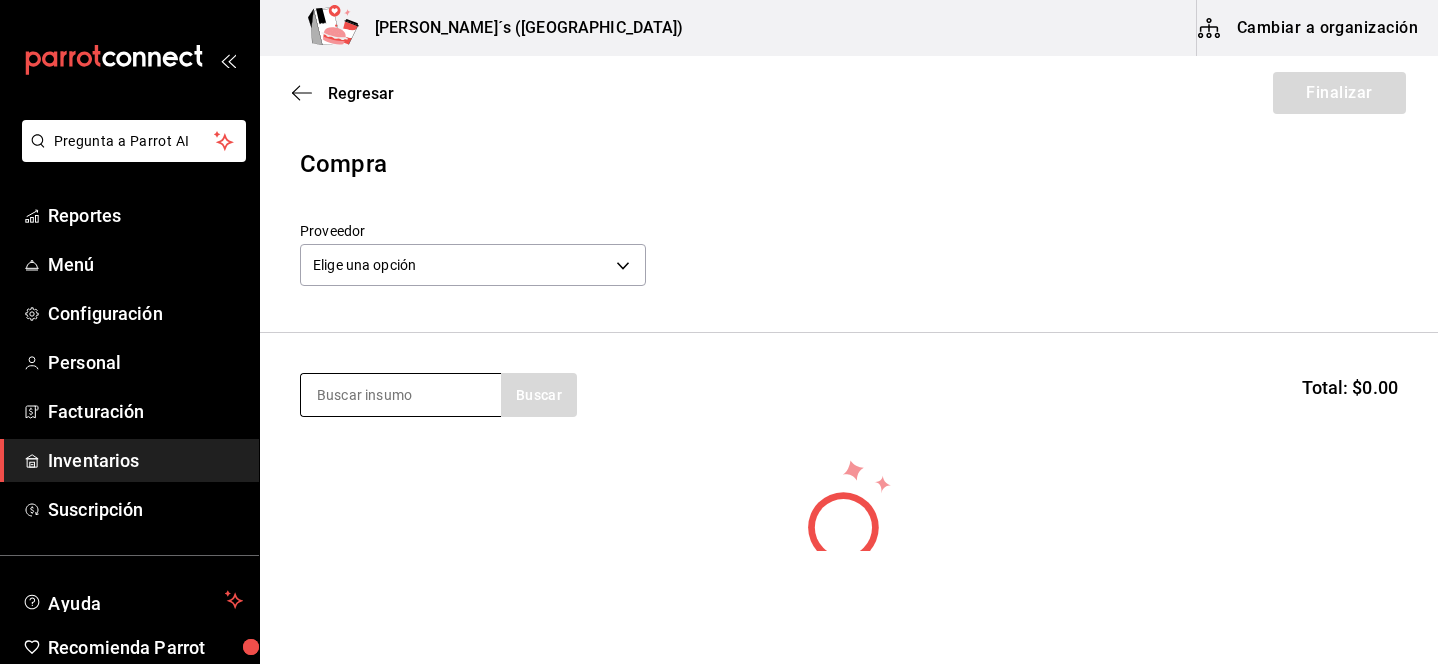 click at bounding box center [401, 395] 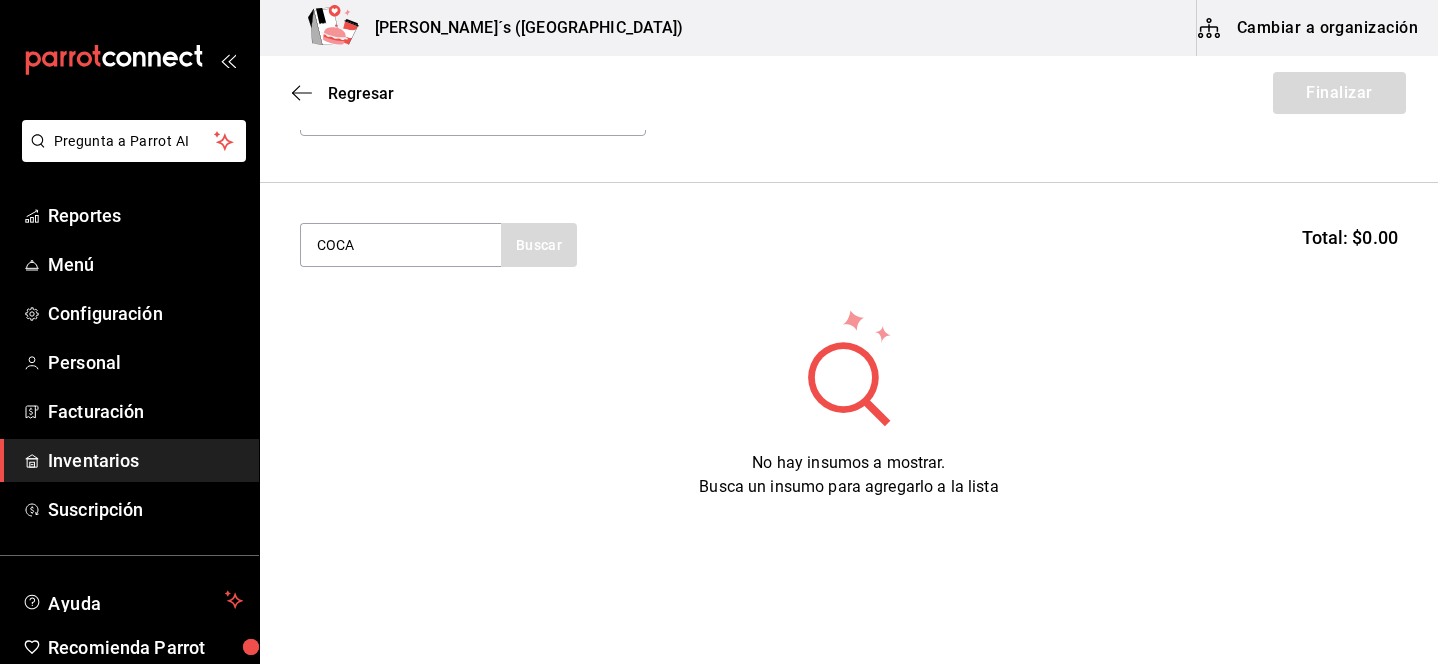 scroll, scrollTop: 162, scrollLeft: 0, axis: vertical 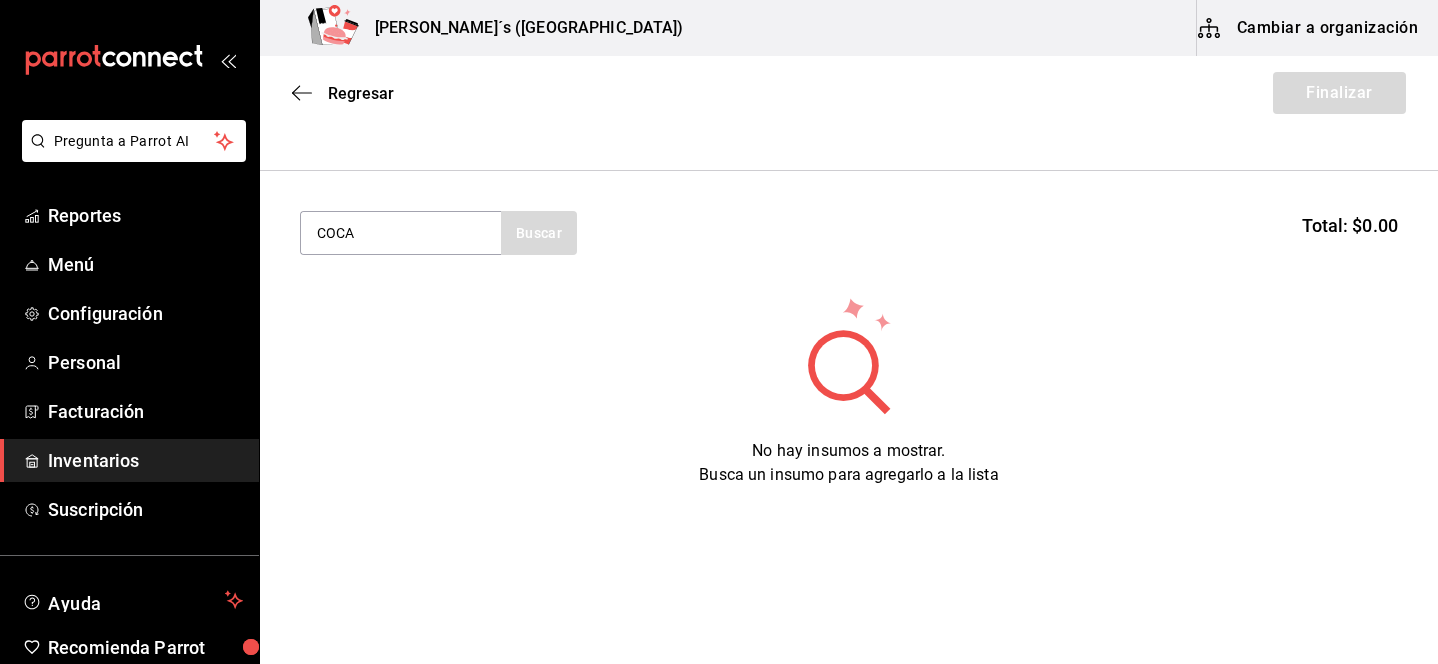click on "COCA Buscar" at bounding box center [438, 233] 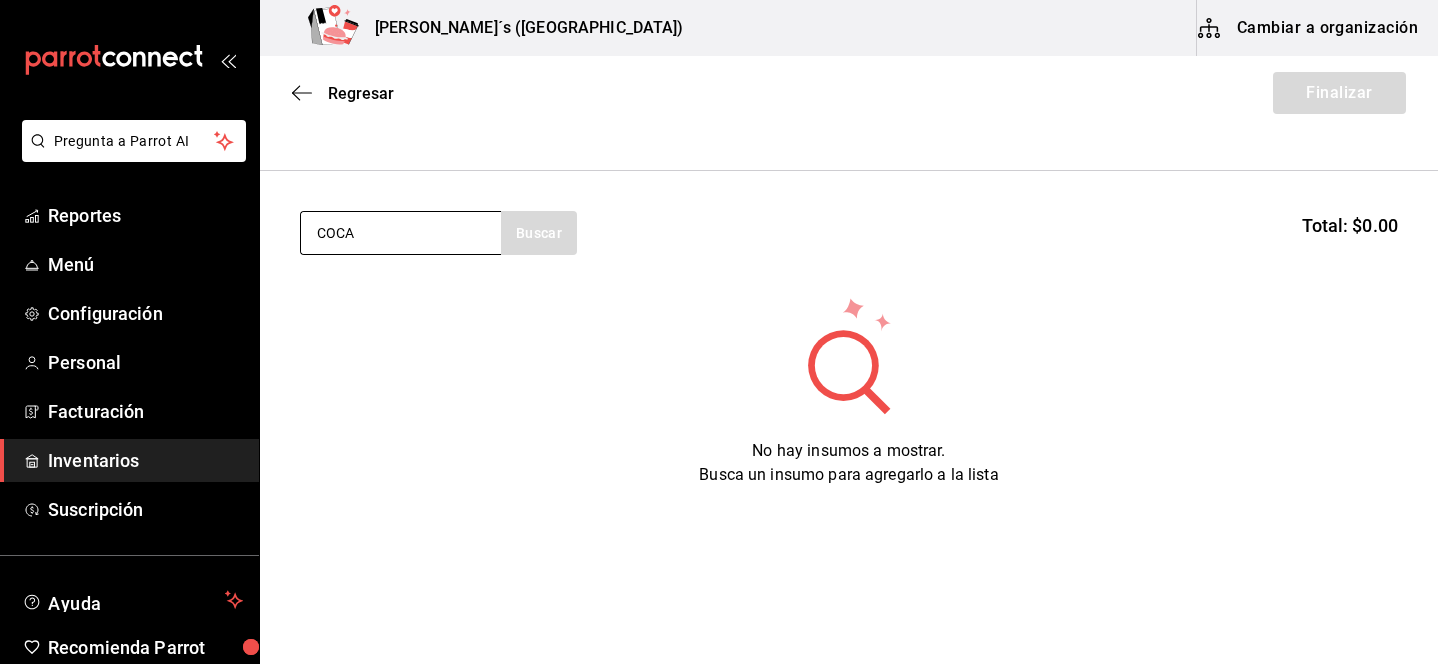 click on "COCA" at bounding box center (401, 233) 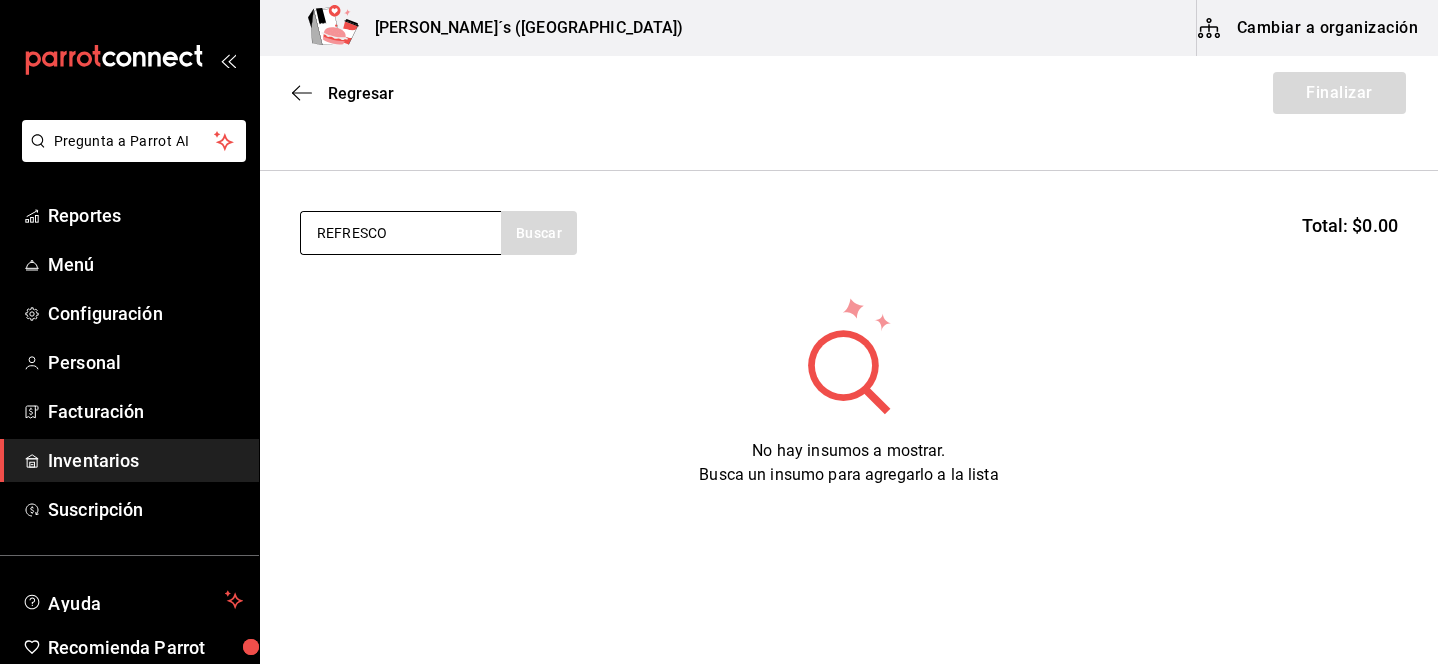 type on "REFRESCO" 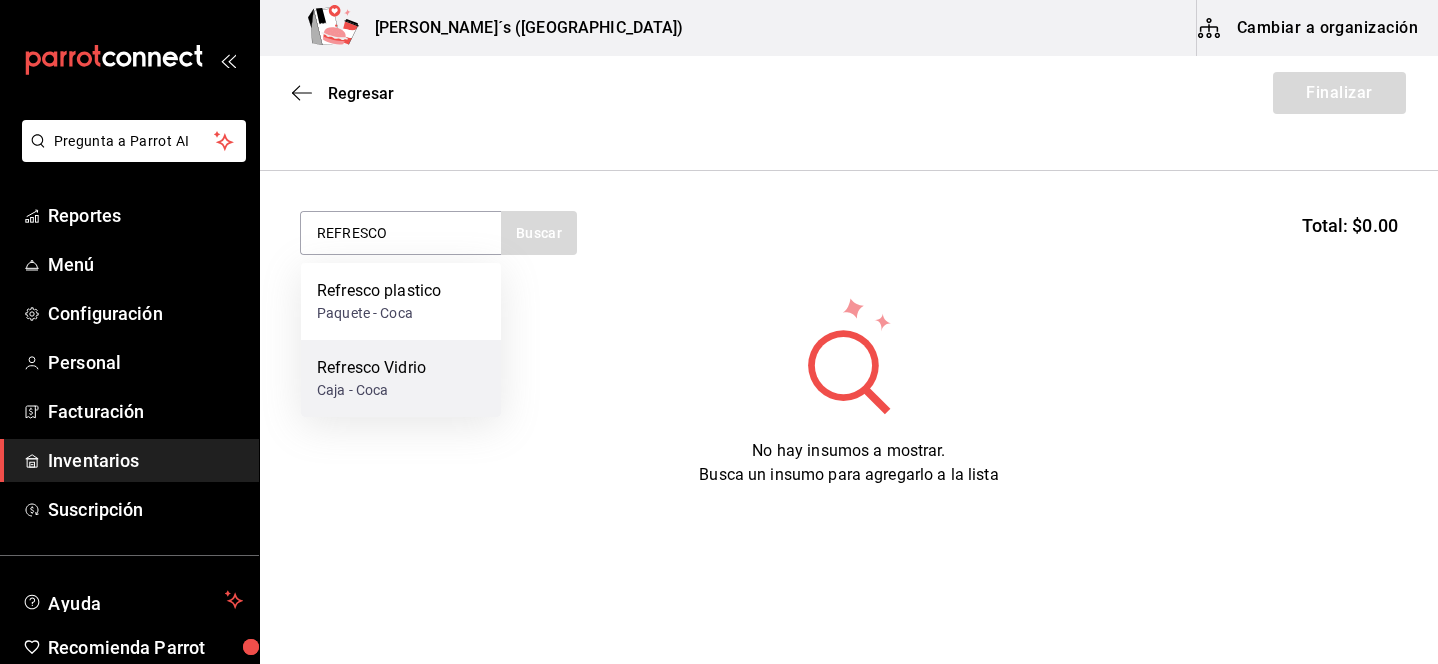 click on "Refresco Vidrio" at bounding box center [371, 368] 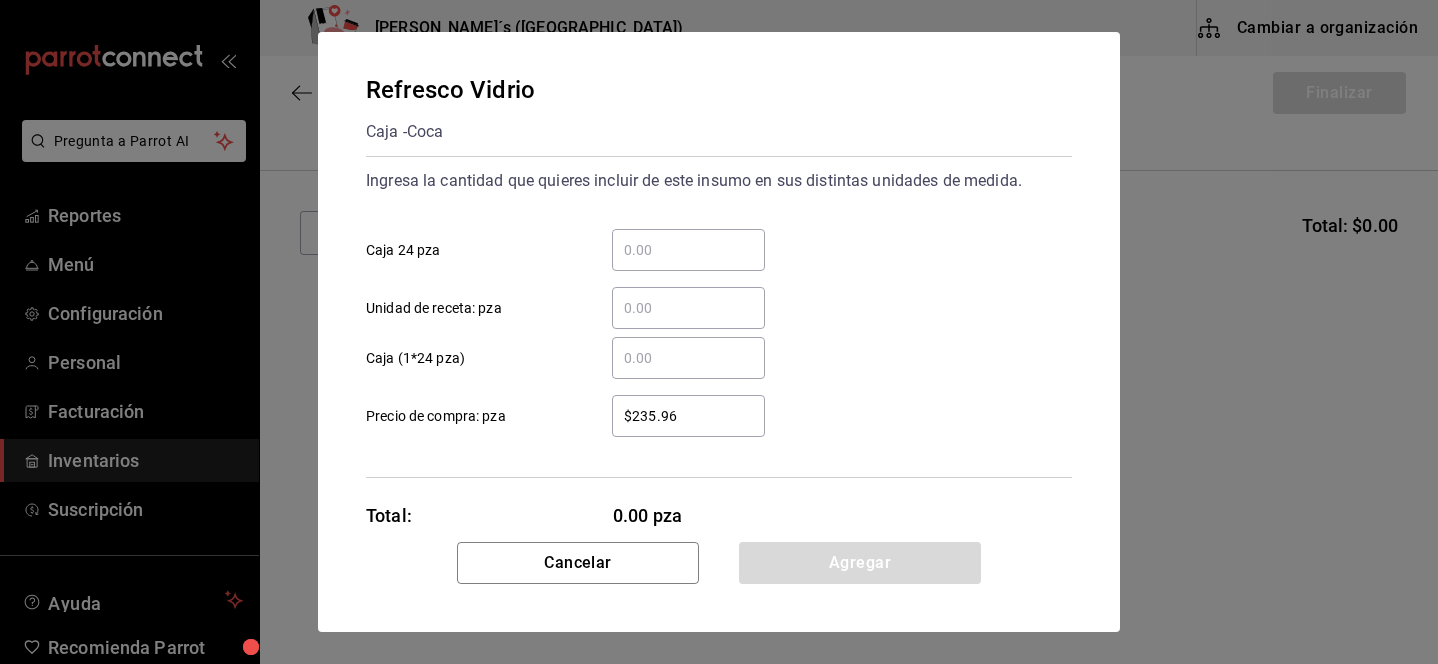 click on "​ Caja 24 pza" at bounding box center (688, 250) 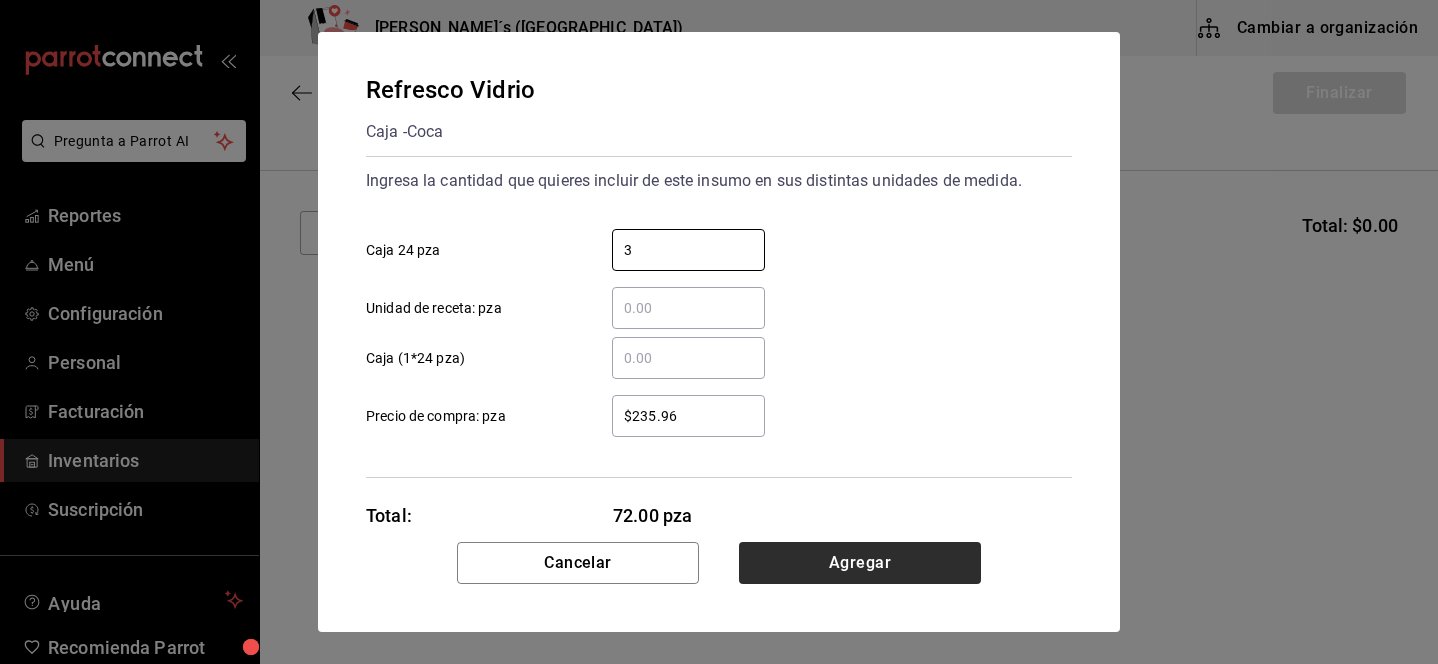 type on "3" 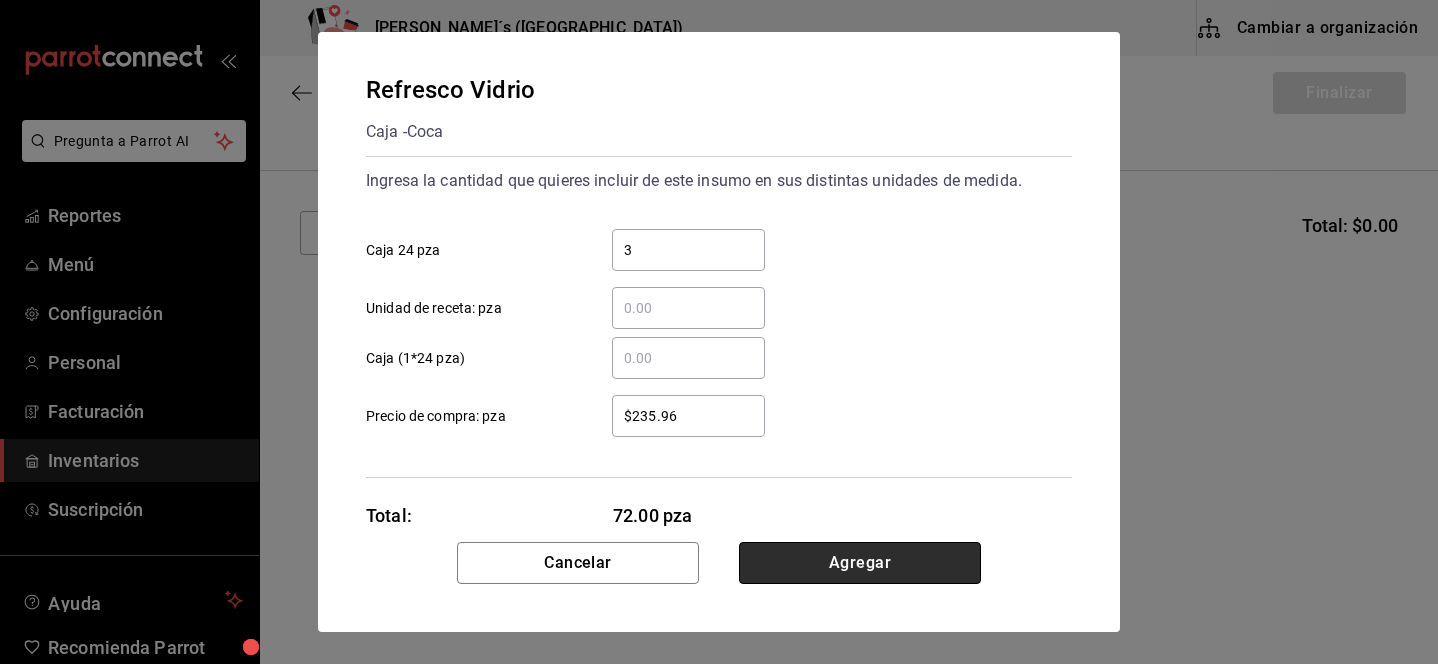 click on "Agregar" at bounding box center (860, 563) 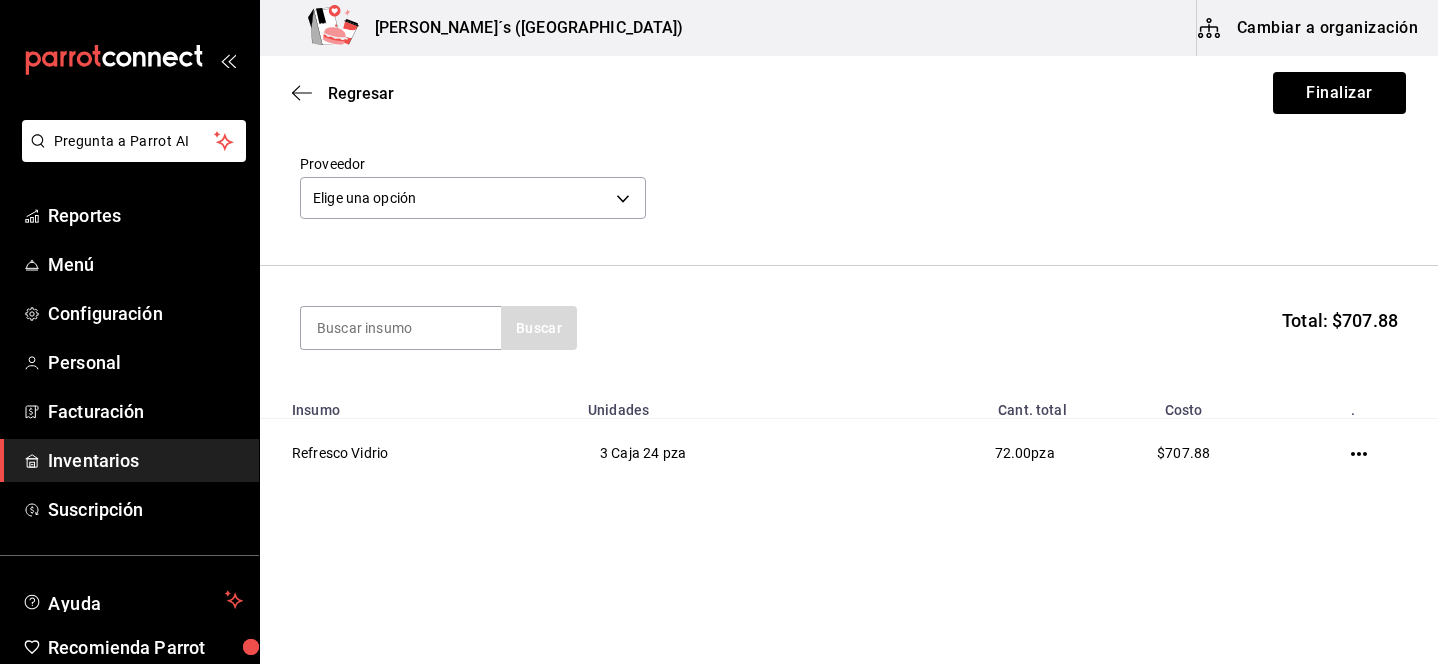 scroll, scrollTop: 67, scrollLeft: 0, axis: vertical 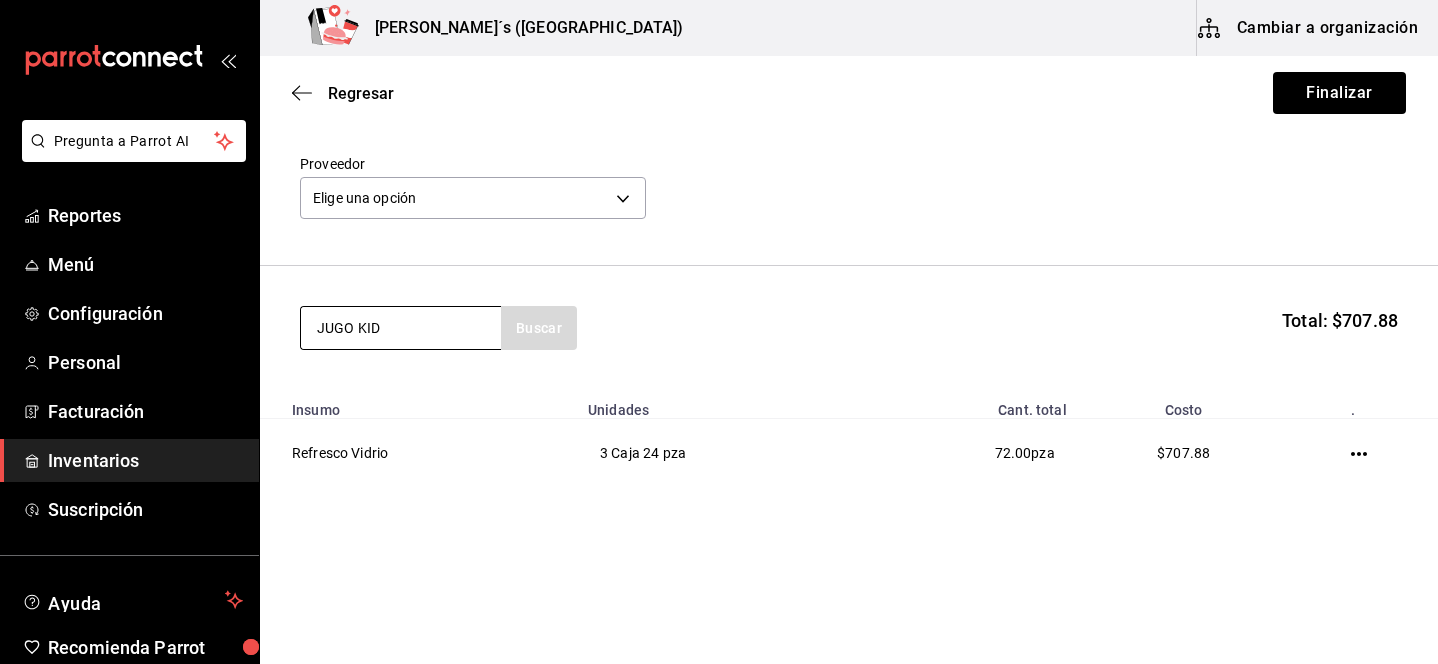 click on "JUGO KID" at bounding box center [401, 328] 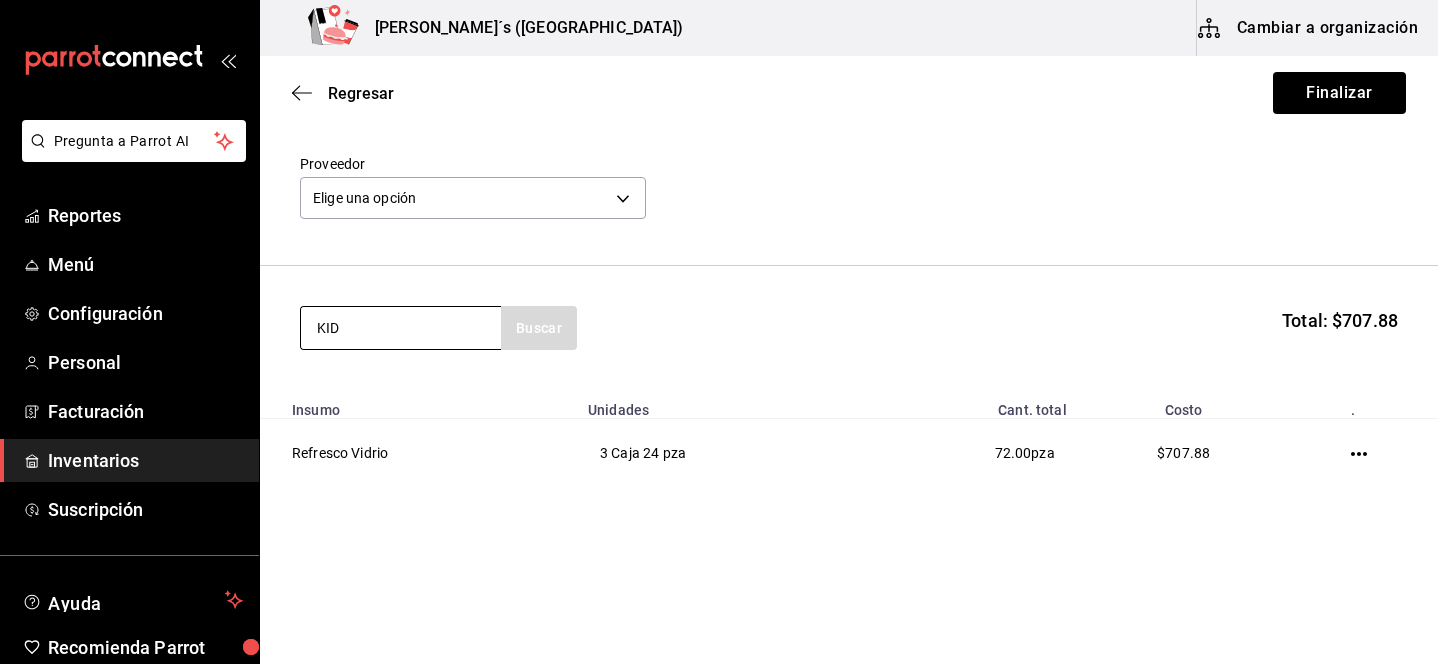 type on "KID" 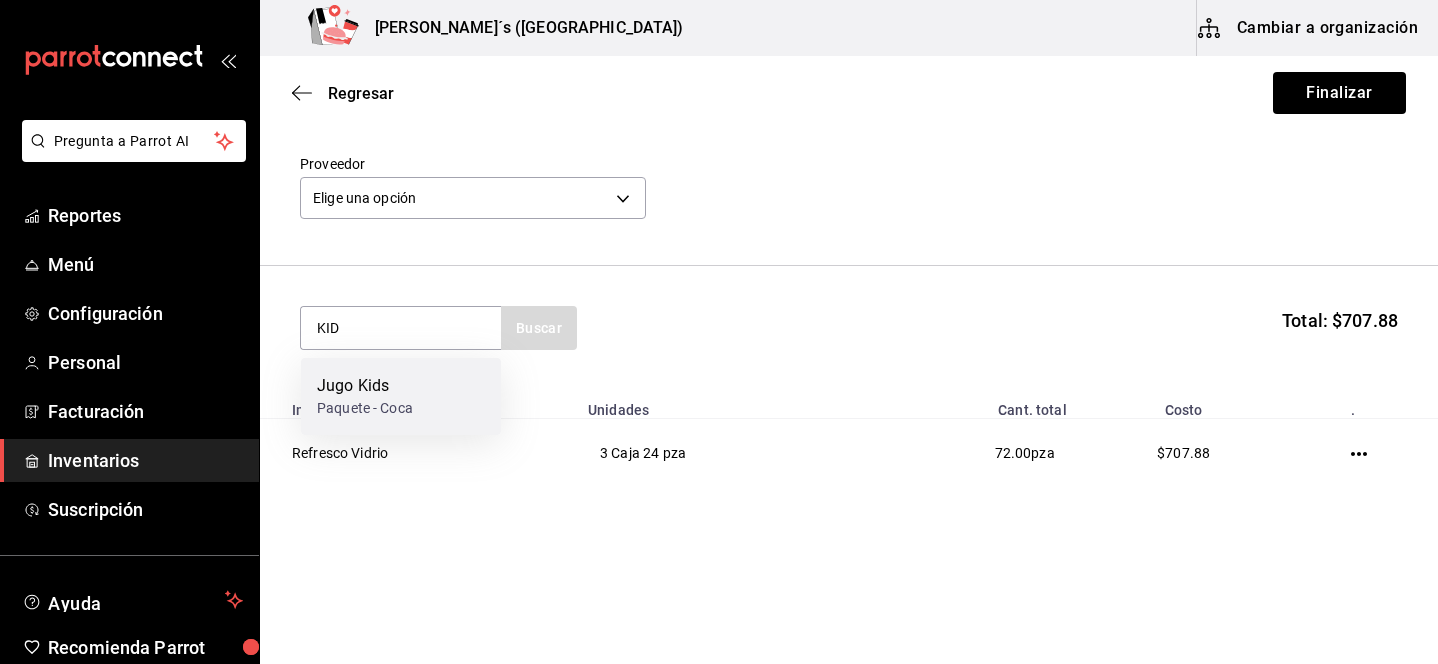 click on "Jugo Kids Paquete - Coca" at bounding box center (401, 396) 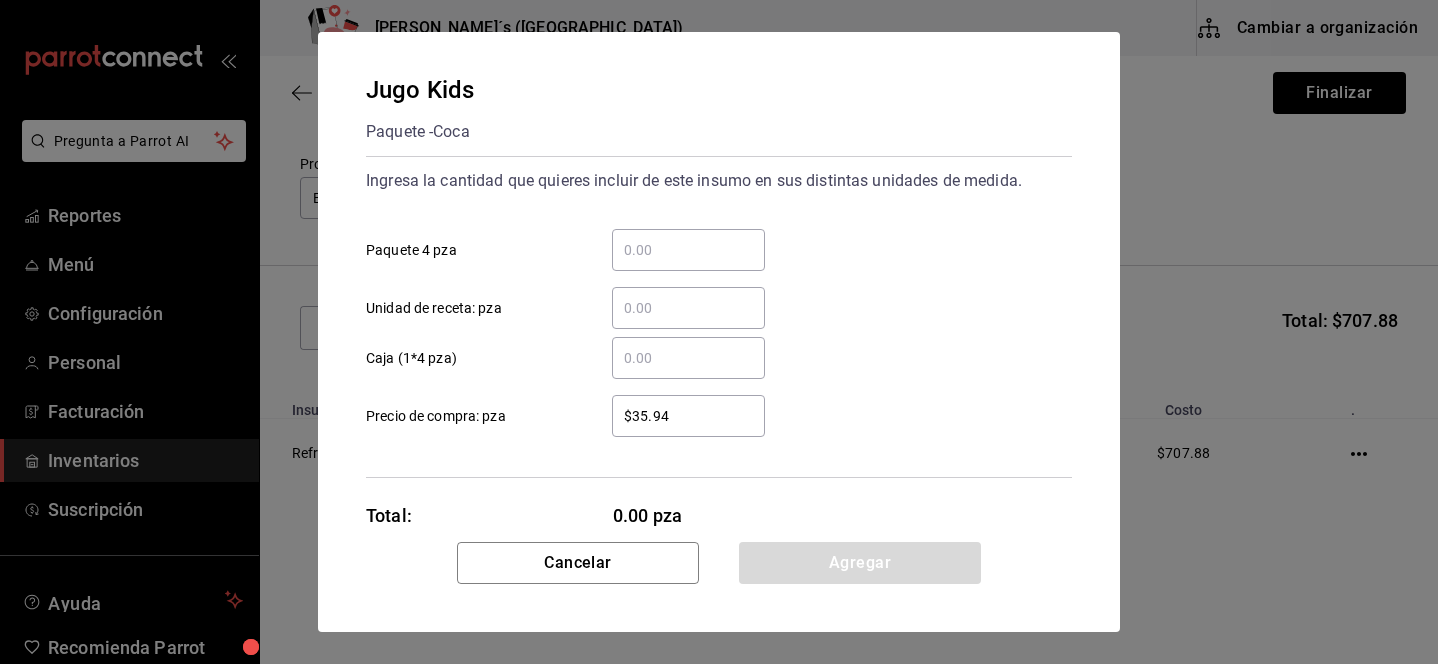 click on "​ Paquete 4 pza" at bounding box center [688, 250] 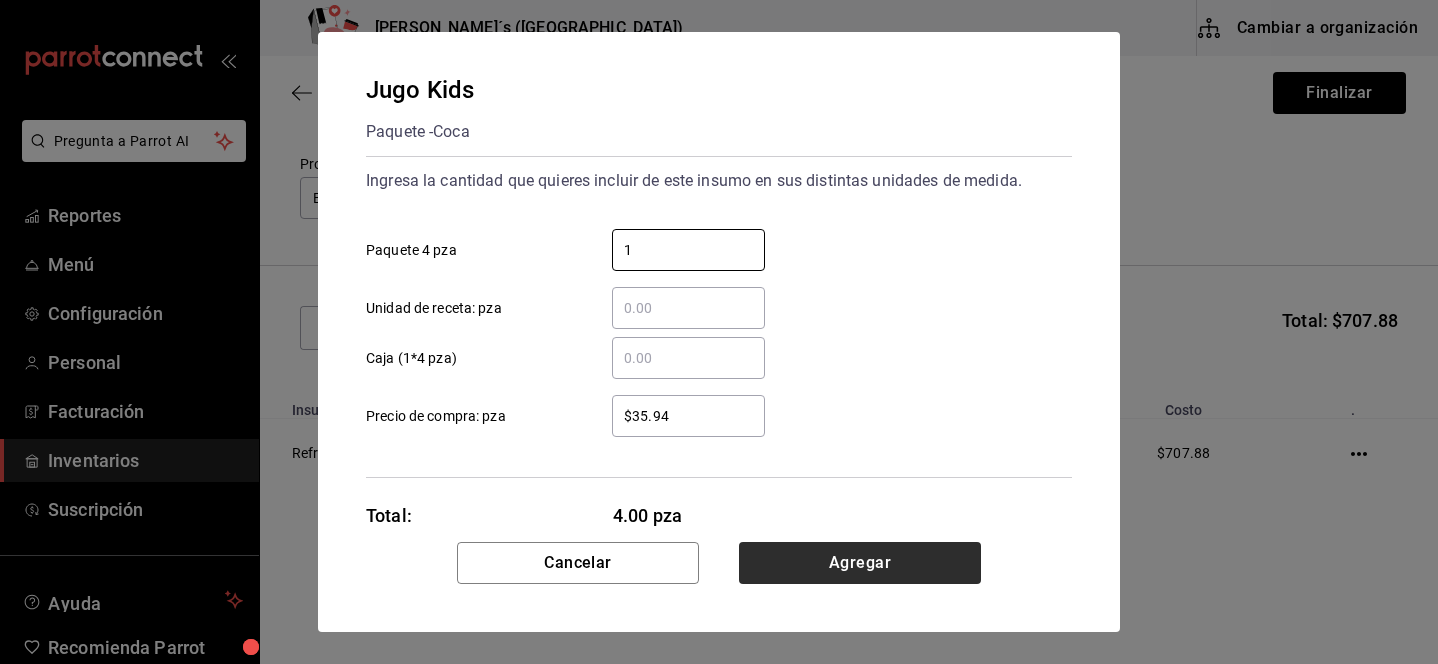 type on "1" 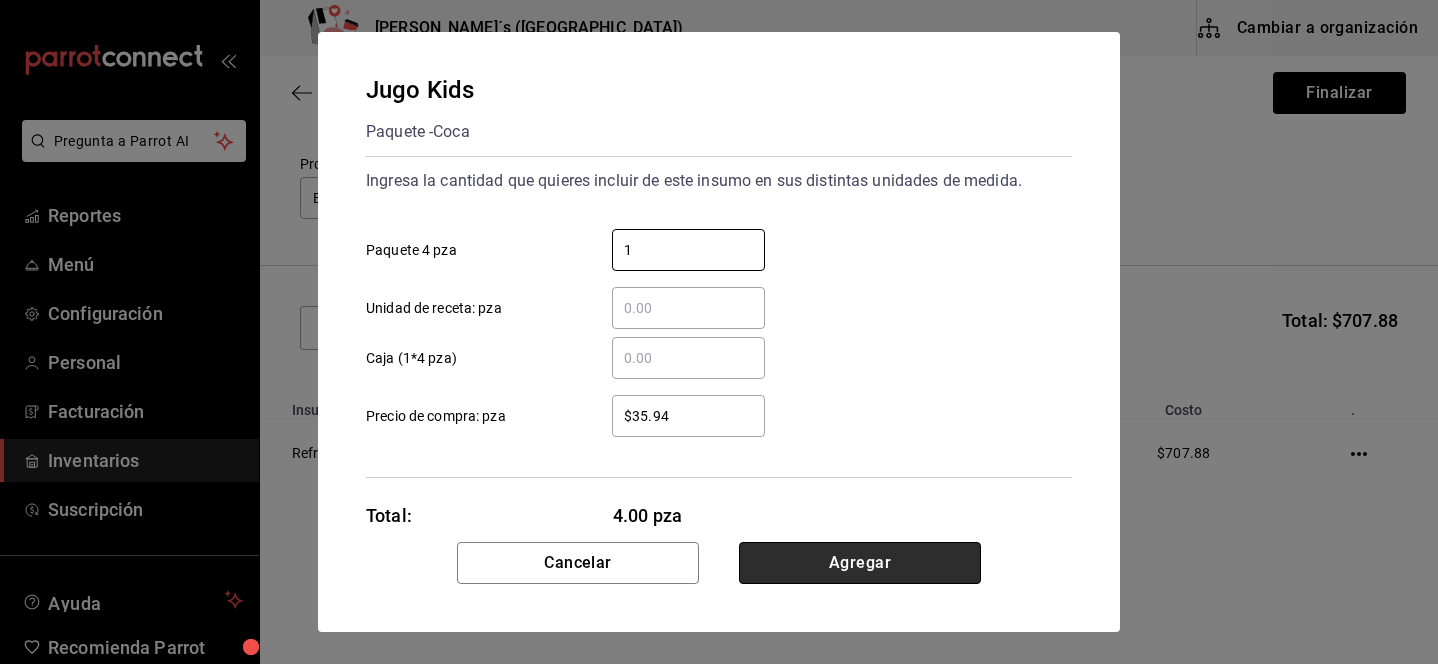 click on "Agregar" at bounding box center (860, 563) 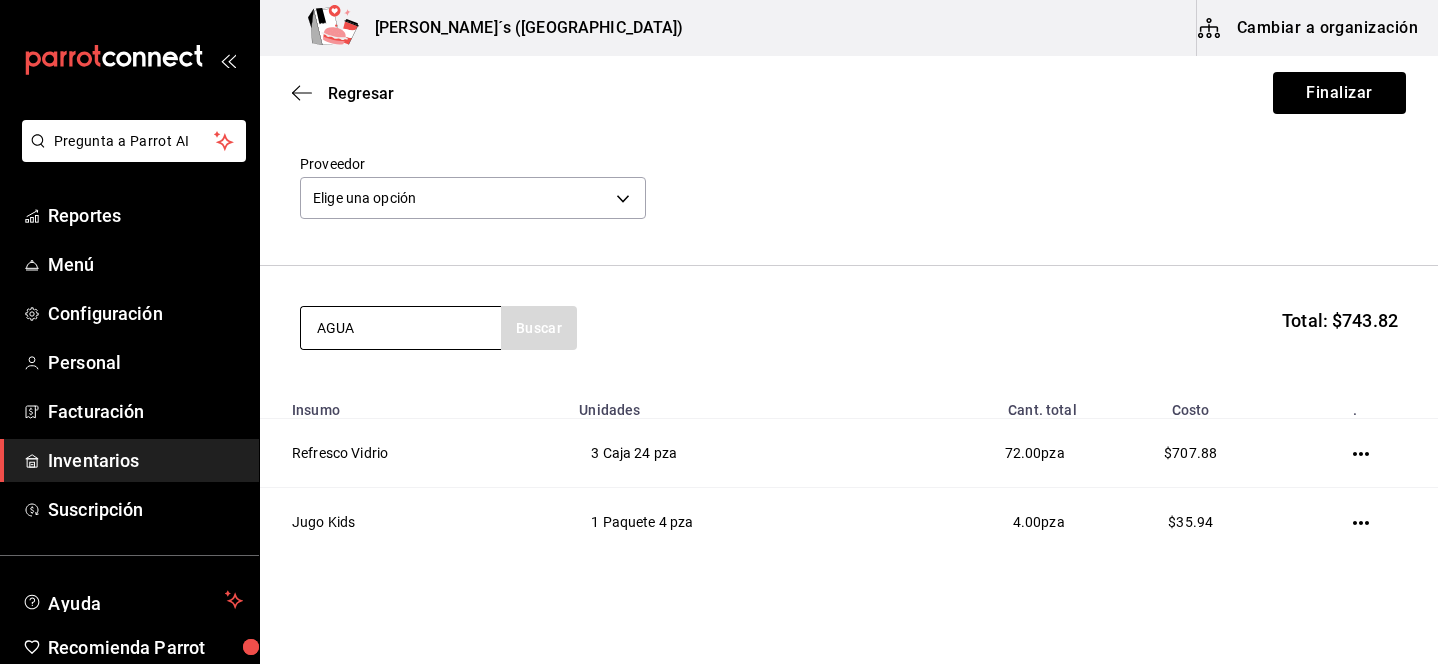 type on "AGUA" 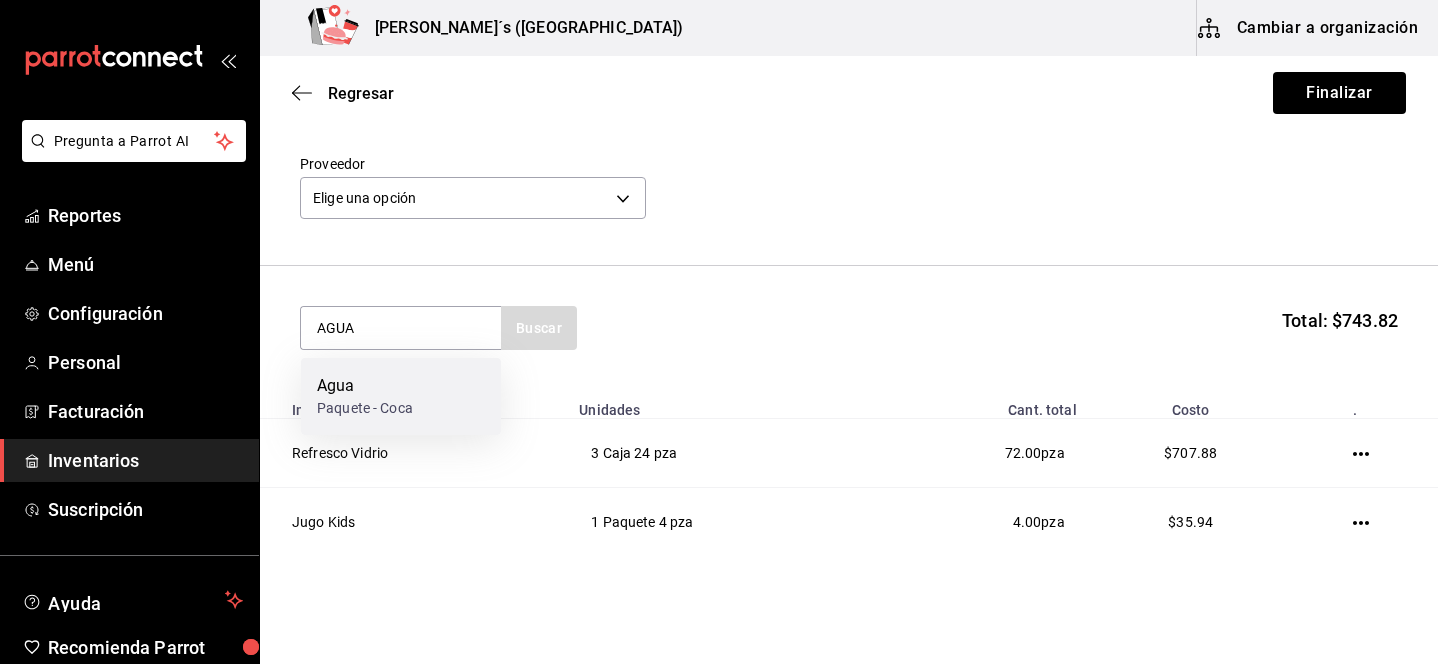 click on "Agua Paquete - Coca" at bounding box center [401, 396] 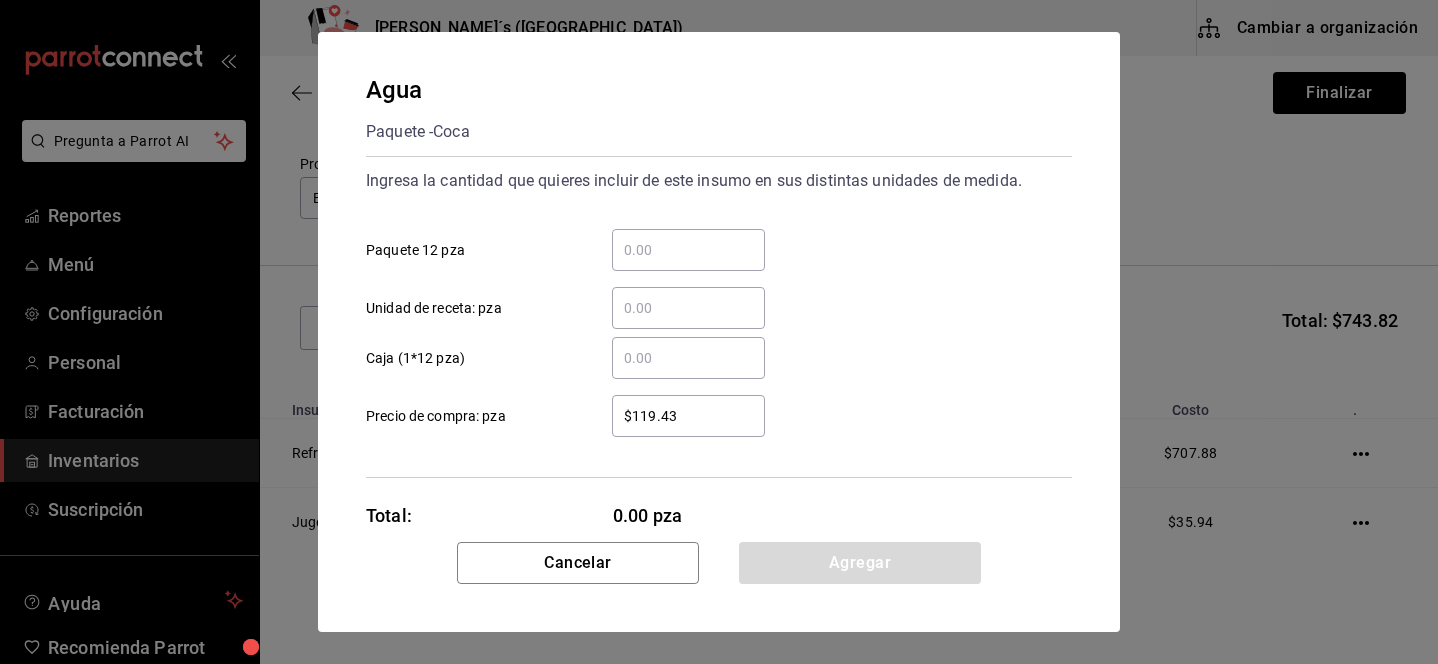click on "​ Paquete 12 pza" at bounding box center (688, 250) 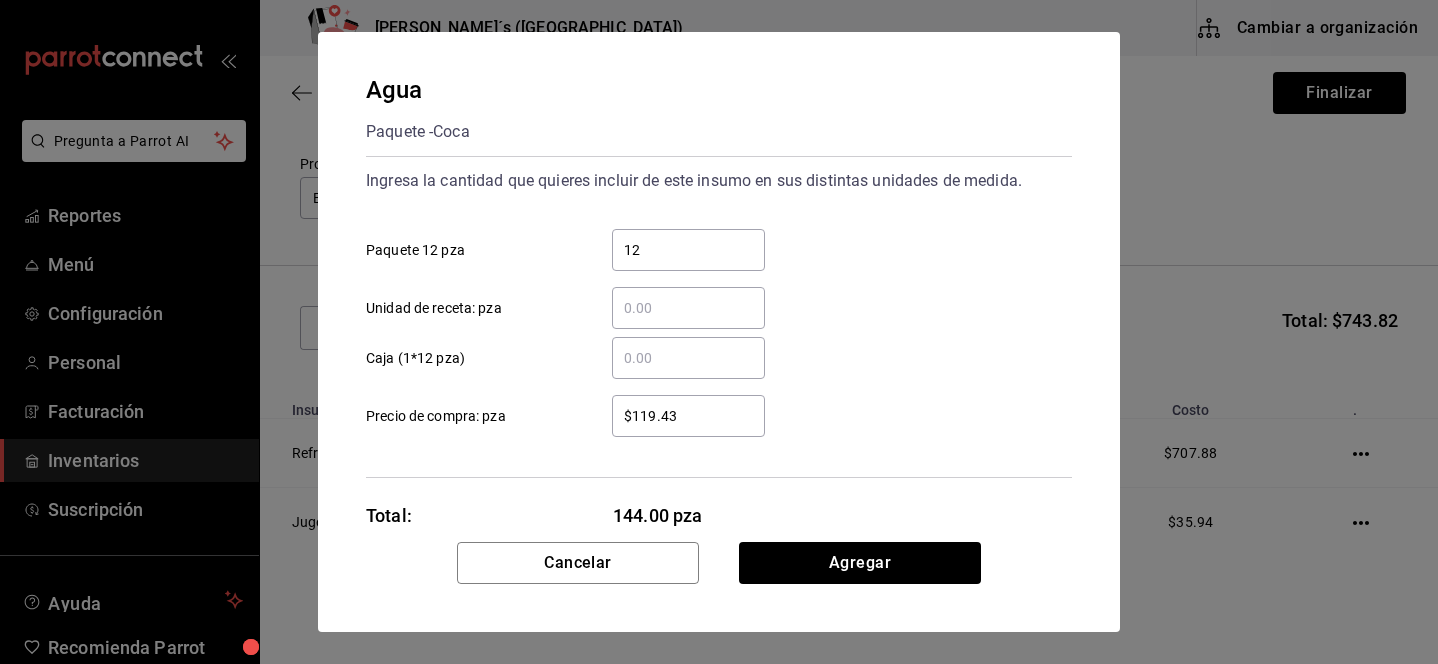 type on "1" 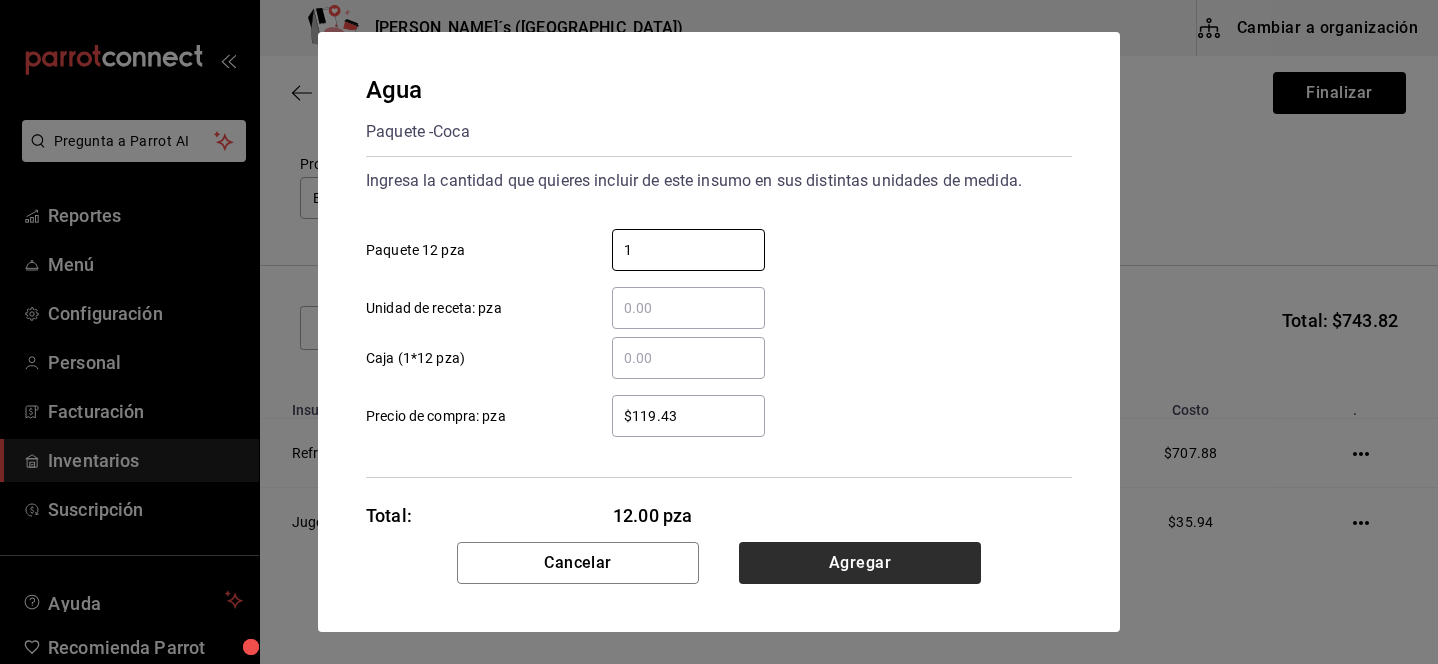 type on "1" 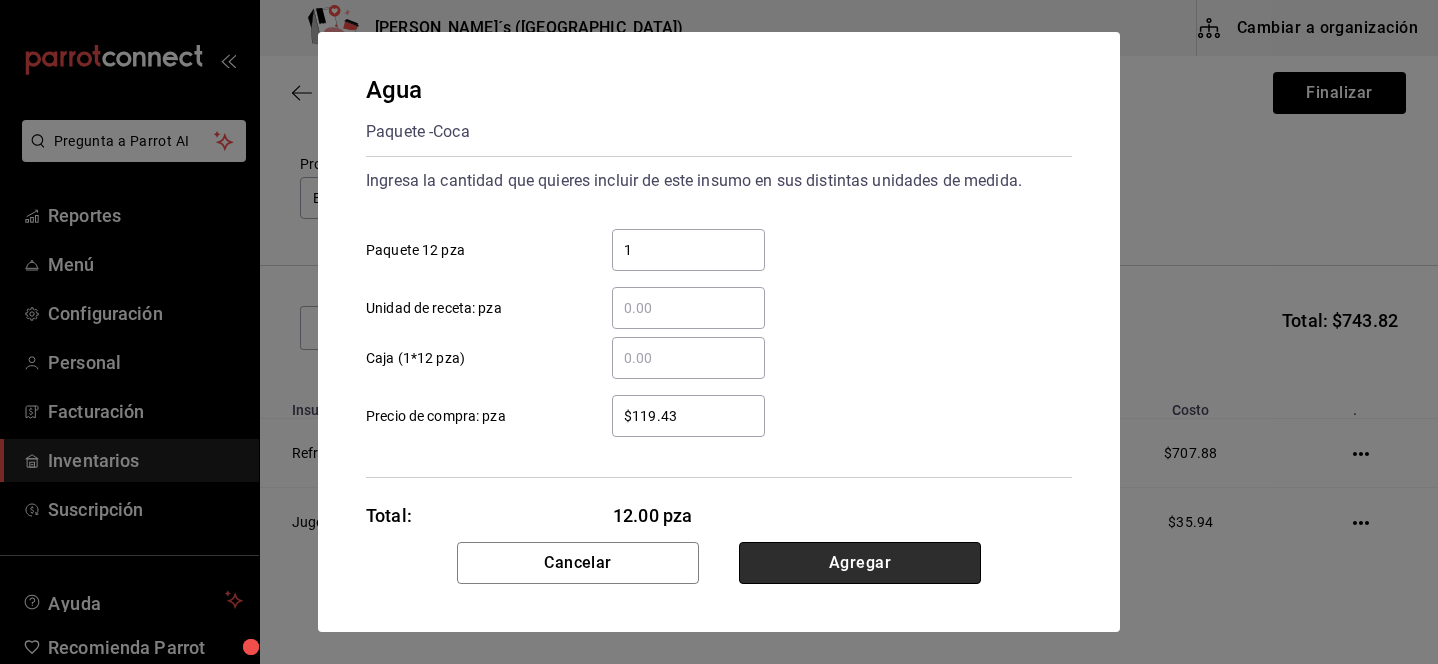 click on "Agregar" at bounding box center (860, 563) 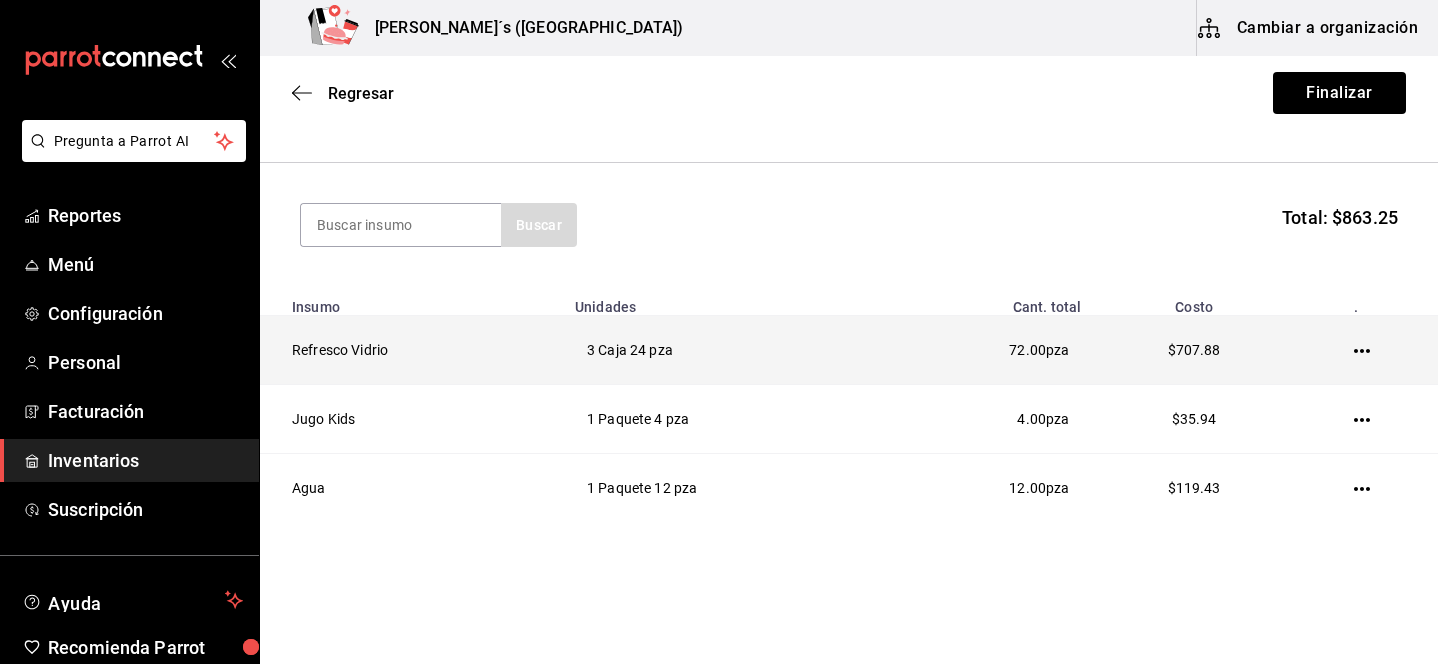 scroll, scrollTop: 205, scrollLeft: 0, axis: vertical 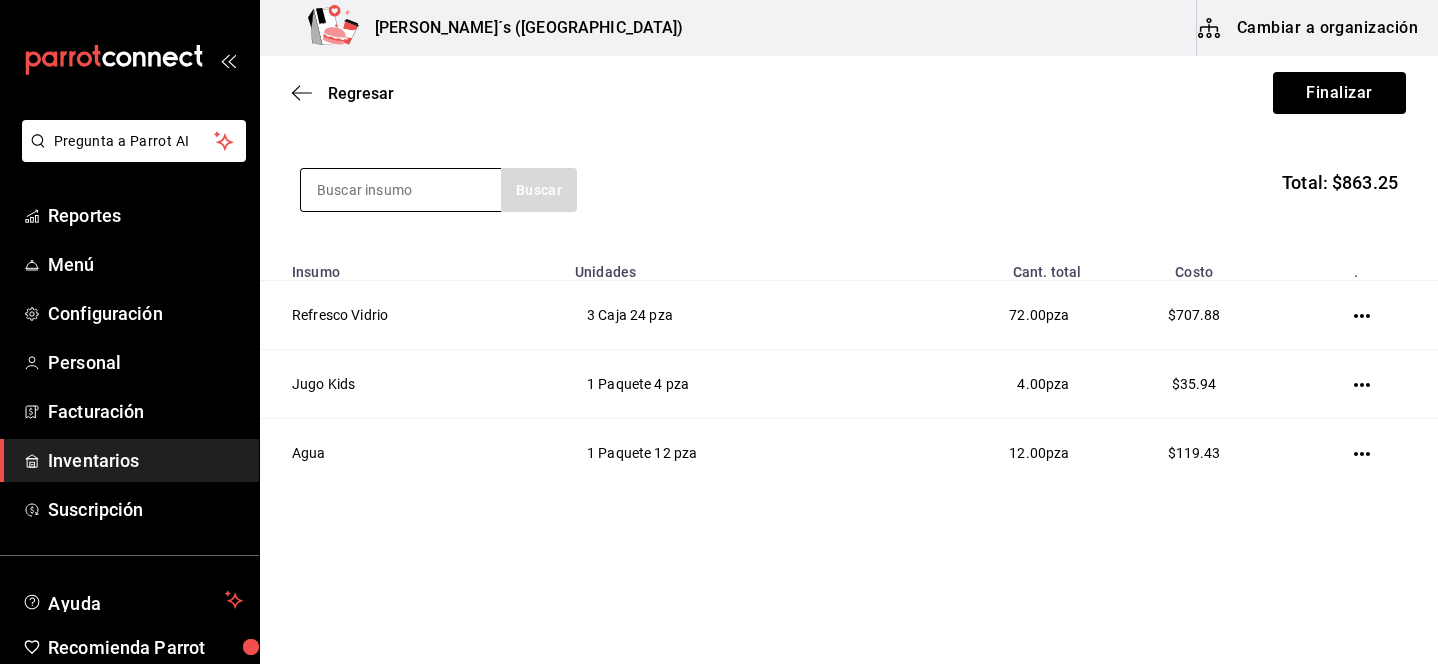 click at bounding box center [401, 190] 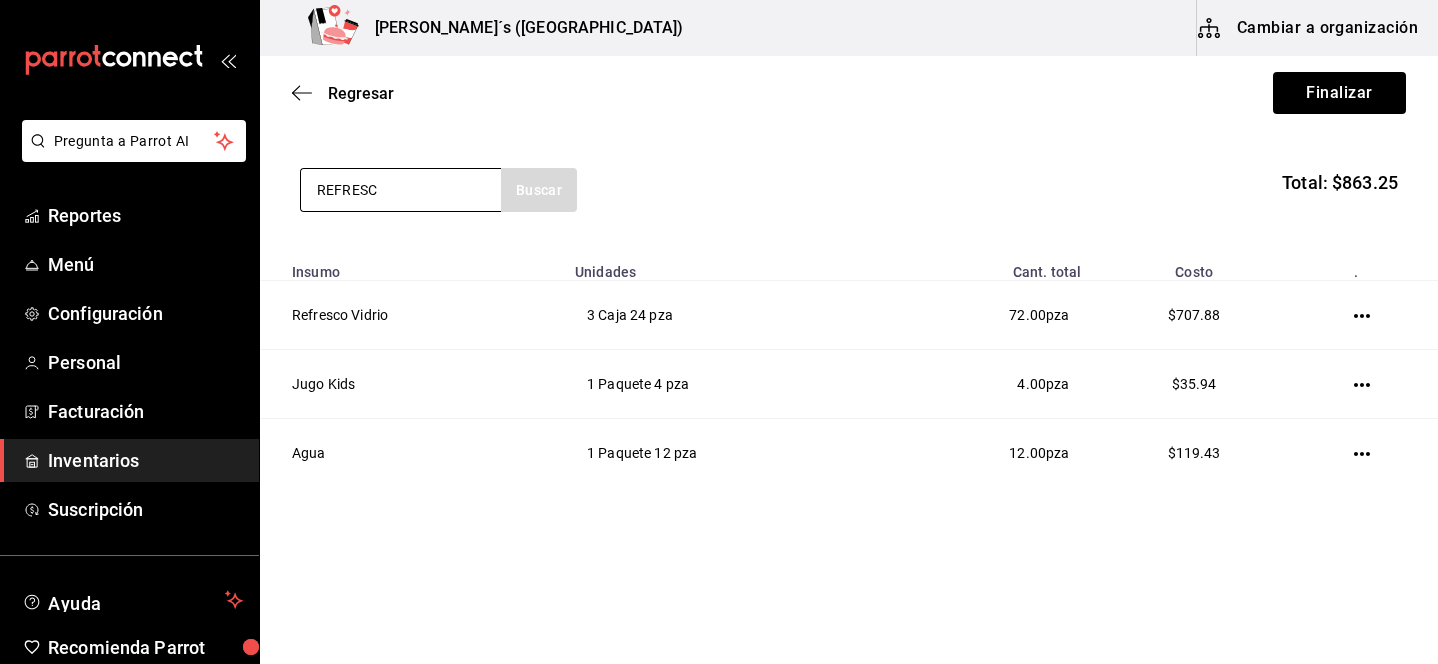 type on "REFRESCO" 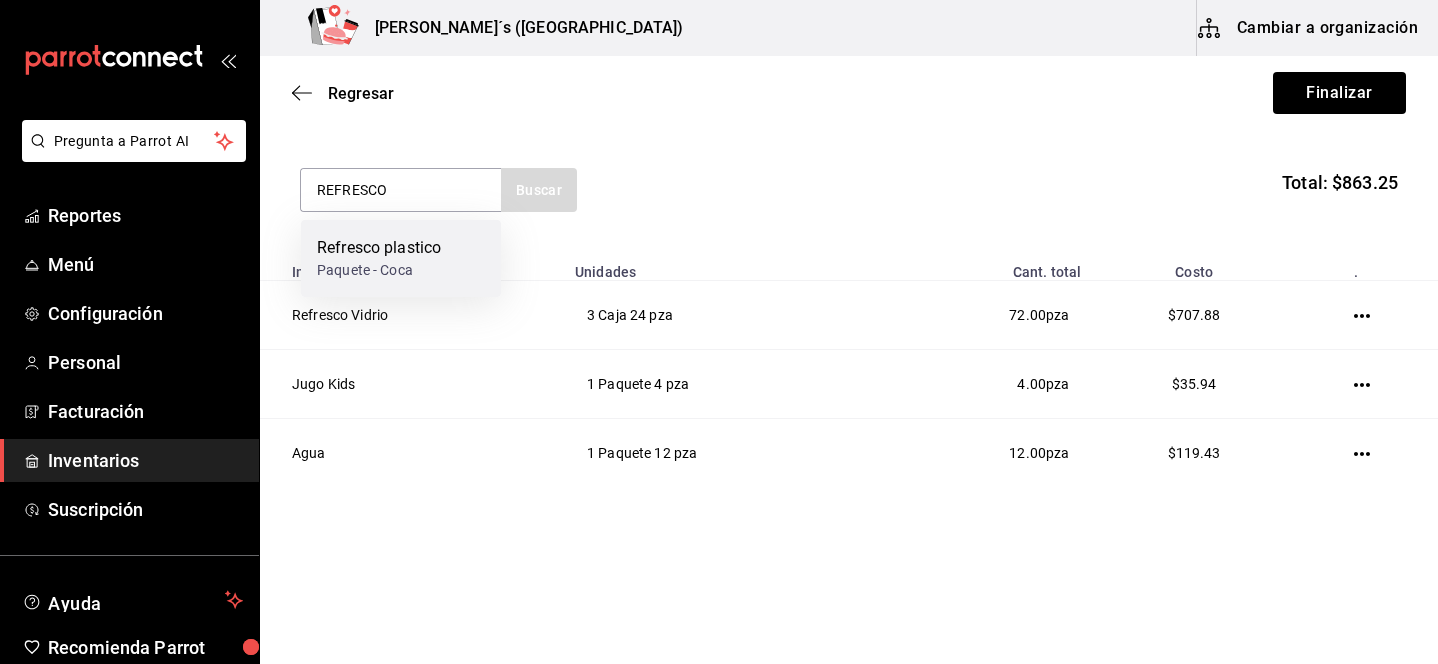 click on "Refresco plastico" at bounding box center [379, 248] 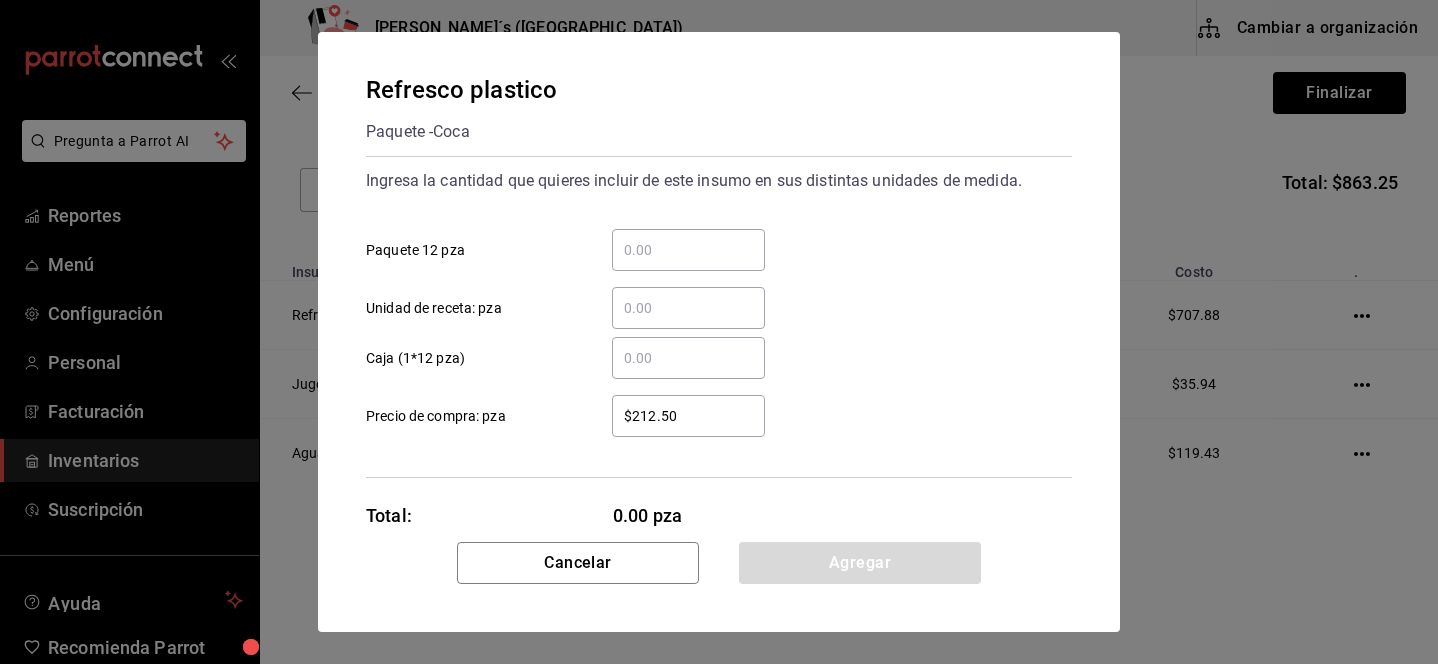 click on "​ Paquete 12 pza" at bounding box center [688, 250] 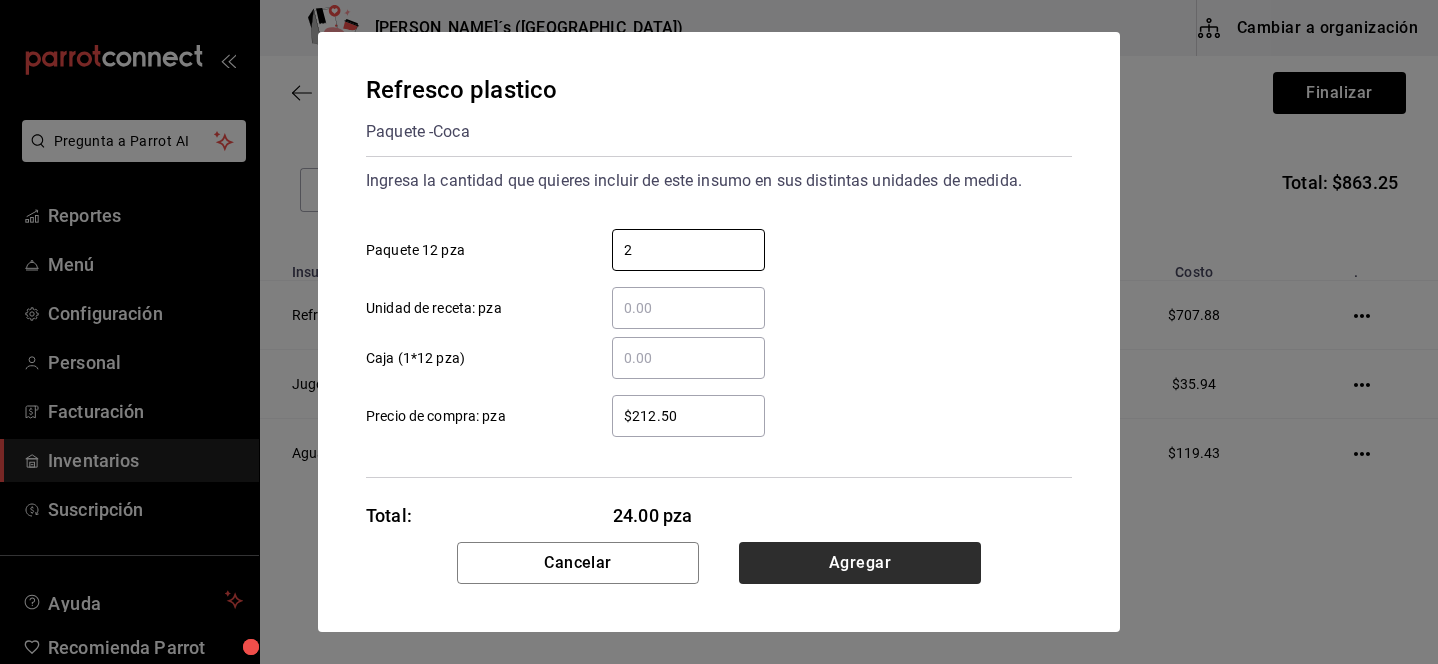type on "2" 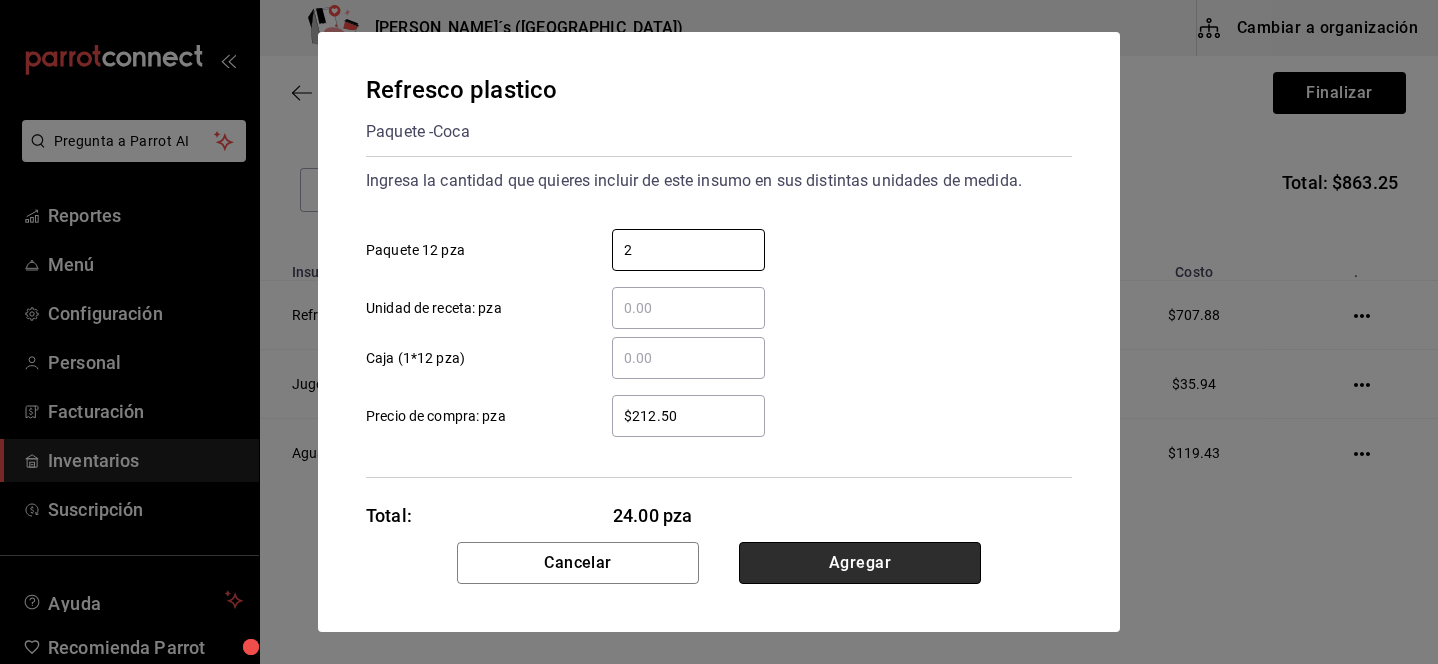 click on "Agregar" at bounding box center [860, 563] 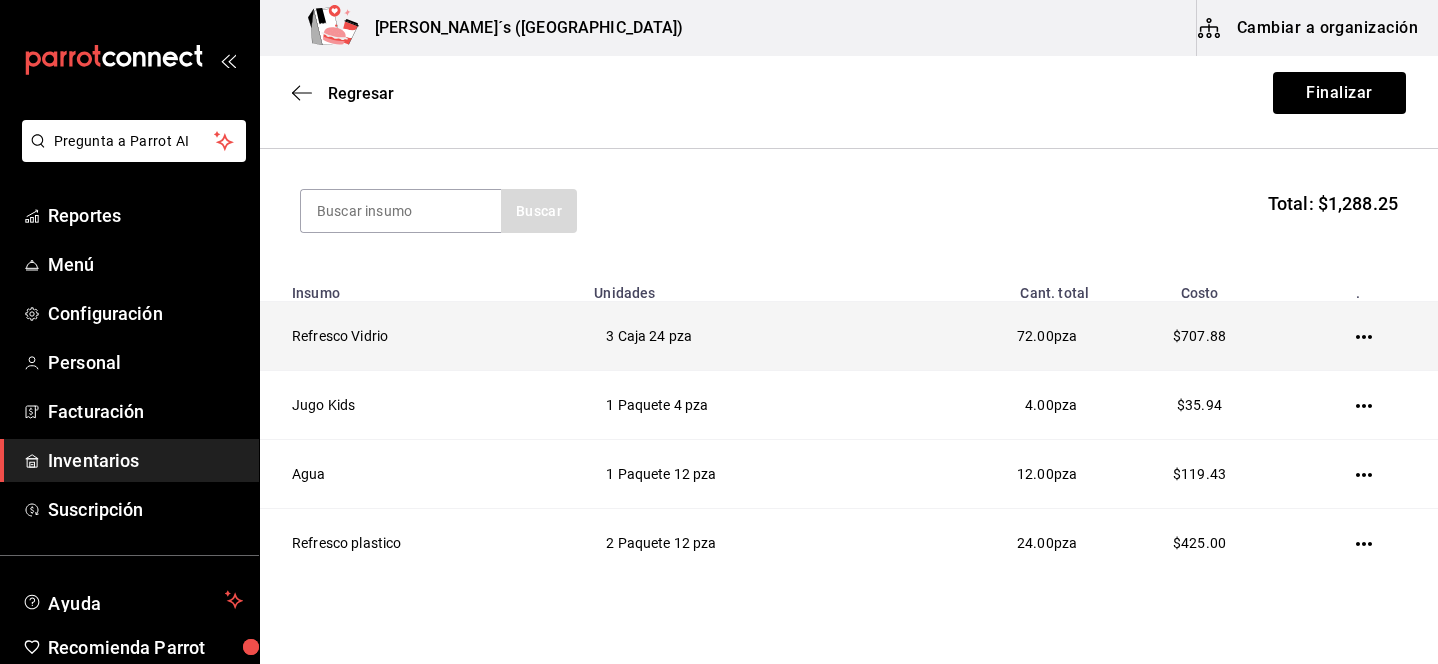 scroll, scrollTop: 170, scrollLeft: 0, axis: vertical 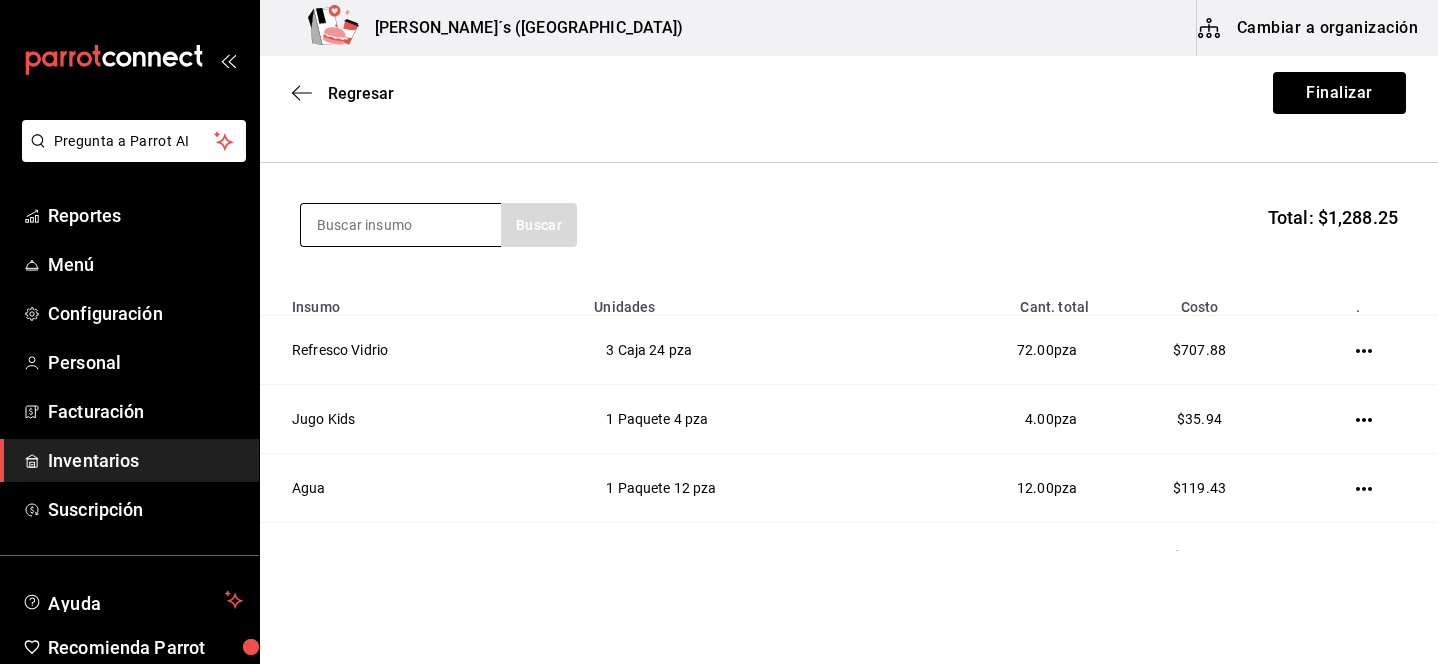 click at bounding box center [401, 225] 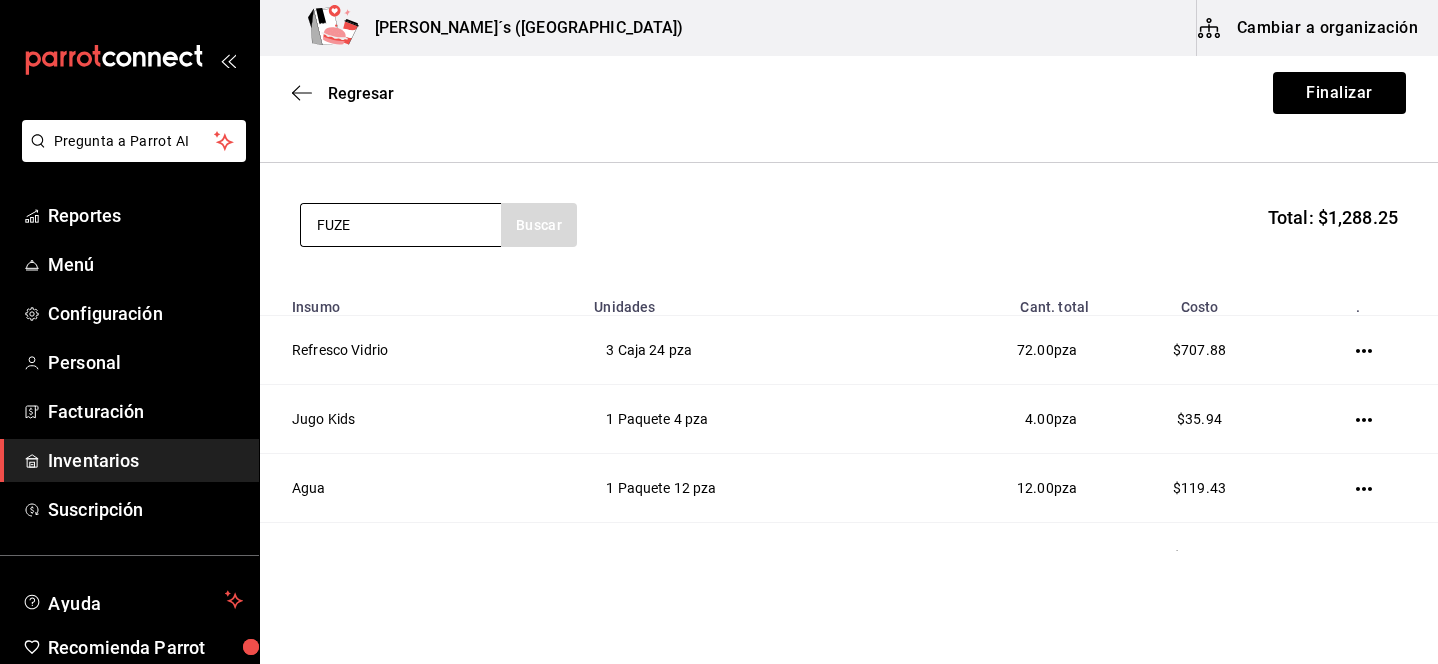 type on "FUZE" 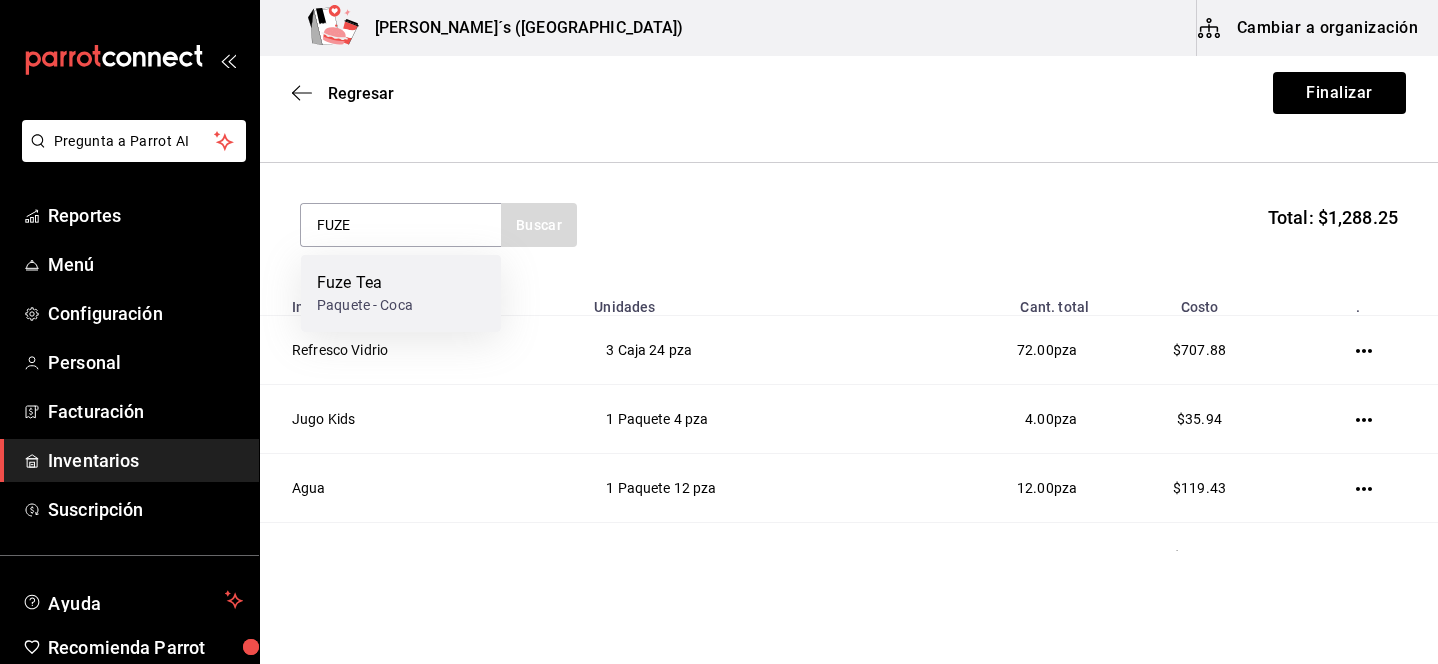 click on "Fuze Tea" at bounding box center [365, 283] 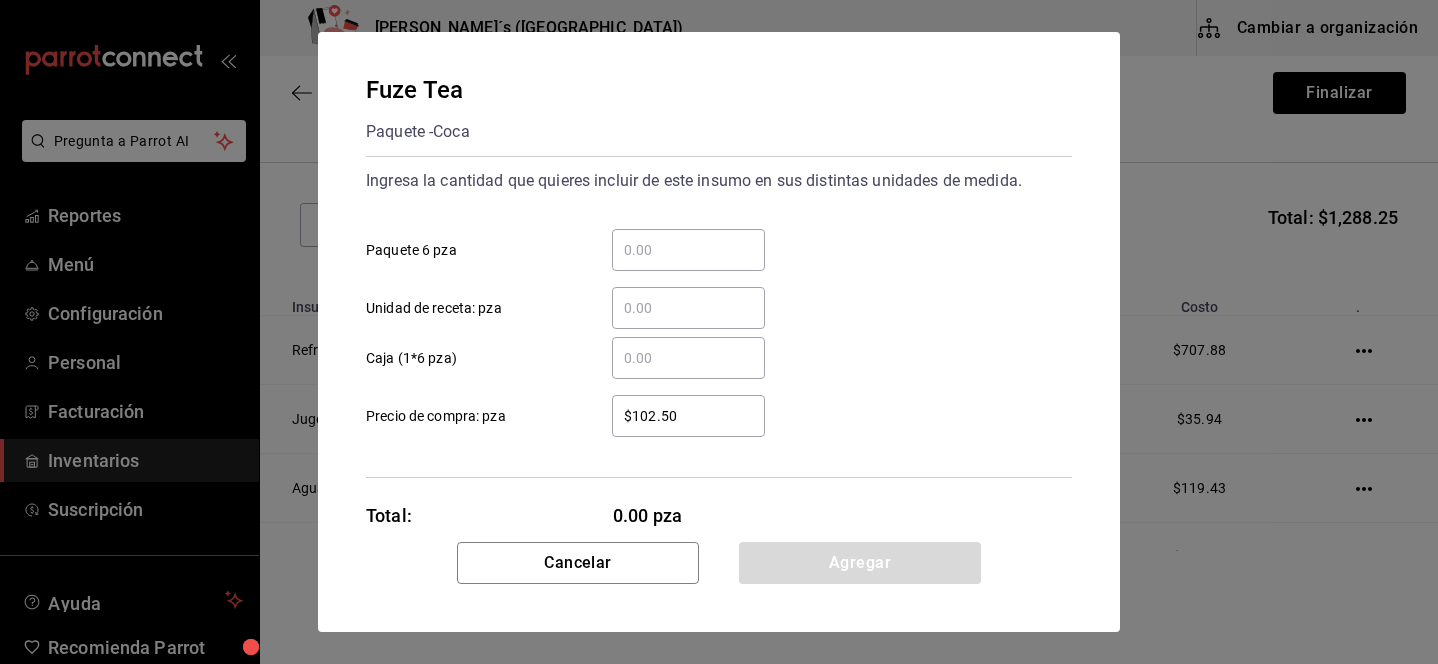 click on "​ Paquete 6 pza" at bounding box center [688, 250] 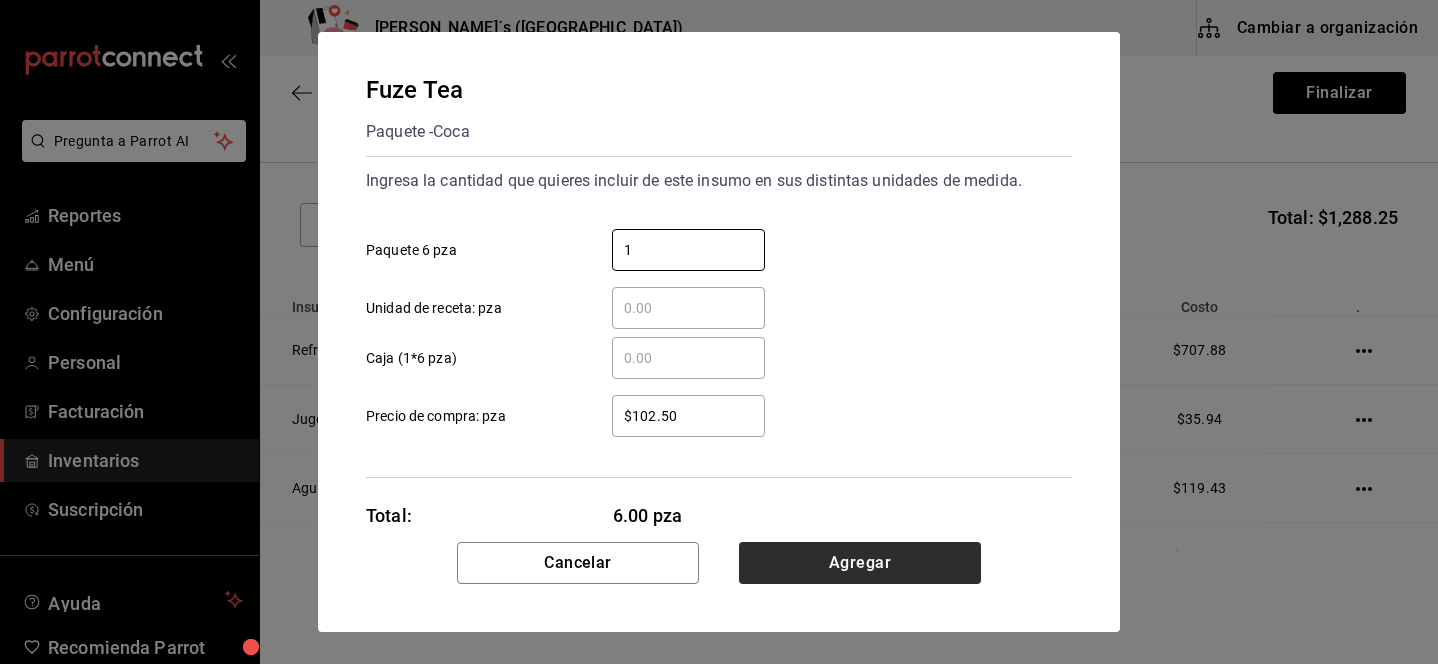 type on "1" 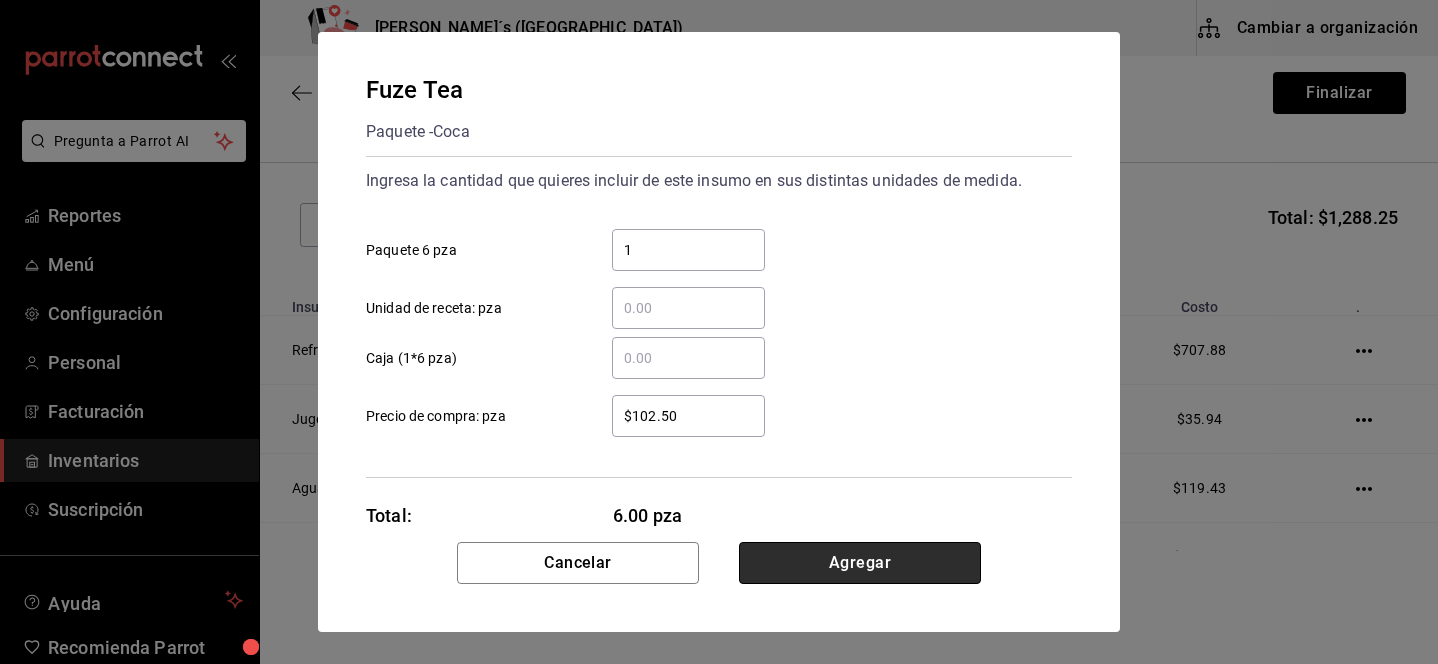 click on "Agregar" at bounding box center (860, 563) 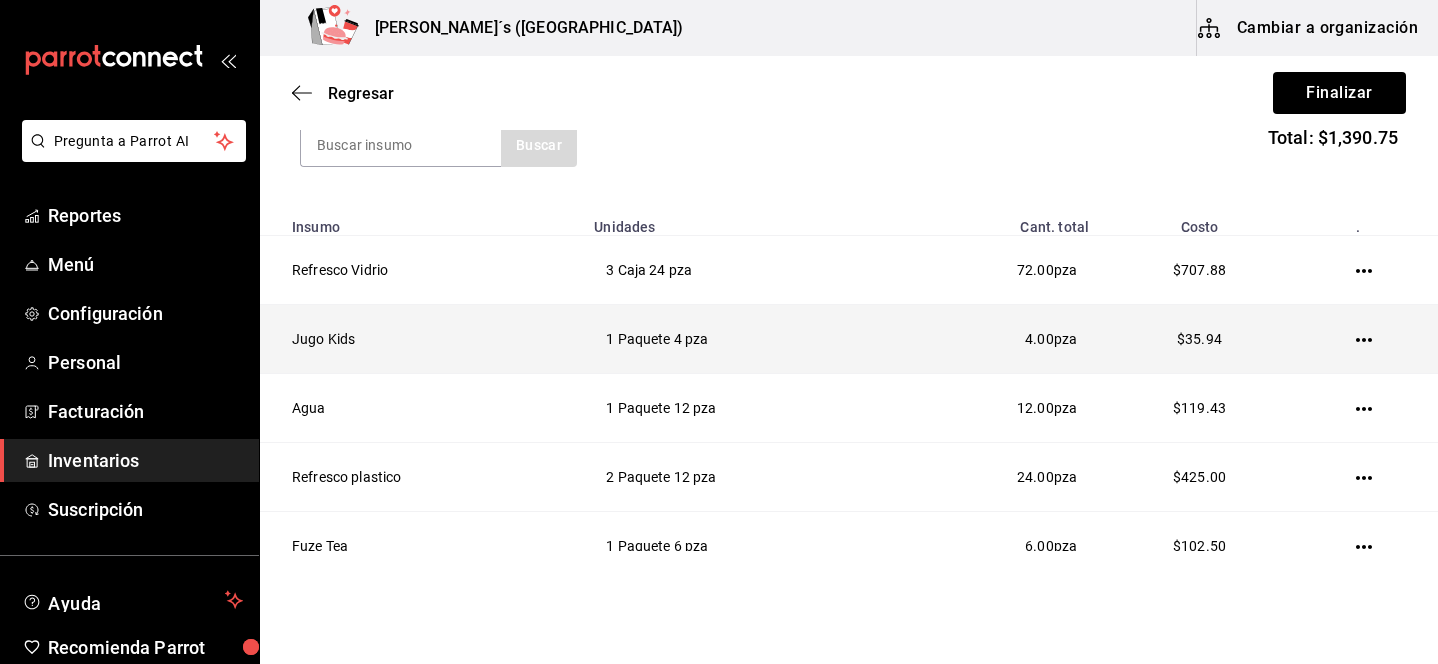 scroll, scrollTop: 0, scrollLeft: 0, axis: both 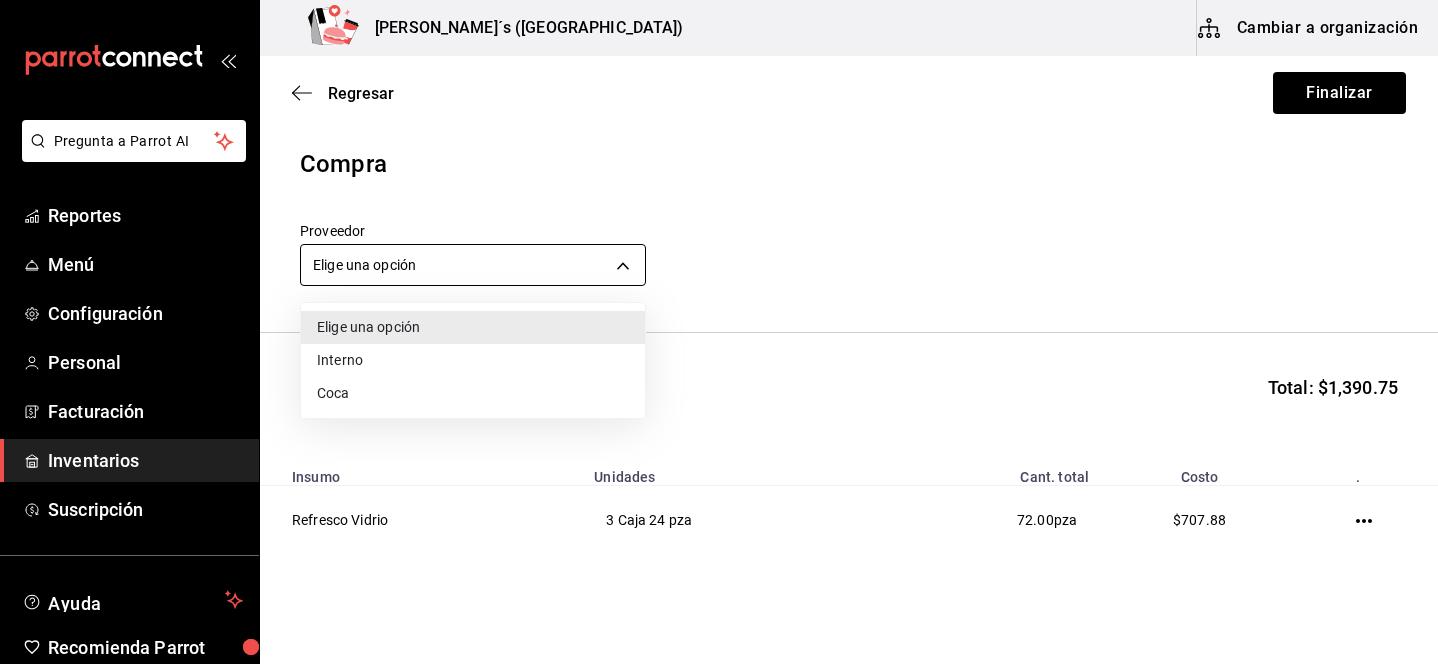 click on "Pregunta a Parrot AI Reportes   Menú   Configuración   Personal   Facturación   Inventarios   Suscripción   Ayuda Recomienda Parrot   [PERSON_NAME]   Sugerir nueva función   [PERSON_NAME]´s ([GEOGRAPHIC_DATA]) Cambiar a organización Regresar Finalizar Compra Proveedor Elige una opción default Buscar Total: $1,390.75 Insumo Unidades Cant. total Costo  .  Refresco Vidrio 3 Caja 24 pza 72.00  pza $707.88 Jugo Kids 1 Paquete 4 pza 4.00  pza $35.94 Agua 1 Paquete 12 pza 12.00  pza $119.43 Refresco plastico 2 Paquete 12 pza 24.00  pza $425.00 Fuze Tea 1 Paquete 6 pza 6.00  pza $102.50 GANA 1 MES GRATIS EN TU SUSCRIPCIÓN AQUÍ ¿Recuerdas cómo empezó tu restaurante?
[DATE] puedes ayudar a un colega a tener el mismo cambio que tú viviste.
Recomienda Parrot directamente desde tu Portal Administrador.
Es fácil y rápido.
🎁 Por cada restaurante que se una, ganas 1 mes gratis. Ver video tutorial Ir a video Pregunta a Parrot AI Reportes   Menú   Configuración   Personal   Facturación   Inventarios   Suscripción" at bounding box center (719, 275) 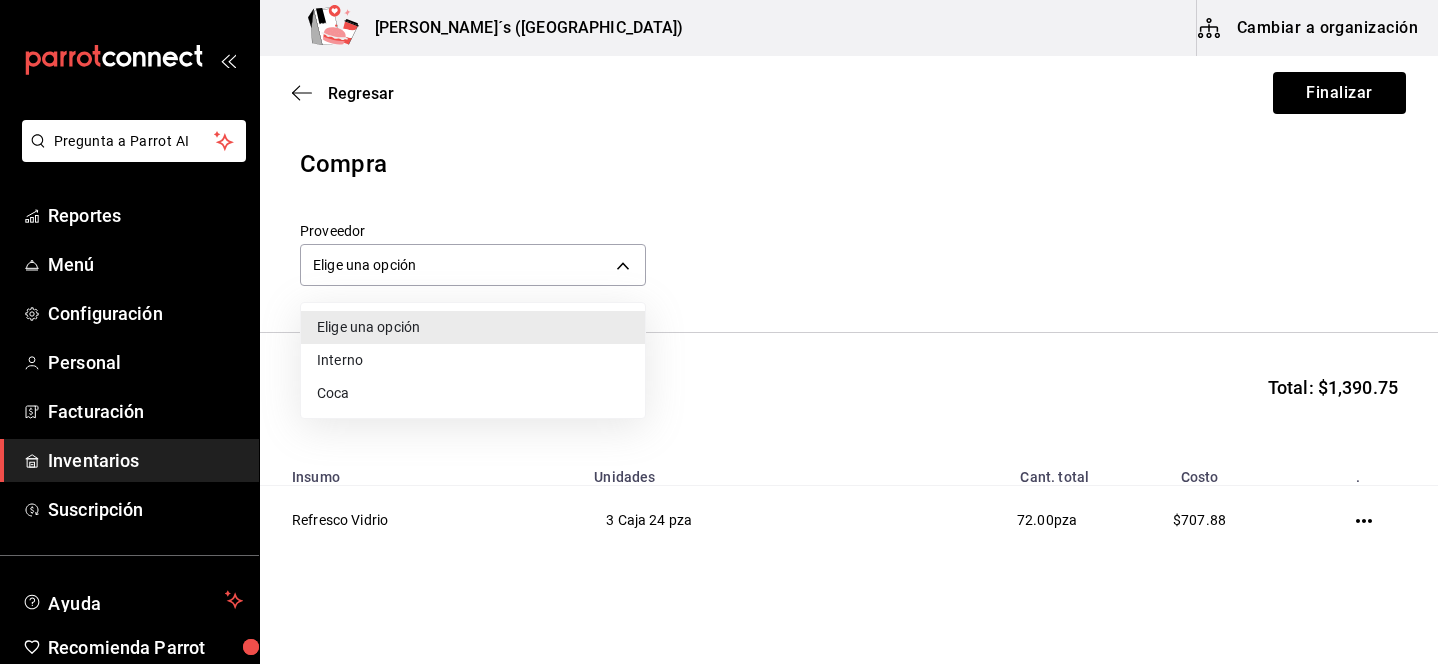 click on "Coca" at bounding box center [473, 393] 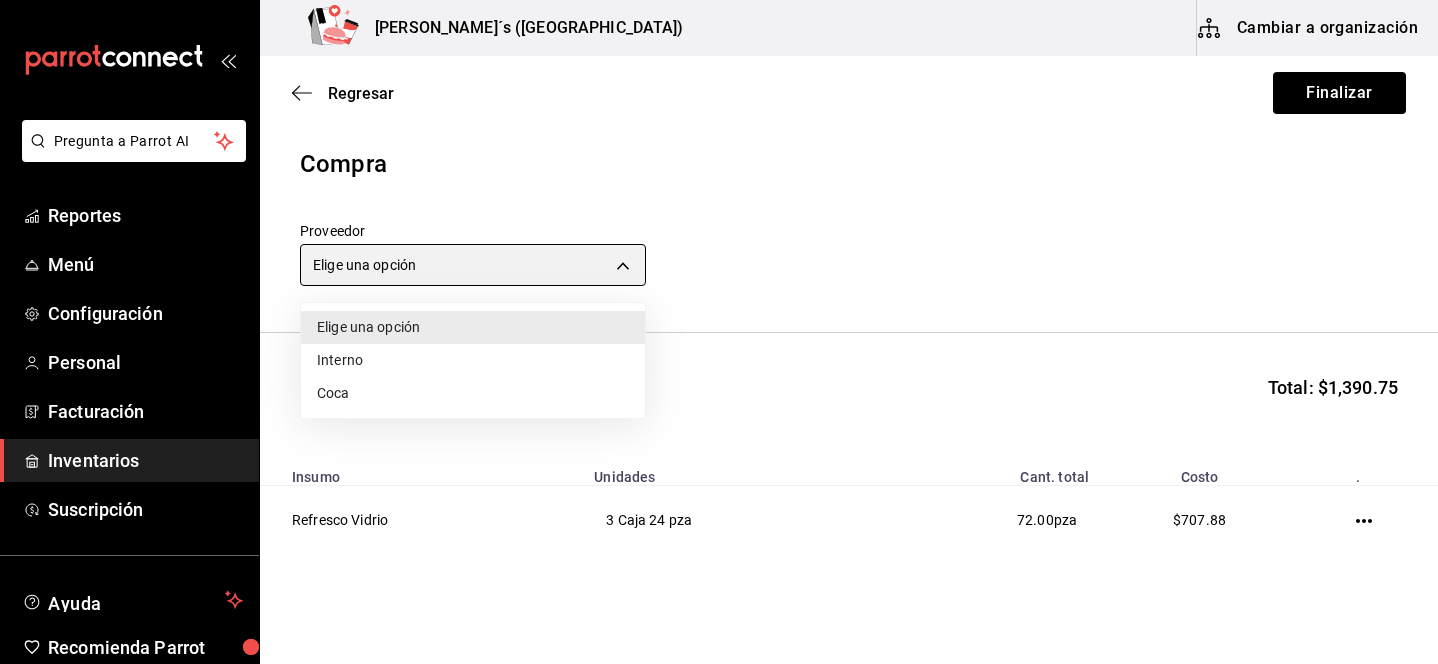 type on "e4774a5b-f5c8-4be5-abbe-52c7f0e1f8ed" 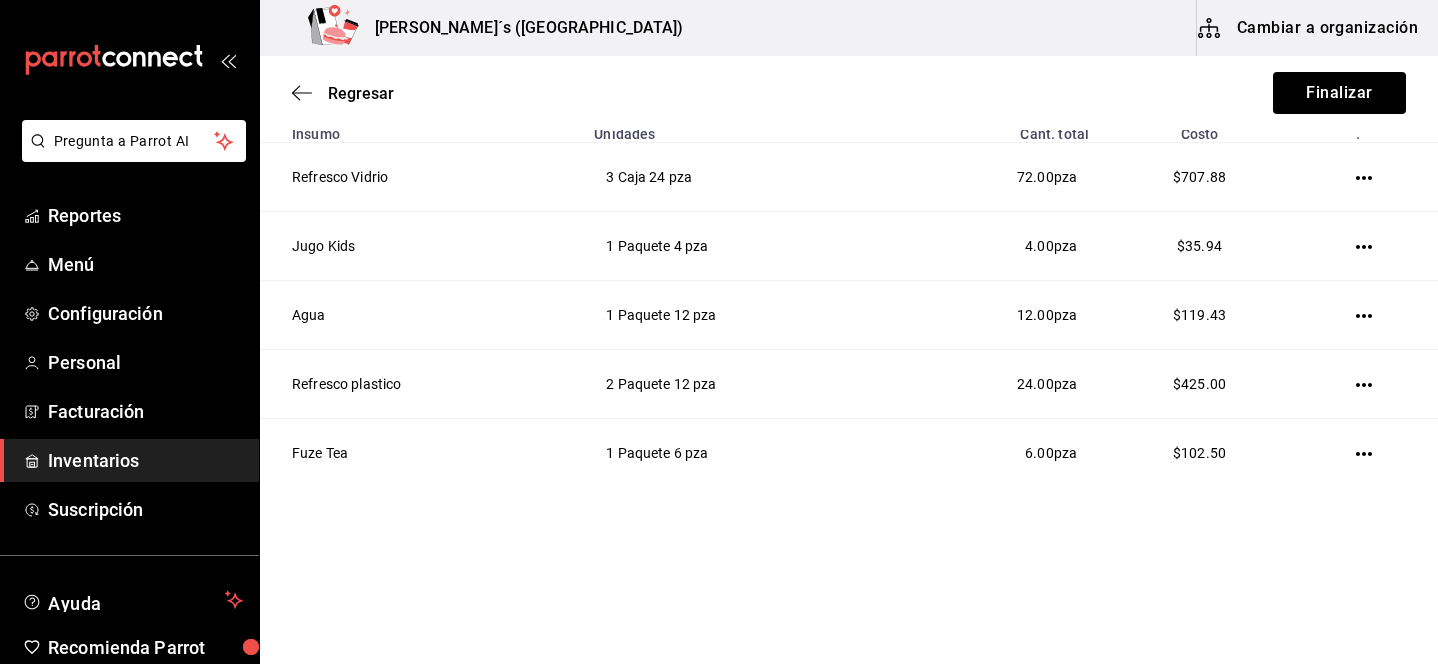 scroll, scrollTop: 0, scrollLeft: 0, axis: both 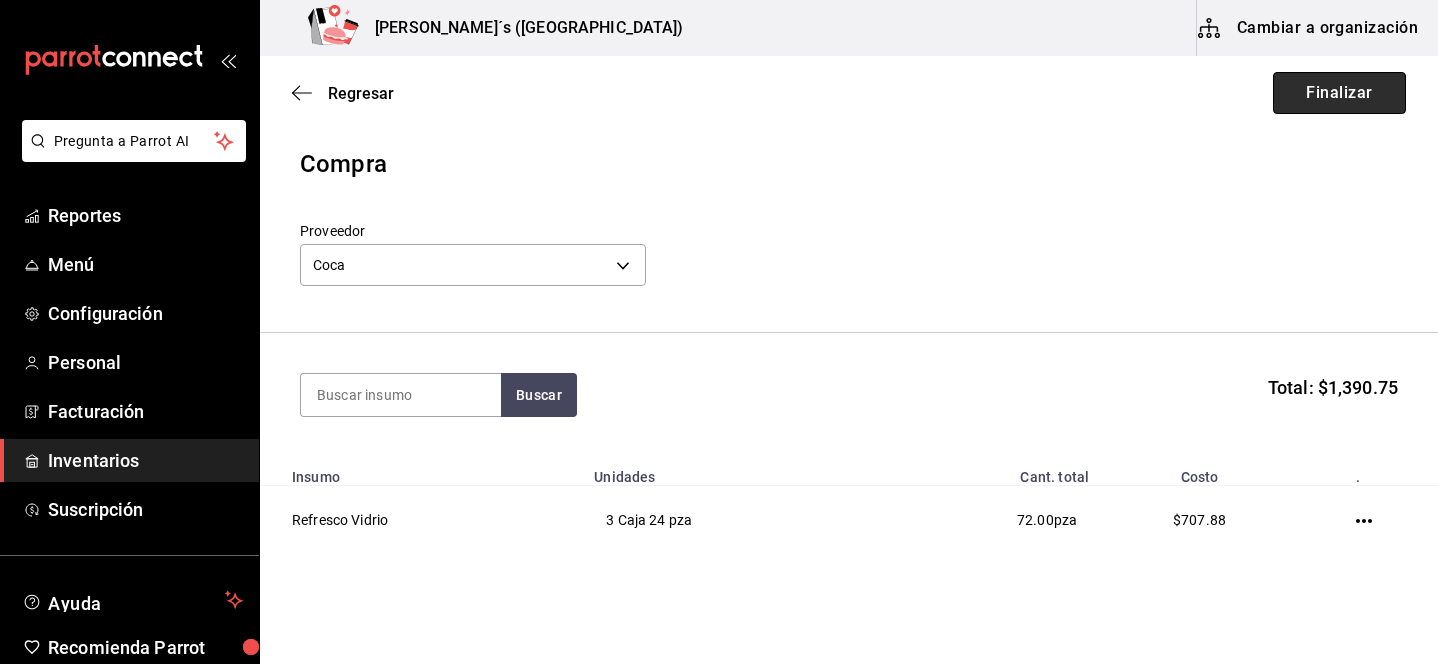 click on "Finalizar" at bounding box center [1339, 93] 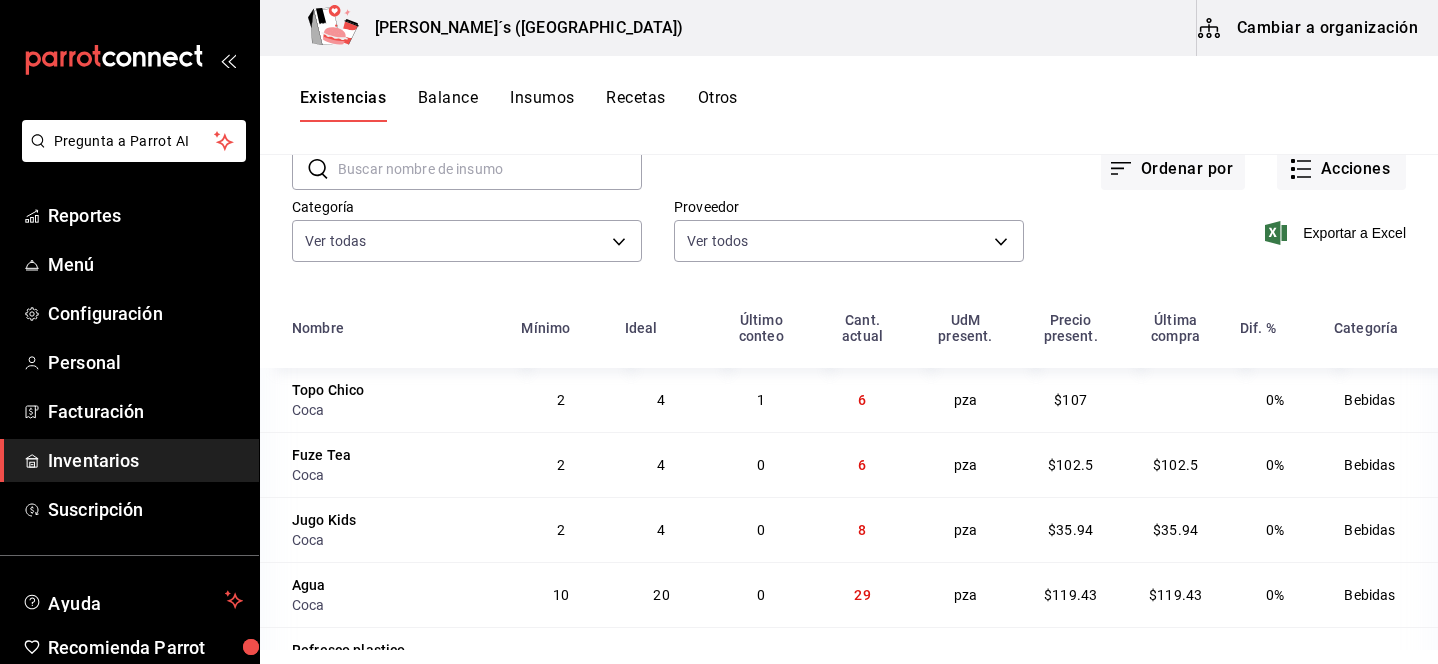 scroll, scrollTop: 216, scrollLeft: 0, axis: vertical 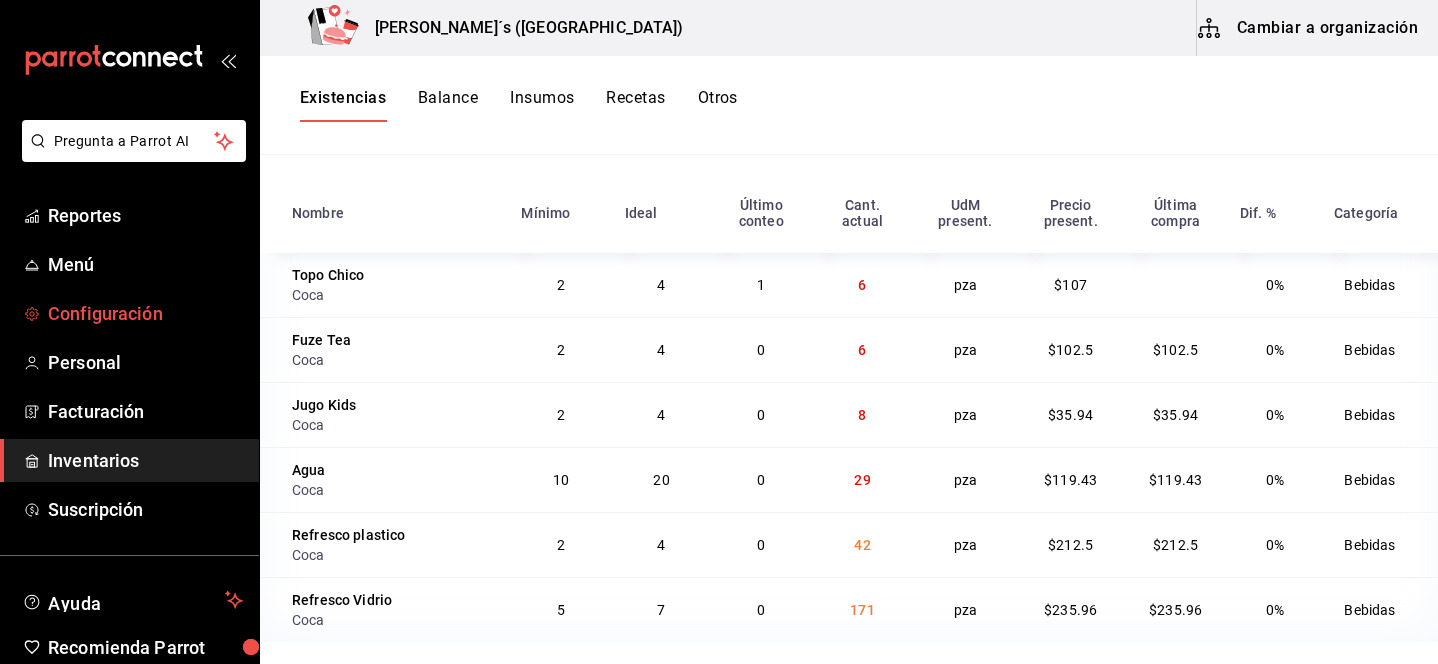 click on "Configuración" at bounding box center [145, 313] 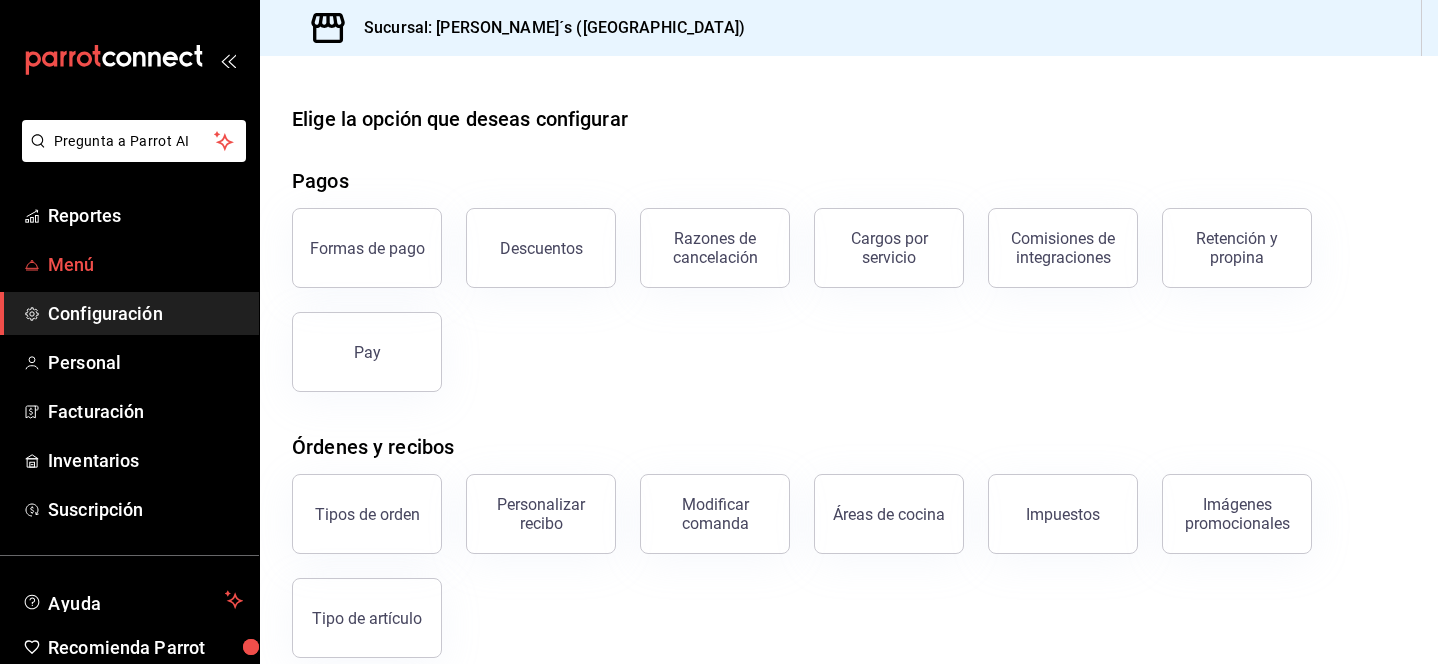 click on "Menú" at bounding box center (145, 264) 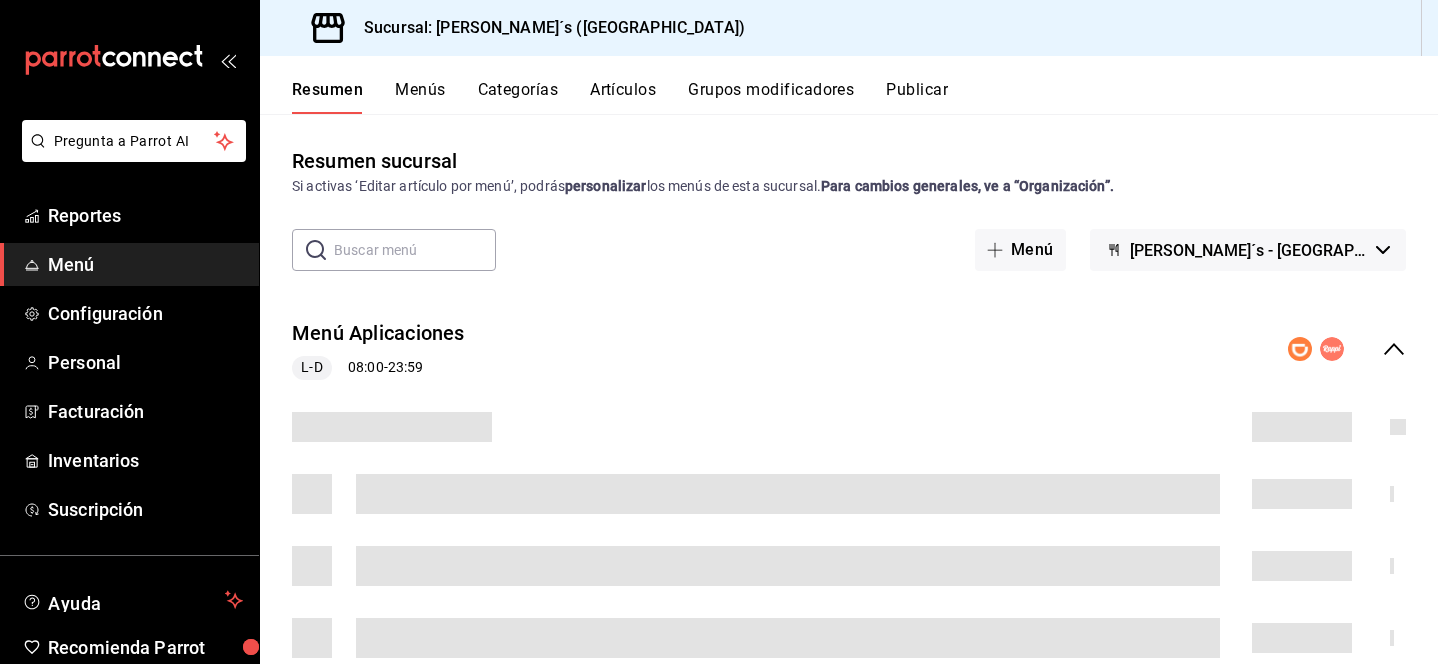 click on "Artículos" at bounding box center [623, 97] 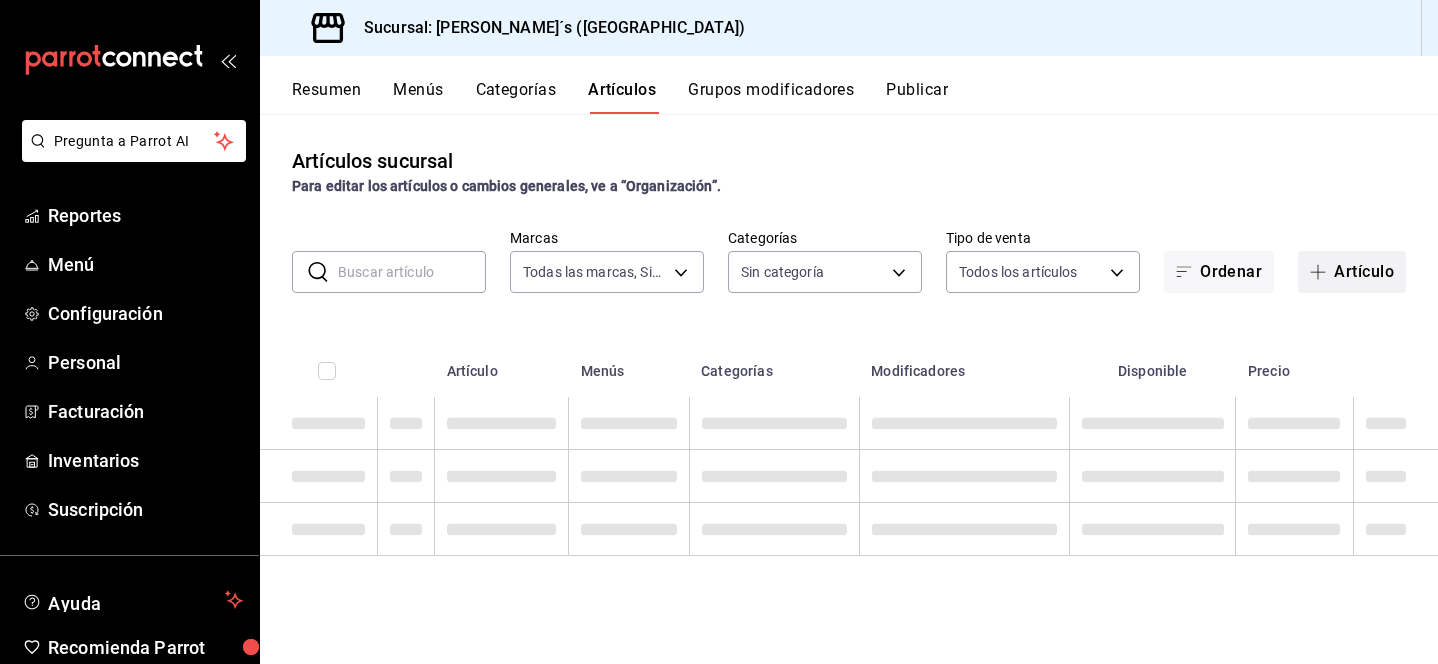 type on "e7eeebf8-c286-41d3-abda-b6d1bb78a6ef" 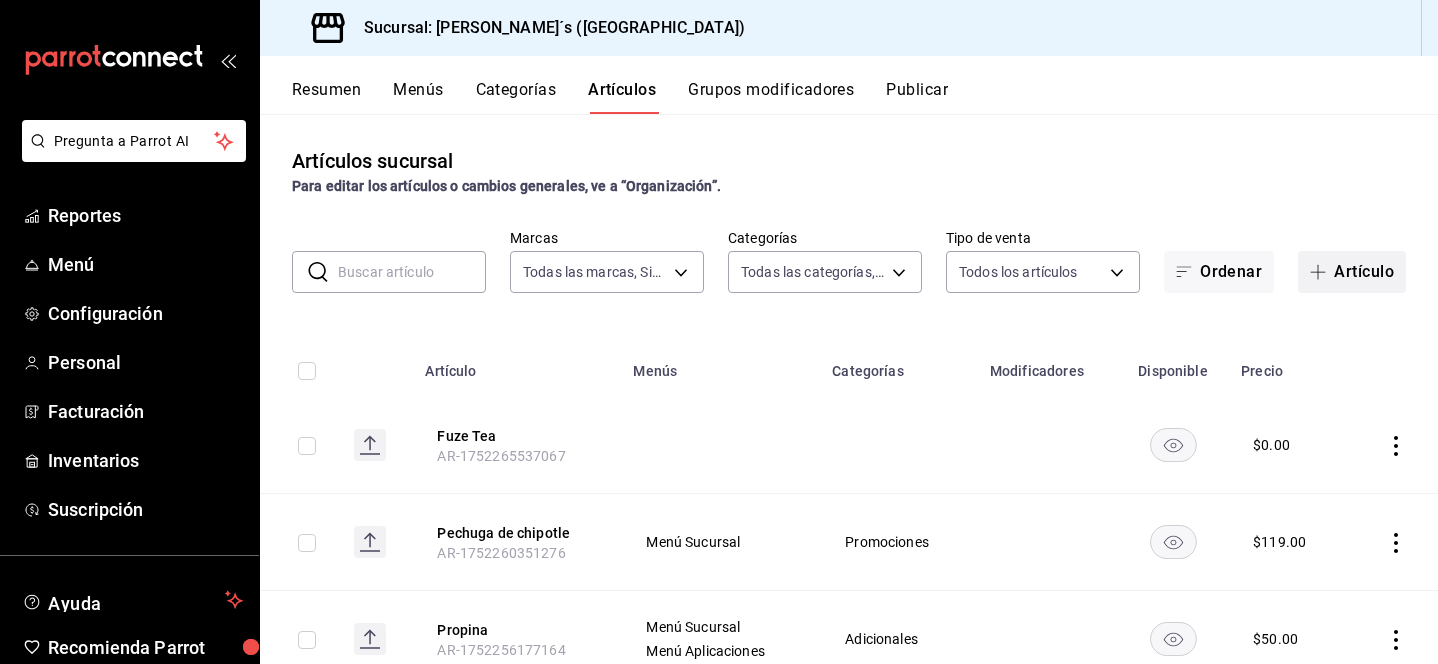 type on "ae4a7234-9aae-4ce4-8a77-fa16fb1a4821,ee38b7ad-d12b-4d5e-9e22-3d3cd9a33fe1,6335bfee-1b57-474e-9be4-1b11f617adc5,6f3e06f7-af71-4b7c-94f8-d4e9948e484b,76cbb9da-d5a2-42ab-8993-2019039cb97d,fe0ccd83-6a44-4eac-b88c-8a64aee33130,257621ab-0a43-4112-b075-808354fb14ad,34b95f2c-ce55-4d4f-bfa5-15ddbc887032,f36ca077-2af2-455b-86b8-cefb41e91a02,d6b41d5a-c262-4540-807b-249c19d19c21,176d64ee-7dfa-4fa2-bcc4-cfb2851cad00" 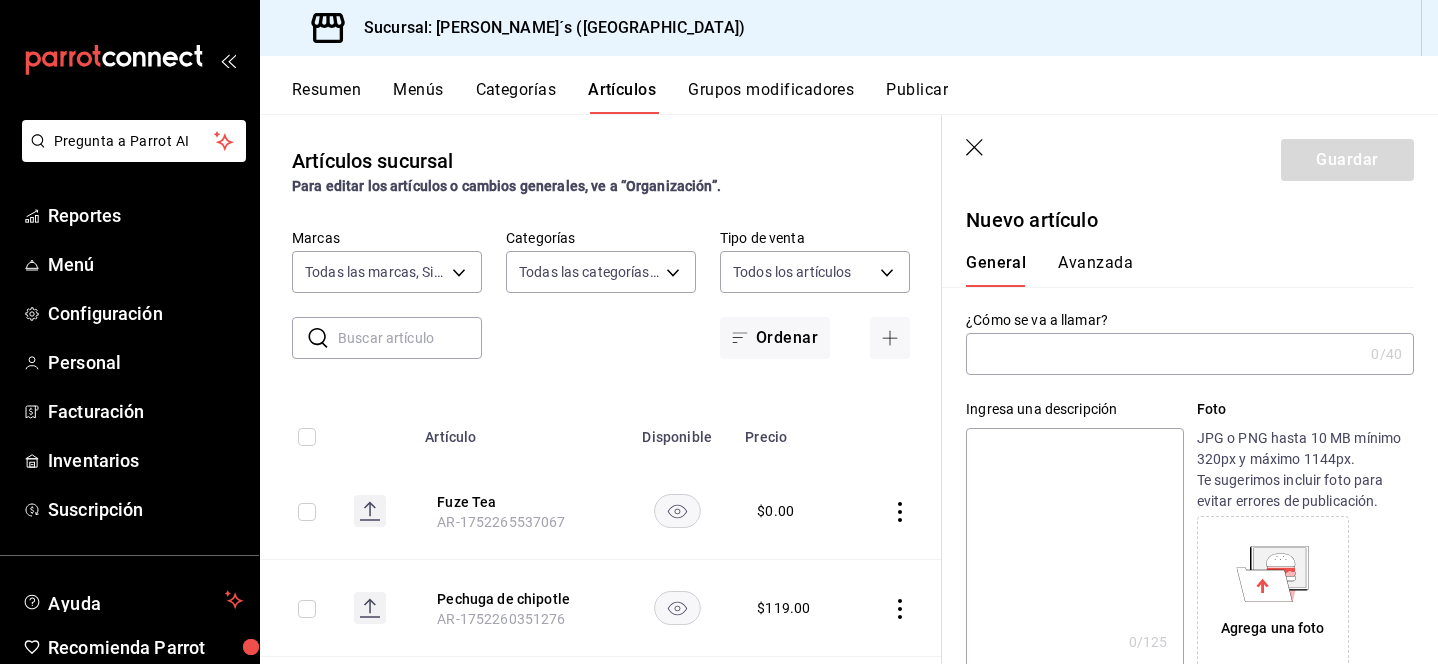 click at bounding box center (1164, 354) 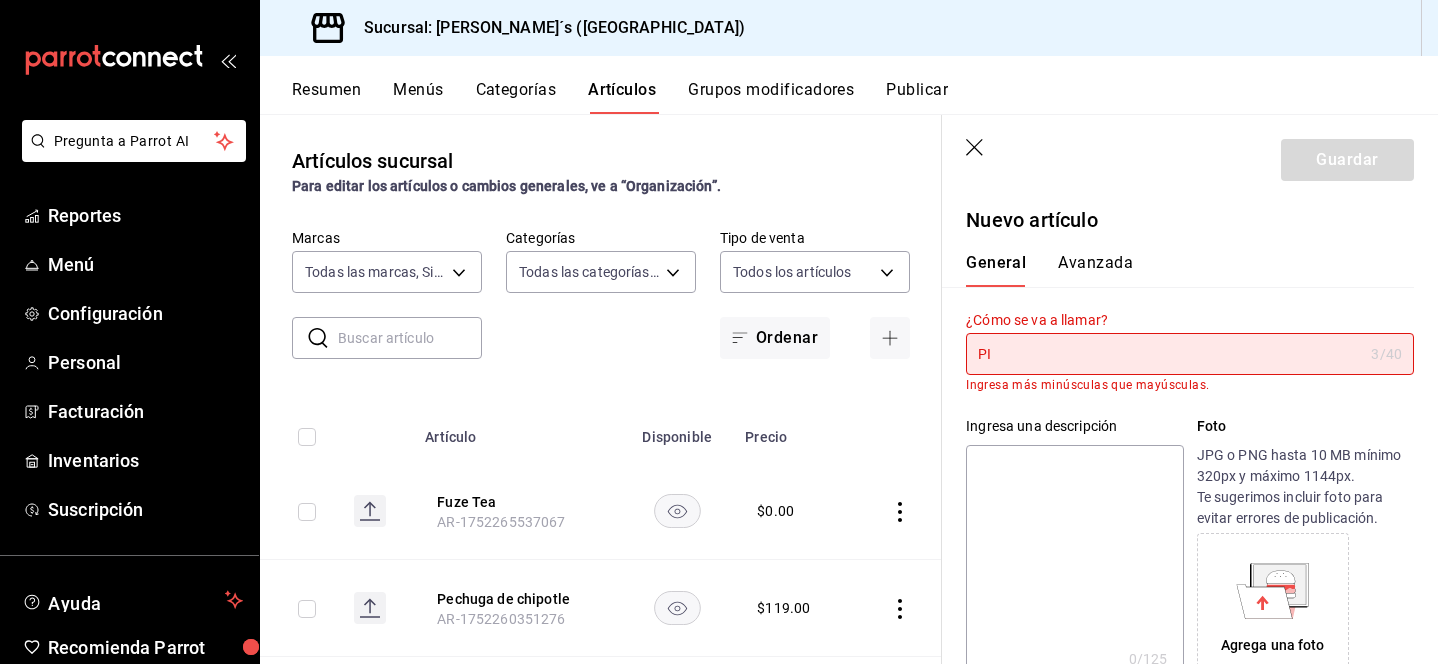 type on "P" 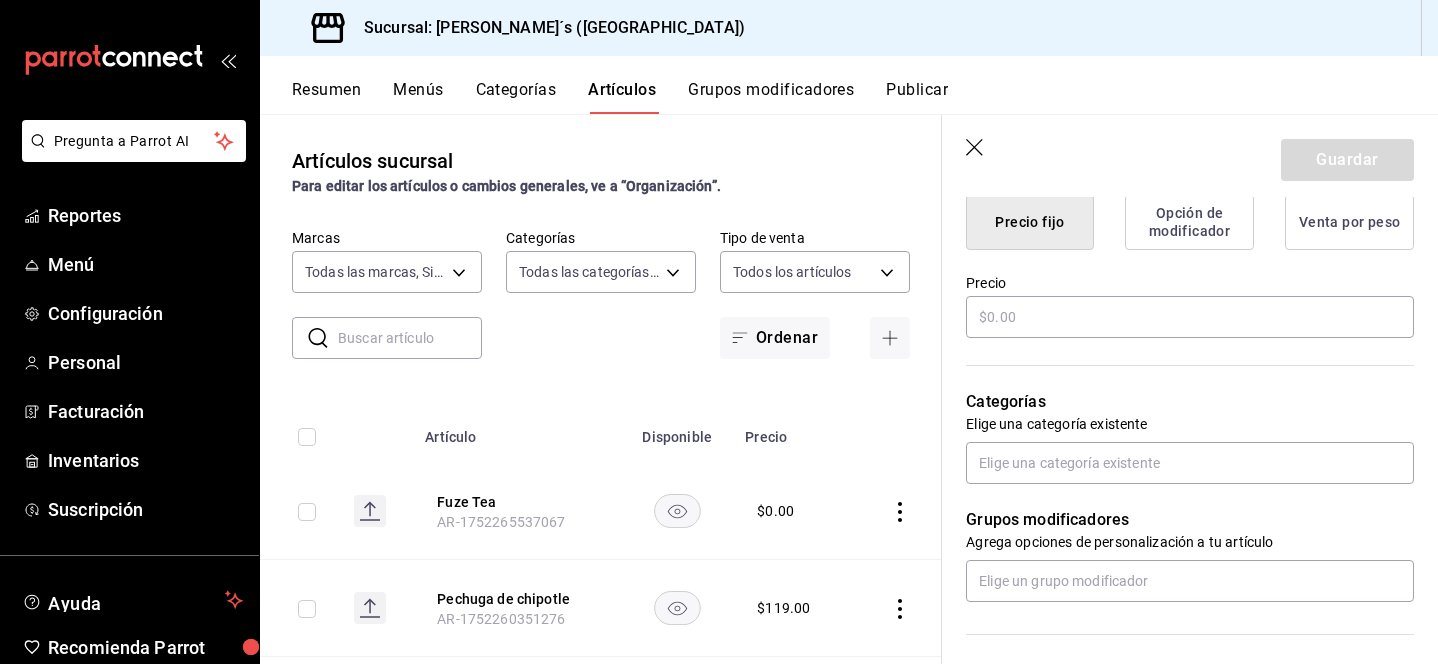 scroll, scrollTop: 531, scrollLeft: 0, axis: vertical 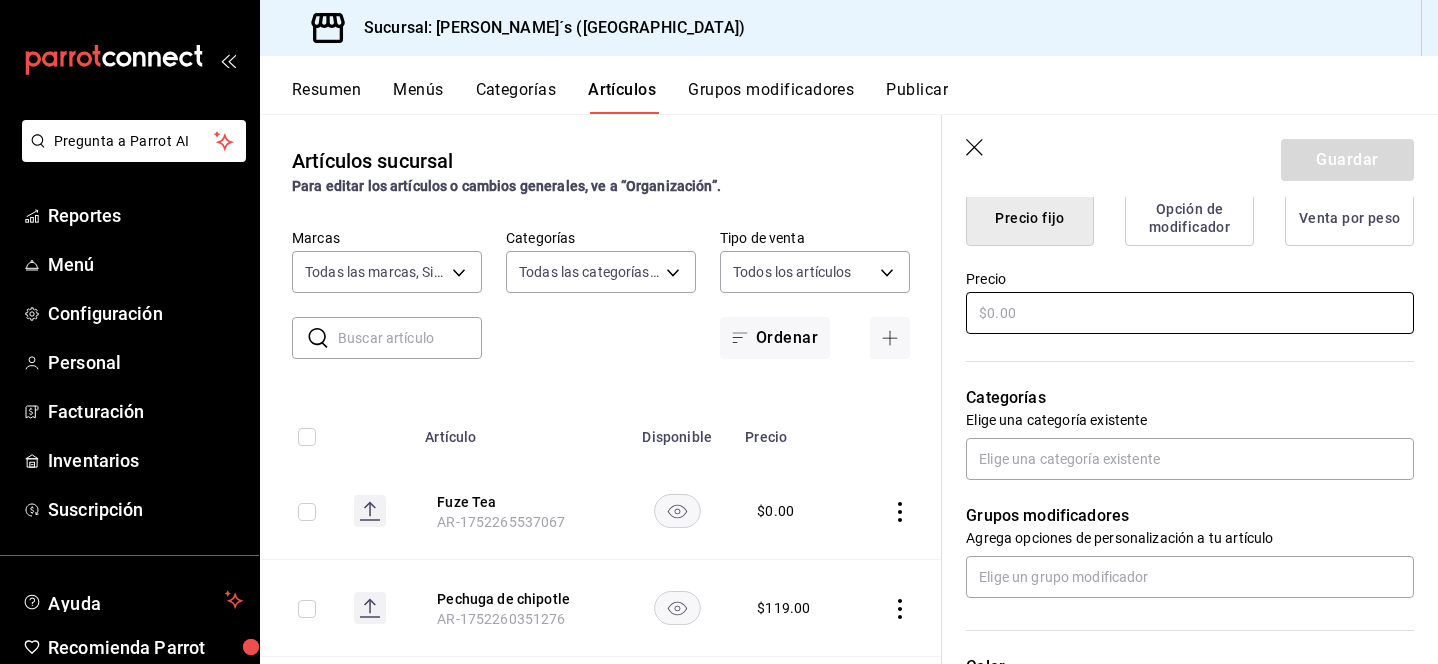 type on "Pan Pza" 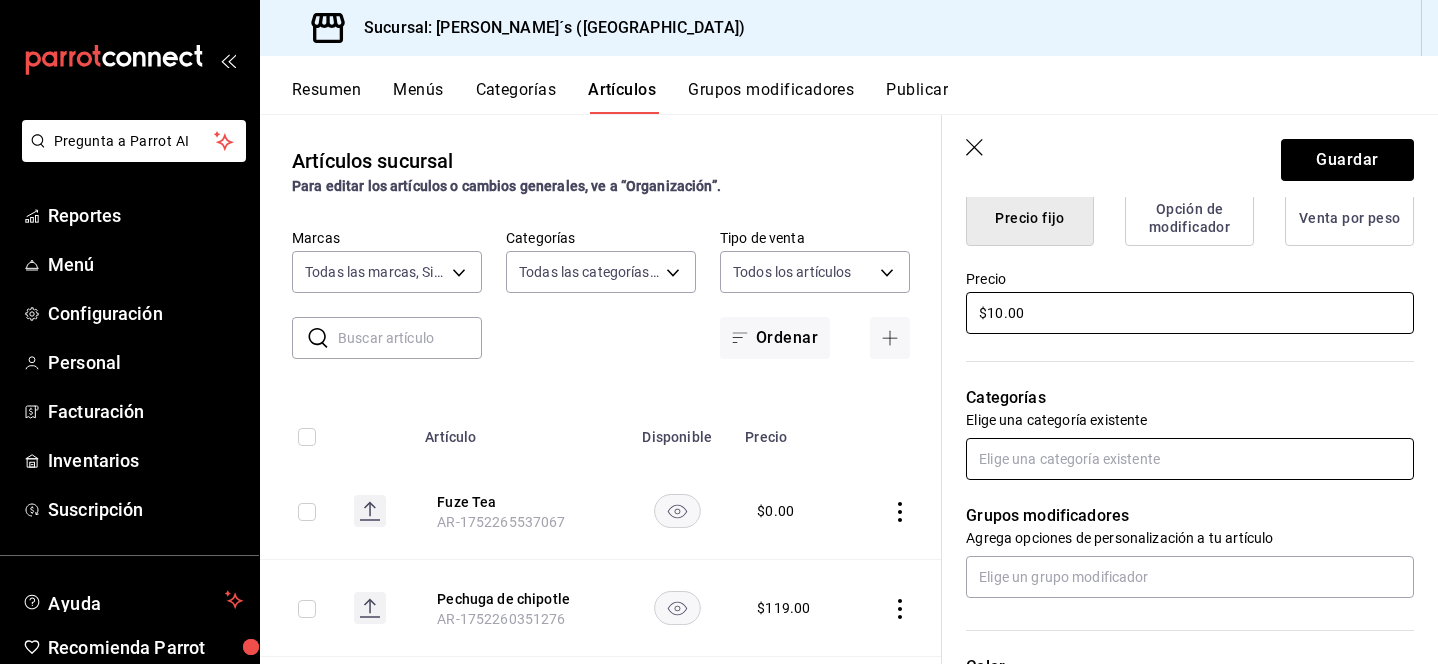 type on "$10.00" 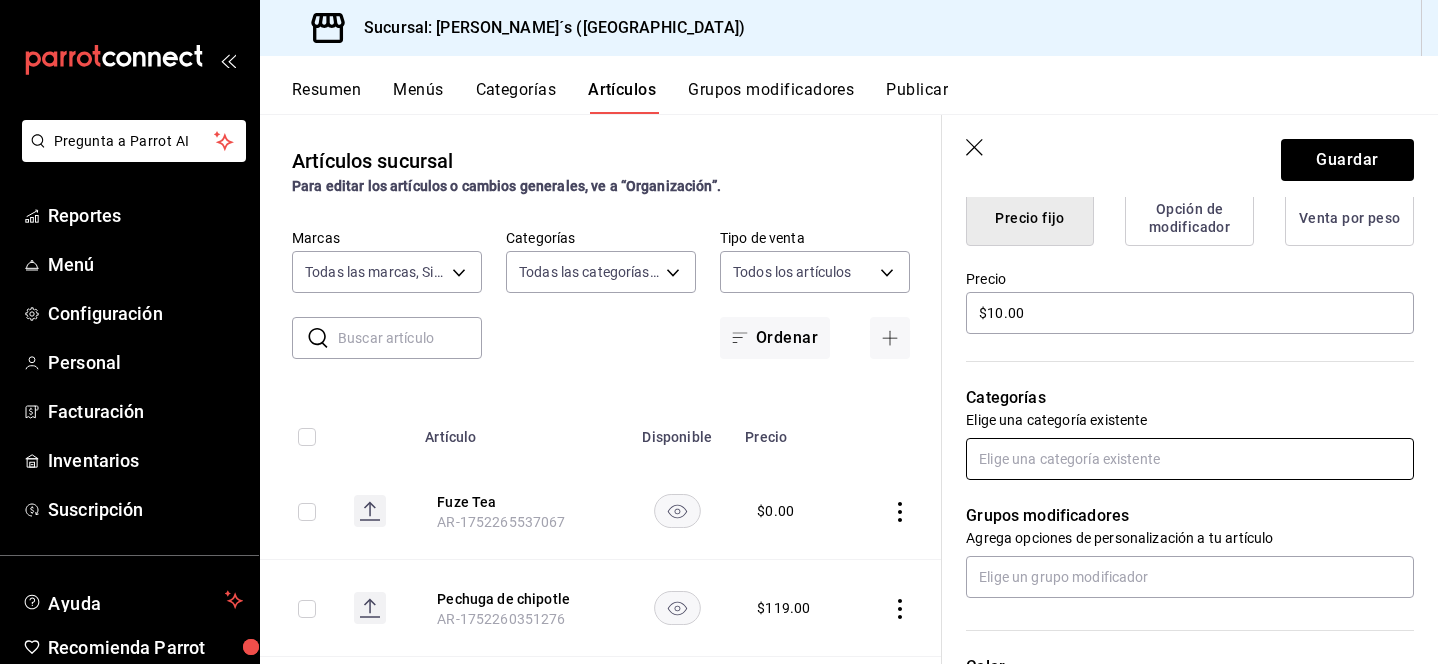 click at bounding box center [1190, 459] 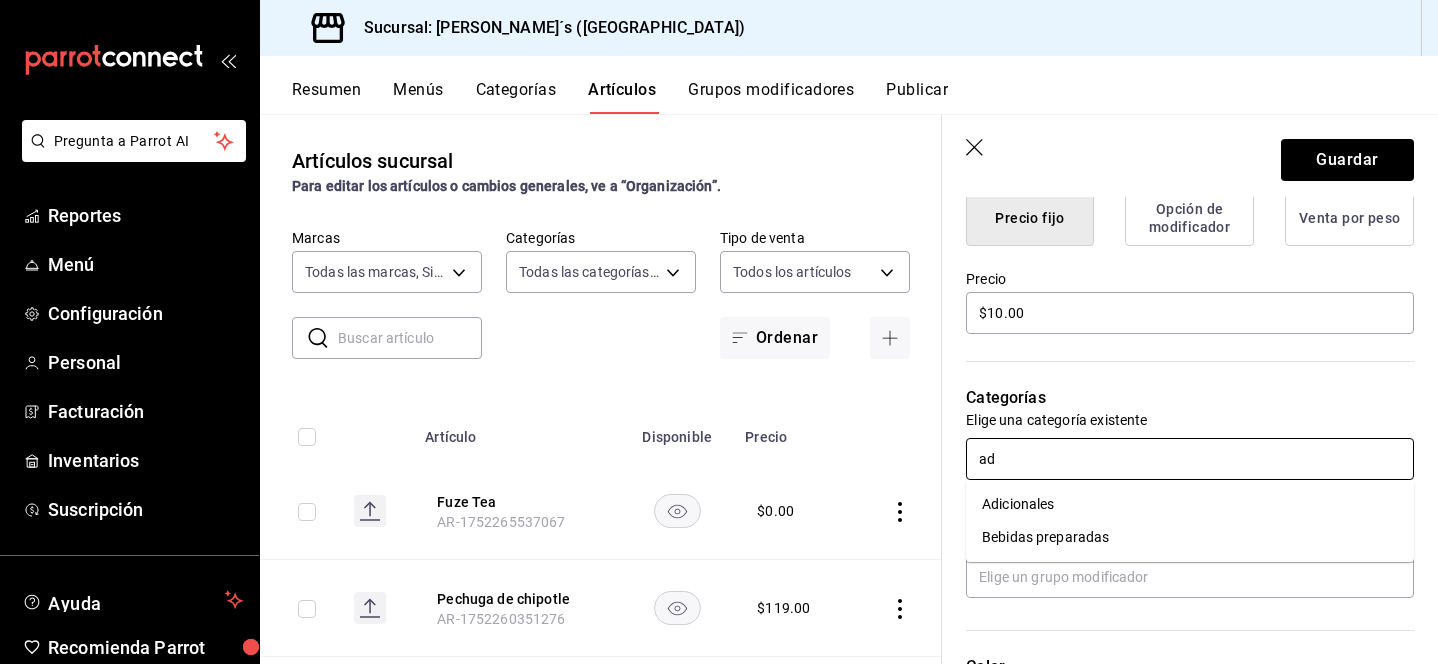 type on "adi" 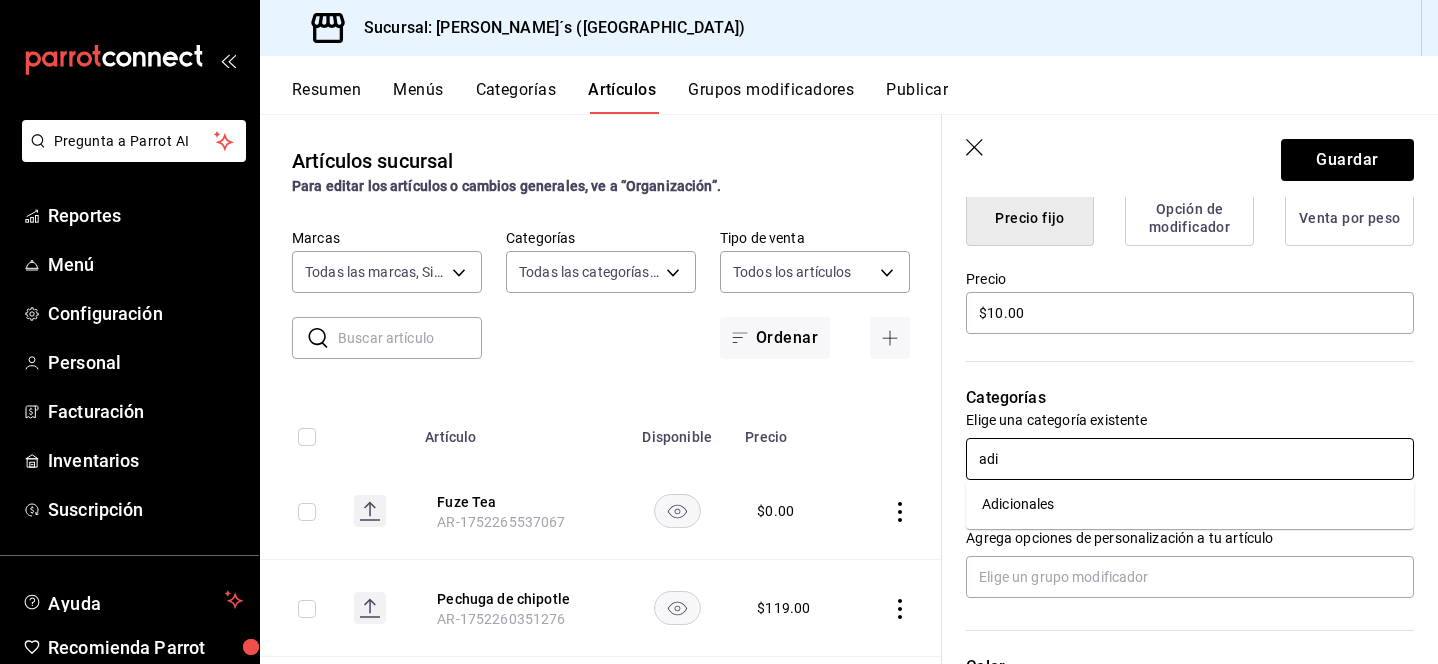 click on "Adicionales" at bounding box center [1190, 504] 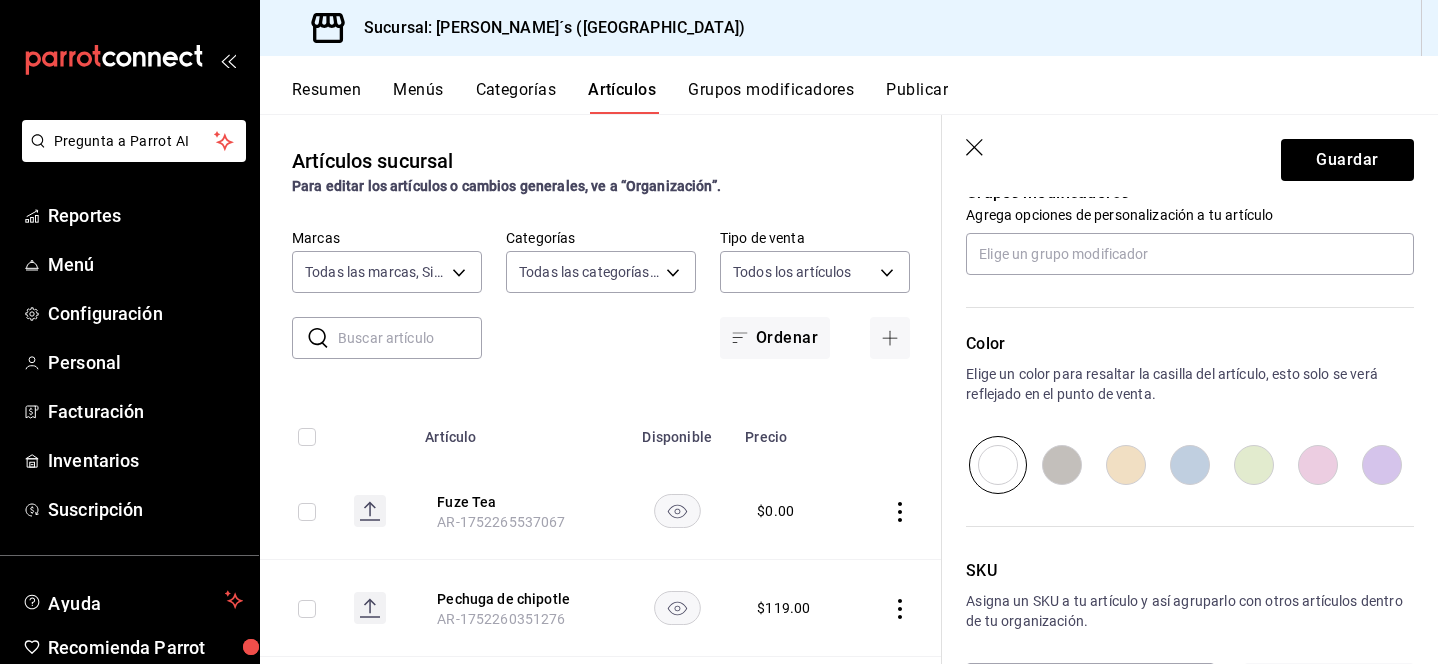 scroll, scrollTop: 1001, scrollLeft: 0, axis: vertical 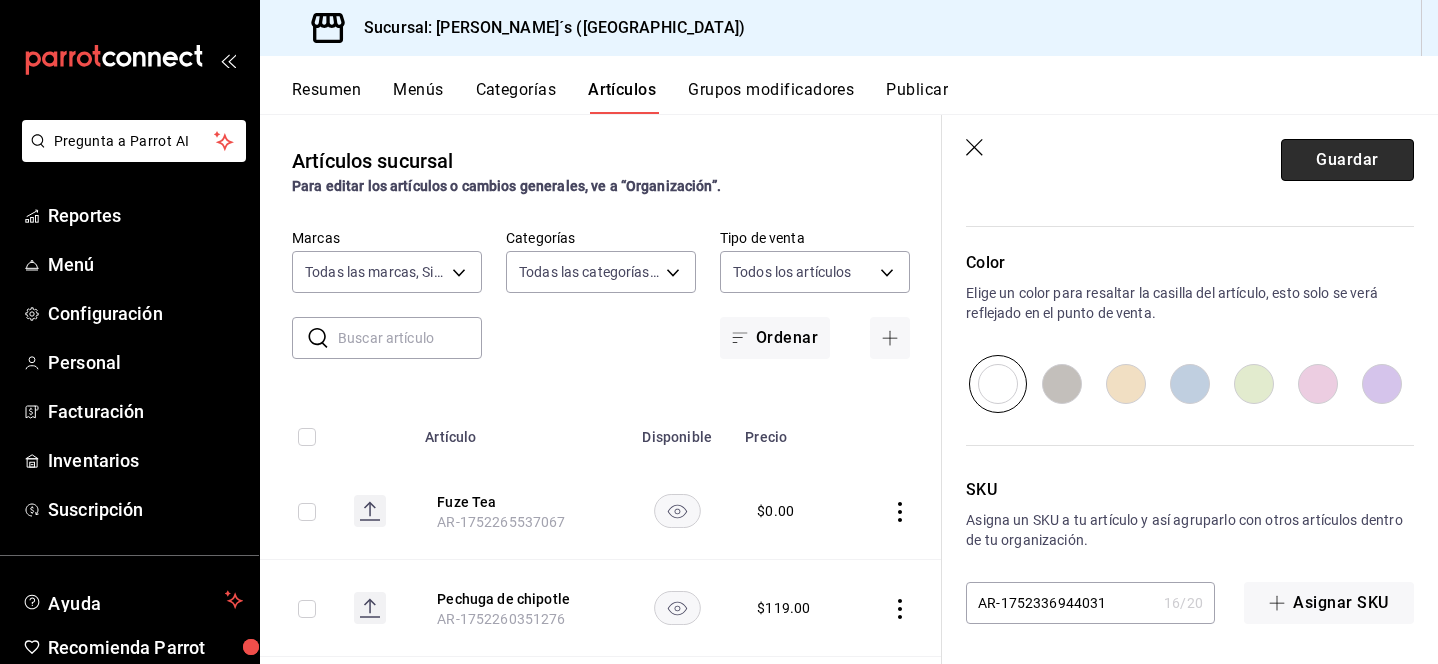 click on "Guardar" at bounding box center (1347, 160) 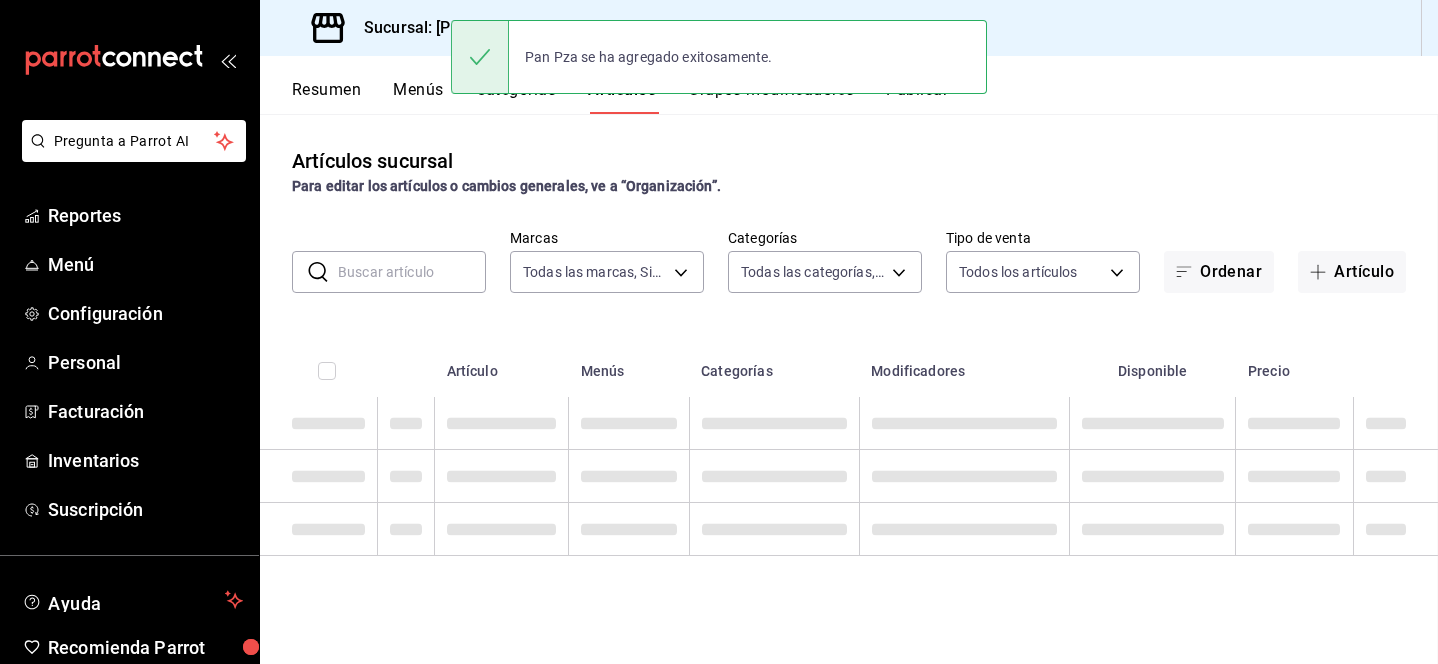 scroll, scrollTop: 0, scrollLeft: 0, axis: both 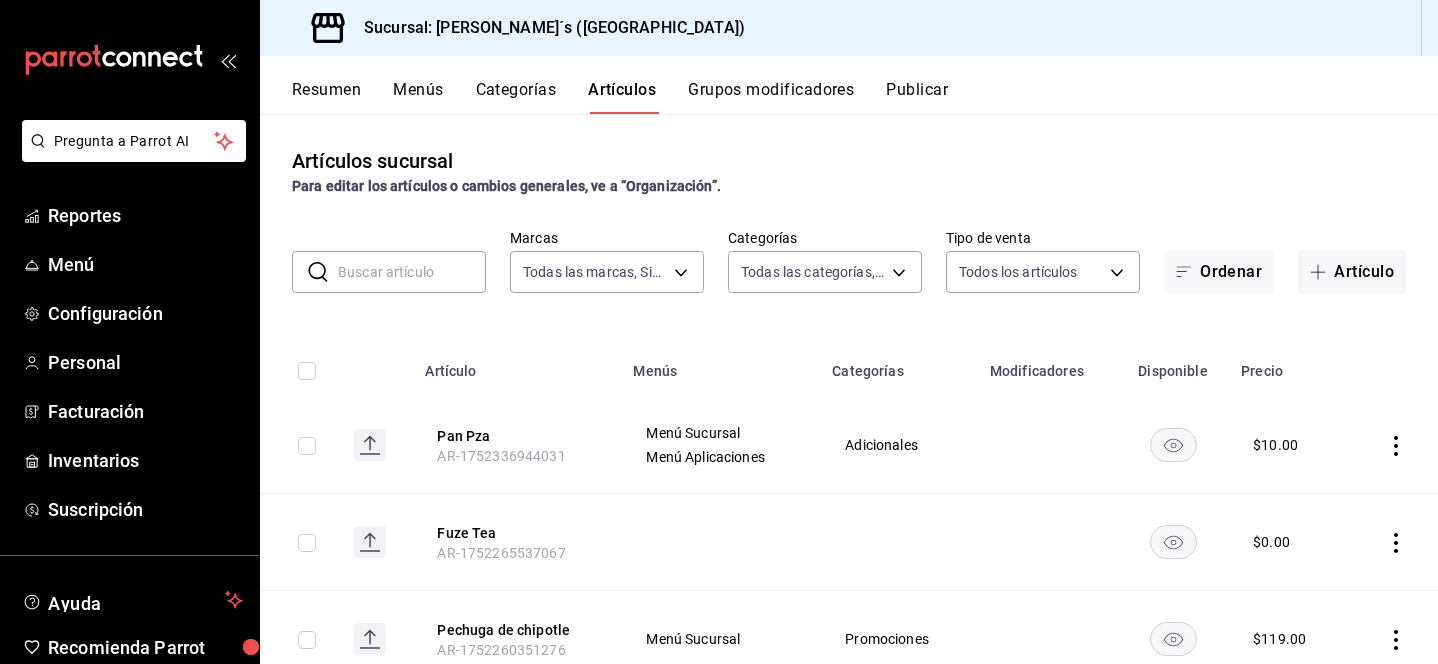 click on "Resumen" at bounding box center [326, 97] 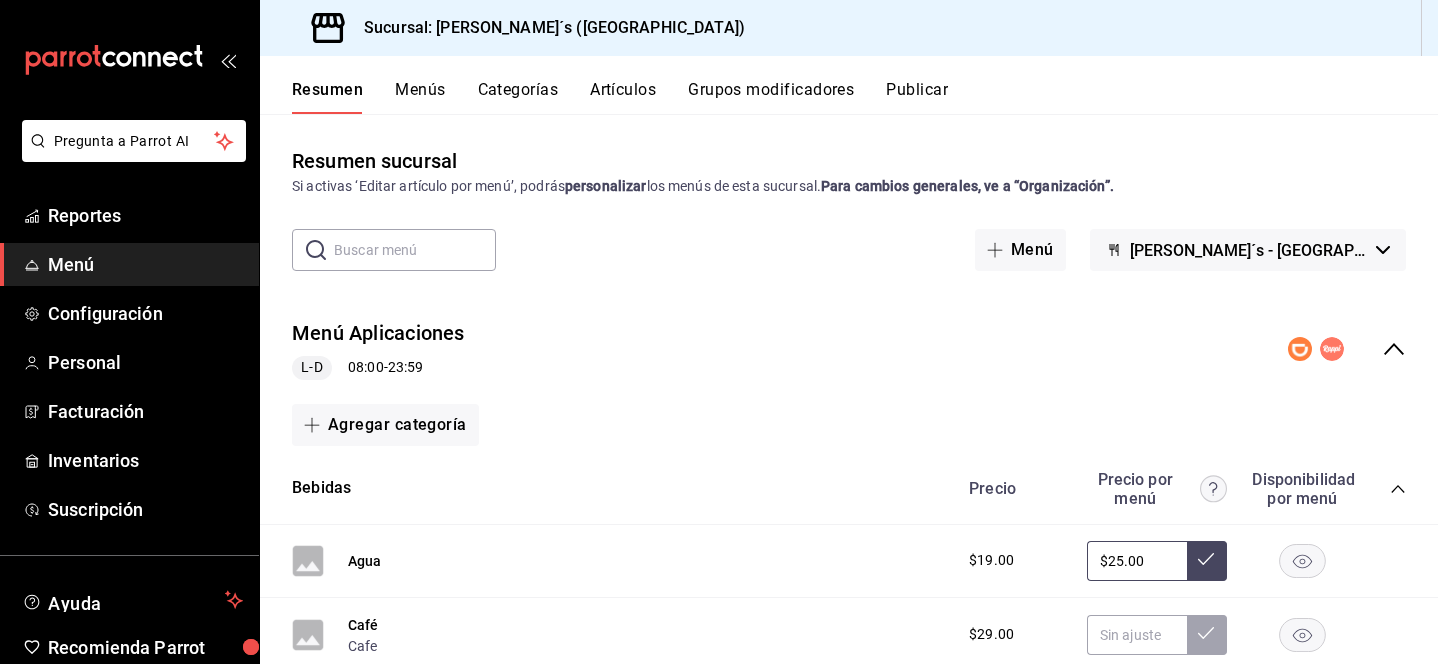 click on "Menú" at bounding box center (145, 264) 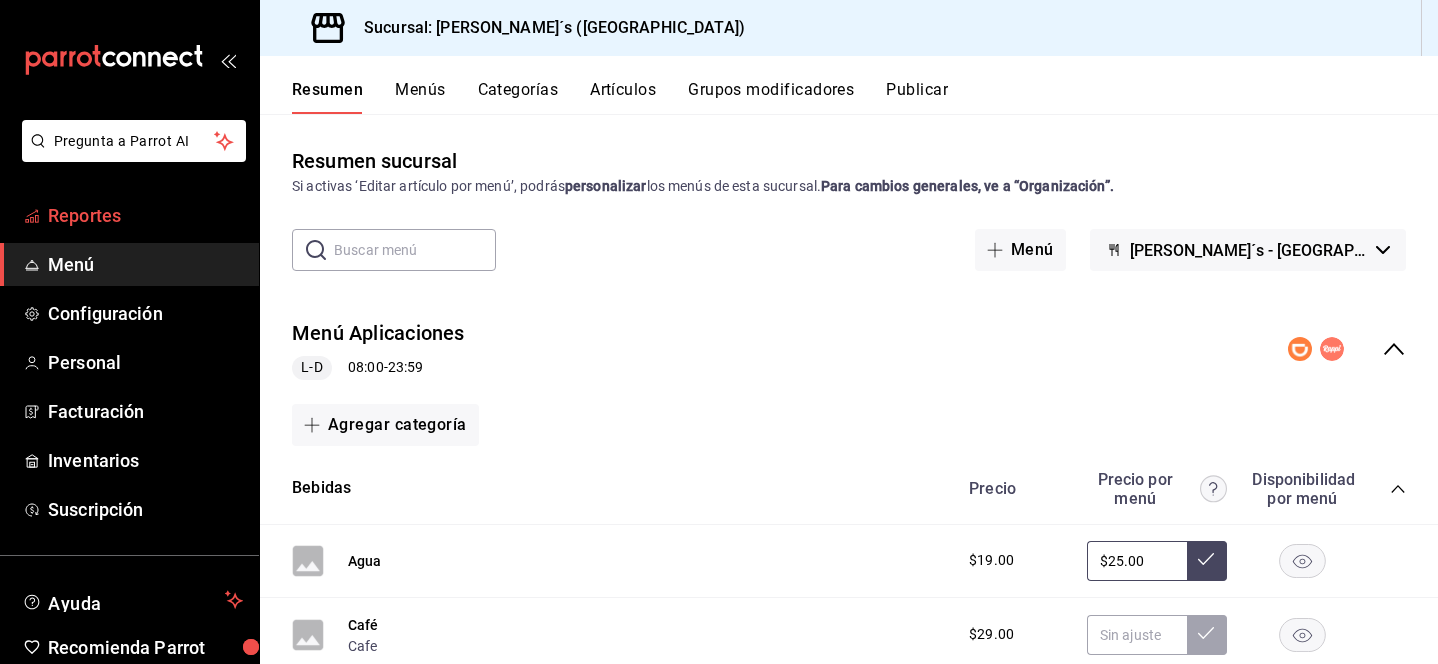 click on "Reportes" at bounding box center [145, 215] 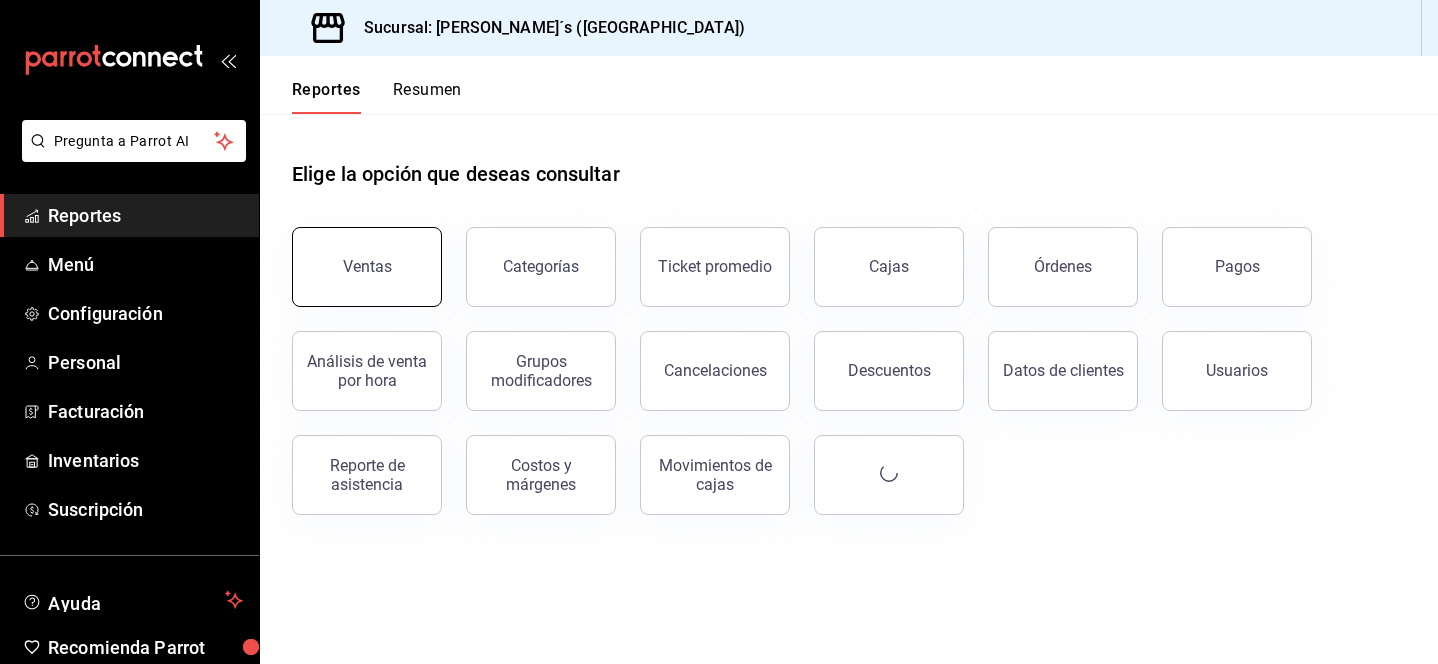 click on "Ventas" at bounding box center (367, 266) 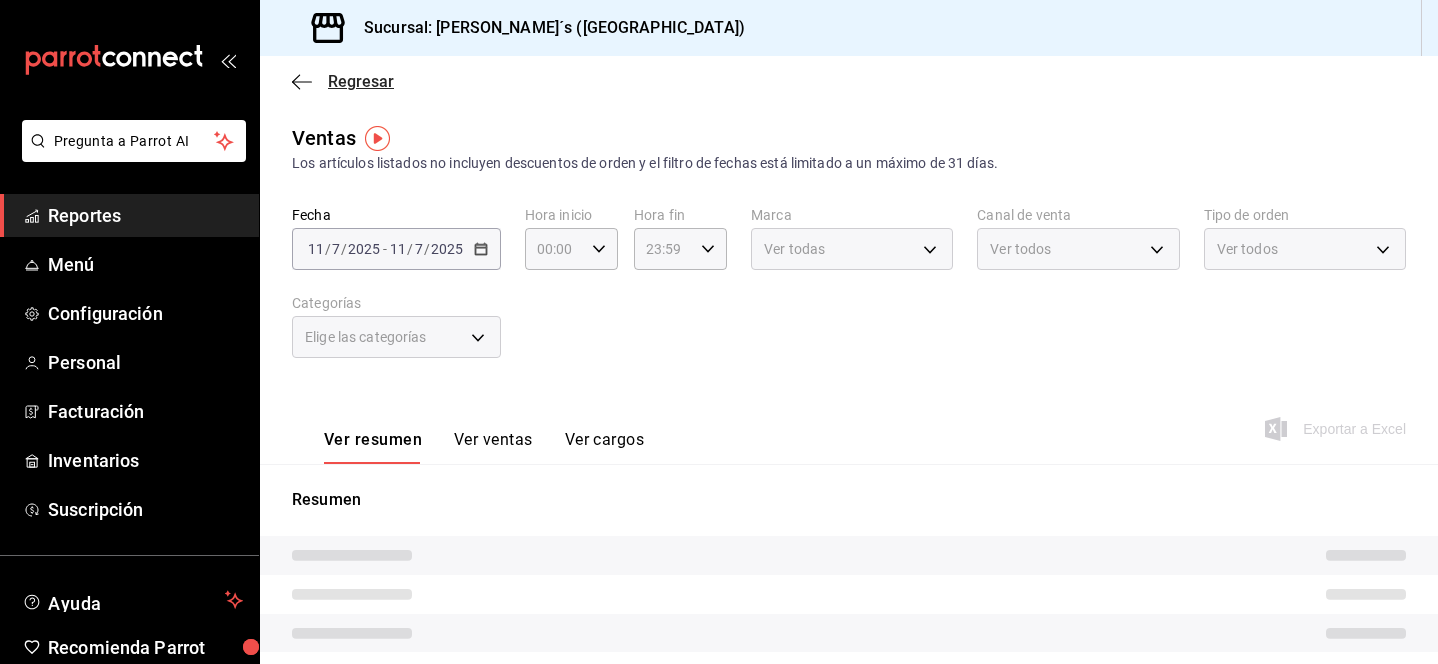 click on "Regresar" at bounding box center (361, 81) 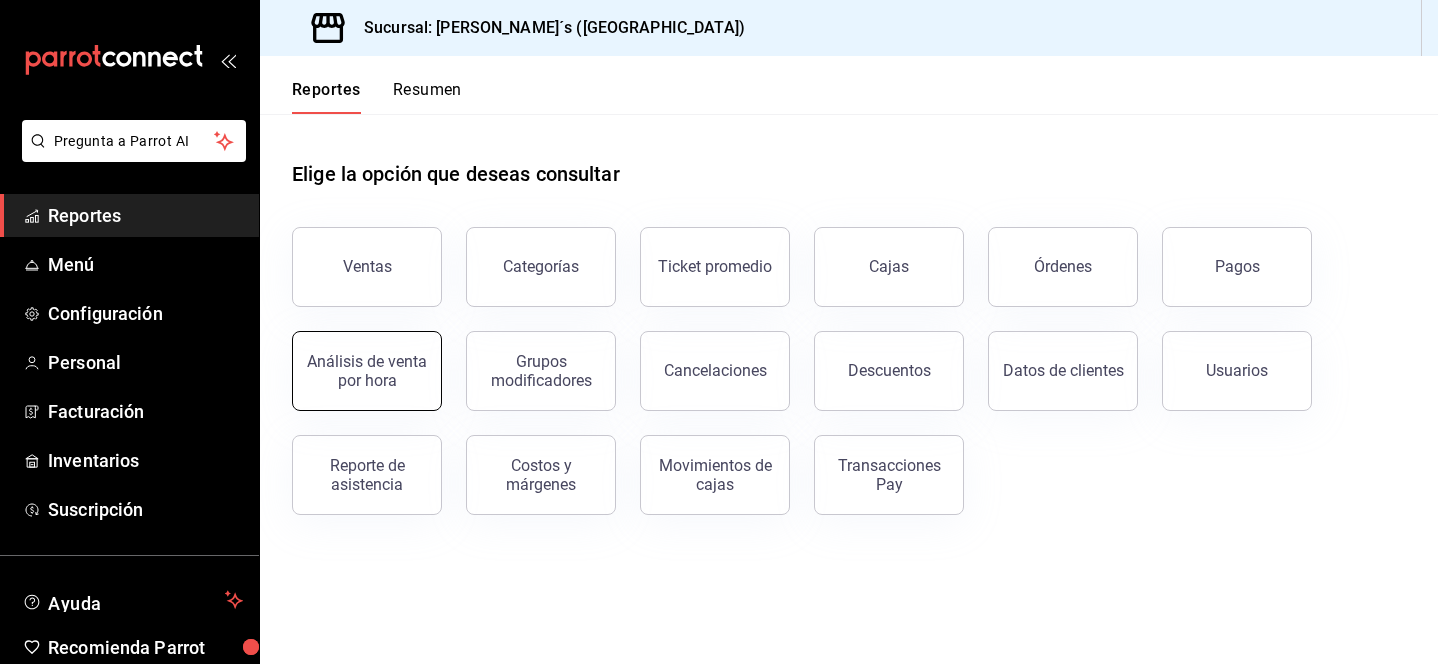 click on "Análisis de venta por hora" at bounding box center [367, 371] 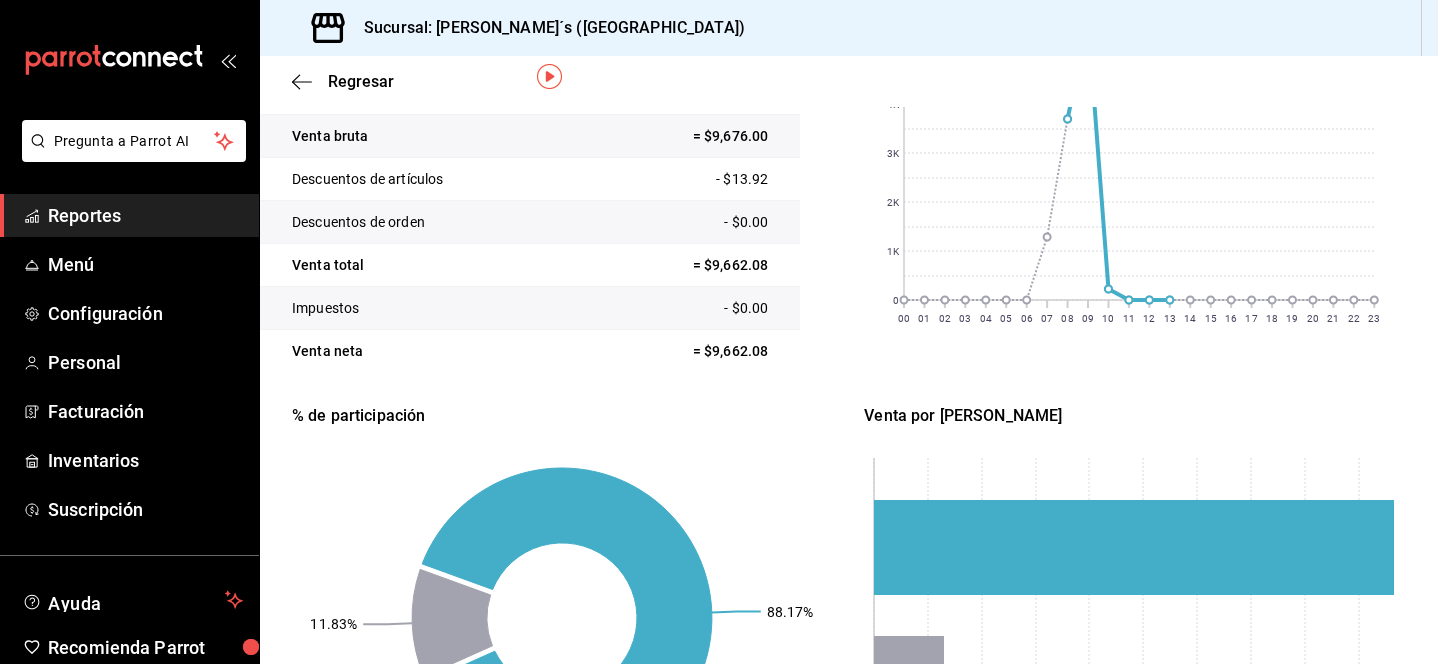 scroll, scrollTop: 0, scrollLeft: 0, axis: both 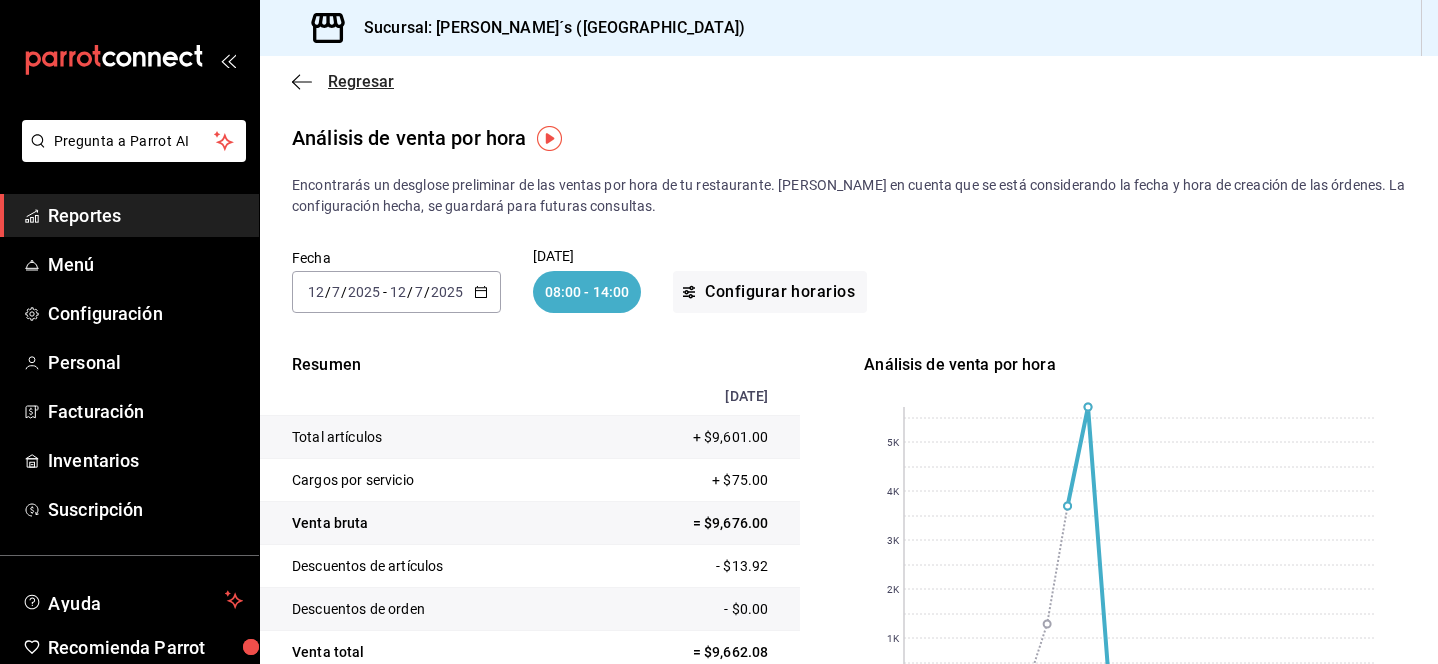 click on "Regresar" at bounding box center (361, 81) 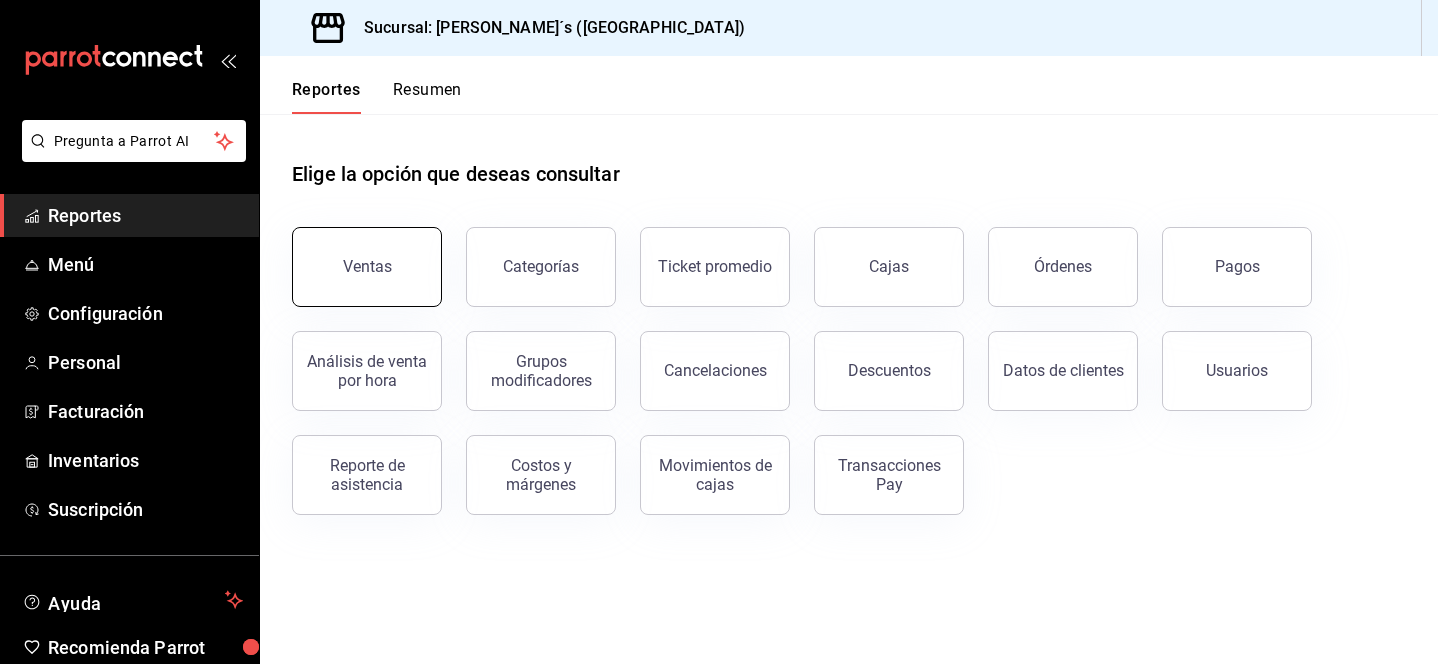 click on "Ventas" at bounding box center (367, 267) 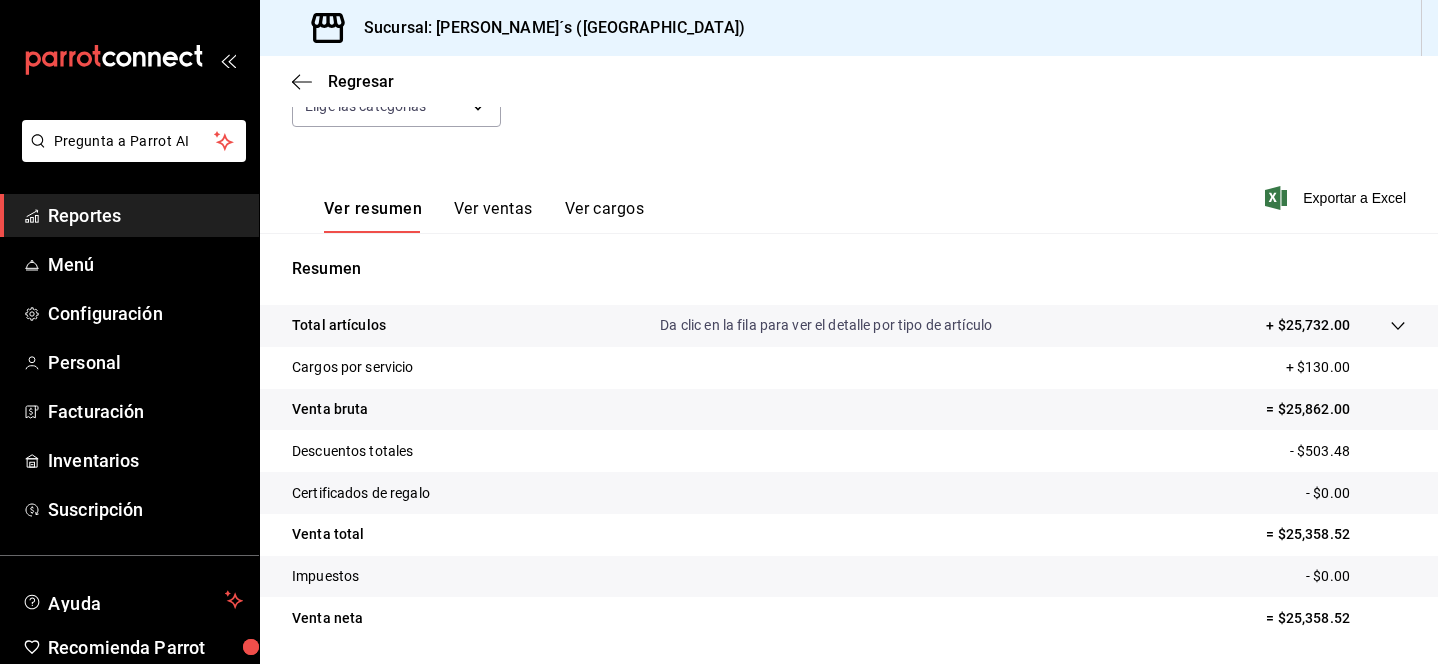scroll, scrollTop: 294, scrollLeft: 0, axis: vertical 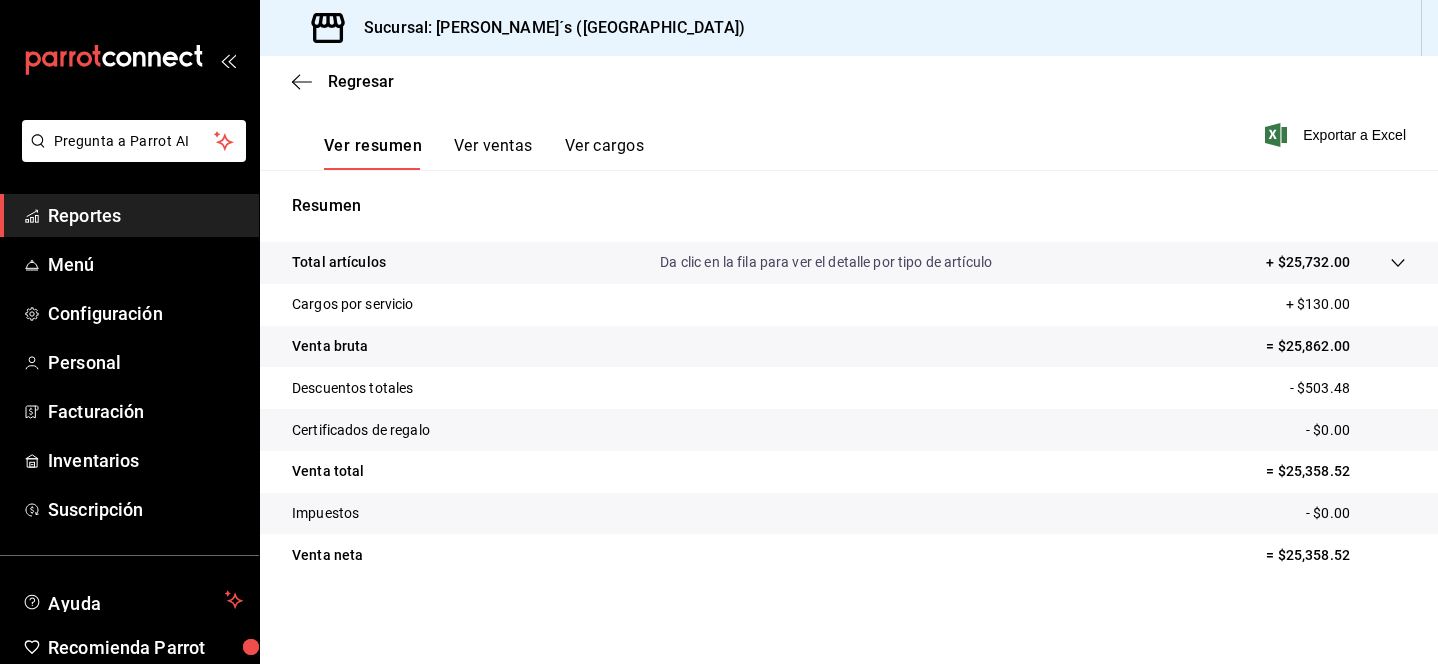 click on "Ver ventas" at bounding box center (493, 153) 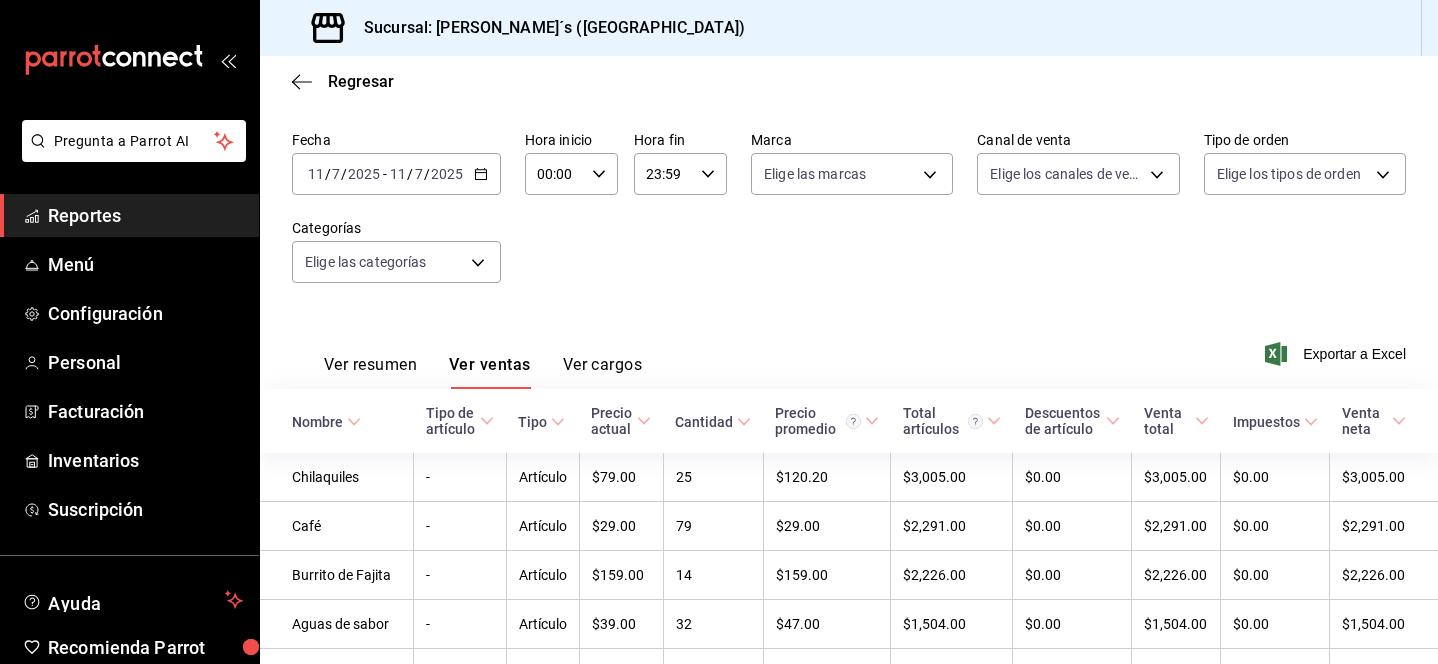scroll, scrollTop: 294, scrollLeft: 0, axis: vertical 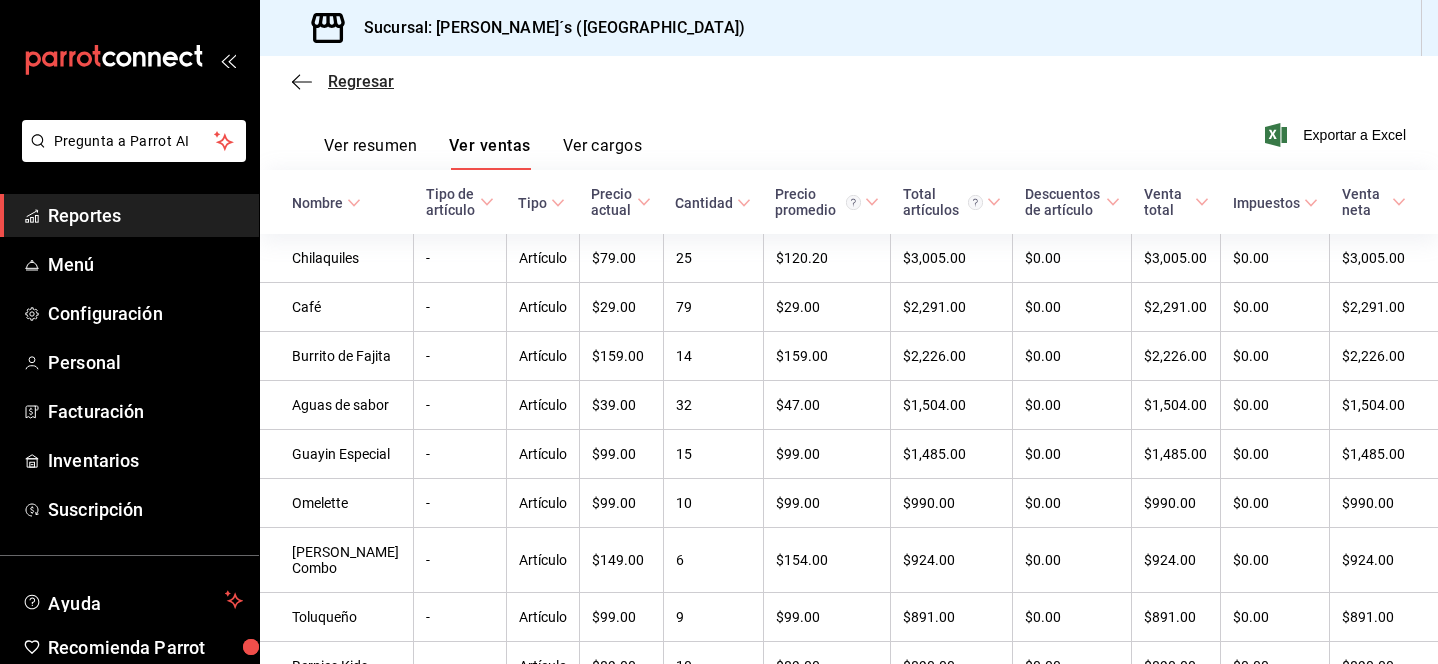 click on "Regresar" at bounding box center (361, 81) 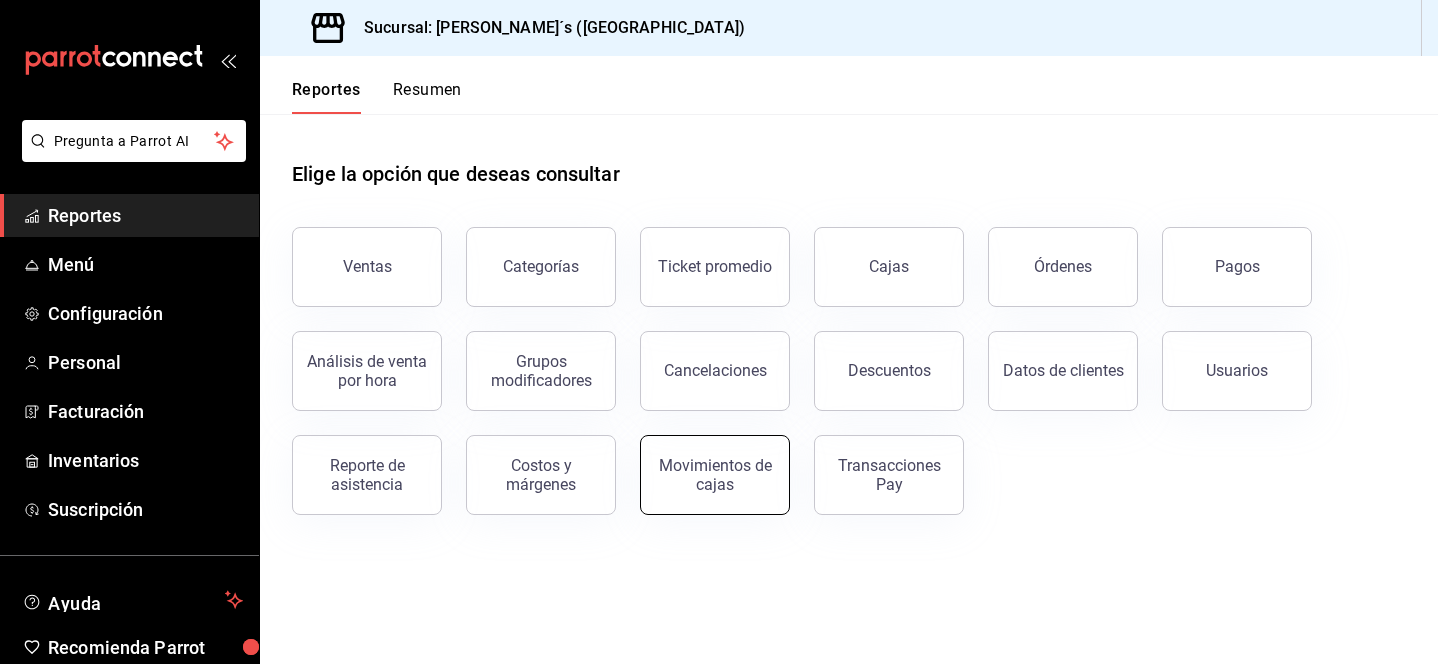 click on "Movimientos de cajas" at bounding box center (715, 475) 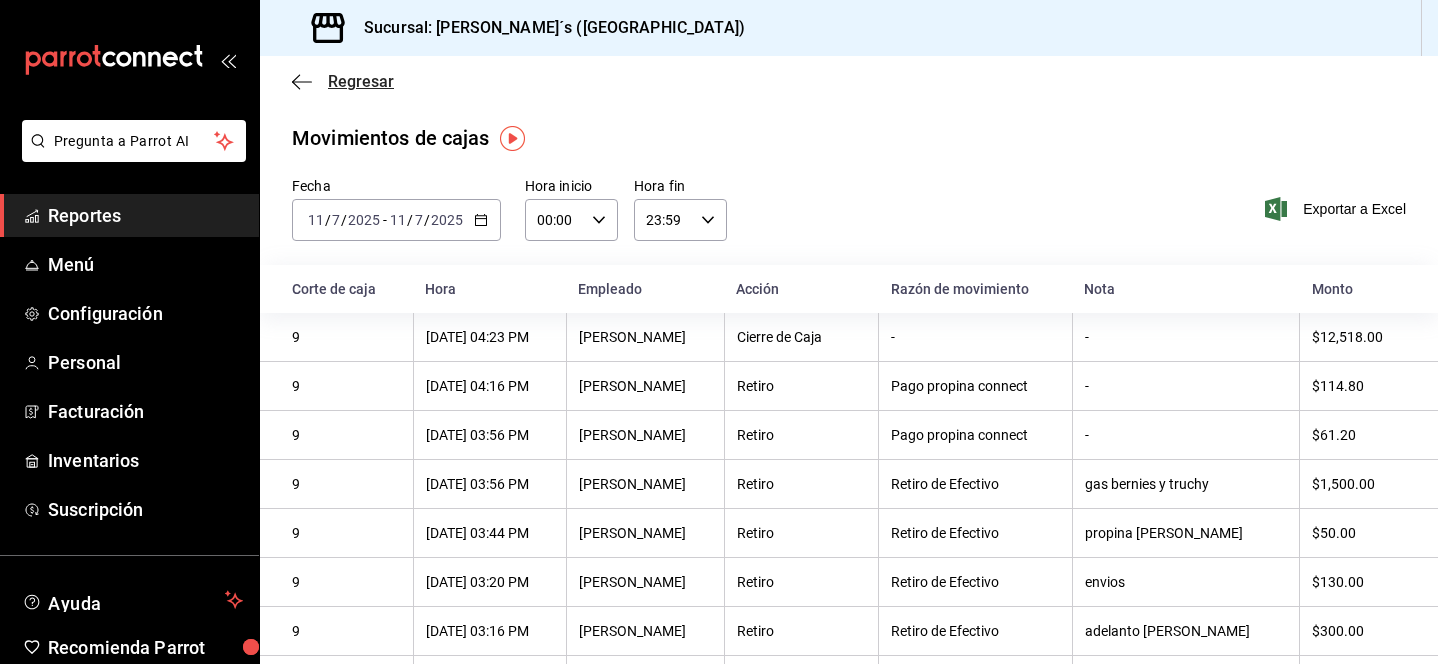 click on "Regresar" at bounding box center [361, 81] 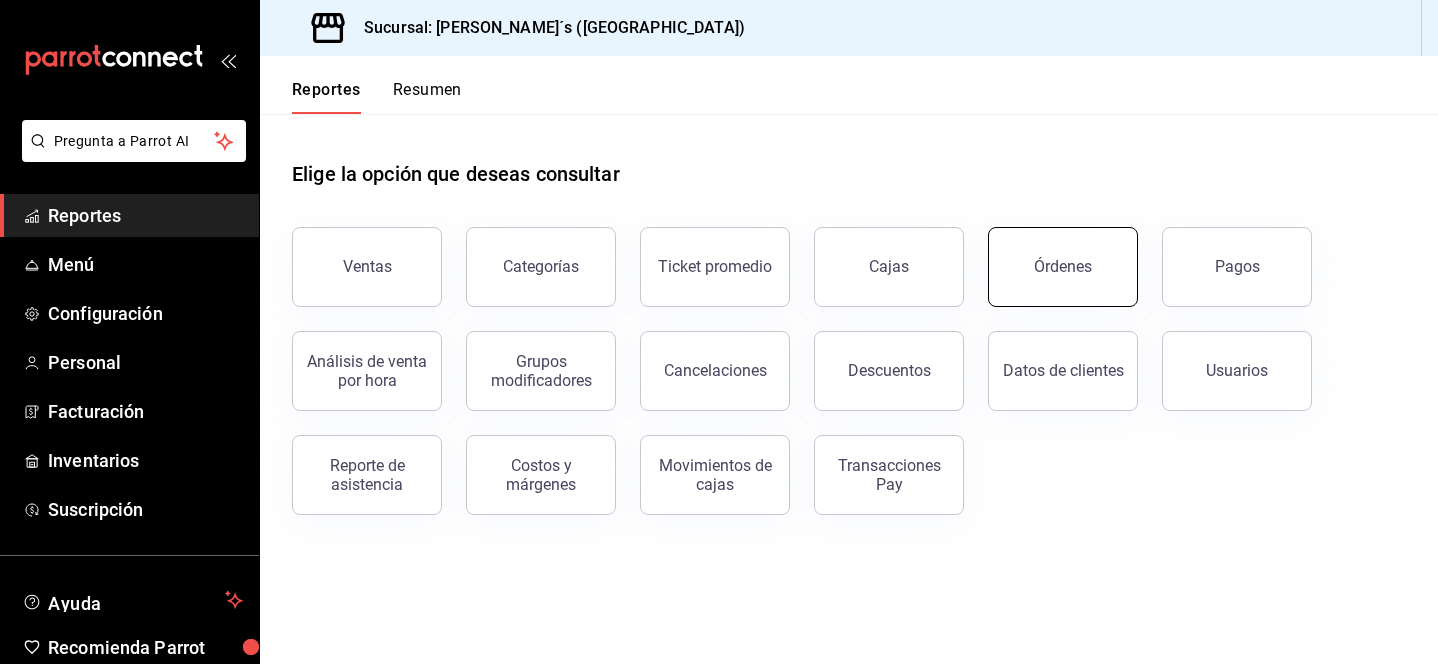 click on "Órdenes" at bounding box center (1063, 266) 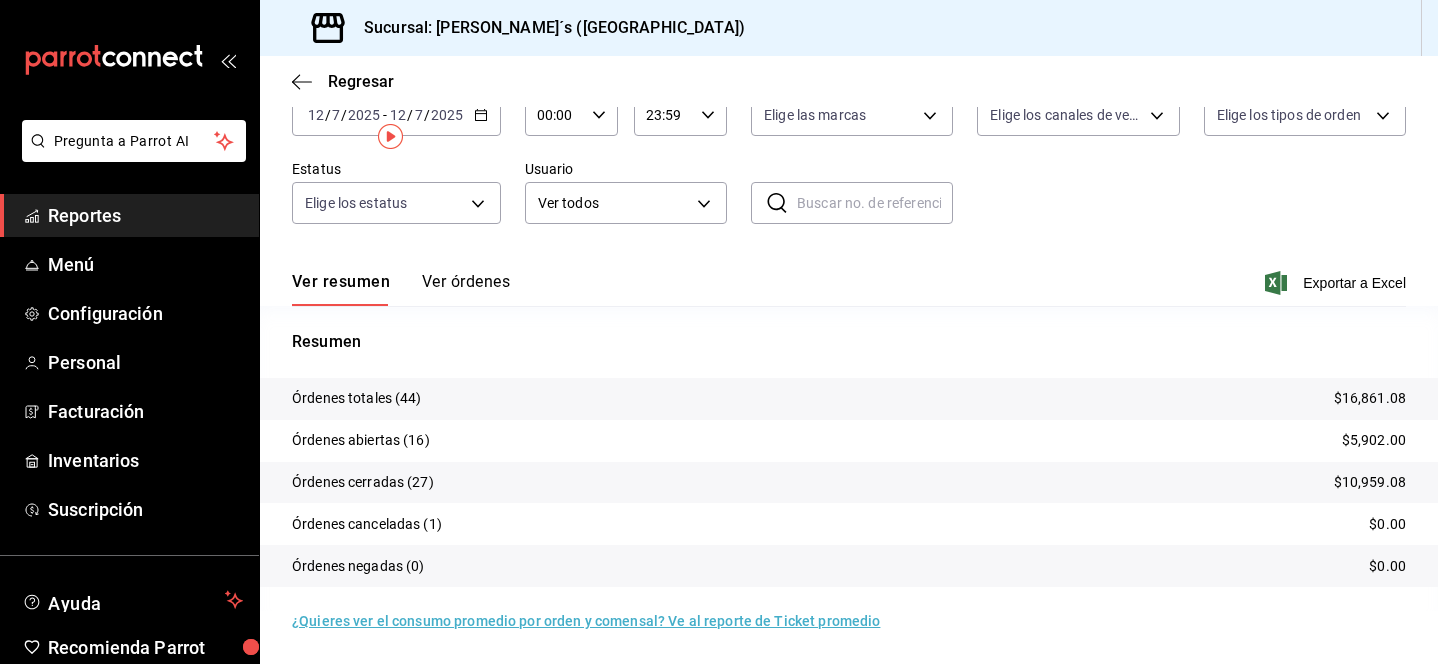 scroll, scrollTop: 0, scrollLeft: 0, axis: both 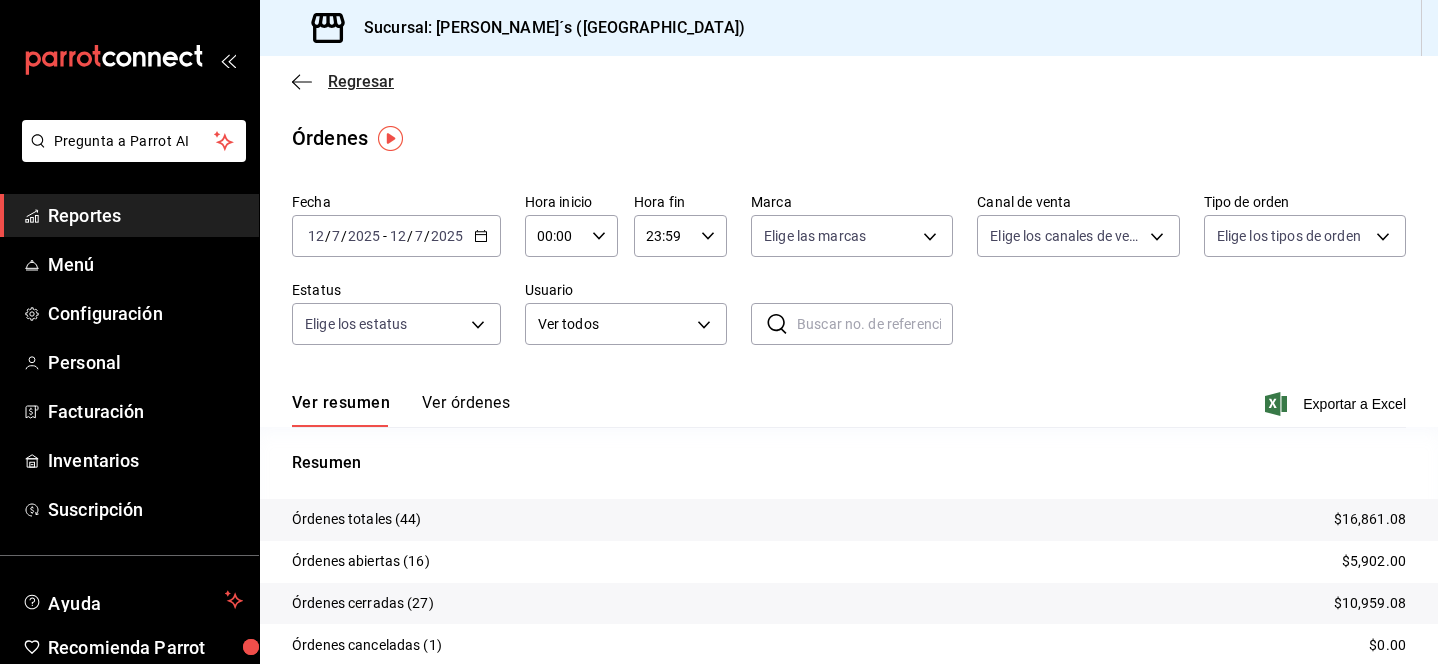 click on "Regresar" at bounding box center (361, 81) 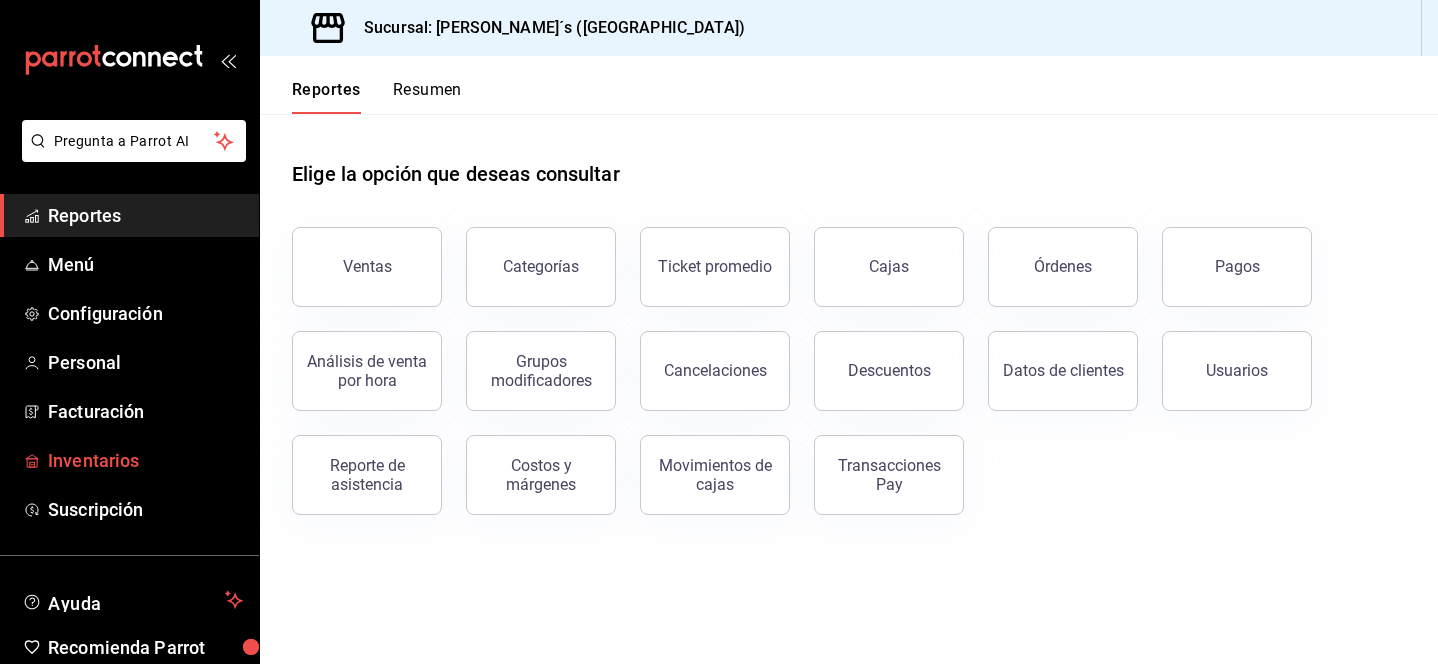 click on "Inventarios" at bounding box center (145, 460) 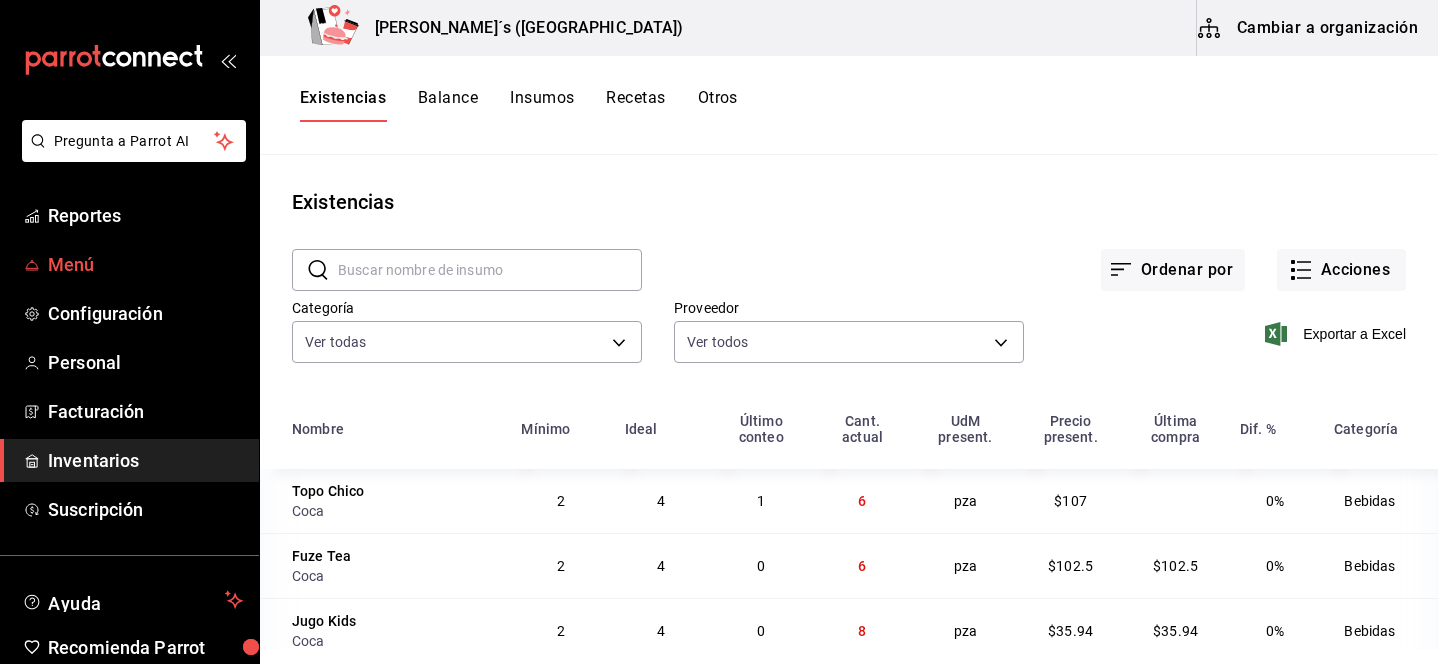 click on "Menú" at bounding box center [145, 264] 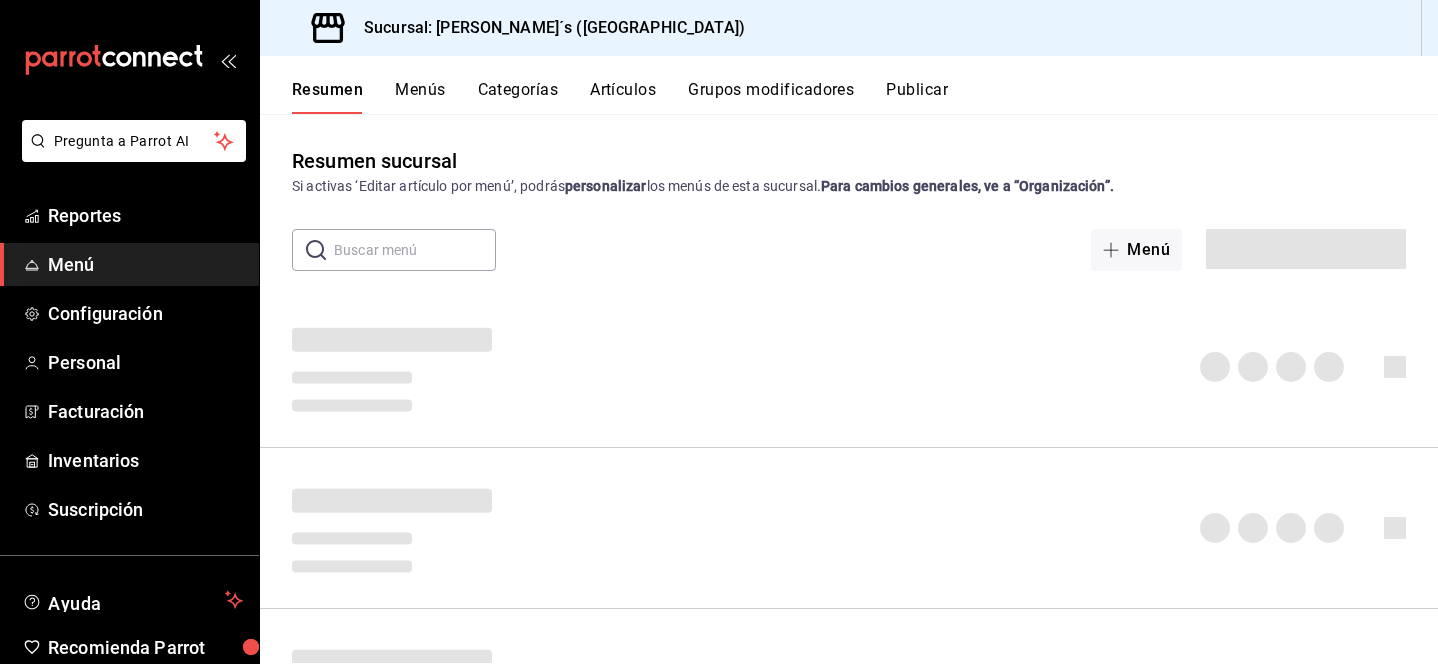 click on "Artículos" at bounding box center [623, 97] 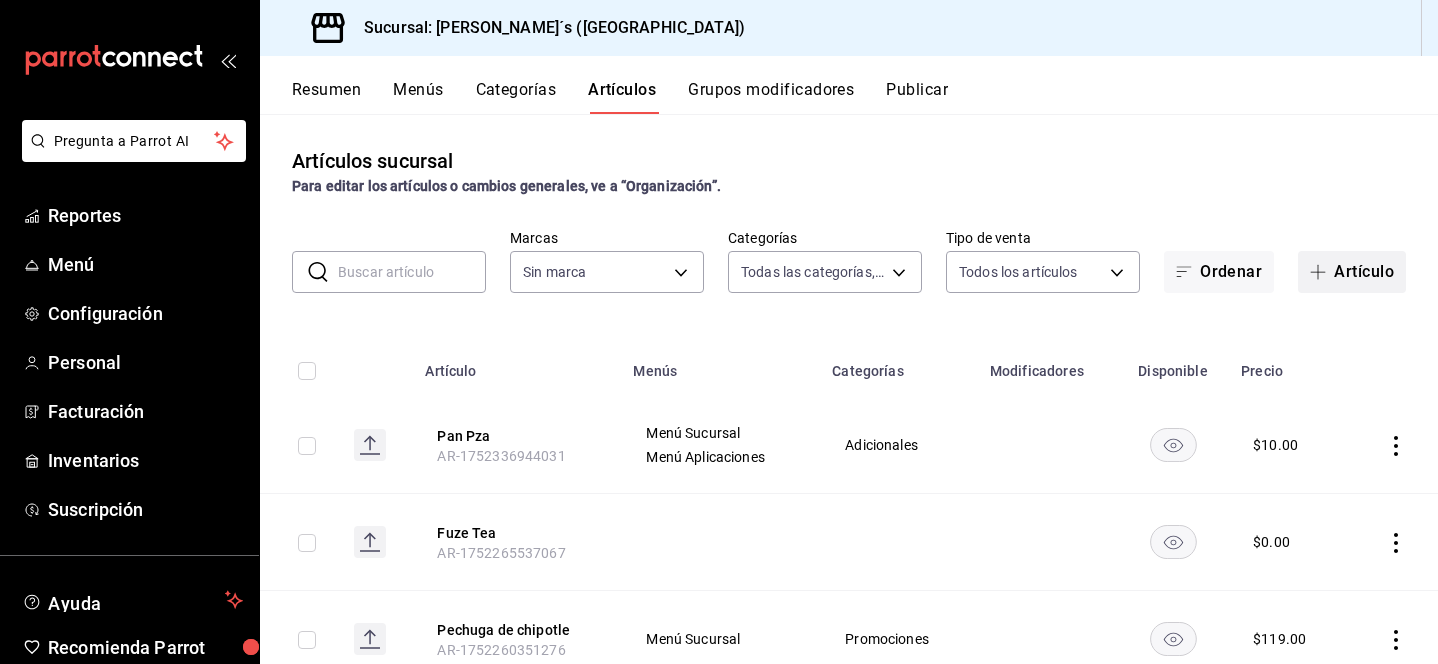 type on "ae4a7234-9aae-4ce4-8a77-fa16fb1a4821,ee38b7ad-d12b-4d5e-9e22-3d3cd9a33fe1,6335bfee-1b57-474e-9be4-1b11f617adc5,6f3e06f7-af71-4b7c-94f8-d4e9948e484b,76cbb9da-d5a2-42ab-8993-2019039cb97d,fe0ccd83-6a44-4eac-b88c-8a64aee33130,257621ab-0a43-4112-b075-808354fb14ad,34b95f2c-ce55-4d4f-bfa5-15ddbc887032,f36ca077-2af2-455b-86b8-cefb41e91a02,d6b41d5a-c262-4540-807b-249c19d19c21,176d64ee-7dfa-4fa2-bcc4-cfb2851cad00" 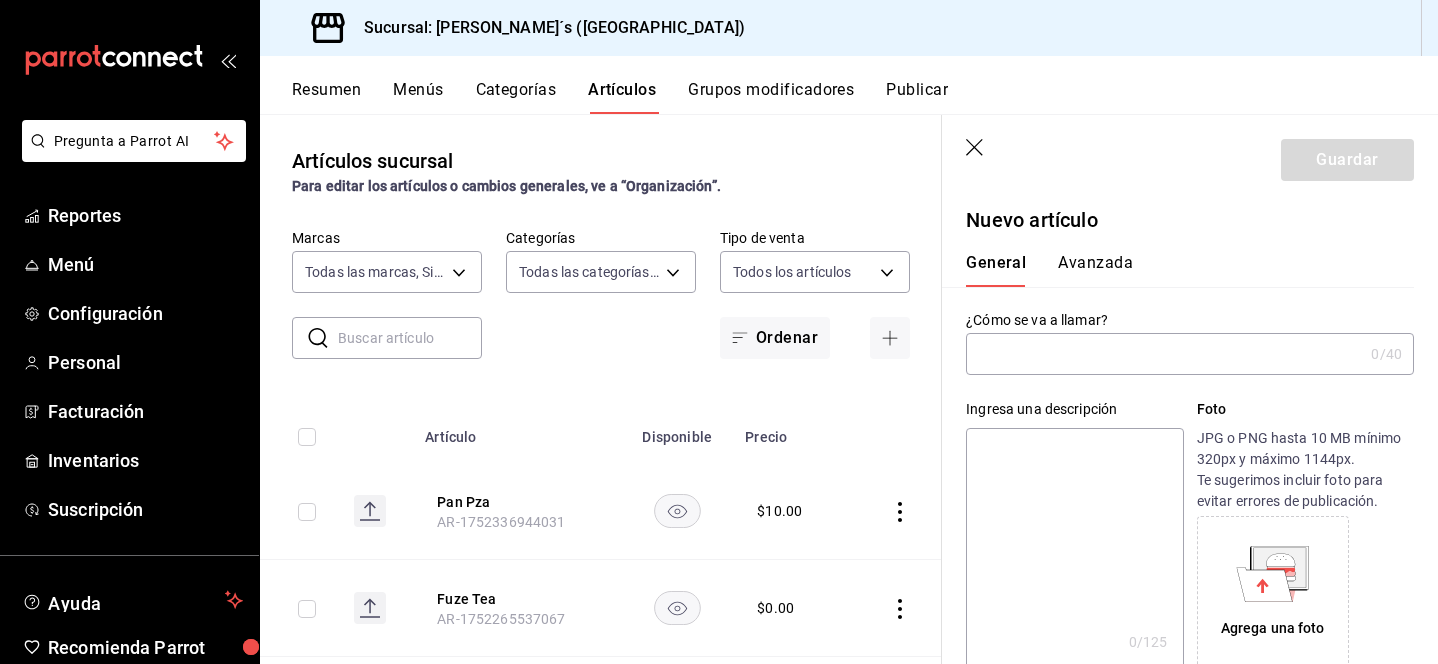 type on "AR-1752339612473" 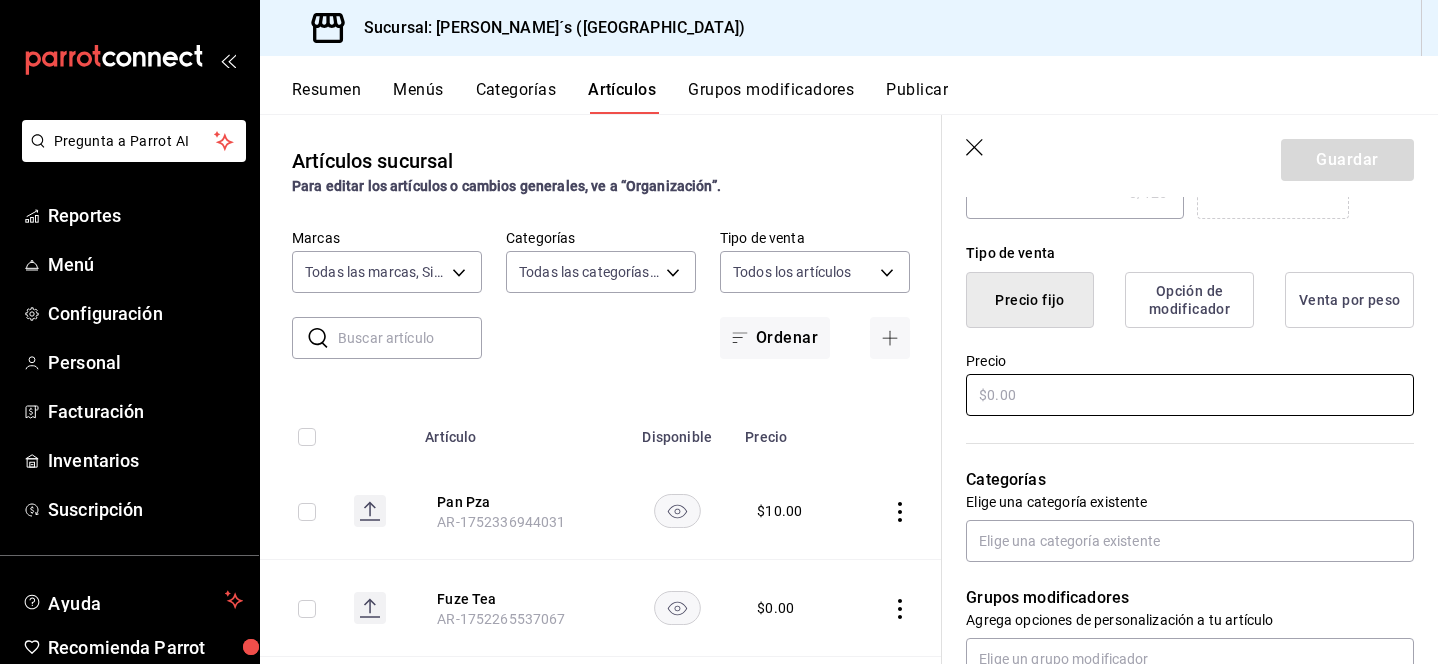 scroll, scrollTop: 451, scrollLeft: 0, axis: vertical 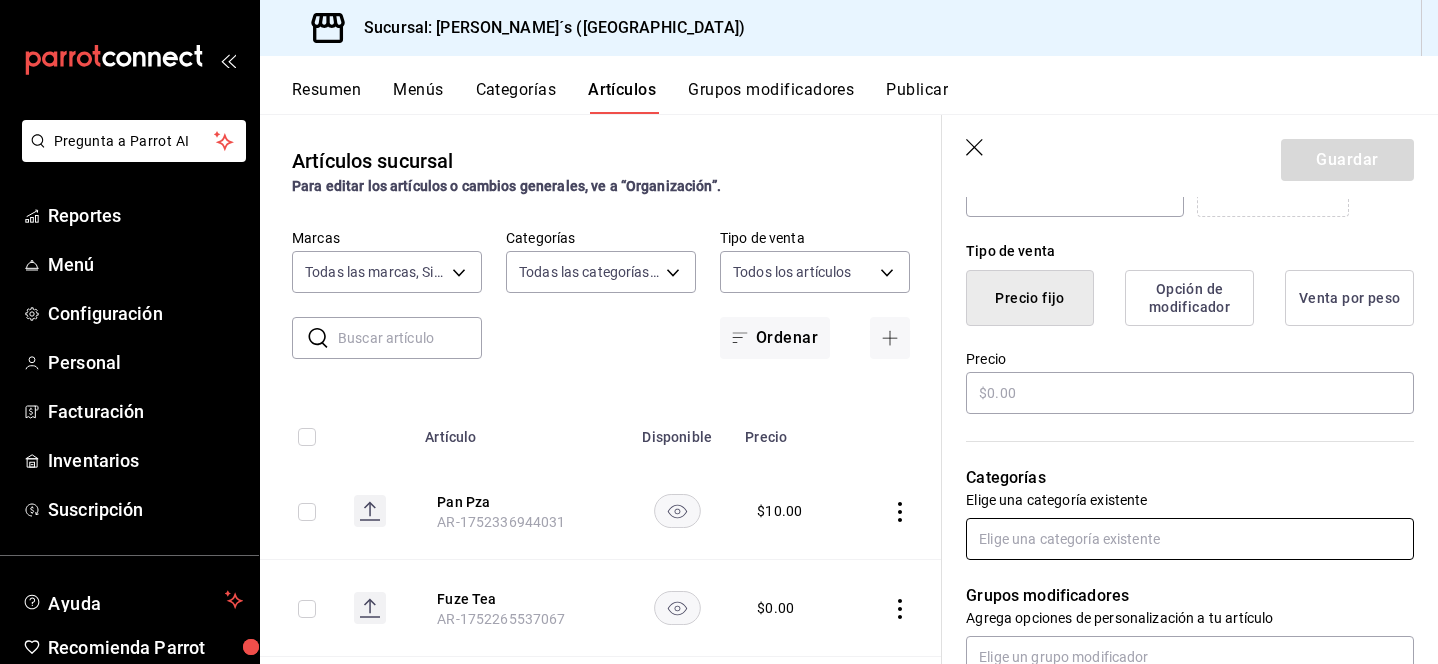 type on "Porcion crema" 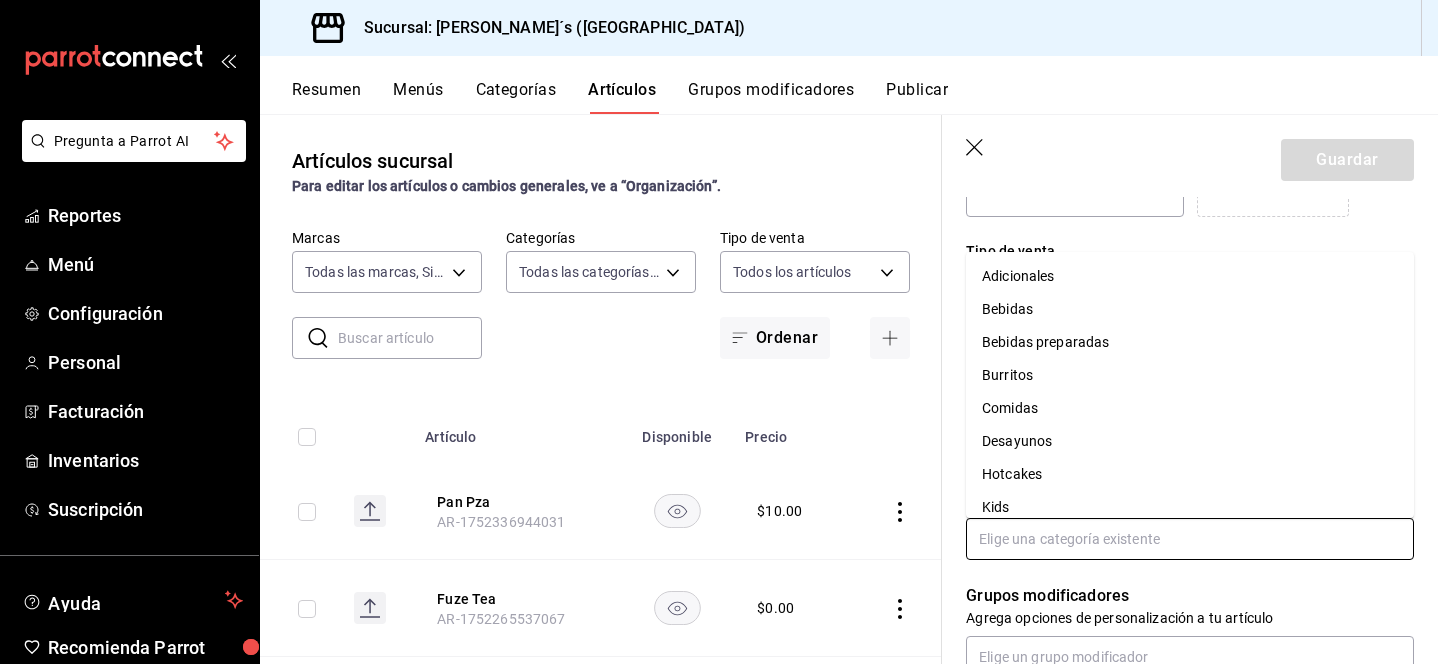 click at bounding box center [1190, 539] 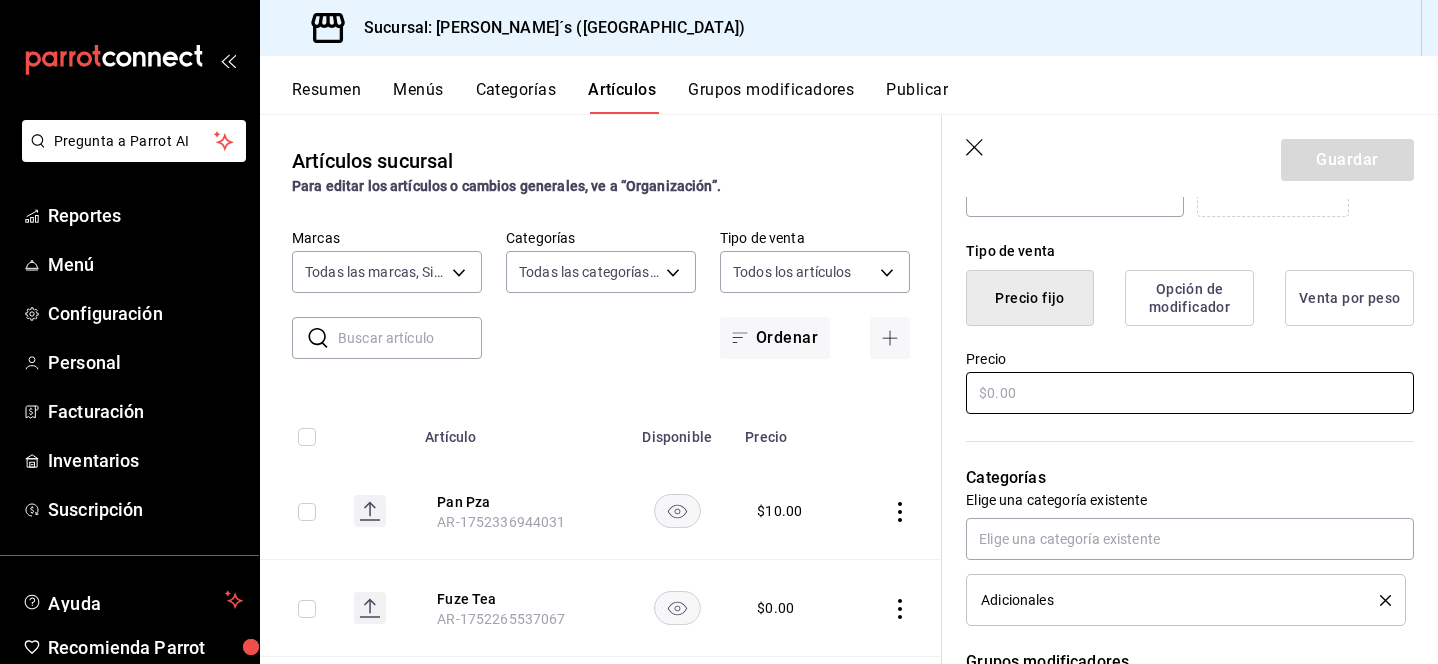 click at bounding box center (1190, 393) 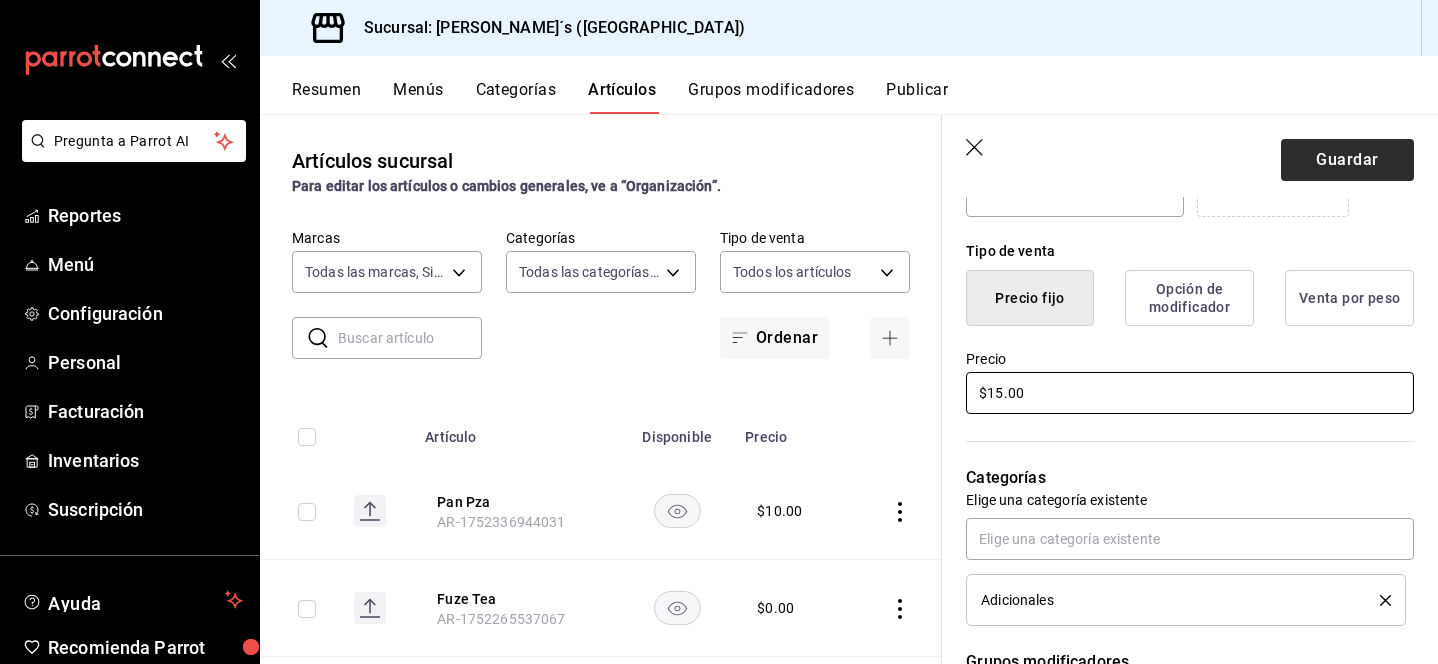 type on "$15.00" 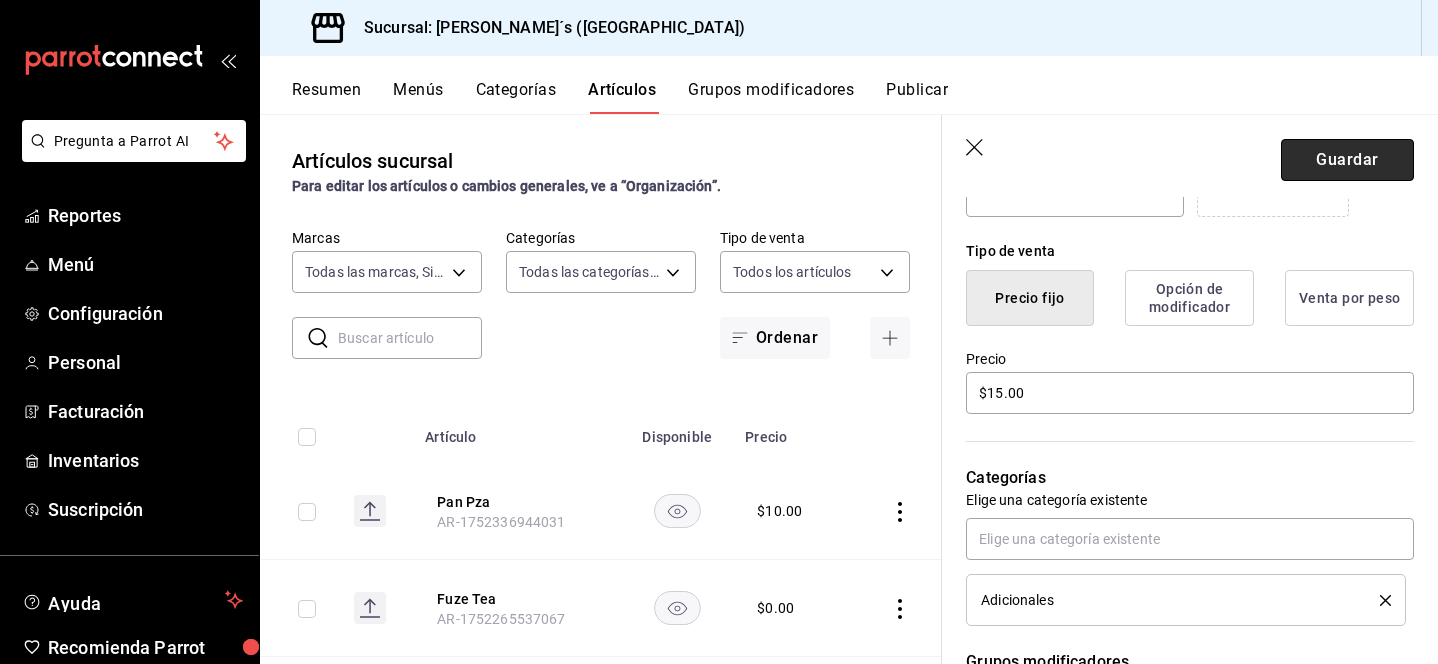 click on "Guardar" at bounding box center (1347, 160) 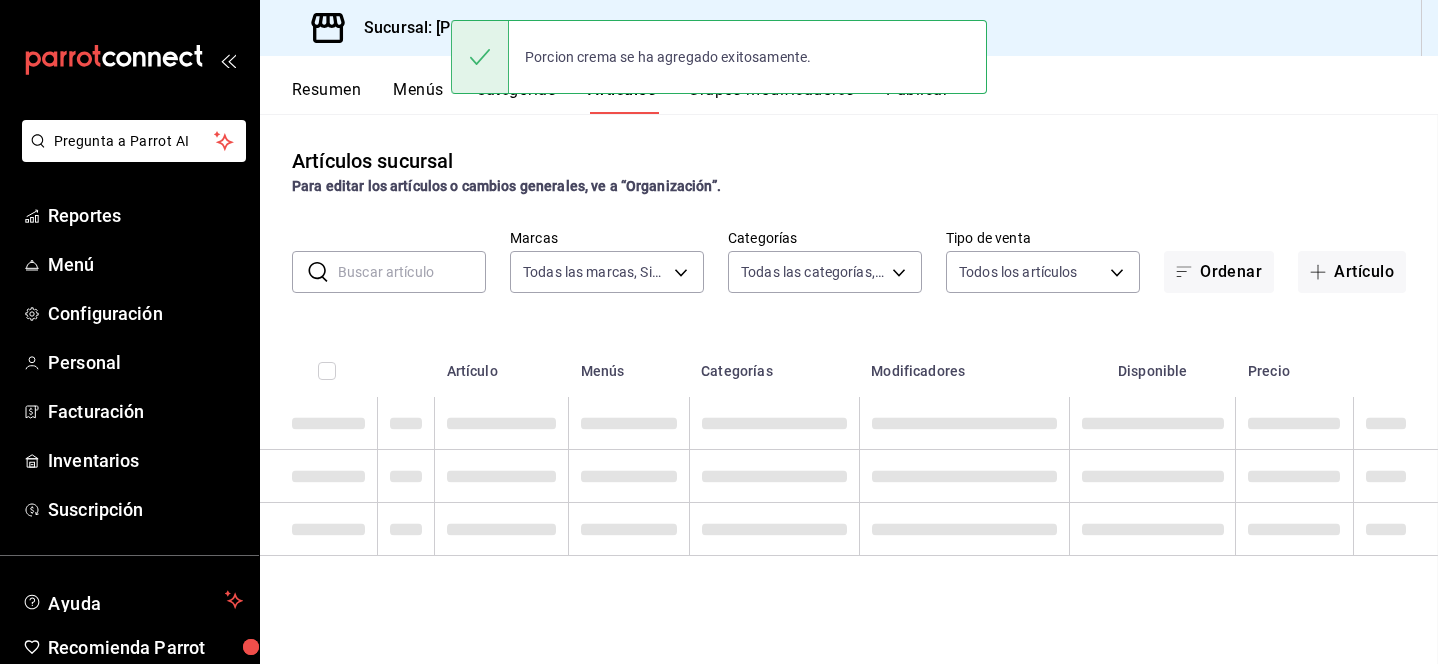 scroll, scrollTop: 0, scrollLeft: 0, axis: both 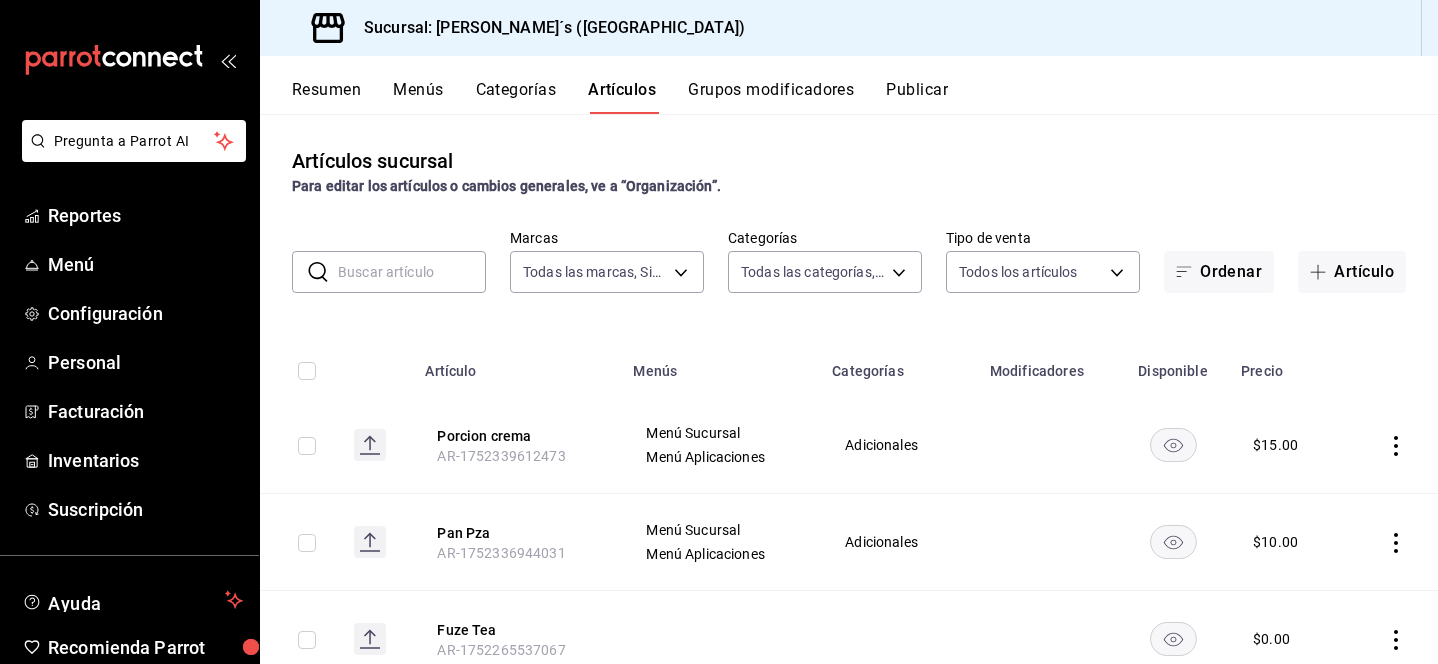 click on "Artículos" at bounding box center [622, 97] 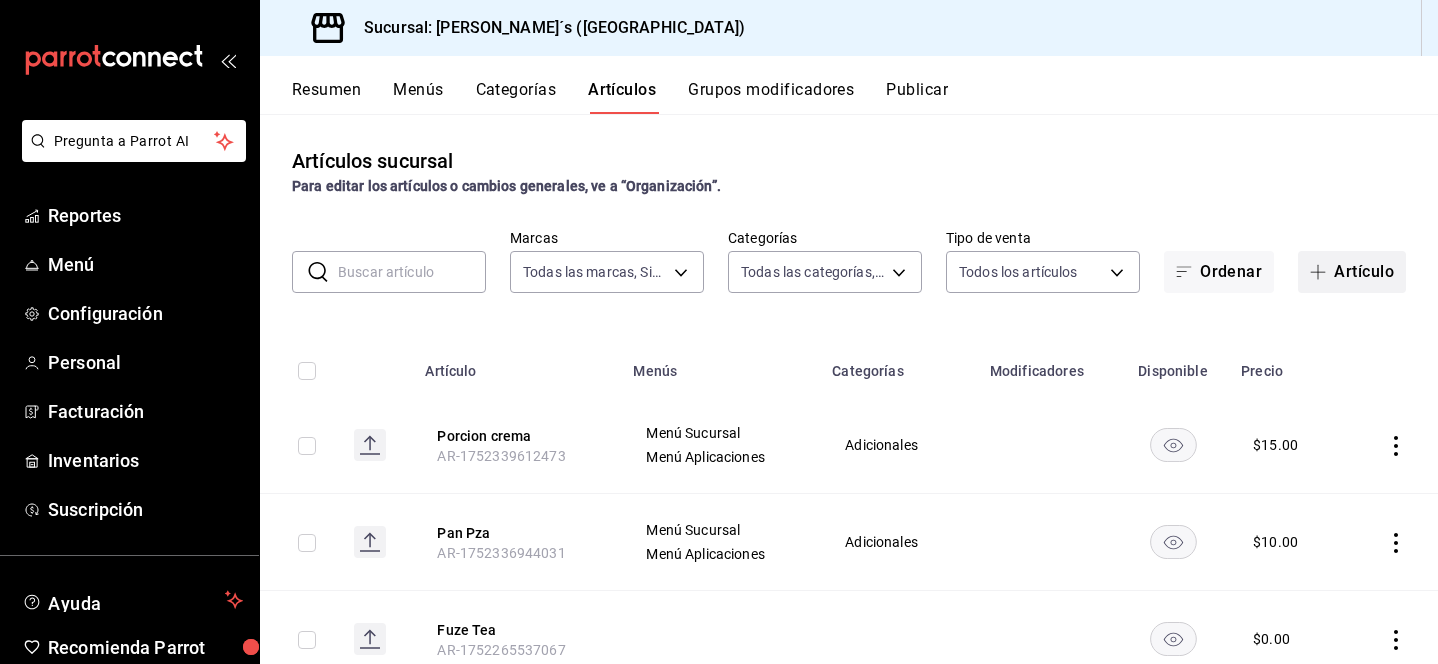 click on "Artículo" at bounding box center (1352, 272) 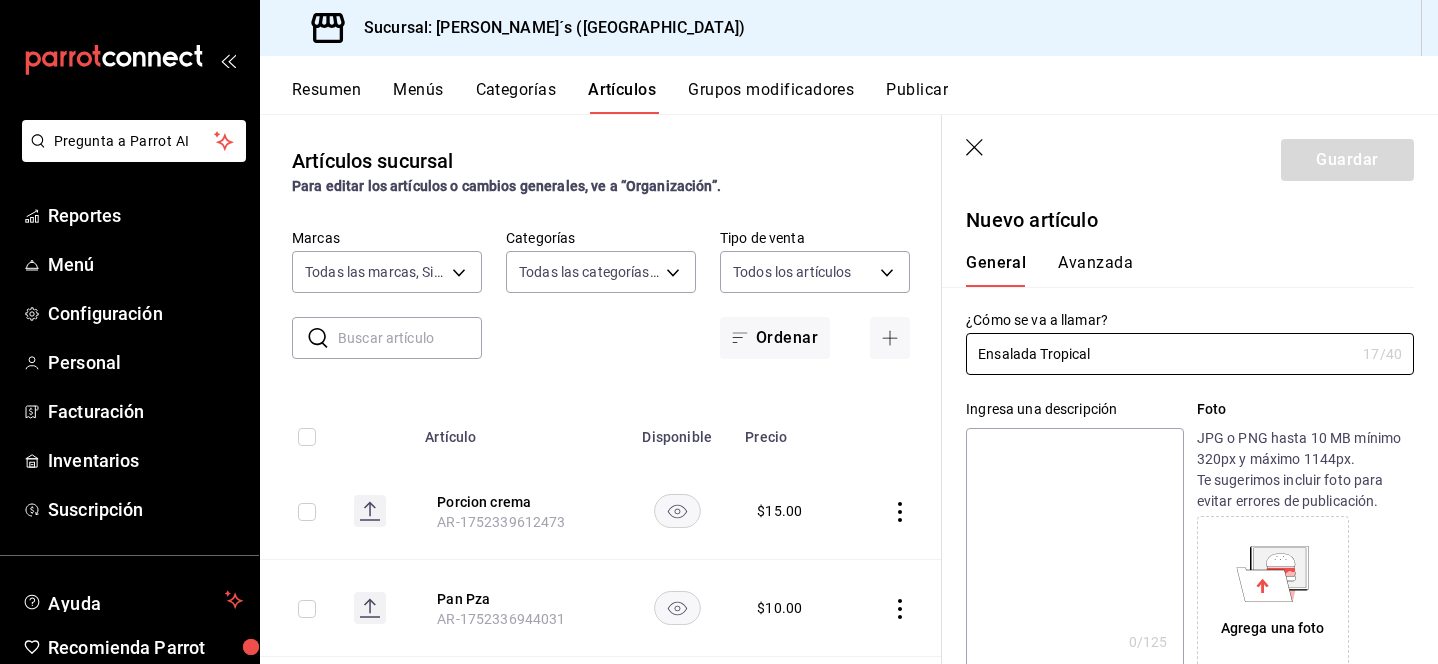 type on "Ensalada Tropical" 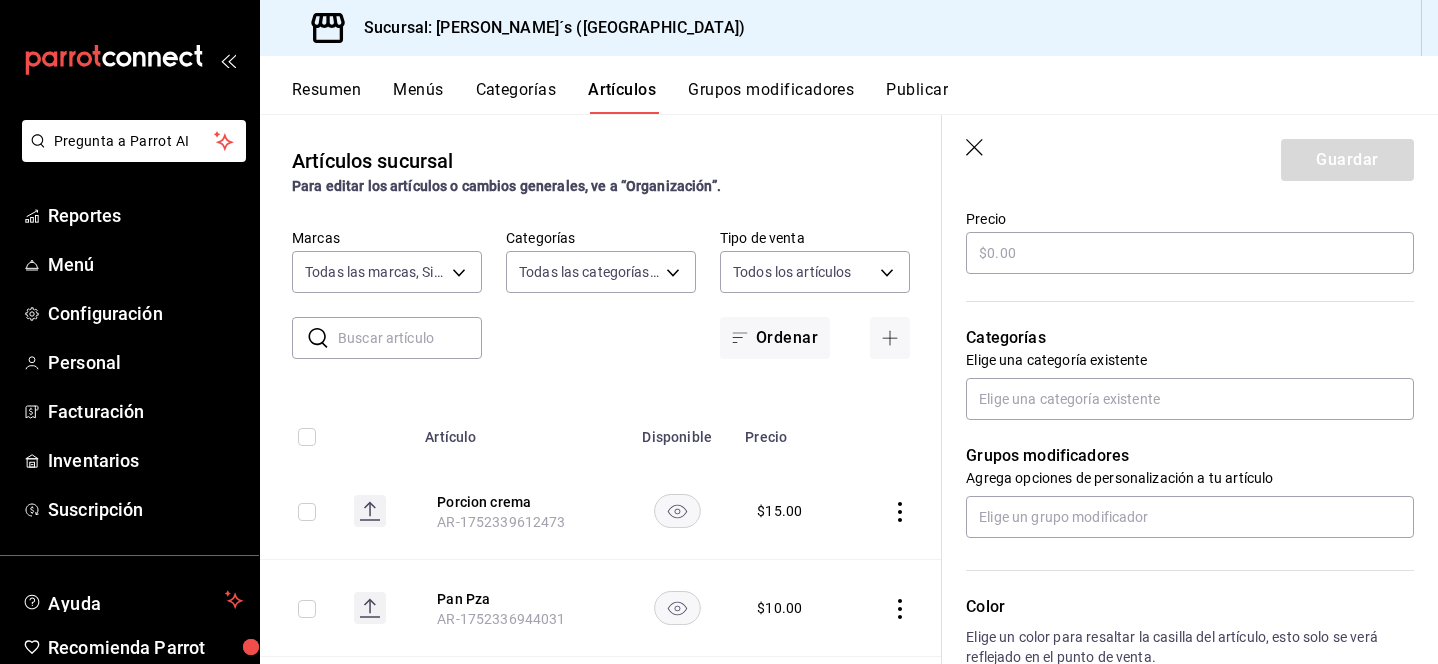 scroll, scrollTop: 592, scrollLeft: 0, axis: vertical 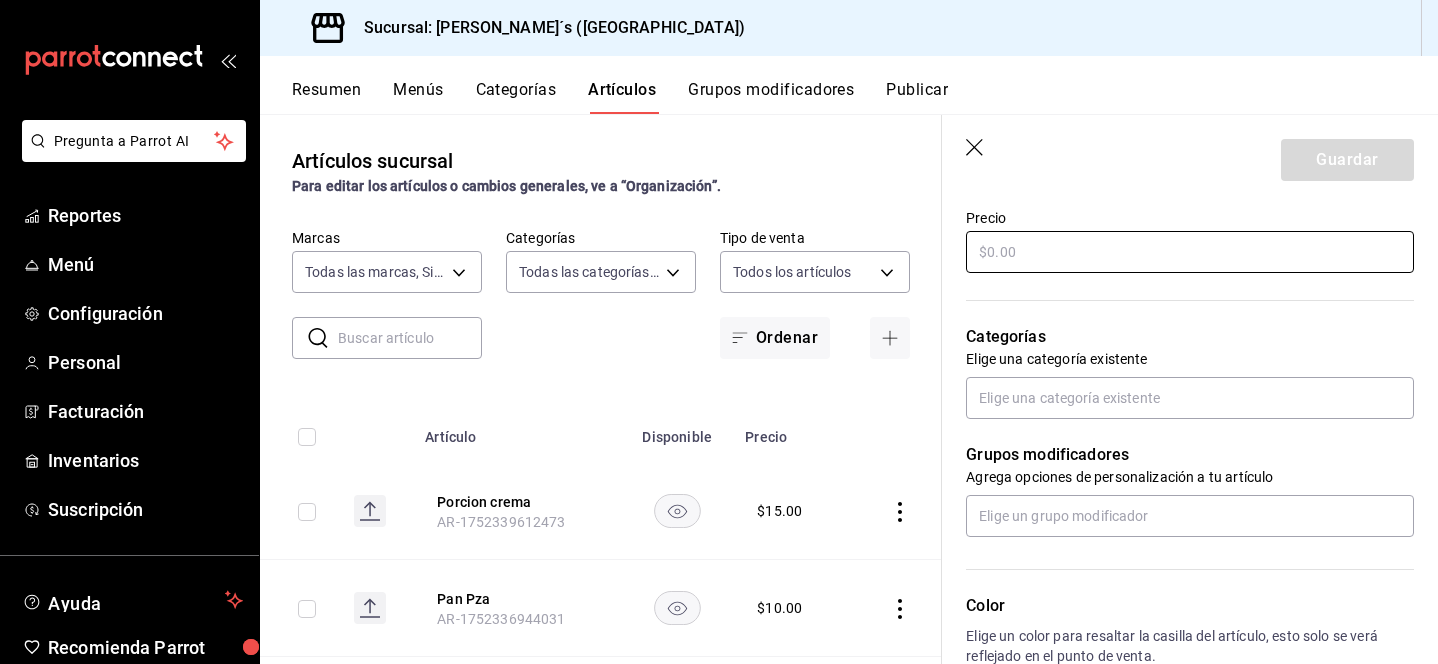 click at bounding box center (1190, 252) 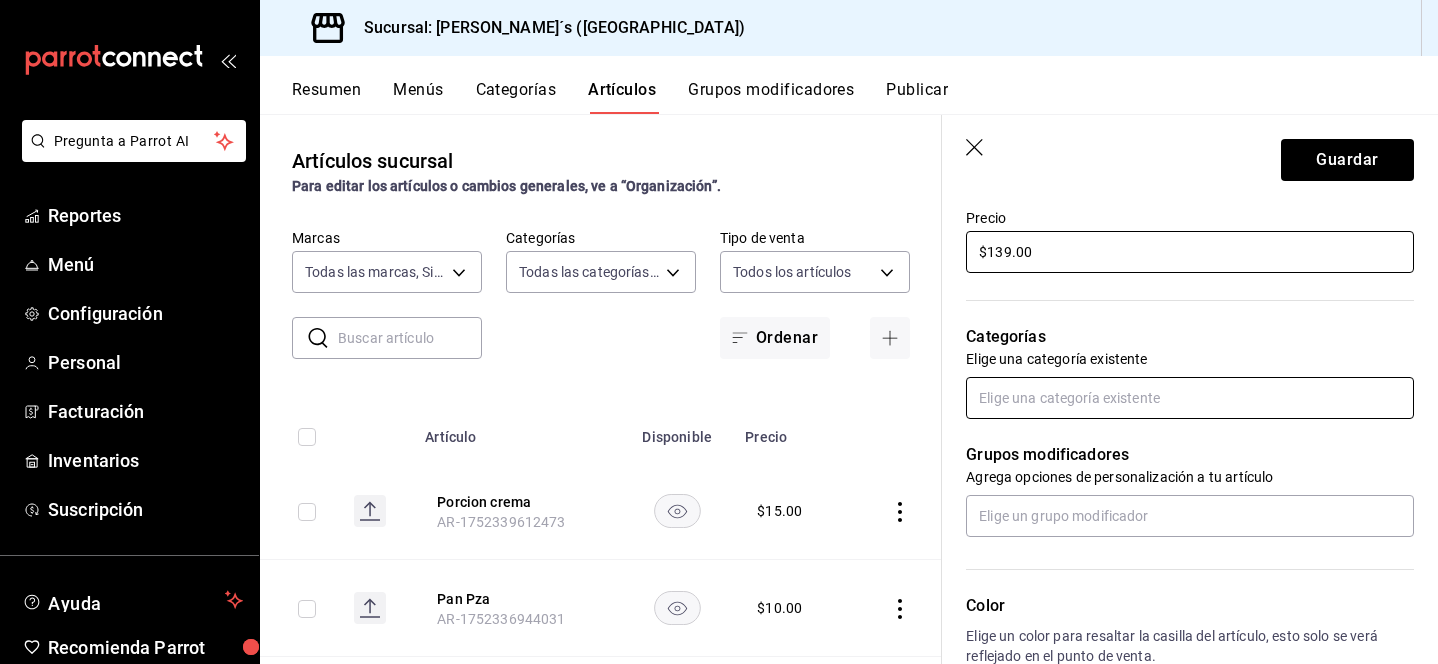 type on "$139.00" 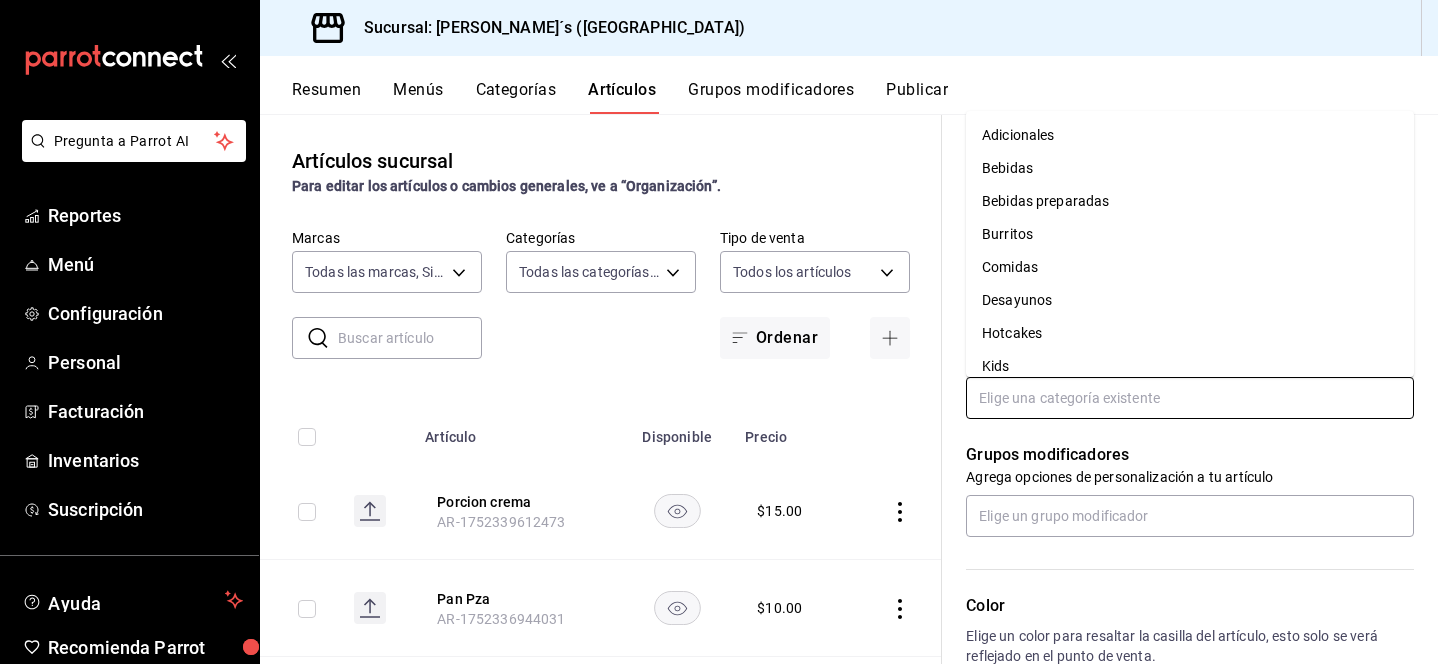 click at bounding box center (1190, 398) 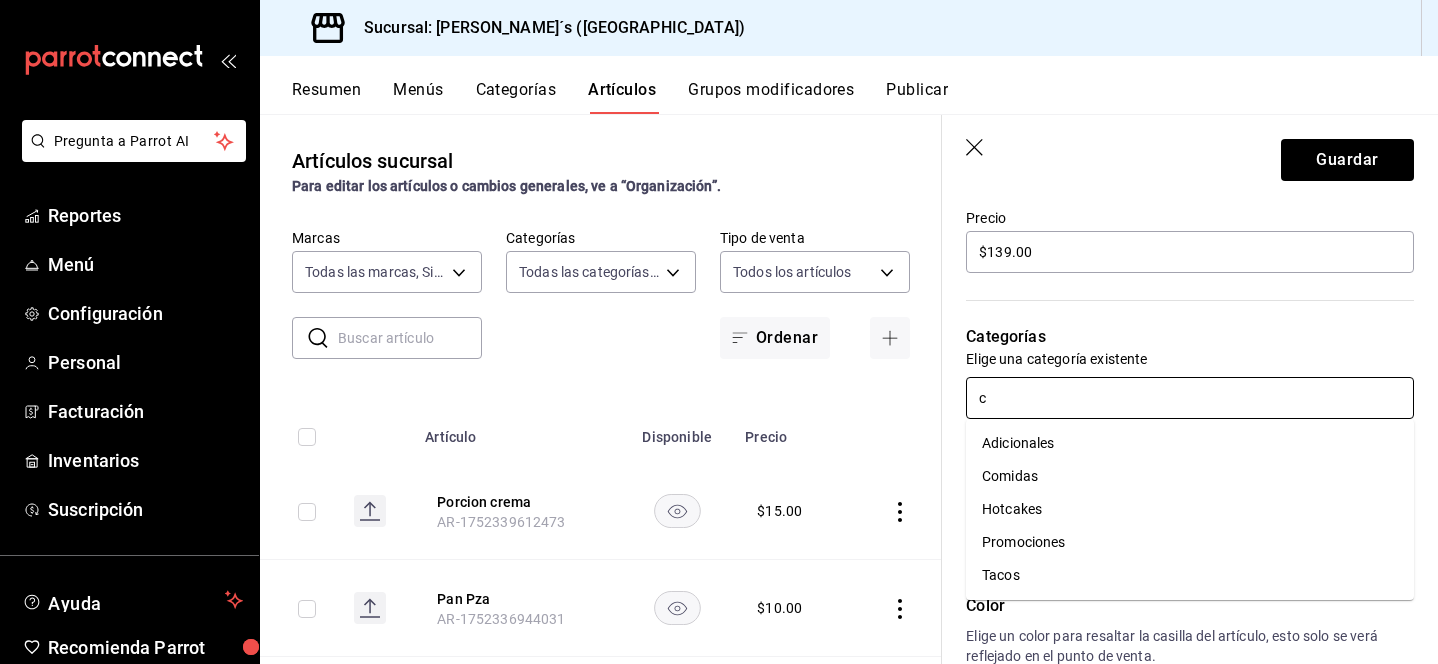 type on "co" 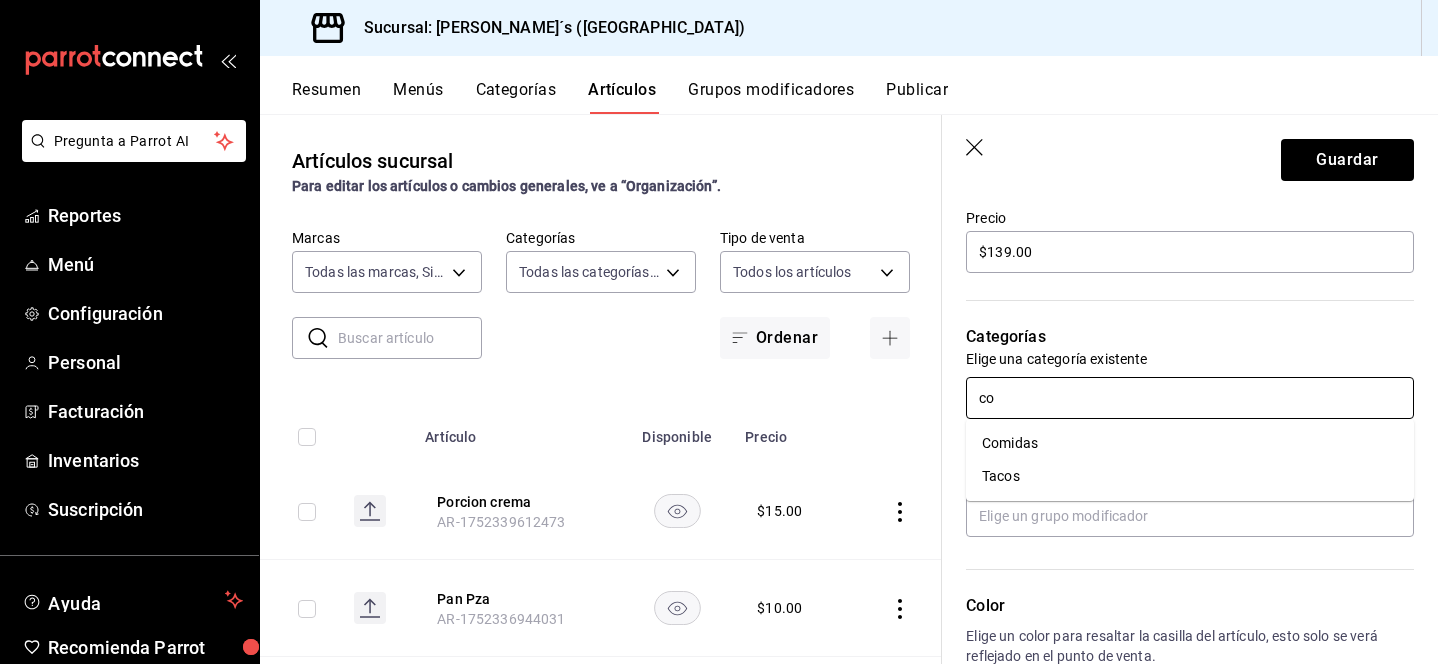 click on "Comidas" at bounding box center (1190, 443) 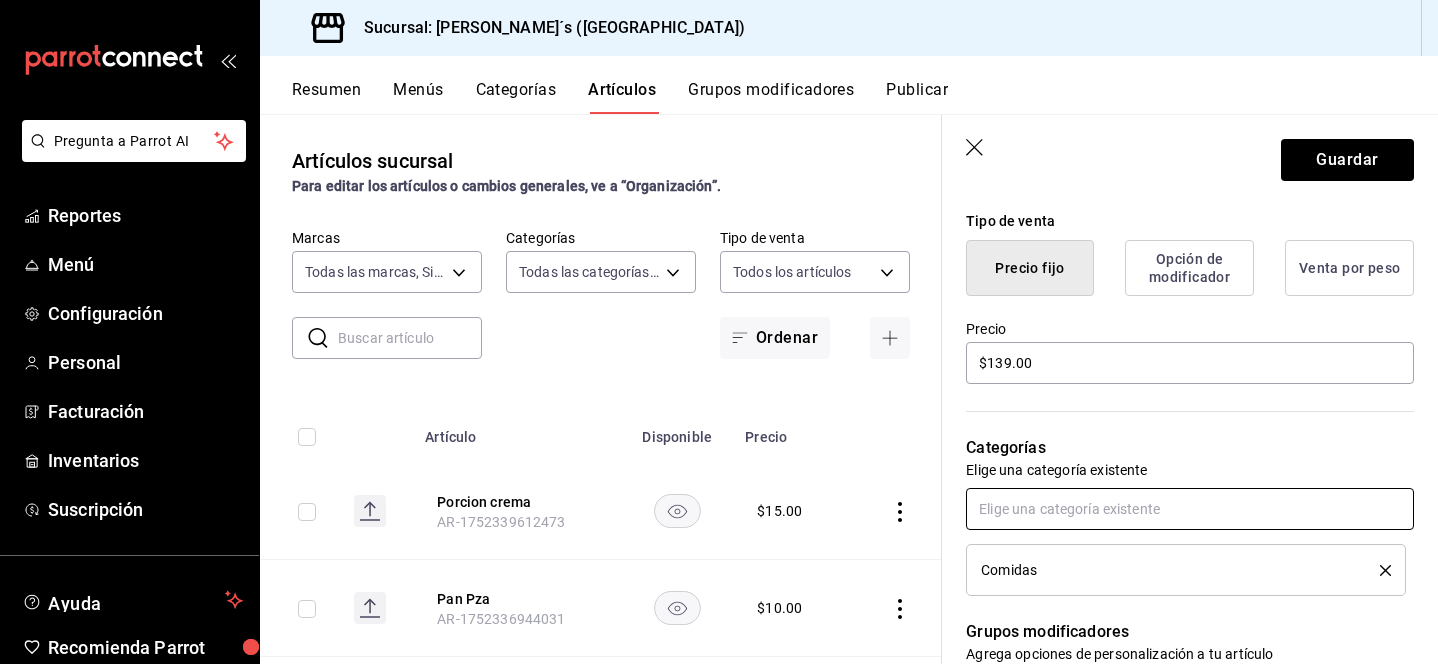 scroll, scrollTop: 447, scrollLeft: 0, axis: vertical 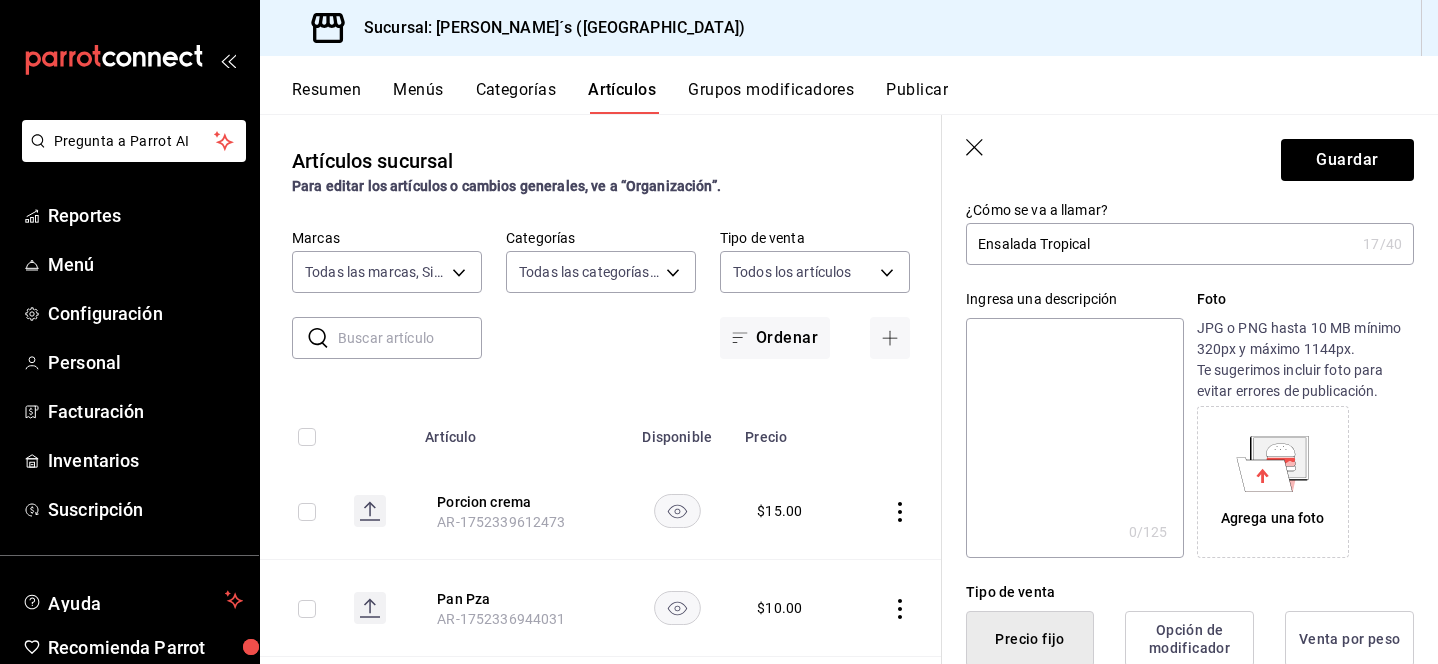 click at bounding box center [1074, 438] 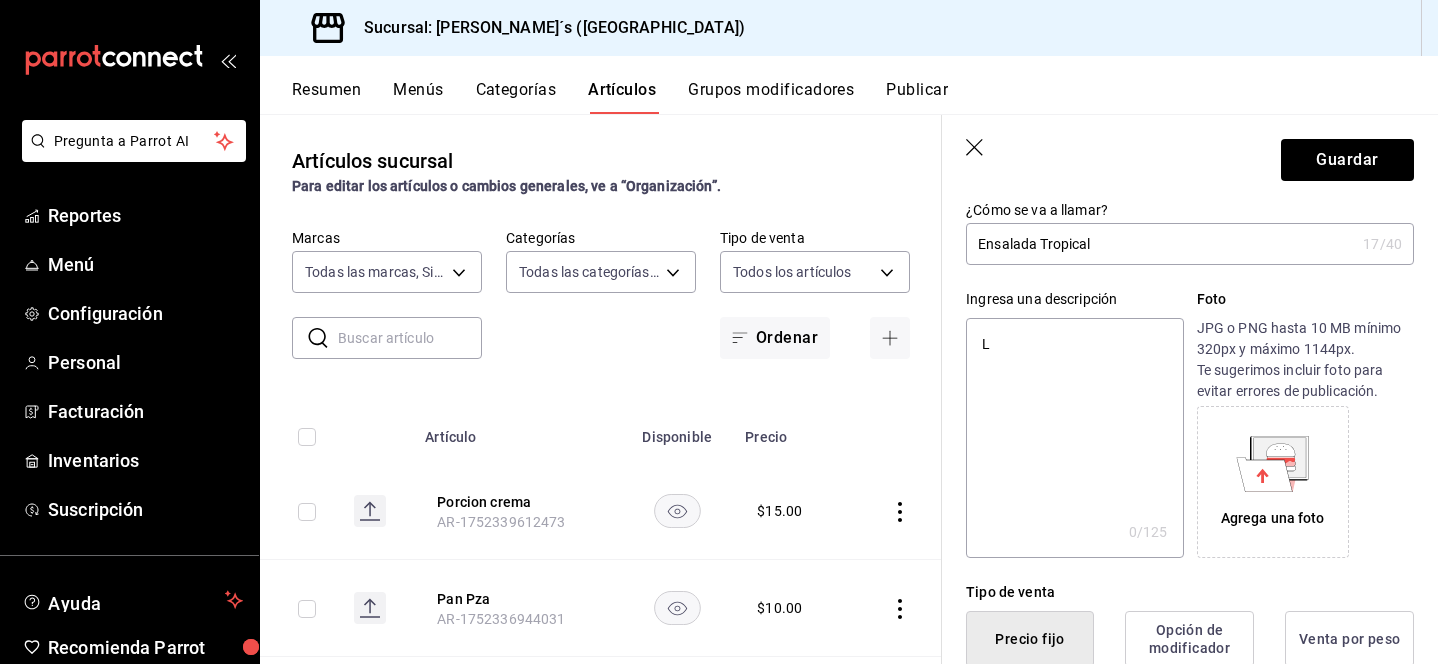 type on "Le" 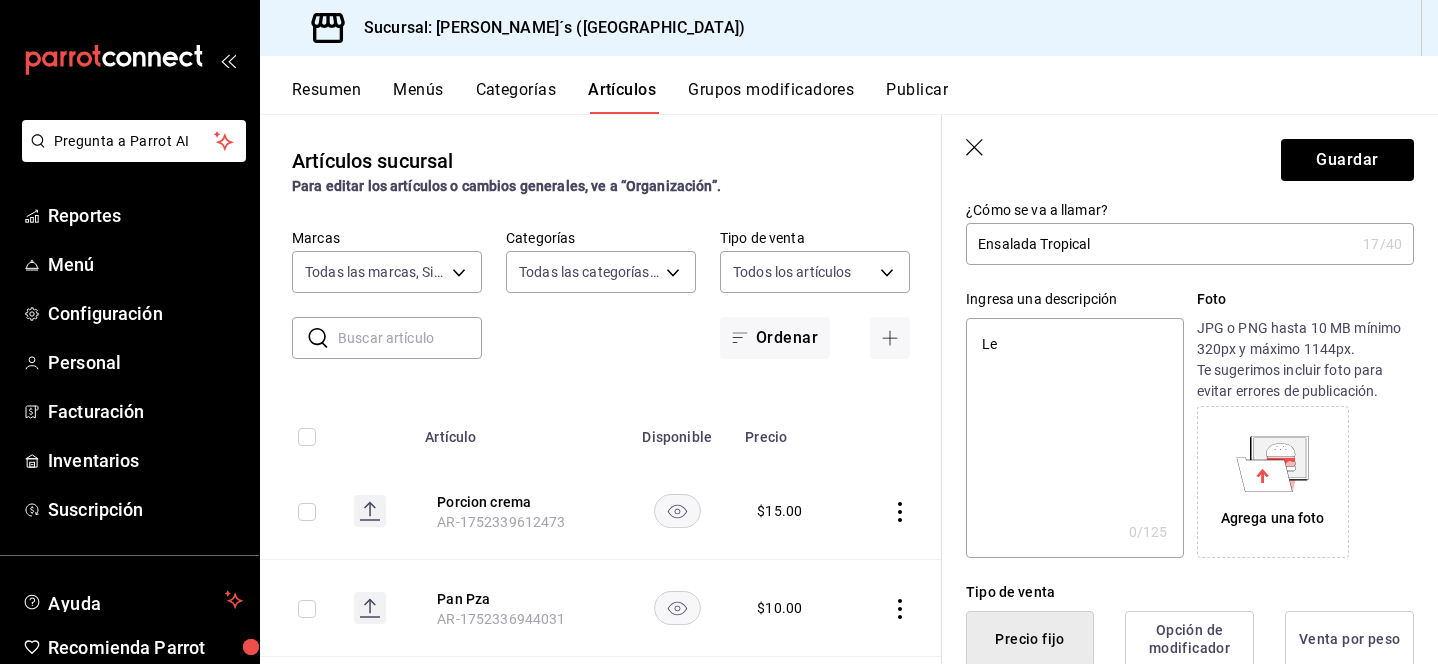 type on "x" 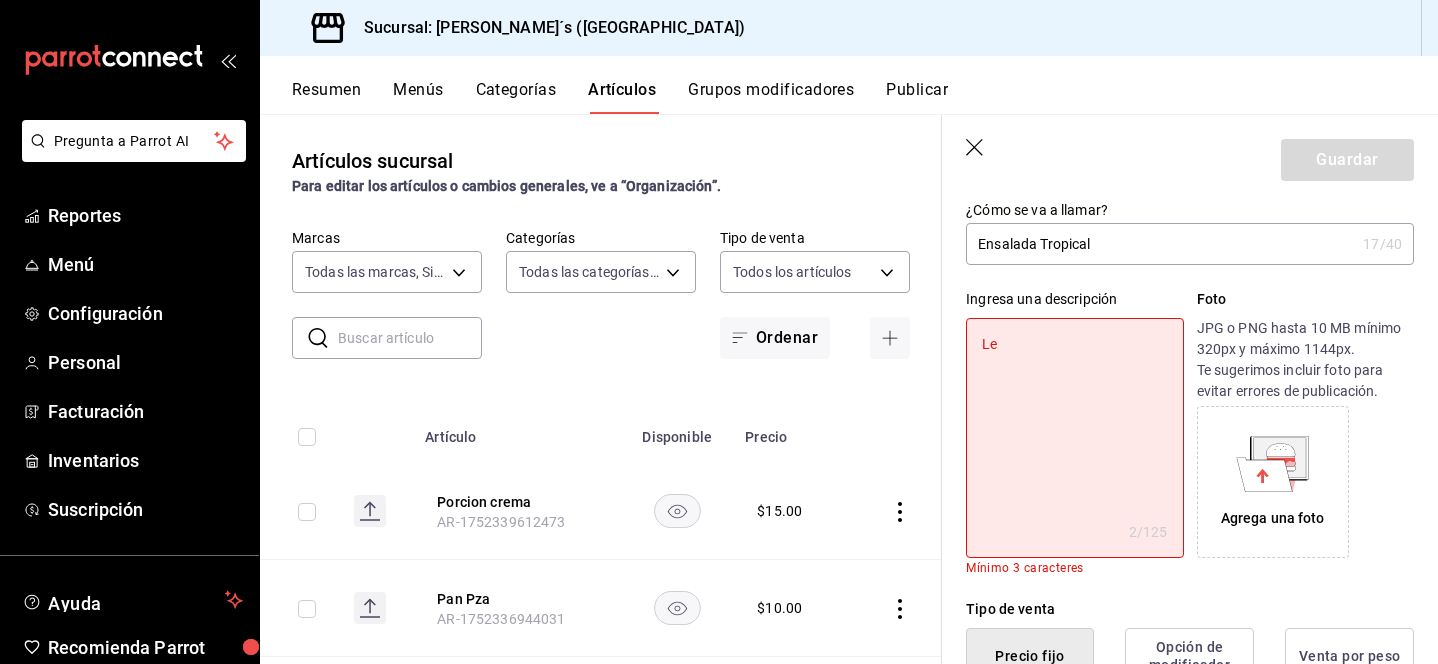 type on "Lec" 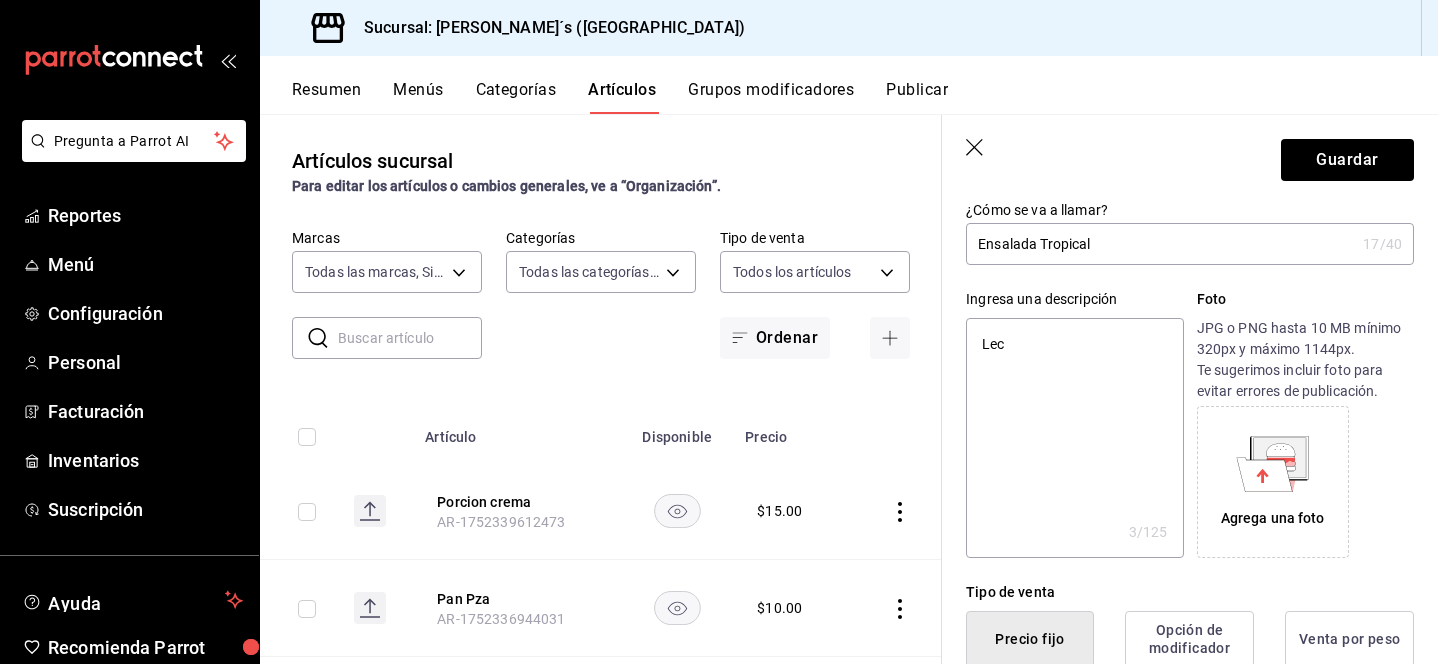 type on "Lech" 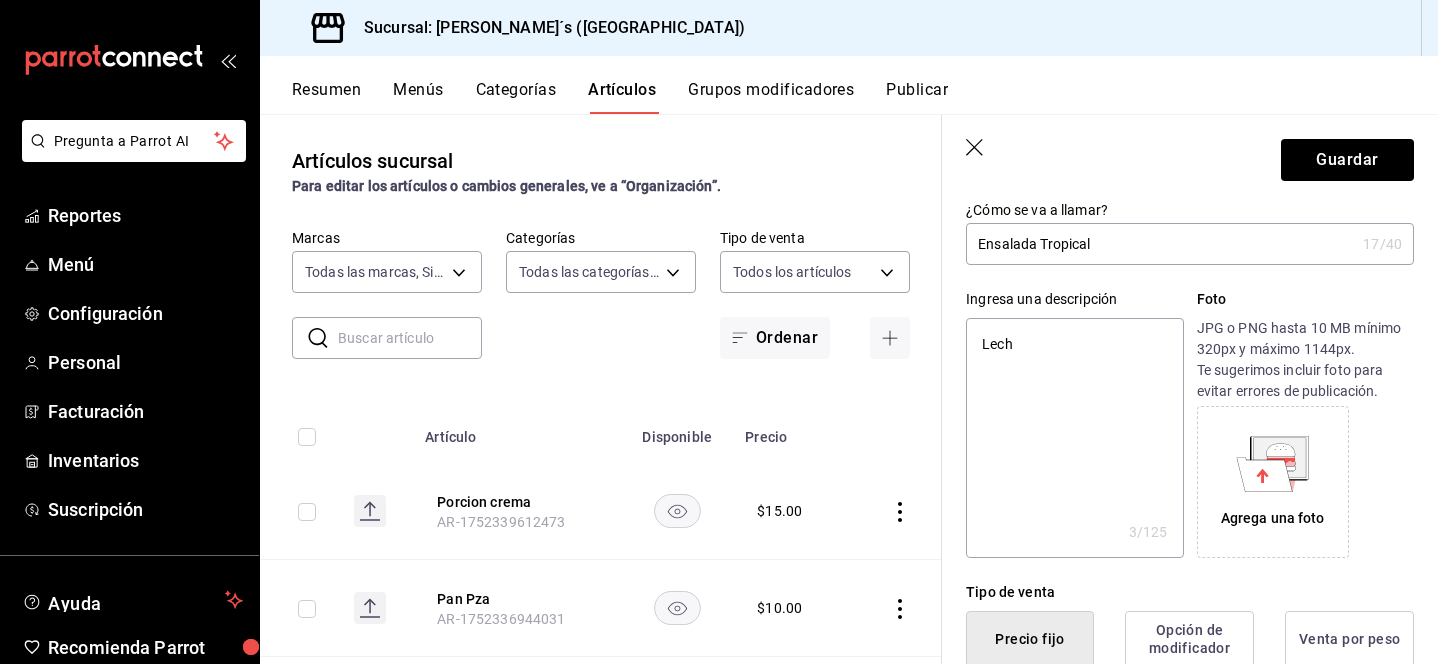 type on "x" 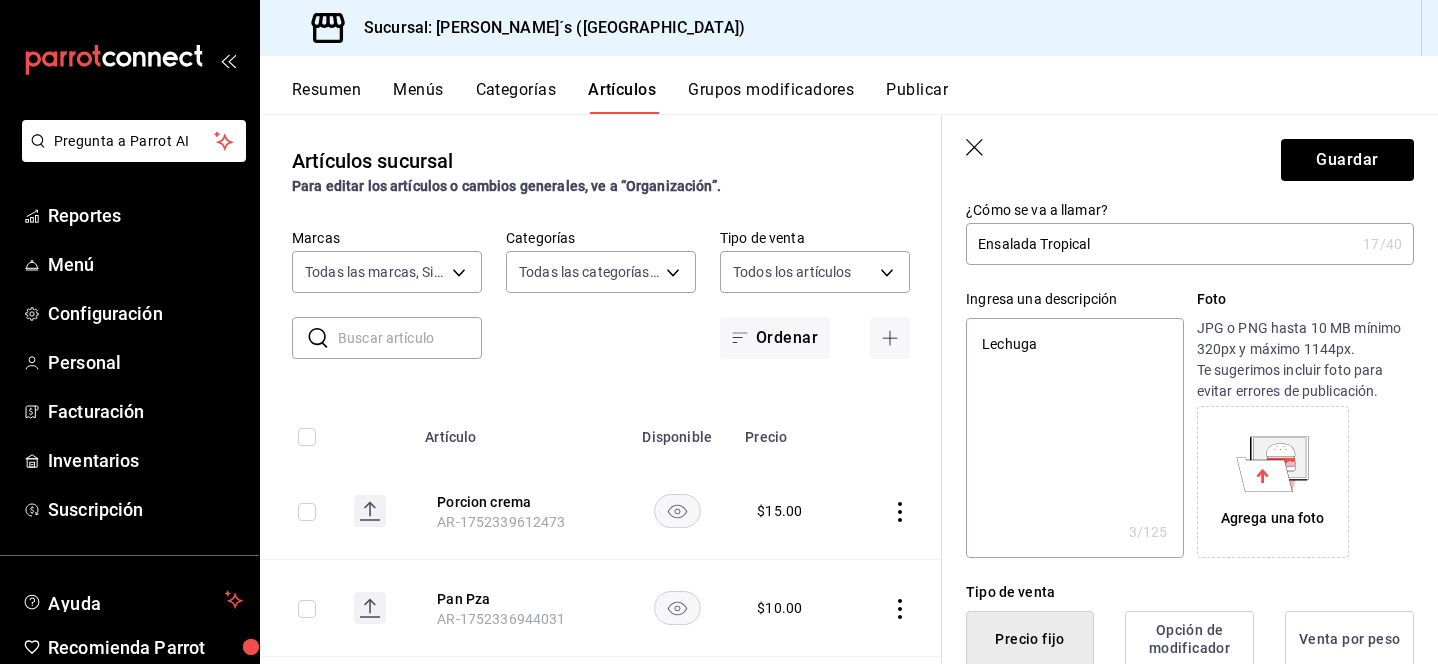 type on "Lechuga" 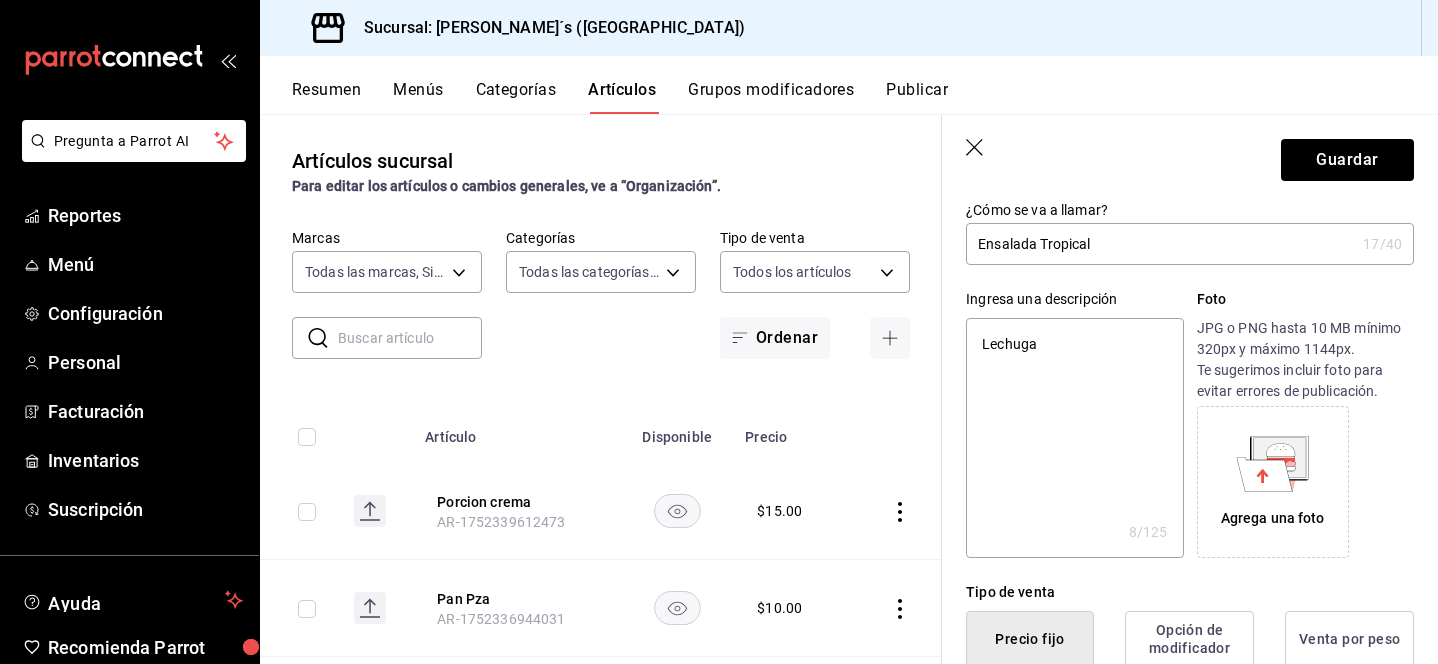 type on "Lechuga" 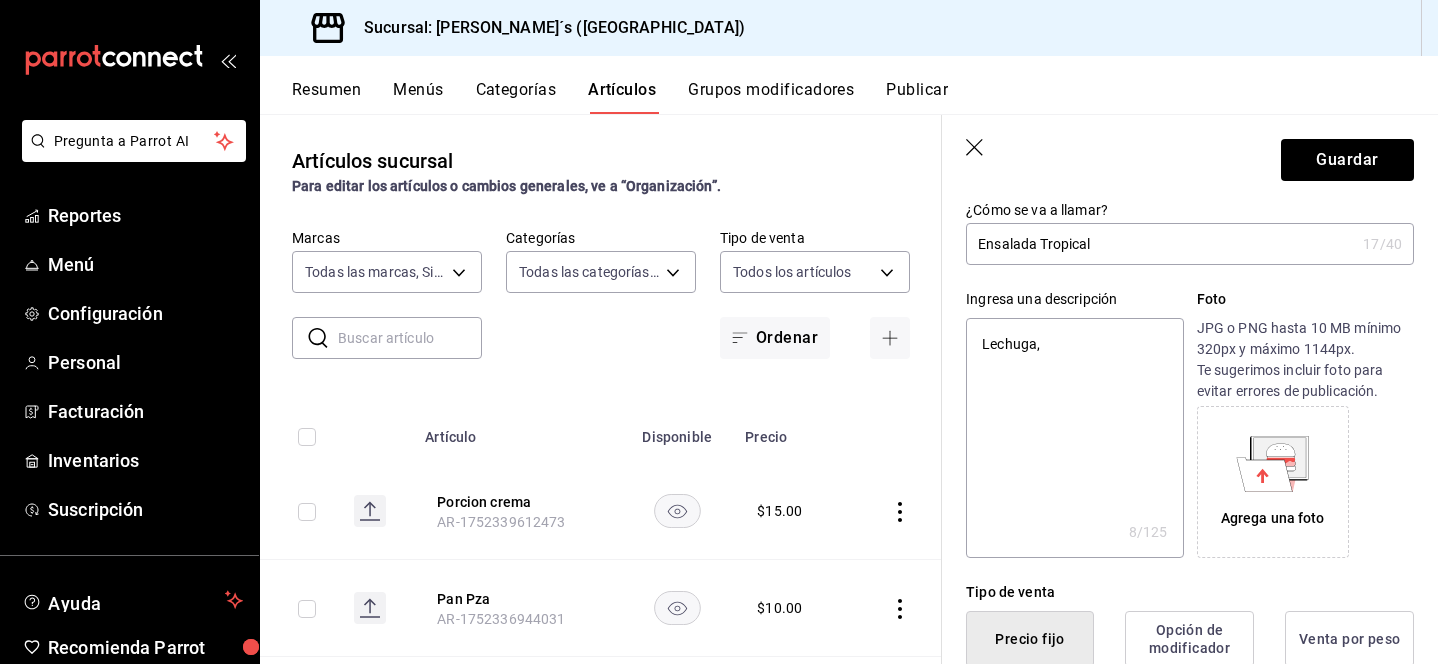 type on "Lechuga," 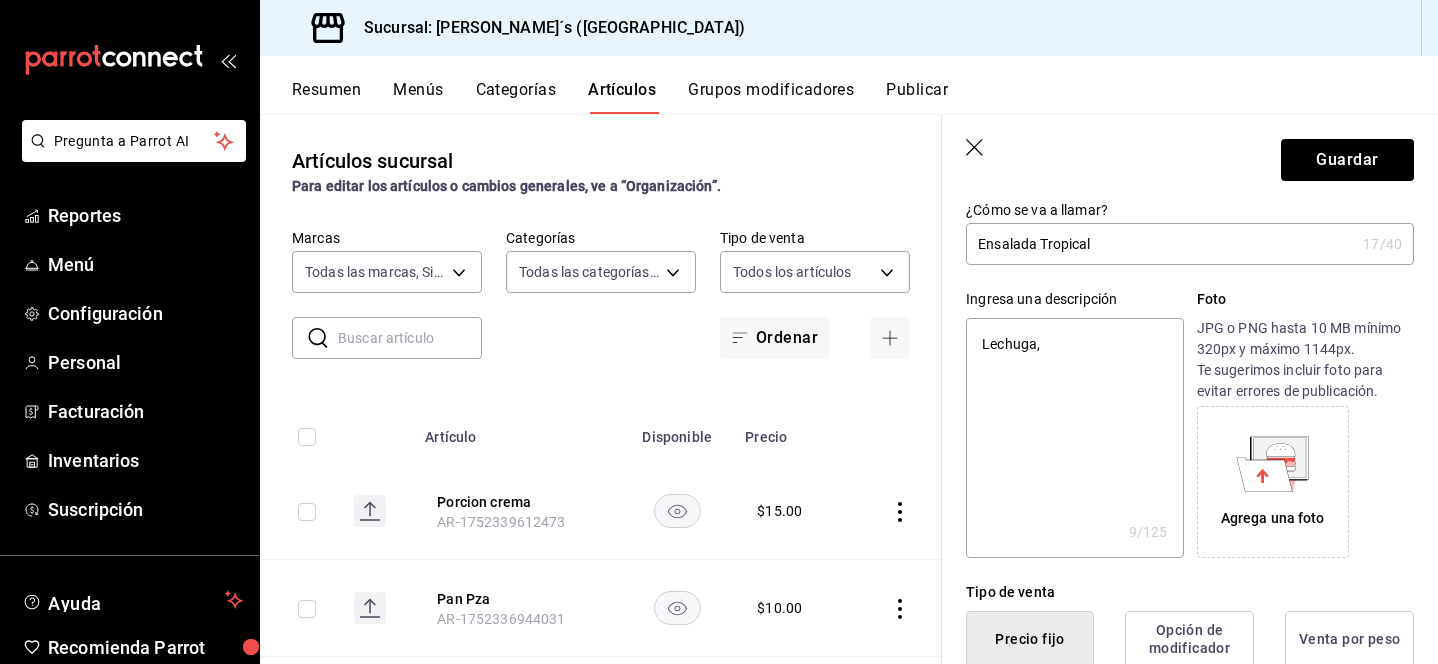 type on "Lechuga, p" 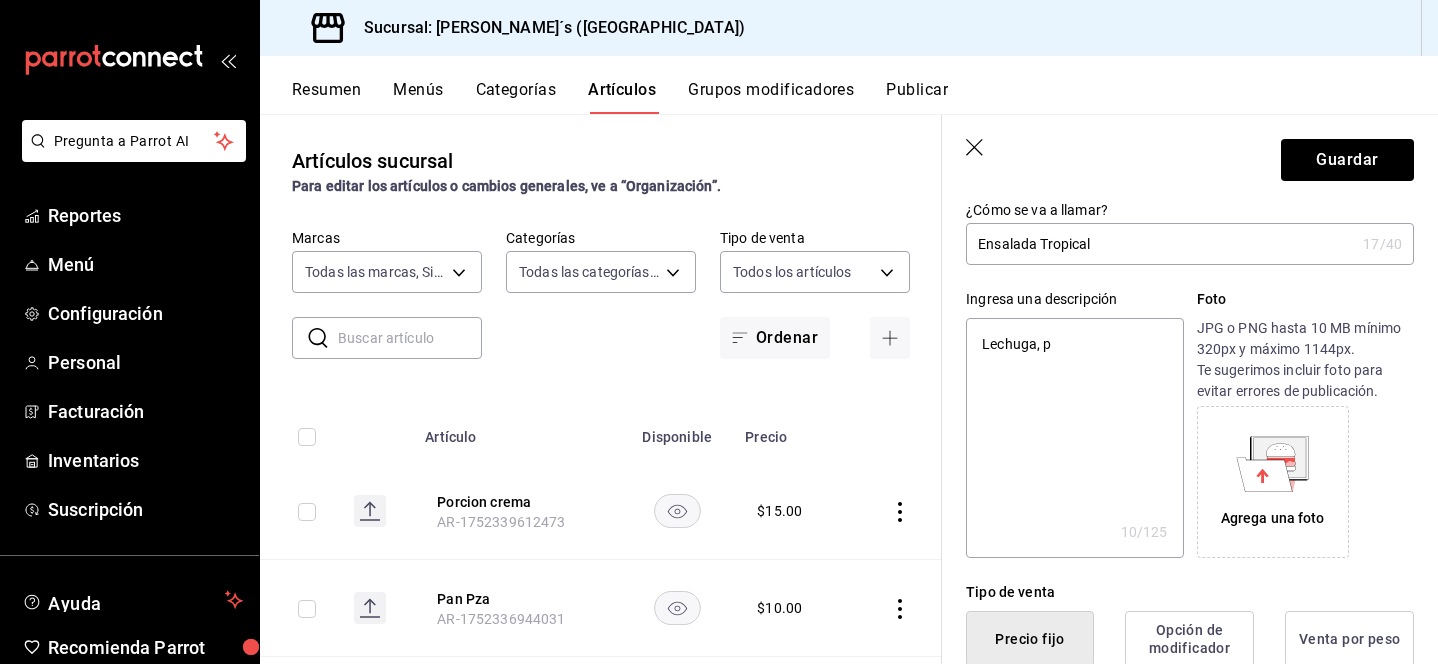 type on "Lechuga, pi" 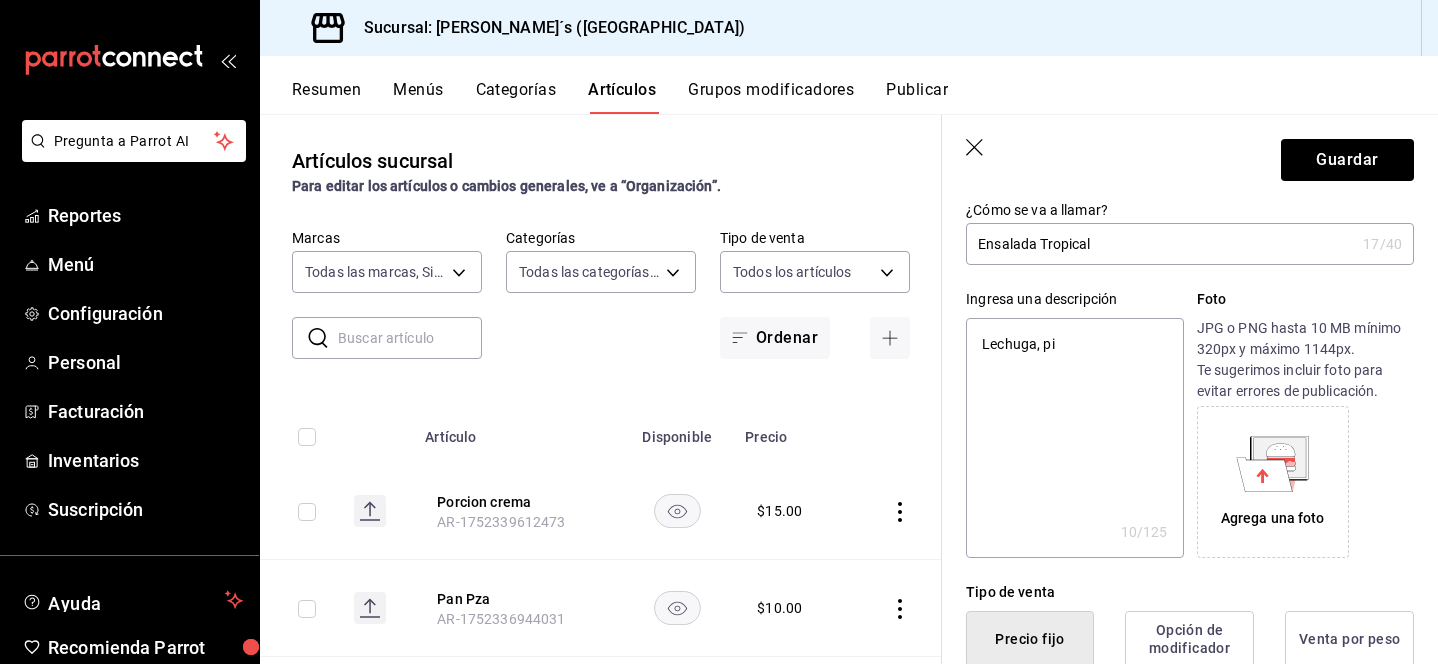 type on "x" 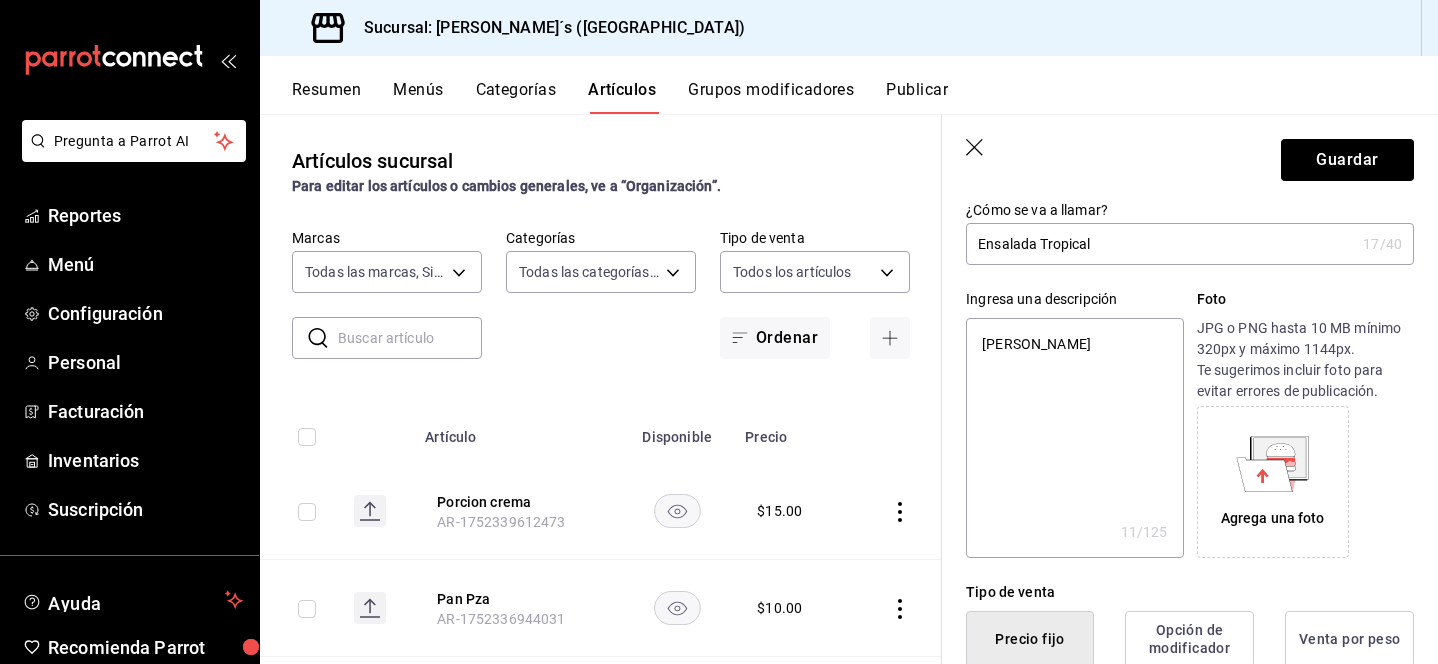 type on "[PERSON_NAME]" 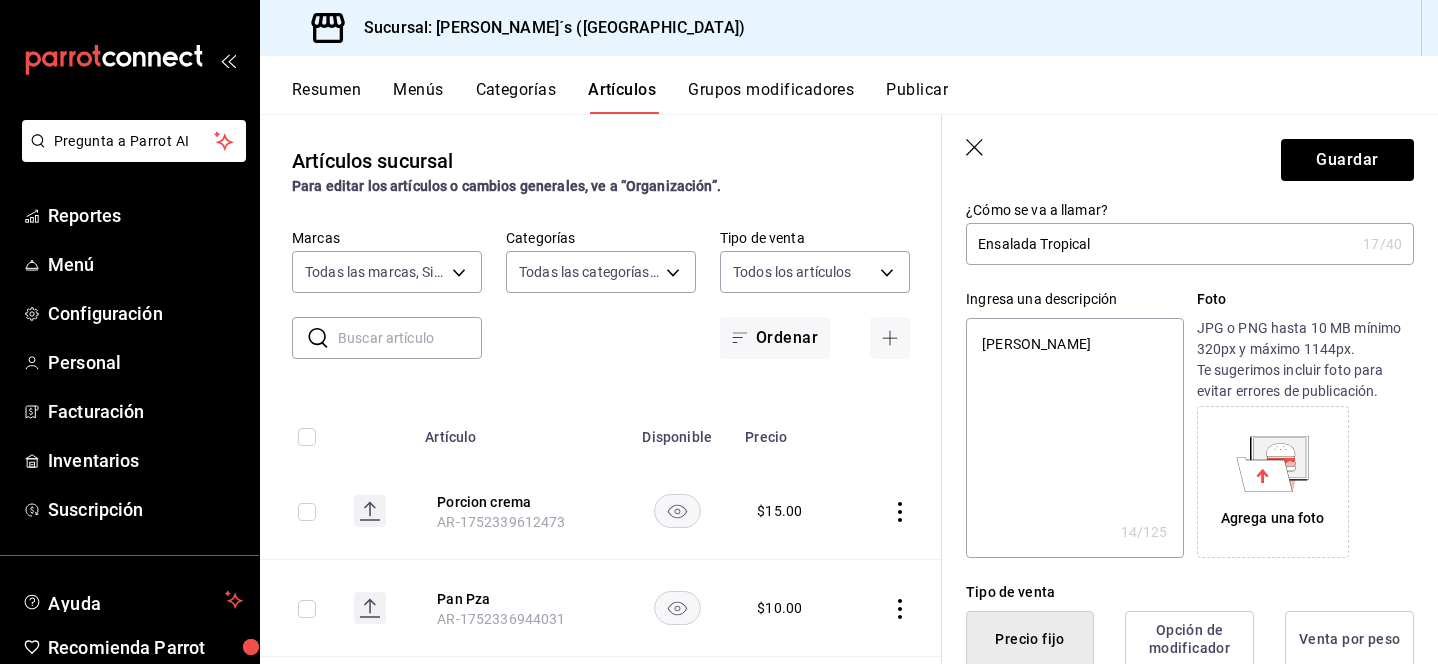 type on "[PERSON_NAME] a" 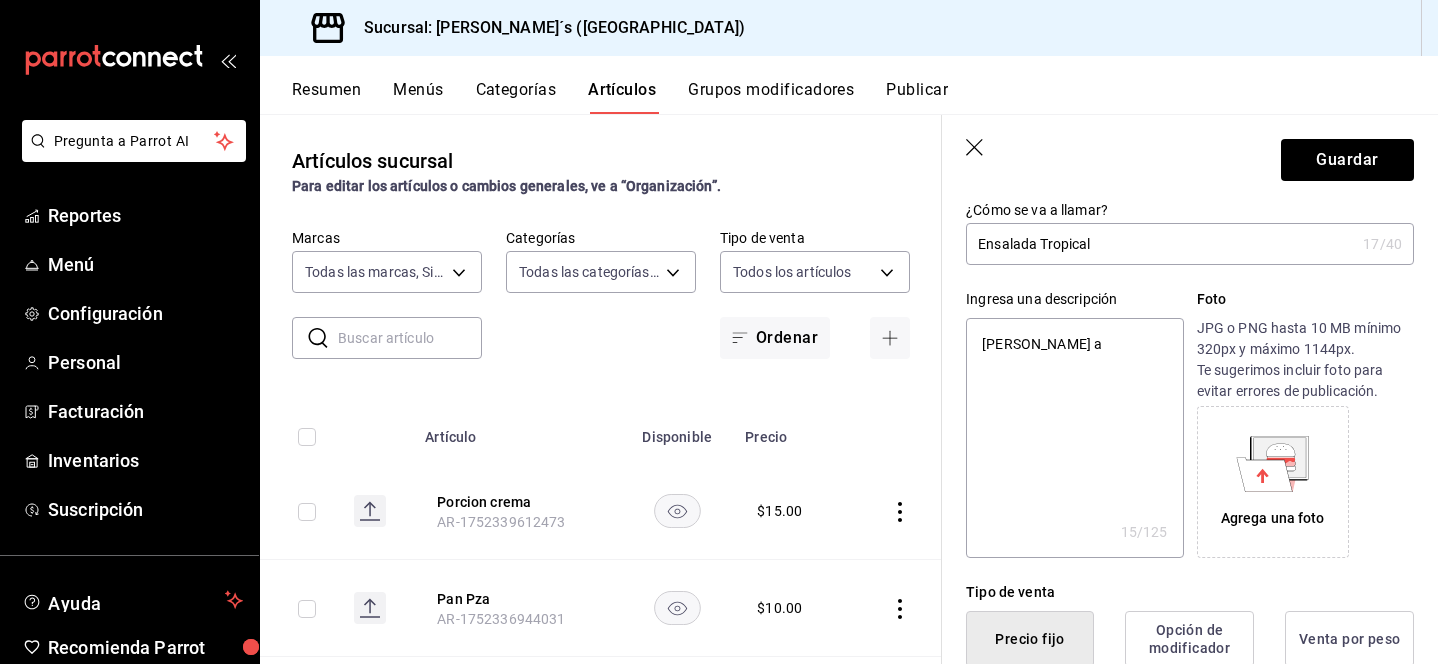 type on "[PERSON_NAME] as" 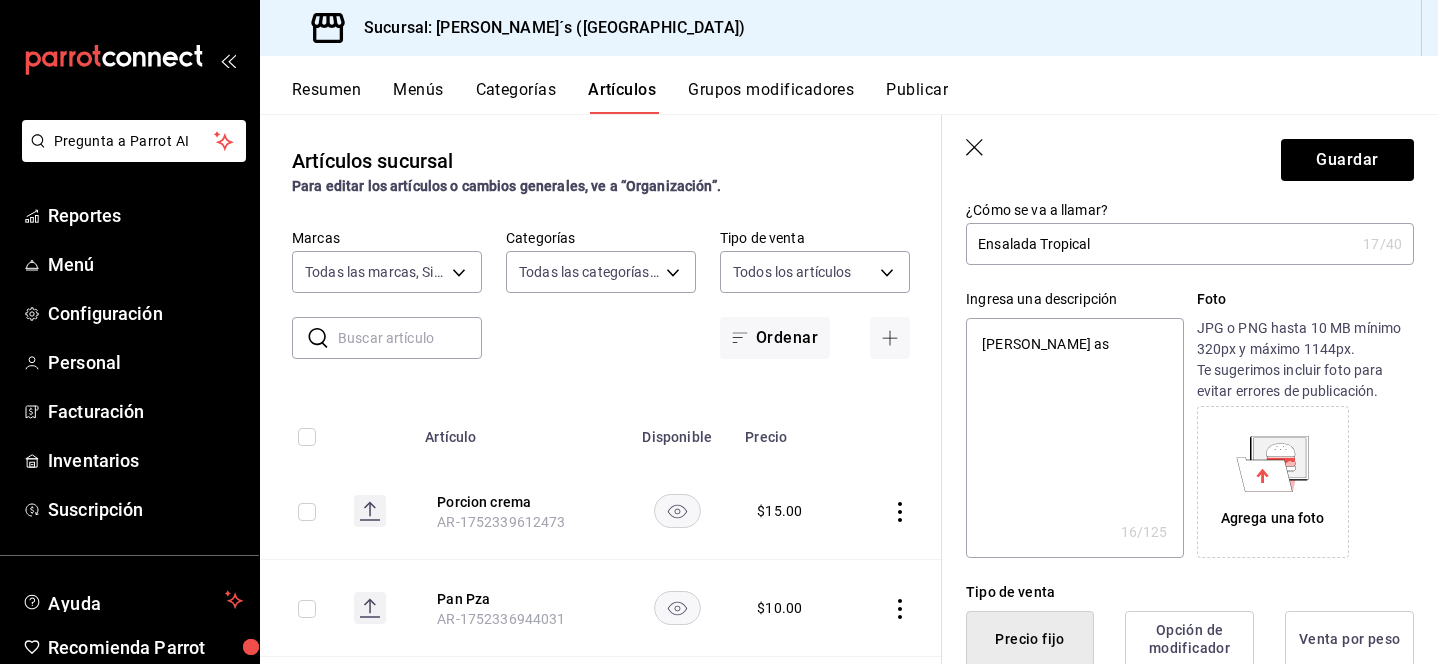 type on "[PERSON_NAME] asa" 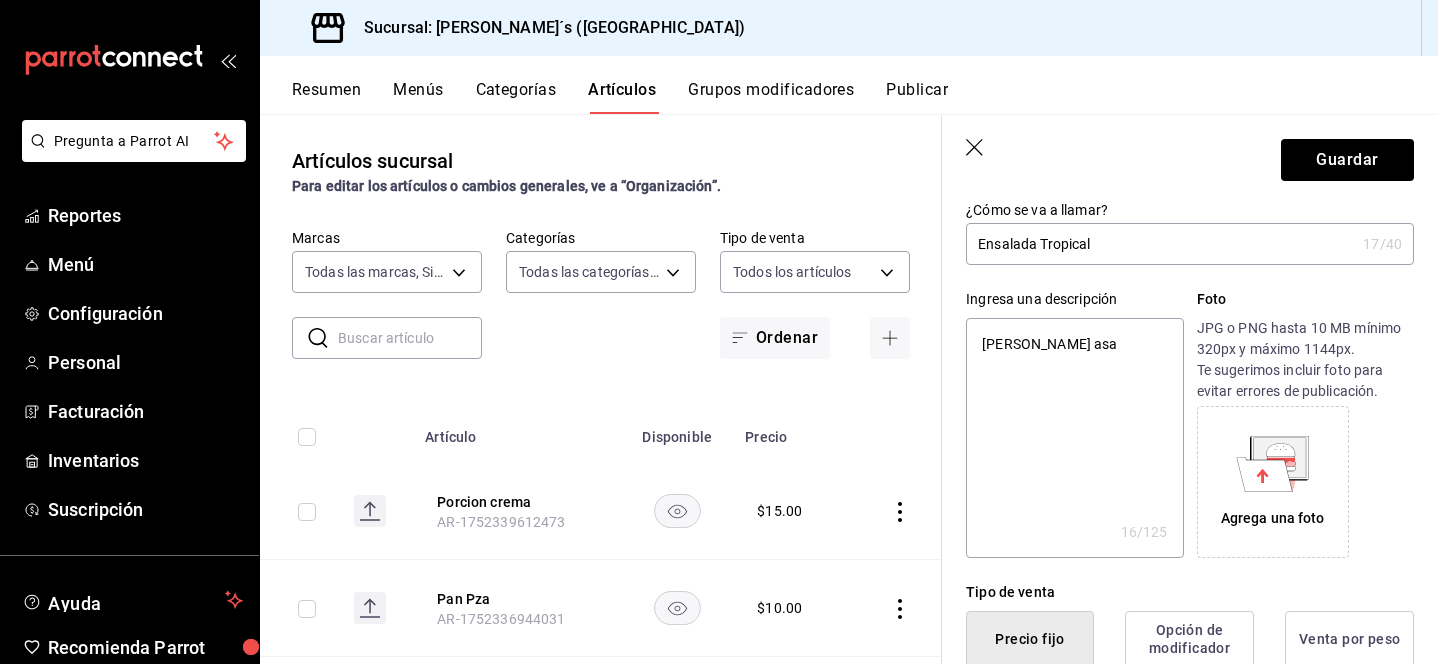 type on "x" 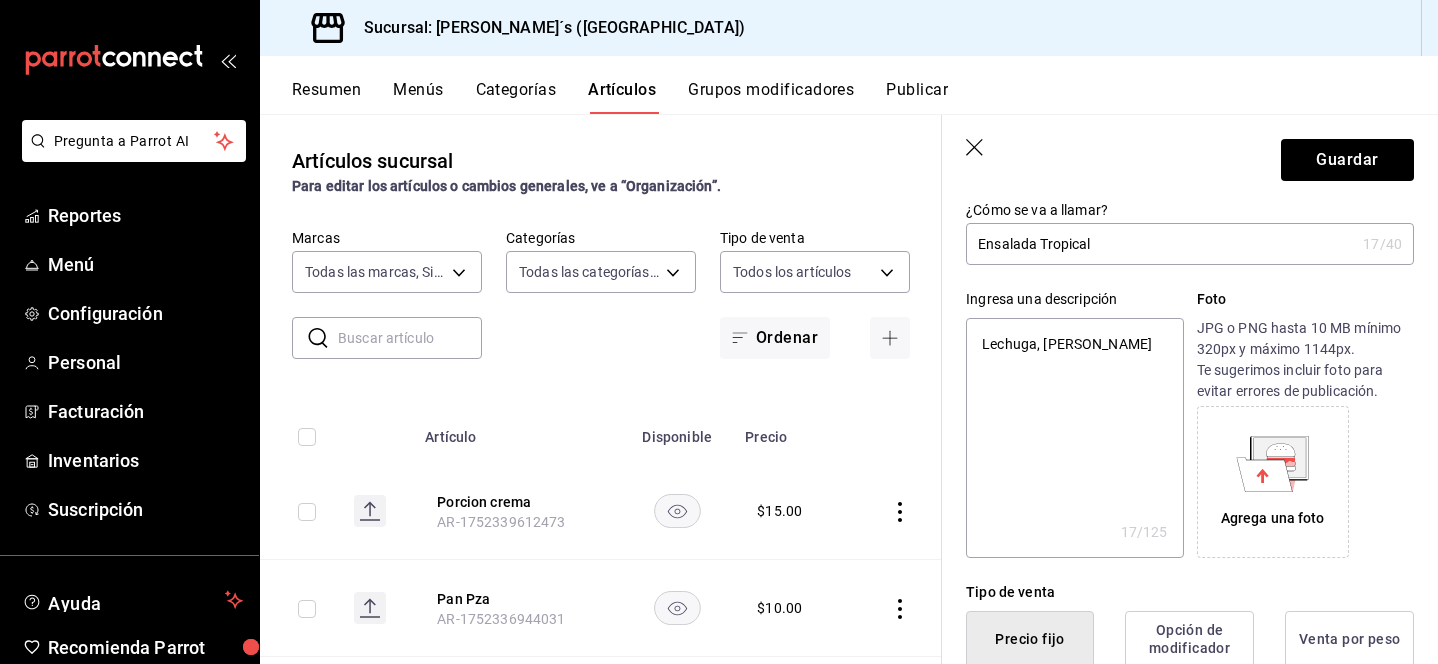 type on "[PERSON_NAME]" 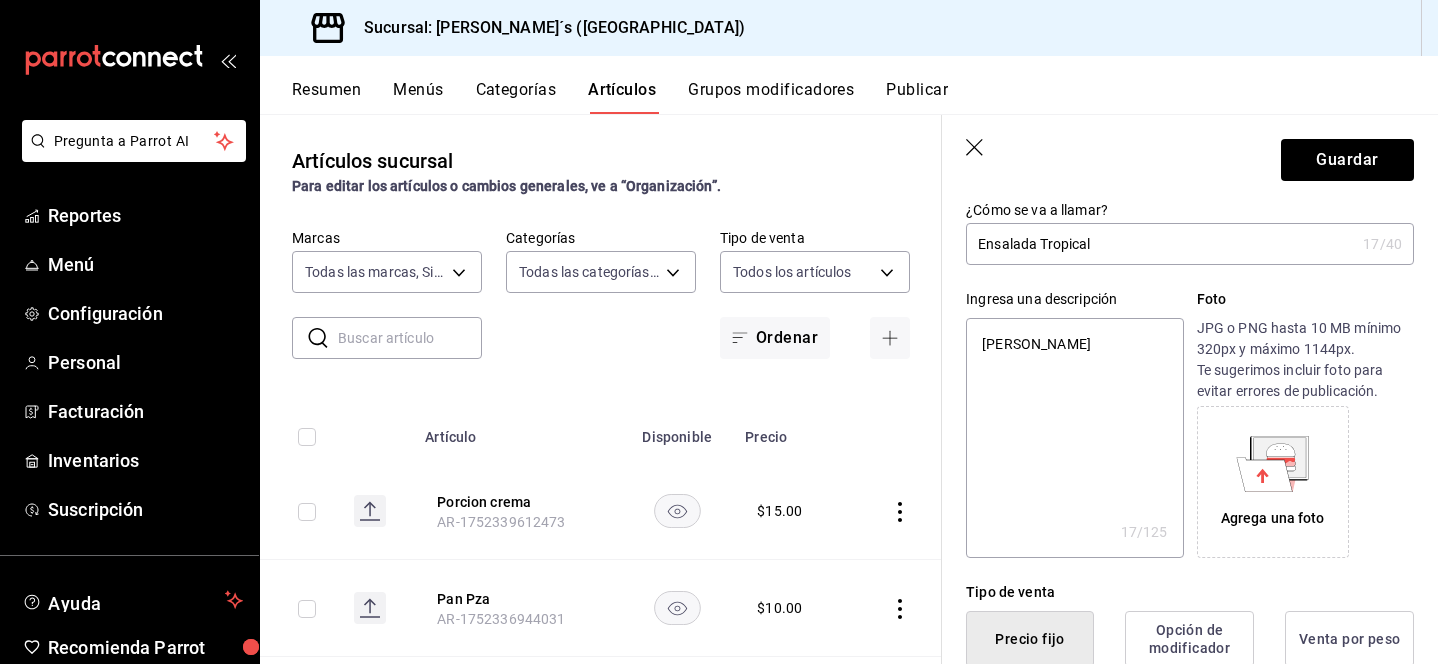 type on "x" 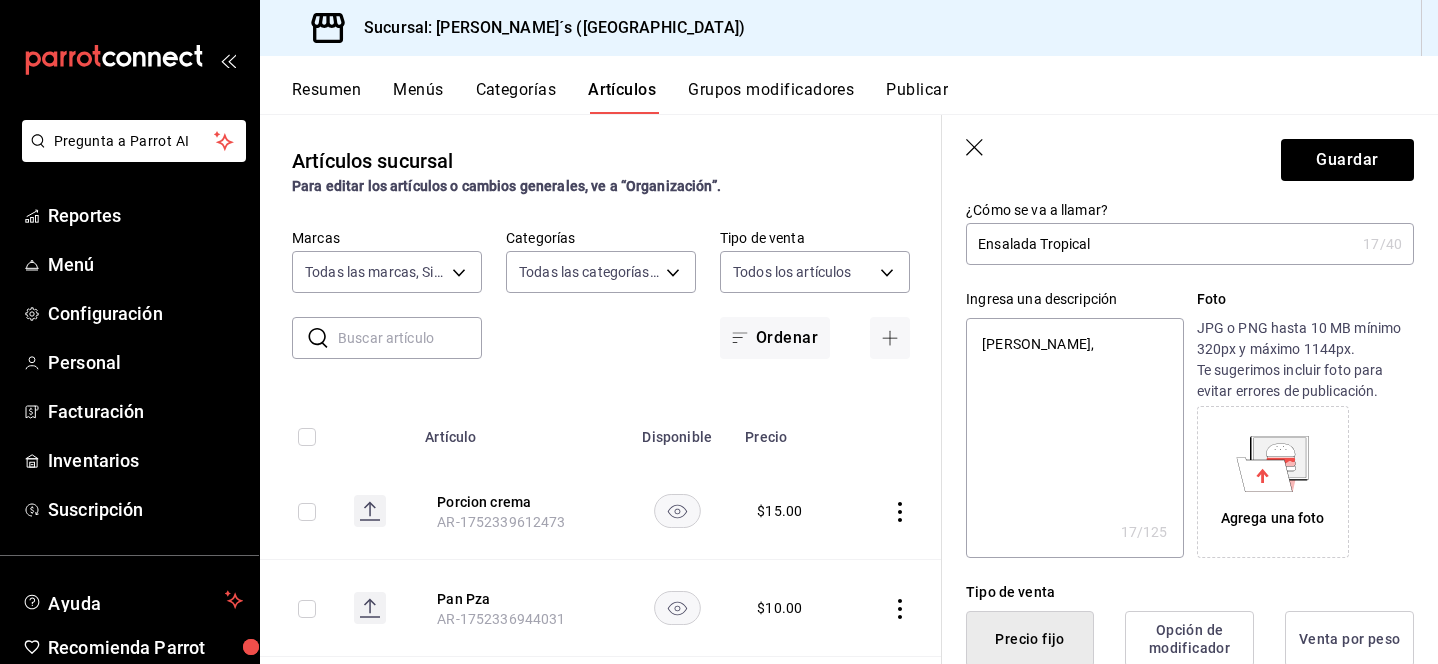 type on "x" 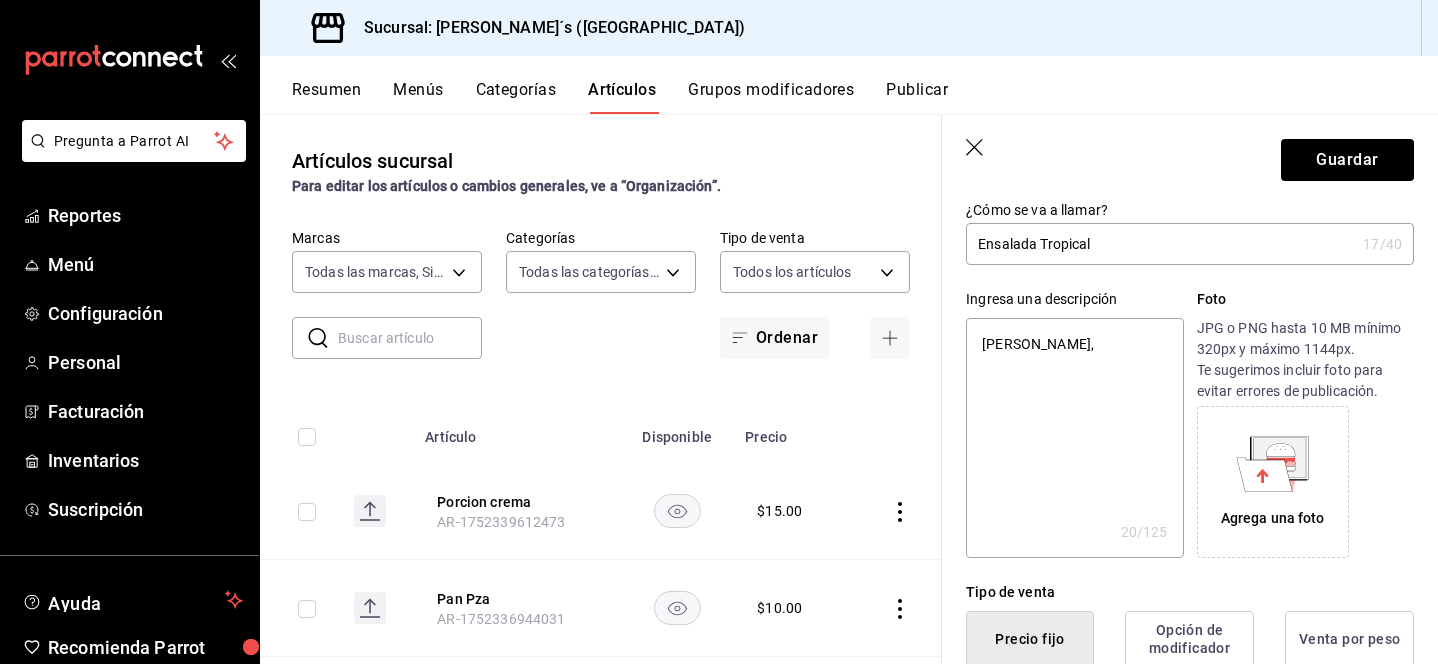 type on "[PERSON_NAME]," 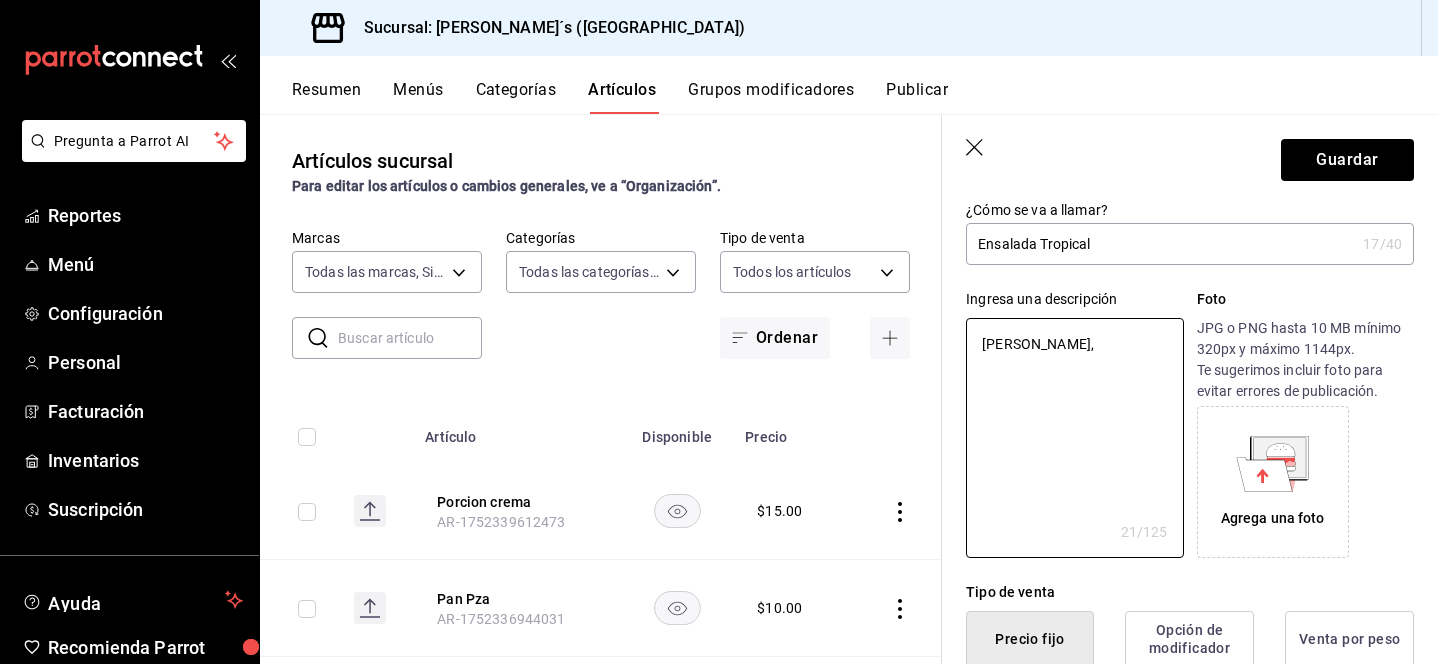 type on "[PERSON_NAME]," 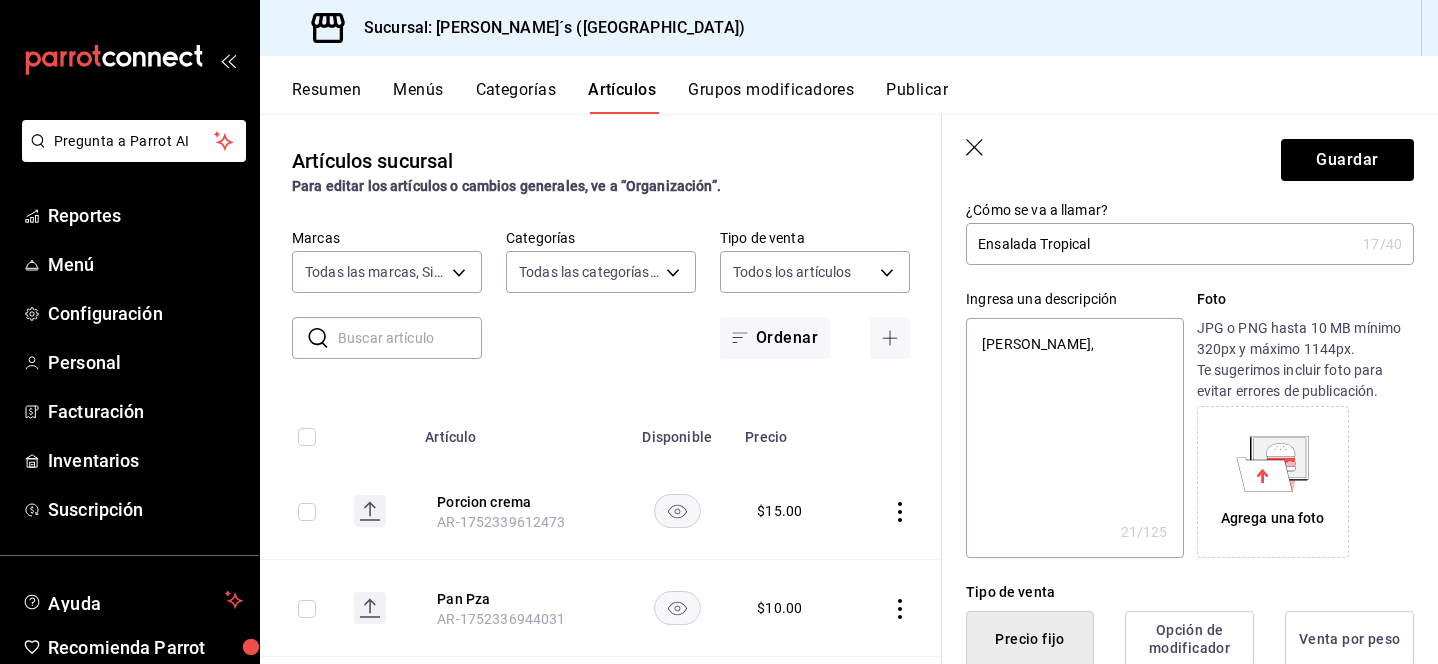 type on "x" 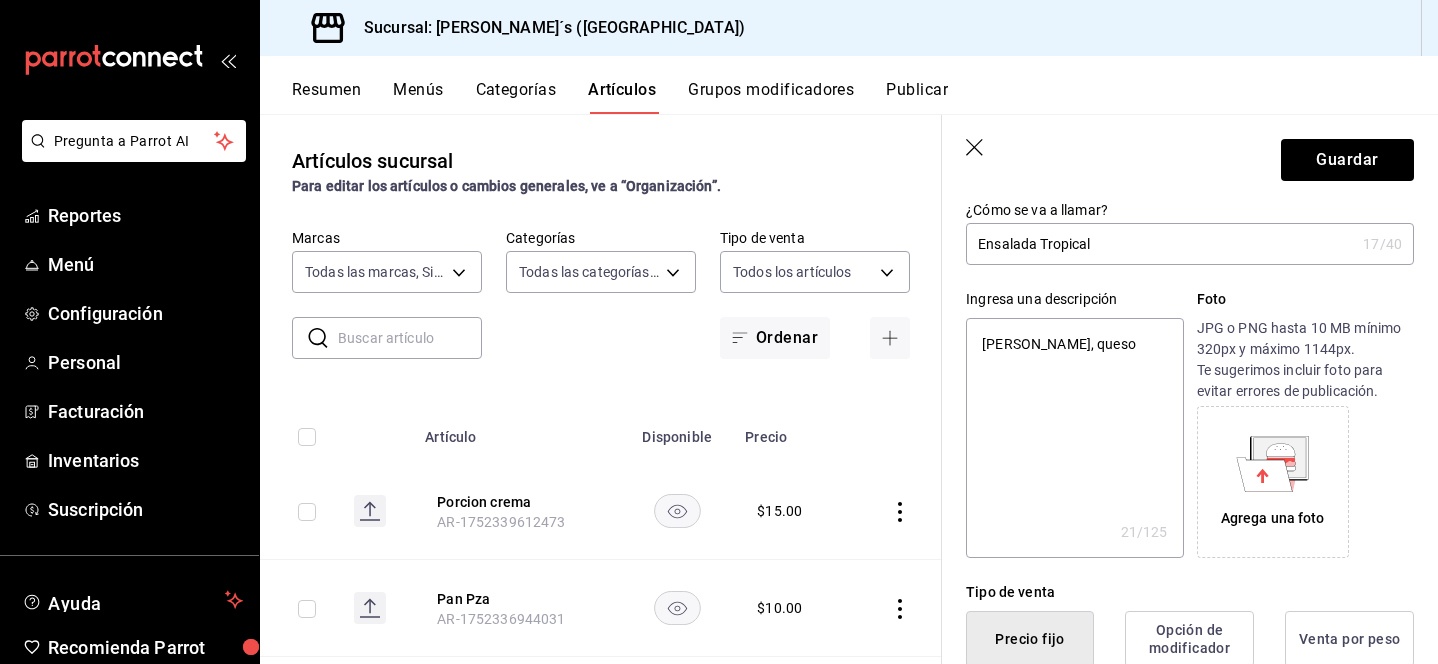 type on "[PERSON_NAME], queso" 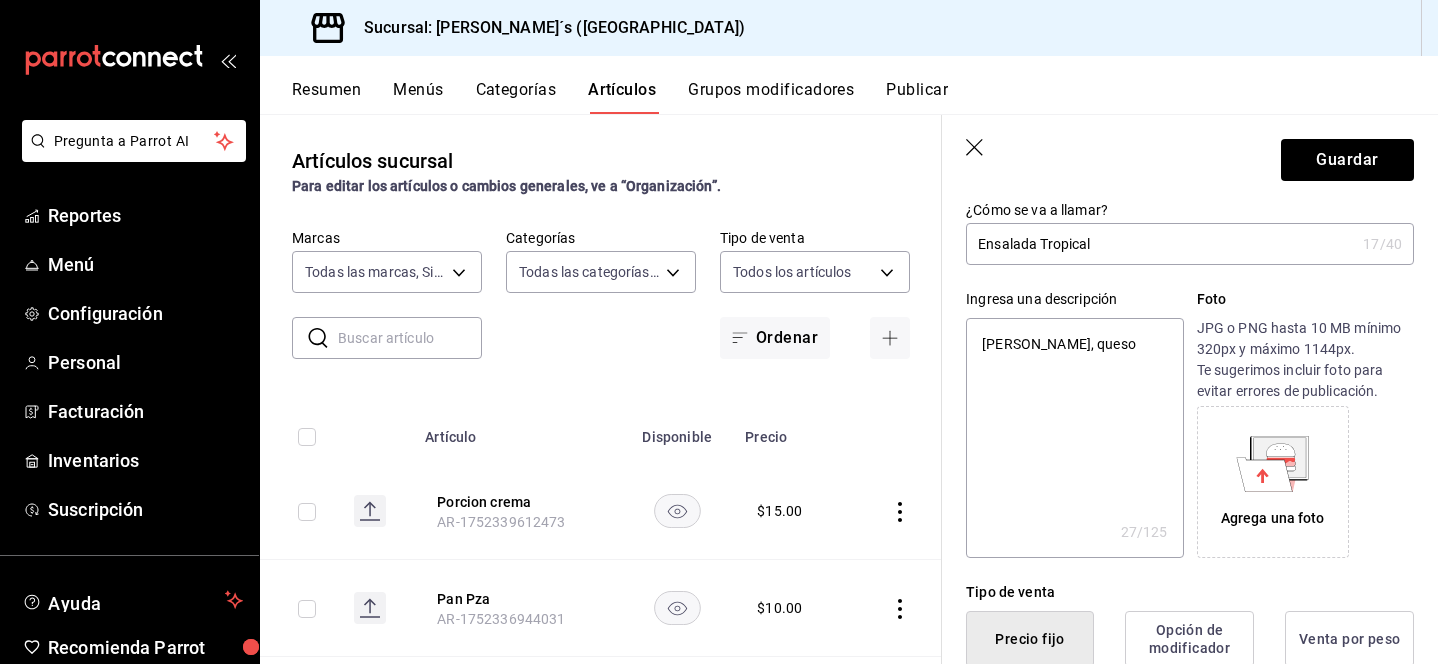 type on "x" 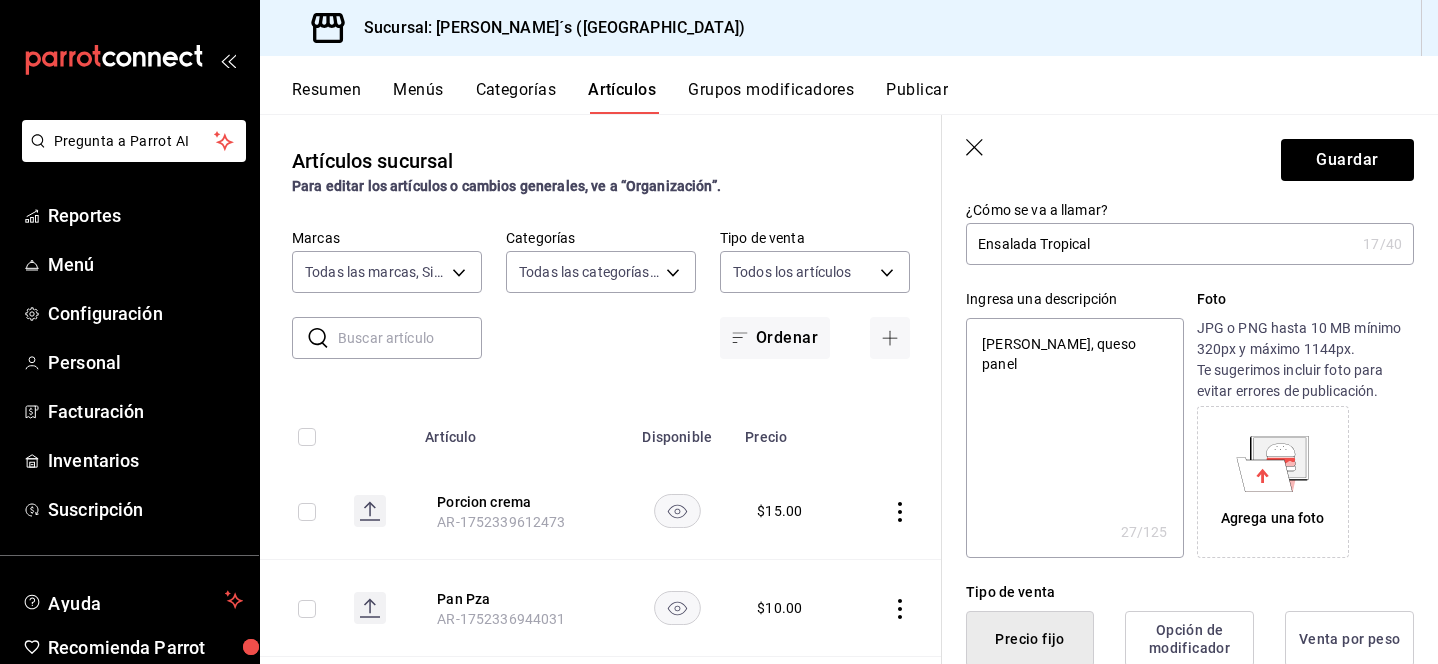 type on "[PERSON_NAME], queso panela" 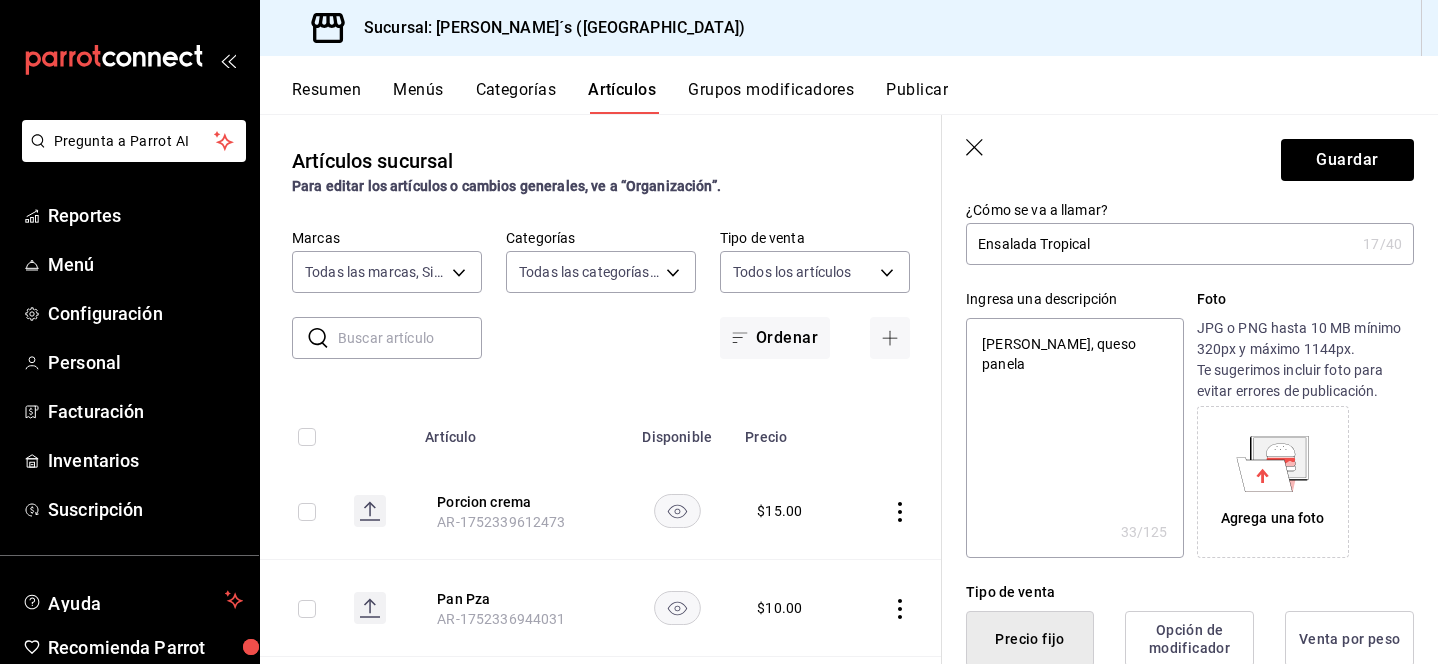 type on "x" 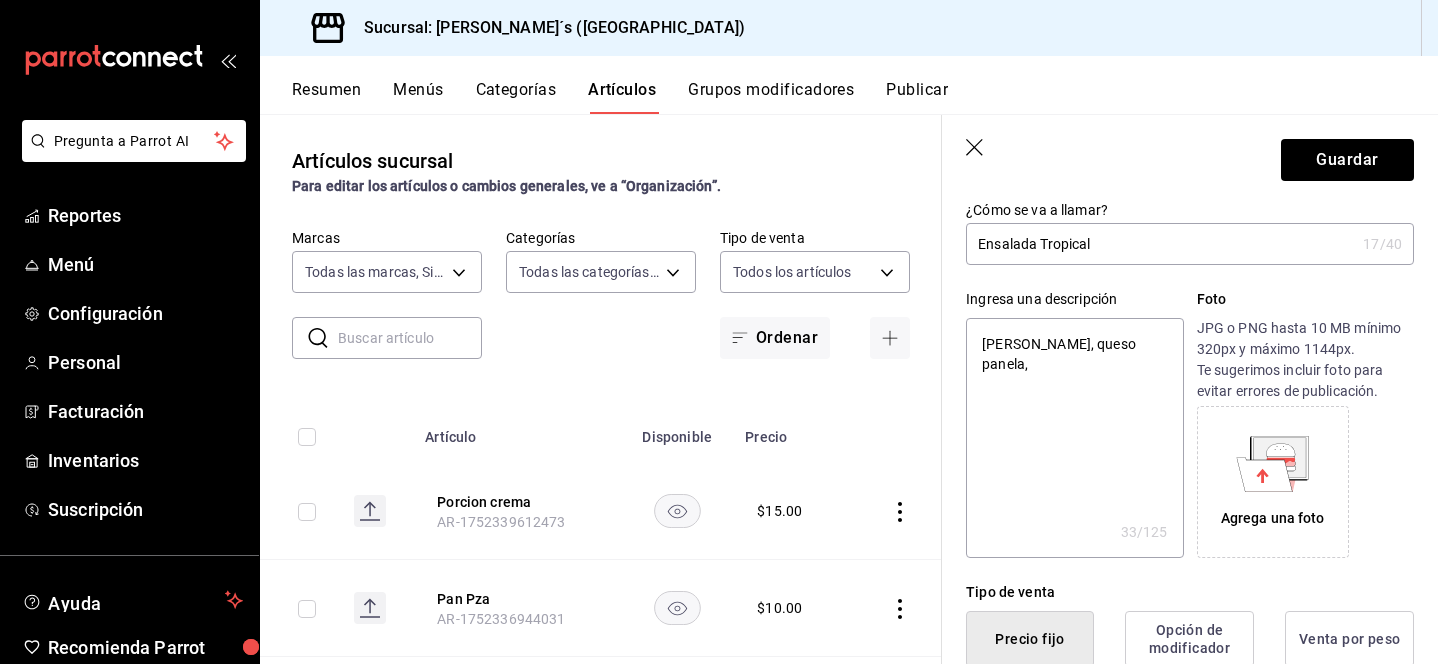 type on "[PERSON_NAME], queso panela," 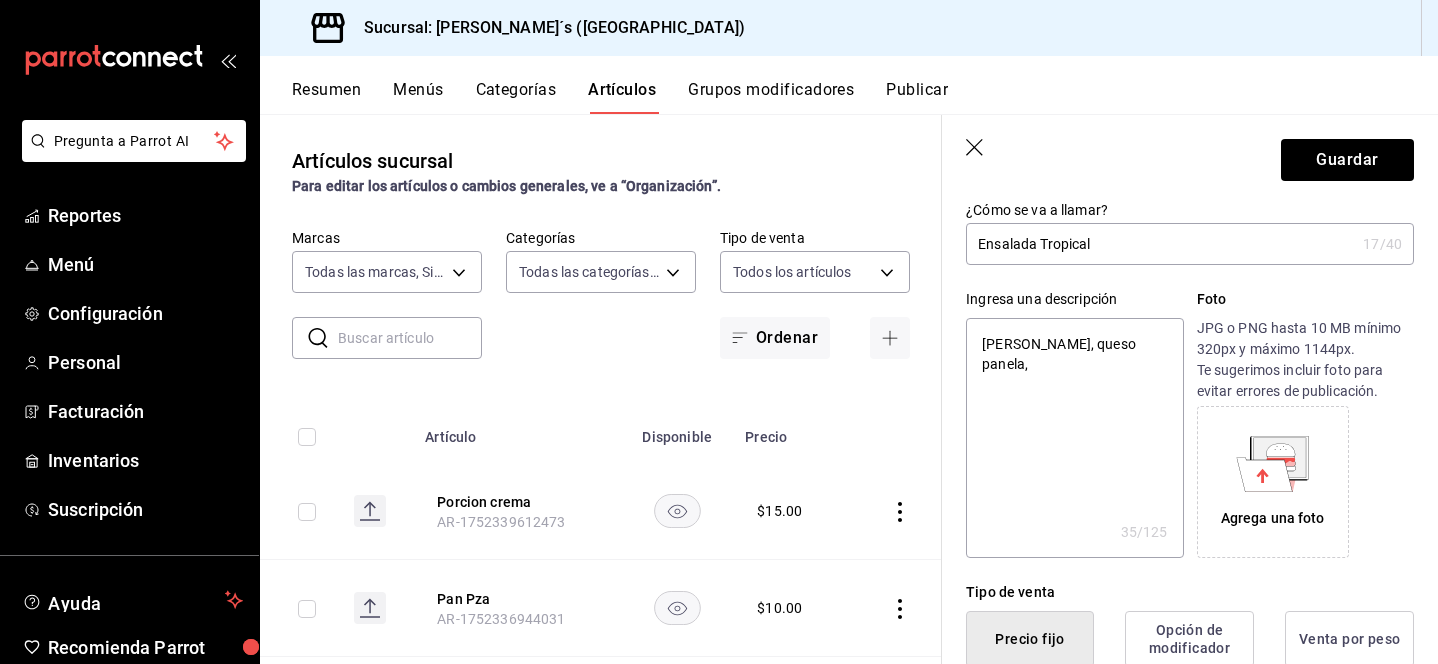 type on "x" 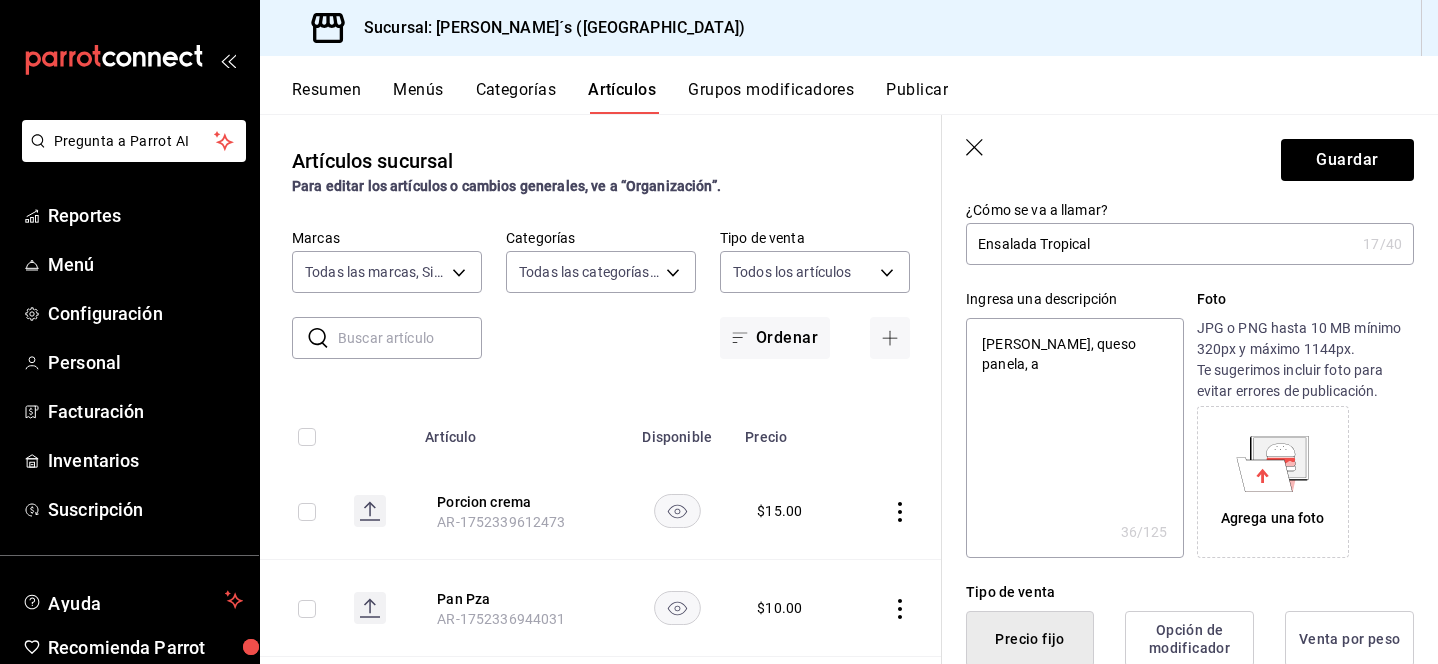type on "[PERSON_NAME], queso panela, ad" 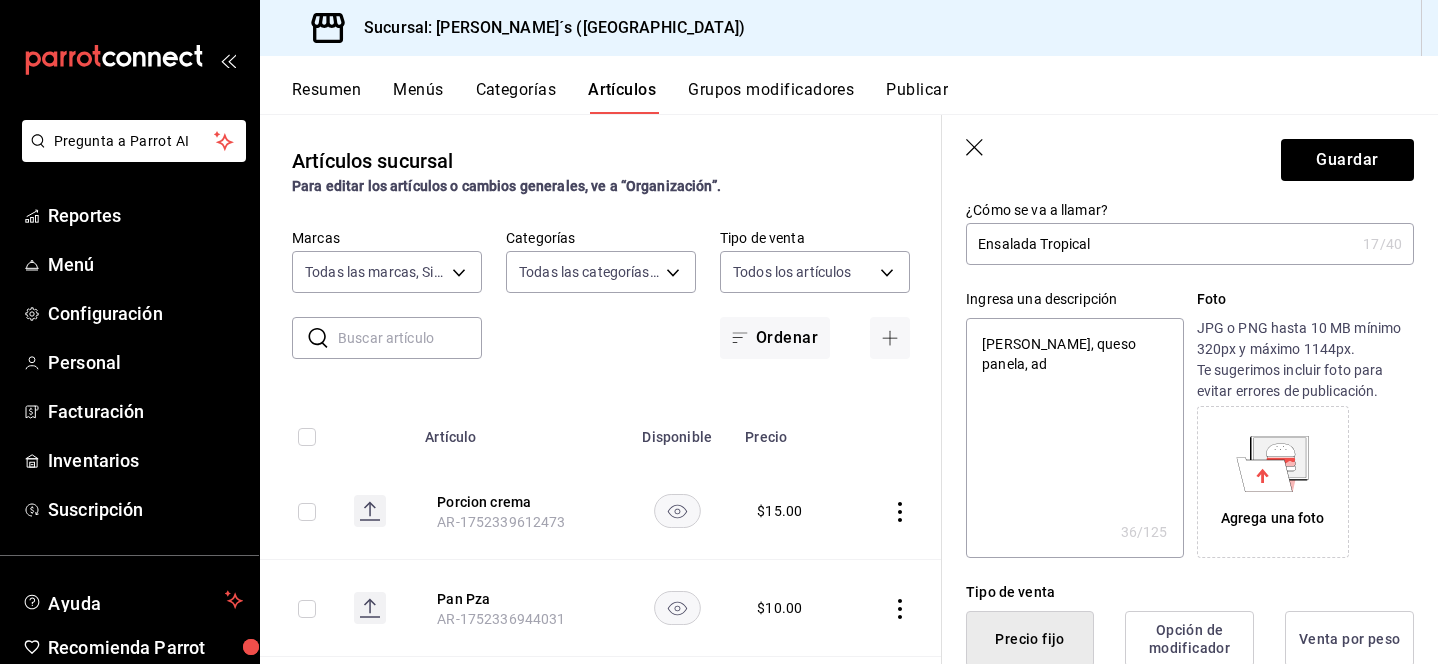 type on "x" 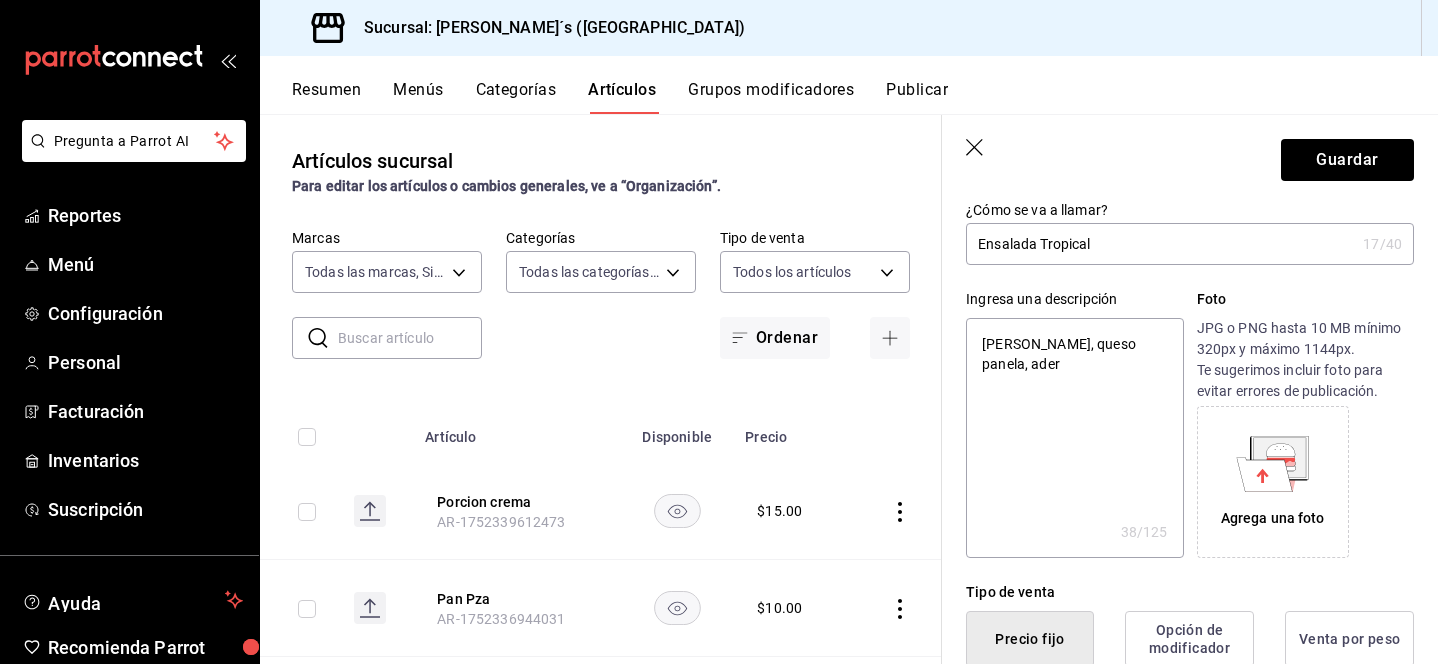 type on "[PERSON_NAME], queso panela, adere" 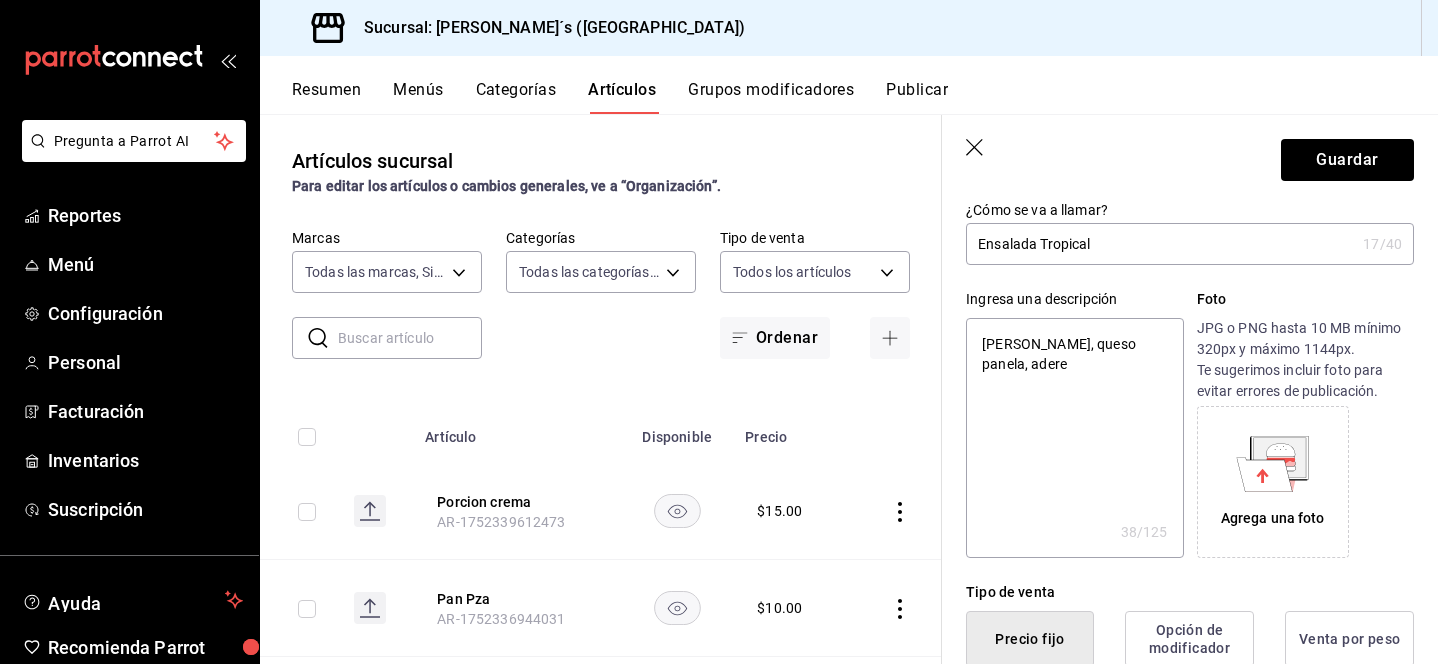 type on "x" 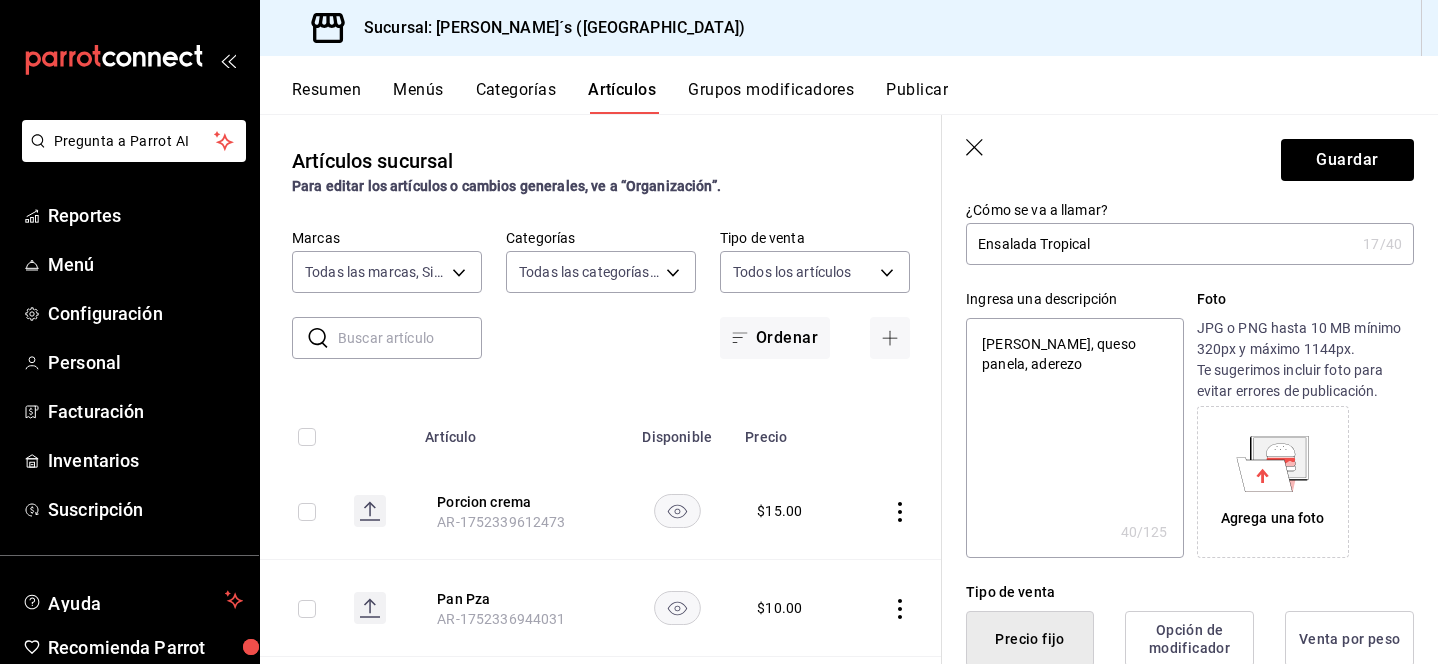 type on "[PERSON_NAME], queso panela, aderezo" 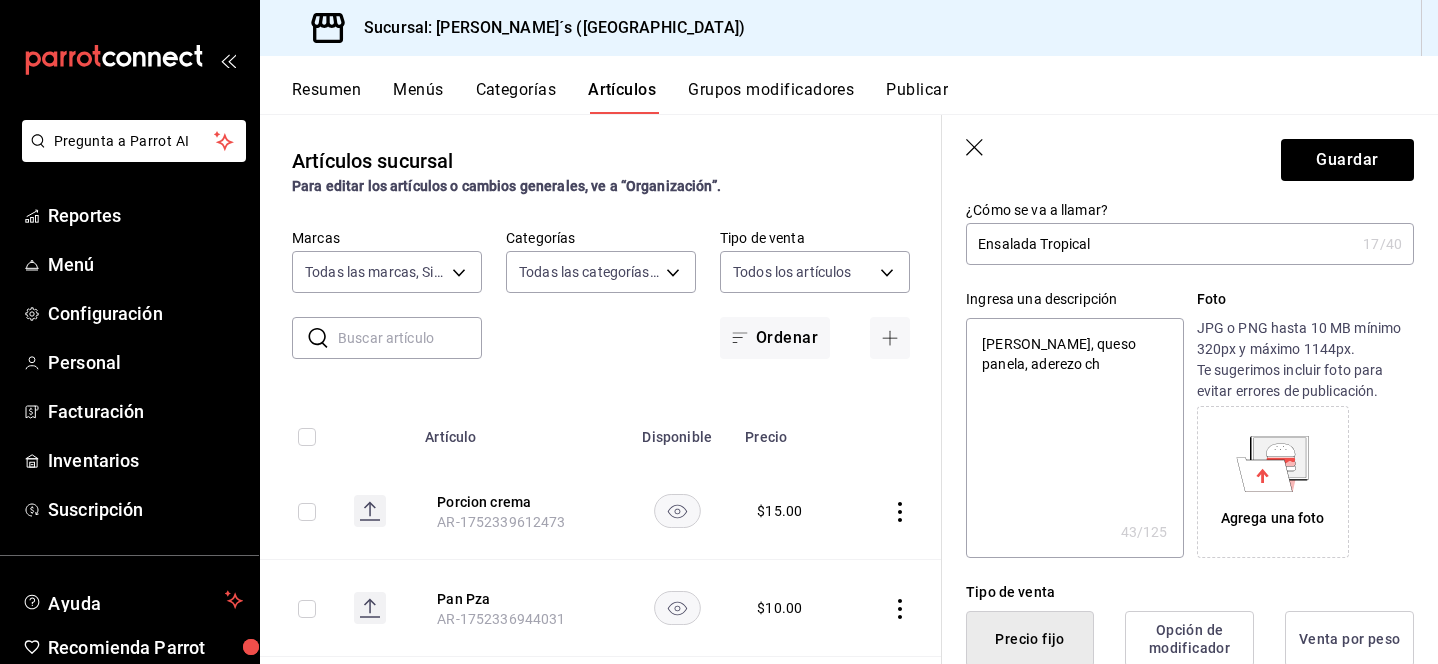 type on "[PERSON_NAME], queso panela, aderezo chi" 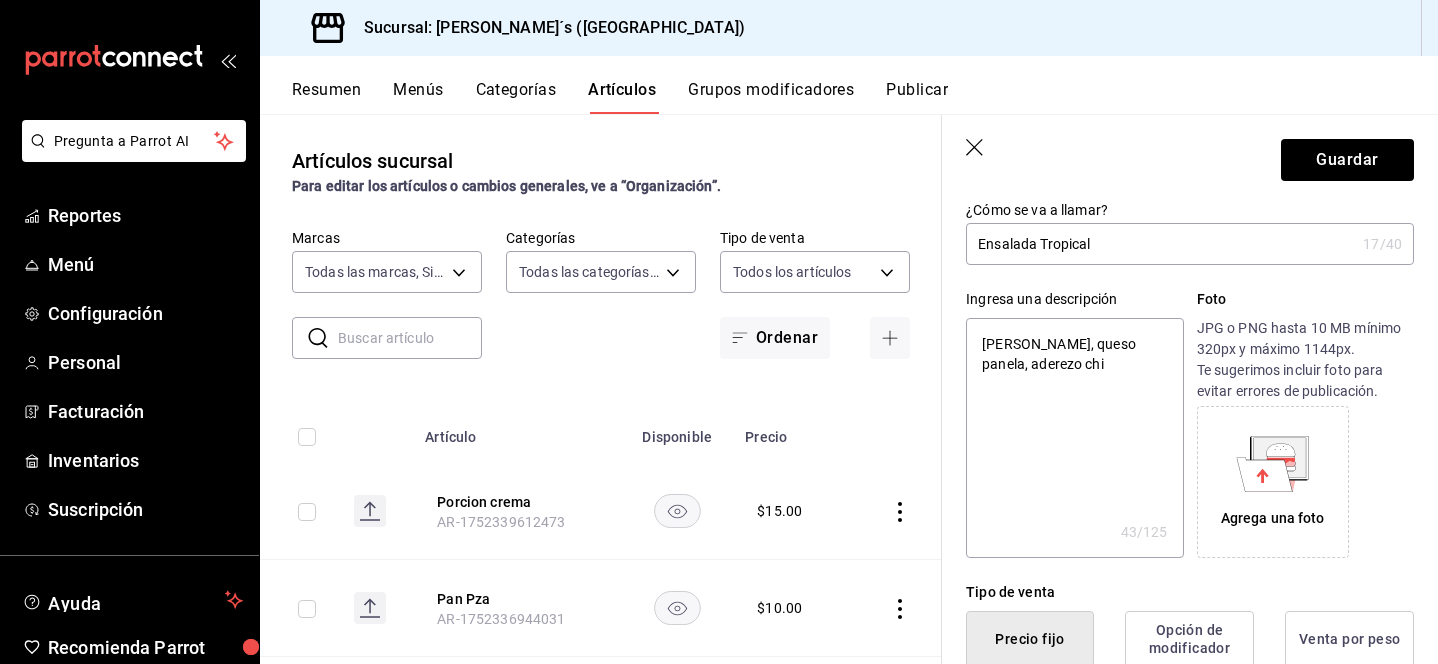 type on "x" 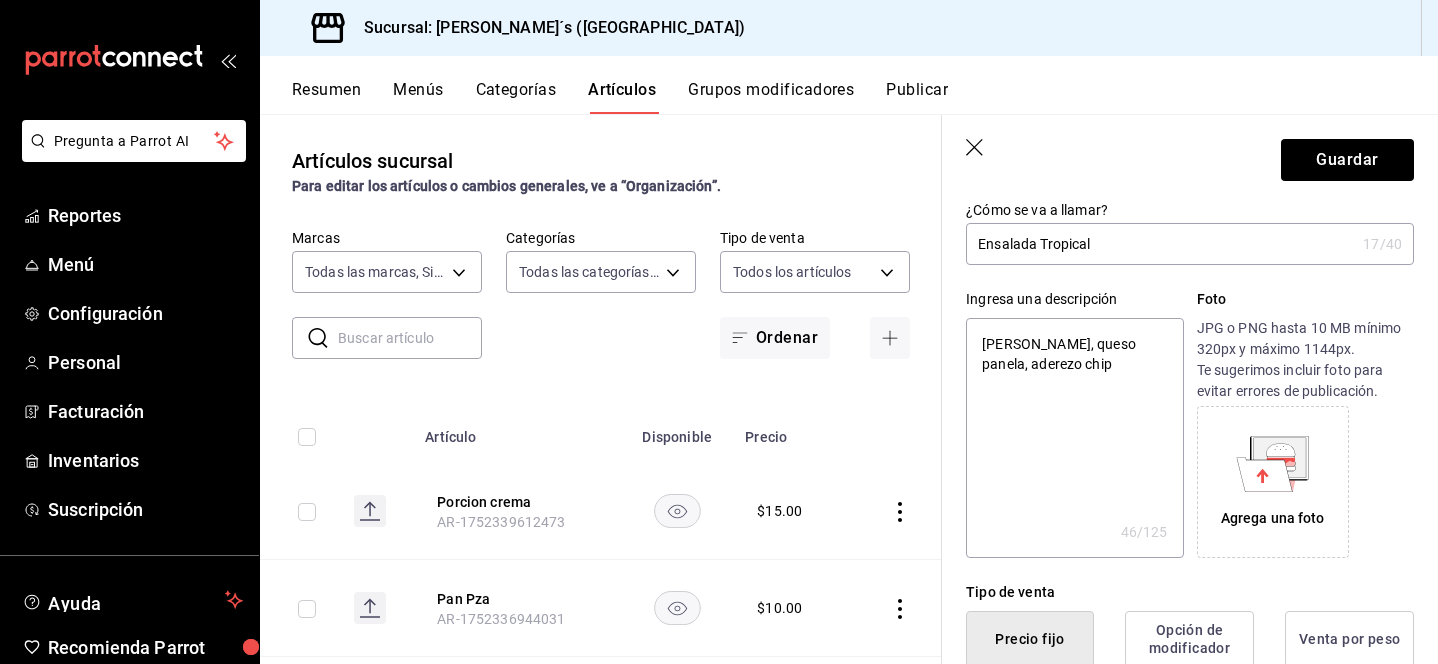 type on "[PERSON_NAME], queso panela, aderezo chipo" 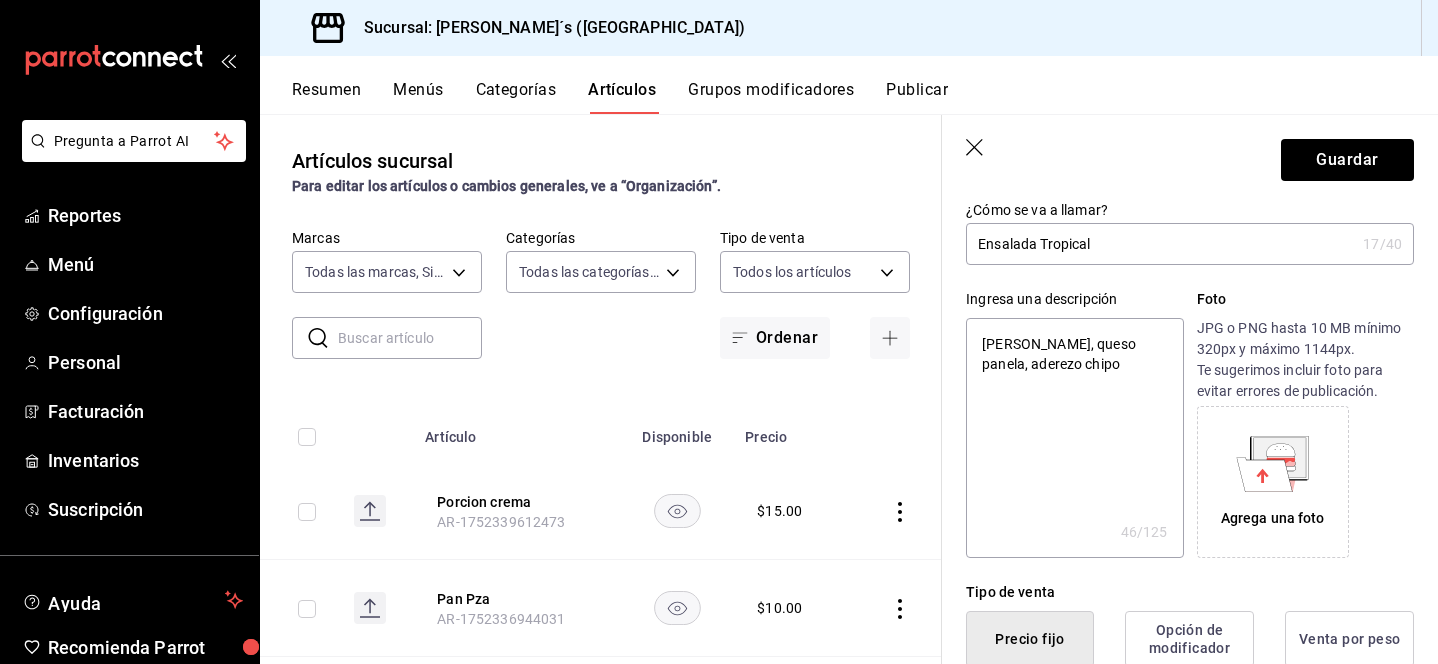 type on "x" 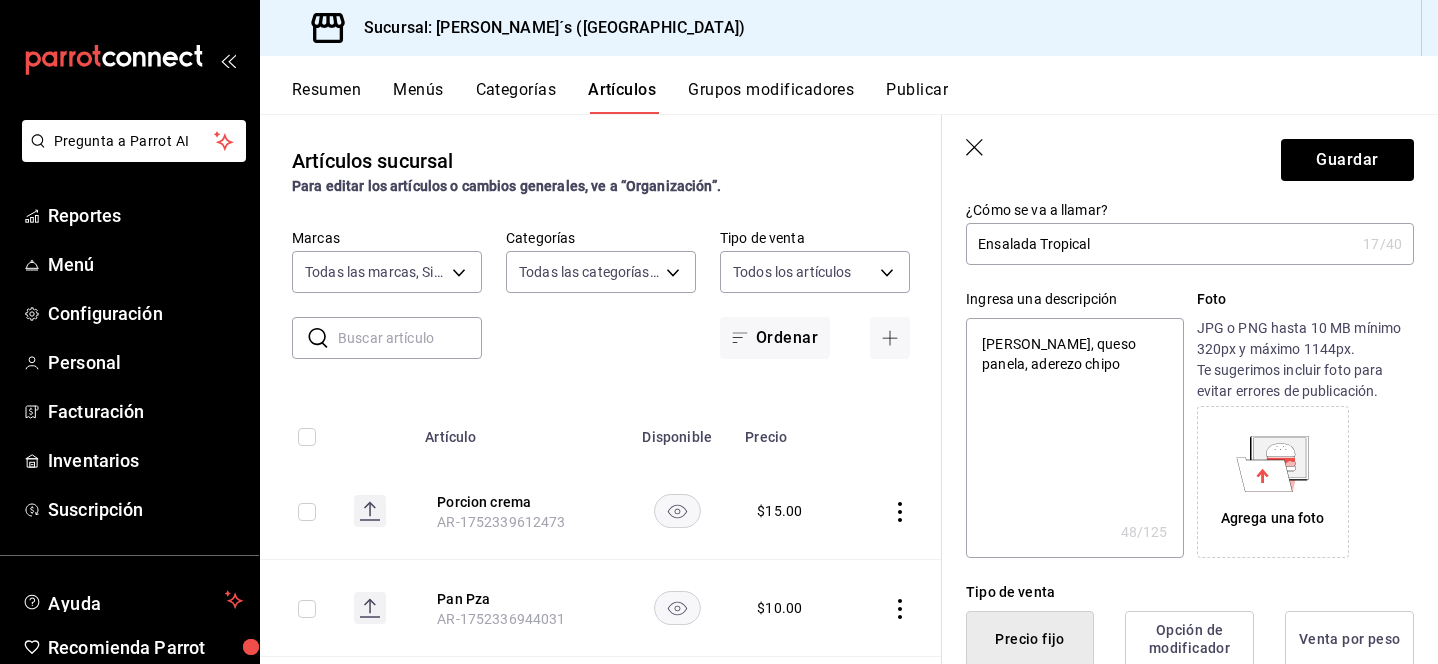 type on "[PERSON_NAME], queso panela, aderezo [PERSON_NAME]" 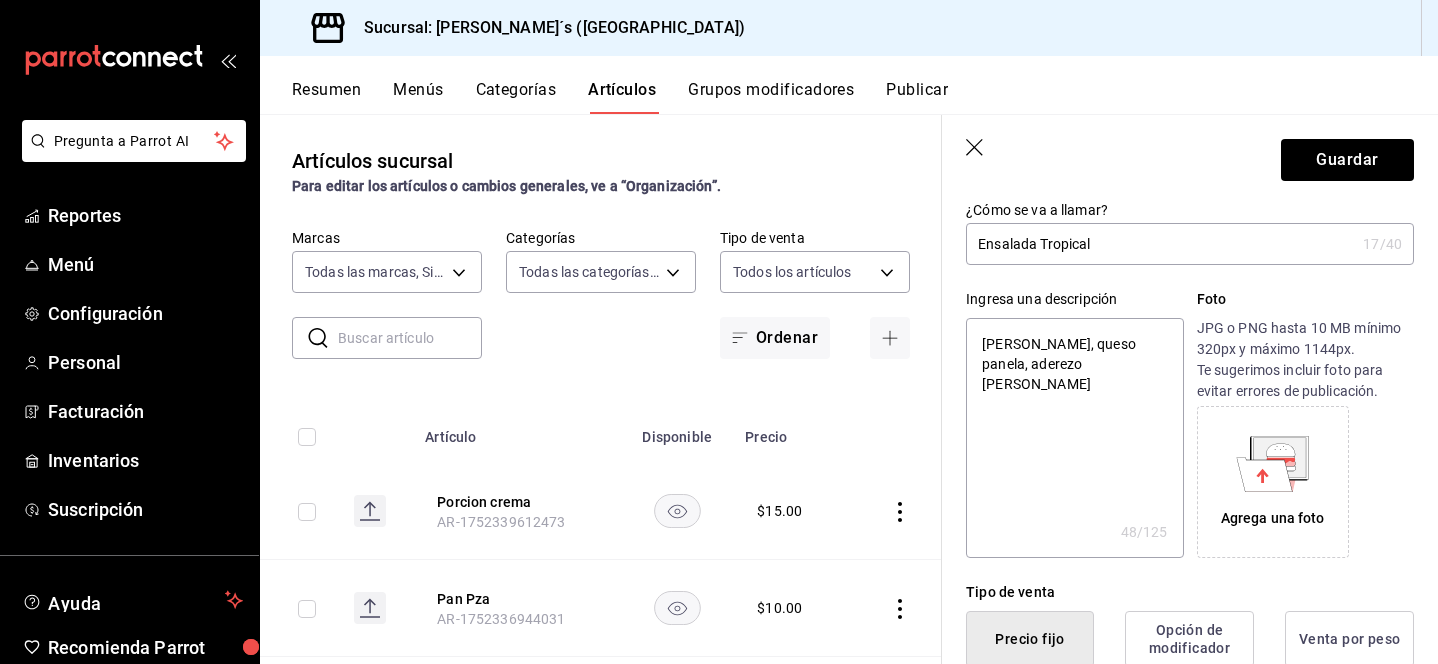 type on "x" 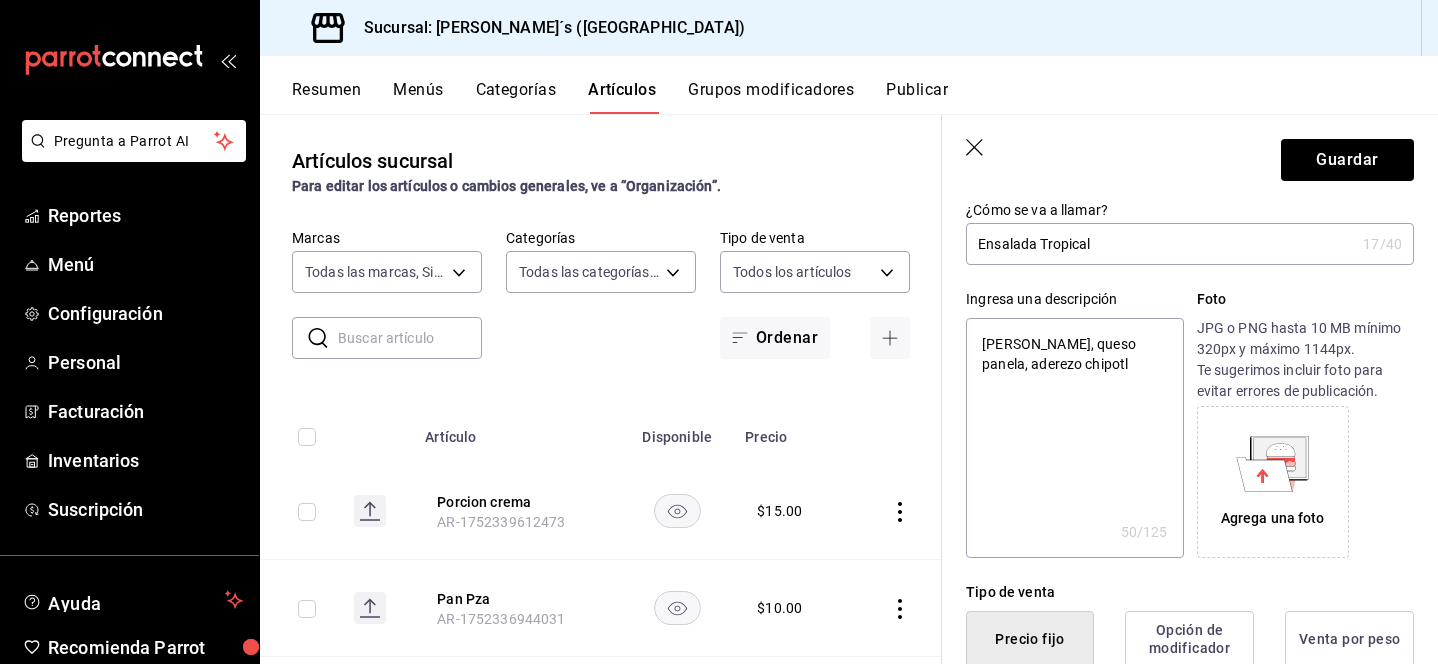 type on "[PERSON_NAME], queso panela, aderezo chipotle" 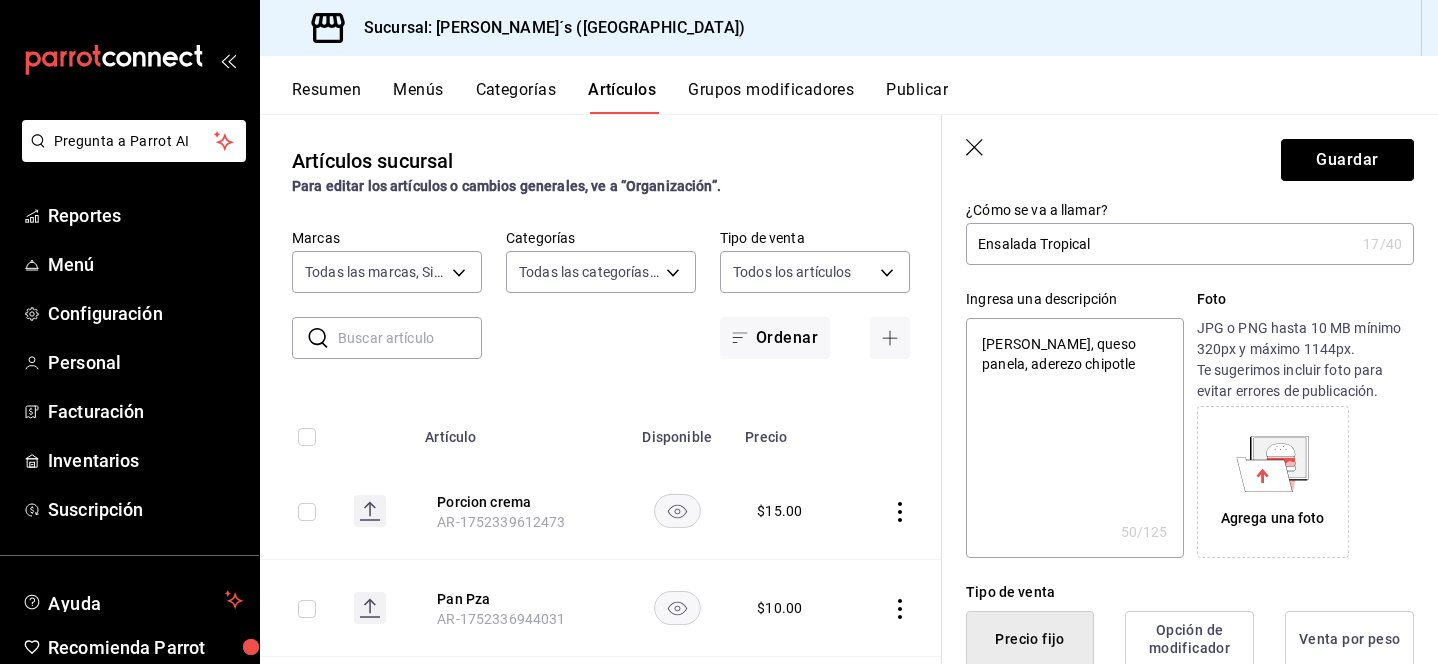 type on "x" 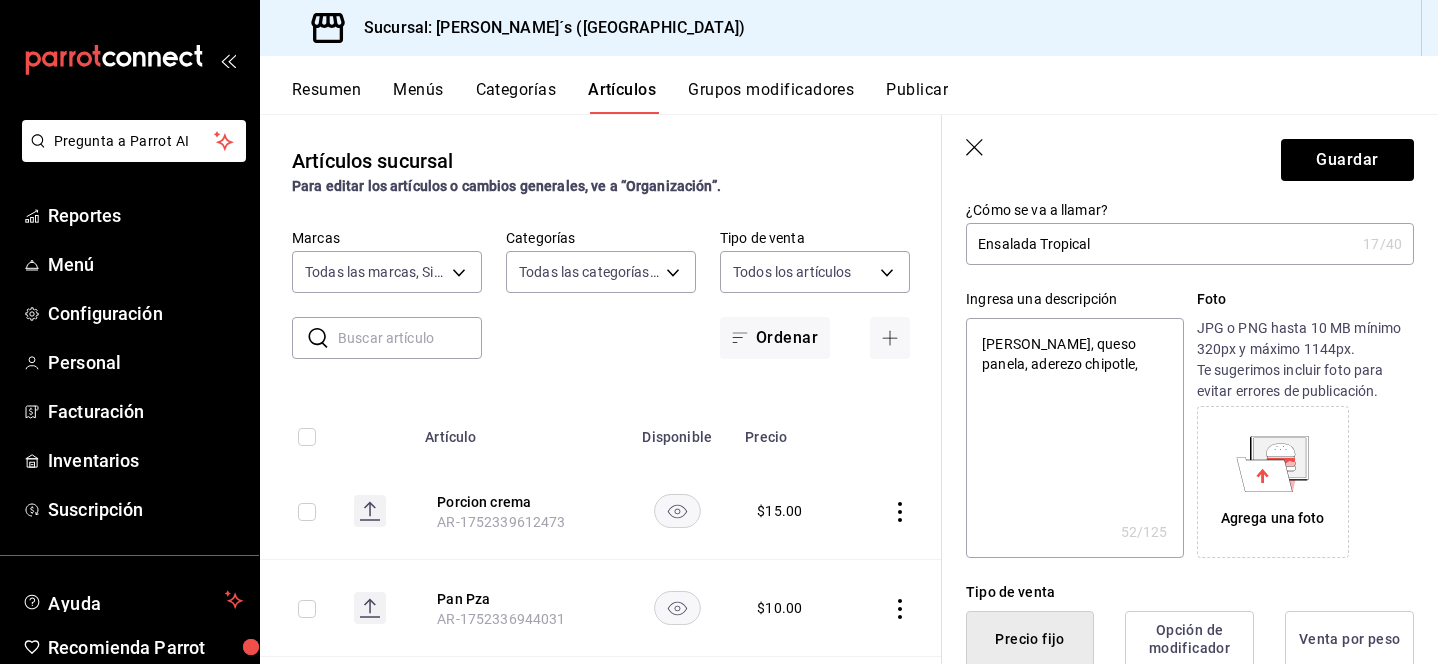 type on "[PERSON_NAME], queso panela, aderezo chipotle," 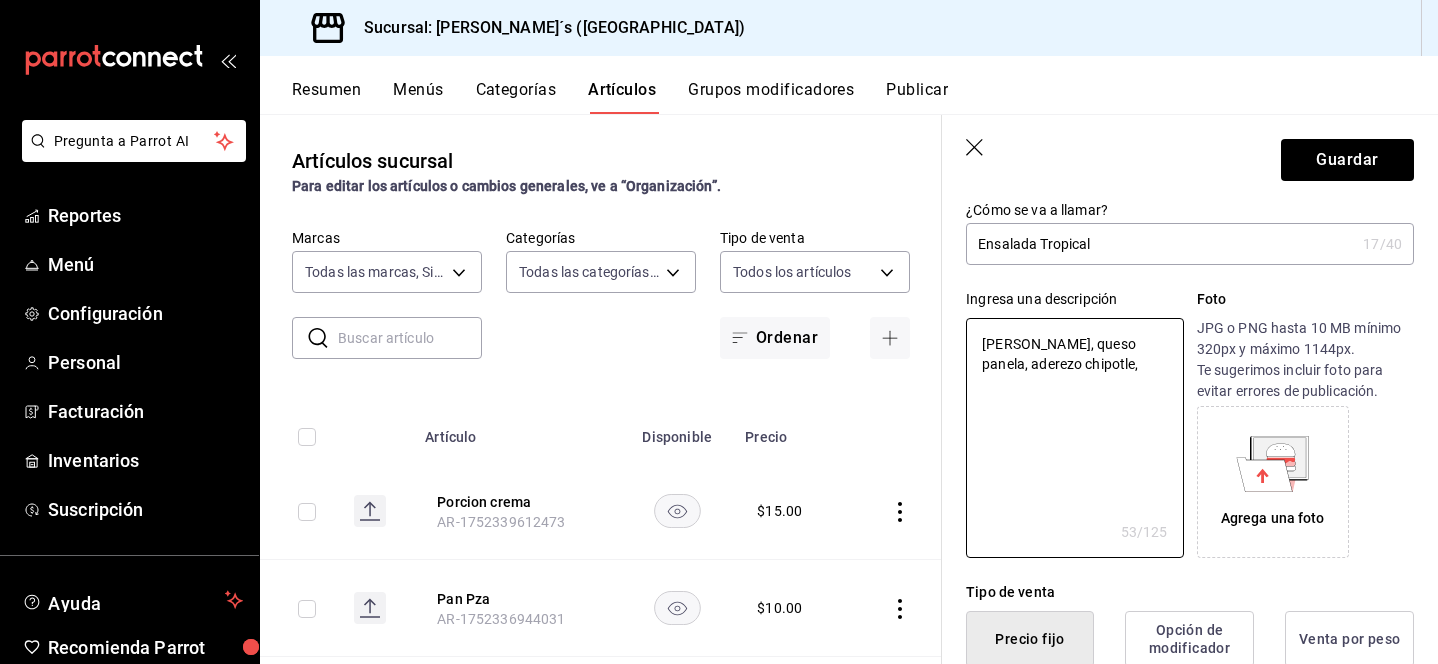 type on "[PERSON_NAME], queso panela, aderezo chipotle," 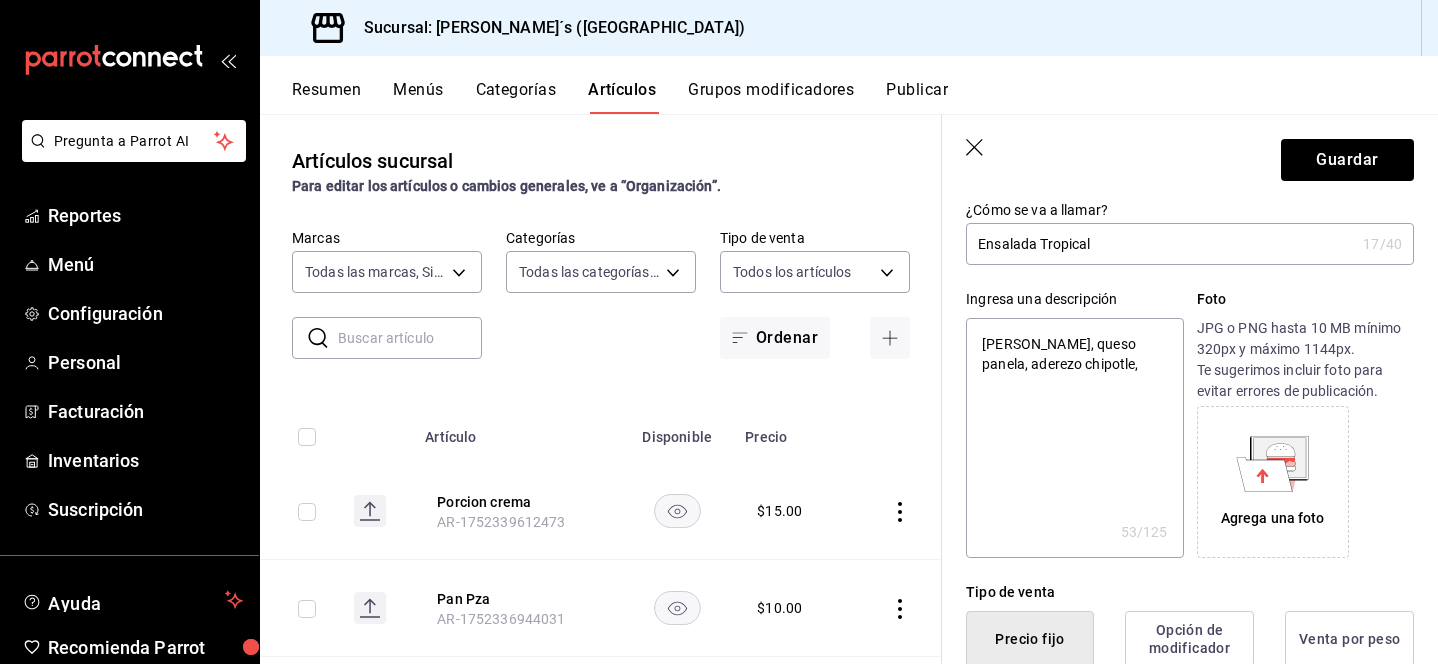 type on "x" 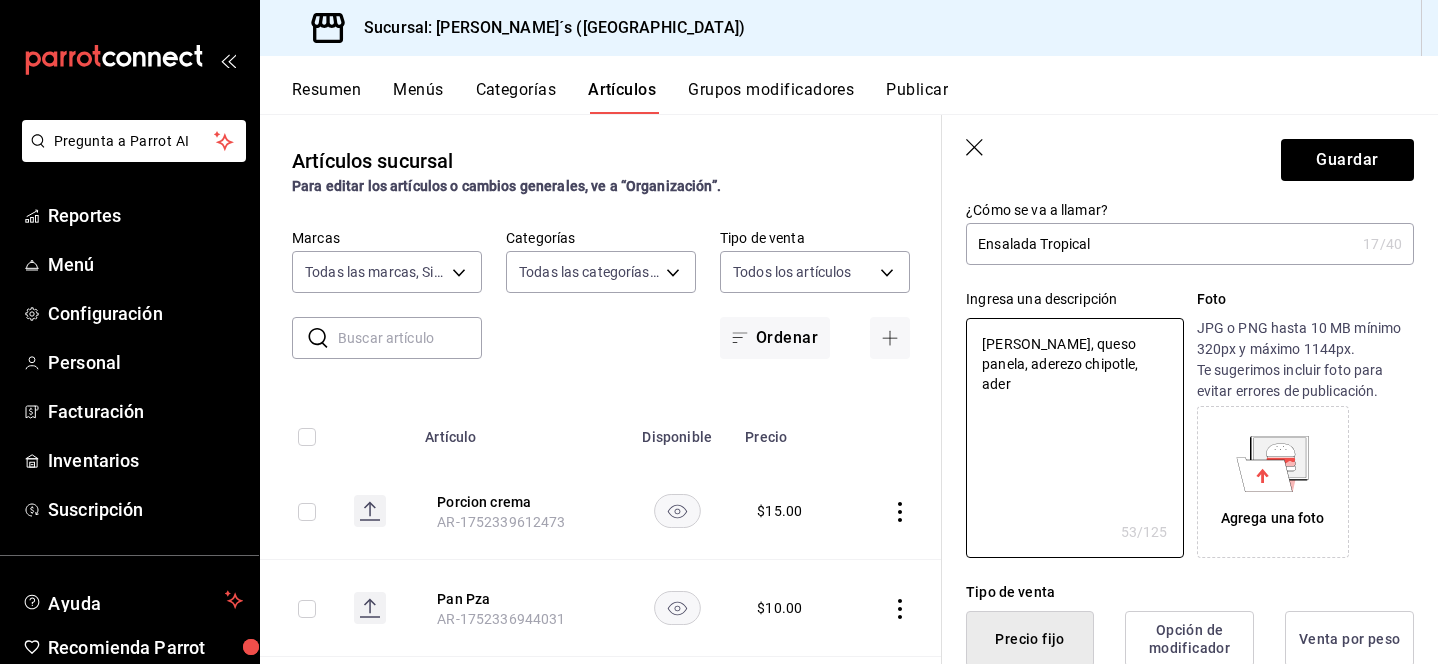 type on "[PERSON_NAME], queso panela, aderezo chipotle, adere" 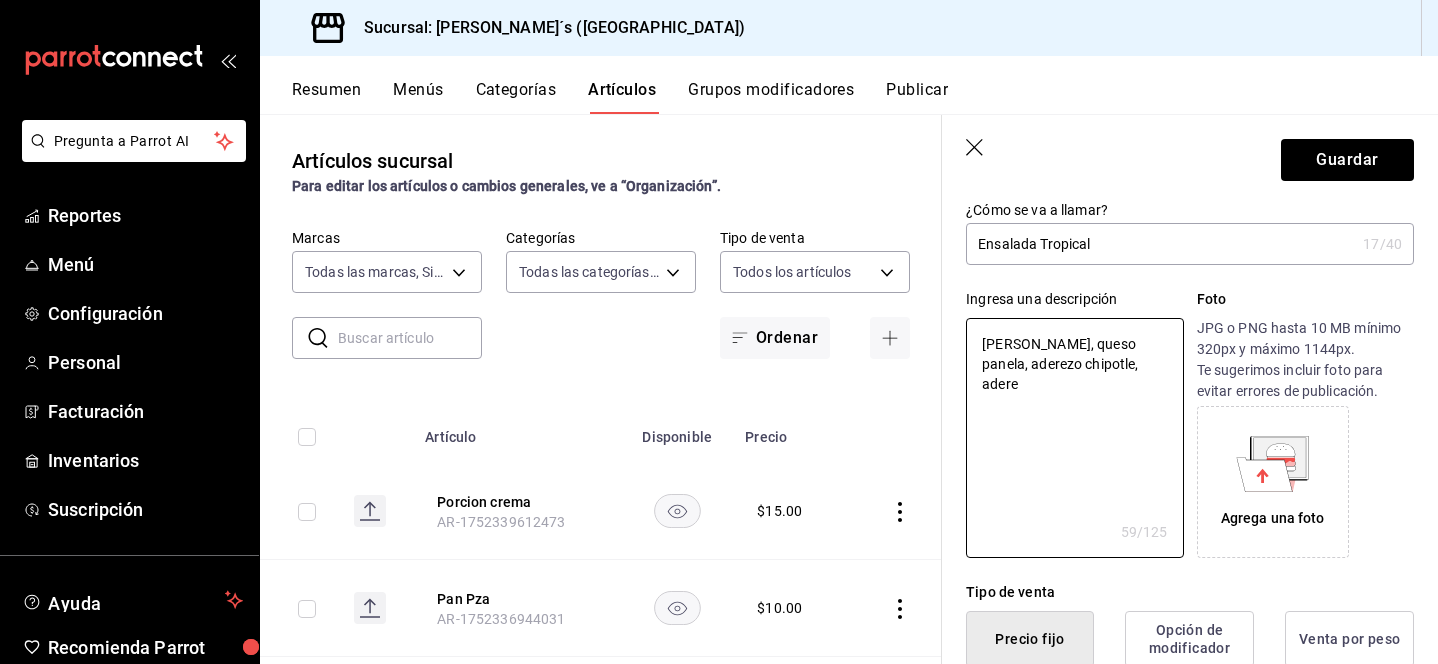 type on "x" 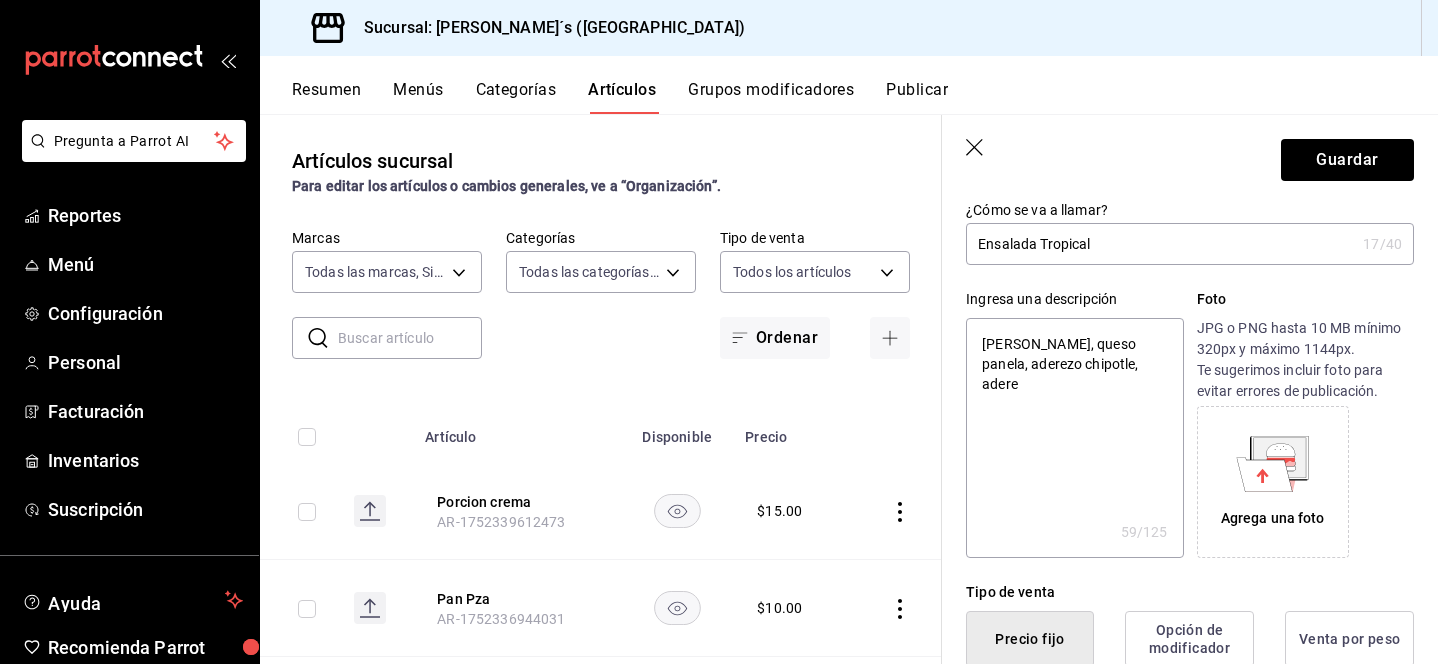 click on "[PERSON_NAME], queso panela, aderezo chipotle, adere" at bounding box center [1074, 438] 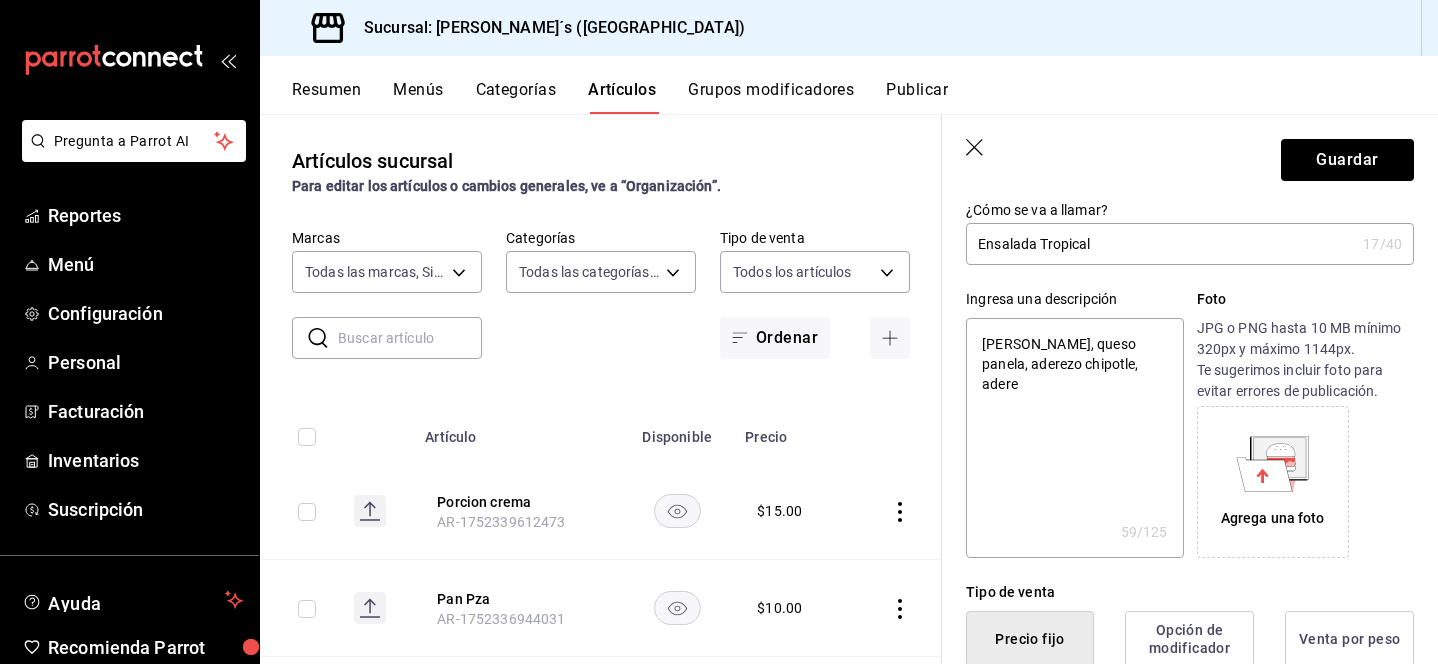 click on "[PERSON_NAME], queso panela, aderezo chipotle, adere" at bounding box center [1074, 438] 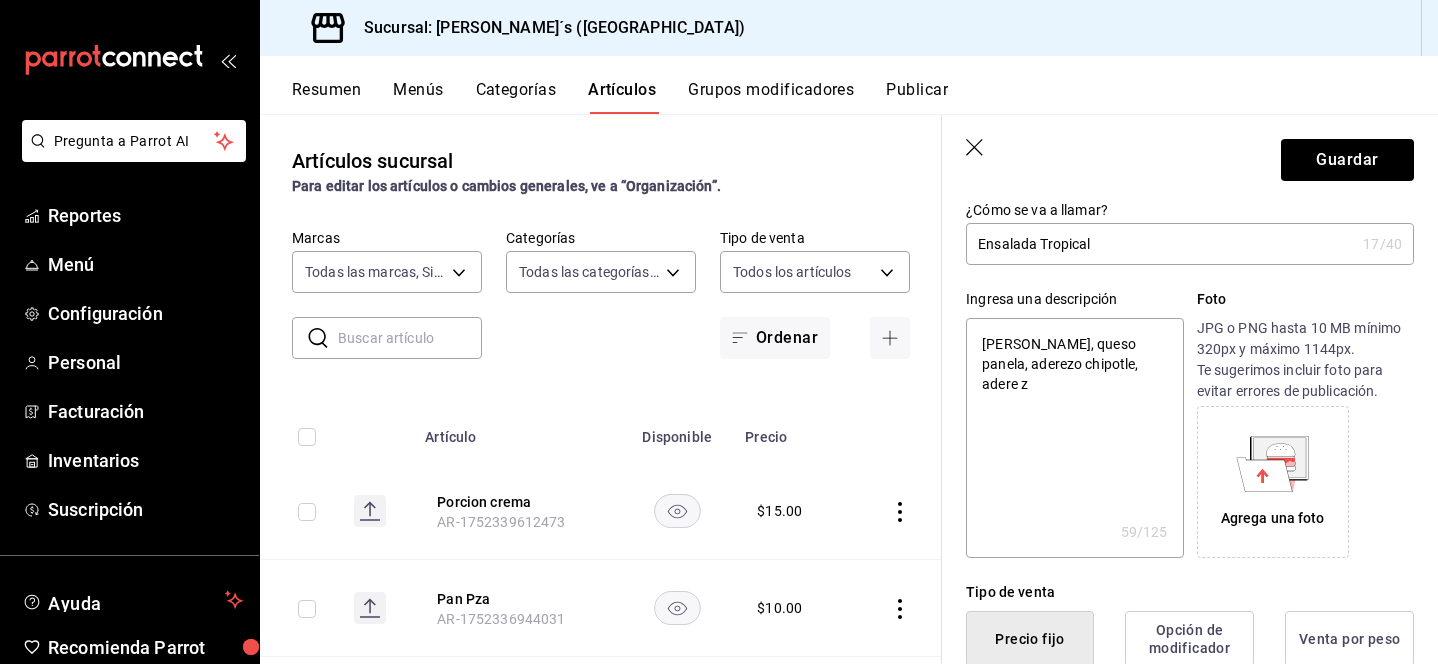 type on "[PERSON_NAME], queso panela, aderezo chipotle, adere zo" 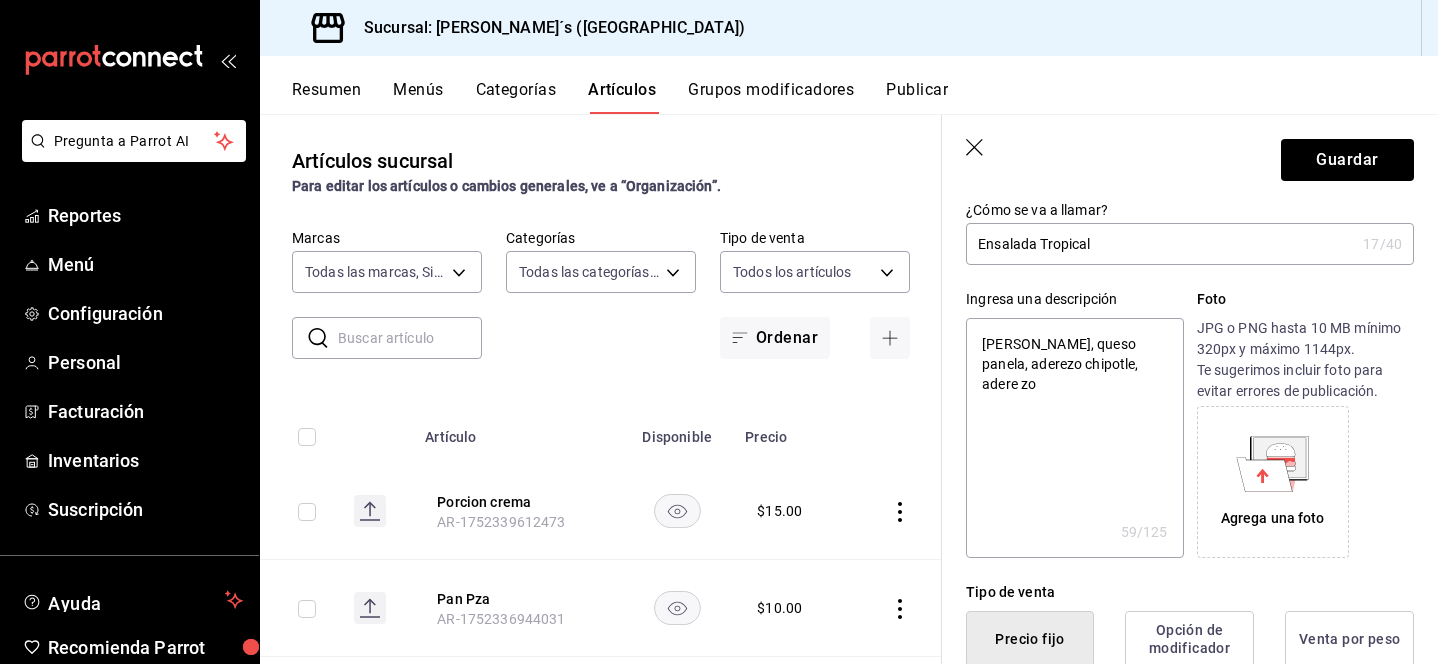 type on "x" 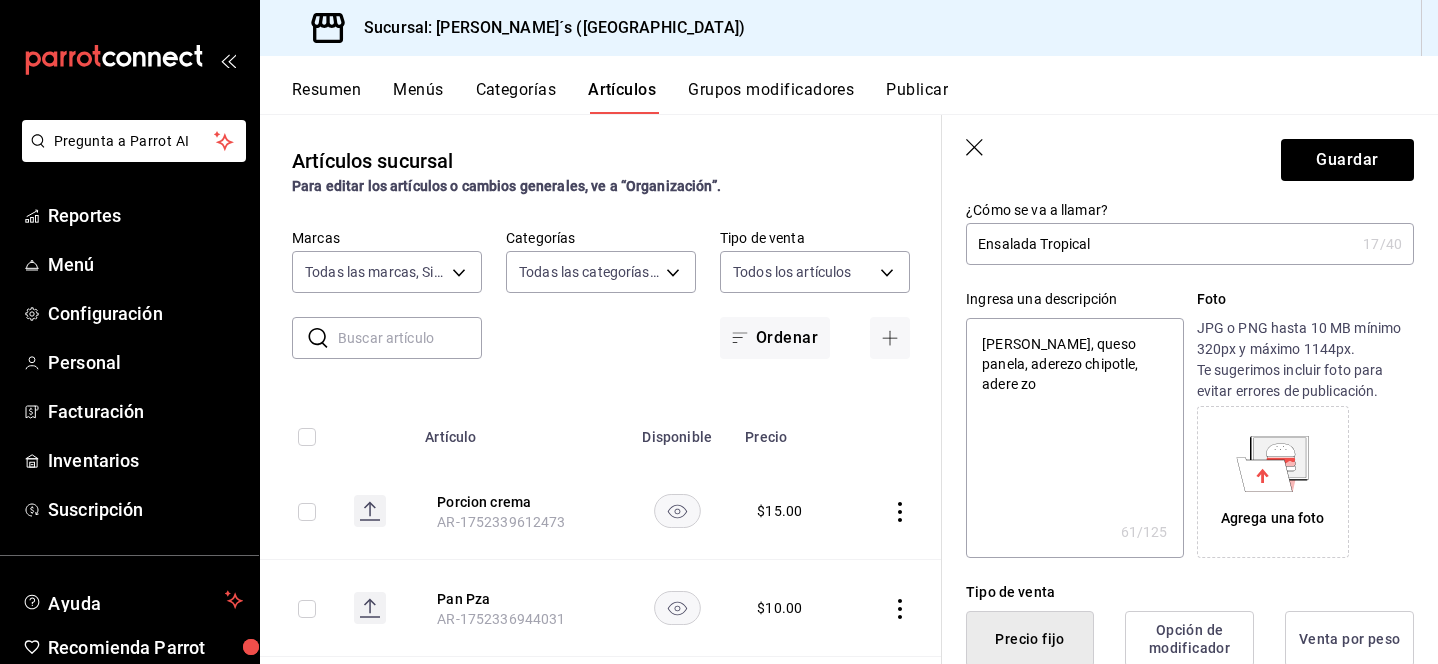 type on "[PERSON_NAME], queso panela, aderezo chipotle, adere z" 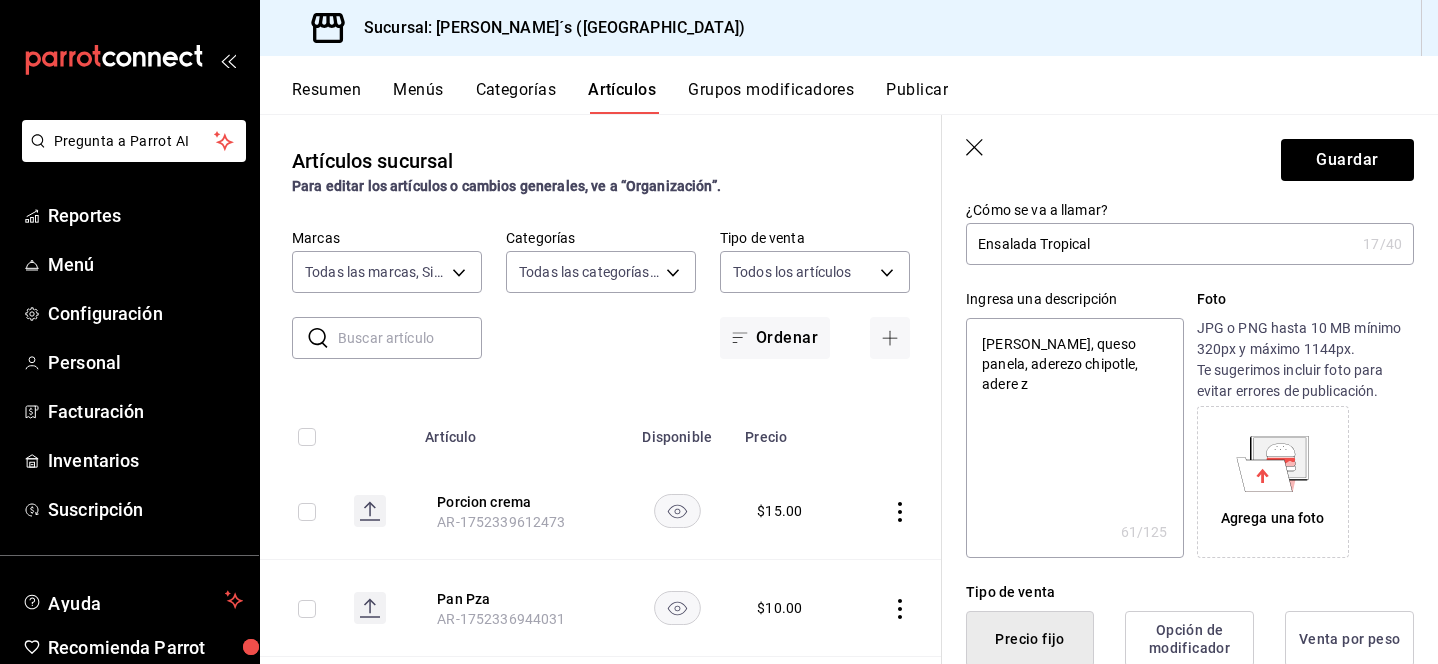 type on "x" 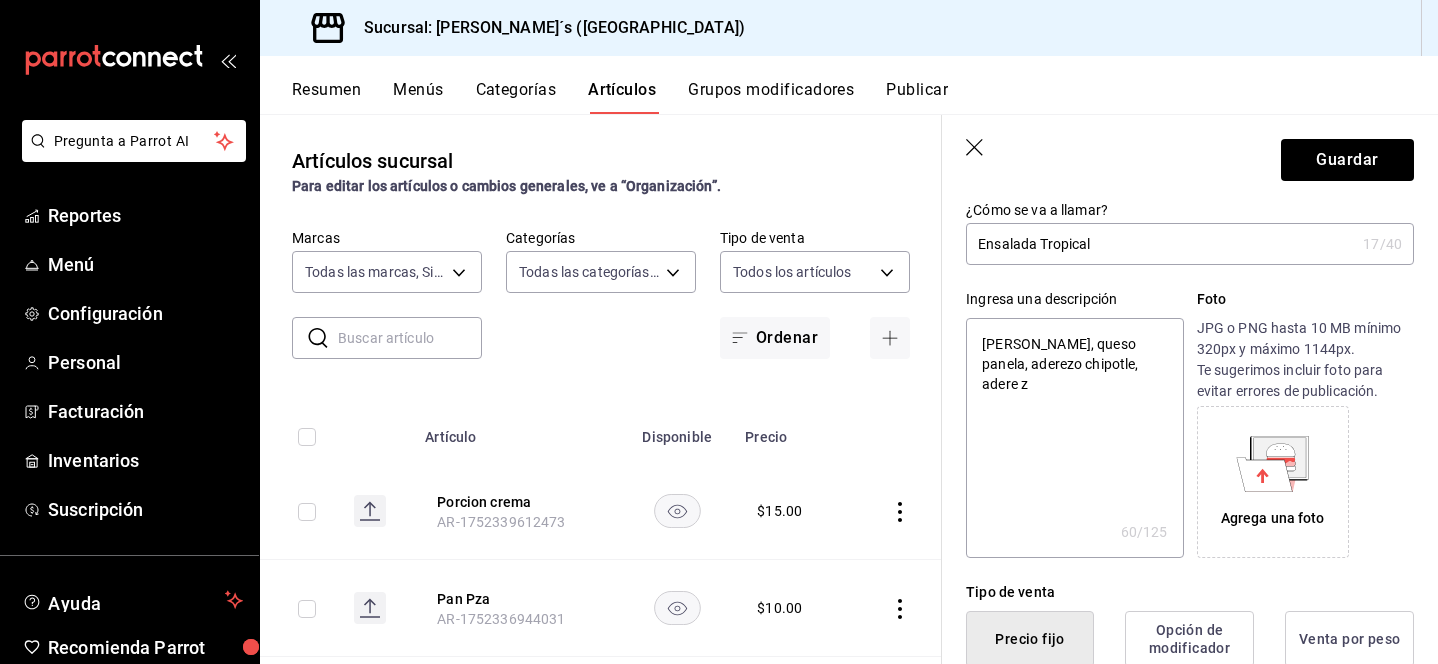 type on "[PERSON_NAME], queso panela, aderezo chipotle, adere" 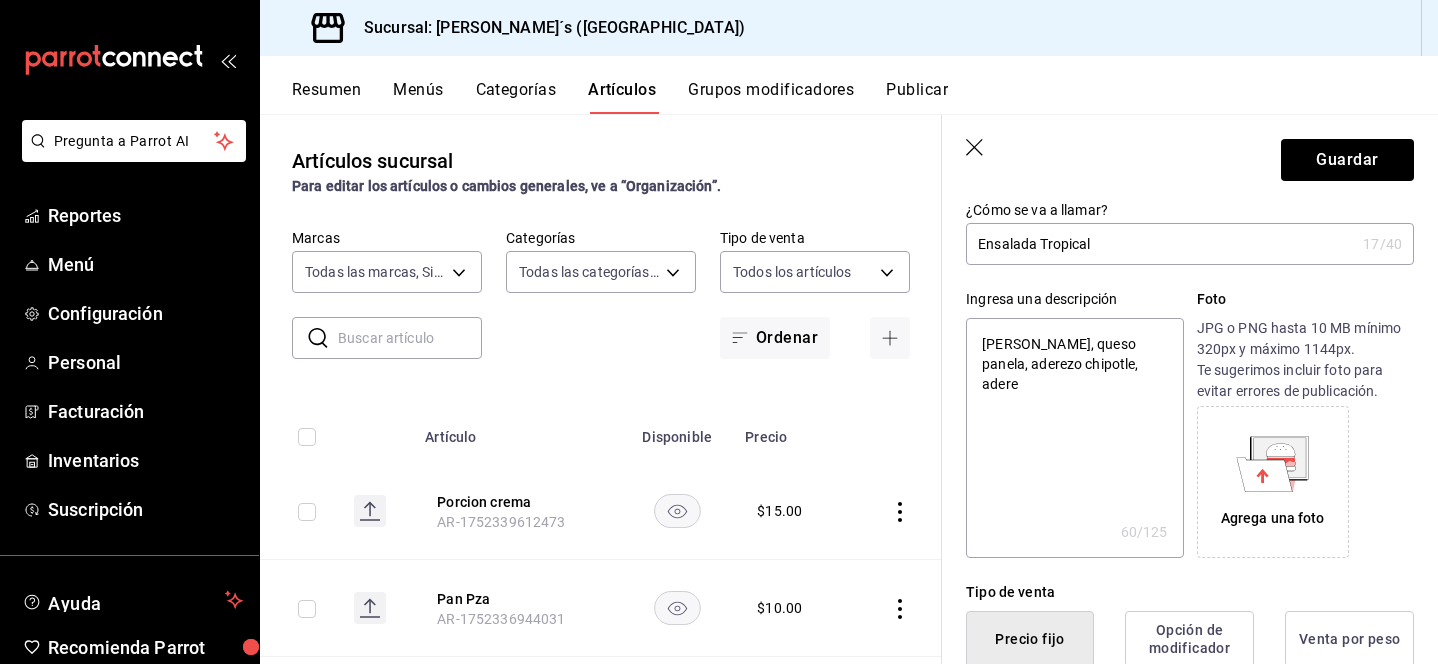 type on "x" 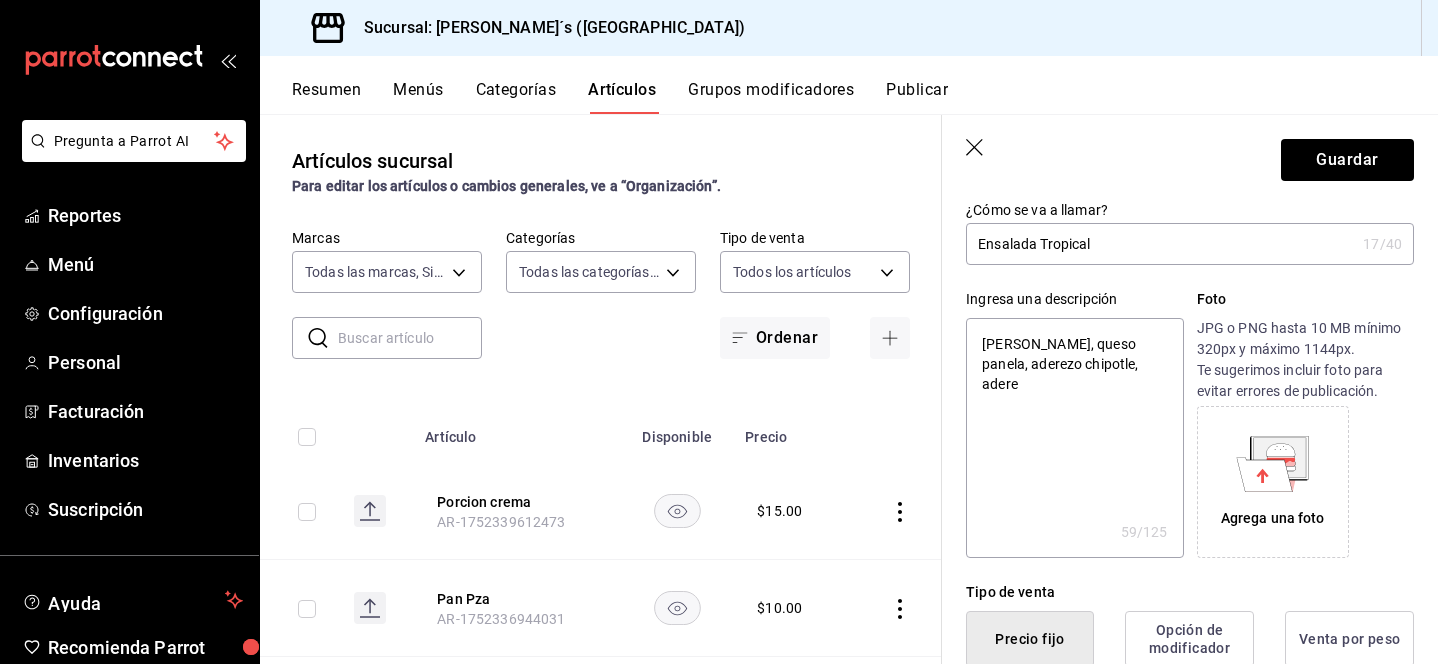 type on "[PERSON_NAME], queso panela, aderezo chipotle, adere" 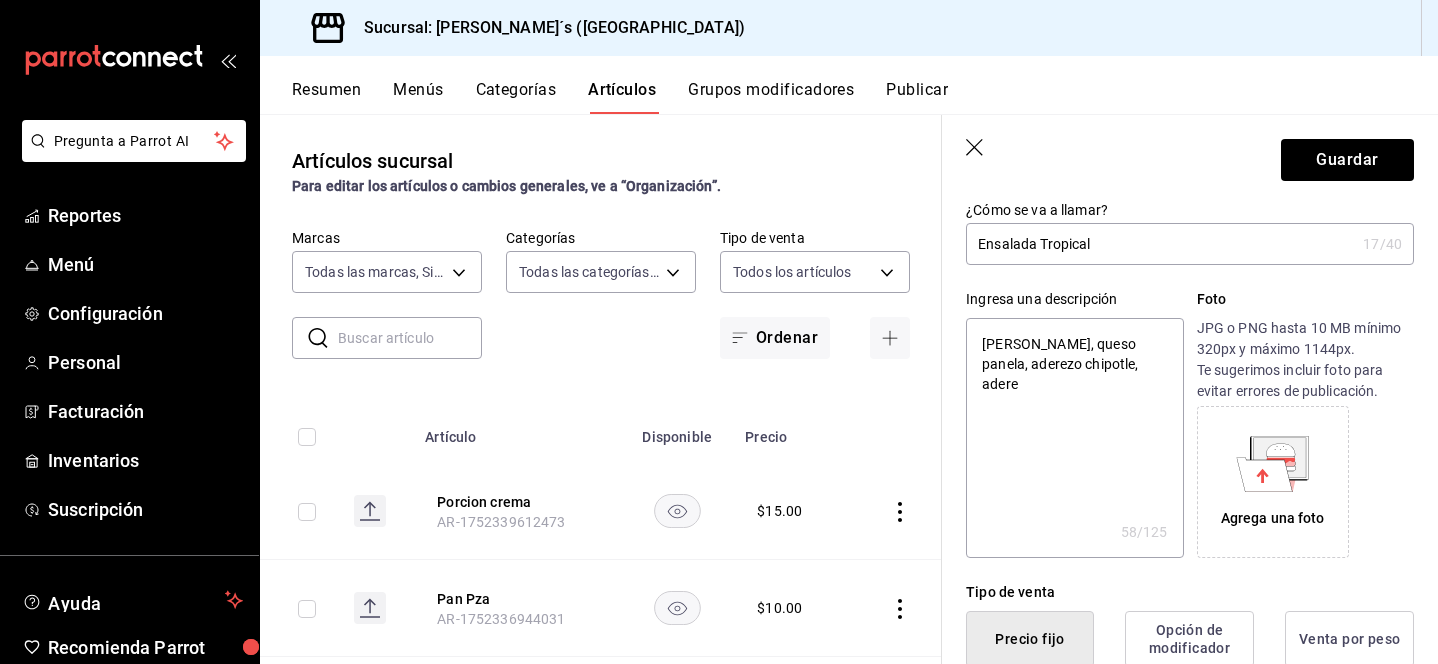 type on "[PERSON_NAME], queso panela, aderezo chipotle, aderez" 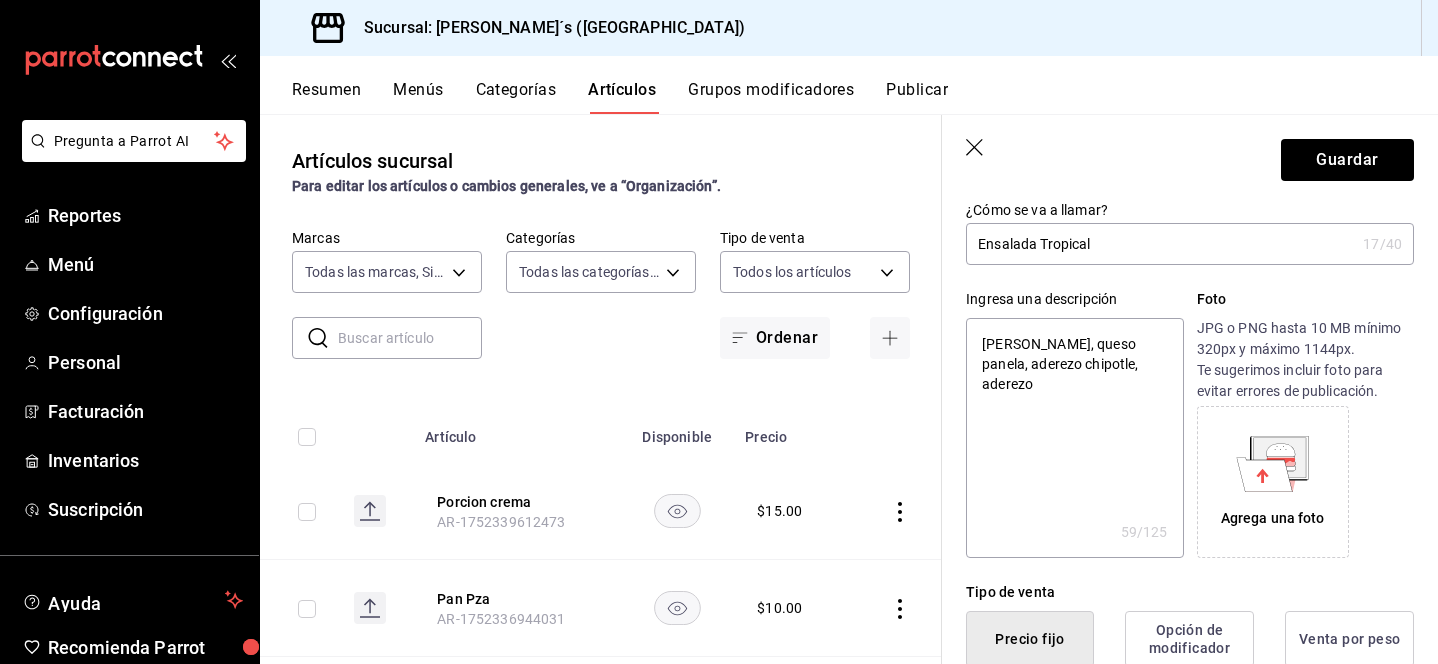 type on "[PERSON_NAME], queso panela, aderezo chipotle, aderezo c" 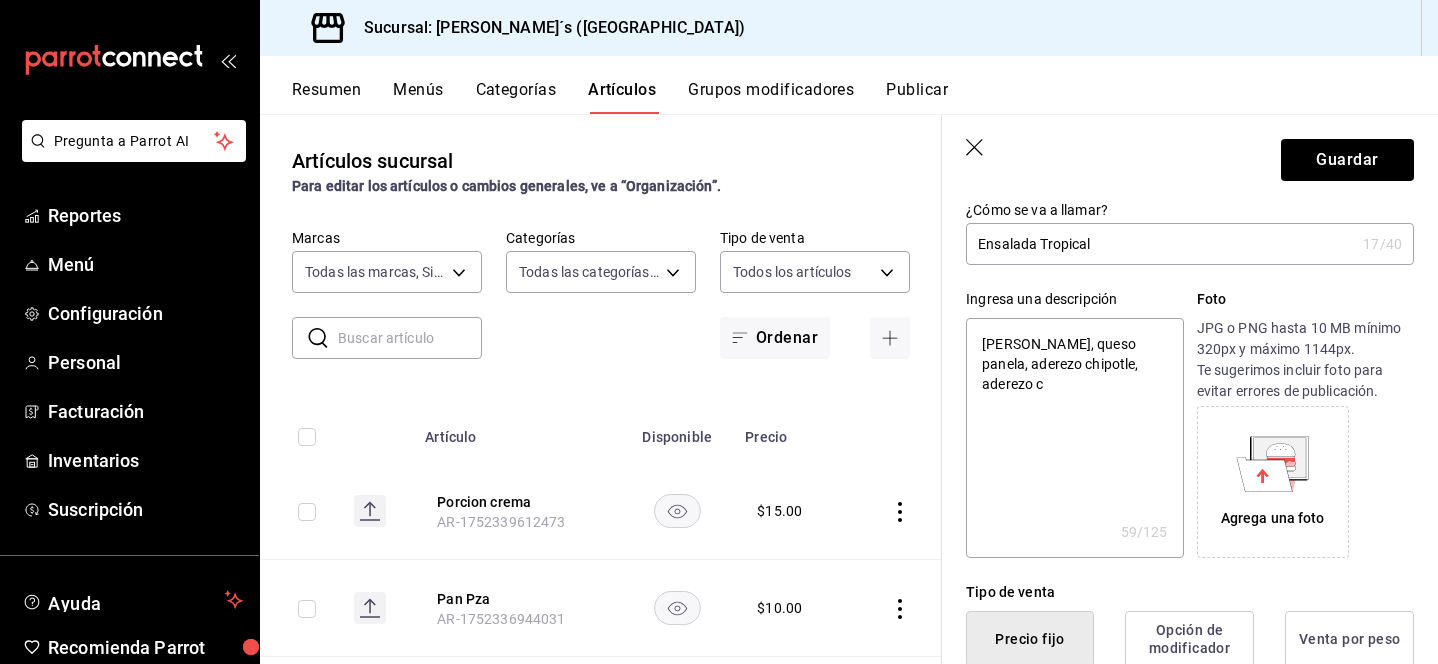 type on "x" 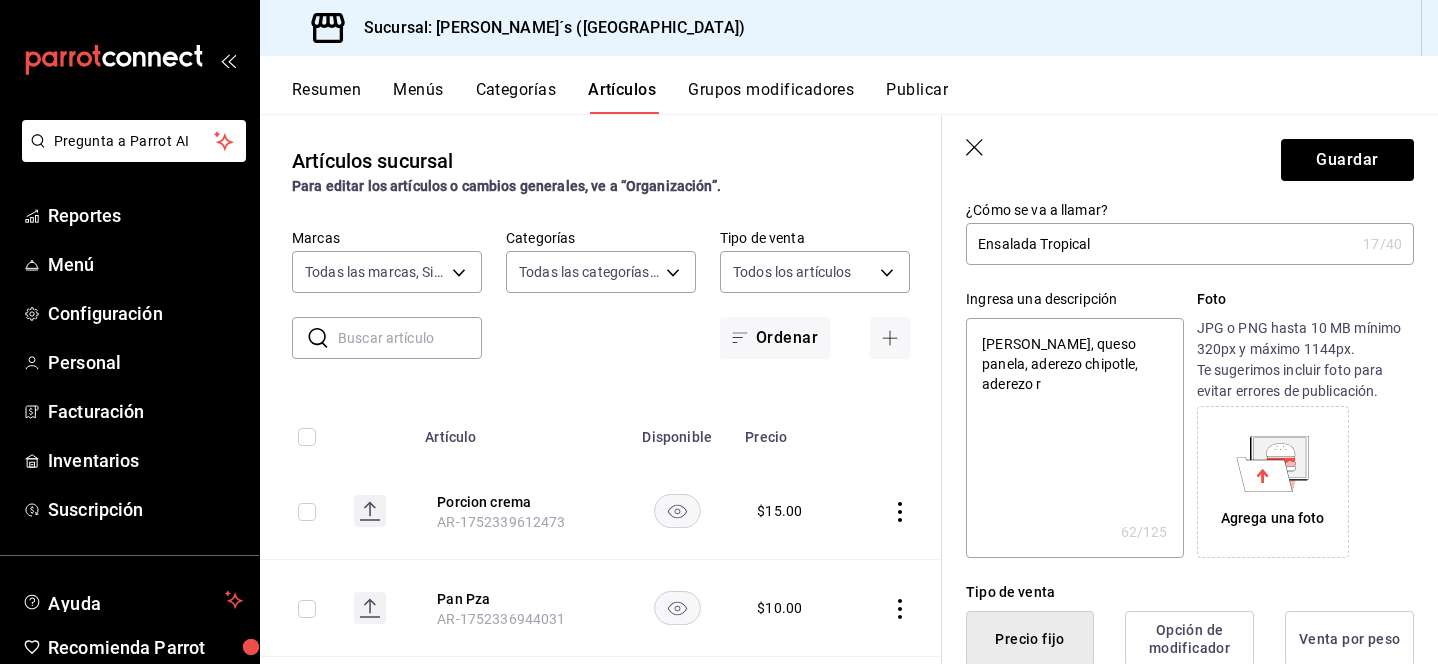 type on "[PERSON_NAME], queso panela, aderezo chipotle, aderezo ra" 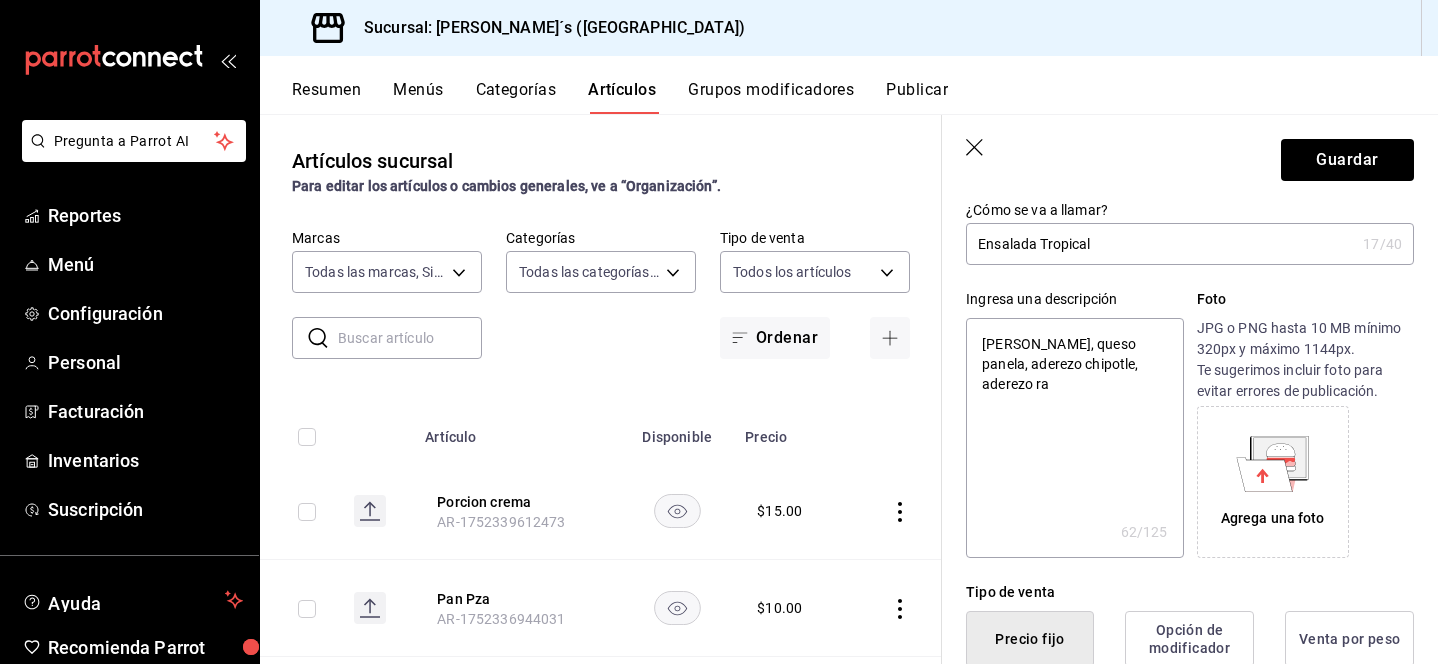 type on "x" 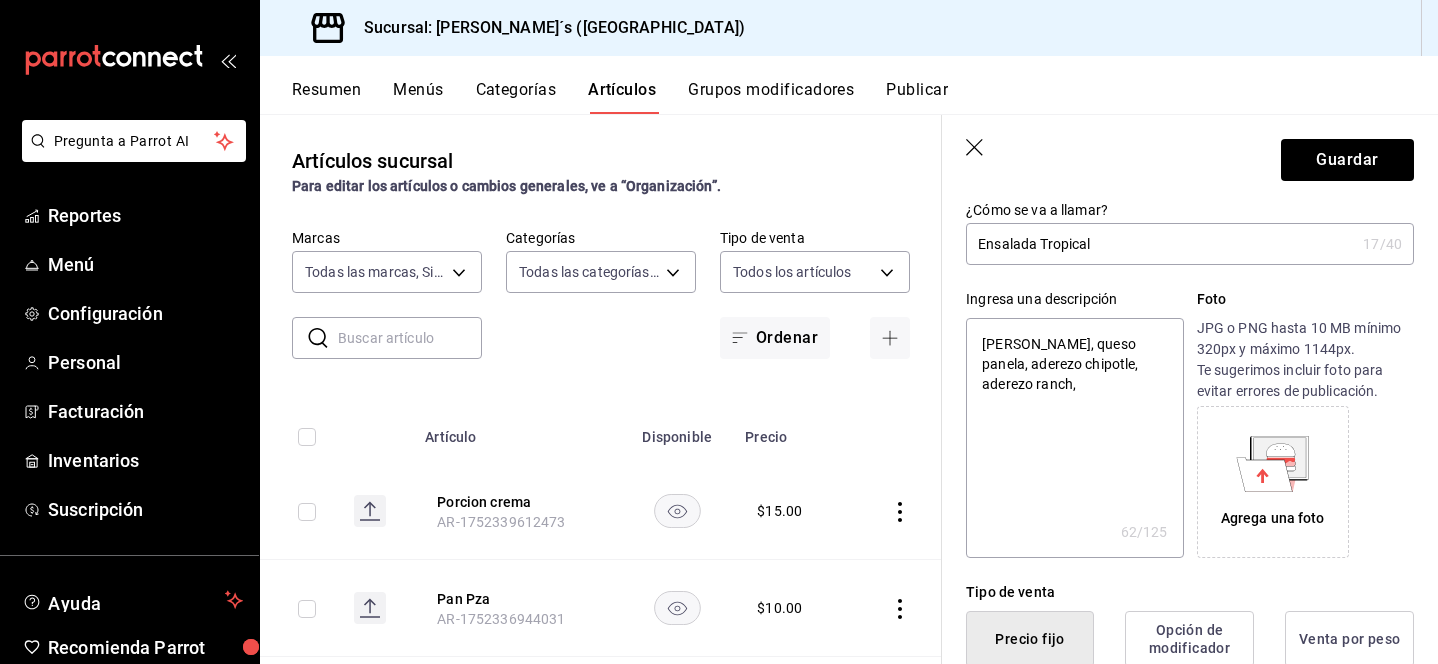 type on "[PERSON_NAME], queso panela, aderezo chipotle, aderezo ranch," 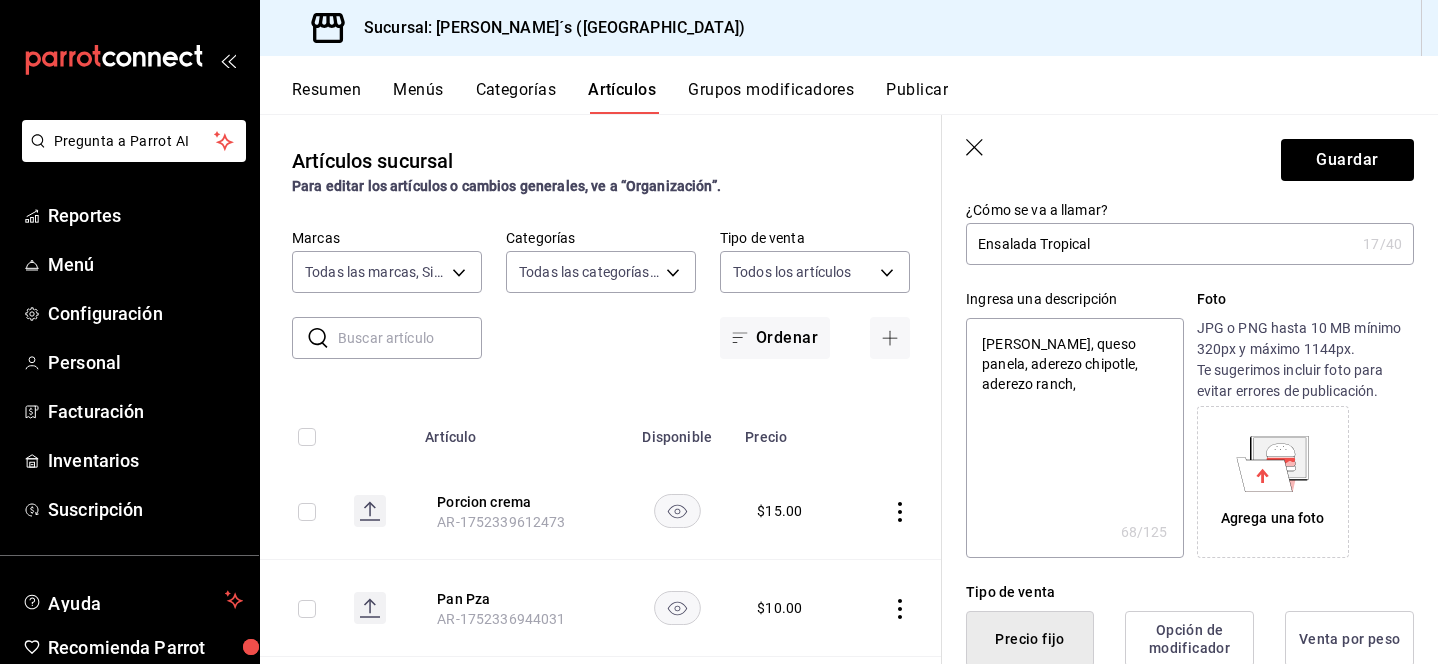 type on "x" 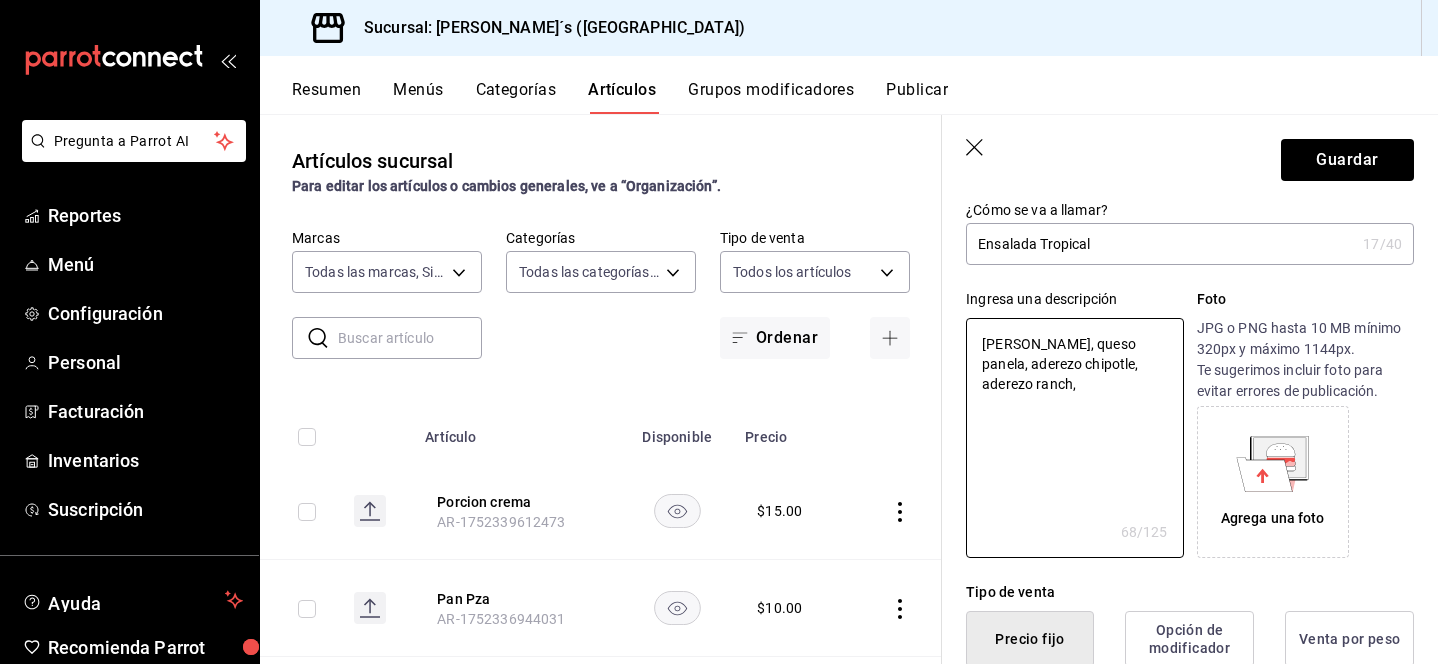 type on "[PERSON_NAME], queso panela, aderezo chipotle, aderezo ranch," 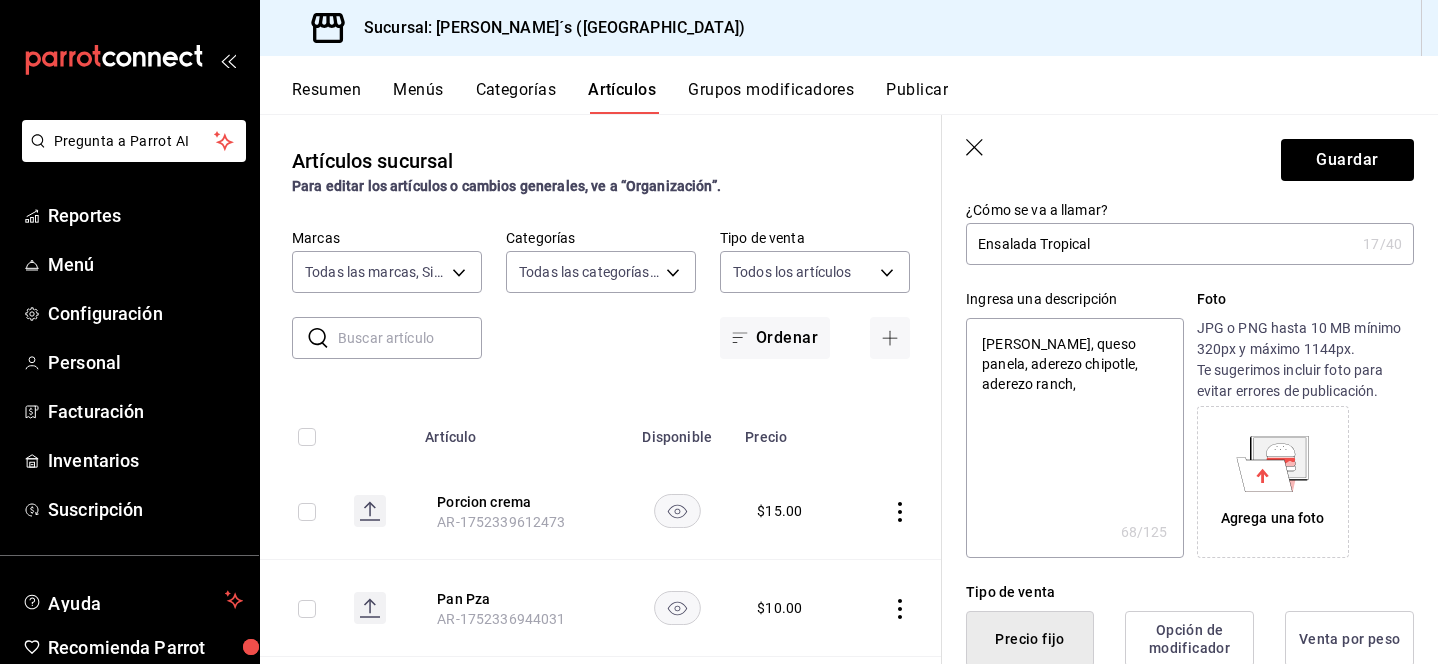 type on "x" 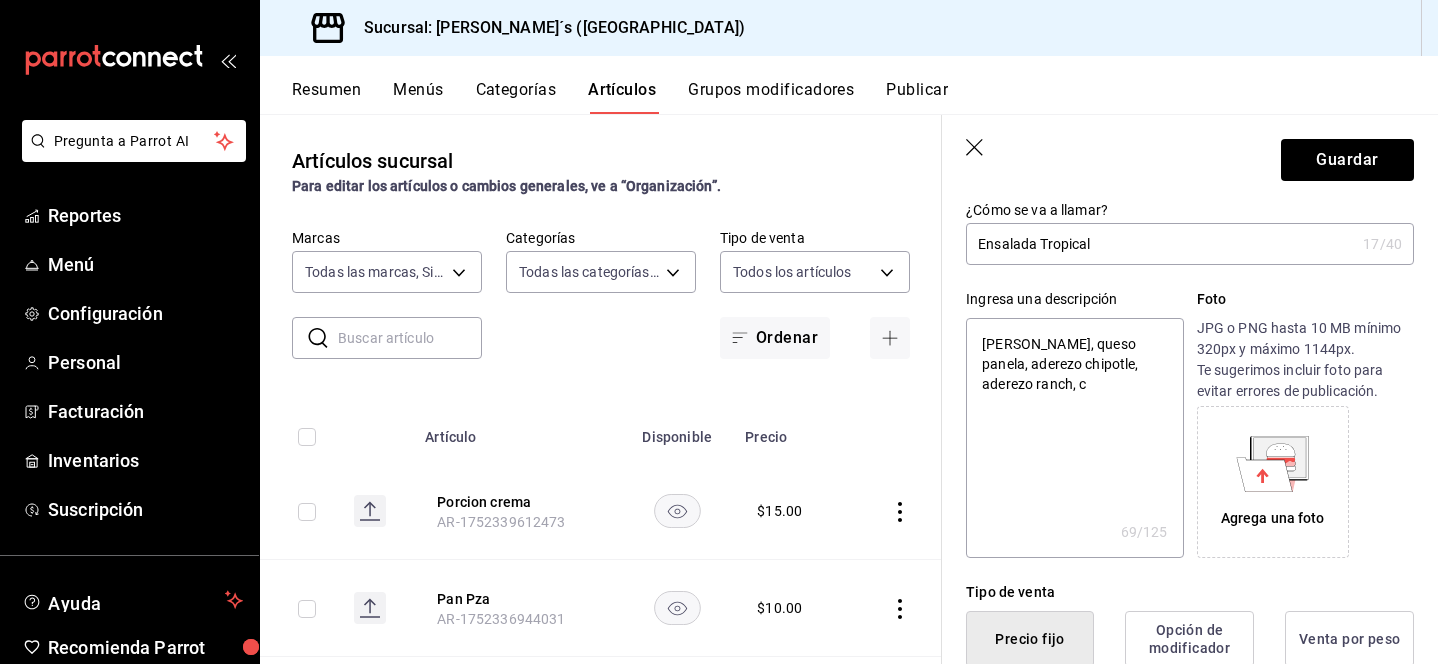 type on "[PERSON_NAME], queso panela, aderezo chipotle, aderezo ranch, cr" 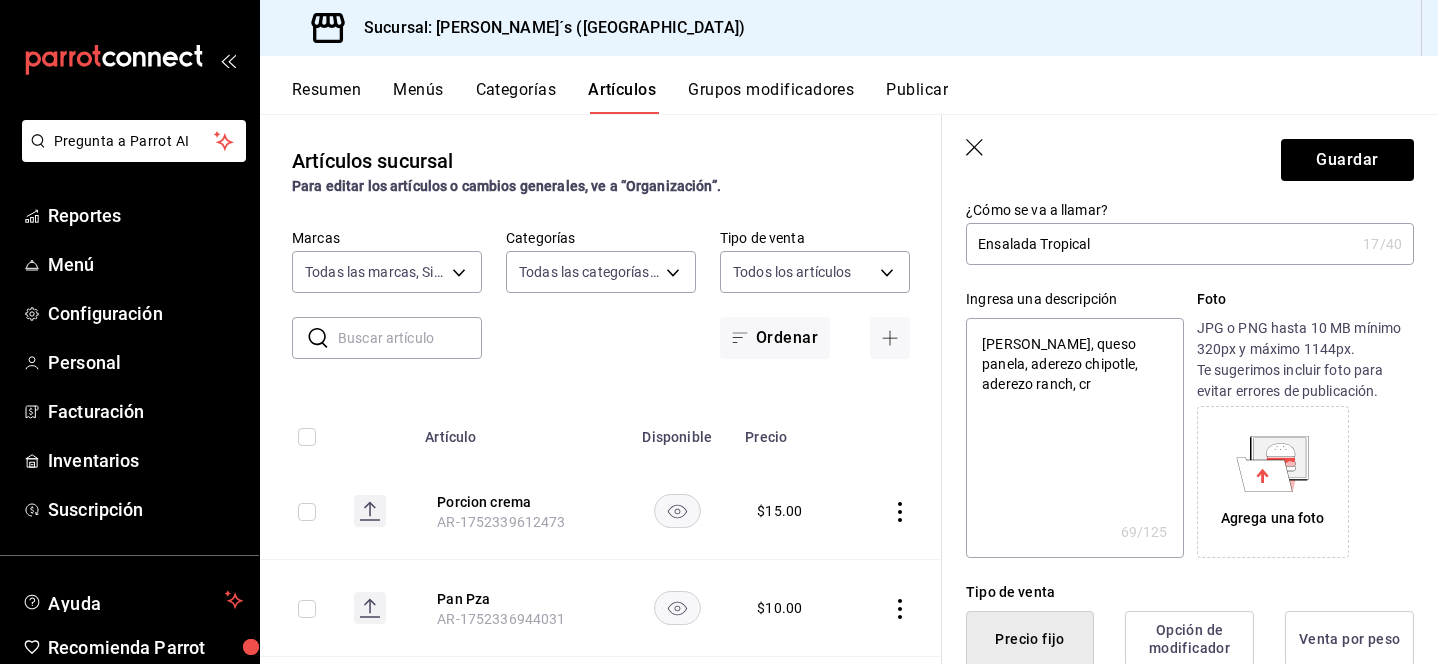 type on "[PERSON_NAME], queso panela, aderezo chipotle, aderezo ranch, cro" 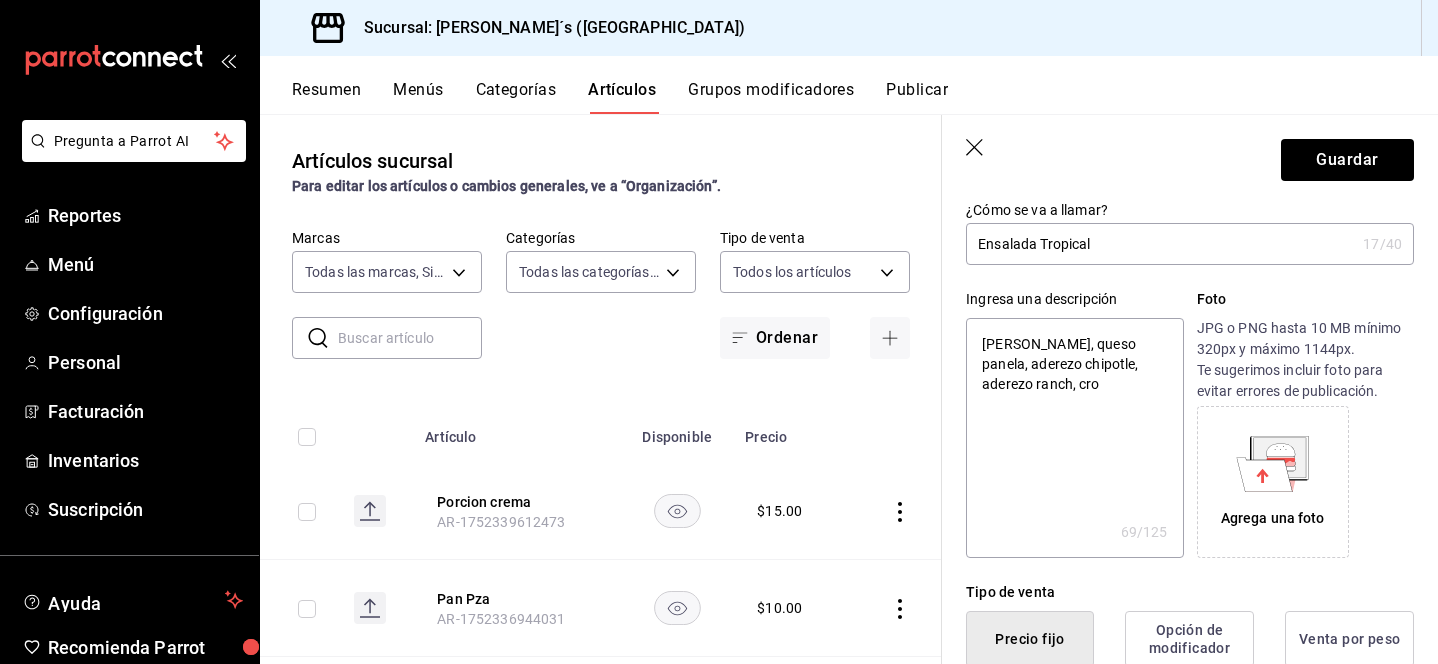 type on "x" 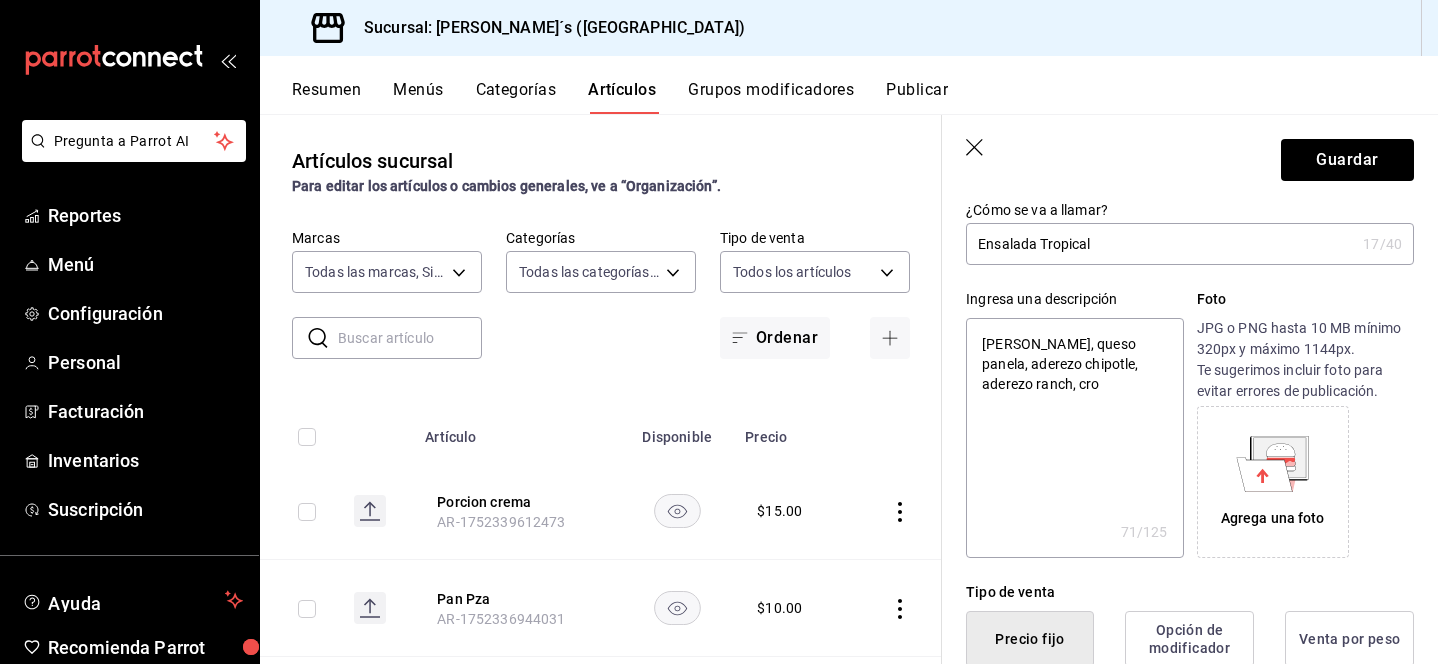 type on "[PERSON_NAME], queso panela, aderezo chipotle, aderezo ranch, crot" 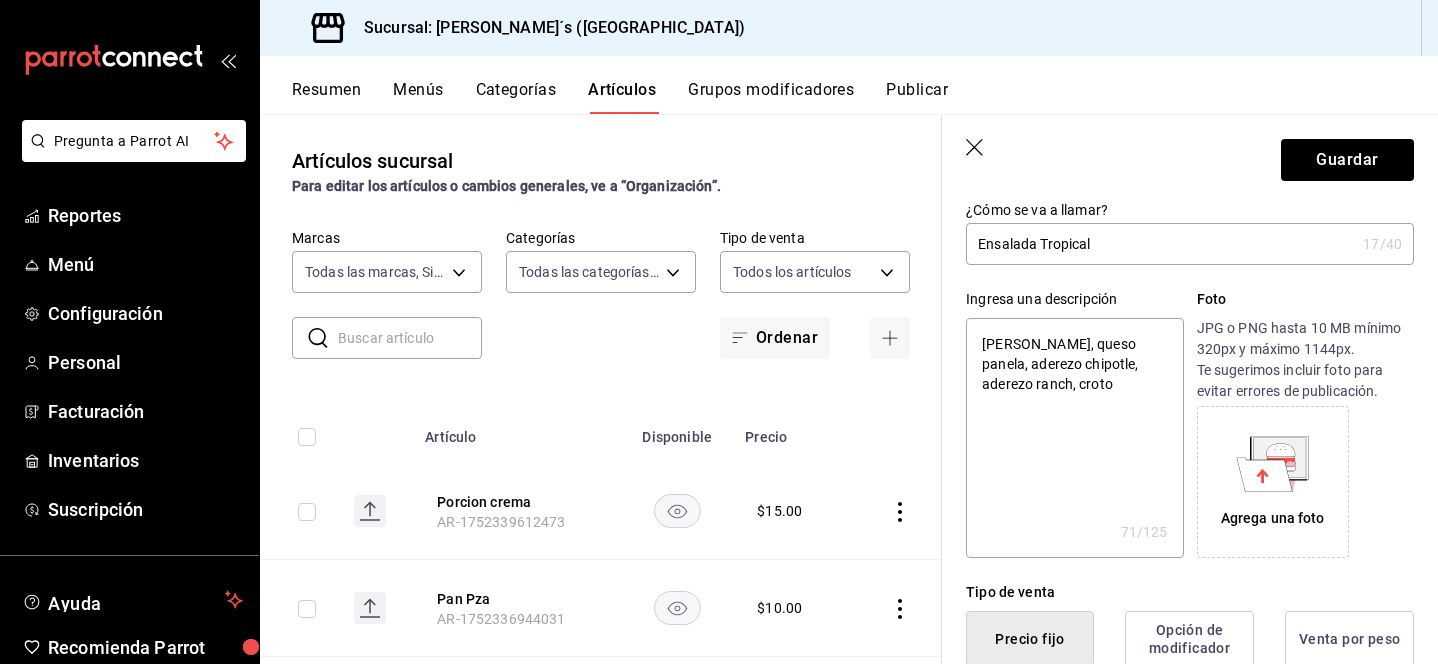 type on "[PERSON_NAME], queso panela, aderezo chipotle, aderezo ranch, [GEOGRAPHIC_DATA]" 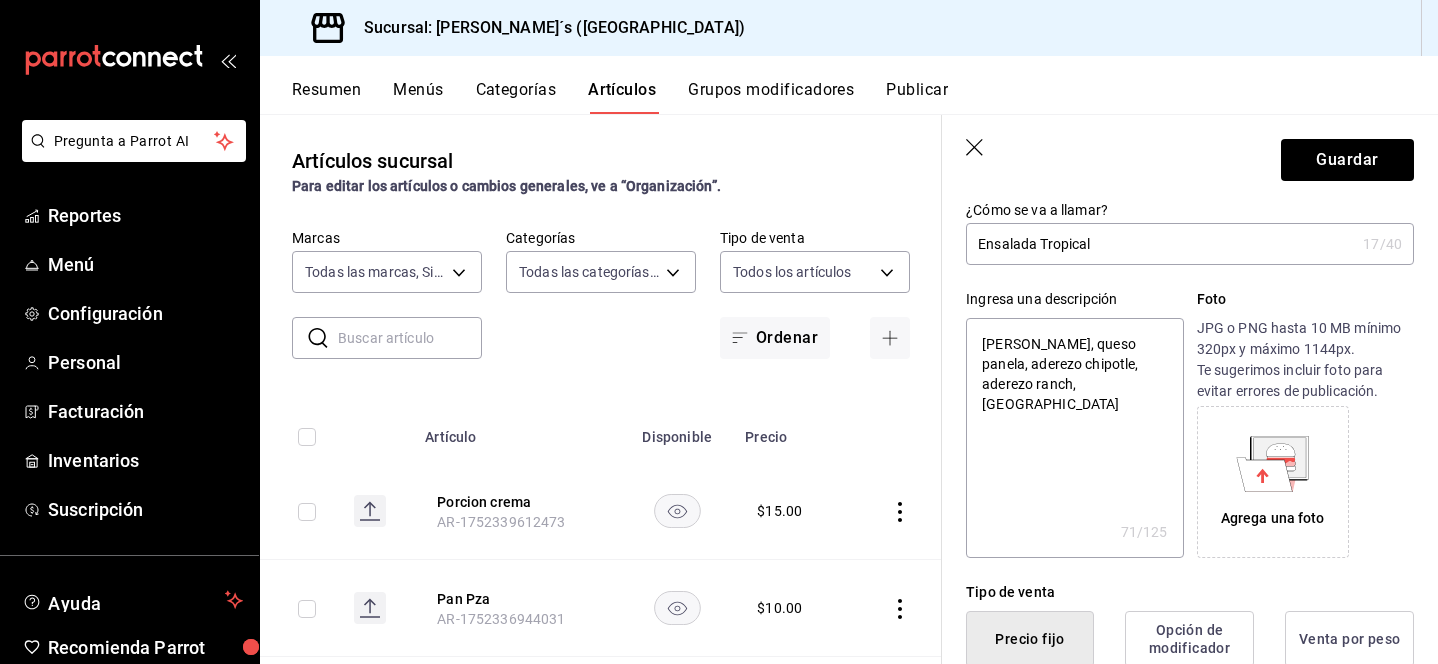 type on "x" 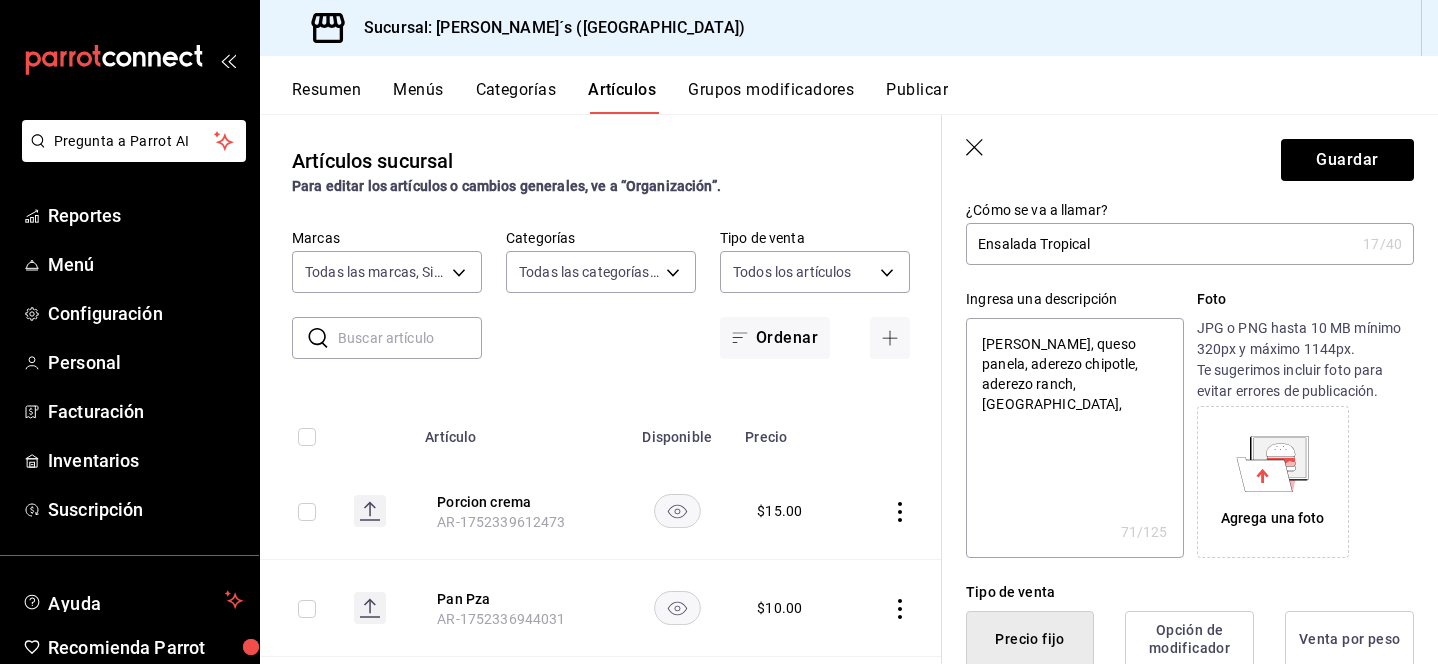 type on "[PERSON_NAME], queso panela, aderezo chipotle, aderezo ranch, [GEOGRAPHIC_DATA]," 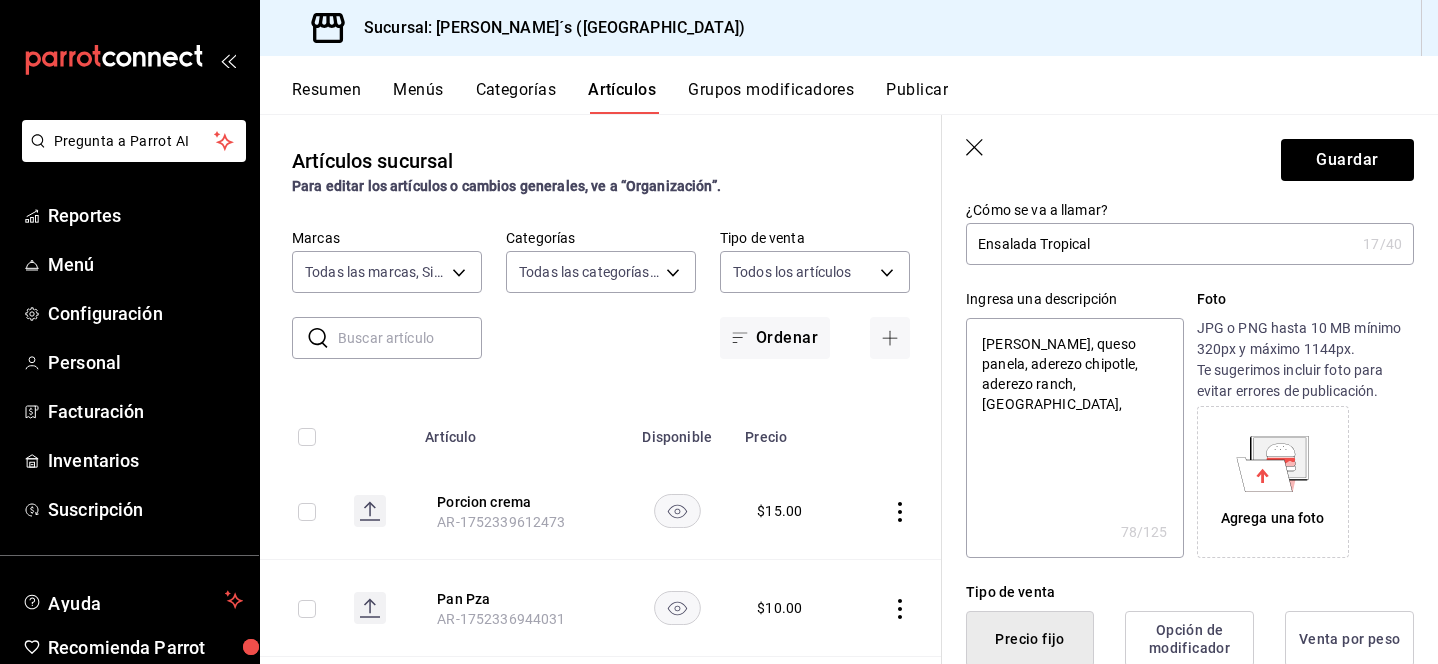 type on "x" 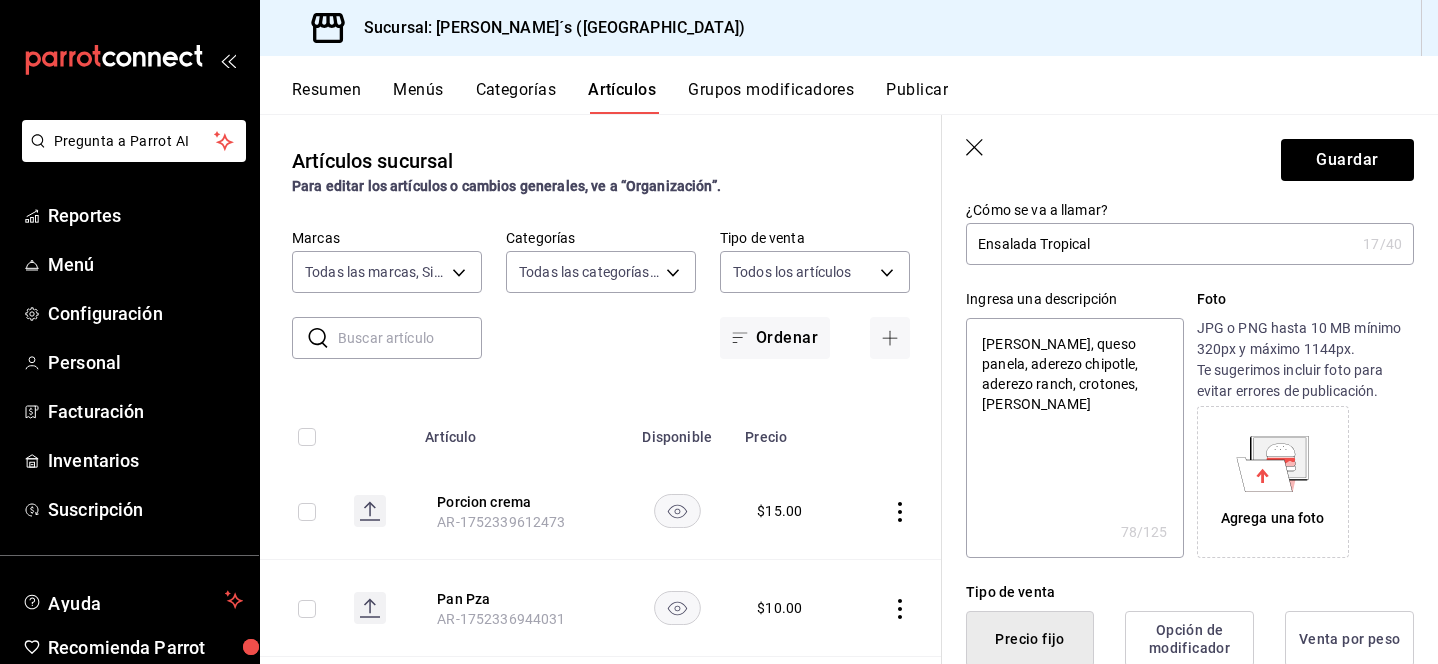 type on "[PERSON_NAME], queso panela, aderezo chipotle, aderezo ranch, crotones, toma" 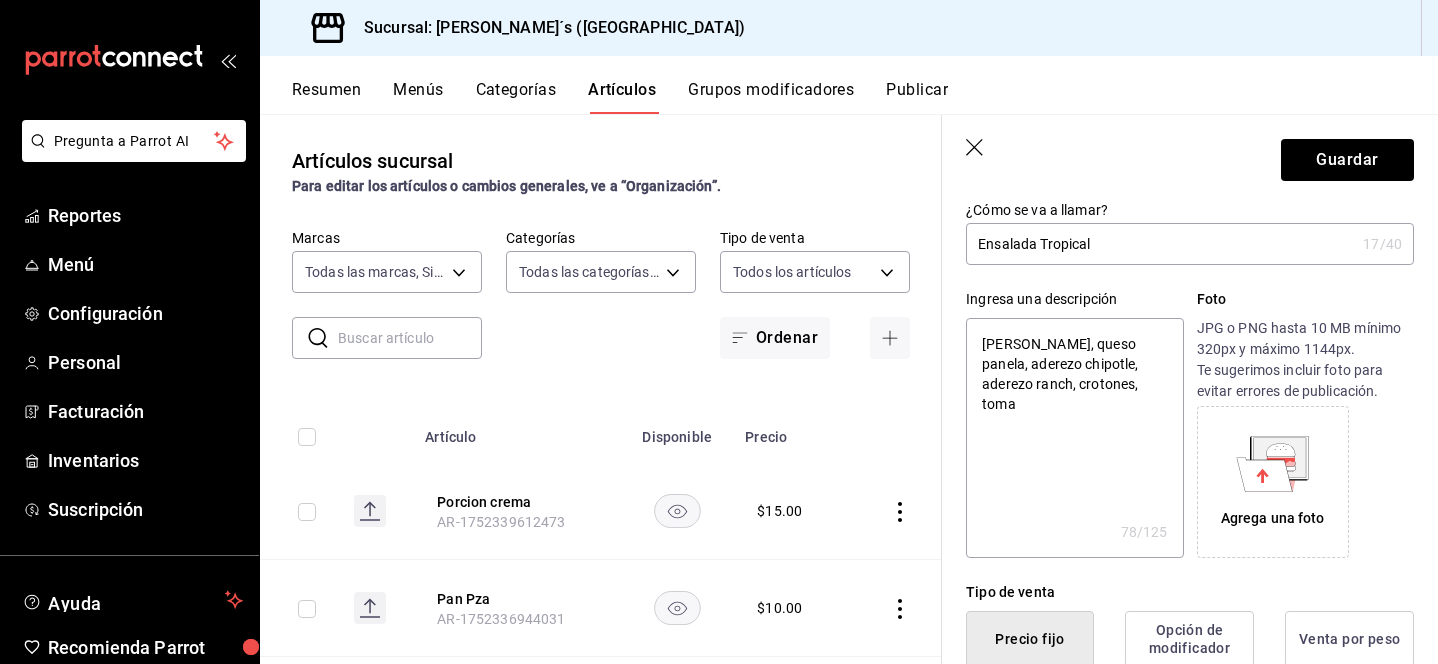 type on "x" 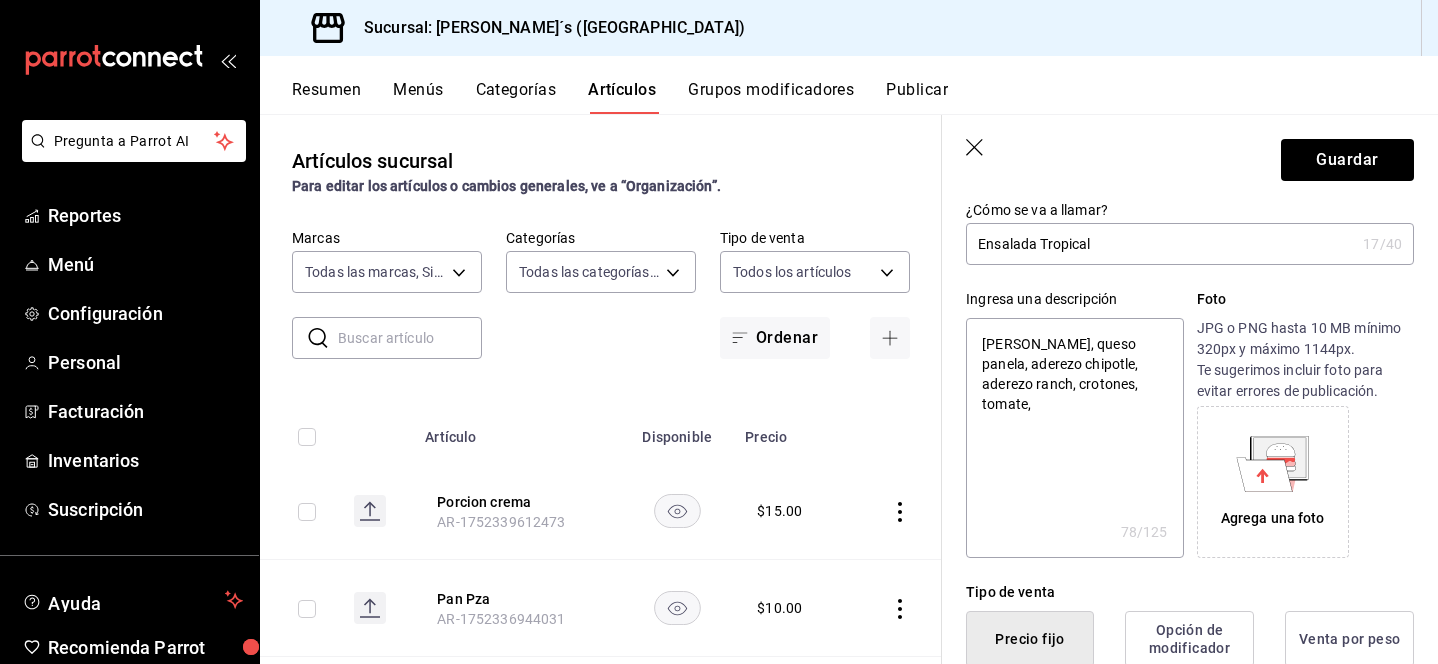 type on "[PERSON_NAME], queso panela, aderezo chipotle, aderezo ranch, crotones, tomate," 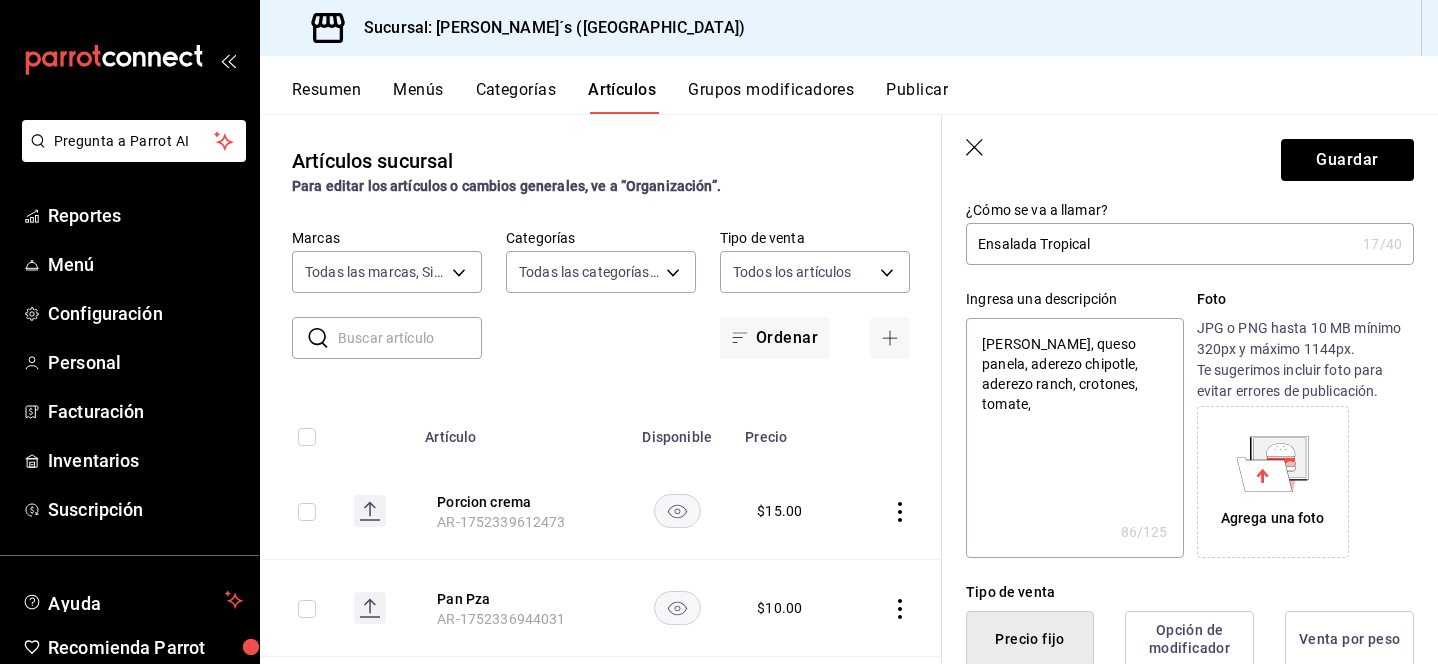 type on "x" 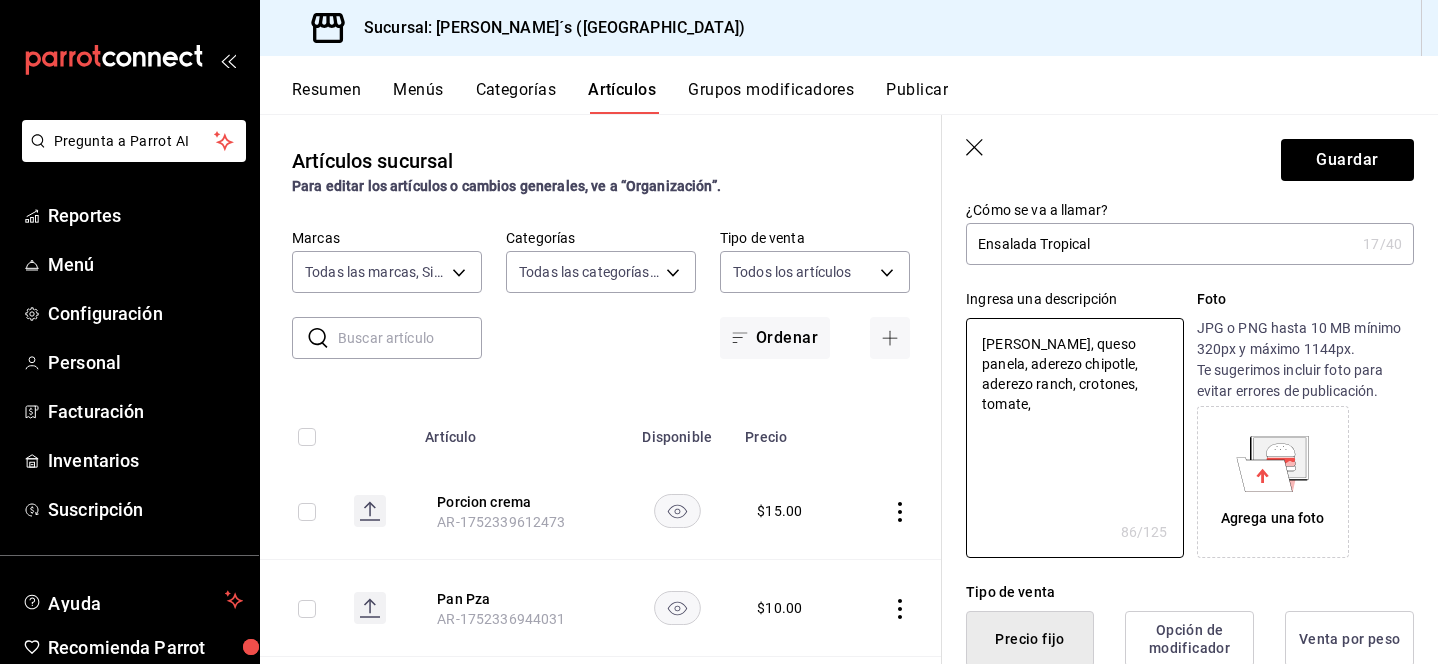 type on "[PERSON_NAME], queso panela, aderezo chipotle, aderezo ranch, crotones, tomate," 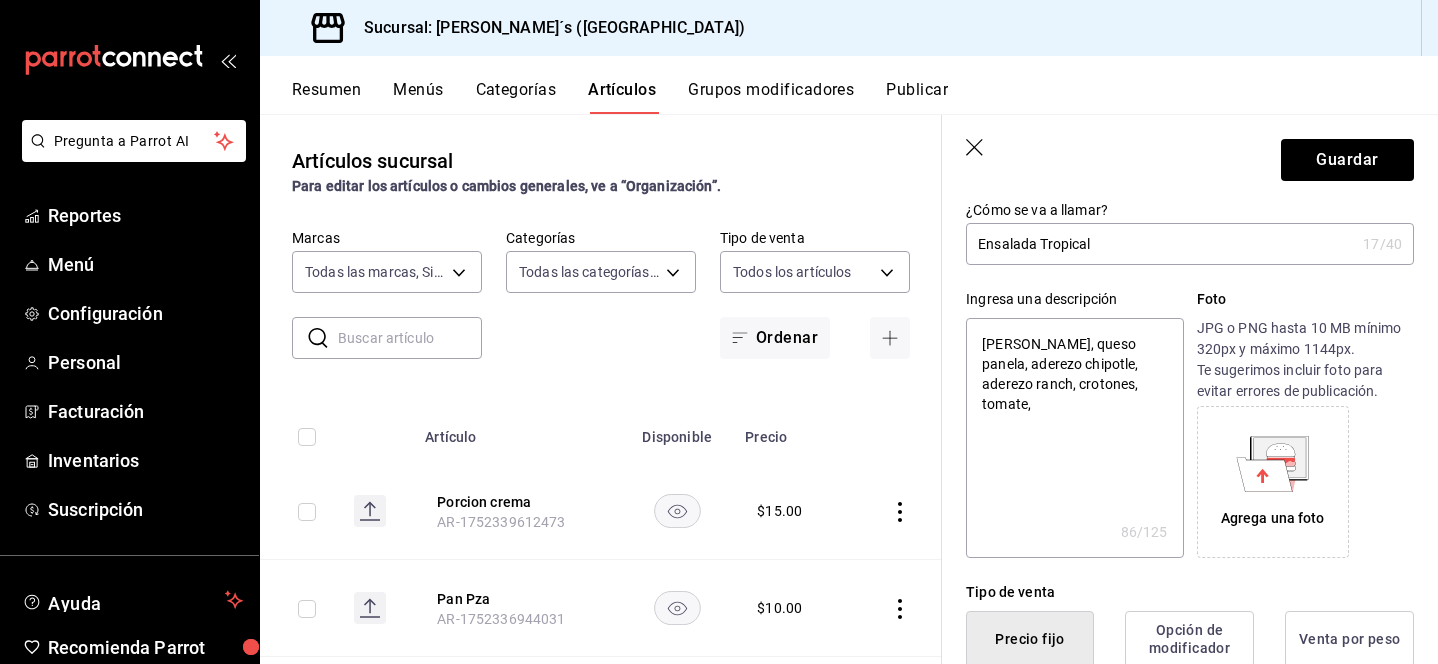 type on "x" 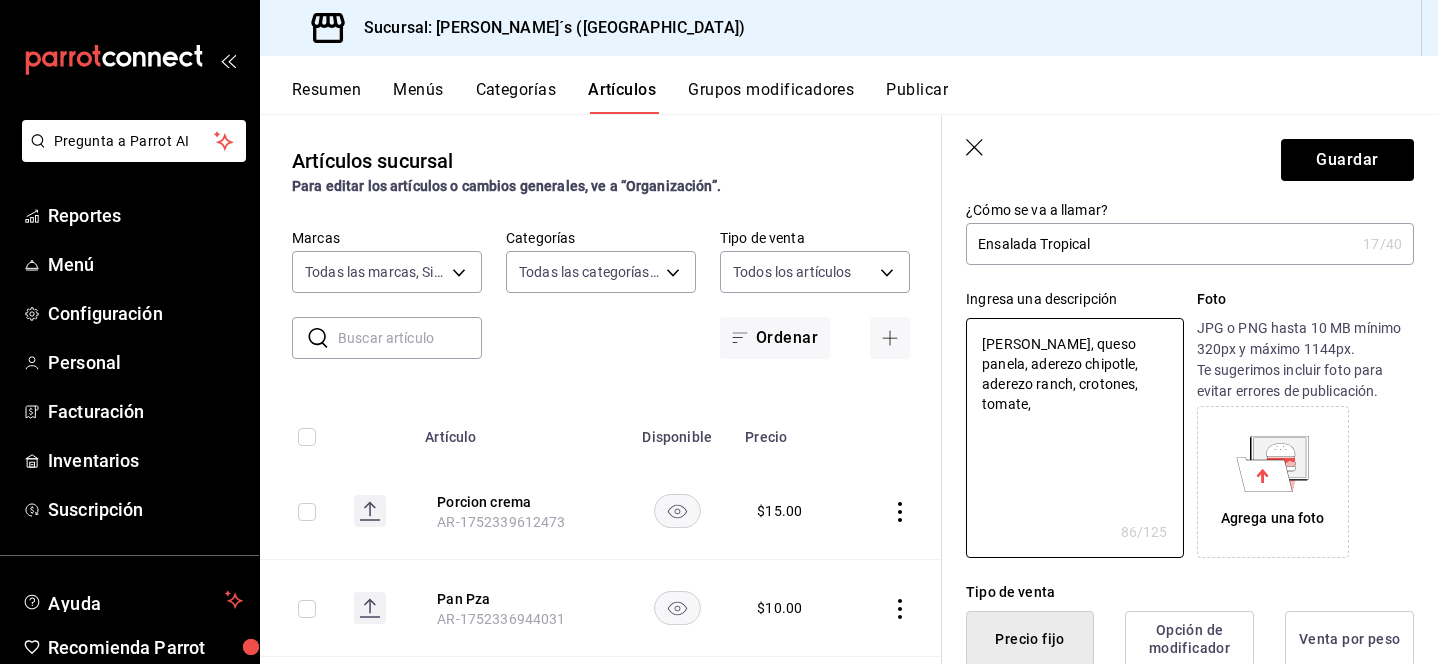 type on "[PERSON_NAME], queso panela, aderezo chipotle, aderezo ranch, crotones, tomate, y" 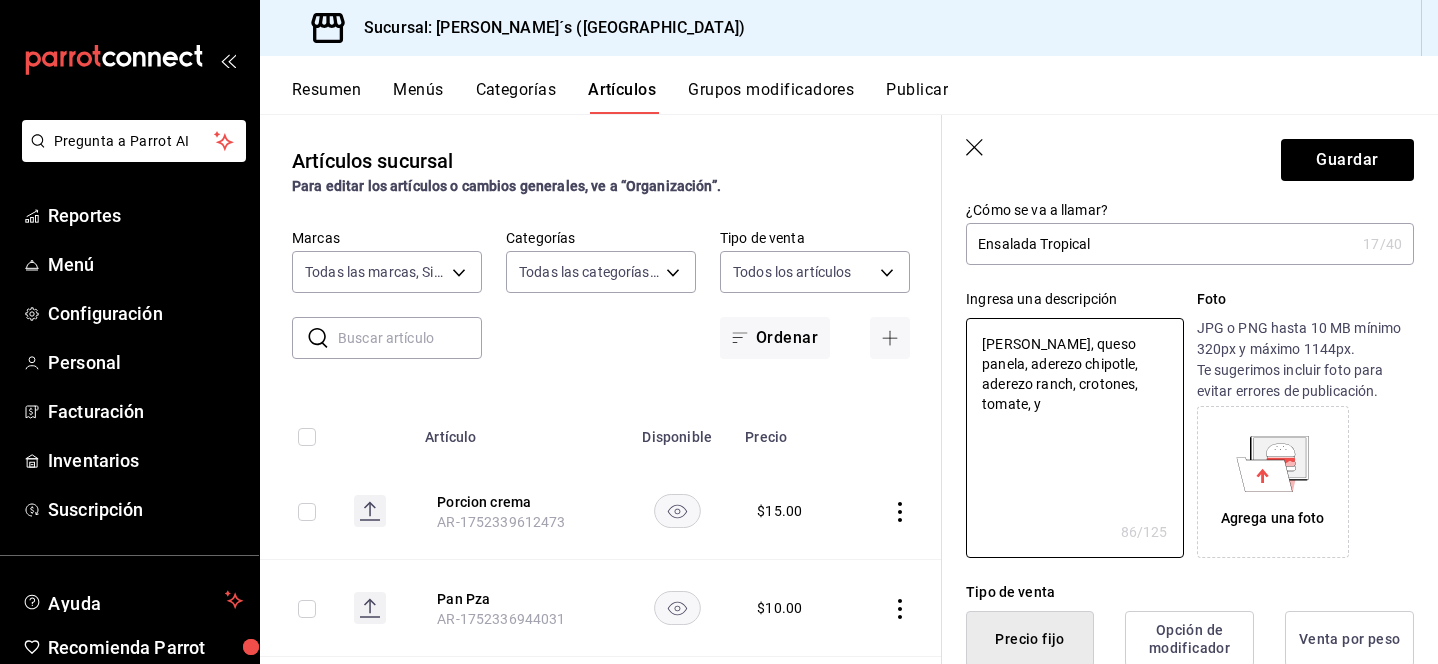 type on "[PERSON_NAME], queso panela, aderezo chipotle, aderezo ranch, crotones, tomate, y" 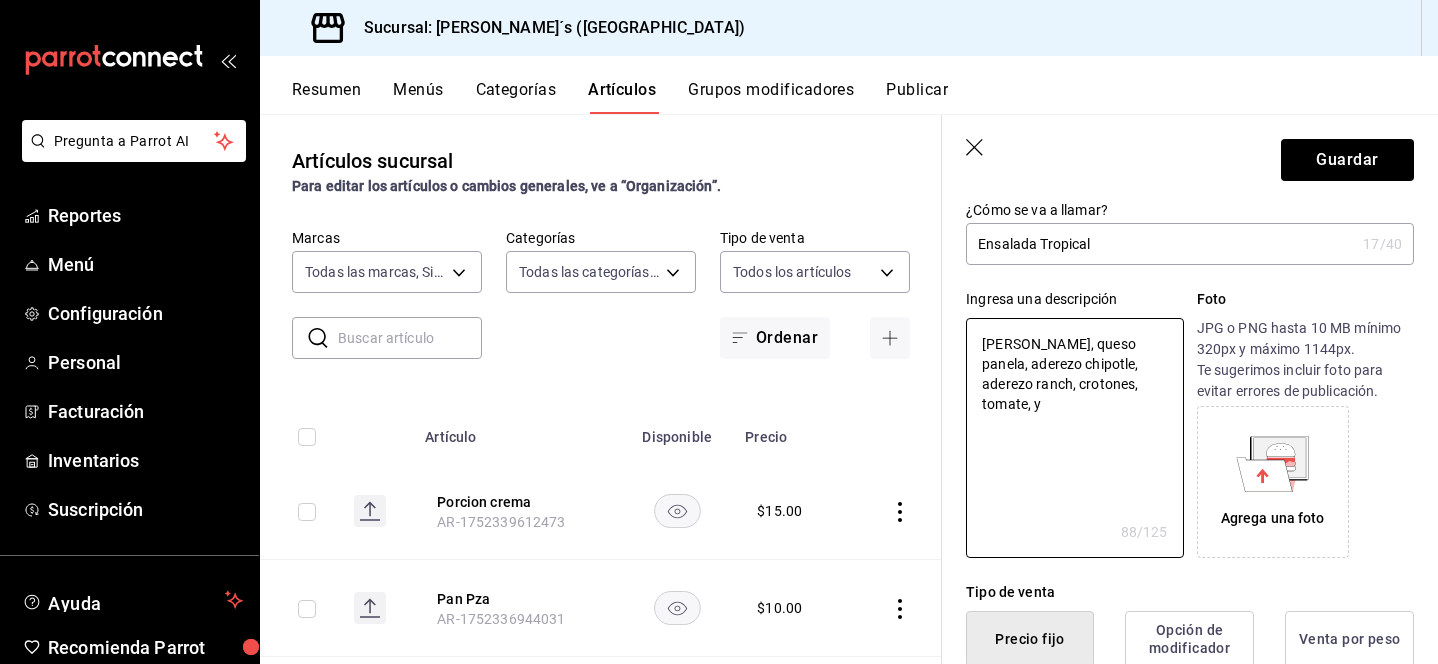 type on "[PERSON_NAME], queso panela, aderezo chipotle, aderezo ranch, crotones, tomate, y a" 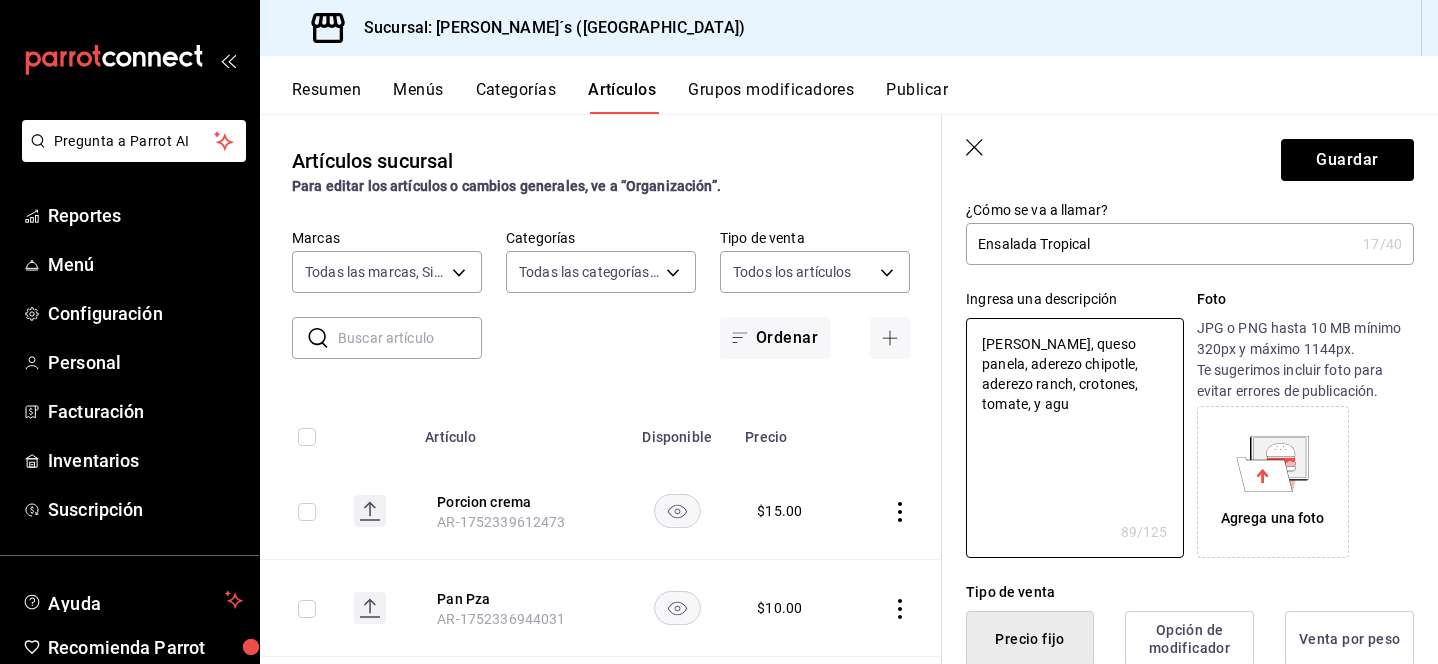 type on "[PERSON_NAME], queso panela, aderezo chipotle, aderezo ranch, crotones, tomate, y agua" 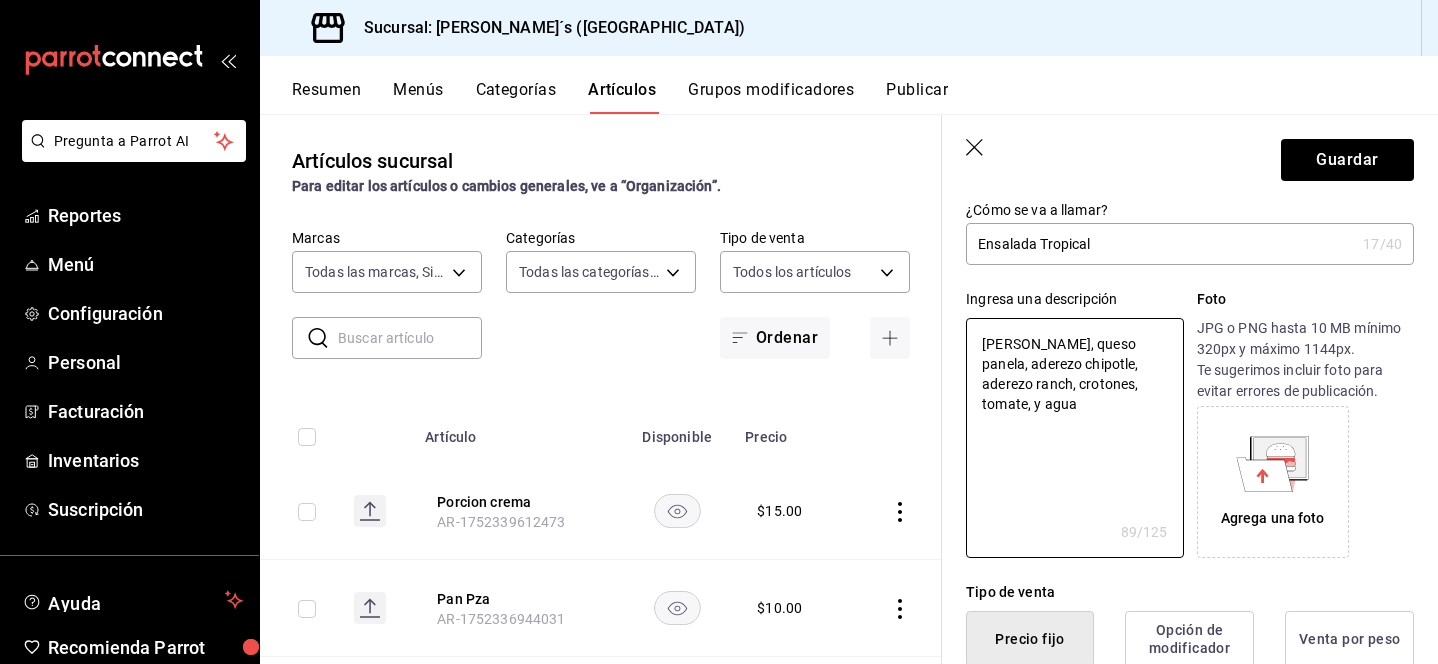 type on "x" 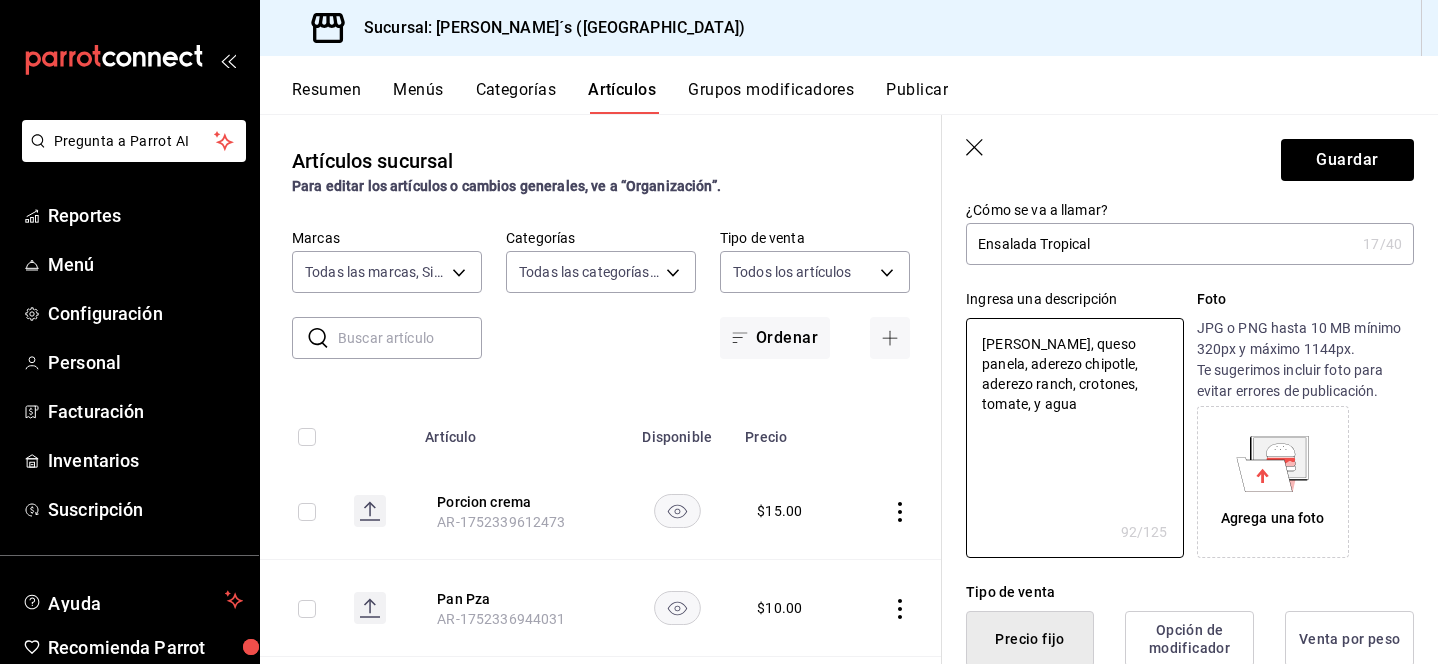 type on "[PERSON_NAME], queso panela, aderezo chipotle, aderezo ranch, crotones, tomate, y aguac" 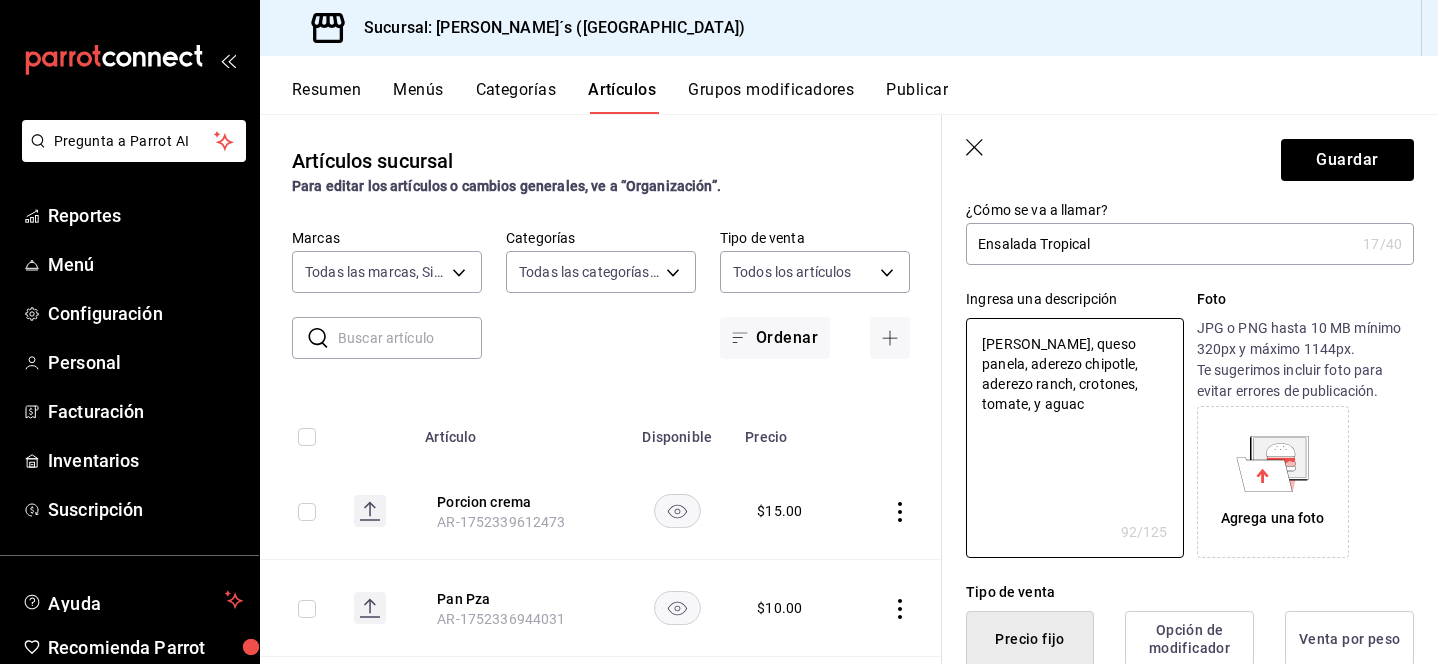type on "[PERSON_NAME], queso panela, aderezo chipotle, aderezo ranch, crotones, tomate, y aguaca" 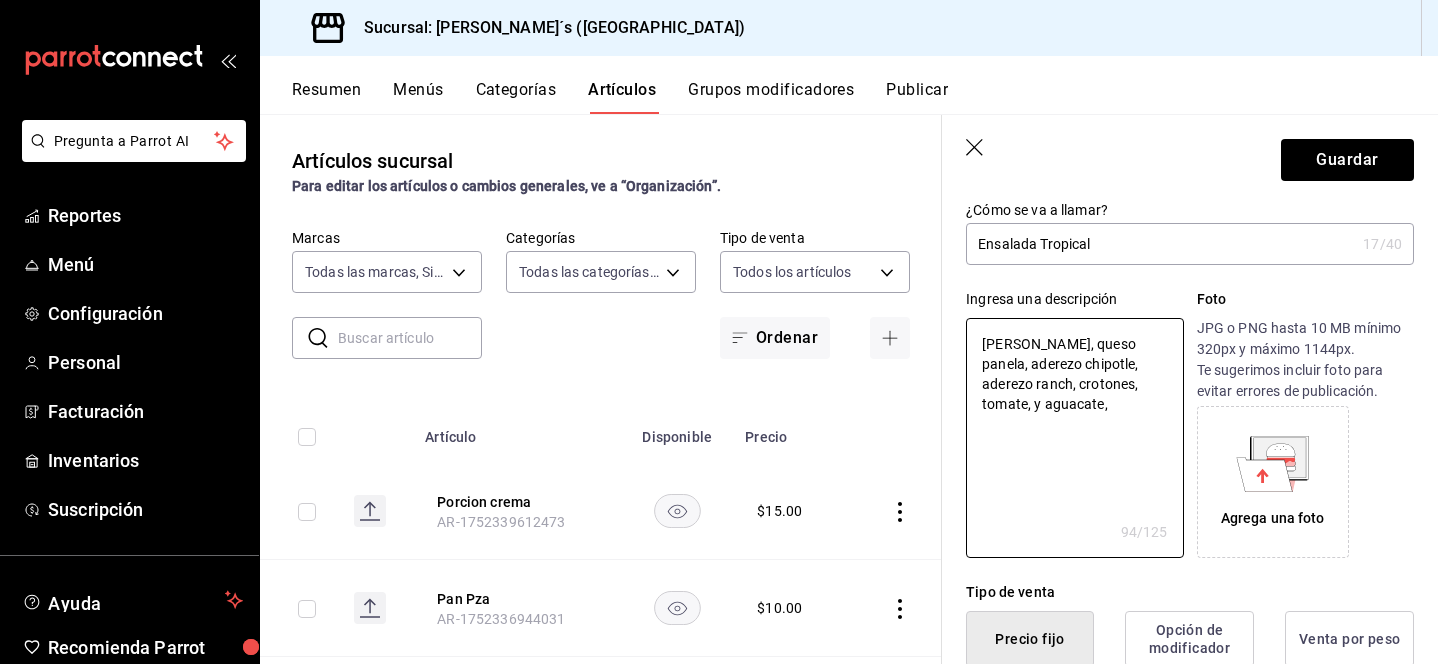 type on "[PERSON_NAME], queso panela, aderezo chipotle, aderezo ranch, crotones, tomate, y aguacate," 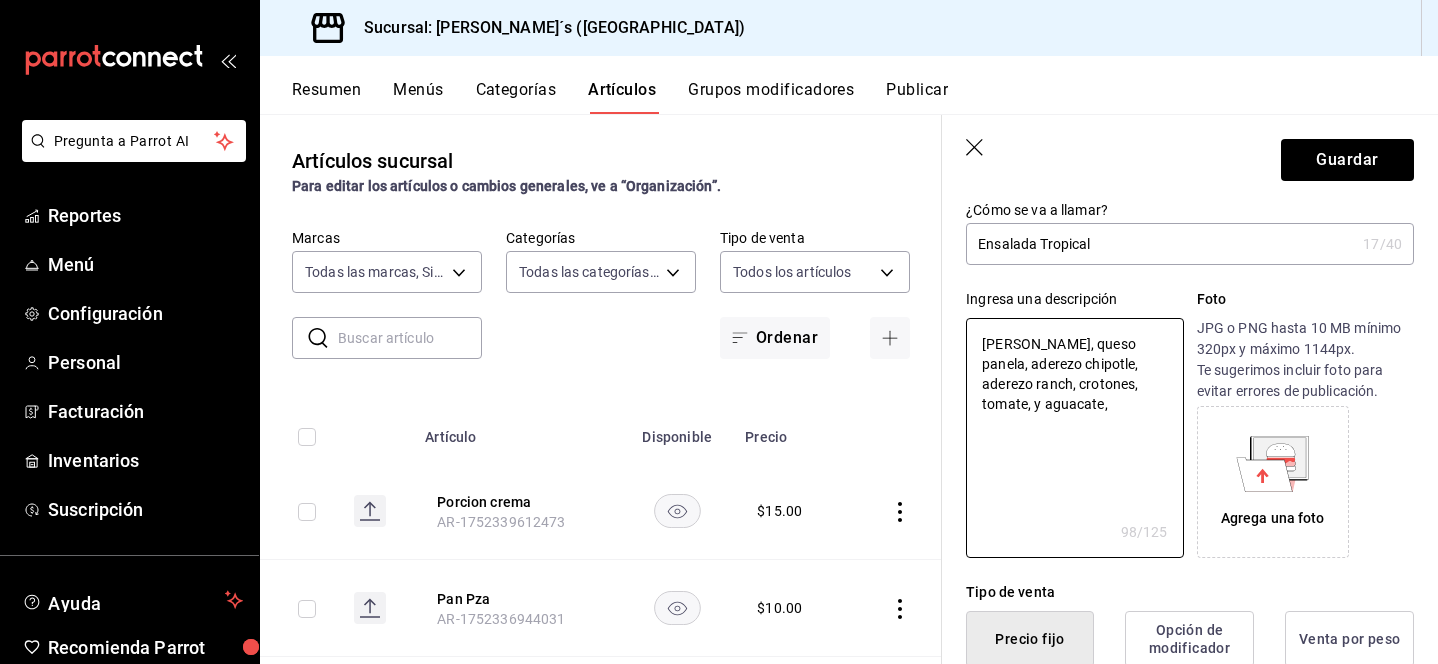 type on "[PERSON_NAME], queso panela, aderezo chipotle, aderezo ranch, crotones, tomate, y aguacate," 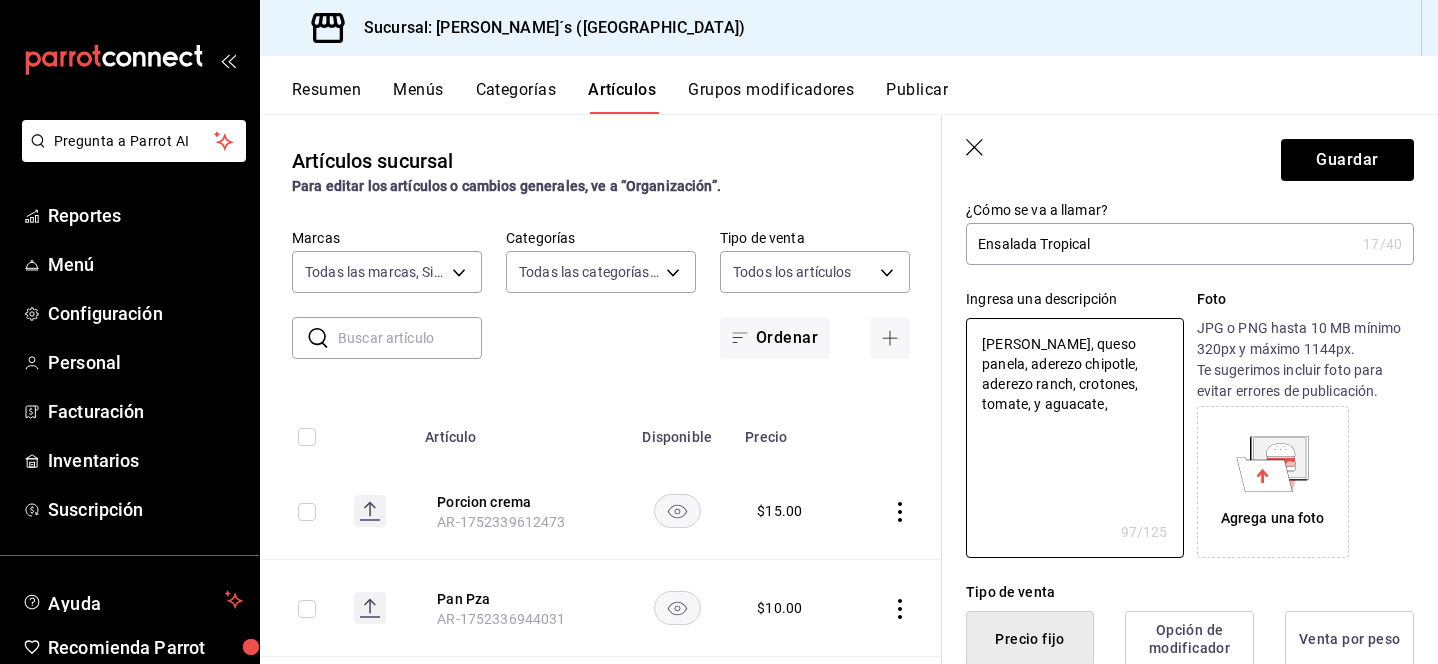 type on "[PERSON_NAME], queso panela, aderezo chipotle, aderezo ranch, crotones, tomate, y aguacate" 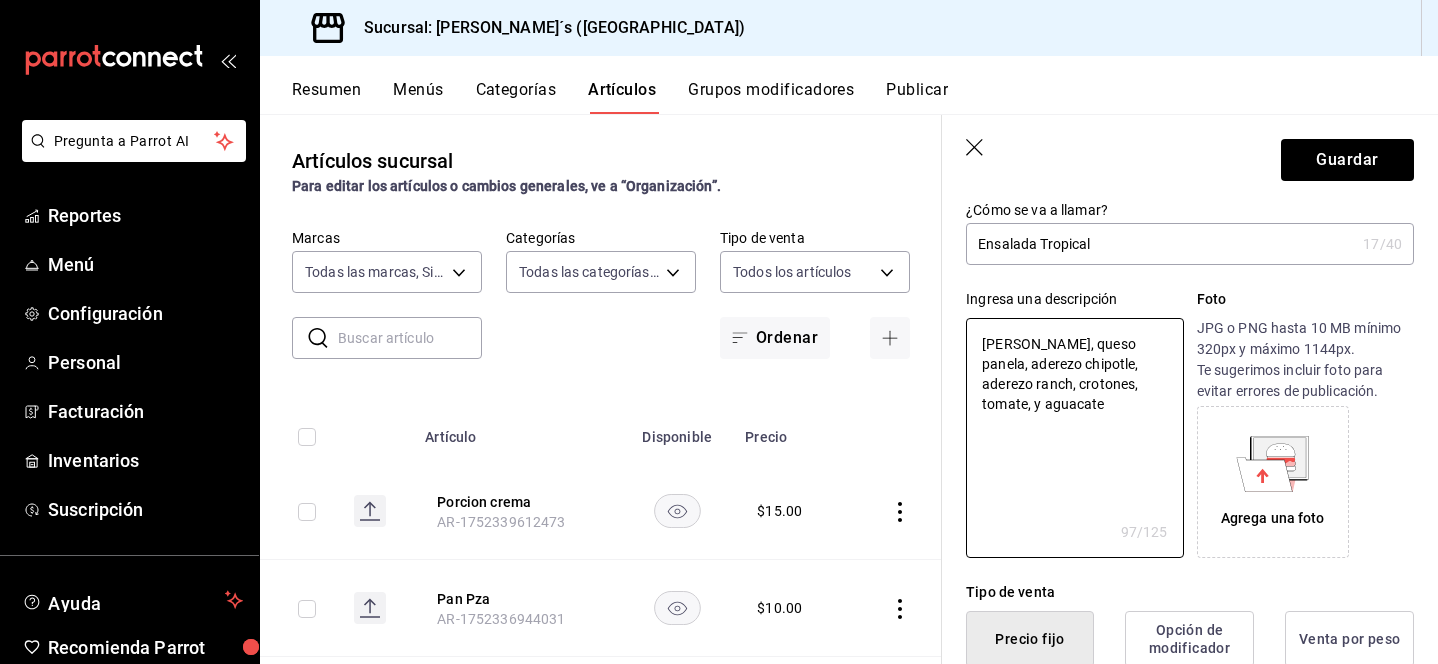 type on "x" 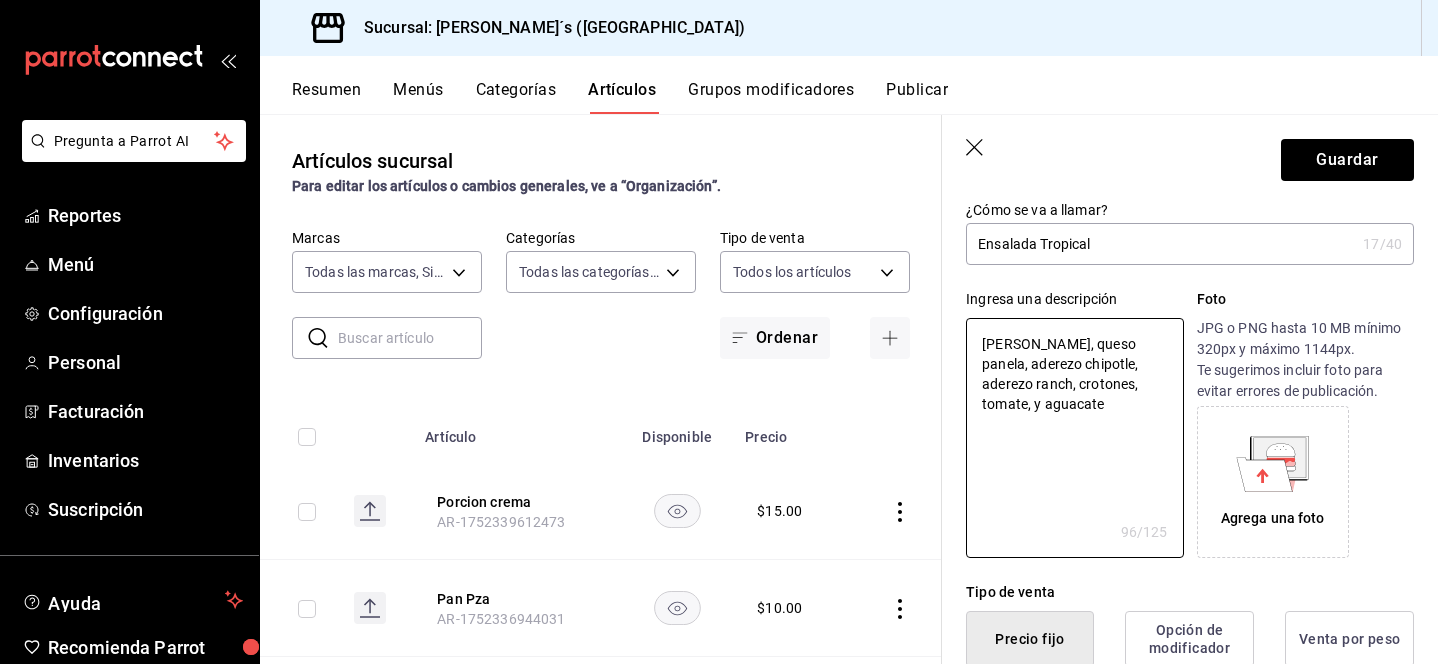 type on "[PERSON_NAME], queso panela, aderezo chipotle, aderezo ranch, crotones, tomate, y aguacate." 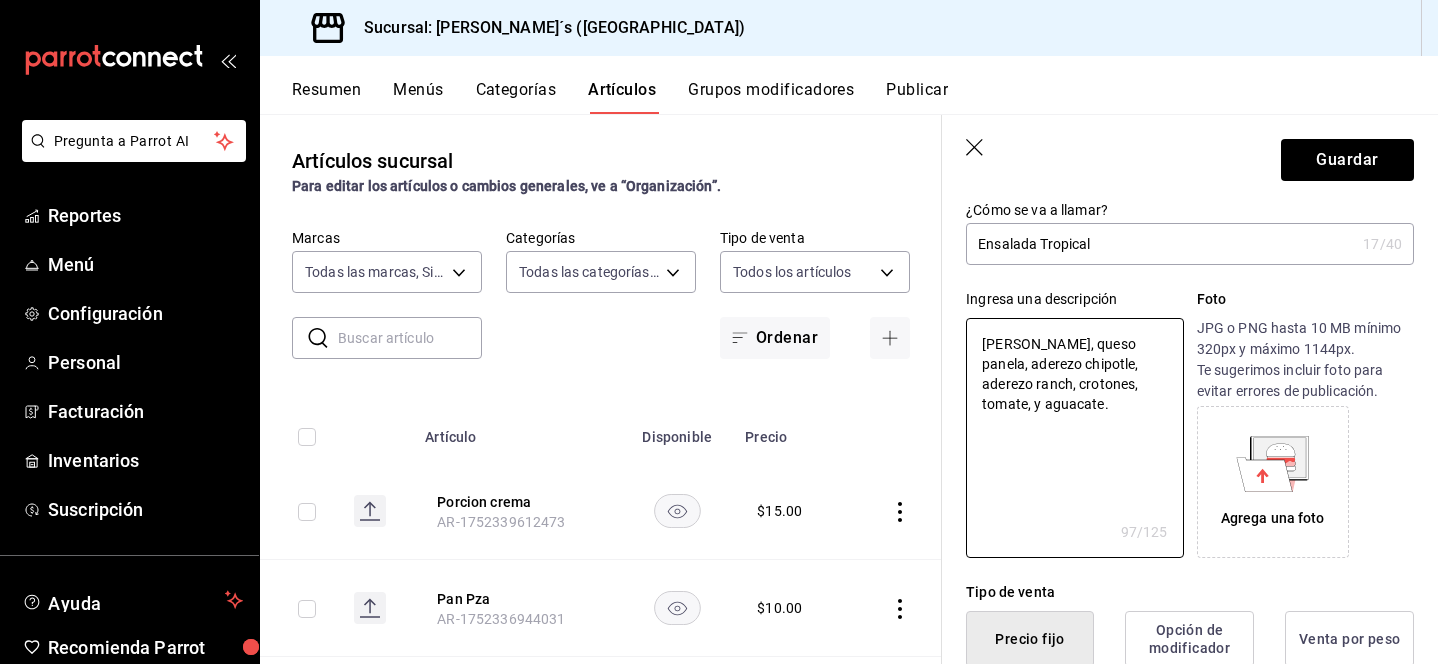 type on "[PERSON_NAME], queso panela, aderezo chipotle, aderezo ranch, crotones, tomate, y aguacate." 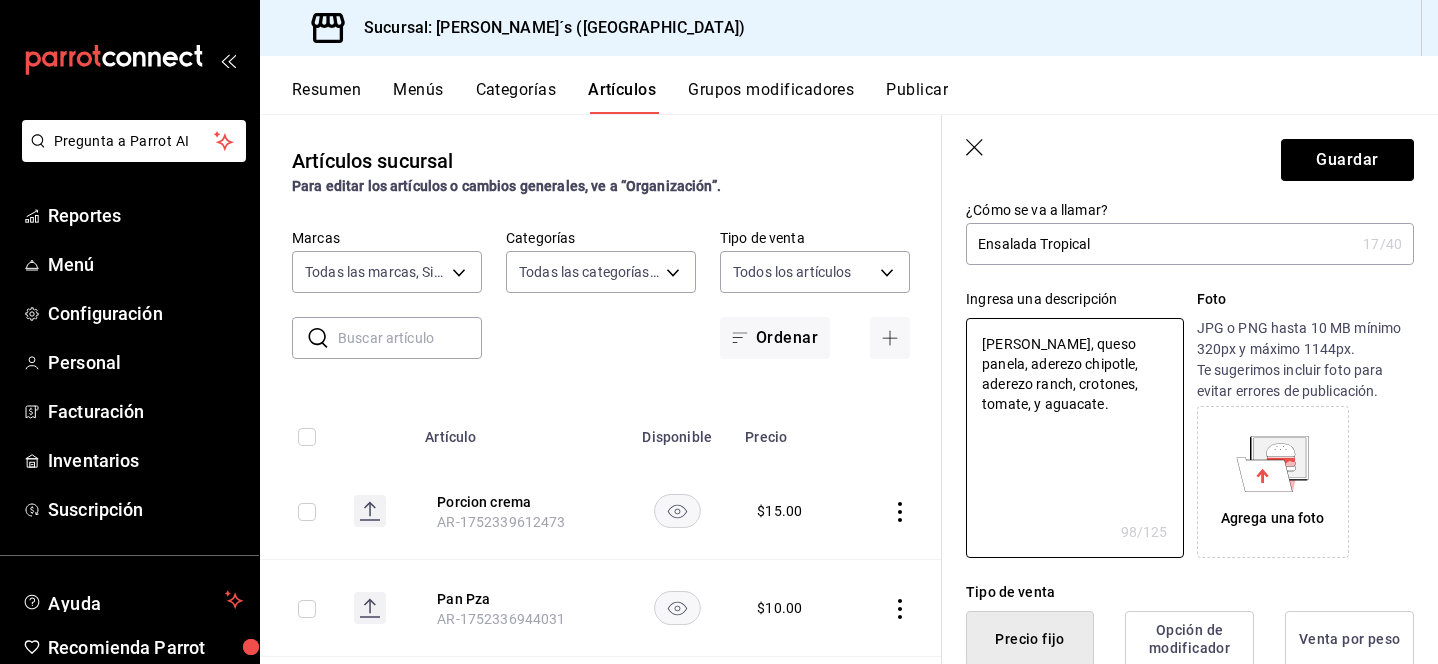 type on "[PERSON_NAME], queso panela, aderezo chipotle, aderezo ranch, crotones, tomate, y aguacate." 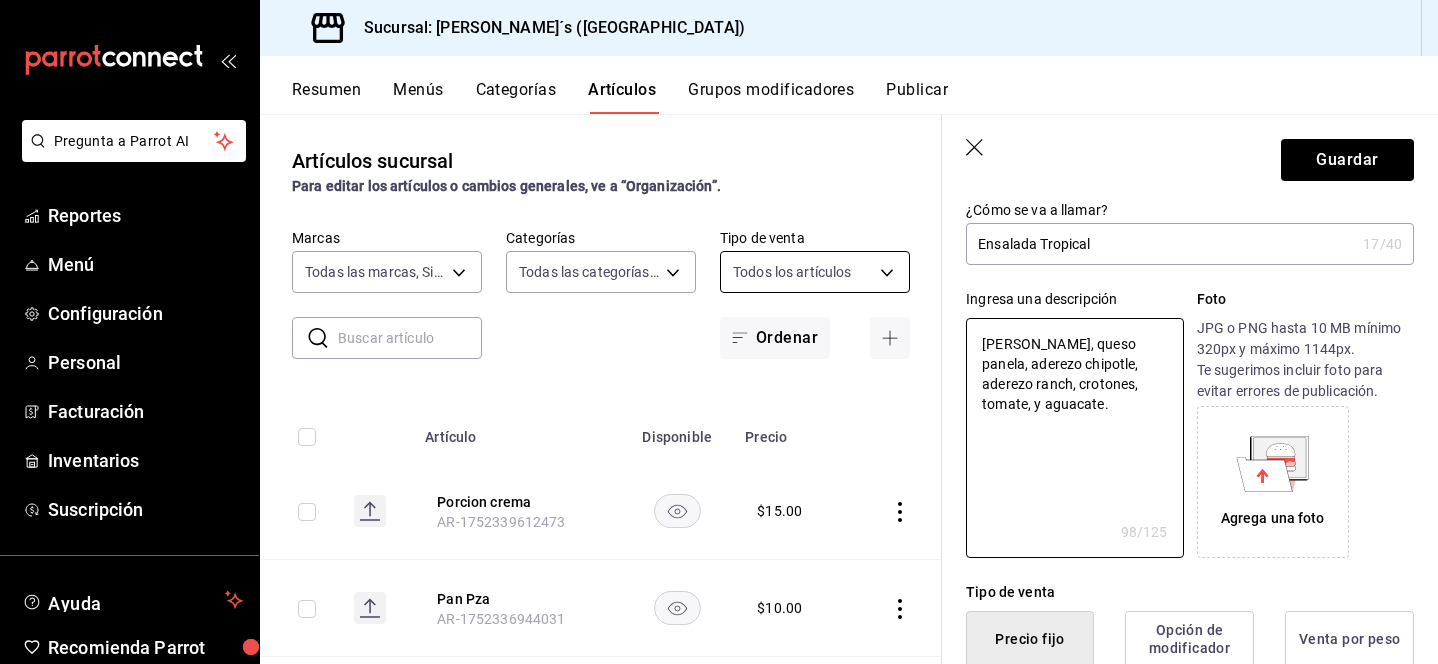 type on "[PERSON_NAME], queso panela, aderezo chipotle, aderezo ranch, crotones, tomate, y aguacate. i" 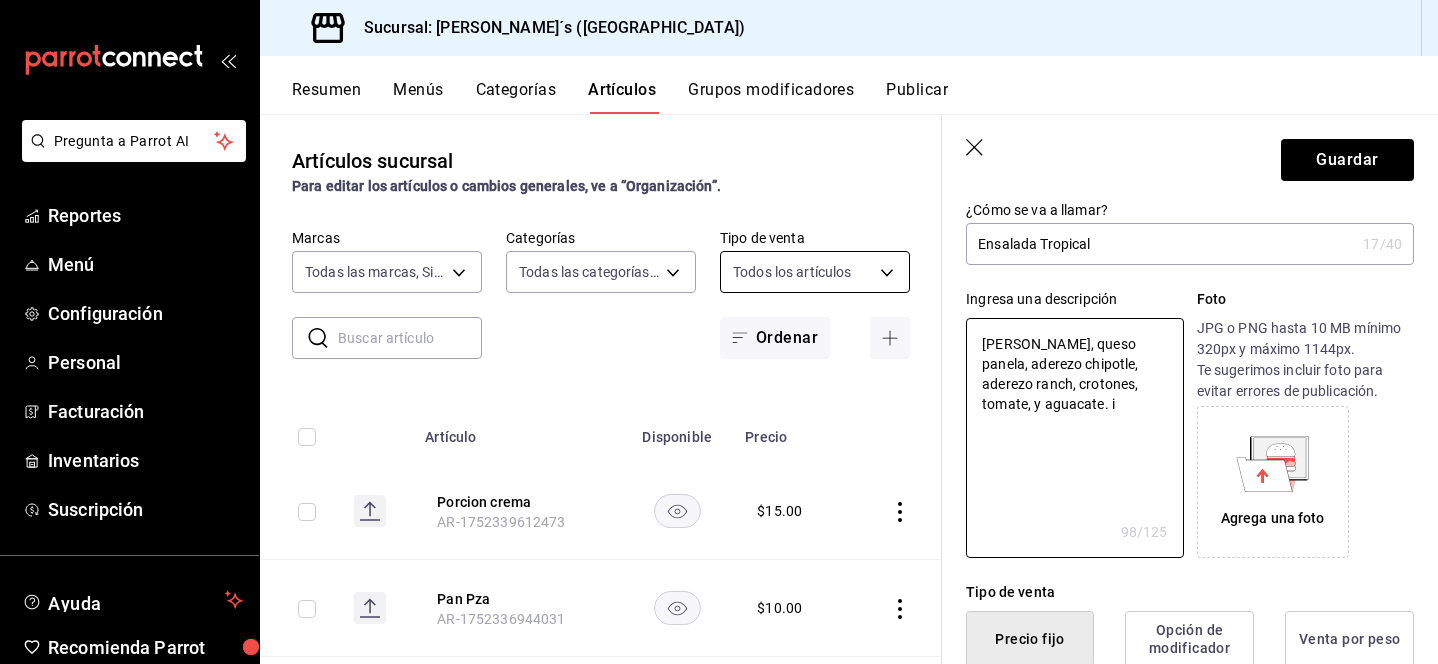 type on "[PERSON_NAME], queso panela, aderezo chipotle, aderezo ranch, crotones, tomate, y aguacate. in" 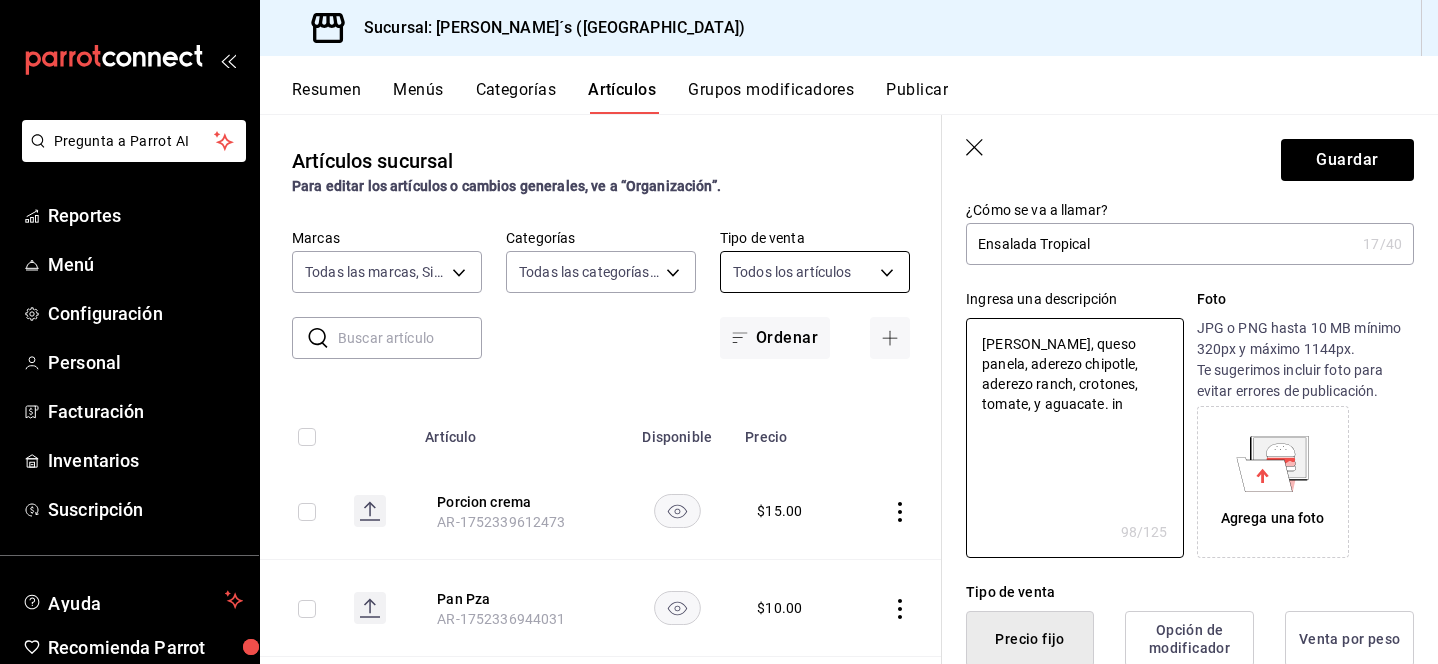 type on "x" 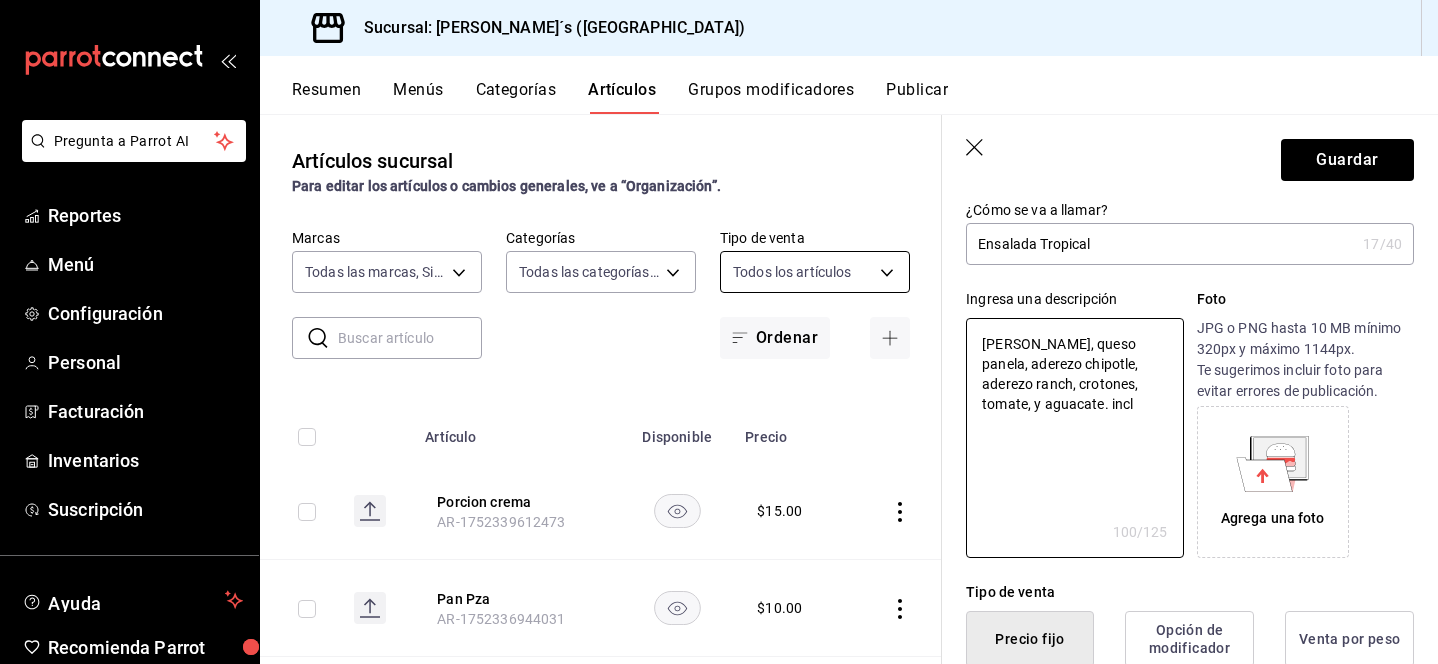 type on "[PERSON_NAME], queso panela, aderezo chipotle, aderezo ranch, crotones, tomate, y aguacate. inclu" 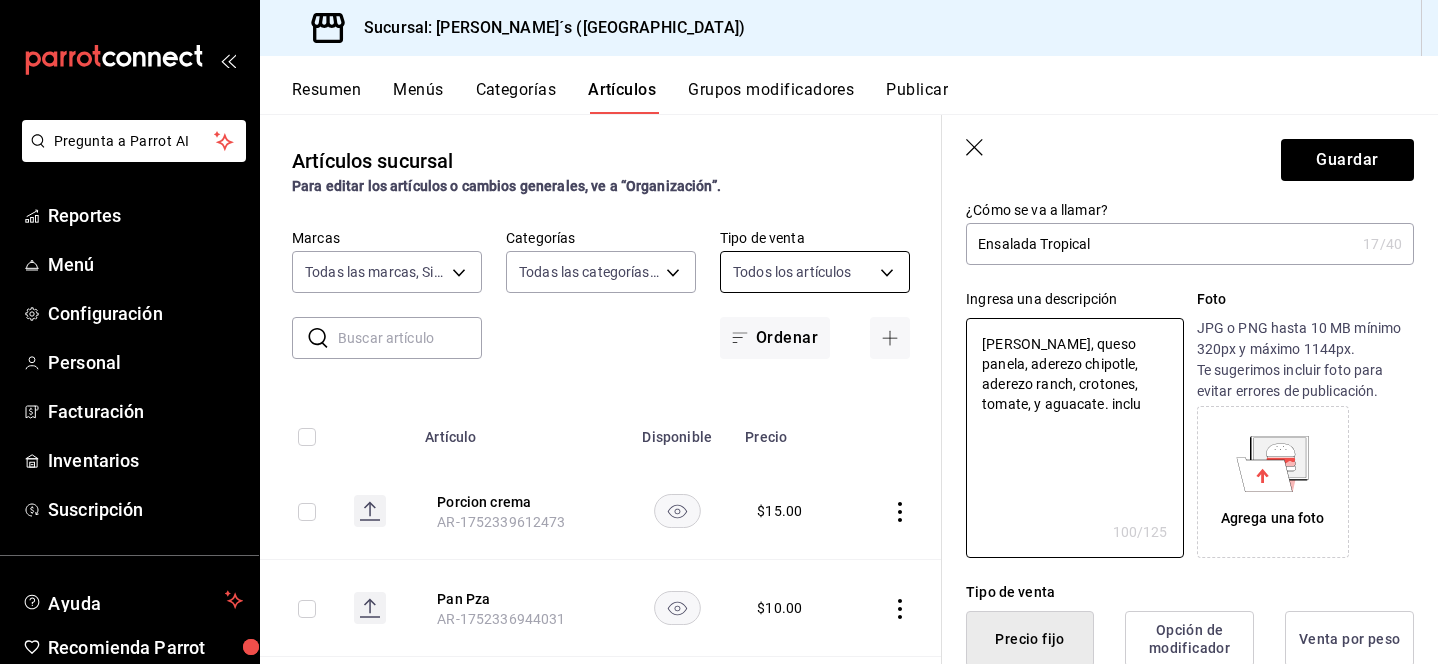 type on "x" 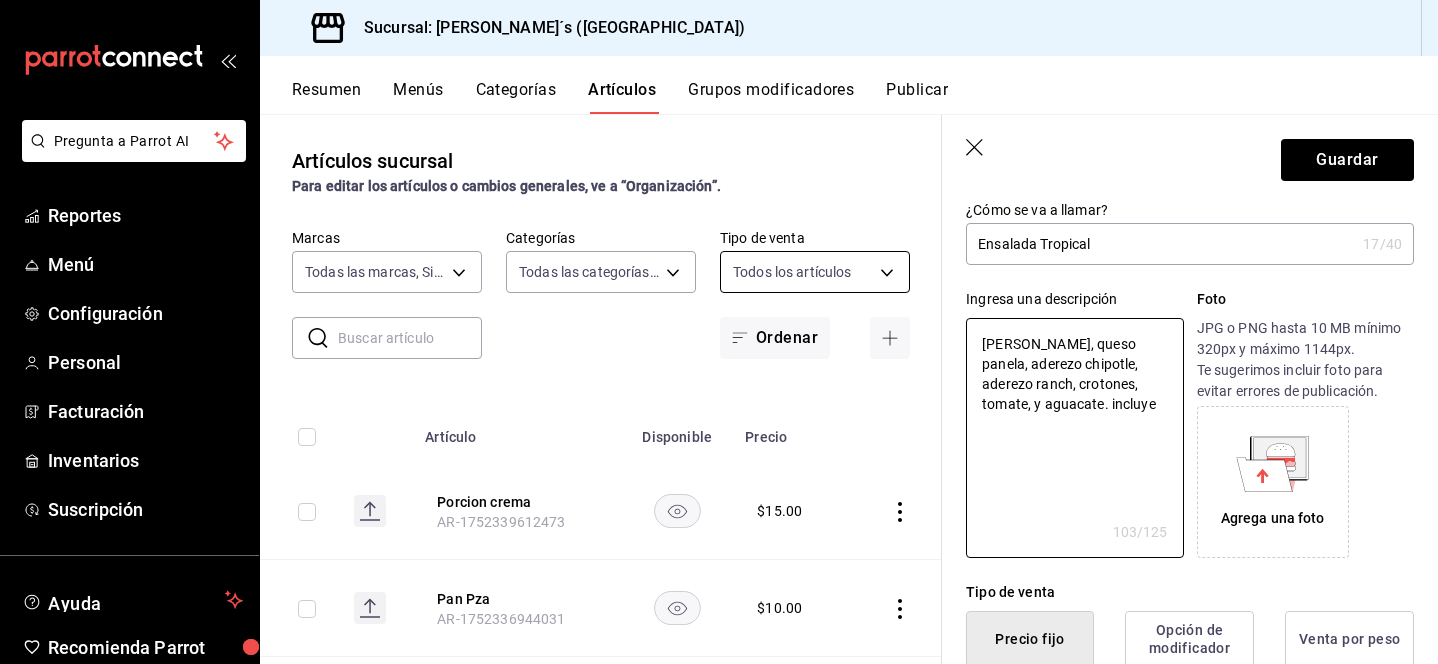 type on "[PERSON_NAME], queso panela, aderezo chipotle, aderezo ranch, crotones, tomate, y aguacate. incluye" 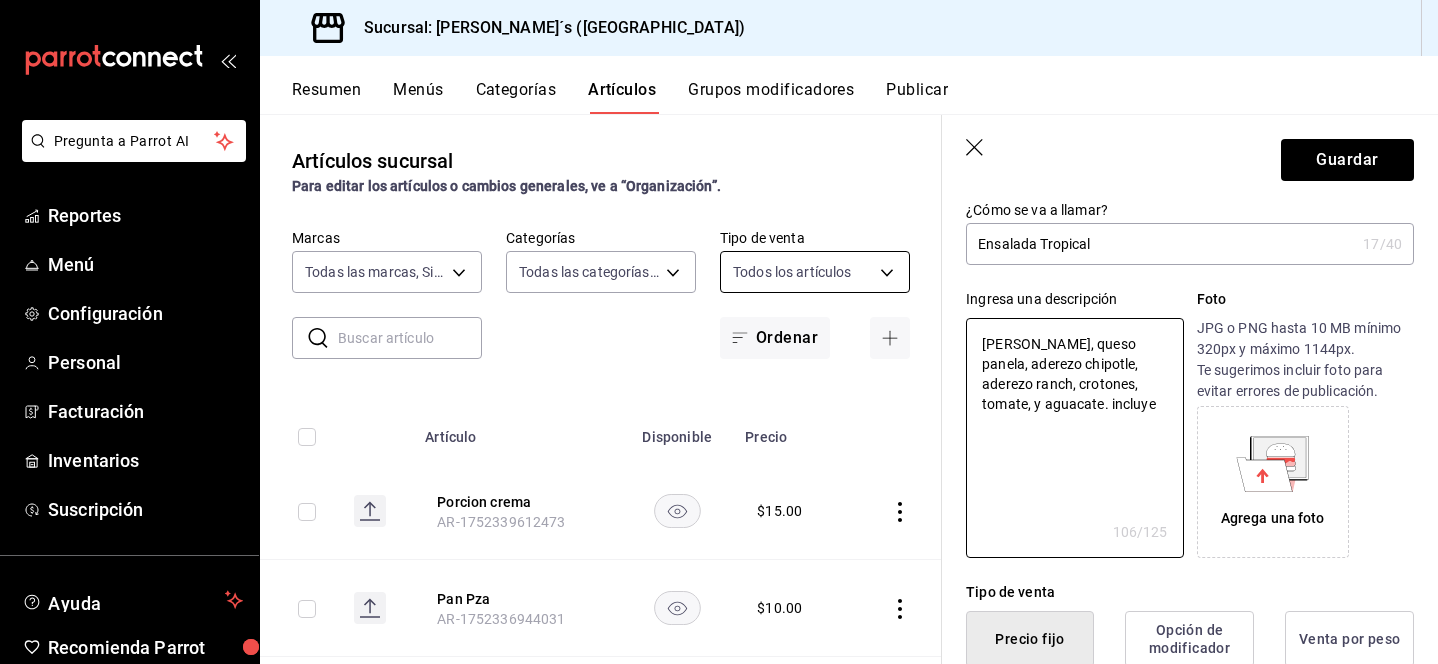 type on "[PERSON_NAME], queso panela, aderezo chipotle, aderezo ranch, crotones, tomate, y aguacate. incluye p" 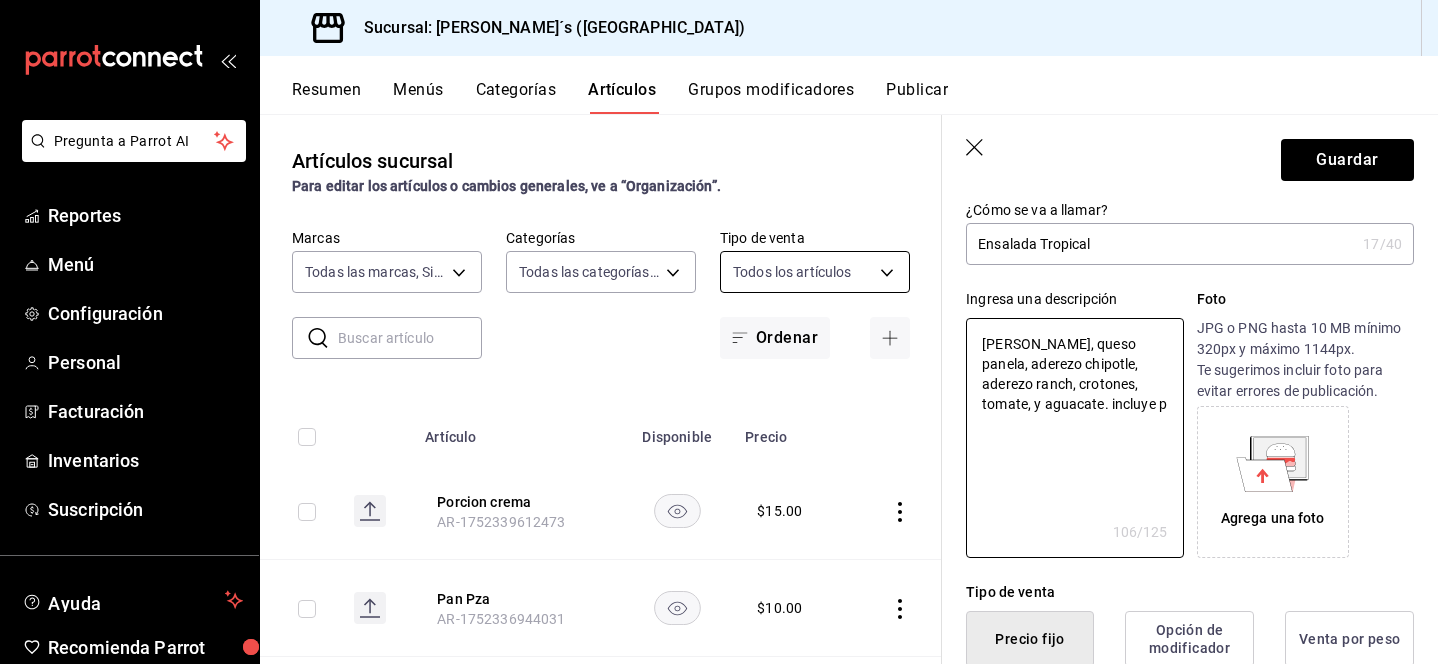 type on "[PERSON_NAME], queso panela, aderezo chipotle, aderezo ranch, crotones, tomate, y aguacate. incluye pe" 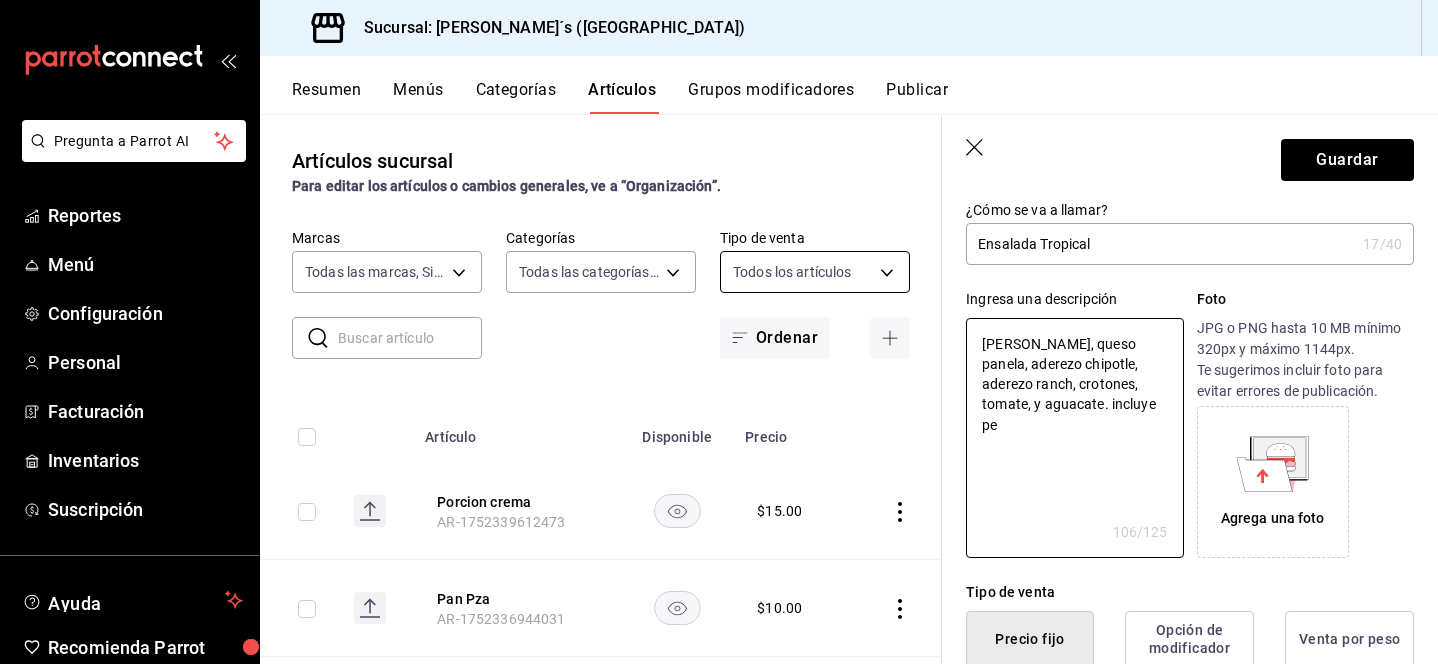 type on "x" 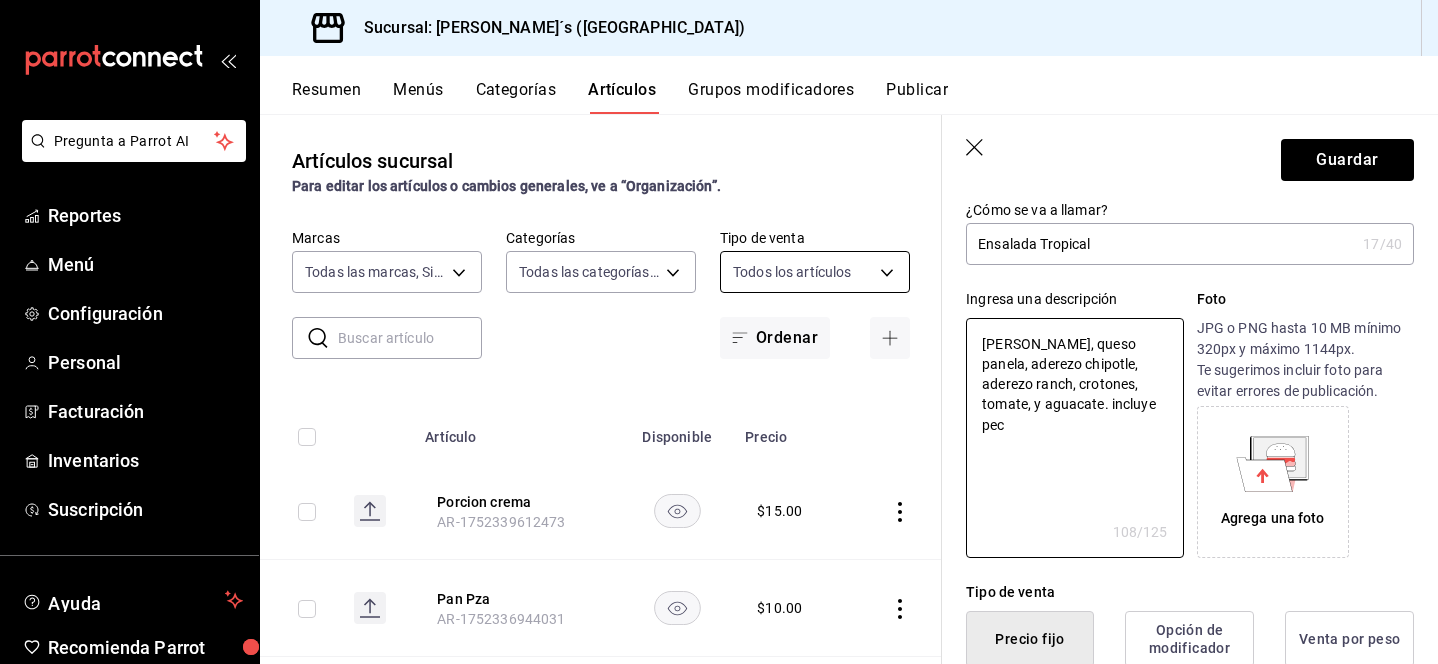 type on "[PERSON_NAME], queso panela, aderezo chipotle, aderezo ranch, crotones, tomate, y aguacate. incluye [PERSON_NAME]" 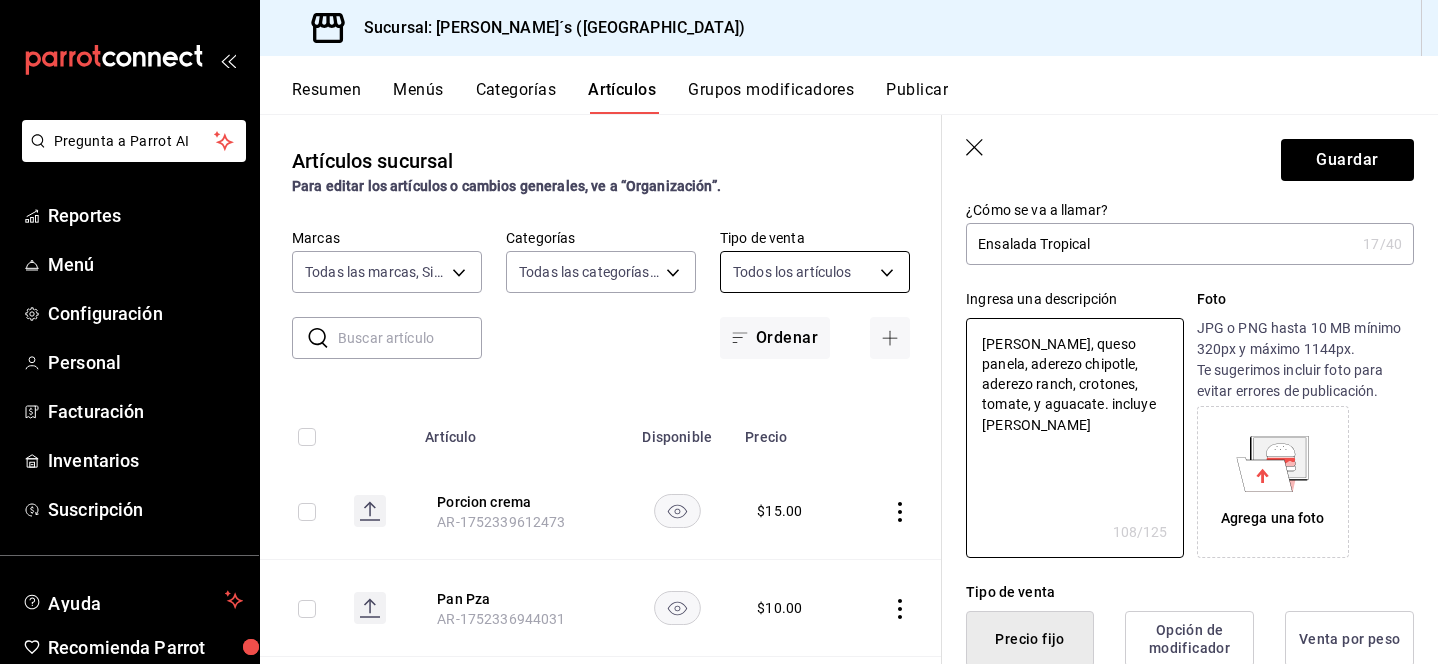 type on "x" 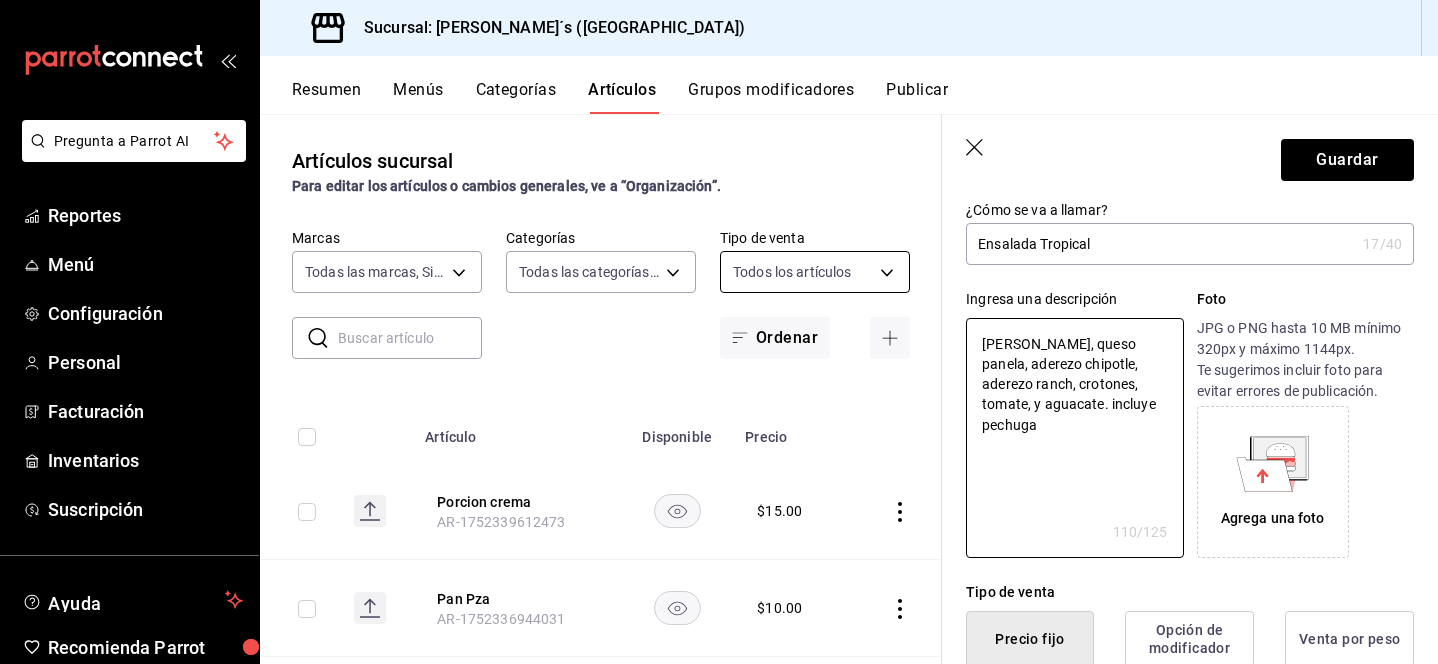type on "[PERSON_NAME], queso panela, aderezo chipotle, aderezo ranch, crotones, tomate, y aguacate. incluye pechuga d" 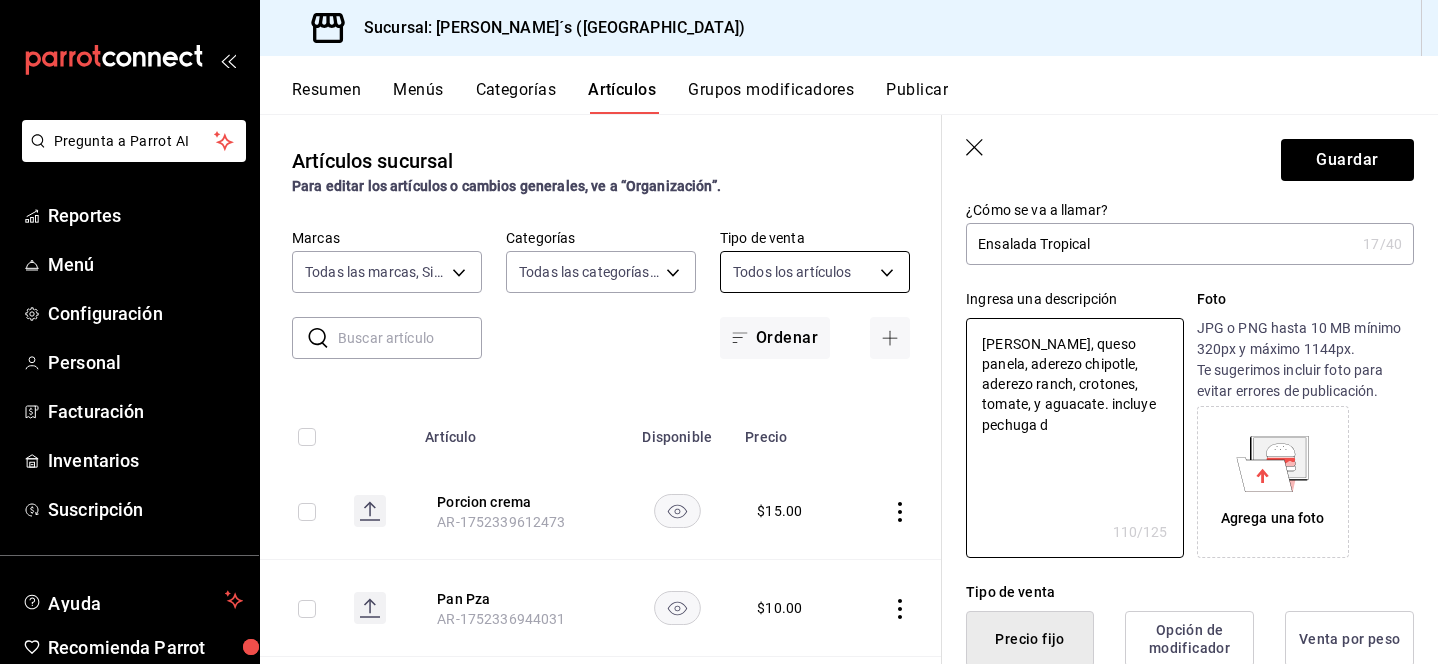 type on "x" 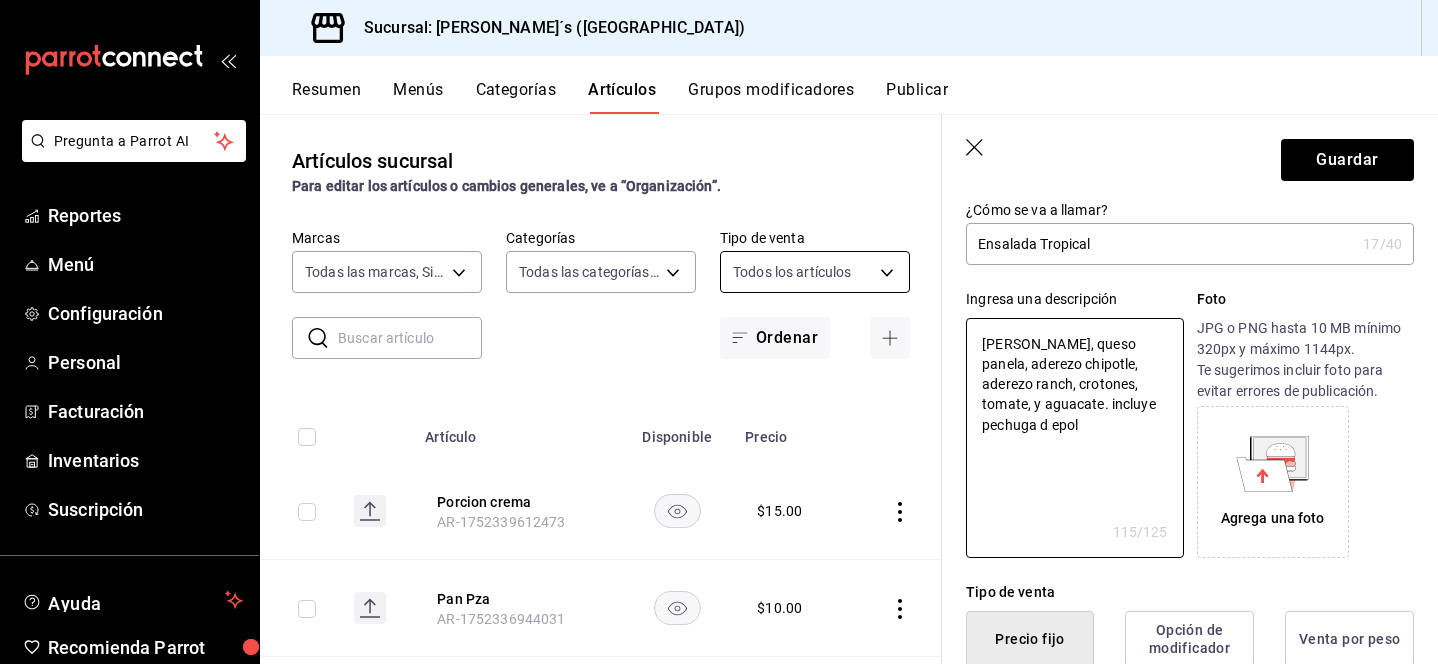 type on "[PERSON_NAME], queso panela, aderezo chipotle, aderezo ranch, crotones, tomate, y aguacate. incluye pechuga d [GEOGRAPHIC_DATA]" 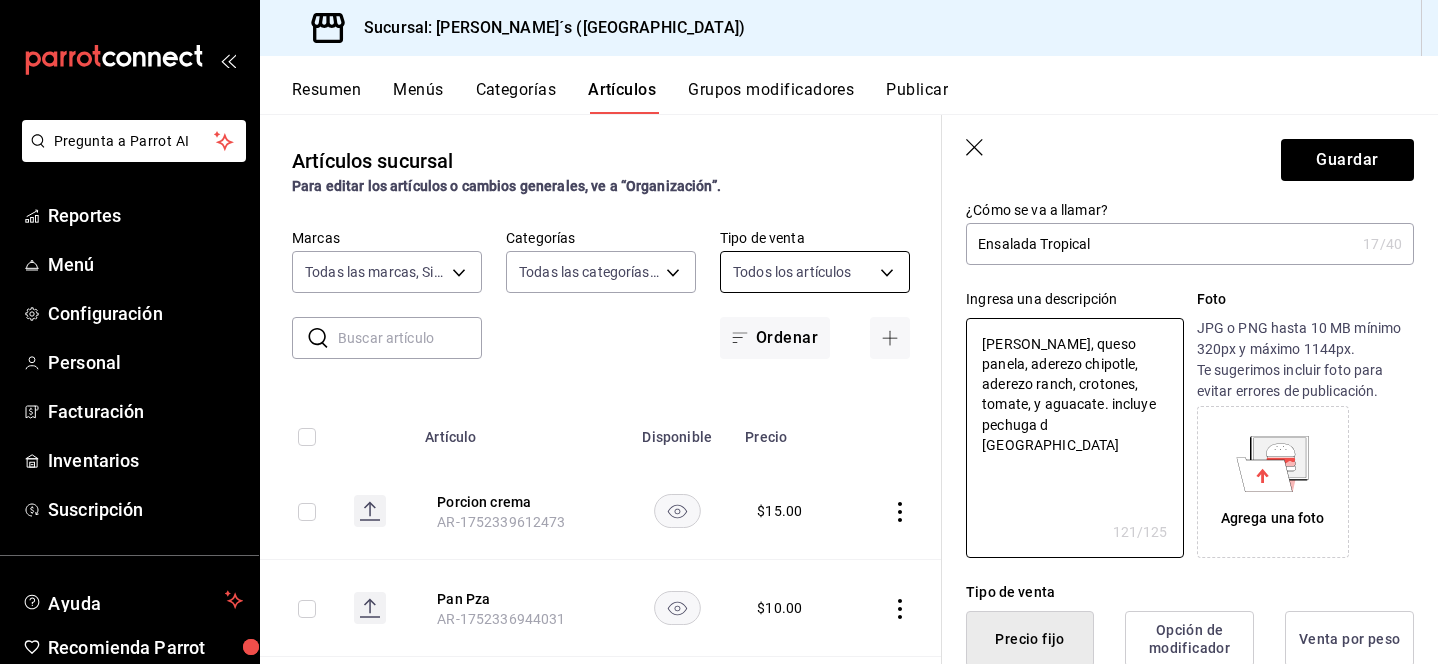type on "x" 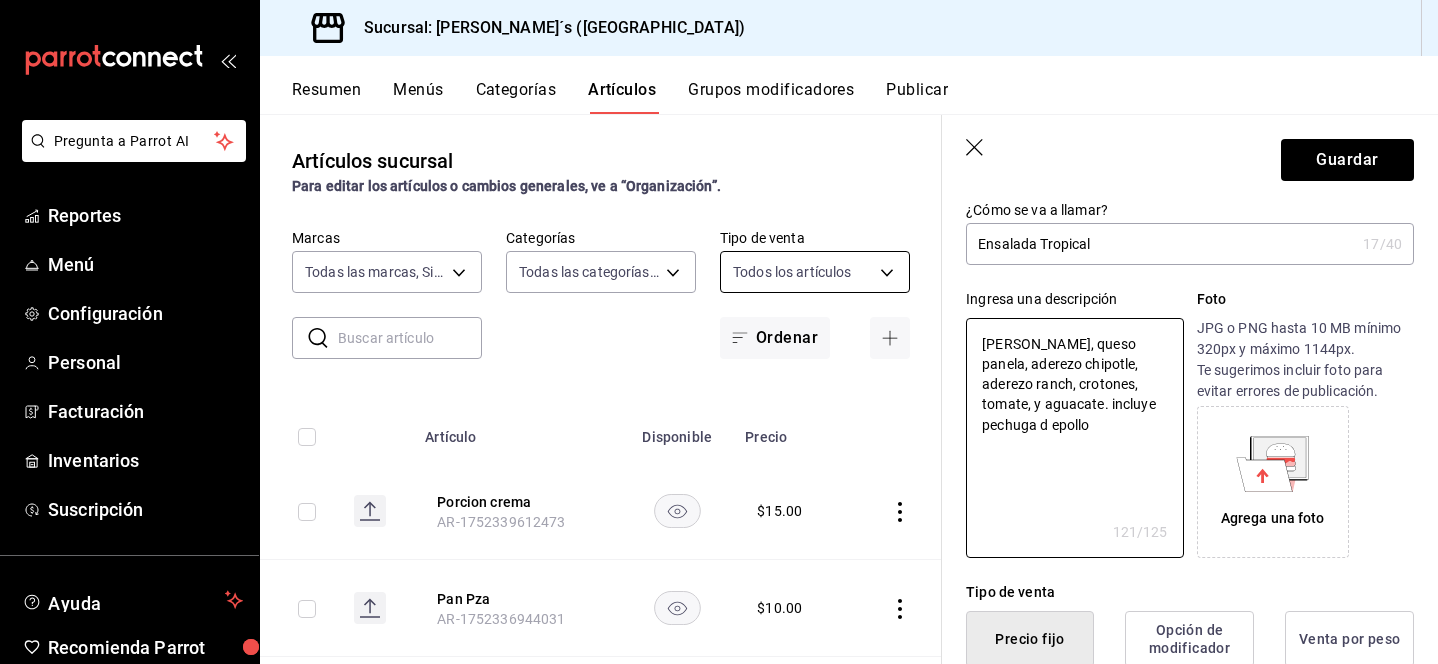 type on "x" 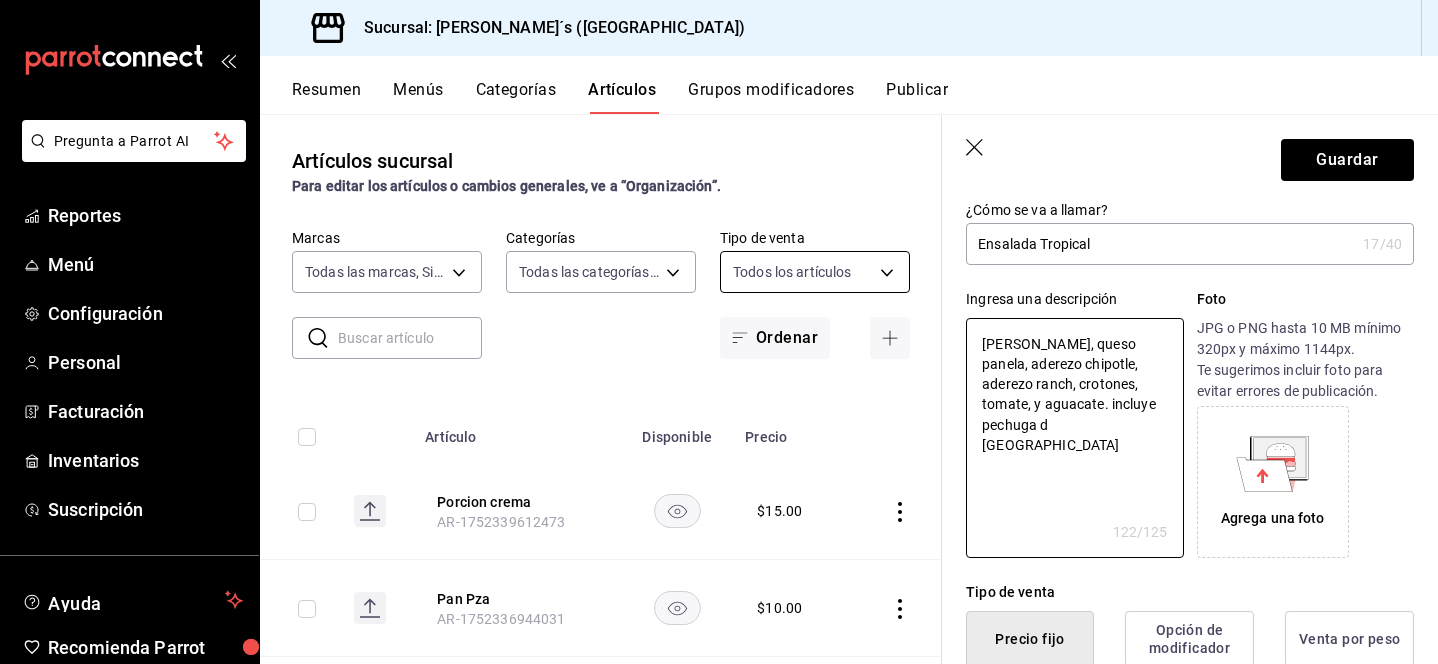 type on "[PERSON_NAME], queso panela, aderezo chipotle, aderezo ranch, crotones, tomate, y aguacate. incluye pechuga d epol" 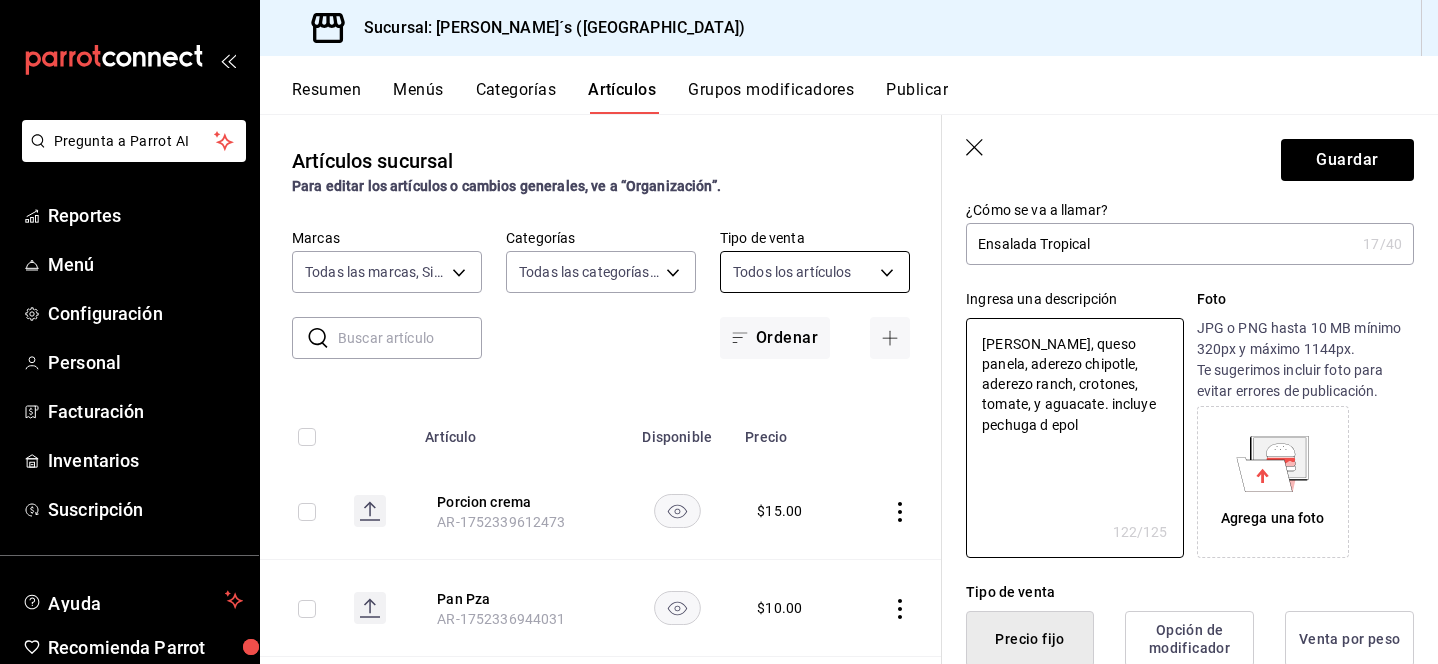 type on "x" 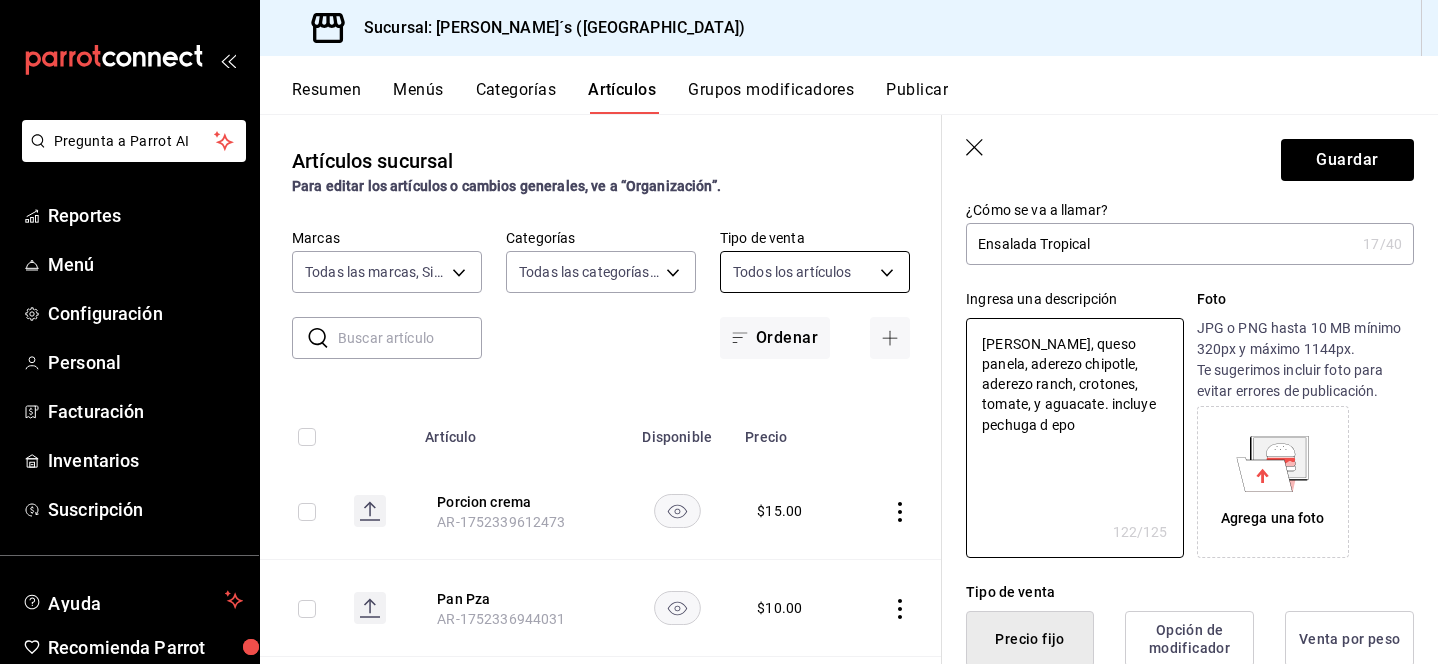 type on "[PERSON_NAME], queso panela, aderezo chipotle, aderezo ranch, crotones, tomate, y aguacate. incluye pechuga d ep" 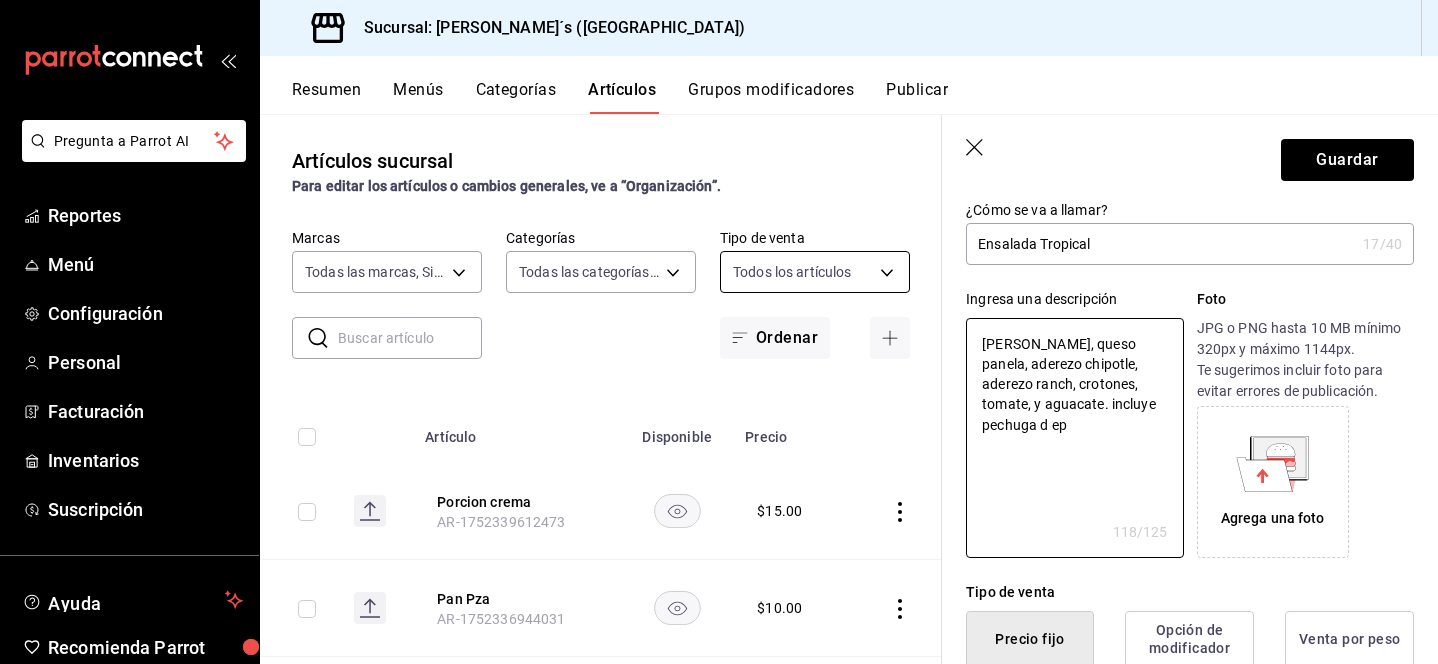 type on "x" 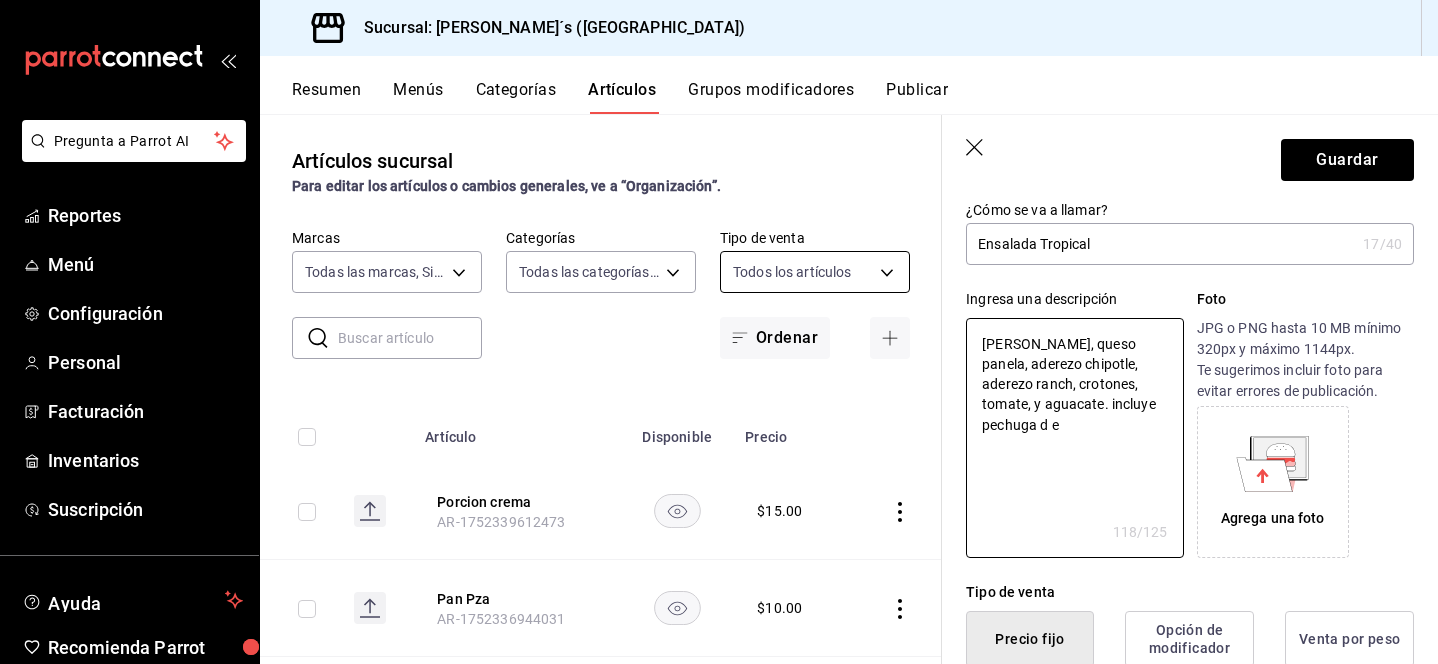 type on "x" 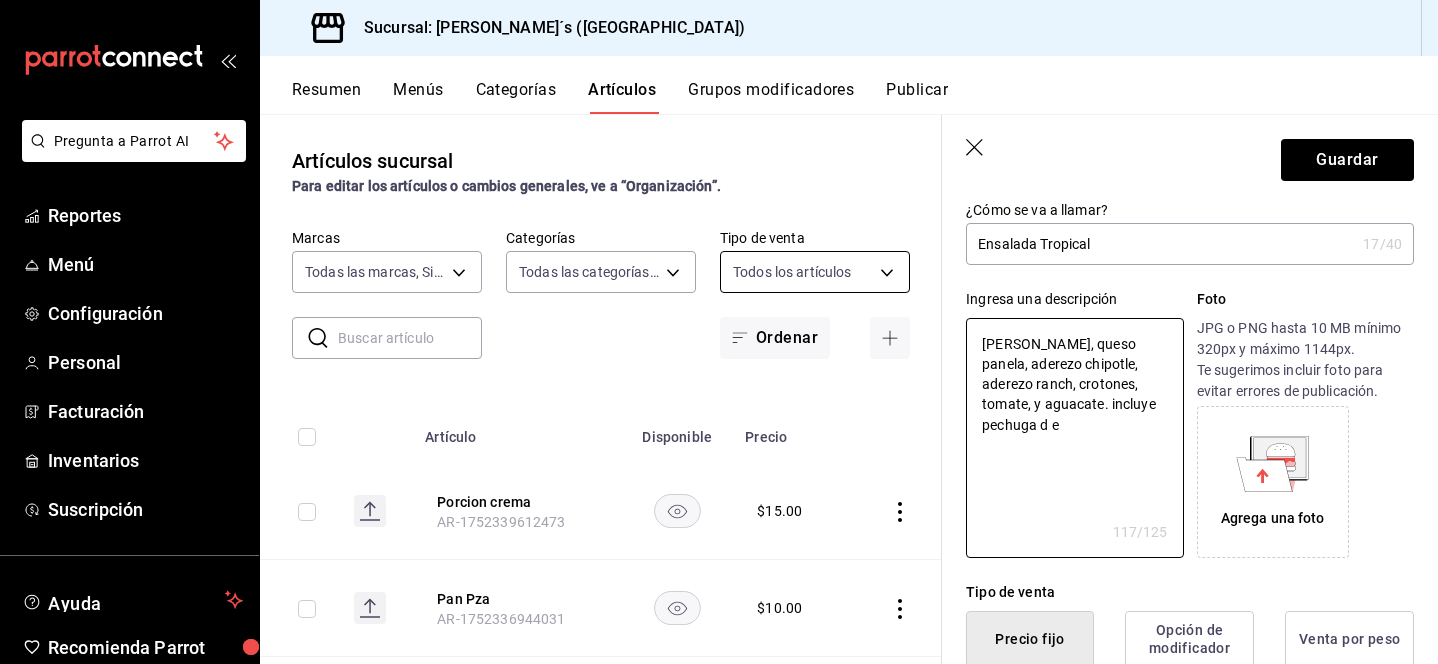 type on "[PERSON_NAME], queso panela, aderezo chipotle, aderezo ranch, crotones, tomate, y aguacate. incluye pechuga d" 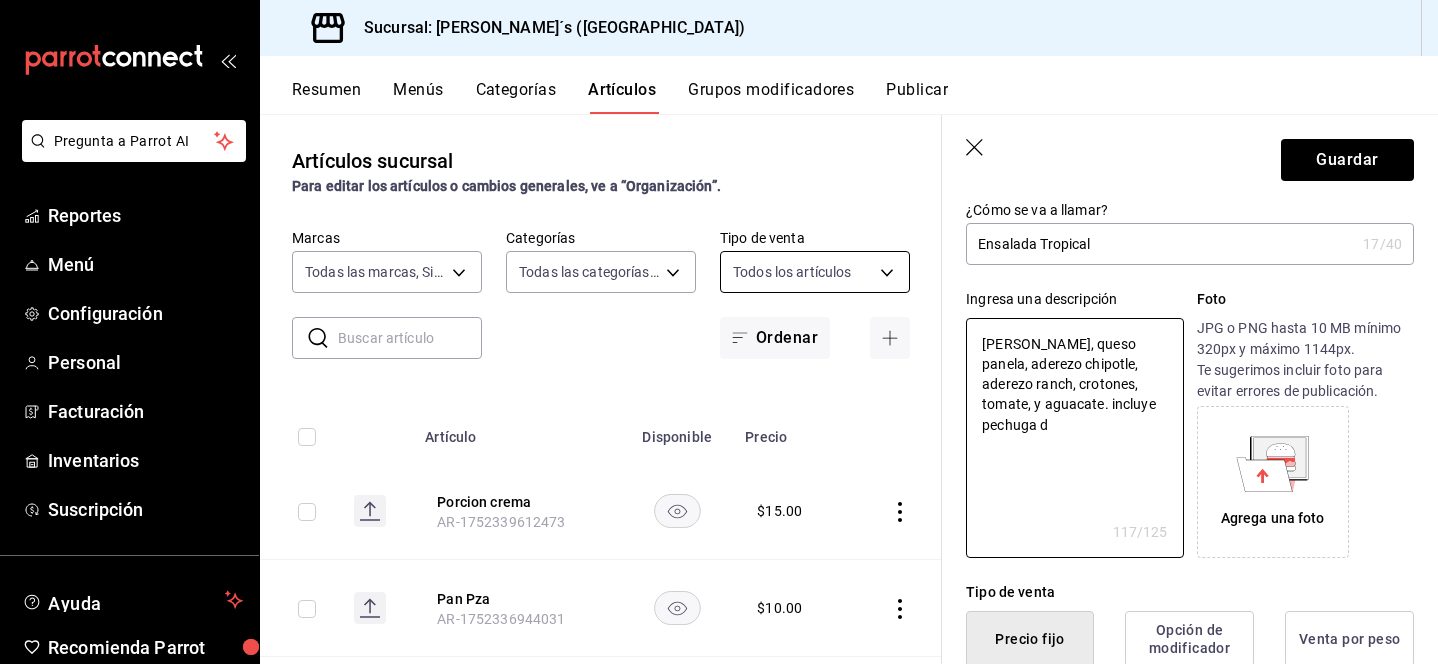 type on "x" 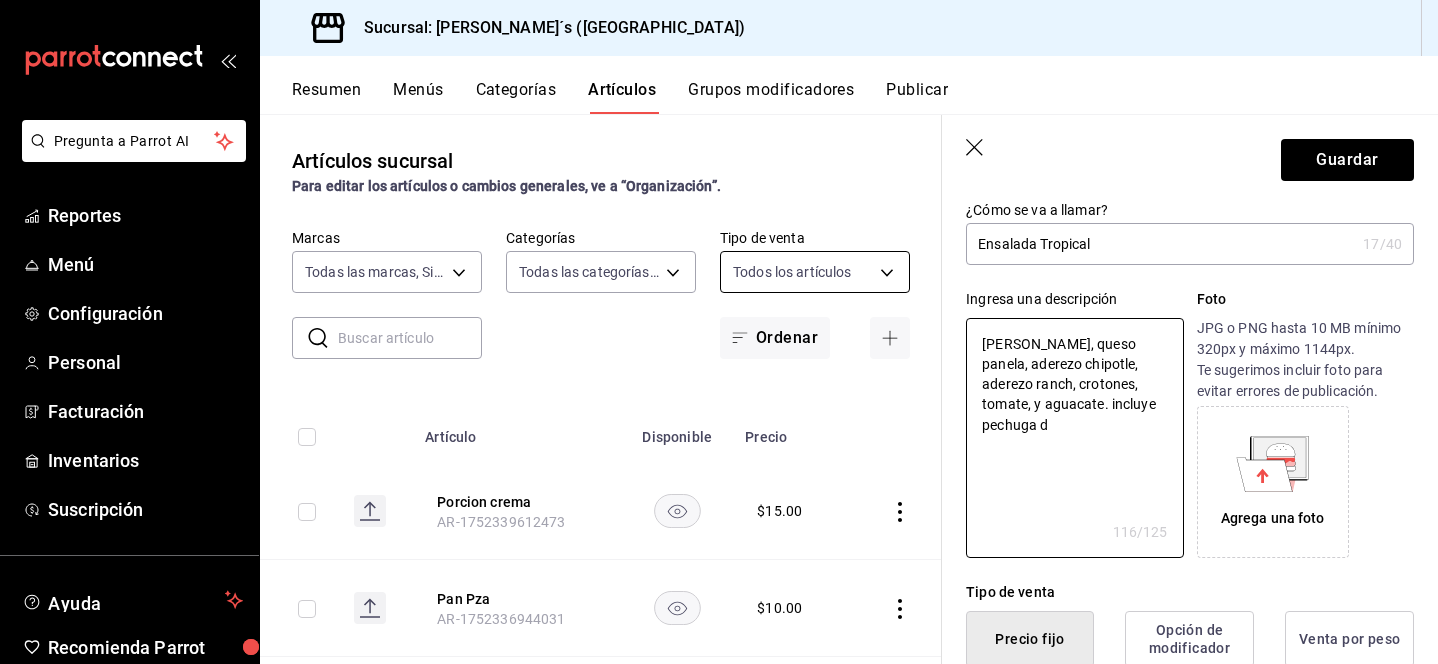 type on "[PERSON_NAME], queso panela, aderezo chipotle, aderezo ranch, crotones, tomate, y aguacate. incluye pechuga d" 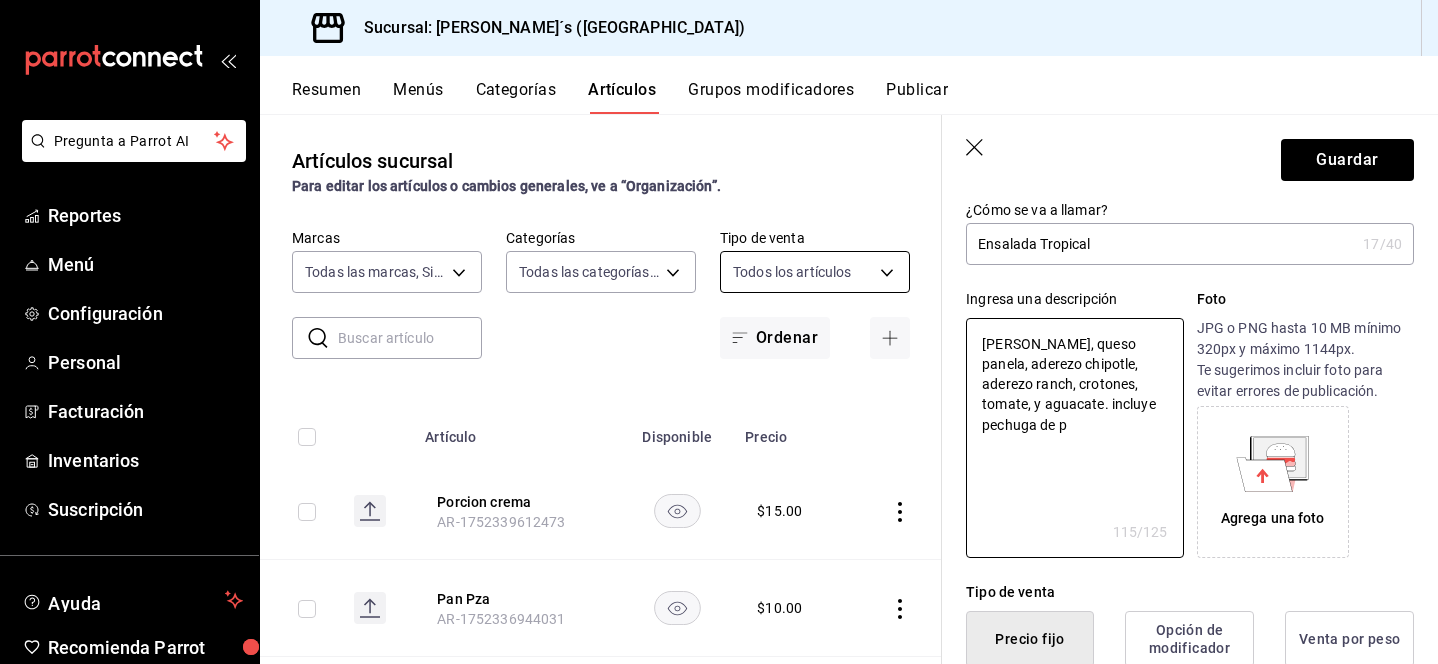 type on "[PERSON_NAME], queso panela, aderezo chipotle, aderezo ranch, crotones, tomate, y aguacate. incluye pechuga de po" 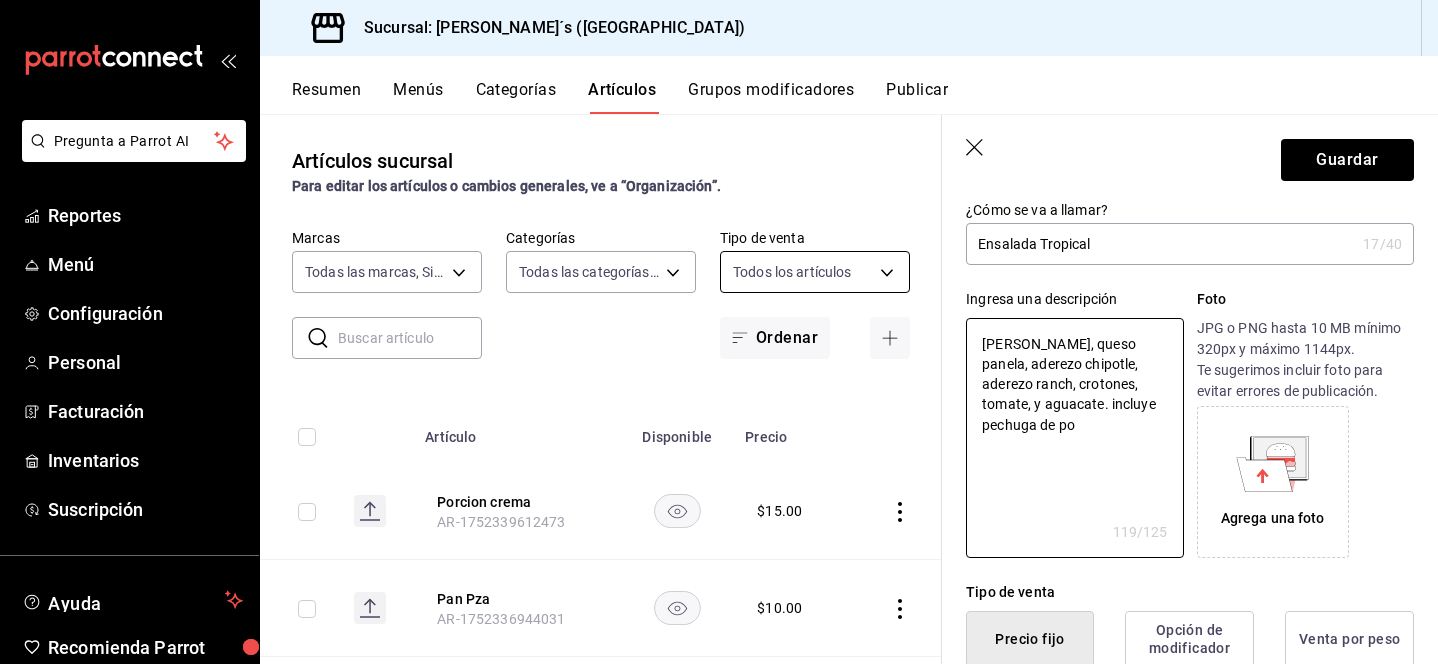 type on "x" 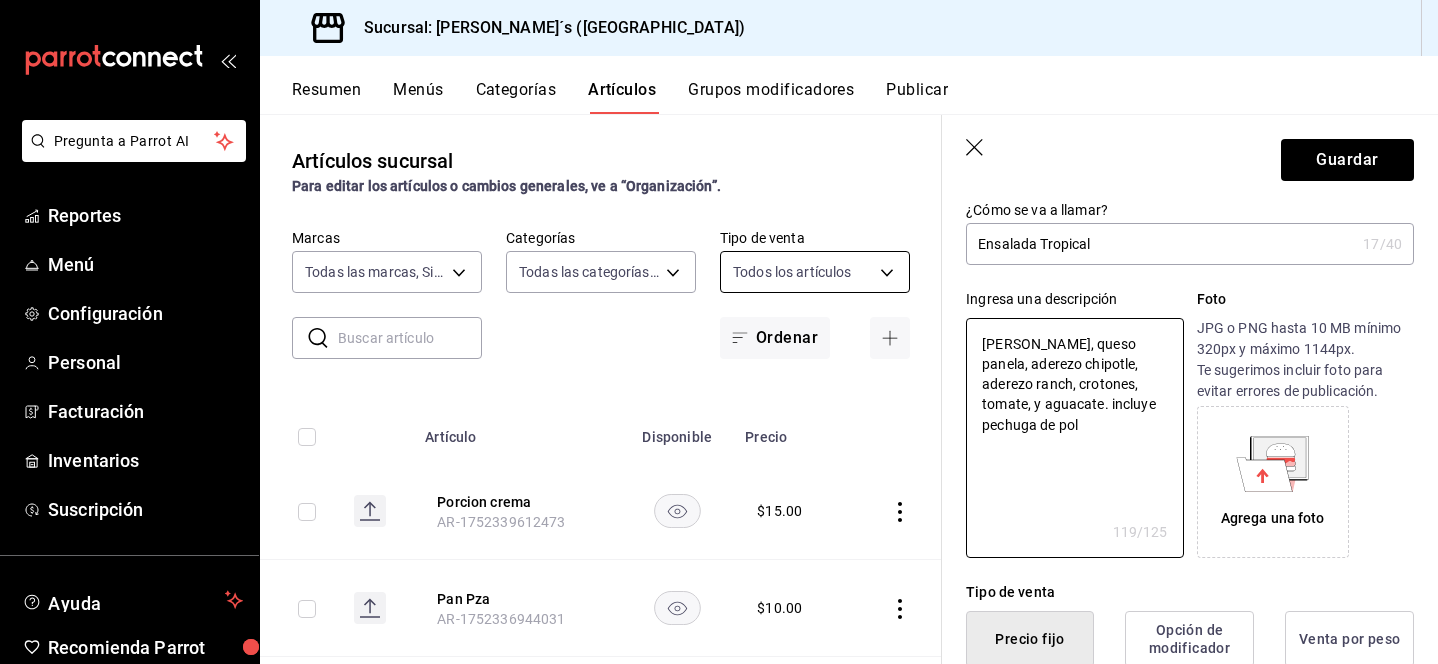 type on "x" 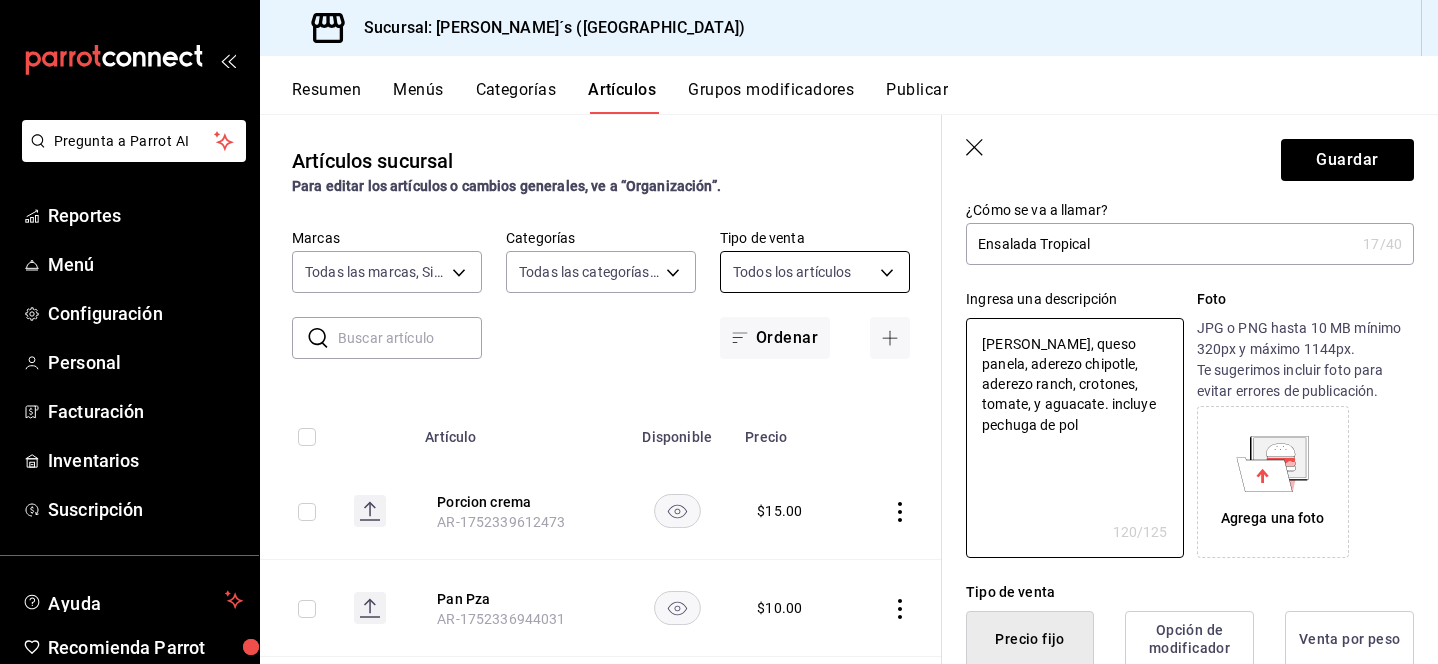 type on "[PERSON_NAME], queso panela, aderezo chipotle, aderezo ranch, crotones, tomate, y aguacate. incluye pechuga de poll" 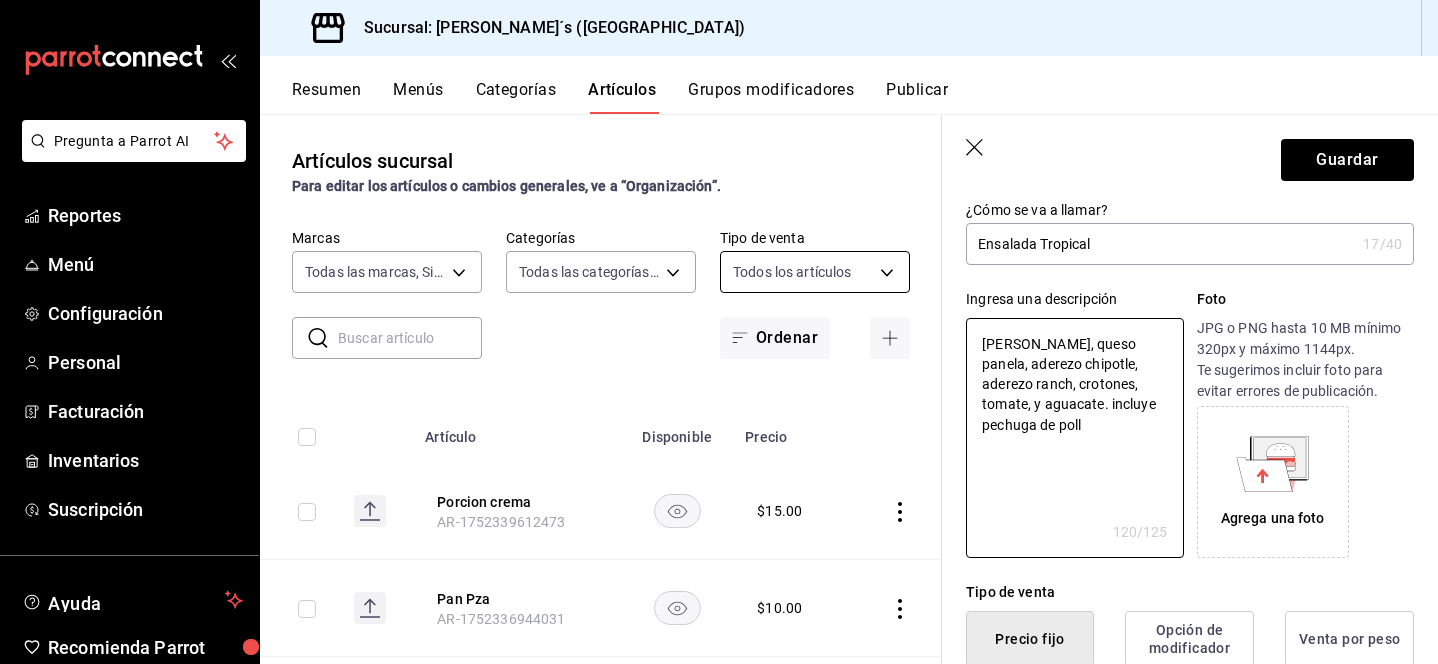 type on "x" 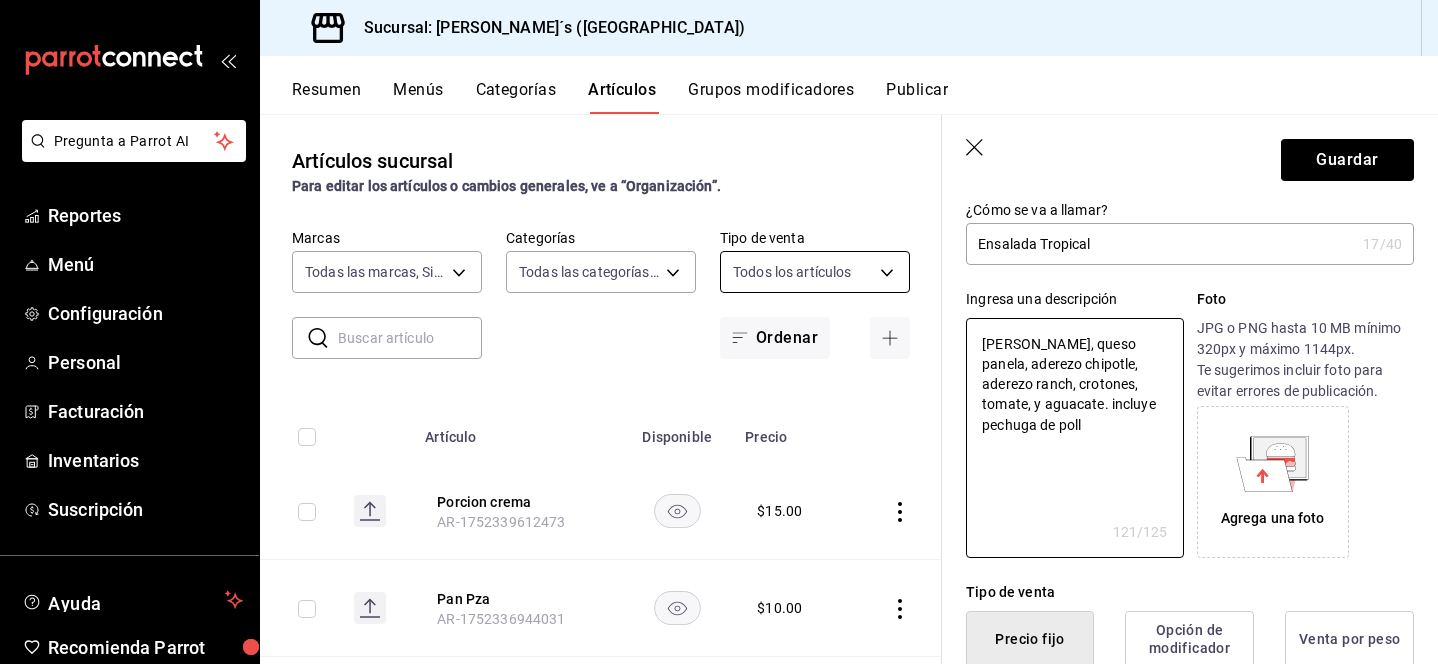 type on "[PERSON_NAME], queso panela, aderezo chipotle, aderezo ranch, crotones, tomate, y aguacate. incluye pechuga de pollo" 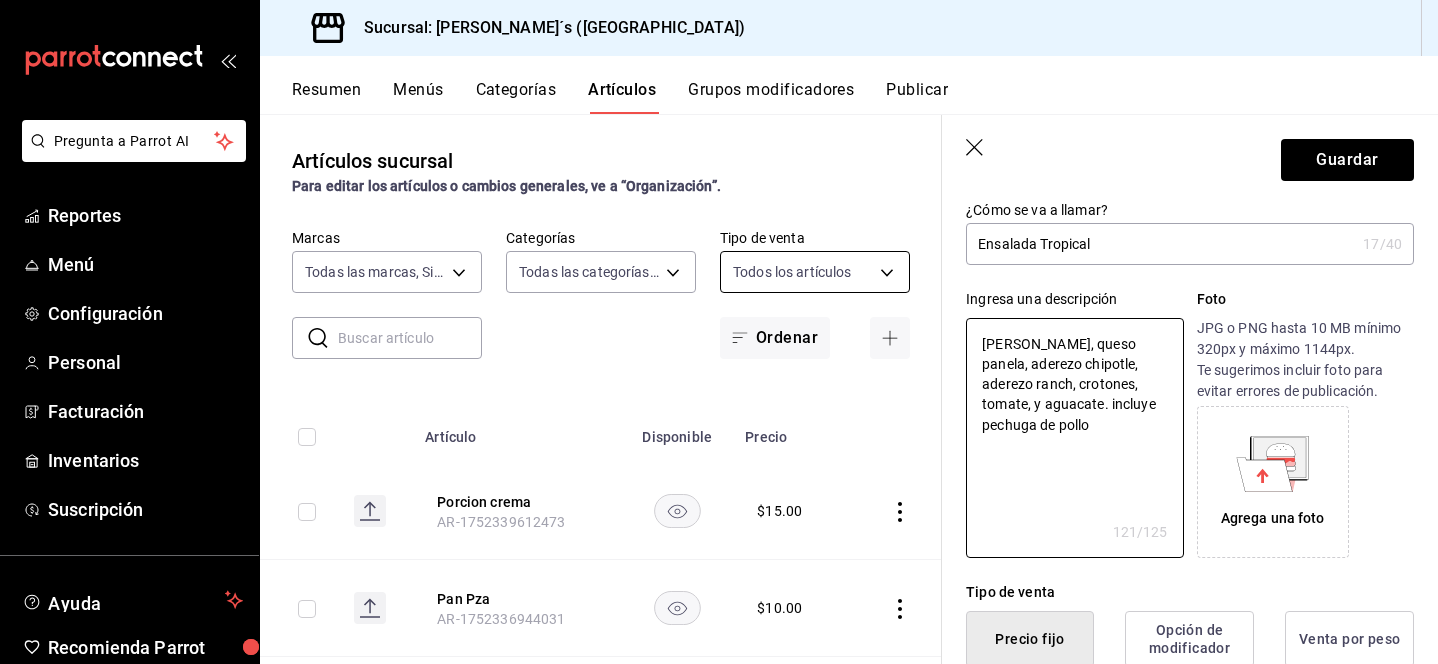 type 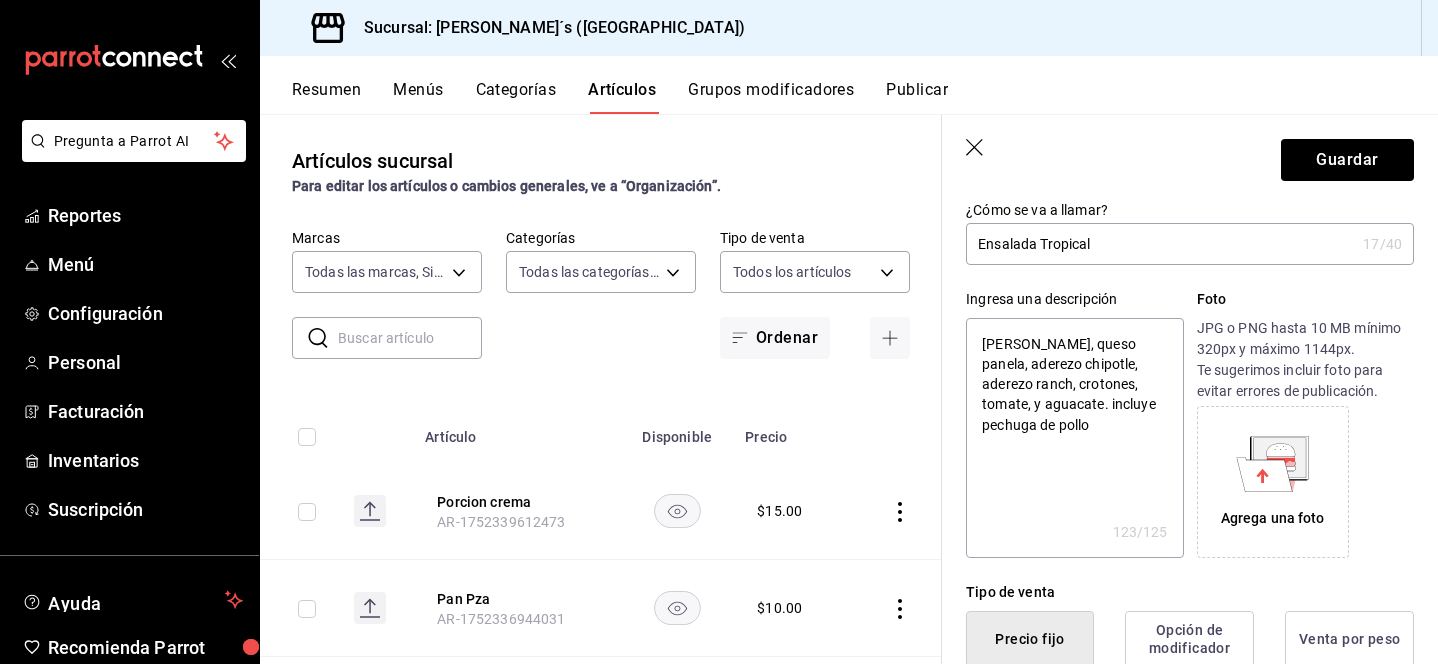 drag, startPoint x: 1154, startPoint y: 404, endPoint x: 1133, endPoint y: 521, distance: 118.869675 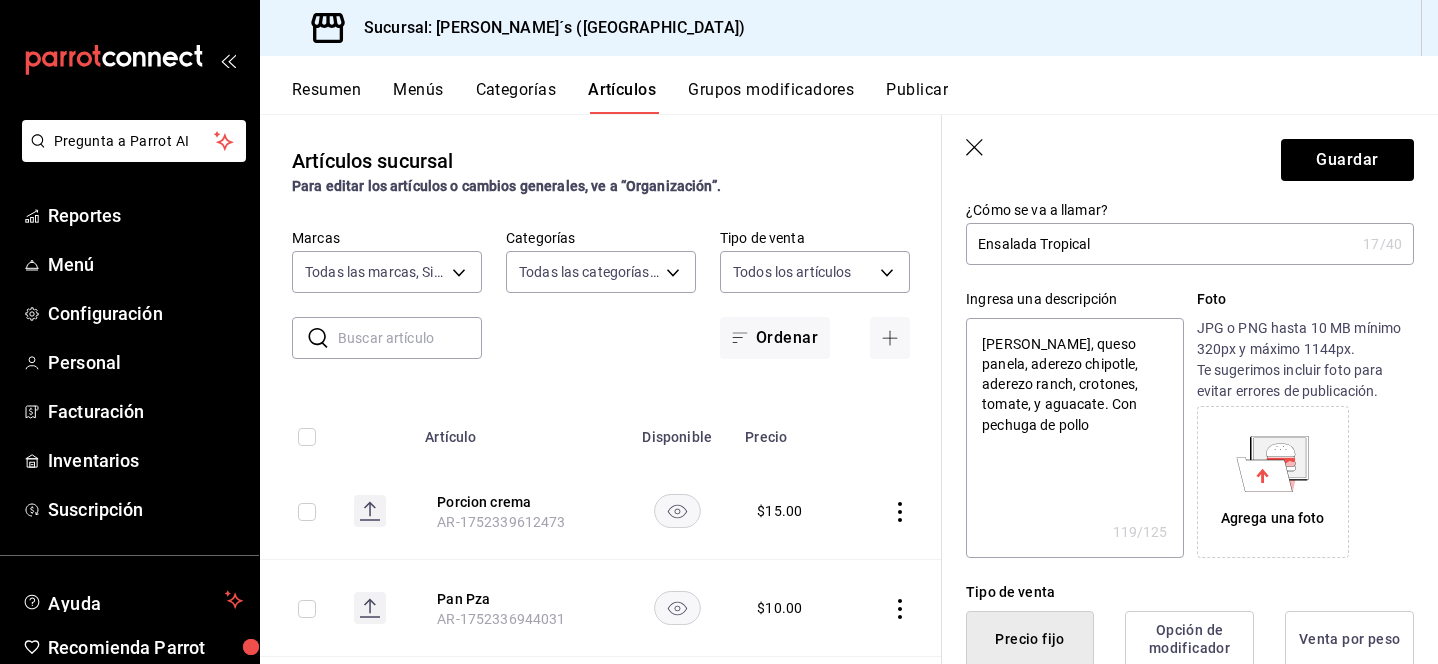 click on "[PERSON_NAME], queso panela, aderezo chipotle, aderezo ranch, crotones, tomate, y aguacate. Con pechuga de pollo" at bounding box center [1074, 438] 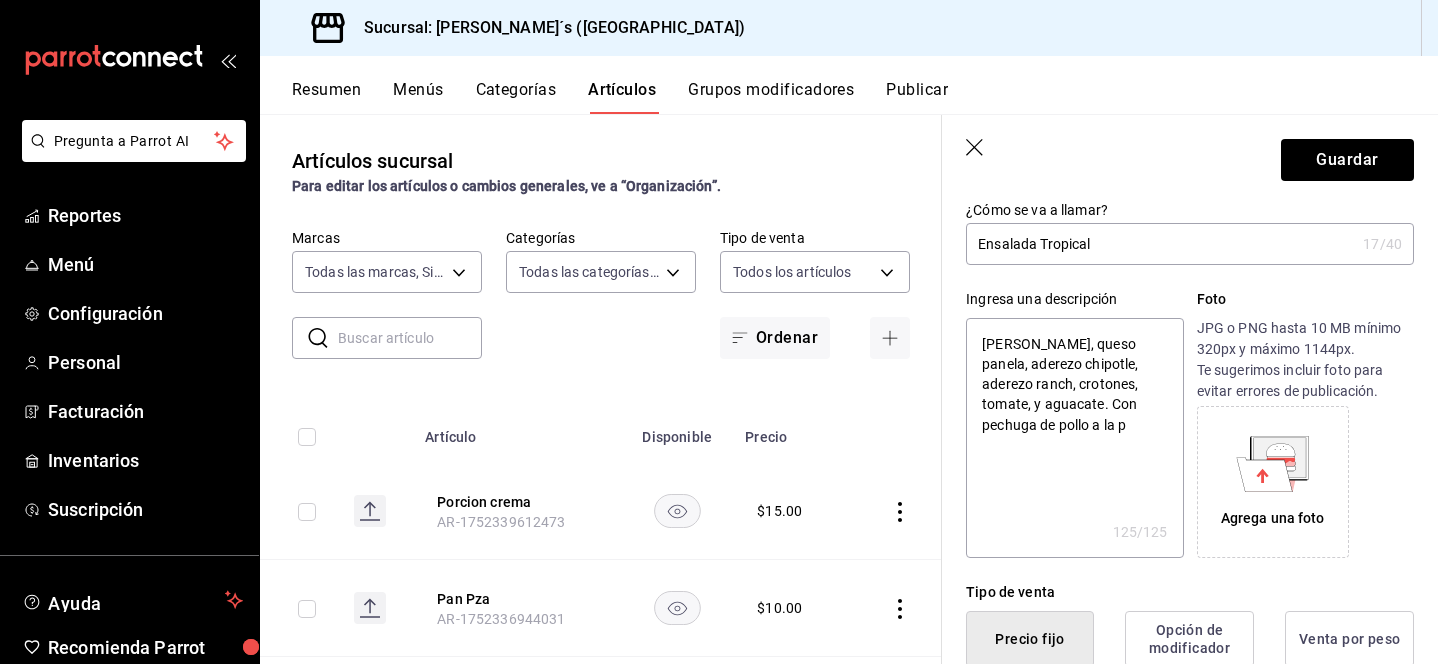 click on "[PERSON_NAME], queso panela, aderezo chipotle, aderezo ranch, crotones, tomate, y aguacate. Con pechuga de pollo a la p" at bounding box center (1074, 438) 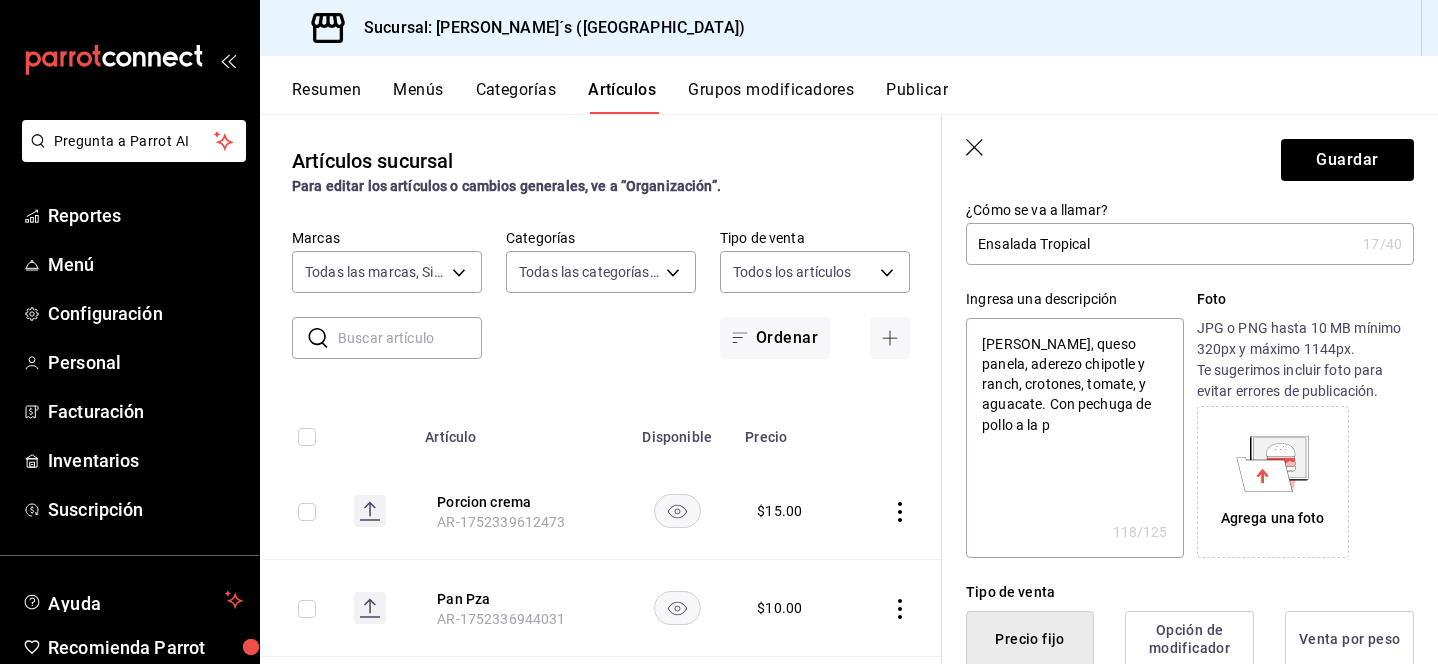 click on "[PERSON_NAME], queso panela, aderezo chipotle y ranch, crotones, tomate, y aguacate. Con pechuga de pollo a la p" at bounding box center [1074, 438] 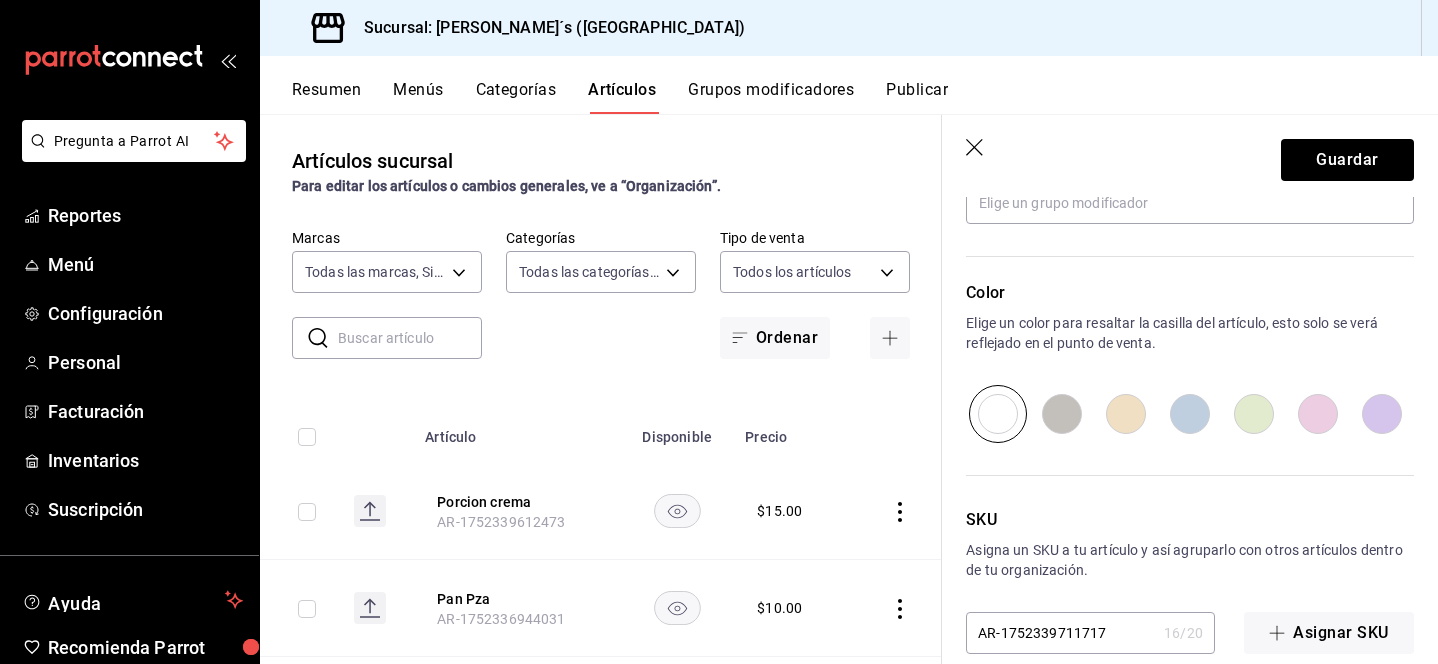 scroll, scrollTop: 1001, scrollLeft: 0, axis: vertical 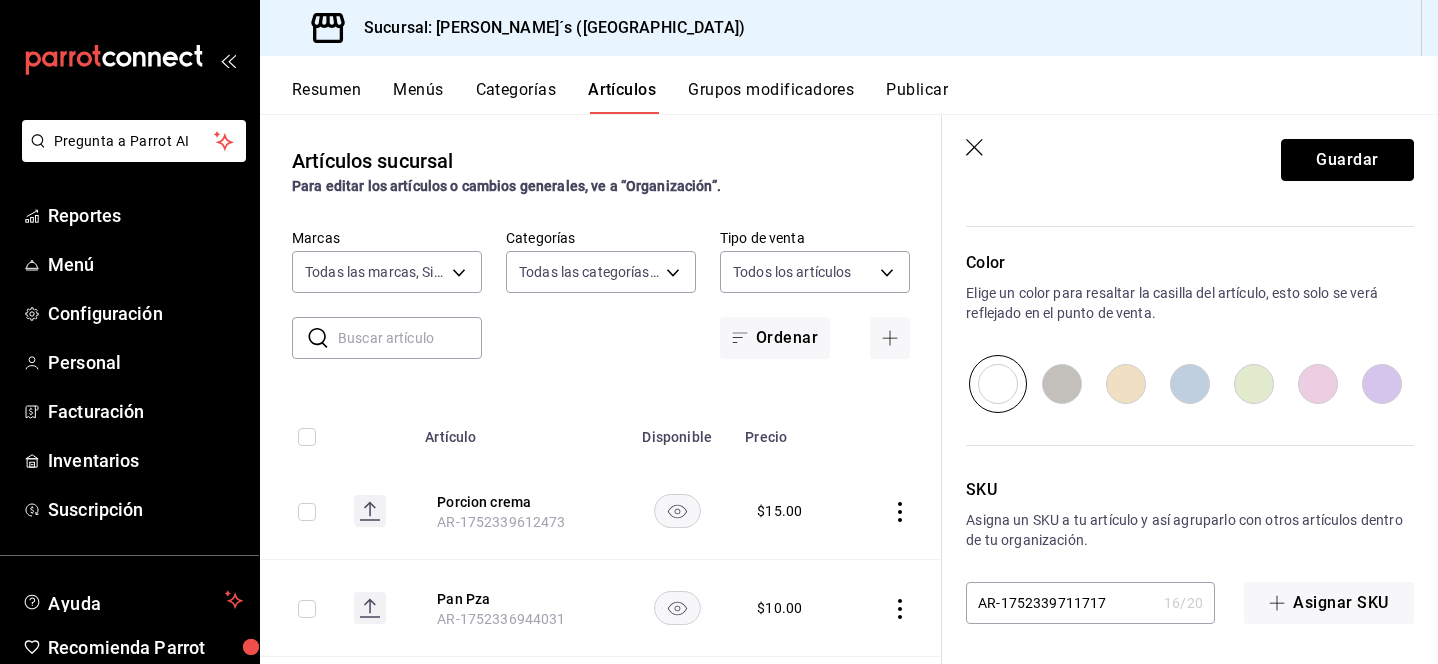 click on "Guardar" at bounding box center (1347, 160) 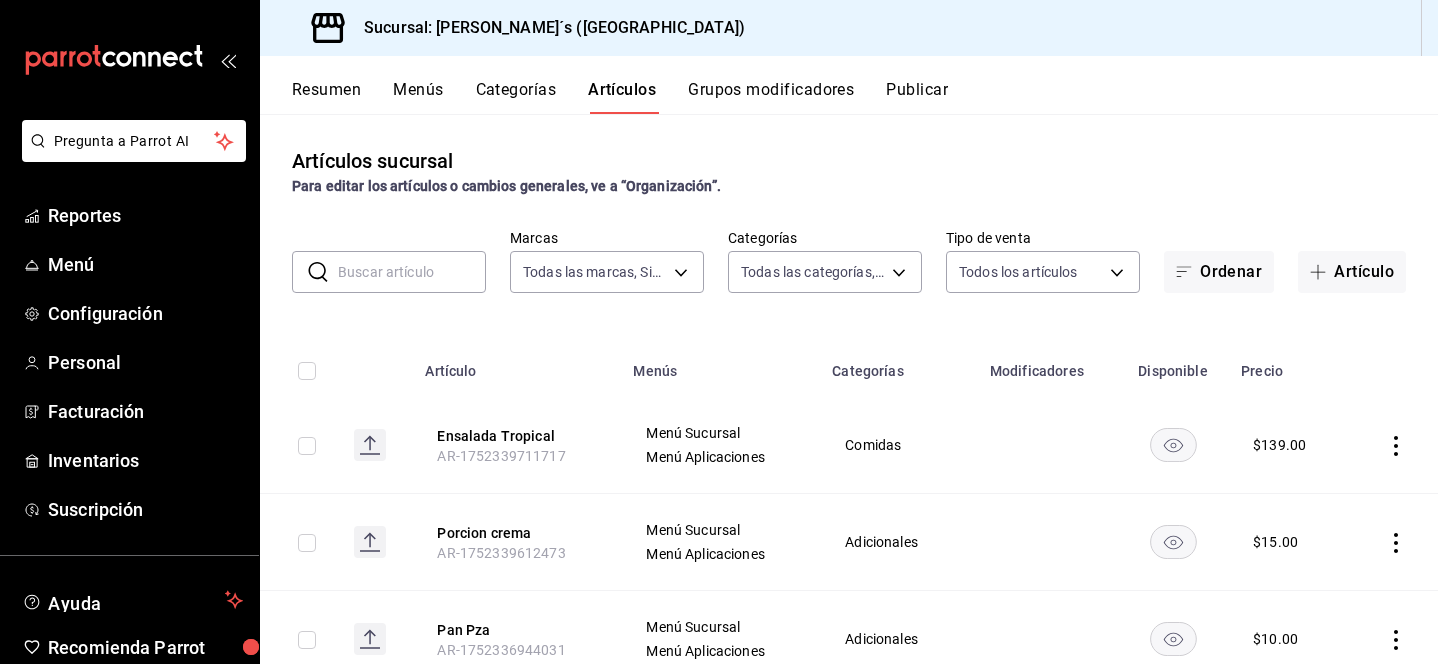 scroll, scrollTop: 0, scrollLeft: 0, axis: both 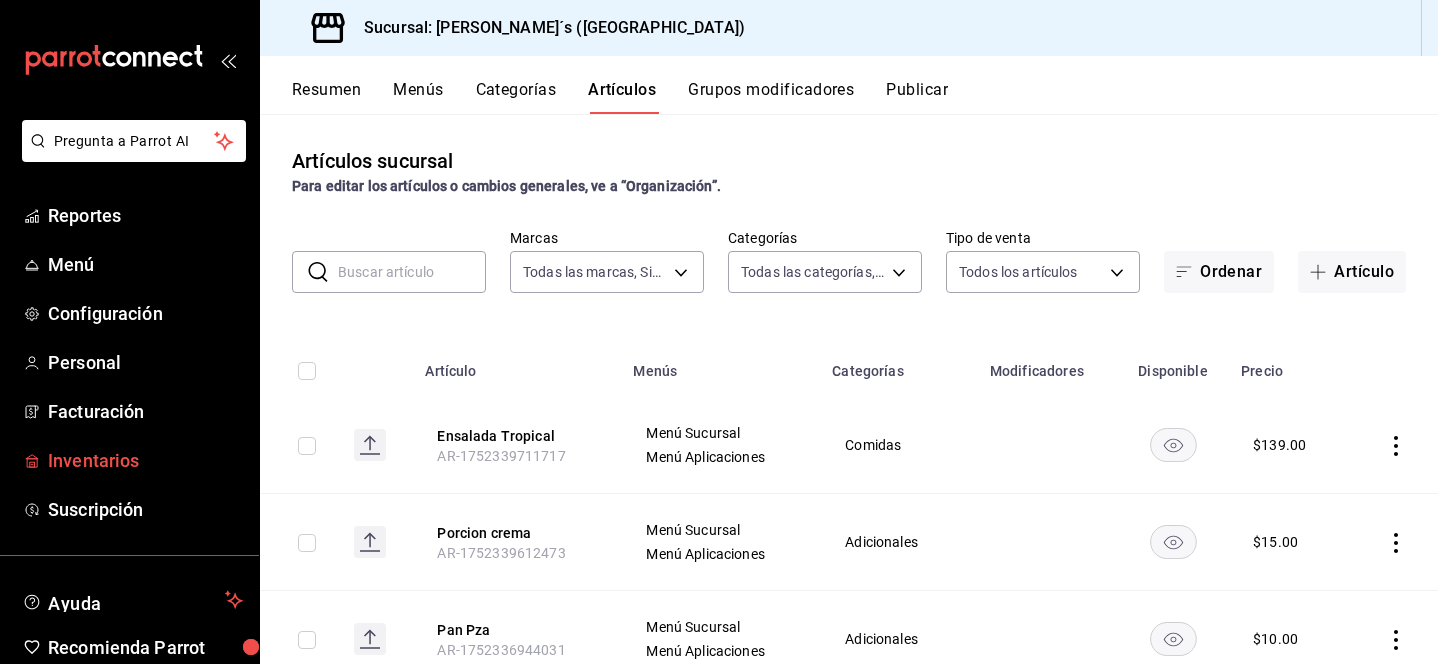 click on "Inventarios" at bounding box center (145, 460) 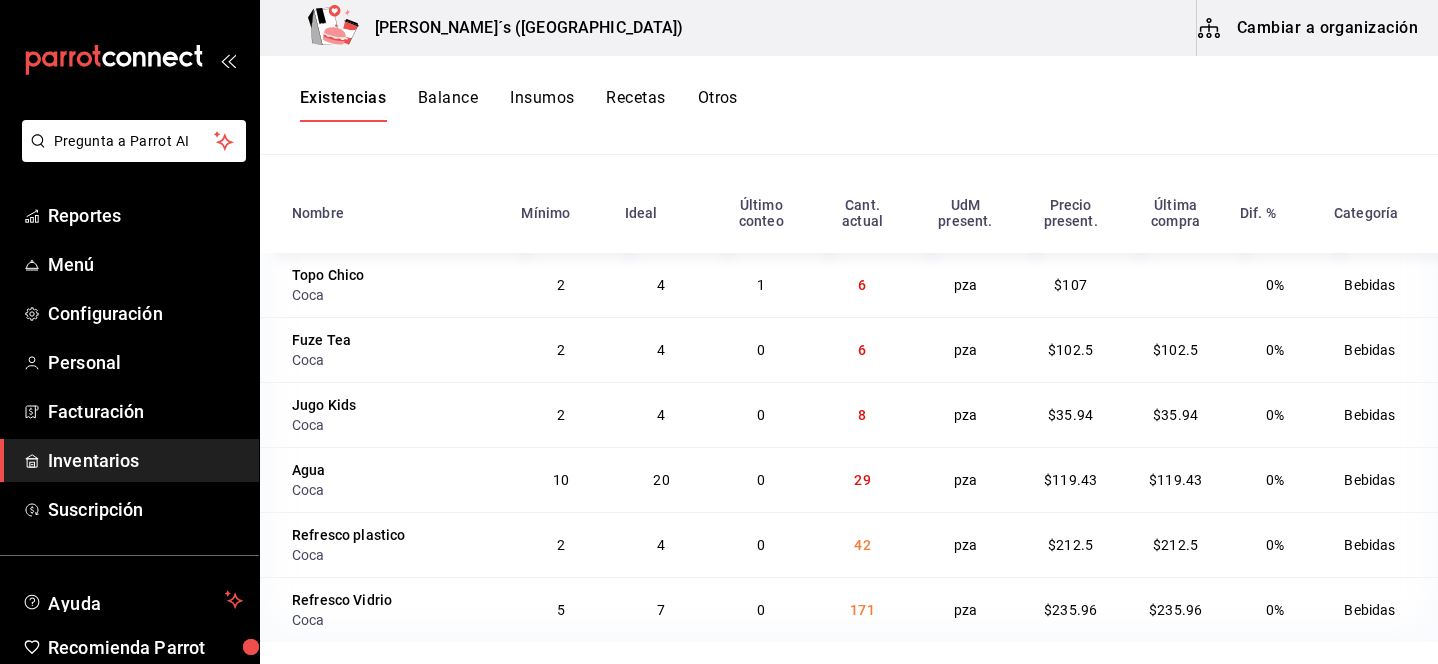 scroll, scrollTop: 0, scrollLeft: 0, axis: both 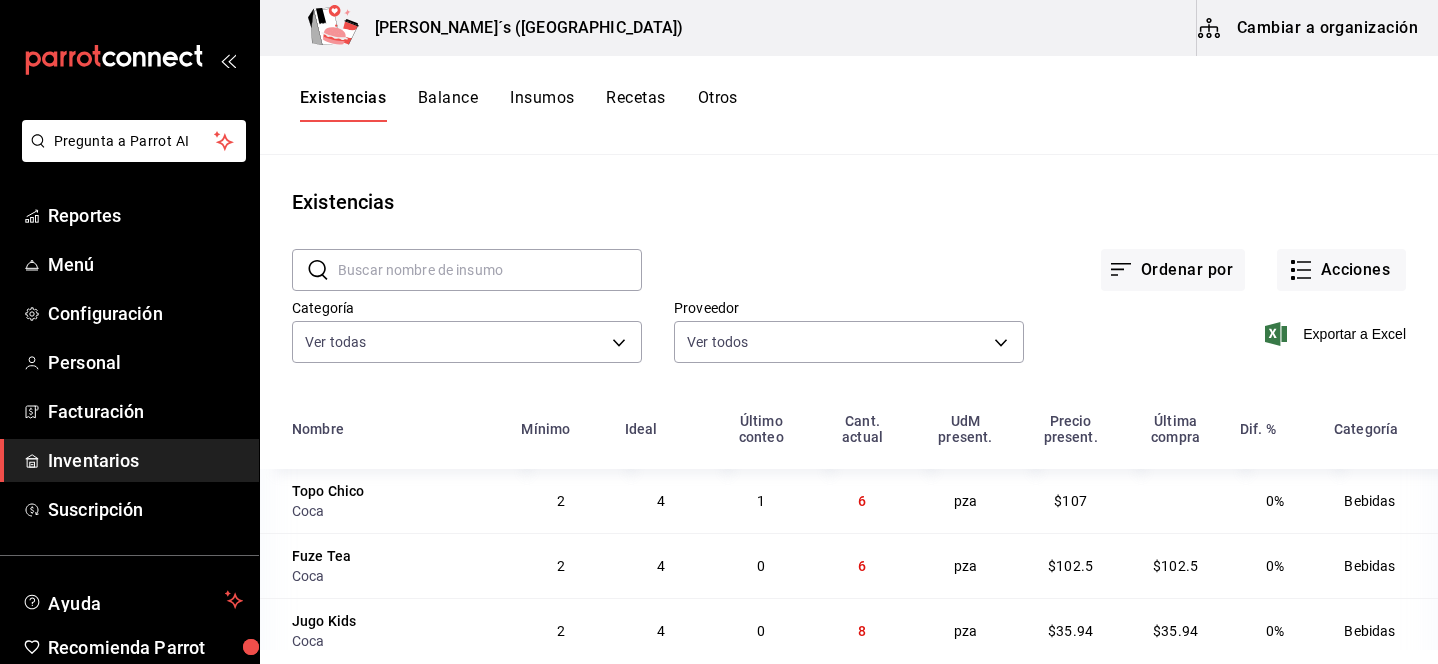 click on "Cambiar a organización" at bounding box center (1309, 28) 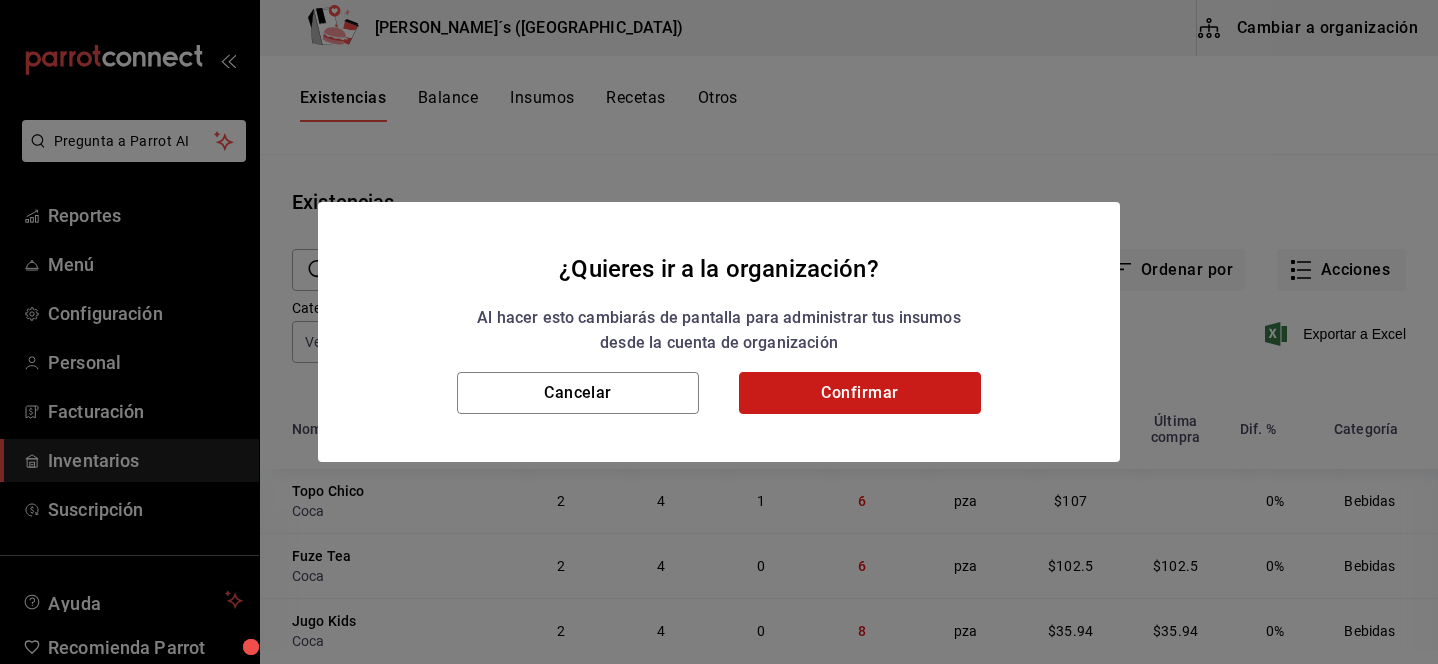 click on "Confirmar" at bounding box center [860, 393] 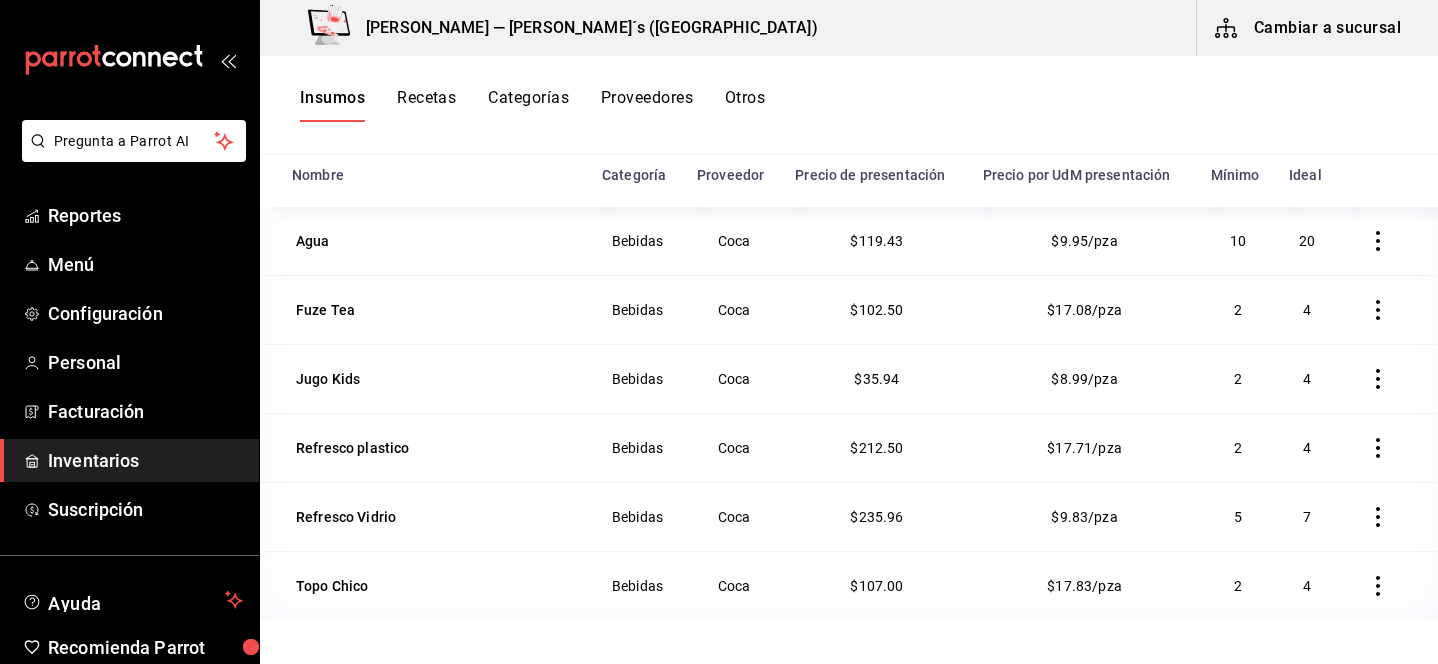 scroll, scrollTop: 0, scrollLeft: 0, axis: both 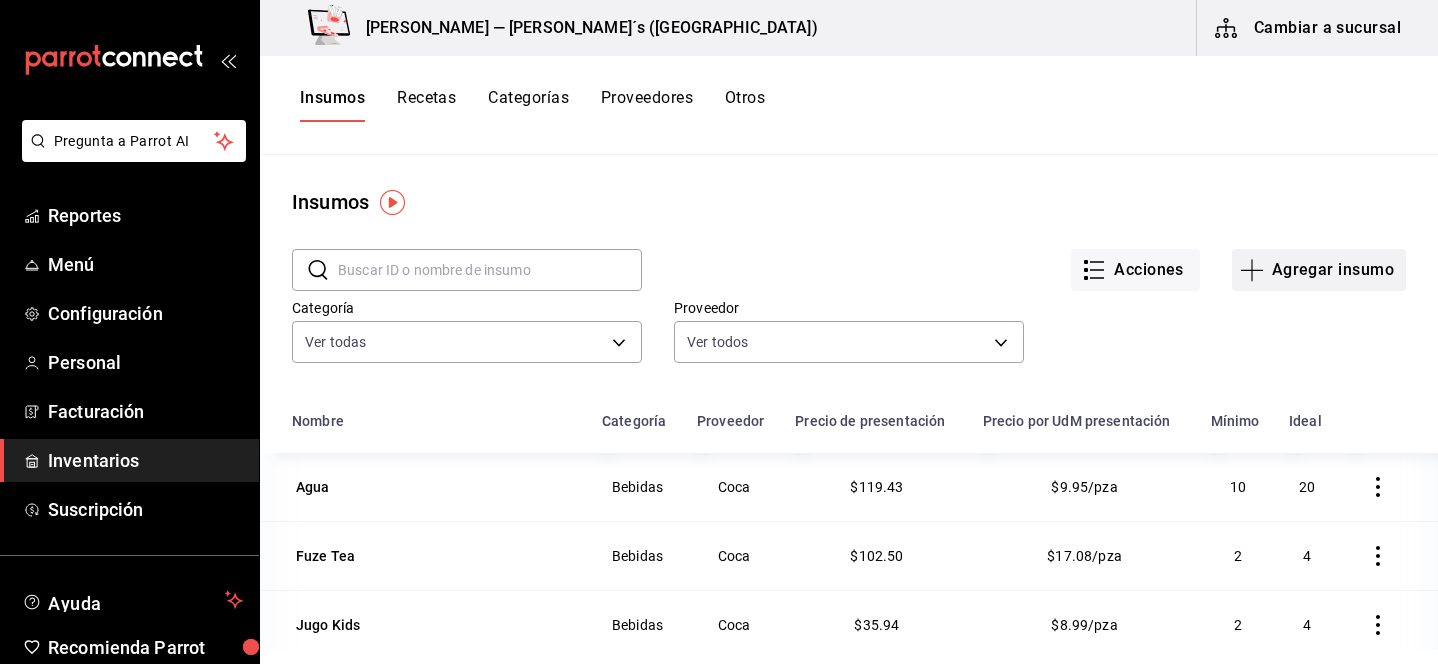 click on "Agregar insumo" at bounding box center (1319, 270) 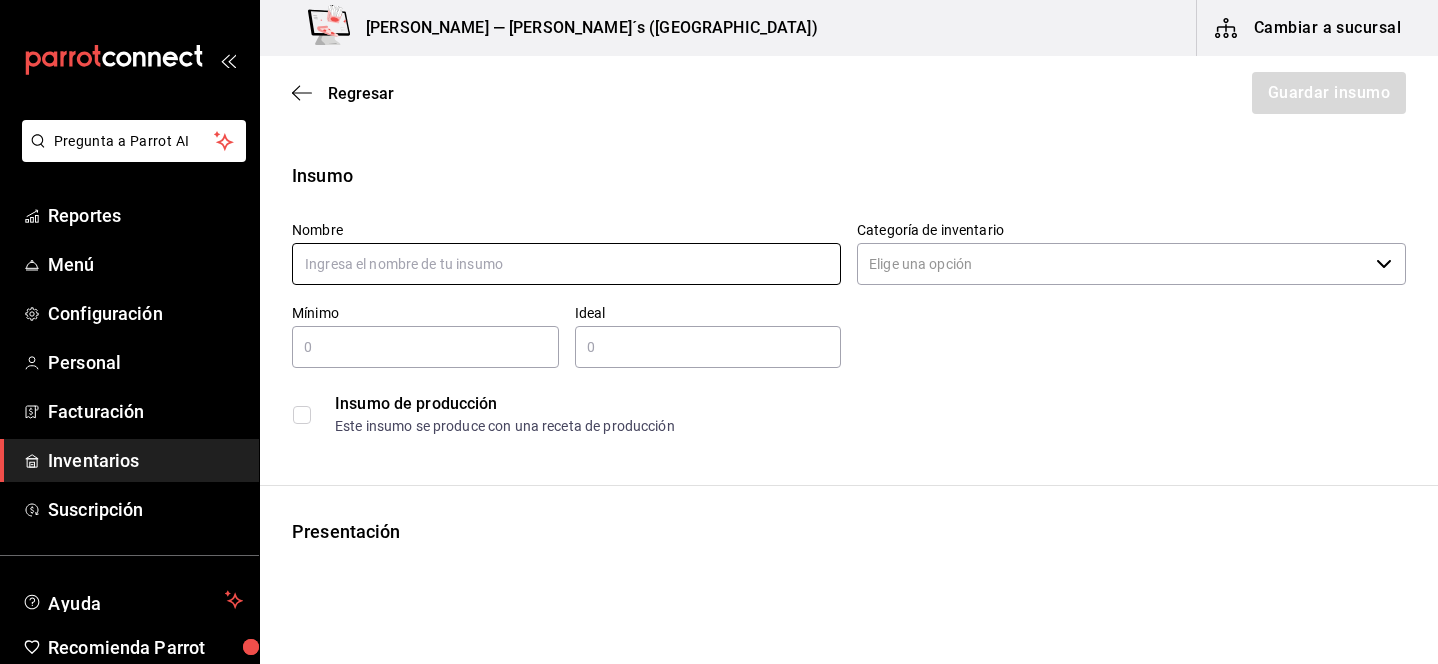 click at bounding box center (566, 264) 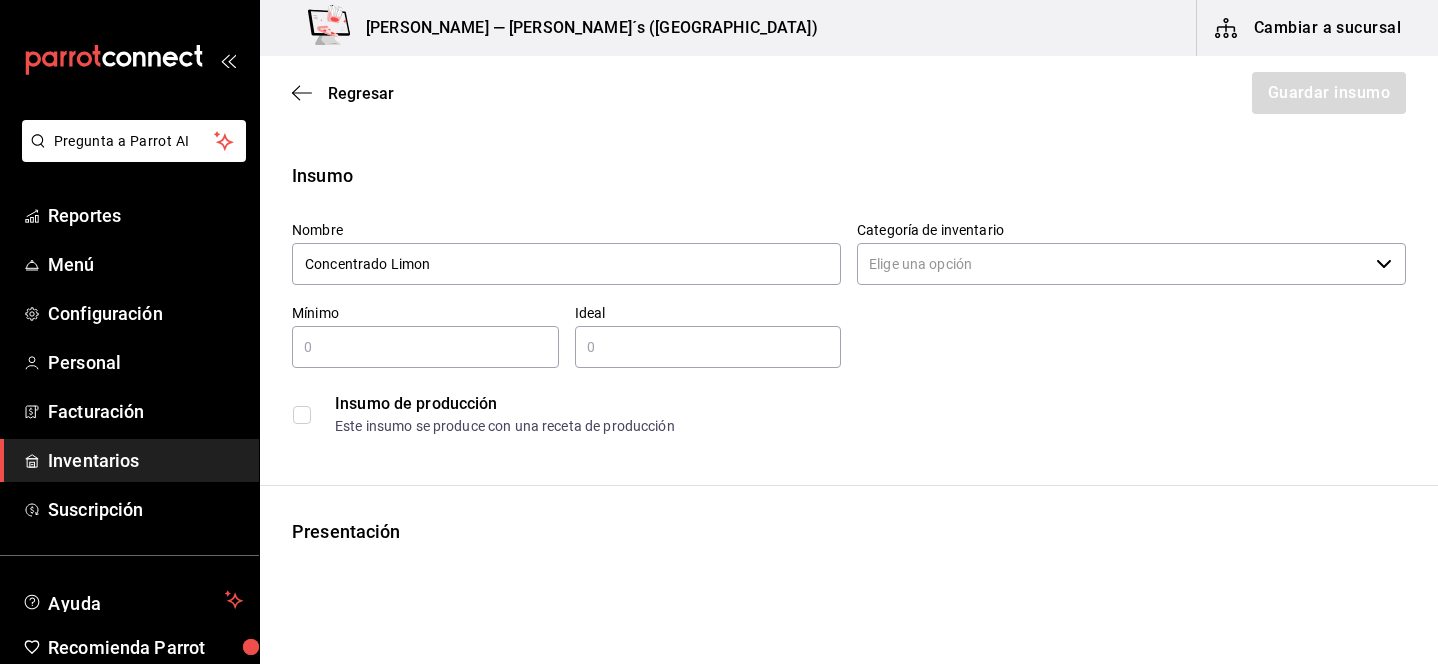 click on "Categoría de inventario" at bounding box center [1112, 264] 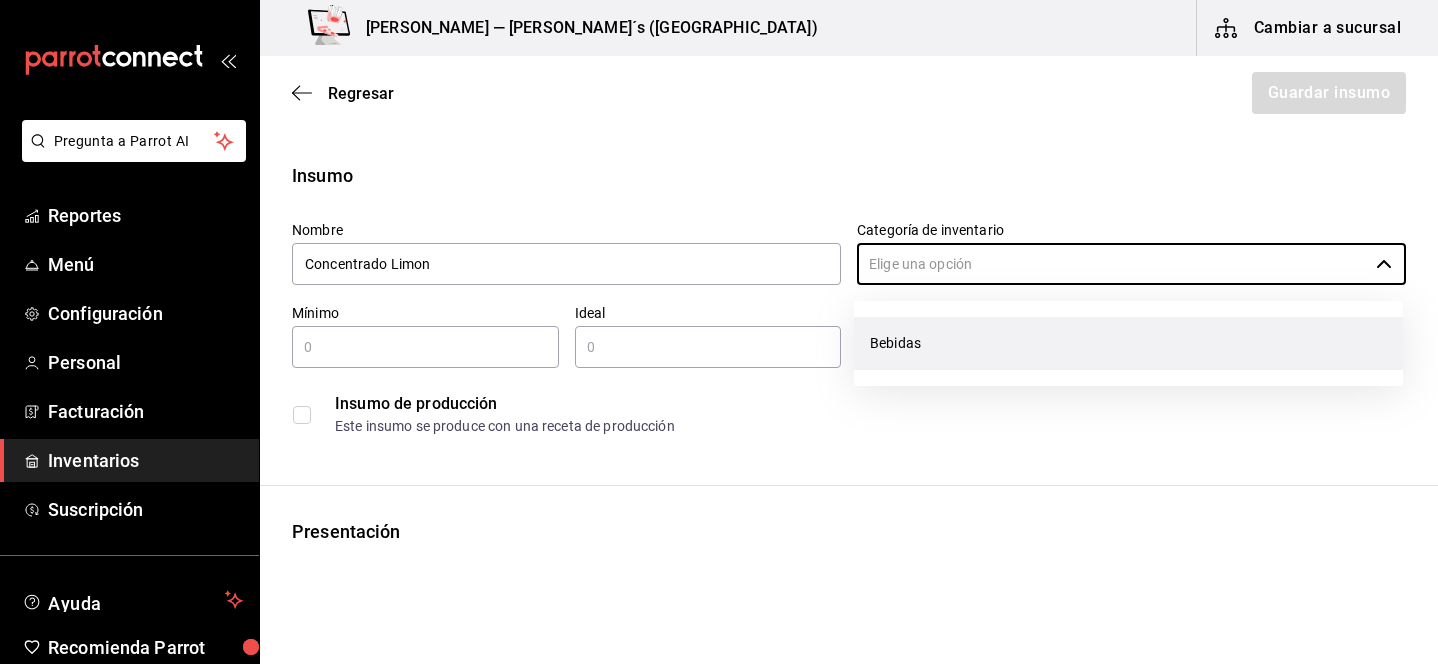 click on "Bebidas" at bounding box center (1128, 343) 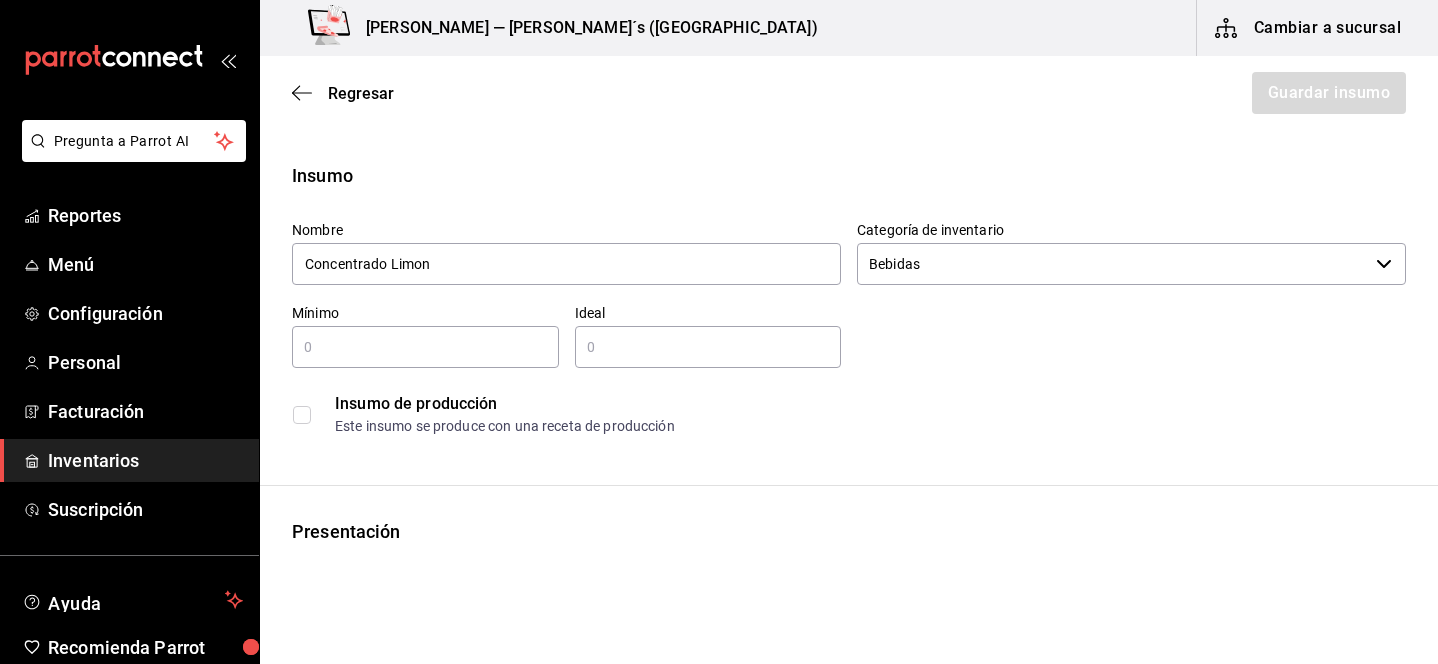 click at bounding box center (425, 347) 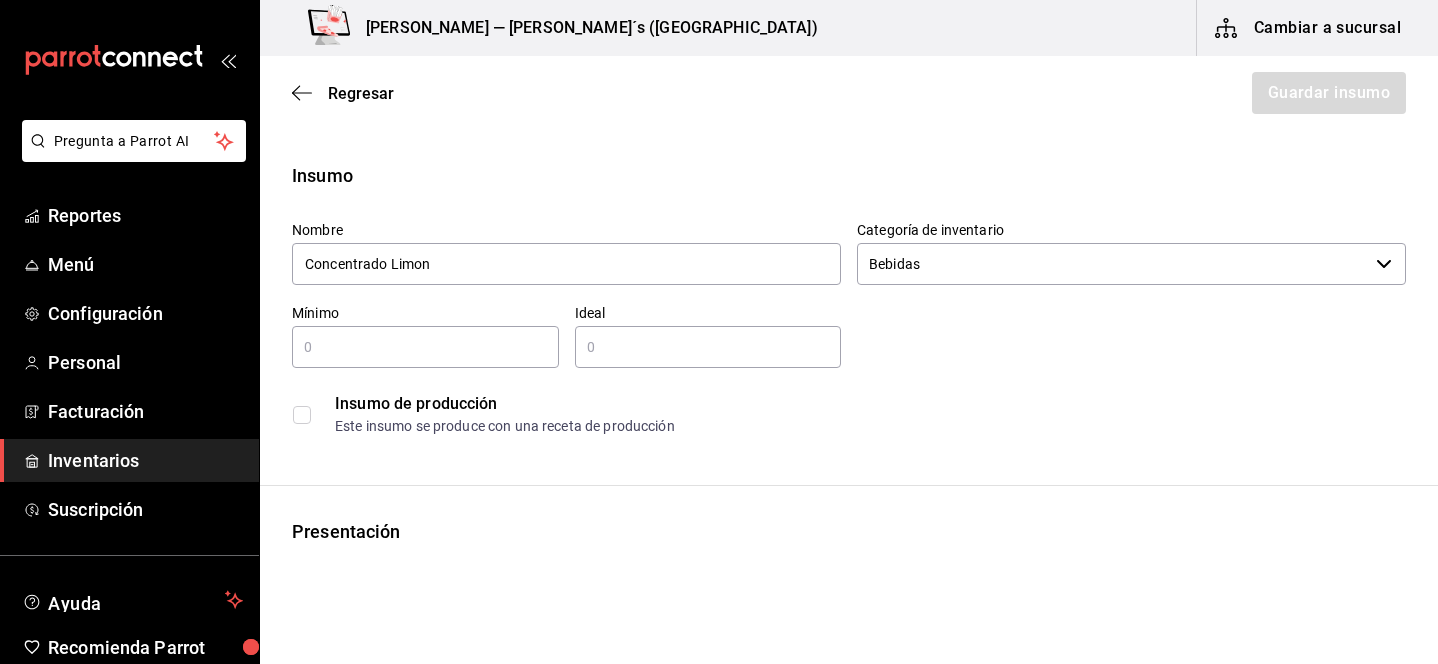 click on "Insumo Nombre Concentrado Limon Categoría de inventario Bebidas ​ Mínimo ​ Ideal ​ Insumo de producción Este insumo se produce con una receta de producción Presentación Proveedor ​ Cód. de producto/Descripción Nombre de presentación Precio sin impuesto ​ Impuestos Elige una opción Precio con impuestos $0.00 ​ Unidad de presentación UdM ​ Receta Unidad de receta Elige una opción Factor de conversión ​ Ver ayuda de conversiones ¿La presentación  viene en otra caja? Si No Presentaciones por caja ​ Sin definir Unidades de conteo" at bounding box center [849, 756] 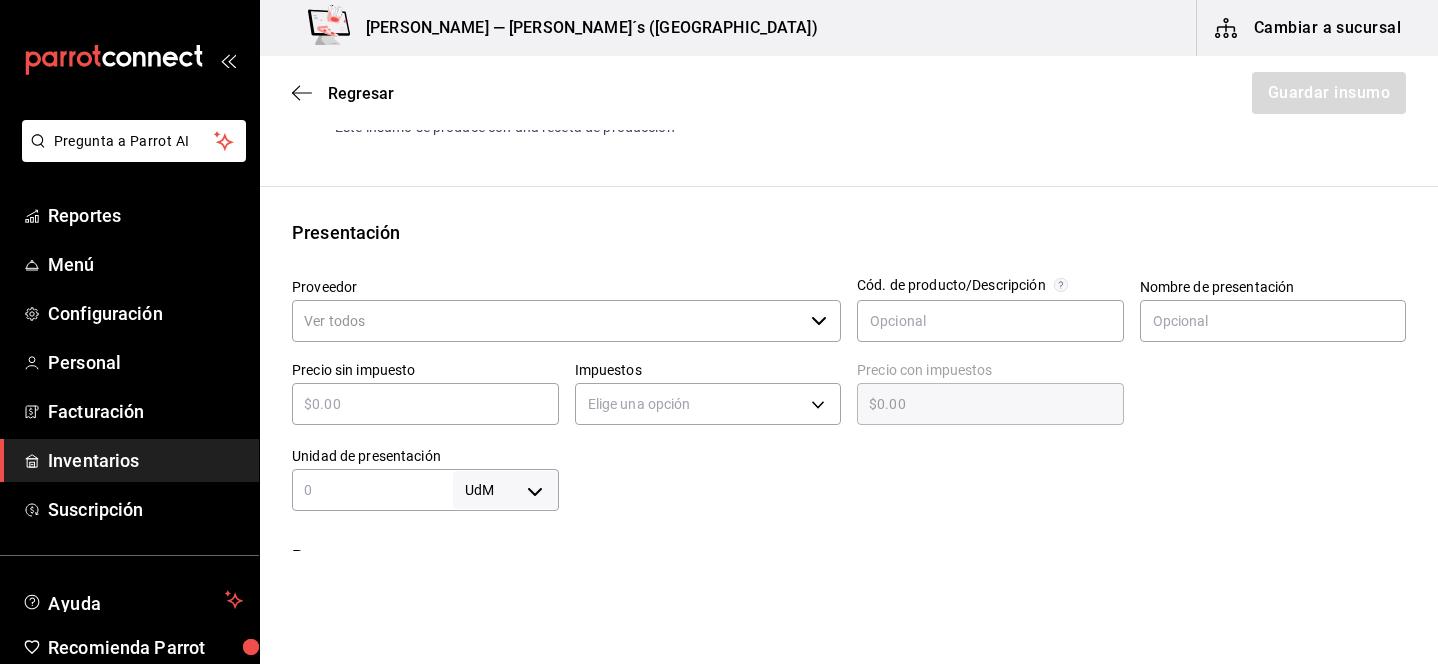 scroll, scrollTop: 333, scrollLeft: 0, axis: vertical 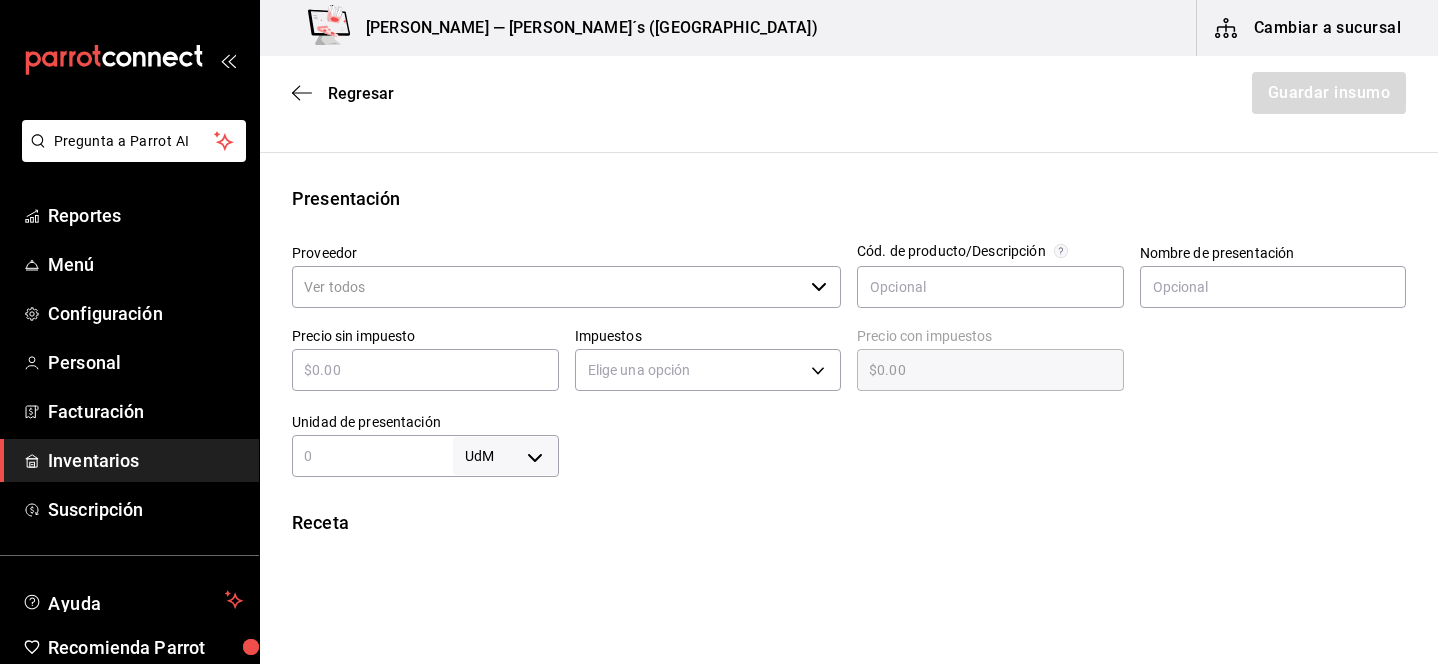 click on "Proveedor ​" at bounding box center [566, 277] 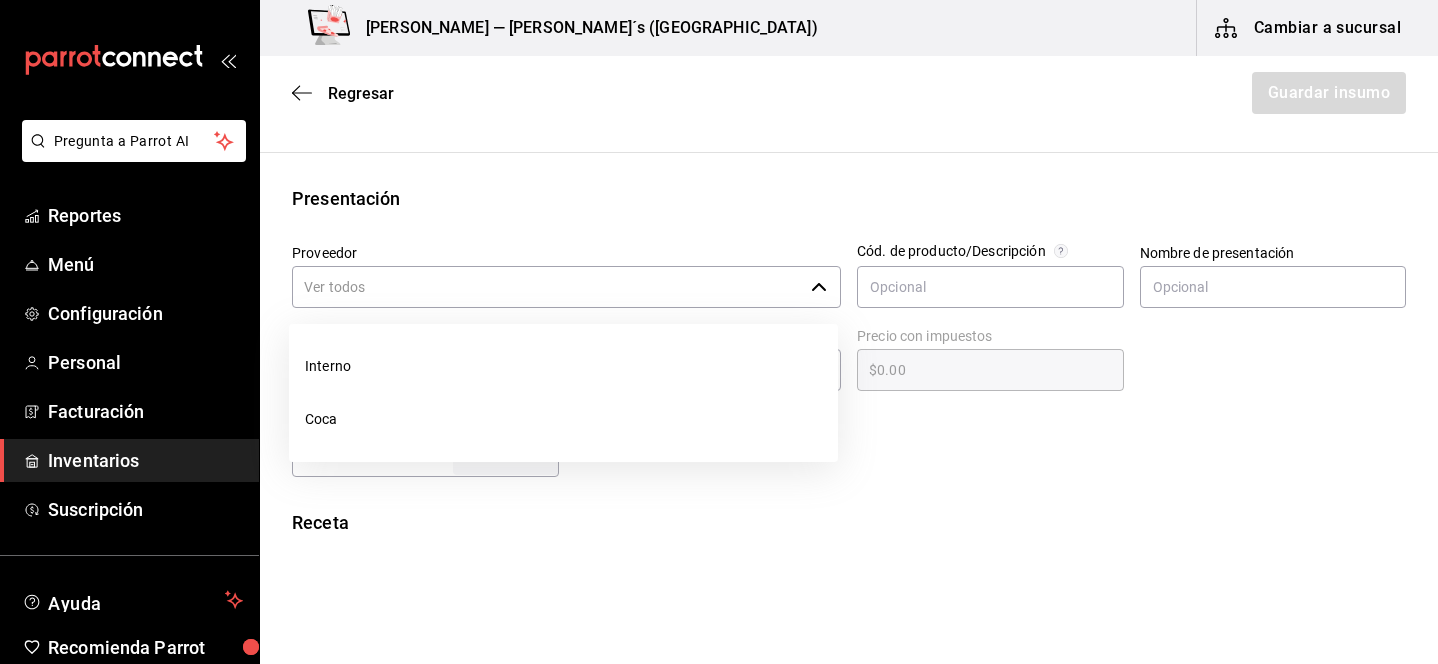 click on "Proveedor" at bounding box center [547, 287] 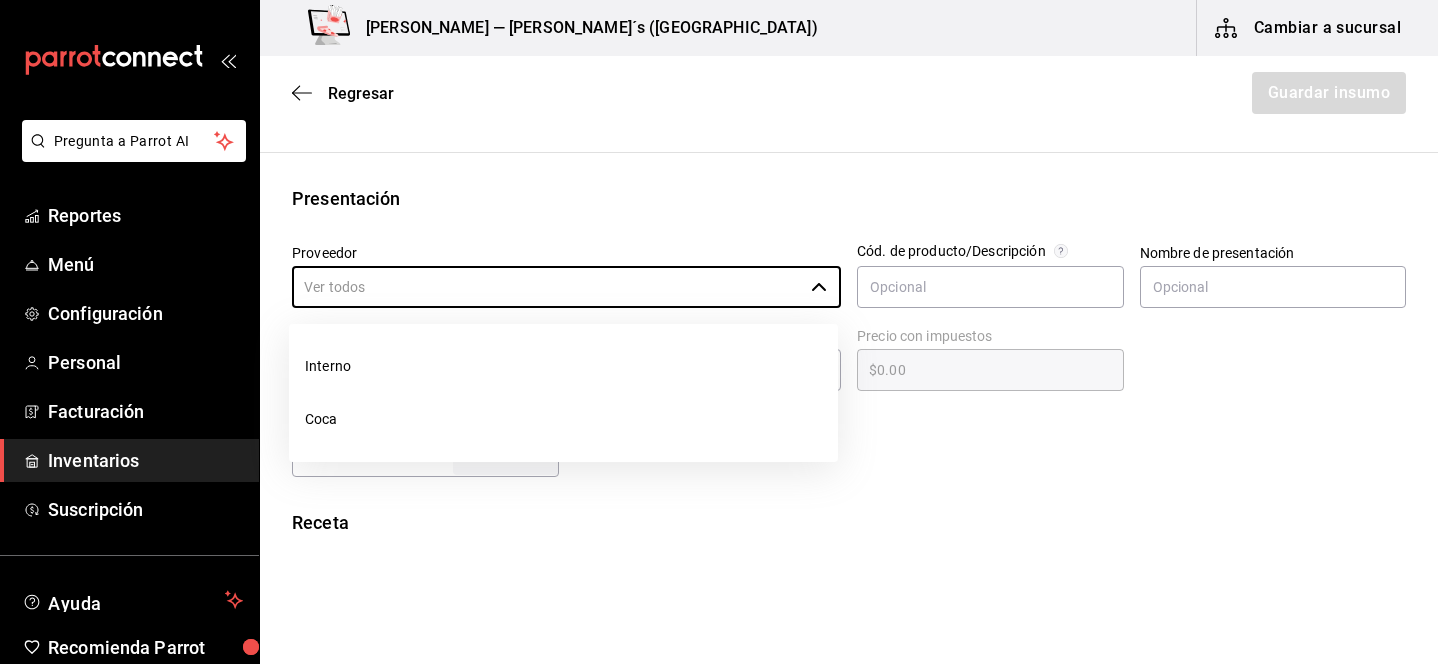 click on "Pregunta a Parrot AI Reportes   Menú   Configuración   Personal   Facturación   Inventarios   Suscripción   Ayuda Recomienda Parrot   [PERSON_NAME]   Sugerir nueva función   Bernies — [PERSON_NAME]´s ([GEOGRAPHIC_DATA]) Cambiar a sucursal Regresar Guardar insumo Insumo Nombre Concentrado Limon Categoría de inventario Bebidas ​ Mínimo ​ Ideal ​ Insumo de producción Este insumo se produce con una receta de producción Presentación Proveedor ​ Cód. de producto/Descripción Nombre de presentación Precio sin impuesto ​ Impuestos Elige una opción Precio con impuestos $0.00 ​ Unidad de presentación UdM ​ Receta Unidad de receta Elige una opción Factor de conversión ​ Ver ayuda de conversiones ¿La presentación  viene en otra caja? Si No Presentaciones por caja ​ Sin definir Unidades de conteo GANA 1 MES GRATIS EN TU SUSCRIPCIÓN AQUÍ Pregunta a Parrot AI Reportes   Menú   Configuración   Personal   Facturación   Inventarios   Suscripción   Ayuda Recomienda Parrot   [PERSON_NAME]     Interno" at bounding box center [719, 275] 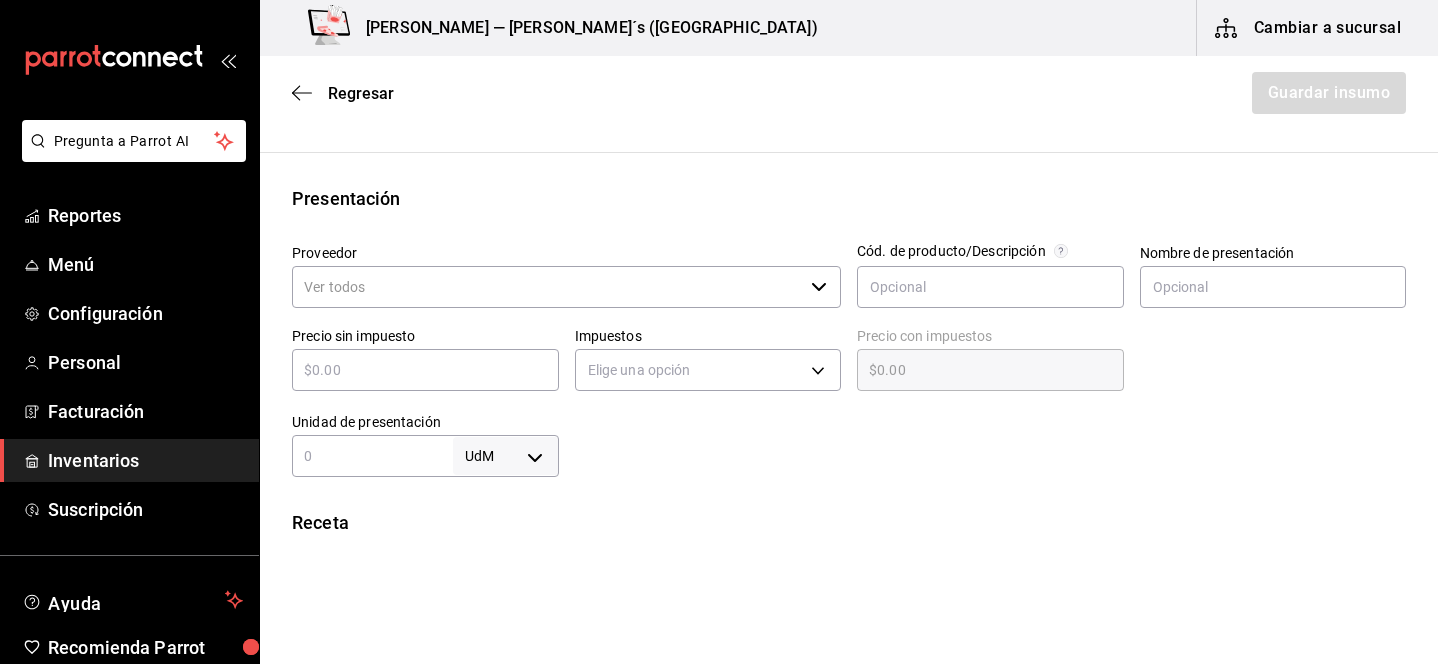 click on "Regresar Guardar insumo" at bounding box center (849, 93) 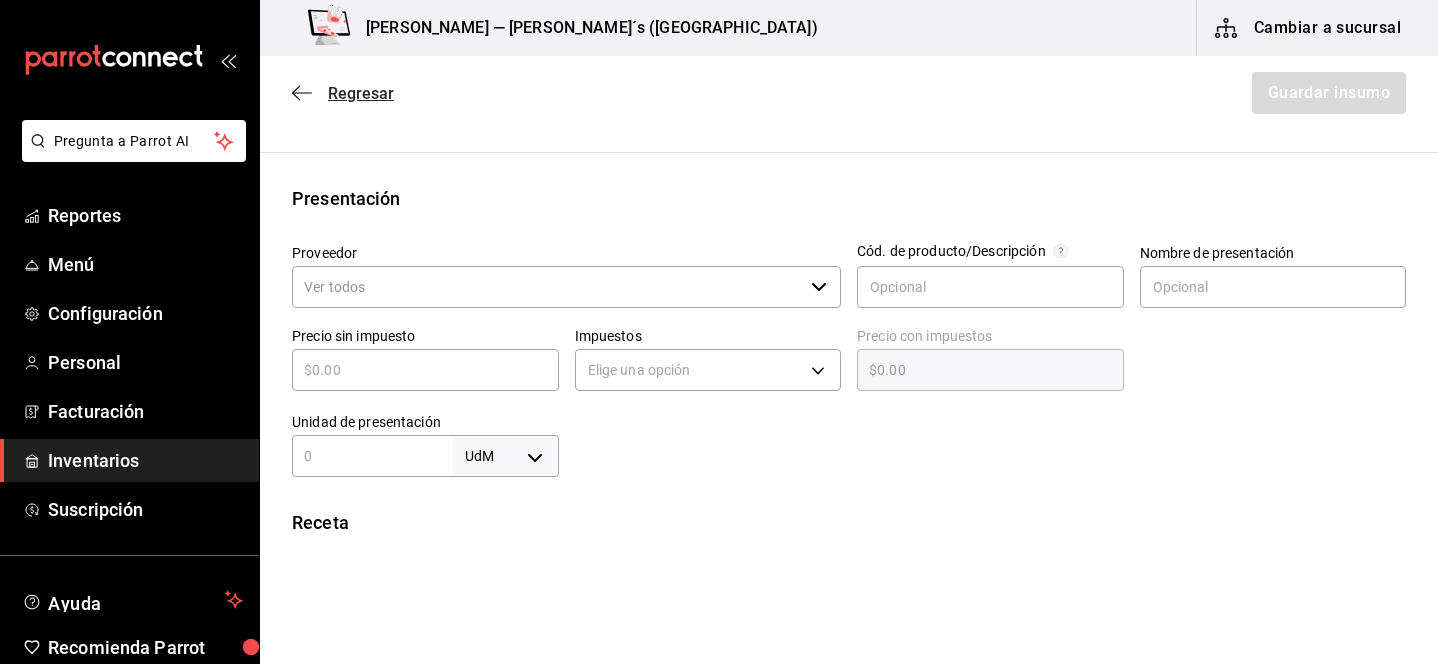 click on "Regresar" at bounding box center (361, 93) 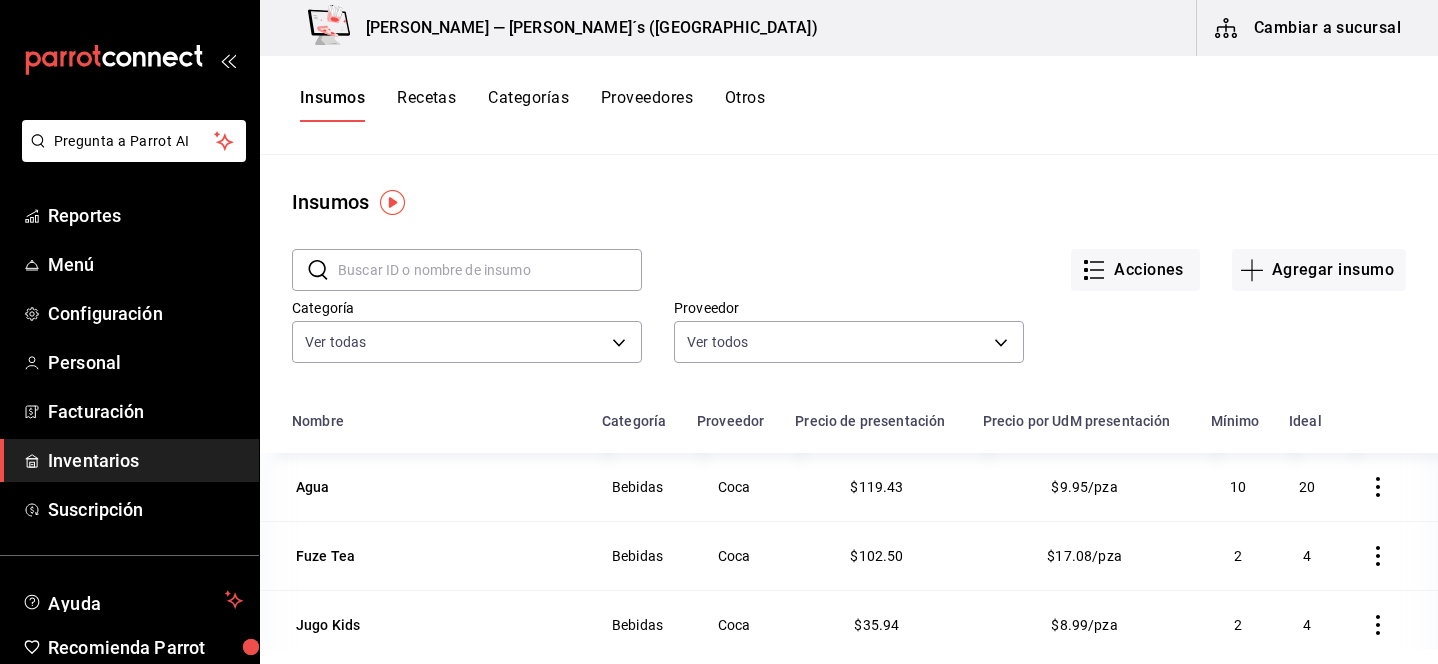 click on "Proveedores" at bounding box center [647, 105] 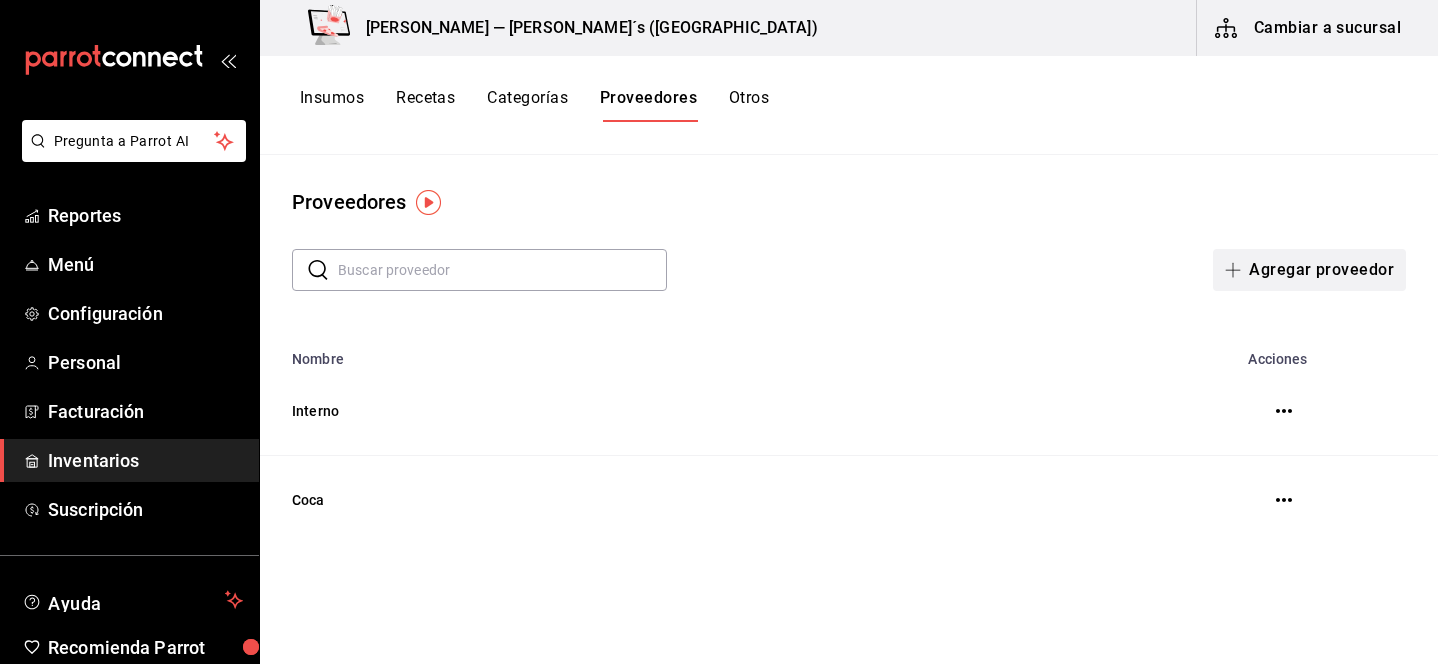 click on "Agregar proveedor" at bounding box center (1309, 270) 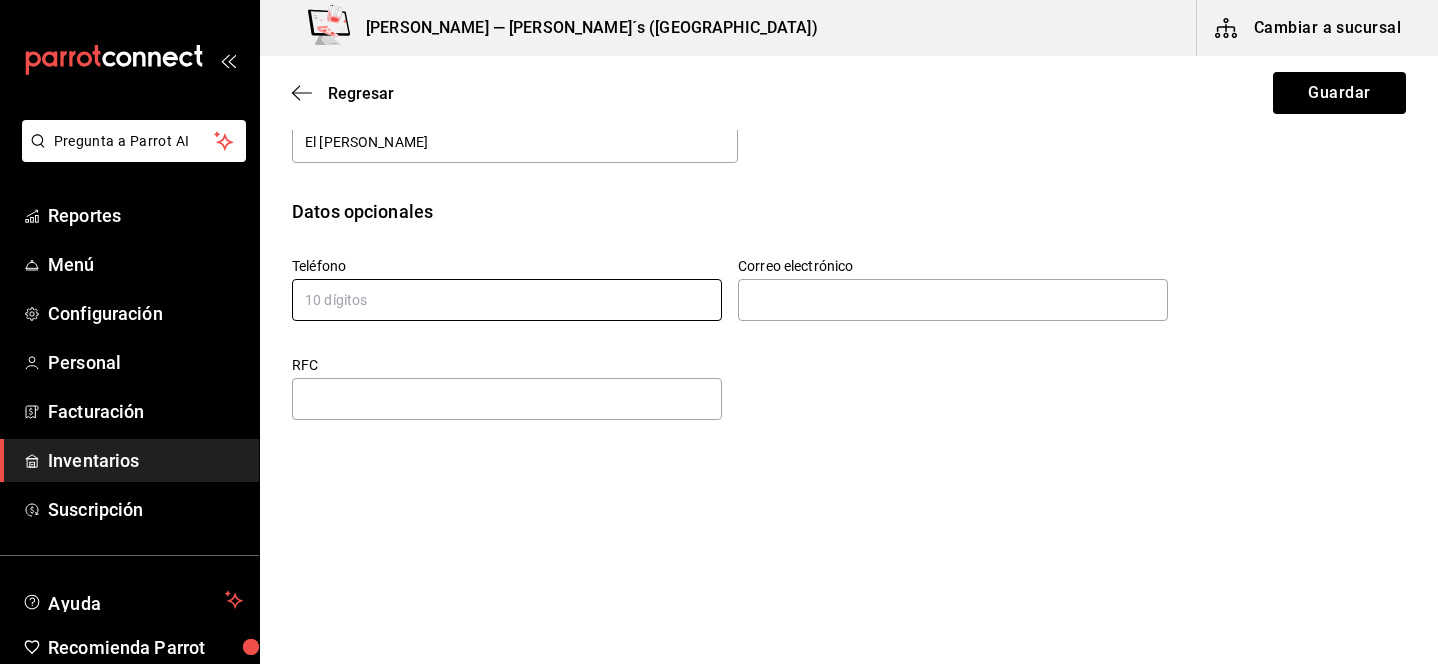 scroll, scrollTop: 0, scrollLeft: 0, axis: both 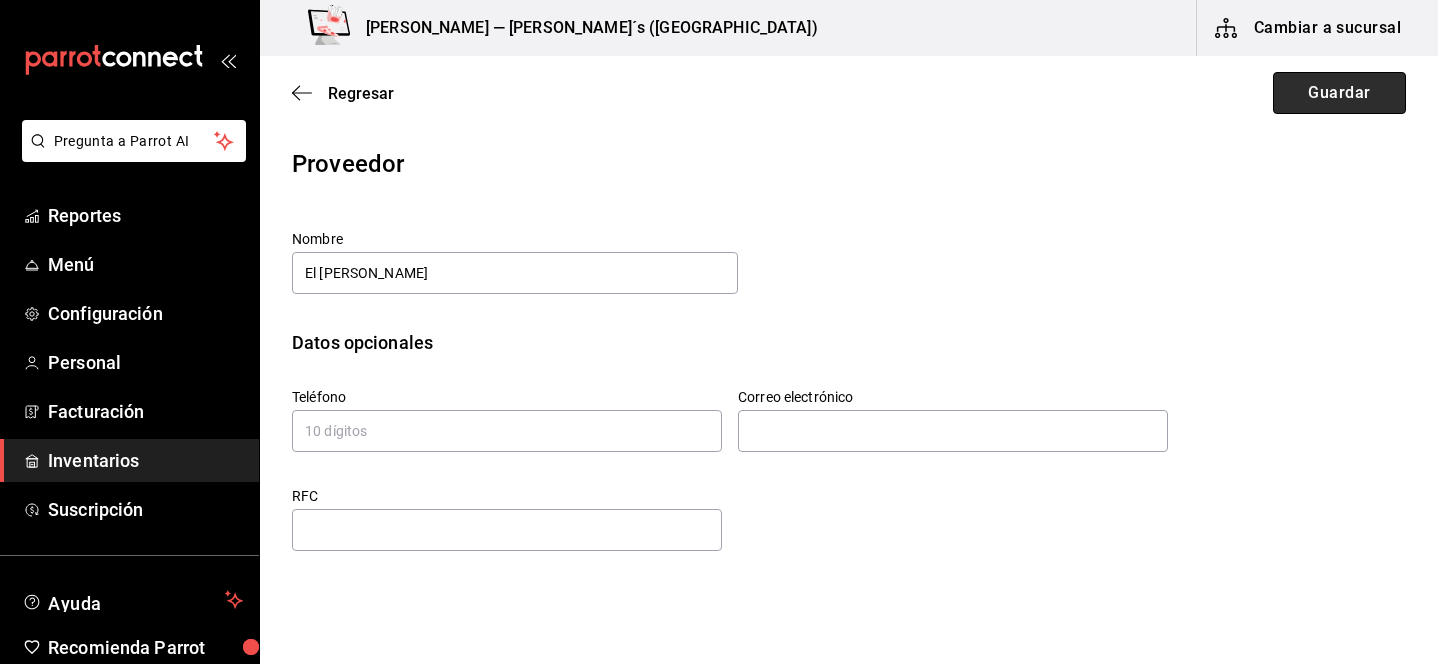 click on "Guardar" at bounding box center [1339, 93] 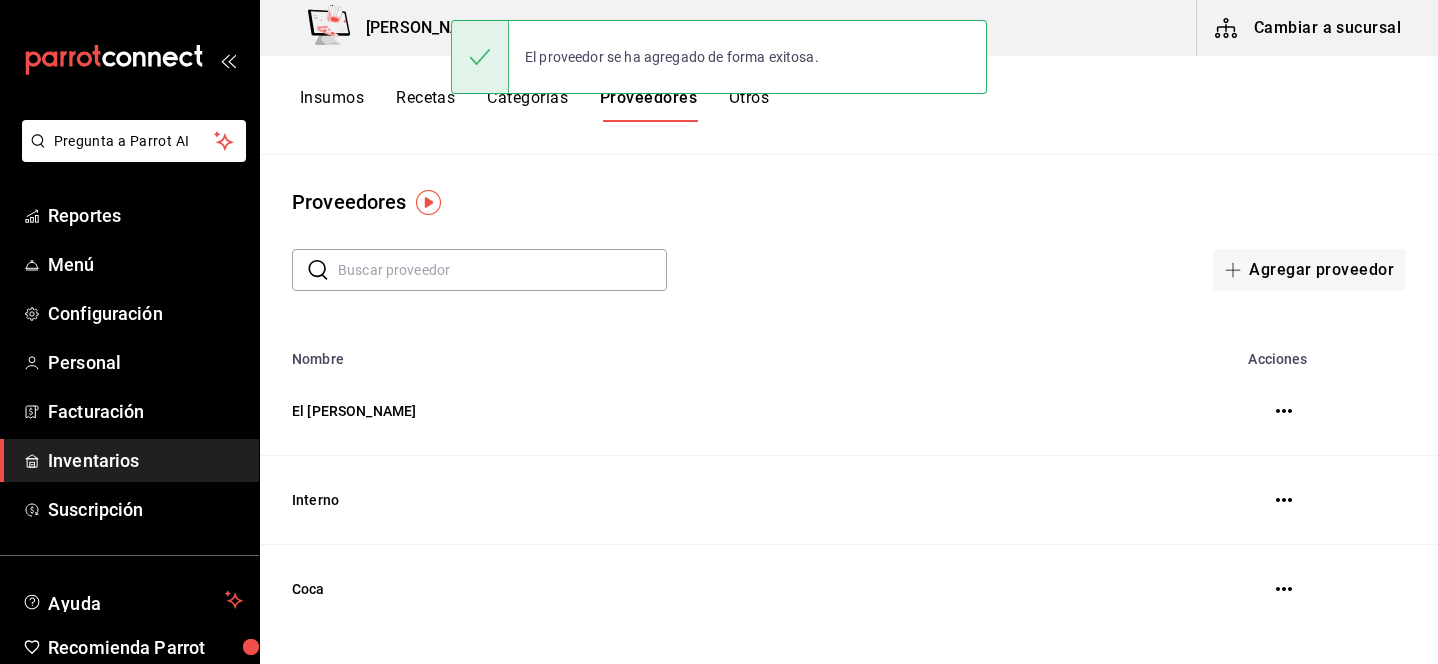 click on "Insumos" at bounding box center (332, 105) 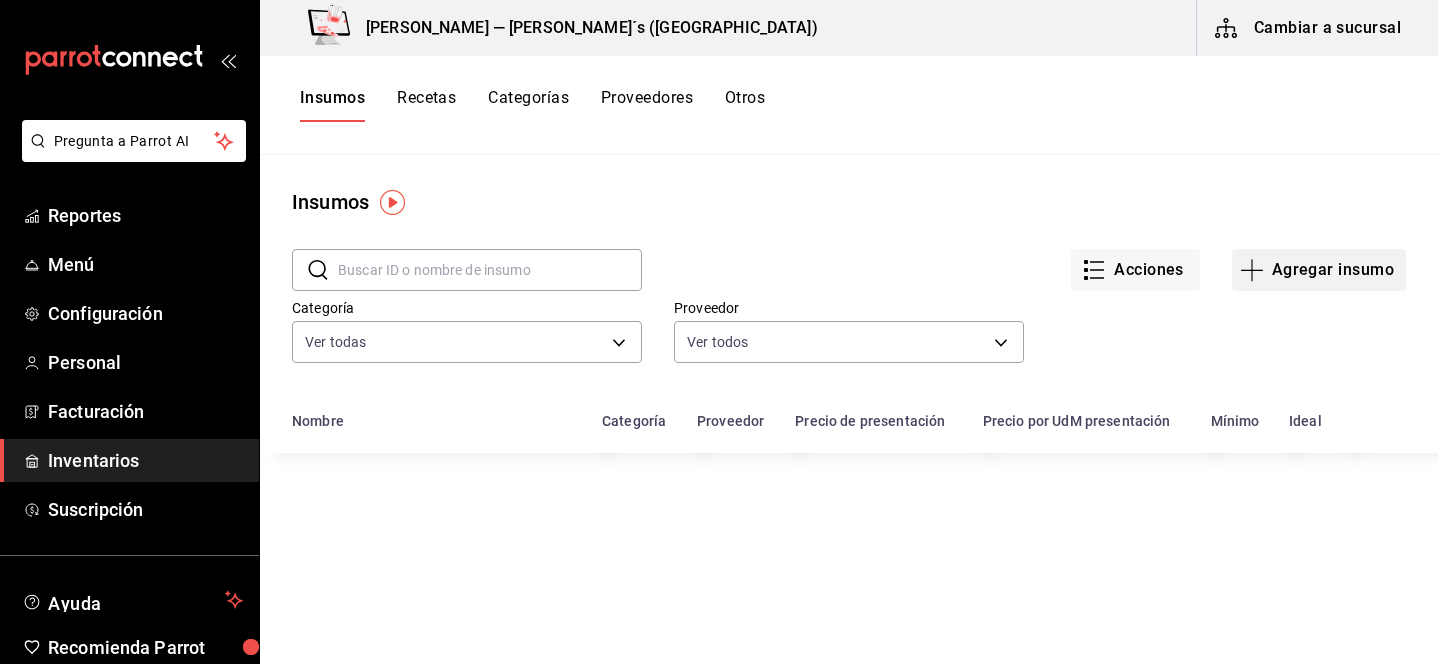 click on "Agregar insumo" at bounding box center [1319, 270] 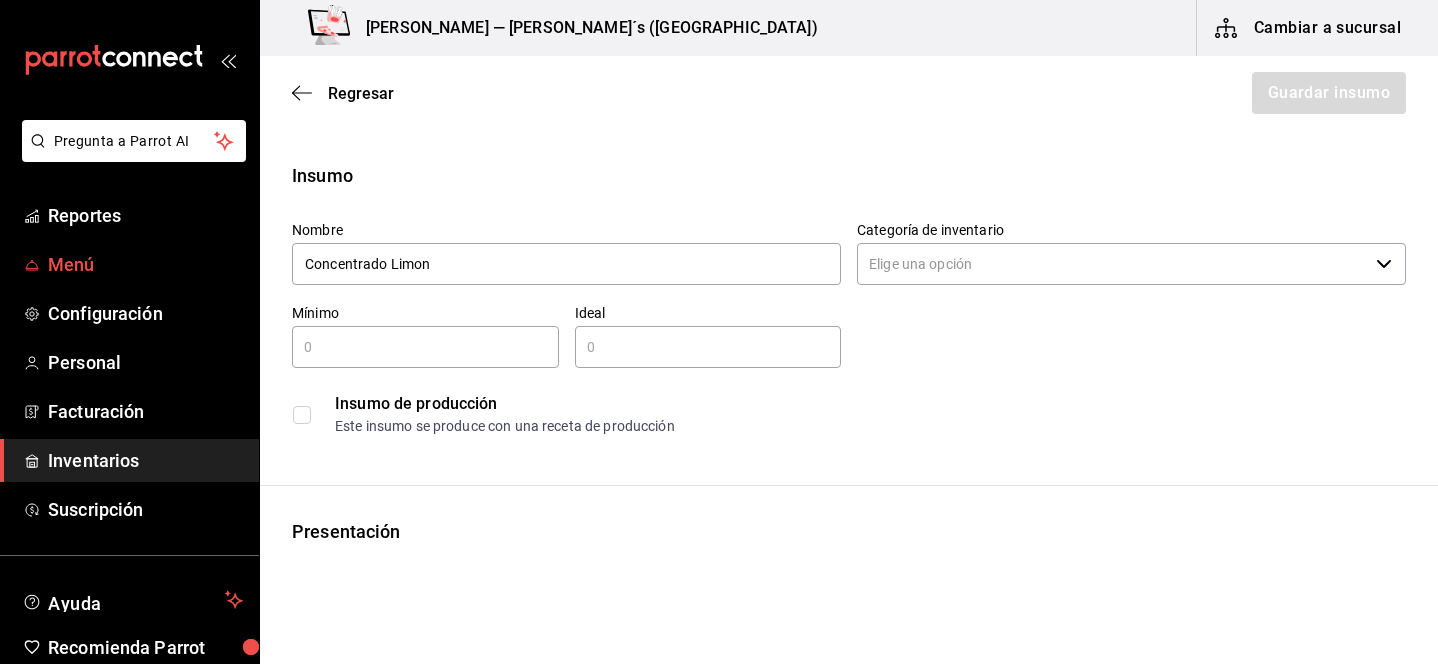 click on "Menú" at bounding box center (145, 264) 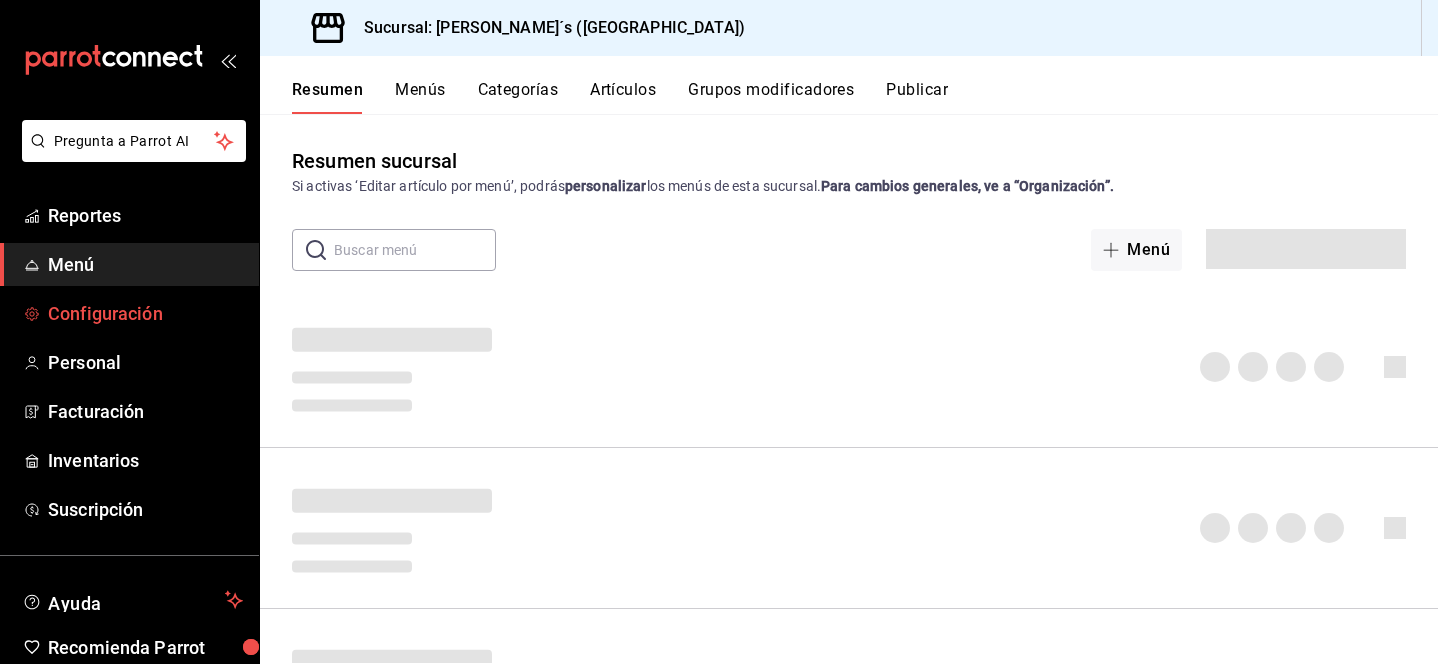 click on "Configuración" at bounding box center [145, 313] 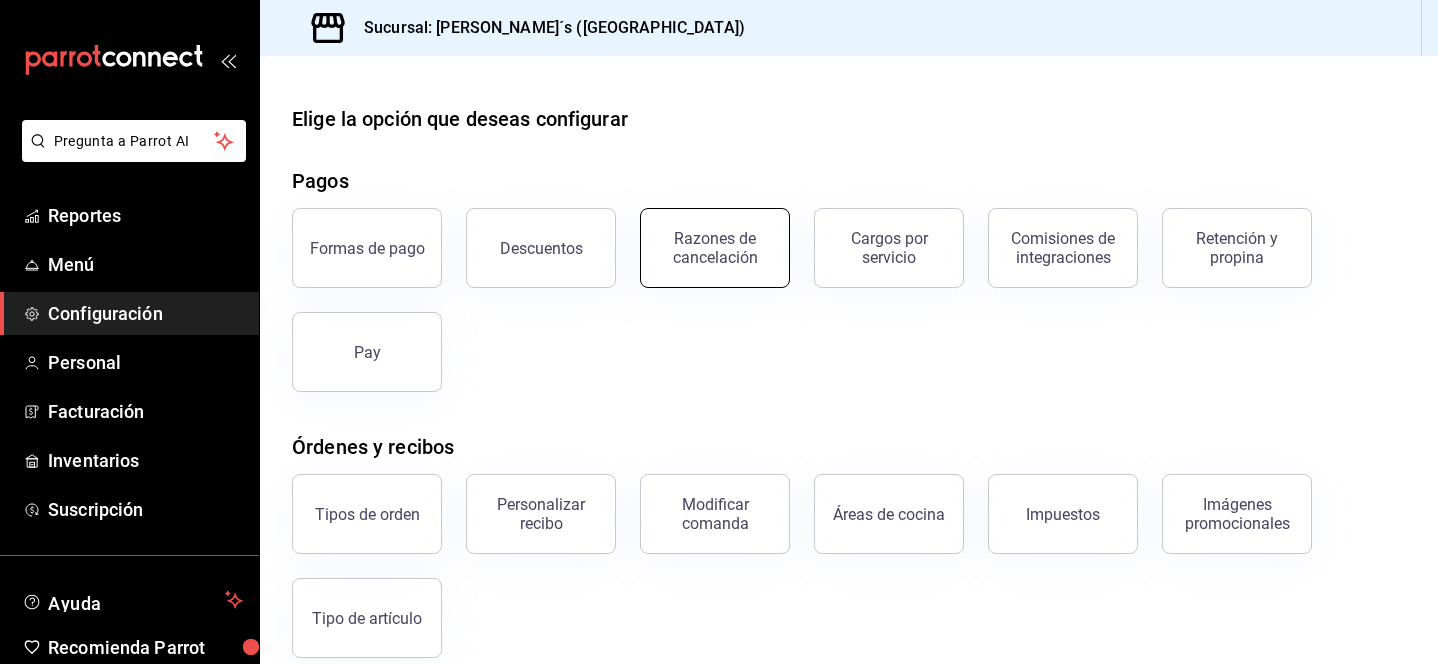 click on "Razones de cancelación" at bounding box center (715, 248) 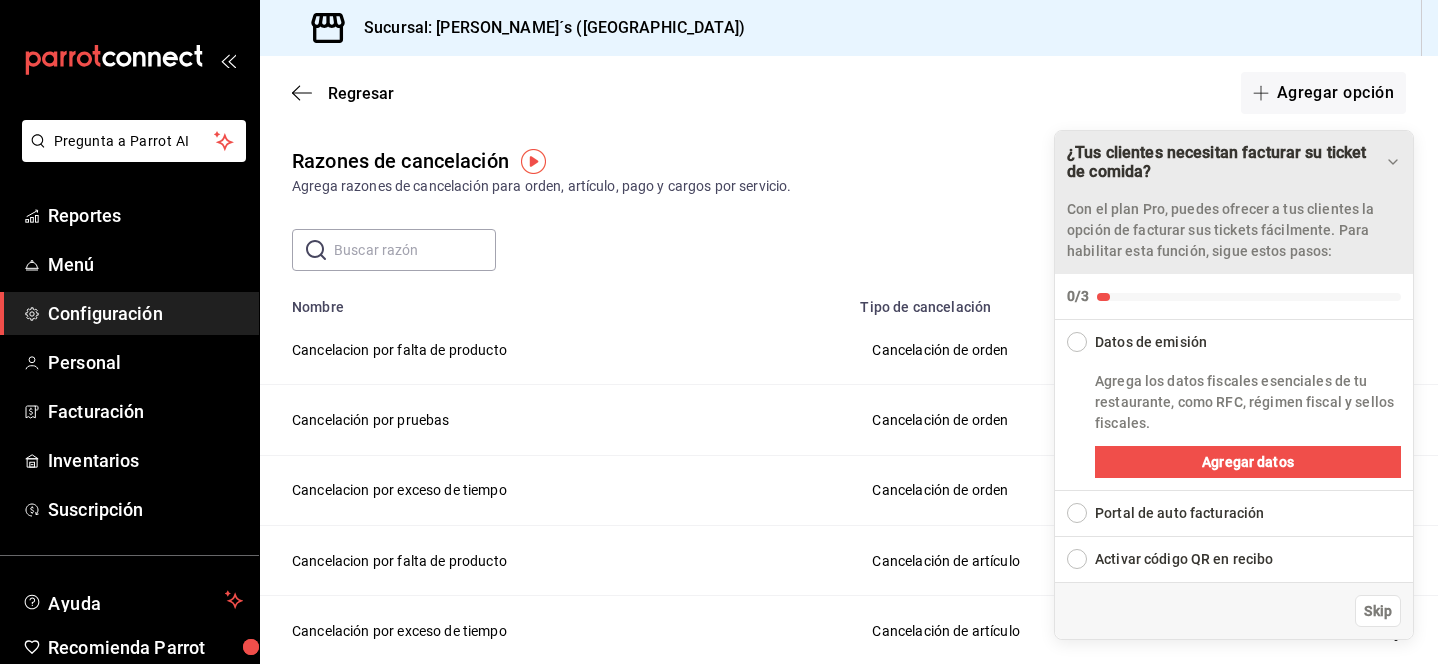 click 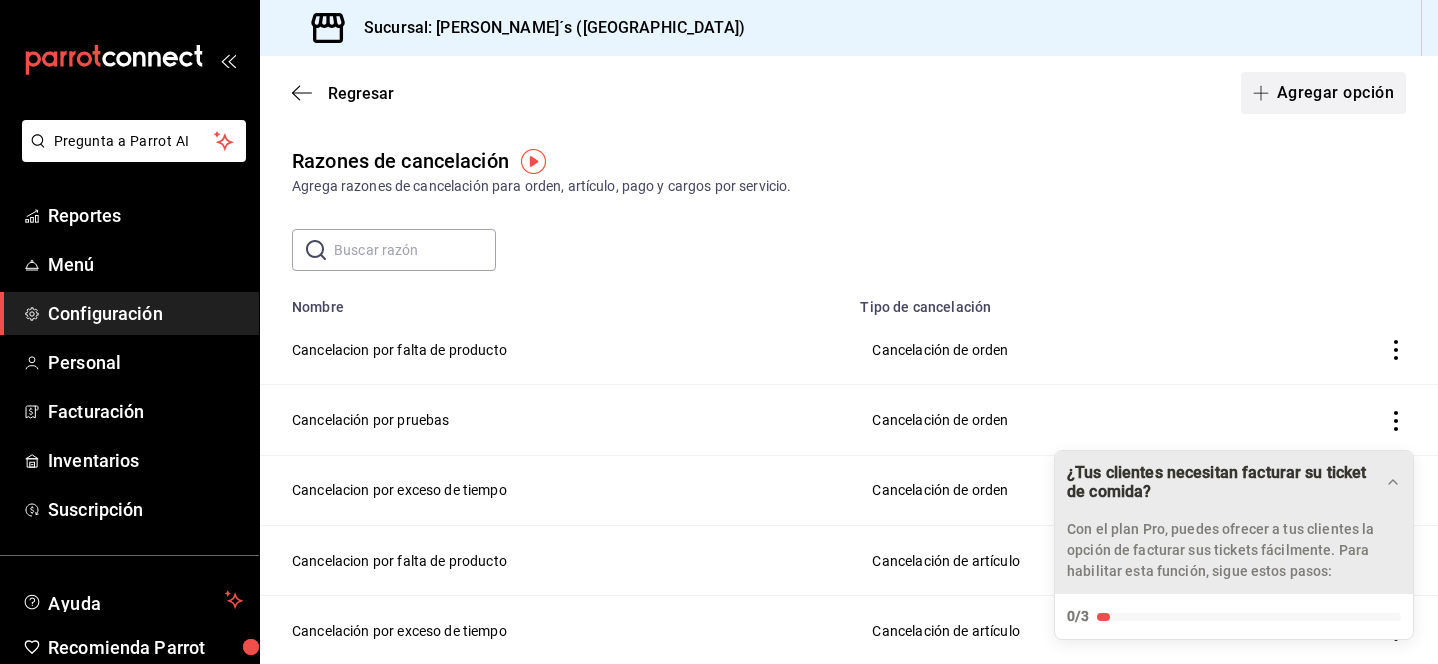 click on "Agregar opción" at bounding box center [1323, 93] 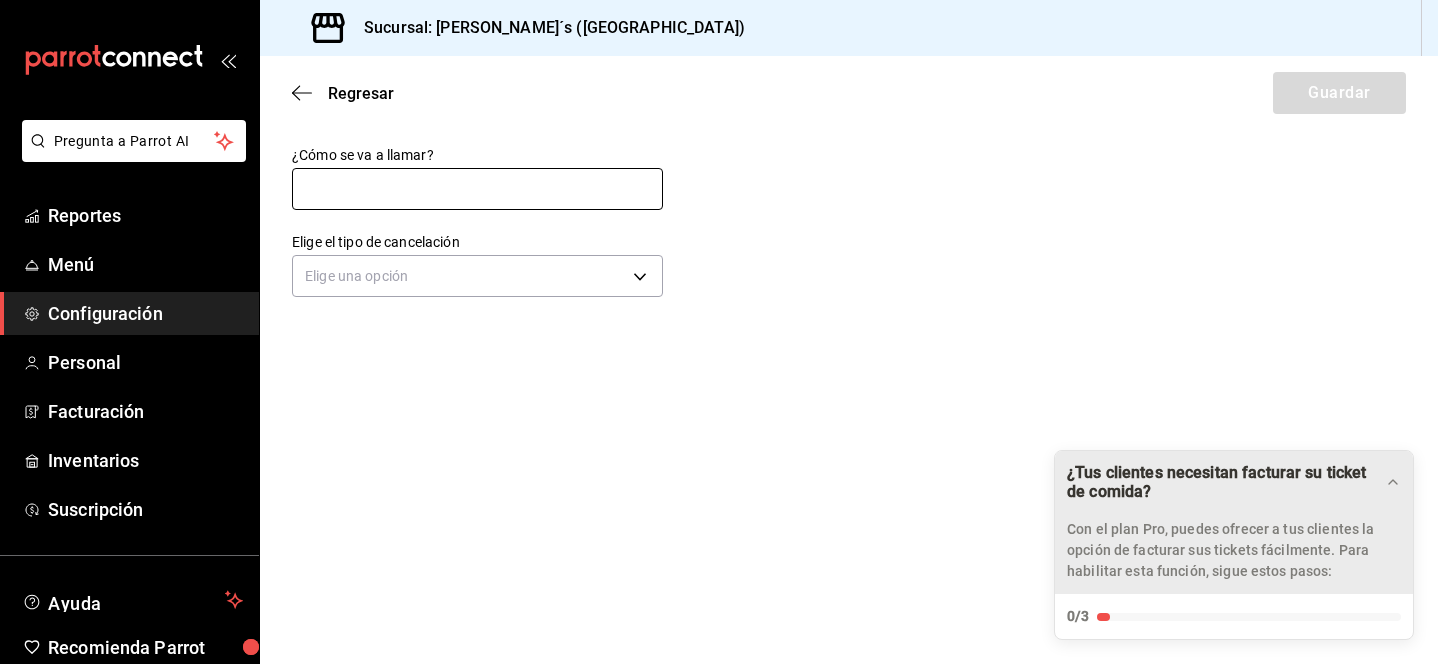 click at bounding box center (477, 189) 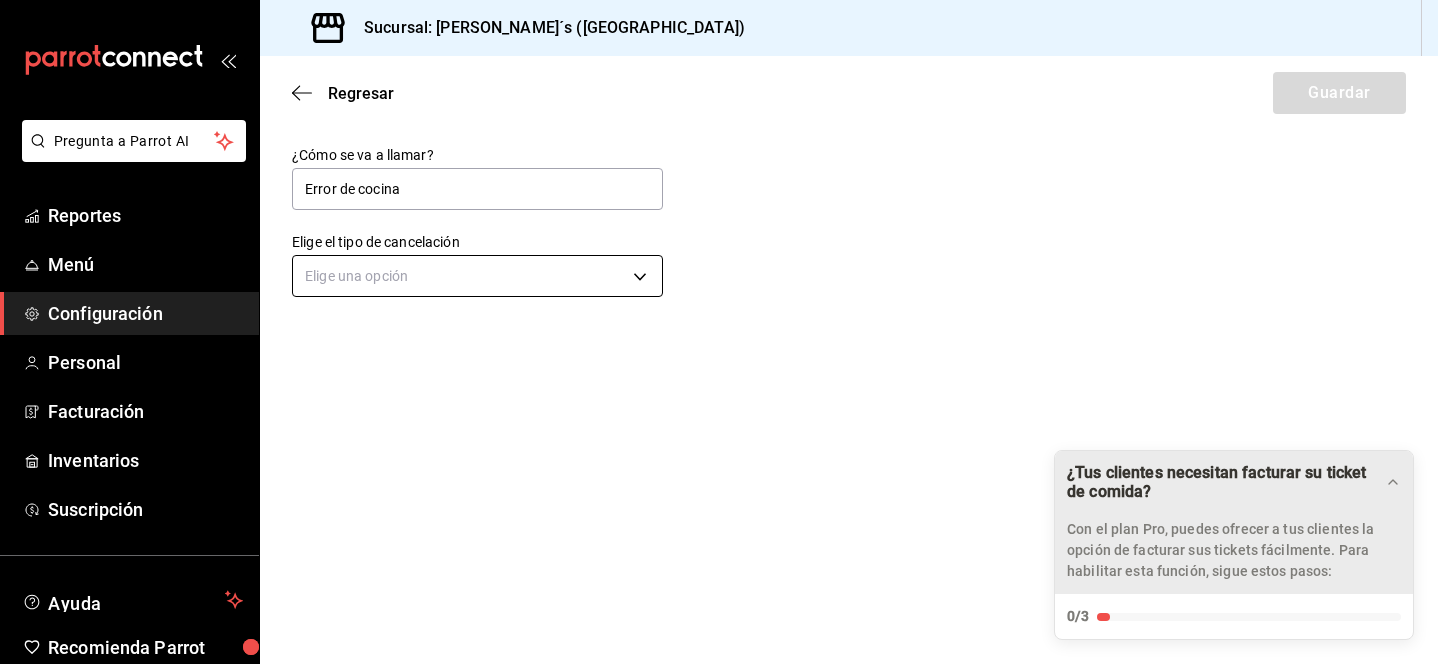 click on "Pregunta a Parrot AI Reportes   Menú   Configuración   Personal   Facturación   Inventarios   Suscripción   Ayuda Recomienda Parrot   [PERSON_NAME]   Sugerir nueva función   Sucursal: [PERSON_NAME]´s ([GEOGRAPHIC_DATA]) Regresar Guardar ¿Cómo se va a llamar? Error de cocina Elige el tipo de cancelación Elige una opción ¿Tus clientes necesitan facturar su ticket de comida? Con el plan Pro, puedes ofrecer a tus clientes la opción de facturar sus tickets fácilmente. Para habilitar esta función, sigue estos pasos: 0/3 Datos de emisión Agrega los datos fiscales esenciales de tu restaurante, como RFC, régimen fiscal y sellos fiscales. Agregar datos Portal de auto facturación Configura tu portal para que los clientes generen sus facturas su ticket. Configura tu portal Activar código QR en recibo Activa el QR en el recibo desde configuración del portal. Ir a Personalizar recibo GANA 1 MES GRATIS EN TU SUSCRIPCIÓN AQUÍ Ver video tutorial Ir a video Pregunta a Parrot AI Reportes   Menú   Configuración   Personal" at bounding box center [719, 332] 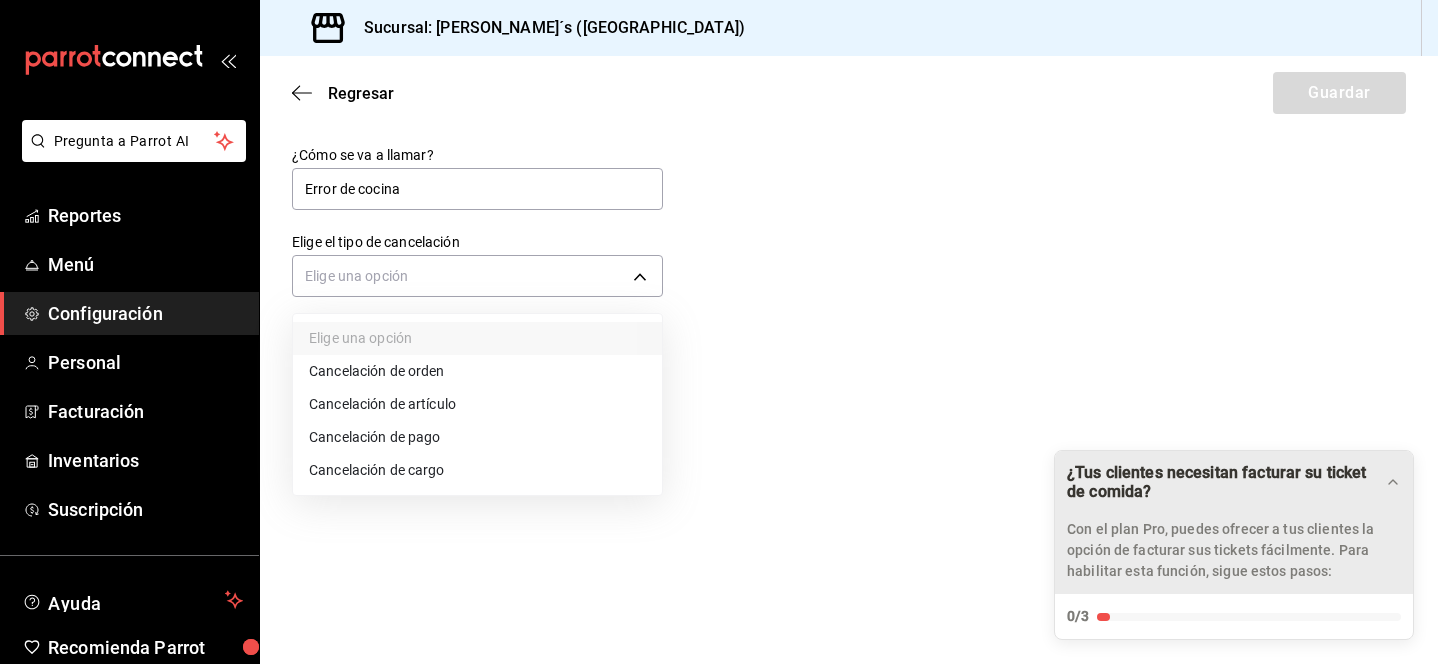 click on "Cancelación de artículo" at bounding box center (477, 404) 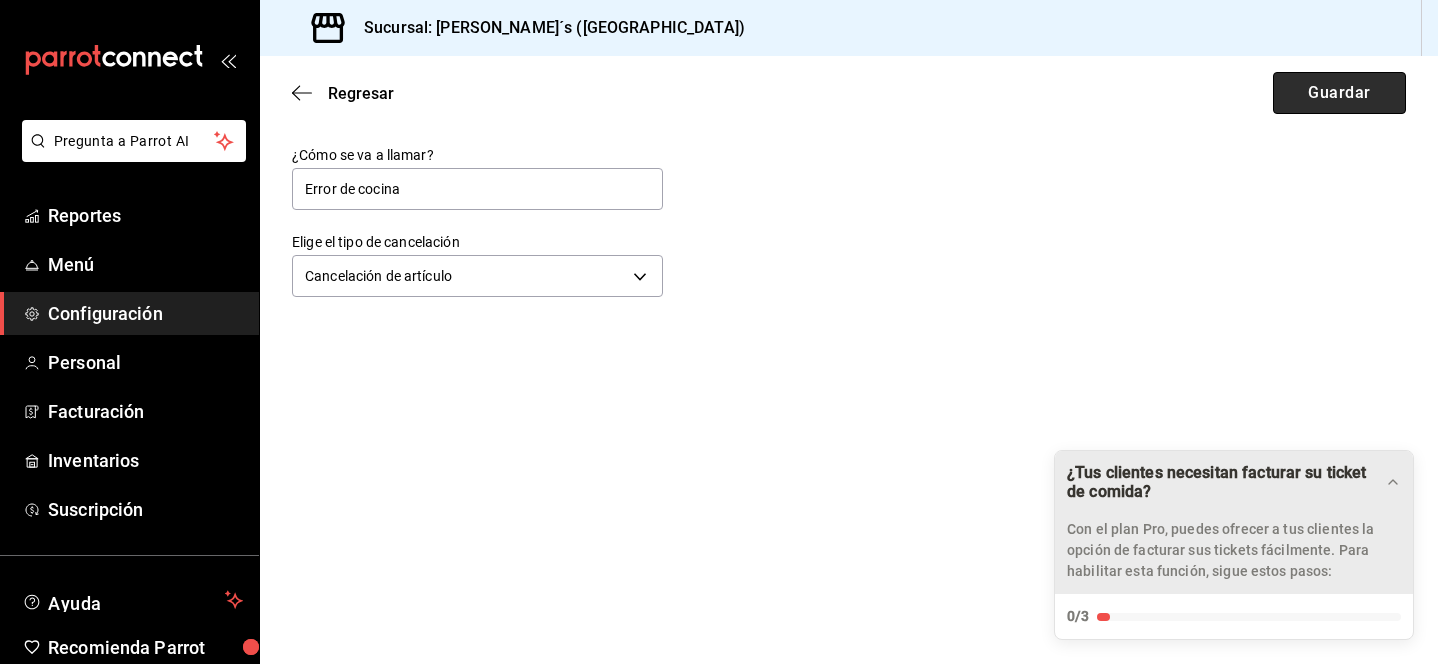 click on "Guardar" at bounding box center (1339, 93) 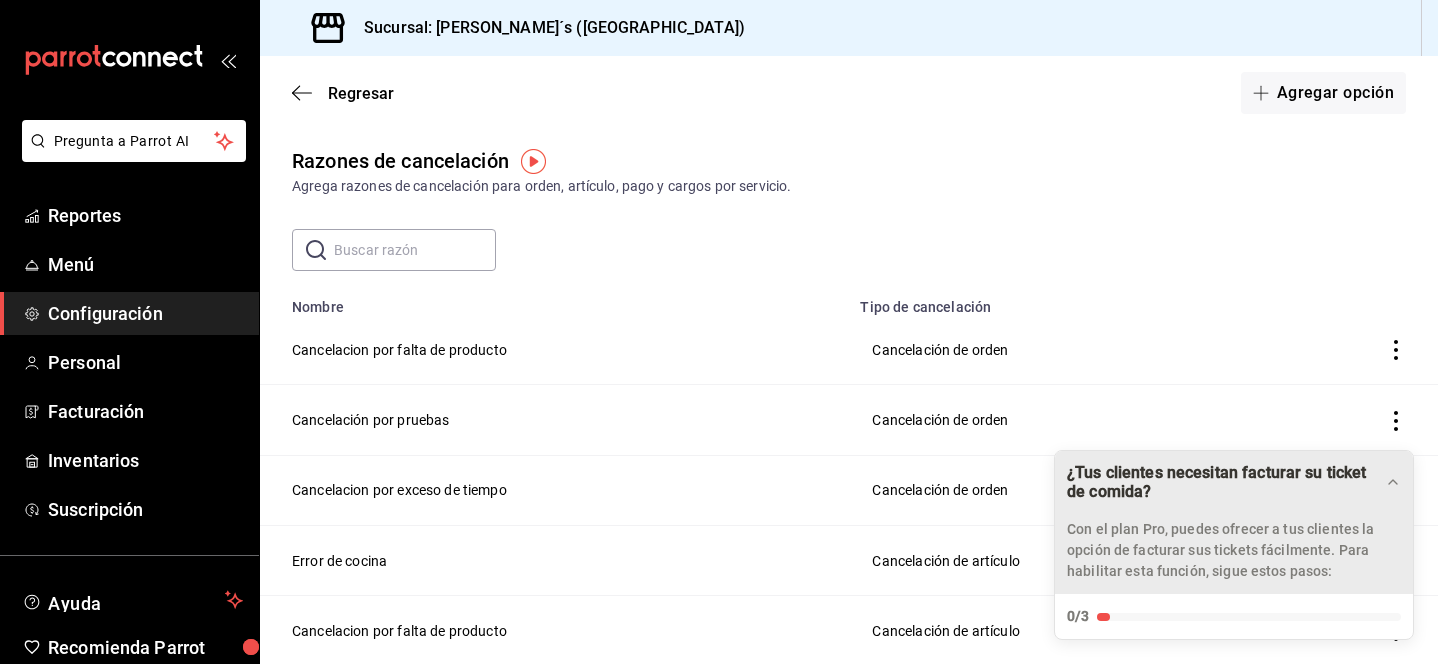 click on "Cancelación por pruebas" at bounding box center [554, 420] 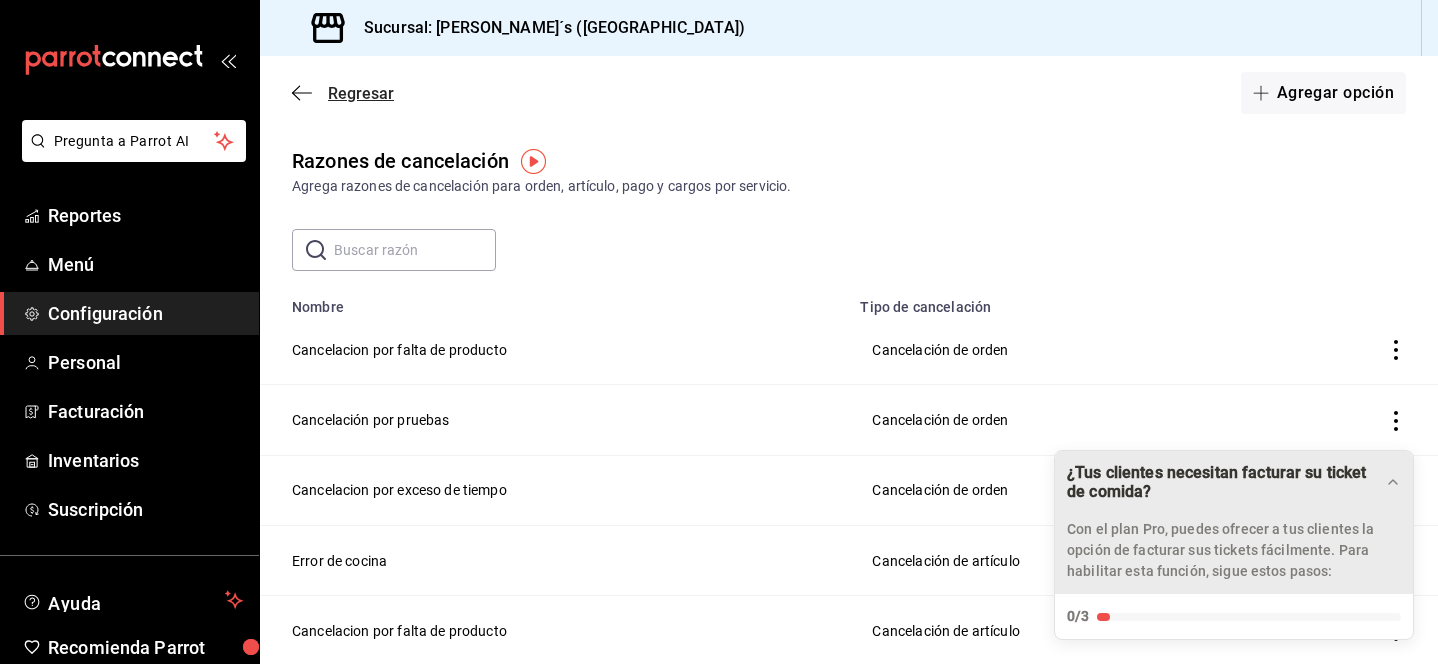 click on "Regresar" at bounding box center (361, 93) 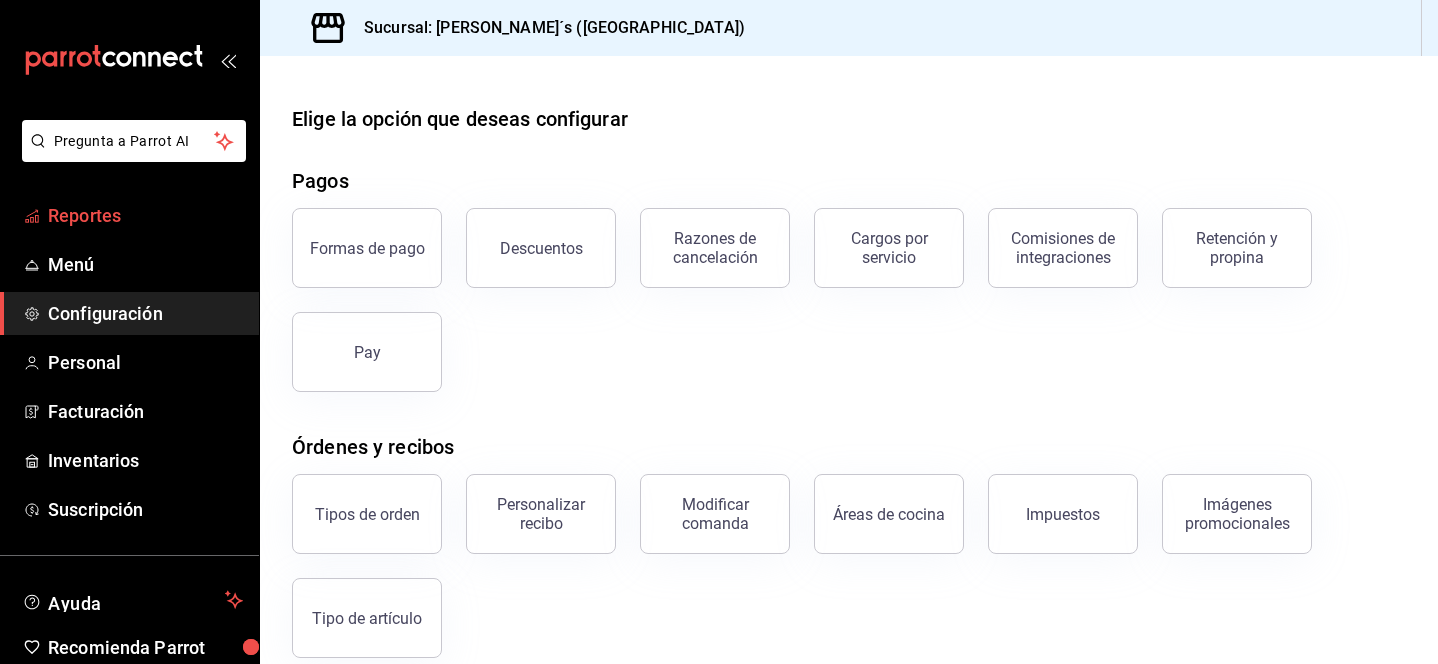 click on "Reportes" at bounding box center (145, 215) 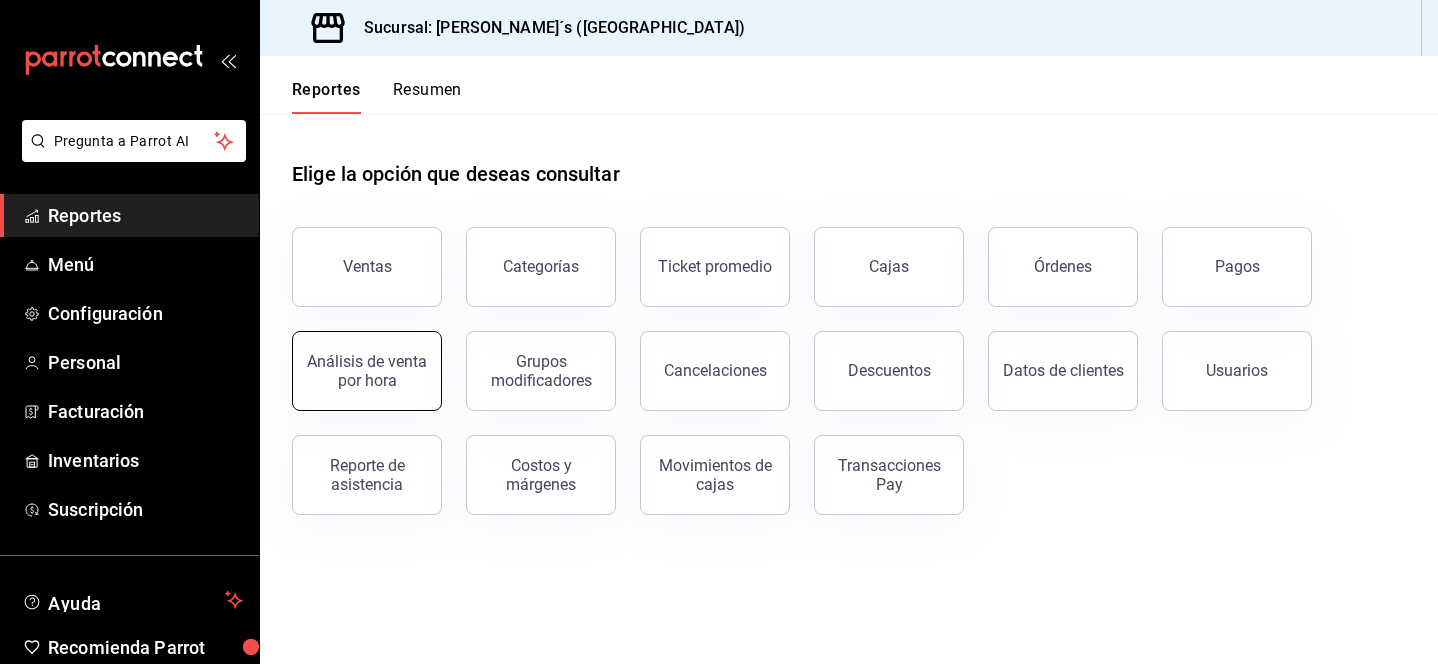 click on "Análisis de venta por hora" at bounding box center (367, 371) 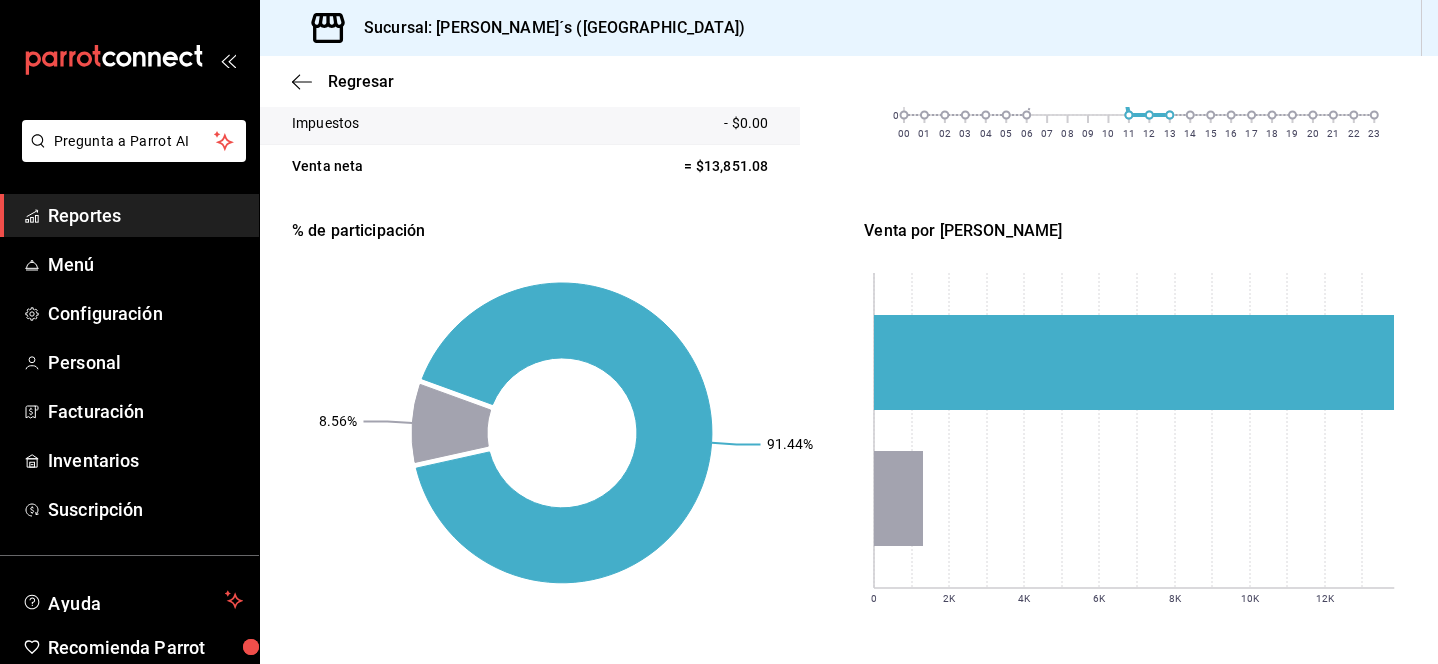 scroll, scrollTop: 571, scrollLeft: 0, axis: vertical 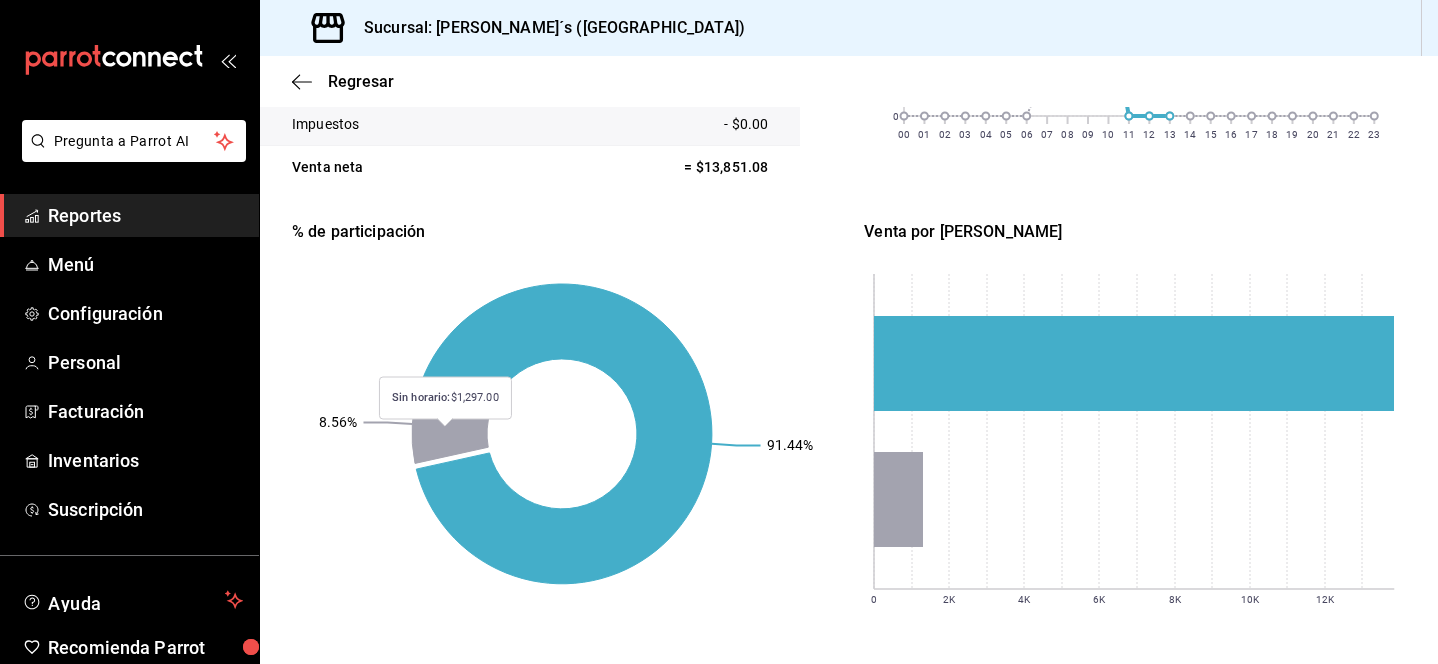 click 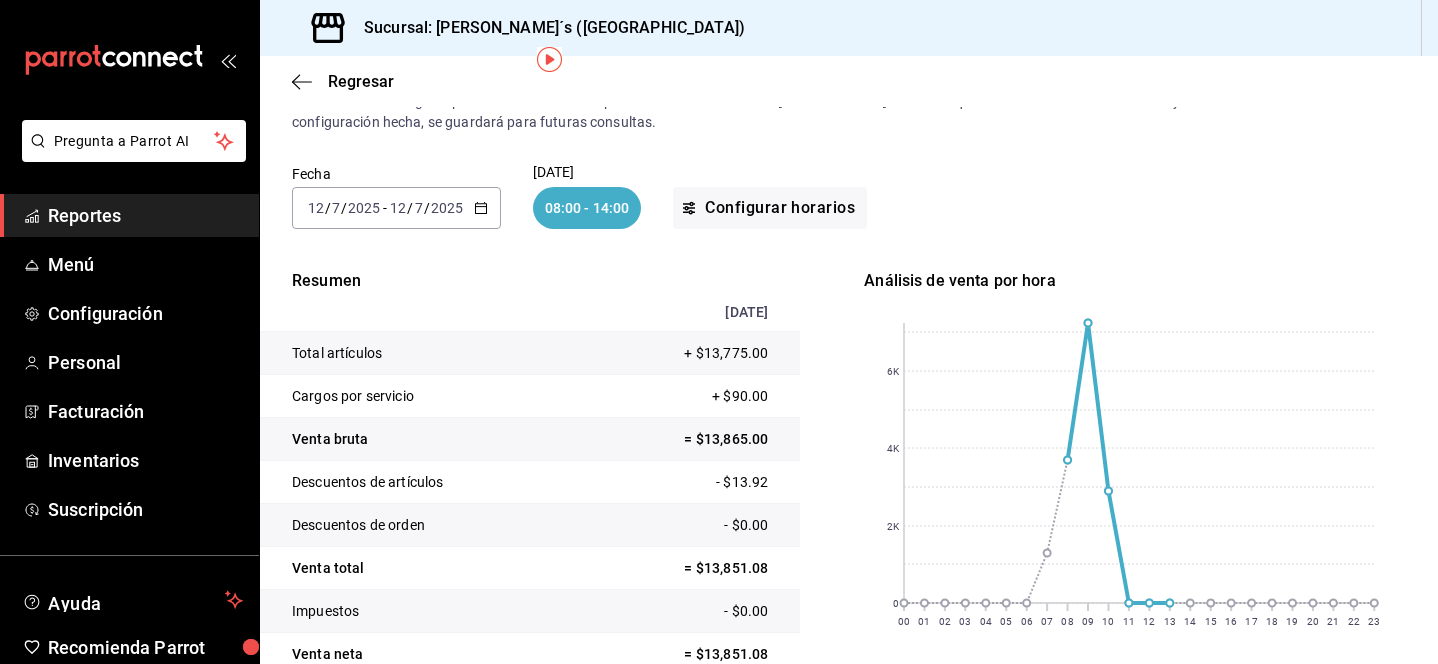 scroll, scrollTop: 79, scrollLeft: 0, axis: vertical 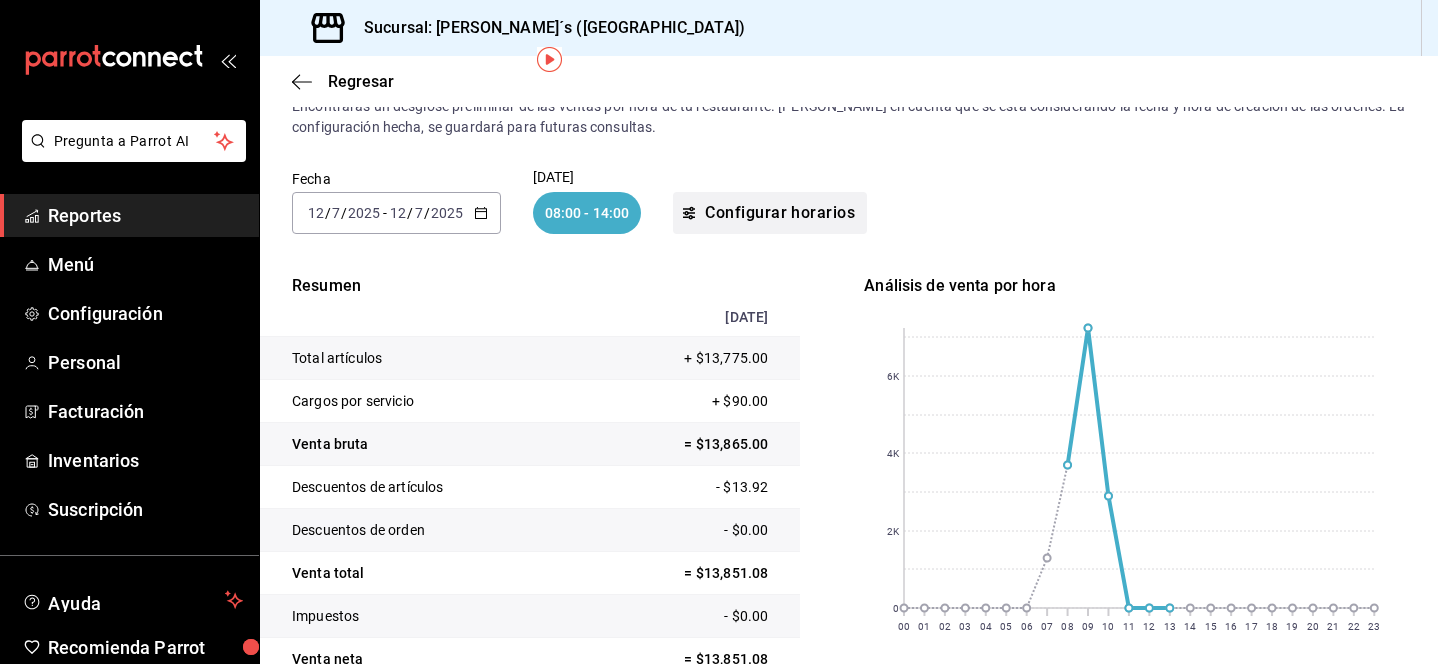 click on "Configurar horarios" at bounding box center [770, 213] 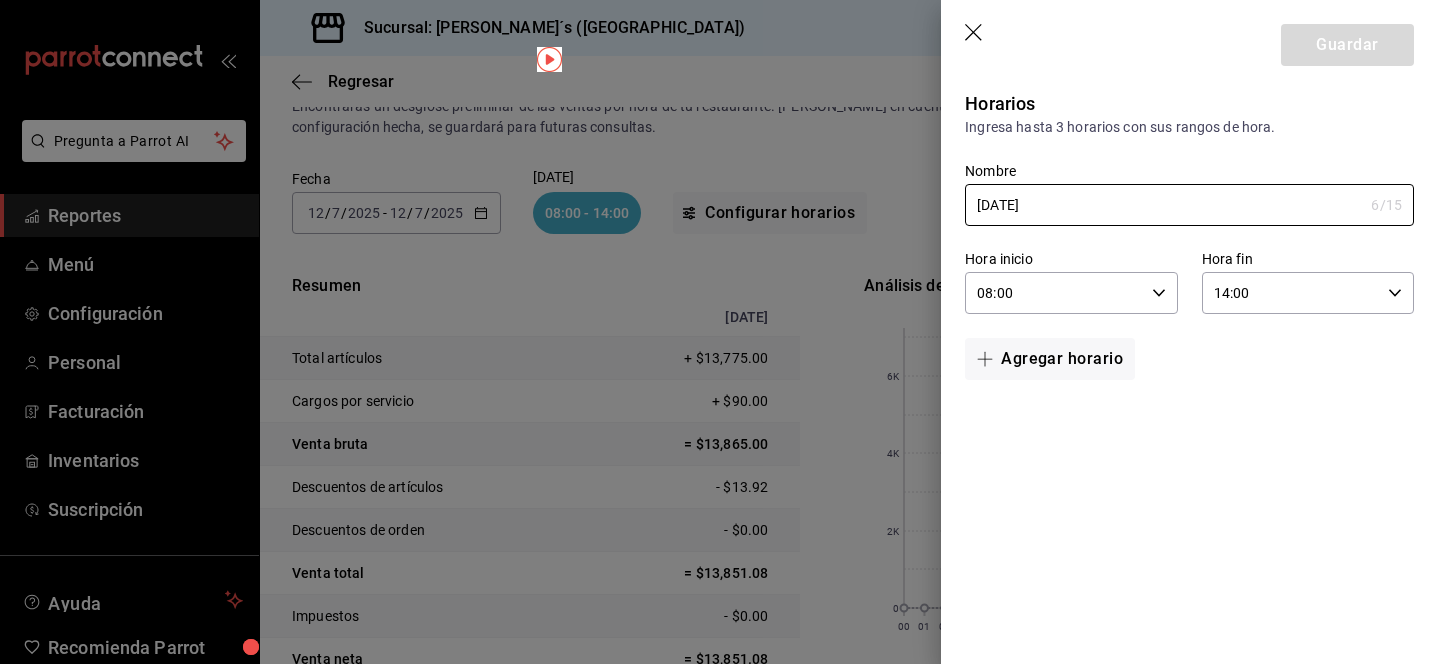 click on "08:00" at bounding box center [1054, 293] 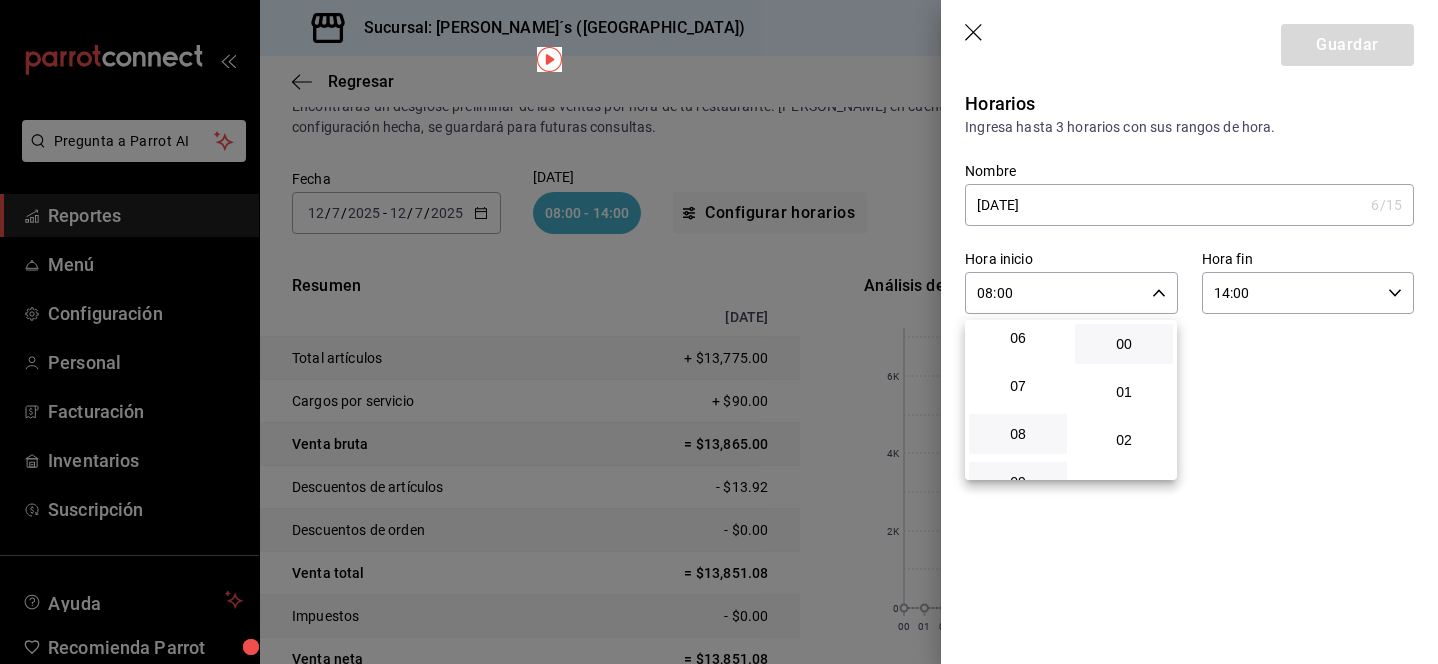 scroll, scrollTop: 290, scrollLeft: 0, axis: vertical 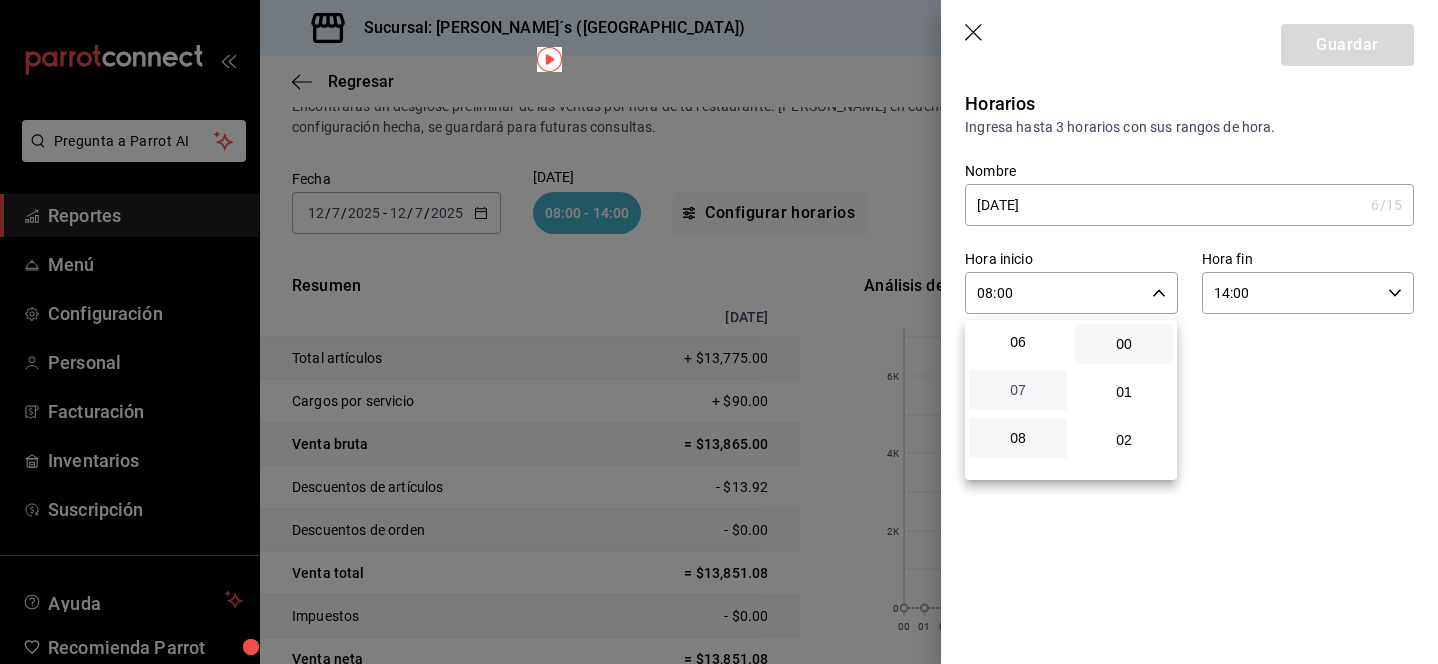 click on "07" at bounding box center (1018, 390) 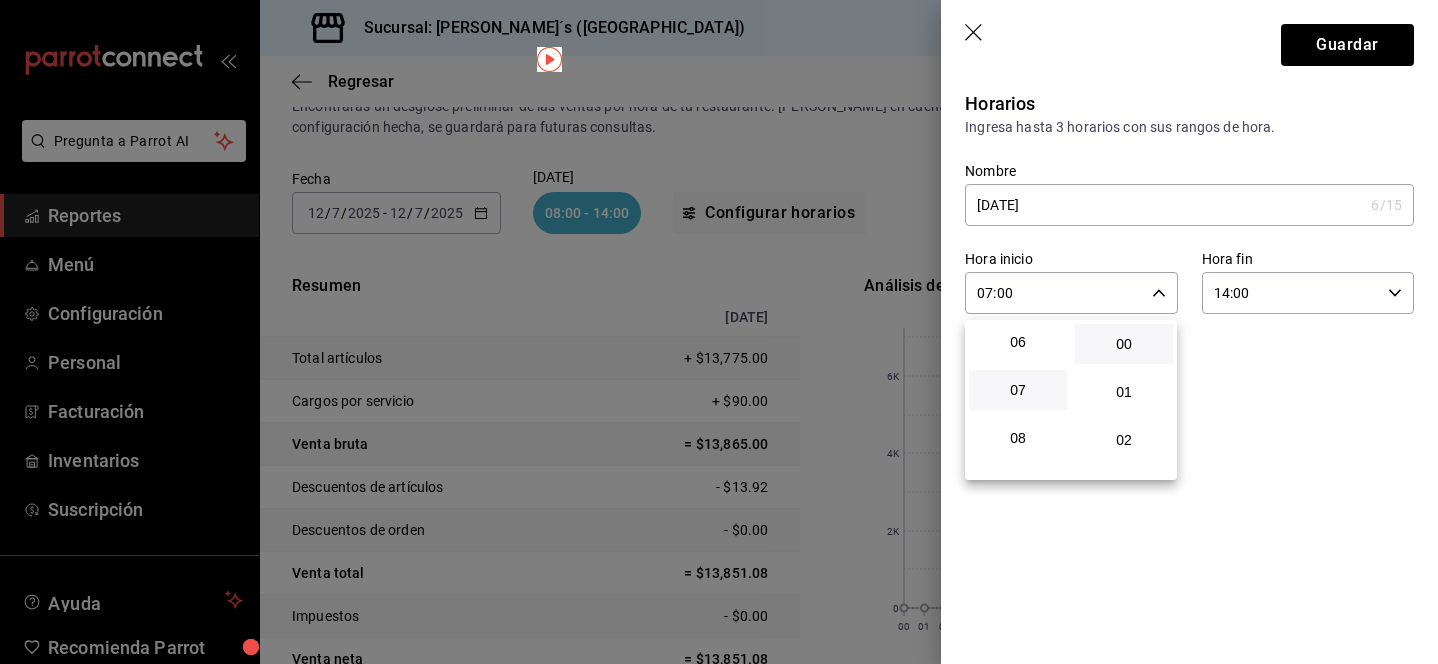 click at bounding box center [719, 332] 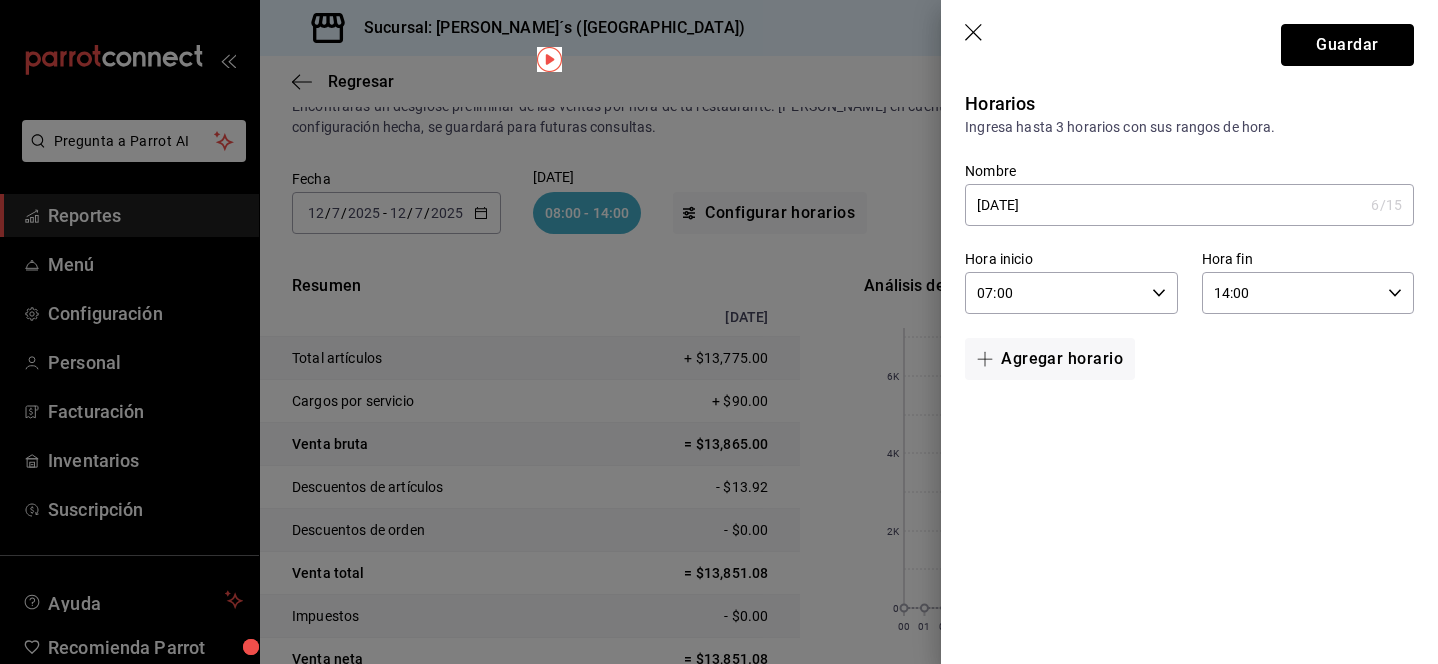 click on "Guardar" at bounding box center (1347, 45) 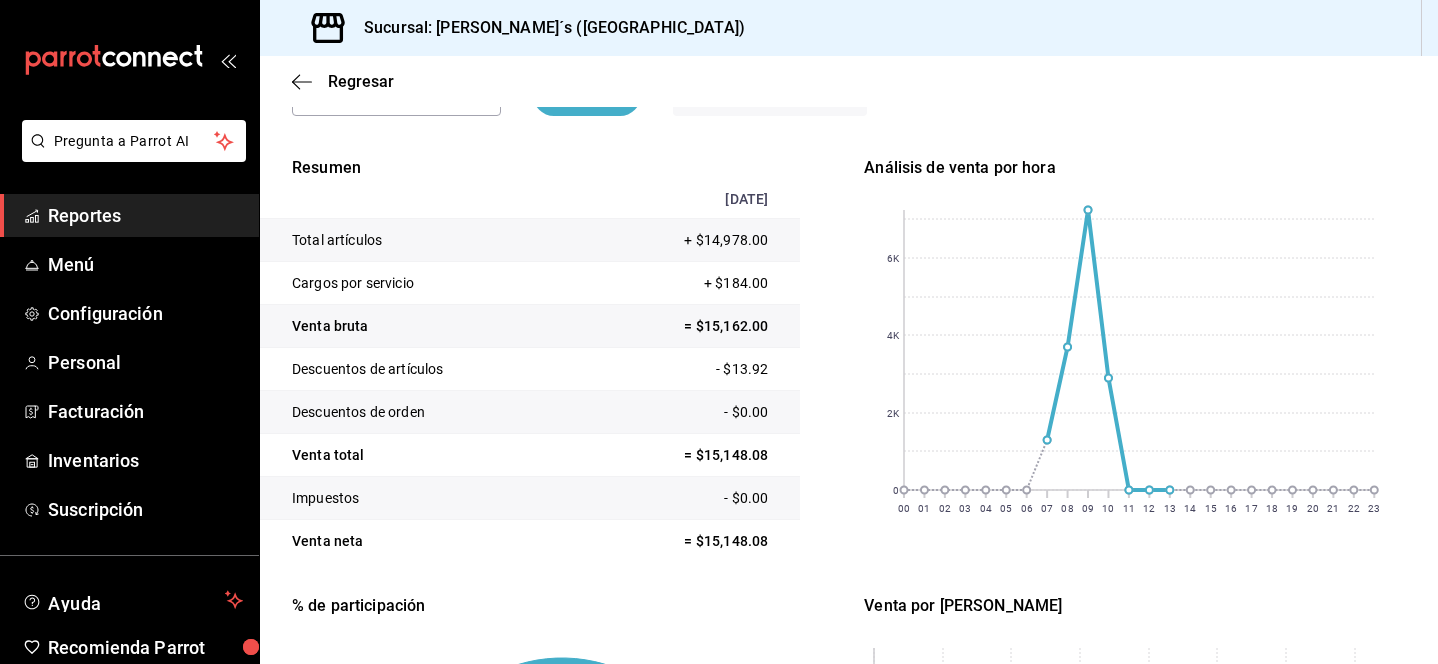 scroll, scrollTop: 0, scrollLeft: 0, axis: both 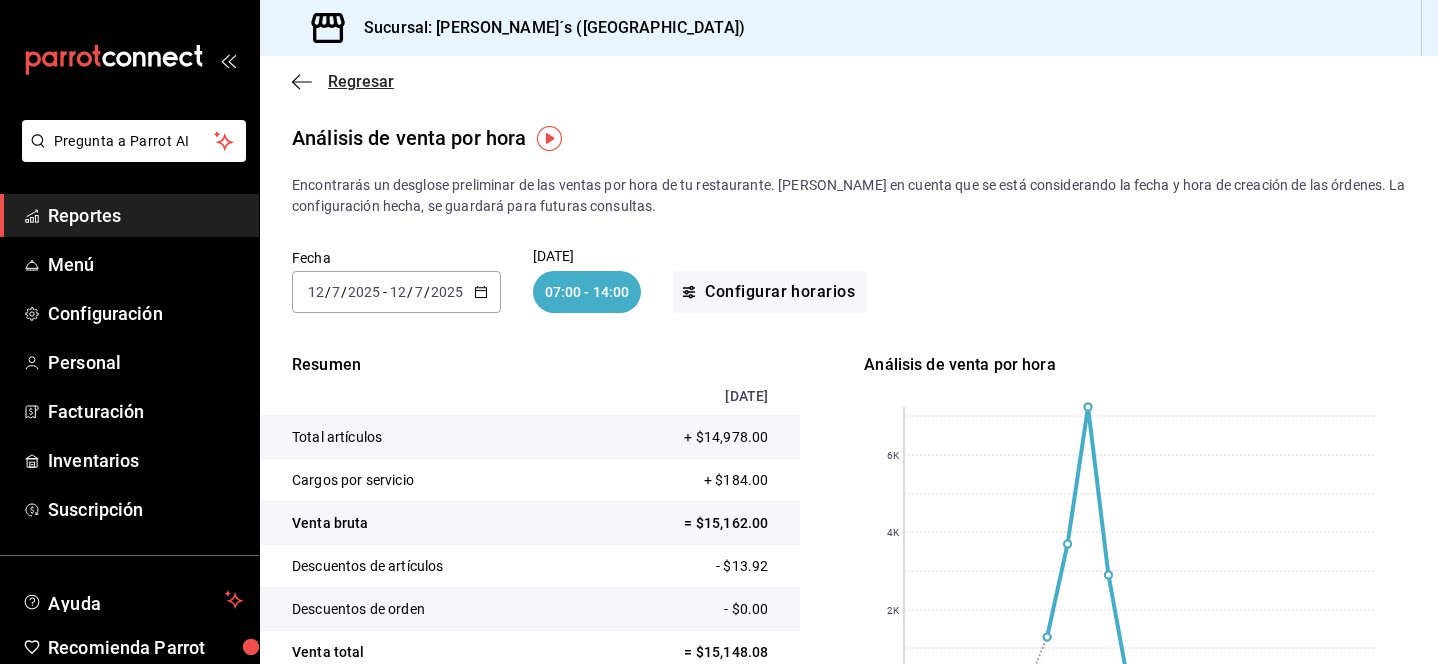 click on "Regresar" at bounding box center [361, 81] 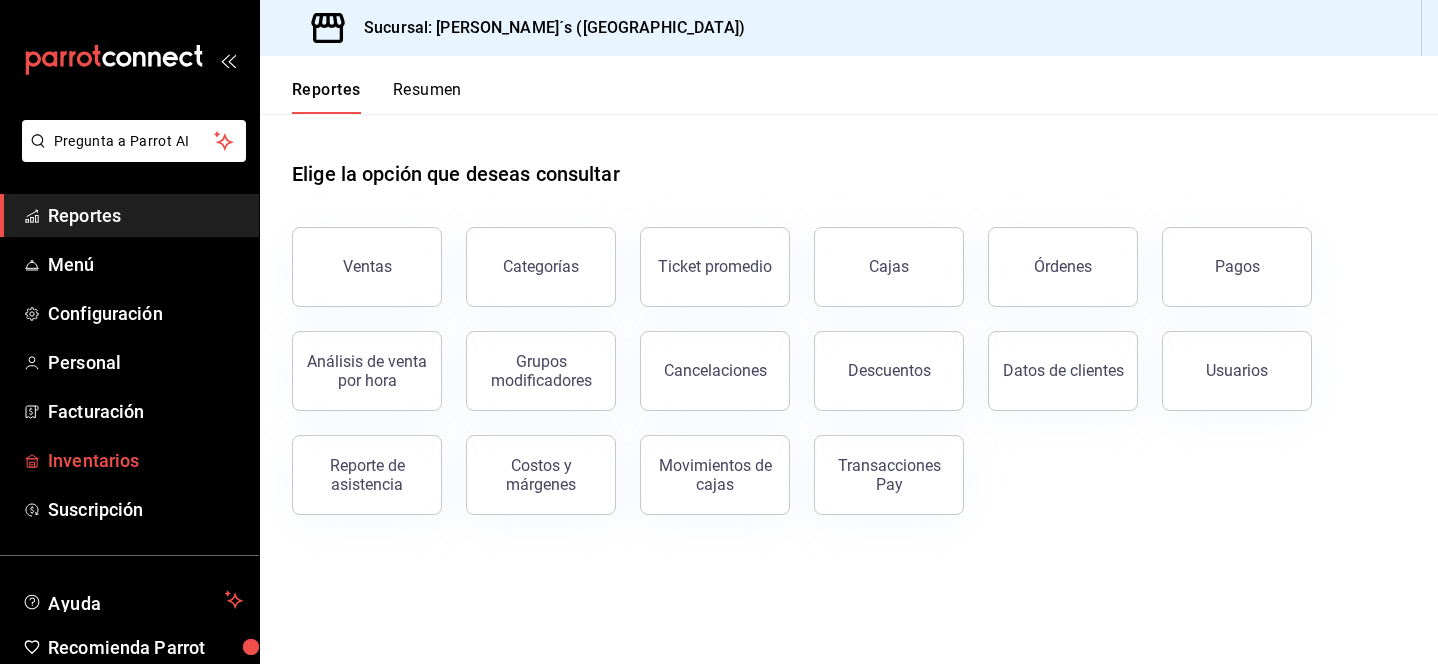 click on "Inventarios" at bounding box center [145, 460] 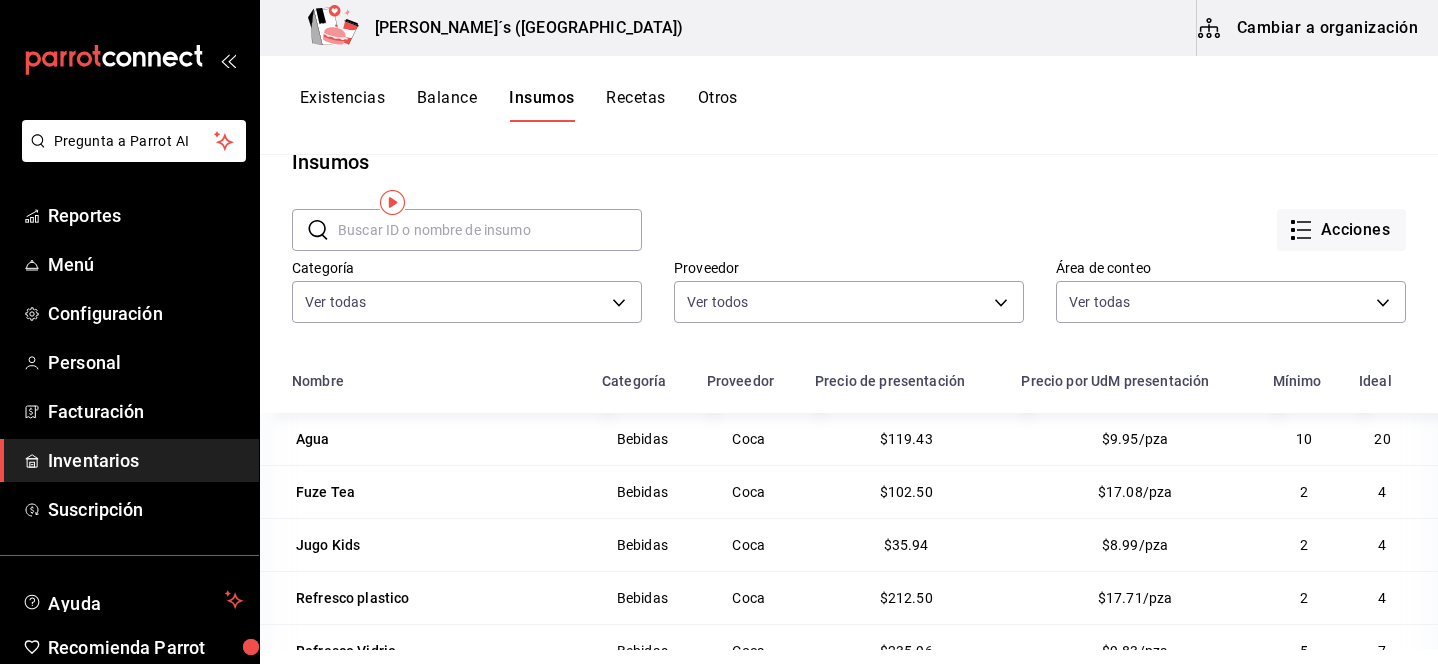 scroll, scrollTop: 0, scrollLeft: 0, axis: both 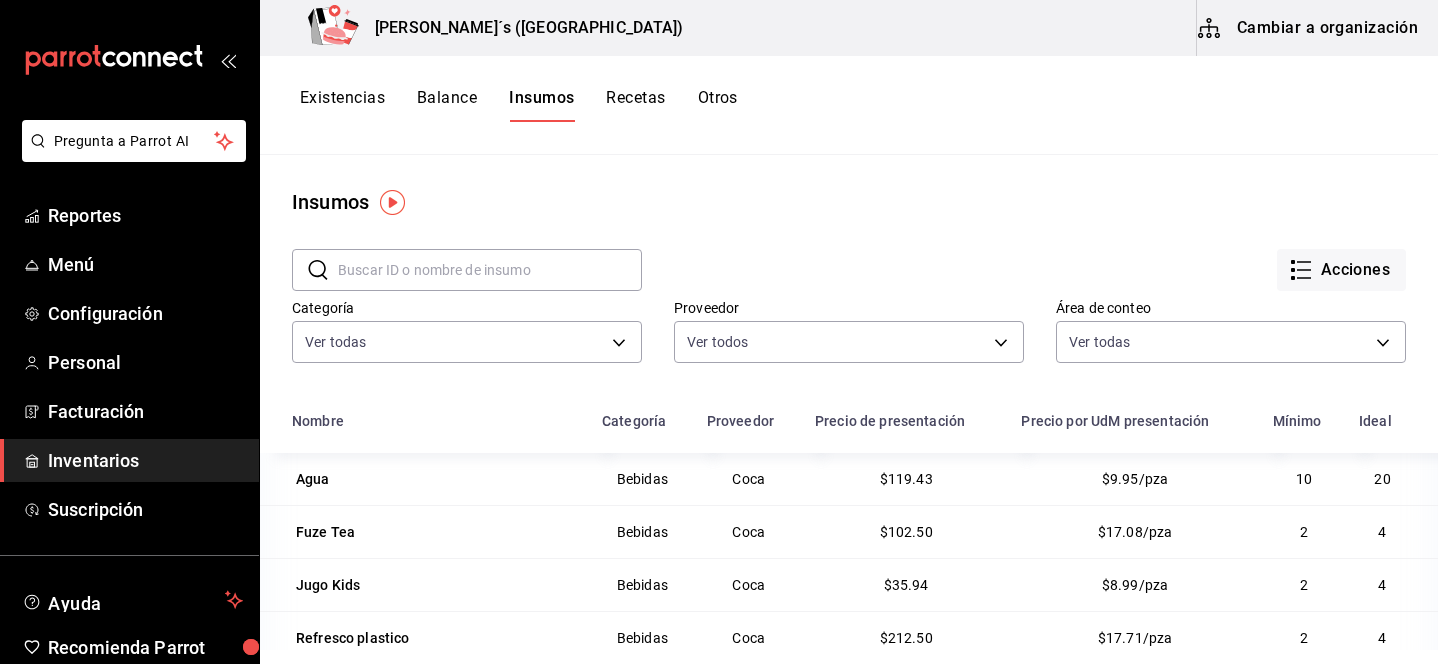 click on "Cambiar a organización" at bounding box center [1309, 28] 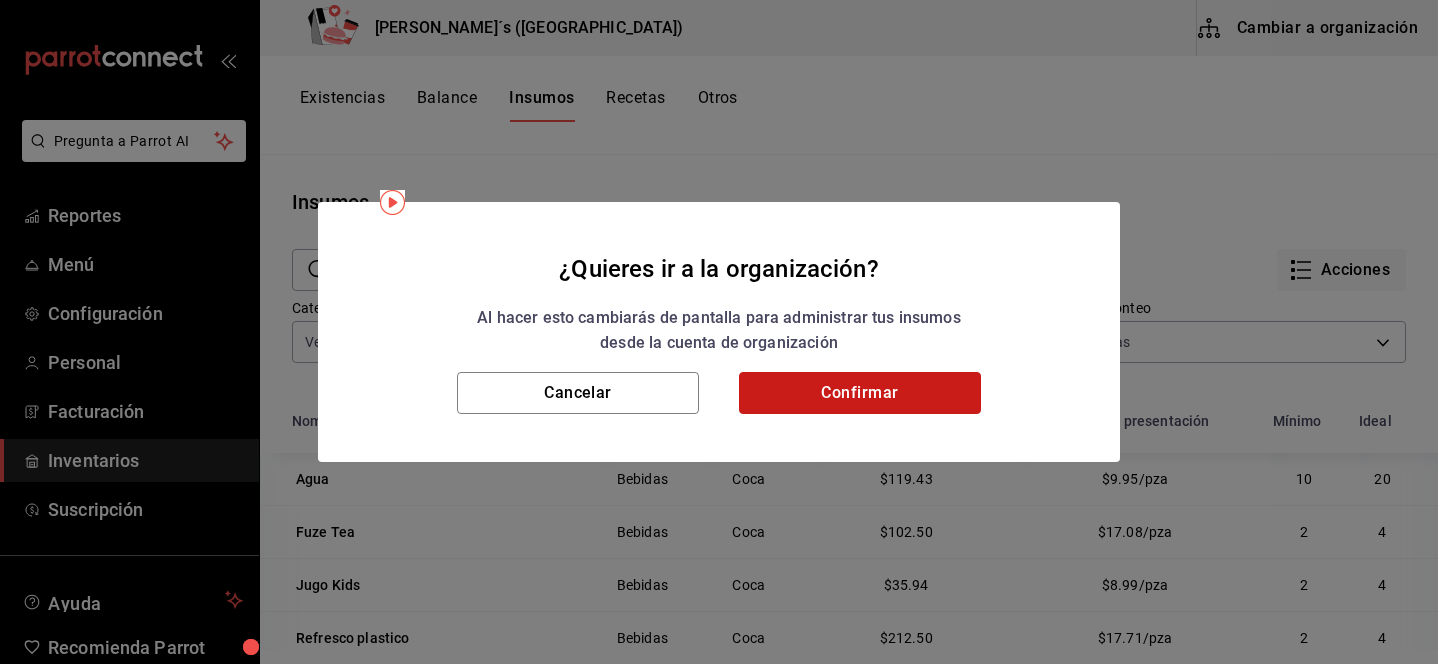 click on "Confirmar" at bounding box center [860, 393] 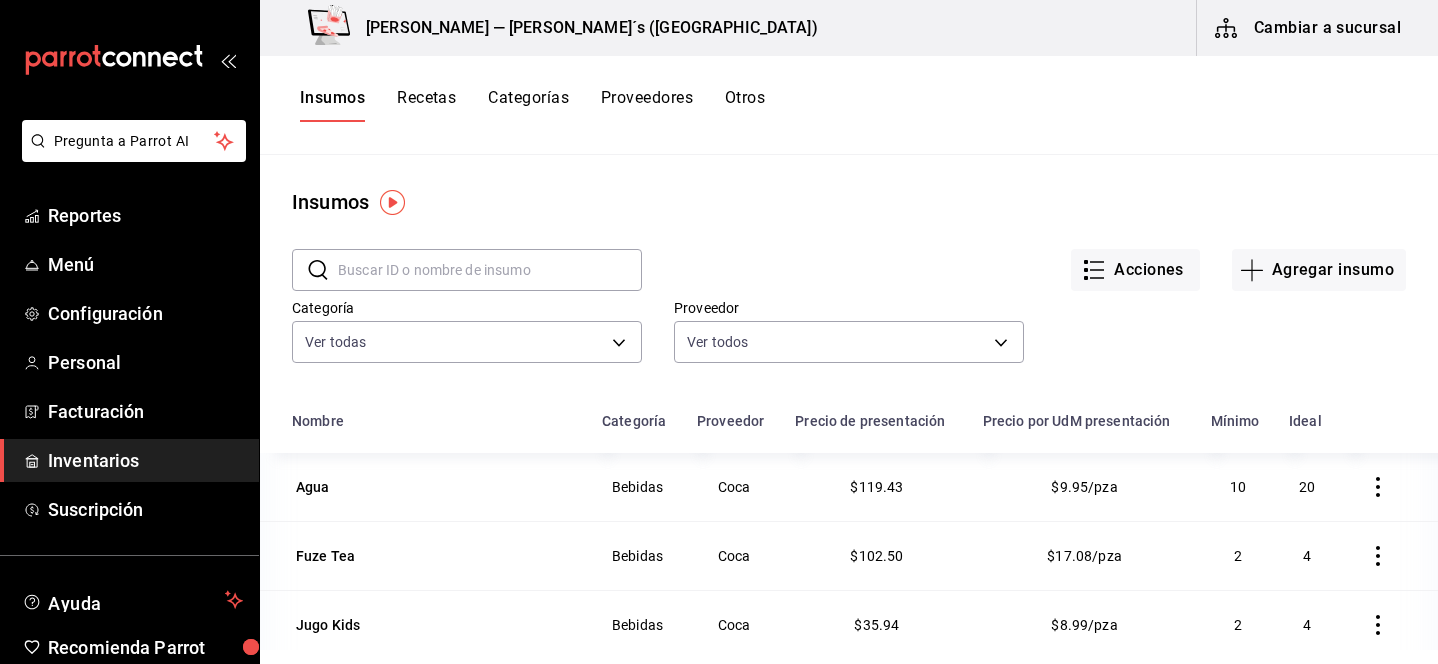 click on "Proveedores" at bounding box center (647, 105) 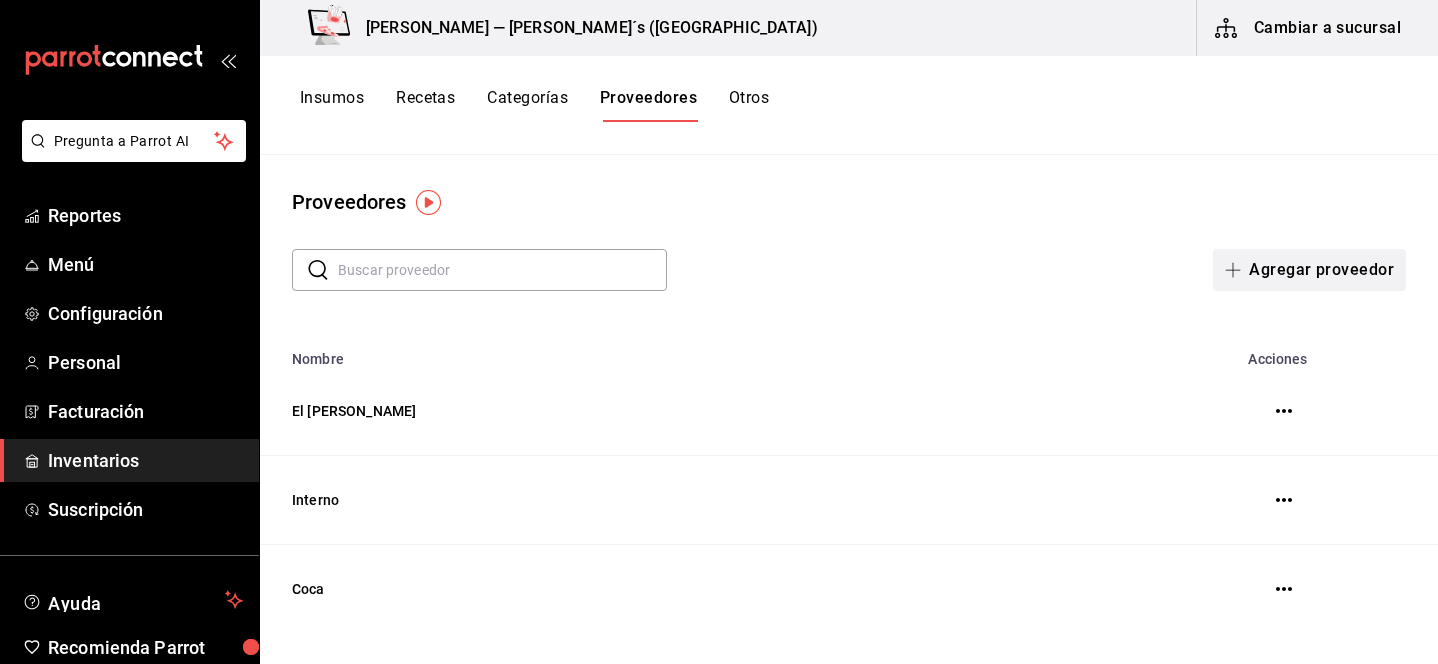 click on "Agregar proveedor" at bounding box center (1309, 270) 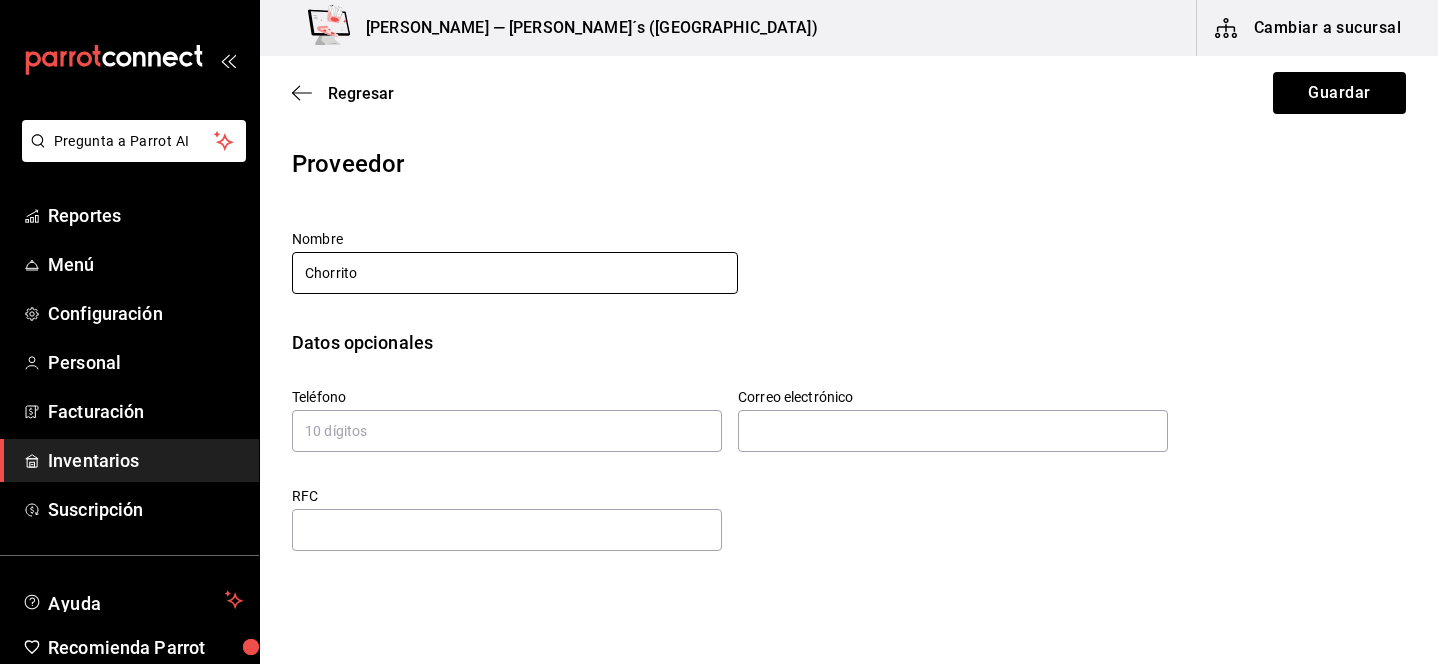 click on "Chorrito" at bounding box center [515, 273] 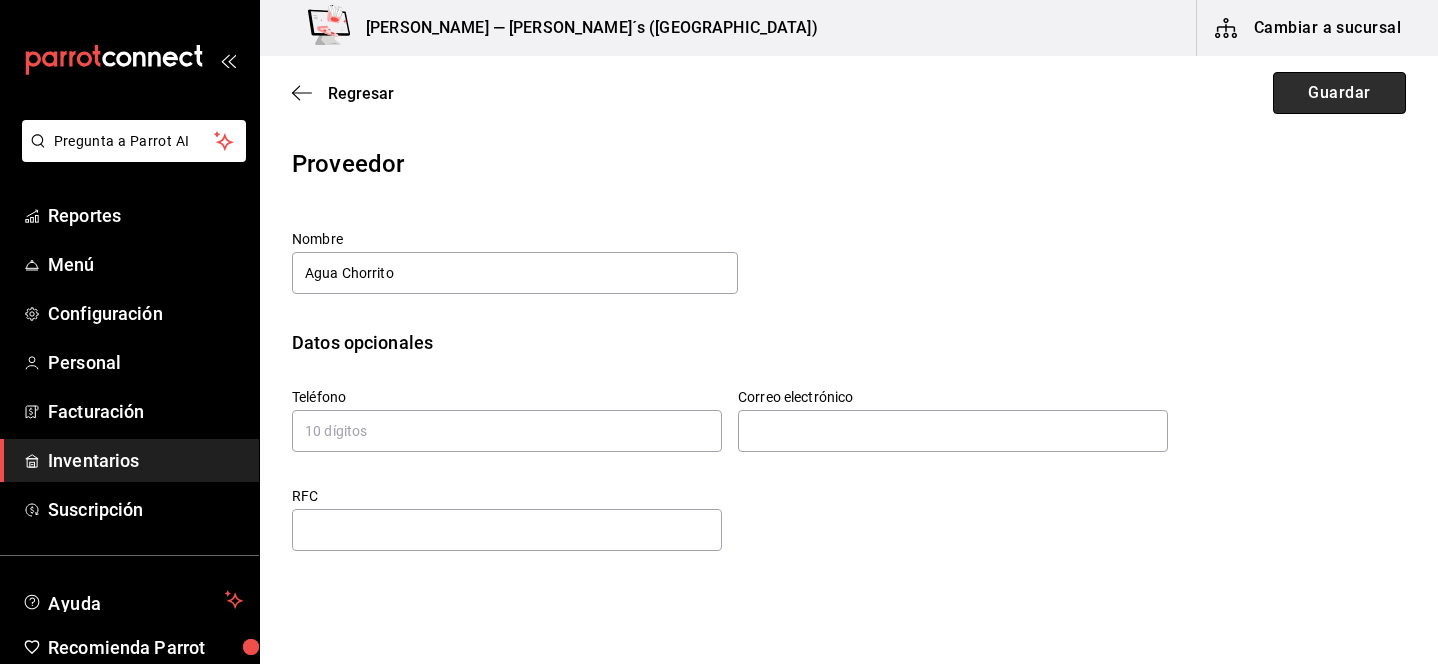 click on "Guardar" at bounding box center [1339, 93] 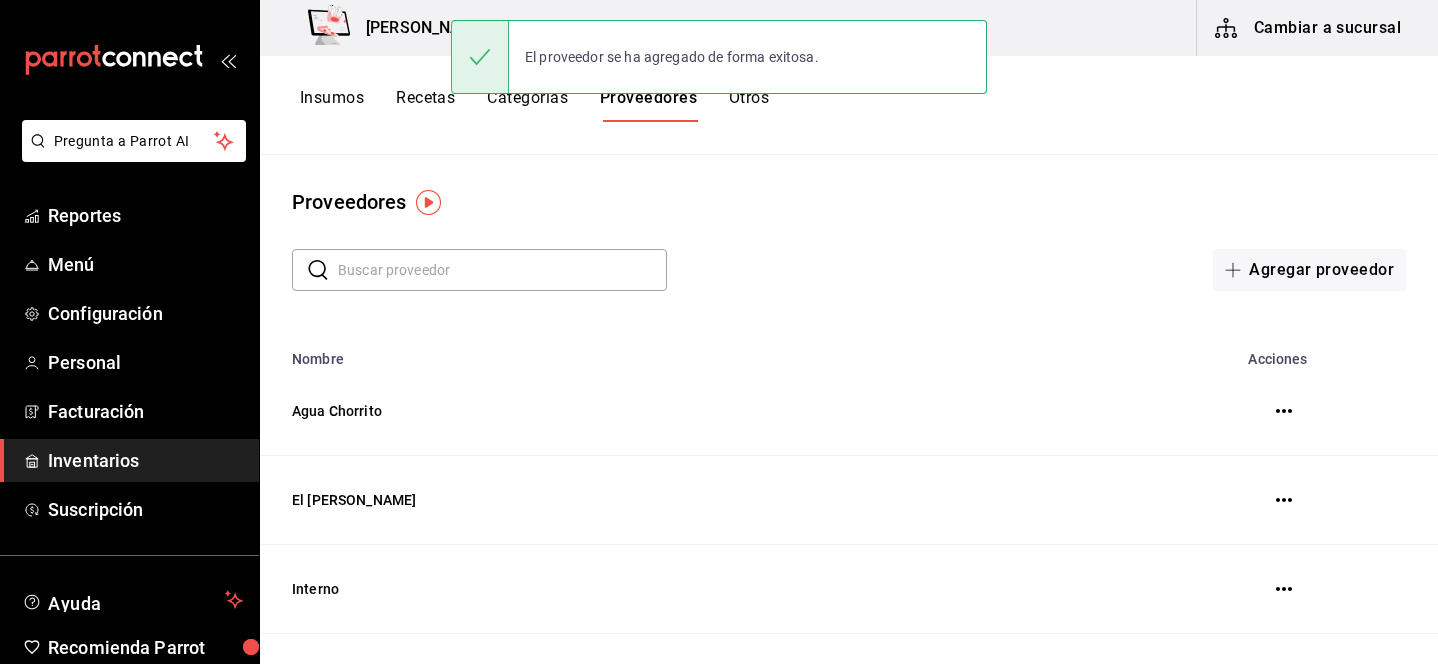 click on "Insumos" at bounding box center (332, 105) 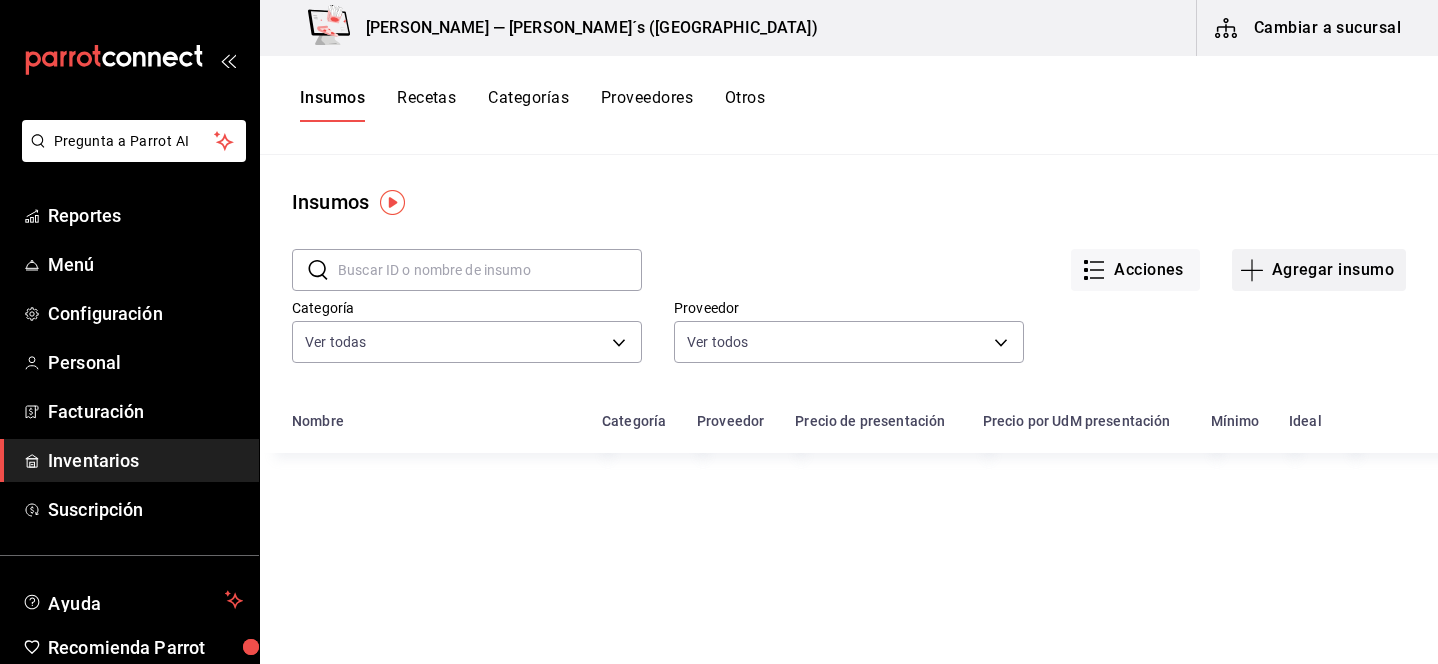 click on "Agregar insumo" at bounding box center (1319, 270) 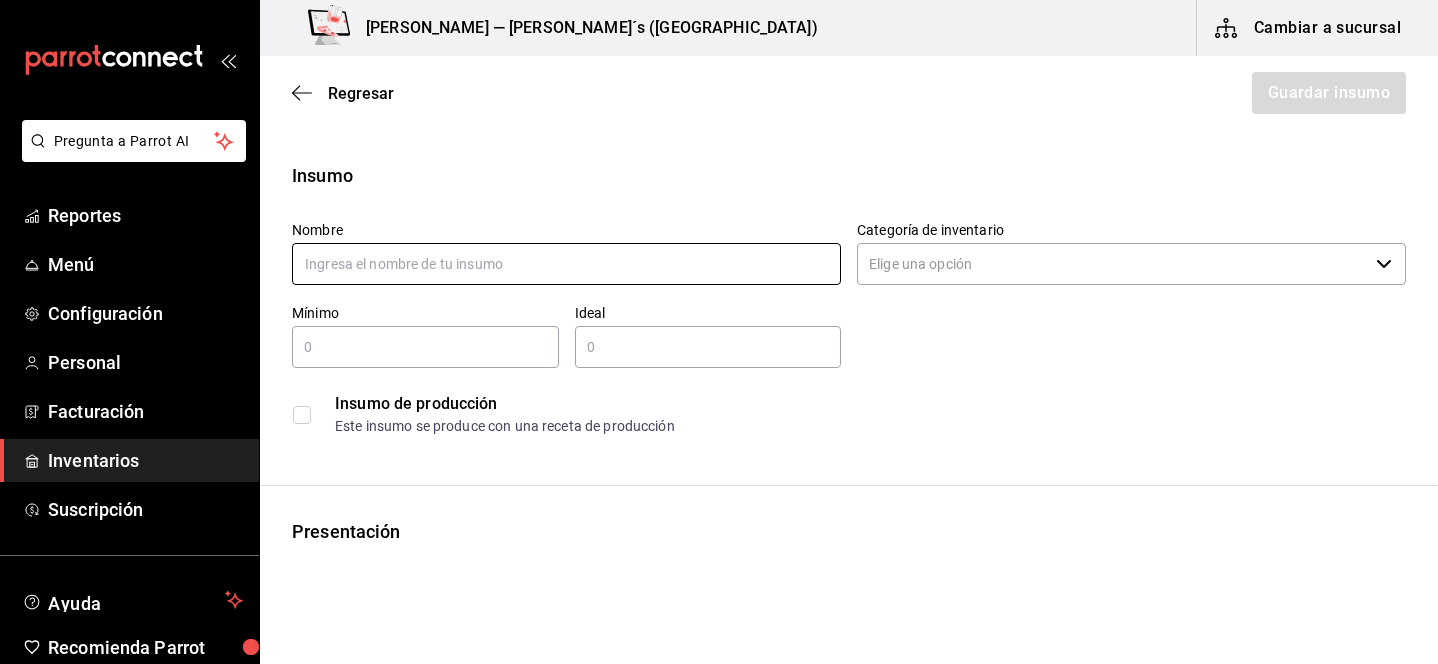 click at bounding box center (566, 264) 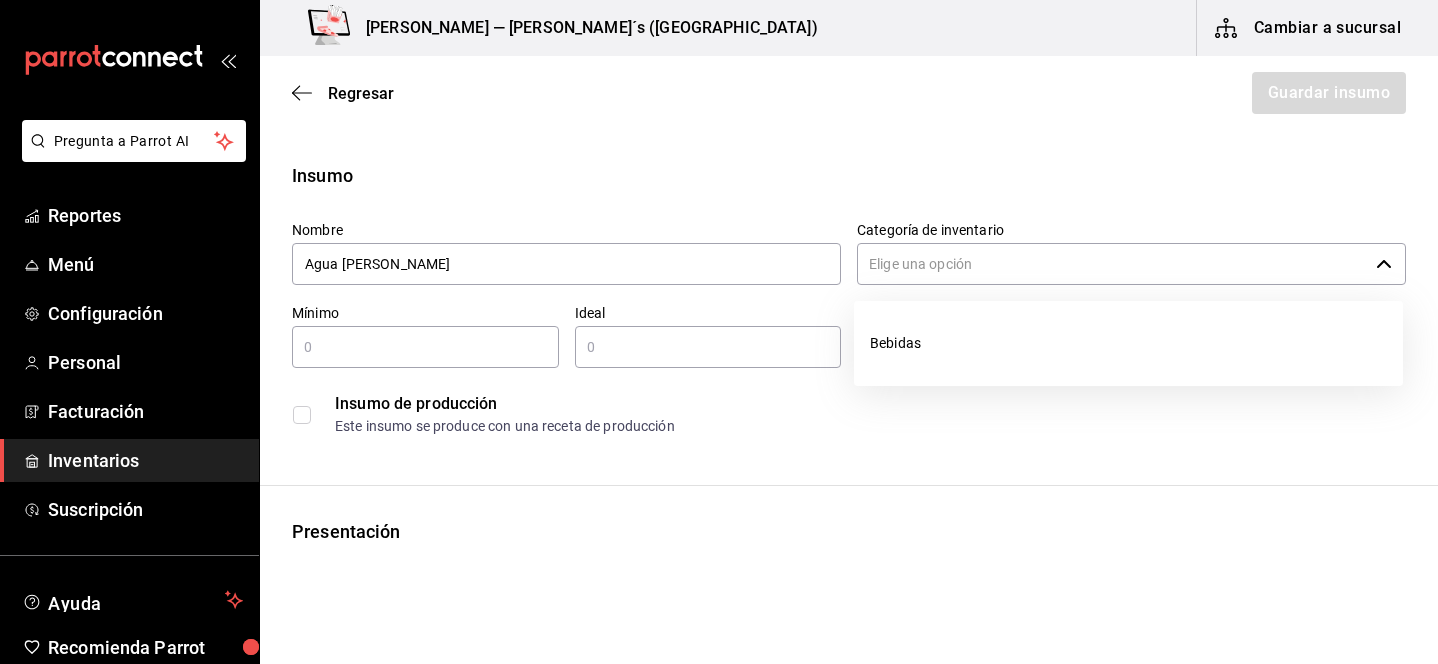 click on "Categoría de inventario" at bounding box center [1112, 264] 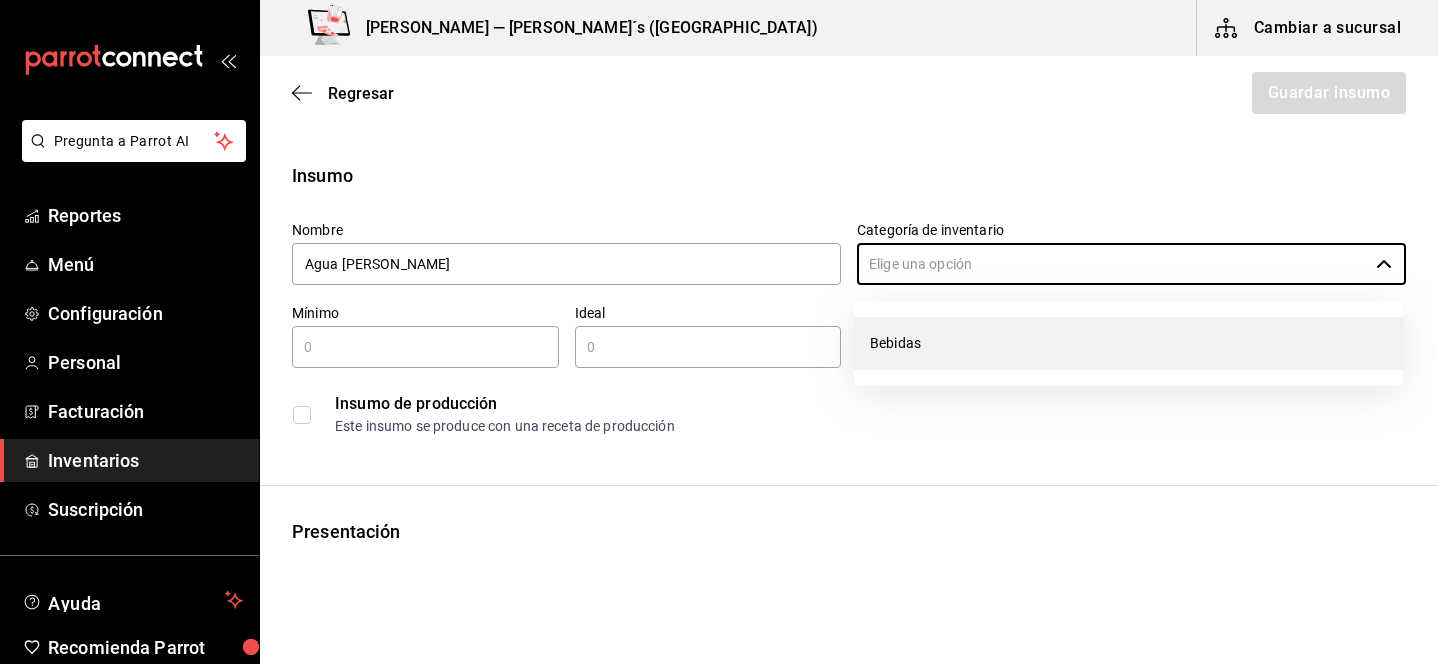 click on "Bebidas" at bounding box center (1128, 343) 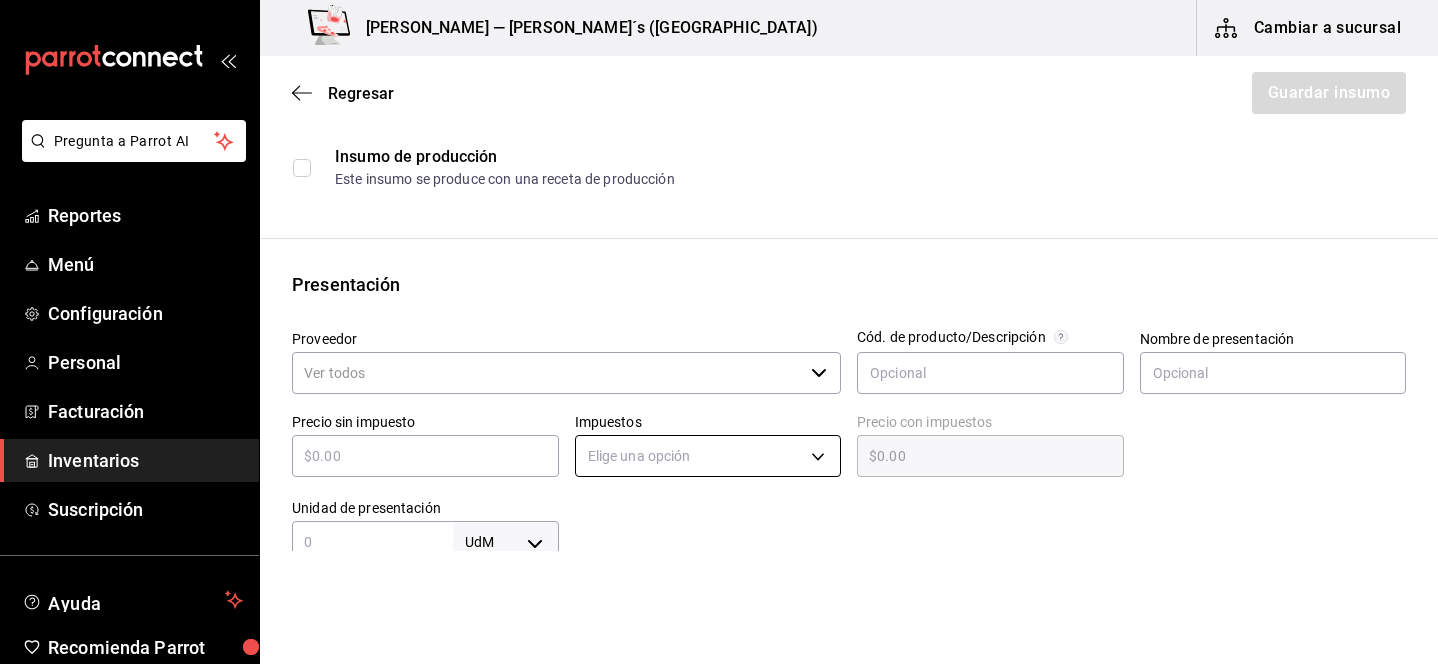 scroll, scrollTop: 263, scrollLeft: 0, axis: vertical 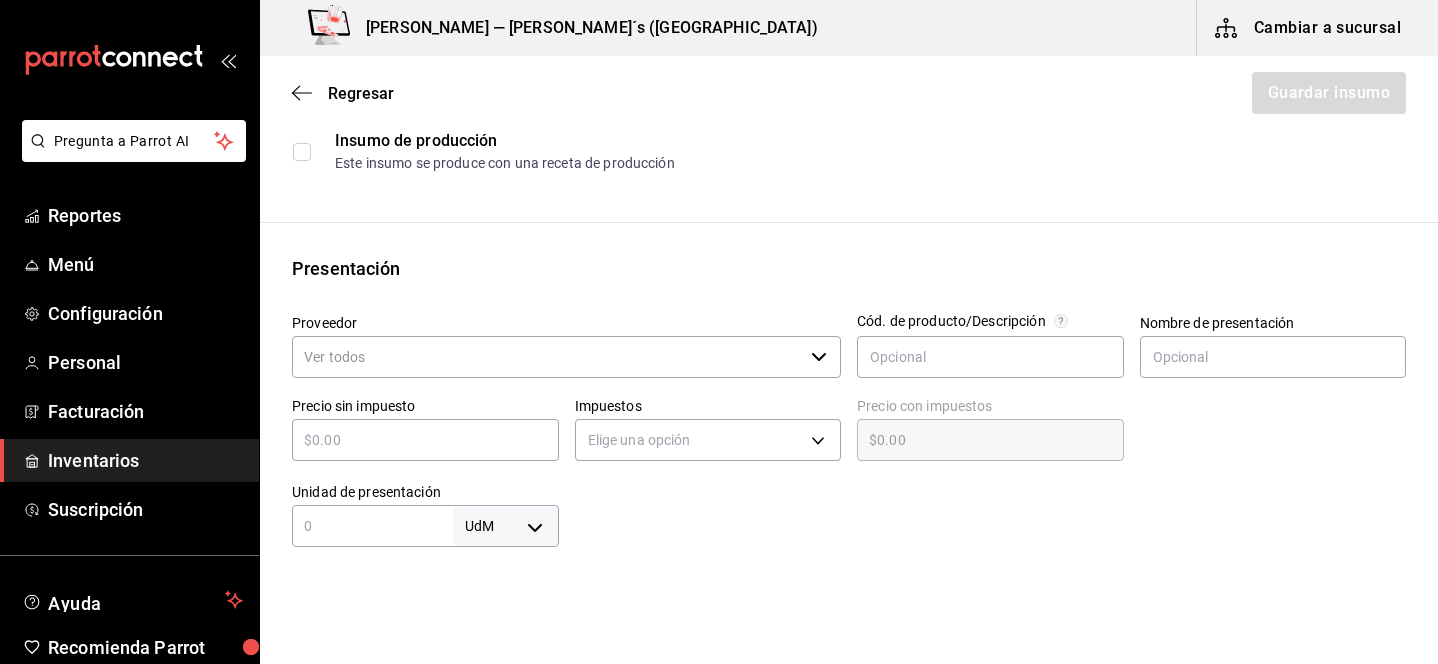 click on "Proveedor" at bounding box center [547, 357] 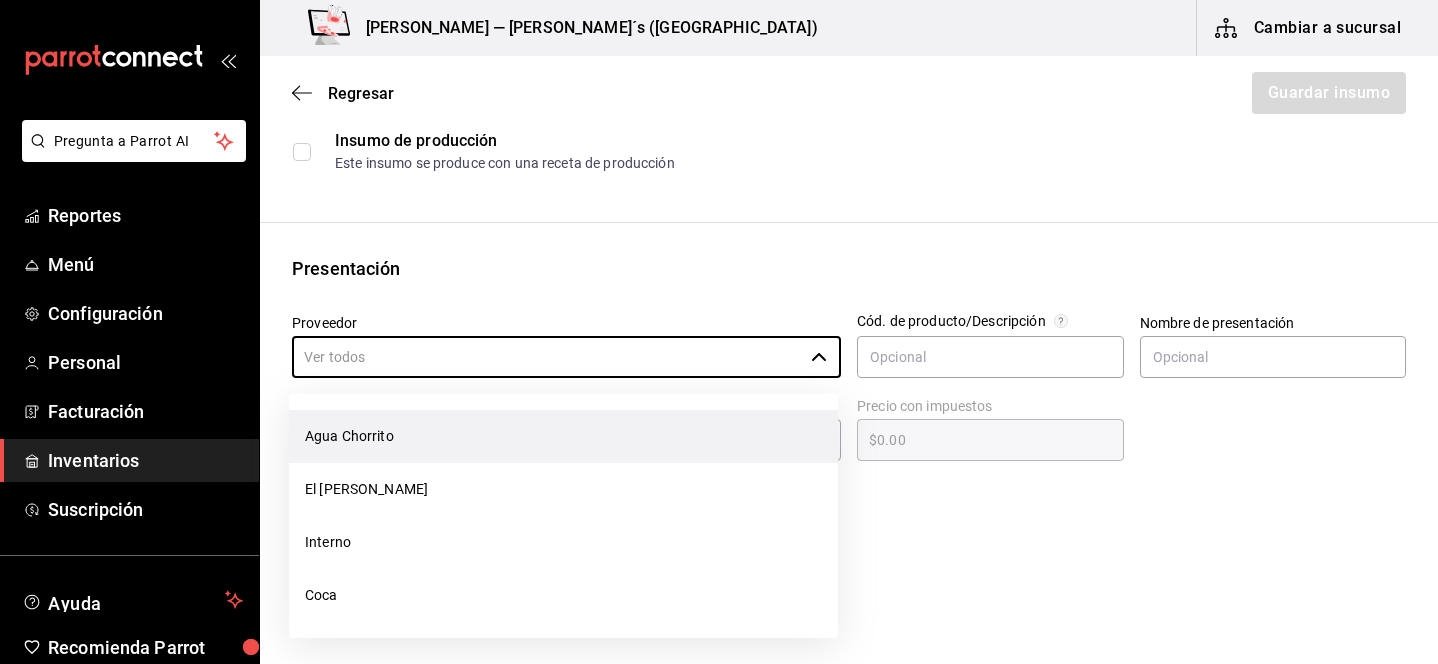 click on "Agua Chorrito" at bounding box center [563, 436] 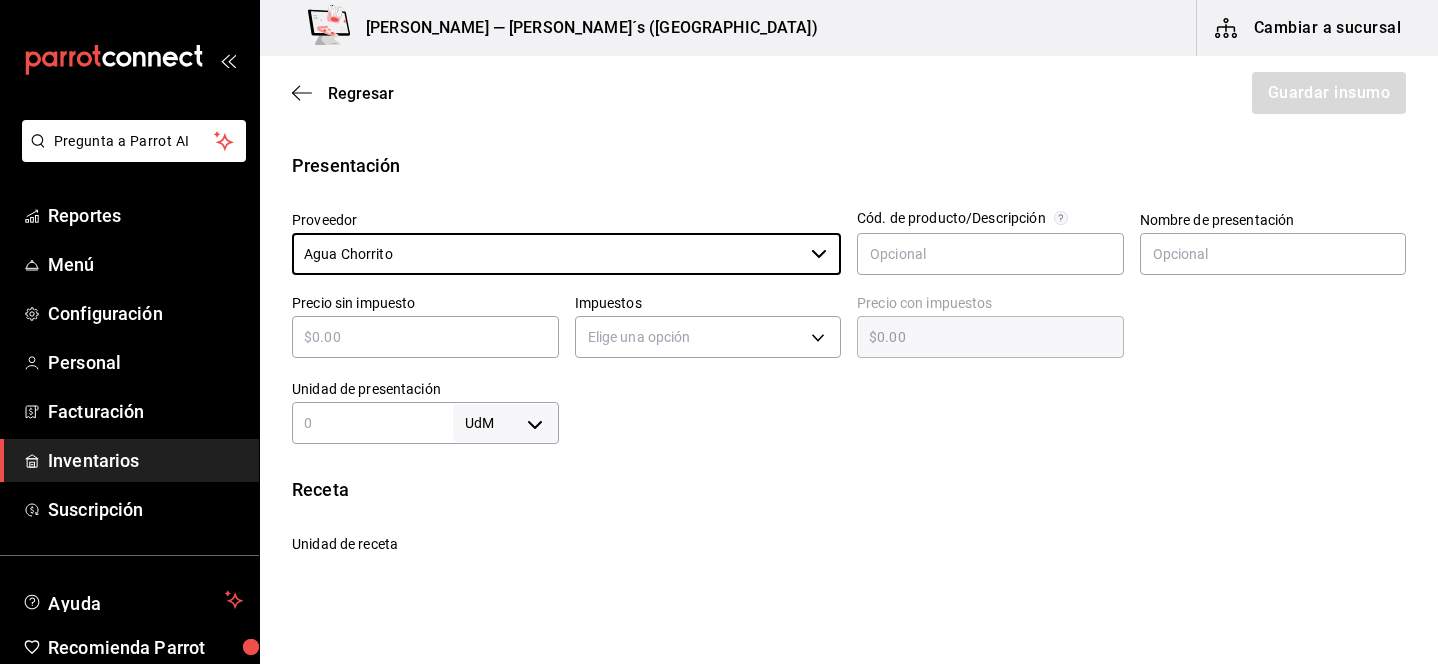 scroll, scrollTop: 373, scrollLeft: 0, axis: vertical 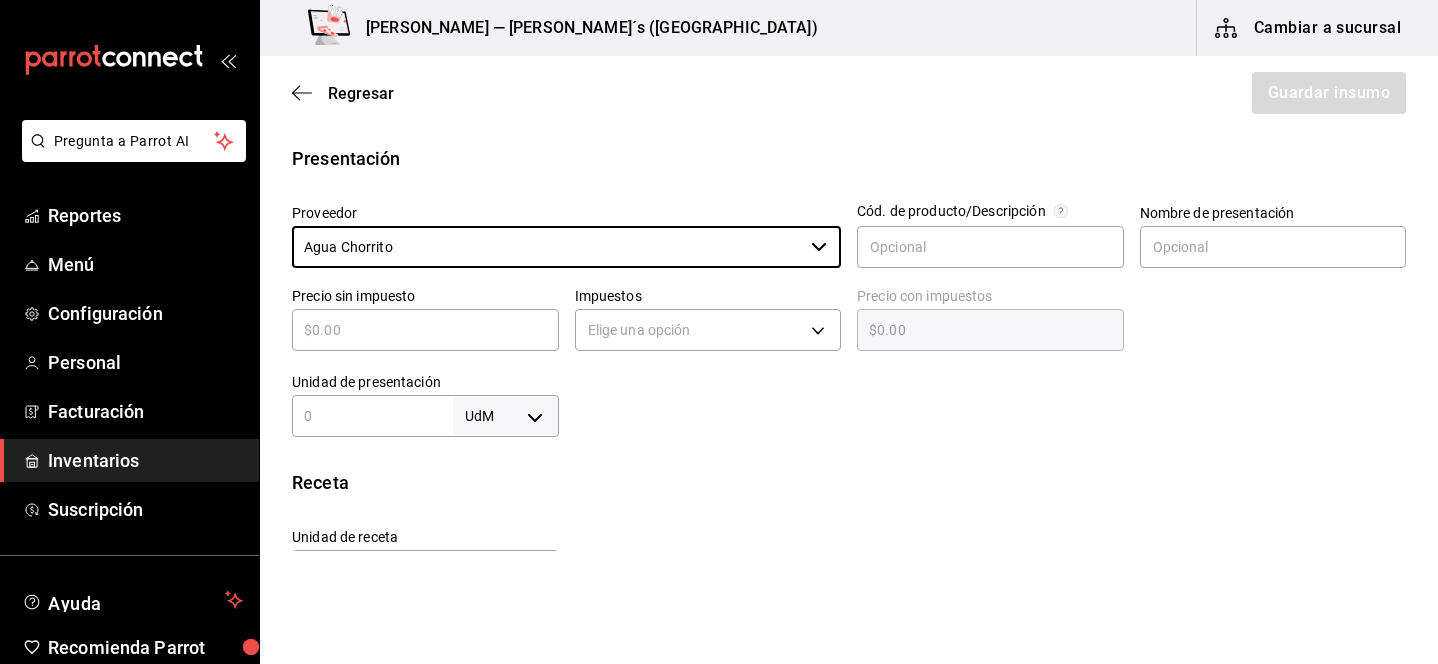 click at bounding box center (425, 330) 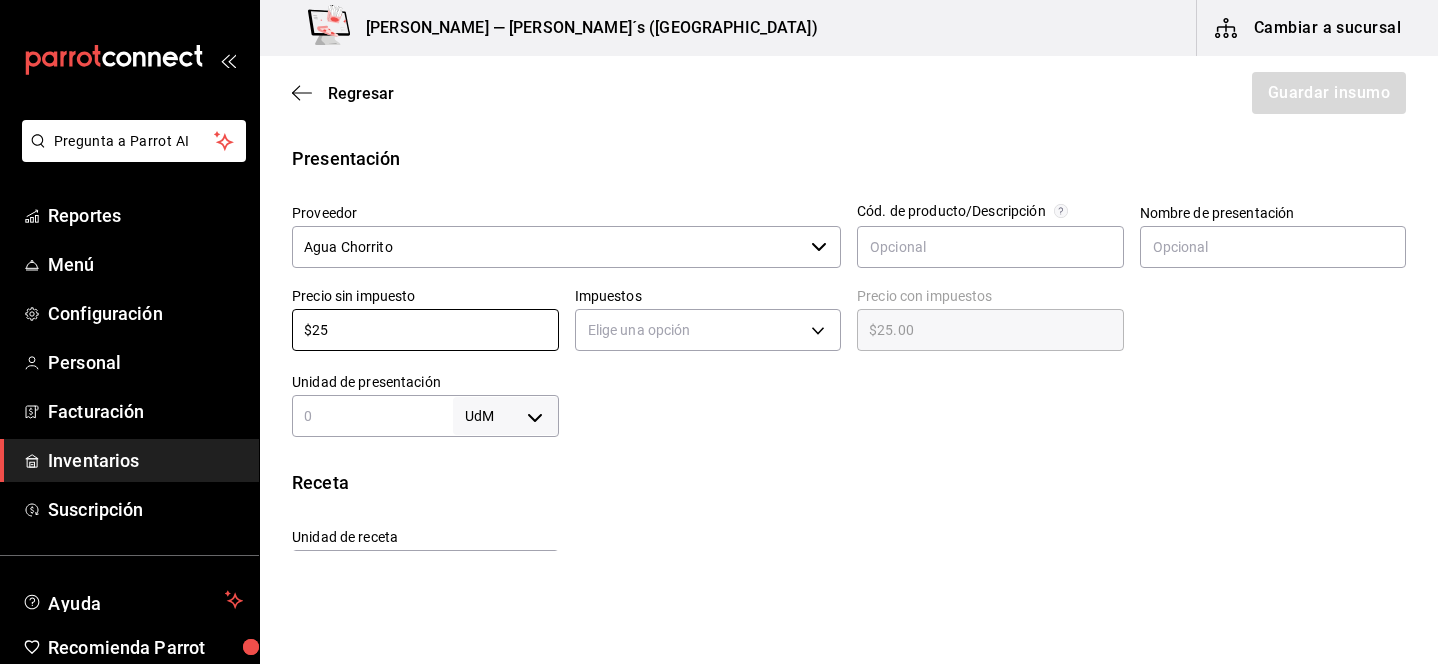 click on "Insumo Nombre Agua [PERSON_NAME] Categoría de inventario Bebidas ​ Mínimo ​ Ideal ​ Insumo de producción Este insumo se produce con una receta de producción Presentación Proveedor Agua Chorrito ​ Cód. de producto/Descripción Nombre de presentación Precio sin impuesto $25 ​ Impuestos Elige una opción Precio con impuestos $25.00 ​ Unidad de presentación UdM ​ Receta Unidad de receta Elige una opción Factor de conversión ​ Ver ayuda de conversiones ¿La presentación  viene en otra caja? Si No Presentaciones por caja ​ Sin definir Unidades de conteo" at bounding box center [849, 383] 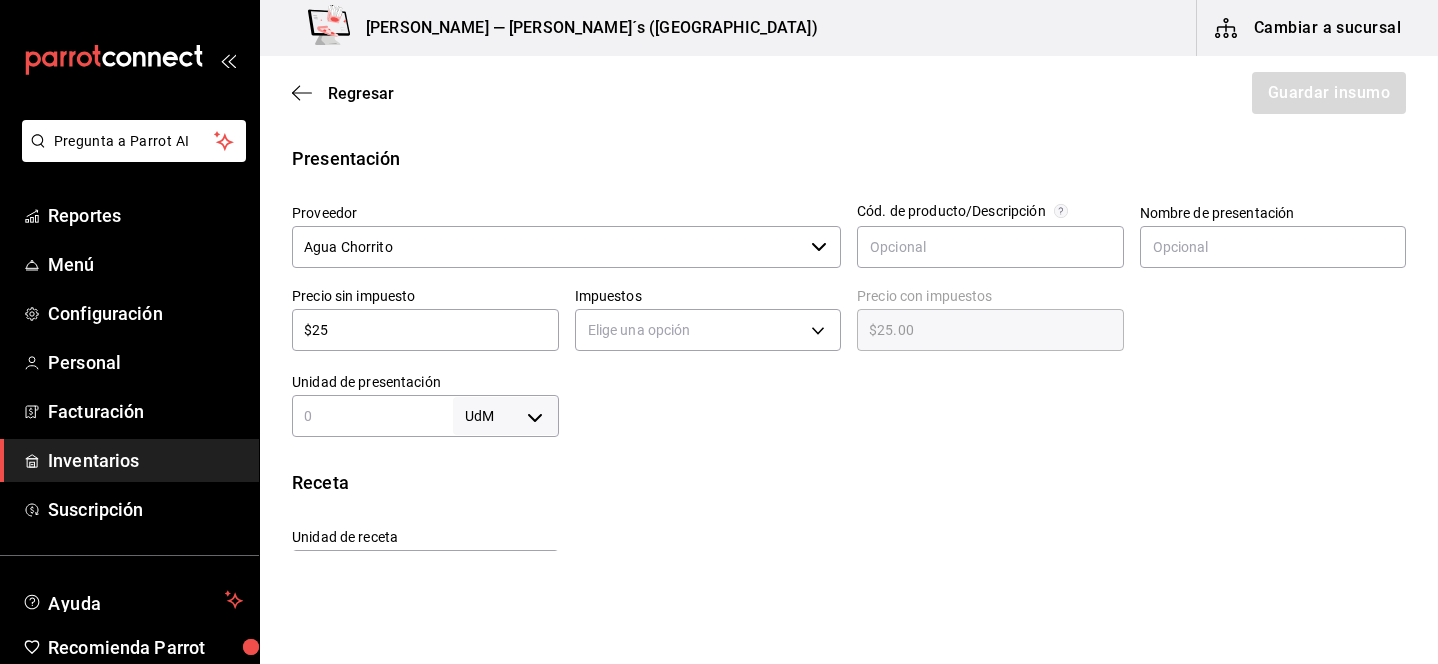 click on "Pregunta a Parrot AI Reportes   Menú   Configuración   Personal   Facturación   Inventarios   Suscripción   Ayuda Recomienda Parrot   [PERSON_NAME]   Sugerir nueva función   Bernies — [PERSON_NAME]´s ([GEOGRAPHIC_DATA]) Cambiar a sucursal Regresar Guardar insumo Insumo Nombre Agua [PERSON_NAME] Categoría de inventario Bebidas ​ Mínimo ​ Ideal ​ Insumo de producción Este insumo se produce con una receta de producción Presentación Proveedor Agua Chorrito ​ Cód. de producto/Descripción Nombre de presentación Precio sin impuesto $25 ​ Impuestos Elige una opción Precio con impuestos $25.00 ​ Unidad de presentación UdM ​ Receta Unidad de receta Elige una opción Factor de conversión ​ Ver ayuda de conversiones ¿La presentación  viene en otra caja? Si No Presentaciones por caja ​ Sin definir Unidades de conteo GANA 1 MES GRATIS EN TU SUSCRIPCIÓN AQUÍ Pregunta a Parrot AI Reportes   Menú   Configuración   Personal   Facturación   Inventarios   Suscripción   Ayuda Recomienda Parrot" at bounding box center (719, 275) 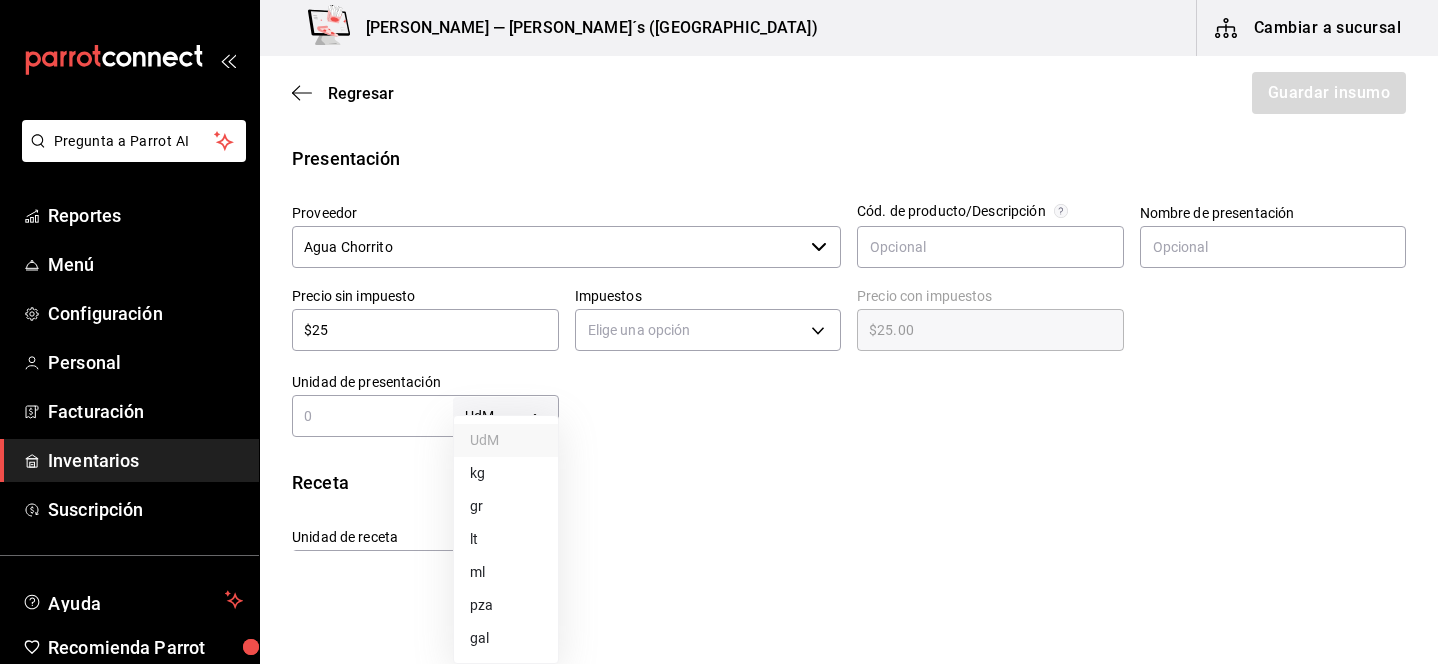 click on "pza" at bounding box center [506, 605] 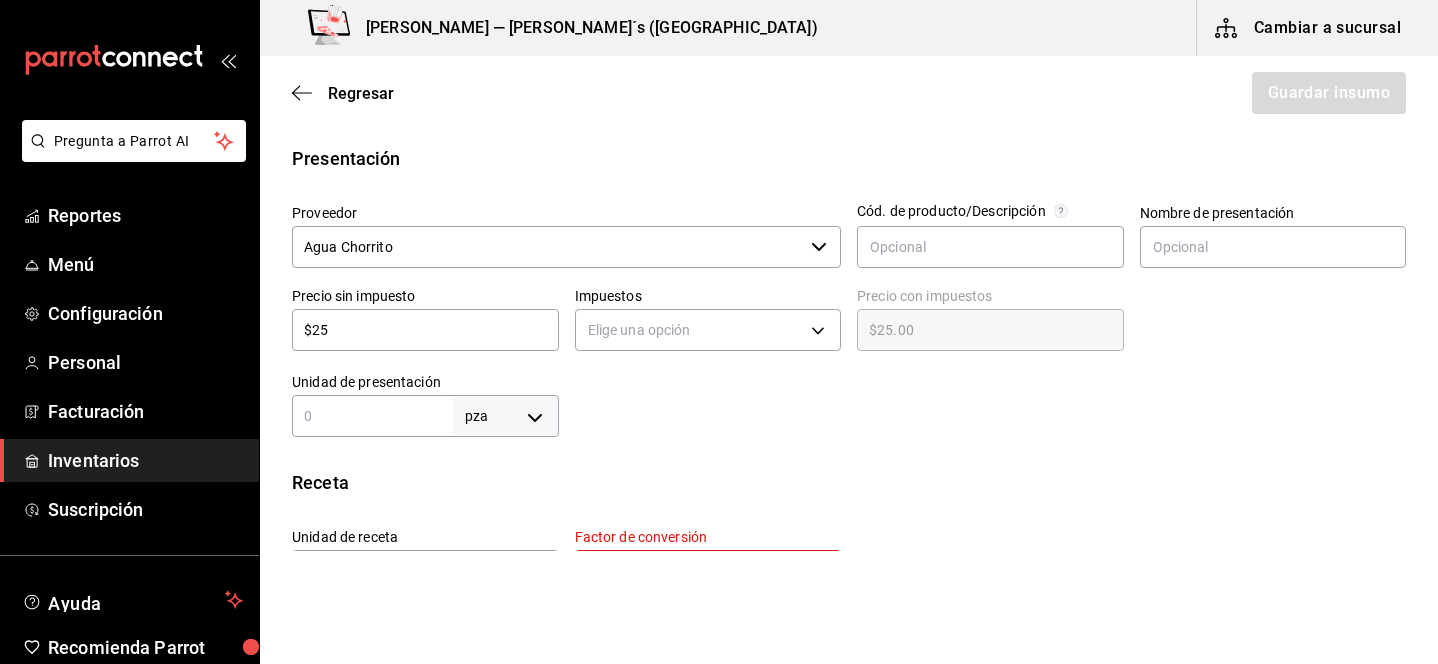 click at bounding box center (372, 416) 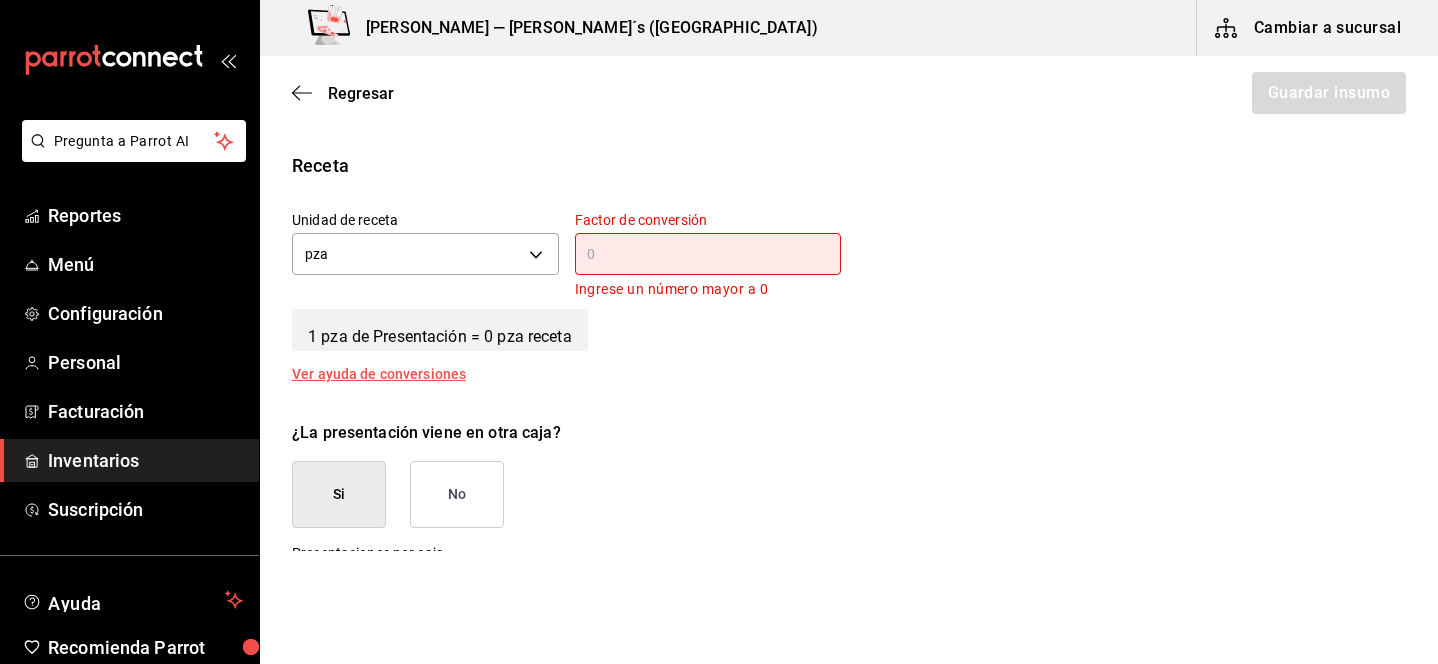 scroll, scrollTop: 697, scrollLeft: 0, axis: vertical 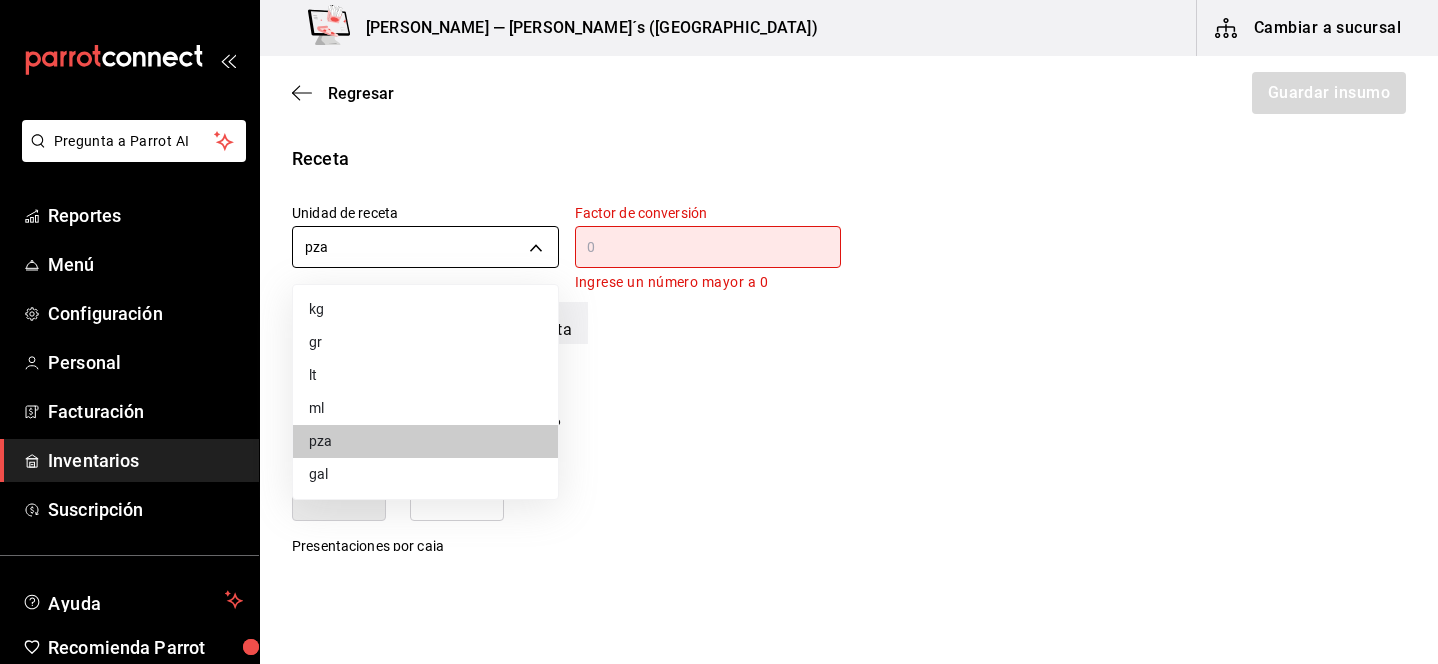 click on "Pregunta a Parrot AI Reportes   Menú   Configuración   Personal   Facturación   Inventarios   Suscripción   Ayuda Recomienda Parrot   [PERSON_NAME]   Sugerir nueva función   Bernies — [PERSON_NAME]´s ([GEOGRAPHIC_DATA]) Cambiar a sucursal Regresar Guardar insumo Insumo Nombre Agua [PERSON_NAME] Categoría de inventario Bebidas ​ Mínimo ​ Ideal ​ Insumo de producción Este insumo se produce con una receta de producción Presentación Proveedor Agua Chorrito ​ Cód. de producto/Descripción Nombre de presentación Precio sin impuesto $25 ​ Impuestos Elige una opción Precio con impuestos $25.00 ​ Unidad de presentación 1 pza UNIT ​ Receta Unidad de receta pza UNIT Factor de conversión ​ Ingrese un número mayor a 0 1 pza de Presentación = 0 pza receta Ver ayuda de conversiones ¿La presentación  viene en otra caja? Si No Presentaciones por caja ​   de 1 pza Unidades de conteo pza Presentación (1 pza) GANA 1 MES GRATIS EN TU SUSCRIPCIÓN AQUÍ Pregunta a Parrot AI Reportes   Menú   Configuración" at bounding box center (719, 275) 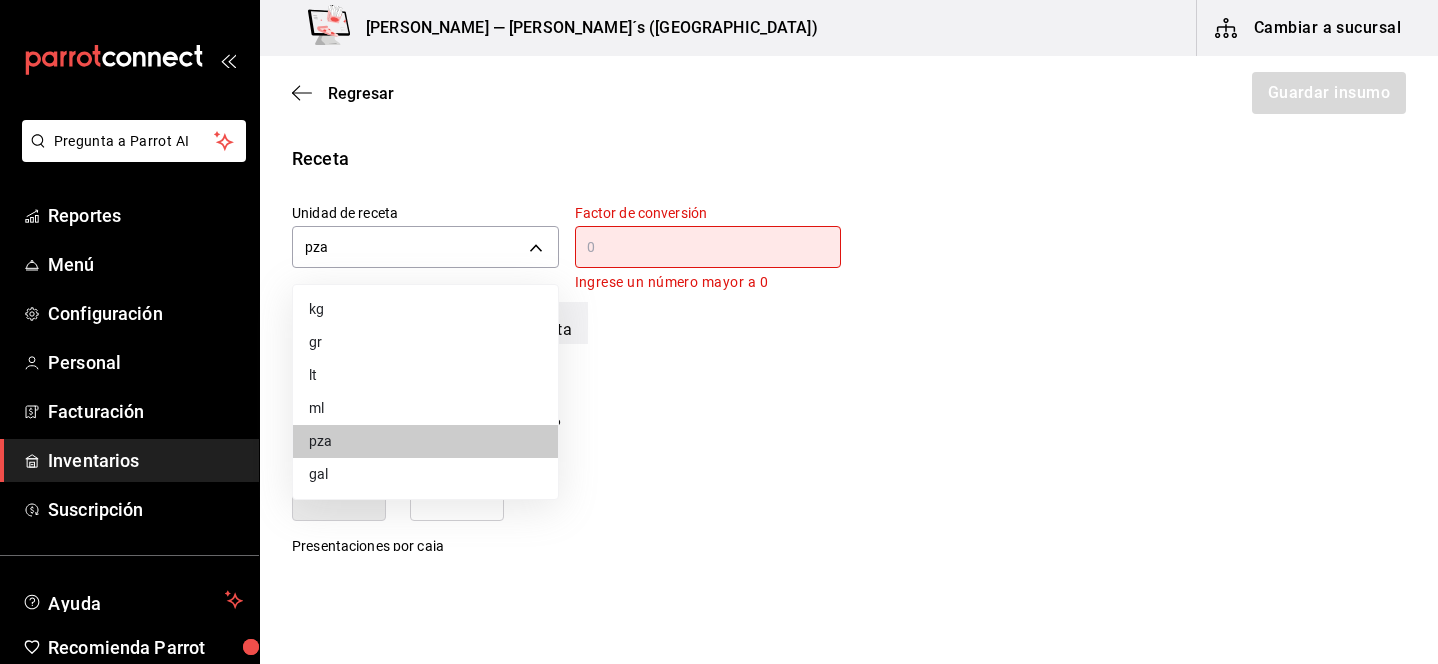 click on "lt" at bounding box center [425, 375] 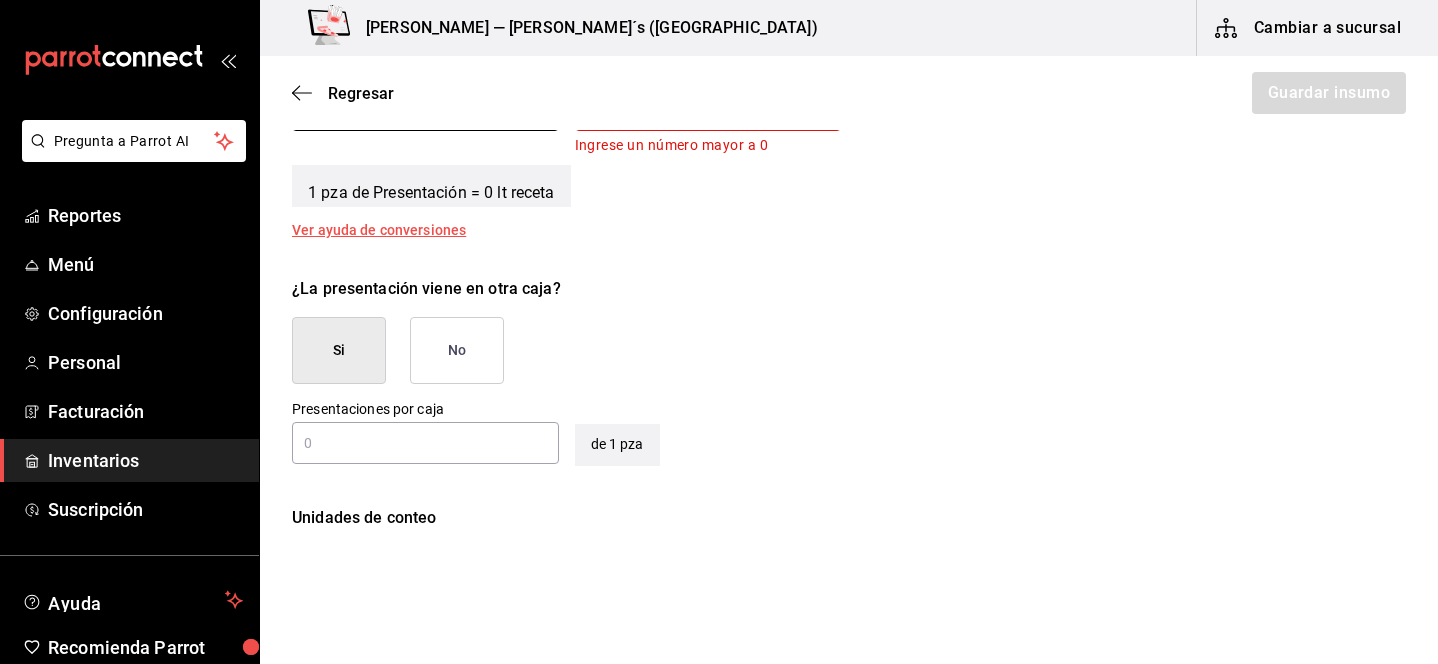 scroll, scrollTop: 860, scrollLeft: 0, axis: vertical 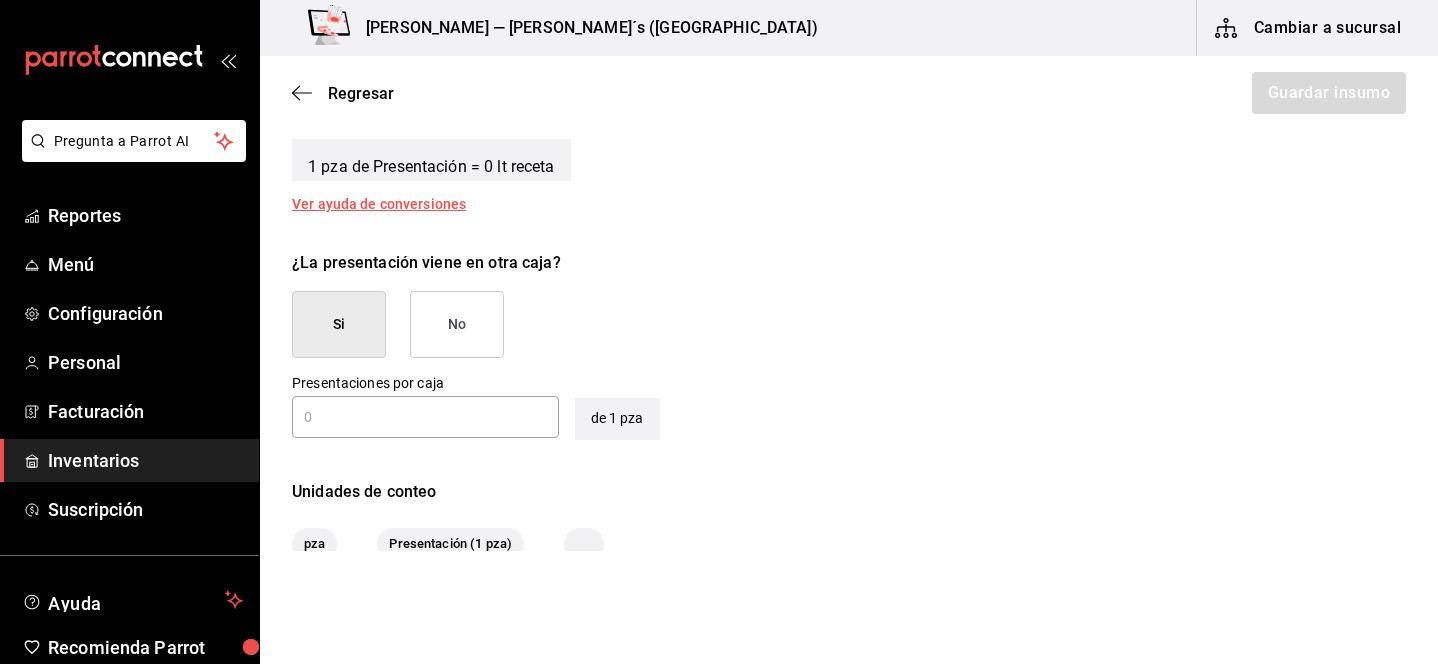 click on "No" at bounding box center [457, 324] 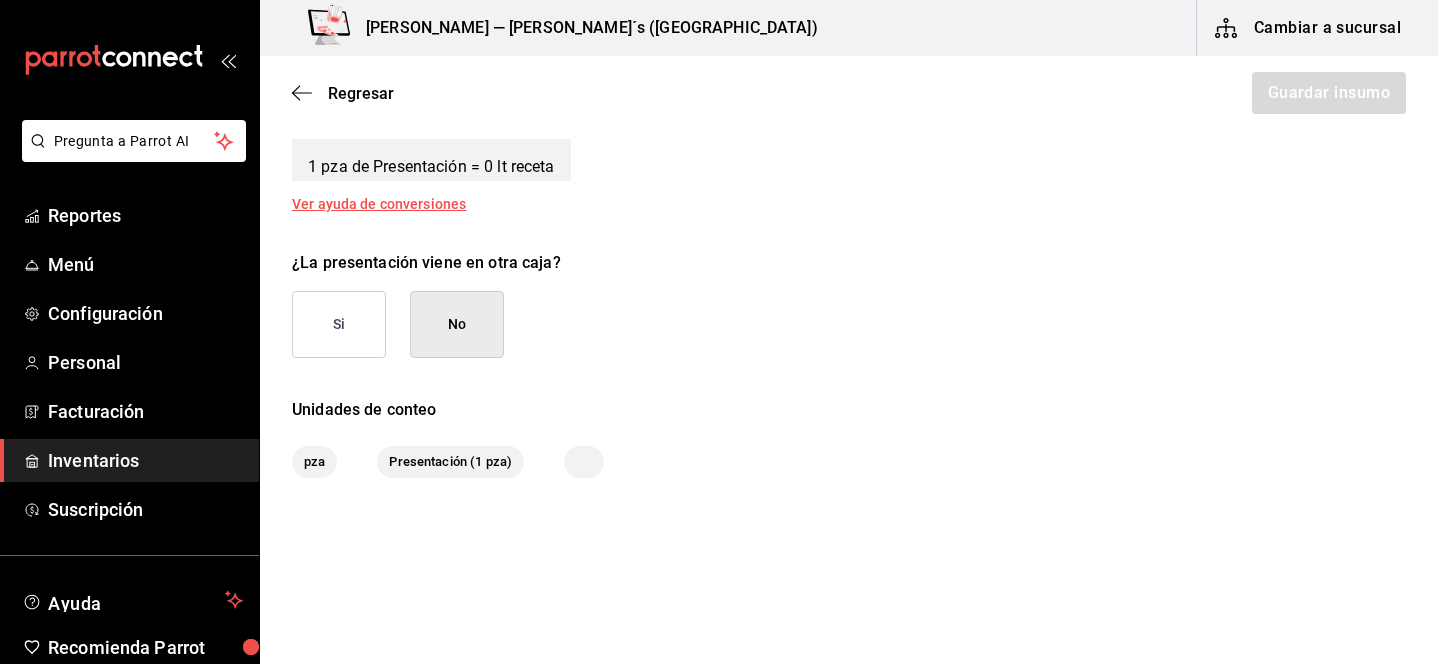 click on "Si" at bounding box center [339, 324] 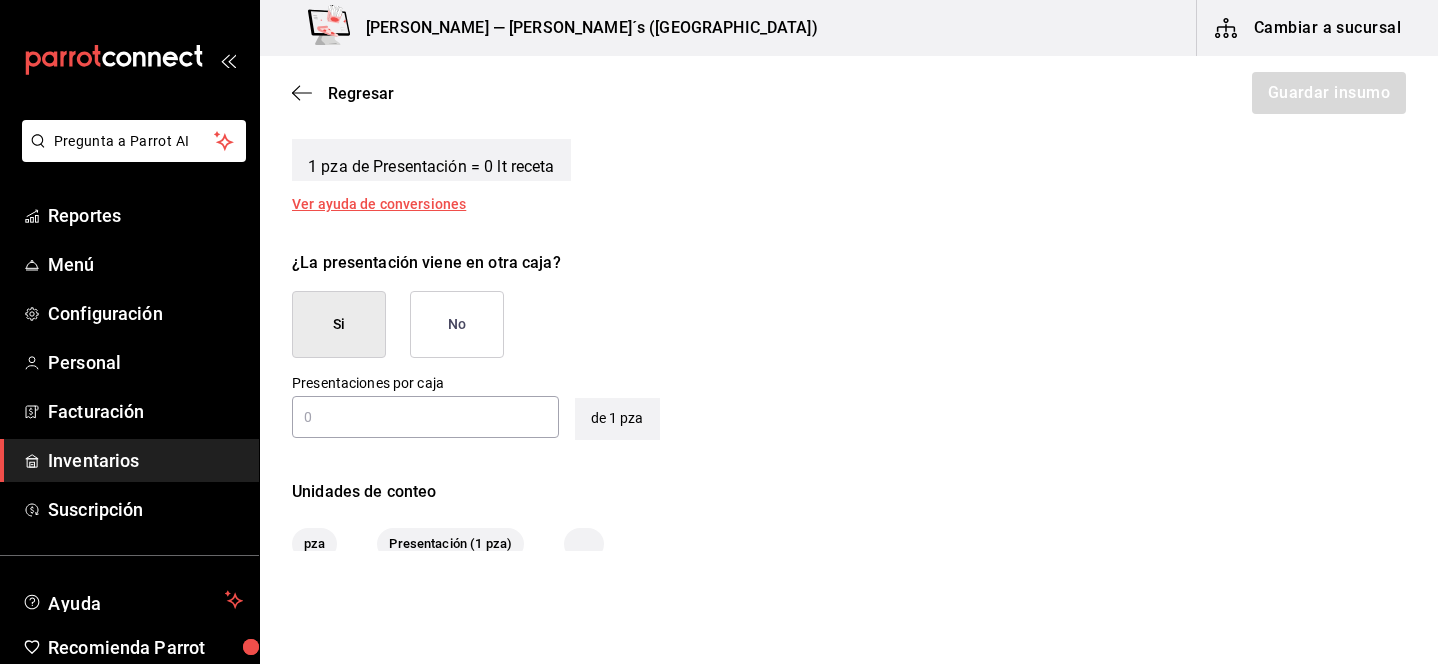 click at bounding box center [425, 417] 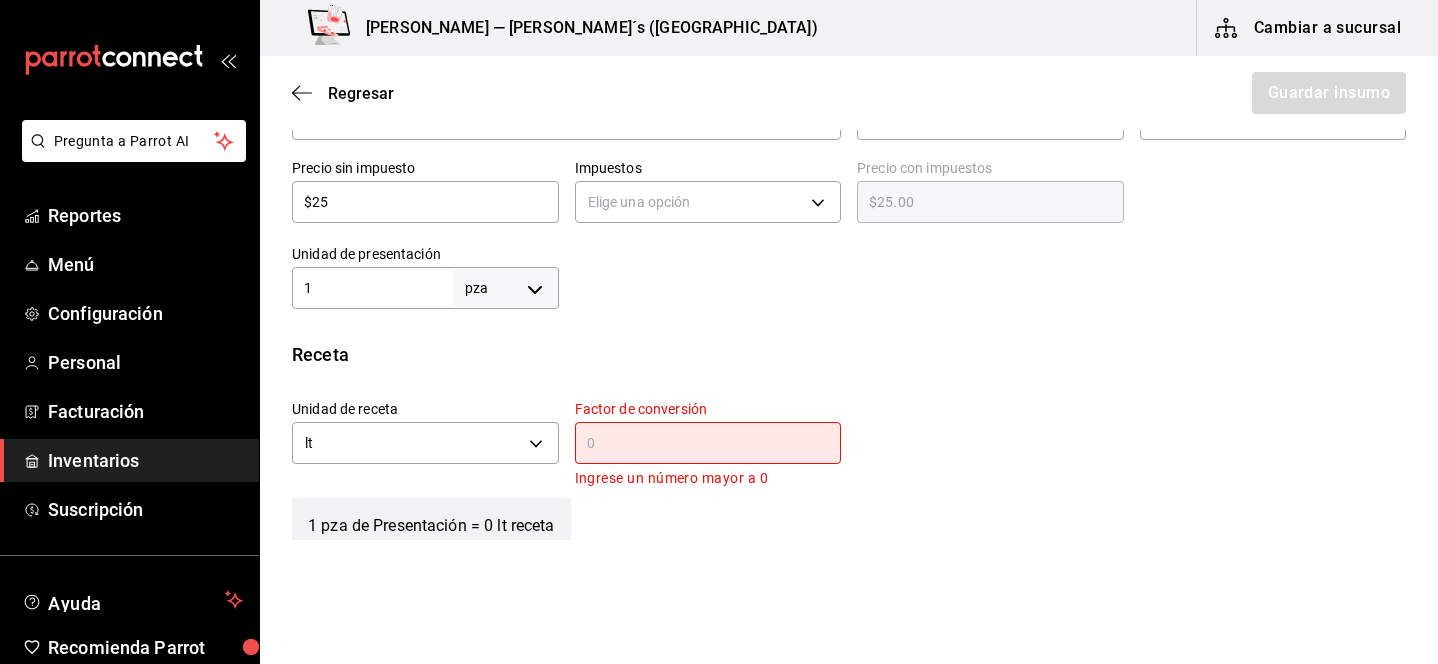 scroll, scrollTop: 488, scrollLeft: 0, axis: vertical 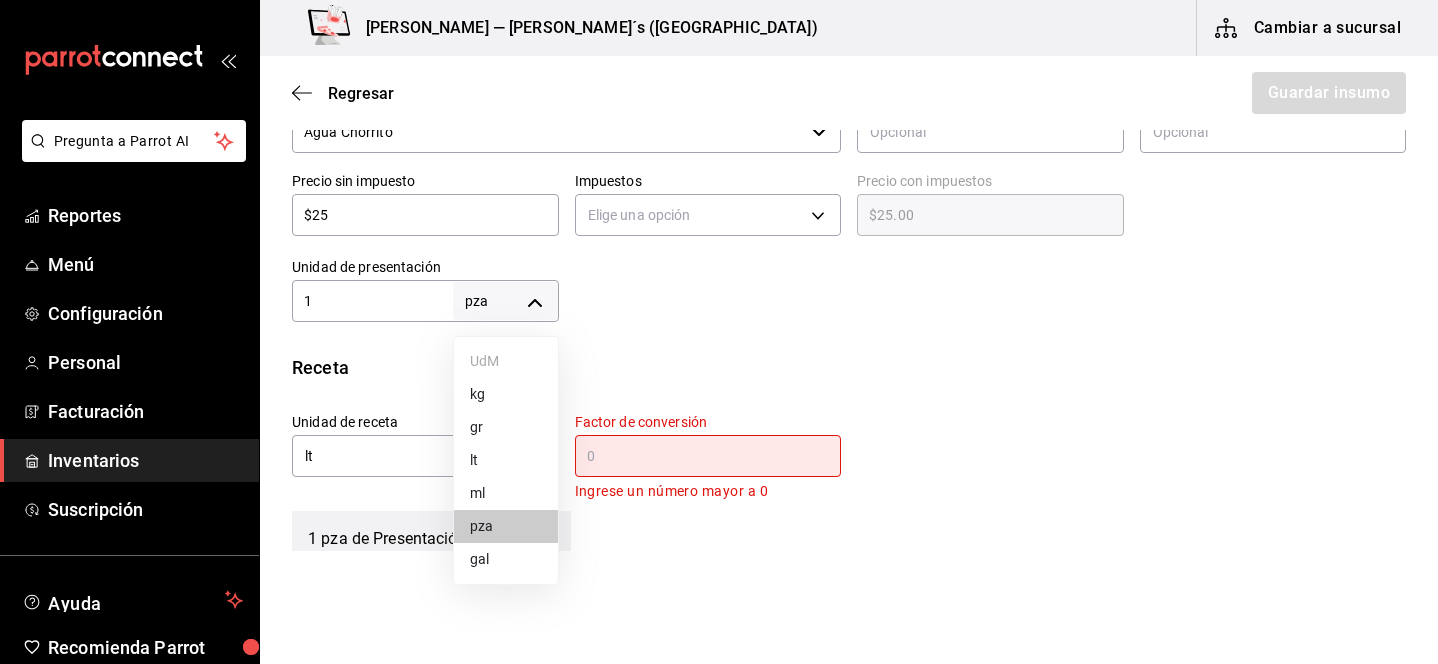 click on "Pregunta a Parrot AI Reportes   Menú   Configuración   Personal   Facturación   Inventarios   Suscripción   Ayuda Recomienda Parrot   [PERSON_NAME]   Sugerir nueva función   Bernies — [PERSON_NAME]´s ([GEOGRAPHIC_DATA]) Cambiar a sucursal Regresar Guardar insumo Insumo Nombre Agua [PERSON_NAME] Categoría de inventario Bebidas ​ Mínimo ​ Ideal ​ Insumo de producción Este insumo se produce con una receta de producción Presentación Proveedor Agua Chorrito ​ Cód. de producto/Descripción Nombre de presentación Precio sin impuesto $25 ​ Impuestos Elige una opción Precio con impuestos $25.00 ​ Unidad de presentación 1 pza UNIT ​ Receta Unidad de receta lt LITER Factor de conversión ​ Ingrese un número mayor a 0 1 pza de Presentación = 0 lt receta Ver ayuda de conversiones ¿La presentación  viene en otra caja? Si No Presentaciones por caja 1 ​ Caja con 1  de 1 pza Unidades de conteo pza Presentación (1 pza) Caja (1*1 pza) GANA 1 MES GRATIS EN TU SUSCRIPCIÓN AQUÍ Pregunta a Parrot AI Reportes" at bounding box center (719, 275) 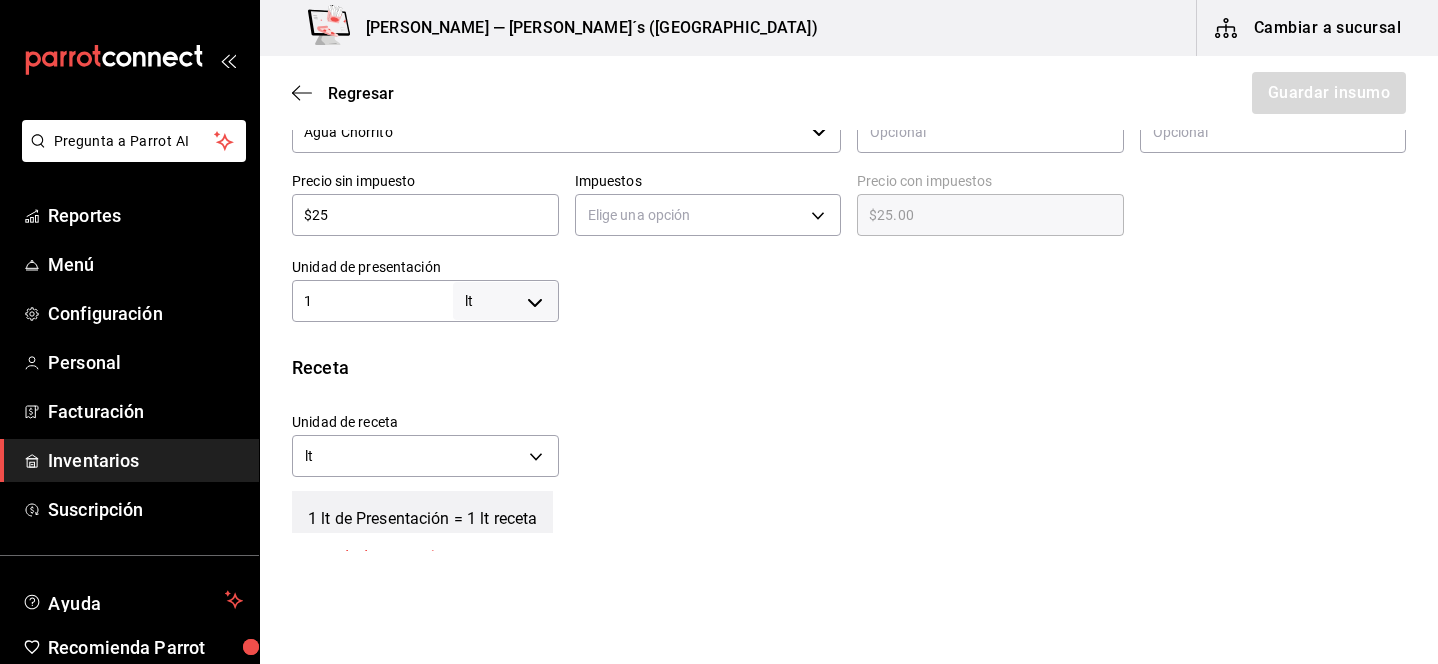 click on "1" at bounding box center [372, 301] 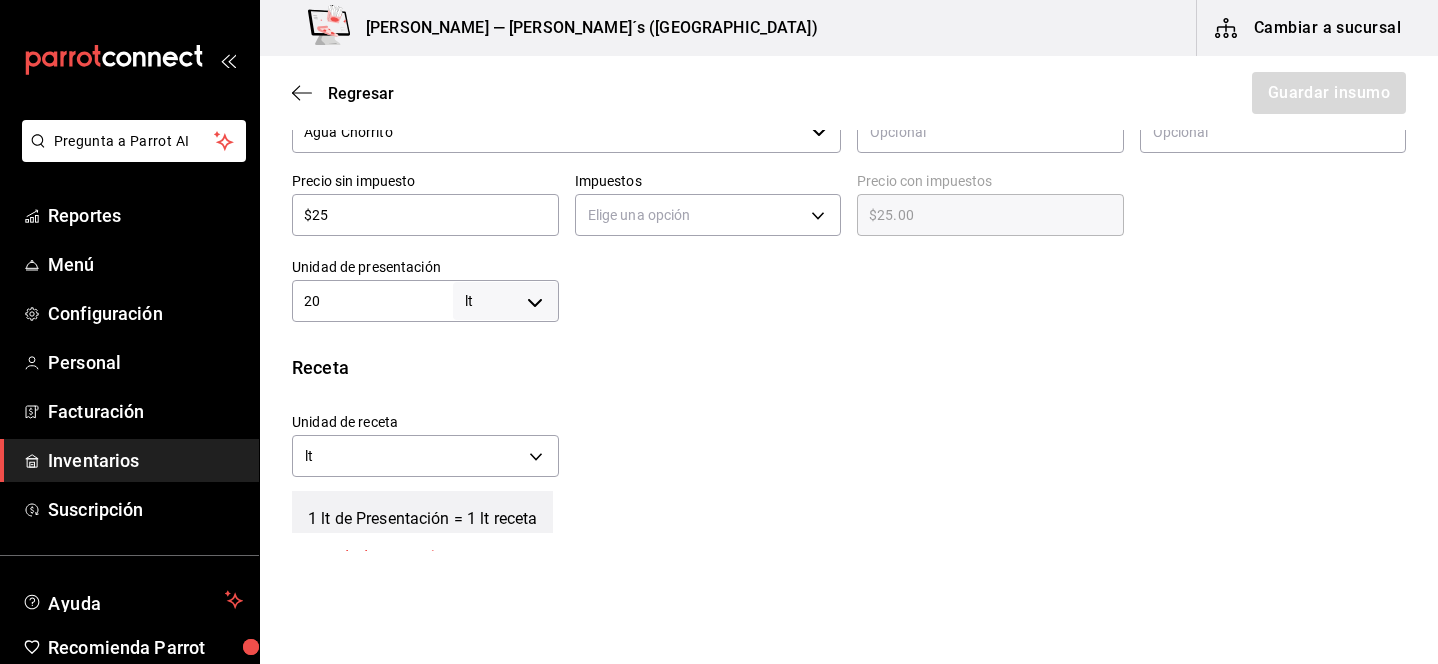 click on "Receta" at bounding box center (849, 367) 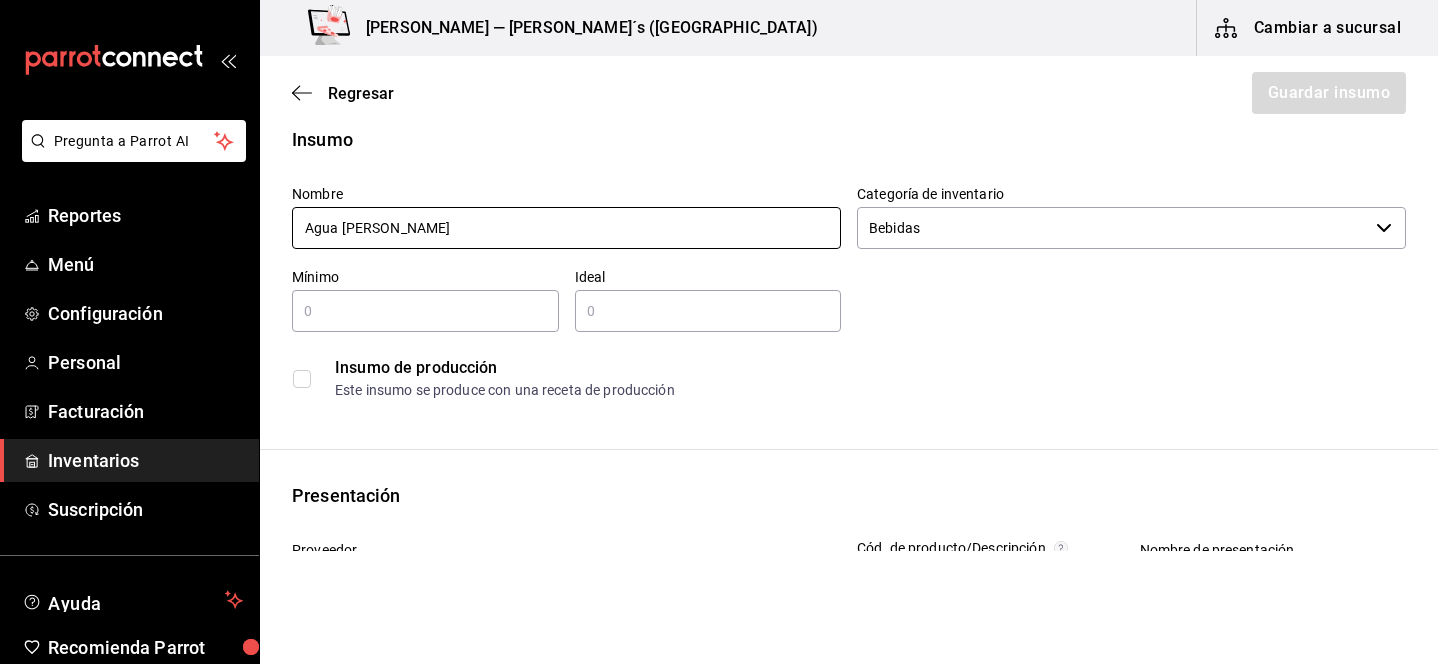 scroll, scrollTop: 24, scrollLeft: 0, axis: vertical 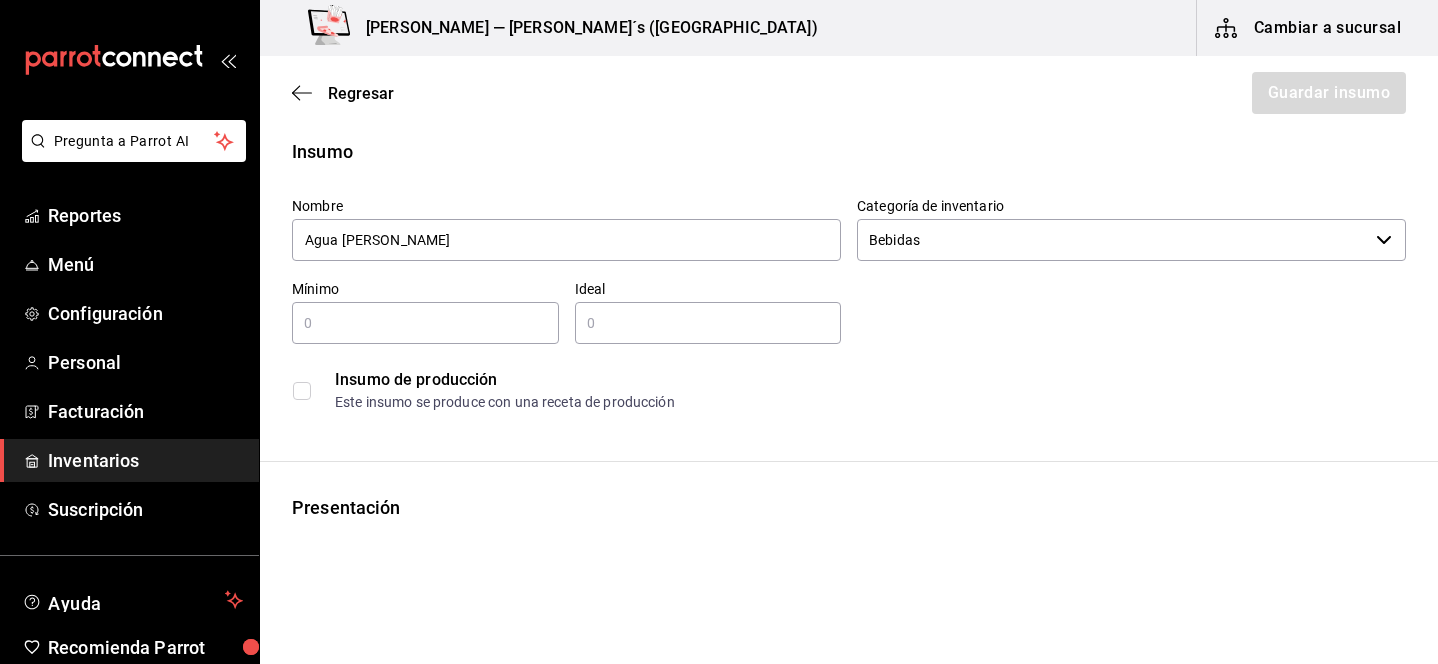 click at bounding box center (425, 323) 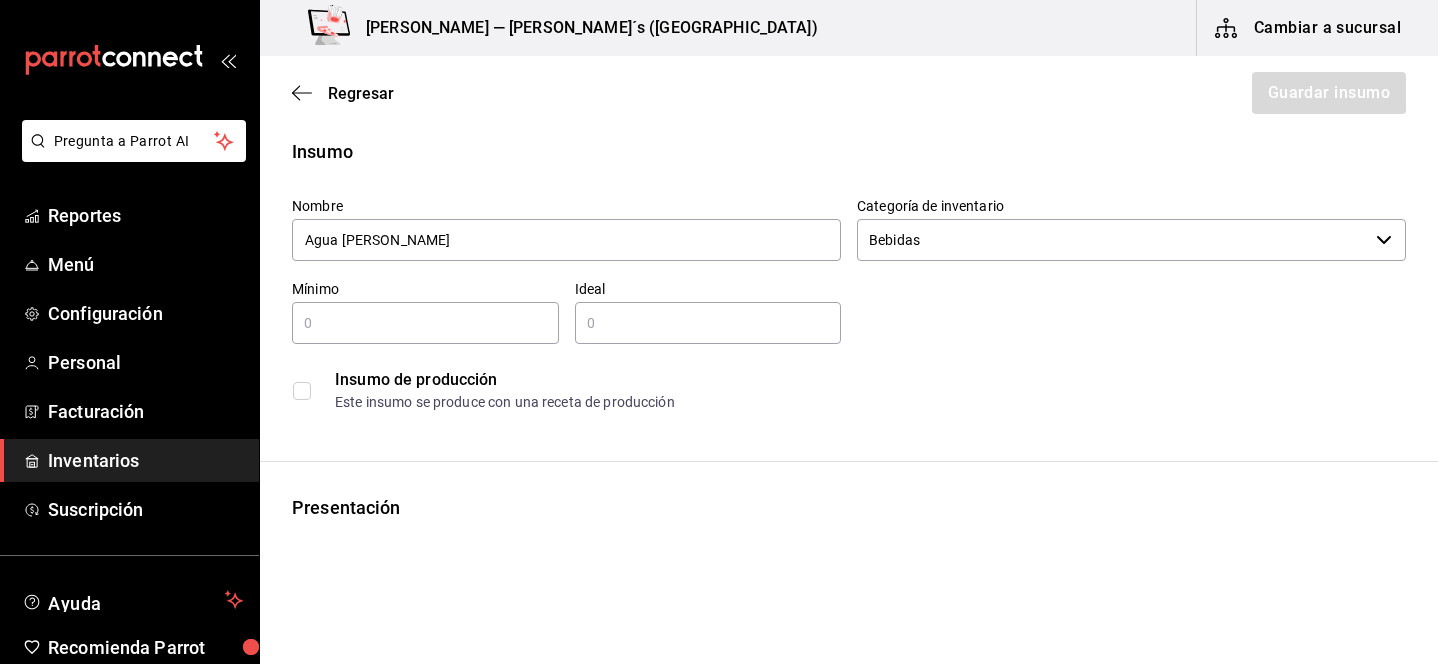 click on "​" at bounding box center (708, 323) 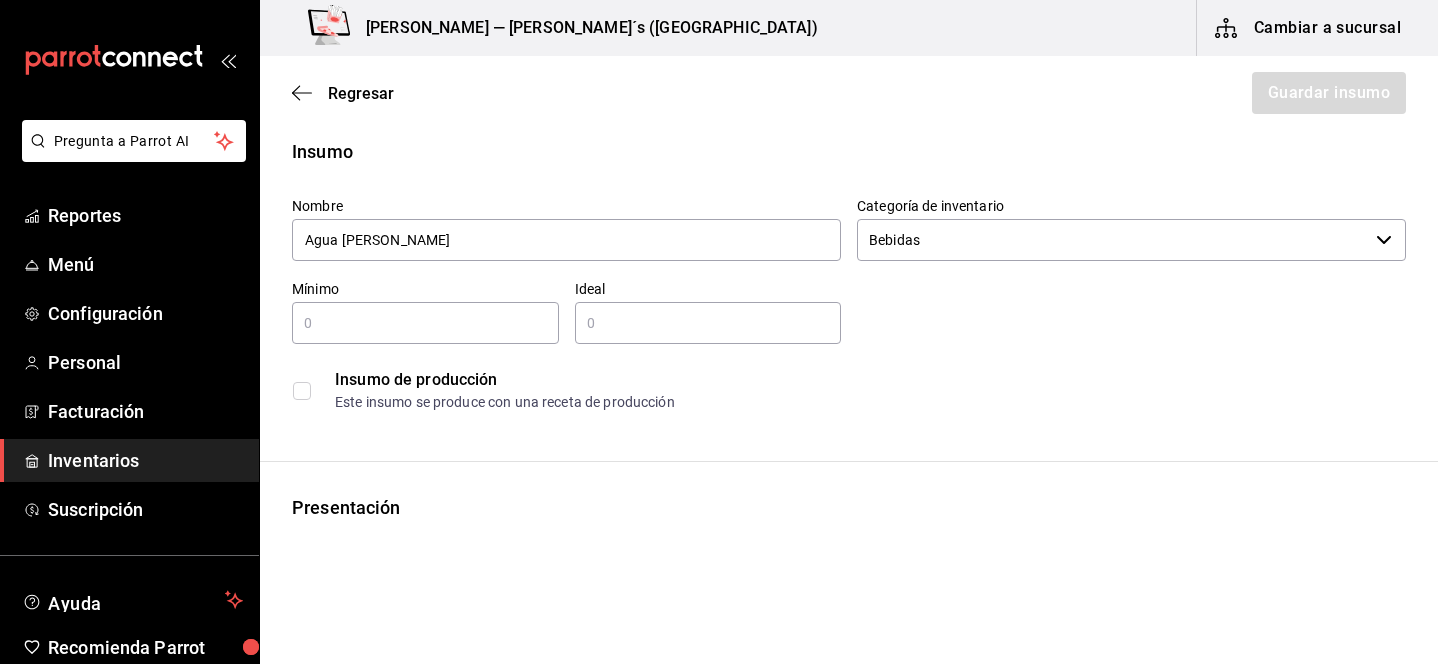 click at bounding box center (425, 323) 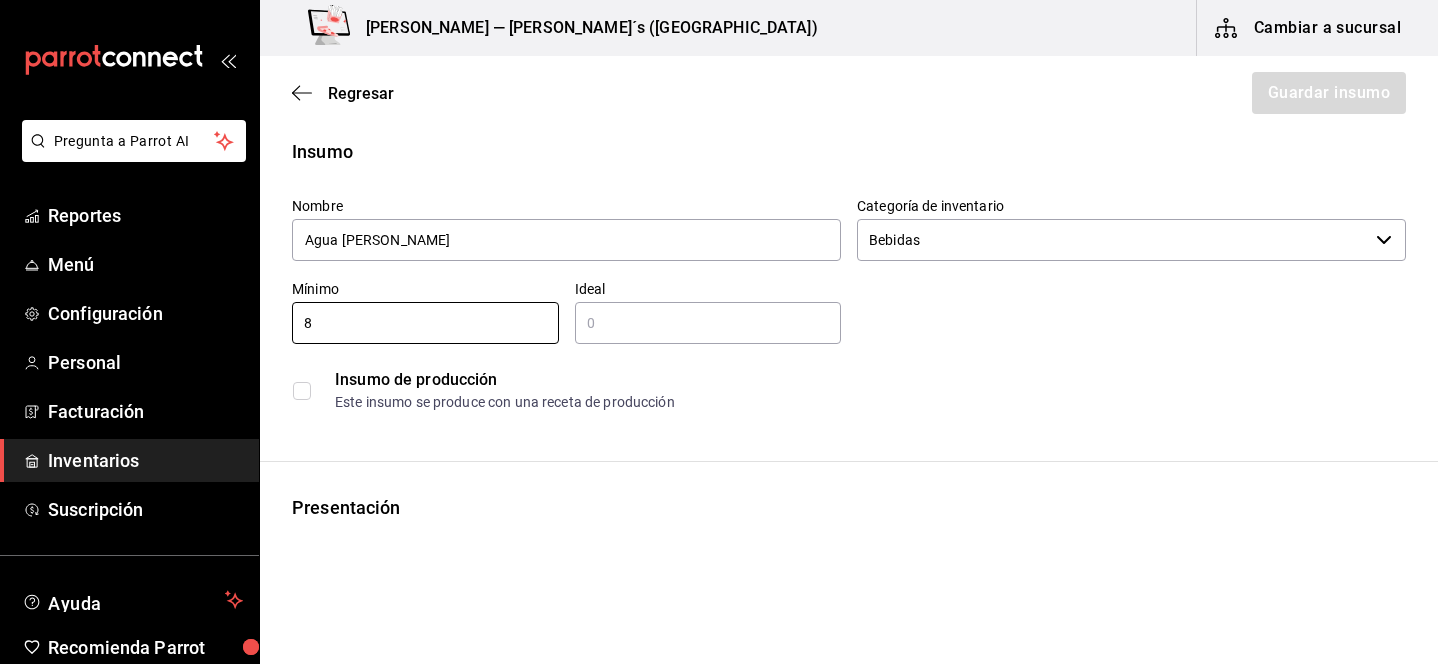 click at bounding box center (708, 323) 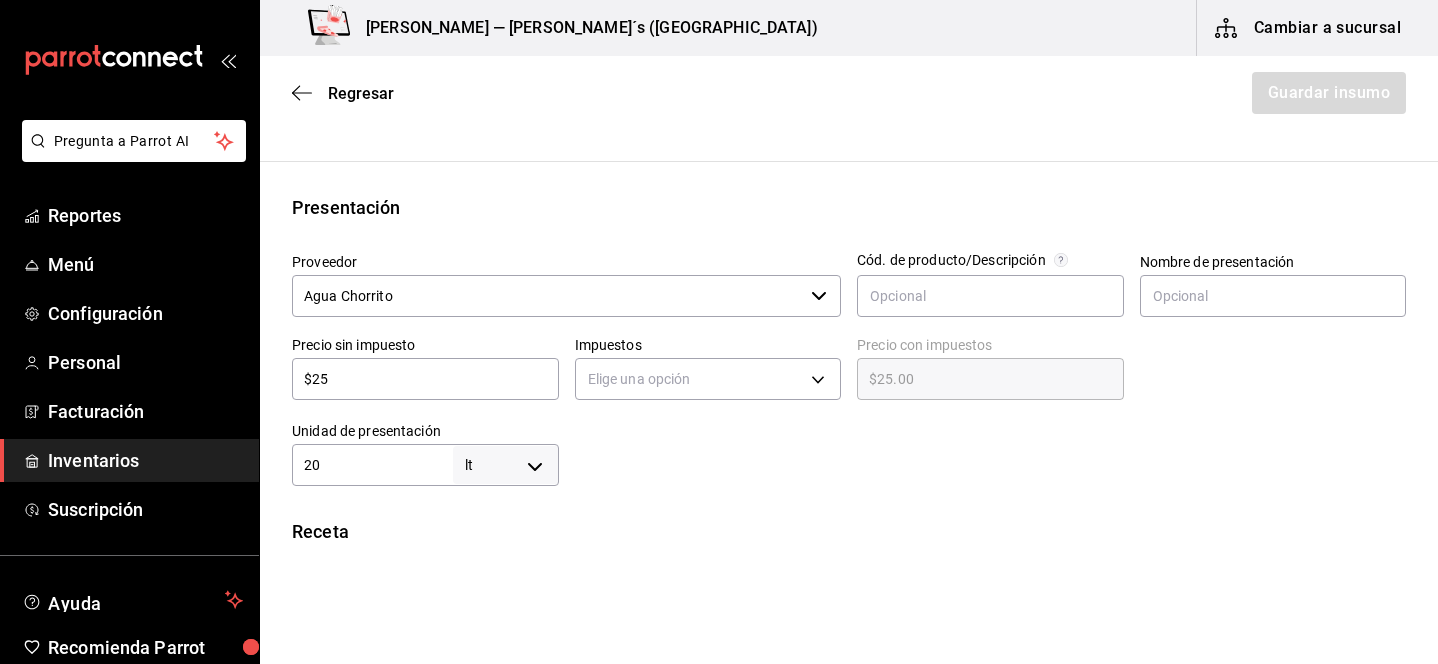 scroll, scrollTop: 325, scrollLeft: 0, axis: vertical 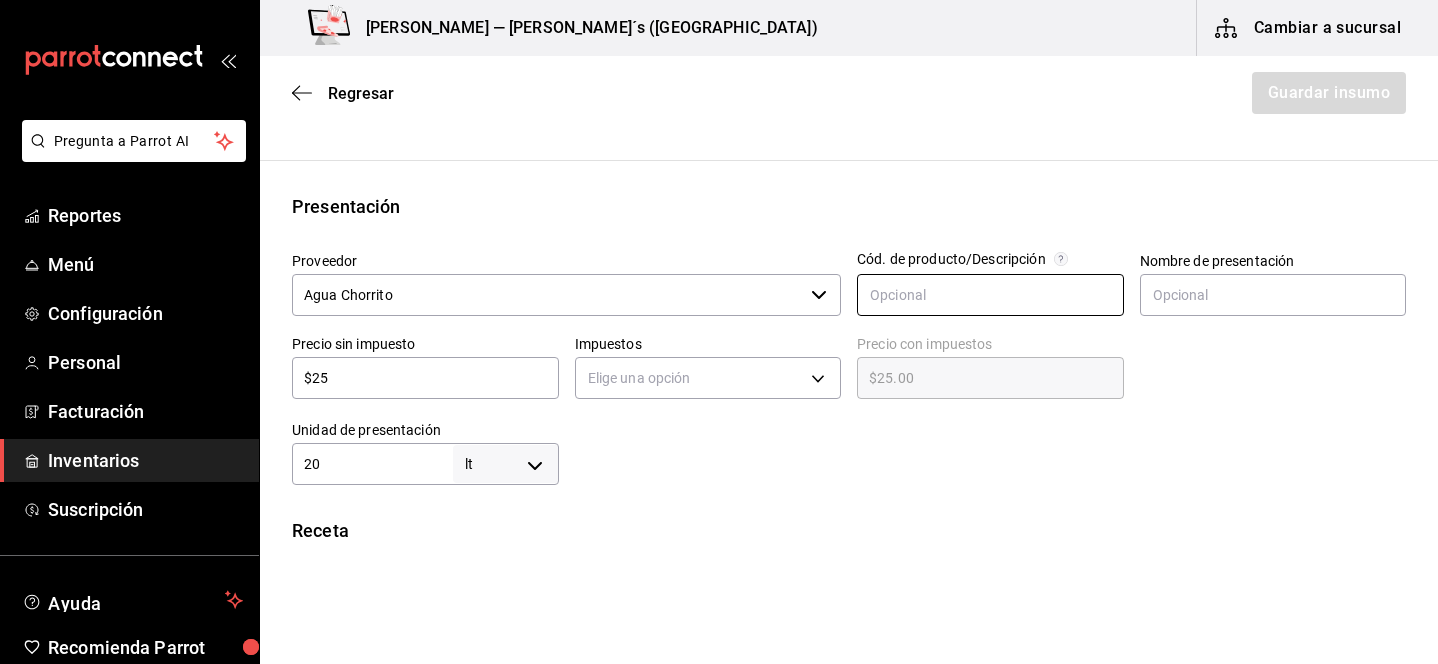 click at bounding box center (990, 295) 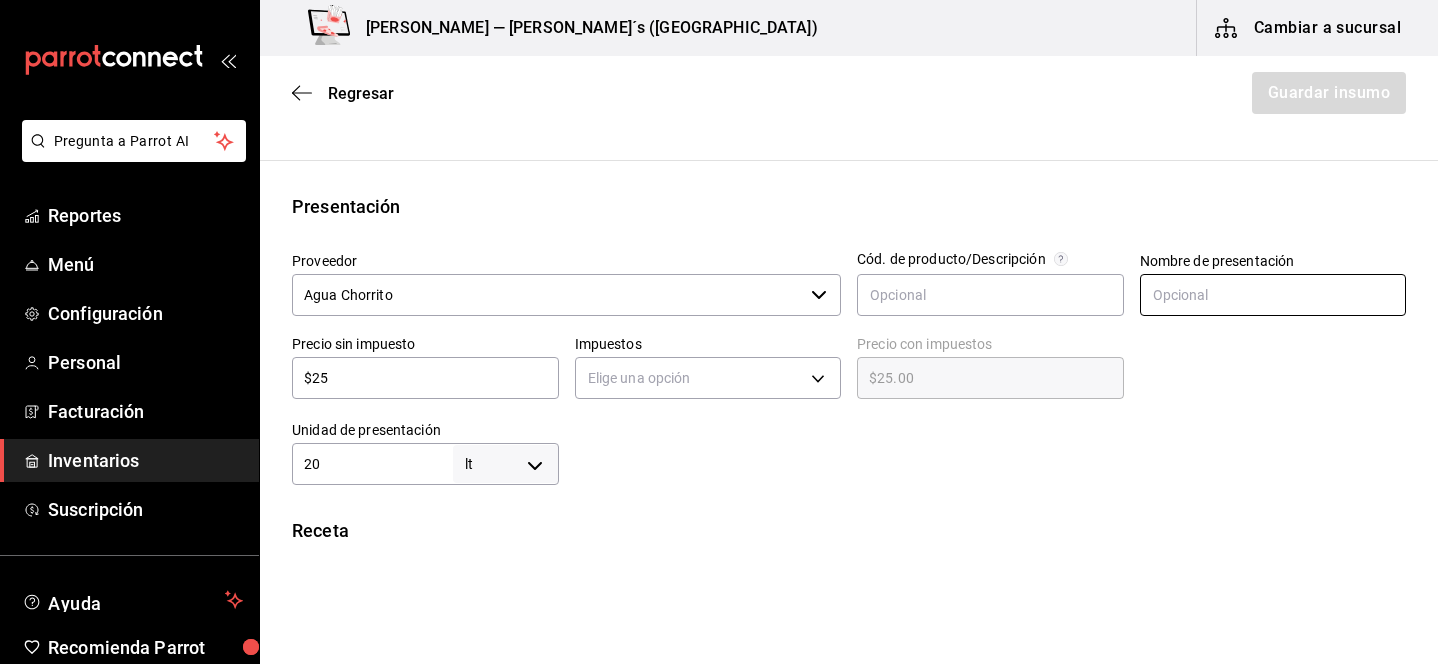 click at bounding box center [1273, 295] 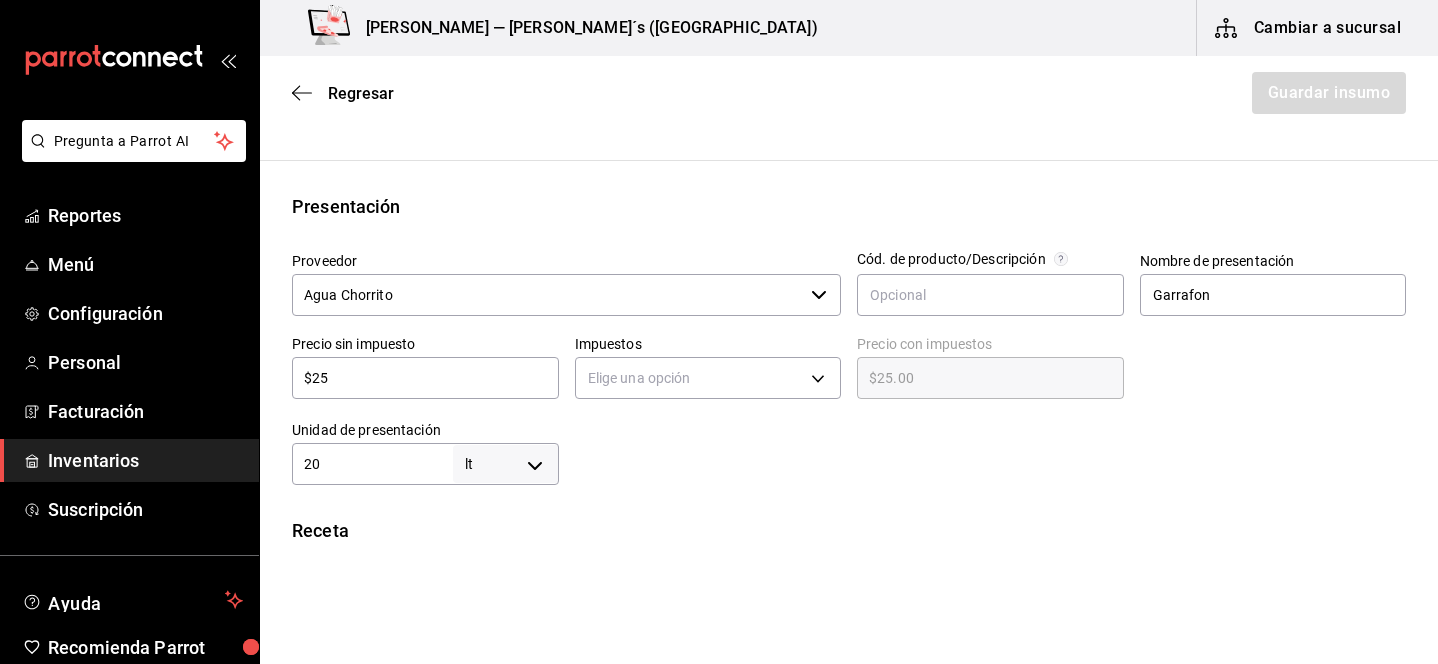 click at bounding box center [983, 445] 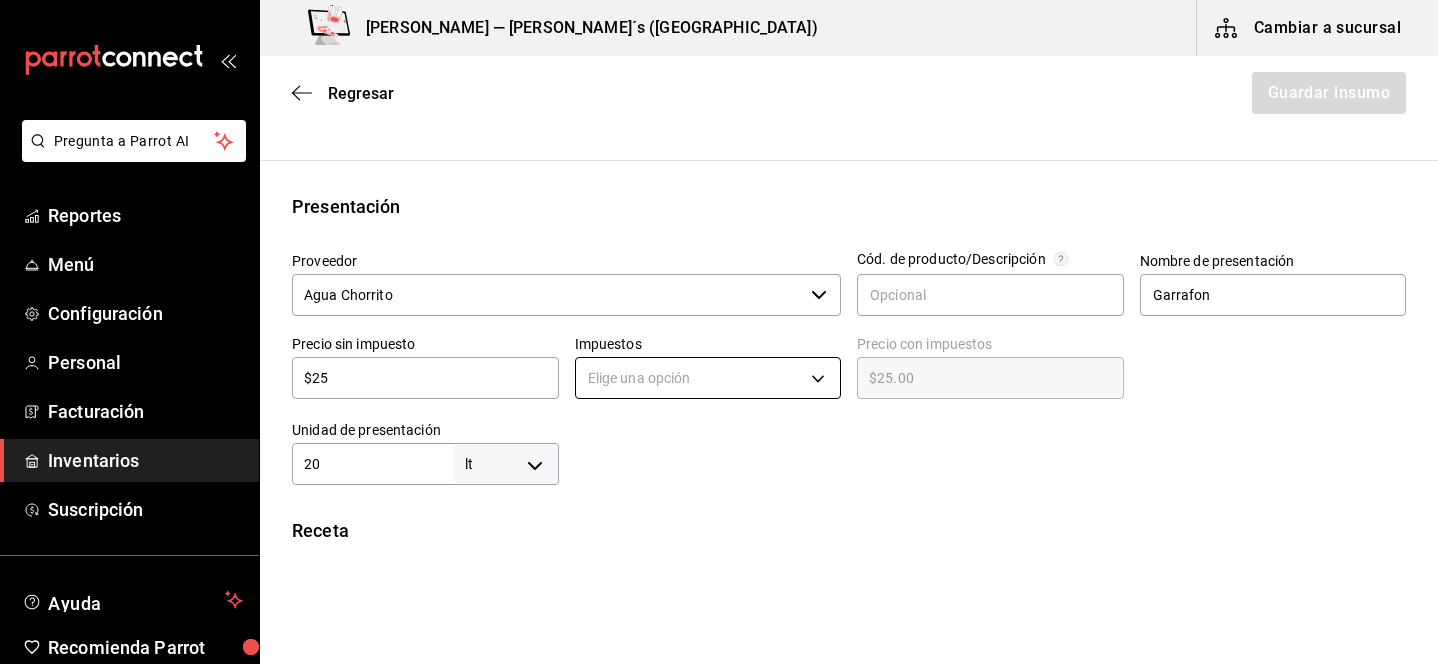 click on "Pregunta a Parrot AI Reportes   Menú   Configuración   Personal   Facturación   Inventarios   Suscripción   Ayuda Recomienda Parrot   [PERSON_NAME]   Sugerir nueva función   Bernies — [PERSON_NAME]´s ([GEOGRAPHIC_DATA]) Cambiar a sucursal Regresar Guardar insumo Insumo Nombre Agua [PERSON_NAME] Categoría de inventario Bebidas ​ Mínimo 8 ​ Ideal 20 ​ Insumo de producción Este insumo se produce con una receta de producción Presentación Proveedor Agua Chorrito ​ Cód. de producto/Descripción Nombre de presentación Garrafon Precio sin impuesto $25 ​ Impuestos Elige una opción Precio con impuestos $25.00 ​ Unidad de presentación 20 lt LITER ​ Receta Unidad de receta lt LITER Factor de conversión 20 ​ 1 lt de Garrafon = 1 lt receta Ver ayuda de conversiones ¿La presentación (Garrafon) viene en otra caja? Si No Presentaciones por caja 1 ​ Caja con 1 Garrafon de 20 lt Unidades de conteo lt [PERSON_NAME] (20 lt) Caja (1*20 lt) GANA 1 MES GRATIS EN TU SUSCRIPCIÓN AQUÍ Pregunta a Parrot AI Reportes" at bounding box center (719, 275) 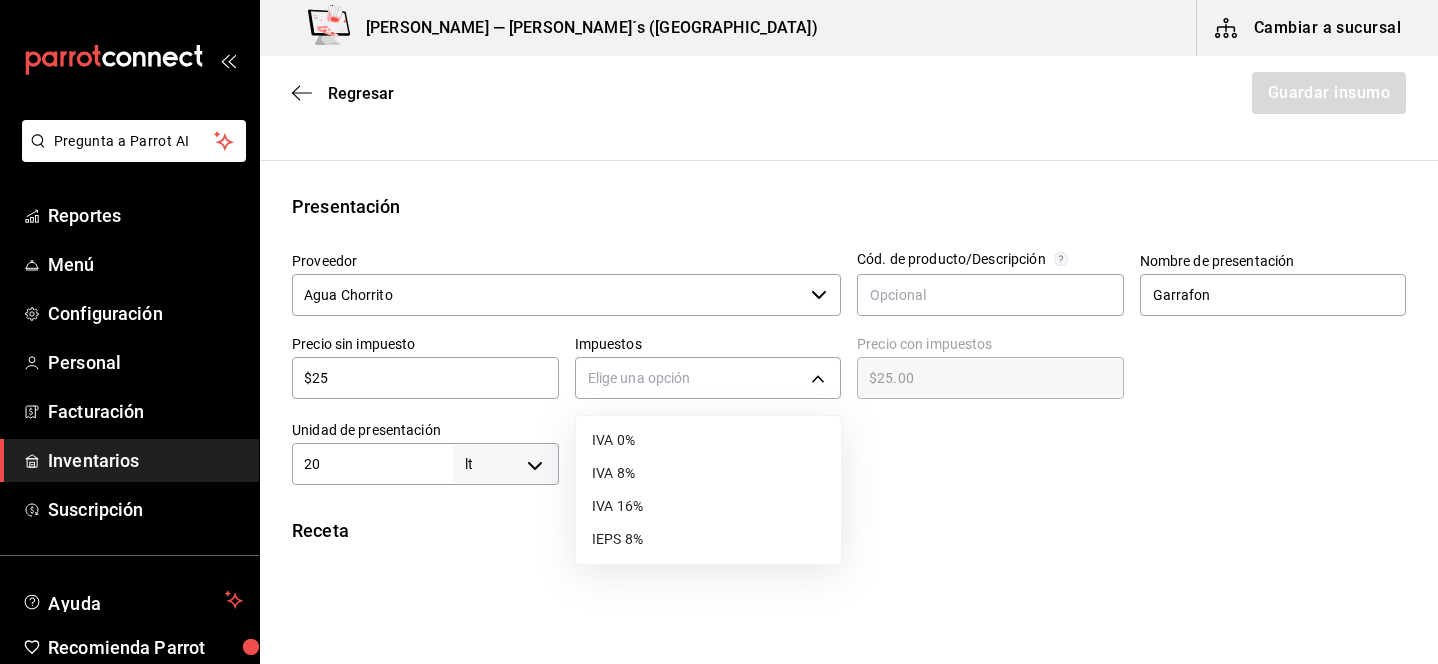 click on "IVA 0%" at bounding box center [708, 440] 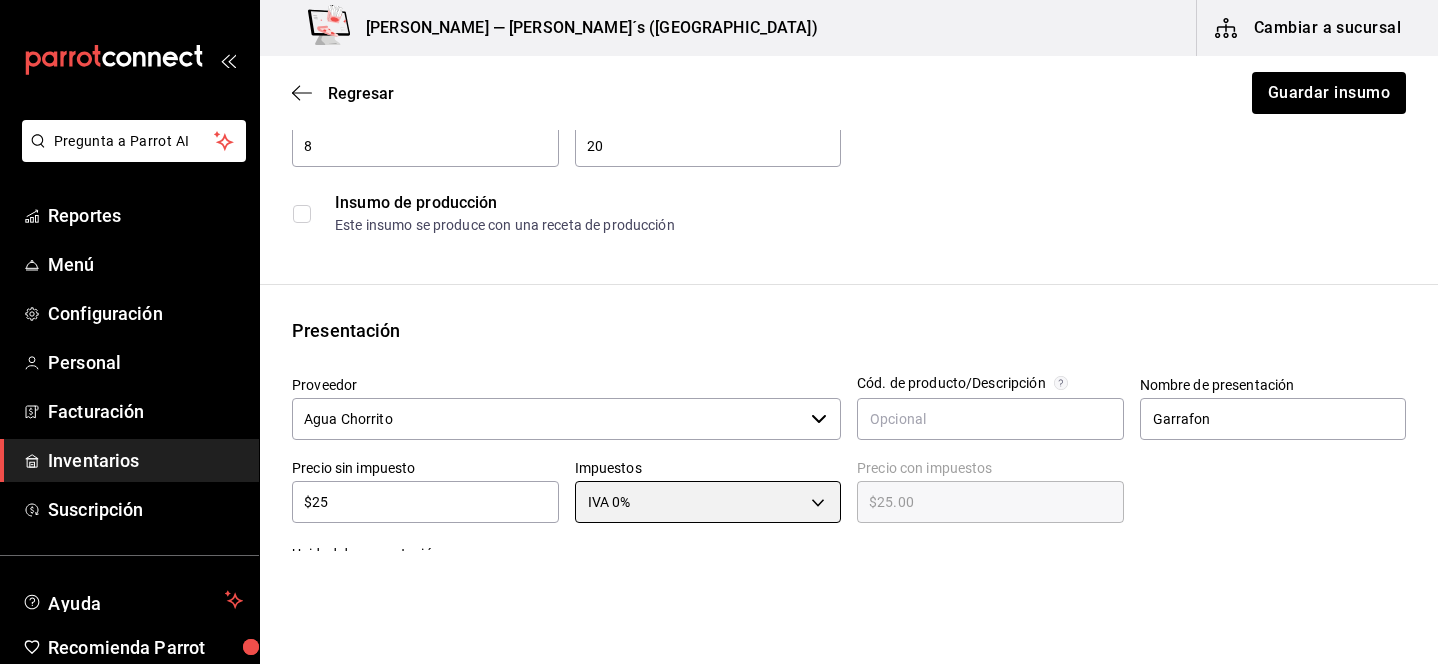 scroll, scrollTop: 24, scrollLeft: 0, axis: vertical 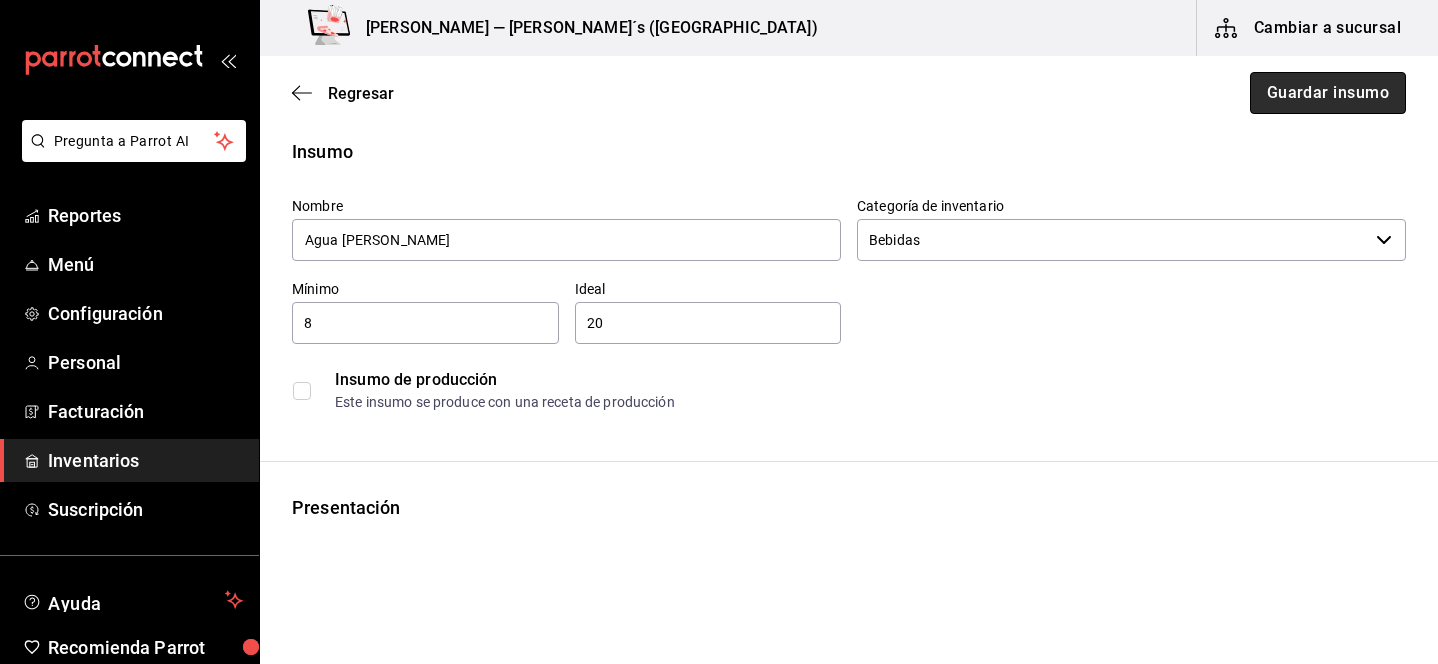 click on "Guardar insumo" at bounding box center (1328, 93) 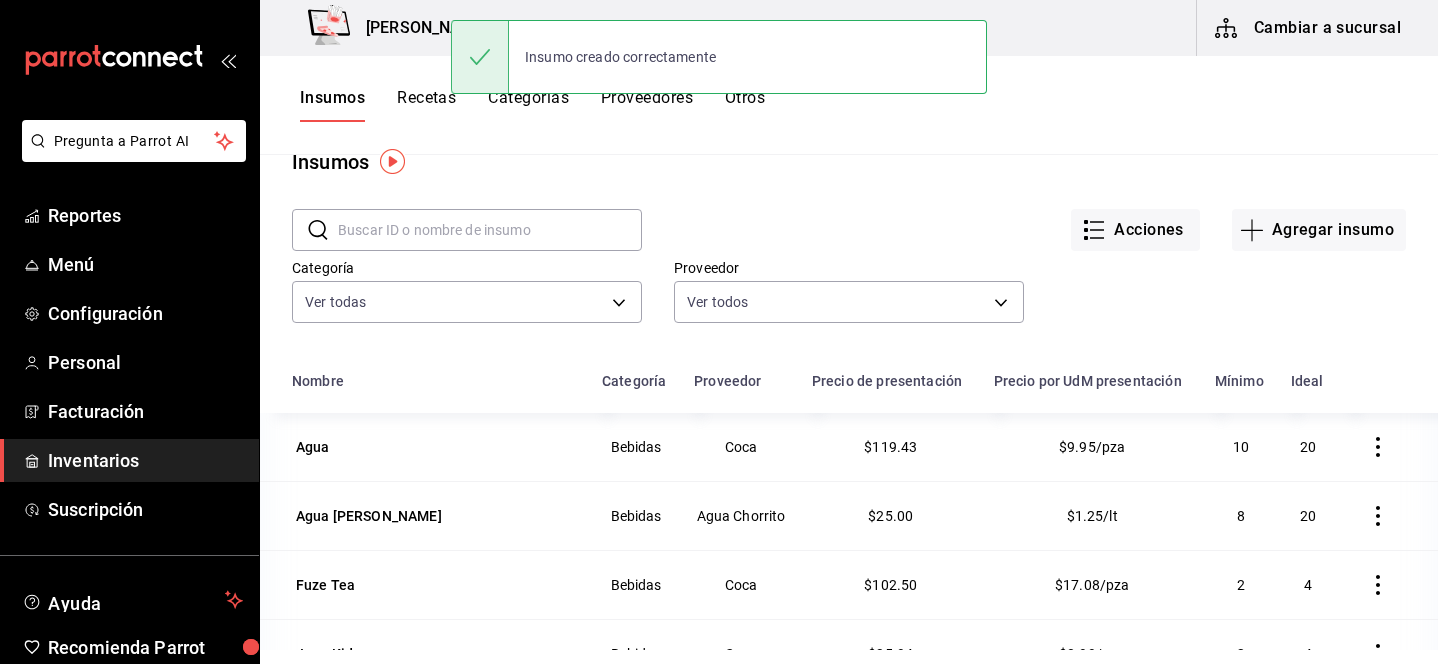 scroll, scrollTop: 41, scrollLeft: 0, axis: vertical 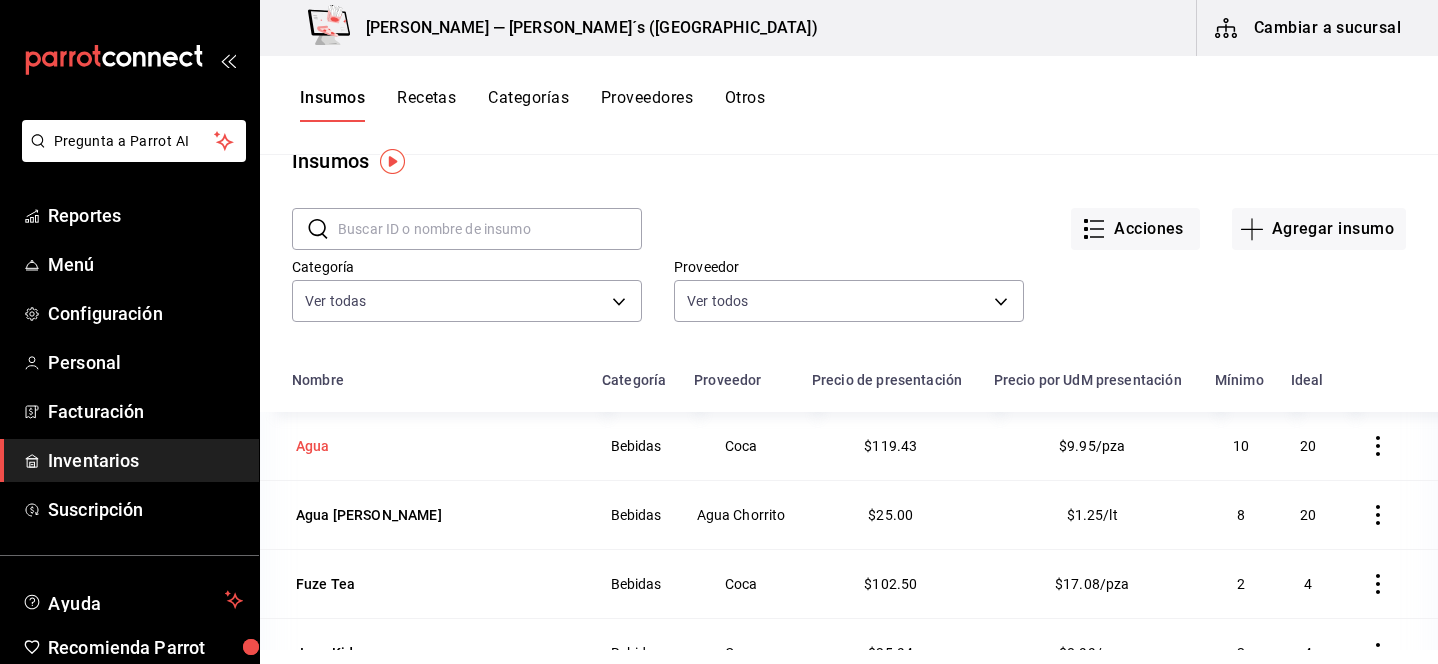 click on "Agua" at bounding box center [313, 446] 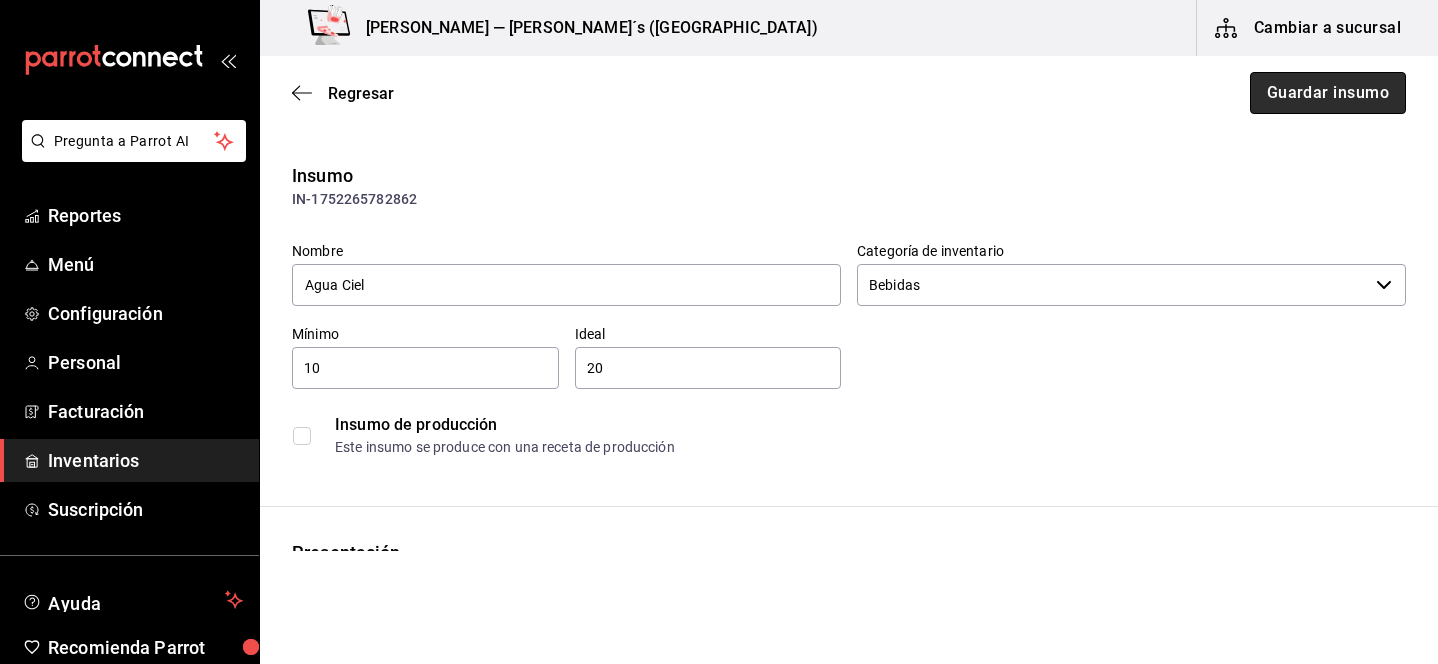 click on "Guardar insumo" at bounding box center [1328, 93] 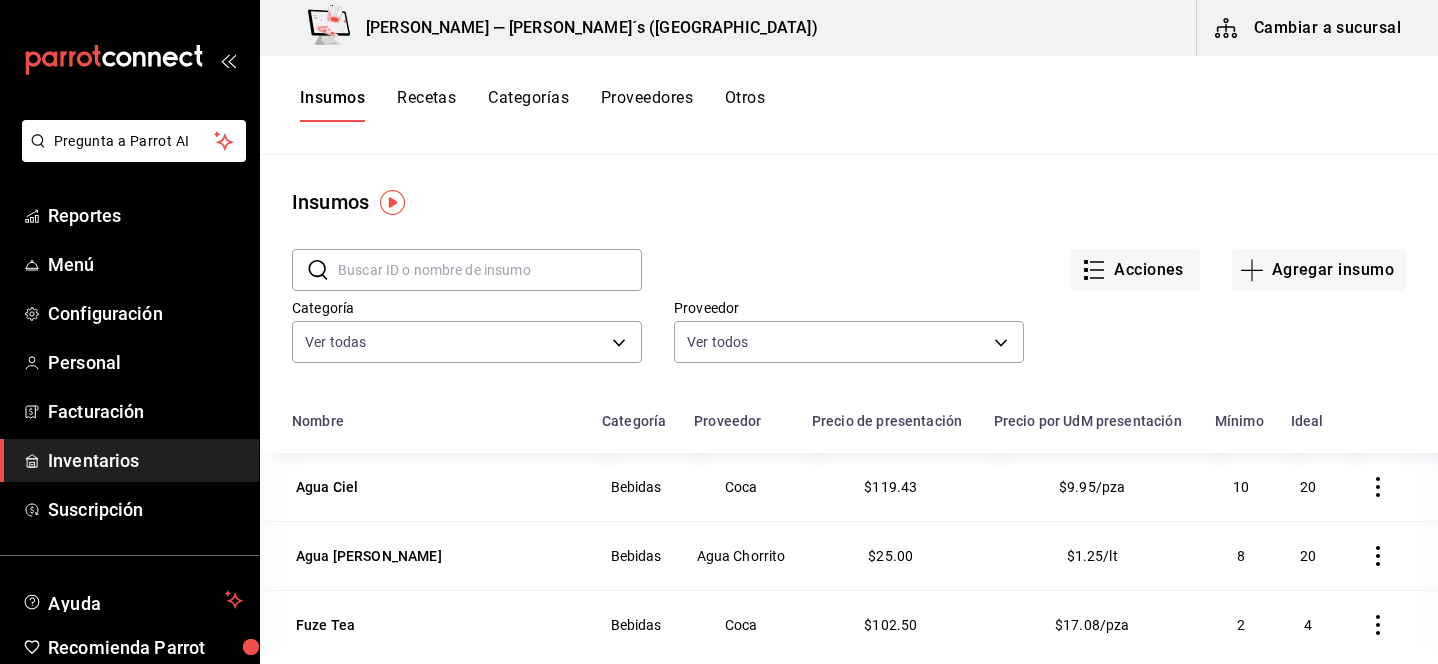 scroll, scrollTop: 48, scrollLeft: 0, axis: vertical 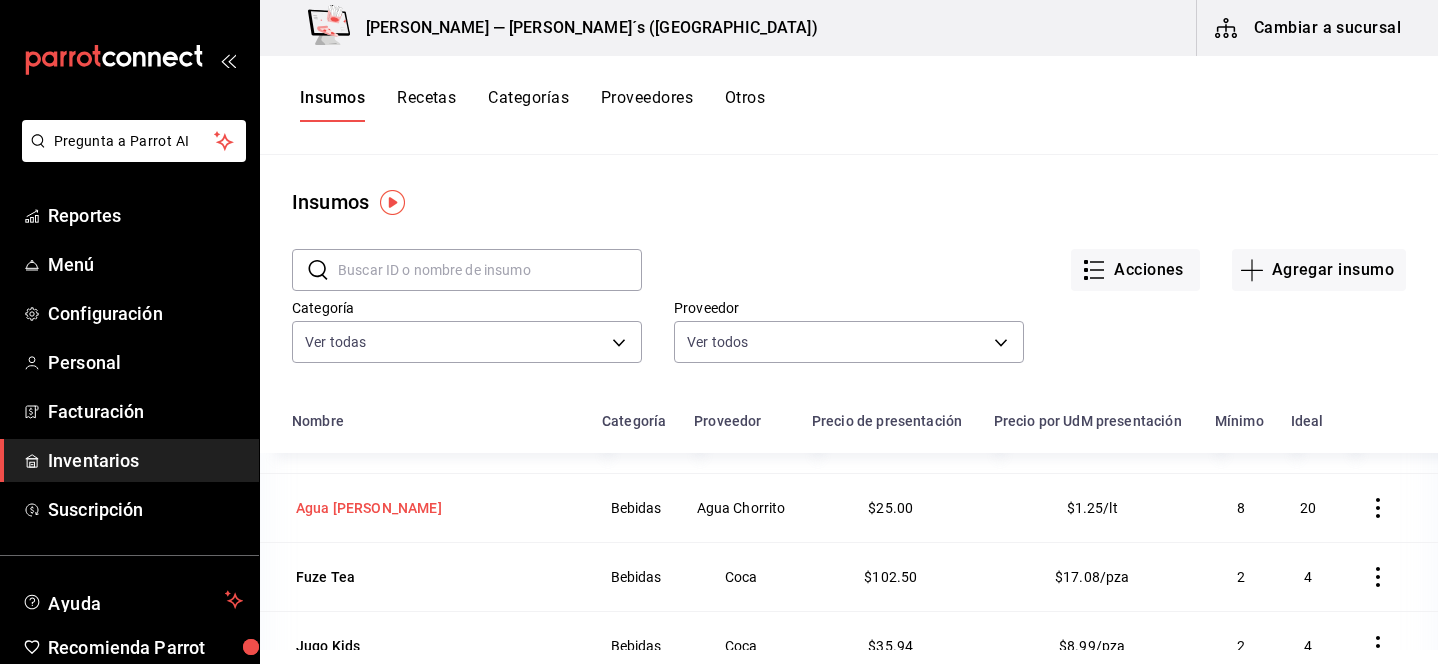 click on "Agua [PERSON_NAME]" at bounding box center (369, 508) 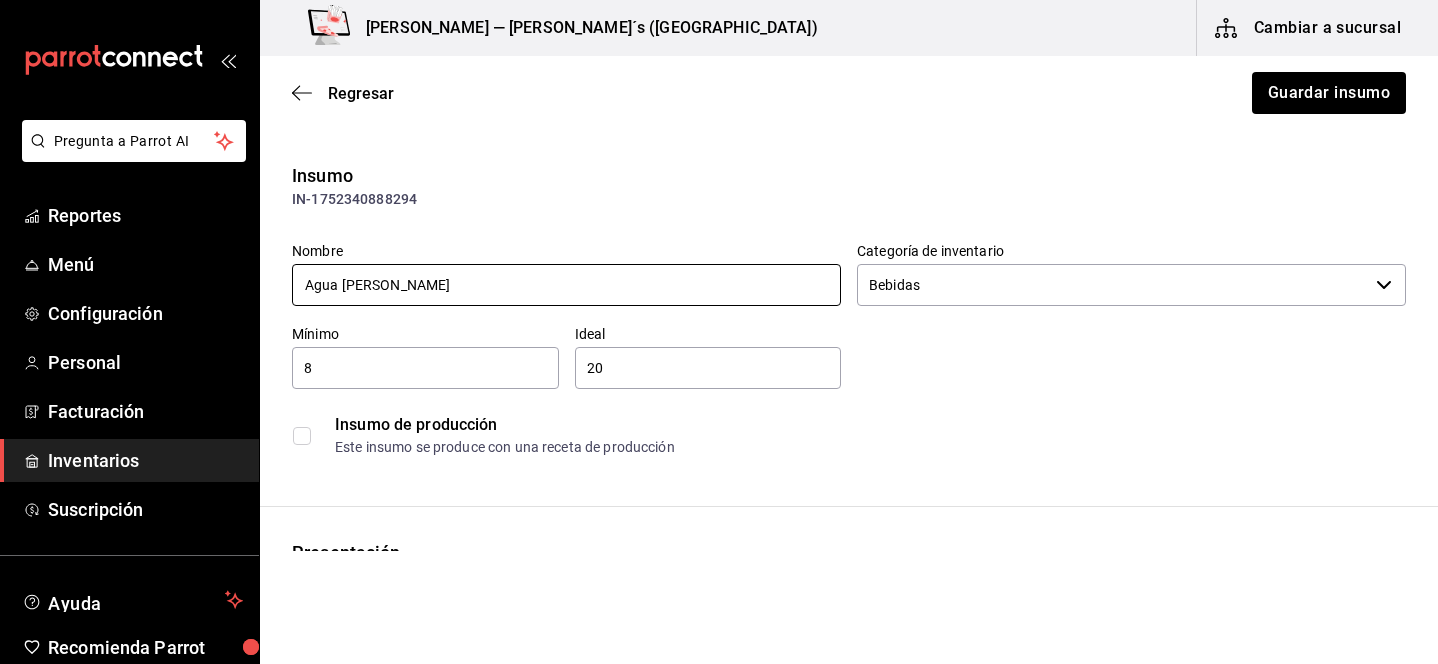 click on "Agua [PERSON_NAME]" at bounding box center [566, 285] 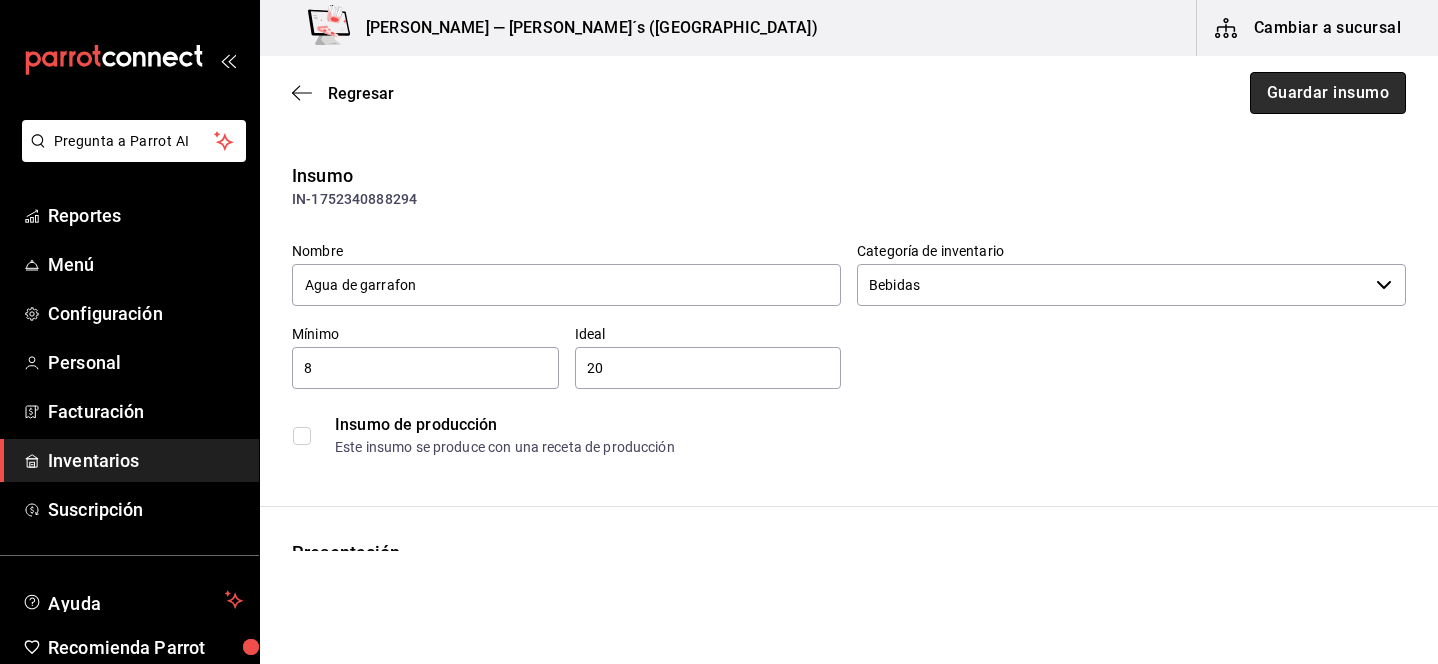 click on "Guardar insumo" at bounding box center [1328, 93] 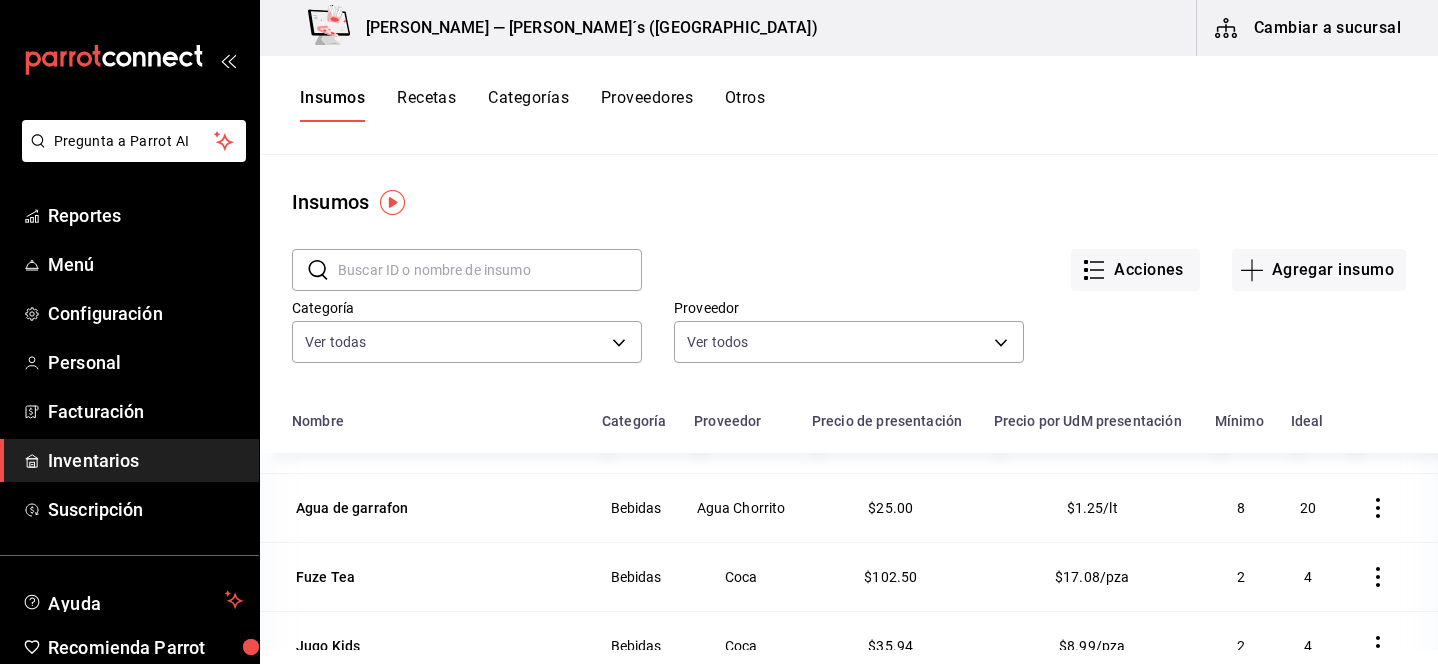 scroll, scrollTop: 0, scrollLeft: 0, axis: both 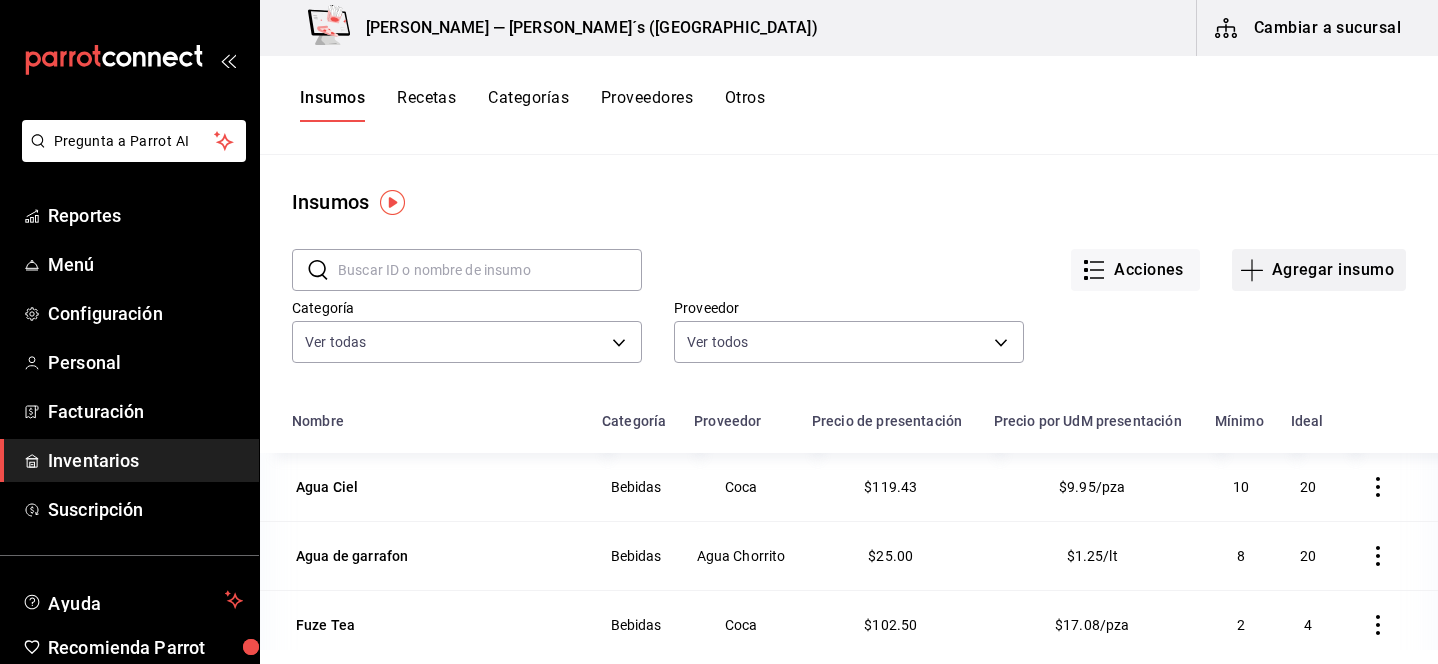 click on "Agregar insumo" at bounding box center (1319, 270) 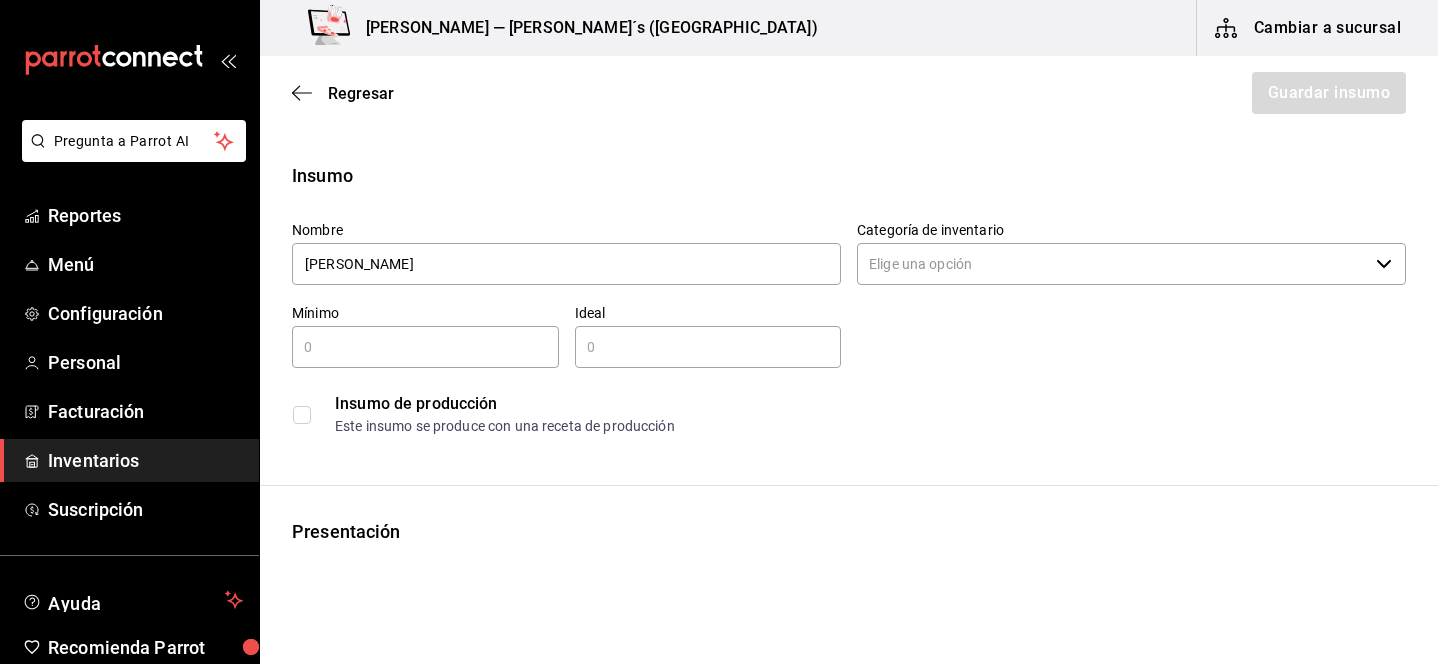 click on "Categoría de inventario" at bounding box center (1112, 264) 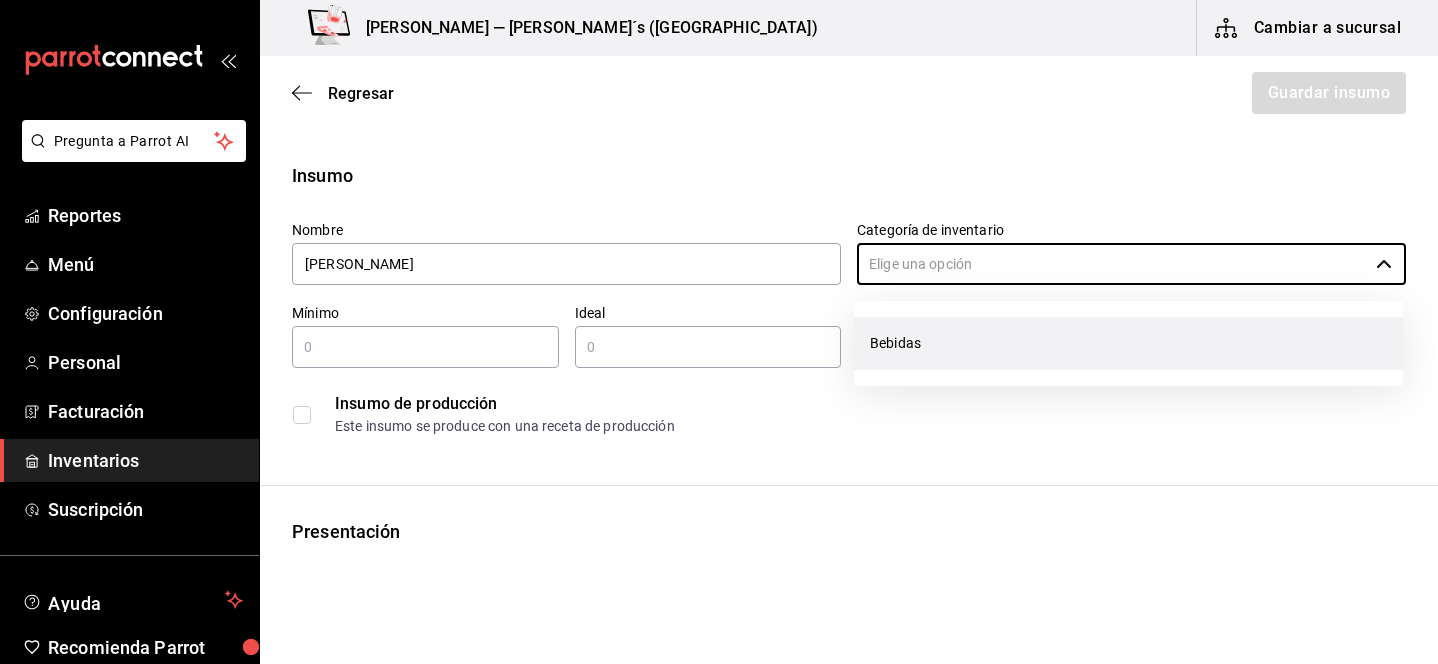 click on "Bebidas" at bounding box center [1128, 343] 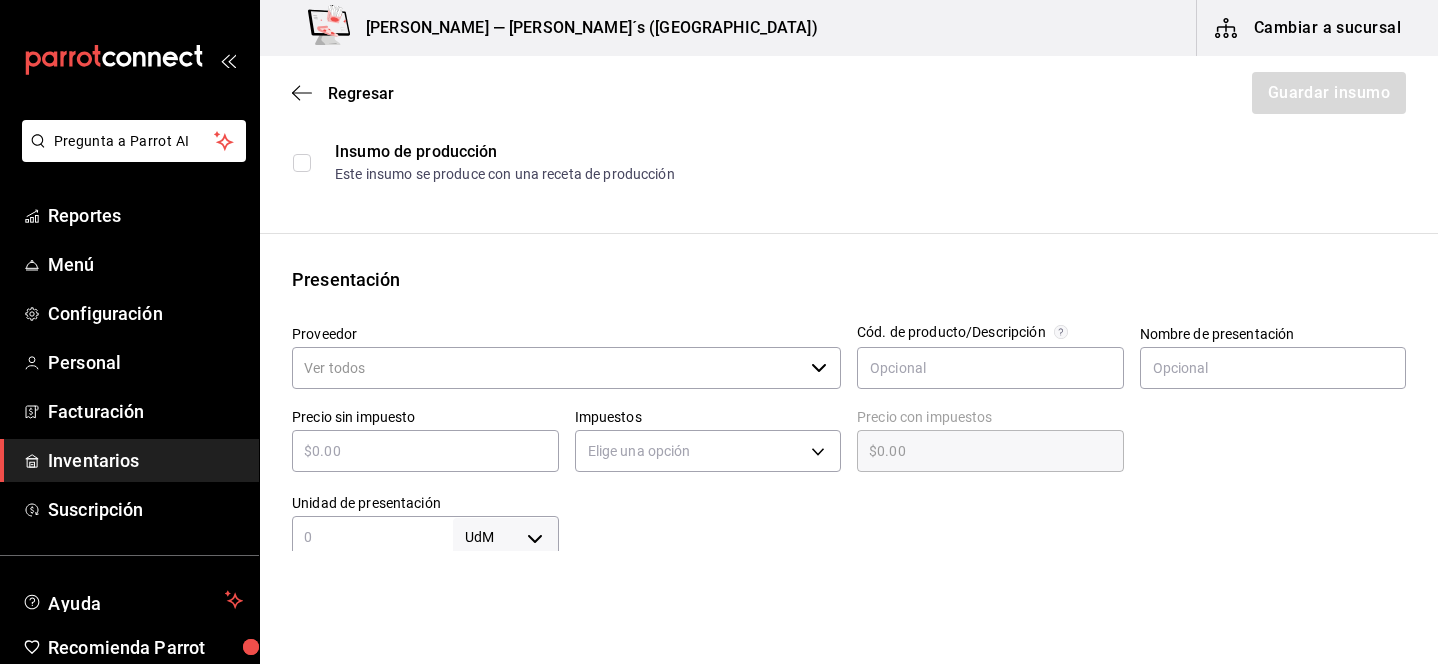 scroll, scrollTop: 266, scrollLeft: 0, axis: vertical 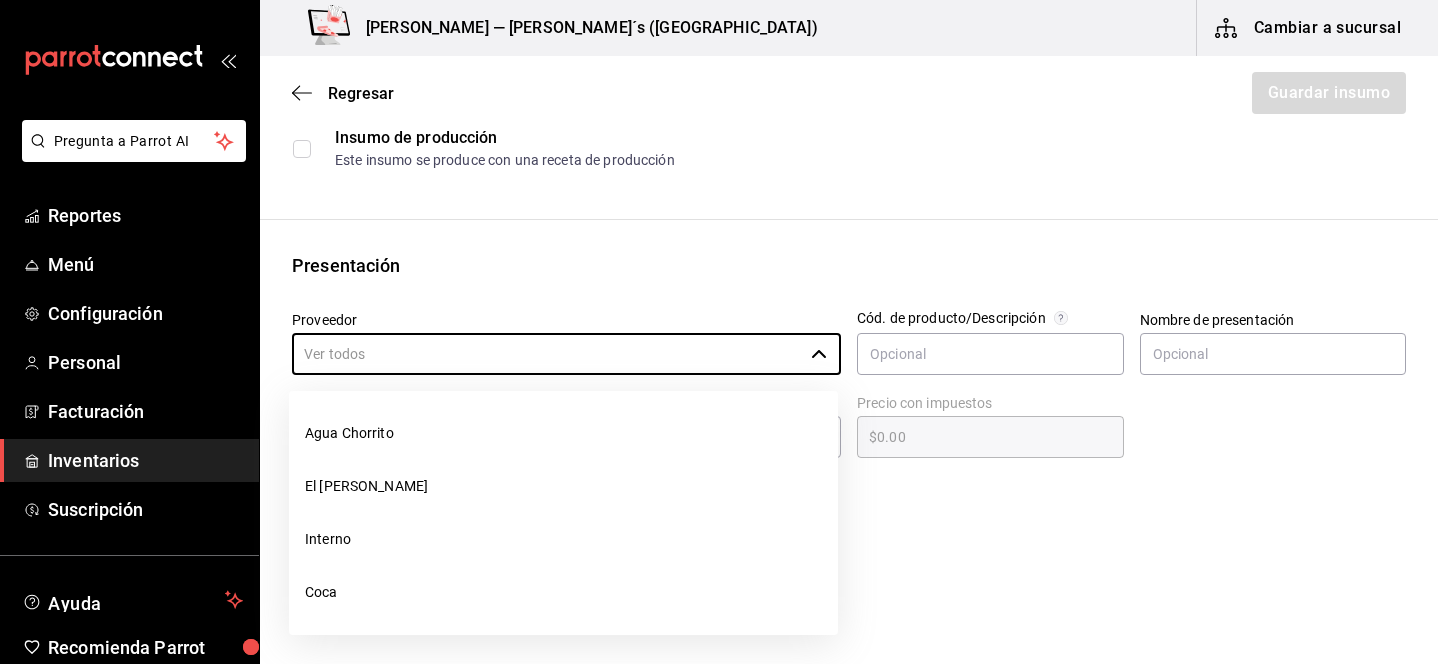 click on "Proveedor" at bounding box center (547, 354) 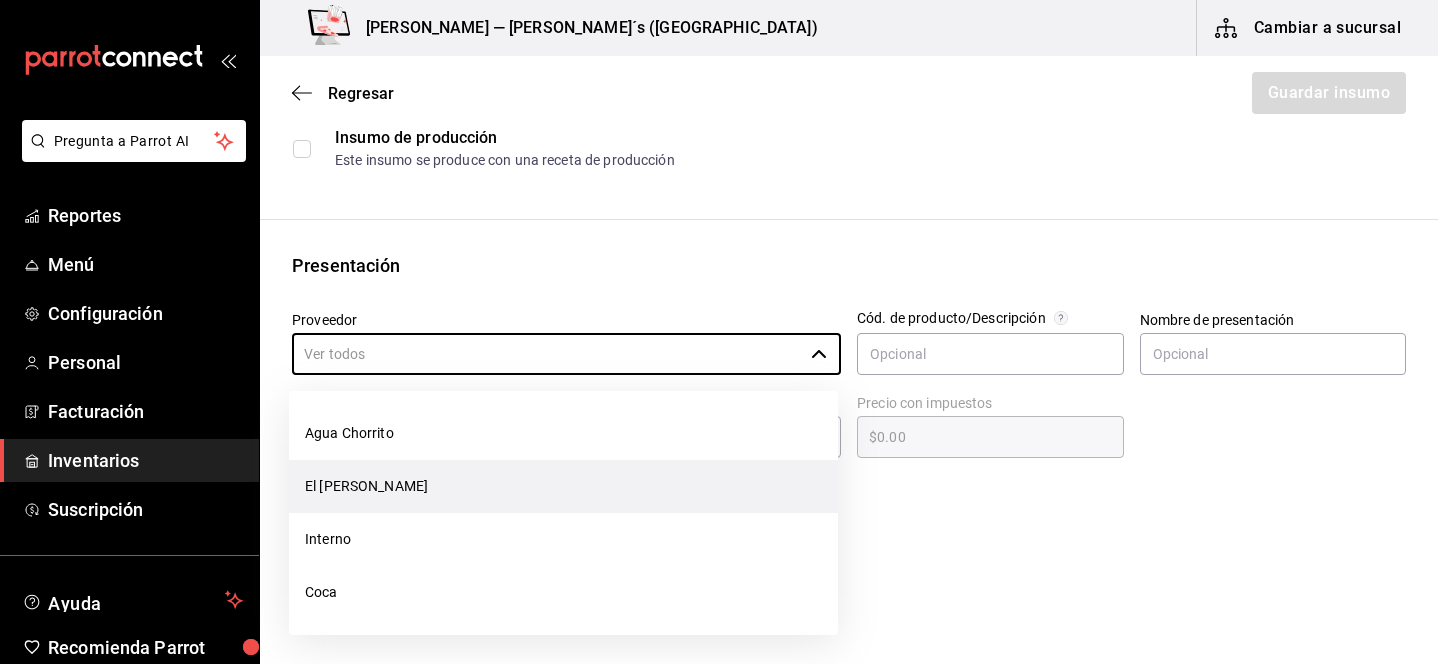 click on "El [PERSON_NAME]" at bounding box center (563, 486) 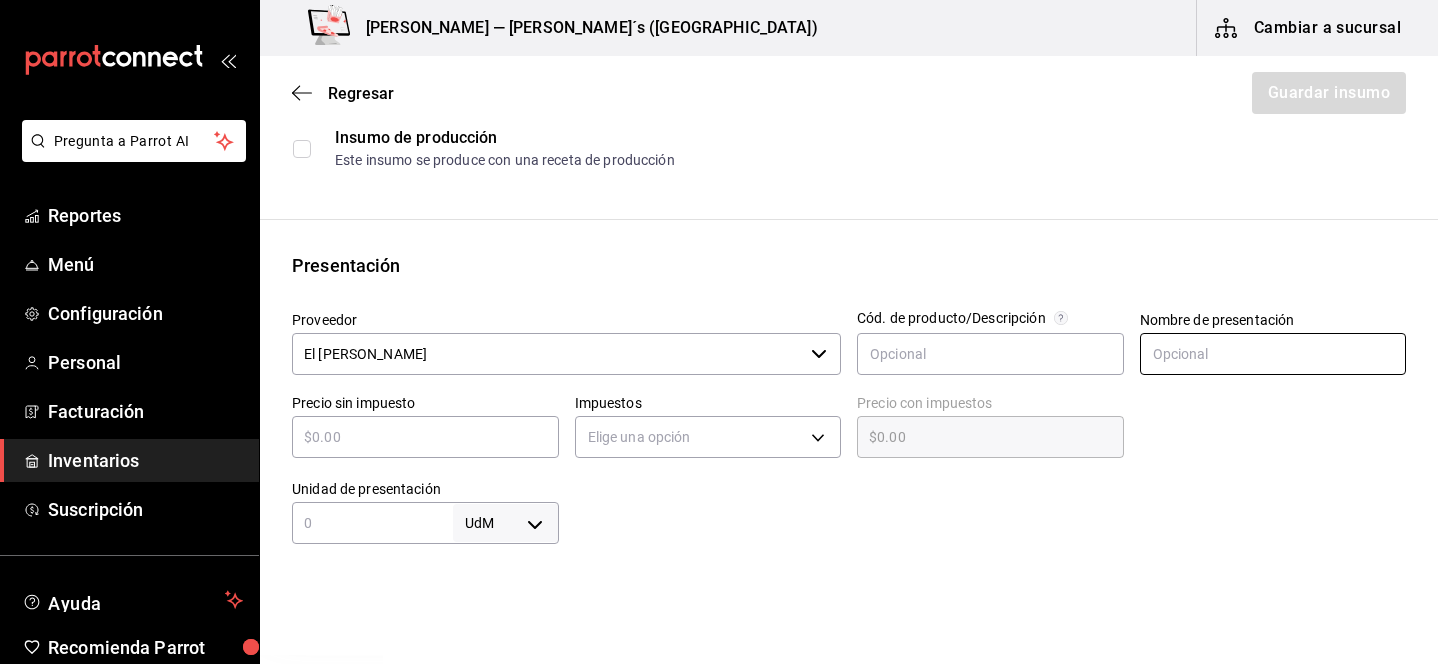 click at bounding box center [1273, 354] 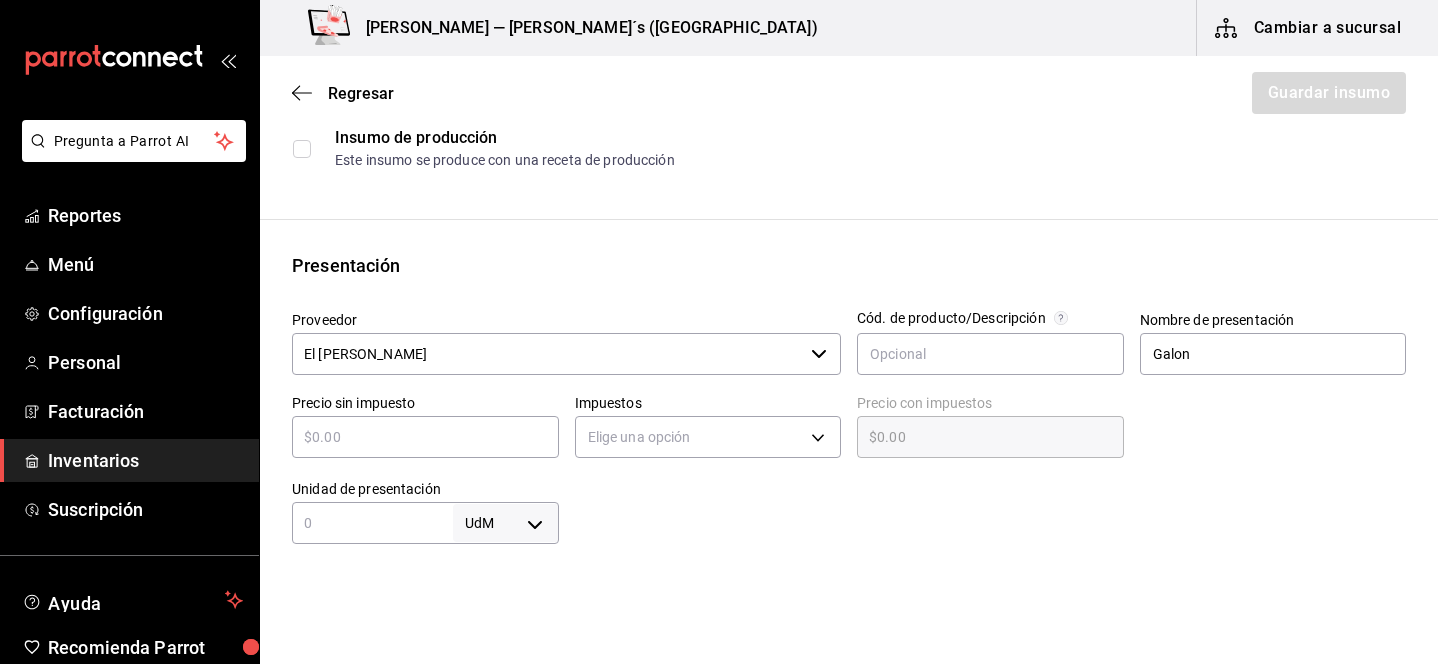 click at bounding box center [425, 437] 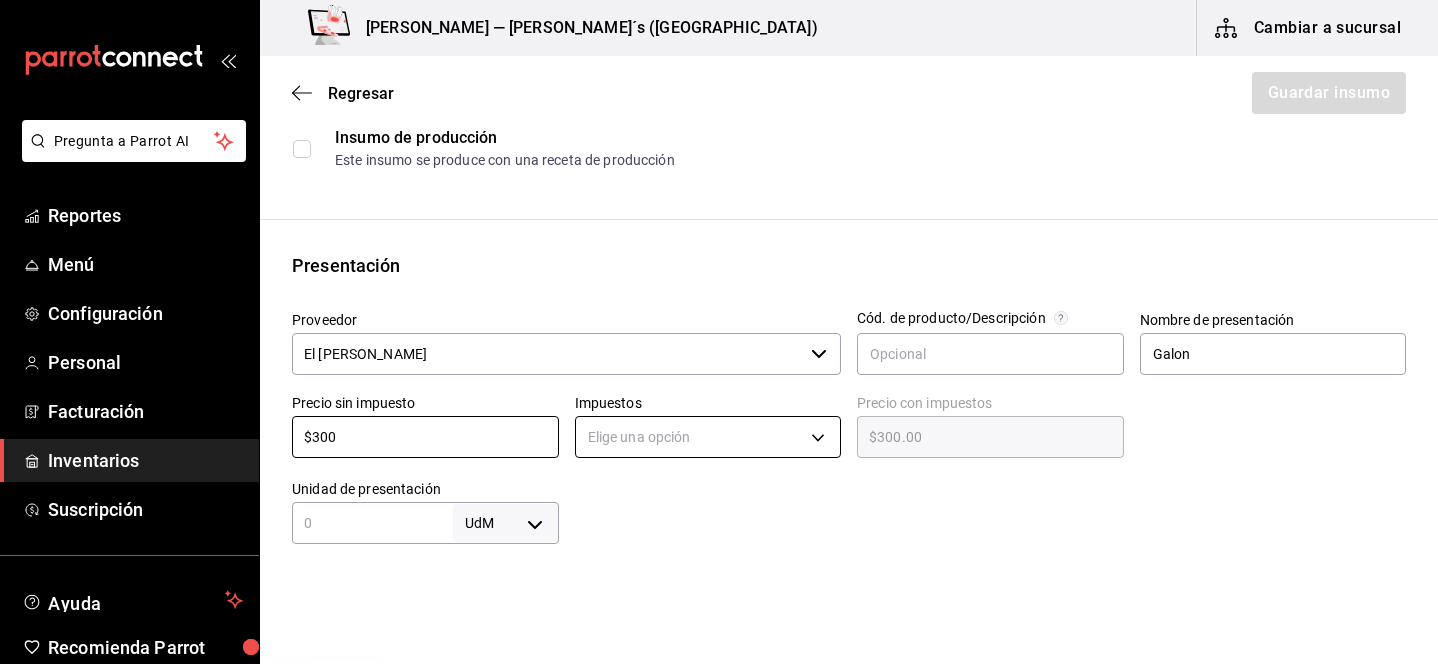 click on "Pregunta a Parrot AI Reportes   Menú   Configuración   Personal   Facturación   Inventarios   Suscripción   Ayuda Recomienda Parrot   [PERSON_NAME]   Sugerir nueva función   Bernies — [PERSON_NAME]´s ([GEOGRAPHIC_DATA]) Cambiar a sucursal Regresar Guardar insumo Insumo Nombre Jugo Limon Categoría de inventario Bebidas ​ Mínimo ​ Ideal ​ Insumo de producción Este insumo se produce con una receta de producción Presentación Proveedor El [PERSON_NAME] ​ Cód. de producto/Descripción Nombre de presentación [PERSON_NAME] sin impuesto $300 ​ Impuestos Elige una opción Precio con impuestos $300.00 ​ Unidad de presentación UdM ​ Receta Unidad de receta Elige una opción Factor de conversión ​ Ver ayuda de conversiones ¿La presentación ([PERSON_NAME]) viene en otra caja? Si No Presentaciones por caja ​ Sin definir Unidades de conteo GANA 1 MES GRATIS EN TU SUSCRIPCIÓN AQUÍ Pregunta a Parrot AI Reportes   Menú   Configuración   Personal   Facturación   Inventarios   Suscripción   Ayuda Recomienda Parrot" at bounding box center (719, 275) 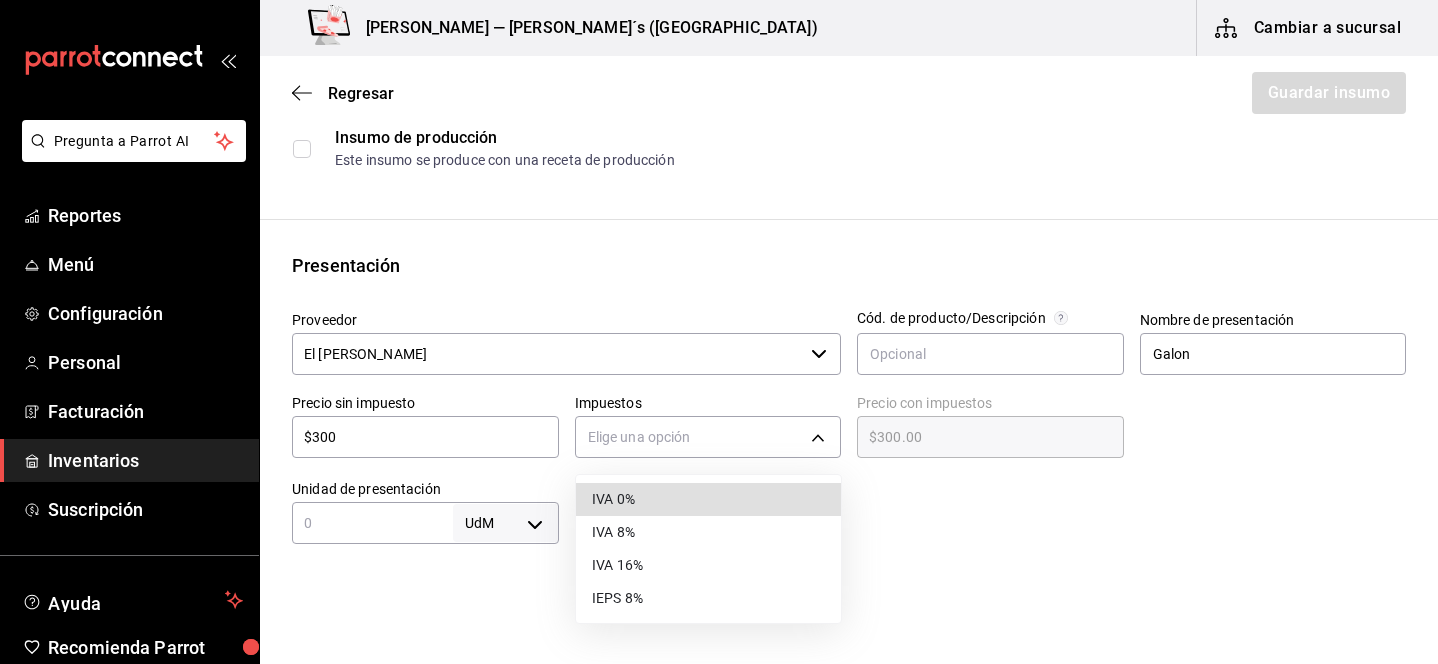 click on "IVA 0%" at bounding box center [708, 499] 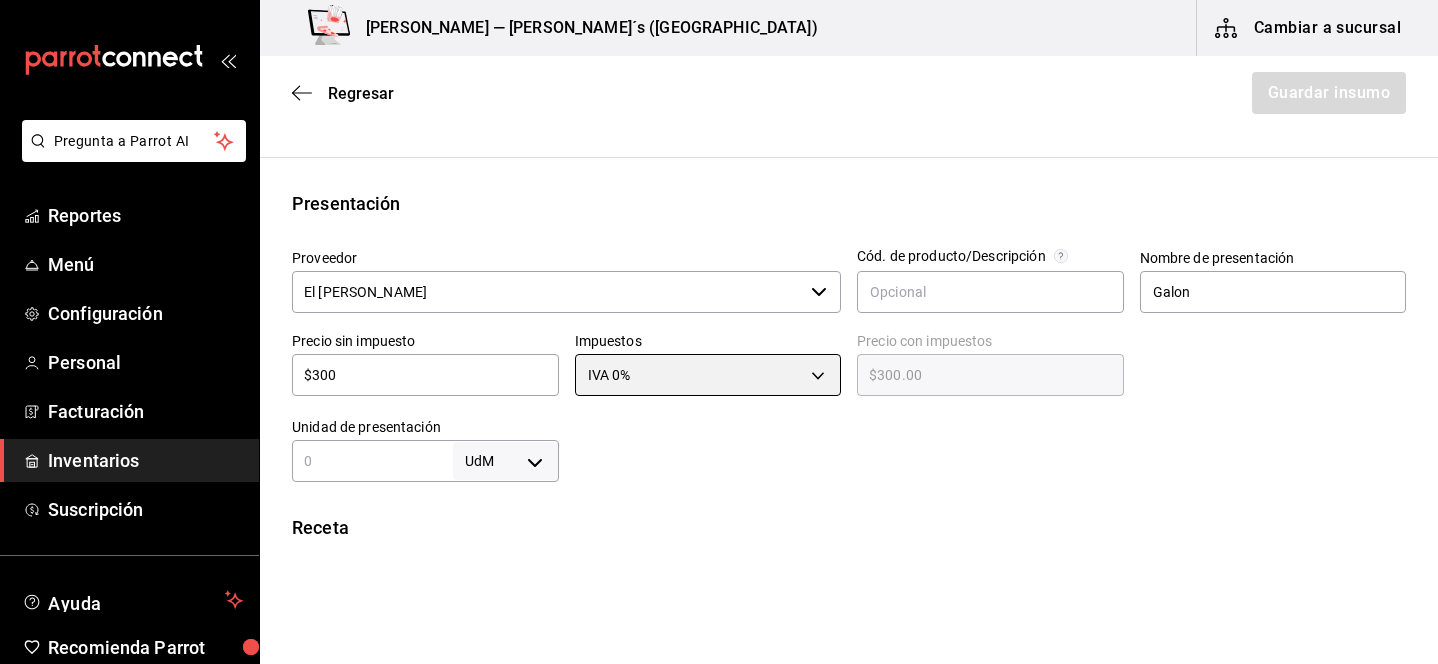 scroll, scrollTop: 346, scrollLeft: 0, axis: vertical 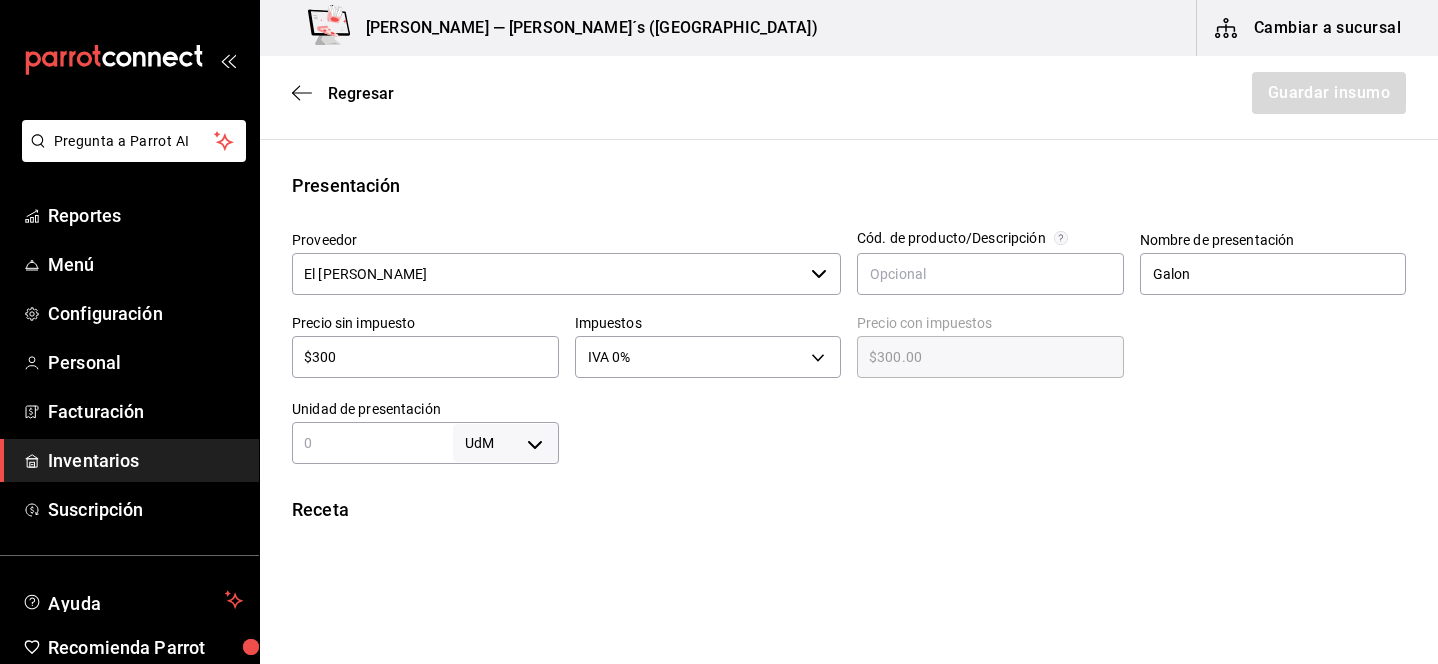 click on "Pregunta a Parrot AI Reportes   Menú   Configuración   Personal   Facturación   Inventarios   Suscripción   Ayuda Recomienda Parrot   [PERSON_NAME]   Sugerir nueva función   Bernies — [PERSON_NAME]´s ([GEOGRAPHIC_DATA]) Cambiar a sucursal Regresar Guardar insumo Insumo Nombre Jugo Limon Categoría de inventario Bebidas ​ Mínimo ​ Ideal ​ Insumo de producción Este insumo se produce con una receta de producción Presentación Proveedor El [PERSON_NAME] ​ Cód. de producto/Descripción Nombre de presentación [PERSON_NAME] sin impuesto $300 ​ Impuestos IVA 0% IVA_0 Precio con impuestos $300.00 ​ Unidad de presentación UdM ​ Receta Unidad de receta Elige una opción Factor de conversión ​ Ver ayuda de conversiones ¿La presentación ([PERSON_NAME]) viene en otra caja? Si No Presentaciones por caja ​ Sin definir Unidades de conteo GANA 1 MES GRATIS EN TU SUSCRIPCIÓN AQUÍ Pregunta a Parrot AI Reportes   Menú   Configuración   Personal   Facturación   Inventarios   Suscripción   Ayuda Recomienda Parrot" at bounding box center (719, 275) 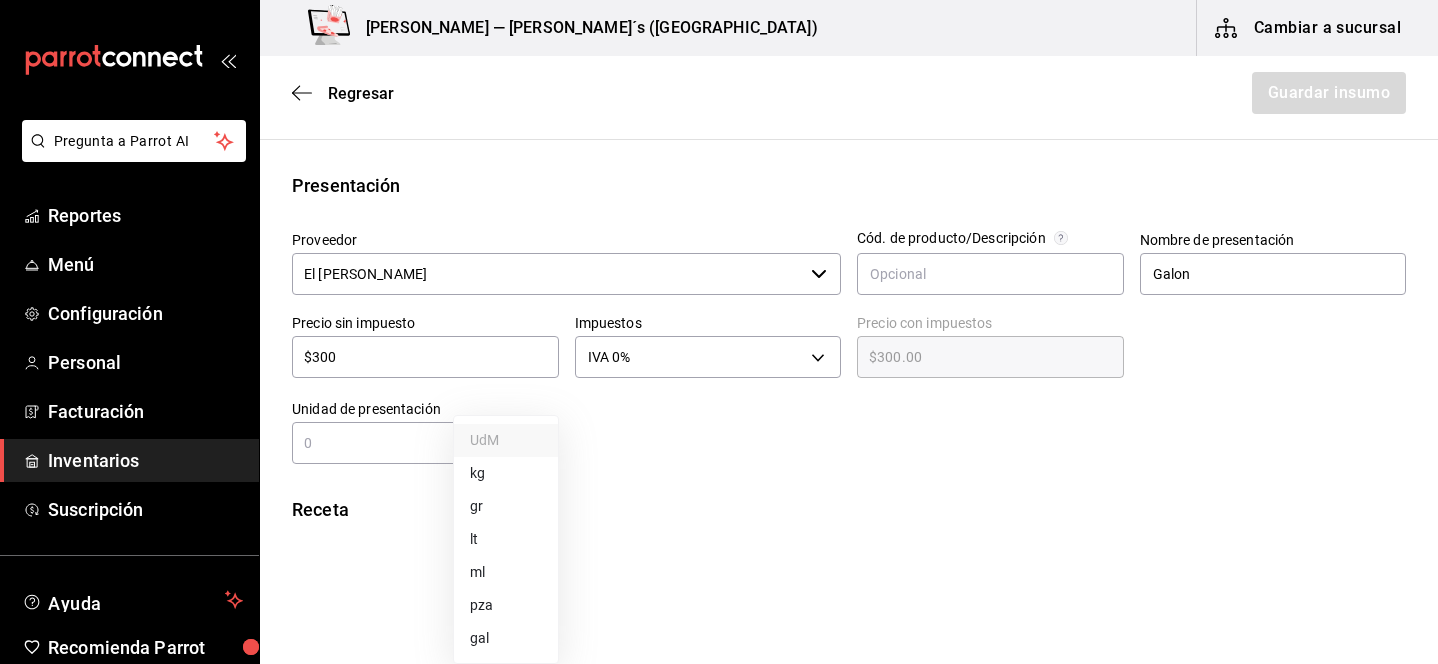 click on "gal" at bounding box center (506, 638) 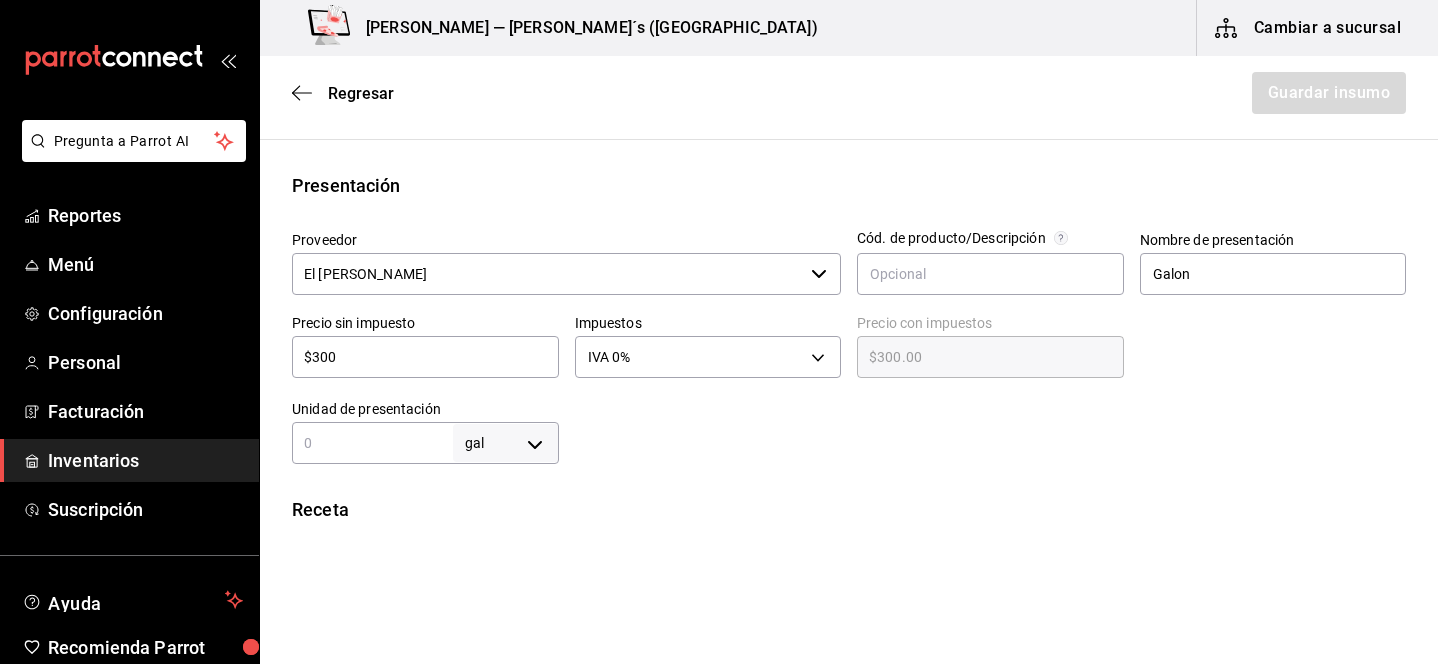 click at bounding box center (372, 443) 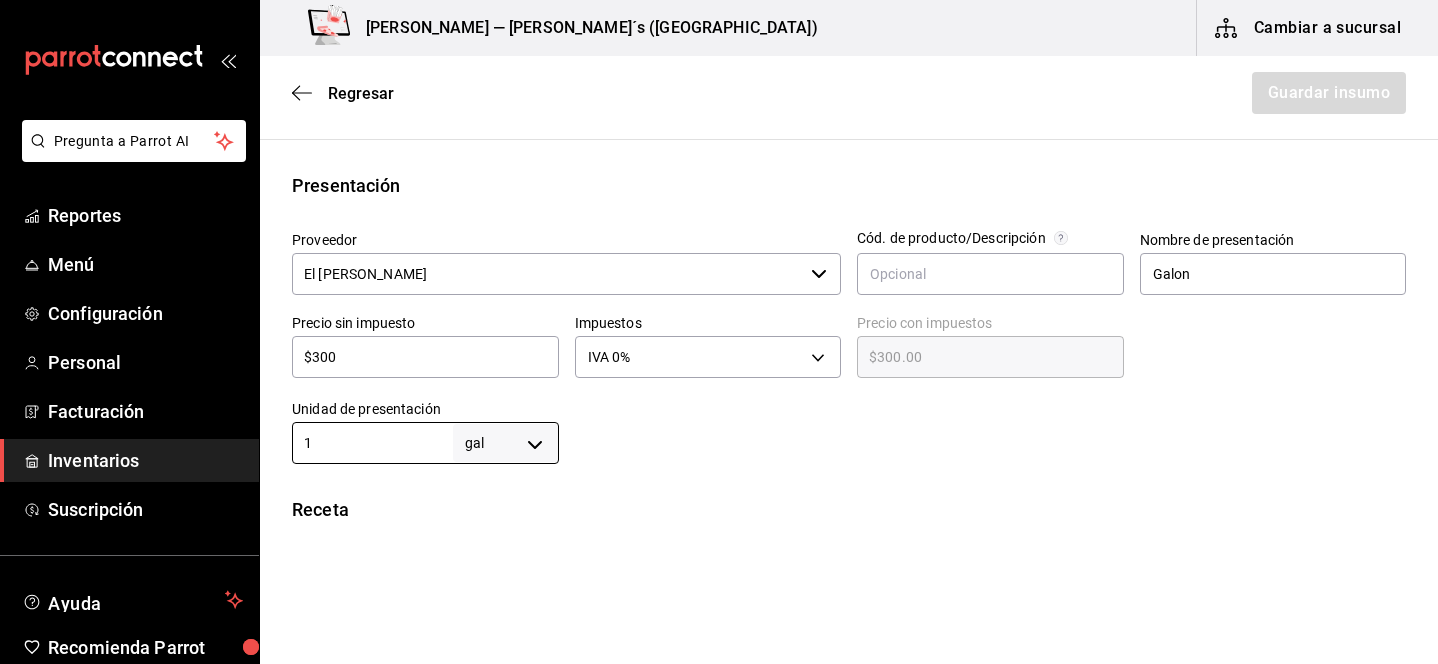 click at bounding box center [983, 424] 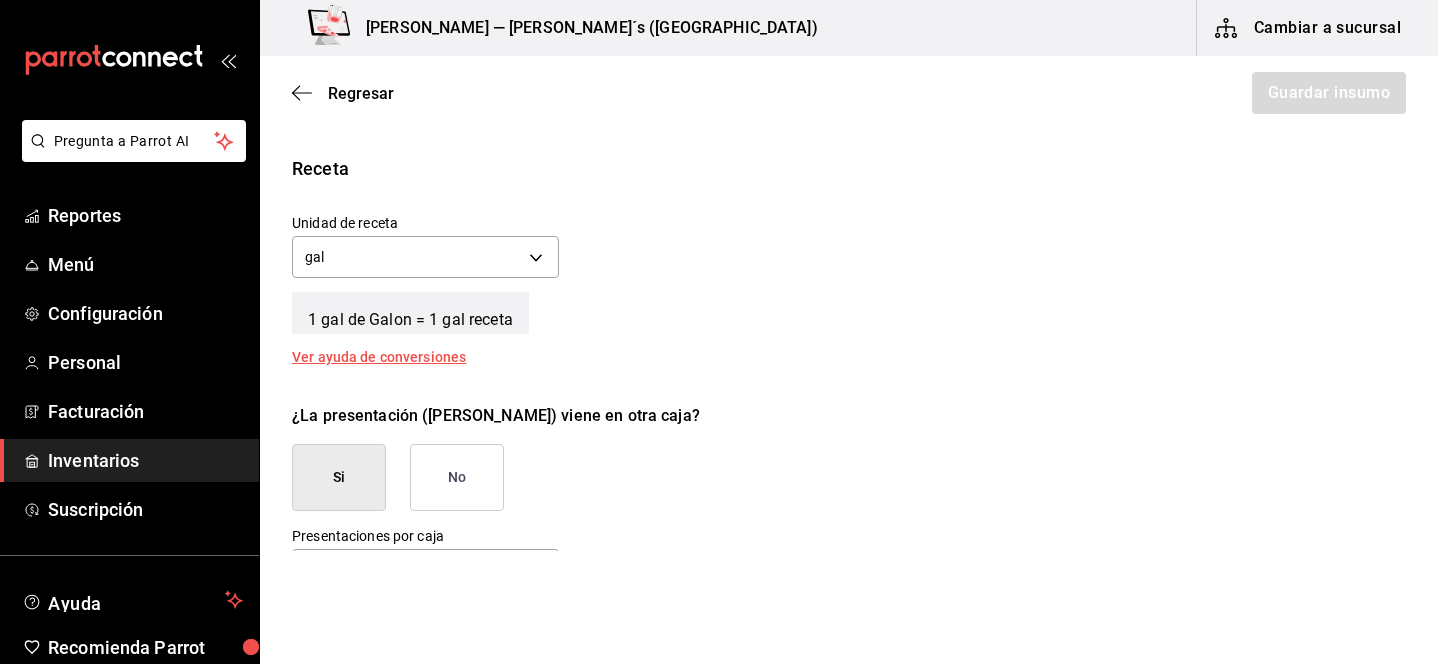 scroll, scrollTop: 688, scrollLeft: 0, axis: vertical 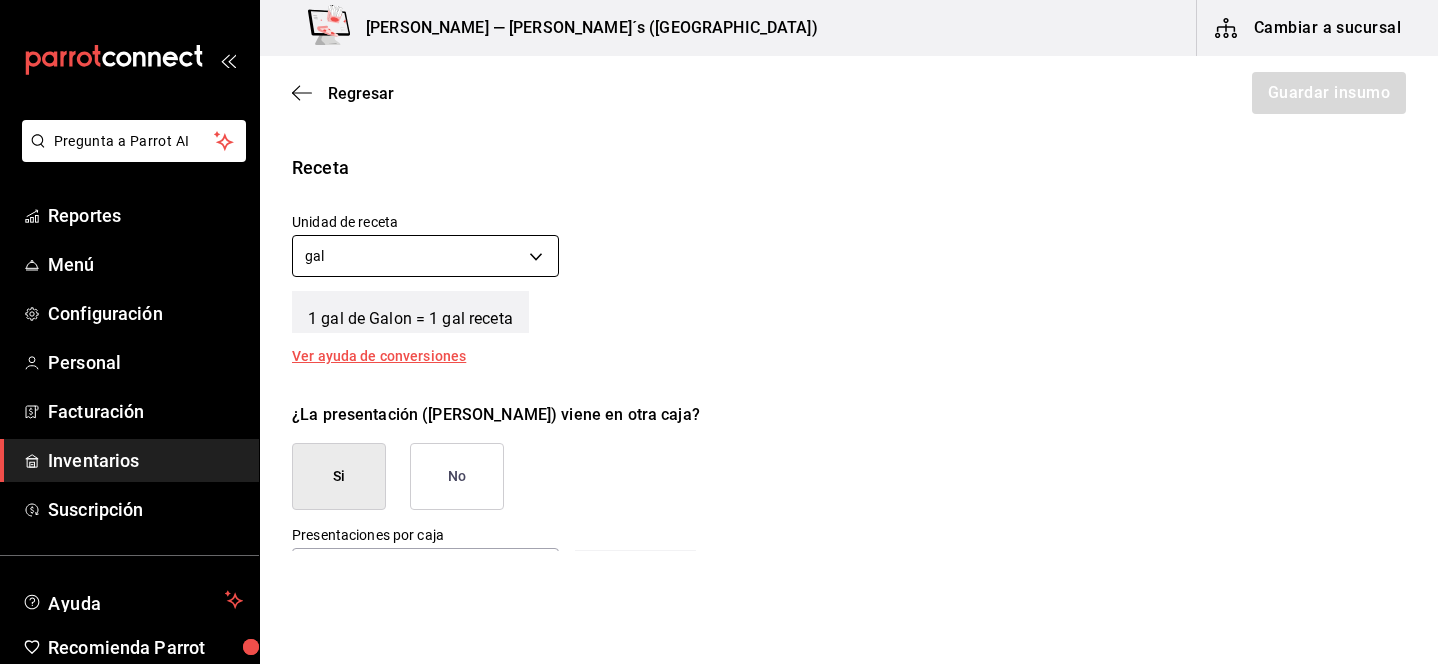 click on "Pregunta a Parrot AI Reportes   Menú   Configuración   Personal   Facturación   Inventarios   Suscripción   Ayuda Recomienda Parrot   [PERSON_NAME]   Sugerir nueva función   Bernies — [PERSON_NAME]´s ([GEOGRAPHIC_DATA]) Cambiar a sucursal Regresar Guardar insumo Insumo Nombre Jugo Limon Categoría de inventario Bebidas ​ Mínimo ​ Ideal ​ Insumo de producción Este insumo se produce con una receta de producción Presentación Proveedor El [PERSON_NAME] ​ Cód. de producto/Descripción Nombre de presentación Galon Precio sin impuesto $300 ​ Impuestos IVA 0% IVA_0 Precio con impuestos $300.00 ​ Unidad de presentación 1 gal GALLON ​ Receta Unidad de receta gal GALLON Factor de conversión 1 ​ 1 gal de Galon = 1 gal receta Ver ayuda de conversiones ¿La presentación (Galon) viene en otra caja? Si No Presentaciones por caja ​  Galon de 1 gal Unidades de conteo gal Galon (1 gal) GANA 1 MES GRATIS EN TU SUSCRIPCIÓN AQUÍ Pregunta a Parrot AI Reportes   Menú   Configuración   Personal   Facturación" at bounding box center (719, 275) 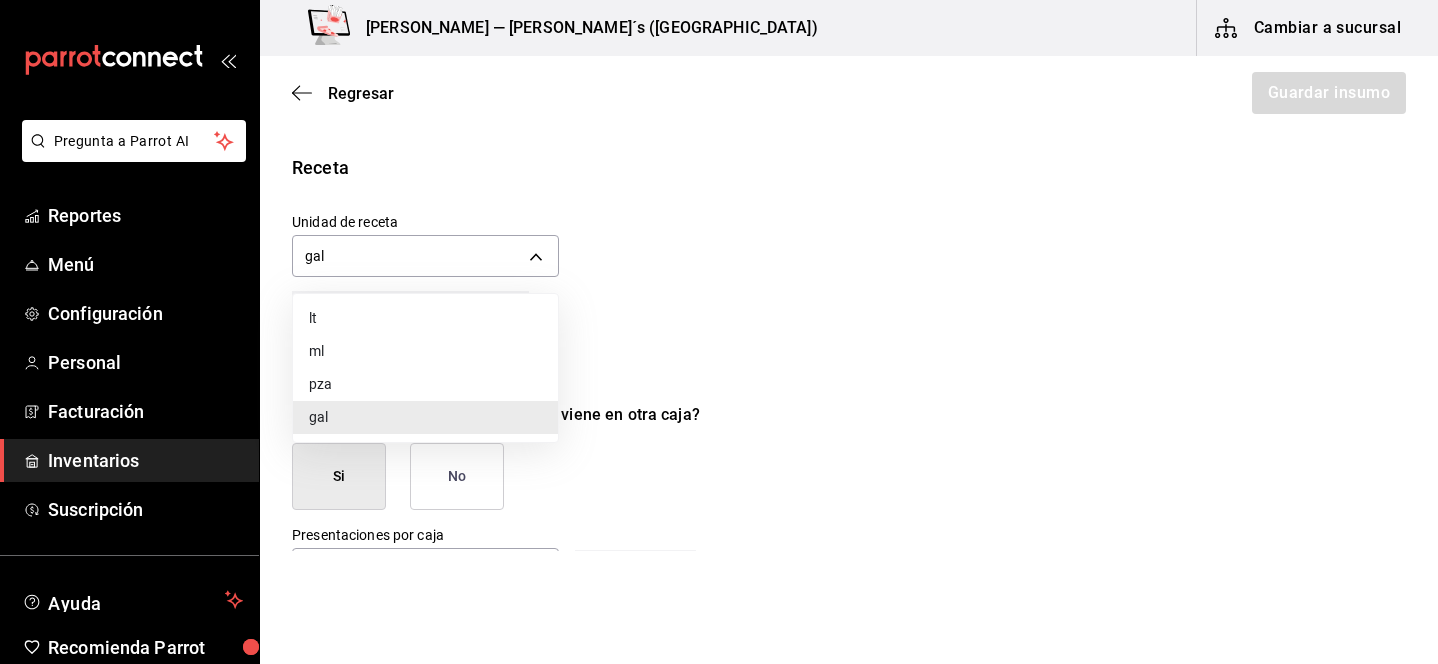 click on "lt" at bounding box center [425, 318] 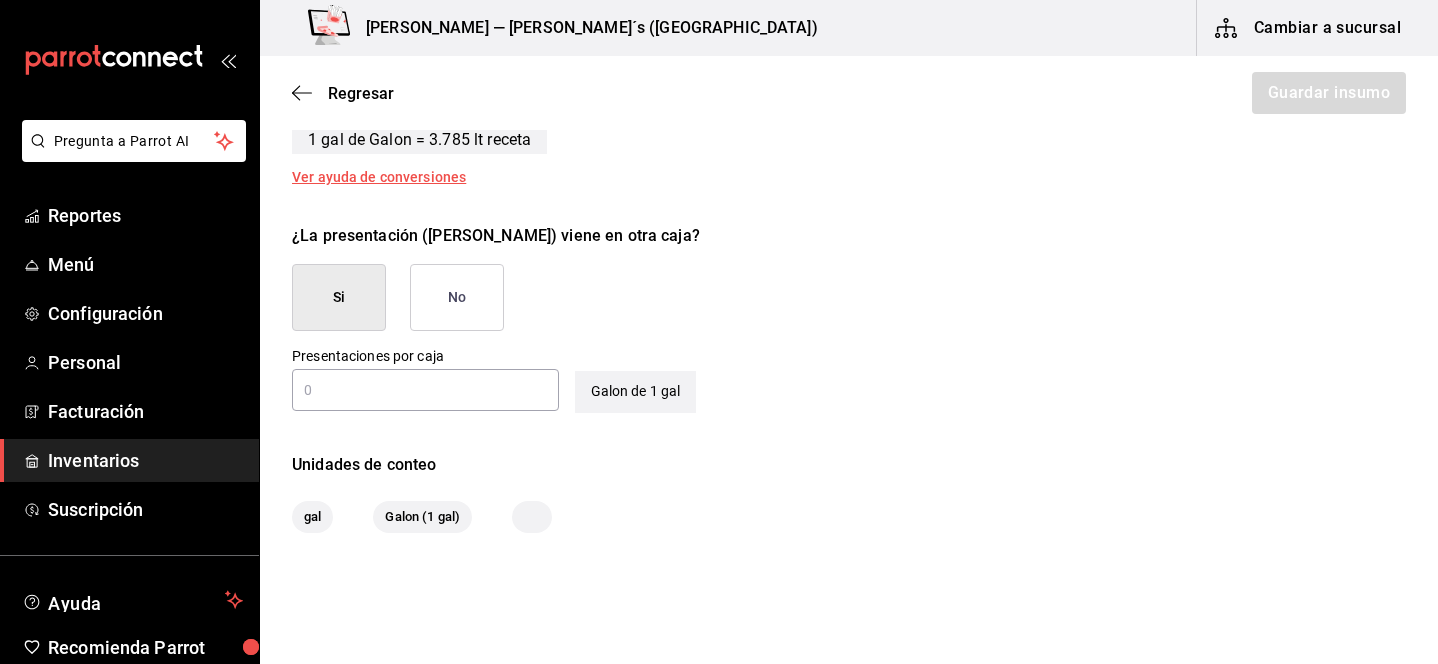 scroll, scrollTop: 884, scrollLeft: 0, axis: vertical 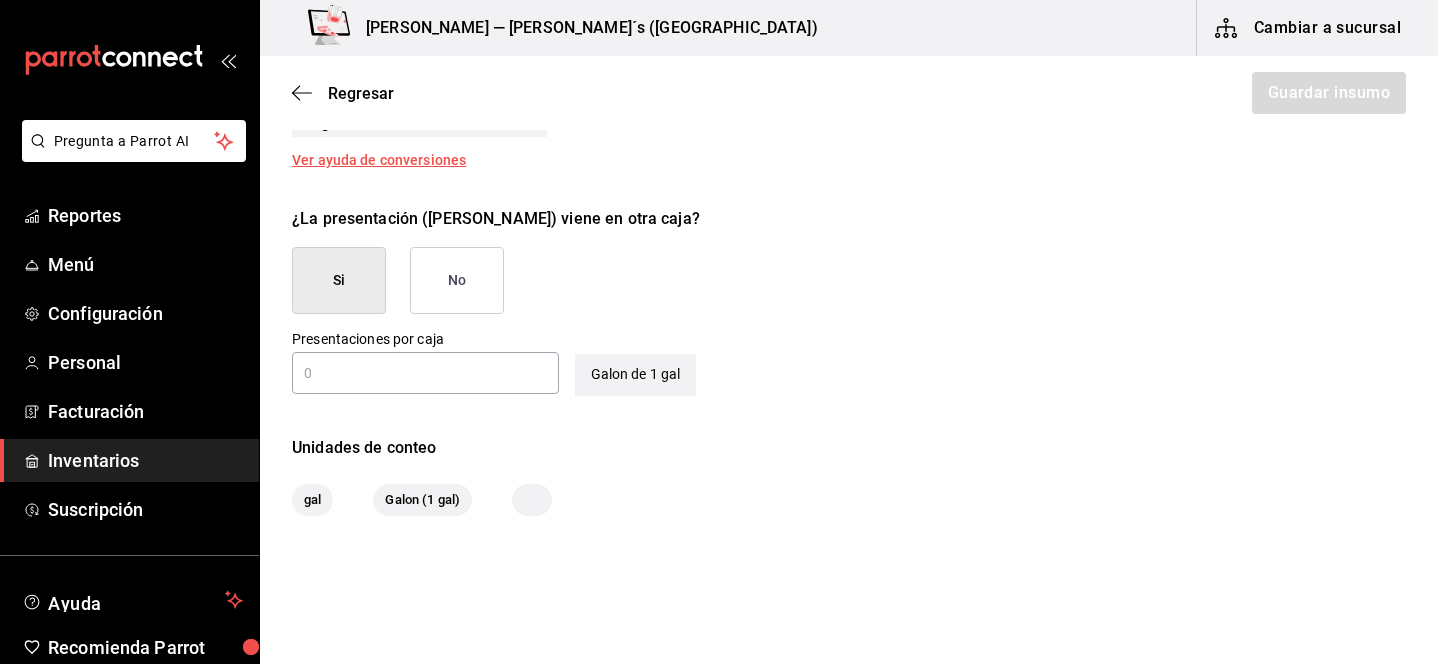 click on "No" at bounding box center [457, 280] 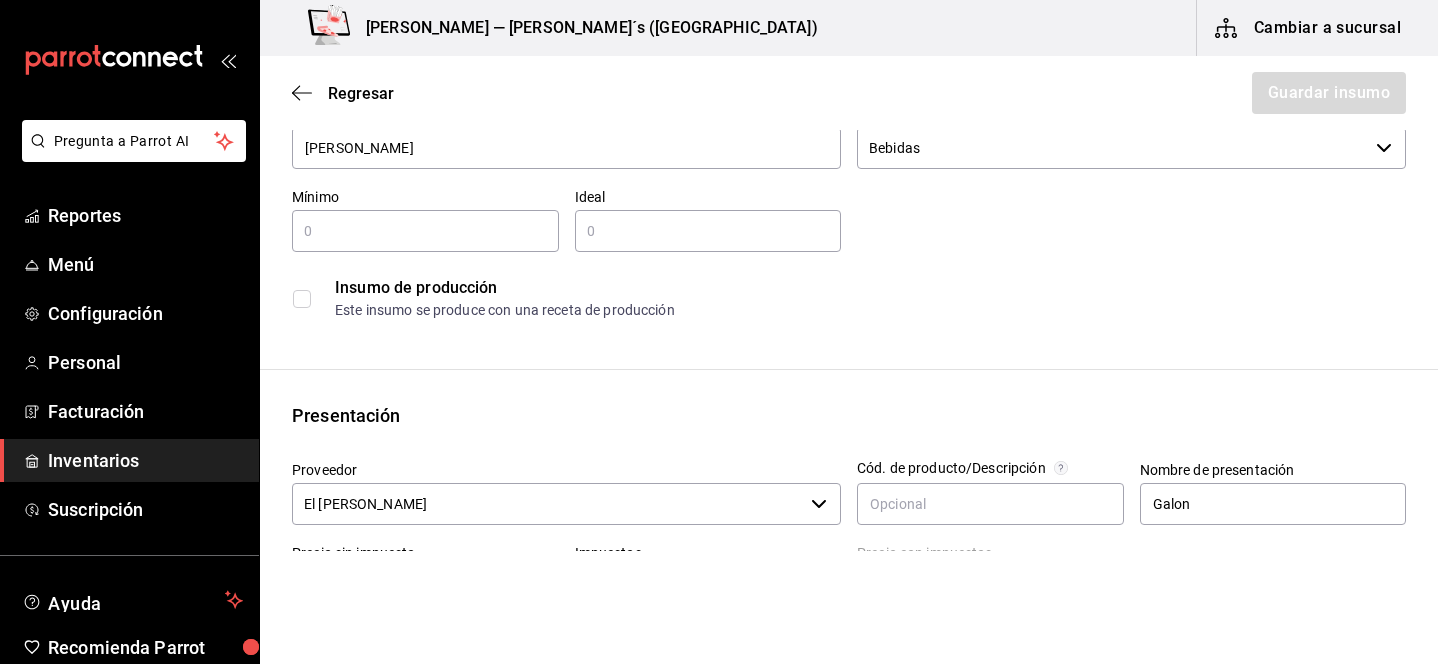 scroll, scrollTop: 0, scrollLeft: 0, axis: both 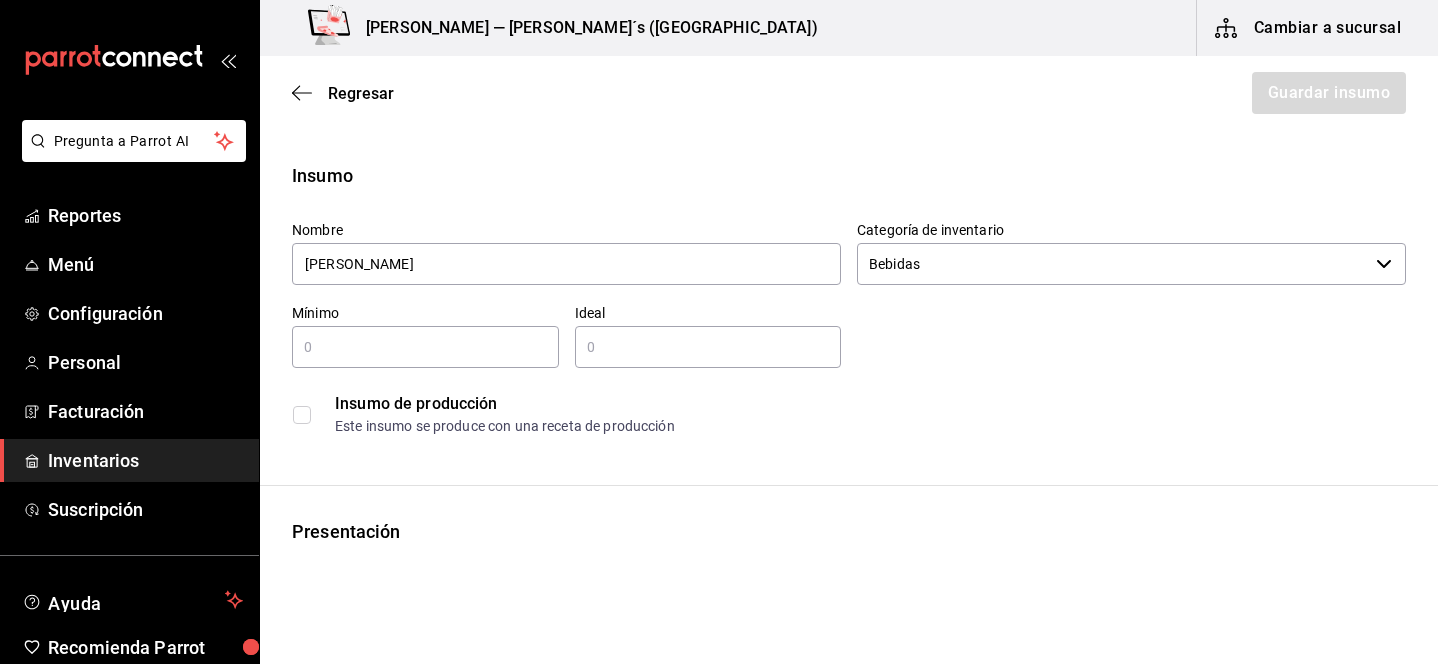 click at bounding box center [425, 347] 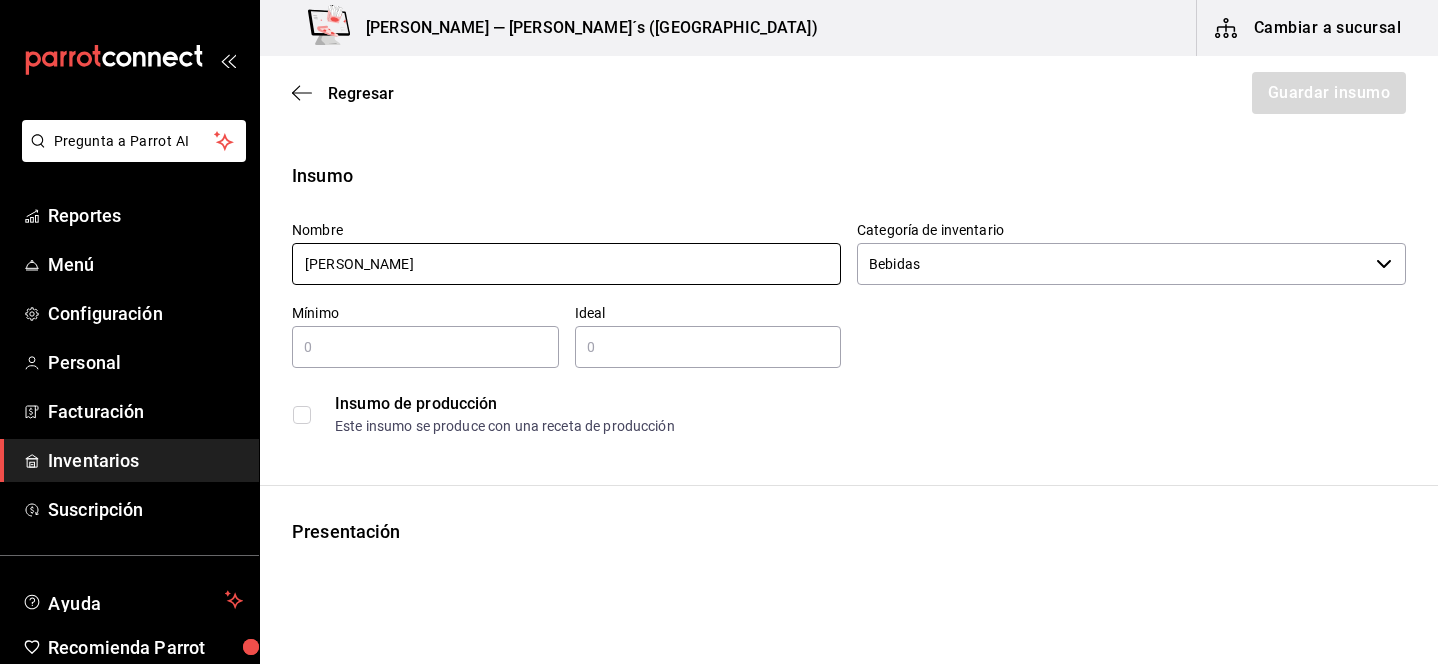 click on "[PERSON_NAME]" at bounding box center [566, 264] 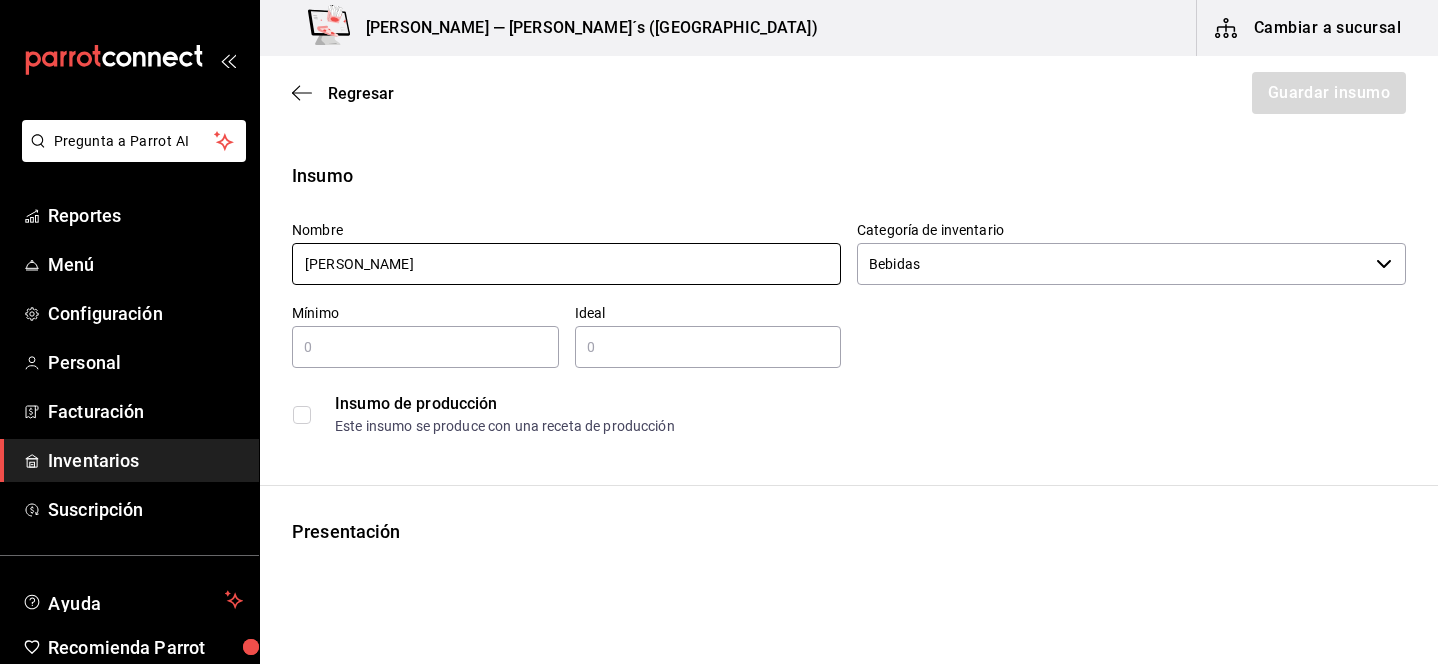 click on "[PERSON_NAME]" at bounding box center (566, 264) 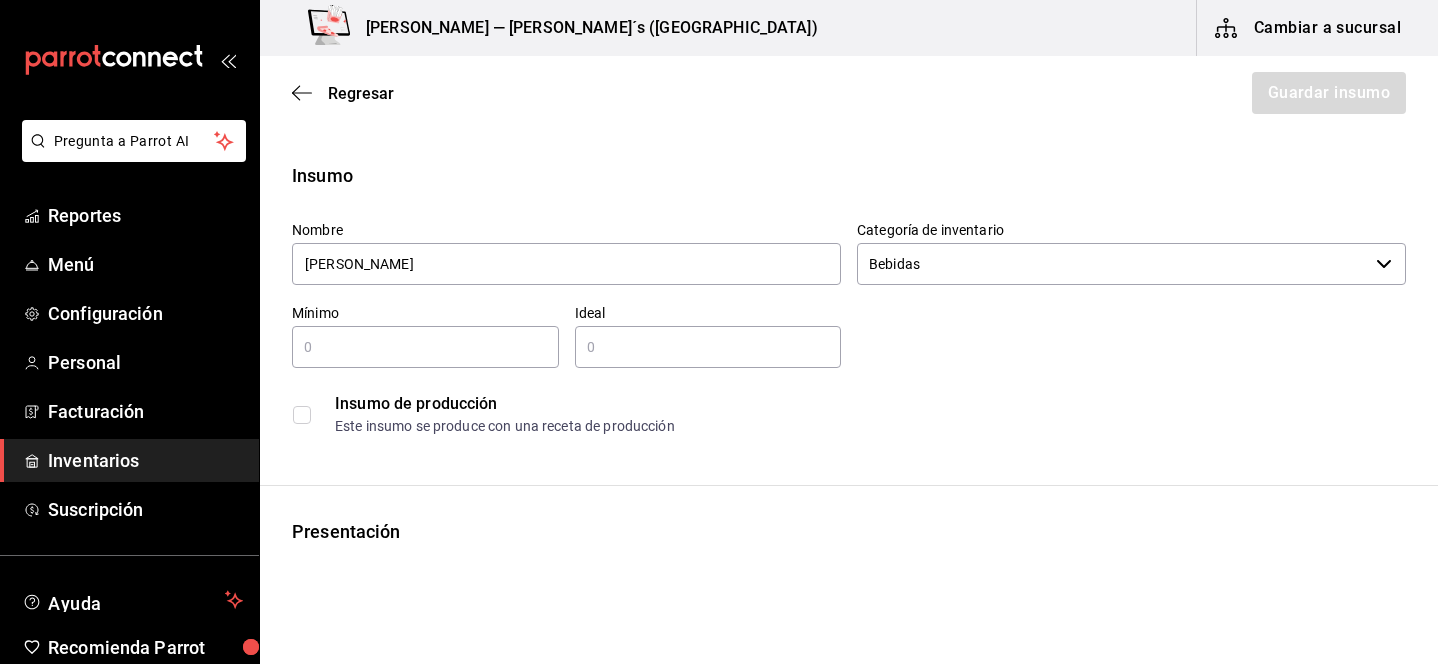 click at bounding box center [425, 347] 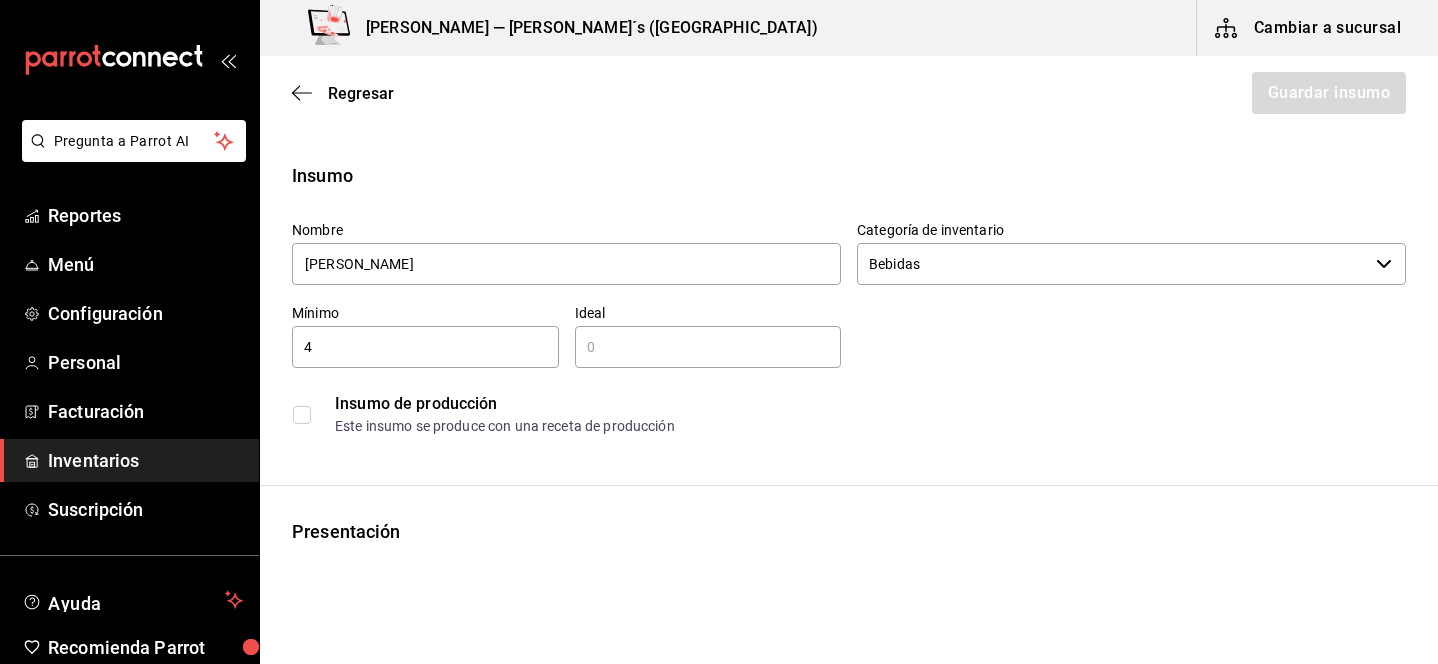 click at bounding box center (708, 347) 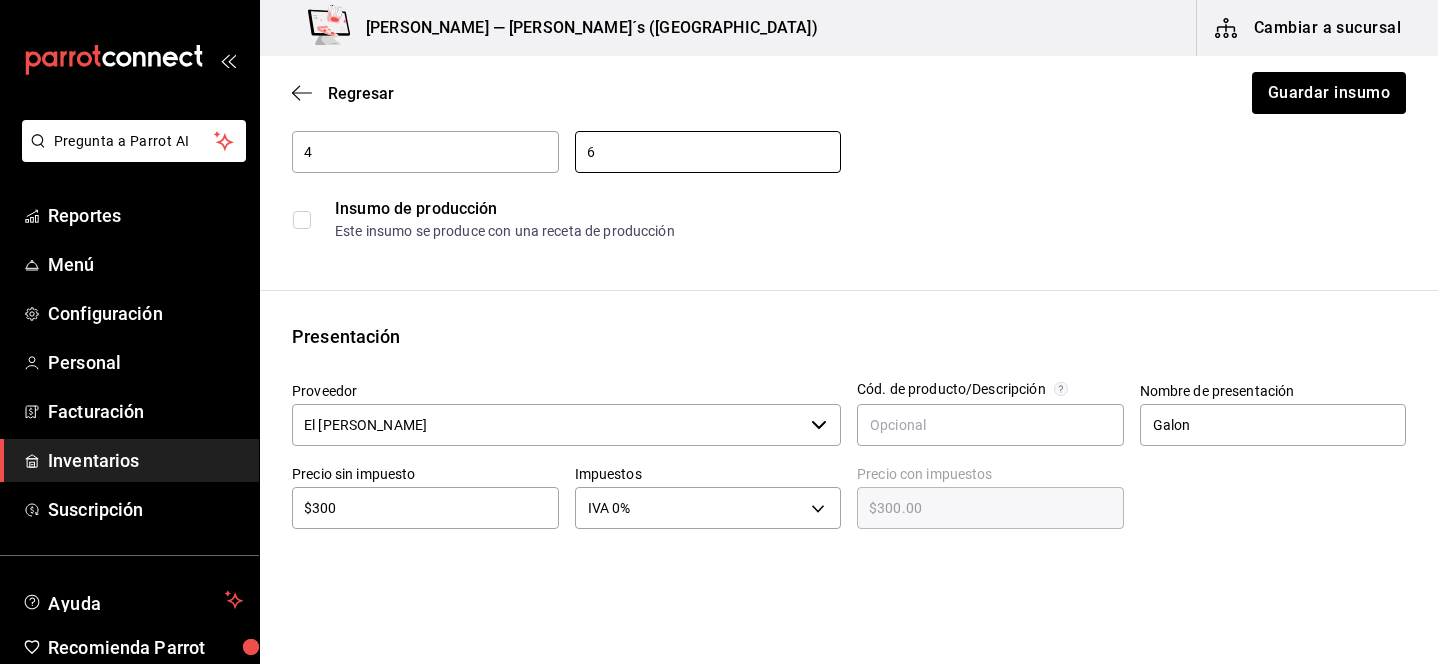scroll, scrollTop: 0, scrollLeft: 0, axis: both 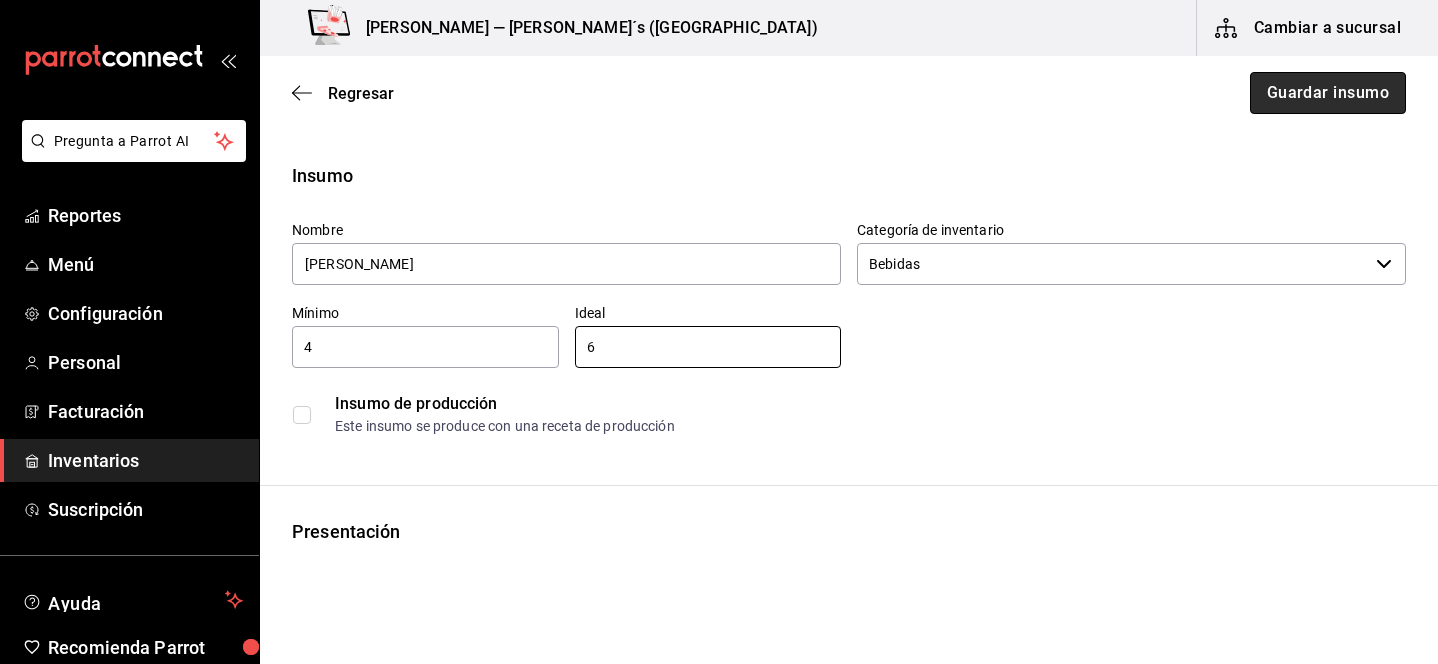 click on "Guardar insumo" at bounding box center [1328, 93] 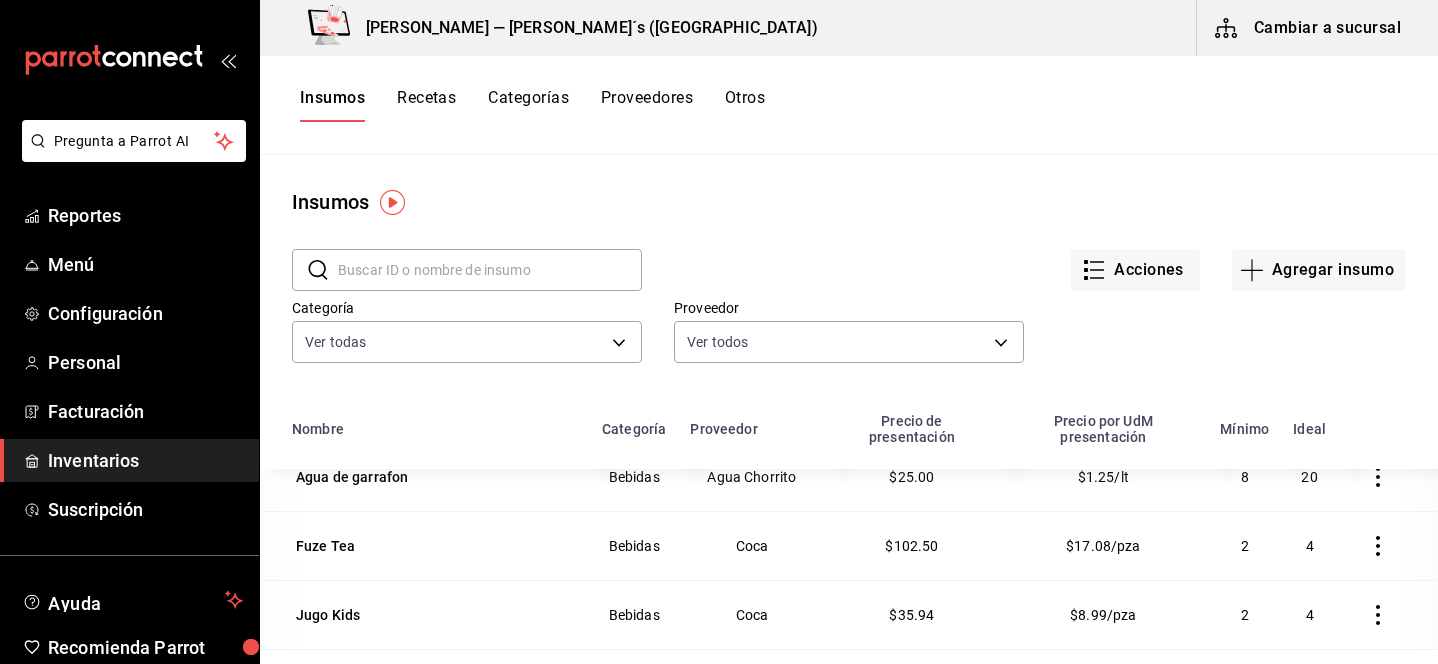 scroll, scrollTop: 117, scrollLeft: 0, axis: vertical 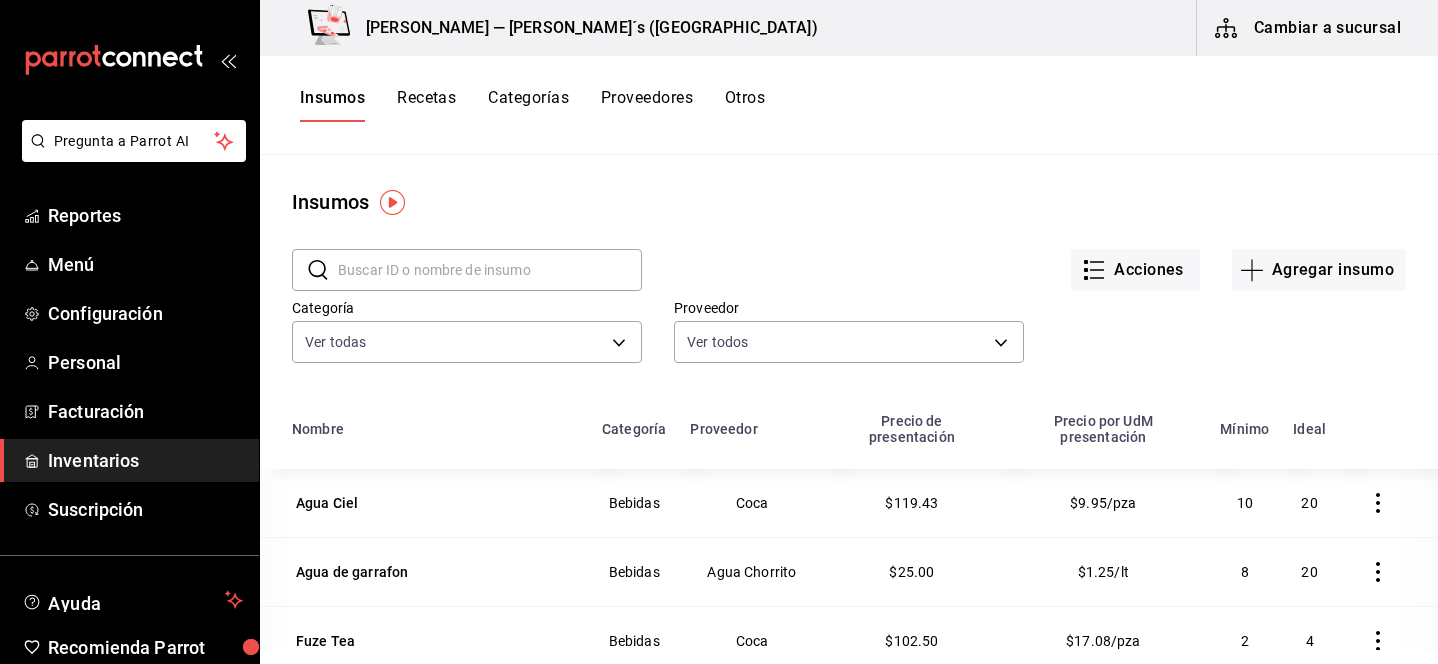 click on "Proveedor" at bounding box center [723, 429] 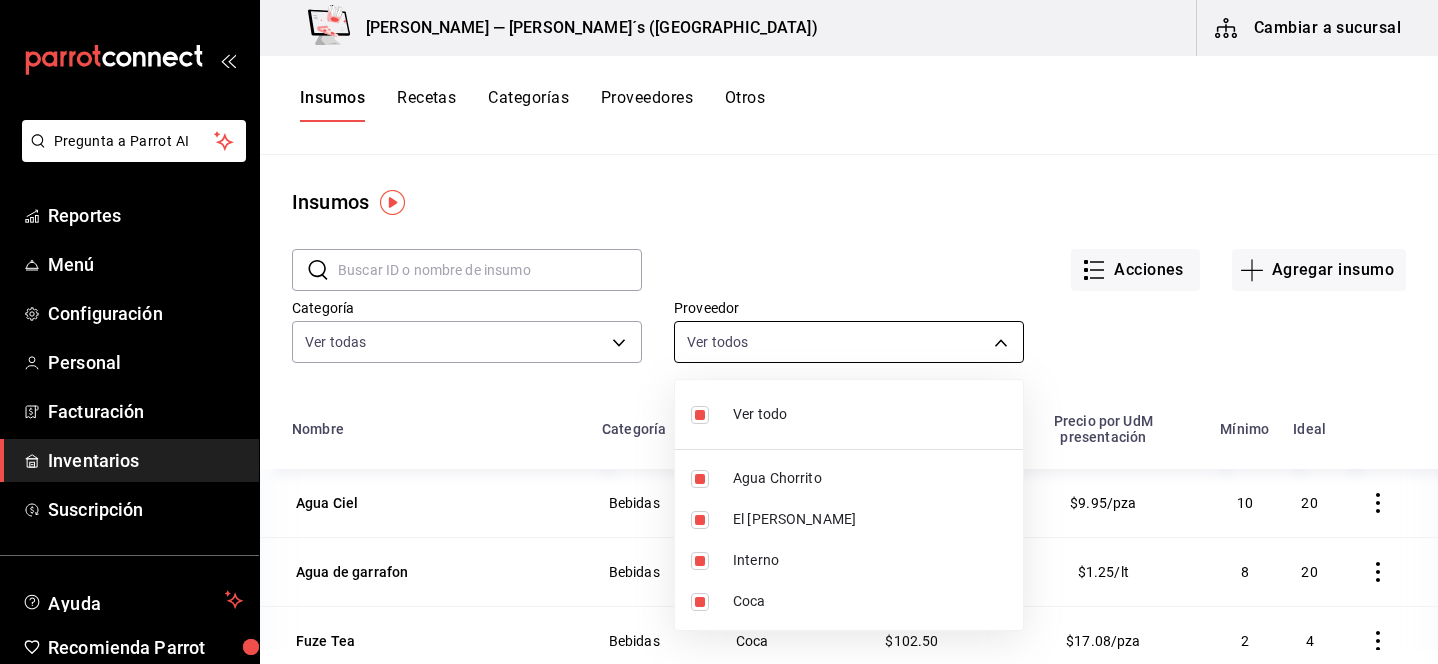 click on "Pregunta a Parrot AI Reportes   Menú   Configuración   Personal   Facturación   Inventarios   Suscripción   Ayuda Recomienda Parrot   [PERSON_NAME]   Sugerir nueva función   Bernies — [PERSON_NAME]´s ([GEOGRAPHIC_DATA]) Cambiar a sucursal Insumos Recetas Categorías Proveedores Otros Insumos ​ ​ Acciones Agregar insumo Categoría Ver todas 4f03a15d-d7e2-47e1-aa43-d76528a20884 Proveedor Ver todos cc3b0ec0-018d-4825-bdad-b989855c5b9b,52a6b1ef-f326-409d-b07b-93108f90729c,116d7429-0f72-47a0-8ce8-3a3061f23c64,e4774a5b-f5c8-4be5-abbe-52c7f0e1f8ed Nombre Categoría Proveedor Precio de presentación Precio por UdM presentación Mínimo Ideal Agua Ciel  Bebidas Coca $119.43 $9.95/pza 10 20 Agua de garrafon Bebidas Agua Chorrito $25.00 $1.25/lt 8 20 Fuze Tea Bebidas Coca $102.50 $17.08/pza 2 4 Jugo Kids Bebidas Coca $35.94 $8.99/pza 2 4 Jugo Limon [PERSON_NAME] Bebidas El [PERSON_NAME] $300.00 $300.00/gal 4 6 Refresco plastico Bebidas Coca $212.50 $17.71/pza 2 4 Refresco Vidrio Bebidas Coca $235.96 $9.83/pza 5 7 Topo Chico Bebidas Coca 2" at bounding box center [719, 325] 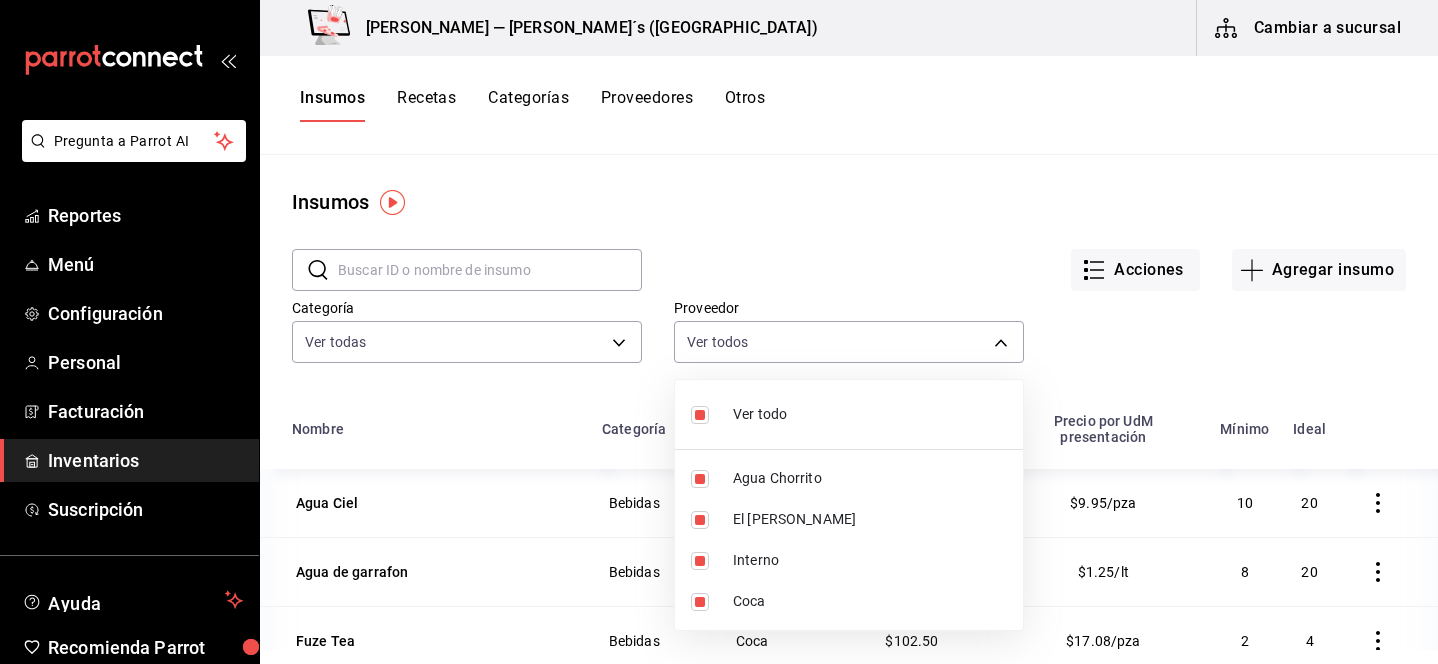 click at bounding box center (719, 332) 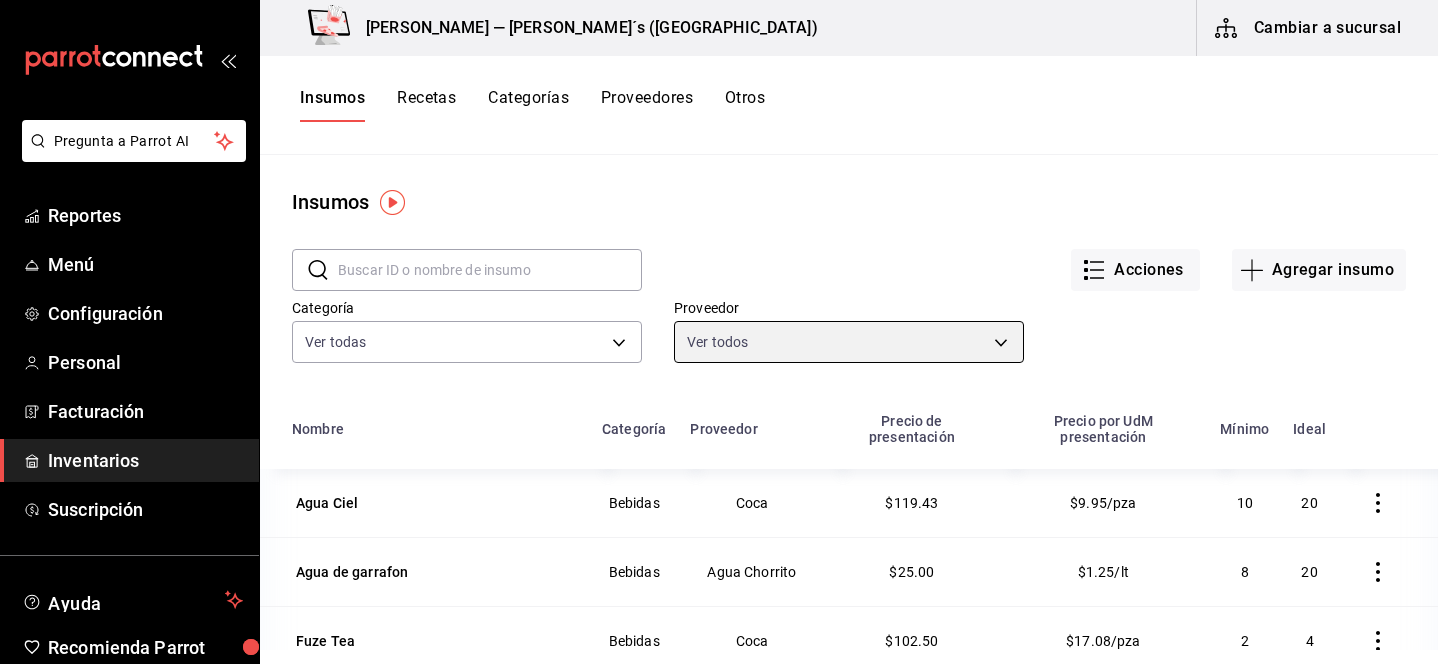scroll, scrollTop: 117, scrollLeft: 0, axis: vertical 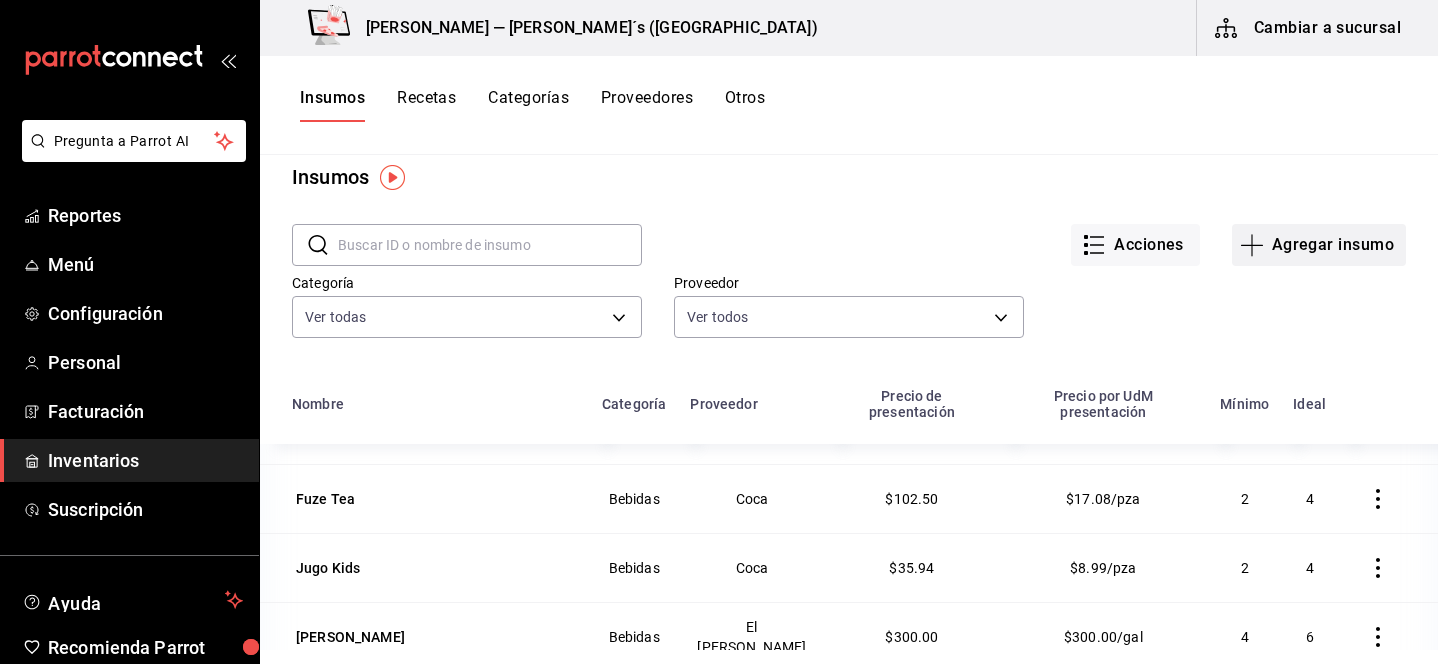 click on "Agregar insumo" at bounding box center (1319, 245) 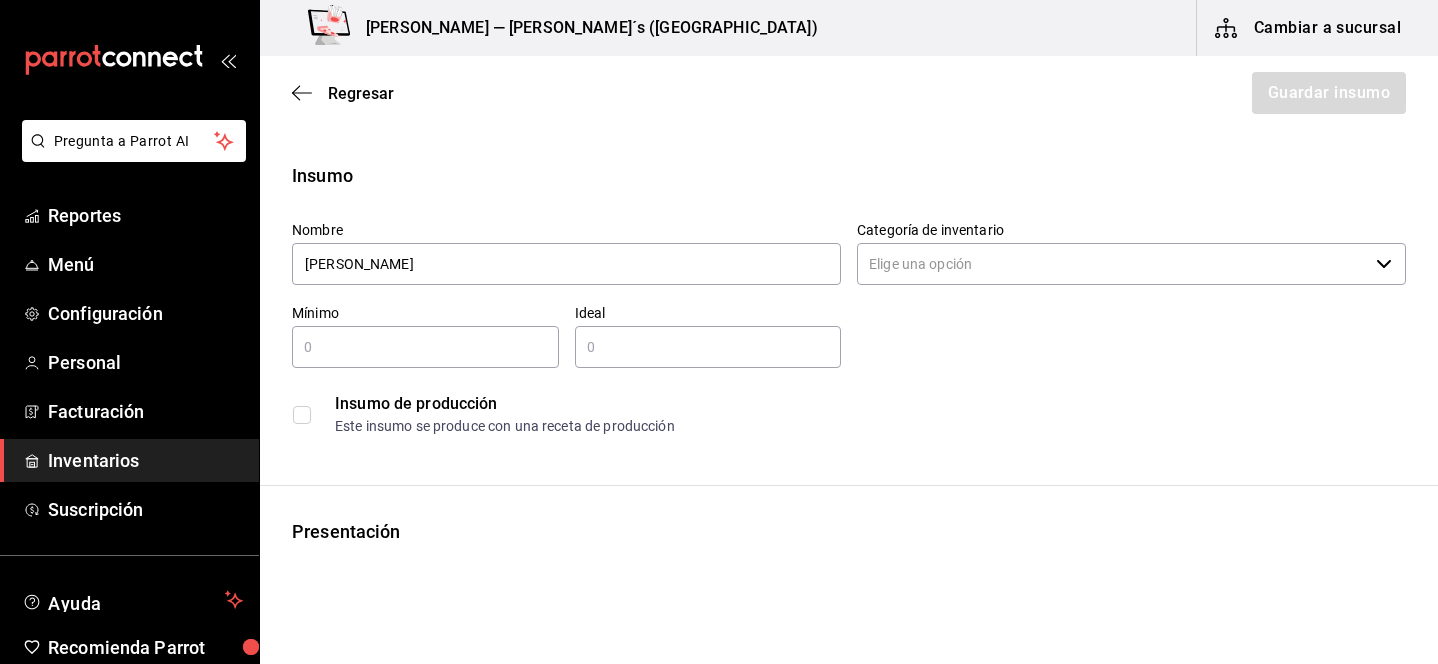 click on "Categoría de inventario" at bounding box center [1112, 264] 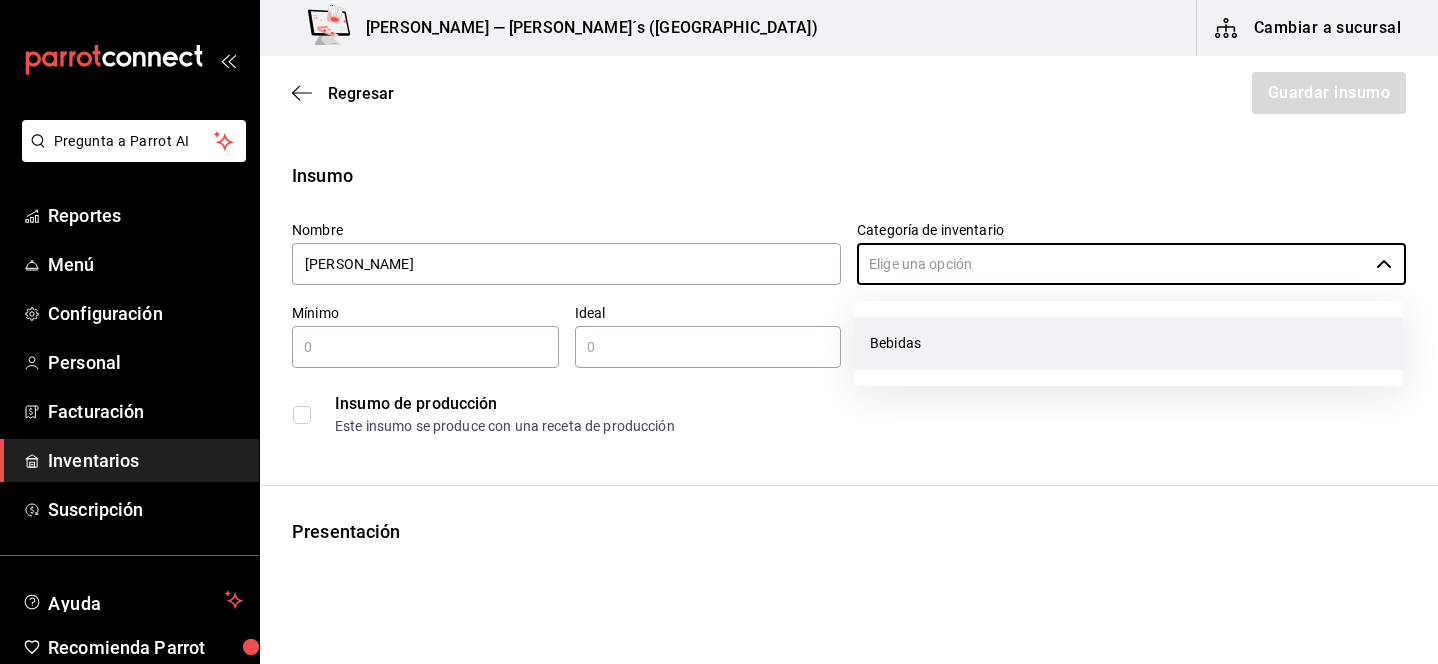 click on "Bebidas" at bounding box center [1128, 343] 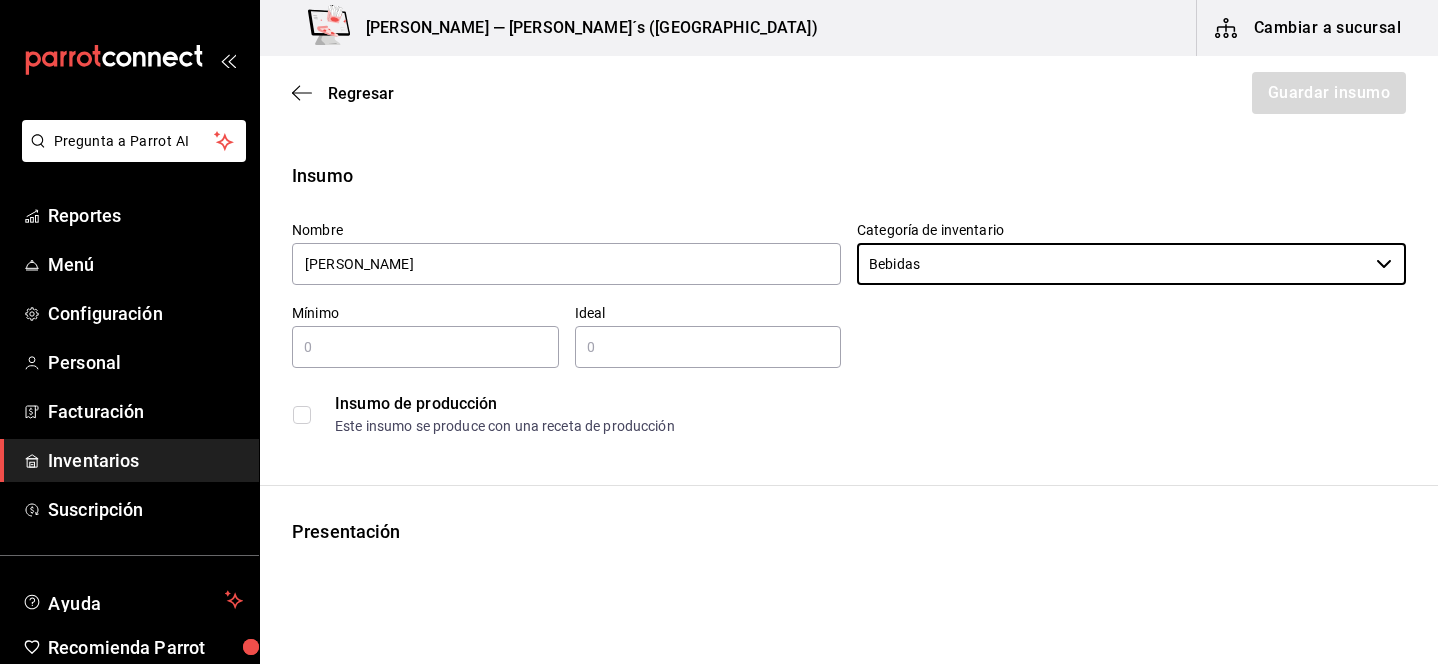click at bounding box center (425, 347) 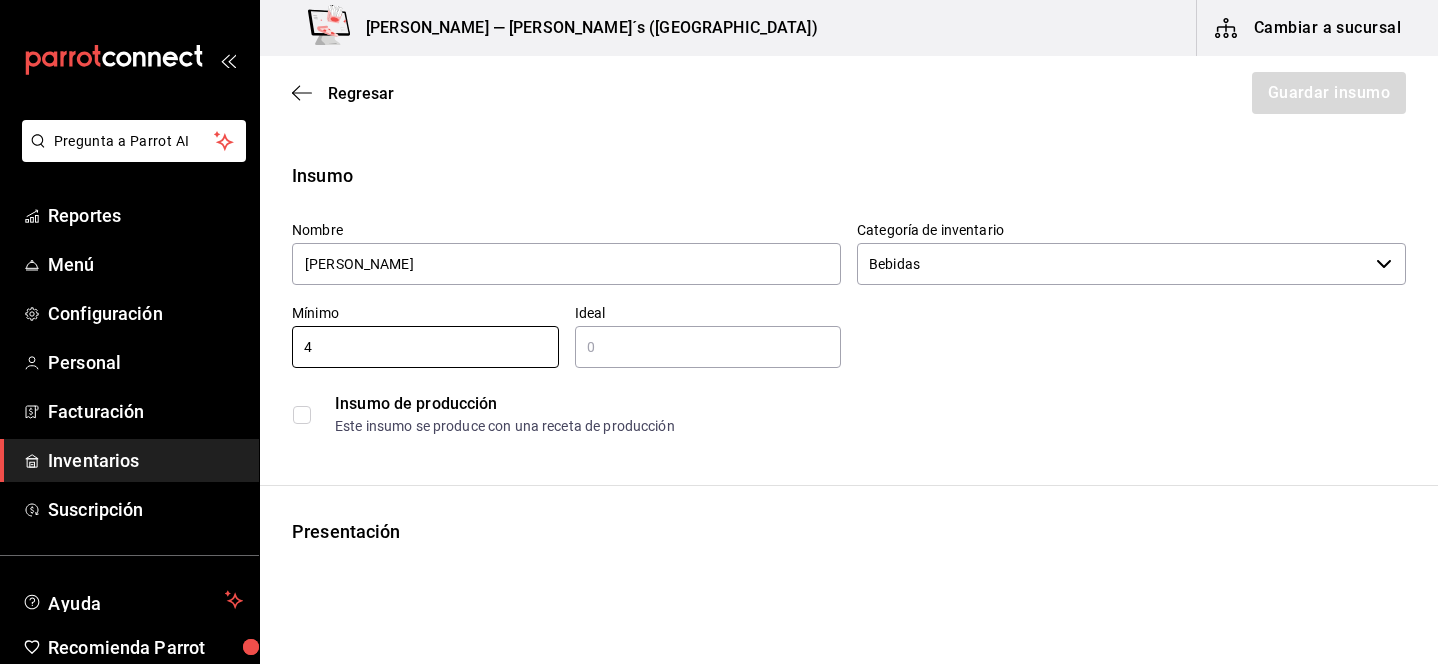 click at bounding box center [708, 347] 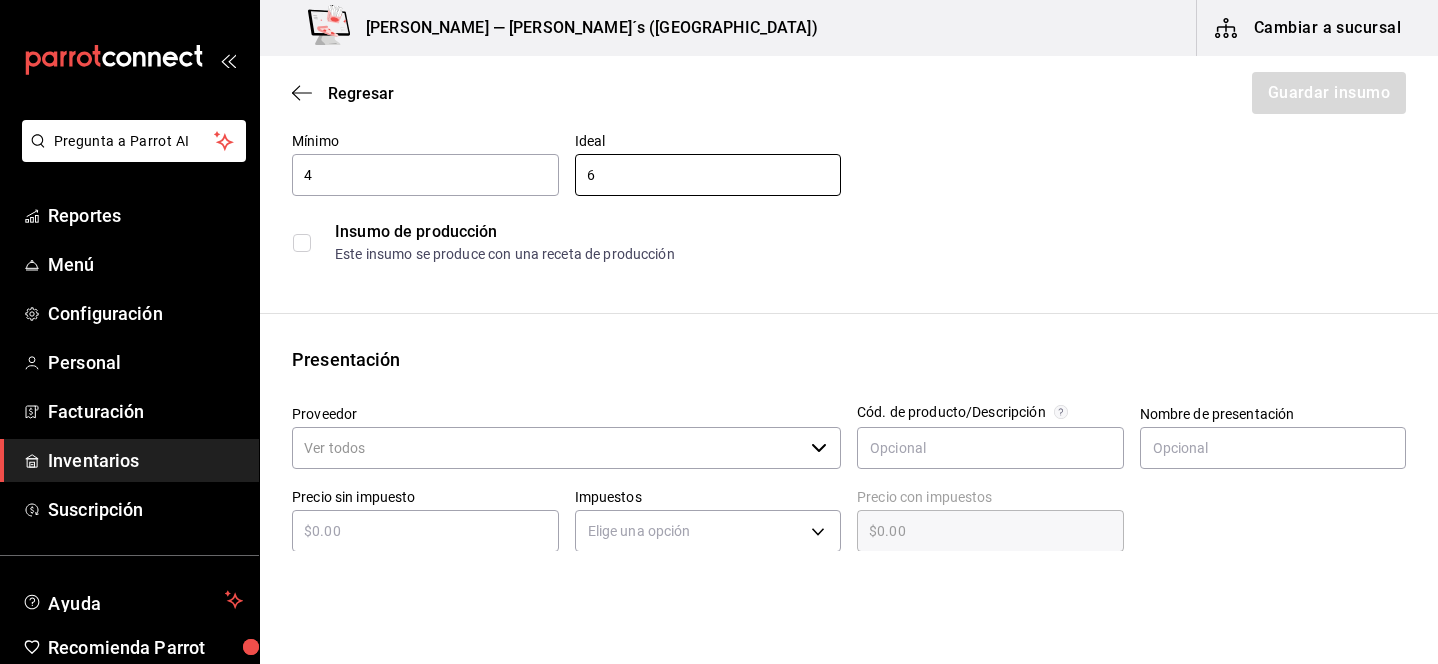 scroll, scrollTop: 269, scrollLeft: 0, axis: vertical 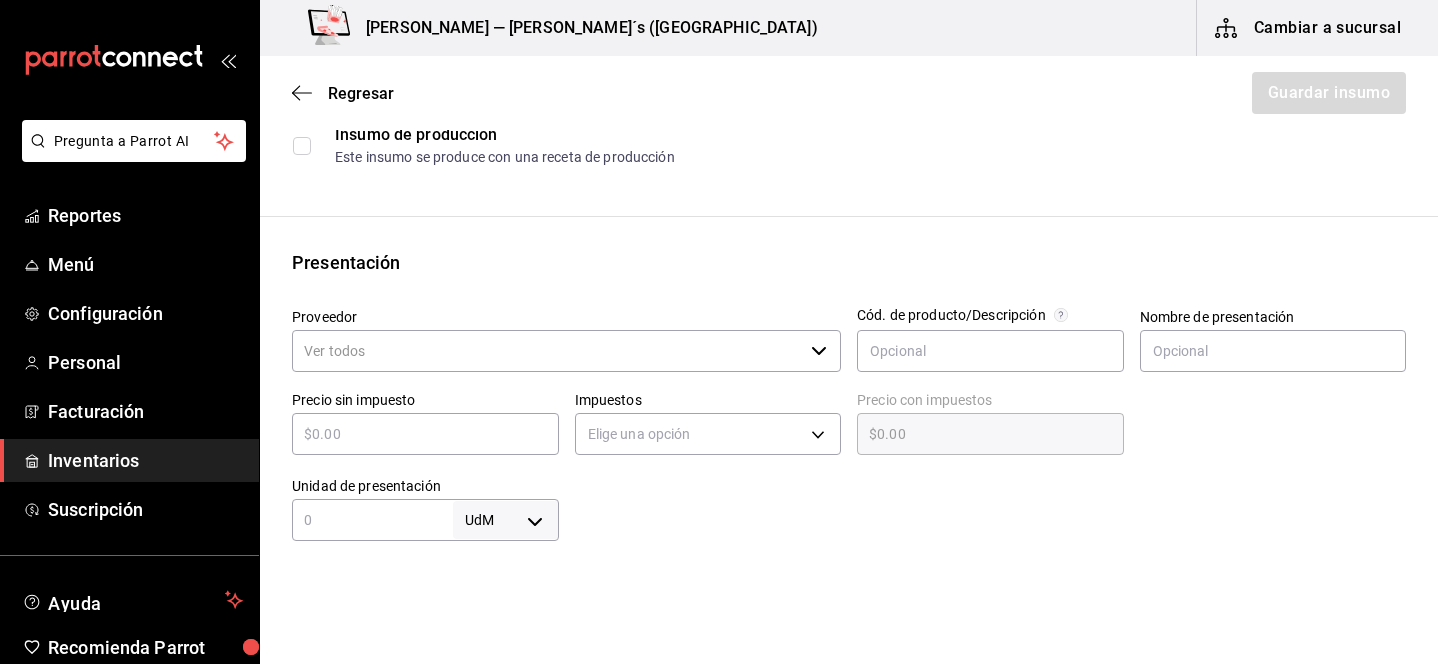 click on "Proveedor ​" at bounding box center (566, 341) 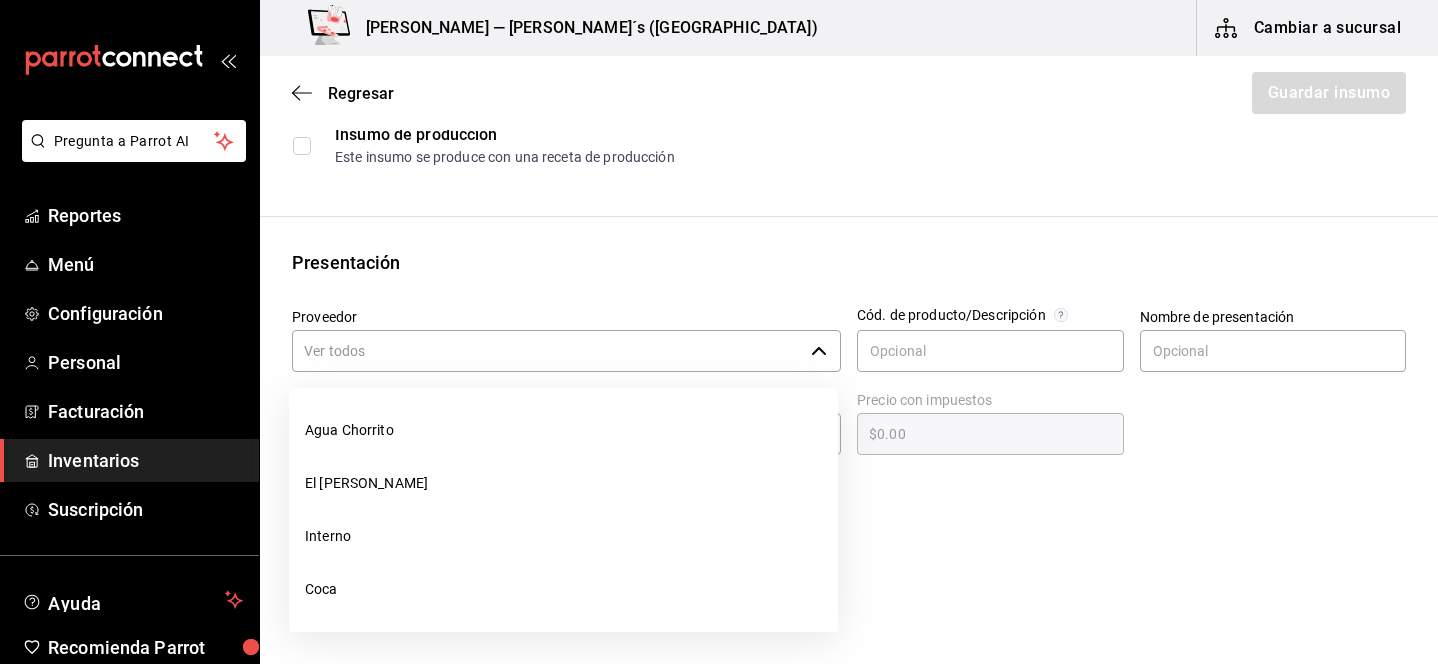 click on "Proveedor" at bounding box center (547, 351) 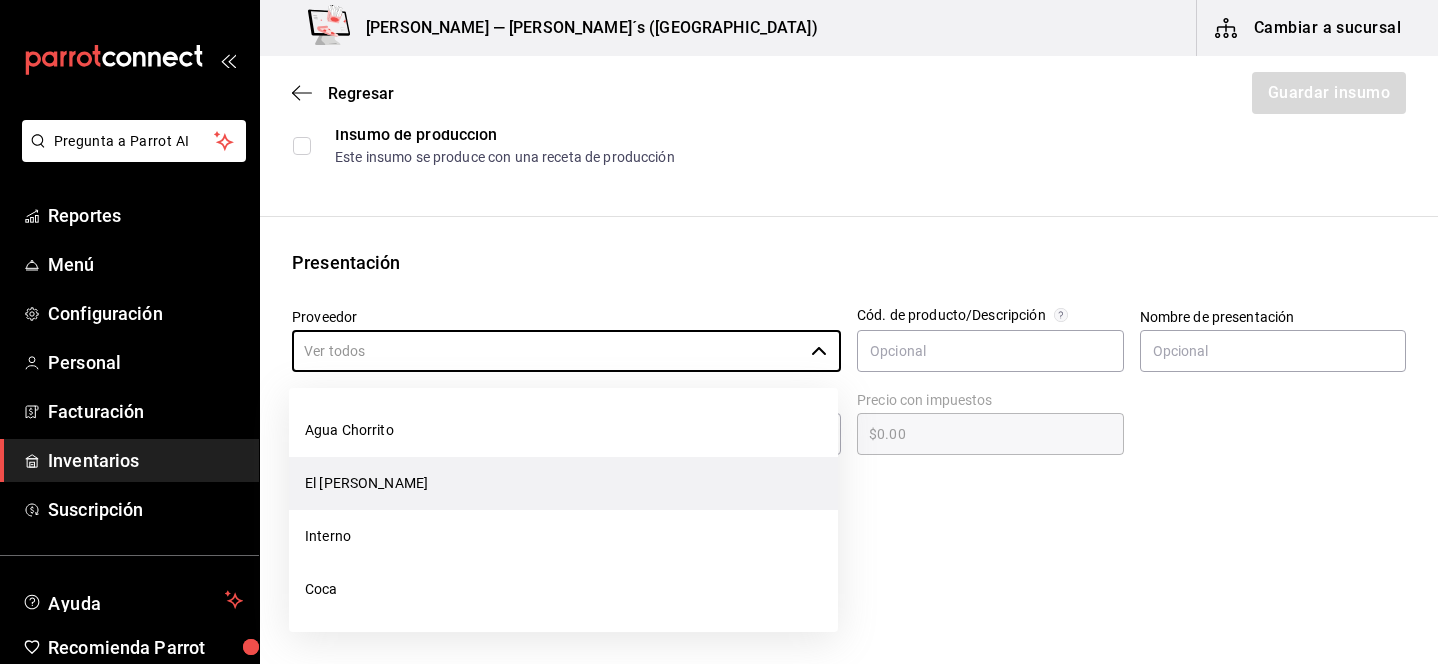 click on "El [PERSON_NAME]" at bounding box center [563, 483] 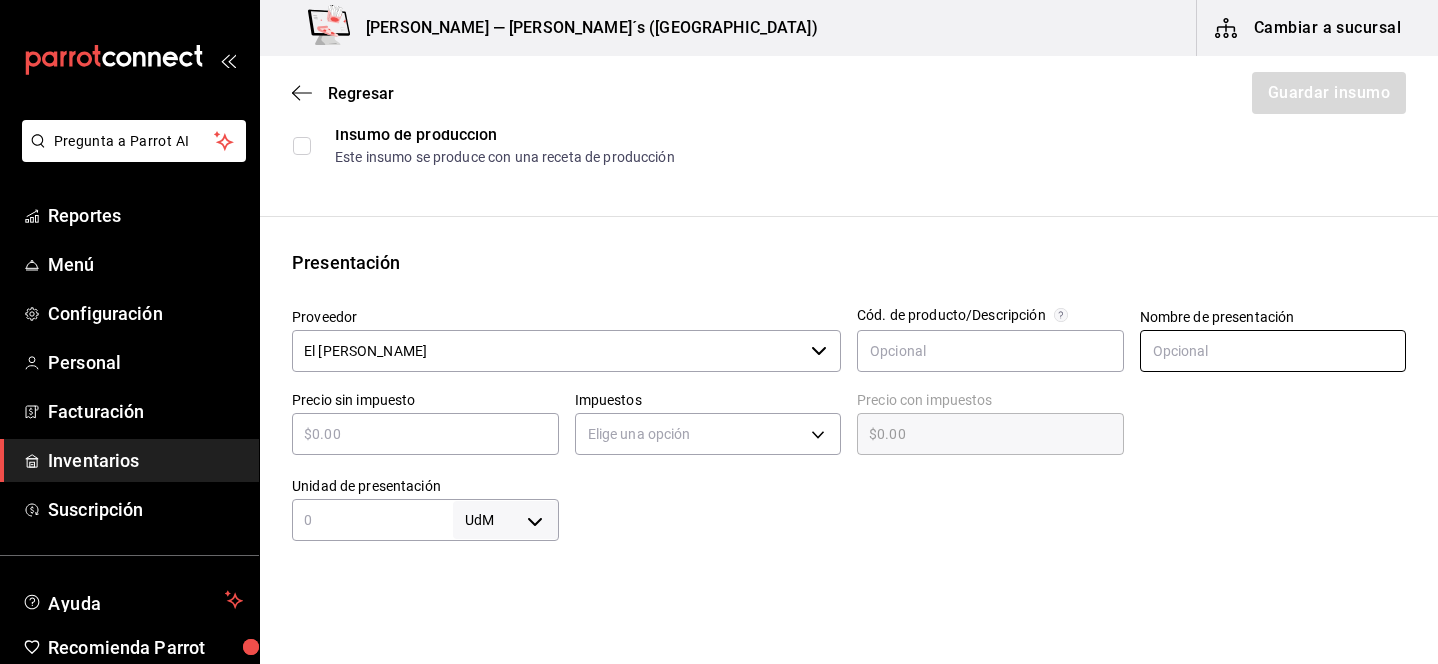 click at bounding box center [1273, 351] 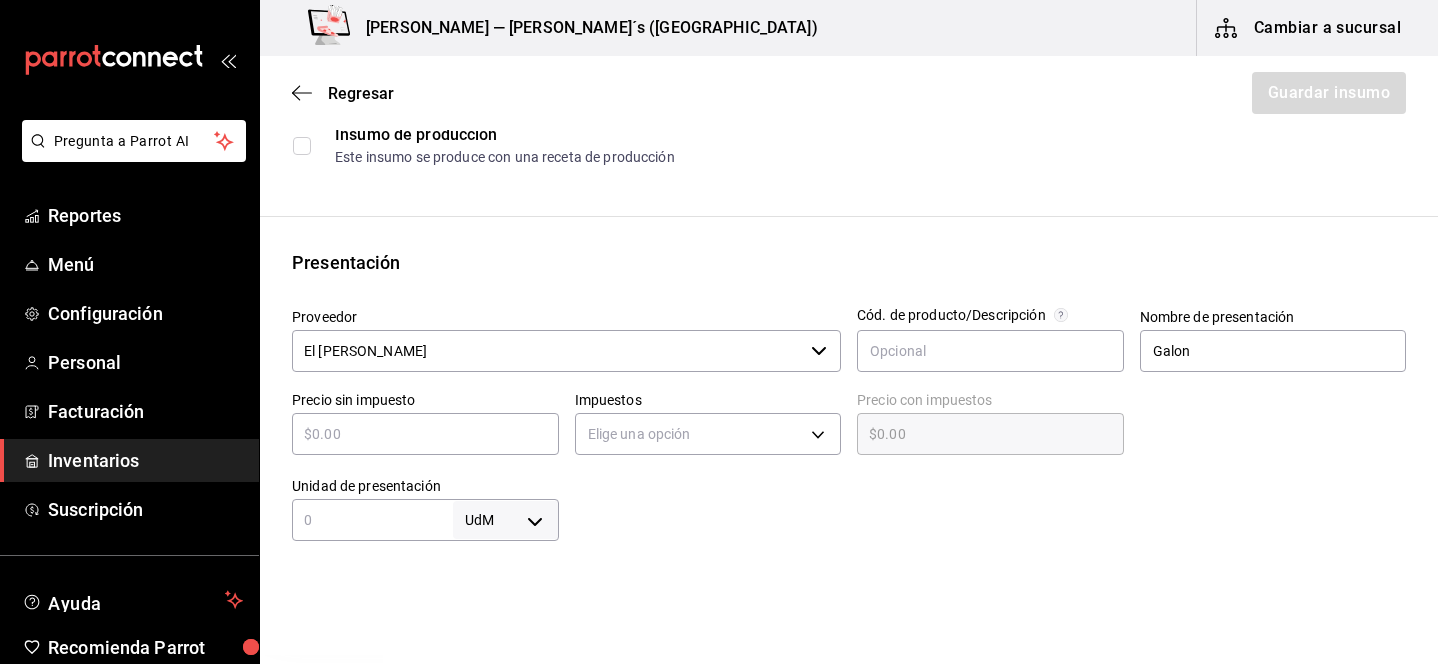 click at bounding box center [425, 434] 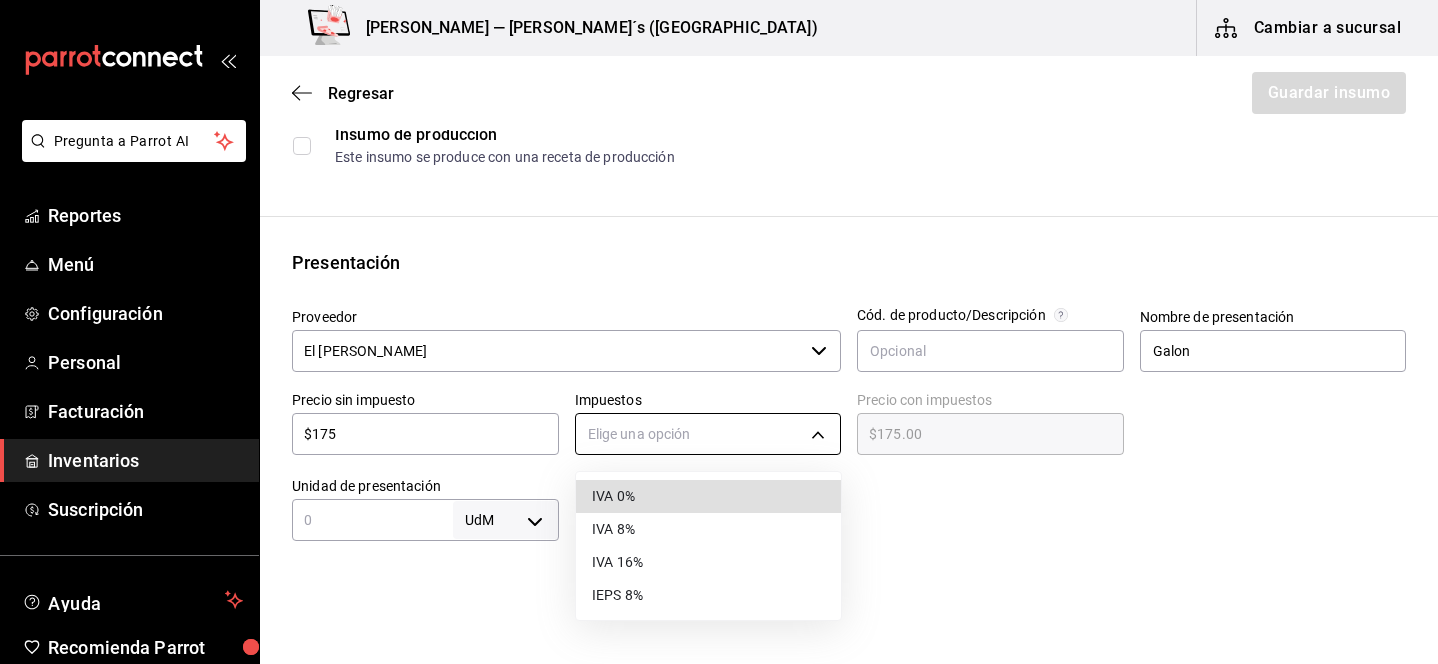click on "Pregunta a Parrot AI Reportes   Menú   Configuración   Personal   Facturación   Inventarios   Suscripción   Ayuda Recomienda Parrot   [PERSON_NAME]   Sugerir nueva función   Bernies — [PERSON_NAME]´s ([GEOGRAPHIC_DATA]) Cambiar a sucursal Regresar Guardar insumo Insumo Nombre [PERSON_NAME] Categoría de inventario Bebidas ​ Mínimo 4 ​ Ideal 6 ​ Insumo de producción Este insumo se produce con una receta de producción Presentación Proveedor El [PERSON_NAME] ​ Cód. de producto/Descripción Nombre de presentación Galon Precio sin impuesto $175 ​ Impuestos Elige una opción Precio con impuestos $175.00 ​ Unidad de presentación UdM ​ Receta Unidad de receta Elige una opción Factor de conversión ​ Ver ayuda de conversiones ¿La presentación ([PERSON_NAME]) viene en otra caja? Si No Presentaciones por caja ​ Sin definir Unidades de conteo GANA 1 MES GRATIS EN TU SUSCRIPCIÓN AQUÍ Pregunta a Parrot AI Reportes   Menú   Configuración   Personal   Facturación   Inventarios   Suscripción   Ayuda" at bounding box center [719, 275] 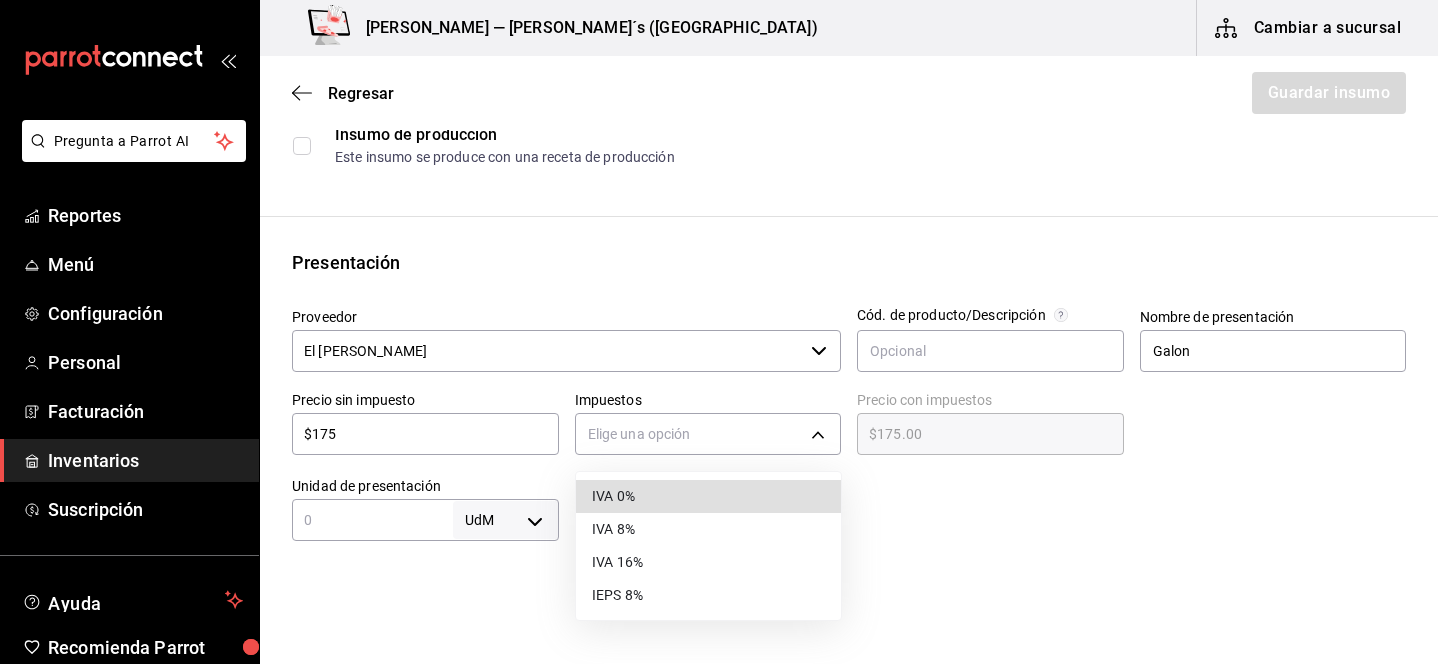 click on "IVA 0%" at bounding box center (708, 496) 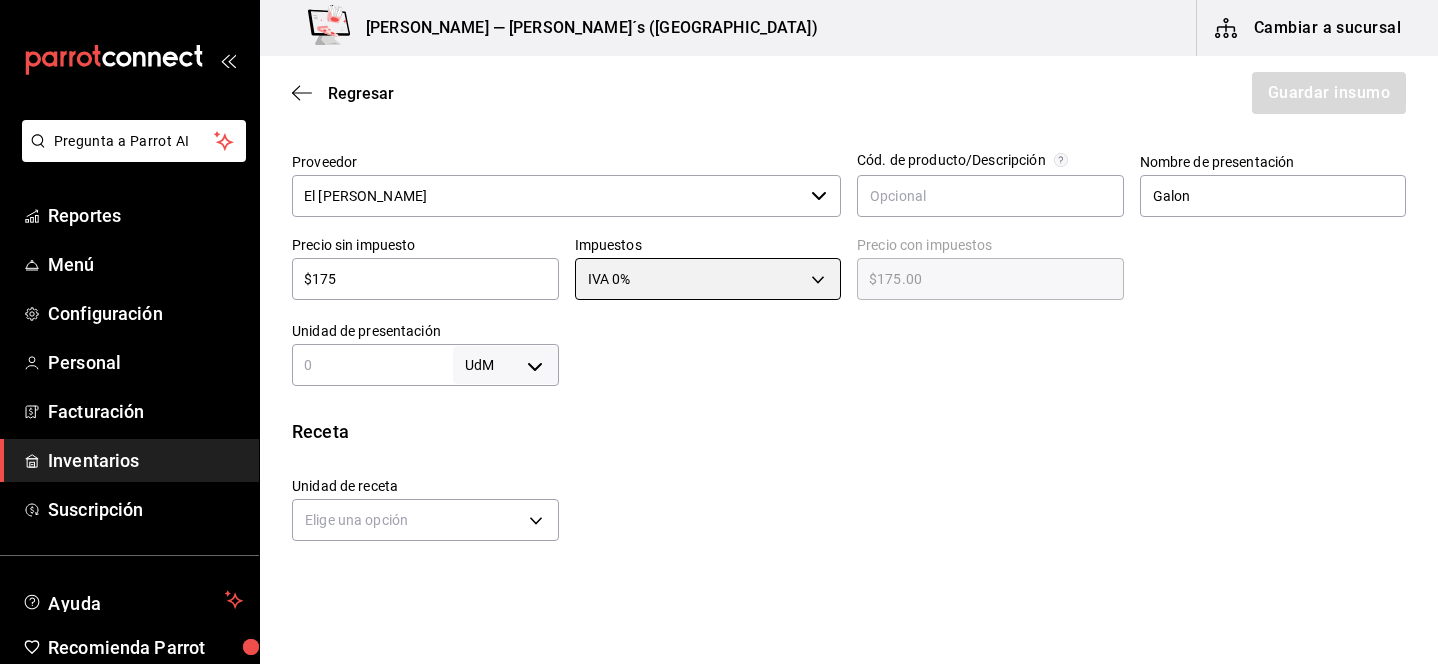 scroll, scrollTop: 459, scrollLeft: 0, axis: vertical 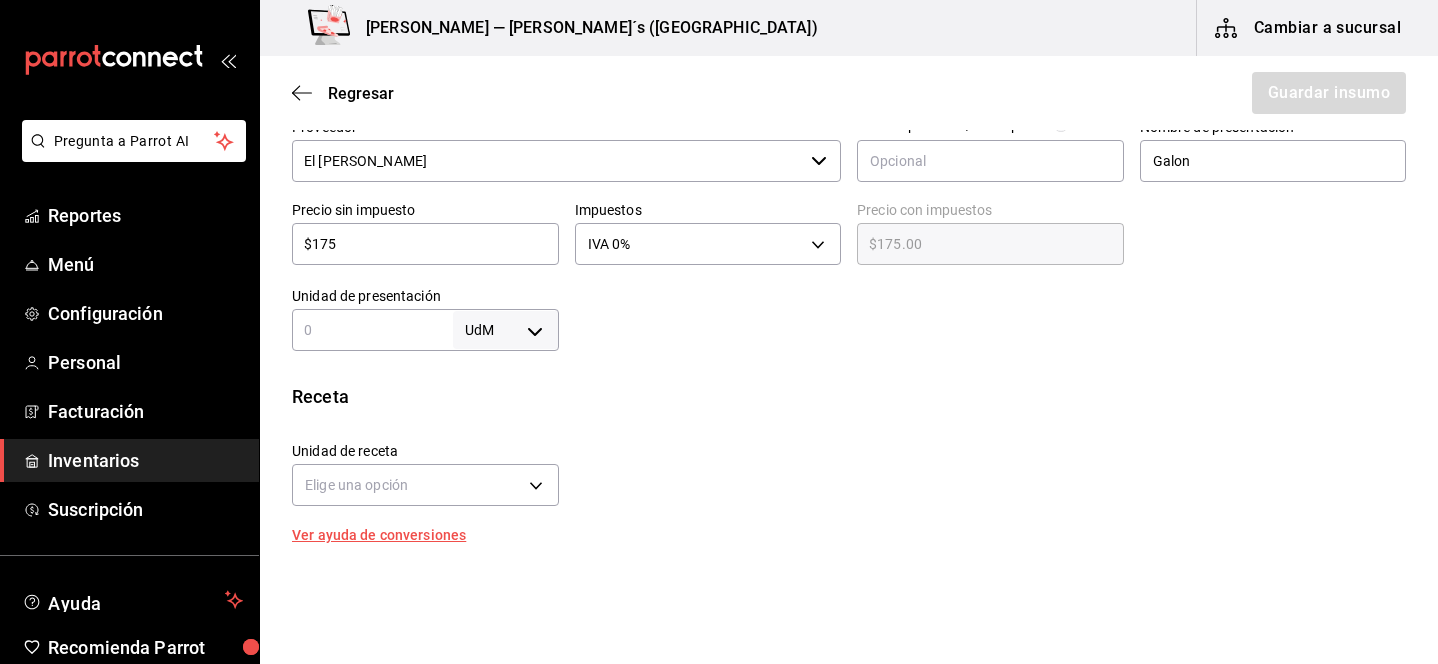click on "Pregunta a Parrot AI Reportes   Menú   Configuración   Personal   Facturación   Inventarios   Suscripción   Ayuda Recomienda Parrot   [PERSON_NAME]   Sugerir nueva función   Bernies — [PERSON_NAME]´s ([GEOGRAPHIC_DATA]) Cambiar a sucursal Regresar Guardar insumo Insumo Nombre [PERSON_NAME] Categoría de inventario Bebidas ​ Mínimo 4 ​ Ideal 6 ​ Insumo de producción Este insumo se produce con una receta de producción Presentación Proveedor El [PERSON_NAME] ​ Cód. de producto/Descripción Nombre de presentación Galon Precio sin impuesto $175 ​ Impuestos IVA 0% IVA_0 Precio con impuestos $175.00 ​ Unidad de presentación UdM ​ Receta Unidad de receta Elige una opción Factor de conversión ​ Ver ayuda de conversiones ¿La presentación (Galon) viene en otra caja? Si No Presentaciones por caja ​ Sin definir Unidades de conteo GANA 1 MES GRATIS EN TU SUSCRIPCIÓN AQUÍ Pregunta a Parrot AI Reportes   Menú   Configuración   Personal   Facturación   Inventarios   Suscripción   Ayuda   [PERSON_NAME]" at bounding box center [719, 275] 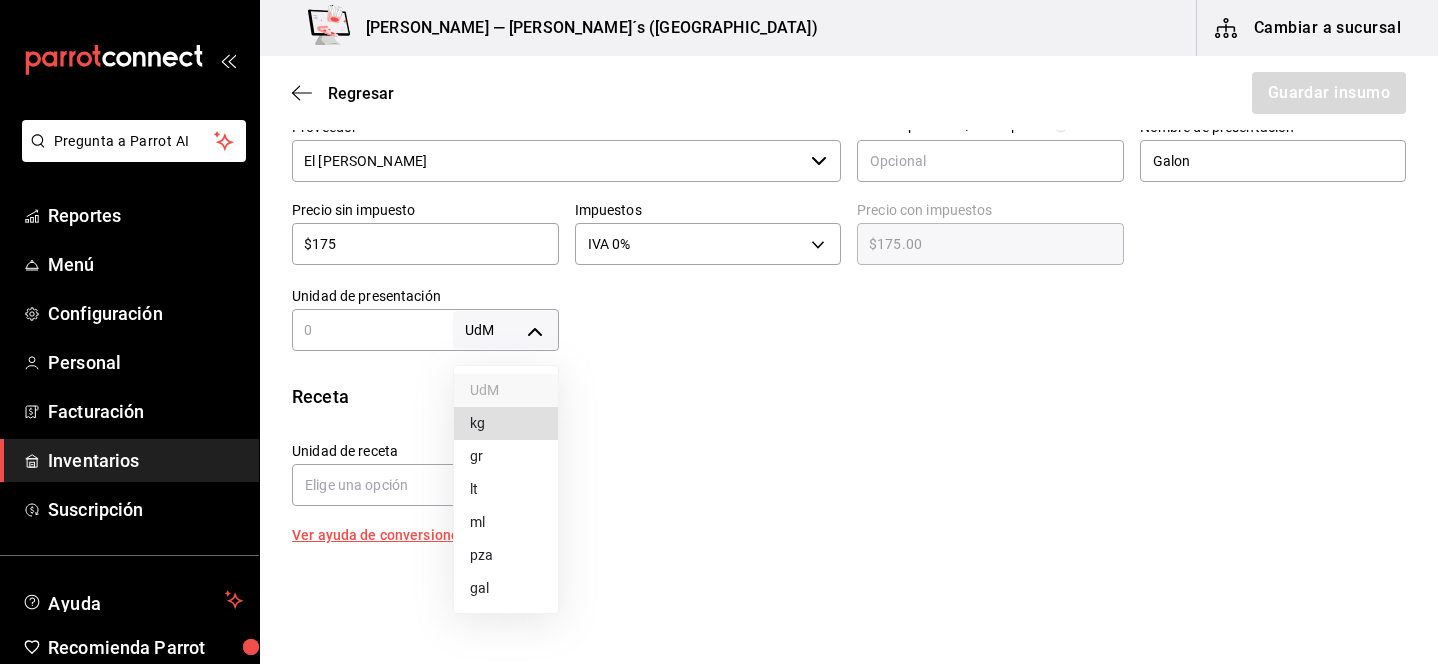 click on "gal" at bounding box center (506, 588) 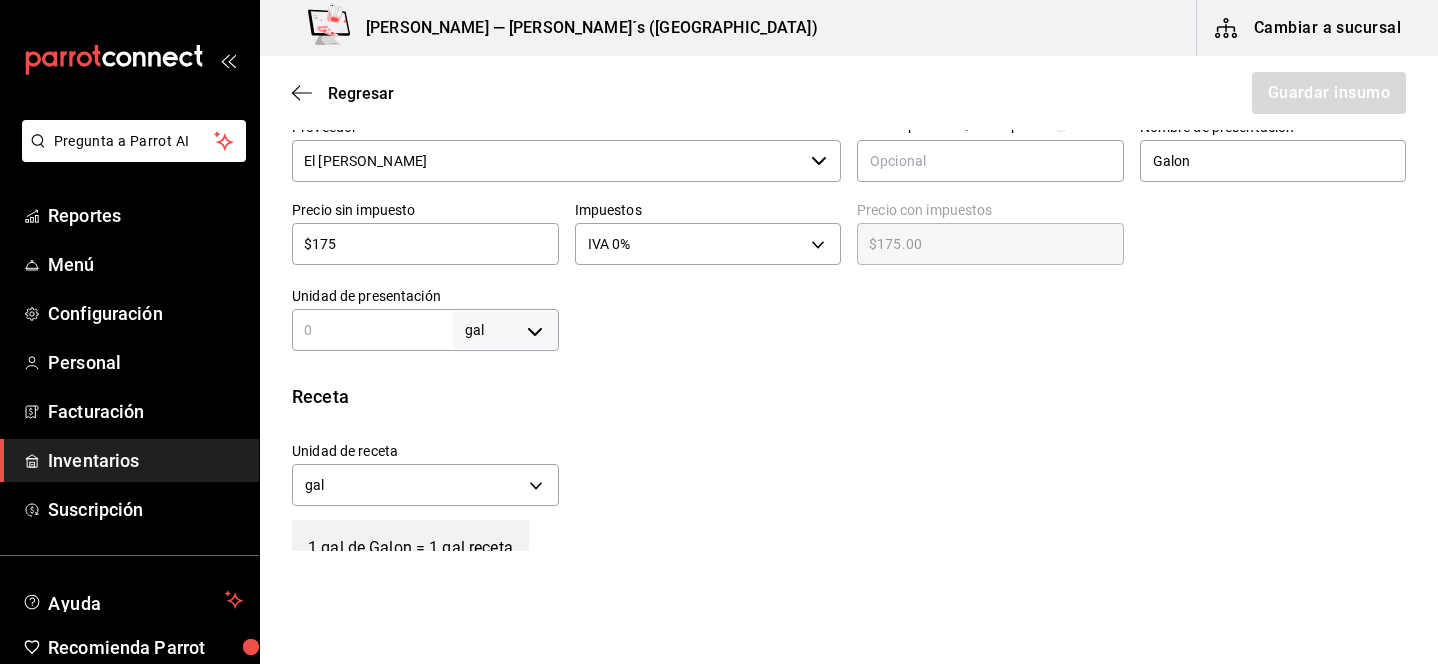 click on "gal GALLON ​" at bounding box center (425, 330) 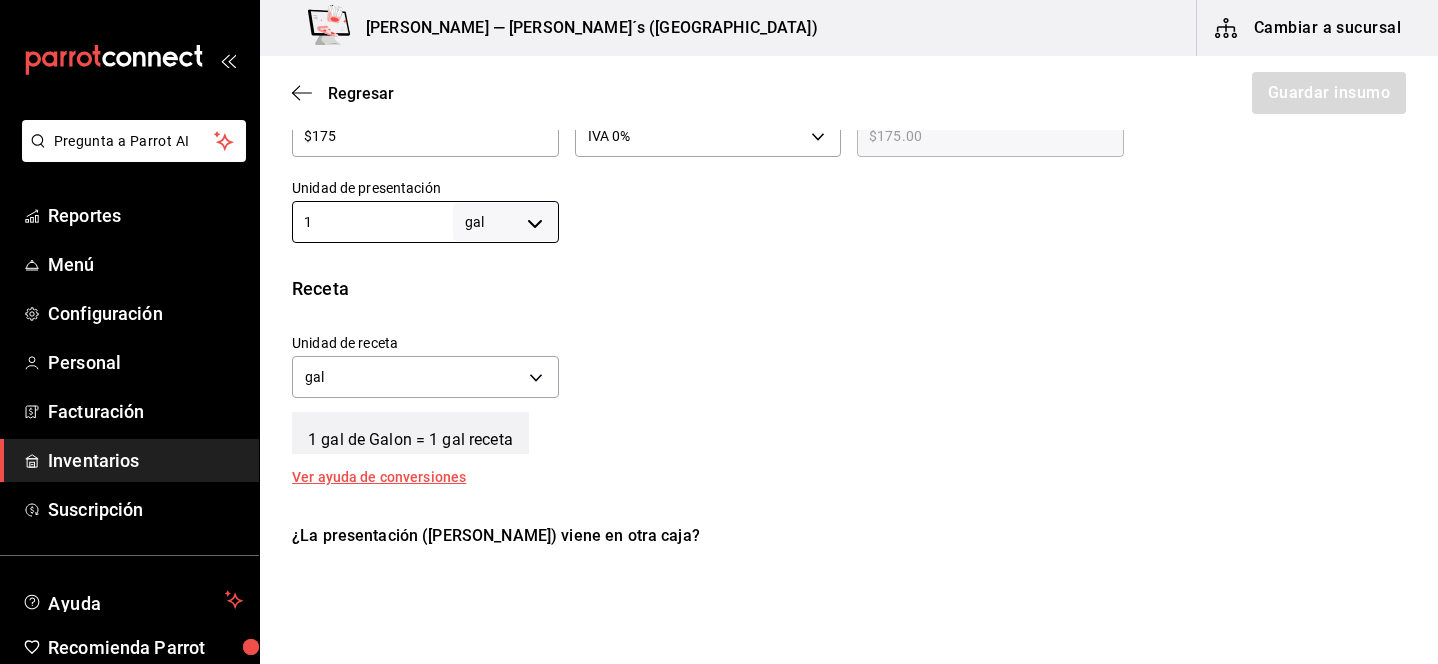 scroll, scrollTop: 568, scrollLeft: 0, axis: vertical 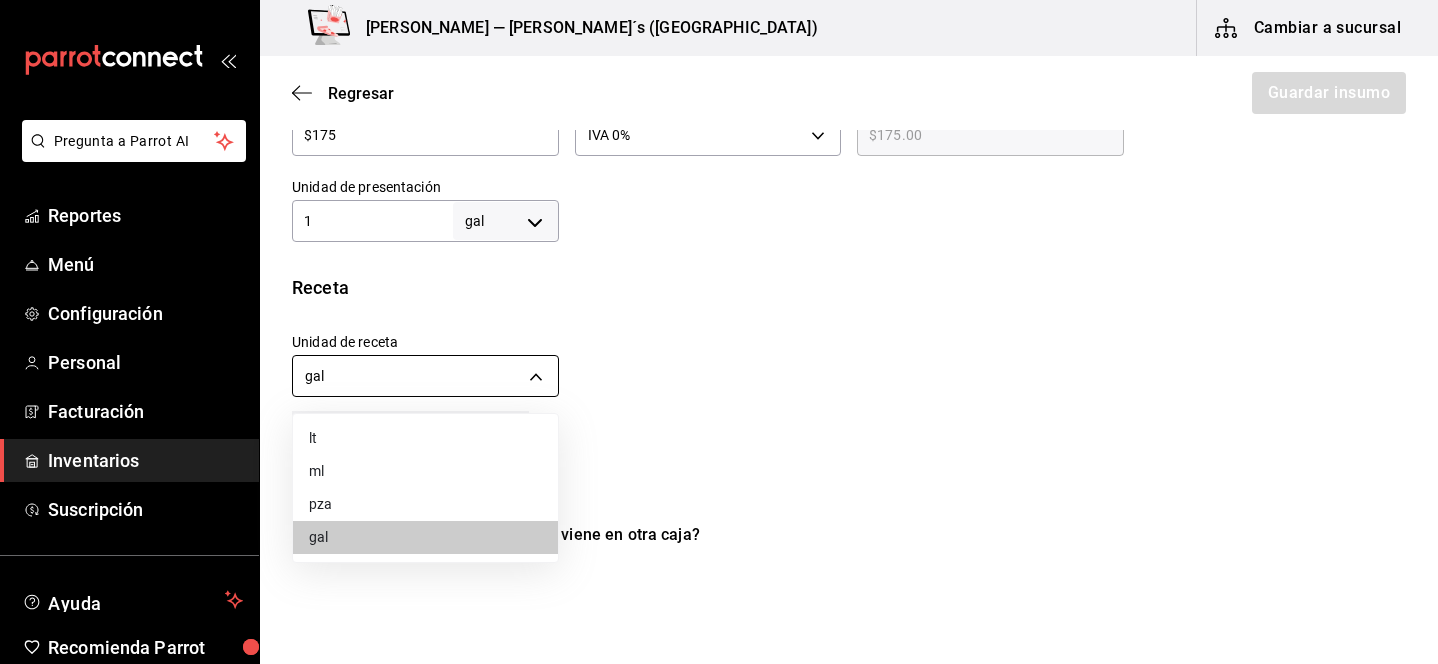 click on "Pregunta a Parrot AI Reportes   Menú   Configuración   Personal   Facturación   Inventarios   Suscripción   Ayuda Recomienda Parrot   [PERSON_NAME]   Sugerir nueva función   Bernies — [PERSON_NAME]´s ([GEOGRAPHIC_DATA]) Cambiar a sucursal Regresar Guardar insumo Insumo Nombre [PERSON_NAME] Categoría de inventario Bebidas ​ Mínimo 4 ​ Ideal 6 ​ Insumo de producción Este insumo se produce con una receta de producción Presentación Proveedor El [PERSON_NAME] ​ Cód. de producto/Descripción Nombre de presentación Galon Precio sin impuesto $175 ​ Impuestos IVA 0% IVA_0 Precio con impuestos $175.00 ​ Unidad de presentación 1 gal GALLON ​ Receta Unidad de receta gal GALLON Factor de conversión 1 ​ 1 gal de Galon = 1 gal receta Ver ayuda de conversiones ¿La presentación (Galon) viene en otra caja? Si No Presentaciones por caja ​  Galon de 1 gal Unidades de conteo gal Galon (1 gal) GANA 1 MES GRATIS EN TU SUSCRIPCIÓN AQUÍ Pregunta a Parrot AI Reportes   Menú   Configuración   Personal" at bounding box center [719, 275] 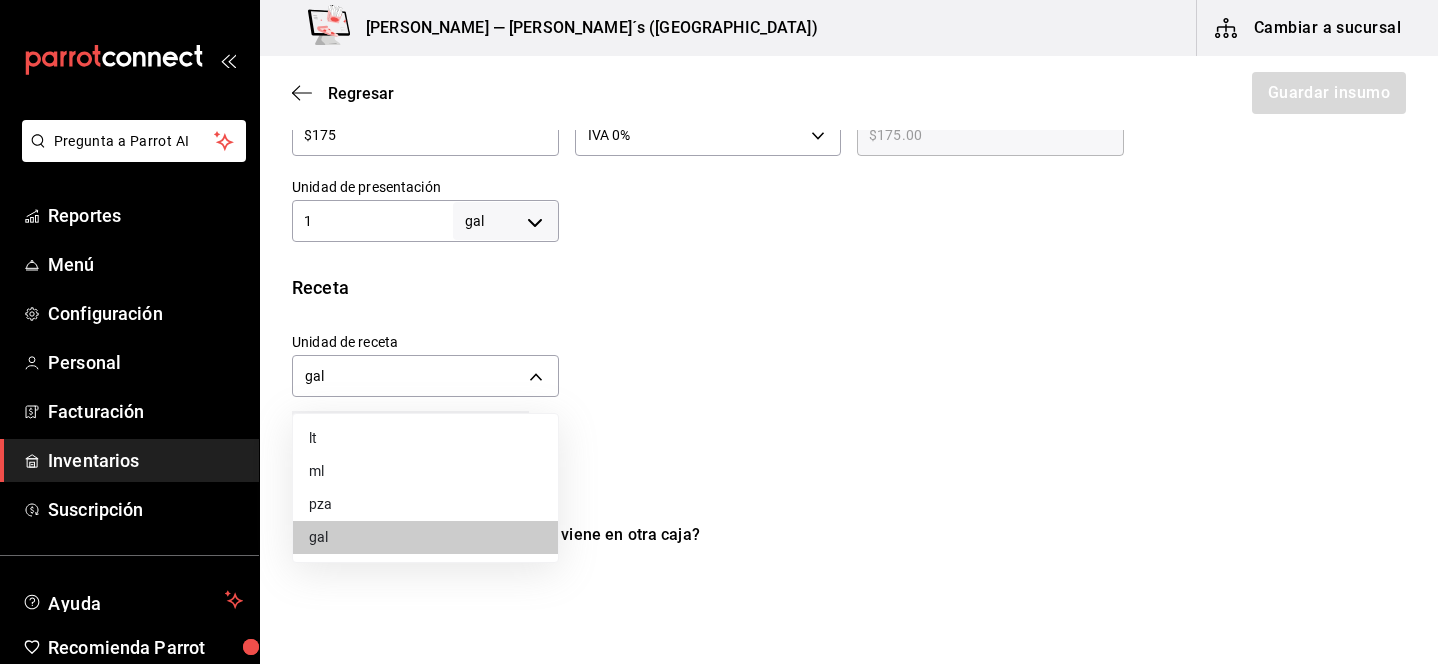 click on "lt" at bounding box center [425, 438] 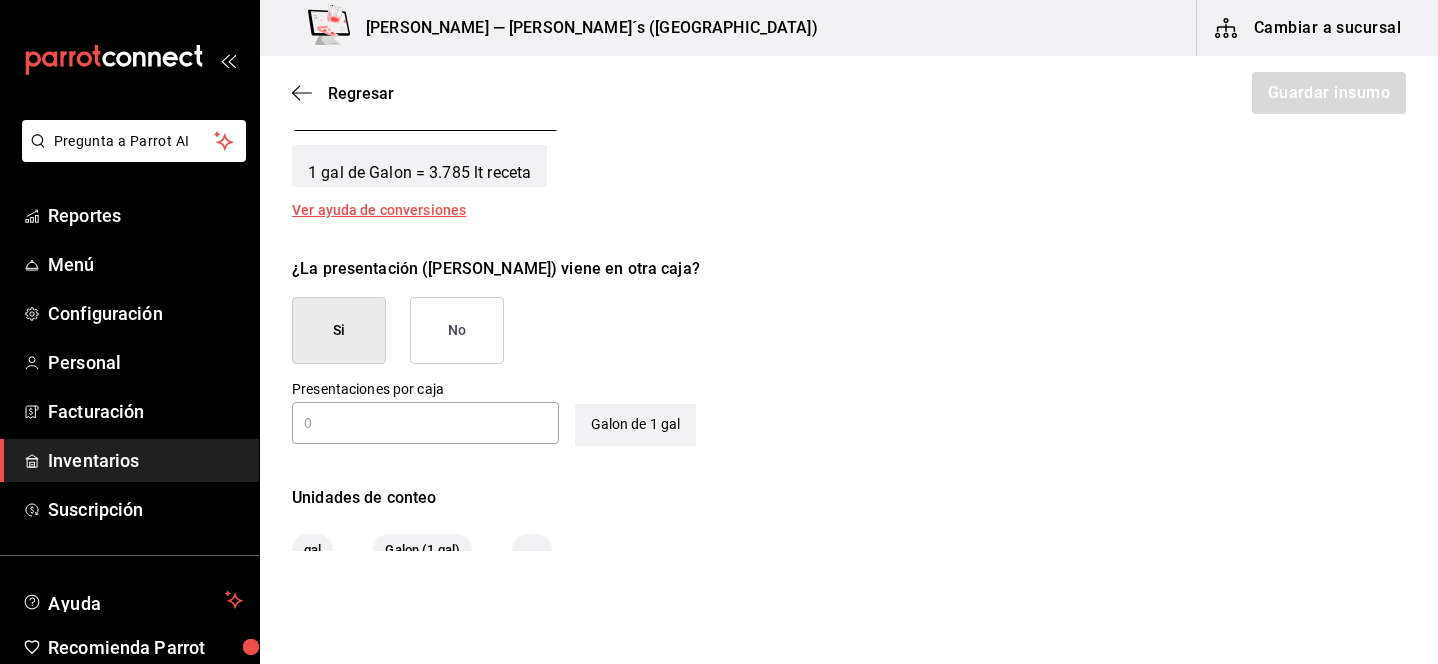 scroll, scrollTop: 835, scrollLeft: 0, axis: vertical 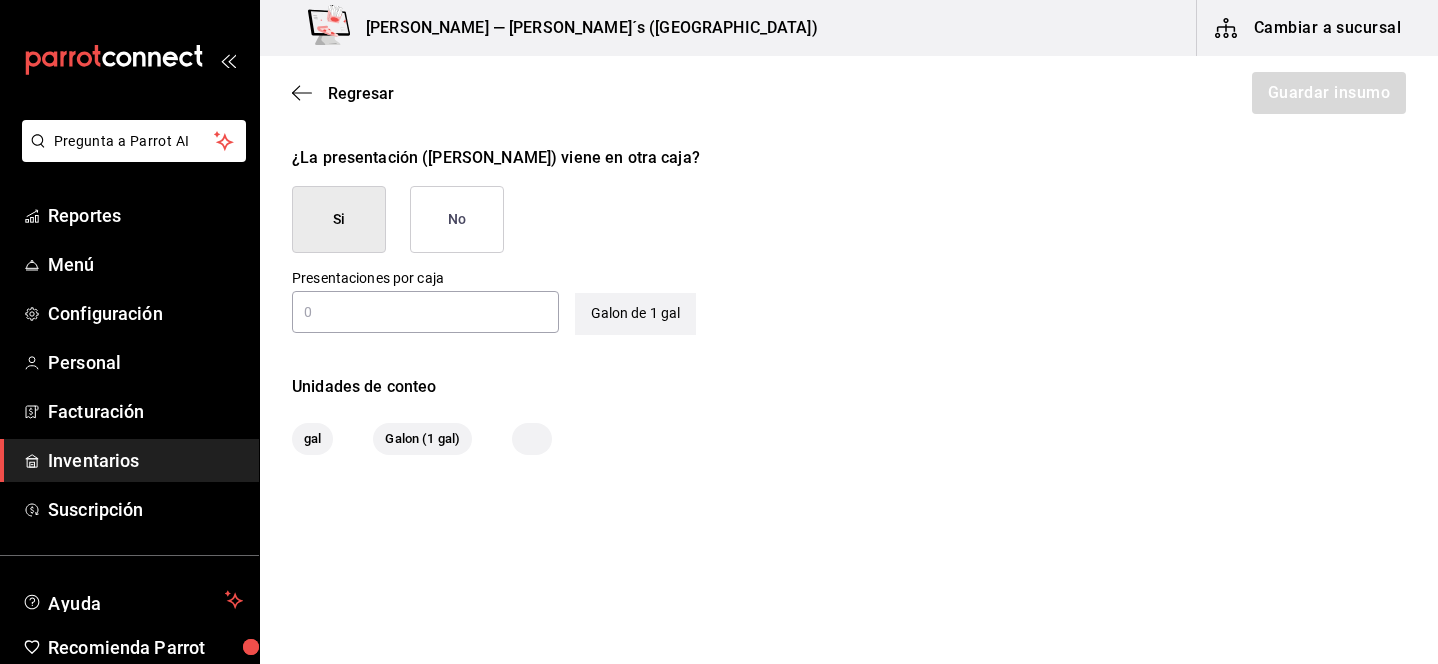click on "​" at bounding box center [425, 312] 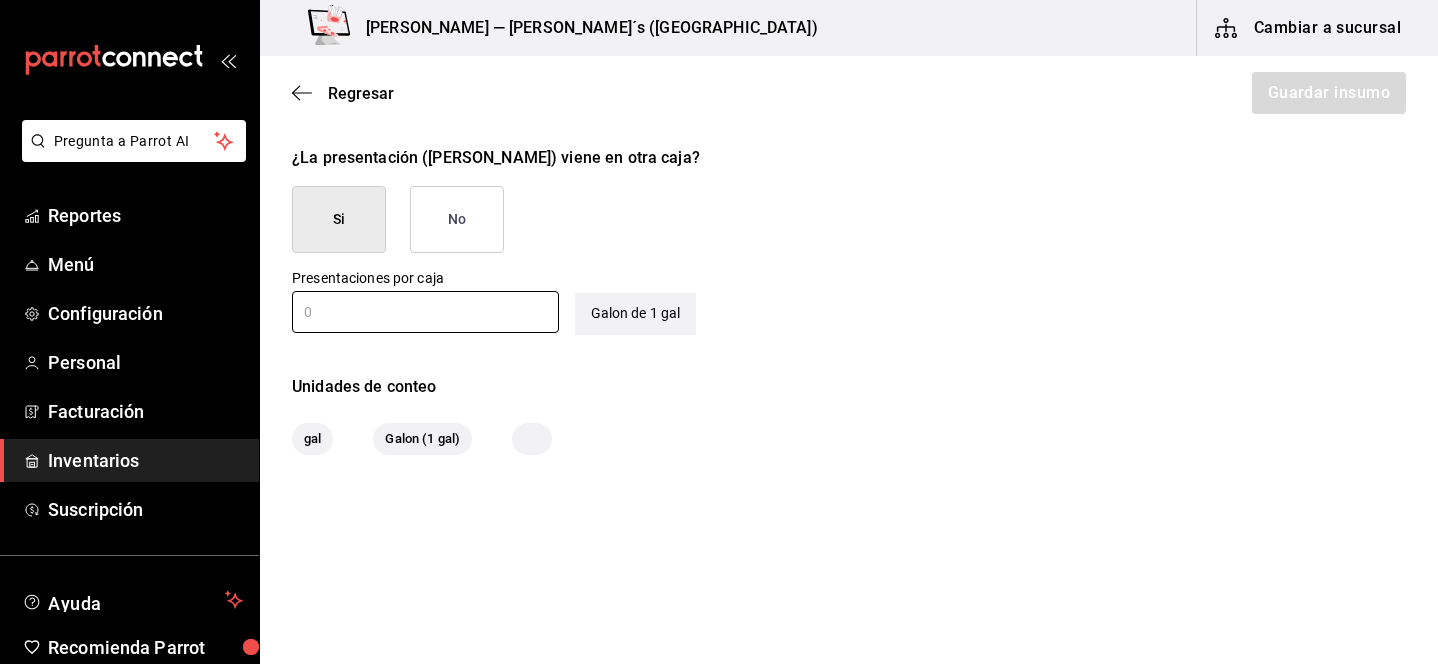 click on "No" at bounding box center (457, 219) 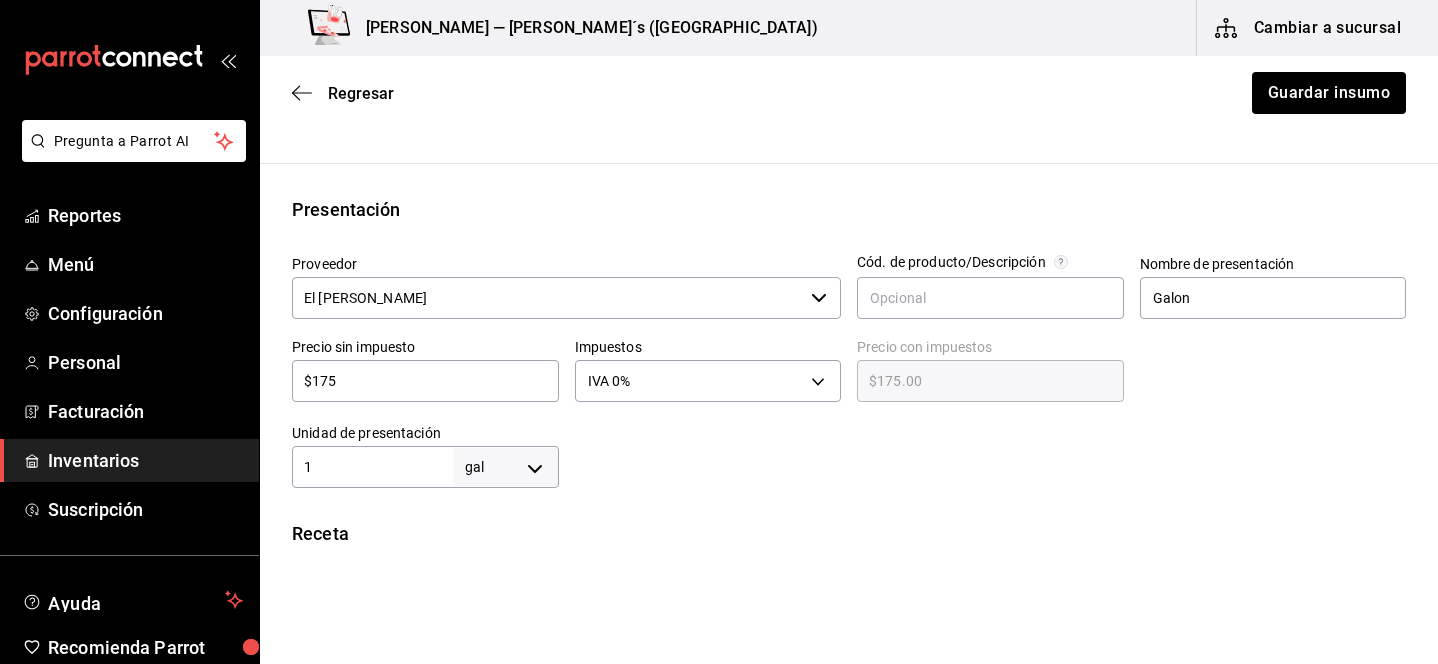 scroll, scrollTop: 395, scrollLeft: 0, axis: vertical 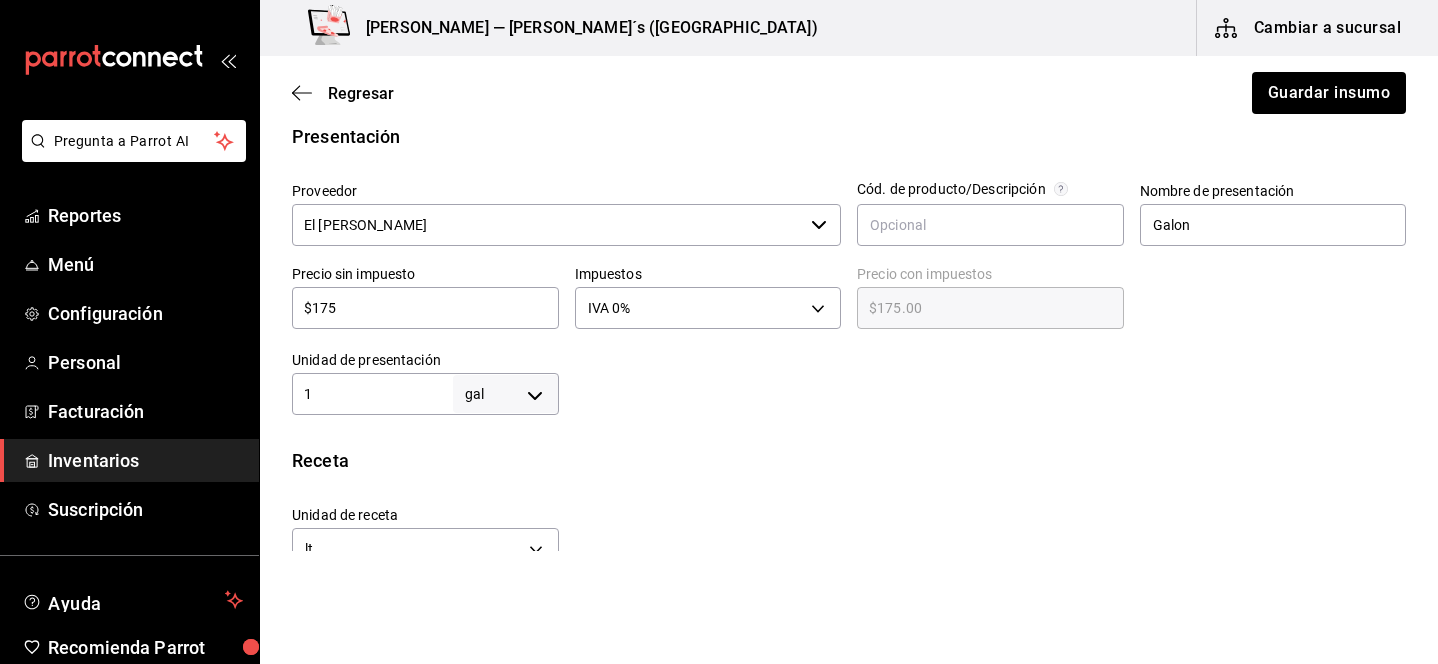 click on "Insumo Nombre [PERSON_NAME] [PERSON_NAME] Categoría de inventario Bebidas ​ Mínimo 4 ​ Ideal 6 ​ Insumo de producción Este insumo se produce con una receta de producción Presentación Proveedor El [PERSON_NAME] ​ Cód. de producto/Descripción Nombre de presentación [PERSON_NAME] sin impuesto $175 ​ Impuestos IVA 0% IVA_0 Precio con impuestos $175.00 ​ Unidad de presentación 1 gal GALLON ​ Receta Unidad de receta lt LITER Factor de conversión 3.78541 ​ 1 gal de Galon = 3.785 lt receta Ver ayuda de conversiones ¿La presentación ([PERSON_NAME]) viene en otra caja? Si No Unidades de conteo gal Galon (1 gal)" at bounding box center (849, 345) 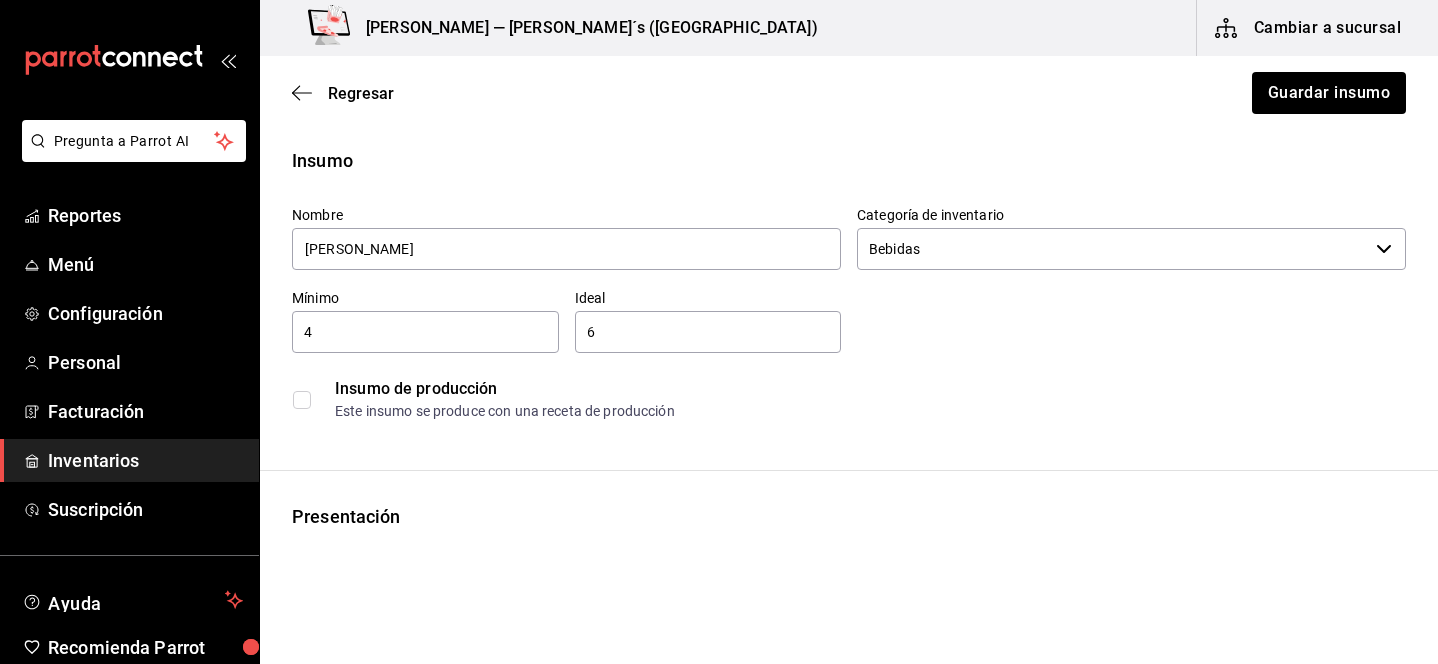 scroll, scrollTop: 0, scrollLeft: 0, axis: both 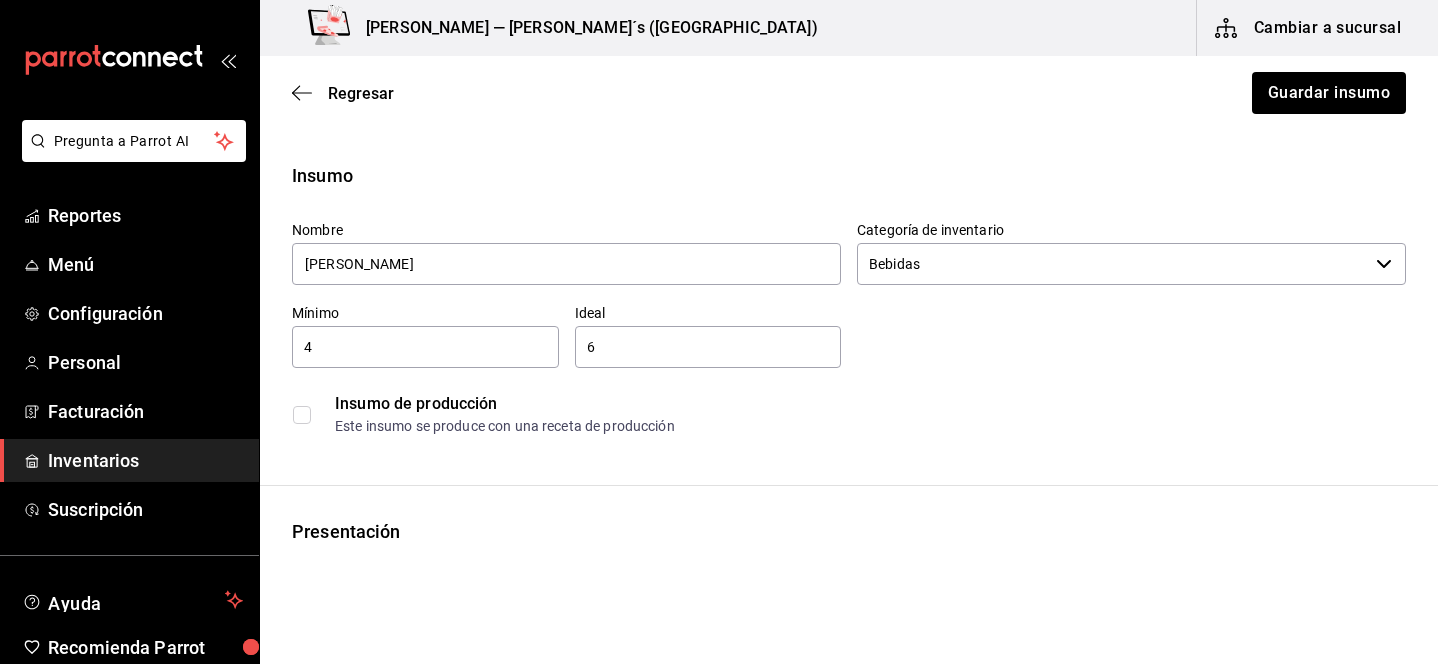 click on "Cambiar a sucursal" at bounding box center (1309, 28) 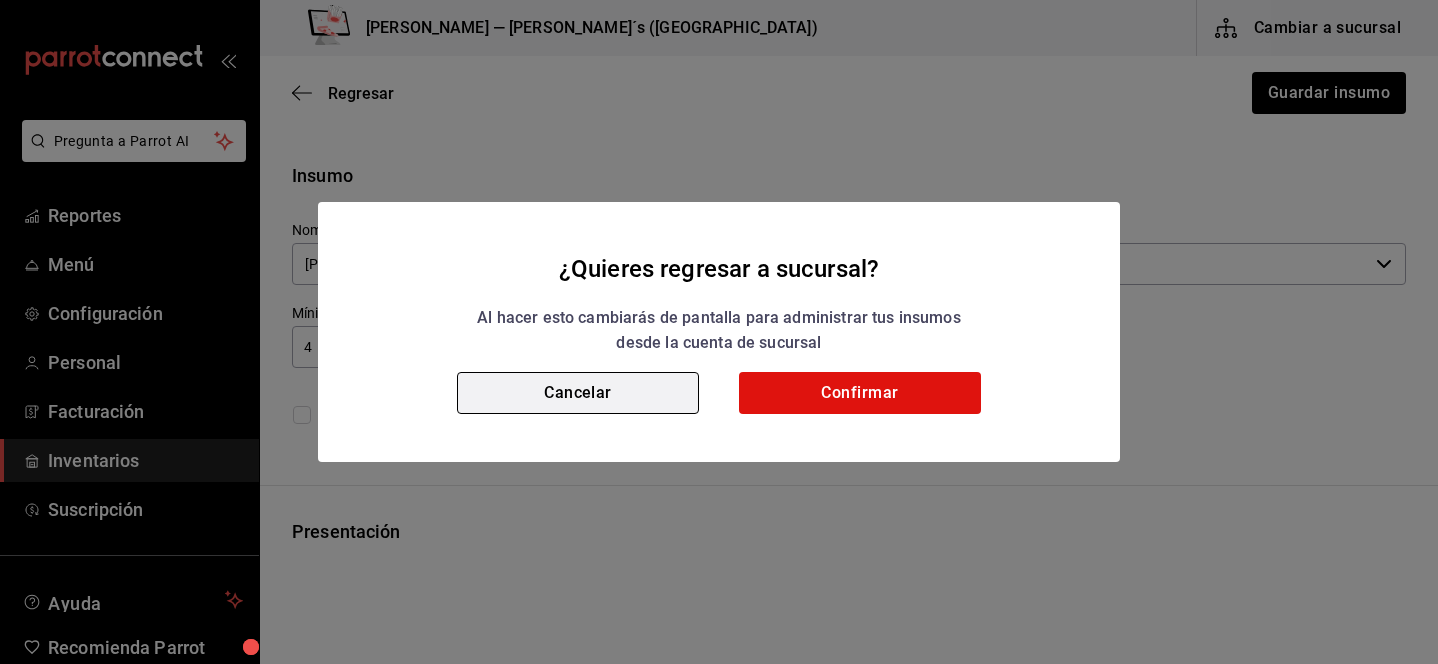 click on "Cancelar" at bounding box center [578, 393] 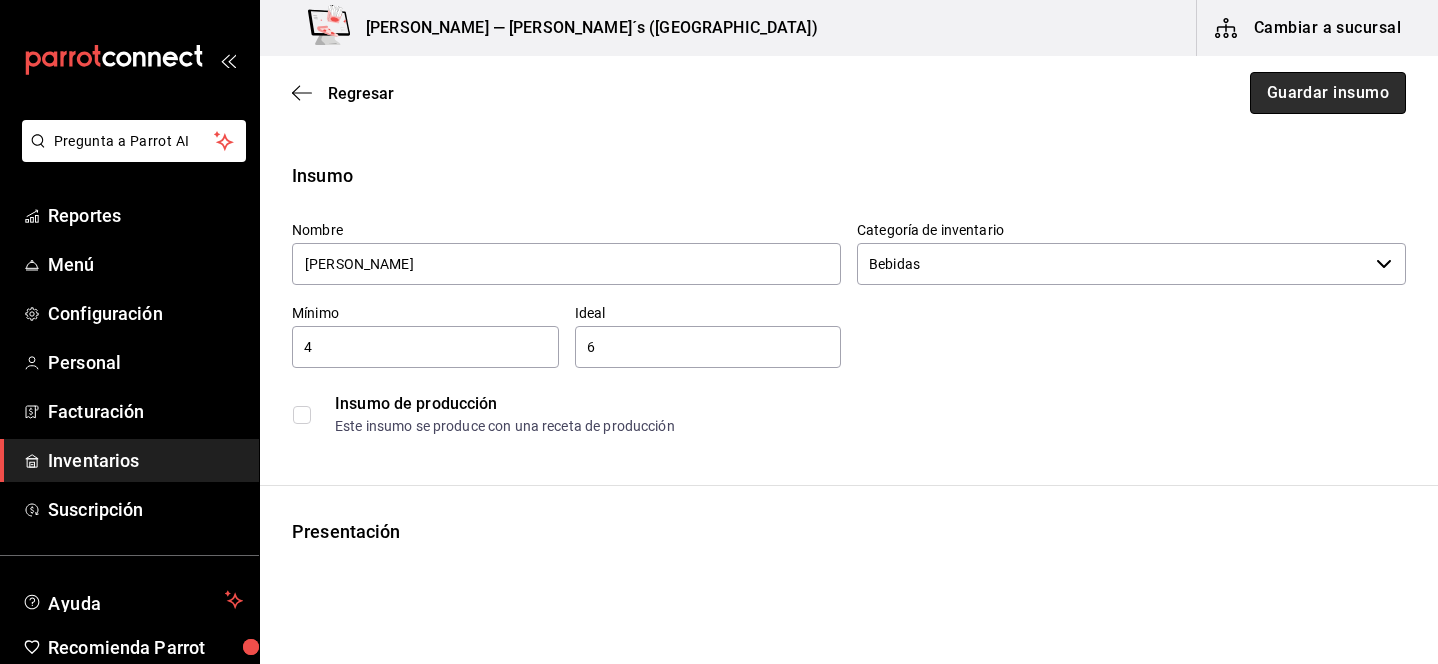 click on "Guardar insumo" at bounding box center [1328, 93] 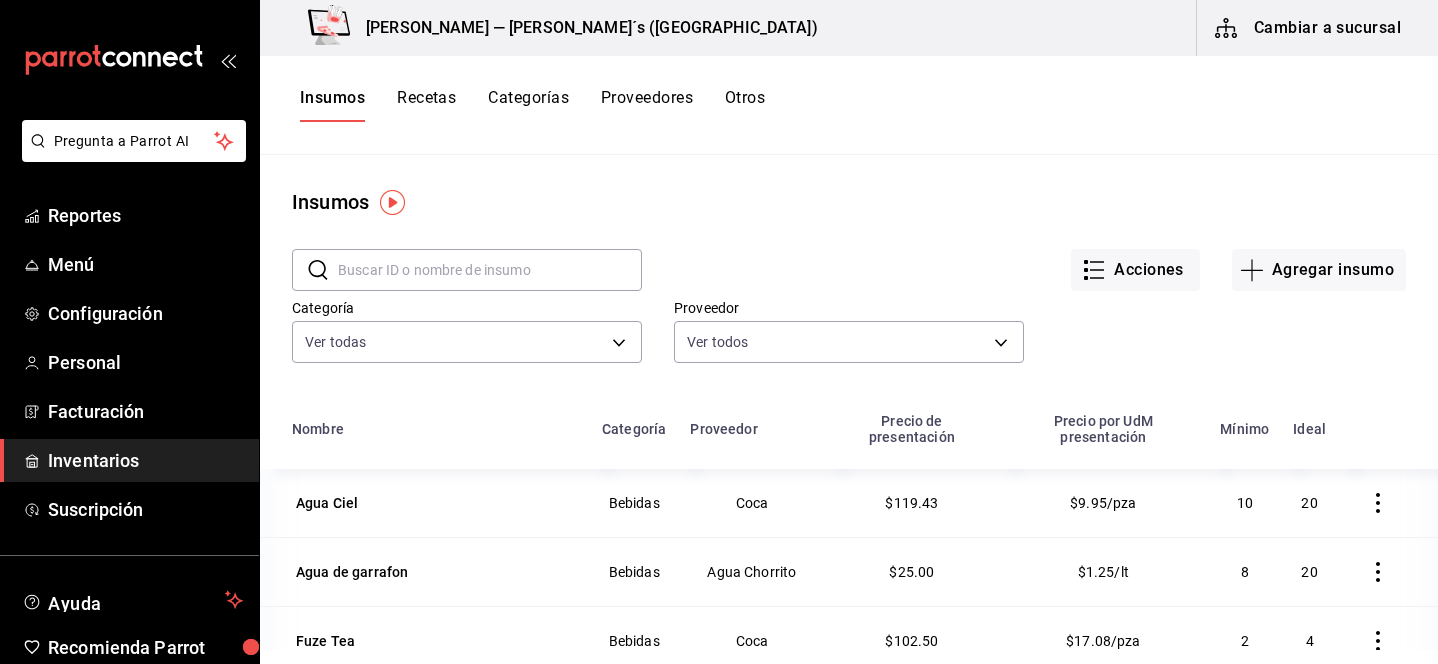 scroll, scrollTop: 186, scrollLeft: 0, axis: vertical 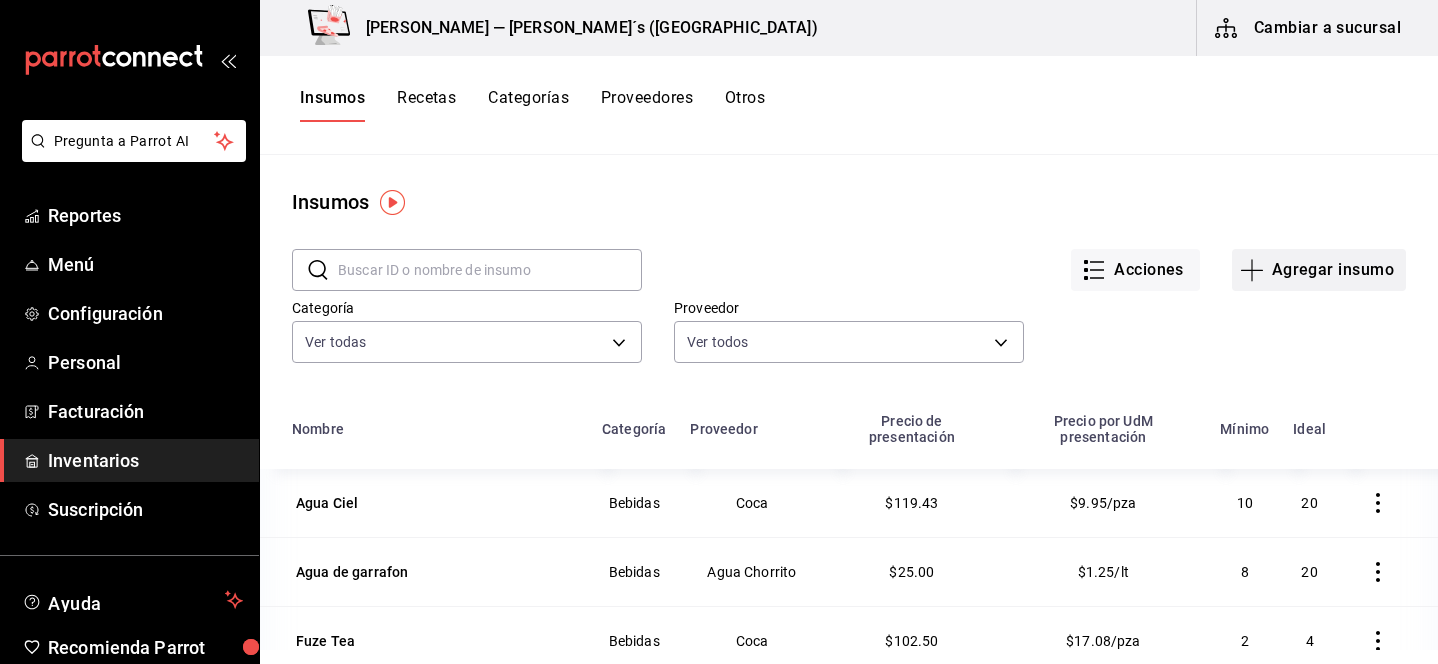 click on "Agregar insumo" at bounding box center (1319, 270) 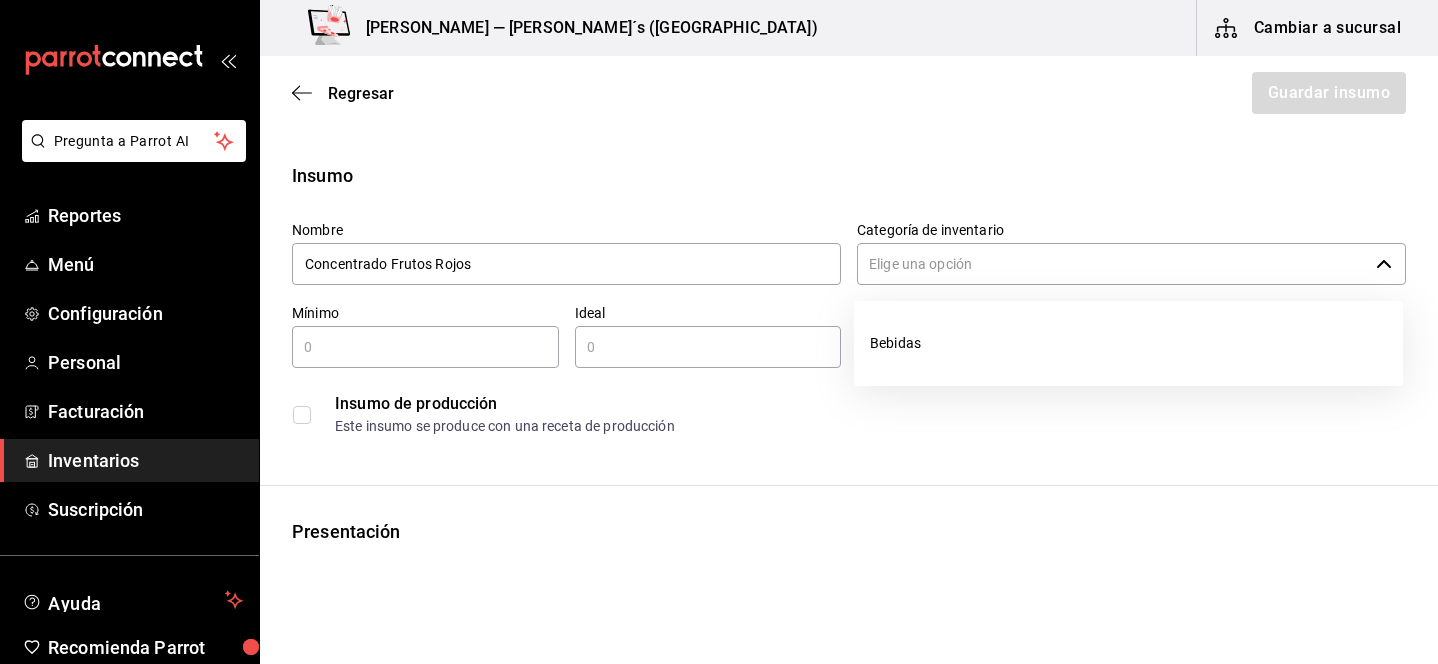 click on "Categoría de inventario" at bounding box center [1112, 264] 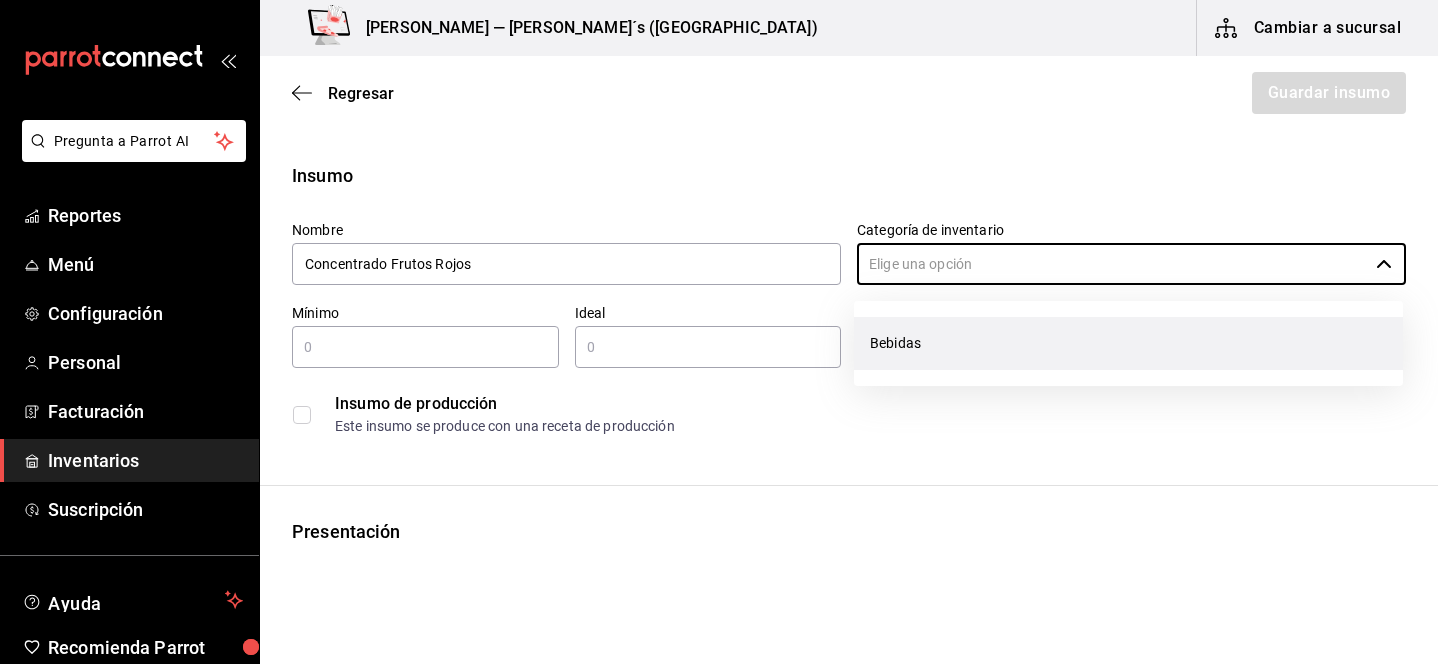 click on "Bebidas" at bounding box center [1128, 343] 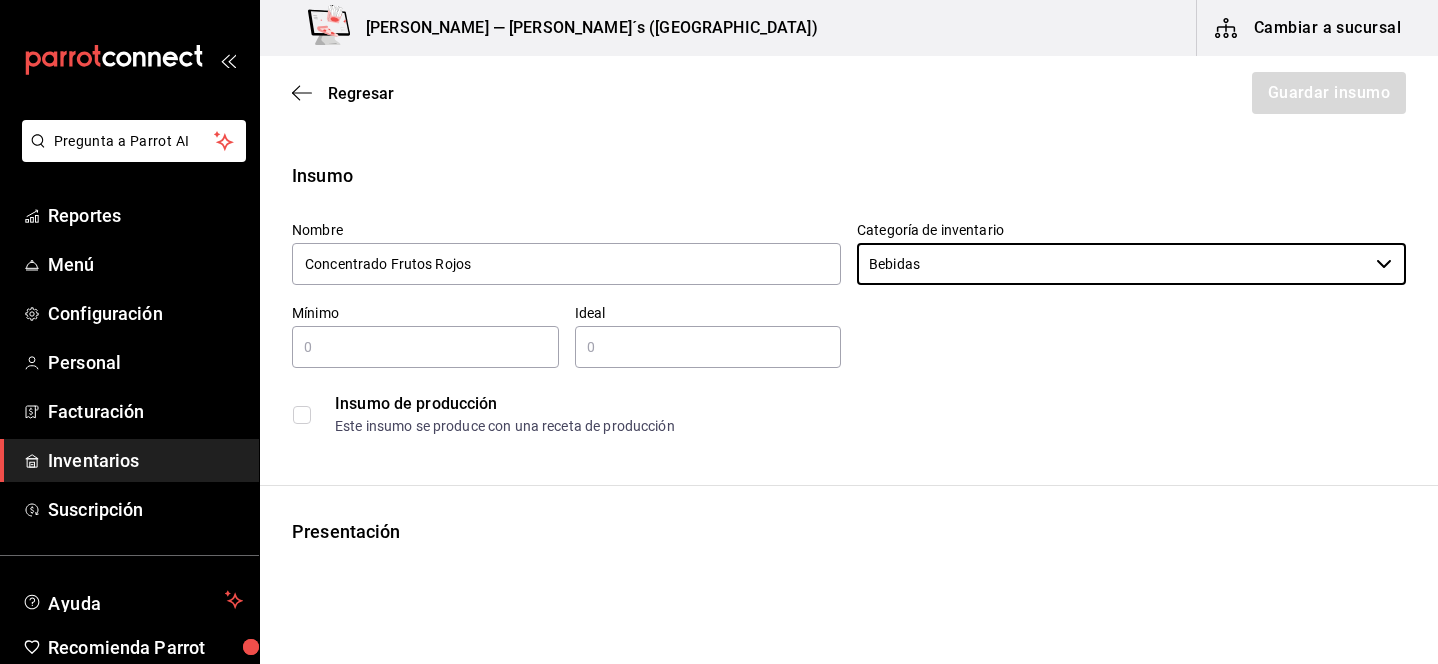 click at bounding box center (425, 347) 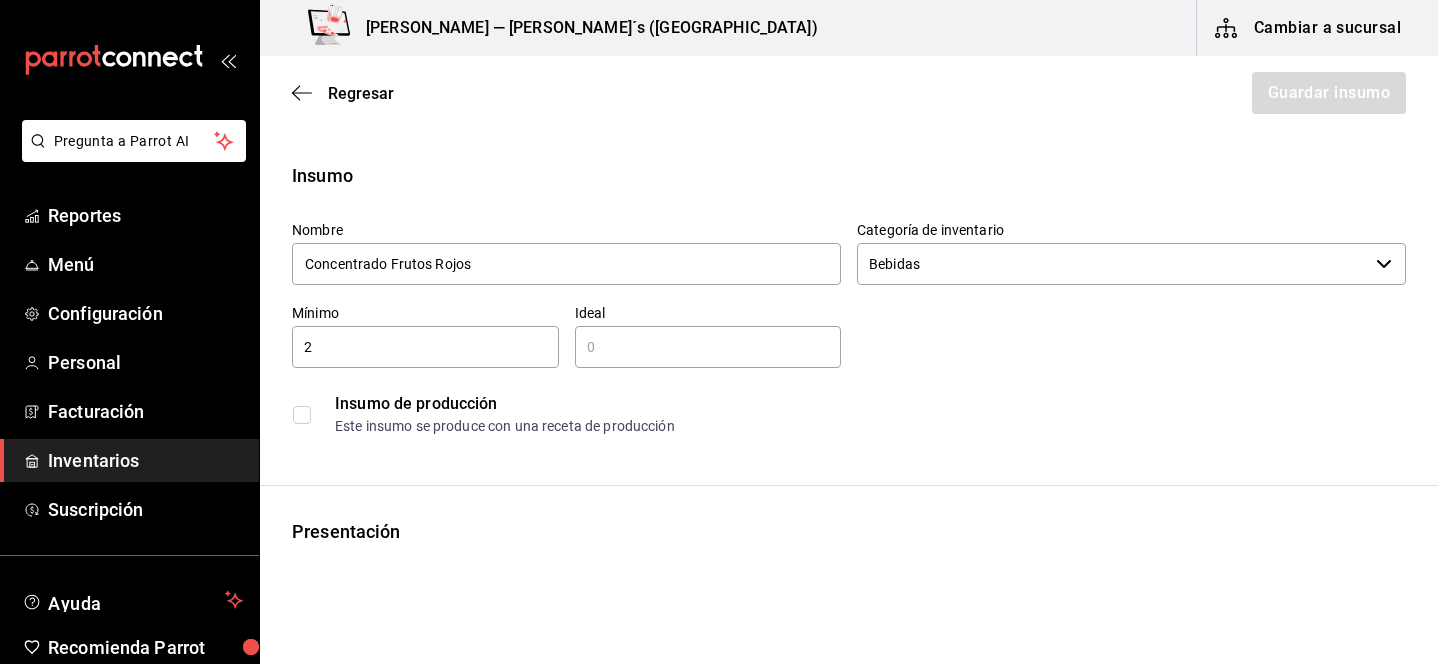 click at bounding box center (708, 347) 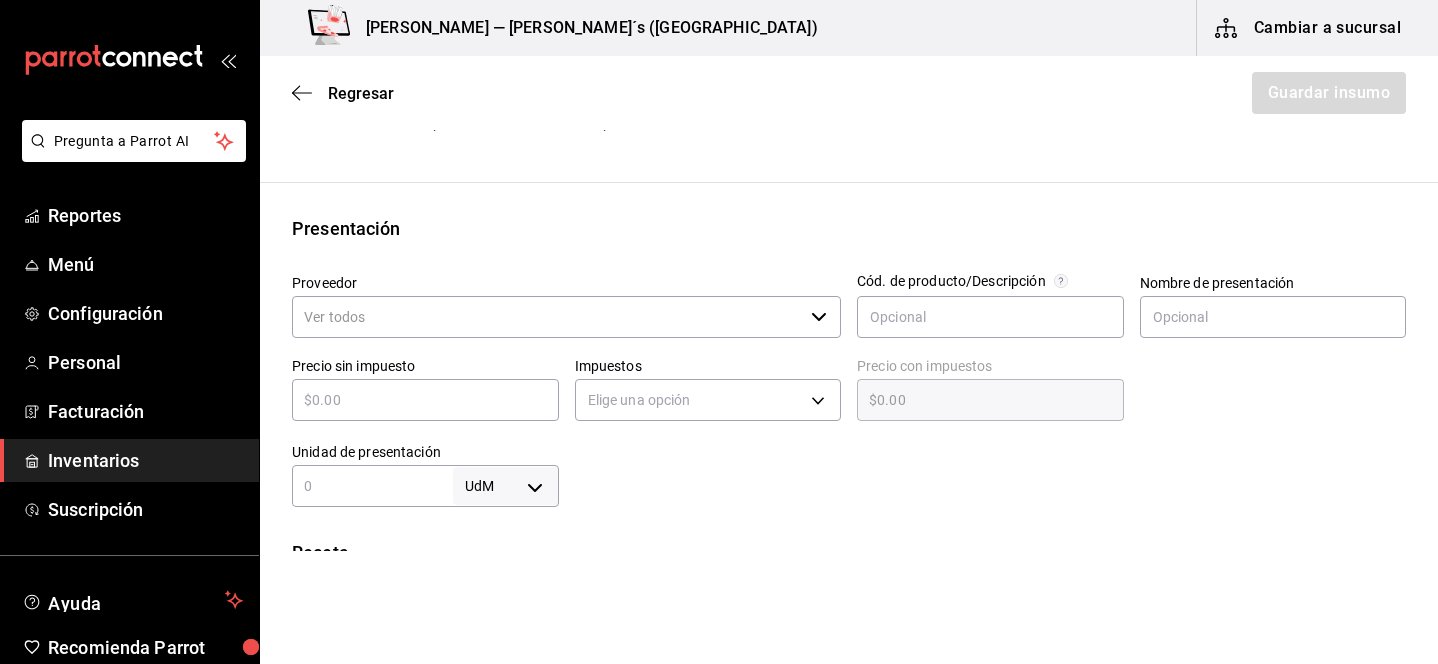 scroll, scrollTop: 305, scrollLeft: 0, axis: vertical 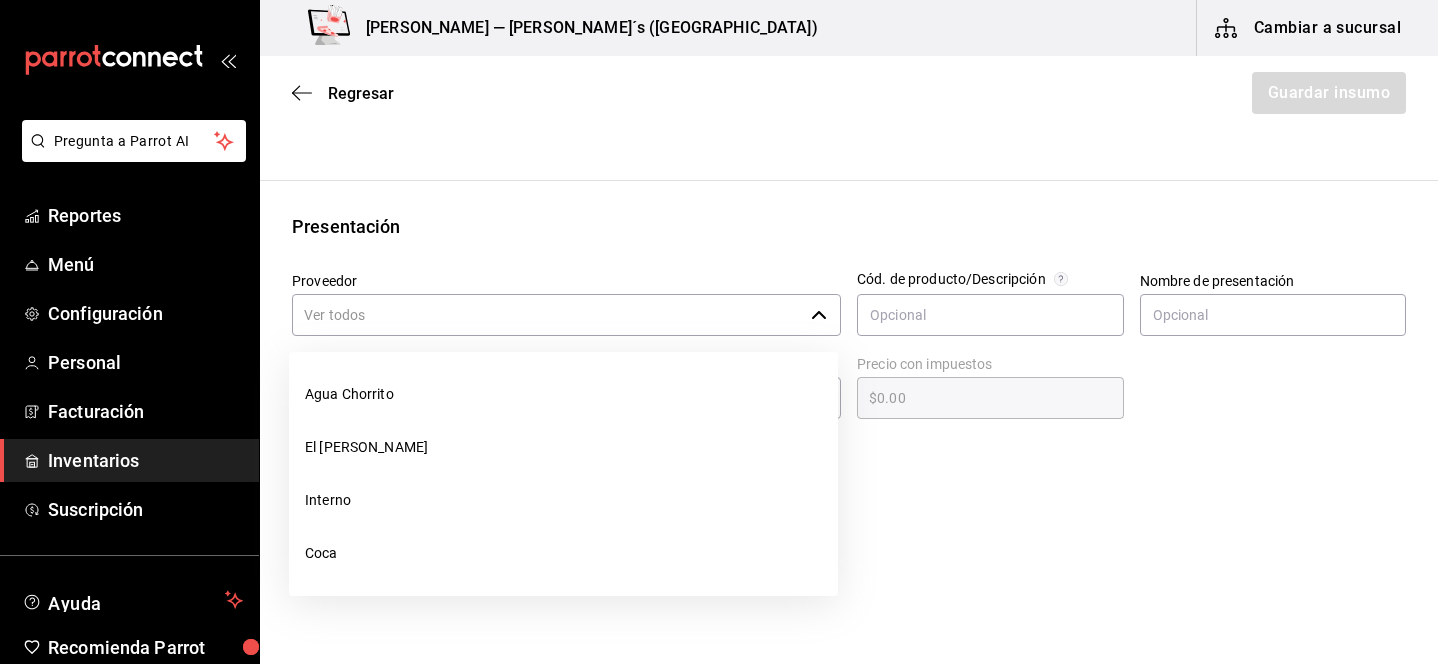 click on "Proveedor" at bounding box center (547, 315) 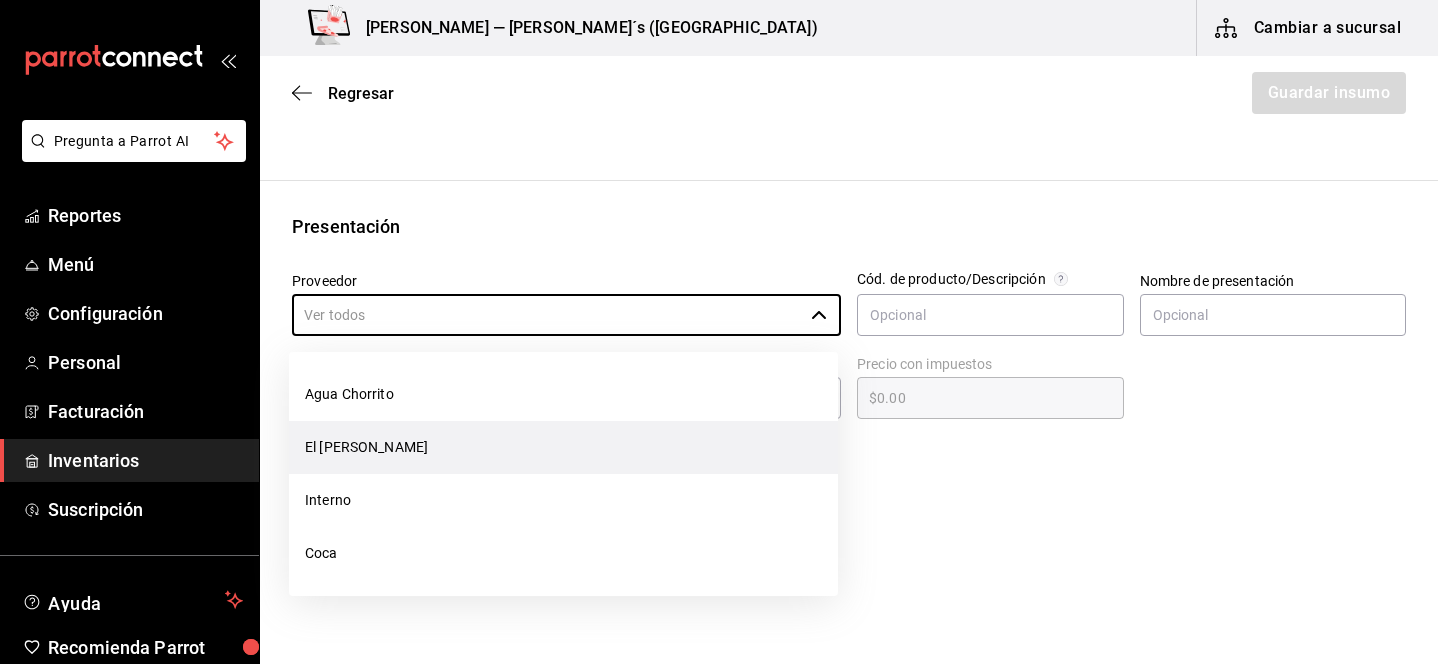 click on "El [PERSON_NAME]" at bounding box center [563, 447] 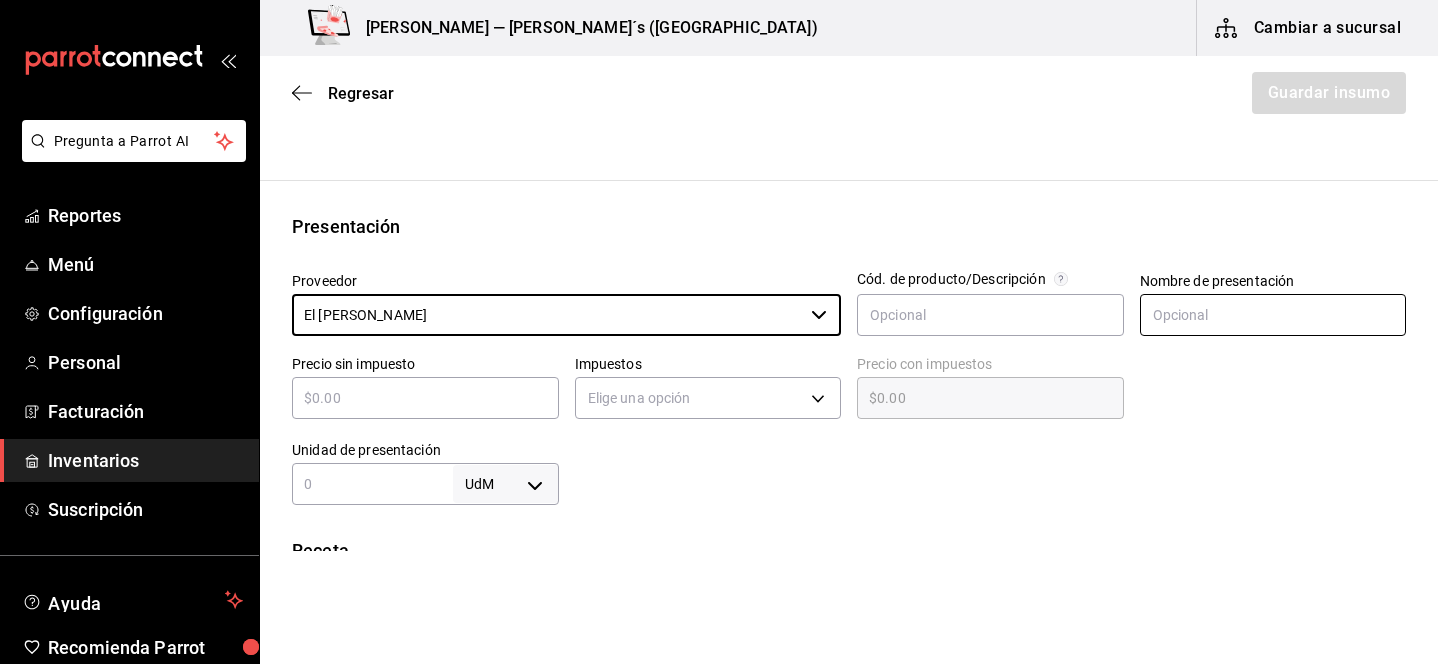click at bounding box center [1273, 315] 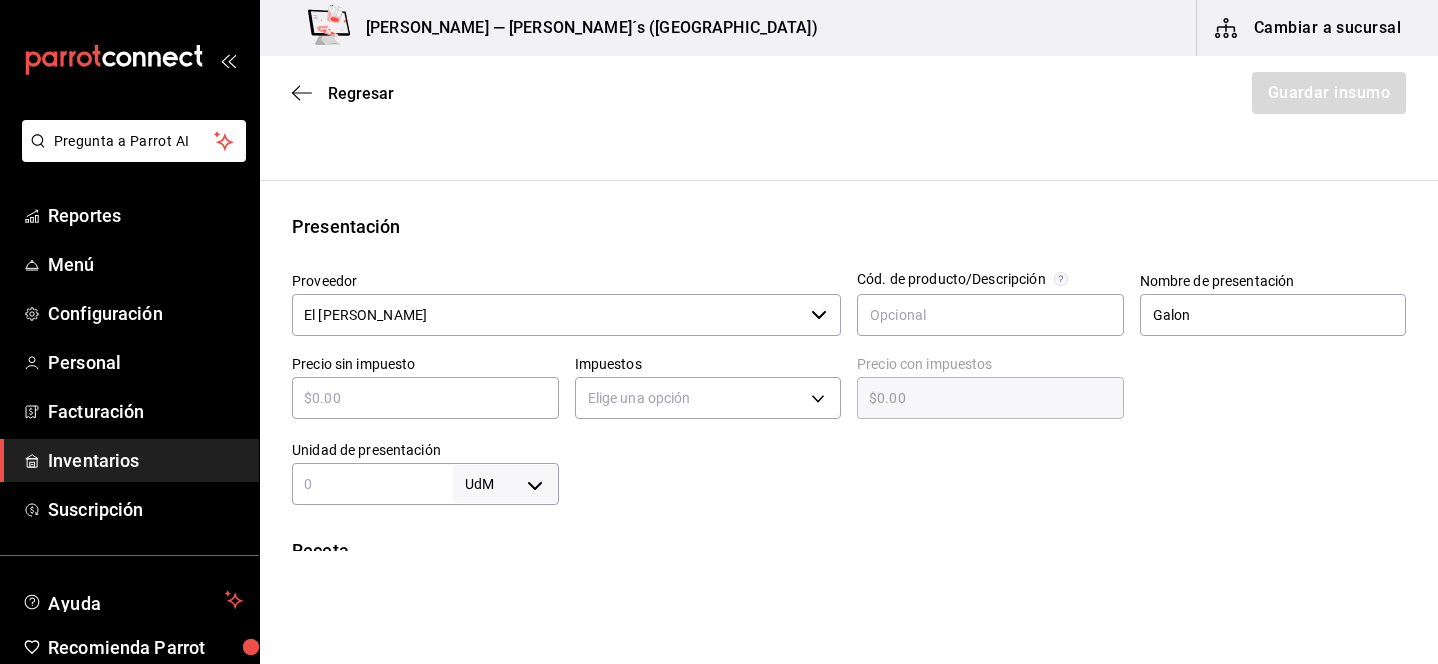 click on "​" at bounding box center (425, 398) 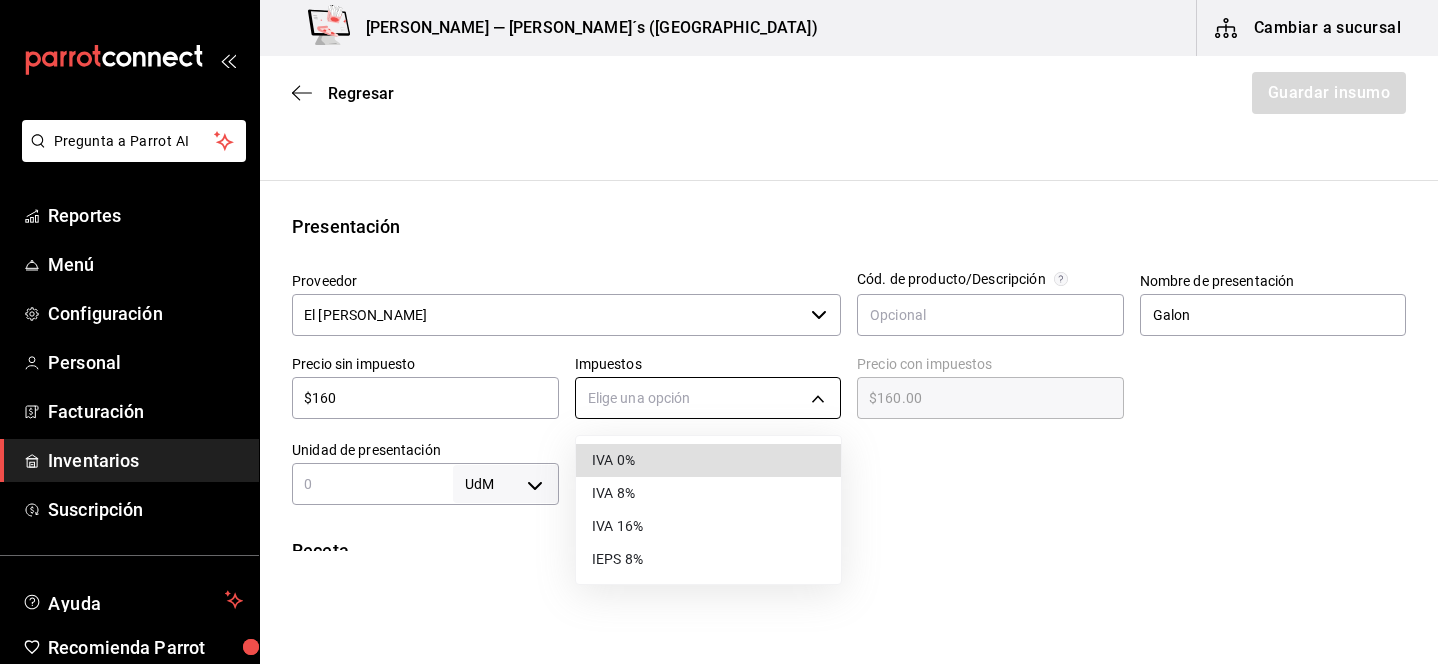 click on "Pregunta a Parrot AI Reportes   Menú   Configuración   Personal   Facturación   Inventarios   Suscripción   Ayuda Recomienda Parrot   [PERSON_NAME]   Sugerir nueva función   Bernies — [PERSON_NAME]´s ([GEOGRAPHIC_DATA]) Cambiar a sucursal Regresar Guardar insumo Insumo Nombre Concentrado Frutos Rojos Categoría de inventario Bebidas ​ Mínimo 2 ​ Ideal 4 ​ Insumo de producción Este insumo se produce con una receta de producción Presentación Proveedor El [PERSON_NAME] ​ Cód. de producto/Descripción Nombre de presentación Galon Precio sin impuesto $160 ​ Impuestos Elige una opción Precio con impuestos $160.00 ​ Unidad de presentación UdM ​ Receta Unidad de receta Elige una opción Factor de conversión ​ Ver ayuda de conversiones ¿La presentación ([PERSON_NAME]) viene en otra caja? Si No Presentaciones por caja ​ Sin definir Unidades de conteo GANA 1 MES GRATIS EN TU SUSCRIPCIÓN AQUÍ Pregunta a Parrot AI Reportes   Menú   Configuración   Personal   Facturación   Inventarios   Suscripción   Ayuda" at bounding box center [719, 275] 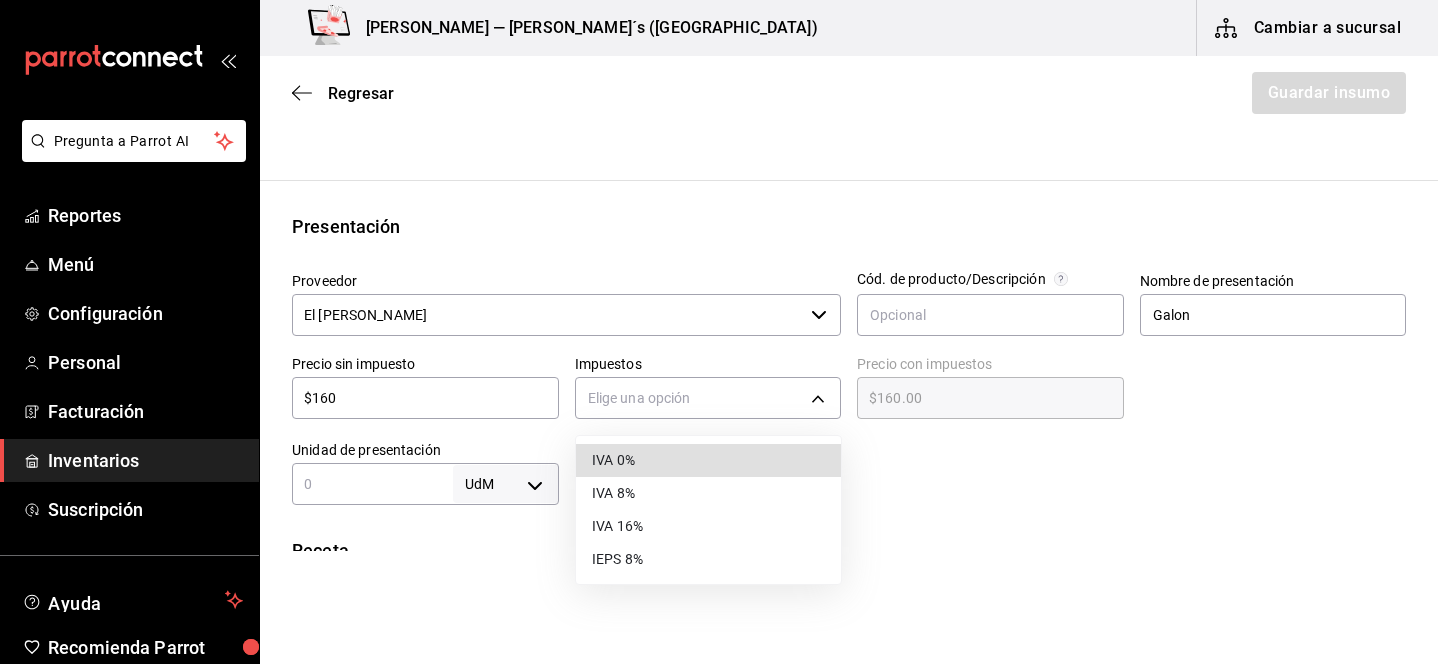 click on "IVA 0%" at bounding box center [708, 460] 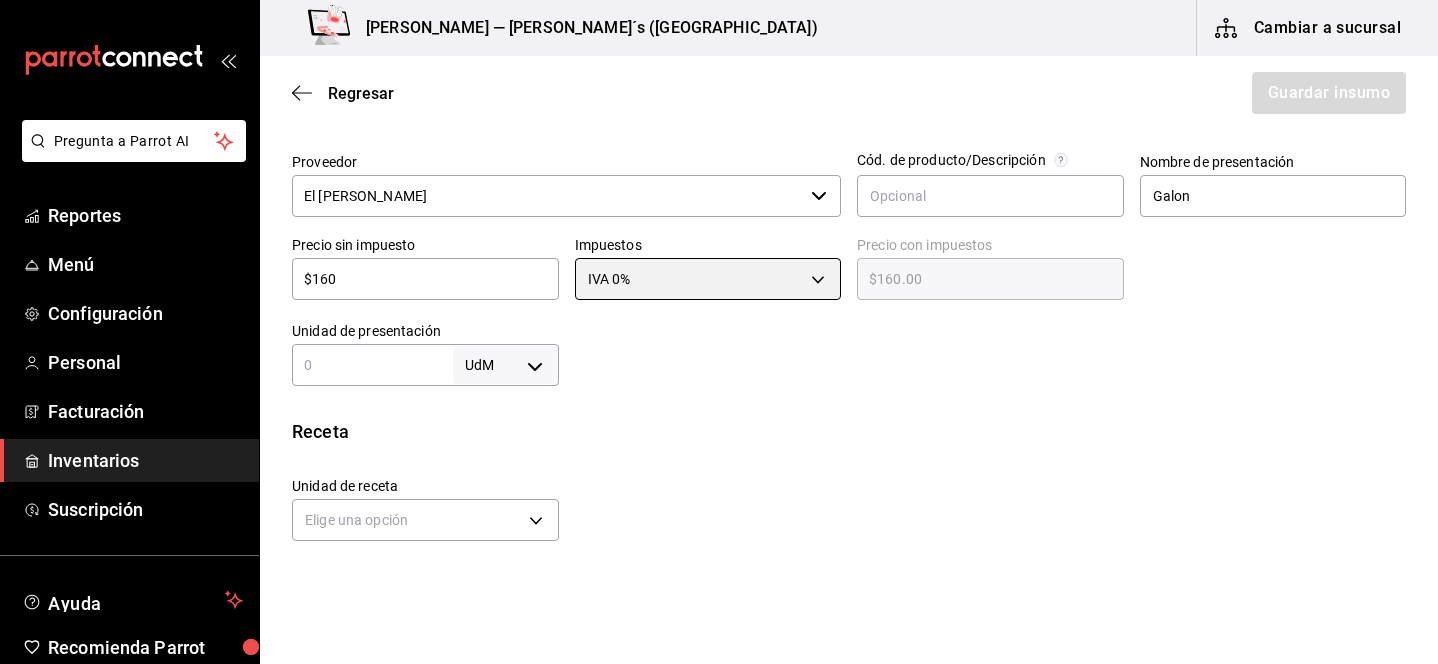 scroll, scrollTop: 425, scrollLeft: 0, axis: vertical 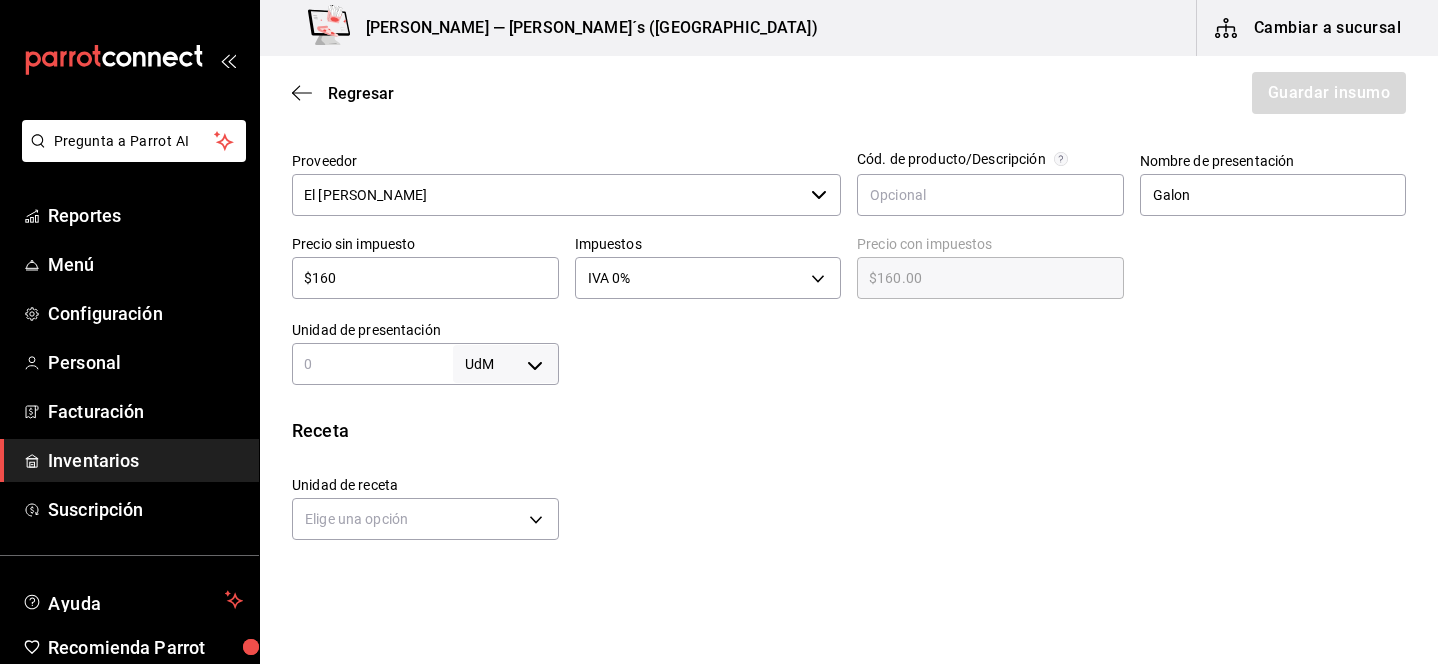 click on "Pregunta a Parrot AI Reportes   Menú   Configuración   Personal   Facturación   Inventarios   Suscripción   Ayuda Recomienda Parrot   [PERSON_NAME]   Sugerir nueva función   Bernies — [PERSON_NAME]´s ([GEOGRAPHIC_DATA]) Cambiar a sucursal Regresar Guardar insumo Insumo Nombre Concentrado Frutos Rojos Categoría de inventario Bebidas ​ Mínimo 2 ​ Ideal 4 ​ Insumo de producción Este insumo se produce con una receta de producción Presentación Proveedor El [PERSON_NAME] ​ Cód. de producto/Descripción Nombre de presentación Galon Precio sin impuesto $160 ​ Impuestos IVA 0% IVA_0 Precio con impuestos $160.00 ​ Unidad de presentación UdM ​ Receta Unidad de receta Elige una opción Factor de conversión ​ Ver ayuda de conversiones ¿La presentación (Galon) viene en otra caja? Si No Presentaciones por caja ​ Sin definir Unidades de conteo GANA 1 MES GRATIS EN TU SUSCRIPCIÓN AQUÍ Pregunta a Parrot AI Reportes   Menú   Configuración   Personal   Facturación   Inventarios   Suscripción   Ayuda" at bounding box center [719, 275] 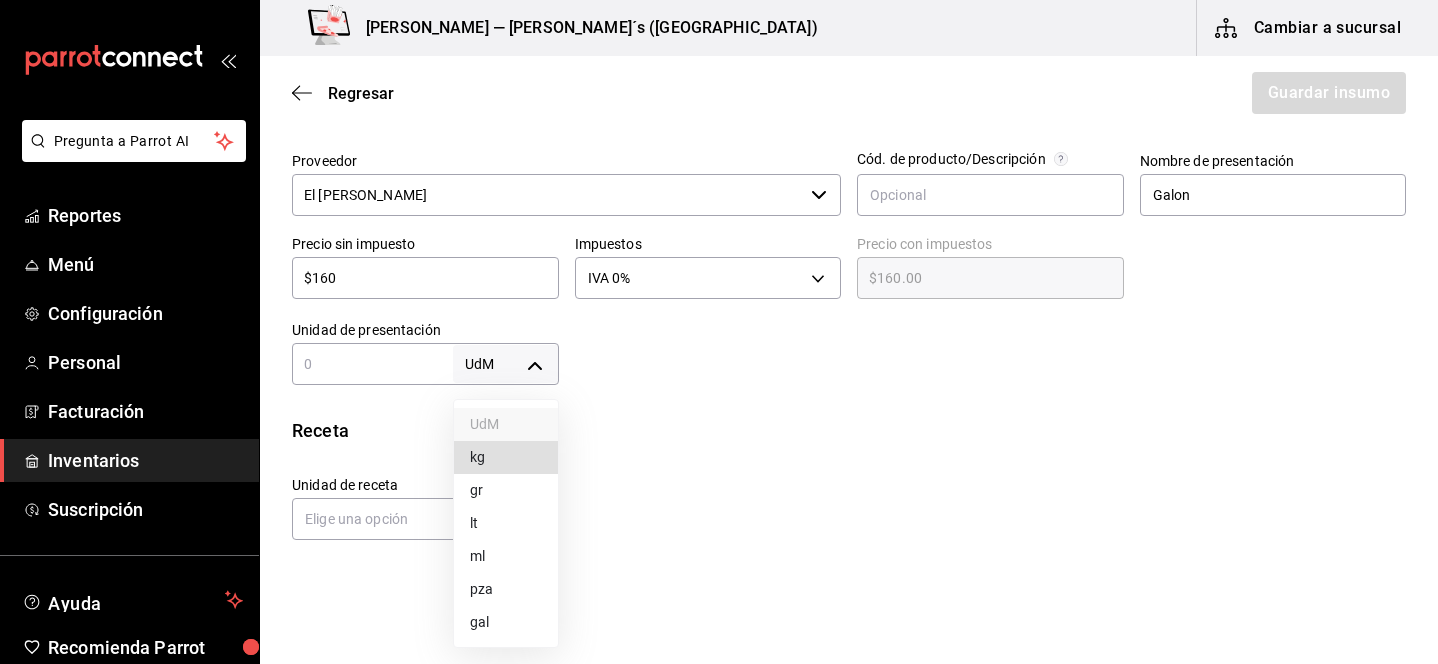 click on "gal" at bounding box center (506, 622) 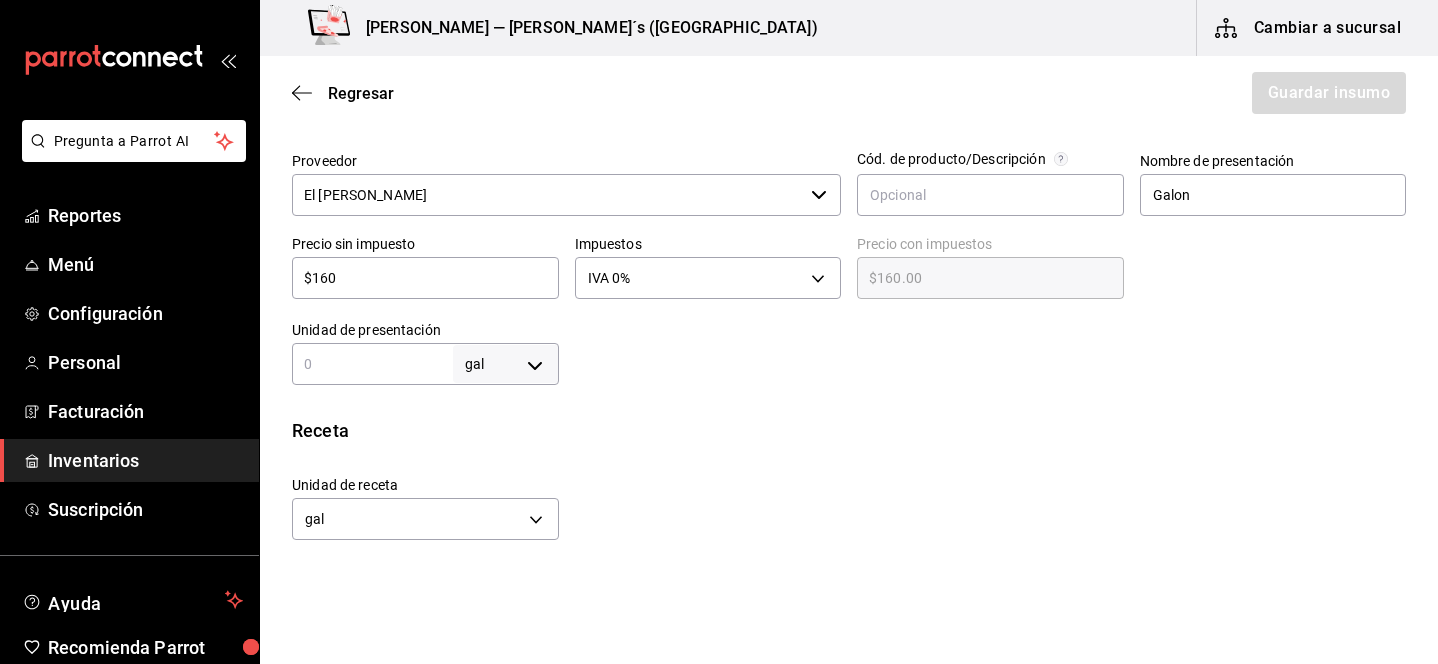 click at bounding box center [372, 364] 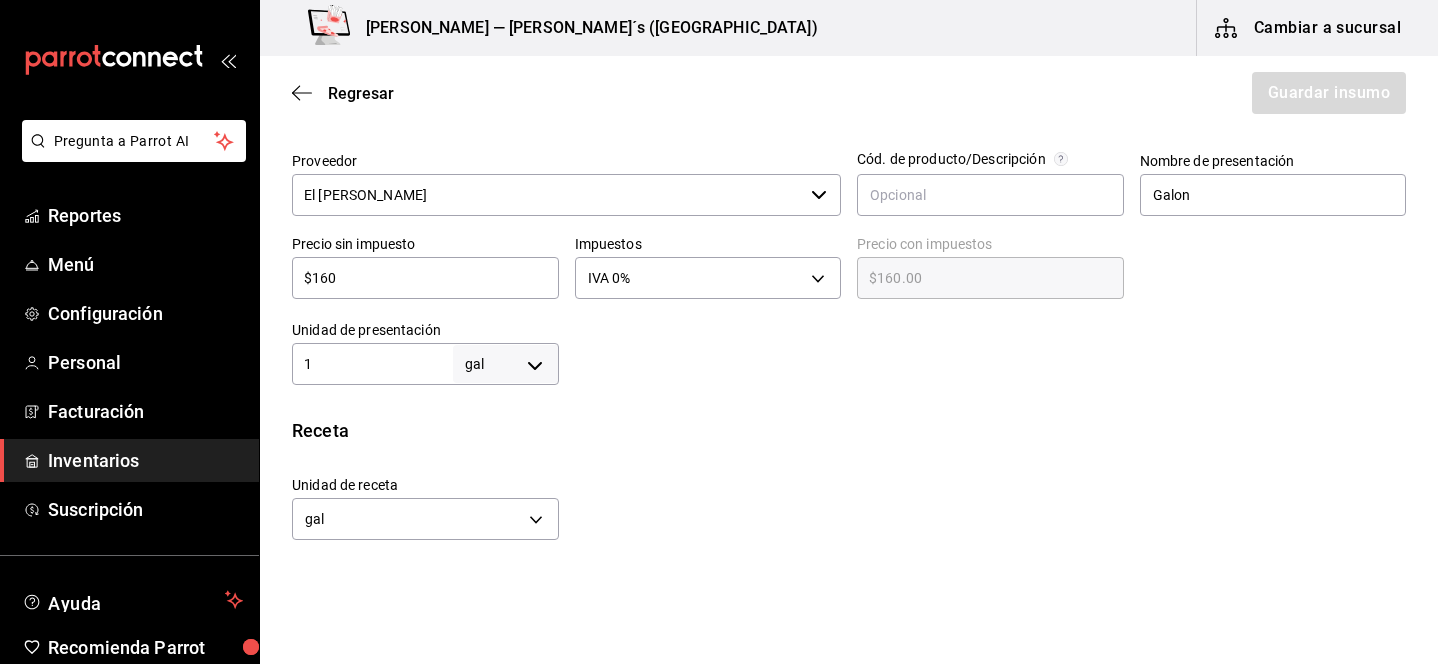 click on "Unidad de receta gal GALLON Factor de conversión 1 ​" at bounding box center [841, 503] 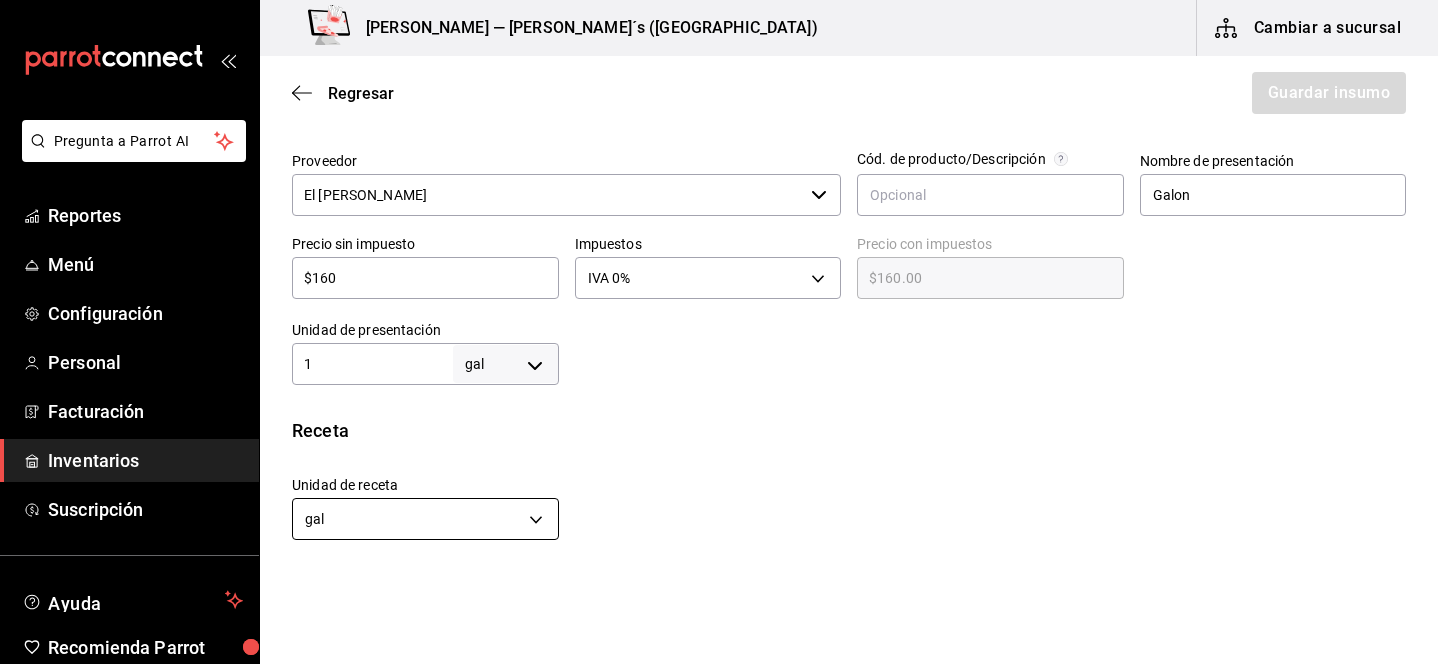 click on "Pregunta a Parrot AI Reportes   Menú   Configuración   Personal   Facturación   Inventarios   Suscripción   Ayuda Recomienda Parrot   [PERSON_NAME]   Sugerir nueva función   Bernies — [PERSON_NAME]´s ([GEOGRAPHIC_DATA]) Cambiar a sucursal Regresar Guardar insumo Insumo Nombre Concentrado Frutos Rojos Categoría de inventario Bebidas ​ Mínimo 2 ​ Ideal 4 ​ Insumo de producción Este insumo se produce con una receta de producción Presentación Proveedor El [PERSON_NAME] ​ Cód. de producto/Descripción Nombre de presentación Galon Precio sin impuesto $160 ​ Impuestos IVA 0% IVA_0 Precio con impuestos $160.00 ​ Unidad de presentación 1 gal GALLON ​ Receta Unidad de receta gal GALLON Factor de conversión 1 ​ 1 gal de Galon = 1 gal receta Ver ayuda de conversiones ¿La presentación (Galon) viene en otra caja? Si No Presentaciones por caja ​  Galon de 1 gal Unidades de conteo gal Galon (1 gal) GANA 1 MES GRATIS EN TU SUSCRIPCIÓN AQUÍ Pregunta a Parrot AI Reportes   Menú   Configuración   Personal" at bounding box center (719, 275) 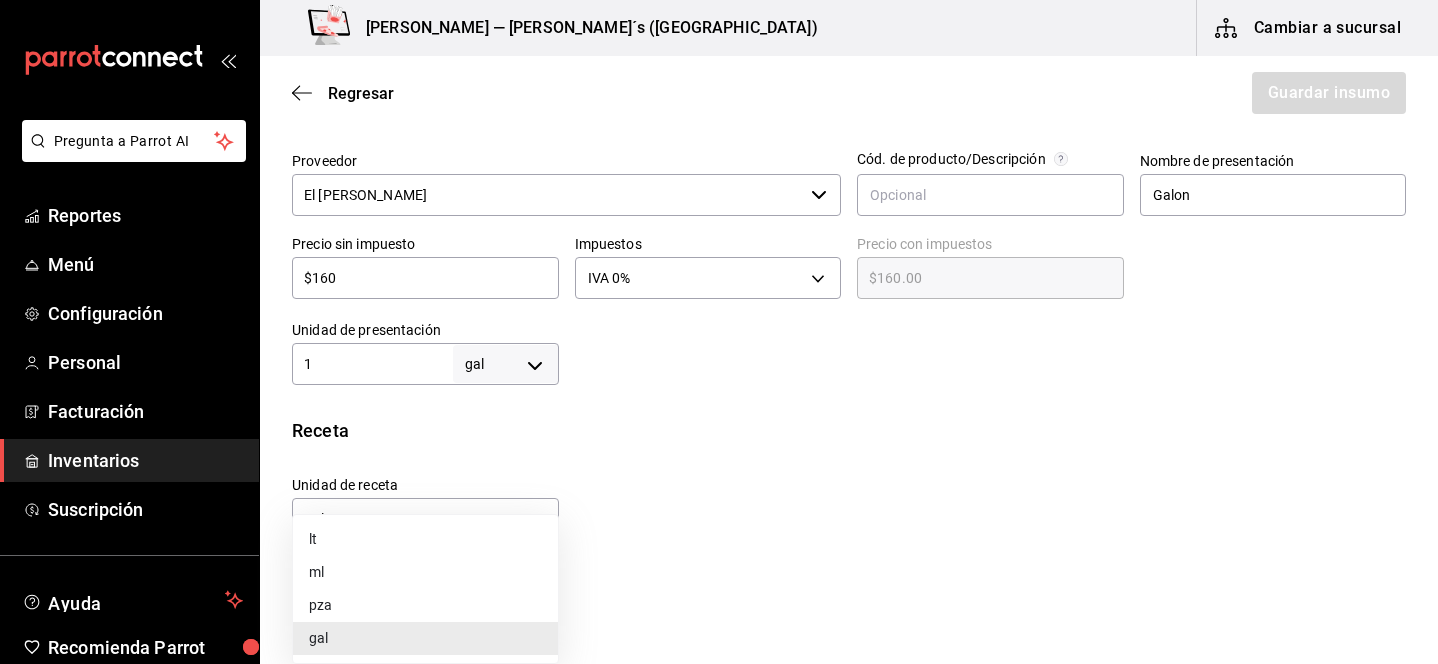 click on "lt" at bounding box center [425, 539] 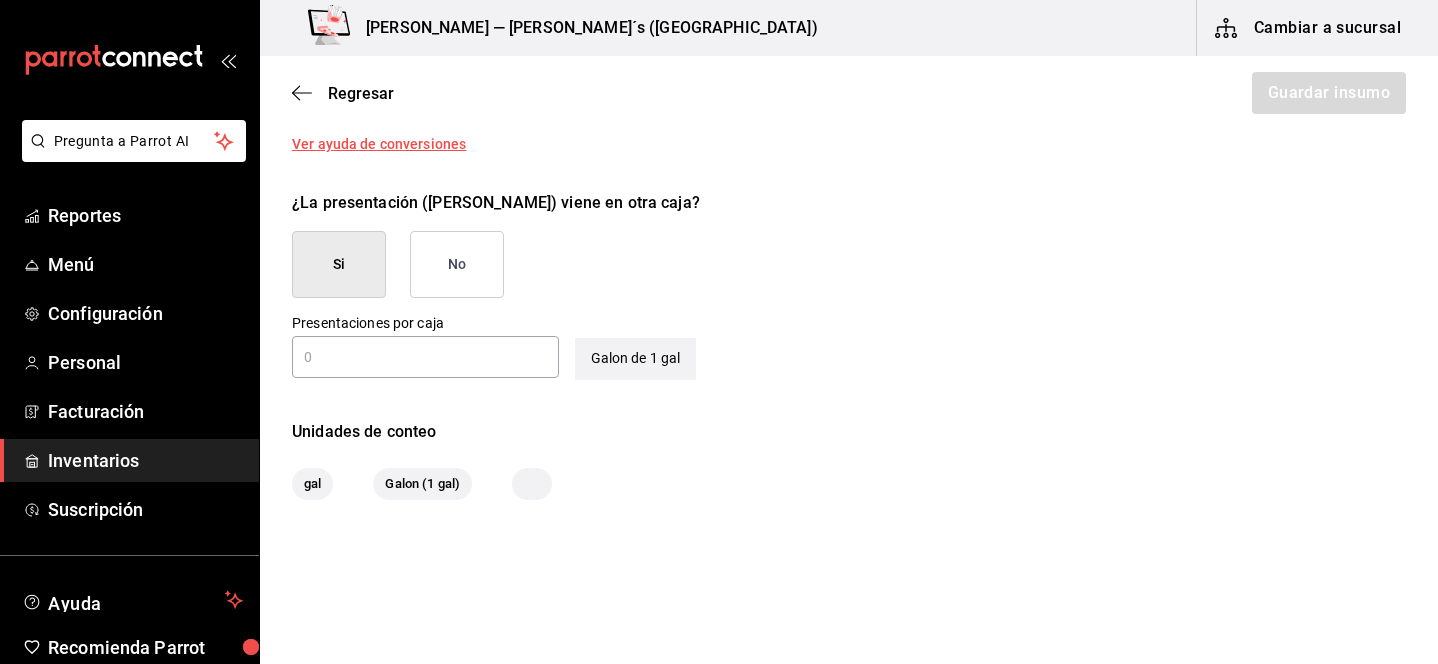 click on "No" at bounding box center [457, 264] 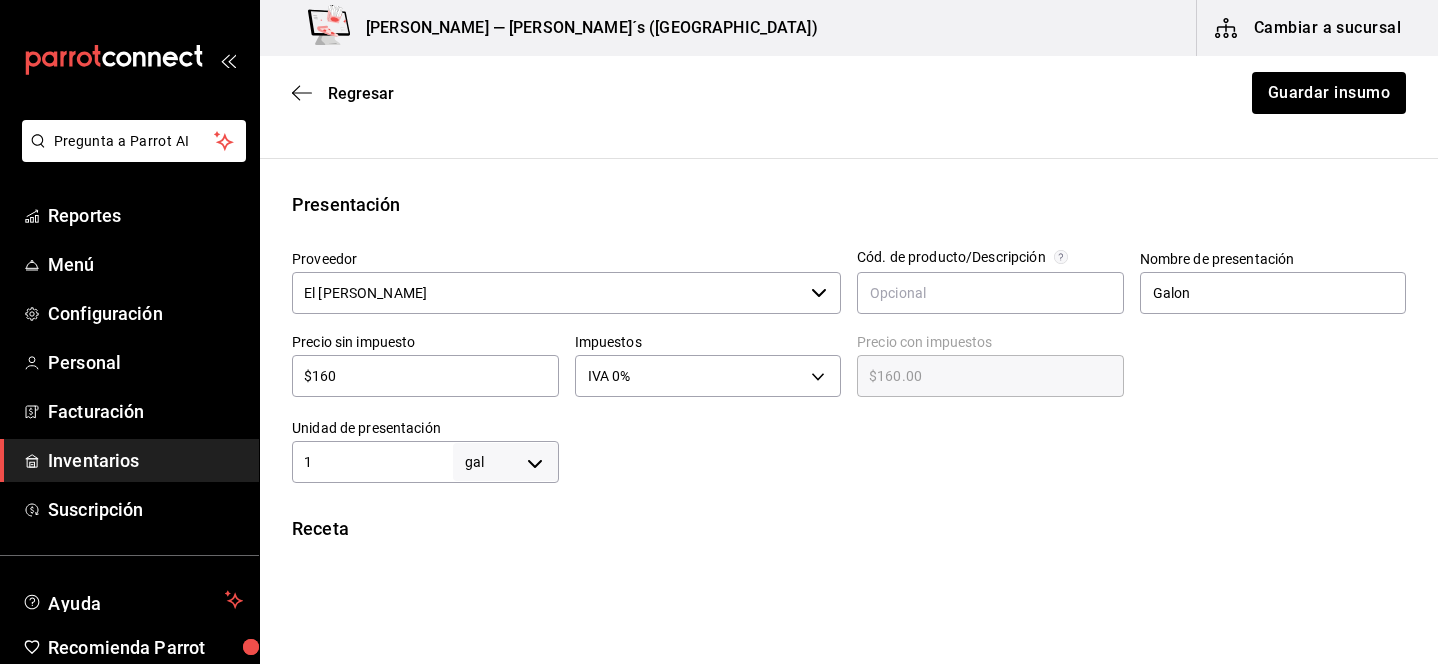 scroll, scrollTop: 0, scrollLeft: 0, axis: both 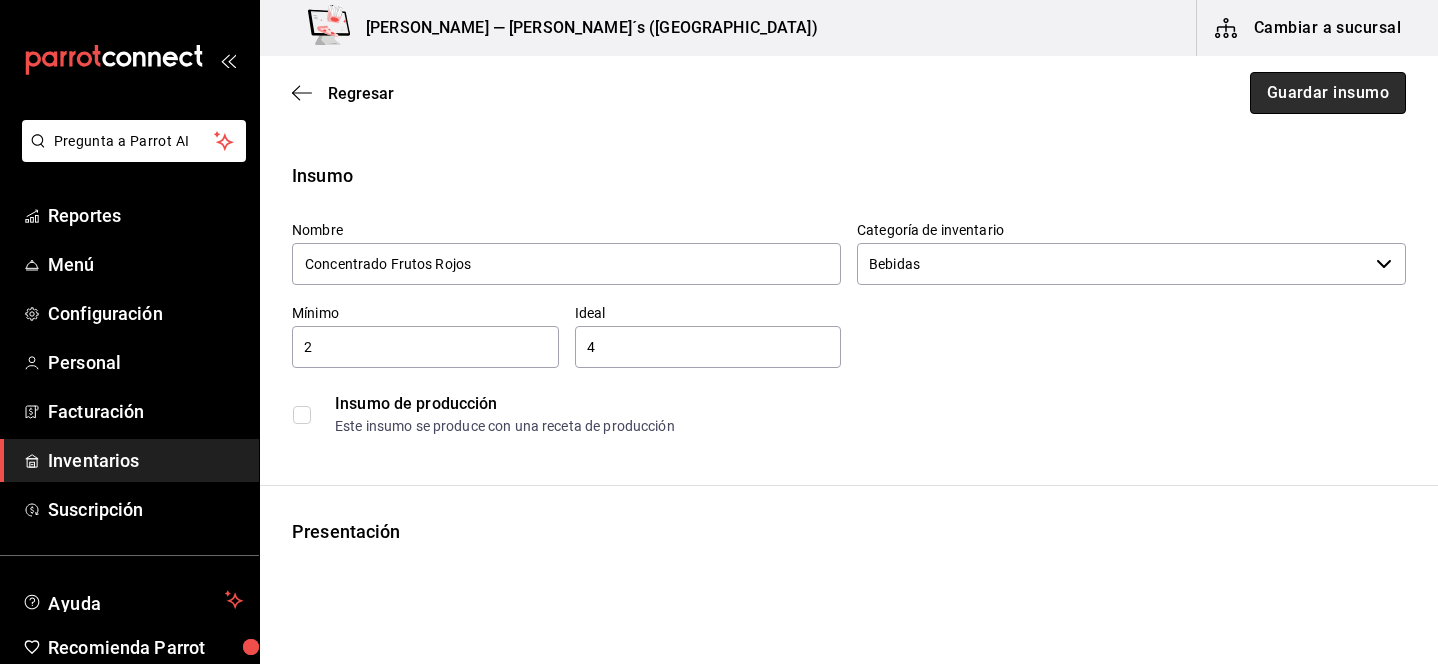 click on "Guardar insumo" at bounding box center (1328, 93) 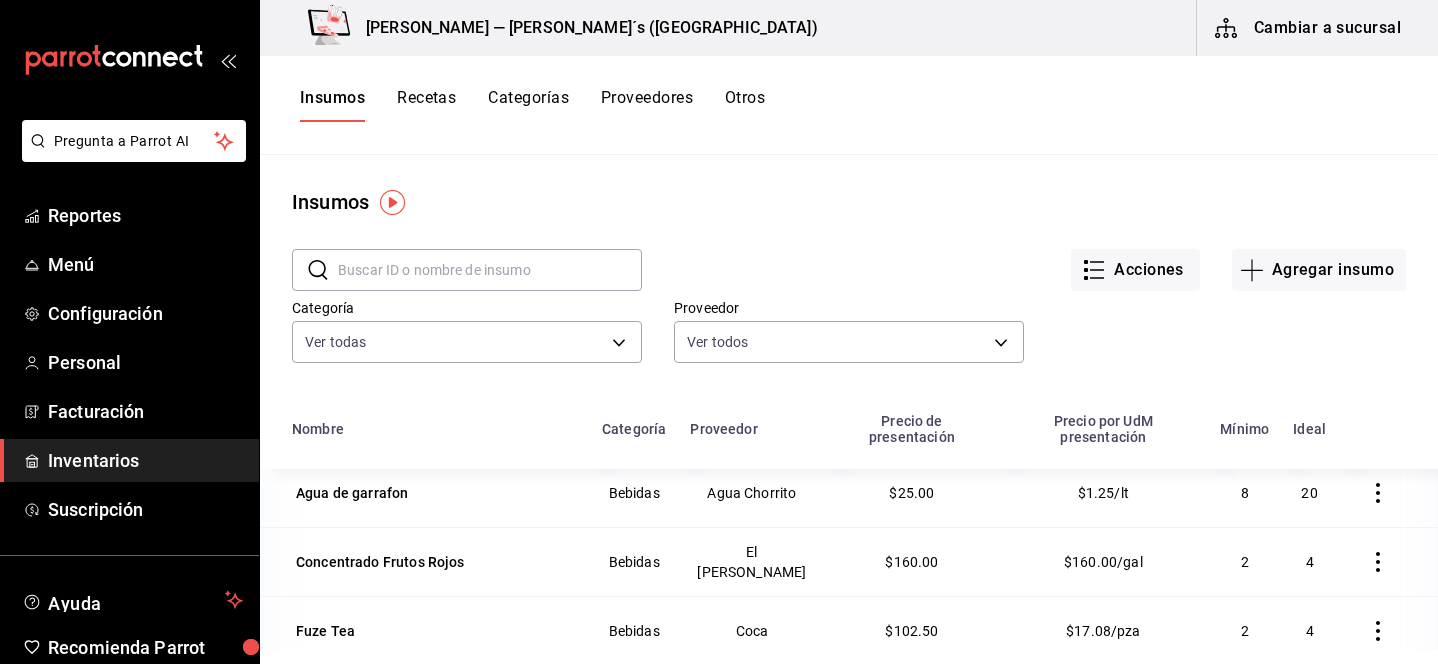 scroll, scrollTop: 255, scrollLeft: 0, axis: vertical 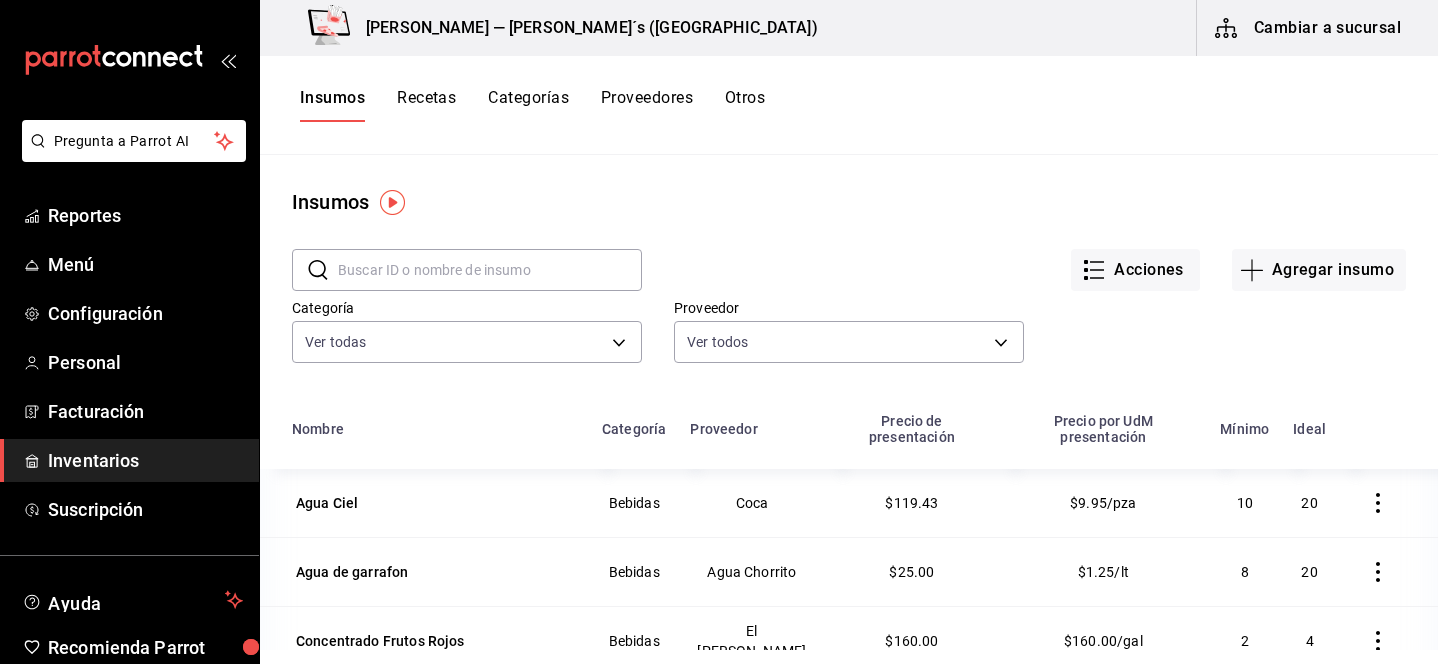 click on "Categorías" at bounding box center [528, 105] 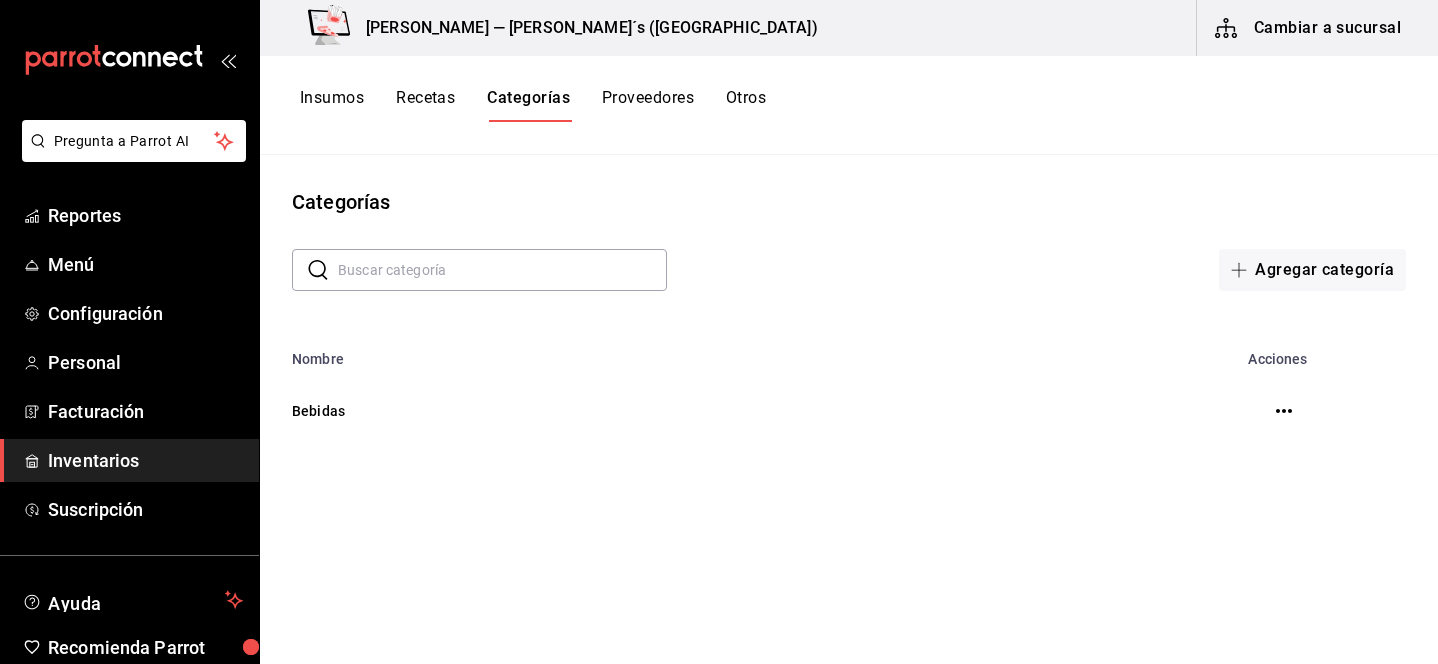 click on "Proveedores" at bounding box center [648, 105] 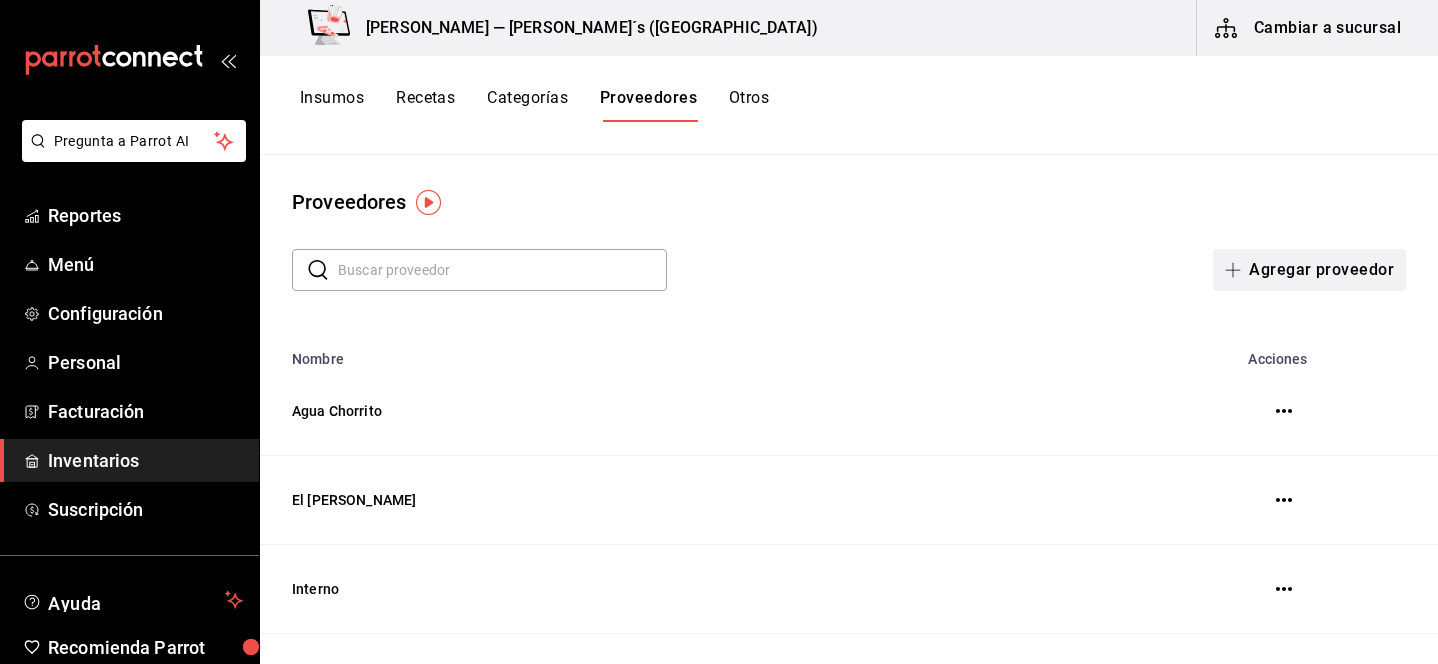 click on "Agregar proveedor" at bounding box center (1309, 270) 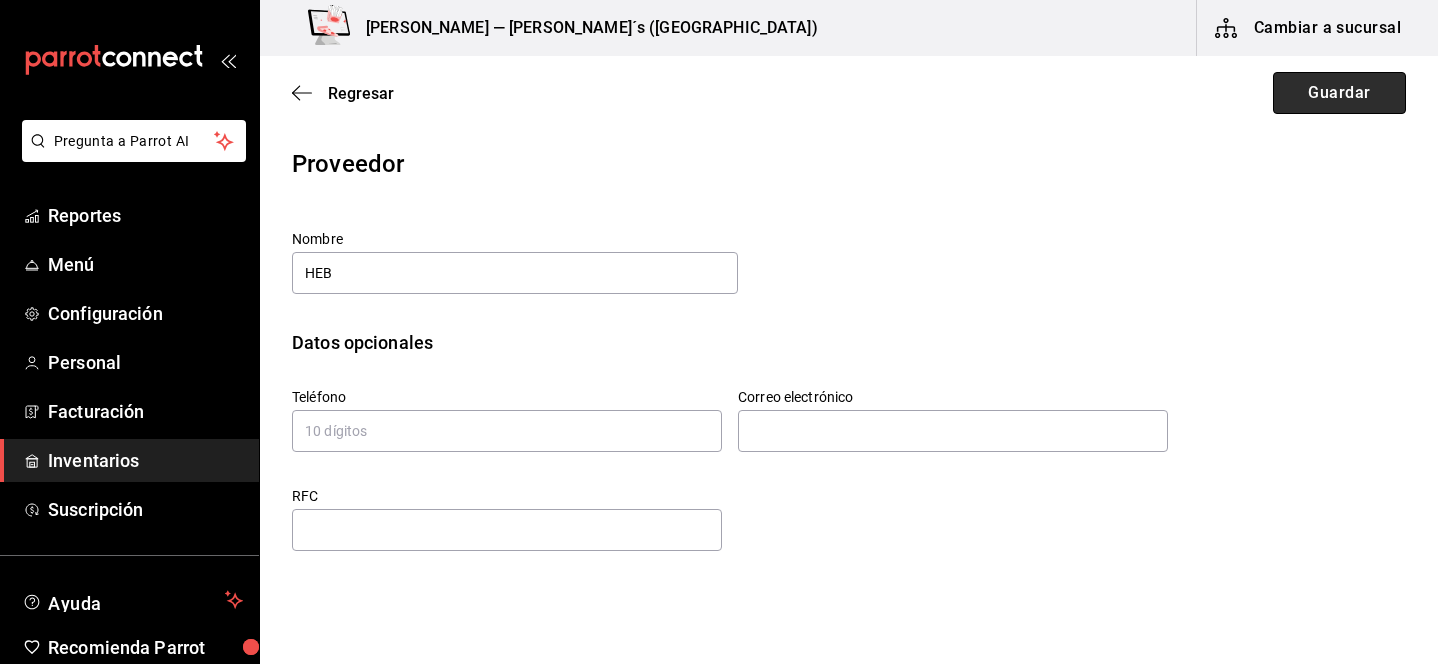 click on "Guardar" at bounding box center (1339, 93) 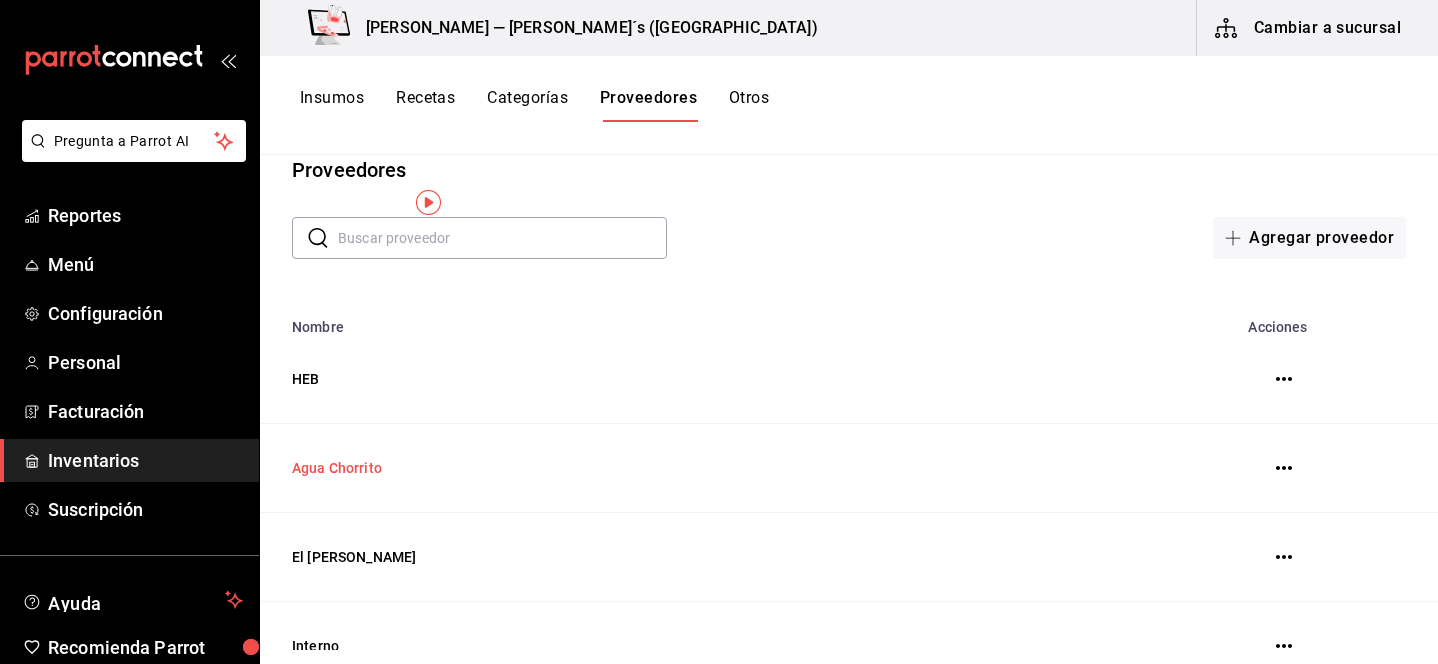 scroll, scrollTop: 0, scrollLeft: 0, axis: both 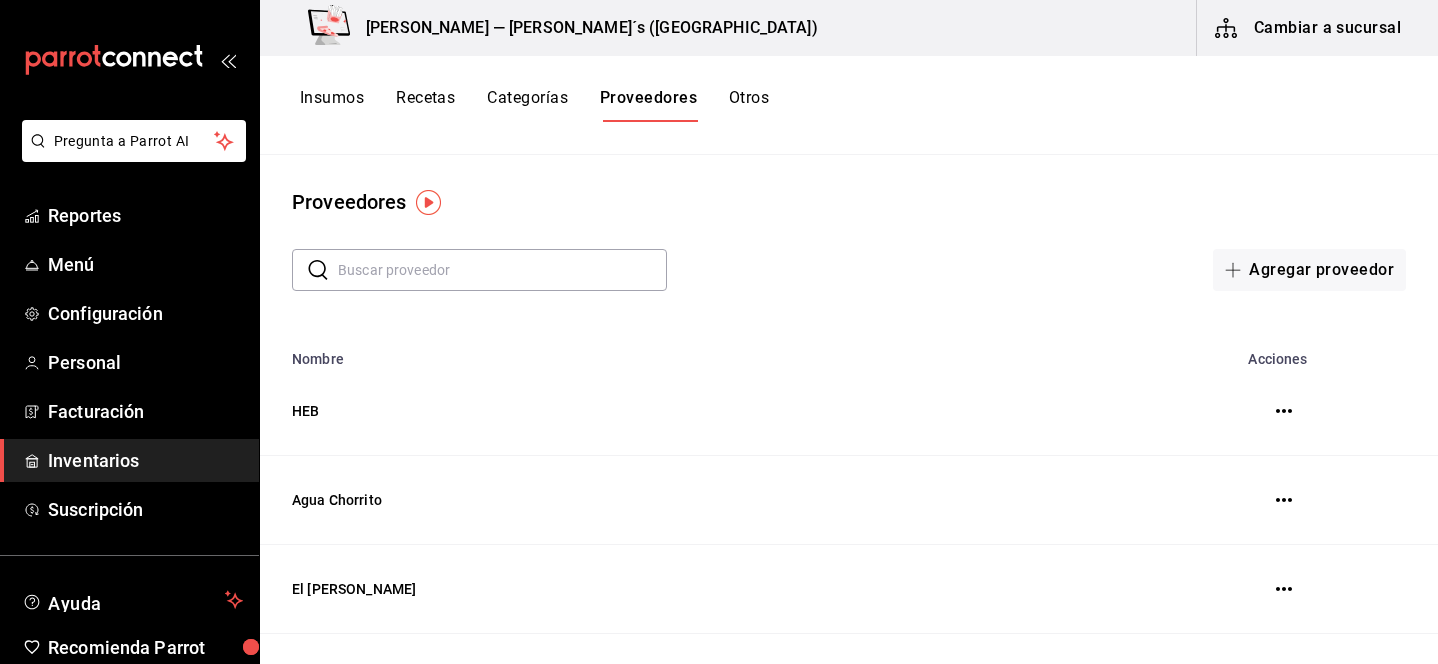 click on "Cambiar a sucursal" at bounding box center (1309, 28) 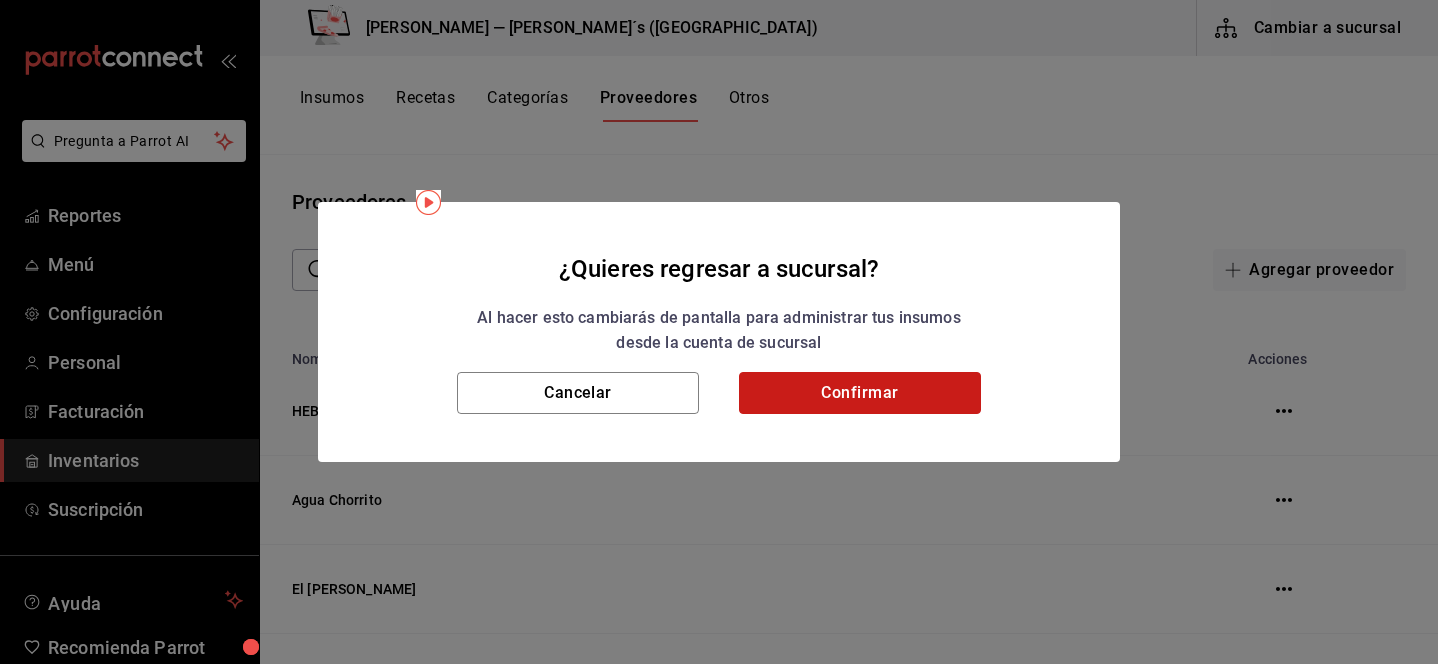 click on "Confirmar" at bounding box center (860, 393) 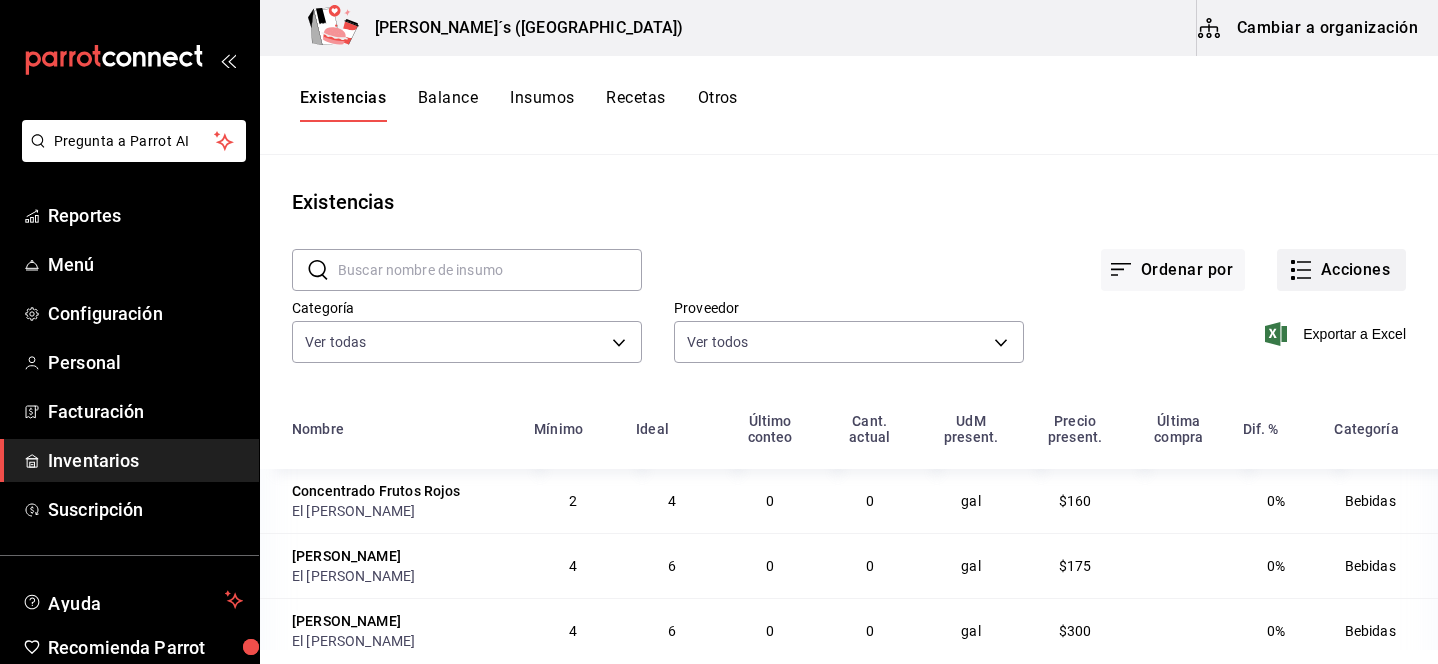 click on "Acciones" at bounding box center (1341, 270) 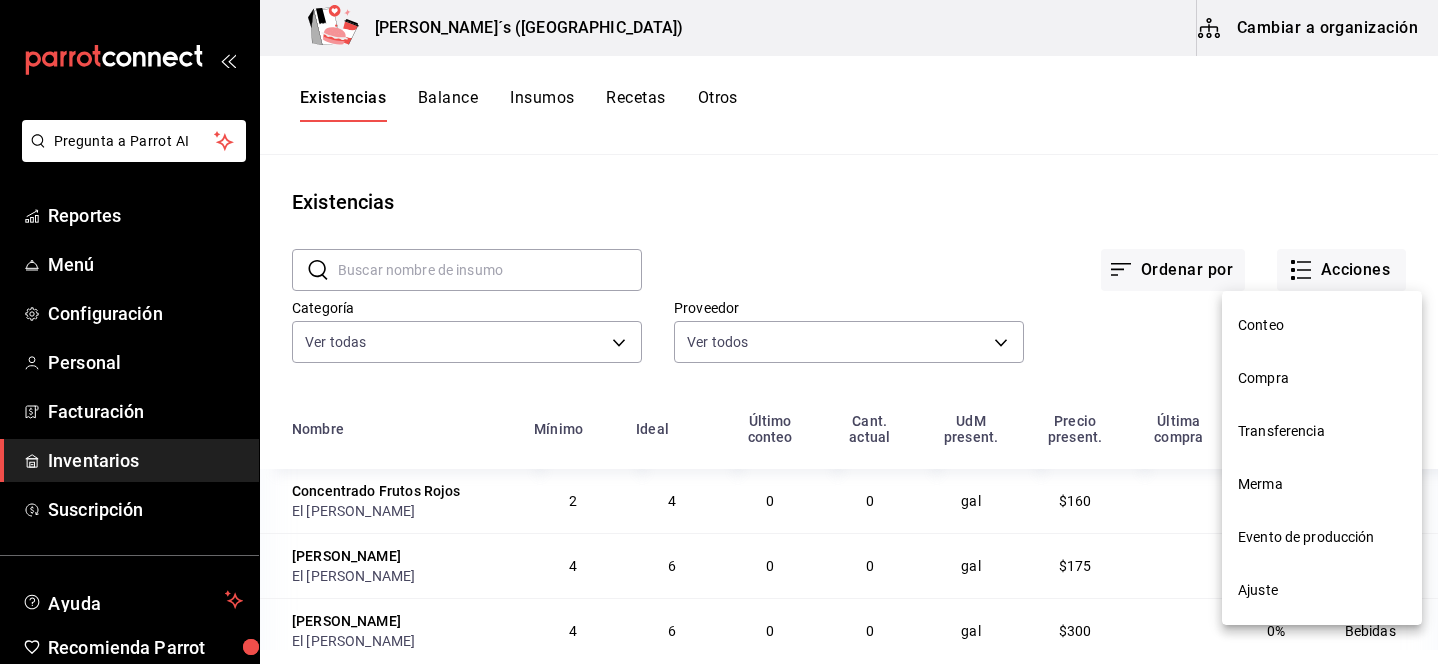 click on "Compra" at bounding box center [1322, 378] 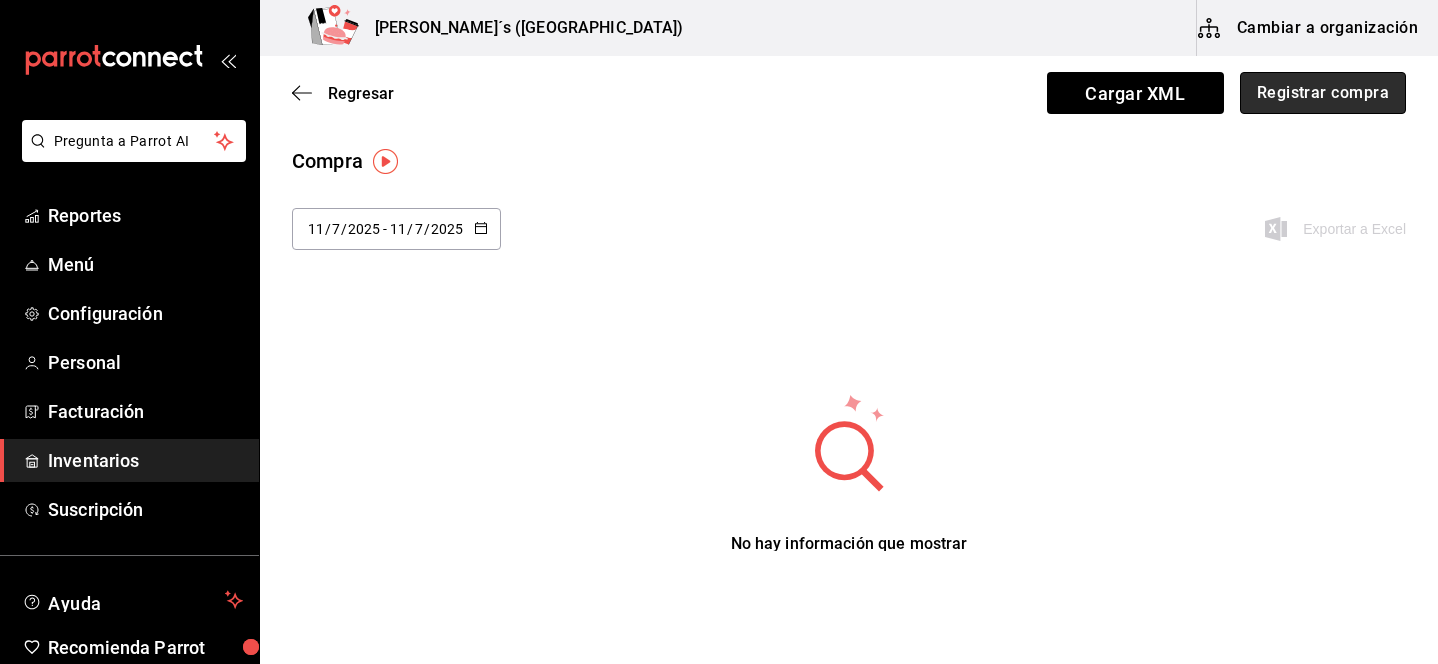 click on "Registrar compra" at bounding box center (1323, 93) 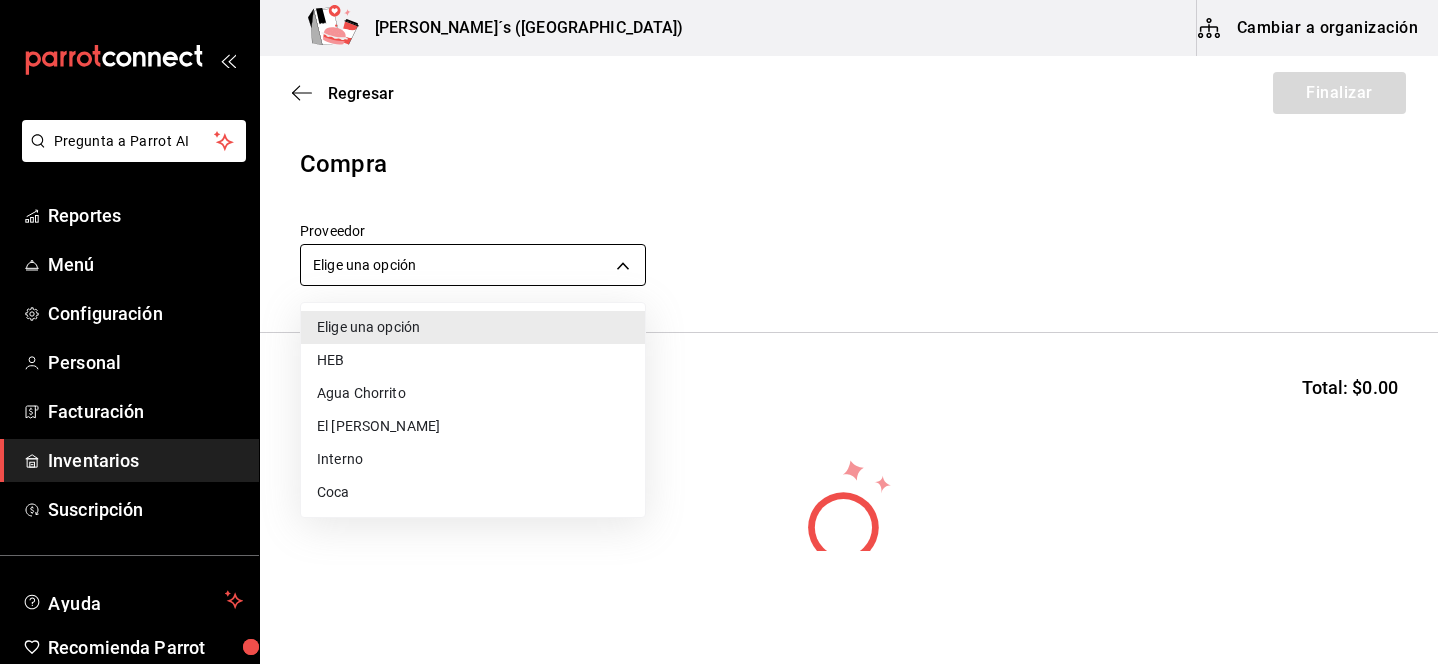 click on "Pregunta a Parrot AI Reportes   Menú   Configuración   Personal   Facturación   Inventarios   Suscripción   Ayuda Recomienda Parrot   [PERSON_NAME]   Sugerir nueva función   [PERSON_NAME]´s ([GEOGRAPHIC_DATA]) Cambiar a organización Regresar Finalizar Compra Proveedor Elige una opción default Buscar Total: $0.00 No hay insumos a mostrar. Busca un insumo para agregarlo a la lista GANA 1 MES GRATIS EN TU SUSCRIPCIÓN AQUÍ ¿Recuerdas cómo empezó tu restaurante?
[DATE] puedes ayudar a un colega a tener el mismo cambio que tú viviste.
Recomienda Parrot directamente desde tu Portal Administrador.
Es fácil y rápido.
🎁 Por cada restaurante que se una, ganas 1 mes gratis. Ver video tutorial Ir a video Pregunta a Parrot AI Reportes   Menú   Configuración   Personal   Facturación   Inventarios   Suscripción   Ayuda Recomienda Parrot   [PERSON_NAME]   Sugerir nueva función   Editar Eliminar Visitar centro de ayuda [PHONE_NUMBER] [EMAIL_ADDRESS][DOMAIN_NAME] Visitar centro de ayuda [PHONE_NUMBER] Elige una opción HEB" at bounding box center (719, 275) 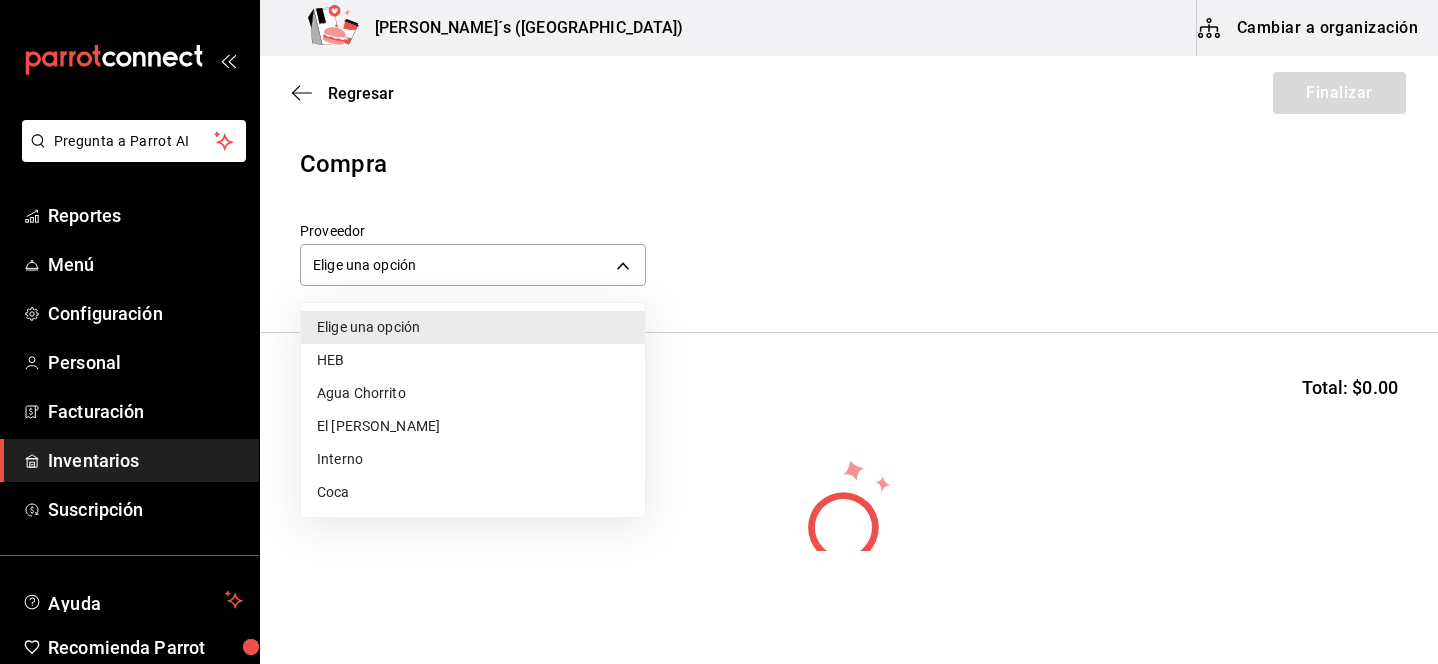 click on "Agua Chorrito" at bounding box center [473, 393] 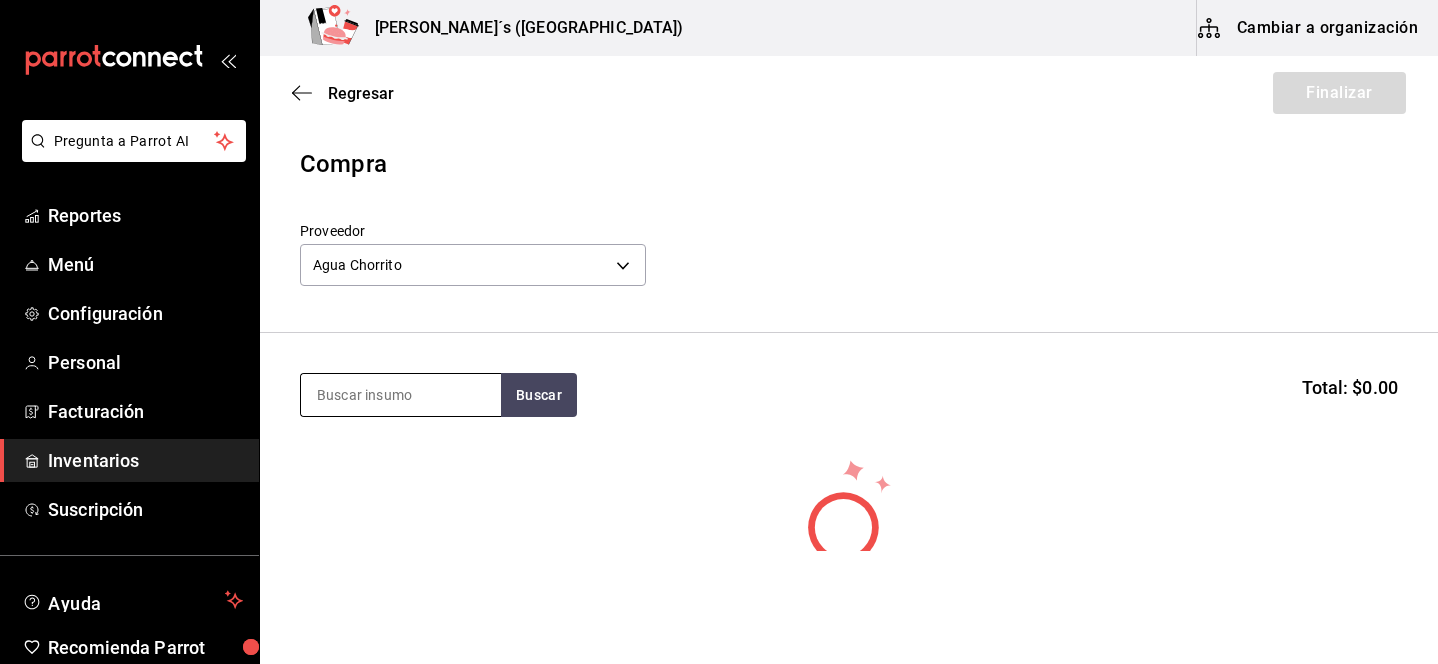 click at bounding box center [401, 395] 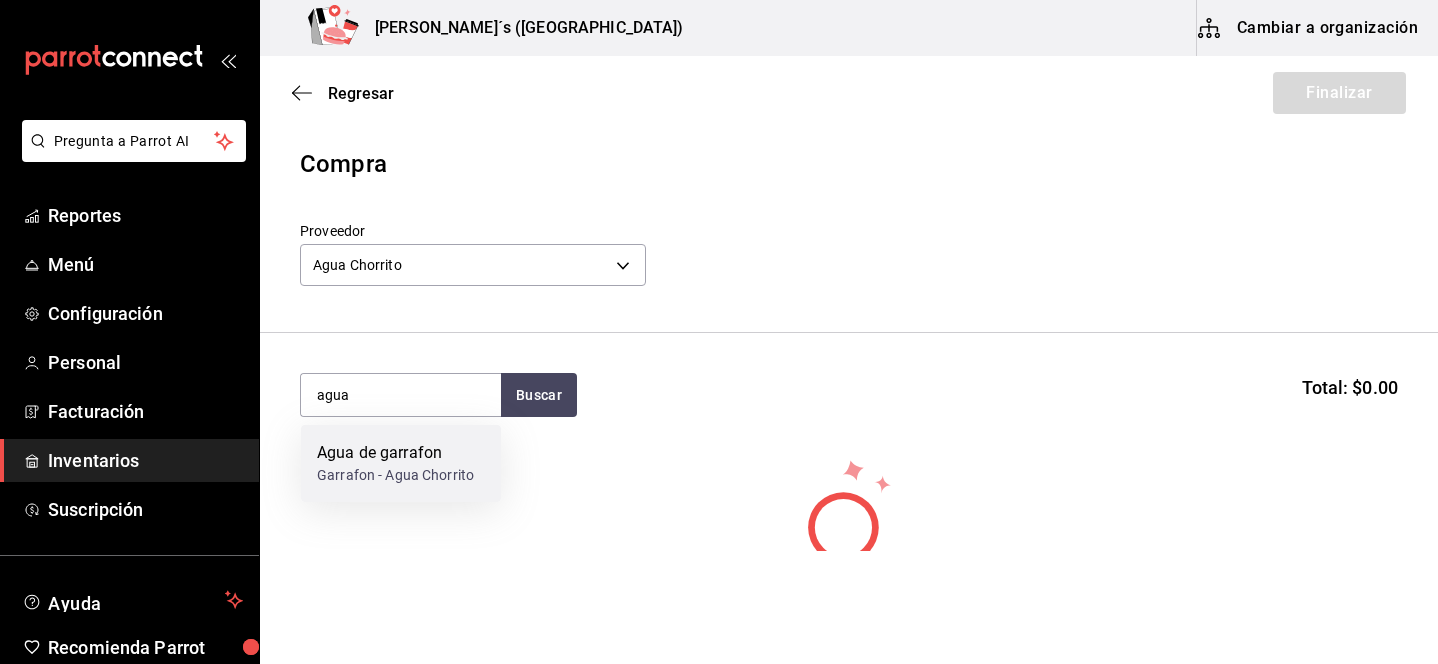 click on "Agua de garrafon" at bounding box center (395, 453) 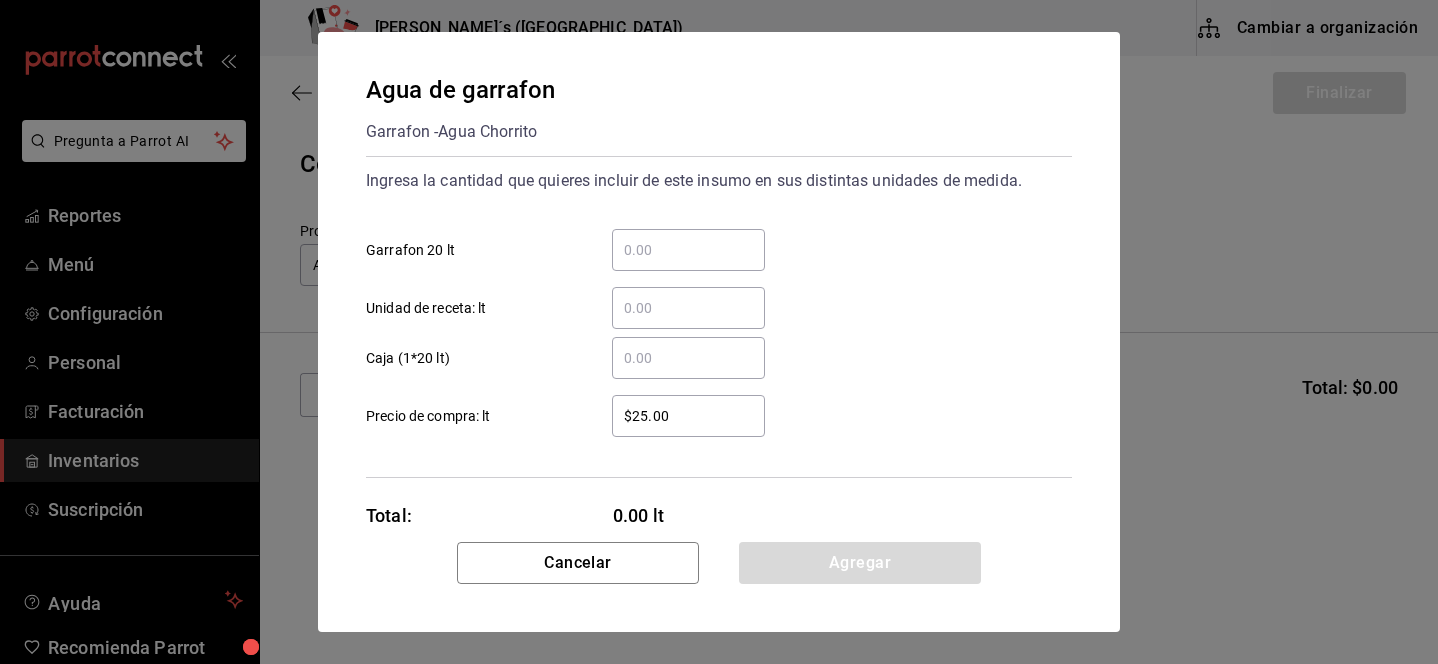 click on "​ Garrafon 20 lt" at bounding box center [688, 250] 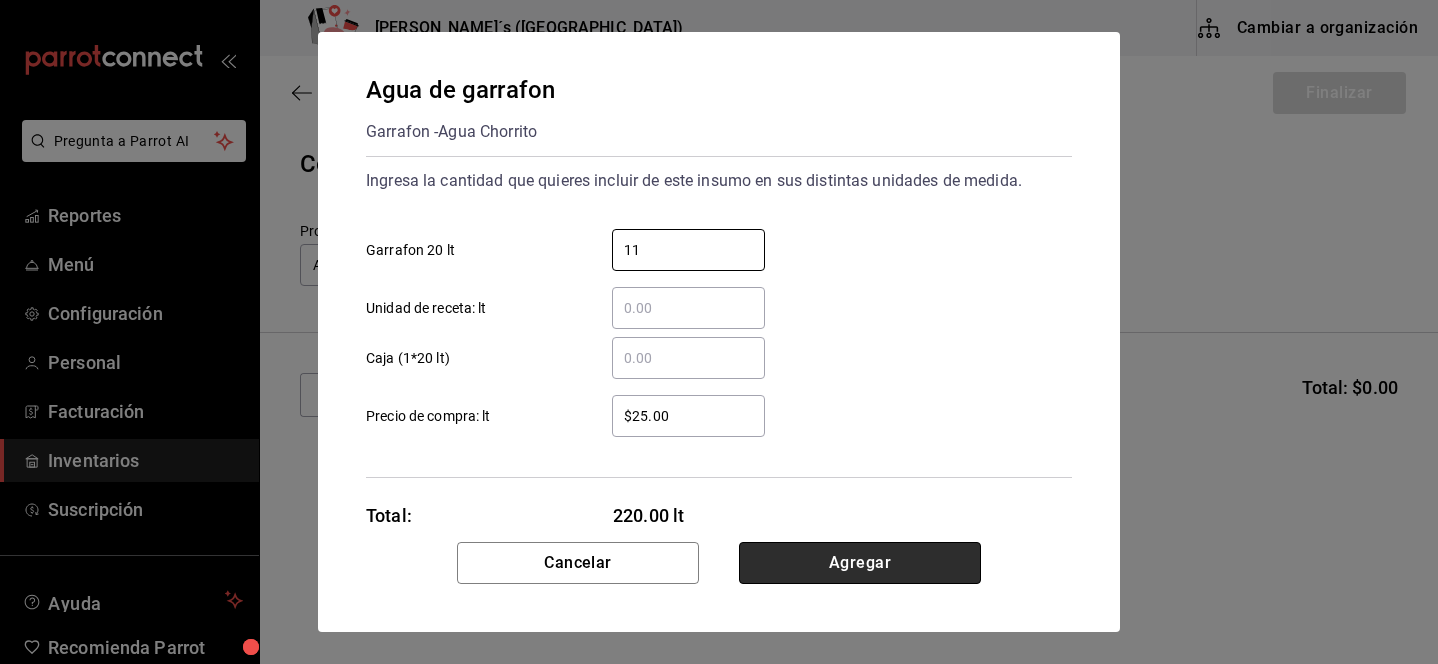 click on "Agregar" at bounding box center (860, 563) 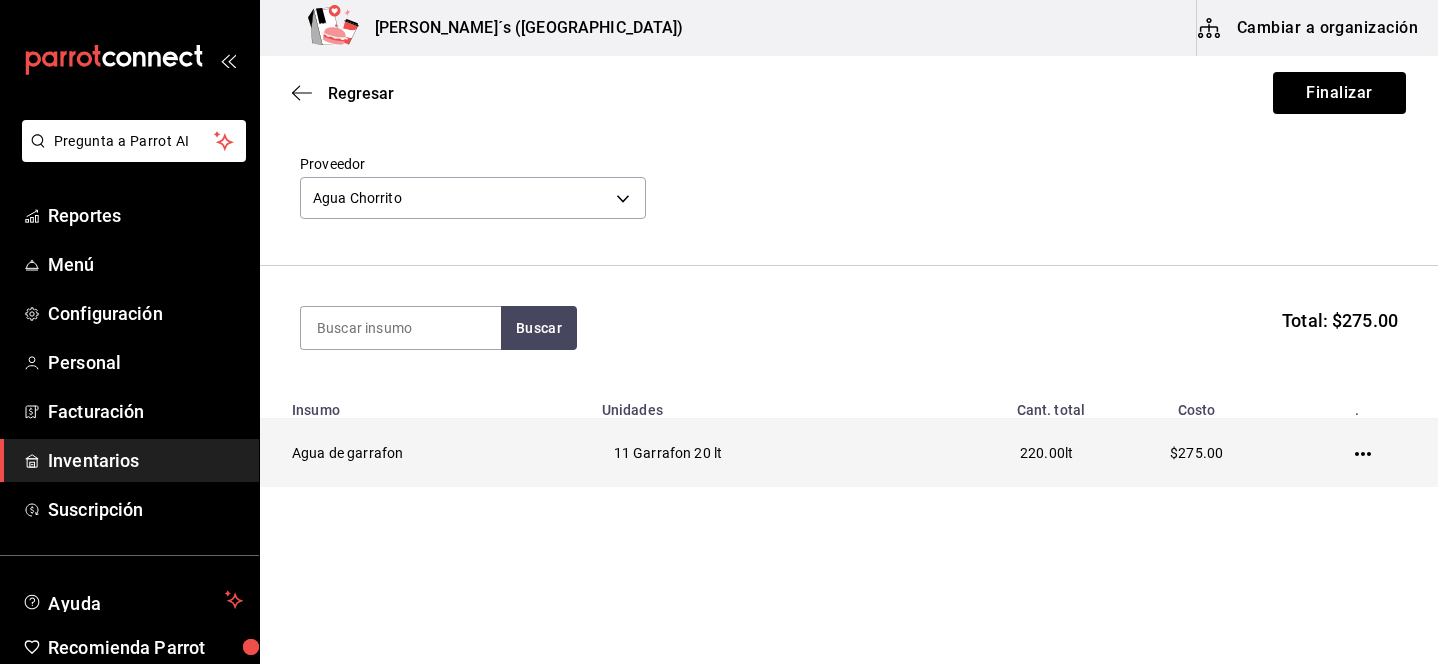 scroll, scrollTop: 0, scrollLeft: 0, axis: both 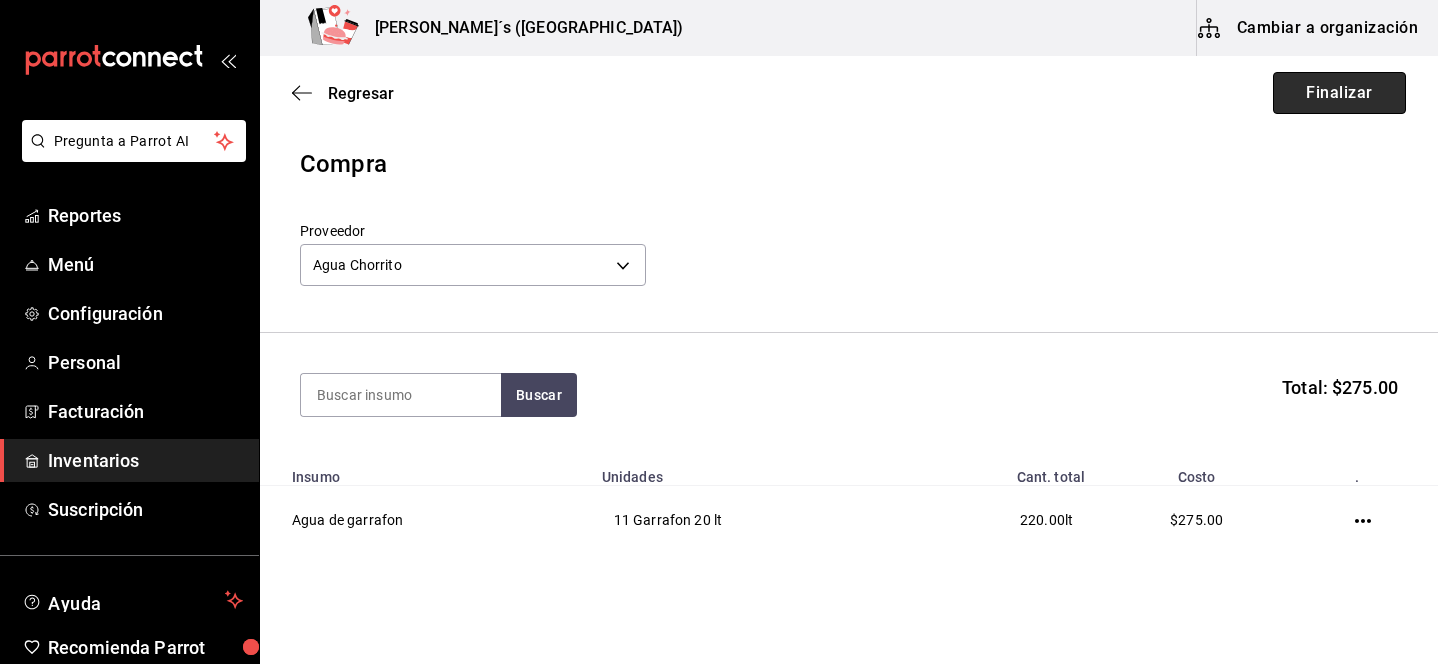click on "Finalizar" at bounding box center (1339, 93) 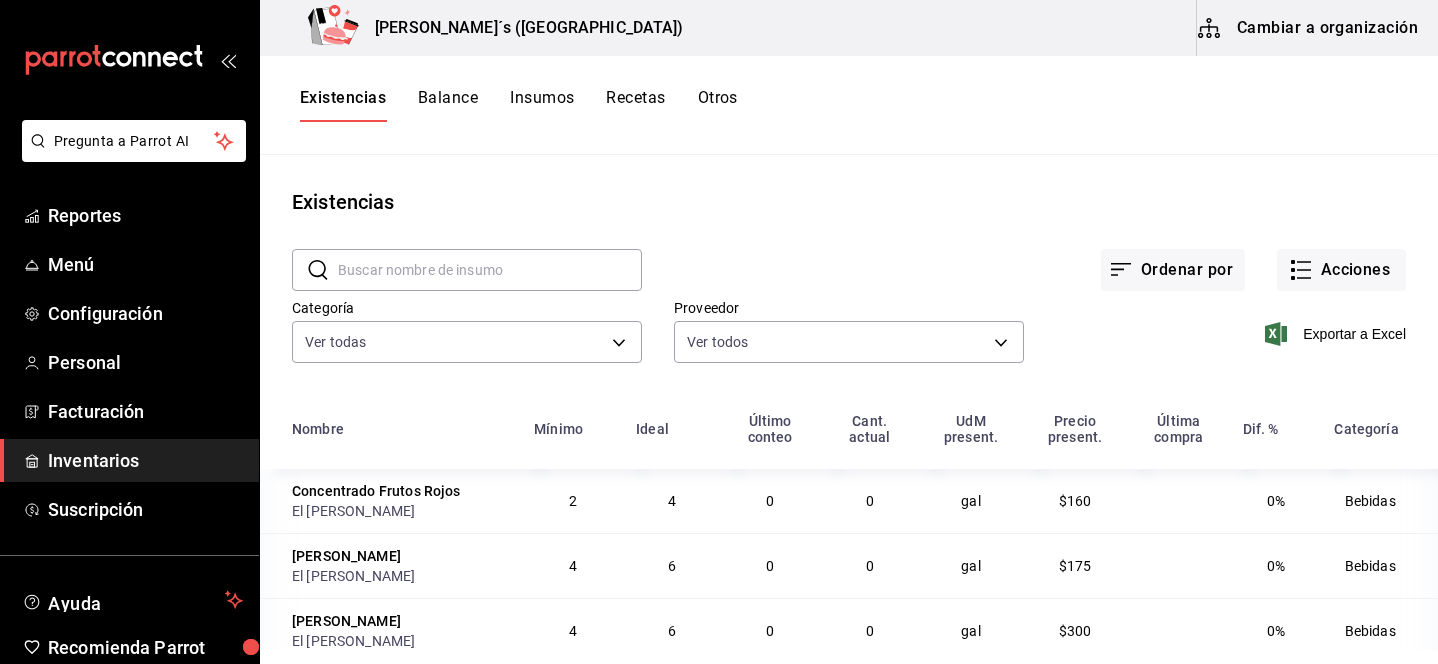 click on "Cambiar a organización" at bounding box center (1309, 28) 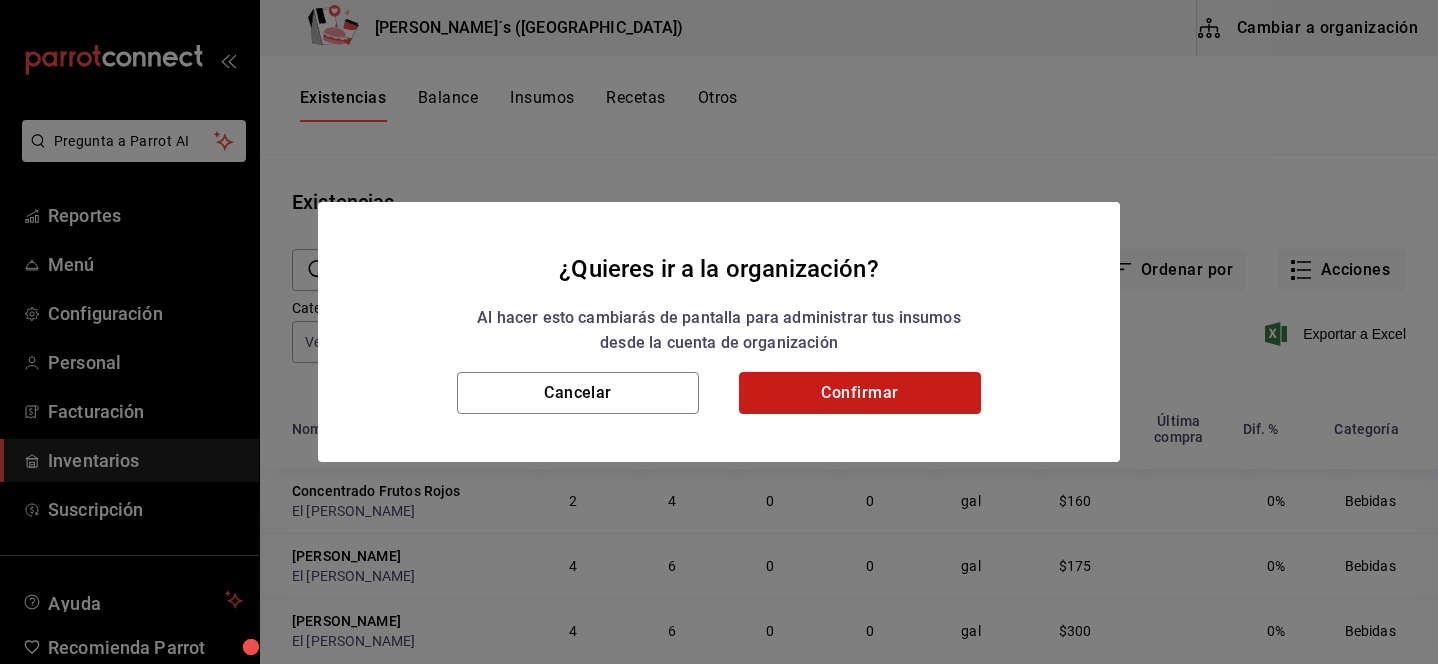click on "Confirmar" at bounding box center [860, 393] 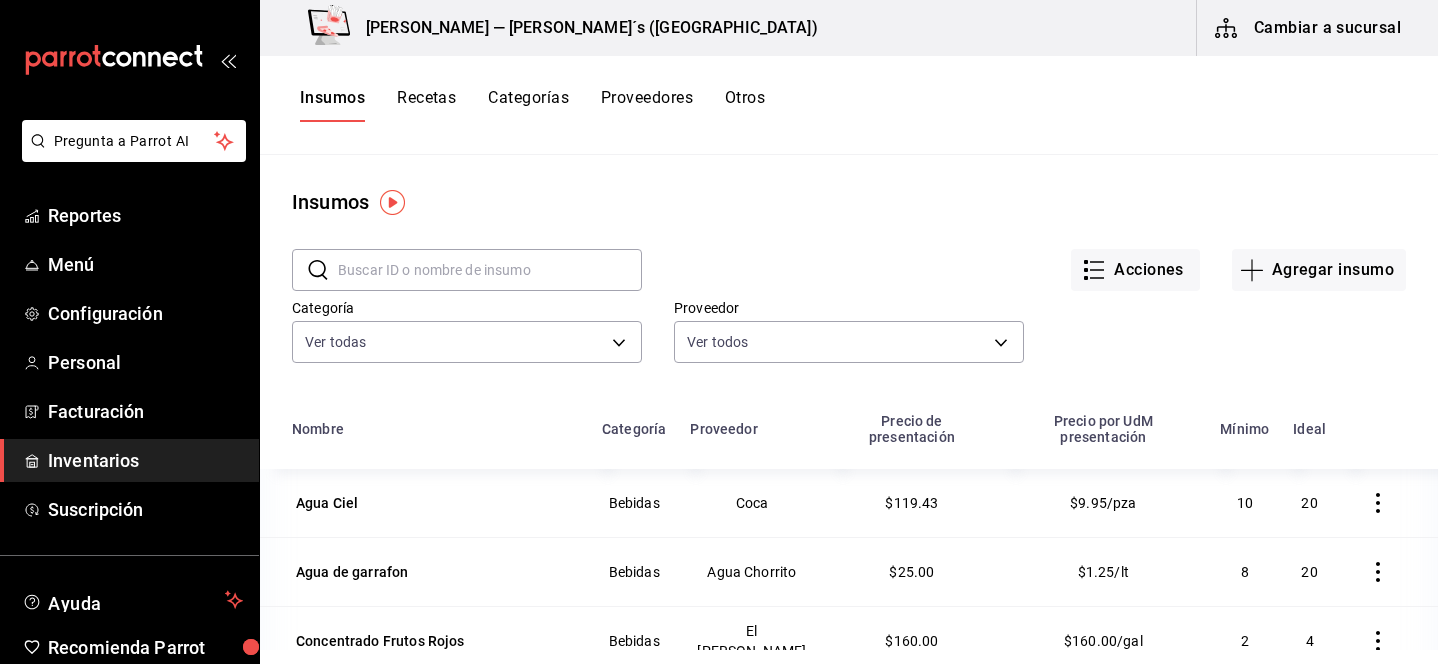 click on "Proveedores" at bounding box center [647, 105] 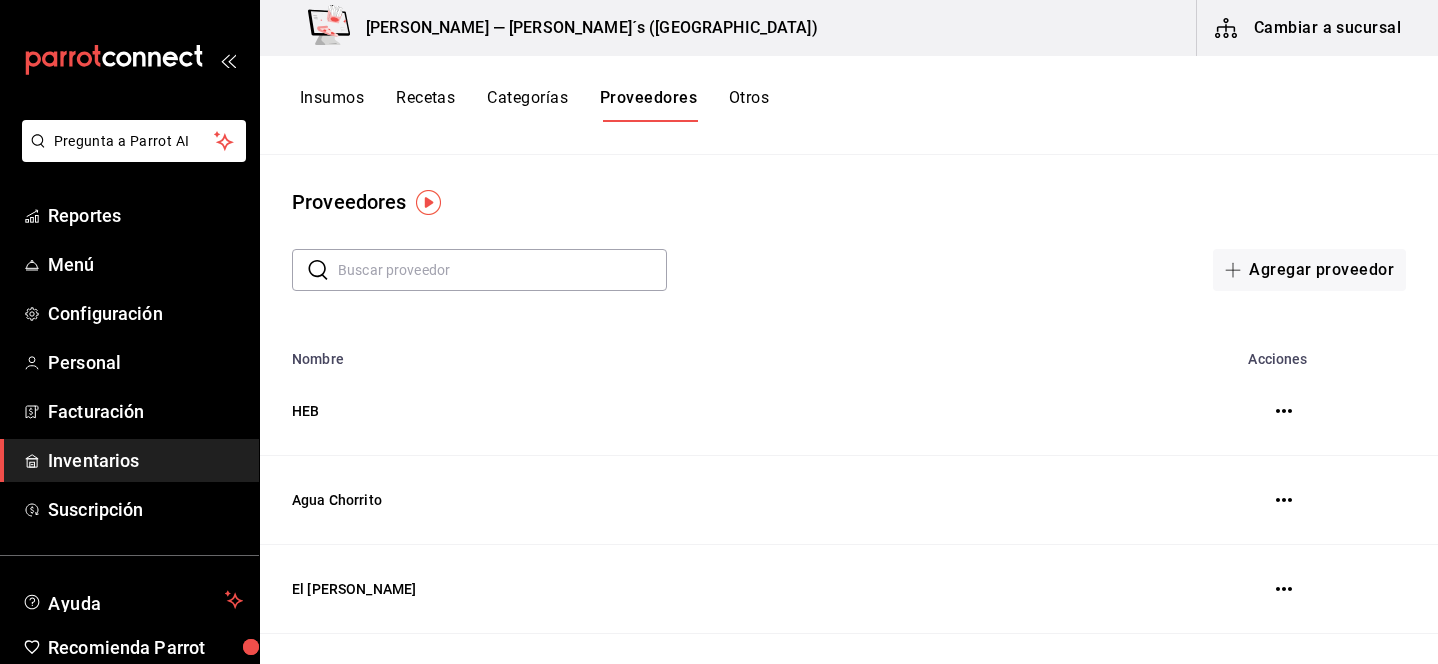 click on "Insumos" at bounding box center [332, 105] 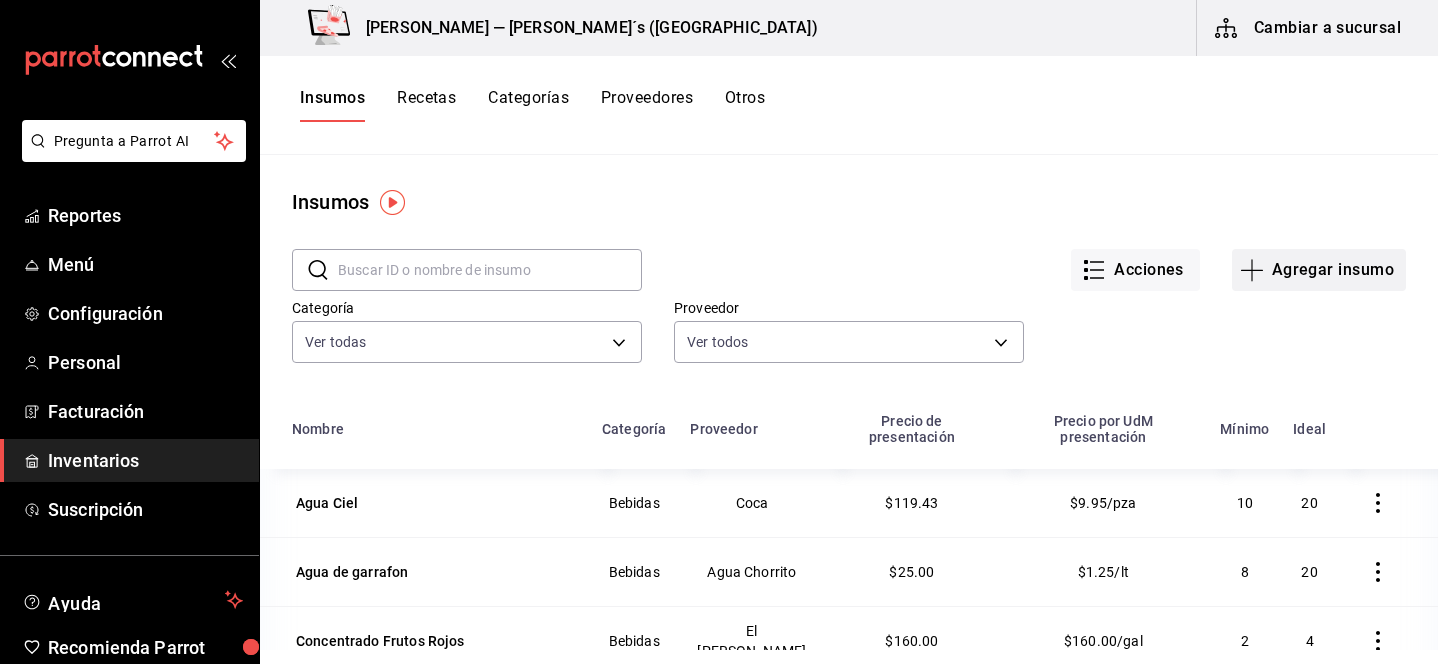 click on "Agregar insumo" at bounding box center [1319, 270] 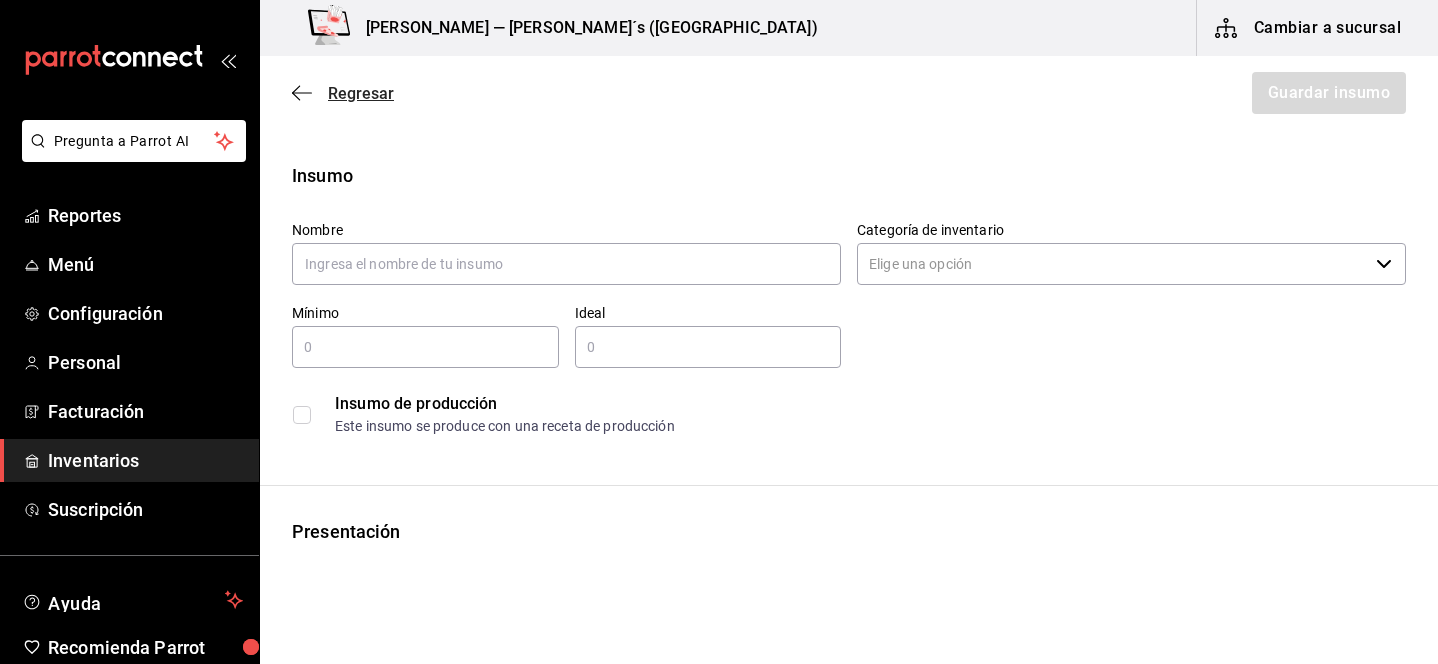 click on "Regresar" at bounding box center (361, 93) 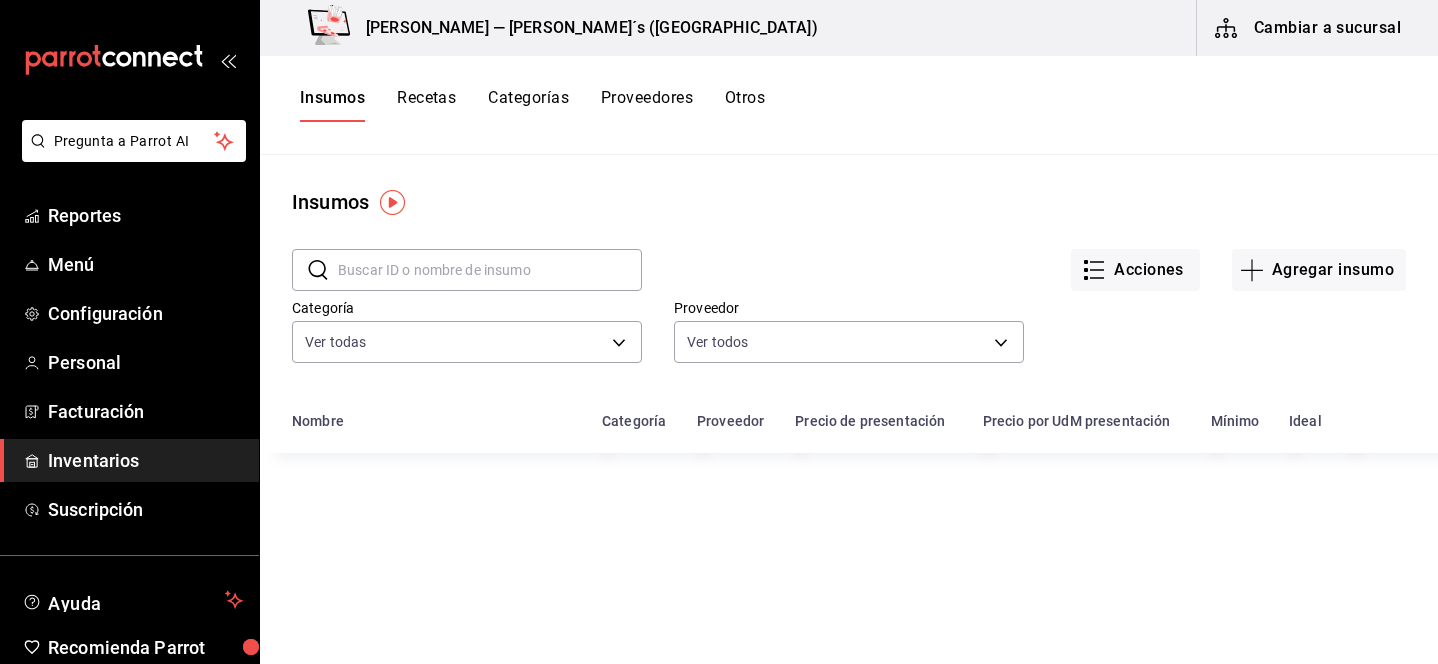 click at bounding box center [490, 270] 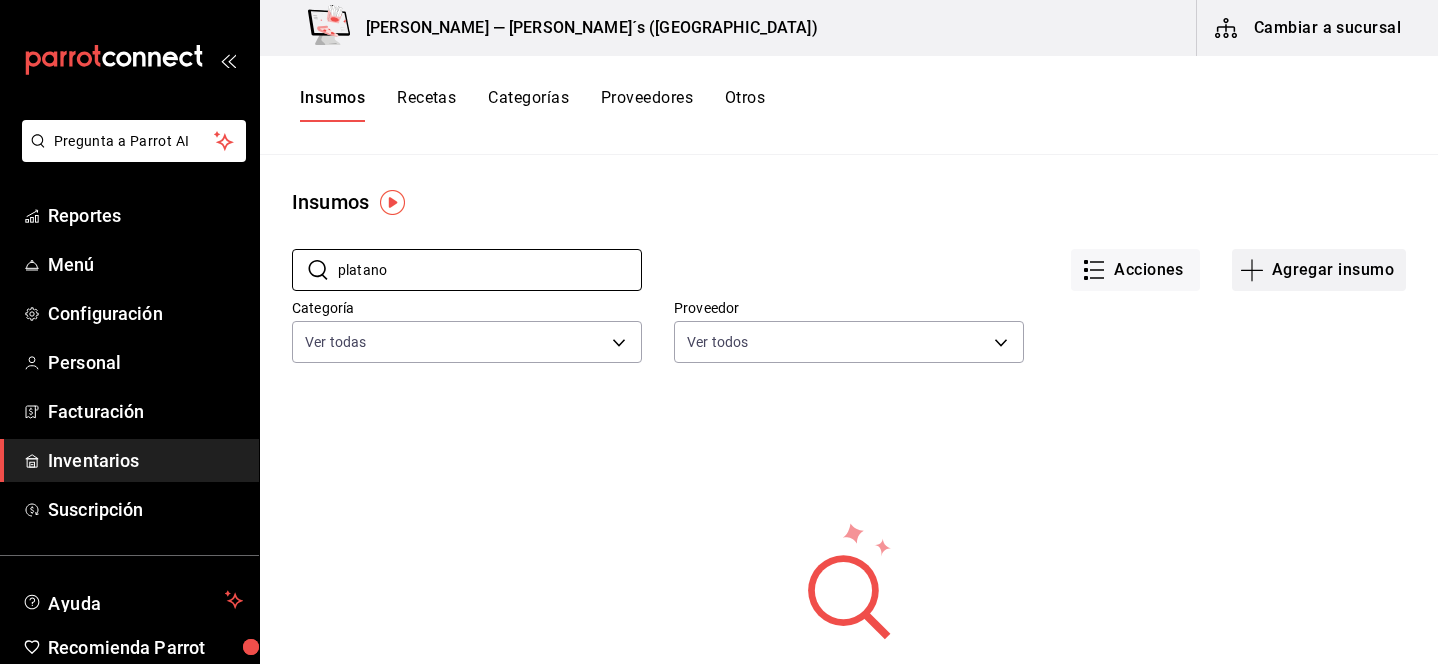 click on "Agregar insumo" at bounding box center (1319, 270) 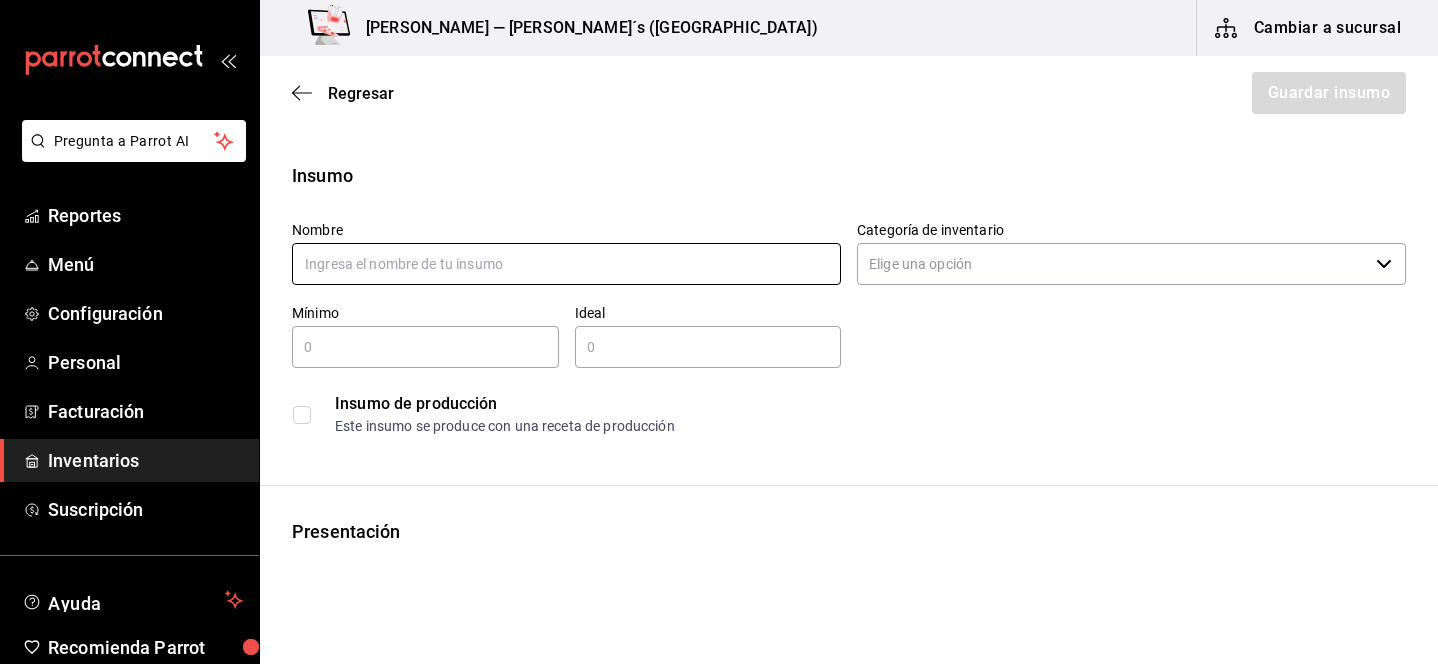 click at bounding box center (566, 264) 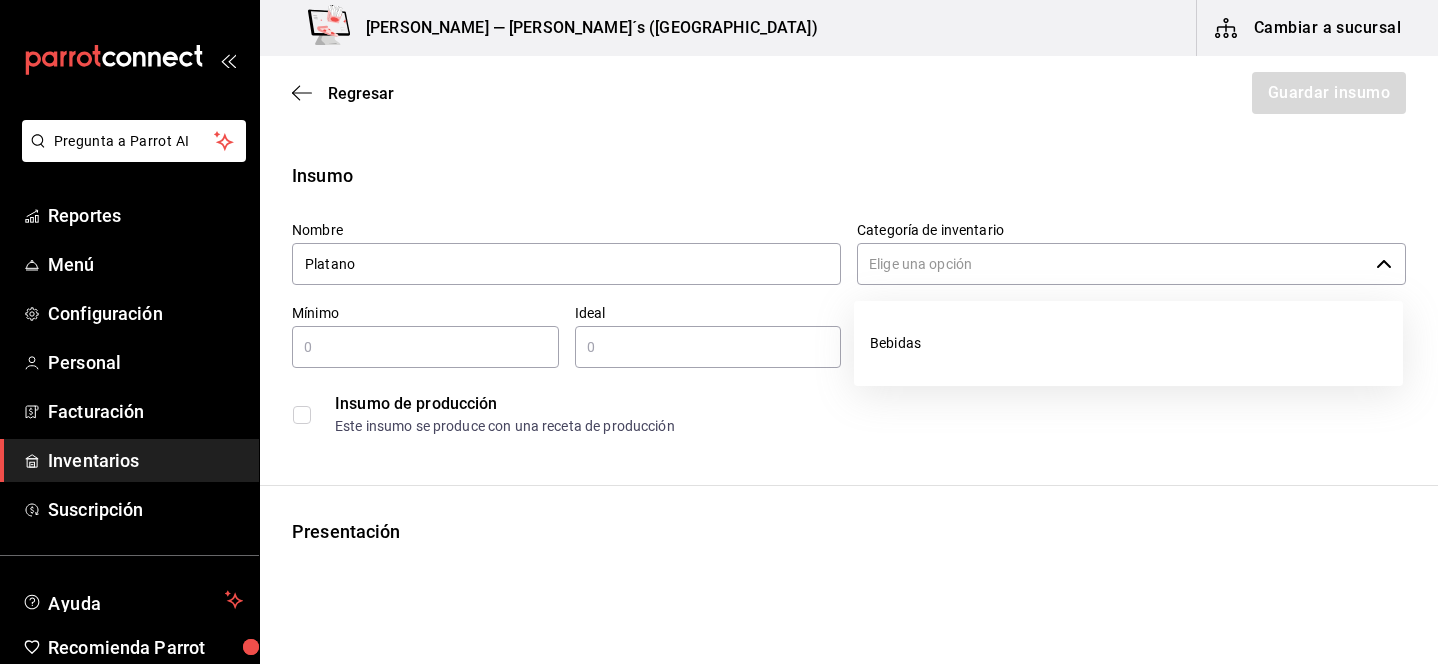 click on "Categoría de inventario" at bounding box center [1112, 264] 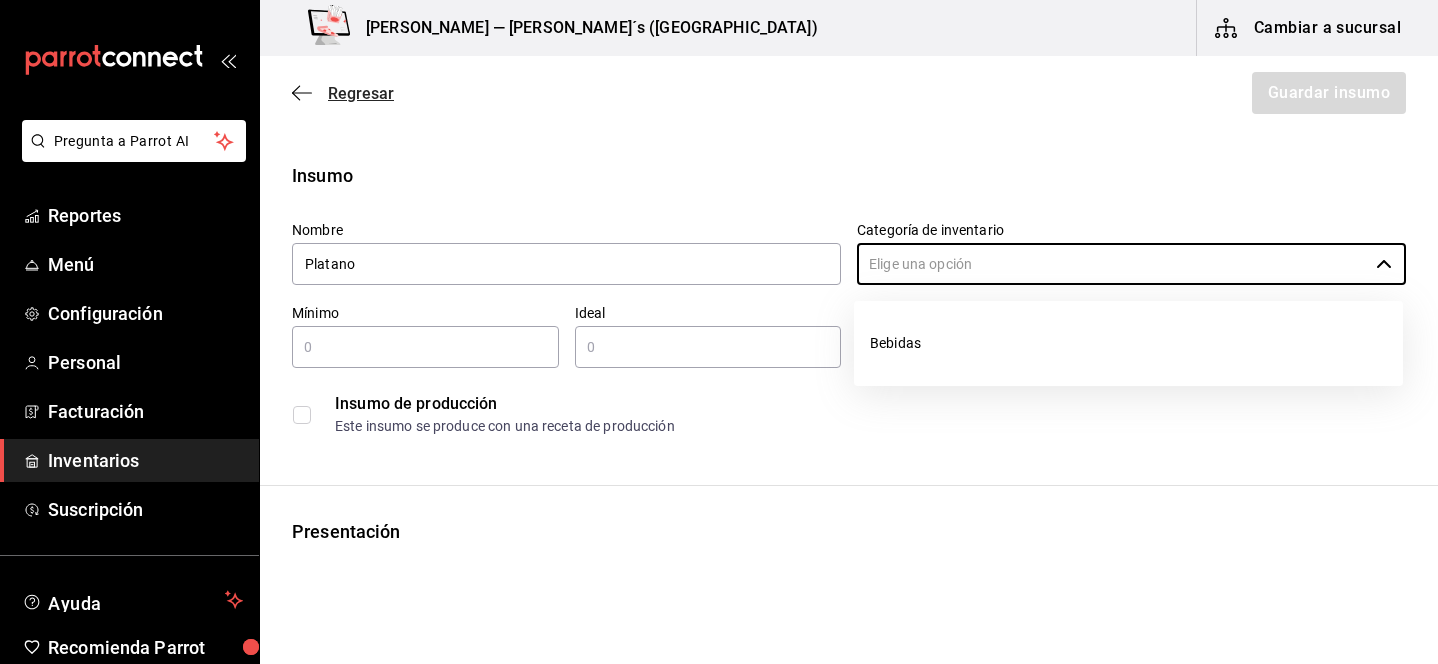 click on "Regresar" at bounding box center [361, 93] 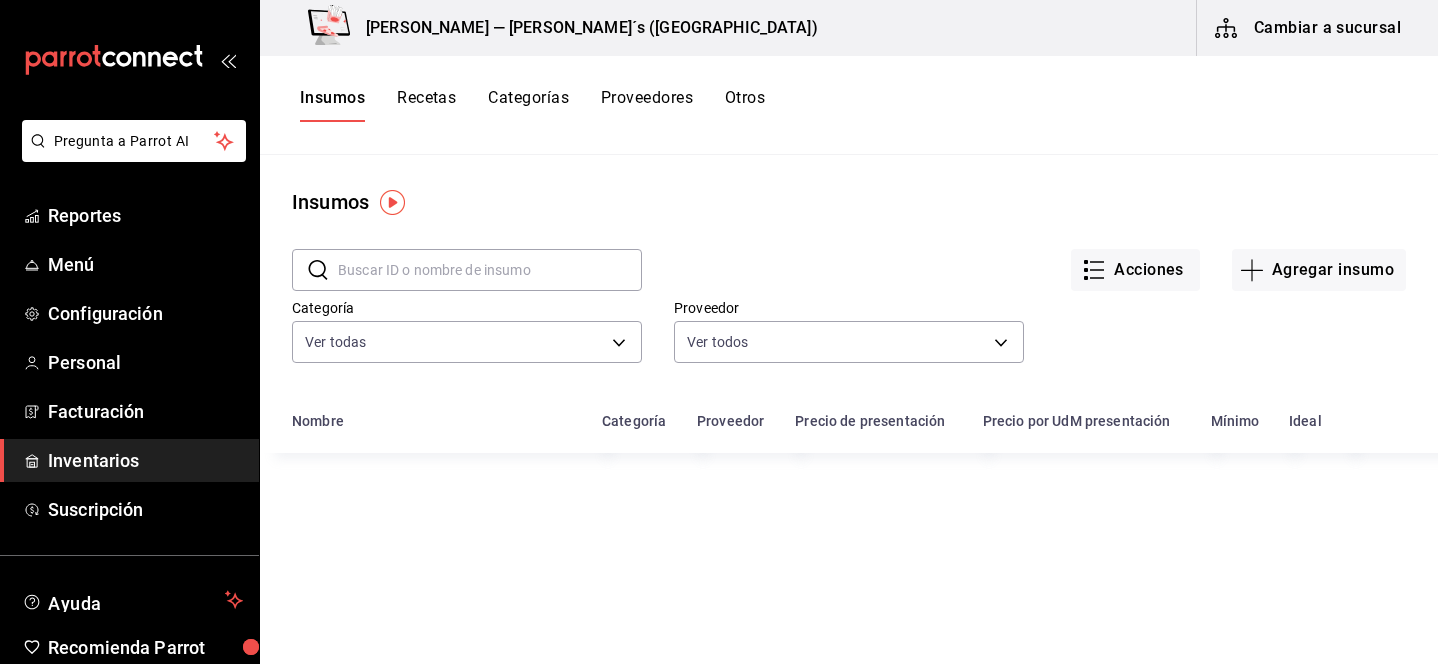 click on "Categorías" at bounding box center [528, 105] 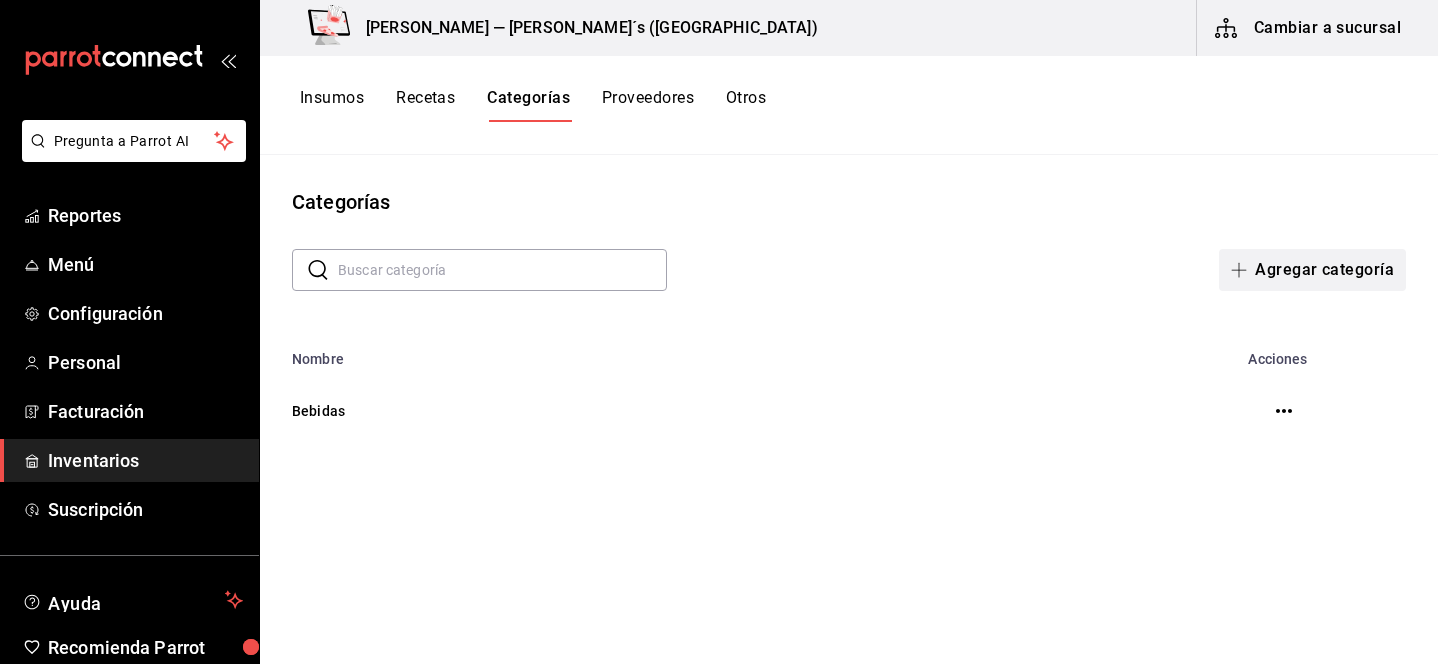 click on "Agregar categoría" at bounding box center (1312, 270) 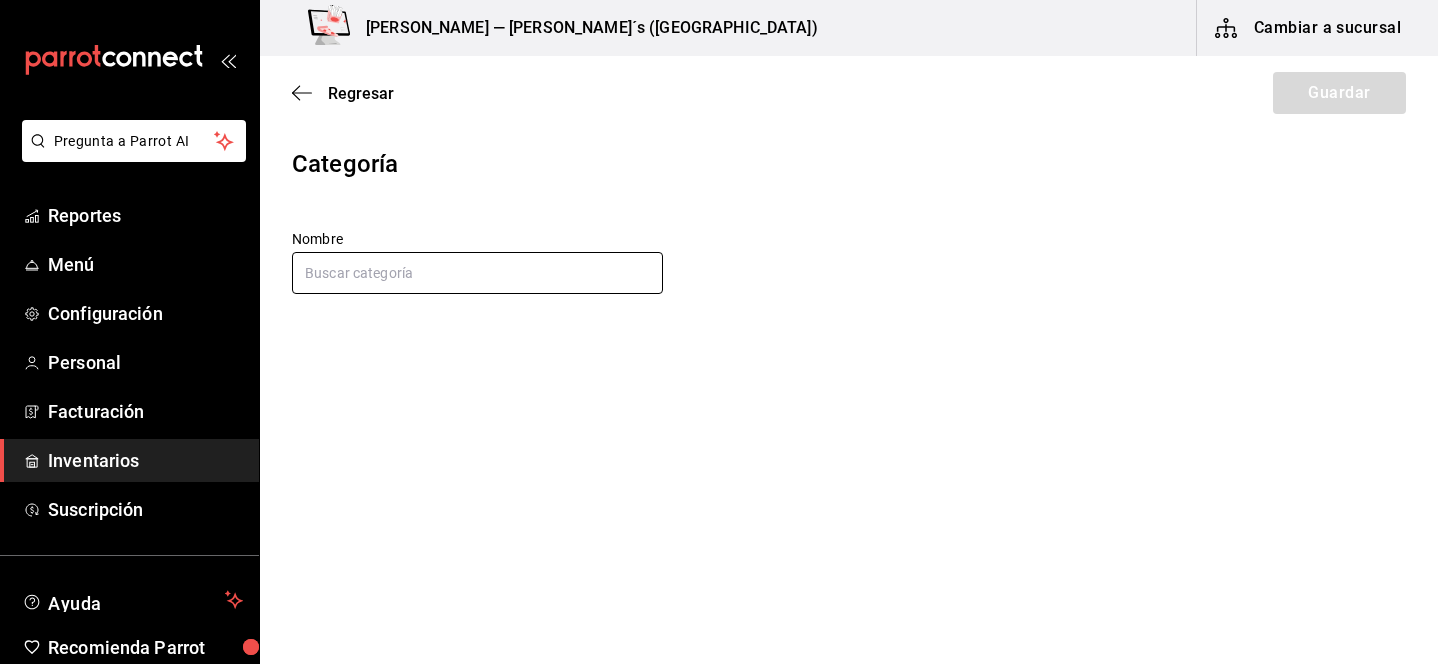 click at bounding box center [477, 273] 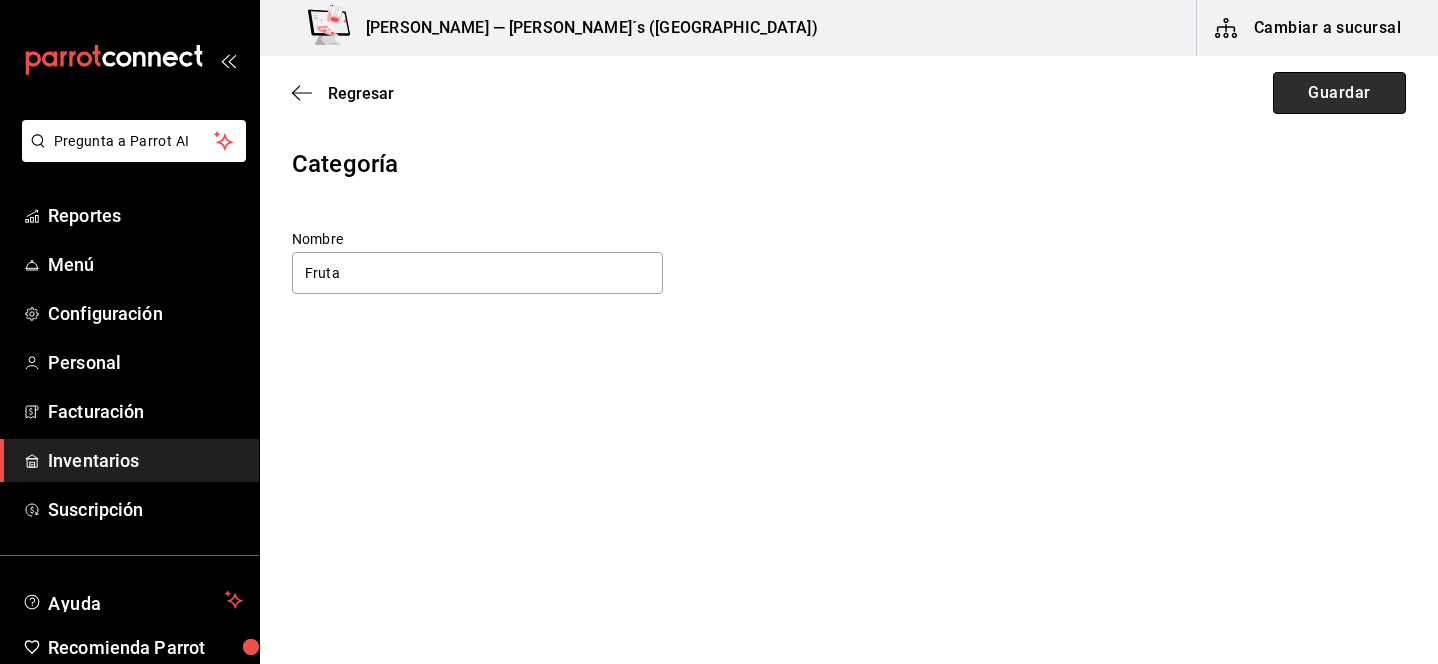 click on "Guardar" at bounding box center (1339, 93) 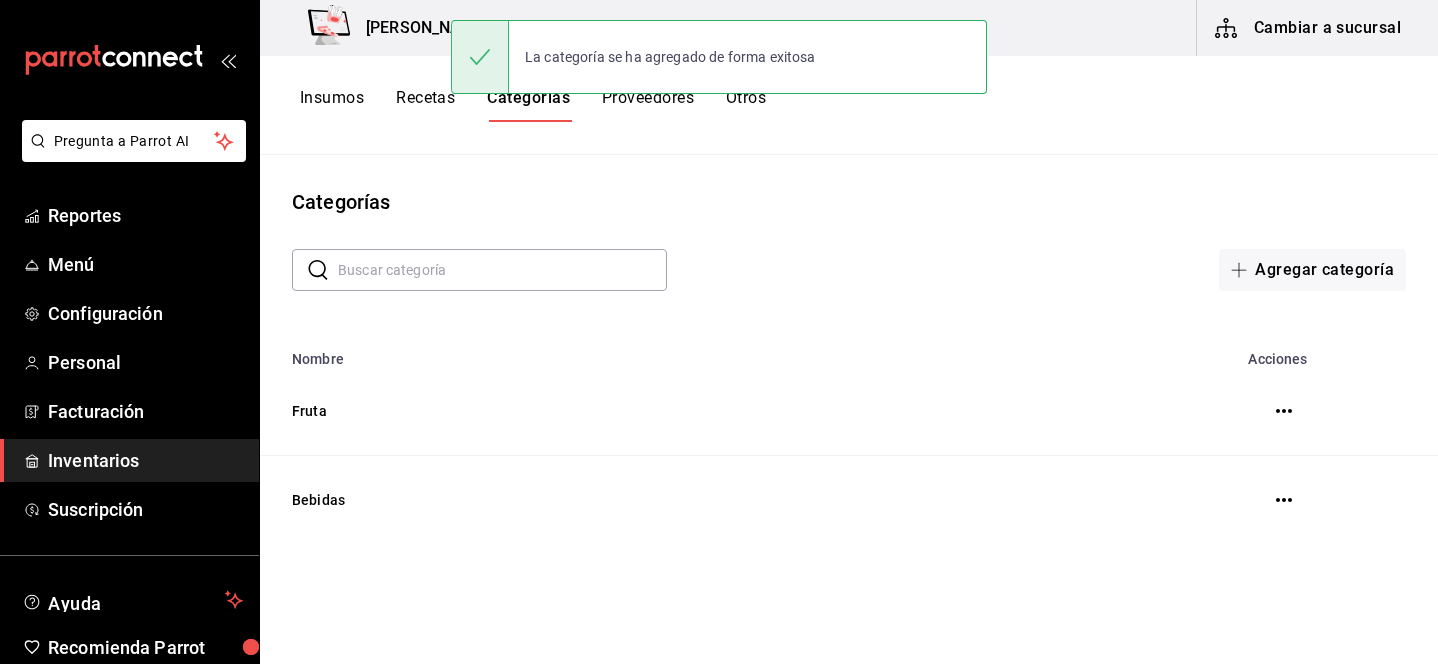 click on "Insumos" at bounding box center [332, 105] 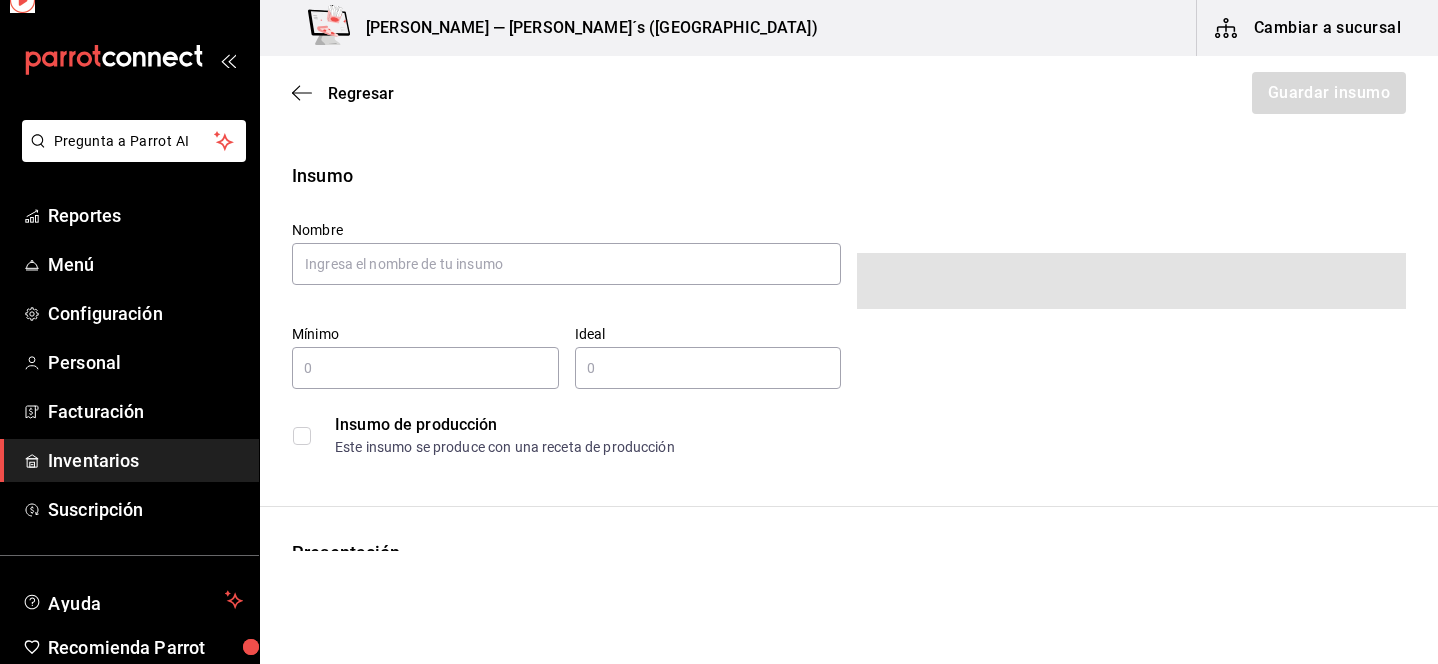 scroll, scrollTop: 0, scrollLeft: 0, axis: both 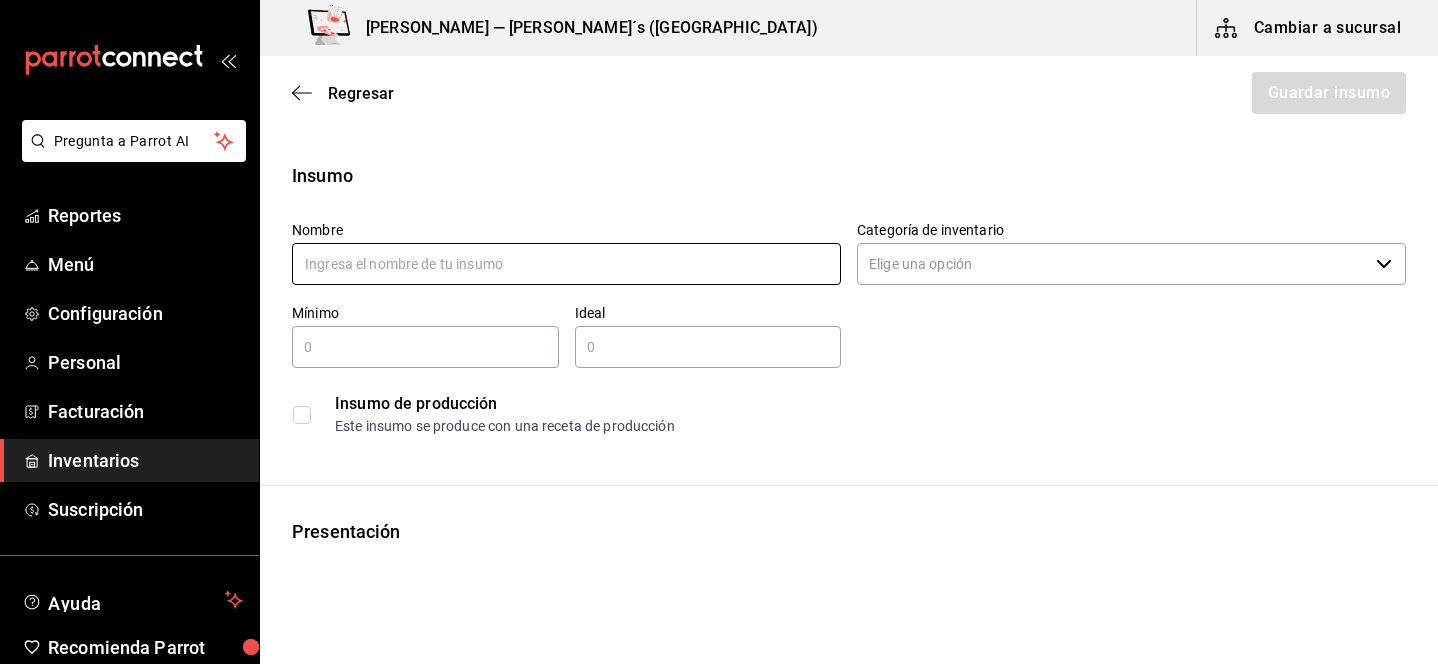 click at bounding box center [566, 264] 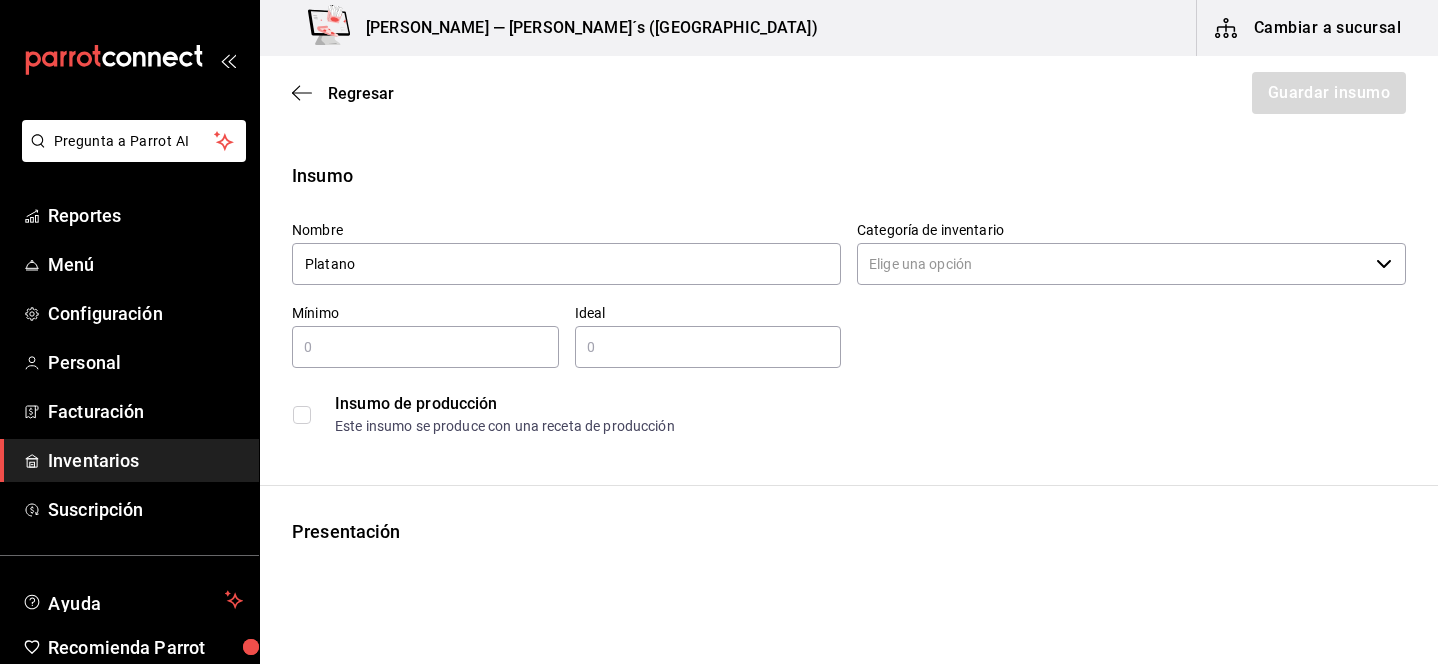 type on "Platano" 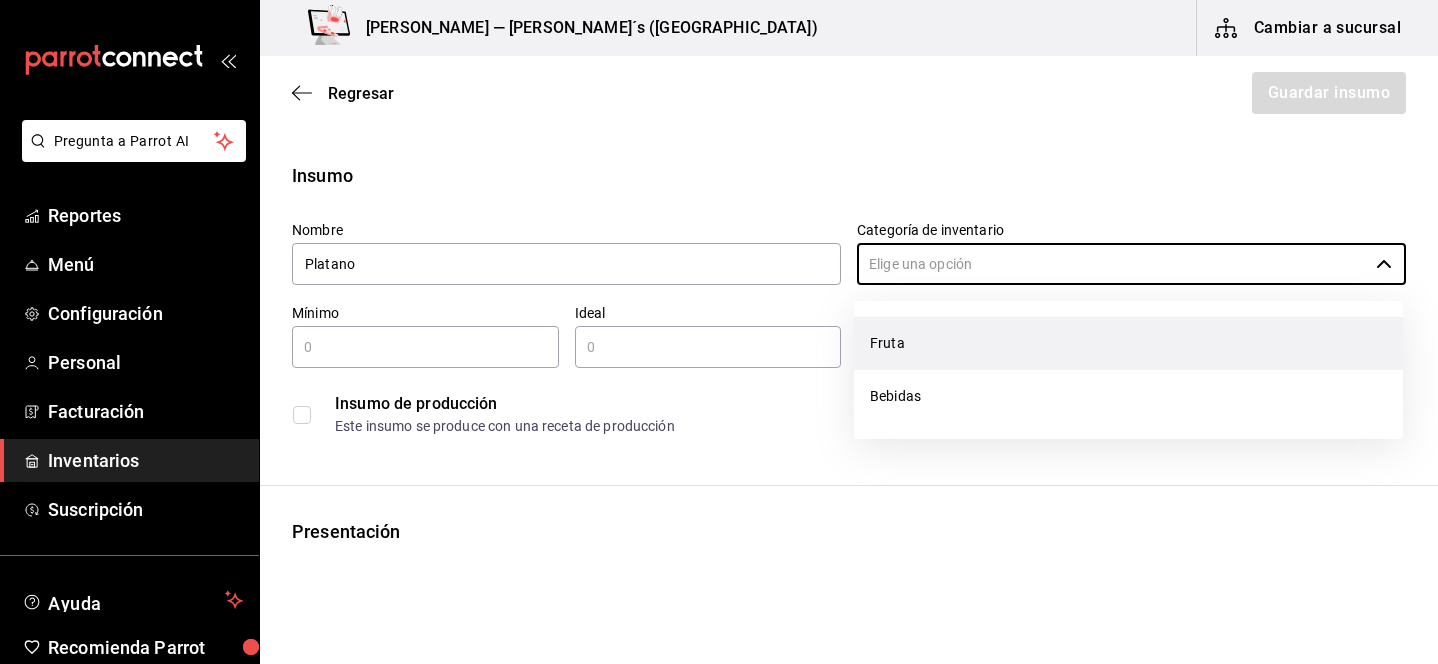 click on "Fruta" at bounding box center [1128, 343] 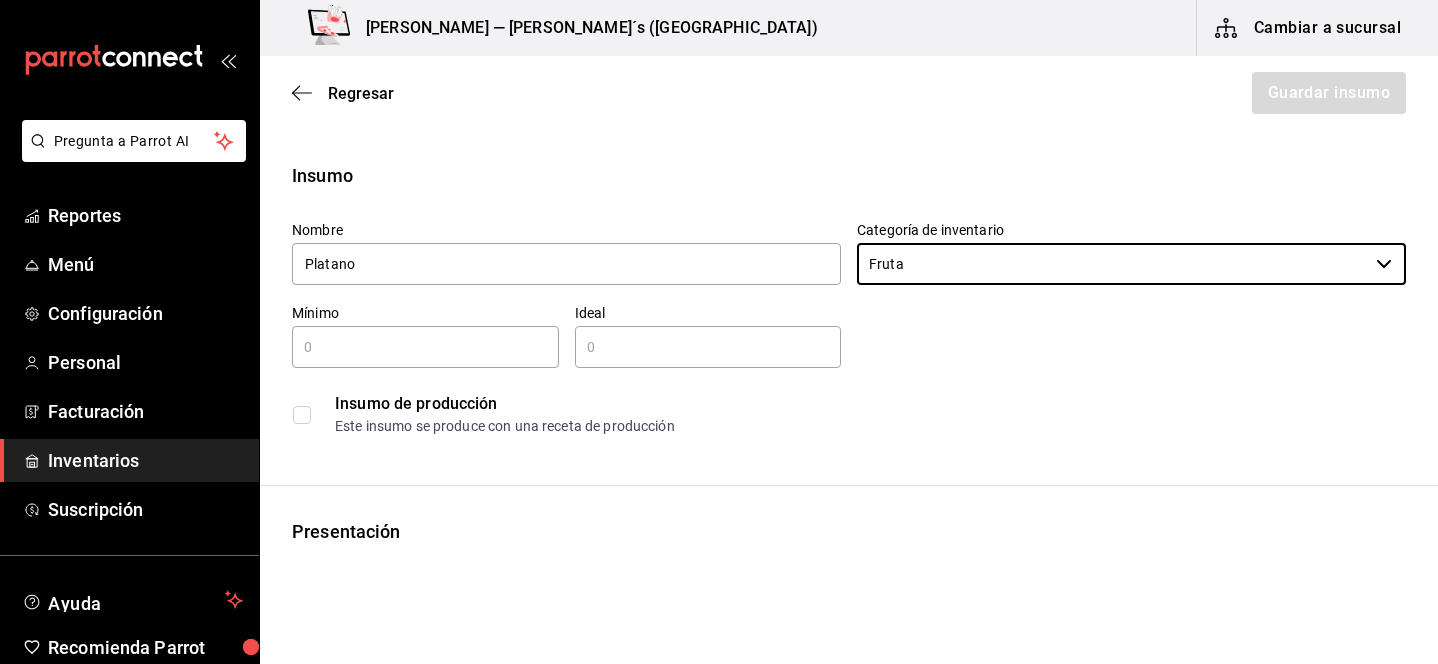 click at bounding box center [425, 347] 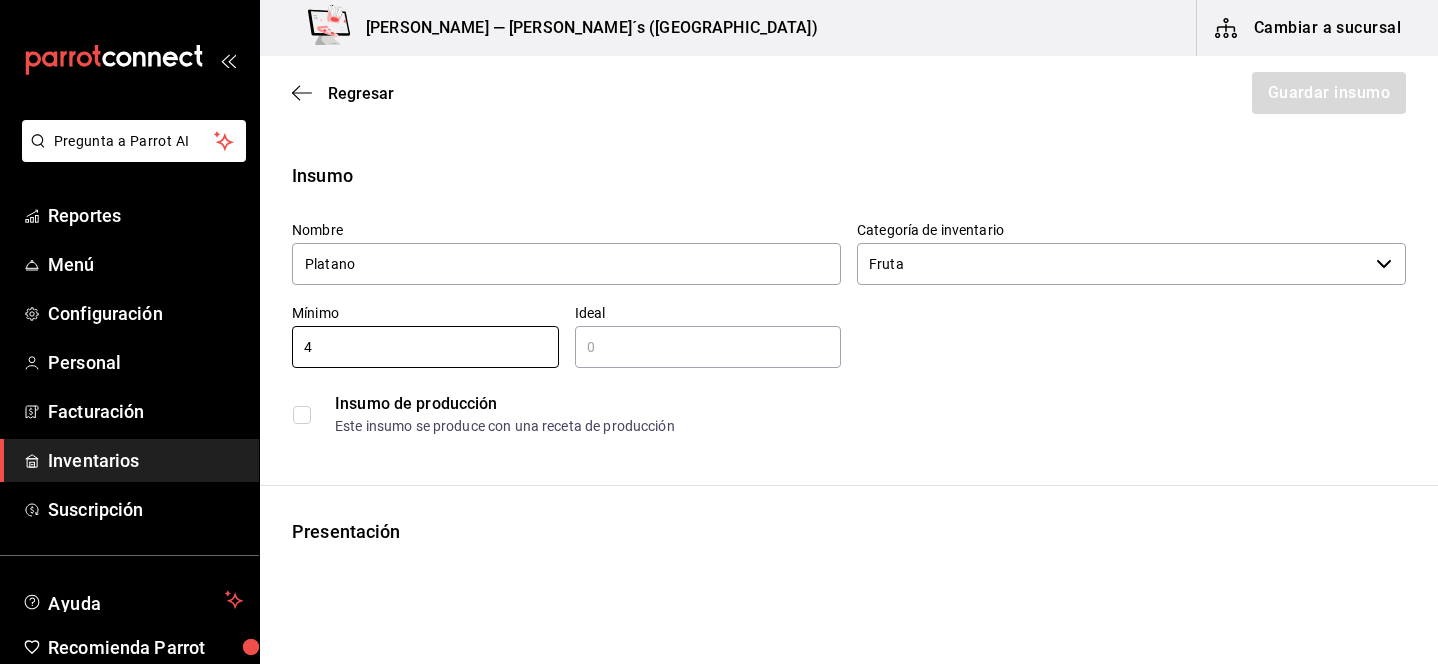 type on "4" 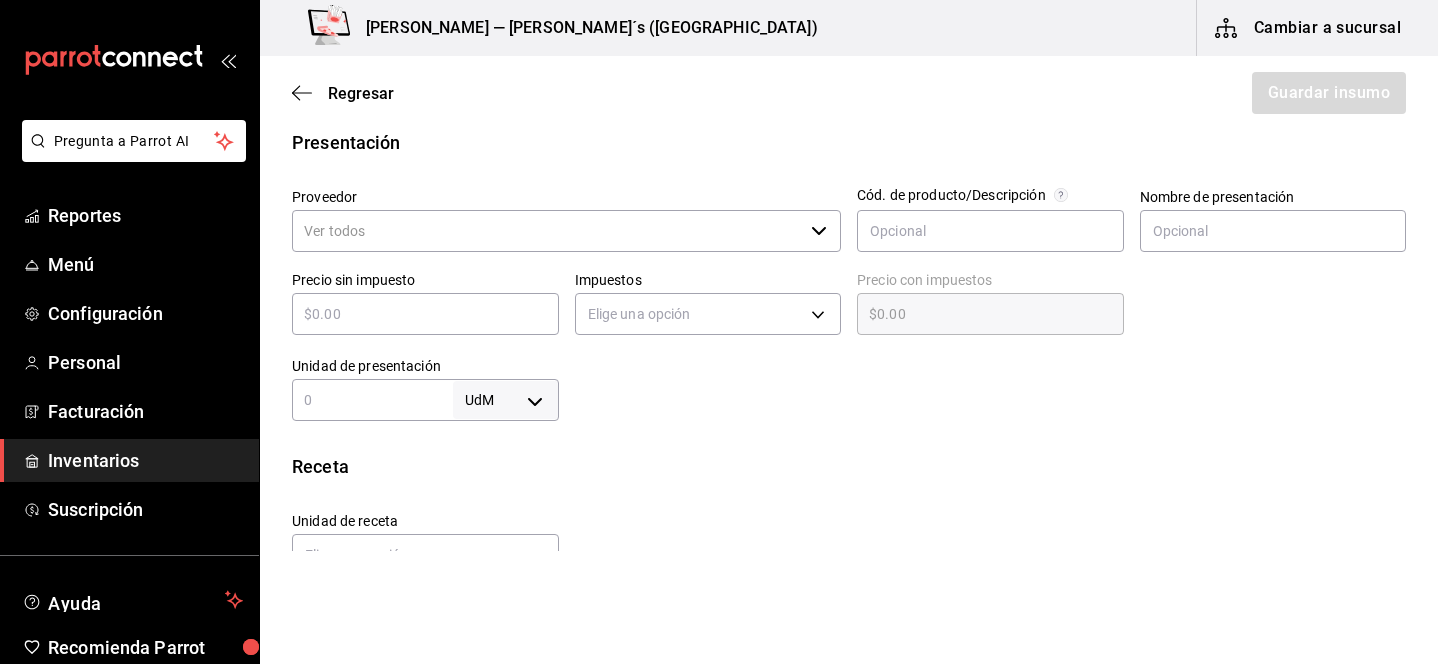 scroll, scrollTop: 390, scrollLeft: 0, axis: vertical 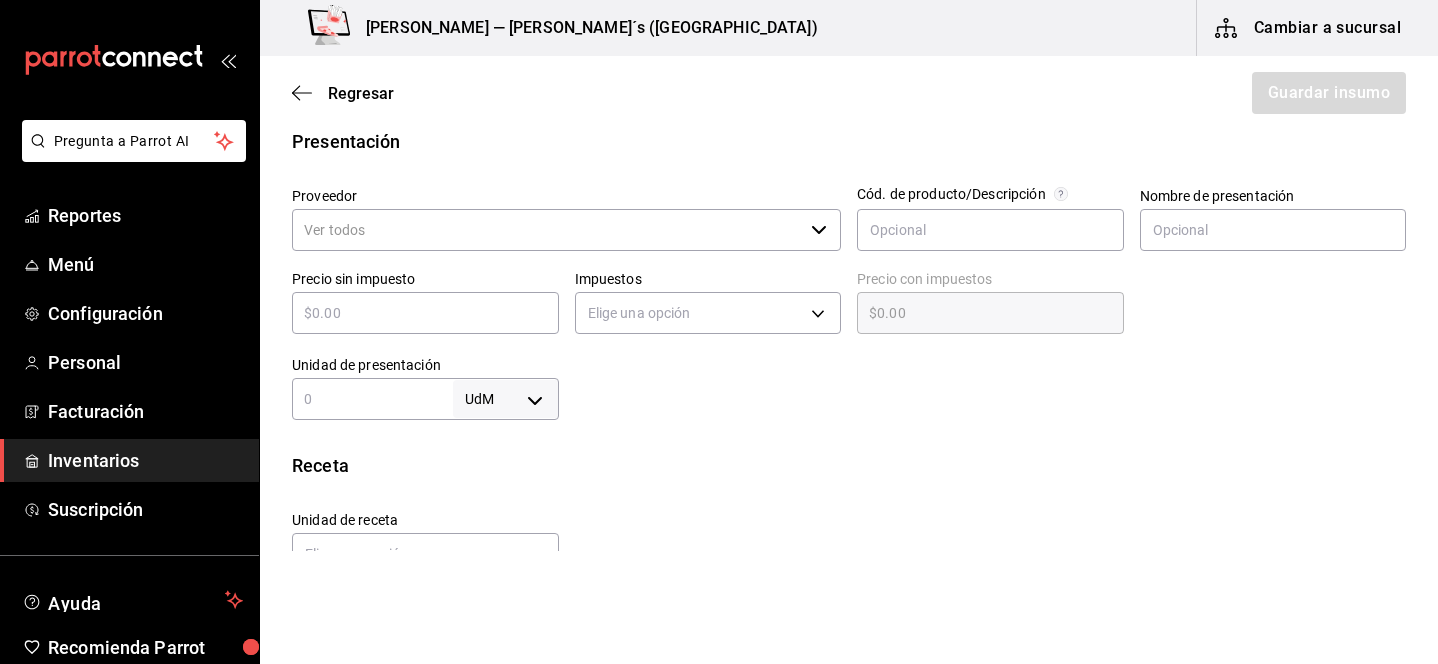 type on "8" 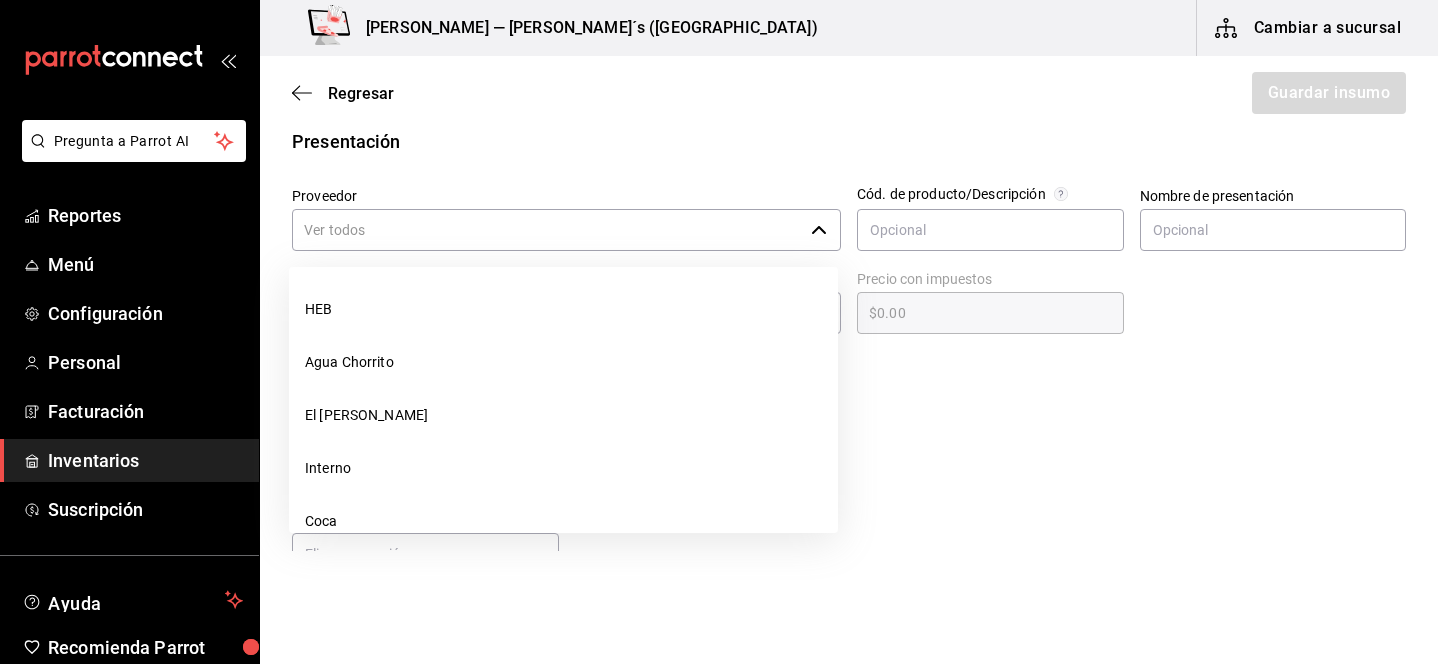 click on "Proveedor" at bounding box center (547, 230) 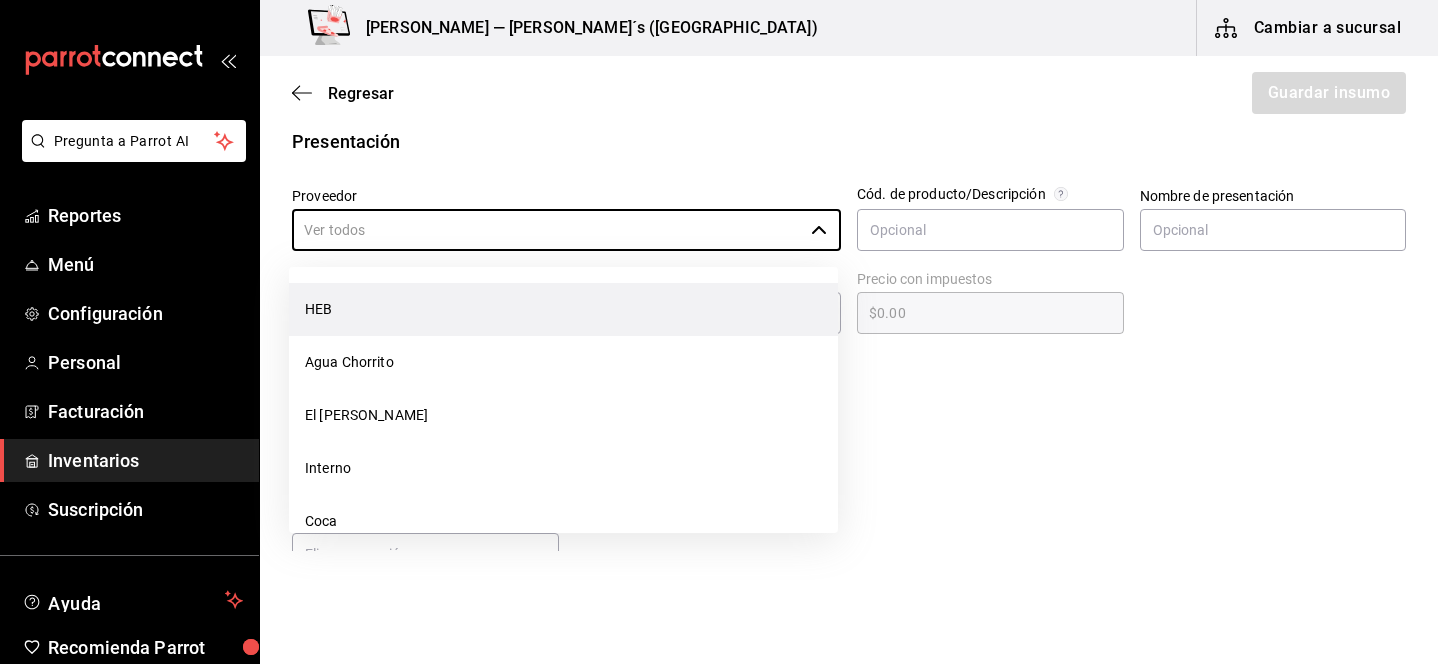 click on "HEB" at bounding box center [563, 309] 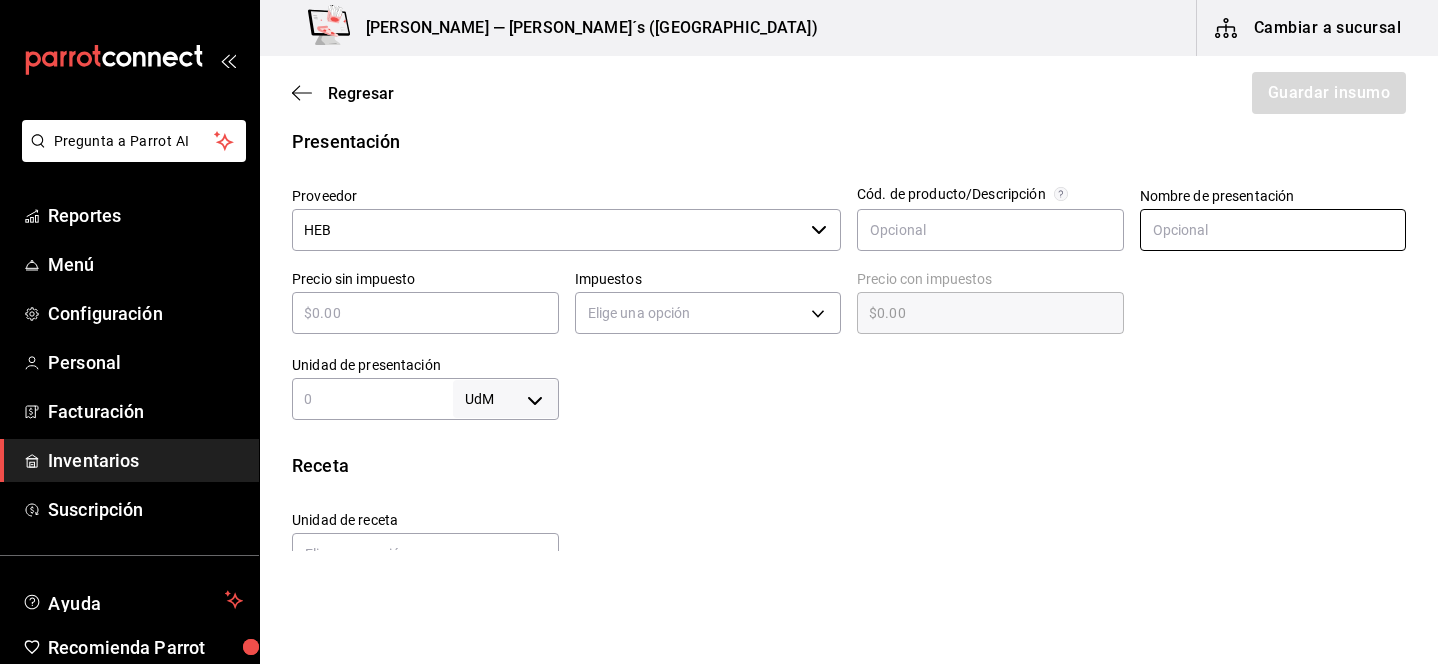 click at bounding box center [1273, 230] 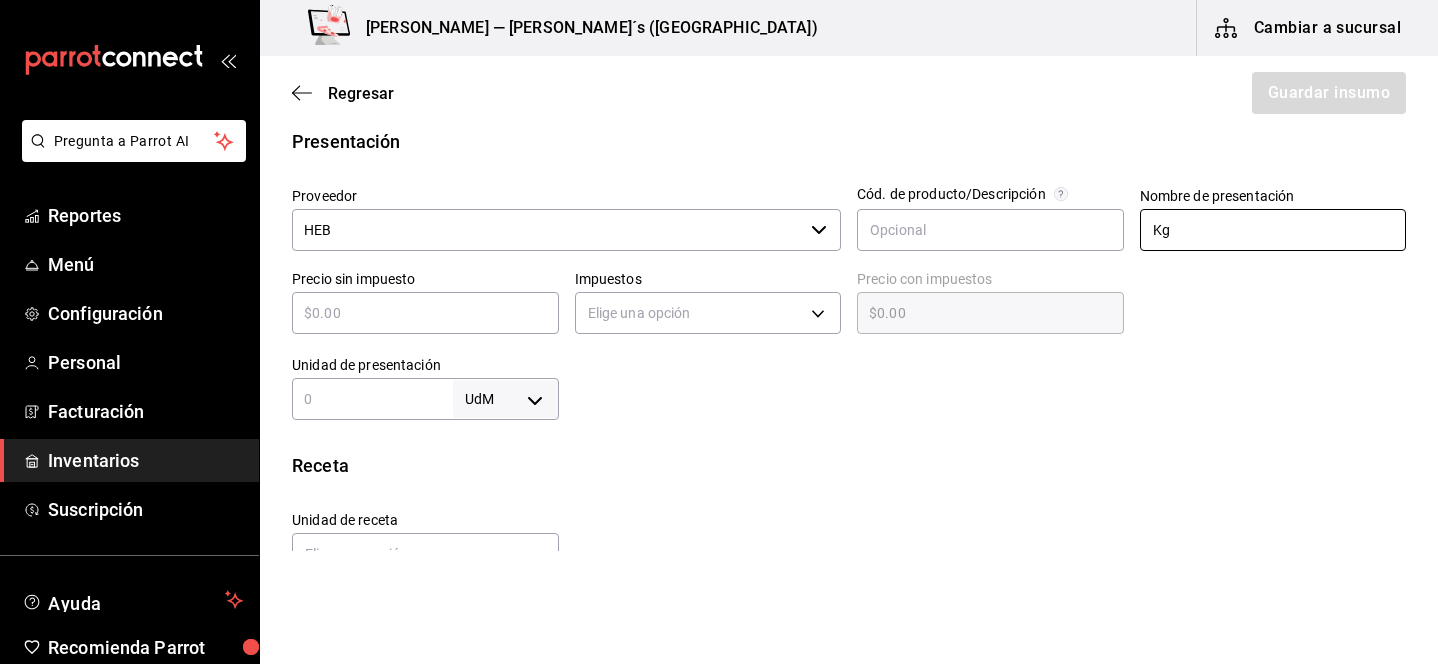 type on "Kg" 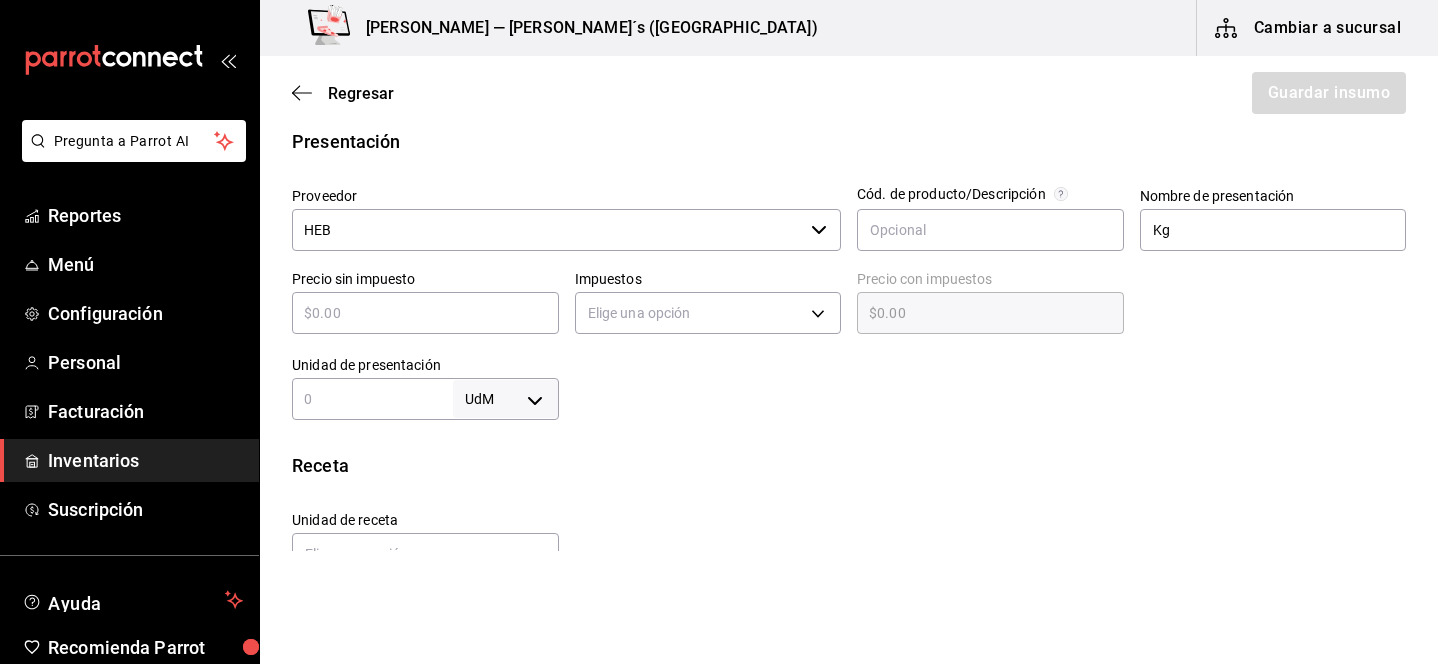 click at bounding box center (425, 313) 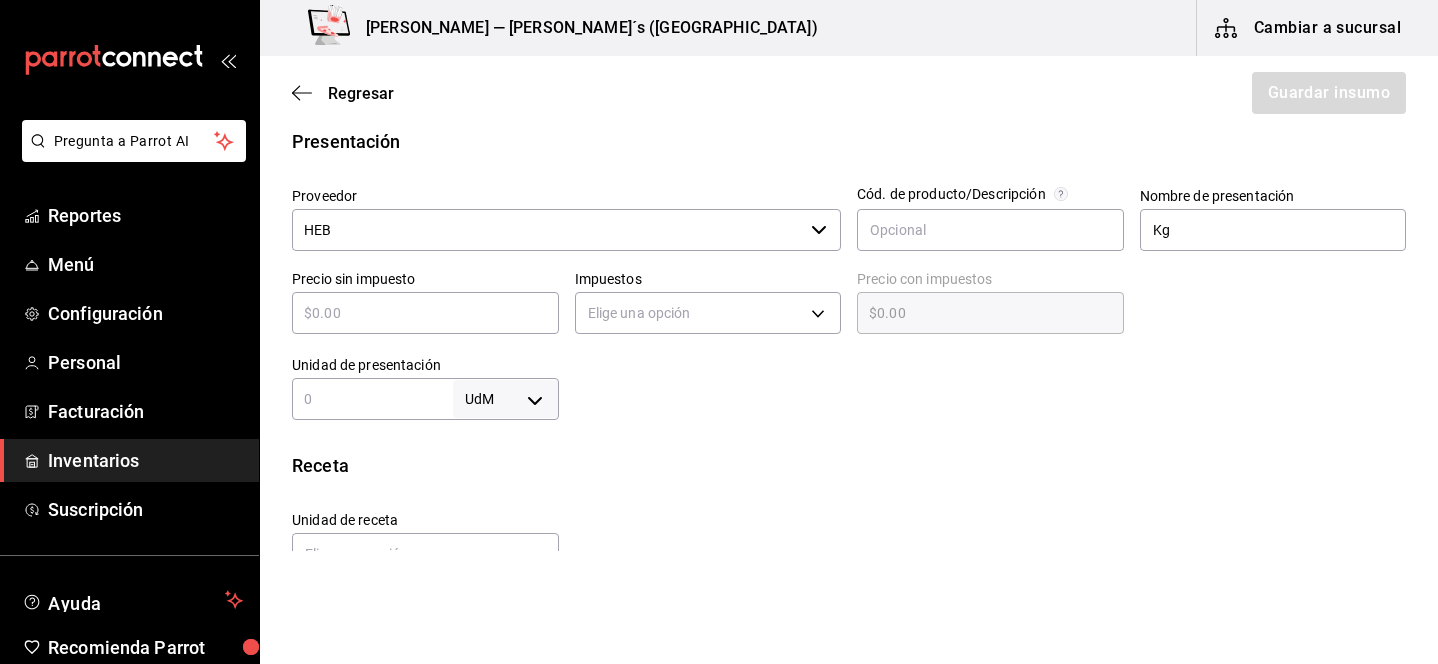 type on "$1" 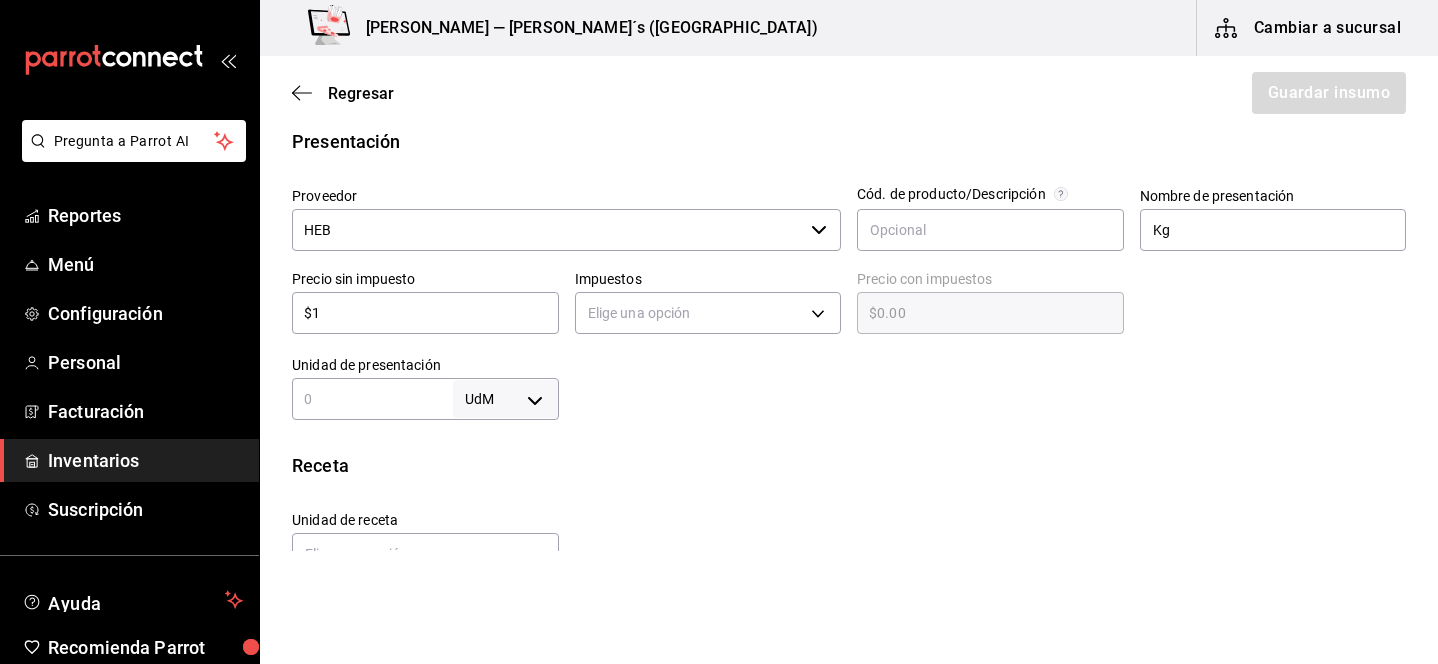 type on "$1.00" 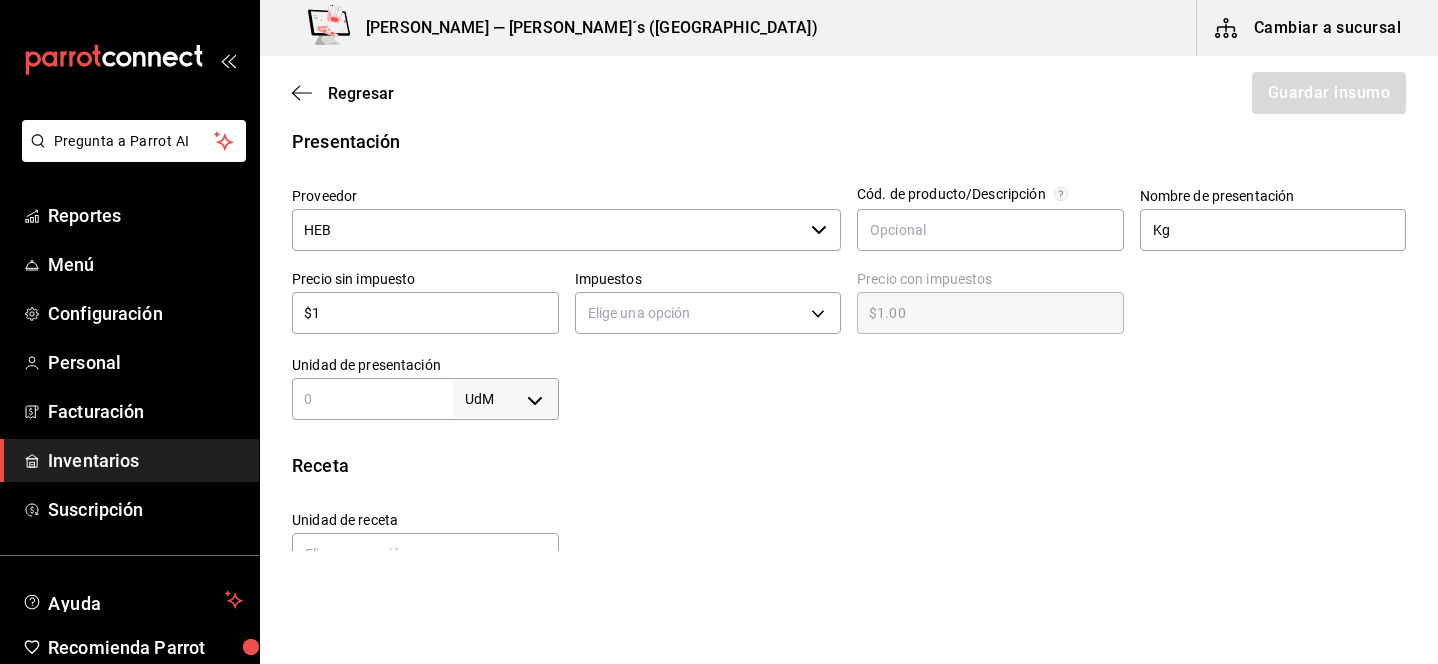 type on "$17" 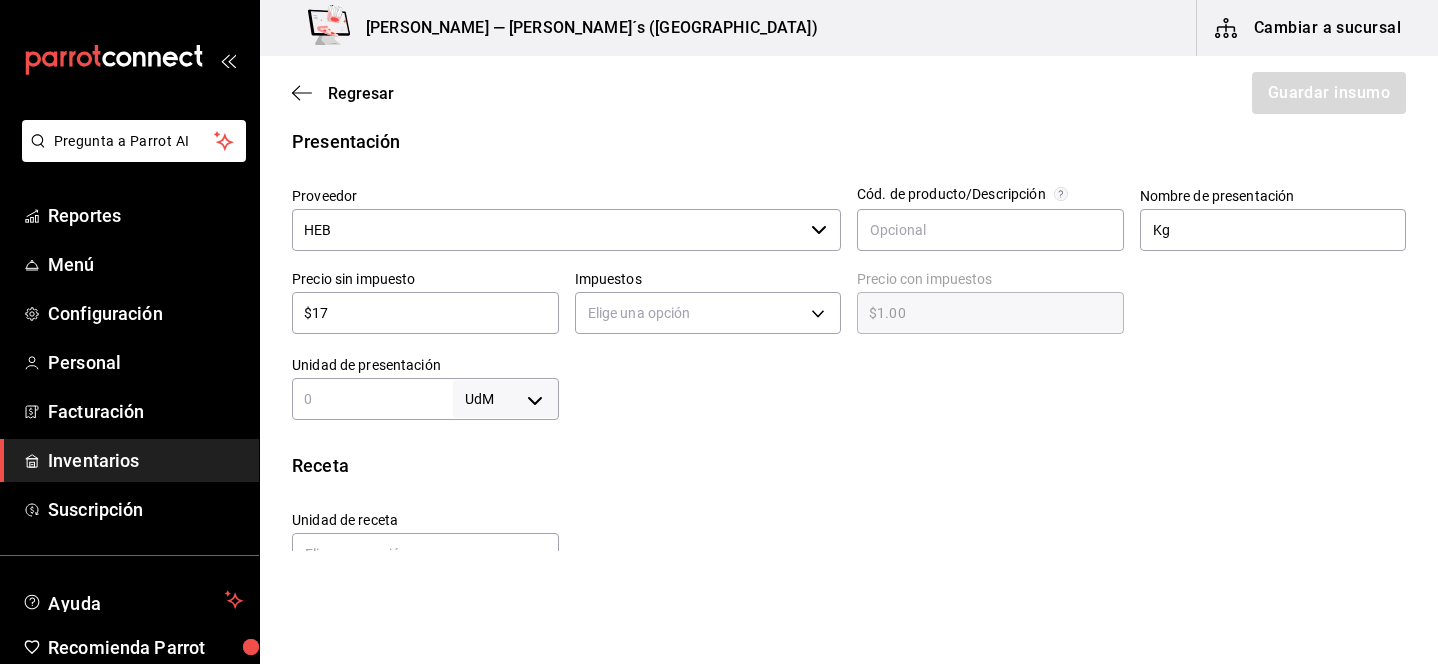 type on "$17.00" 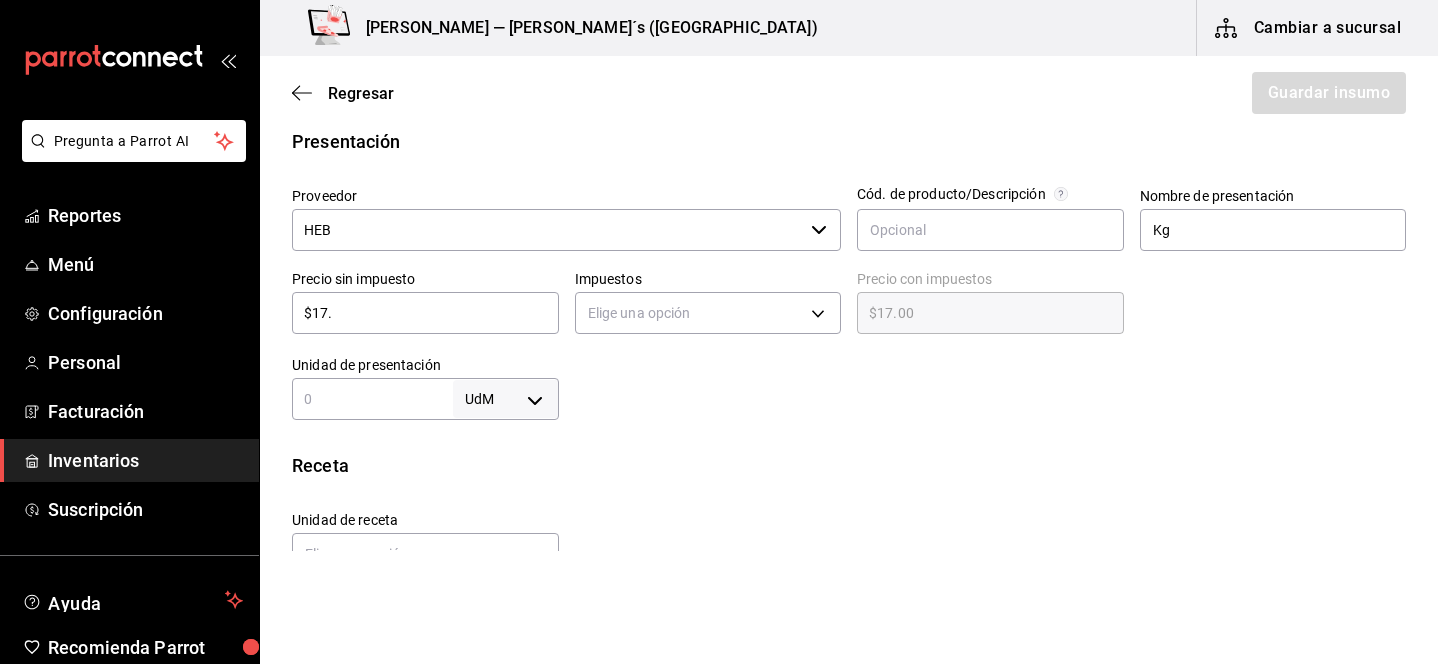 type on "$17.9" 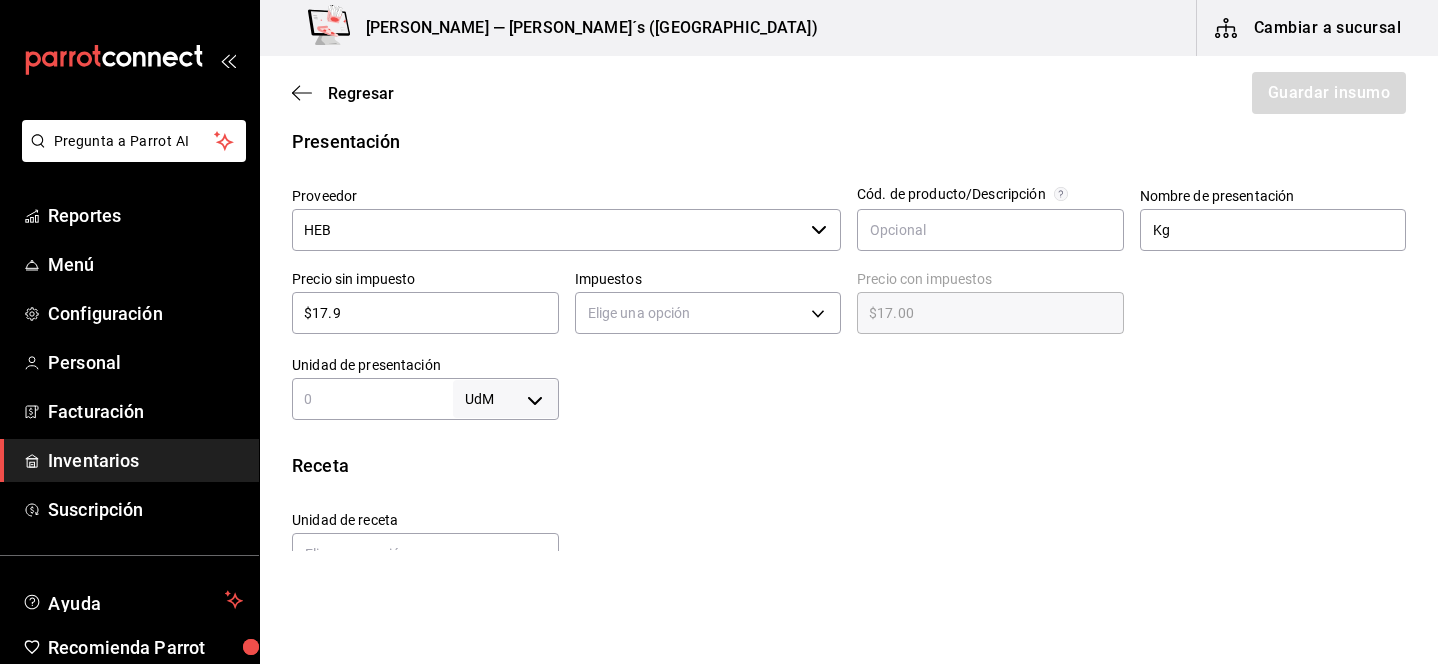 type on "$17.90" 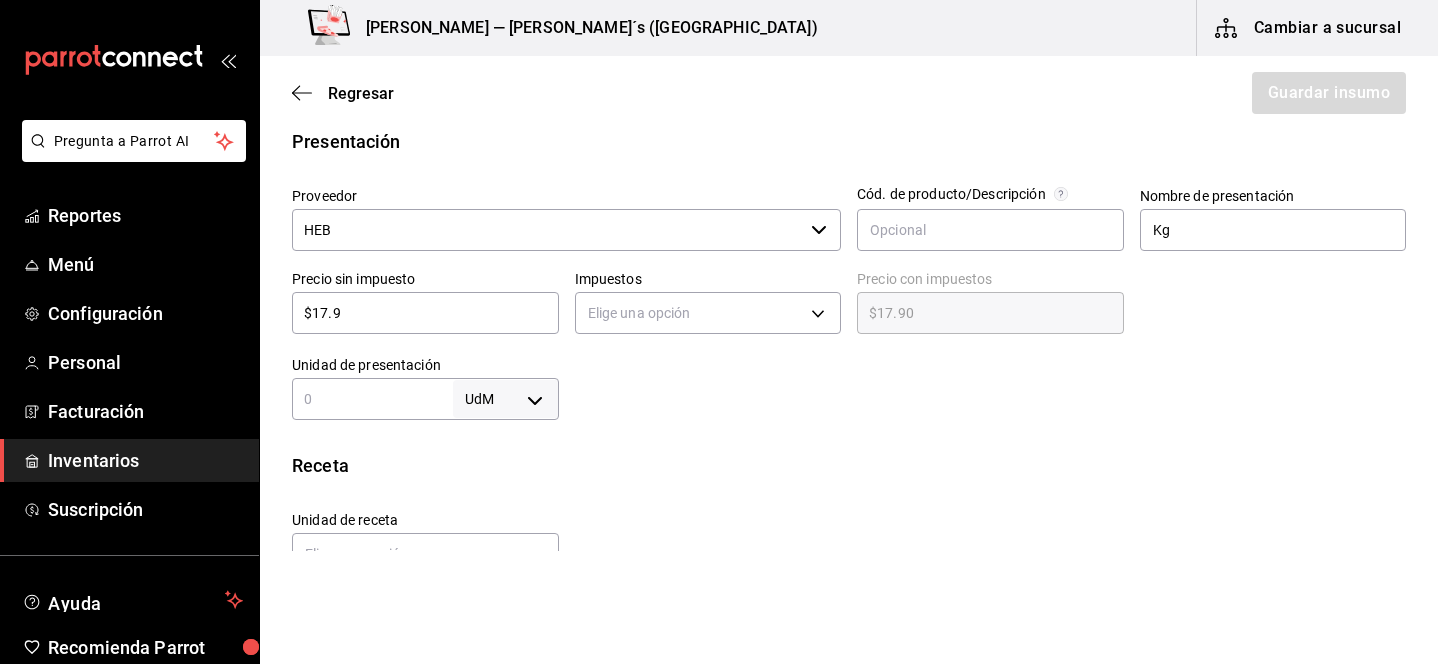 type on "$17.95" 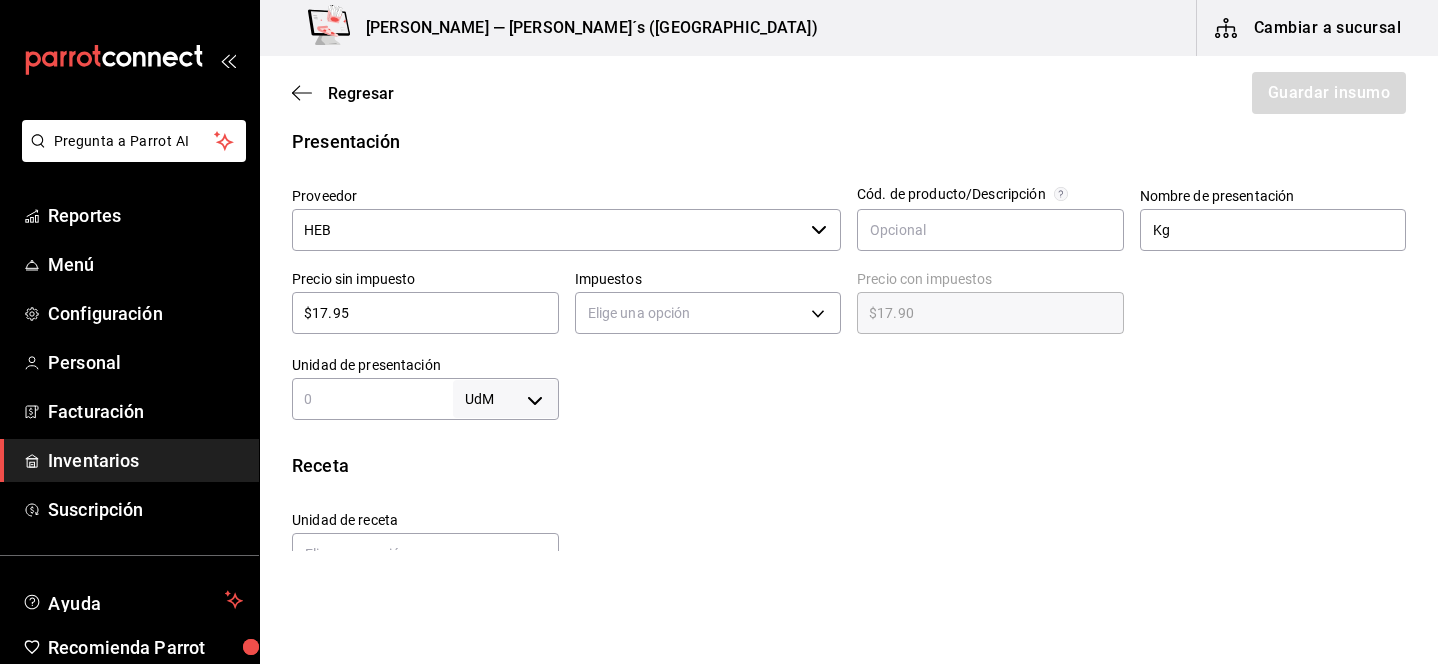 type on "$17.95" 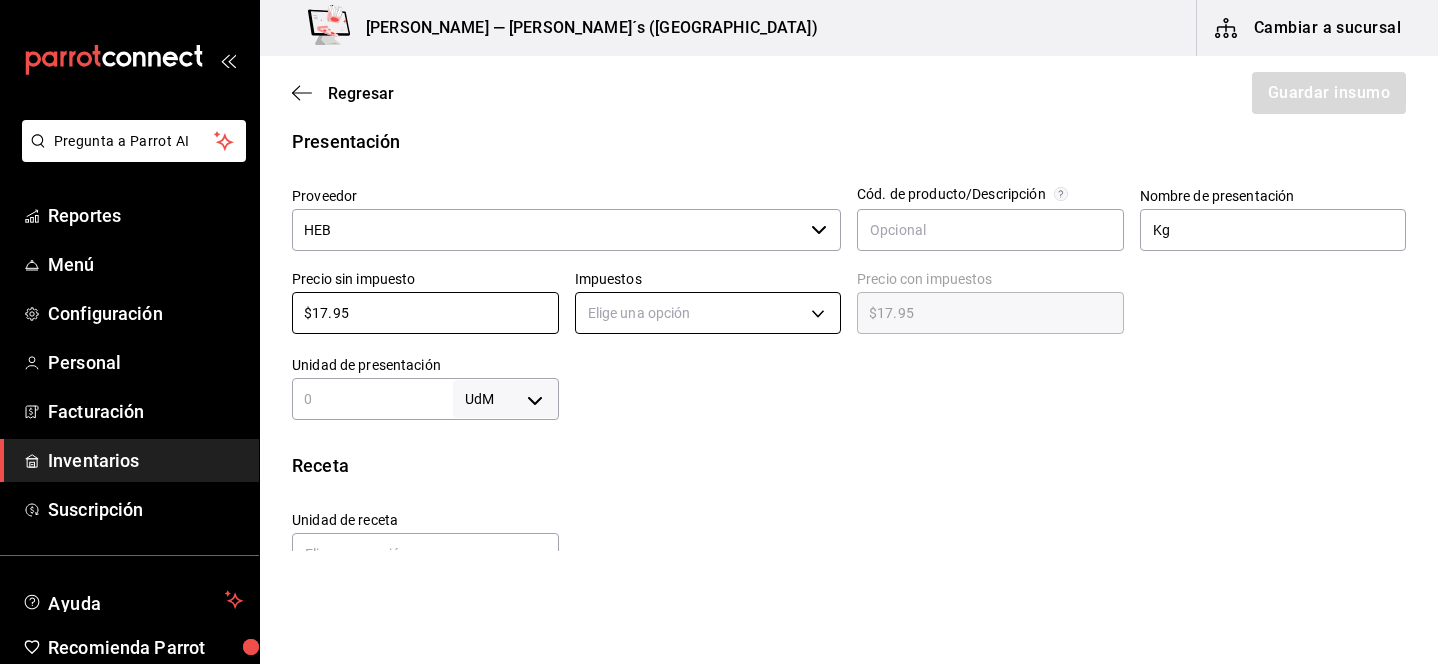 type on "$17.95" 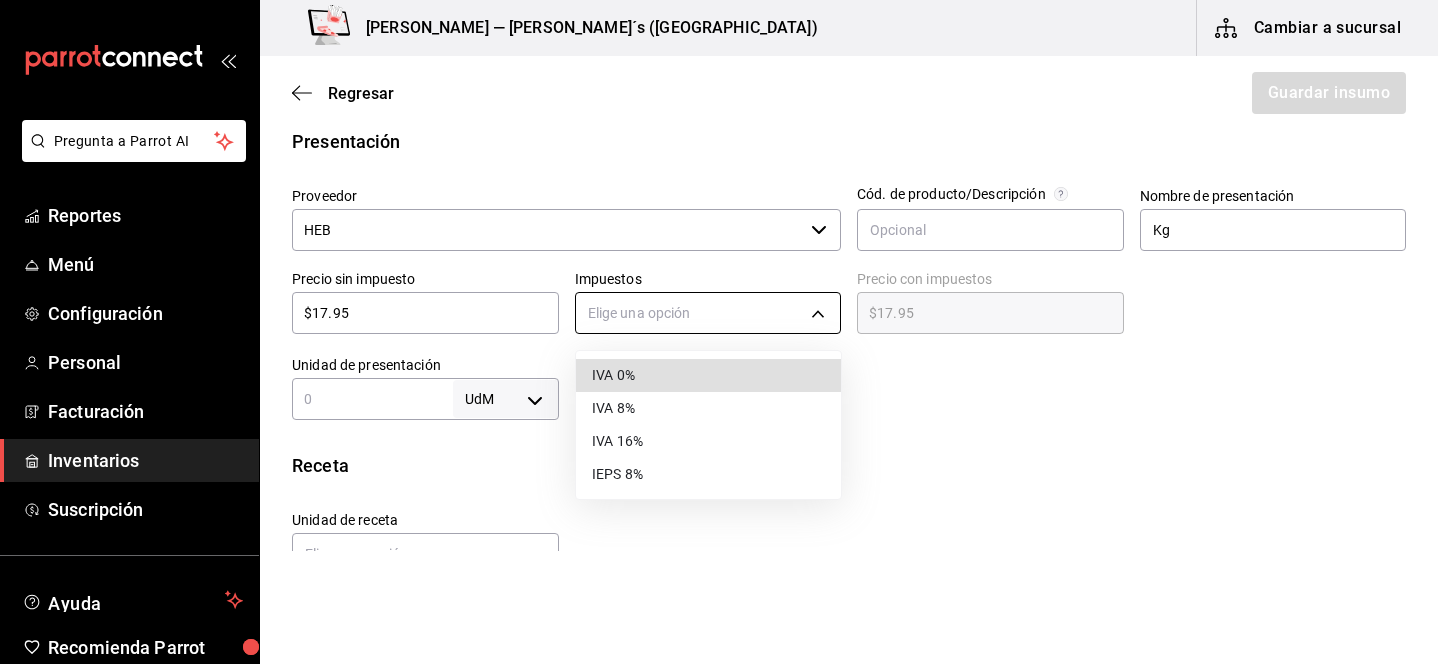 click on "Pregunta a Parrot AI Reportes   Menú   Configuración   Personal   Facturación   Inventarios   Suscripción   Ayuda Recomienda Parrot   Lili Flores   Sugerir nueva función   Bernies — Bernie´s (Tamaulipas) Cambiar a sucursal Regresar Guardar insumo Insumo Nombre Platano Categoría de inventario Fruta ​ Mínimo 4 ​ Ideal 8 ​ Insumo de producción Este insumo se produce con una receta de producción Presentación Proveedor HEB ​ Cód. de producto/Descripción Nombre de presentación Kg Precio sin impuesto $17.95 ​ Impuestos Elige una opción Precio con impuestos $17.95 ​ Unidad de presentación UdM ​ Receta Unidad de receta Elige una opción Factor de conversión ​ Ver ayuda de conversiones ¿La presentación (Kg) viene en otra caja? Si No Presentaciones por caja ​ Sin definir Unidades de conteo GANA 1 MES GRATIS EN TU SUSCRIPCIÓN AQUÍ Pregunta a Parrot AI Reportes   Menú   Configuración   Personal   Facturación   Inventarios   Suscripción   Ayuda Recomienda Parrot   Lili Flores" at bounding box center [719, 275] 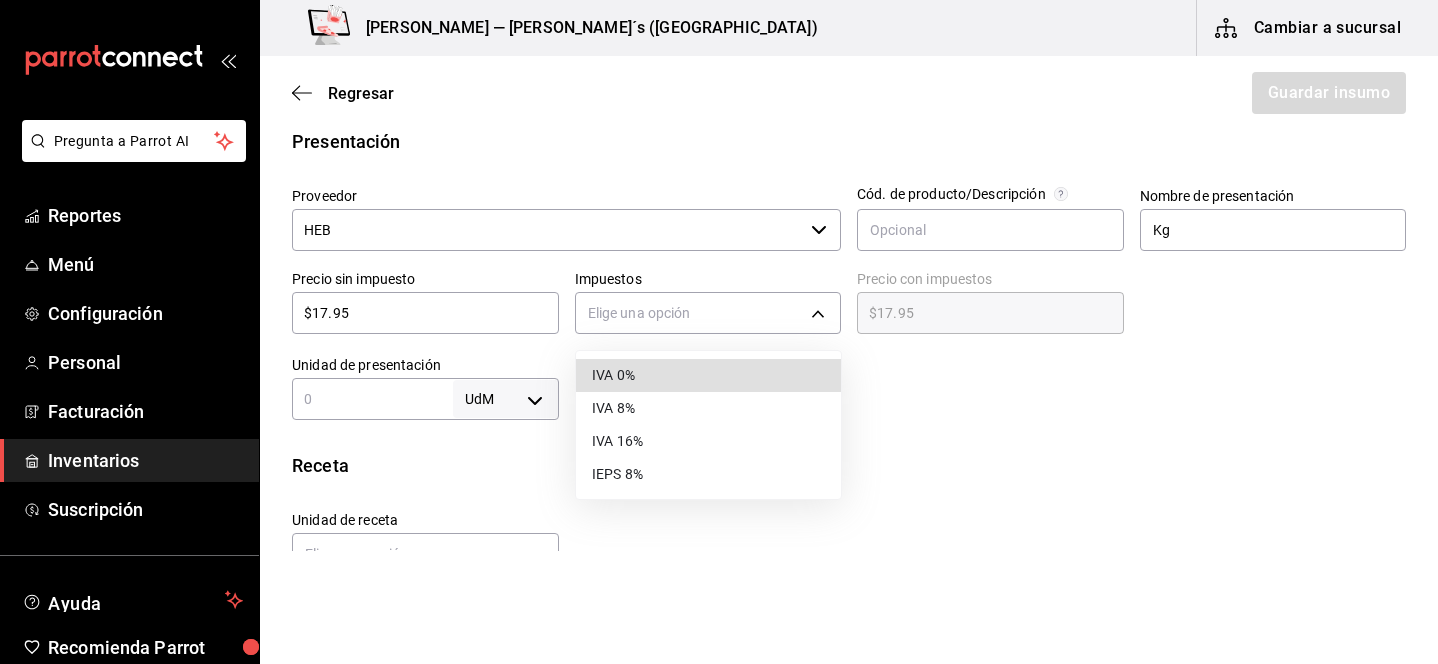 click on "IVA 0%" at bounding box center [708, 375] 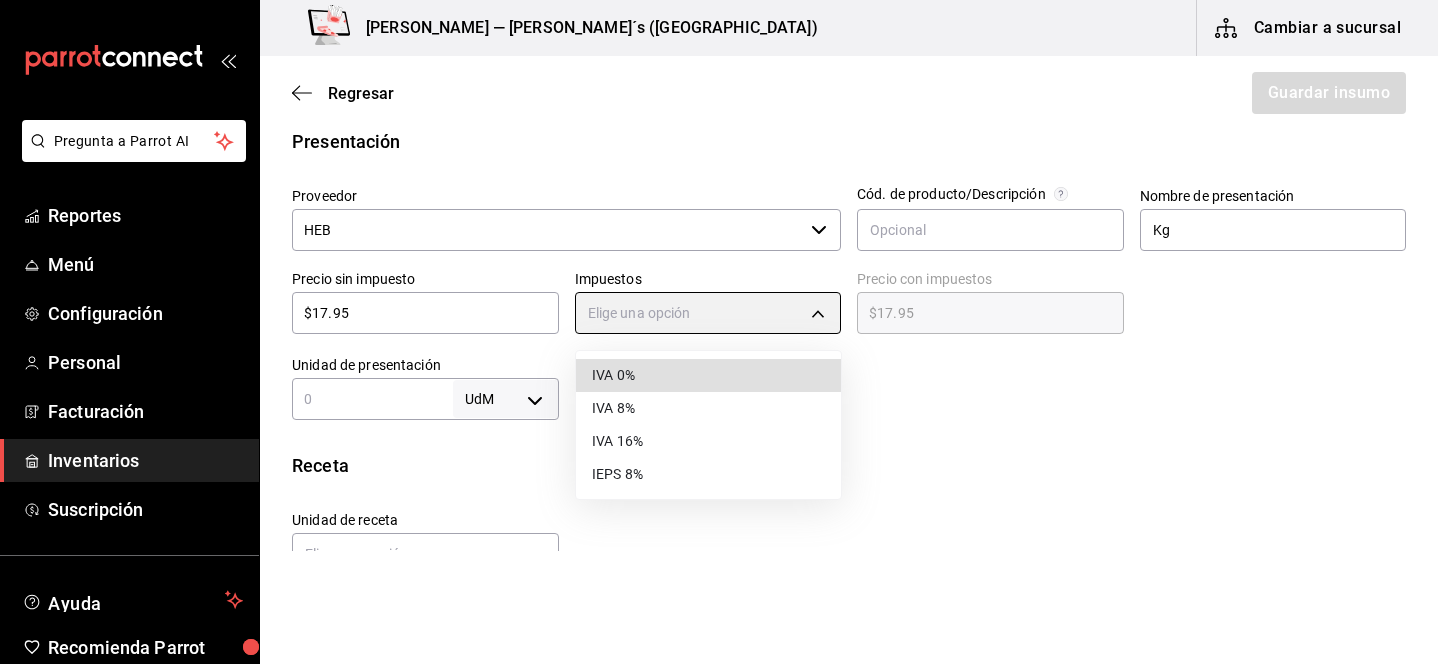 type on "IVA_0" 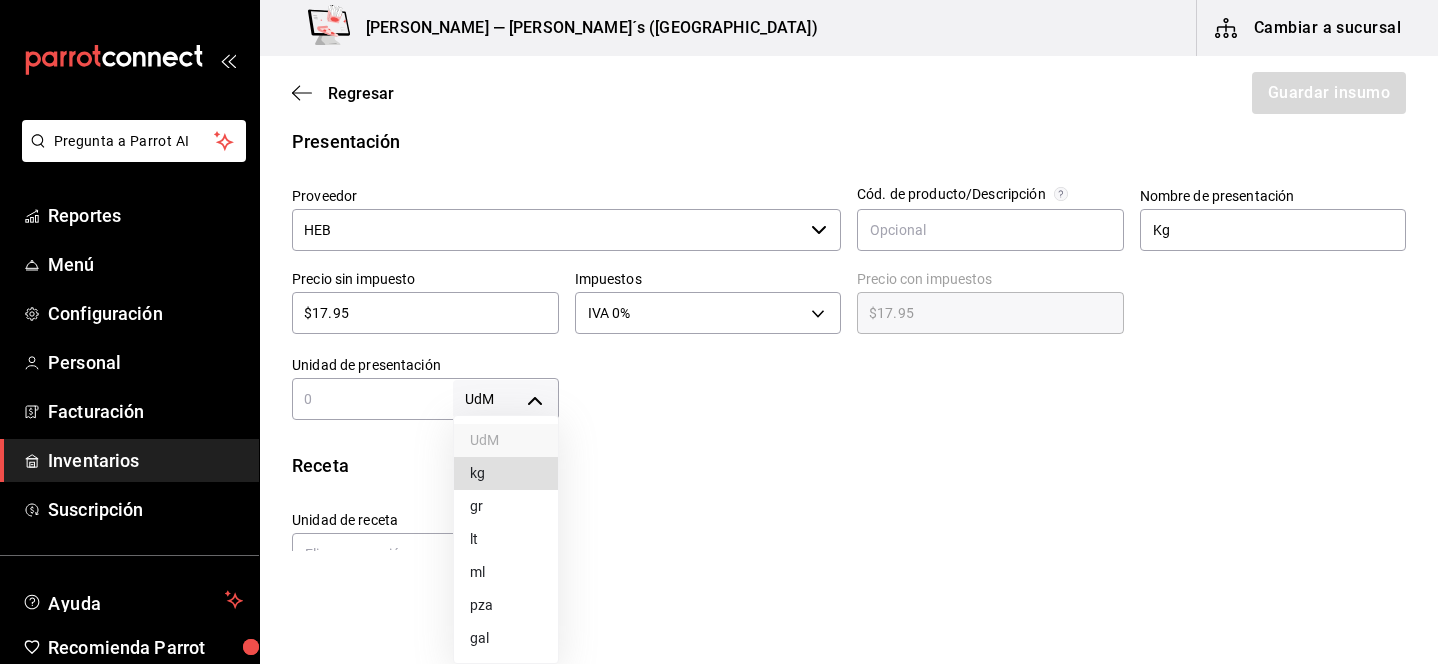 click on "Pregunta a Parrot AI Reportes   Menú   Configuración   Personal   Facturación   Inventarios   Suscripción   Ayuda Recomienda Parrot   Lili Flores   Sugerir nueva función   Bernies — Bernie´s (Tamaulipas) Cambiar a sucursal Regresar Guardar insumo Insumo Nombre Platano Categoría de inventario Fruta ​ Mínimo 4 ​ Ideal 8 ​ Insumo de producción Este insumo se produce con una receta de producción Presentación Proveedor HEB ​ Cód. de producto/Descripción Nombre de presentación Kg Precio sin impuesto $17.95 ​ Impuestos IVA 0% IVA_0 Precio con impuestos $17.95 ​ Unidad de presentación UdM ​ Receta Unidad de receta Elige una opción Factor de conversión ​ Ver ayuda de conversiones ¿La presentación (Kg) viene en otra caja? Si No Presentaciones por caja ​ Sin definir Unidades de conteo GANA 1 MES GRATIS EN TU SUSCRIPCIÓN AQUÍ Pregunta a Parrot AI Reportes   Menú   Configuración   Personal   Facturación   Inventarios   Suscripción   Ayuda Recomienda Parrot   Lili Flores     UdM" at bounding box center (719, 275) 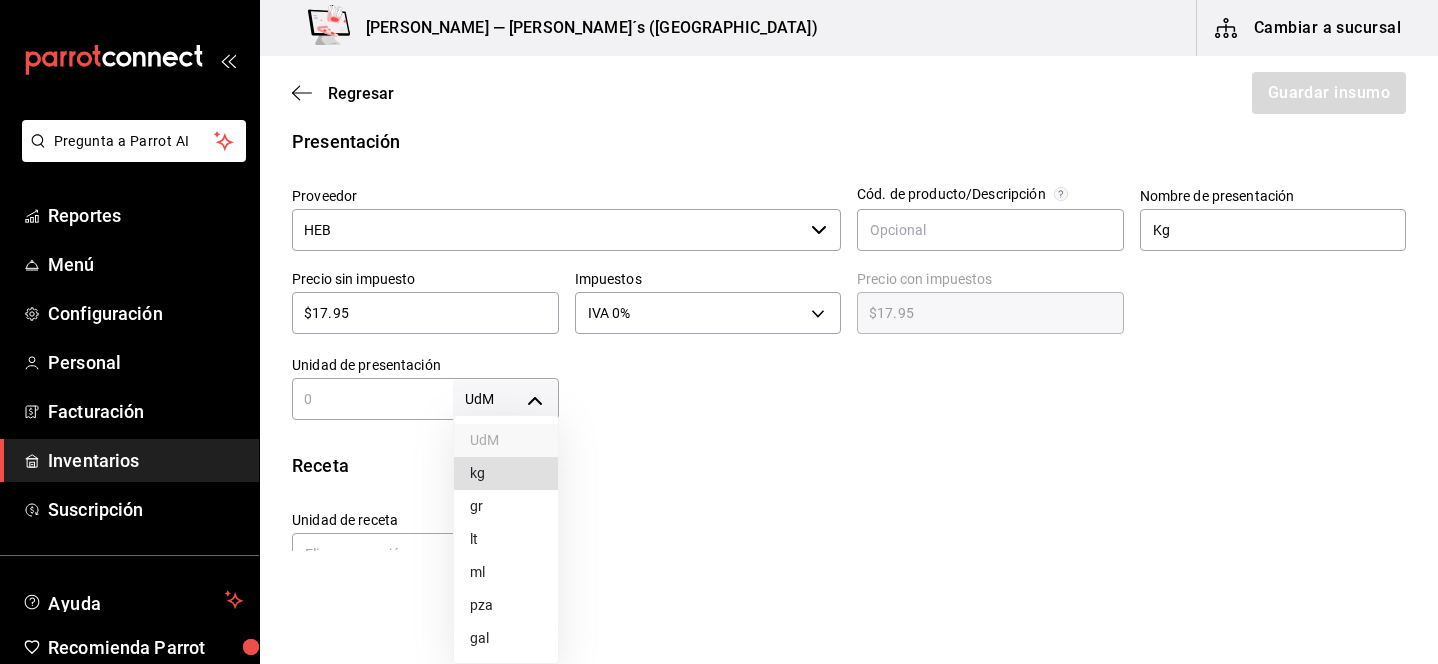 click on "kg" at bounding box center (506, 473) 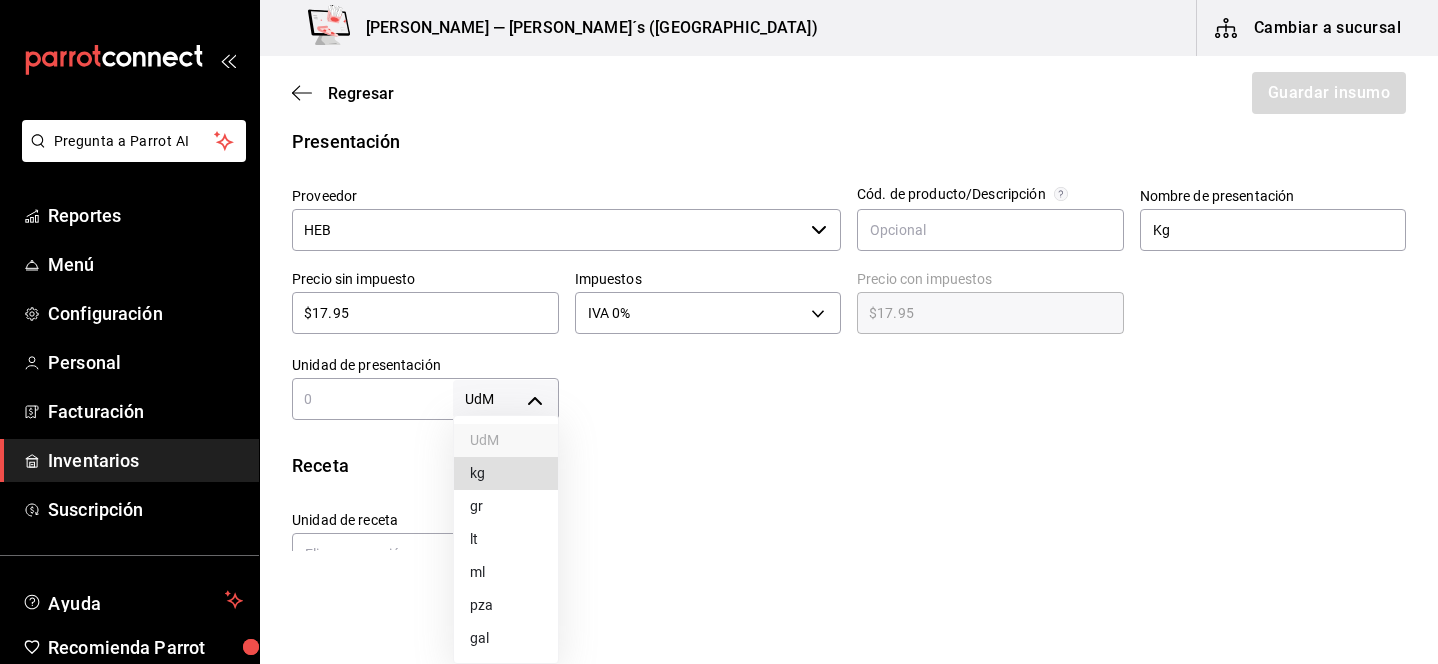 type on "KILOGRAM" 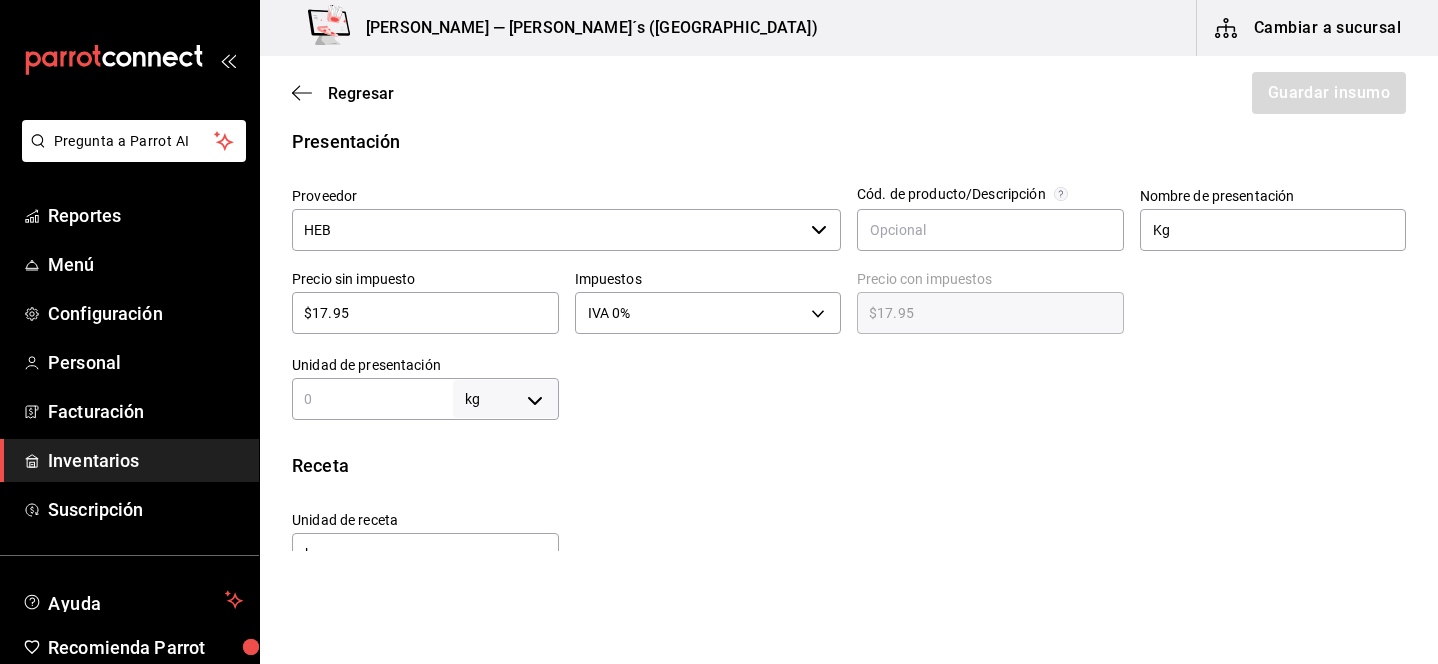 click on "Receta Unidad de receta kg KILOGRAM Factor de conversión ​ 1 kg de Kg = 1 kg receta Ver ayuda de conversiones" at bounding box center (849, 556) 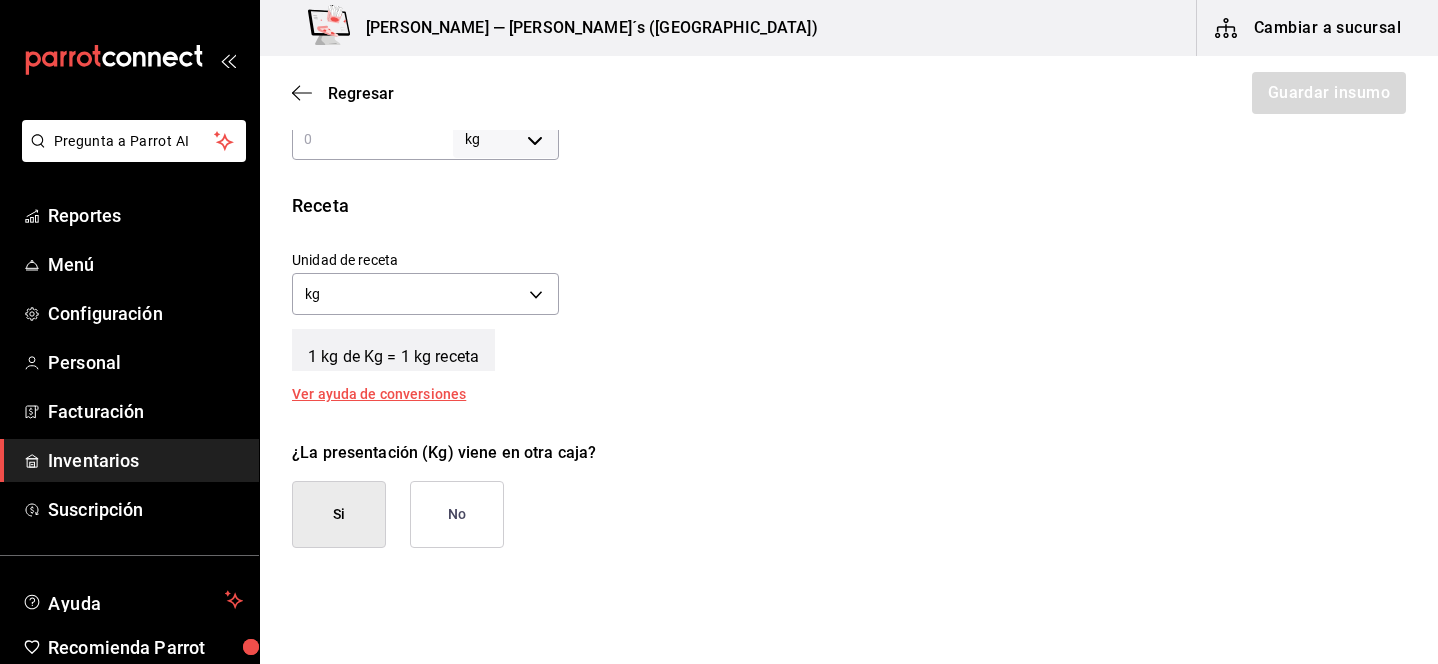 scroll, scrollTop: 651, scrollLeft: 0, axis: vertical 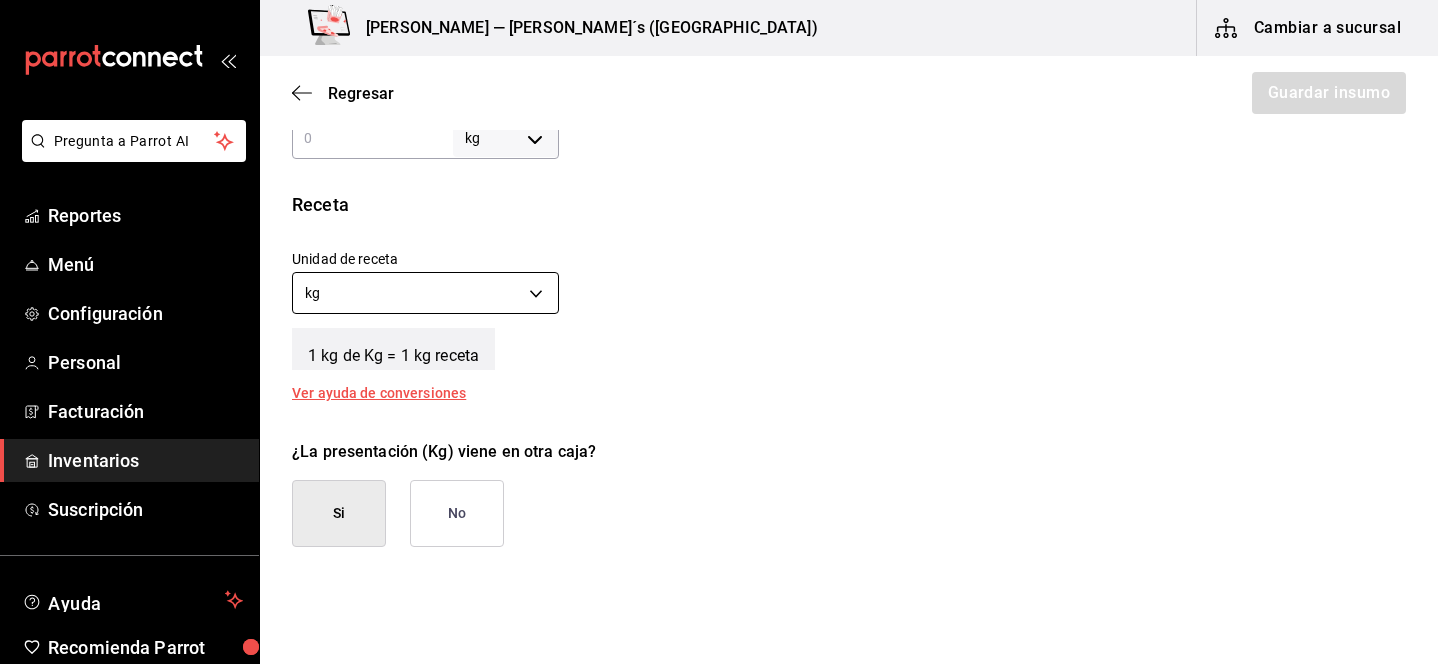 click on "Pregunta a Parrot AI Reportes   Menú   Configuración   Personal   Facturación   Inventarios   Suscripción   Ayuda Recomienda Parrot   Lili Flores   Sugerir nueva función   Bernies — Bernie´s (Tamaulipas) Cambiar a sucursal Regresar Guardar insumo Insumo Nombre Platano Categoría de inventario Fruta ​ Mínimo 4 ​ Ideal 8 ​ Insumo de producción Este insumo se produce con una receta de producción Presentación Proveedor HEB ​ Cód. de producto/Descripción Nombre de presentación Kg Precio sin impuesto $17.95 ​ Impuestos IVA 0% IVA_0 Precio con impuestos $17.95 ​ Unidad de presentación kg KILOGRAM ​ Receta Unidad de receta kg KILOGRAM Factor de conversión ​ 1 kg de Kg = 1 kg receta Ver ayuda de conversiones ¿La presentación (Kg) viene en otra caja? Si No Presentaciones por caja ​  Kg de 0 kg Unidades de conteo kg Kg (0 kg) GANA 1 MES GRATIS EN TU SUSCRIPCIÓN AQUÍ Pregunta a Parrot AI Reportes   Menú   Configuración   Personal   Facturación   Inventarios   Suscripción   Ayuda" at bounding box center (719, 275) 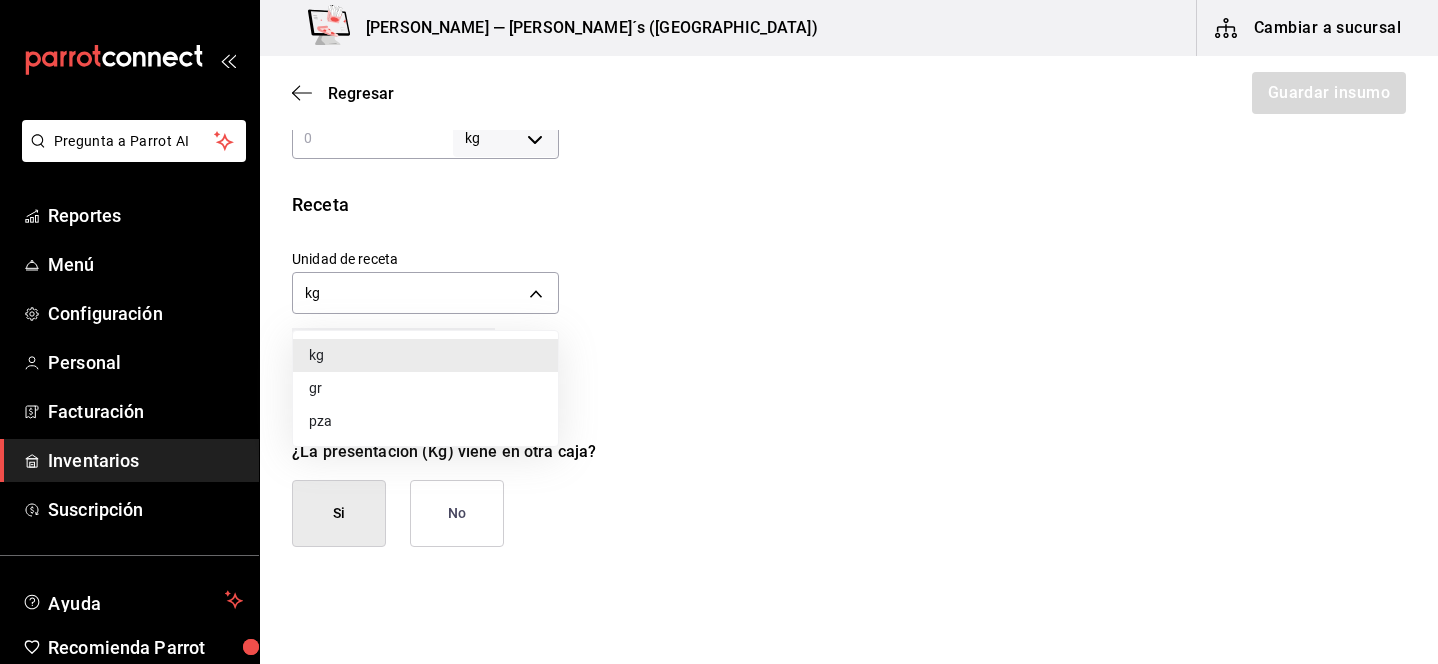 click on "pza" at bounding box center [425, 421] 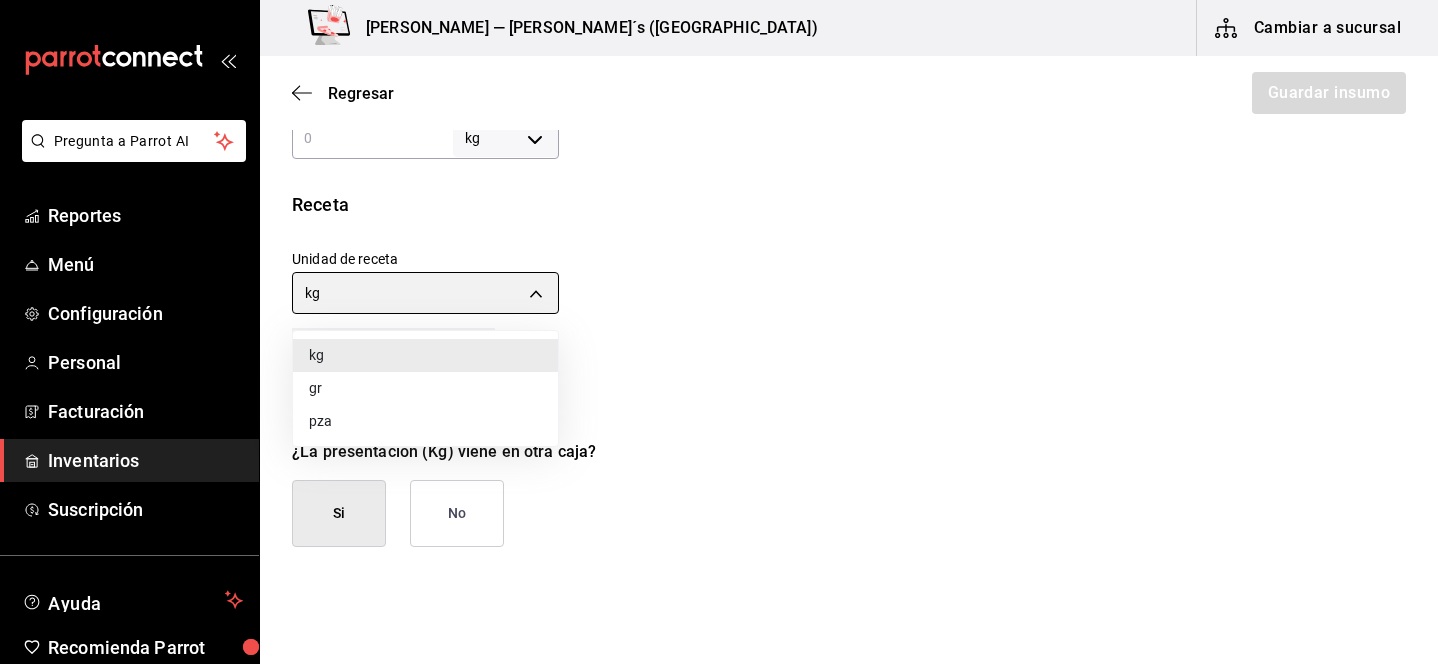 type on "UNIT" 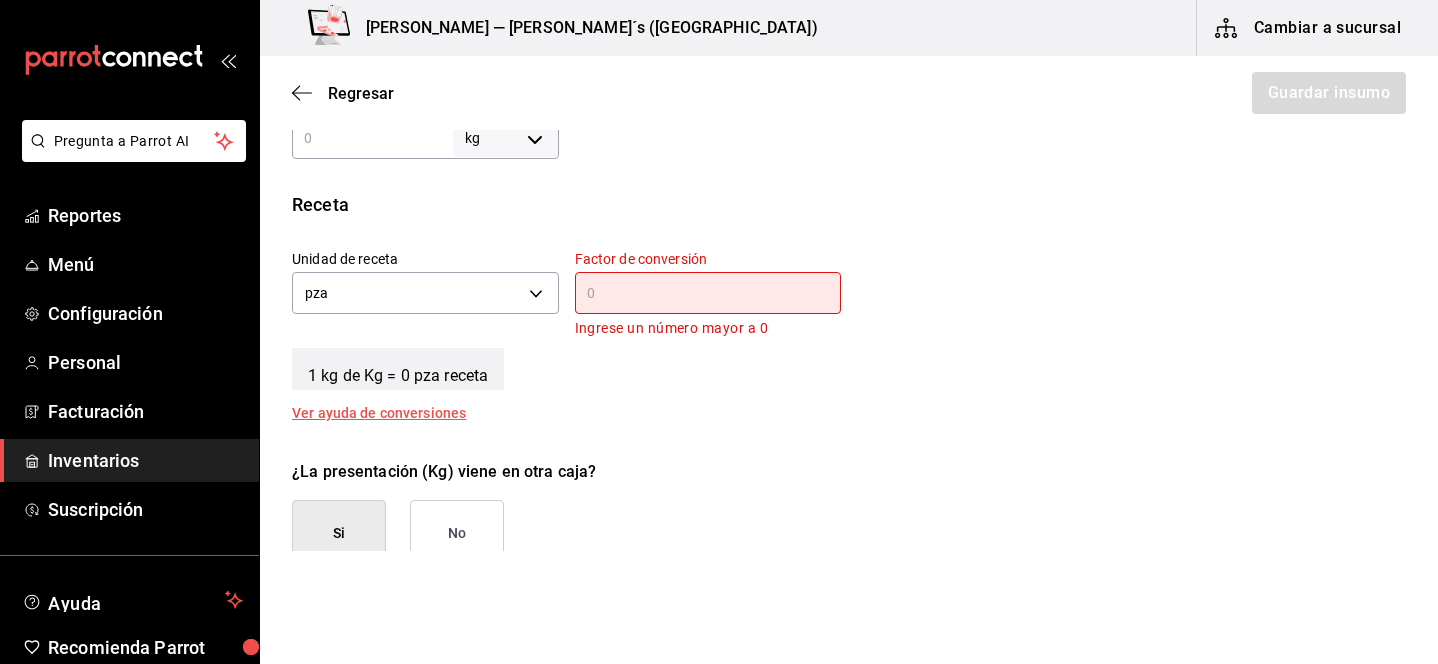 click at bounding box center [708, 293] 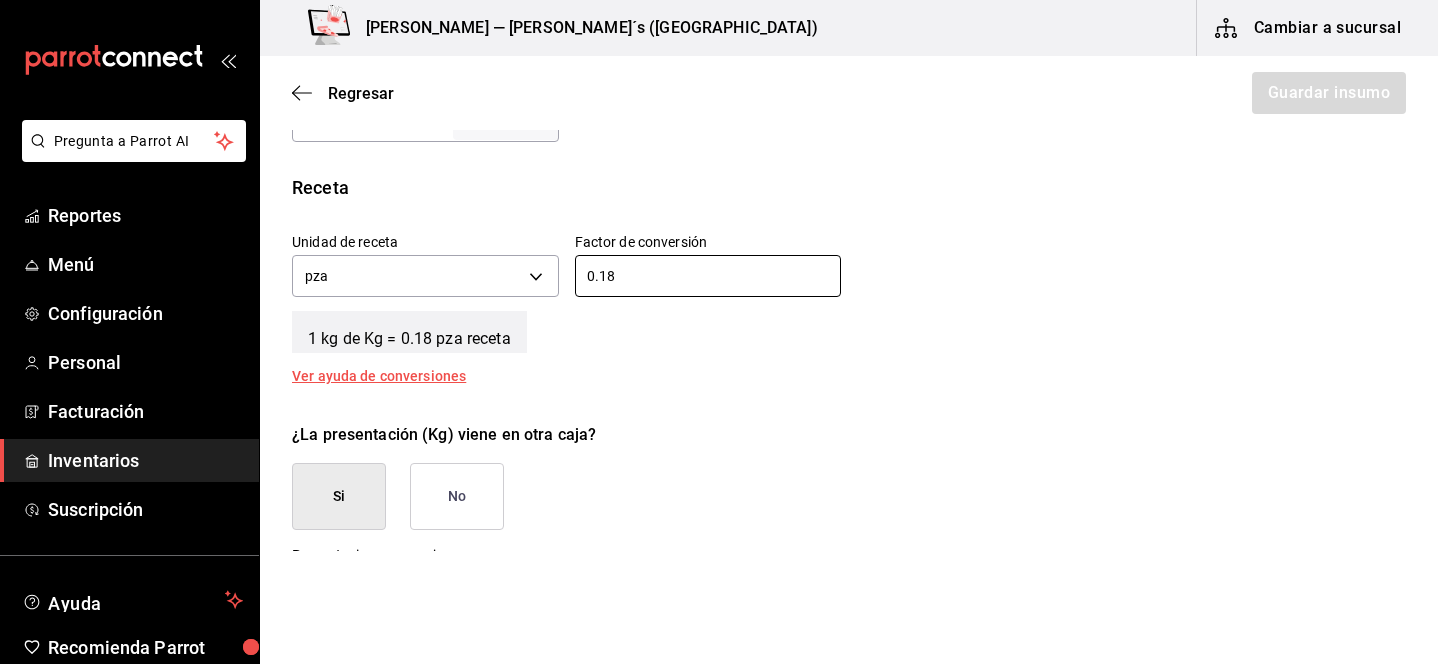 type on "0.18" 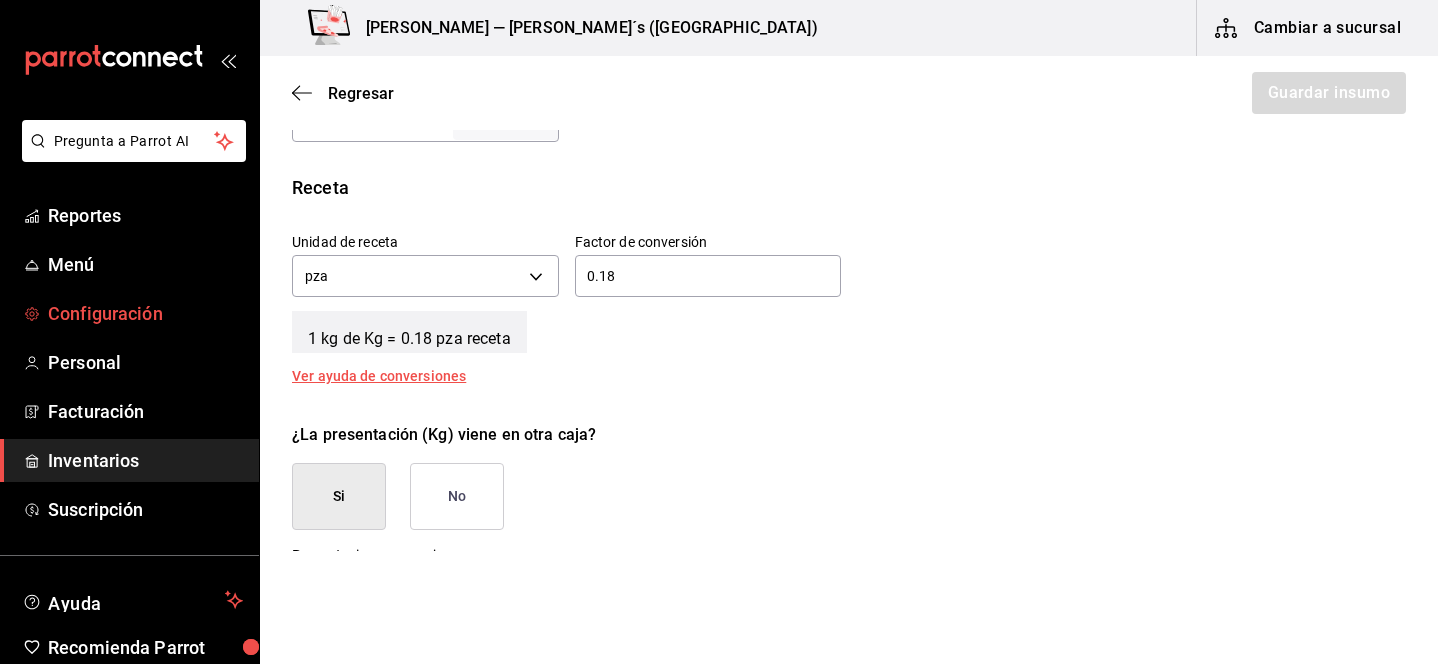 click on "Configuración" at bounding box center (145, 313) 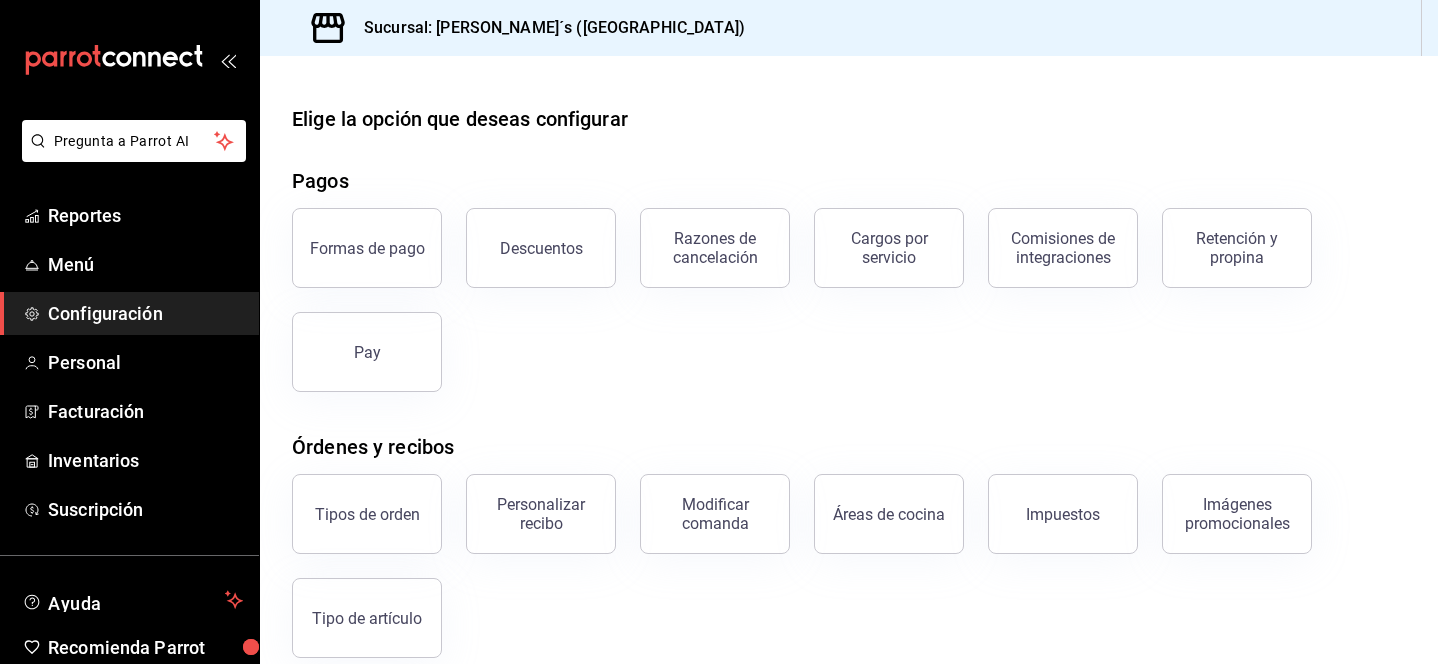 scroll, scrollTop: 117, scrollLeft: 0, axis: vertical 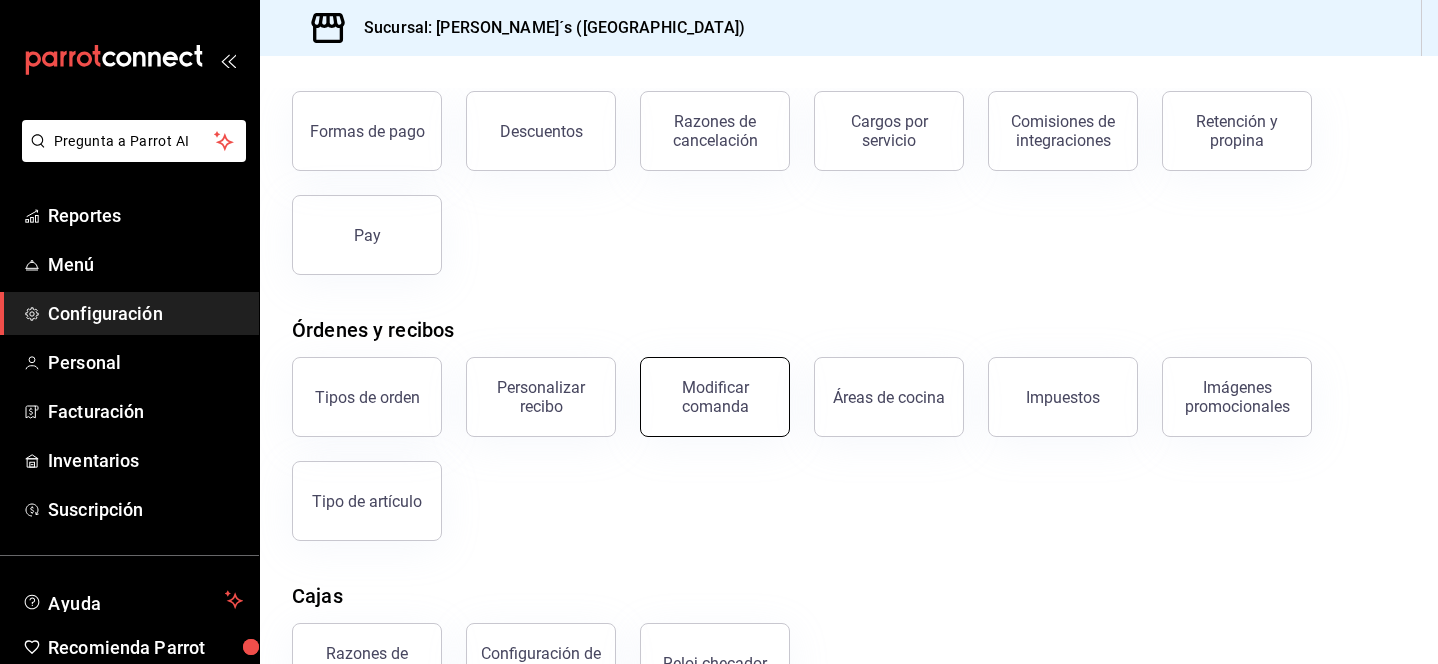 click on "Modificar comanda" at bounding box center (715, 397) 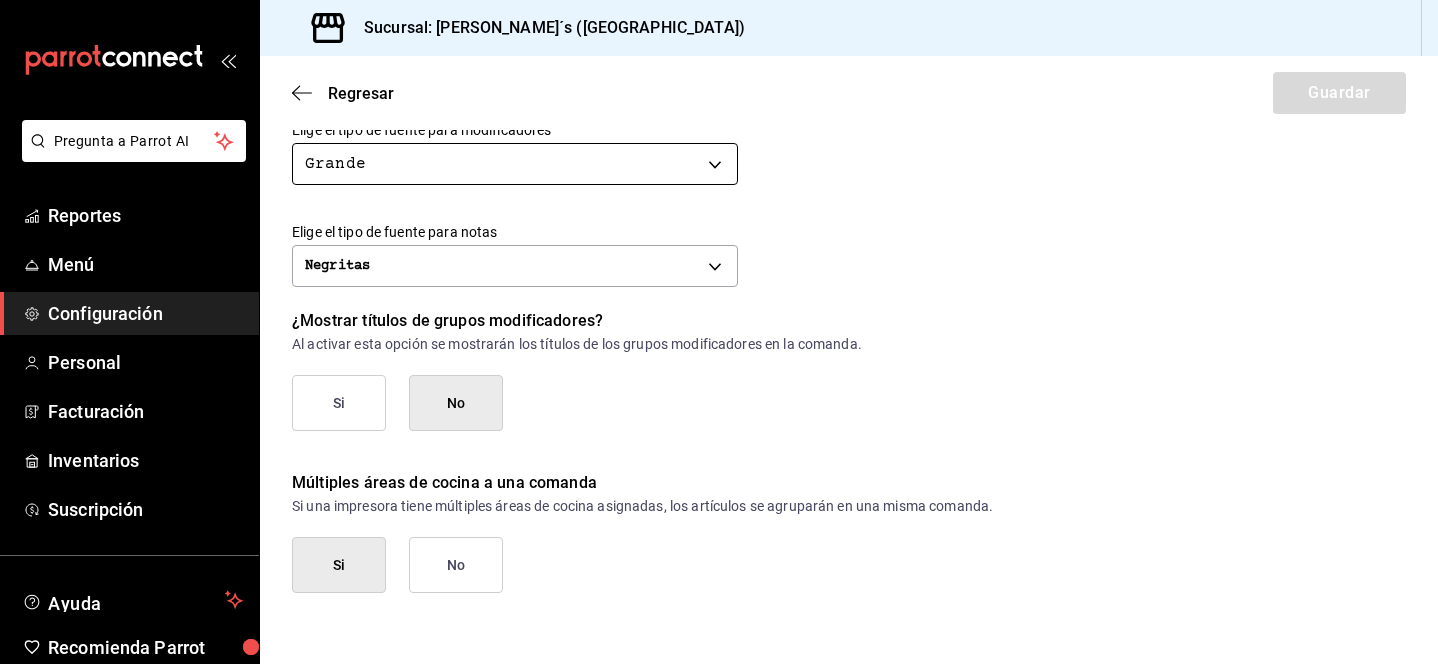 scroll, scrollTop: 934, scrollLeft: 0, axis: vertical 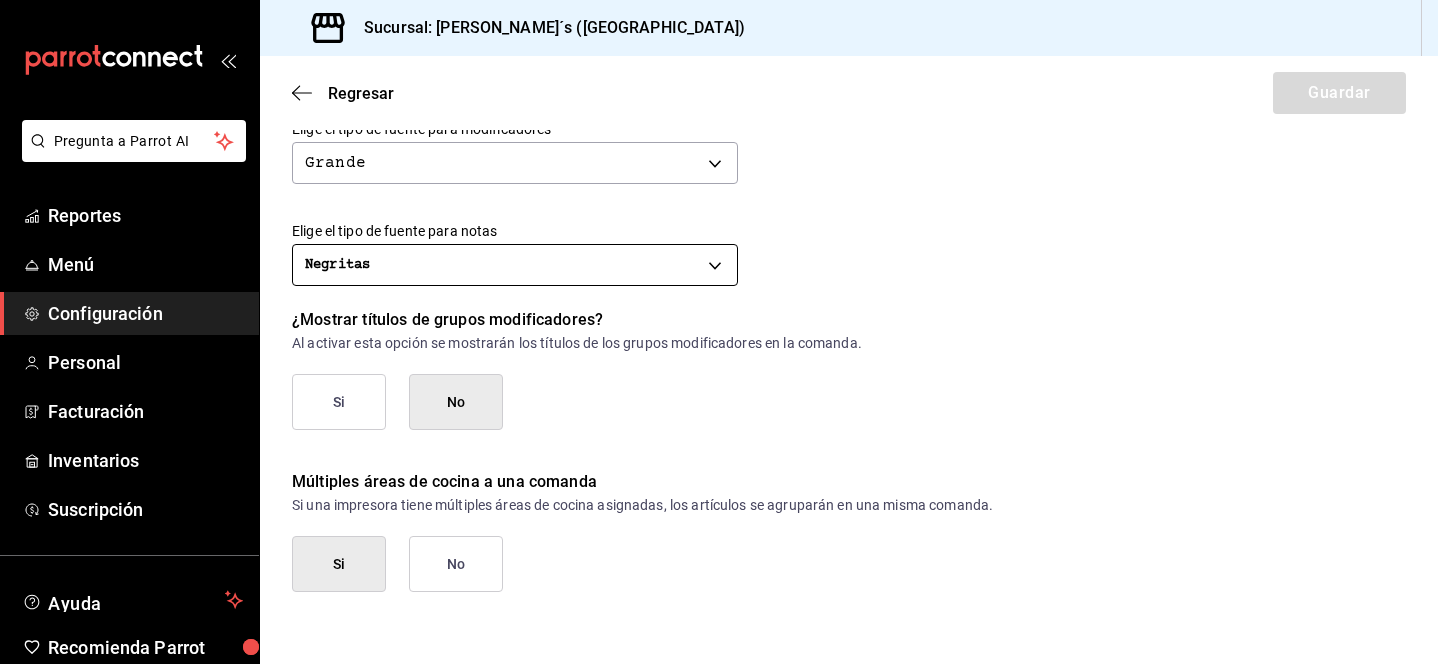 click on "Pregunta a Parrot AI Reportes   Menú   Configuración   Personal   Facturación   Inventarios   Suscripción   Ayuda Recomienda Parrot   Lili Flores   Sugerir nueva función   Sucursal: Bernie´s (Tamaulipas) Regresar Guardar Modificar comanda Personaliza las comandas de tu cocina. Margen Superior Ingresa el número de líneas en blanco que se imprimirán antes de comenzar con el contenido 1 Margen Inferior Ingresa el número de líneas en blanco que se imprimirán después de terminar con el contenido 1 Espacio entre artículos Ingresa el número de líneas en blanco que se imprimirán entre artículos 0 Elige el tipo de fuente para la marca Normal NORMAL Elige el tipo de fuente para el número de orden Grande   BIG Elige el tipo de fuente para tipo de orden Normal   NORMAL Elige el tipo de fuente para artículos Grande BIG Elige el tipo de fuente para modificadores Grande BIG Elige el tipo de fuente para notas Negritas BOLD ¿Mostrar títulos de grupos modificadores? Si No Si No Ver video tutorial Reportes" at bounding box center [719, 332] 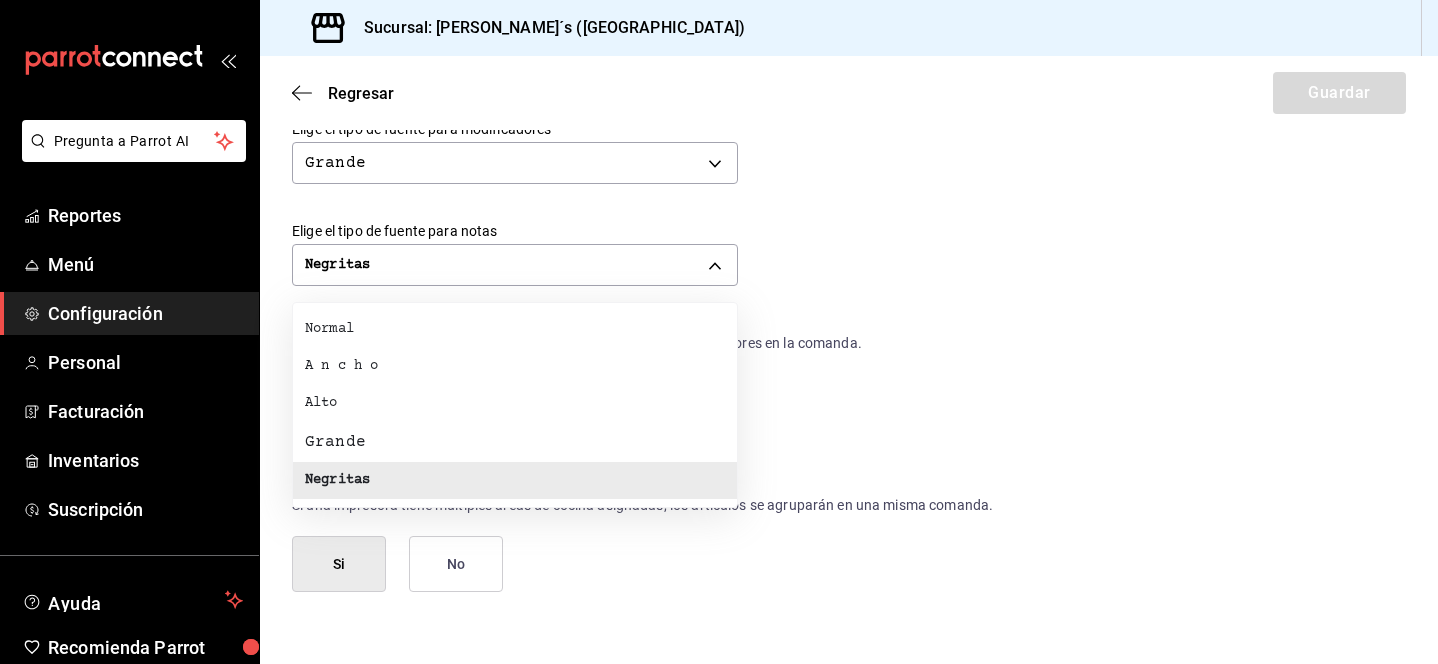 click on "Grande" at bounding box center [515, 442] 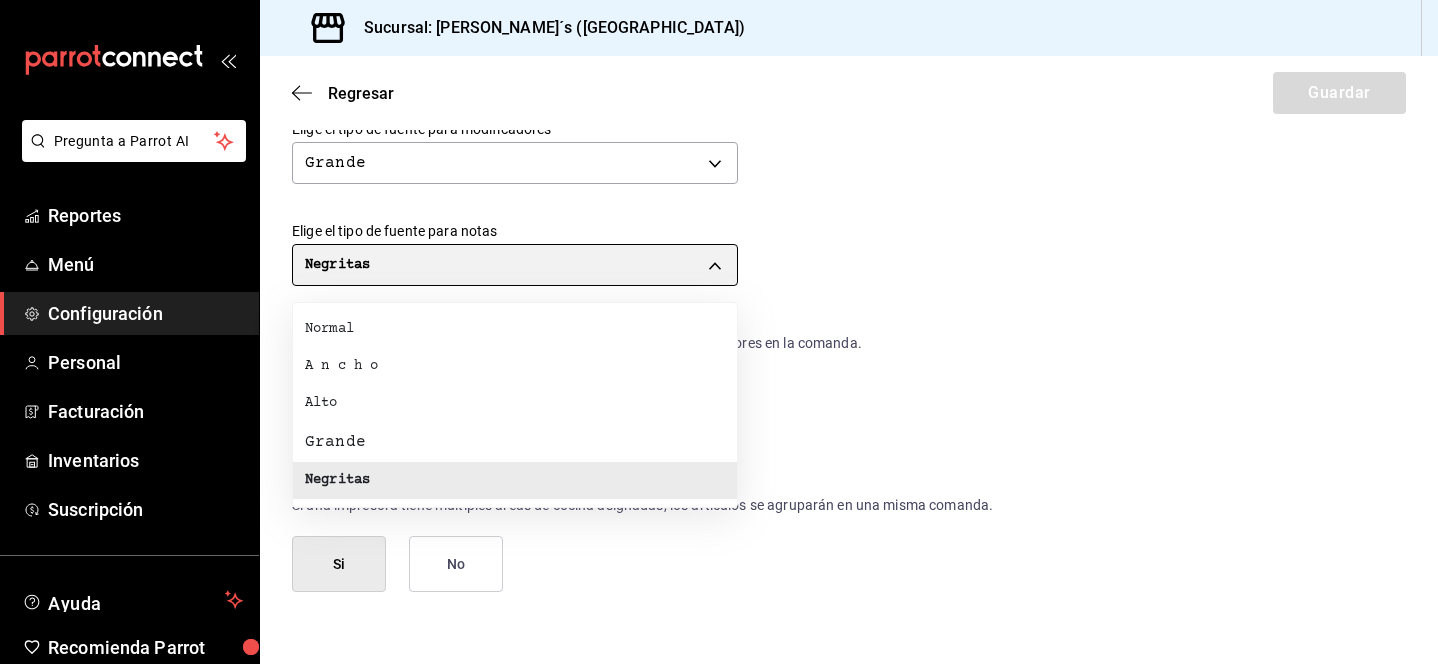 type on "BIG" 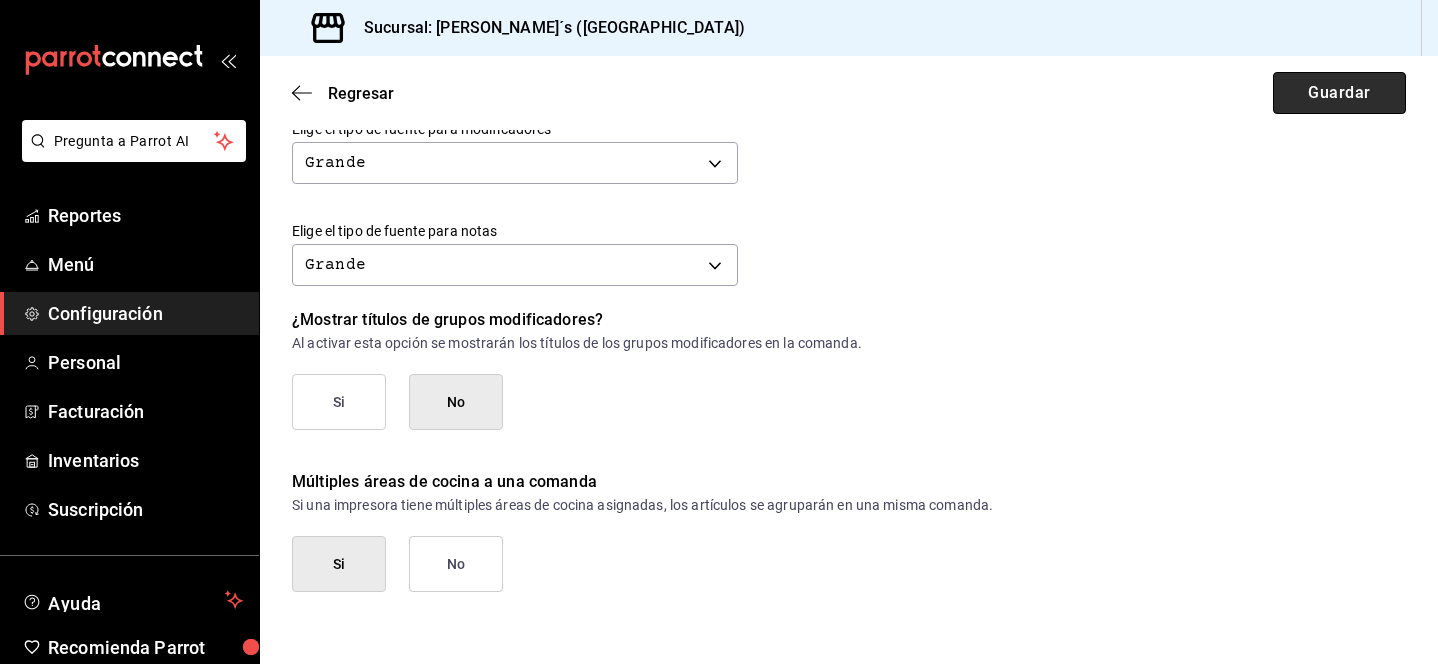 click on "Guardar" at bounding box center [1339, 93] 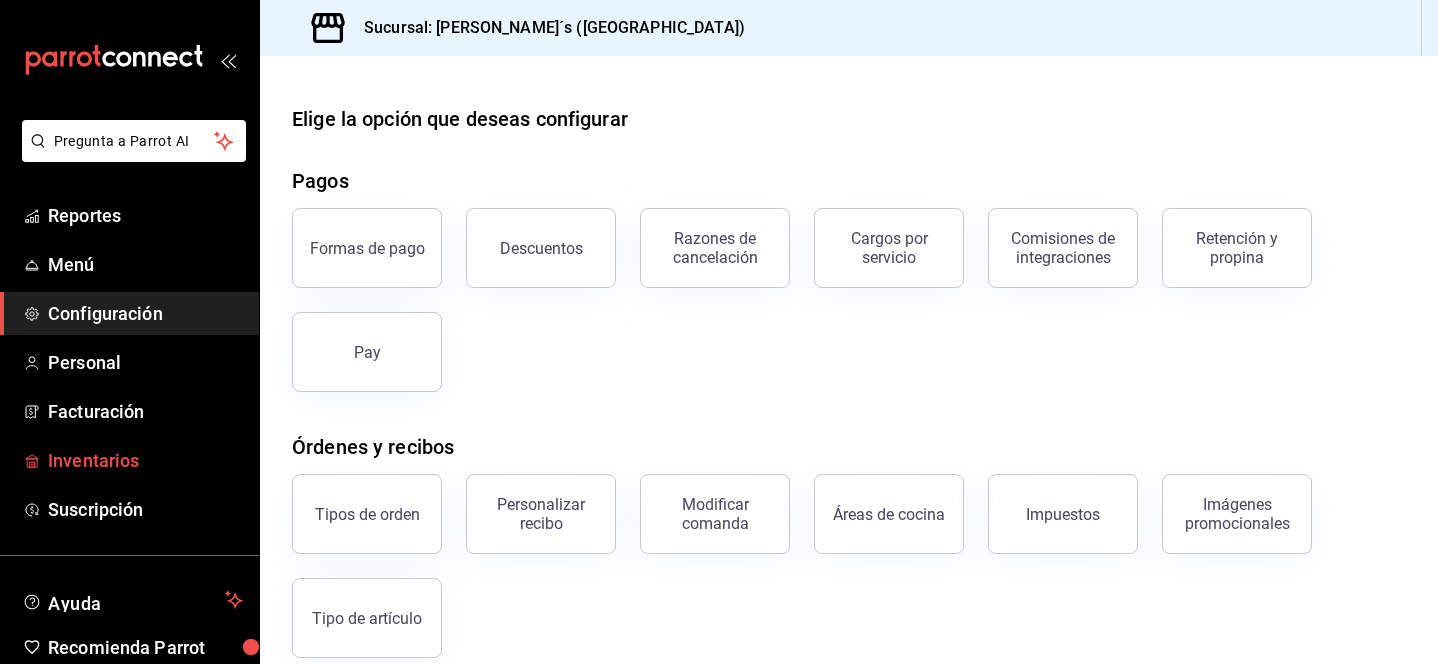 click on "Inventarios" at bounding box center (145, 460) 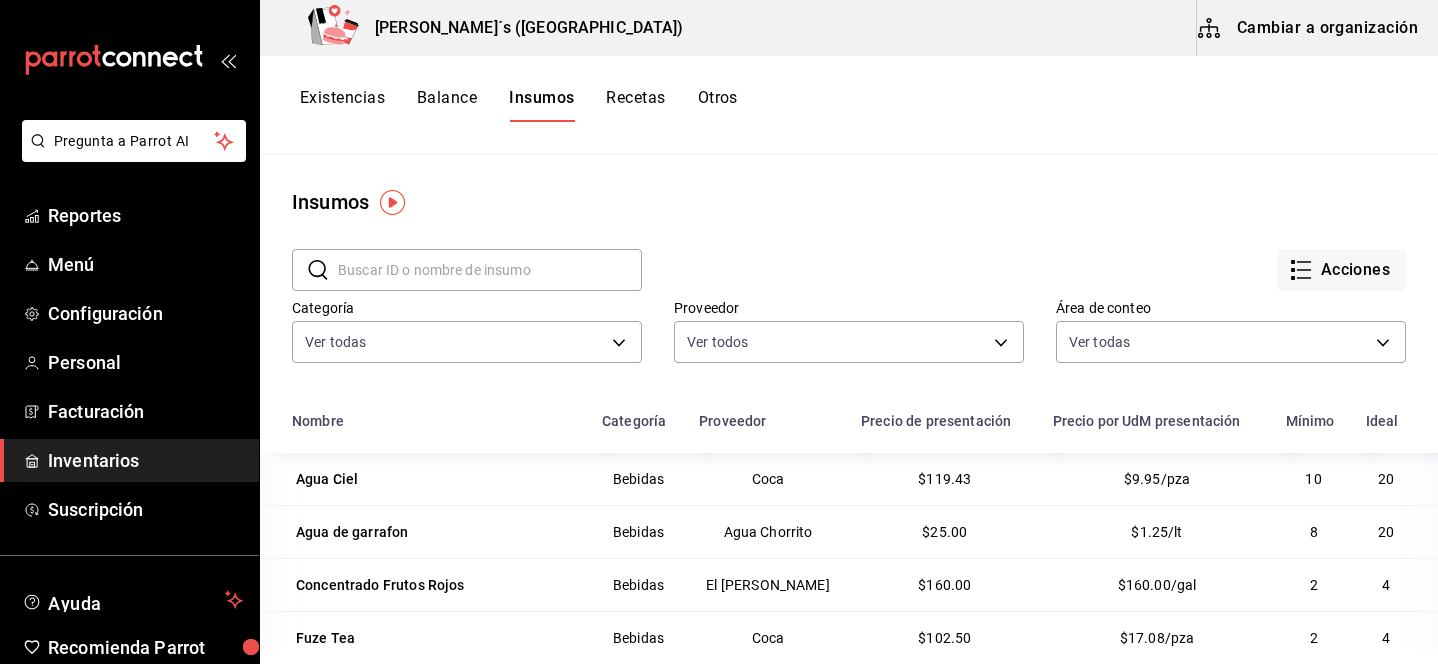 scroll, scrollTop: 95, scrollLeft: 0, axis: vertical 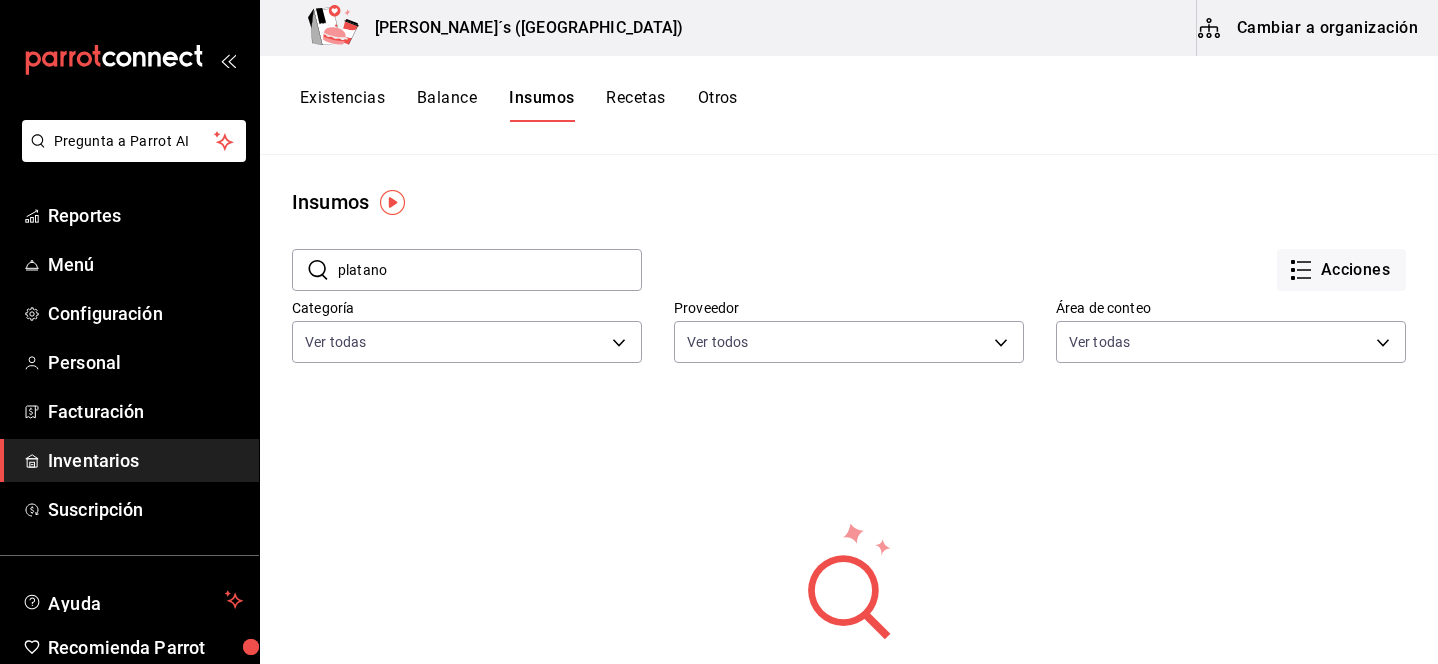 click on "platano" at bounding box center [490, 270] 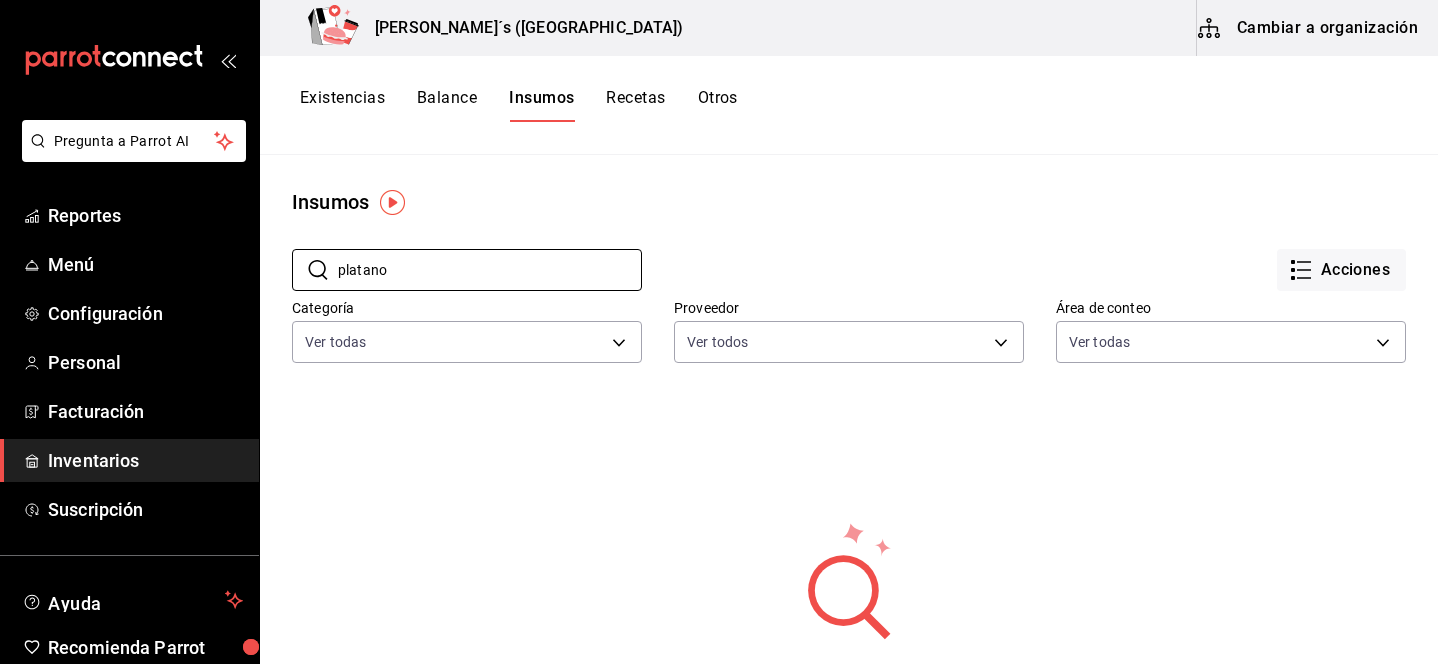 type on "platano" 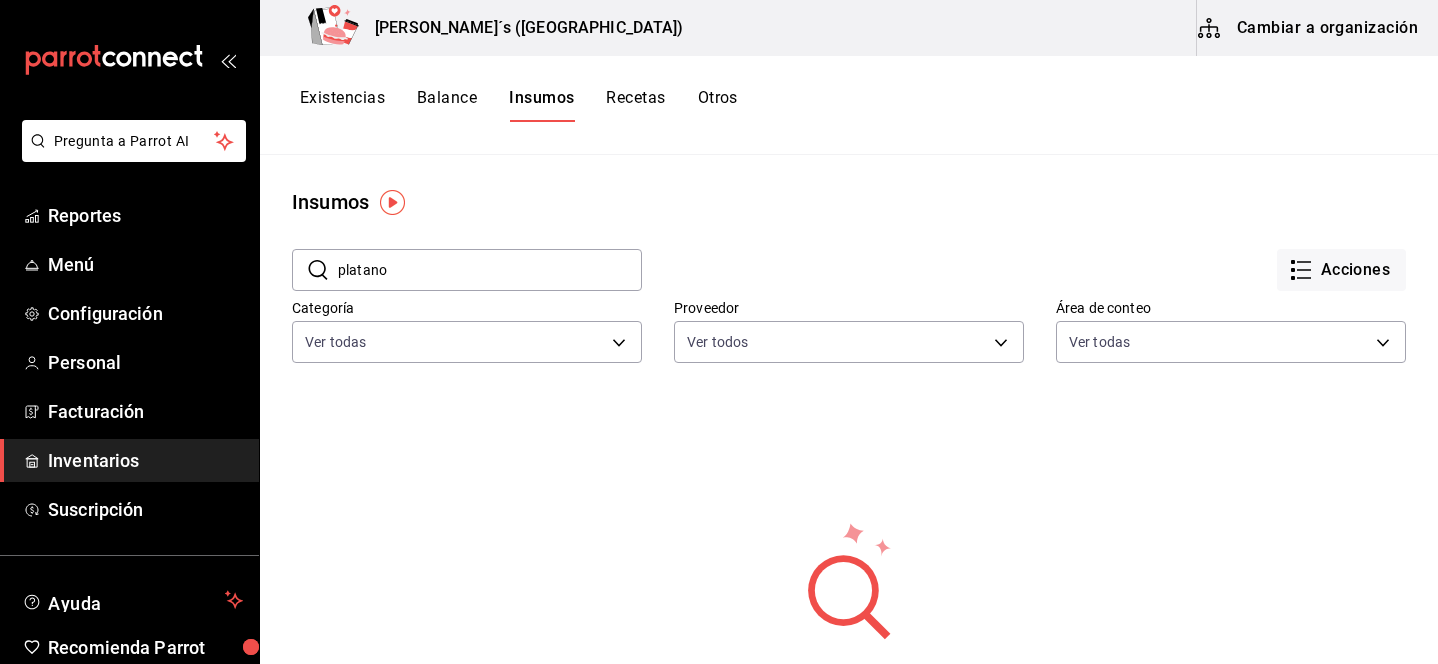 click on "Acciones" at bounding box center (1024, 254) 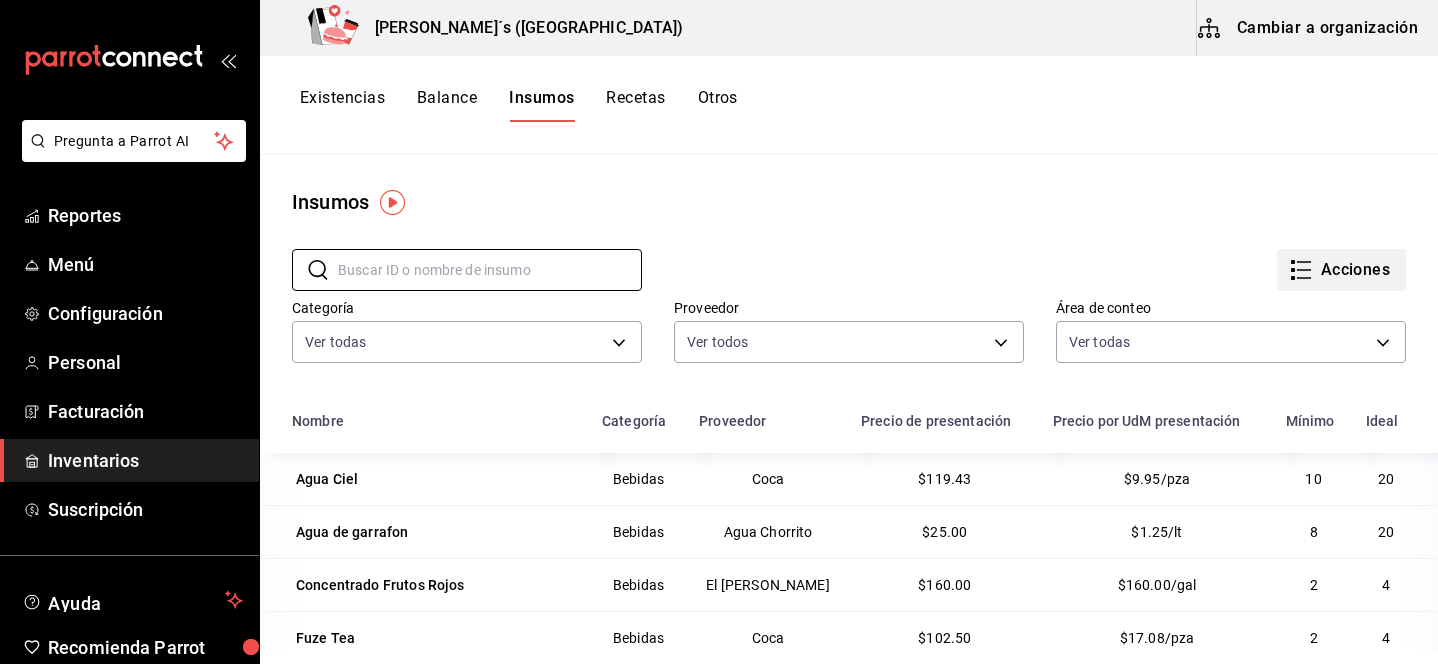 type 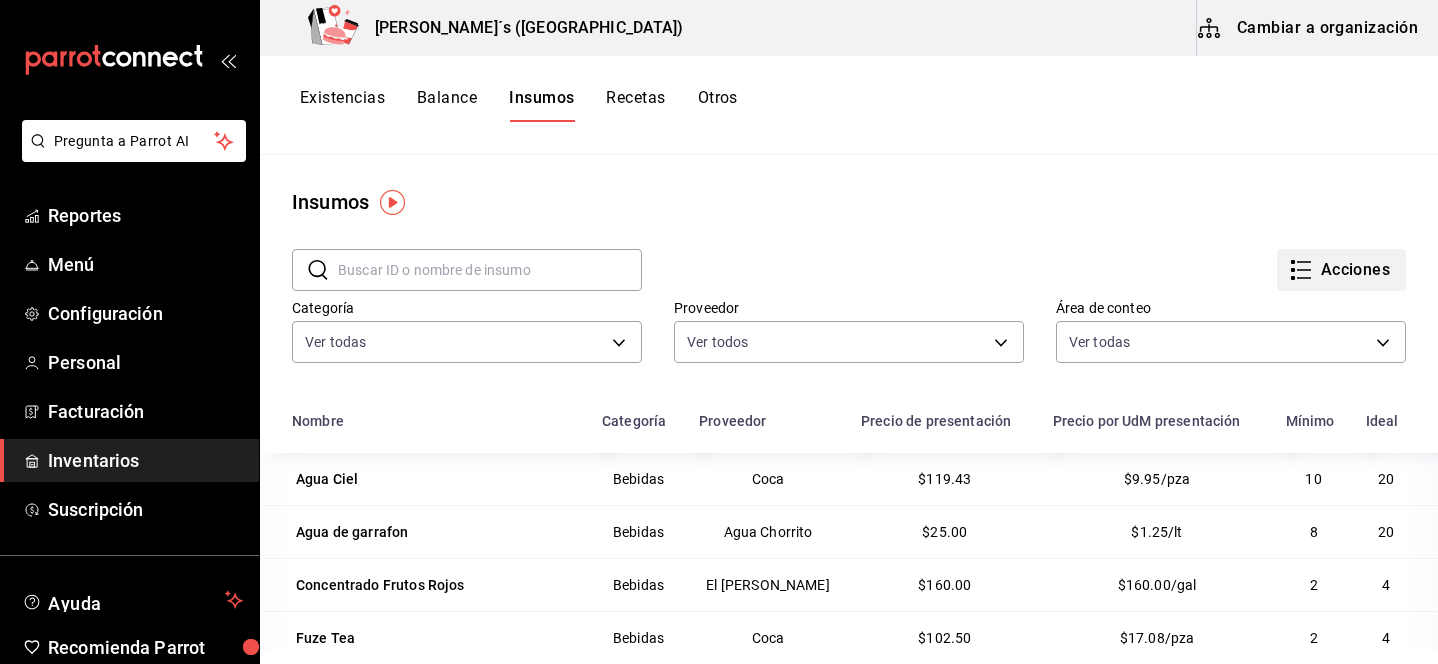 click on "Acciones" at bounding box center [1341, 270] 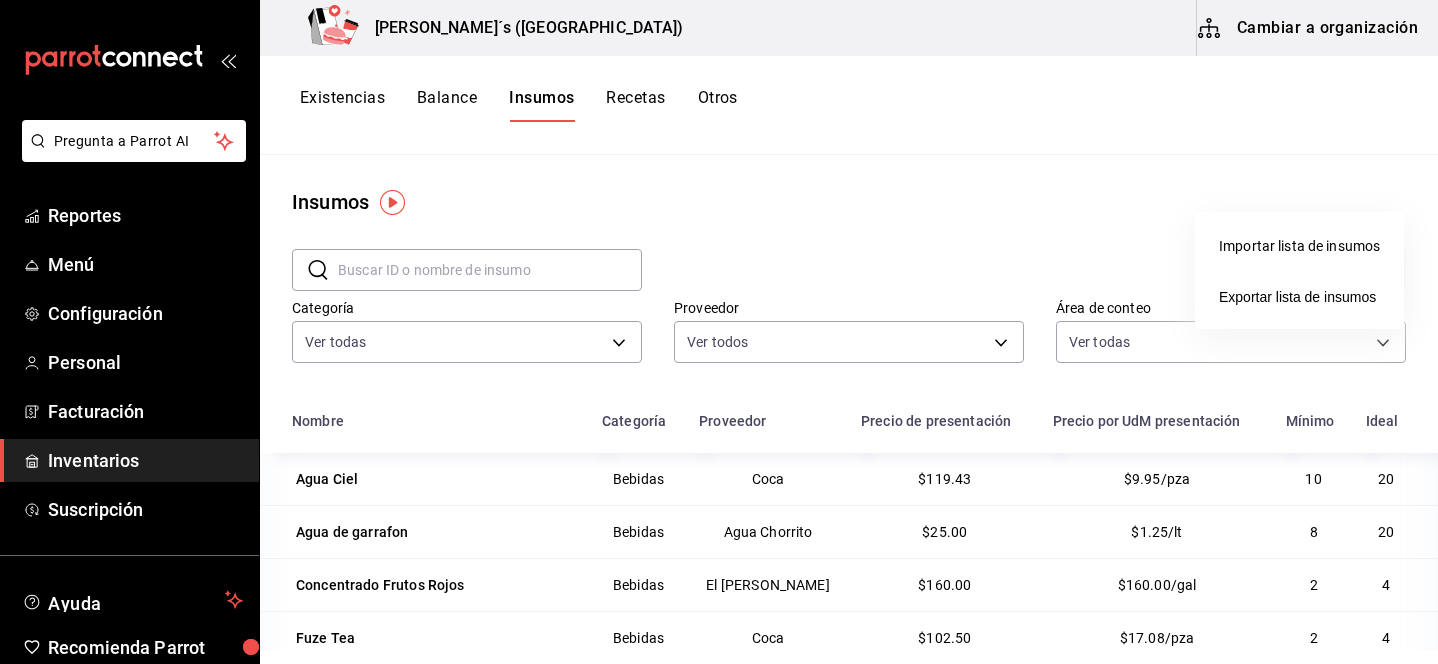 click at bounding box center (719, 332) 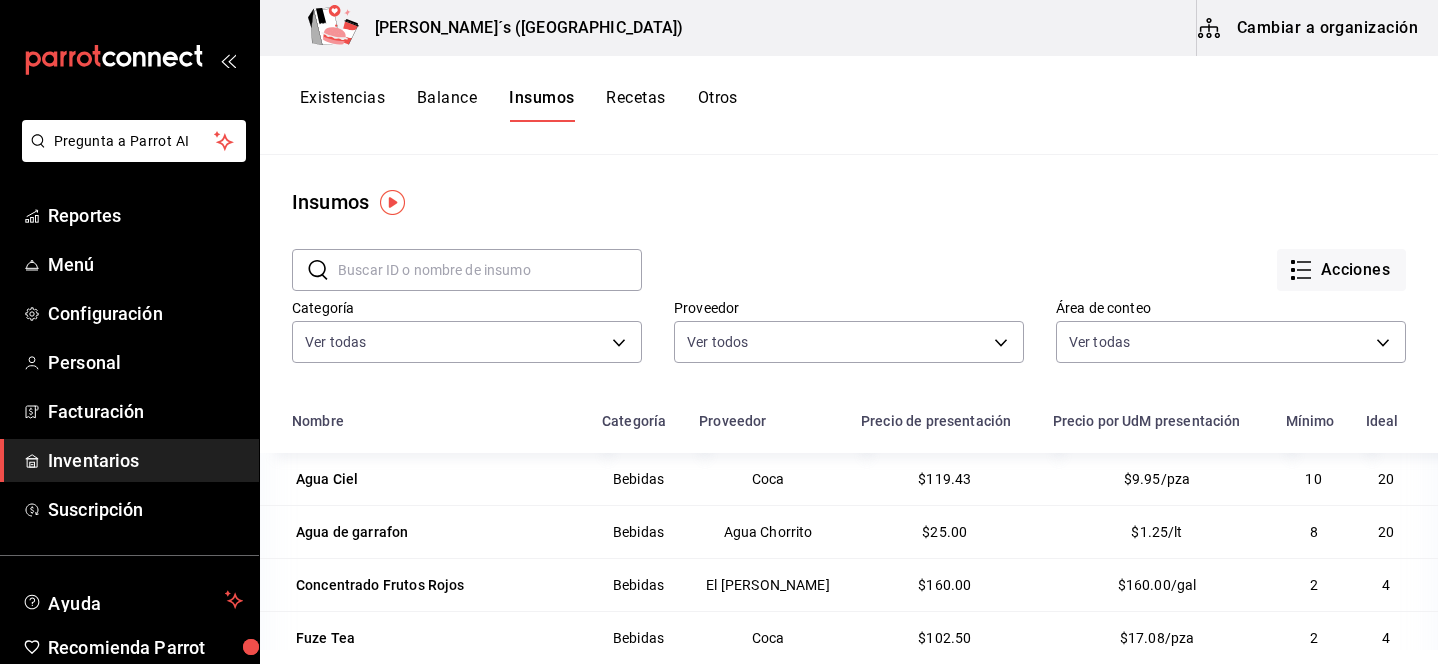 click on "Cambiar a organización" at bounding box center (1309, 28) 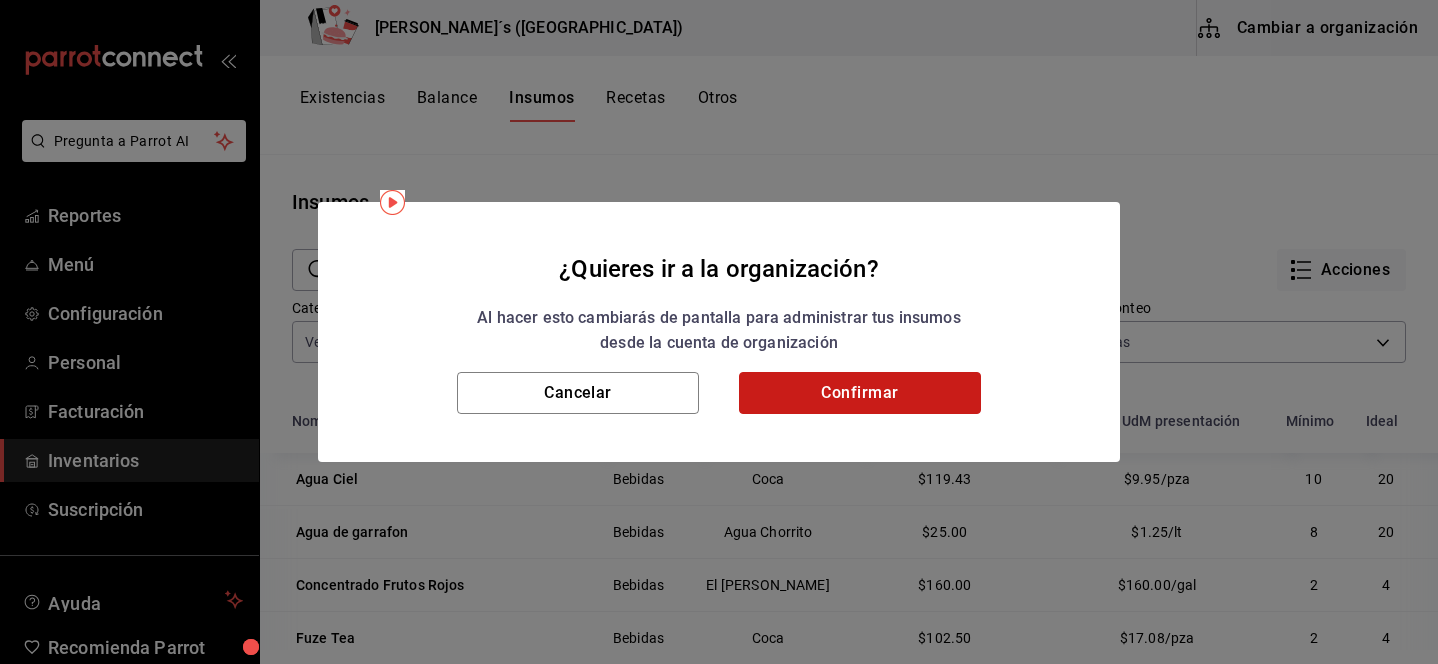 click on "Confirmar" at bounding box center [860, 393] 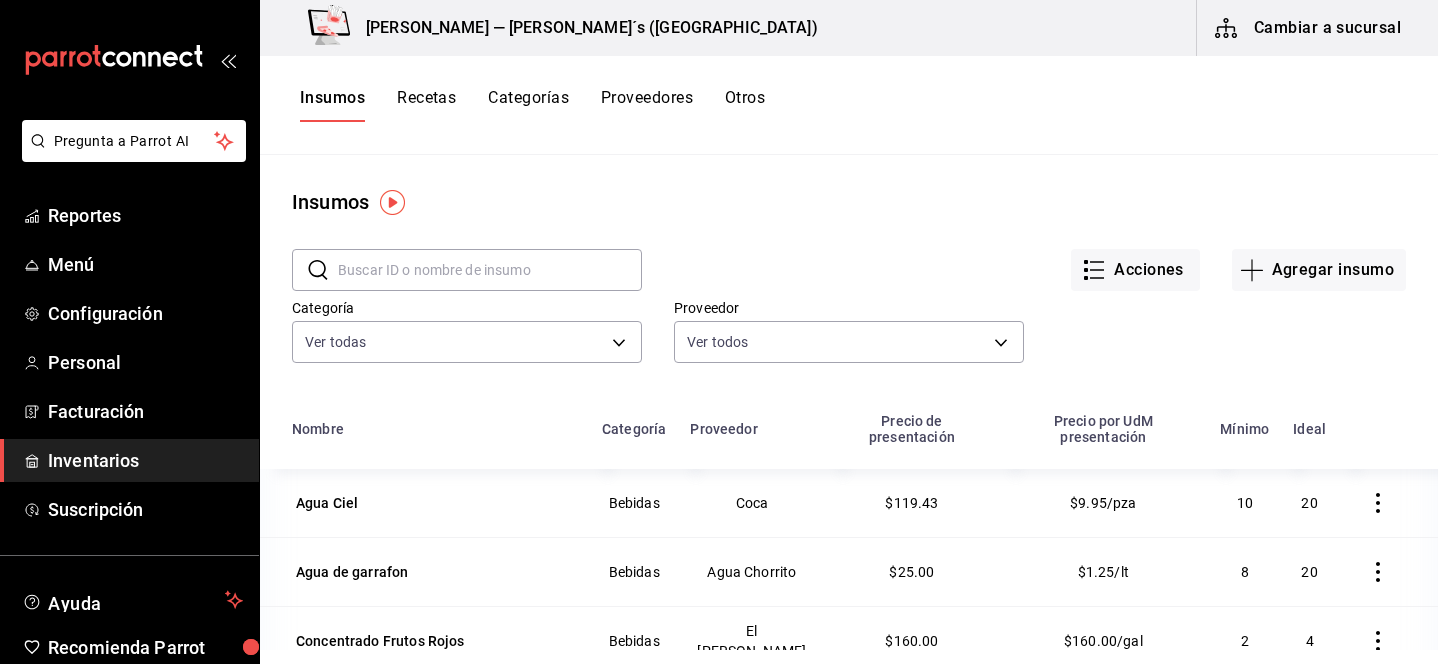 click at bounding box center [490, 270] 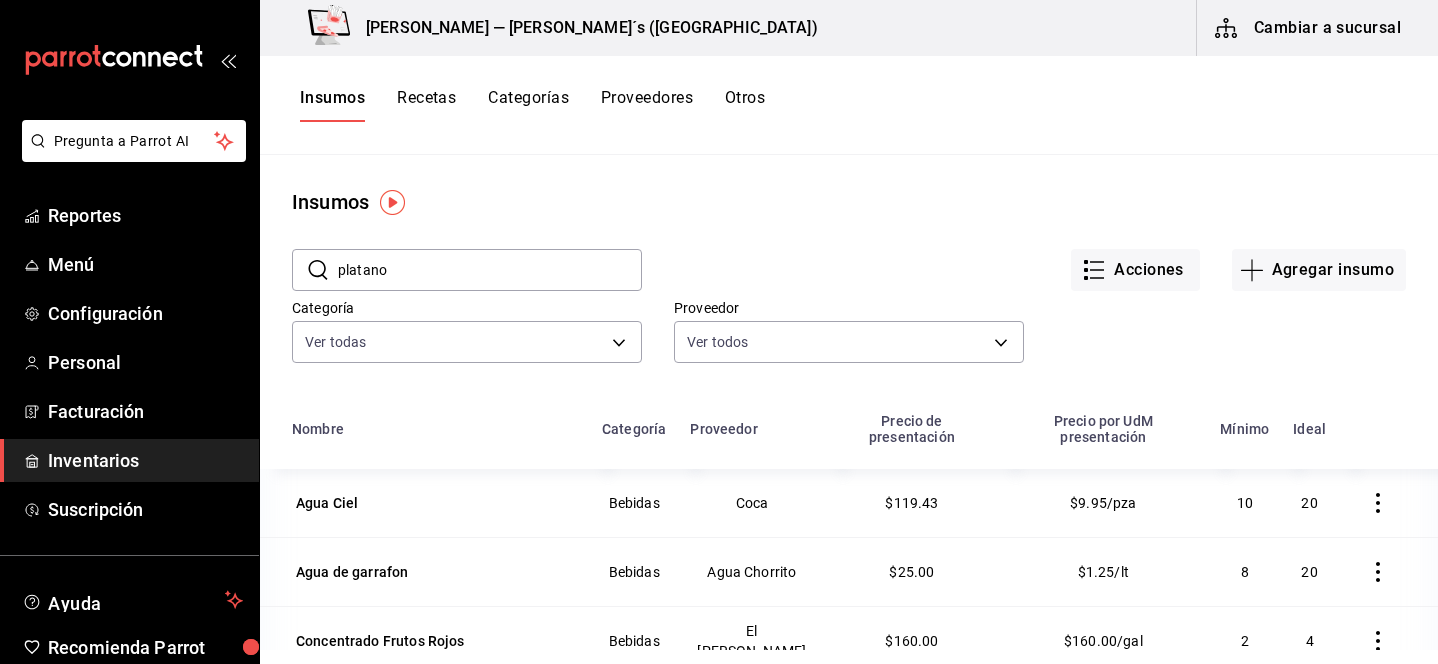 type on "platano" 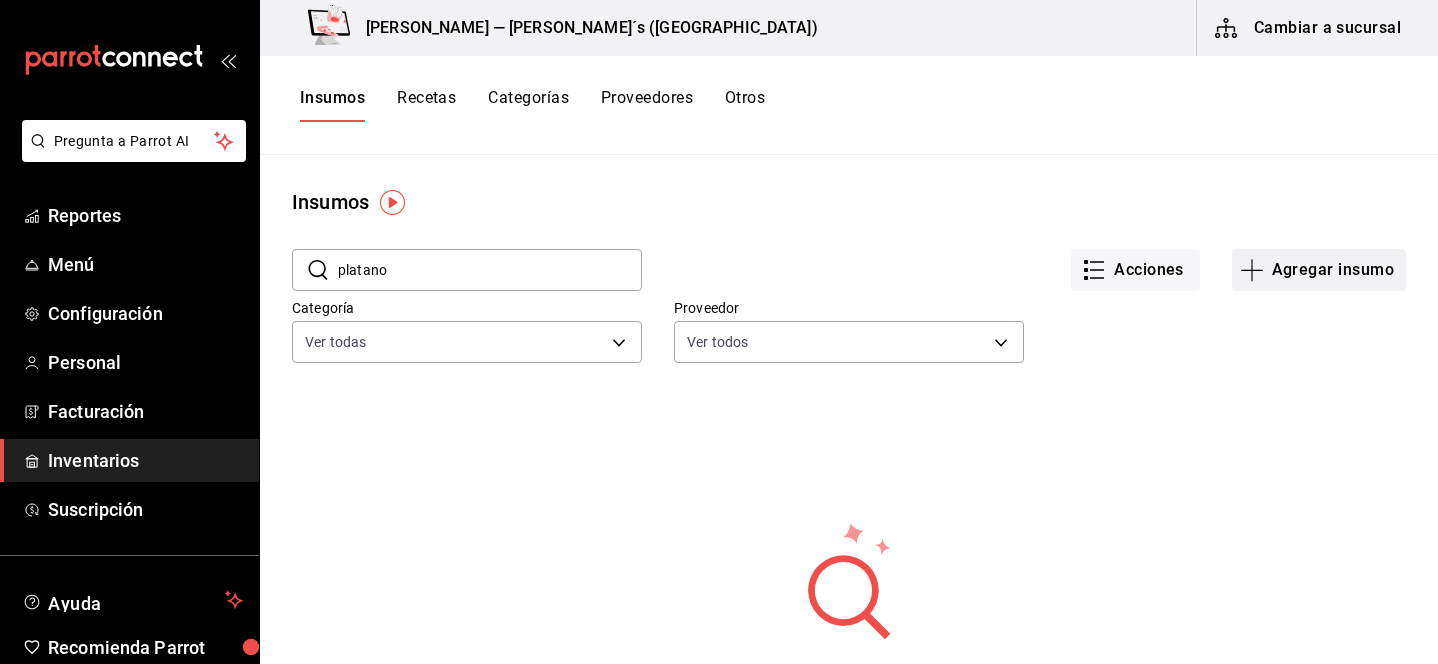 click on "Agregar insumo" at bounding box center (1319, 270) 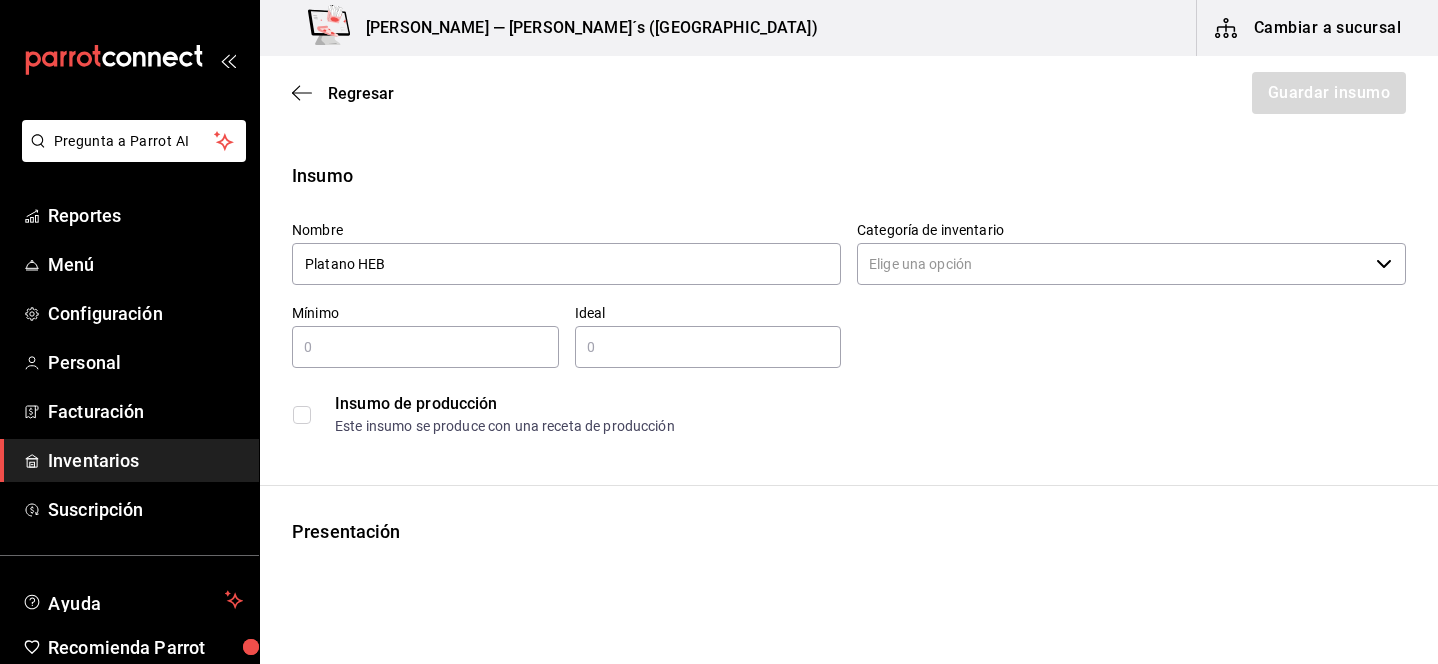 type on "Platano HEB" 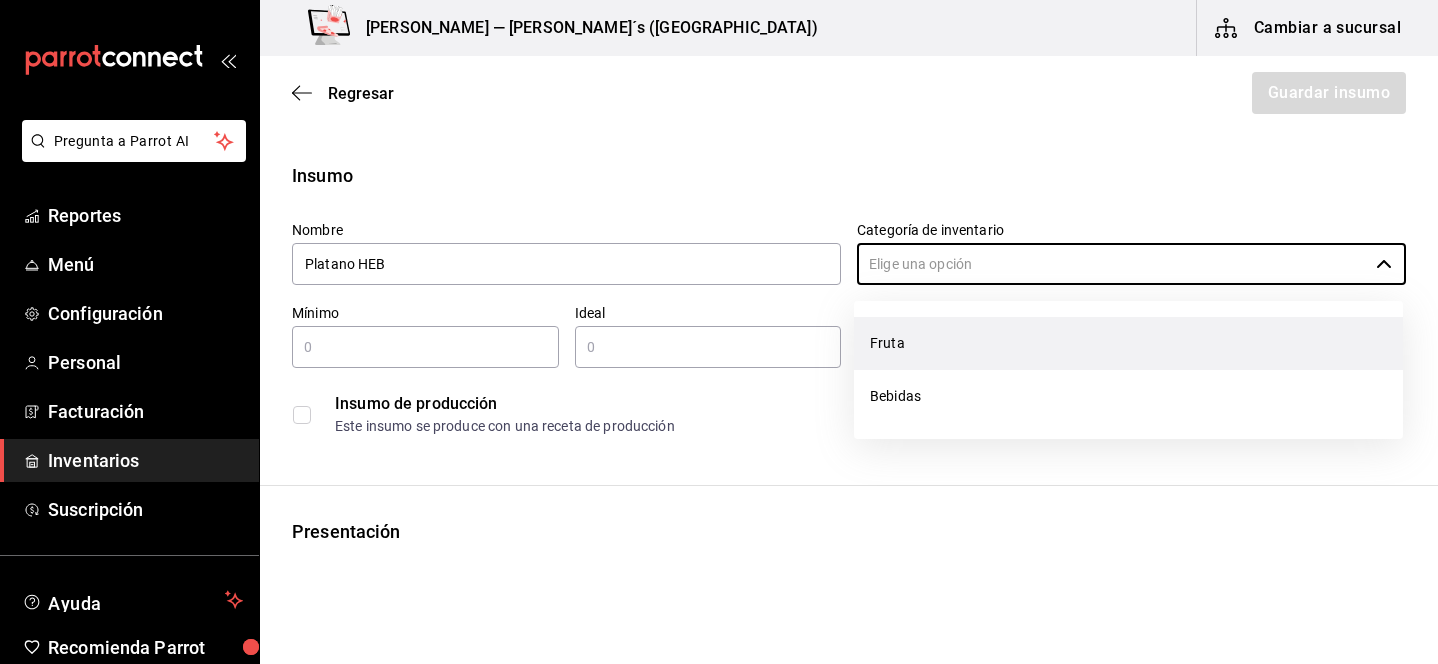 click on "Fruta" at bounding box center [1128, 343] 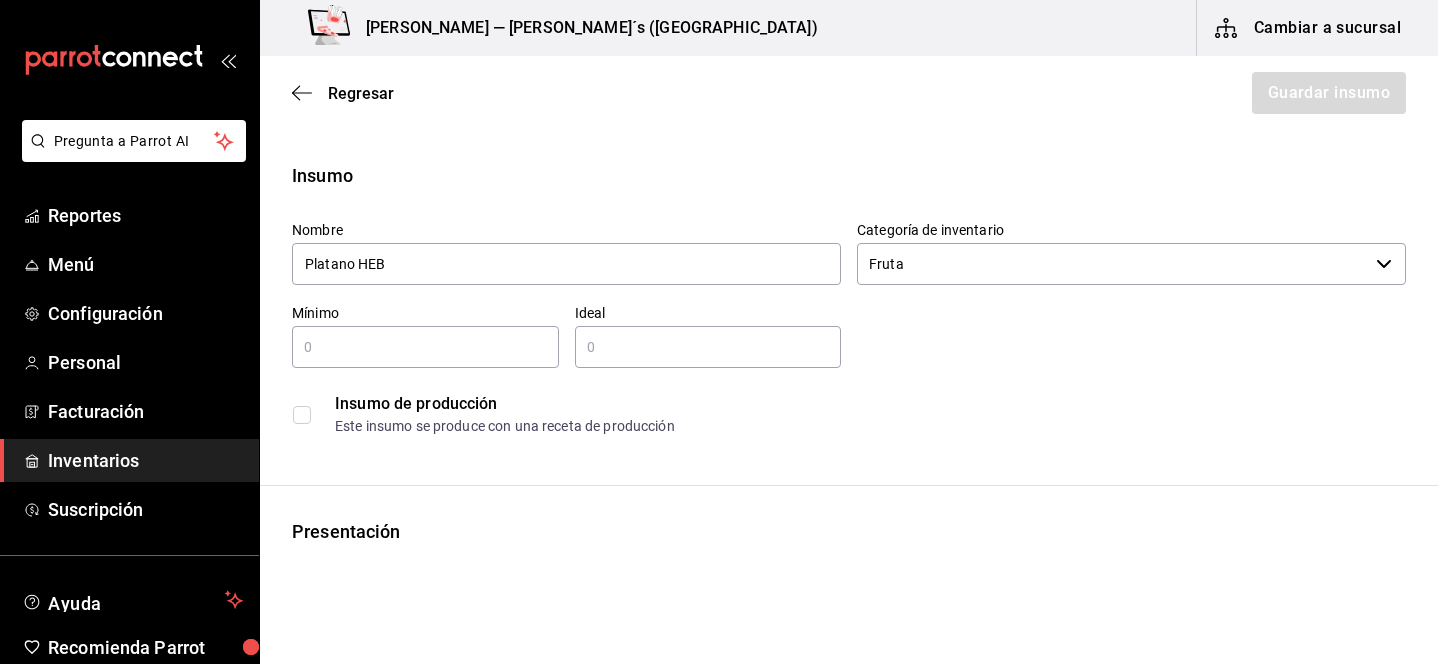 click at bounding box center (425, 347) 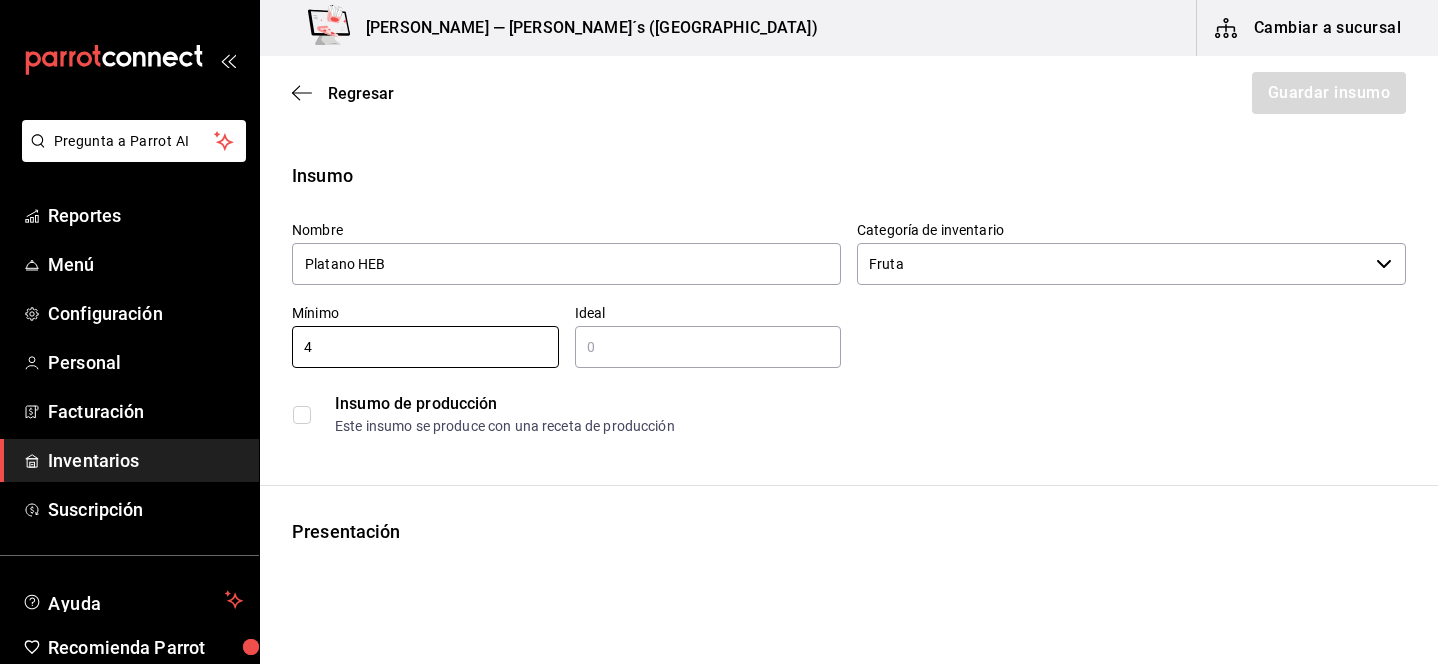 type on "4" 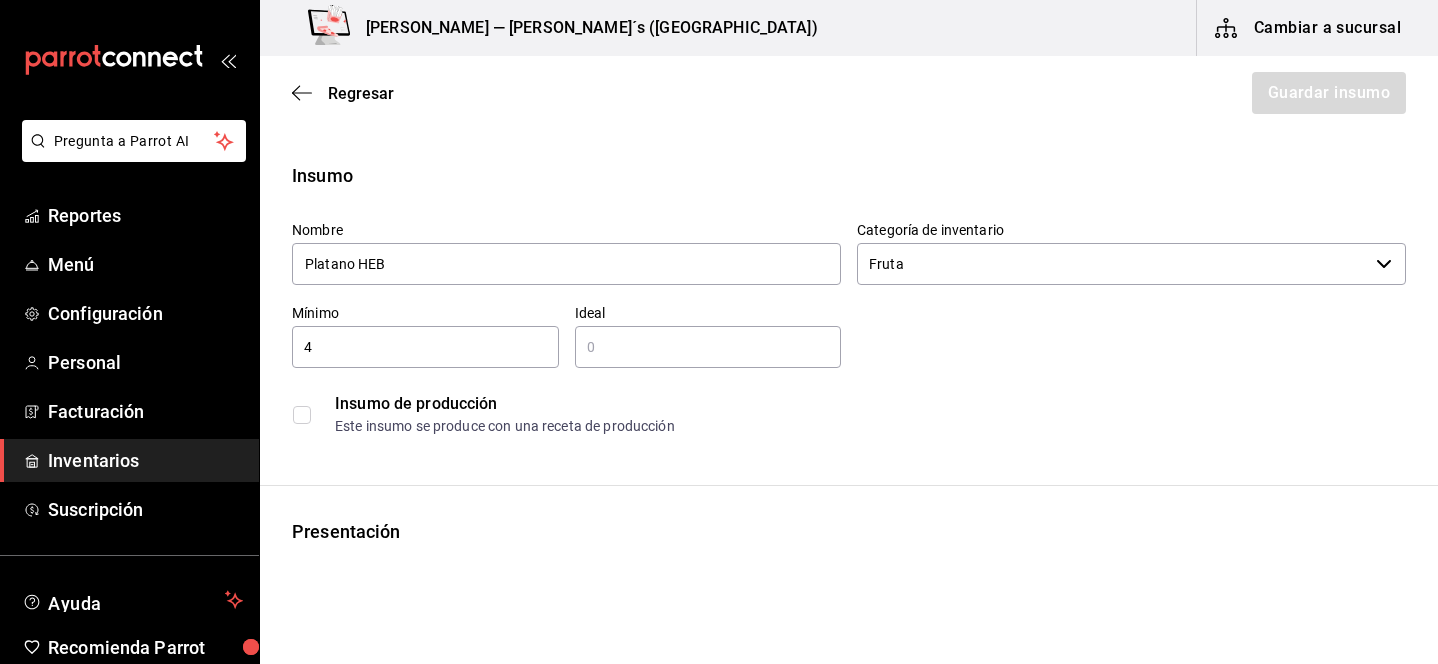 click at bounding box center (708, 347) 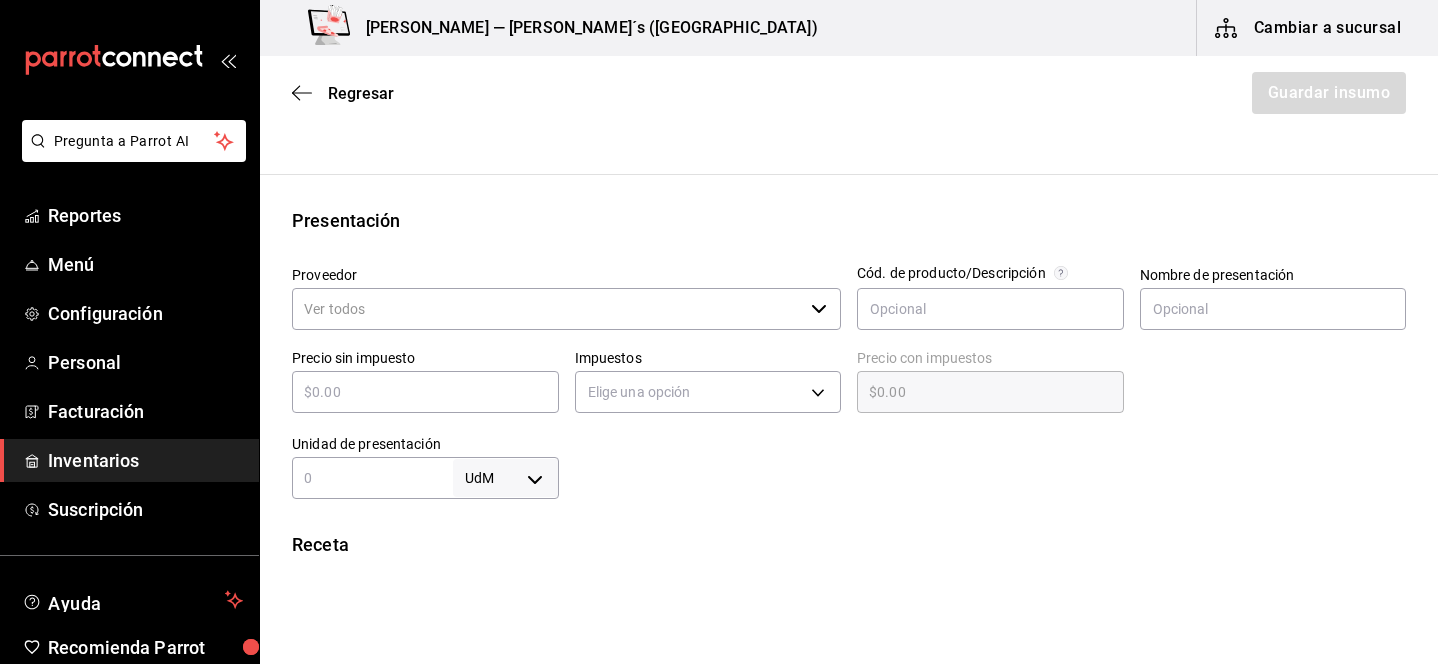 scroll, scrollTop: 346, scrollLeft: 0, axis: vertical 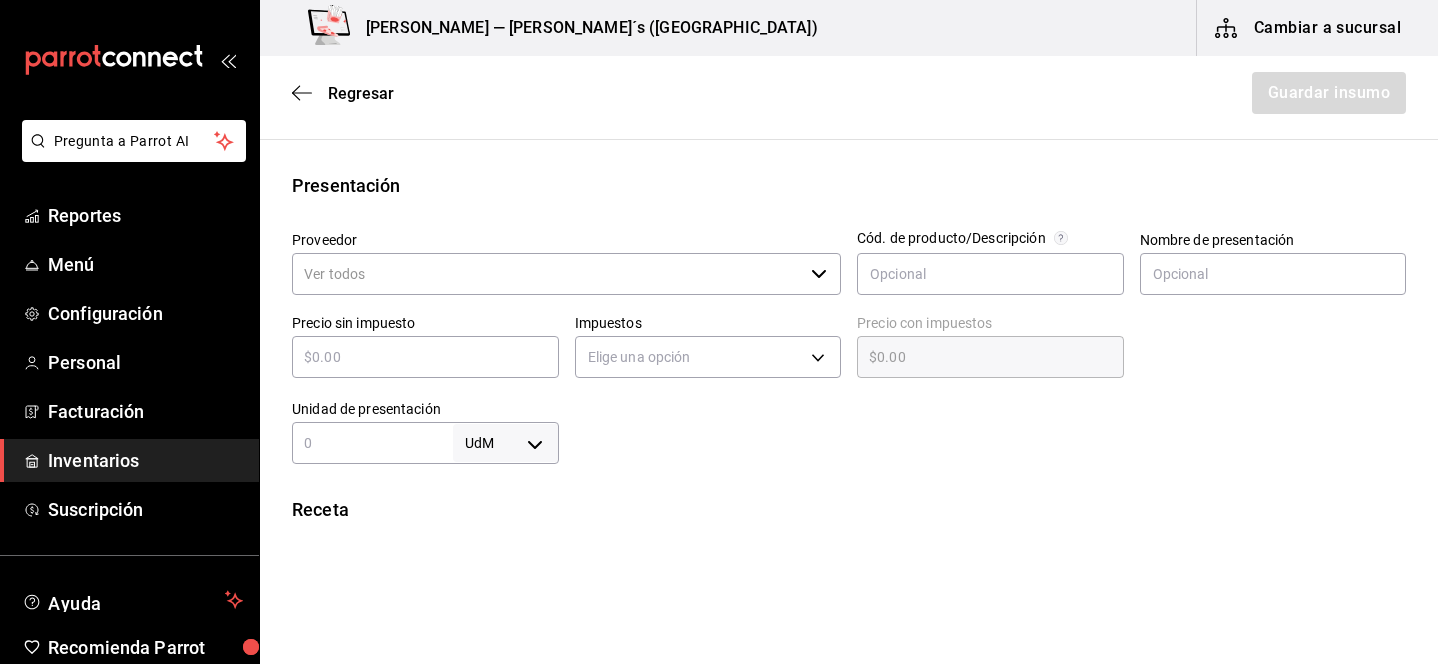type on "6" 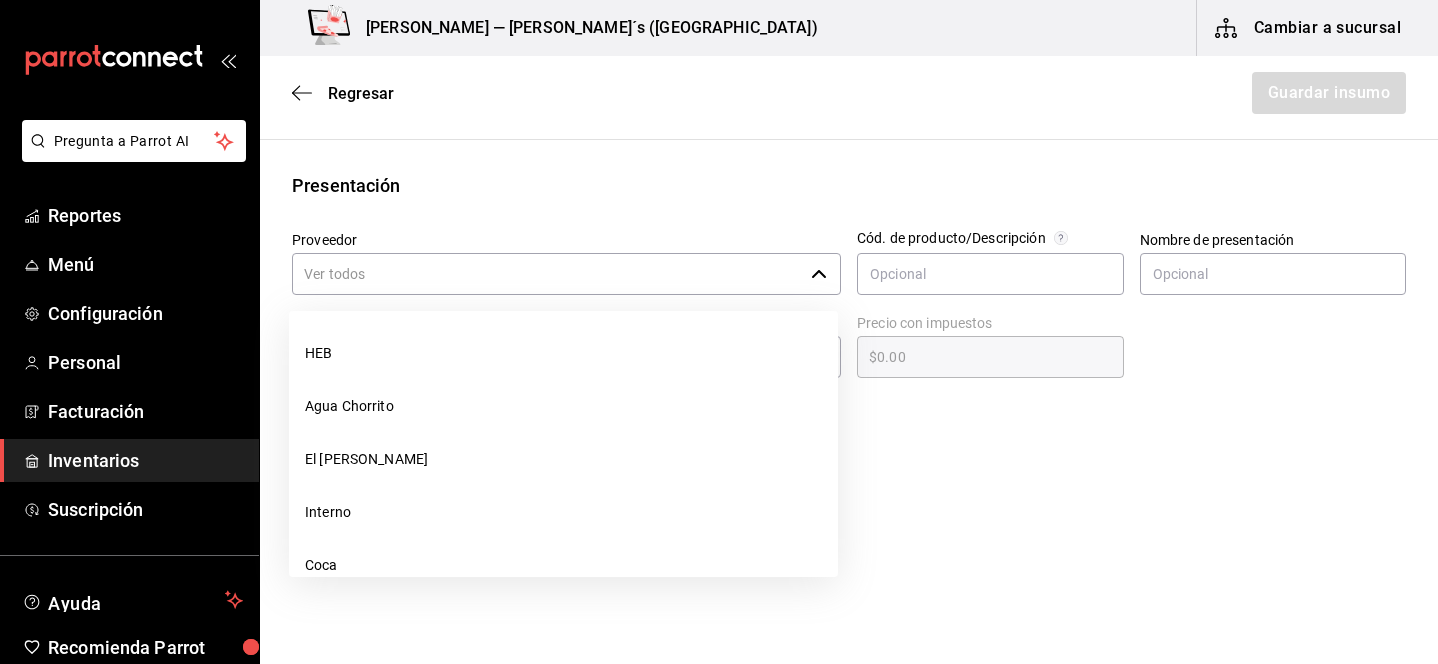 click on "Proveedor" at bounding box center [547, 274] 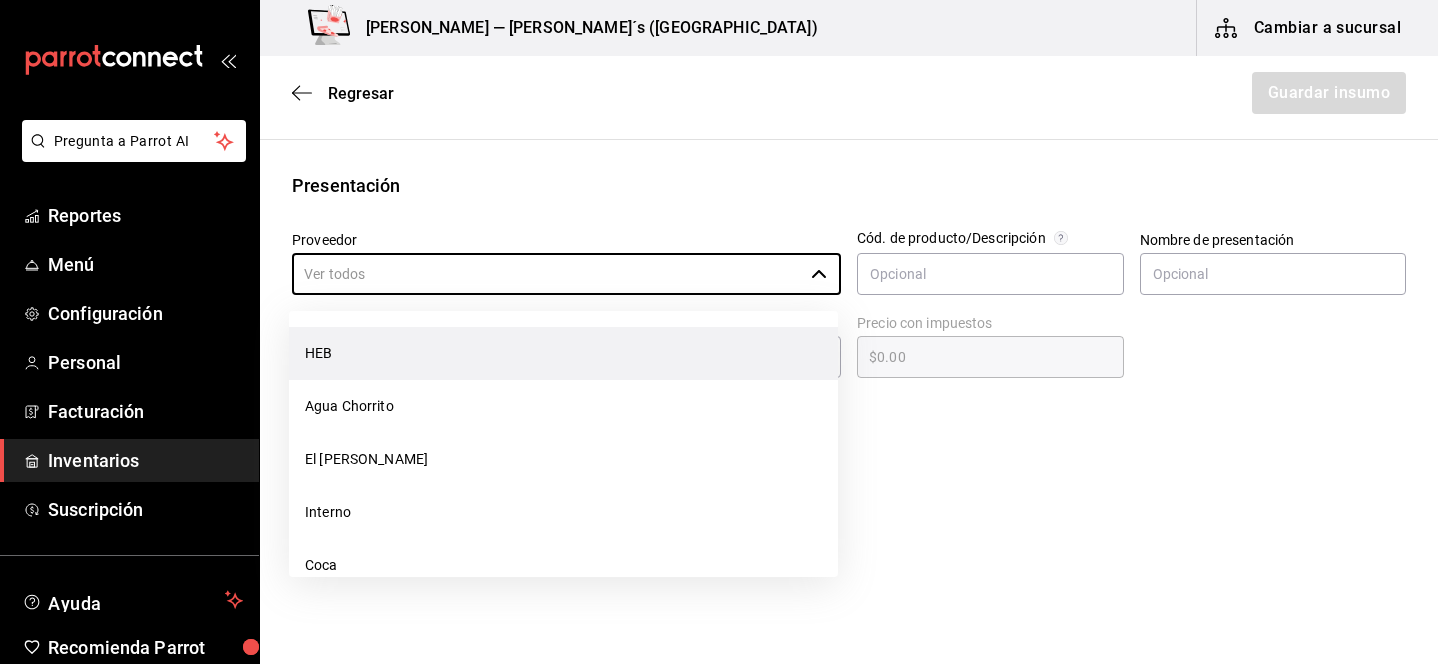click on "HEB" at bounding box center (563, 353) 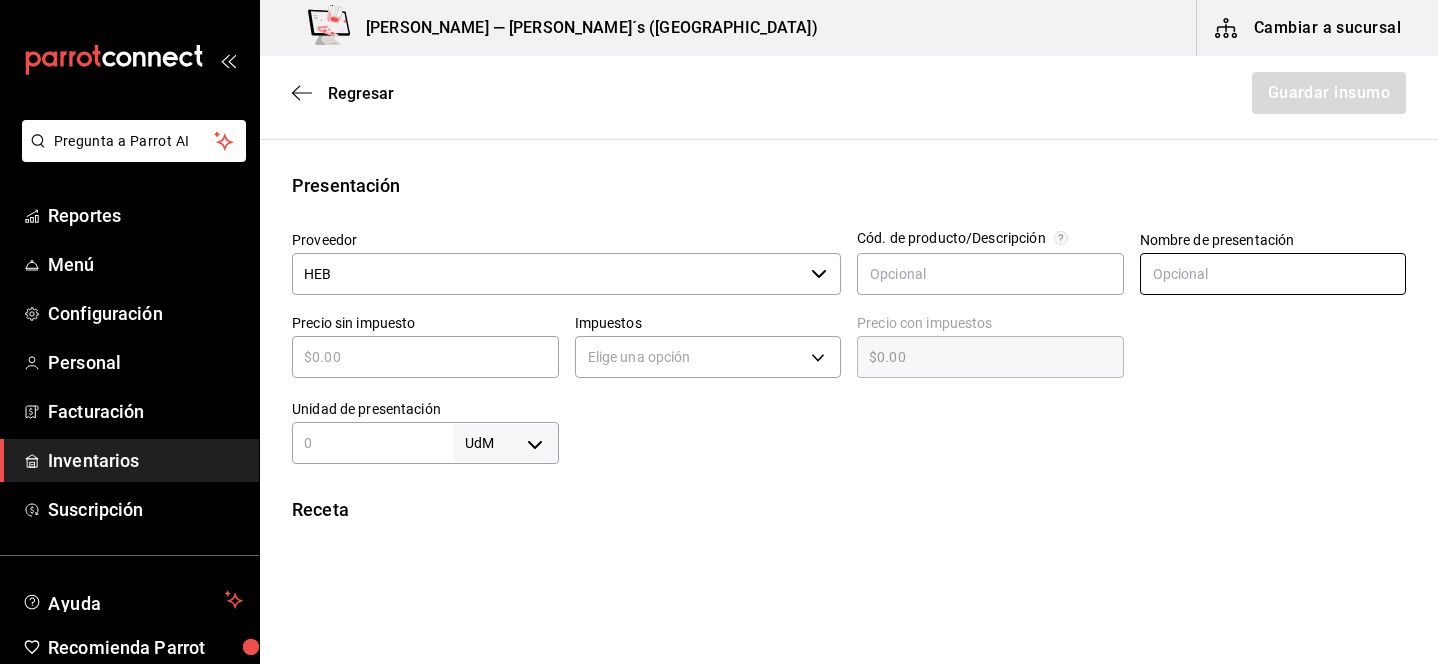 click at bounding box center (1273, 274) 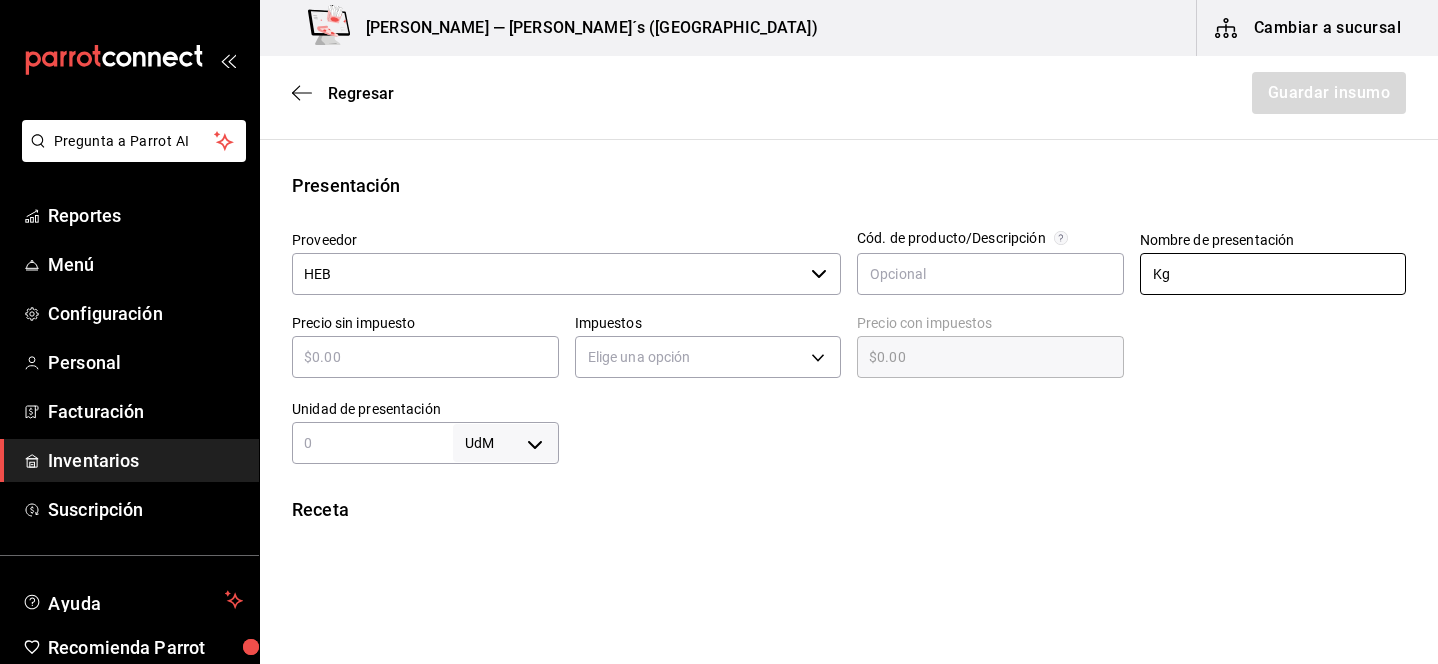 type on "Kg" 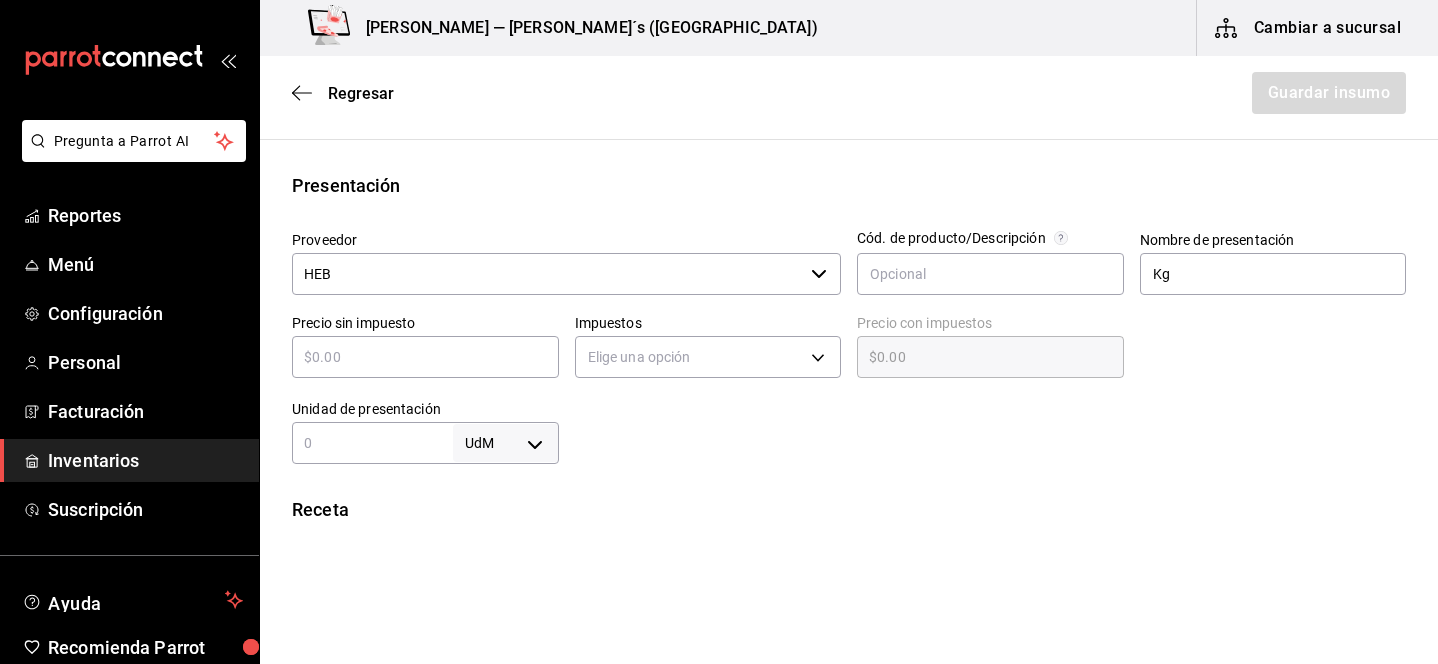 click at bounding box center [425, 357] 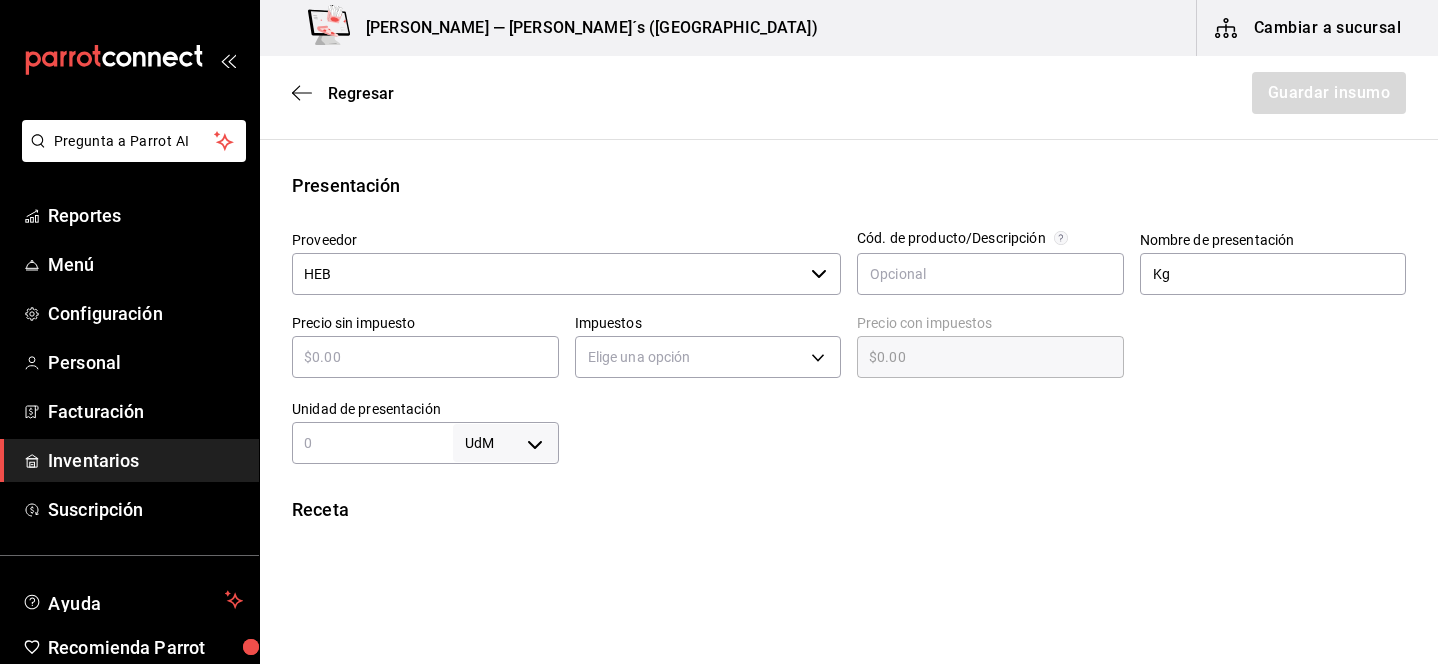 type on "$1" 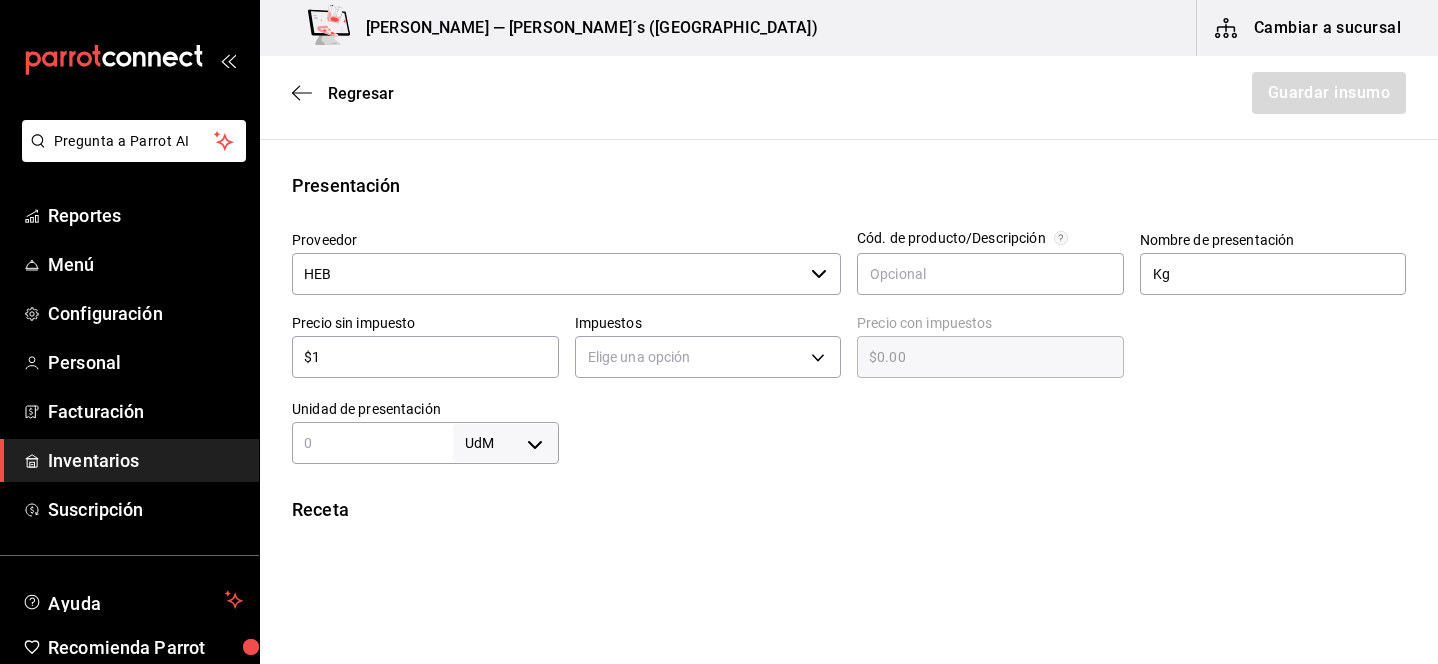 type on "$1.00" 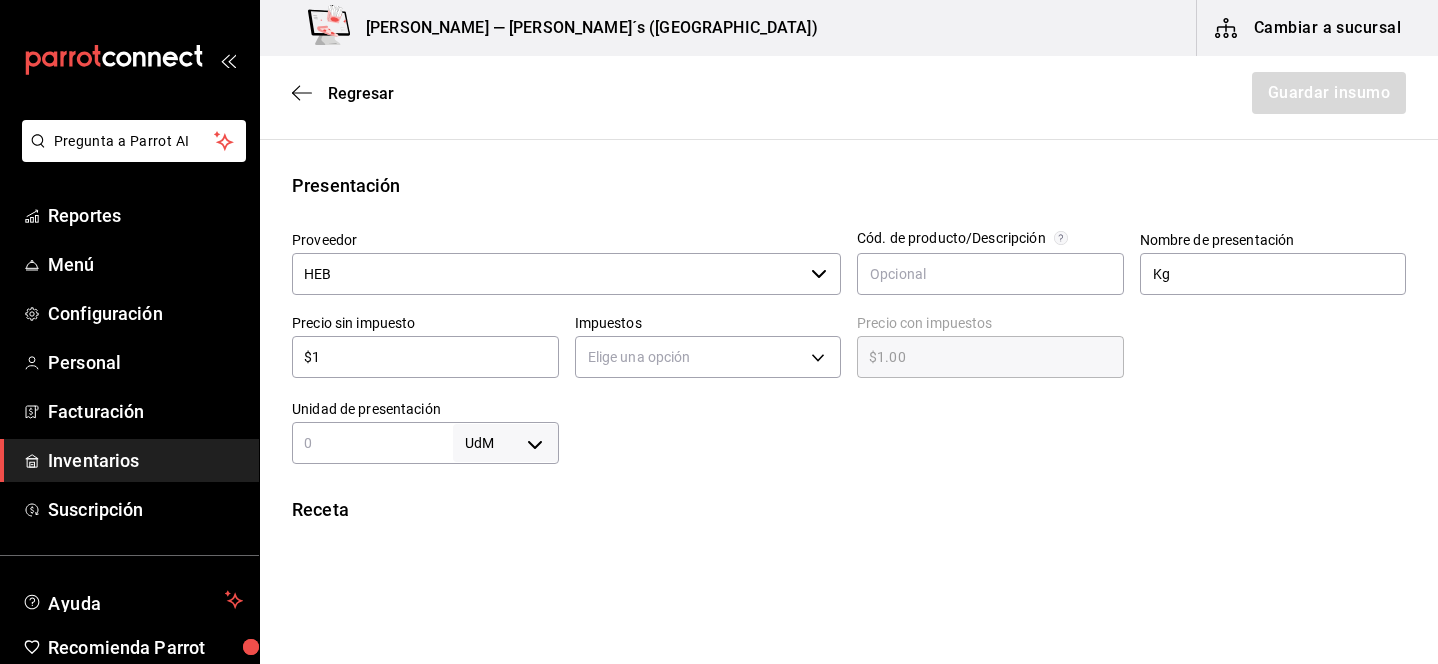 type on "$17" 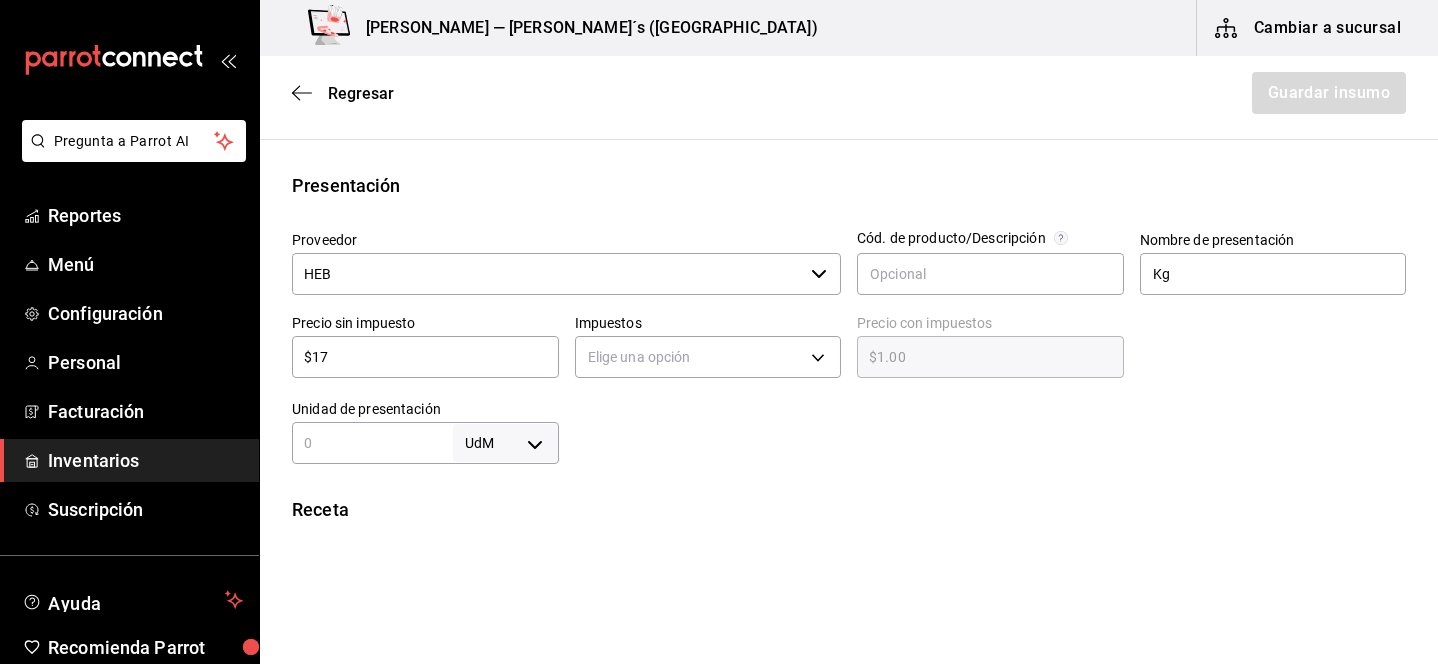 type on "$17.00" 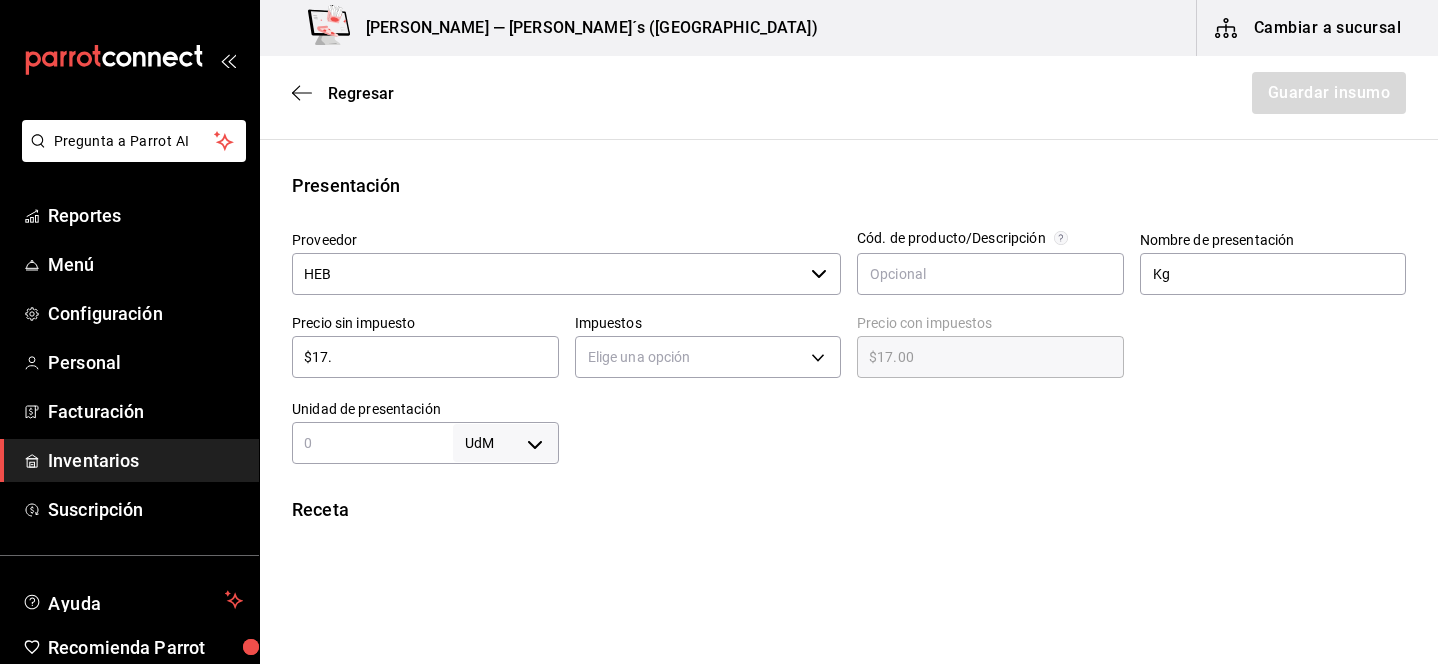 type on "$17.9" 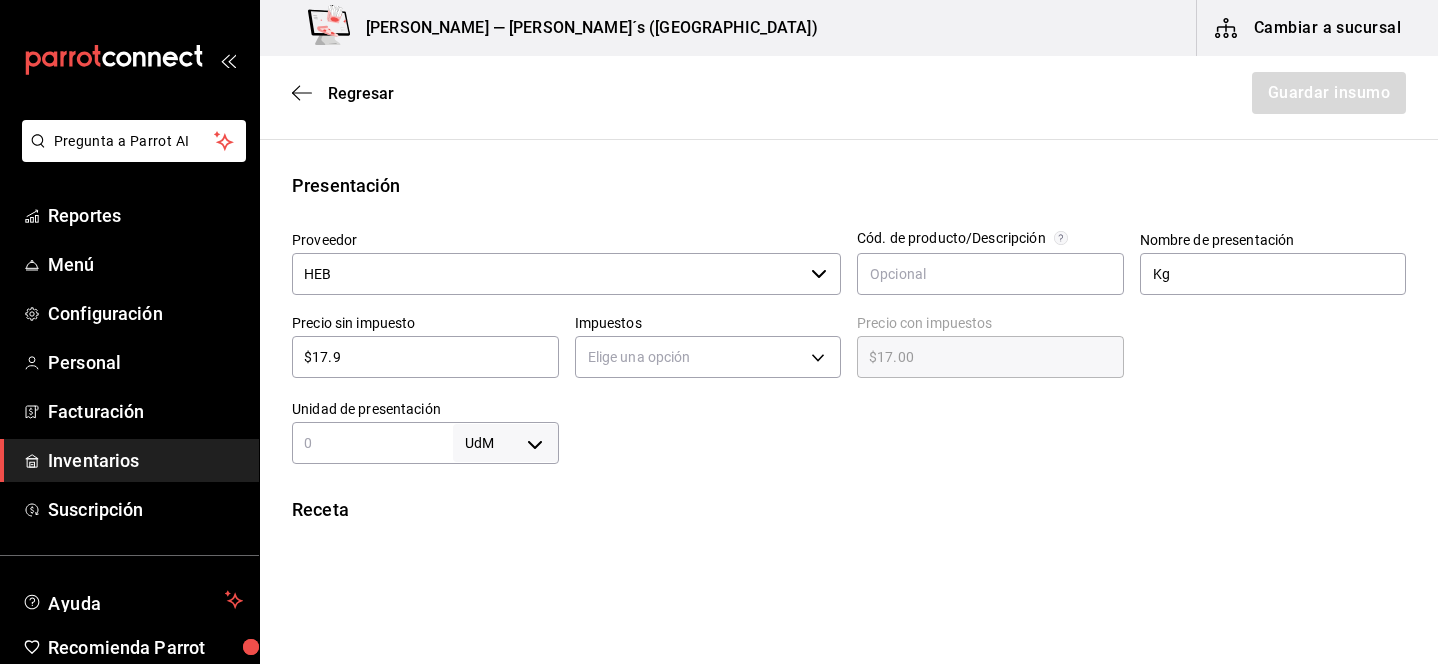 type on "$17.90" 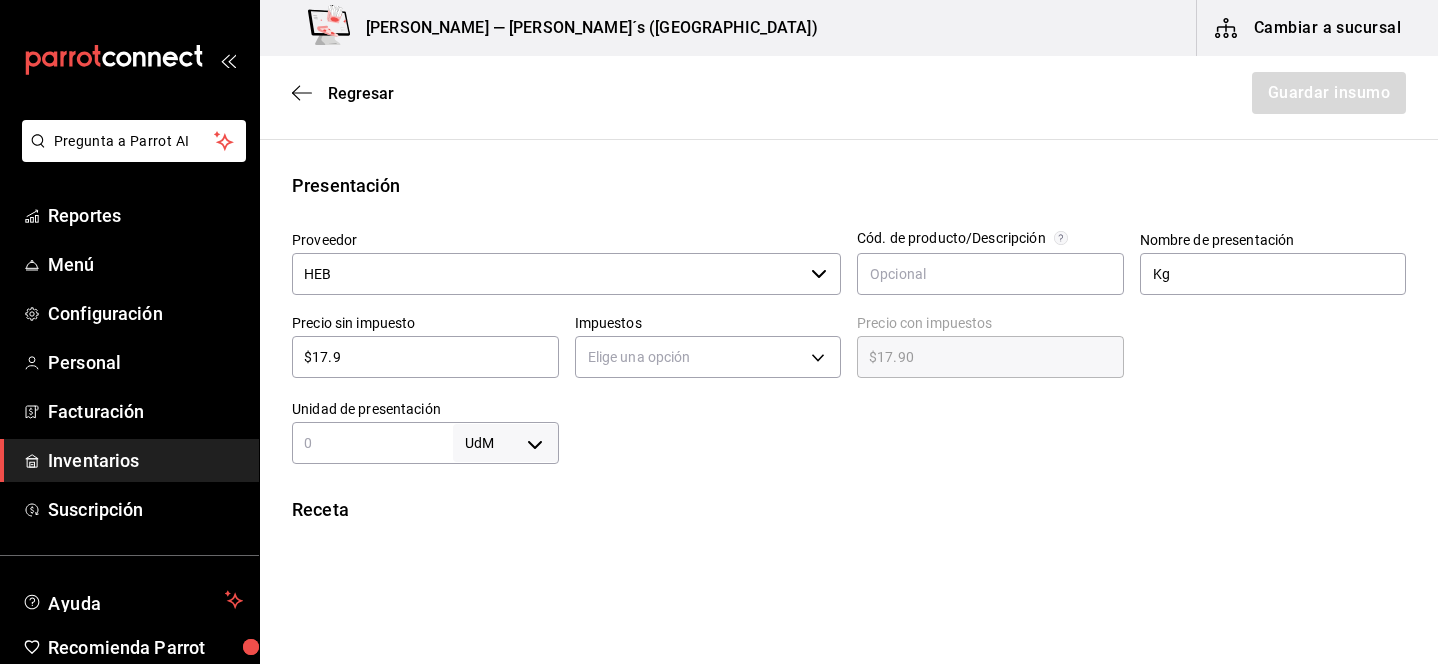 type on "$17.95" 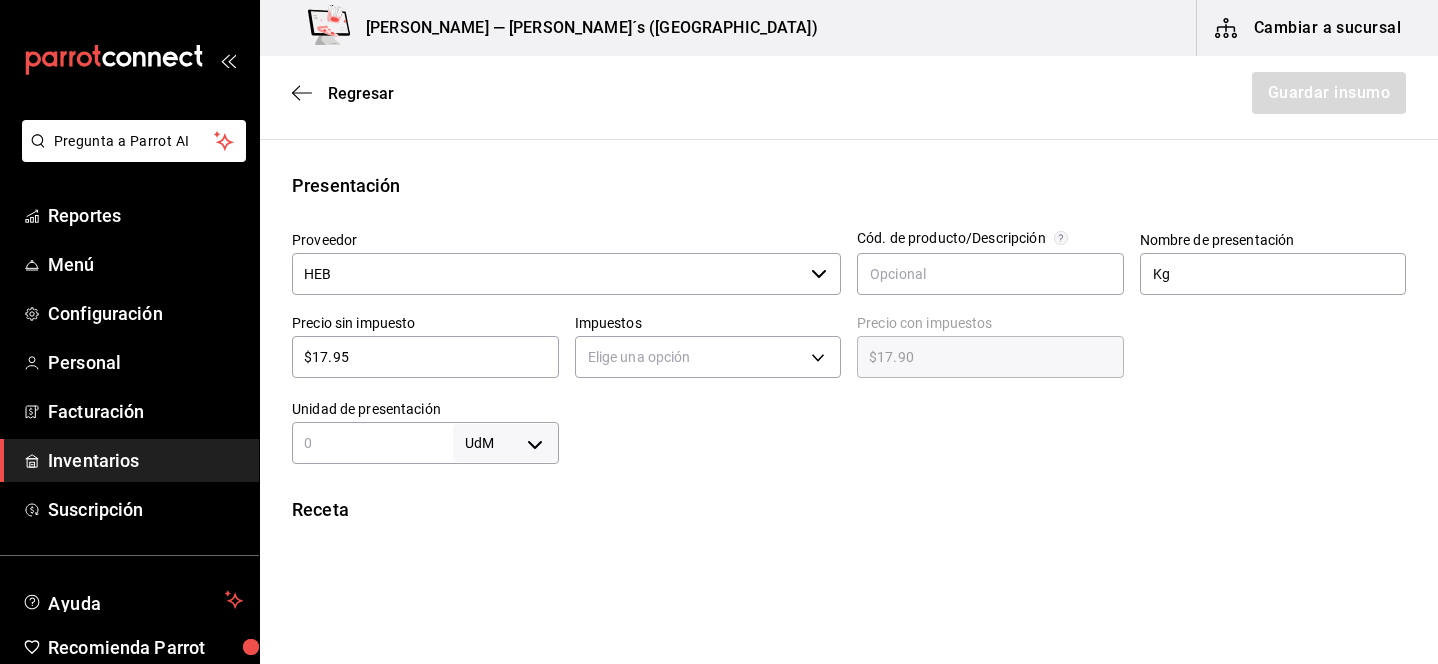 type on "$17.95" 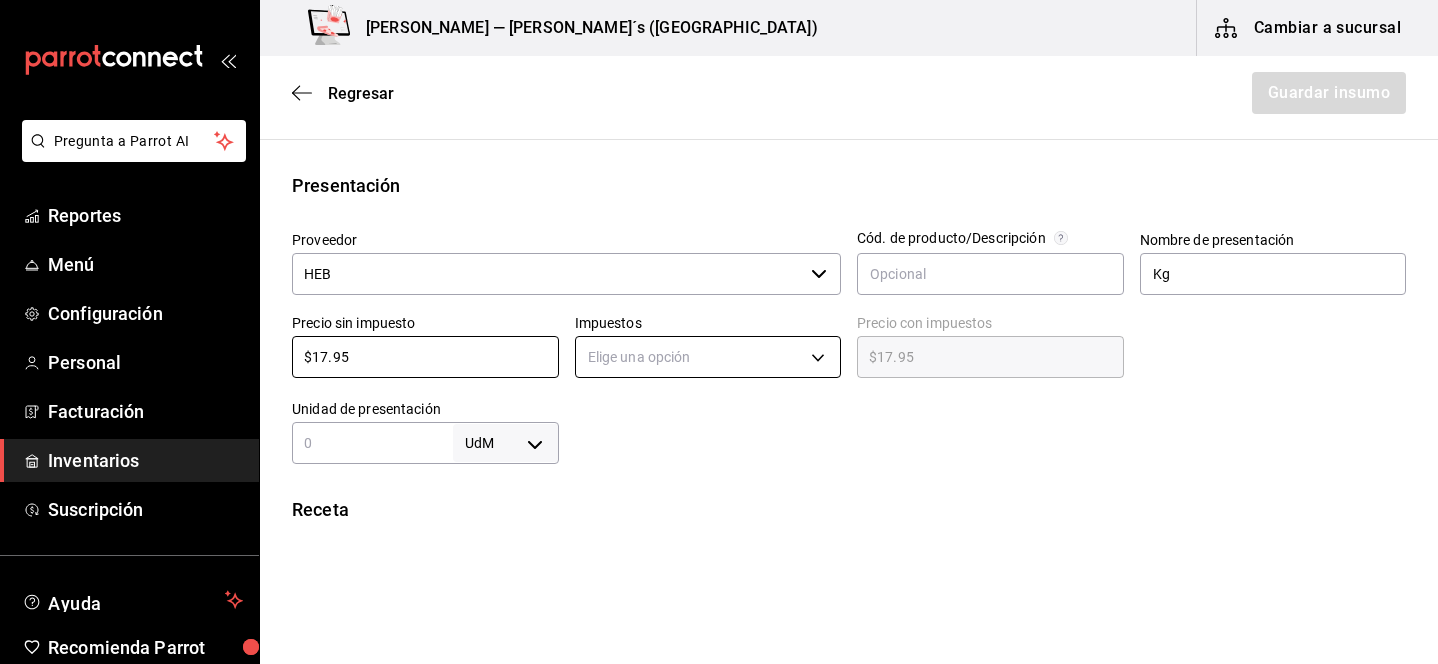 type on "$17.95" 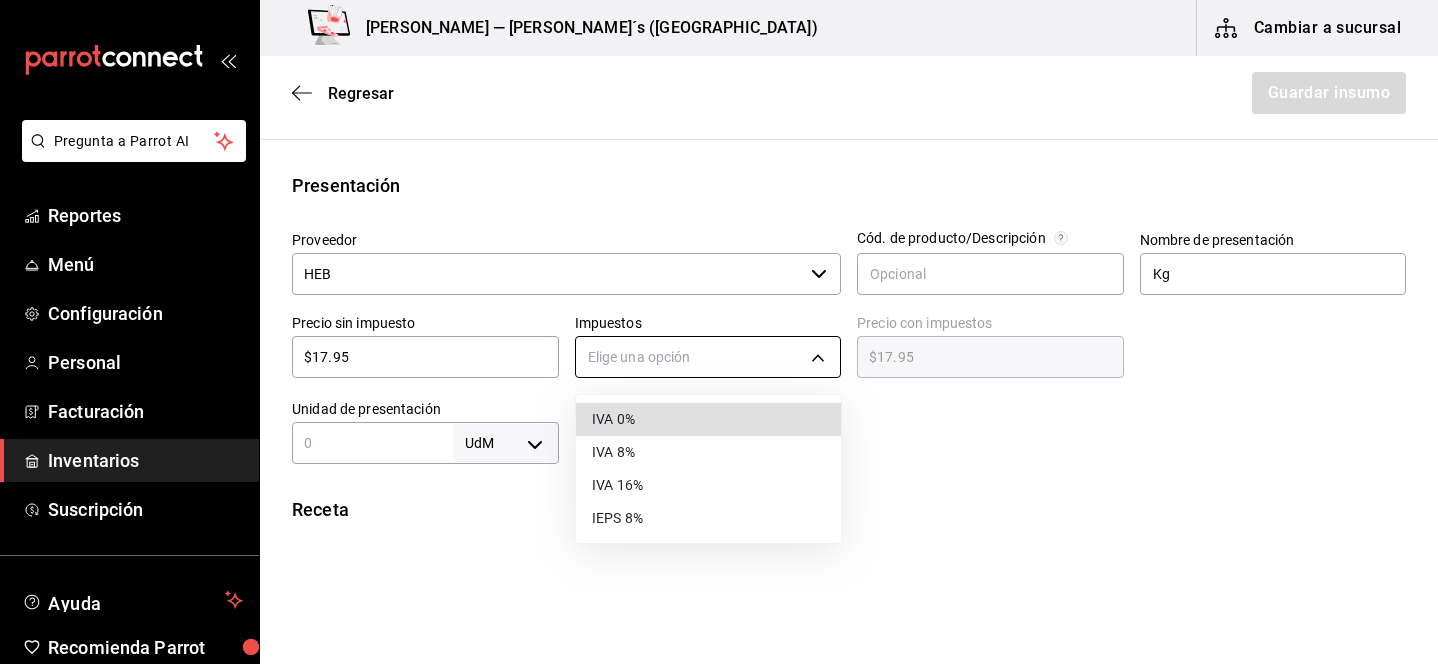 click on "Pregunta a Parrot AI Reportes   Menú   Configuración   Personal   Facturación   Inventarios   Suscripción   Ayuda Recomienda Parrot   Lili Flores   Sugerir nueva función   Bernies — Bernie´s (Tamaulipas) Cambiar a sucursal Regresar Guardar insumo Insumo Nombre Platano HEB Categoría de inventario Fruta ​ Mínimo 4 ​ Ideal 6 ​ Insumo de producción Este insumo se produce con una receta de producción Presentación Proveedor HEB ​ Cód. de producto/Descripción Nombre de presentación Kg Precio sin impuesto $17.95 ​ Impuestos Elige una opción Precio con impuestos $17.95 ​ Unidad de presentación UdM ​ Receta Unidad de receta Elige una opción Factor de conversión ​ Ver ayuda de conversiones ¿La presentación (Kg) viene en otra caja? Si No Presentaciones por caja ​ Sin definir Unidades de conteo GANA 1 MES GRATIS EN TU SUSCRIPCIÓN AQUÍ Pregunta a Parrot AI Reportes   Menú   Configuración   Personal   Facturación   Inventarios   Suscripción   Ayuda Recomienda Parrot       IVA 0%" at bounding box center (719, 275) 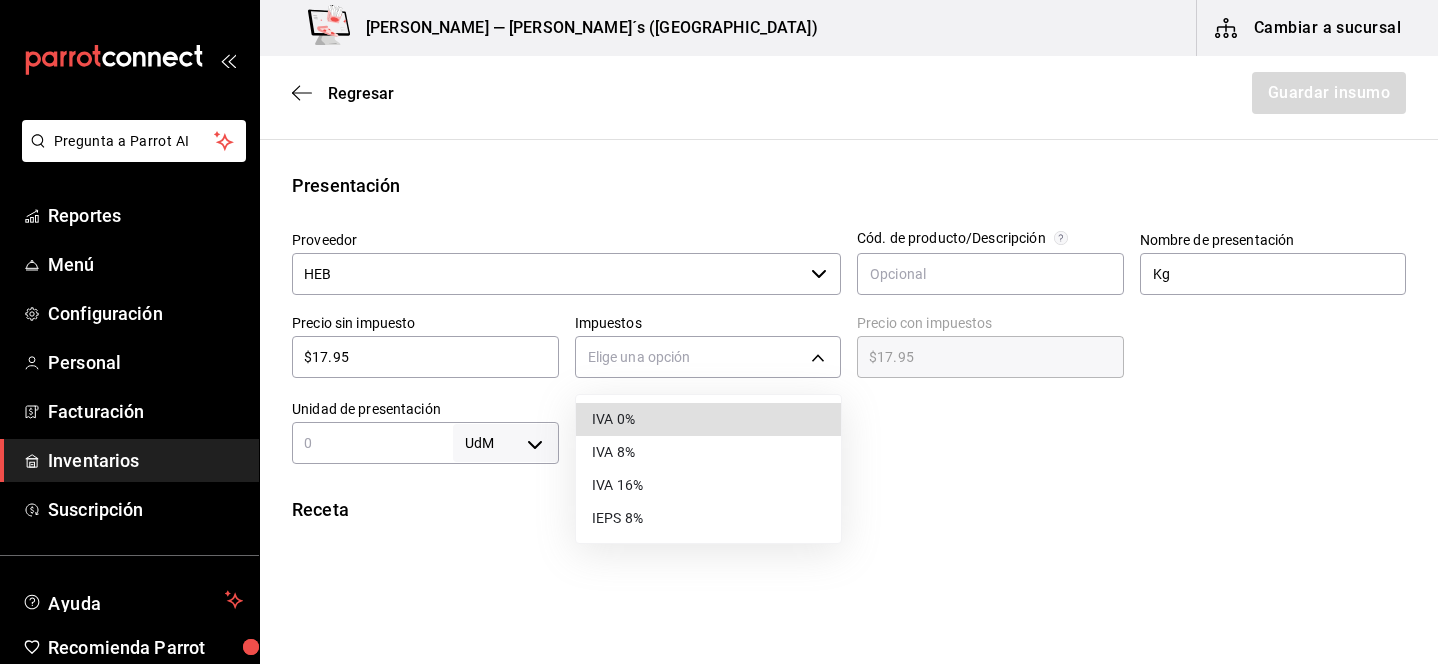 click on "IVA 0%" at bounding box center (708, 419) 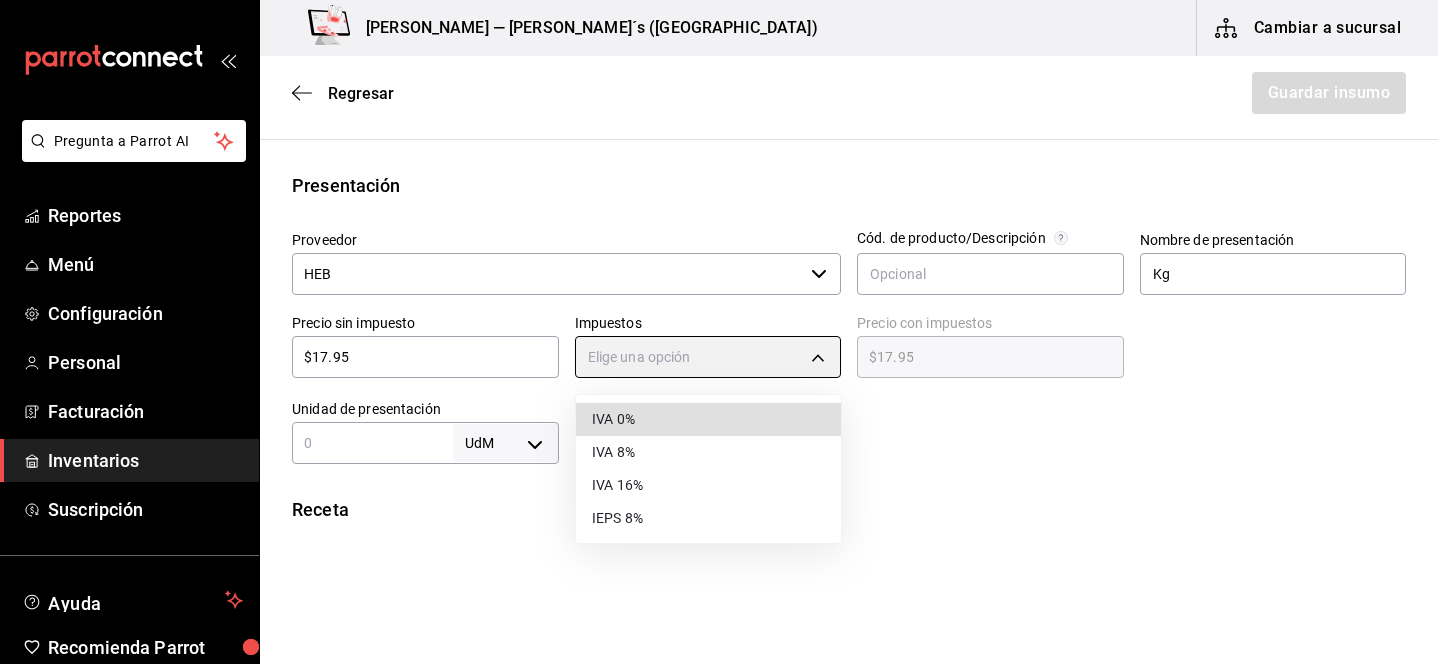type on "IVA_0" 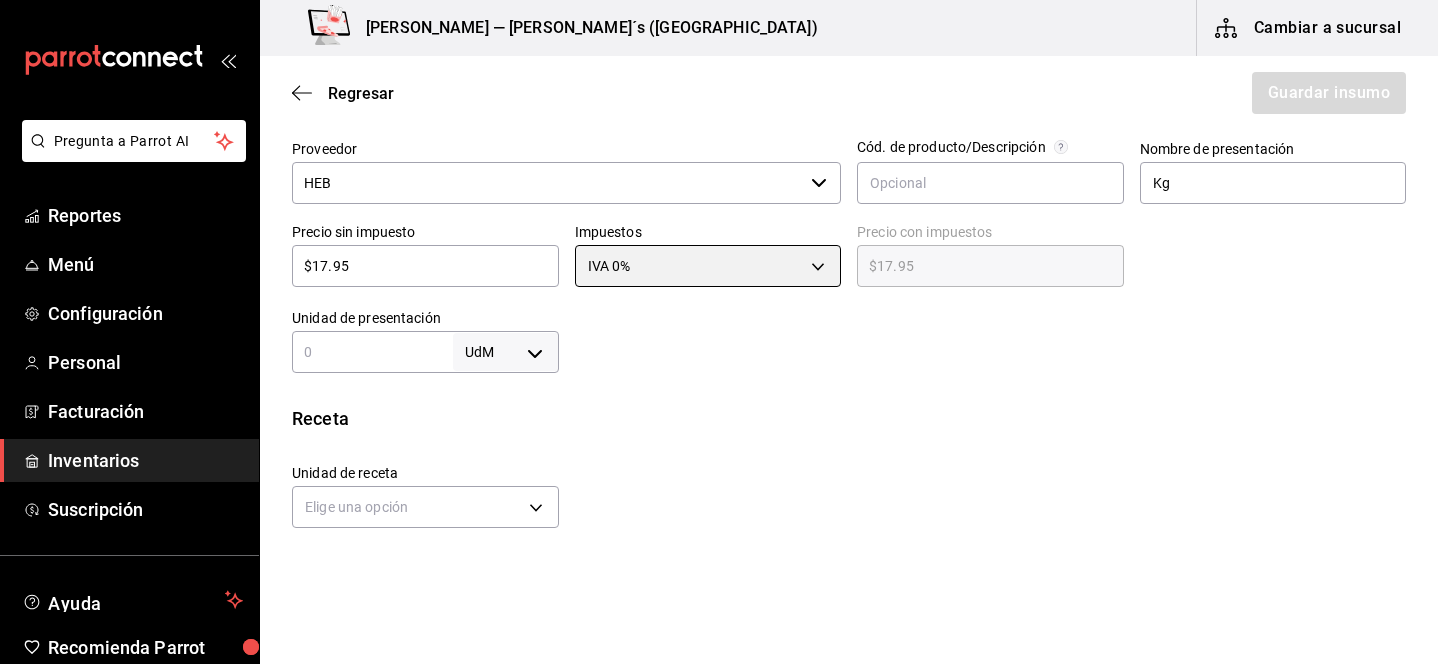 scroll, scrollTop: 442, scrollLeft: 0, axis: vertical 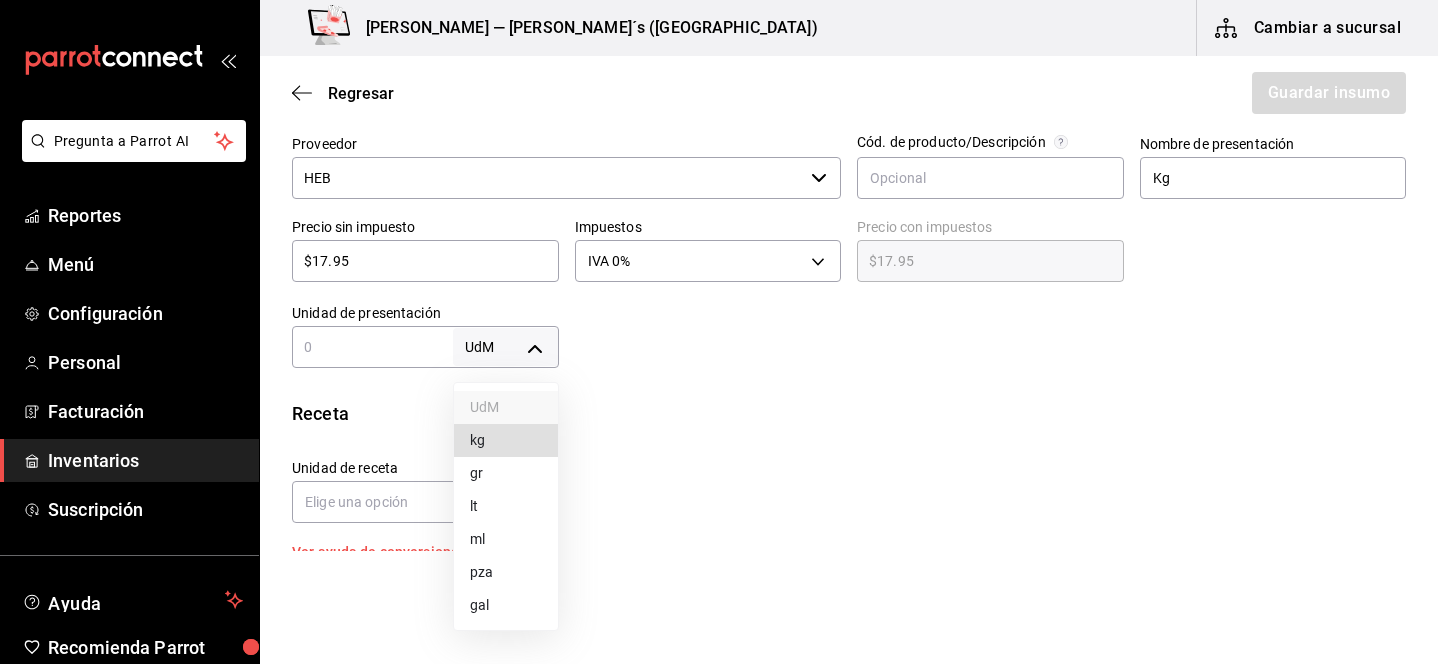 click on "Pregunta a Parrot AI Reportes   Menú   Configuración   Personal   Facturación   Inventarios   Suscripción   Ayuda Recomienda Parrot   Lili Flores   Sugerir nueva función   Bernies — Bernie´s (Tamaulipas) Cambiar a sucursal Regresar Guardar insumo Insumo Nombre Platano HEB Categoría de inventario Fruta ​ Mínimo 4 ​ Ideal 6 ​ Insumo de producción Este insumo se produce con una receta de producción Presentación Proveedor HEB ​ Cód. de producto/Descripción Nombre de presentación Kg Precio sin impuesto $17.95 ​ Impuestos IVA 0% IVA_0 Precio con impuestos $17.95 ​ Unidad de presentación UdM ​ Receta Unidad de receta Elige una opción Factor de conversión ​ Ver ayuda de conversiones ¿La presentación (Kg) viene en otra caja? Si No Presentaciones por caja ​ Sin definir Unidades de conteo GANA 1 MES GRATIS EN TU SUSCRIPCIÓN AQUÍ Pregunta a Parrot AI Reportes   Menú   Configuración   Personal   Facturación   Inventarios   Suscripción   Ayuda Recomienda Parrot   Lili Flores" at bounding box center (719, 275) 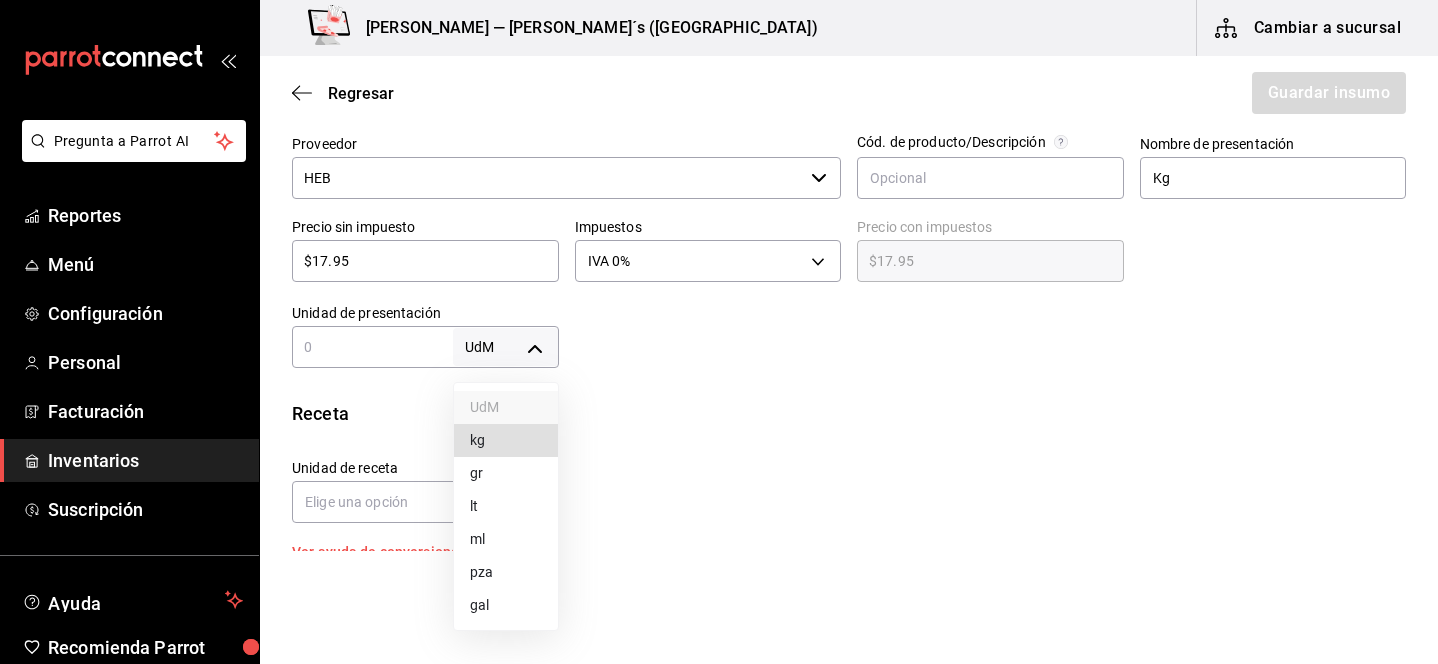 click on "kg" at bounding box center (506, 440) 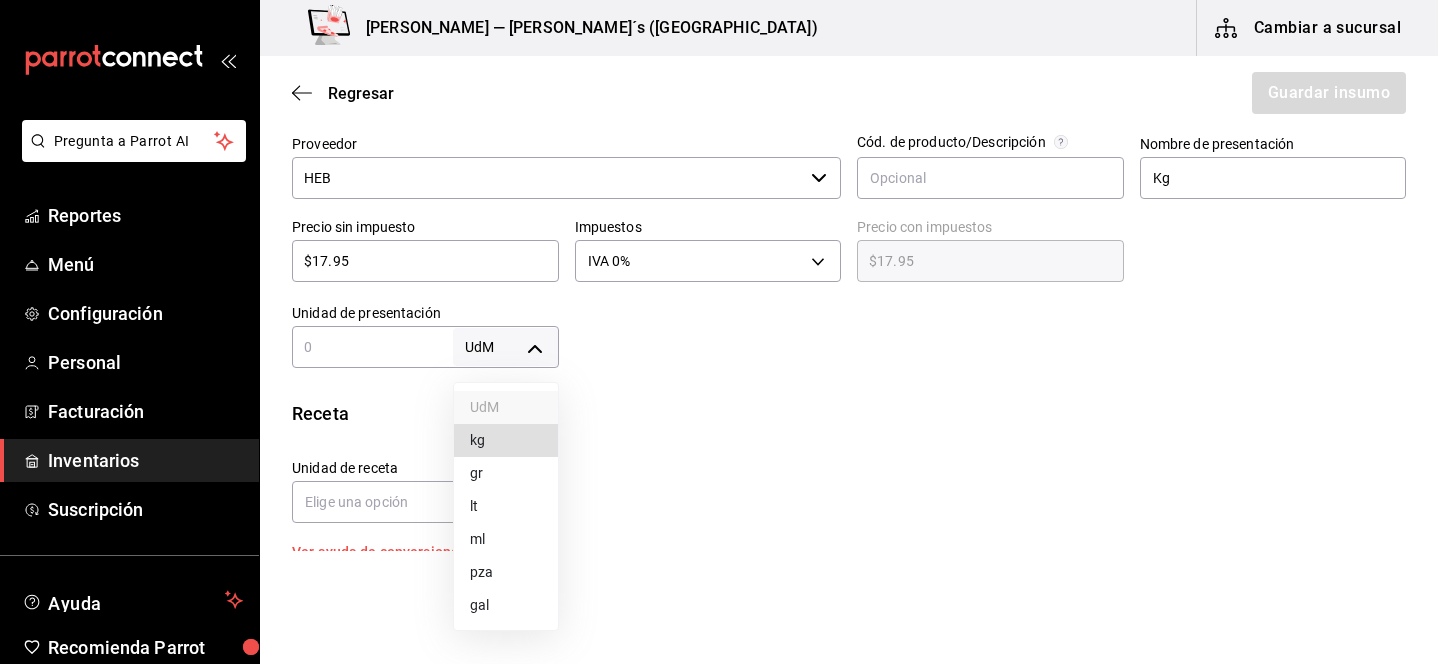 type on "KILOGRAM" 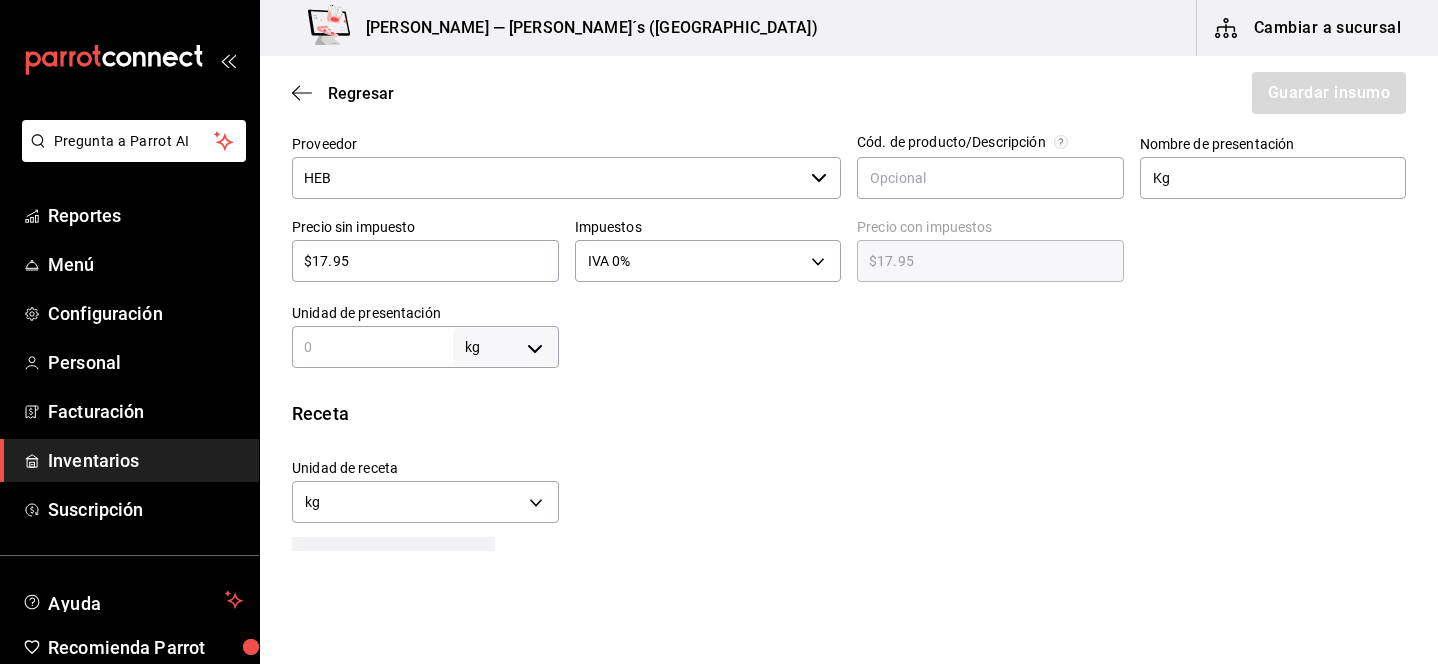 click at bounding box center (372, 347) 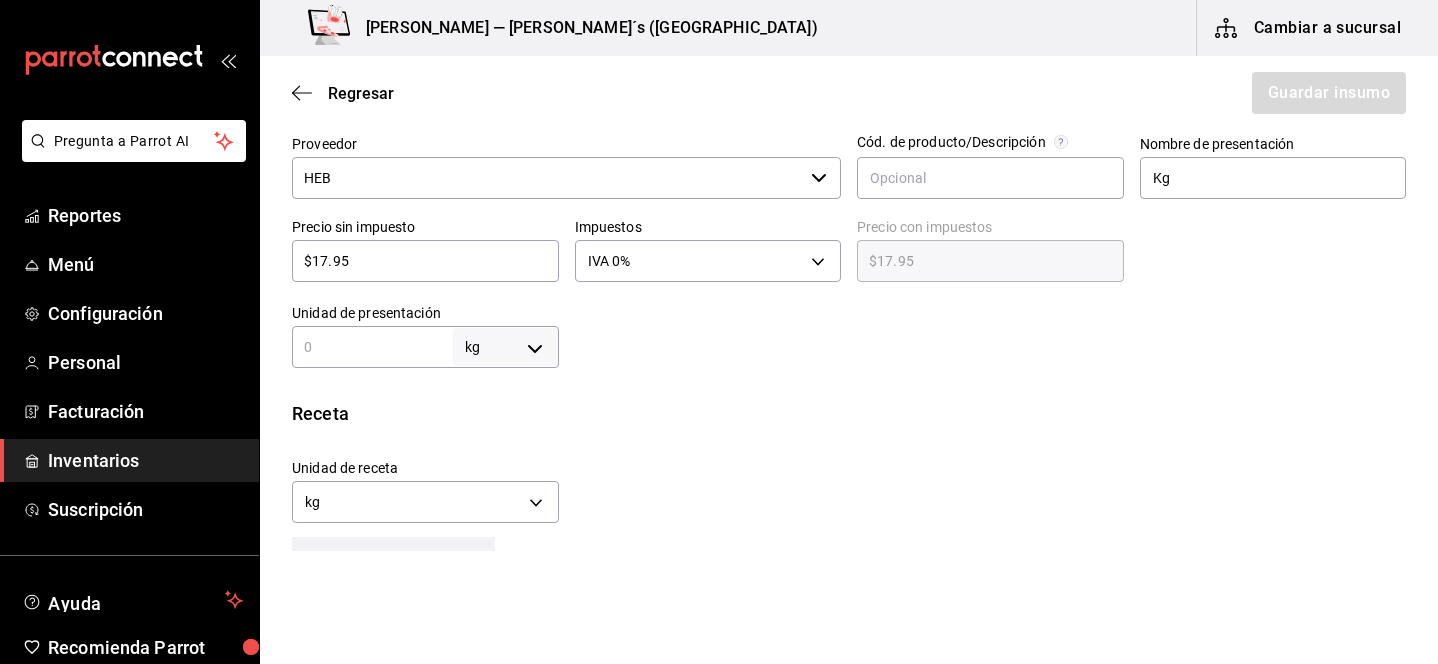 type on "1" 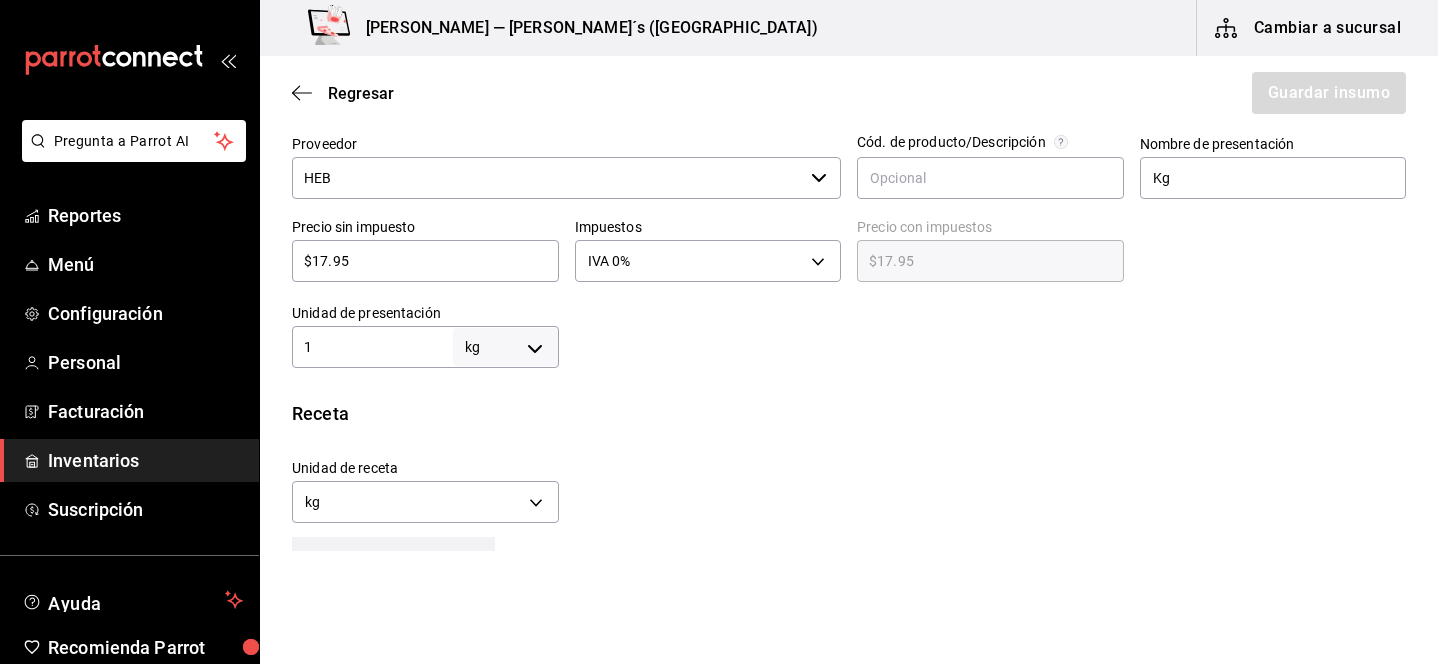 type on "1" 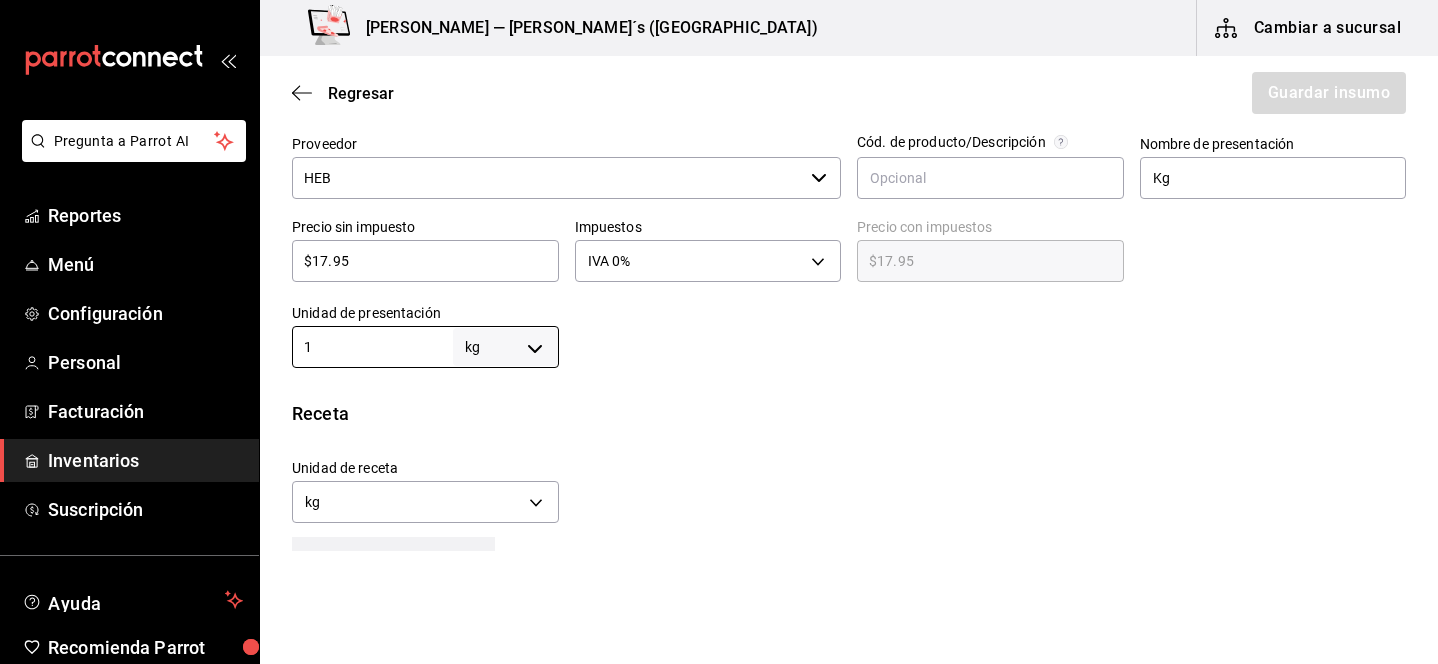 type on "1" 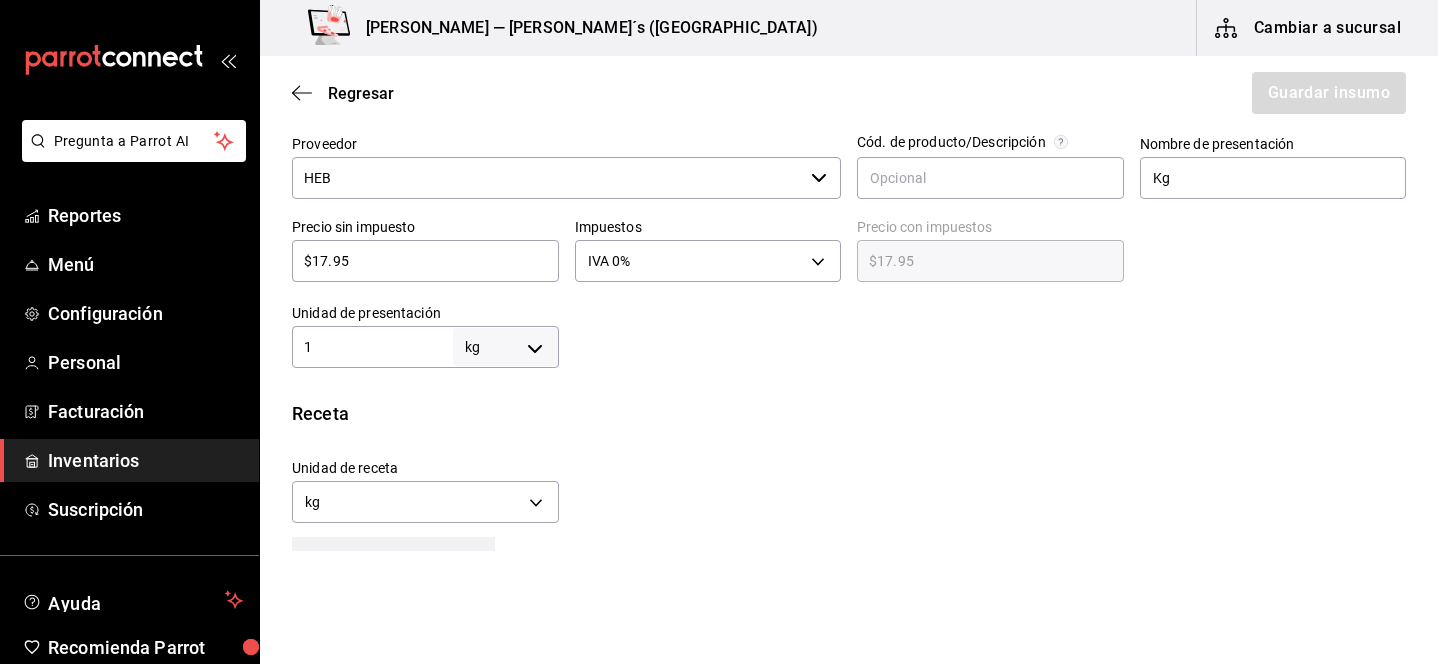 click on "Insumo Nombre Platano HEB Categoría de inventario Fruta ​ Mínimo 4 ​ Ideal 6 ​ Insumo de producción Este insumo se produce con una receta de producción Presentación Proveedor HEB ​ Cód. de producto/Descripción Nombre de presentación Kg Precio sin impuesto $17.95 ​ Impuestos IVA 0% IVA_0 Precio con impuestos $17.95 ​ Unidad de presentación 1 kg KILOGRAM ​ Receta Unidad de receta kg KILOGRAM Factor de conversión 1 ​ 1 kg de Kg = 1 kg receta Ver ayuda de conversiones ¿La presentación (Kg) viene en otra caja? Si No Presentaciones por caja ​  Kg de 1 kg Unidades de conteo kg Kg (1 kg)" at bounding box center (849, 339) 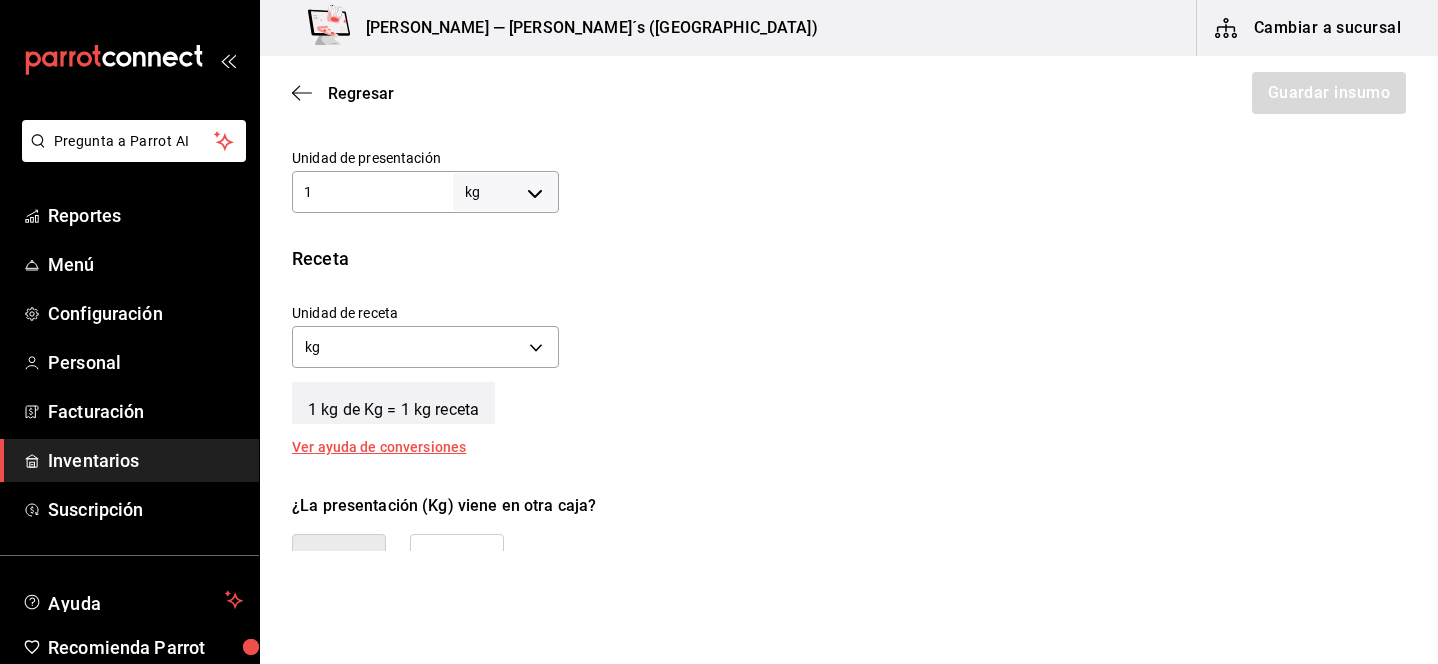 scroll, scrollTop: 631, scrollLeft: 0, axis: vertical 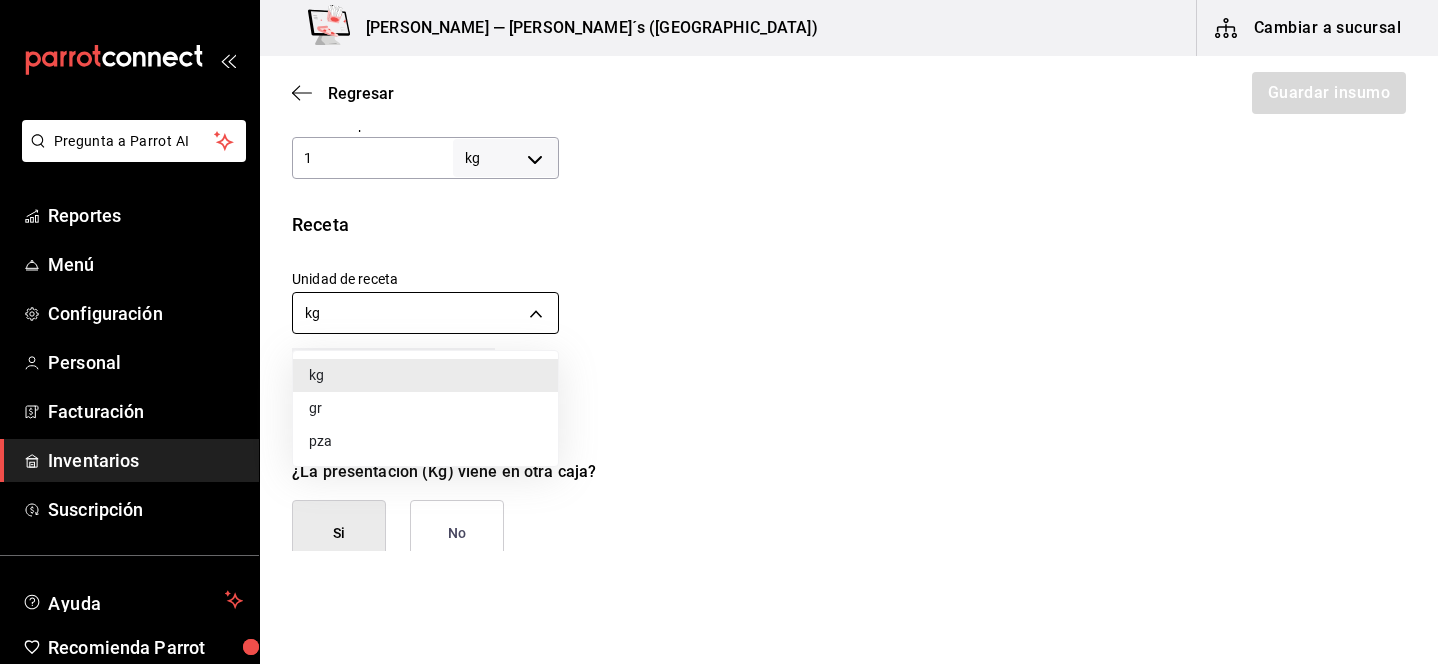 click on "Pregunta a Parrot AI Reportes   Menú   Configuración   Personal   Facturación   Inventarios   Suscripción   Ayuda Recomienda Parrot   Lili Flores   Sugerir nueva función   Bernies — Bernie´s (Tamaulipas) Cambiar a sucursal Regresar Guardar insumo Insumo Nombre Platano HEB Categoría de inventario Fruta ​ Mínimo 4 ​ Ideal 6 ​ Insumo de producción Este insumo se produce con una receta de producción Presentación Proveedor HEB ​ Cód. de producto/Descripción Nombre de presentación Kg Precio sin impuesto $17.95 ​ Impuestos IVA 0% IVA_0 Precio con impuestos $17.95 ​ Unidad de presentación 1 kg KILOGRAM ​ Receta Unidad de receta kg KILOGRAM Factor de conversión 1 ​ 1 kg de Kg = 1 kg receta Ver ayuda de conversiones ¿La presentación (Kg) viene en otra caja? Si No Presentaciones por caja ​  Kg de 1 kg Unidades de conteo kg Kg (1 kg) GANA 1 MES GRATIS EN TU SUSCRIPCIÓN AQUÍ Pregunta a Parrot AI Reportes   Menú   Configuración   Personal   Facturación   Inventarios   Suscripción" at bounding box center [719, 275] 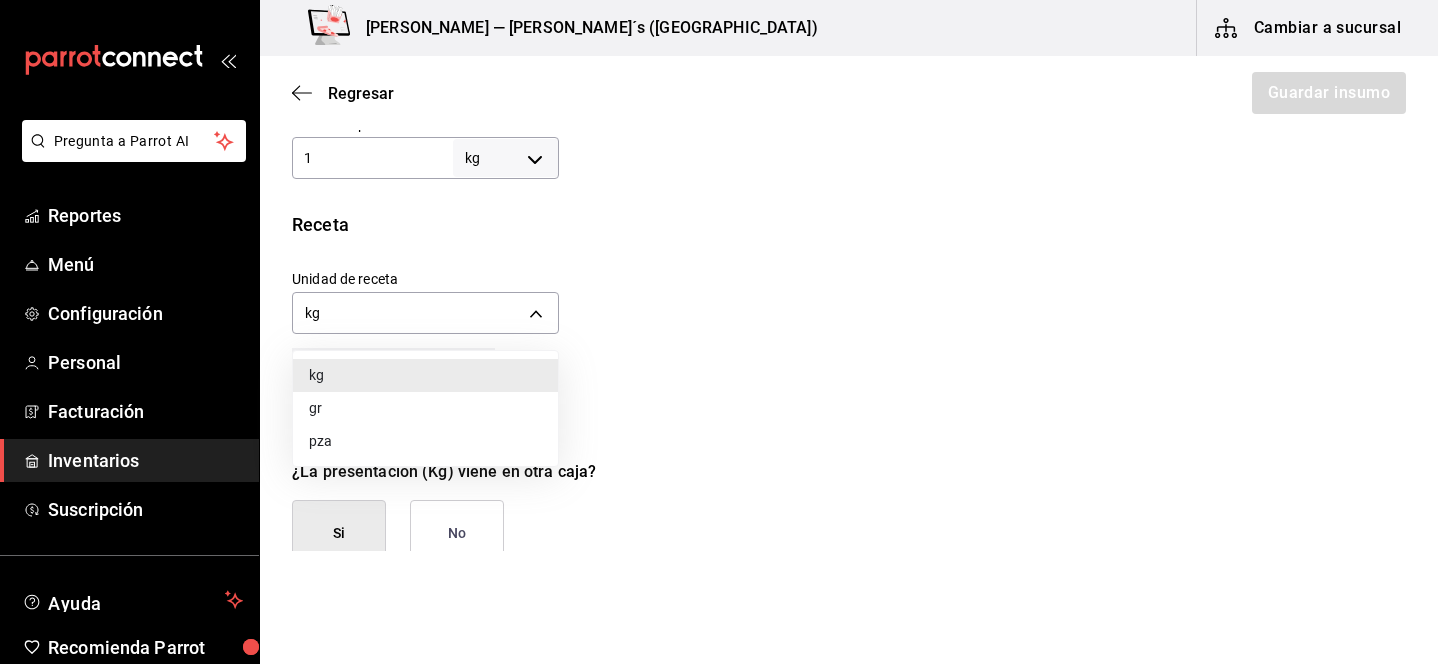 click on "pza" at bounding box center (425, 441) 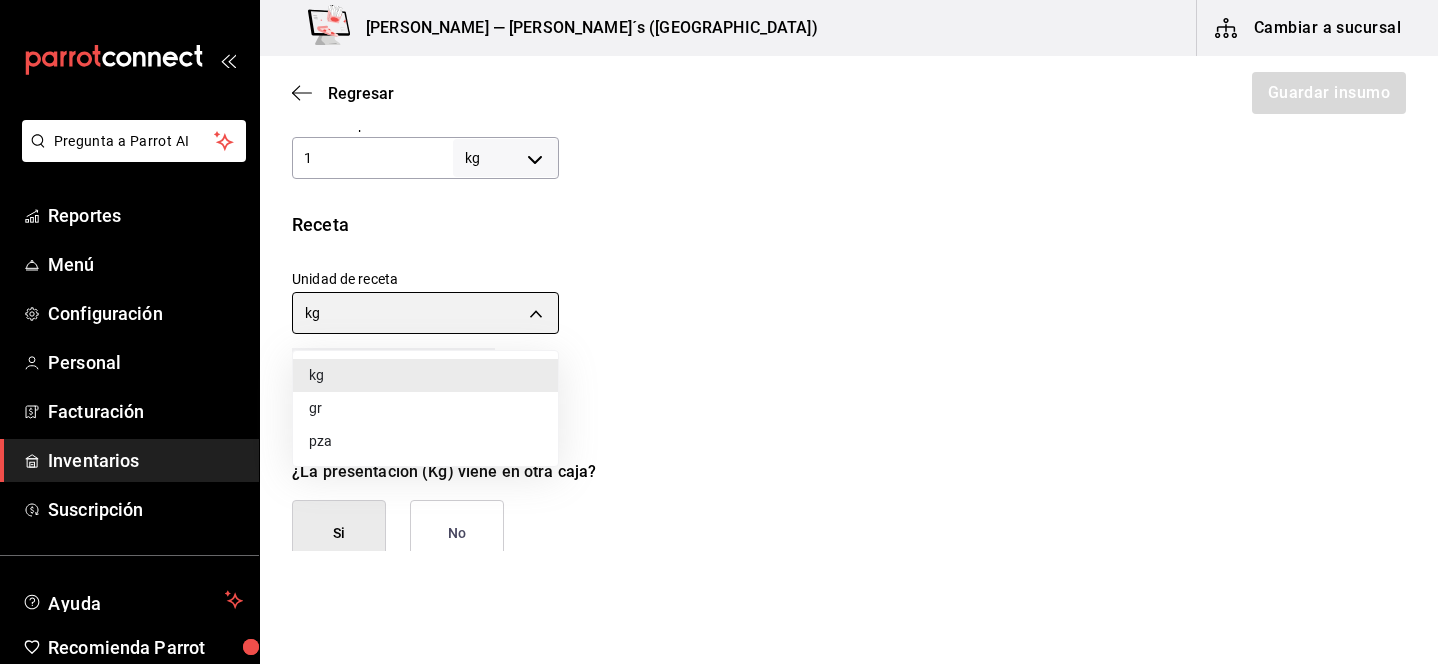 type on "UNIT" 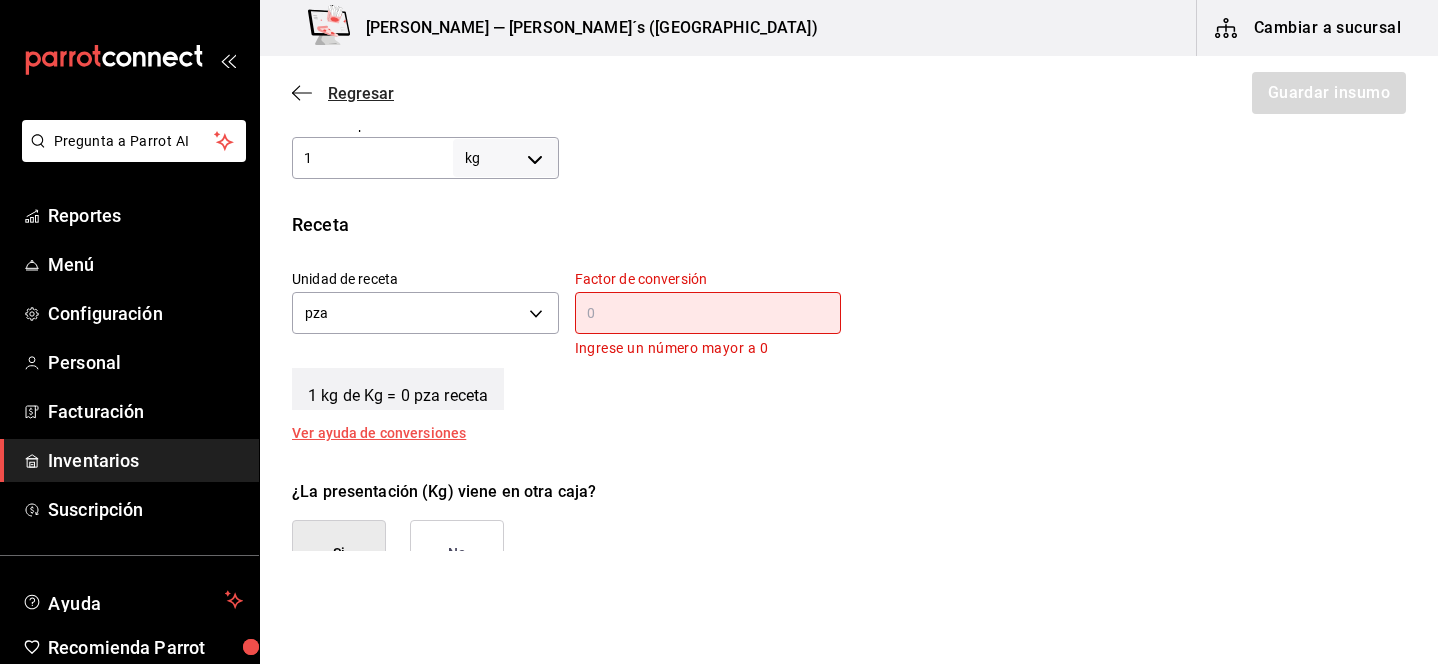 click on "Regresar" at bounding box center [361, 93] 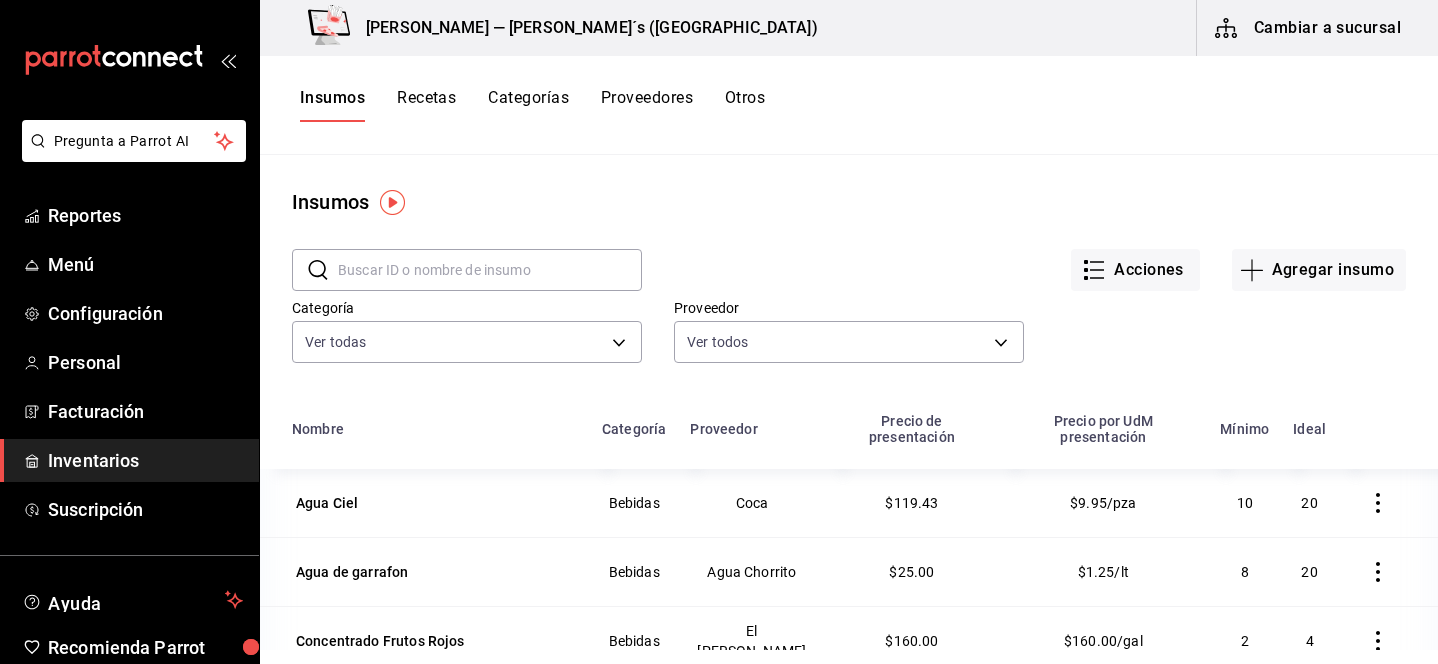 click at bounding box center [490, 270] 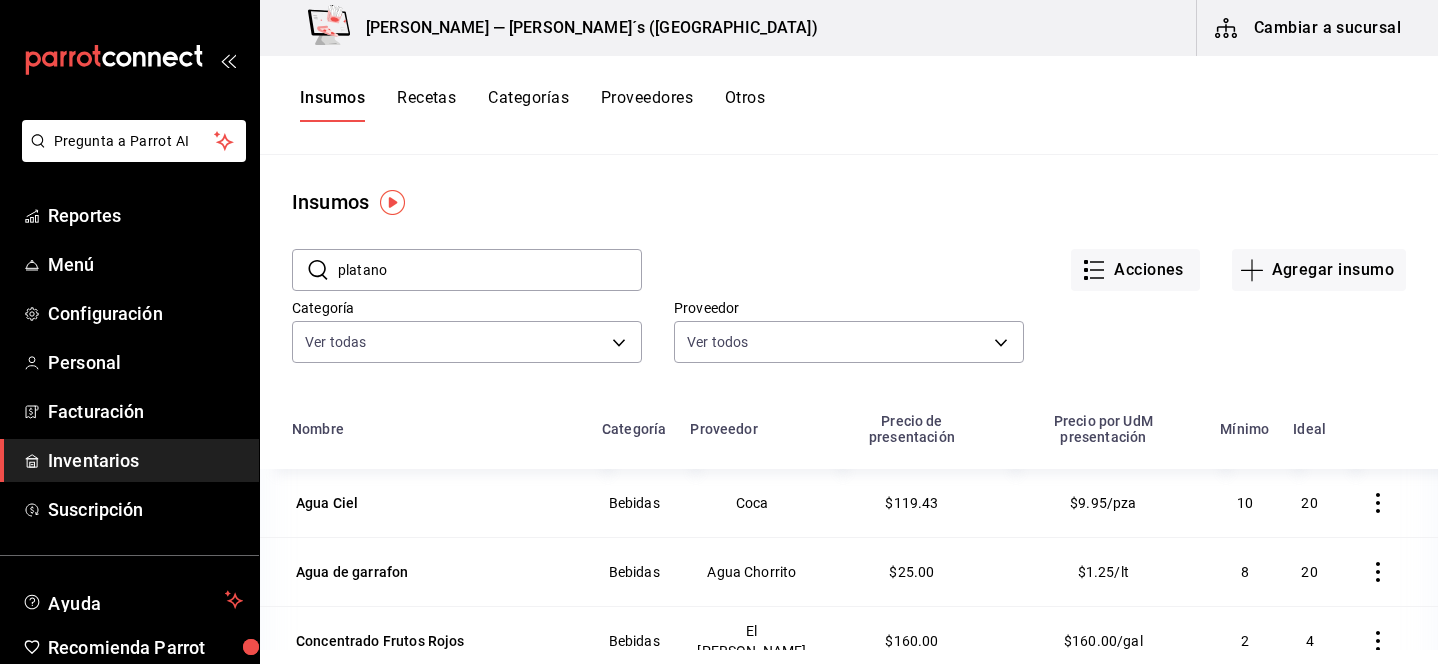 type on "platano" 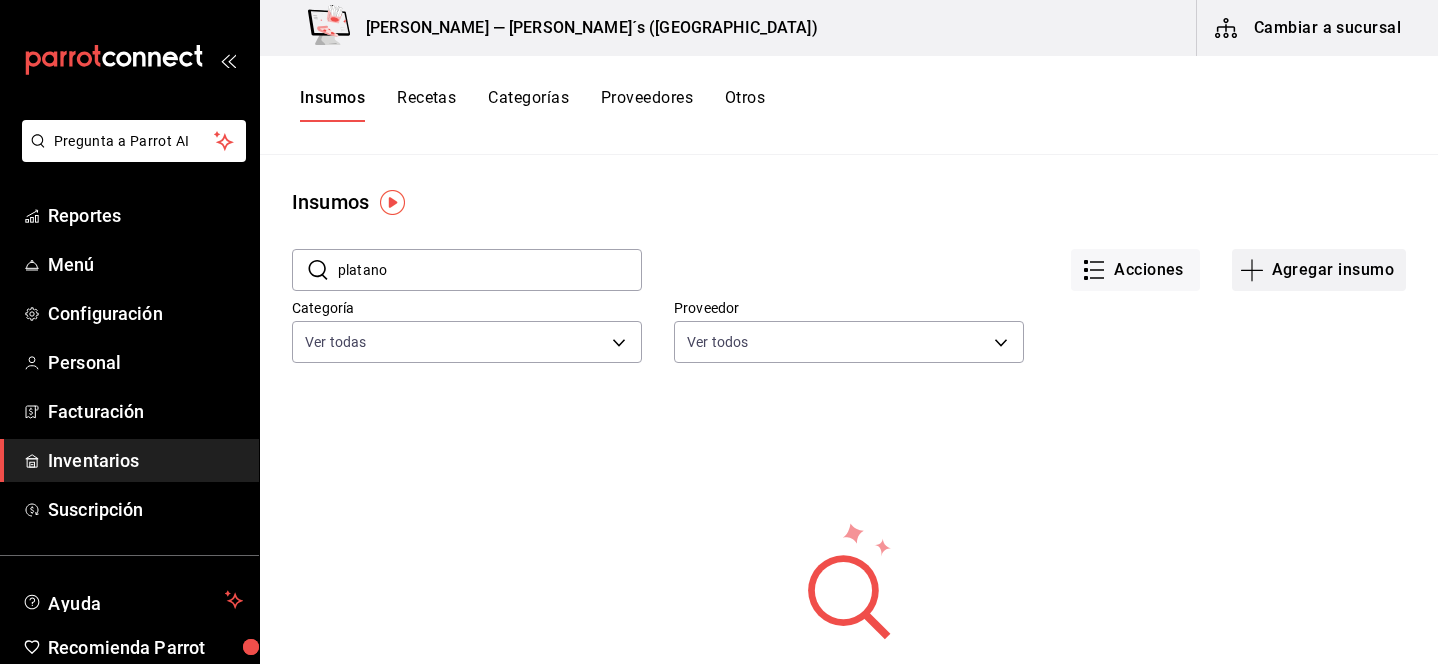 click on "Agregar insumo" at bounding box center [1319, 270] 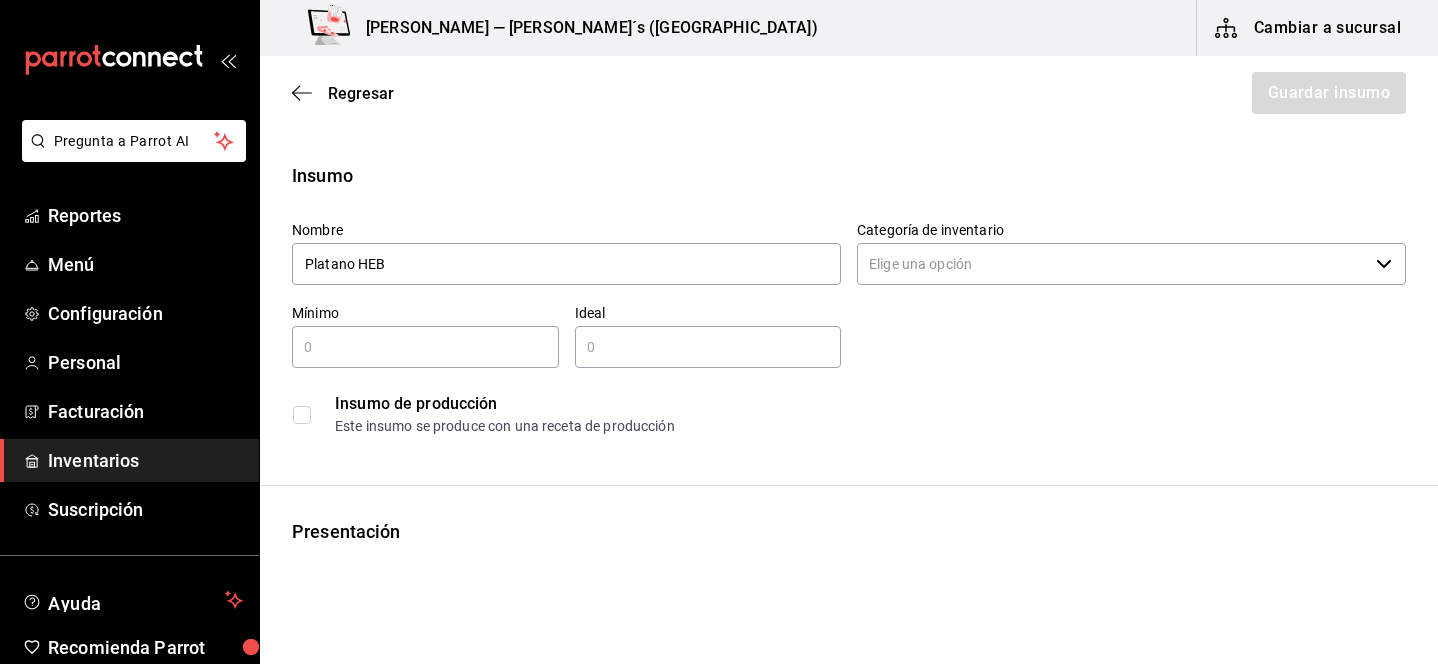 type on "Platano HEB" 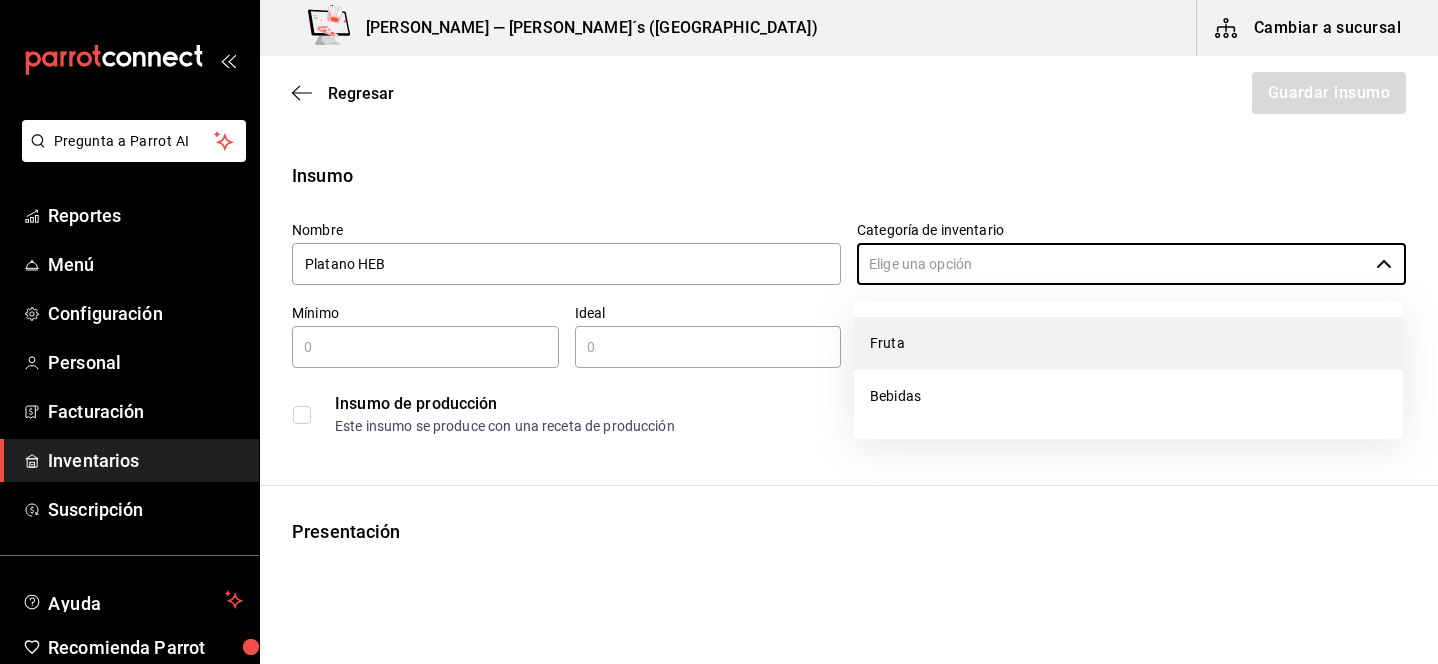 click on "Fruta" at bounding box center [1128, 343] 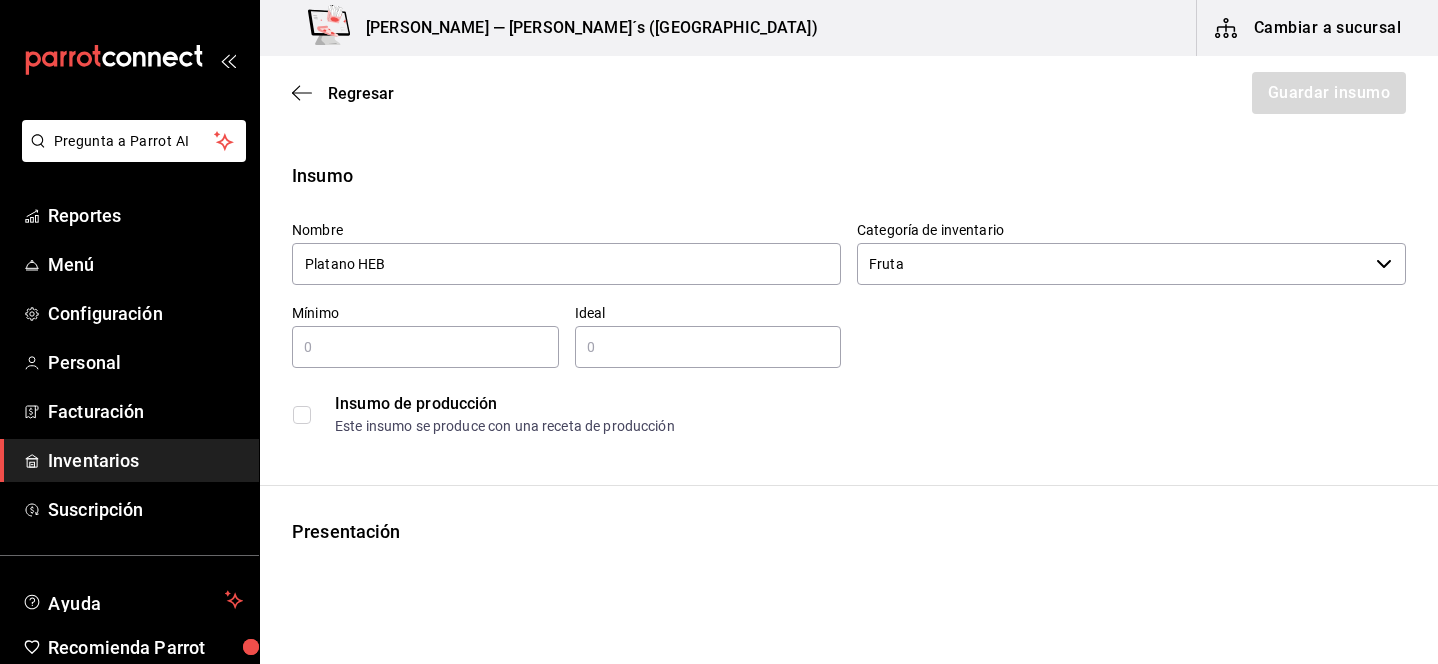 click at bounding box center (425, 347) 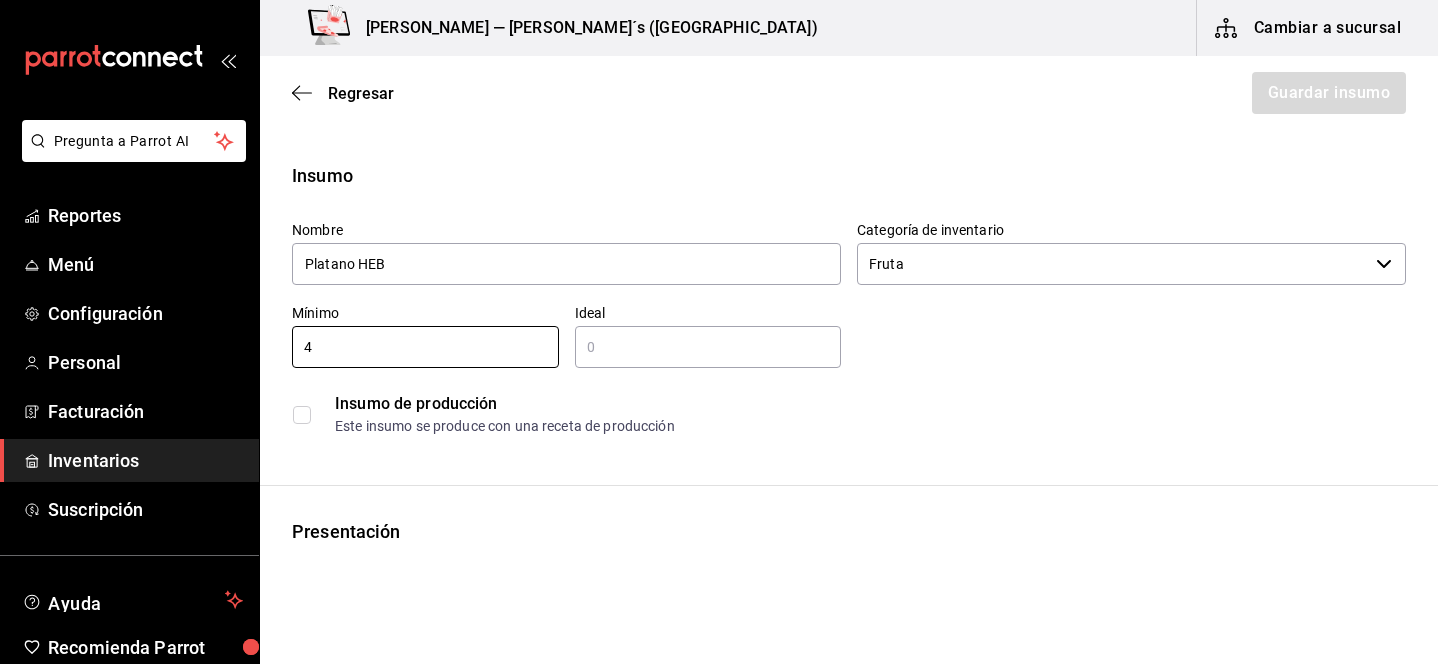 type on "4" 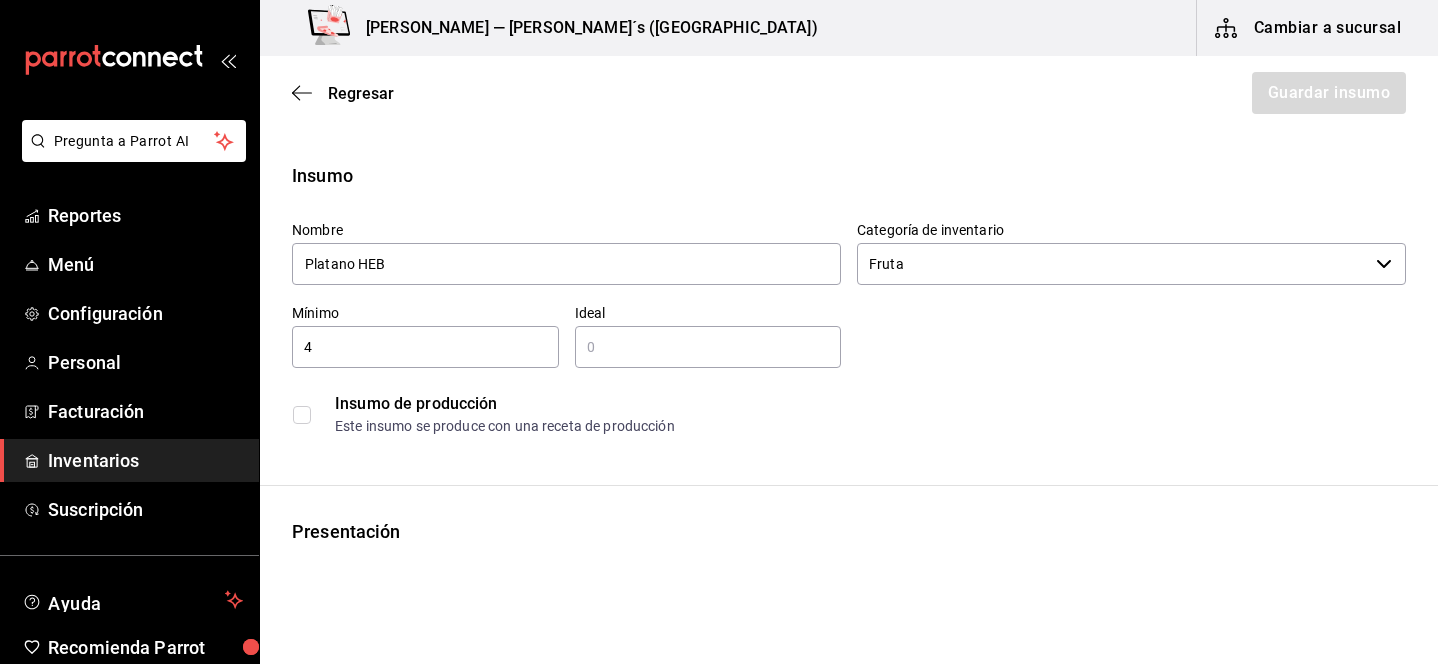 click at bounding box center (708, 347) 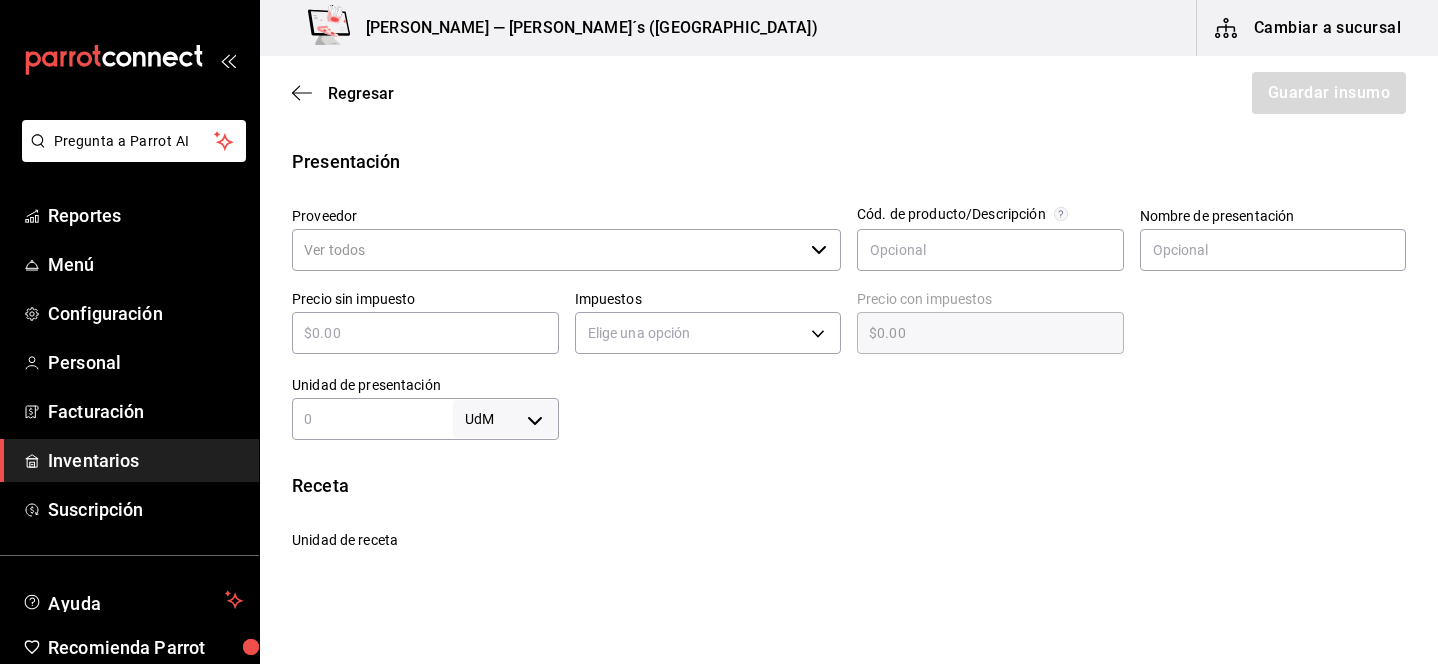 scroll, scrollTop: 372, scrollLeft: 0, axis: vertical 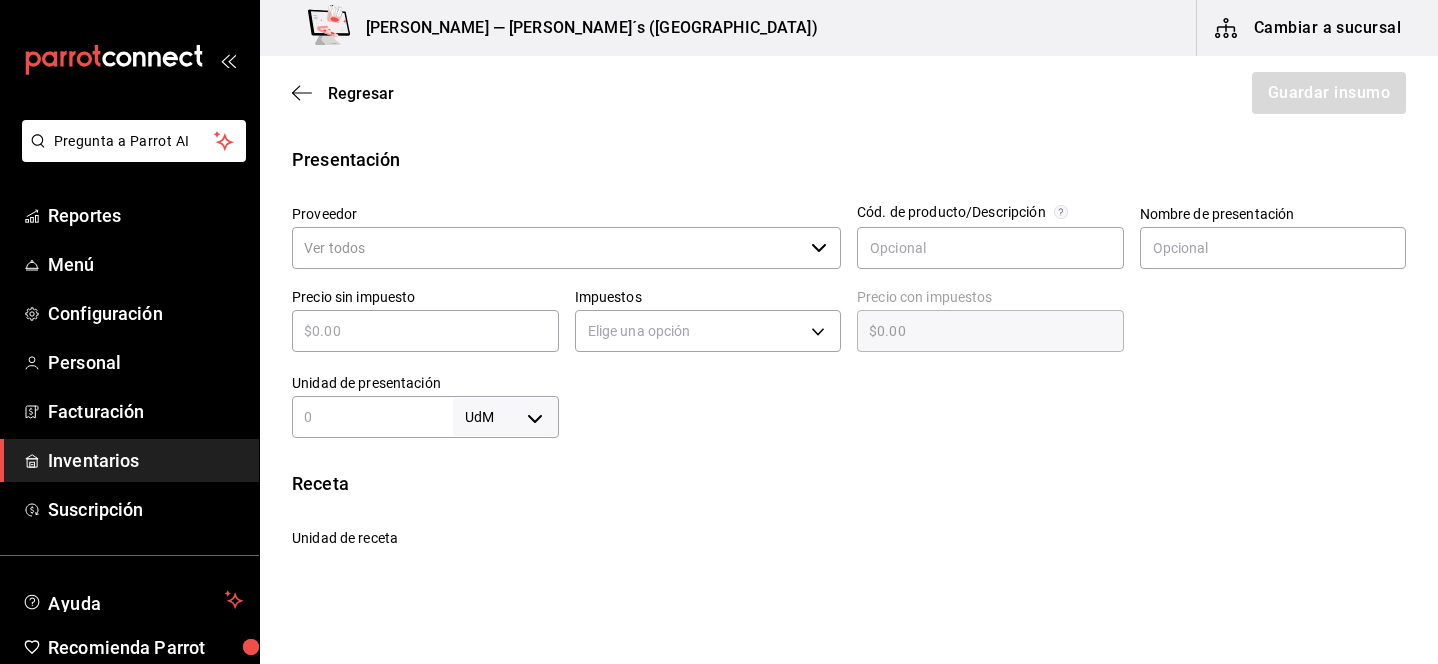 type on "6" 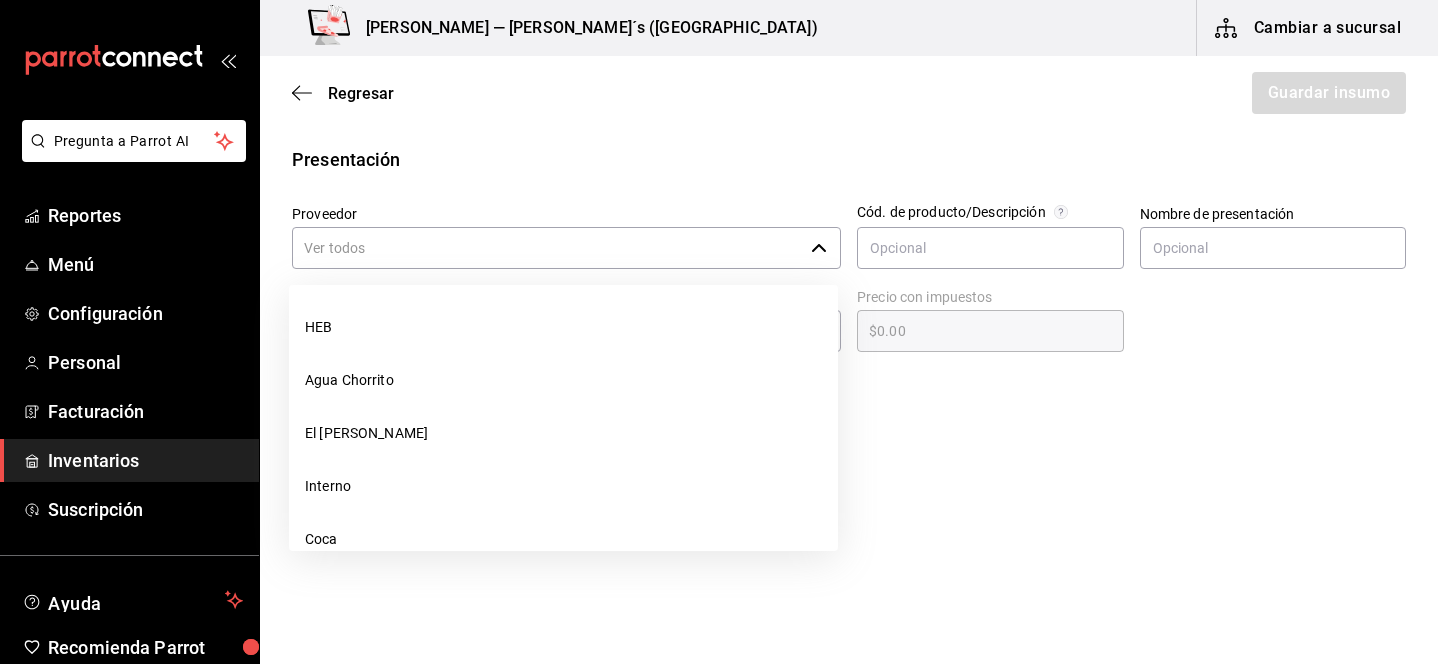 click on "Proveedor" at bounding box center (547, 248) 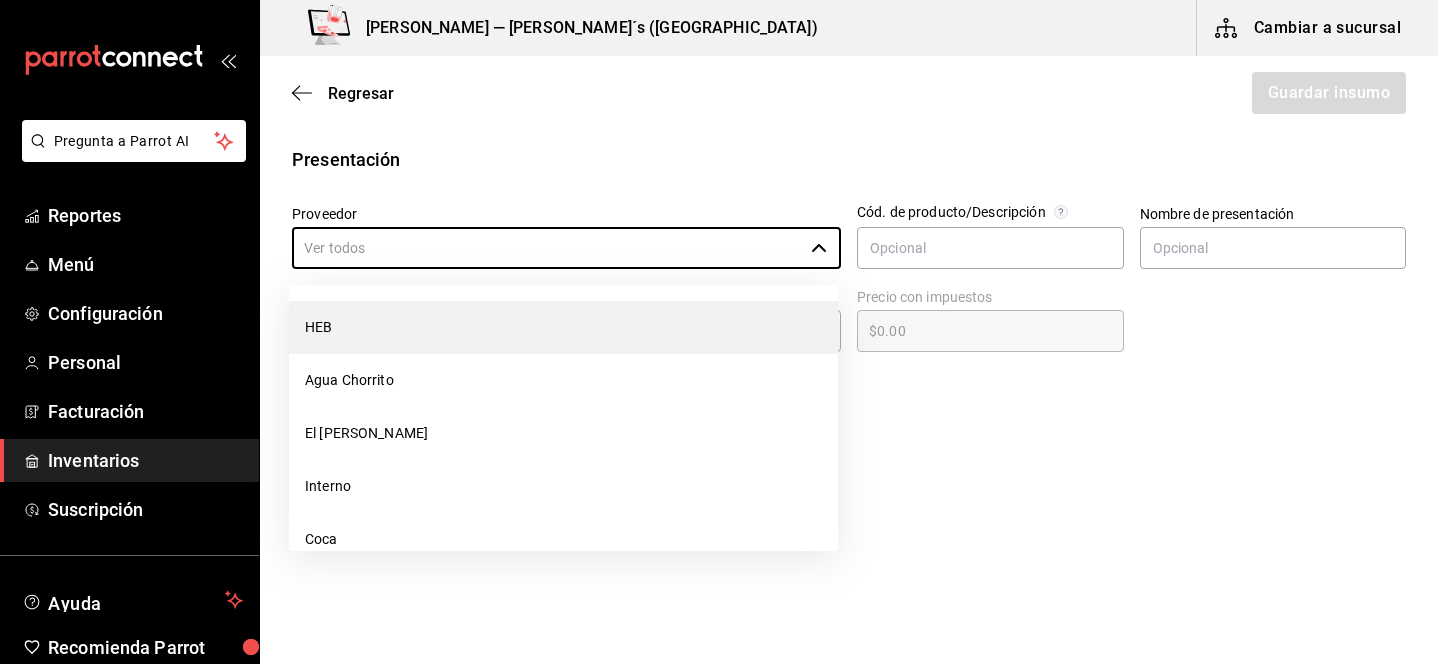 click on "HEB" at bounding box center (563, 327) 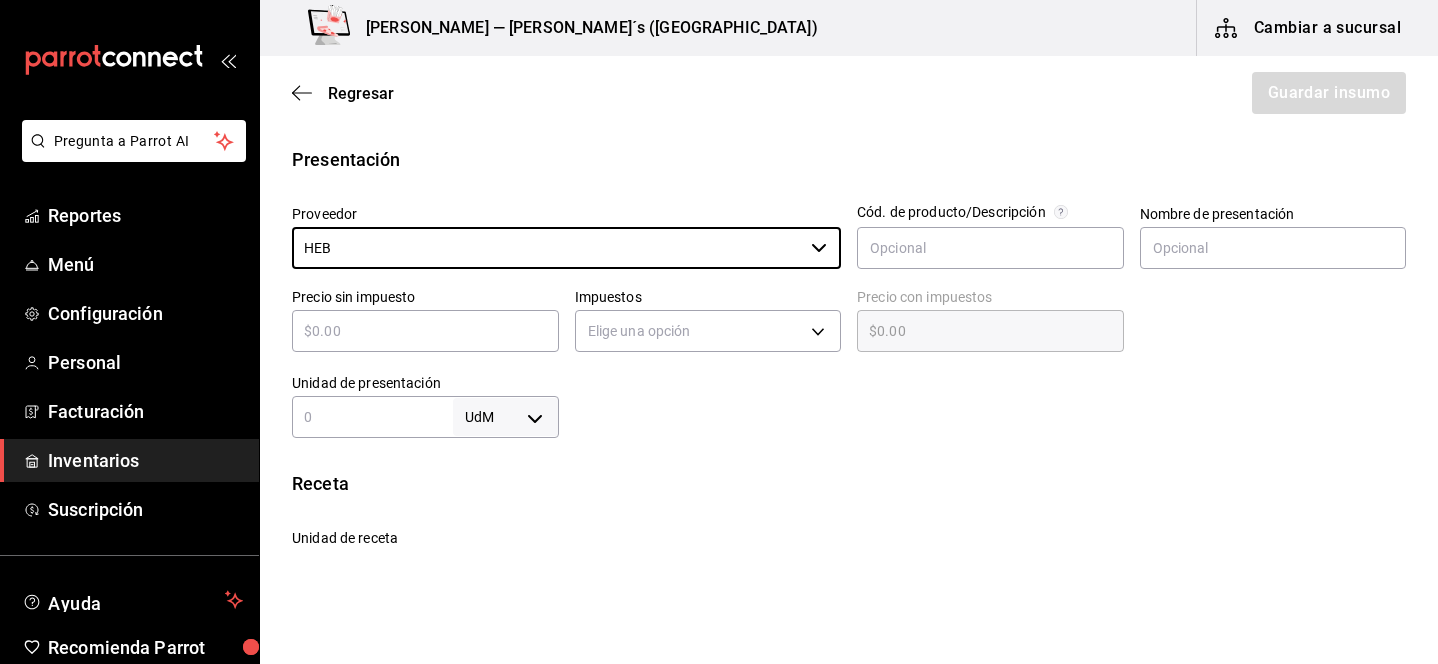 click at bounding box center [425, 331] 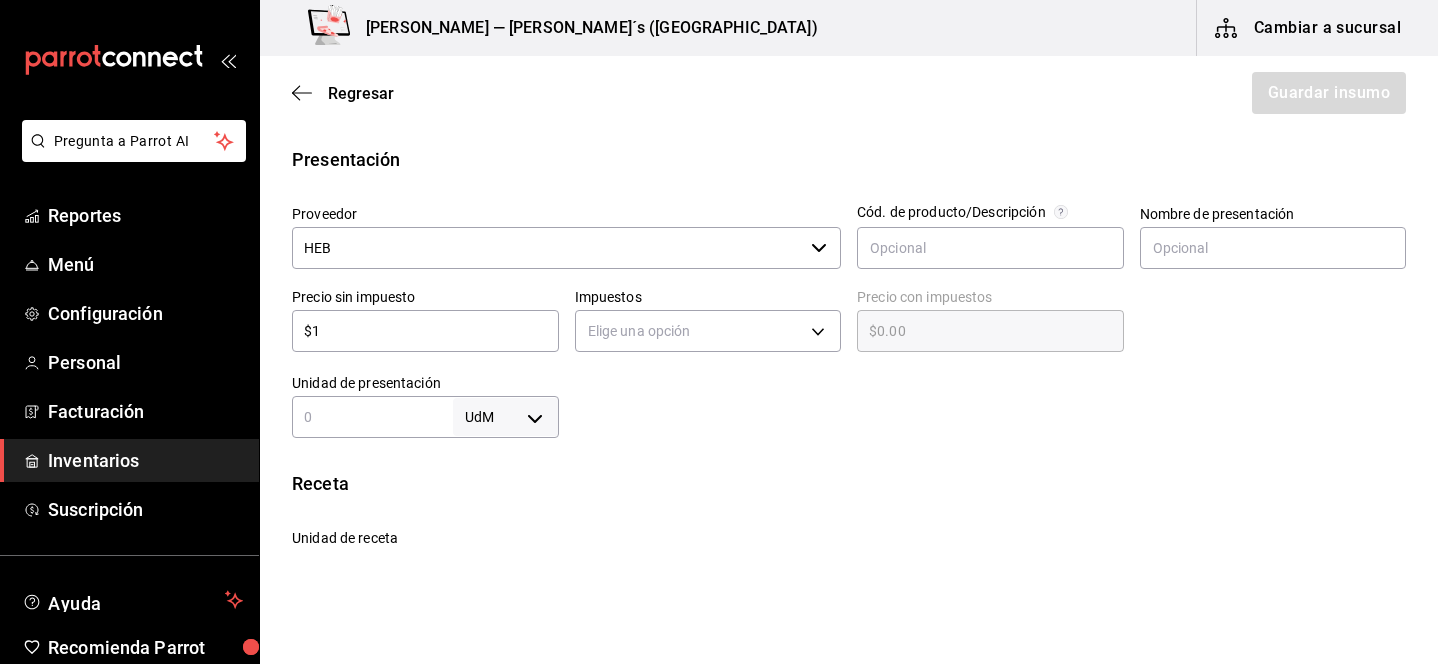 type on "$1" 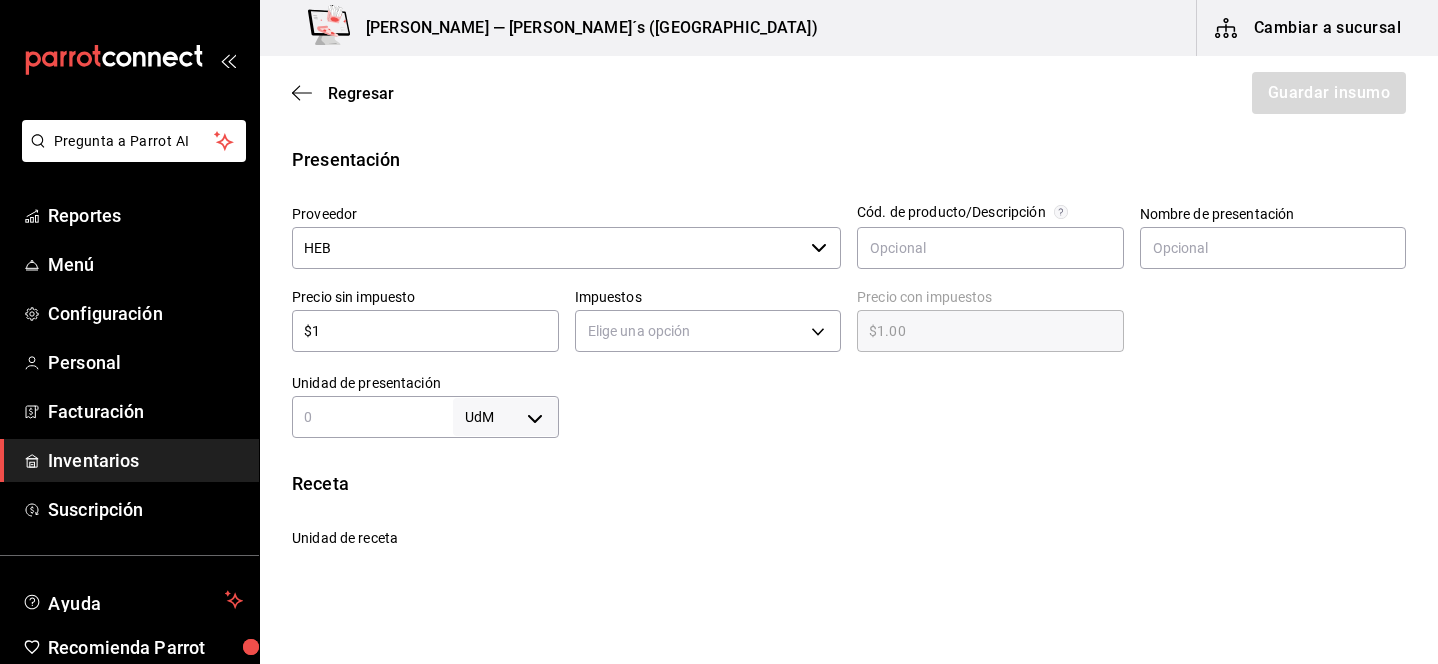 type on "$17" 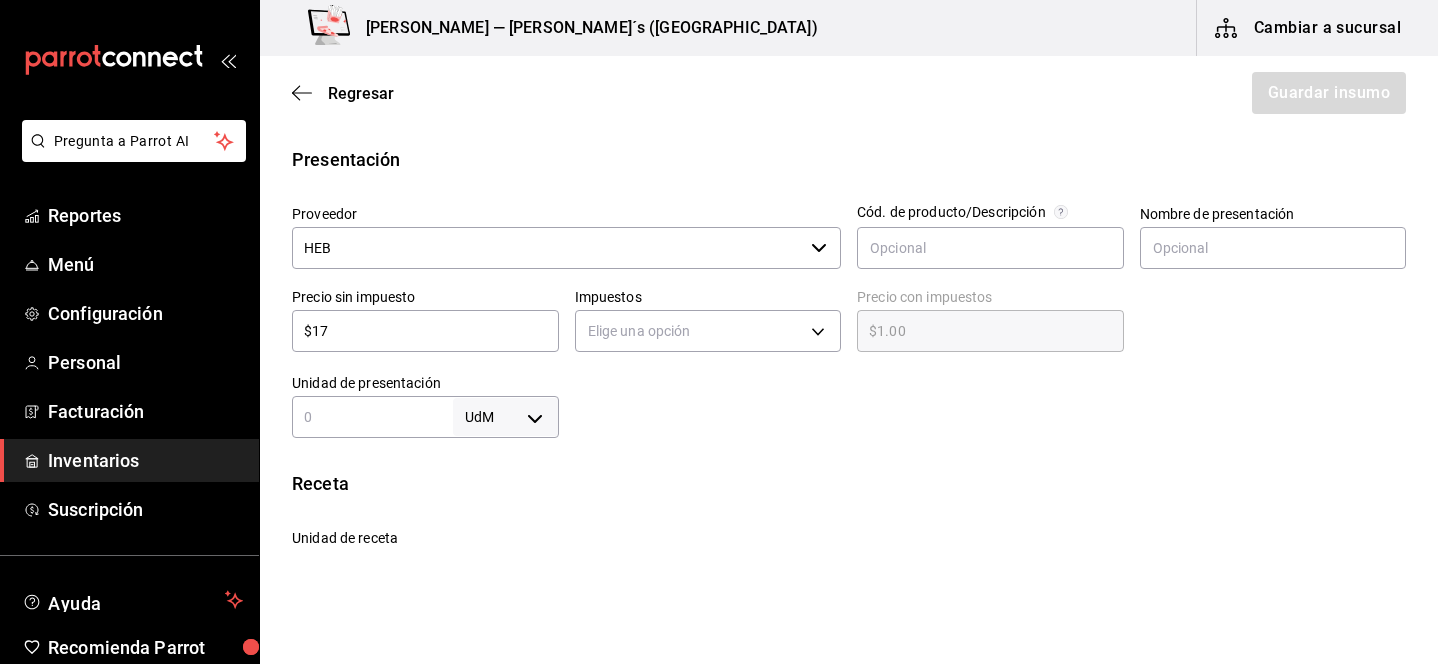 type on "$17.00" 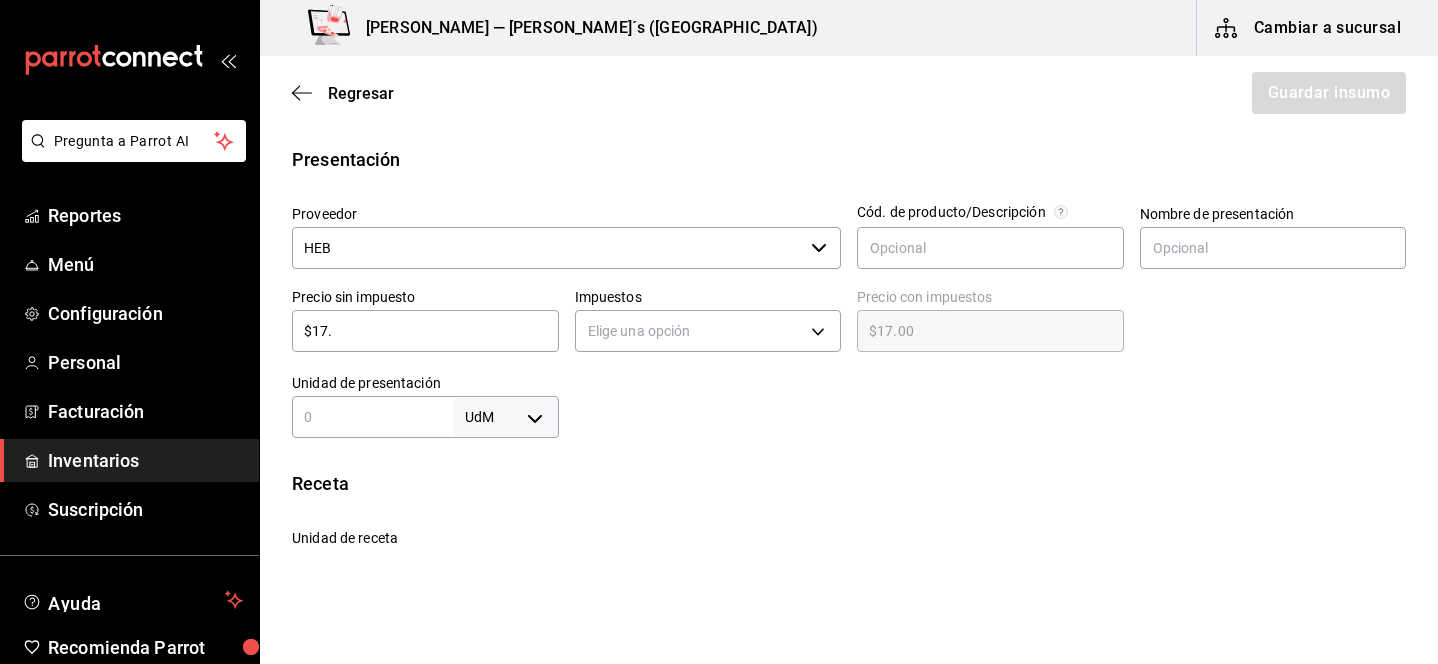 type on "$17.9" 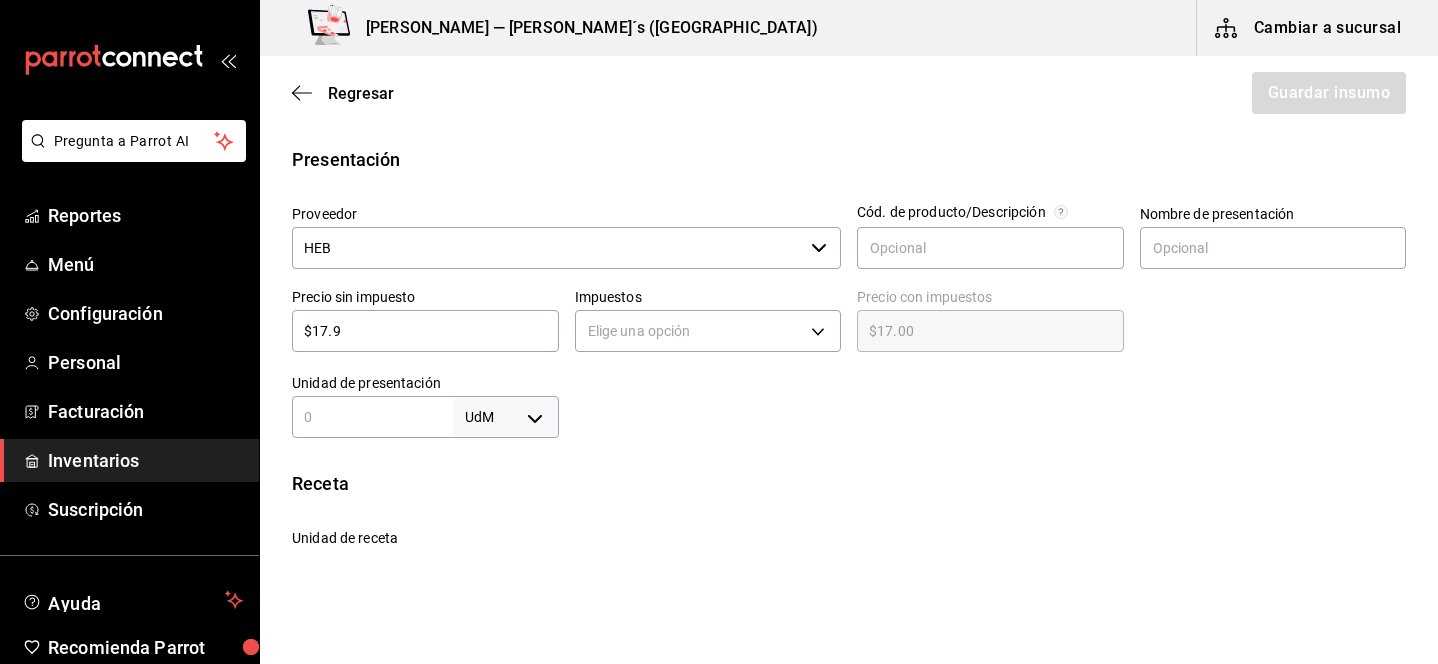 type on "$17.90" 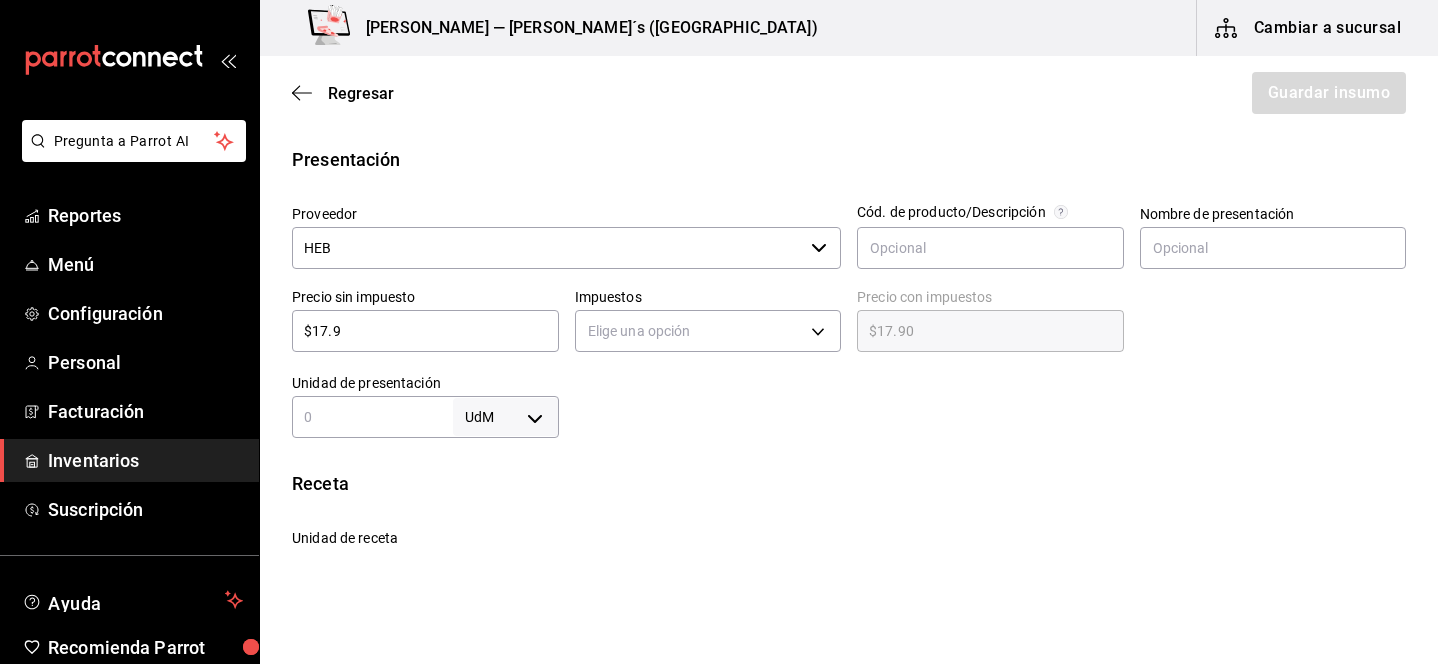 type on "$17.95" 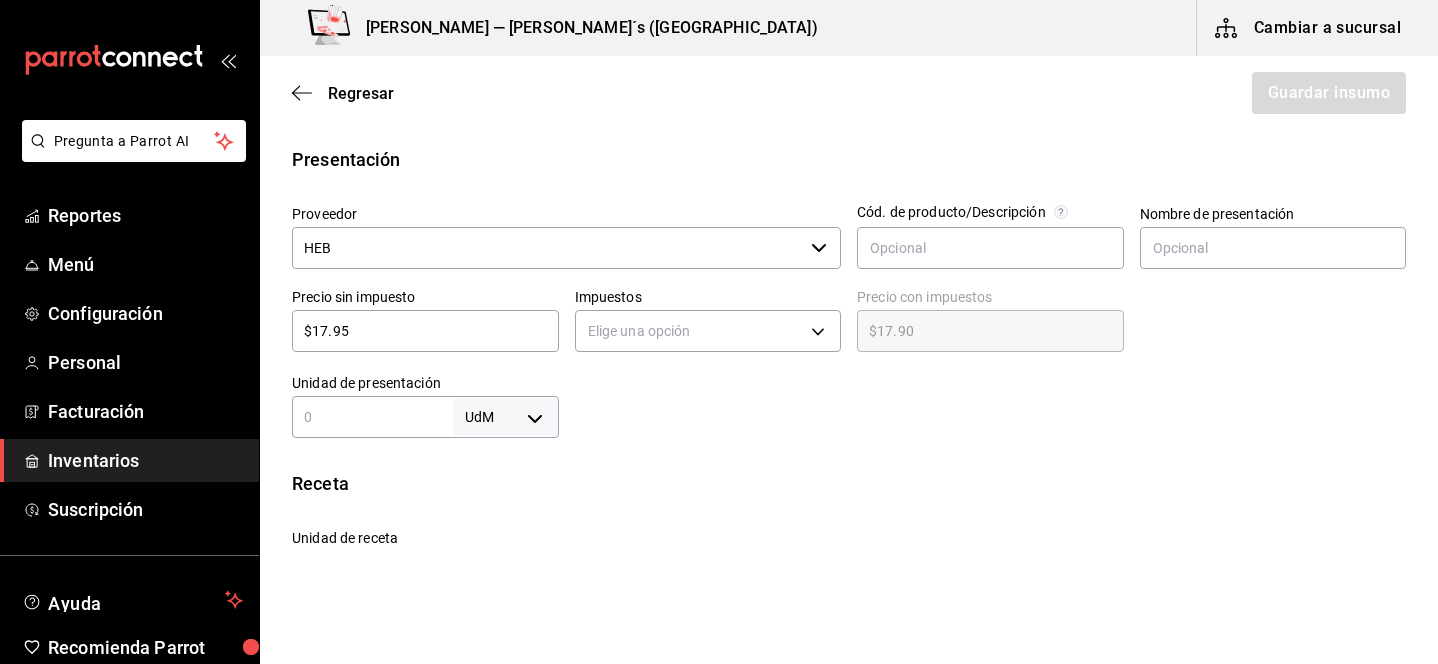 type on "$17.95" 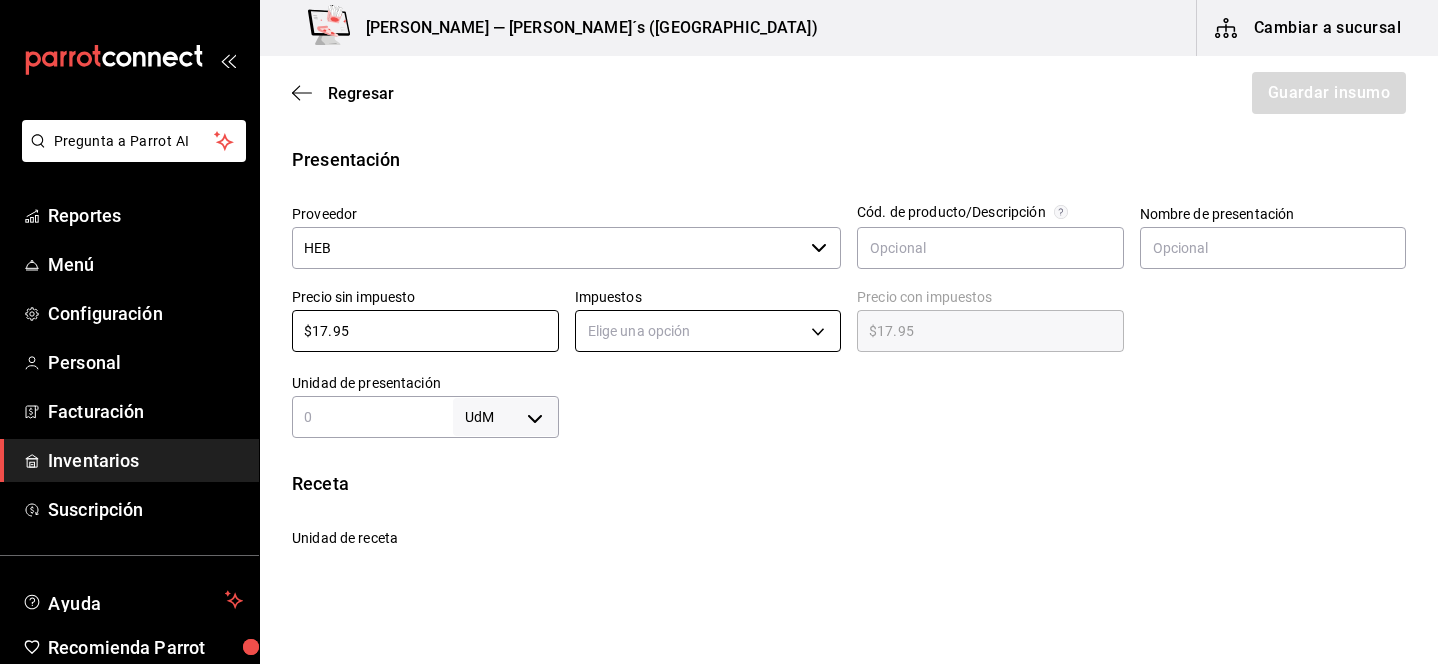 type on "$17.95" 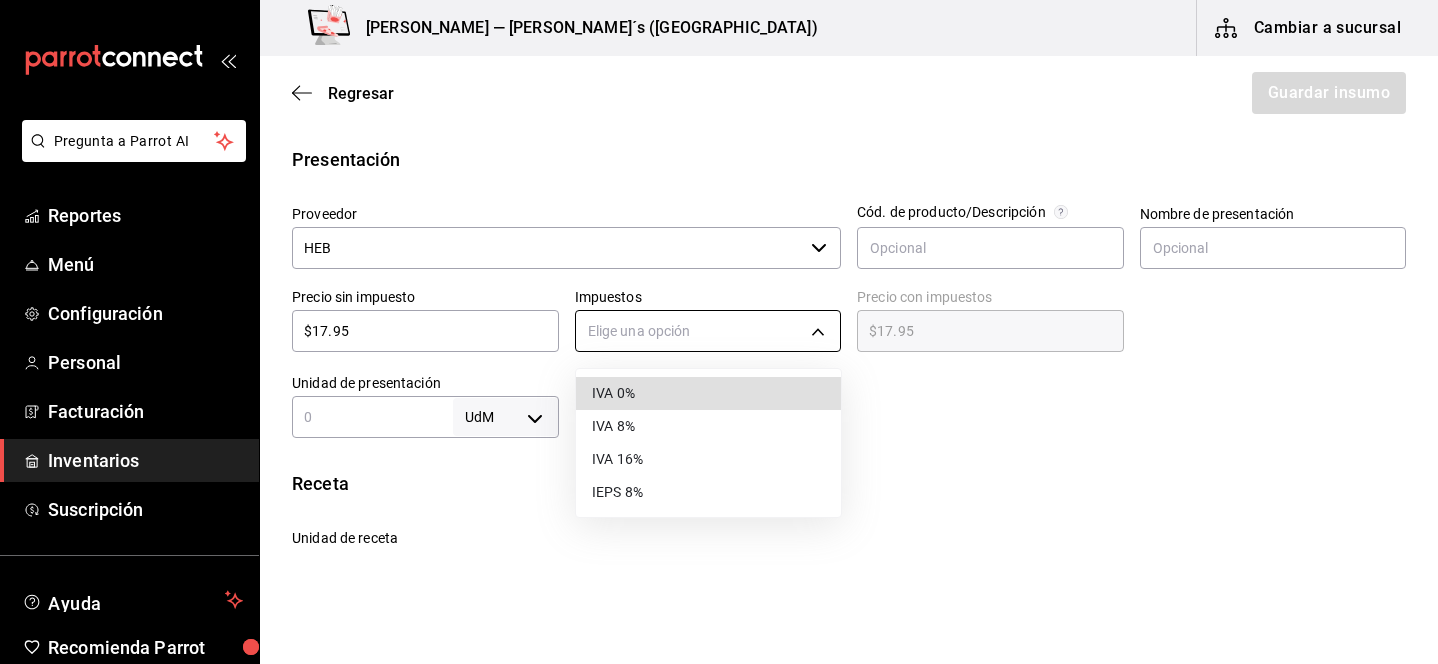 click on "Pregunta a Parrot AI Reportes   Menú   Configuración   Personal   Facturación   Inventarios   Suscripción   Ayuda Recomienda Parrot   Lili Flores   Sugerir nueva función   Bernies — Bernie´s (Tamaulipas) Cambiar a sucursal Regresar Guardar insumo Insumo Nombre Platano HEB Categoría de inventario Fruta ​ Mínimo 4 ​ Ideal 6 ​ Insumo de producción Este insumo se produce con una receta de producción Presentación Proveedor HEB ​ Cód. de producto/Descripción Nombre de presentación Precio sin impuesto $17.95 ​ Impuestos Elige una opción Precio con impuestos $17.95 ​ Unidad de presentación UdM ​ Receta Unidad de receta Elige una opción Factor de conversión ​ Ver ayuda de conversiones ¿La presentación  viene en otra caja? Si No Presentaciones por caja ​ Sin definir Unidades de conteo GANA 1 MES GRATIS EN TU SUSCRIPCIÓN AQUÍ Pregunta a Parrot AI Reportes   Menú   Configuración   Personal   Facturación   Inventarios   Suscripción   Ayuda Recomienda Parrot   Lili Flores" at bounding box center (719, 275) 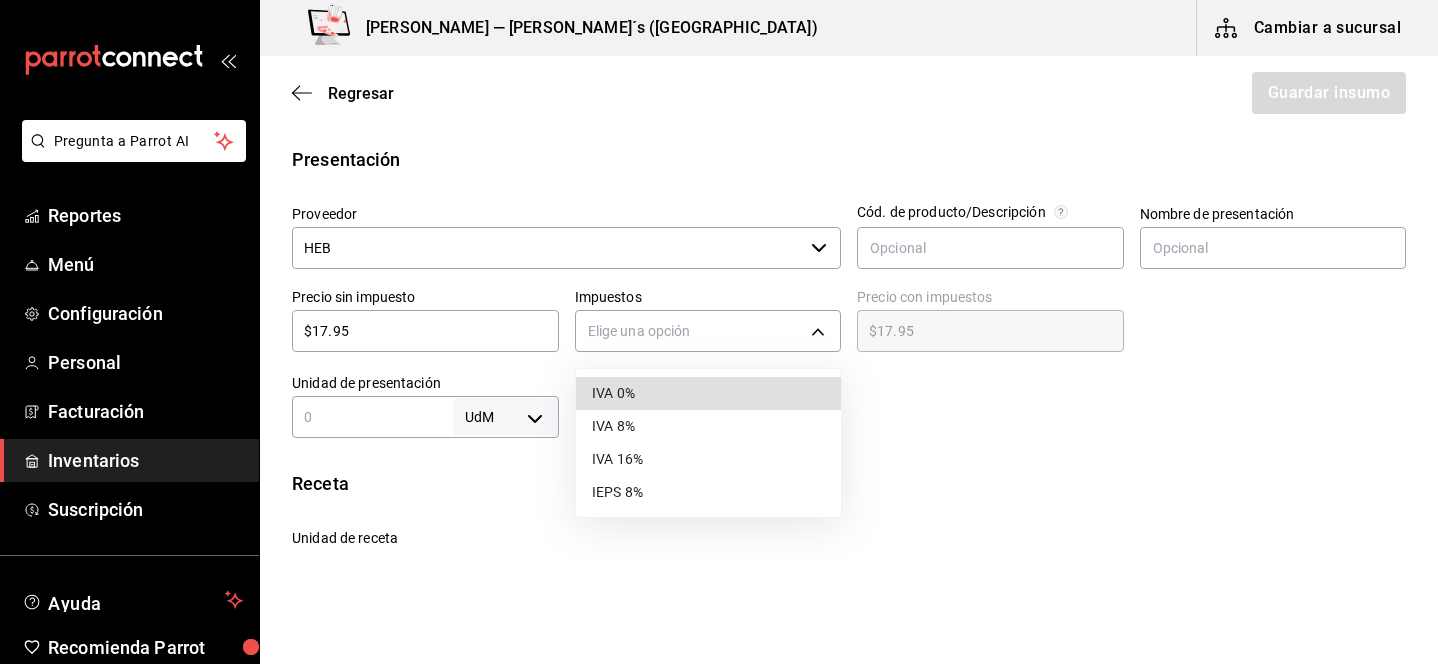 click on "IVA 0%" at bounding box center (708, 393) 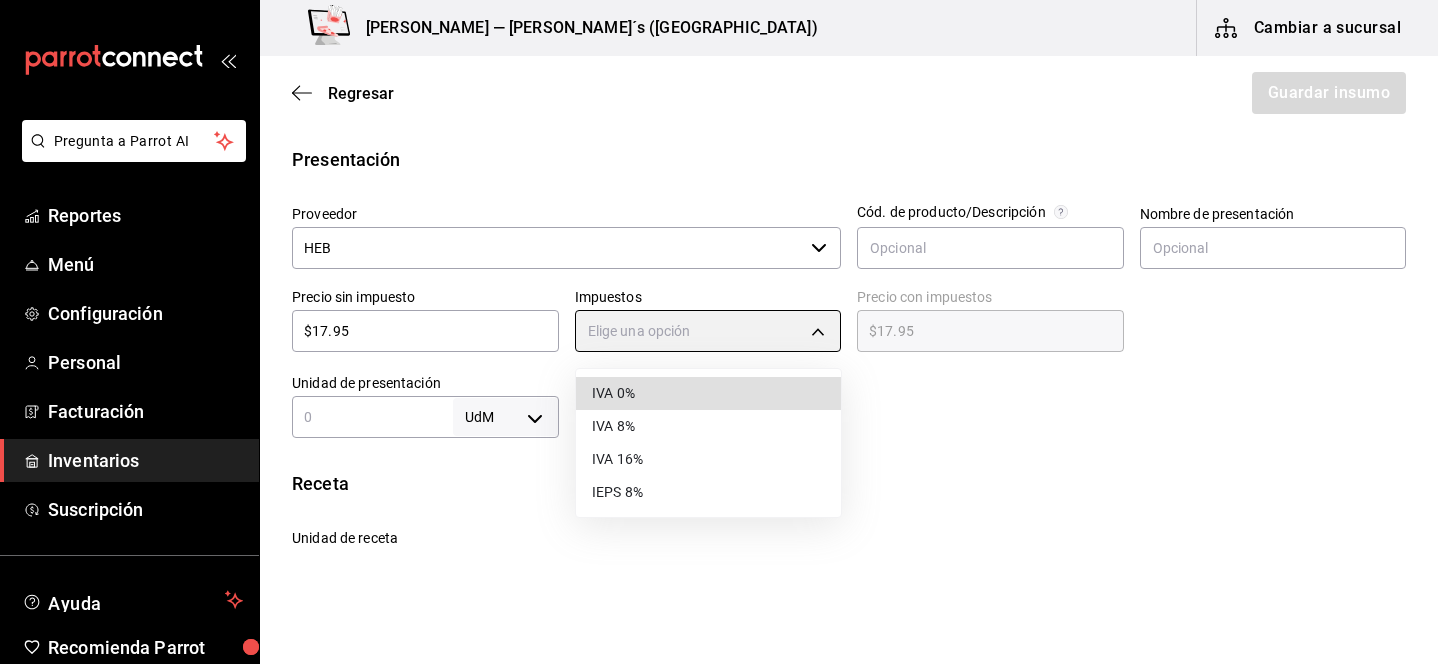 type on "IVA_0" 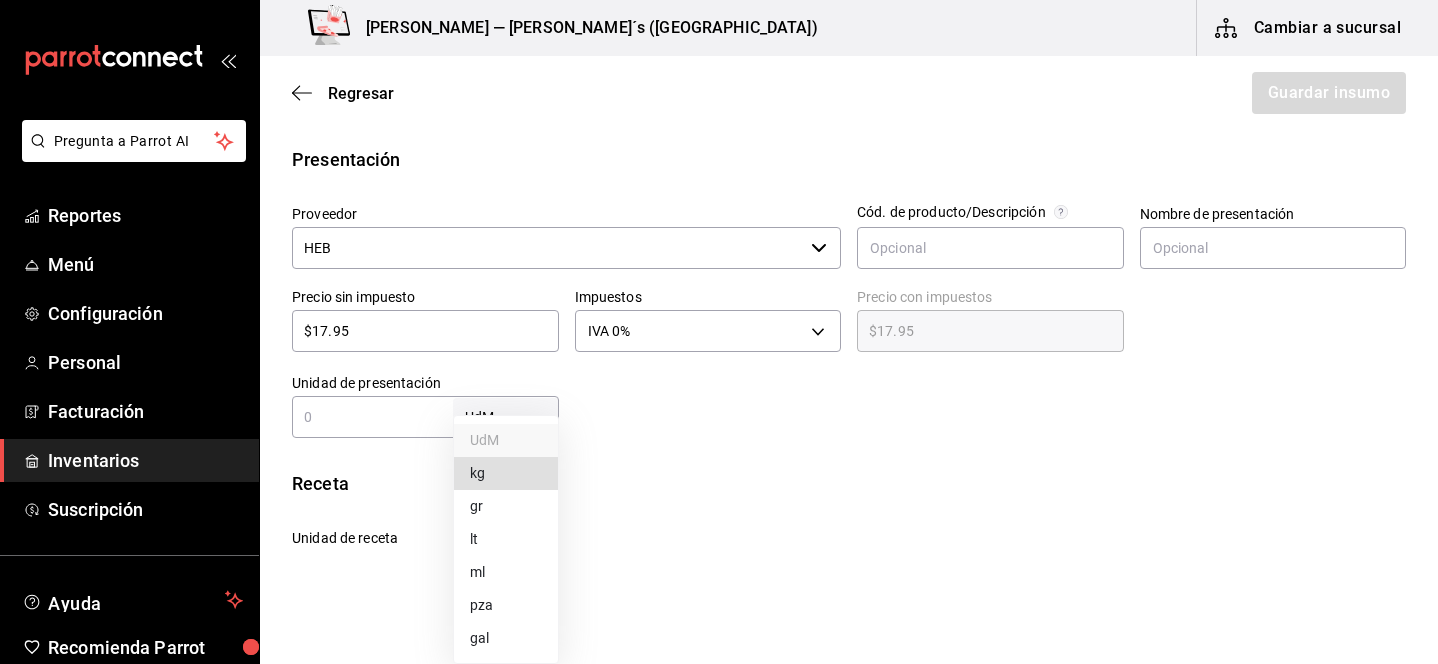 click on "Pregunta a Parrot AI Reportes   Menú   Configuración   Personal   Facturación   Inventarios   Suscripción   Ayuda Recomienda Parrot   Lili Flores   Sugerir nueva función   Bernies — Bernie´s (Tamaulipas) Cambiar a sucursal Regresar Guardar insumo Insumo Nombre Platano HEB Categoría de inventario Fruta ​ Mínimo 4 ​ Ideal 6 ​ Insumo de producción Este insumo se produce con una receta de producción Presentación Proveedor HEB ​ Cód. de producto/Descripción Nombre de presentación Precio sin impuesto $17.95 ​ Impuestos IVA 0% IVA_0 Precio con impuestos $17.95 ​ Unidad de presentación UdM ​ Receta Unidad de receta Elige una opción Factor de conversión ​ Ver ayuda de conversiones ¿La presentación  viene en otra caja? Si No Presentaciones por caja ​ Sin definir Unidades de conteo GANA 1 MES GRATIS EN TU SUSCRIPCIÓN AQUÍ Pregunta a Parrot AI Reportes   Menú   Configuración   Personal   Facturación   Inventarios   Suscripción   Ayuda Recomienda Parrot   Lili Flores     UdM kg" at bounding box center (719, 275) 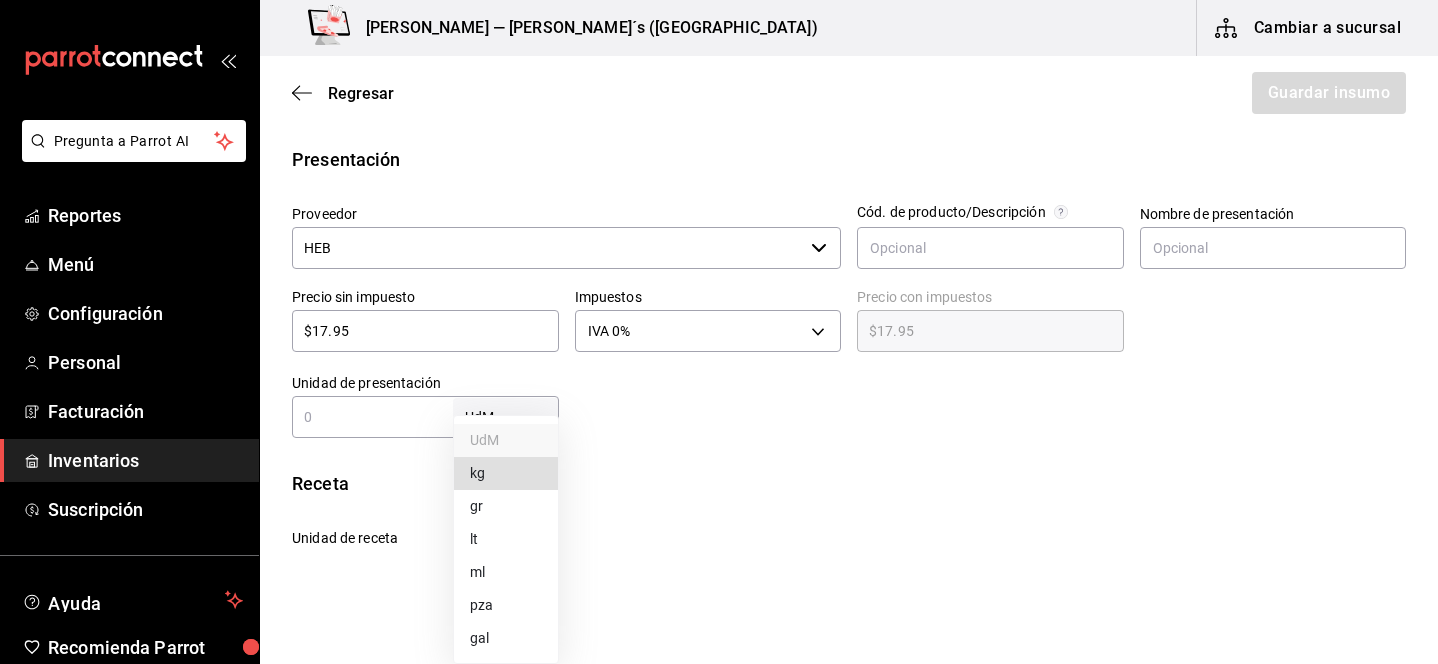 click on "kg" at bounding box center [506, 473] 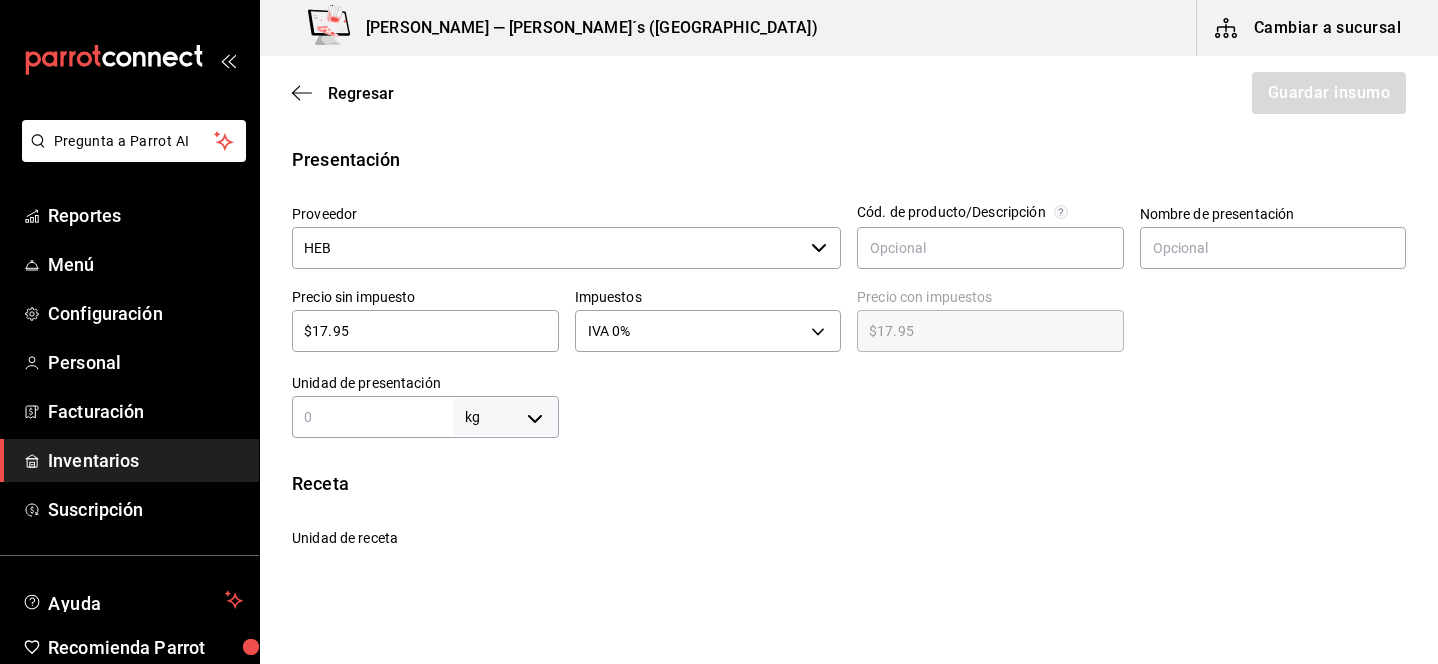 click at bounding box center (372, 417) 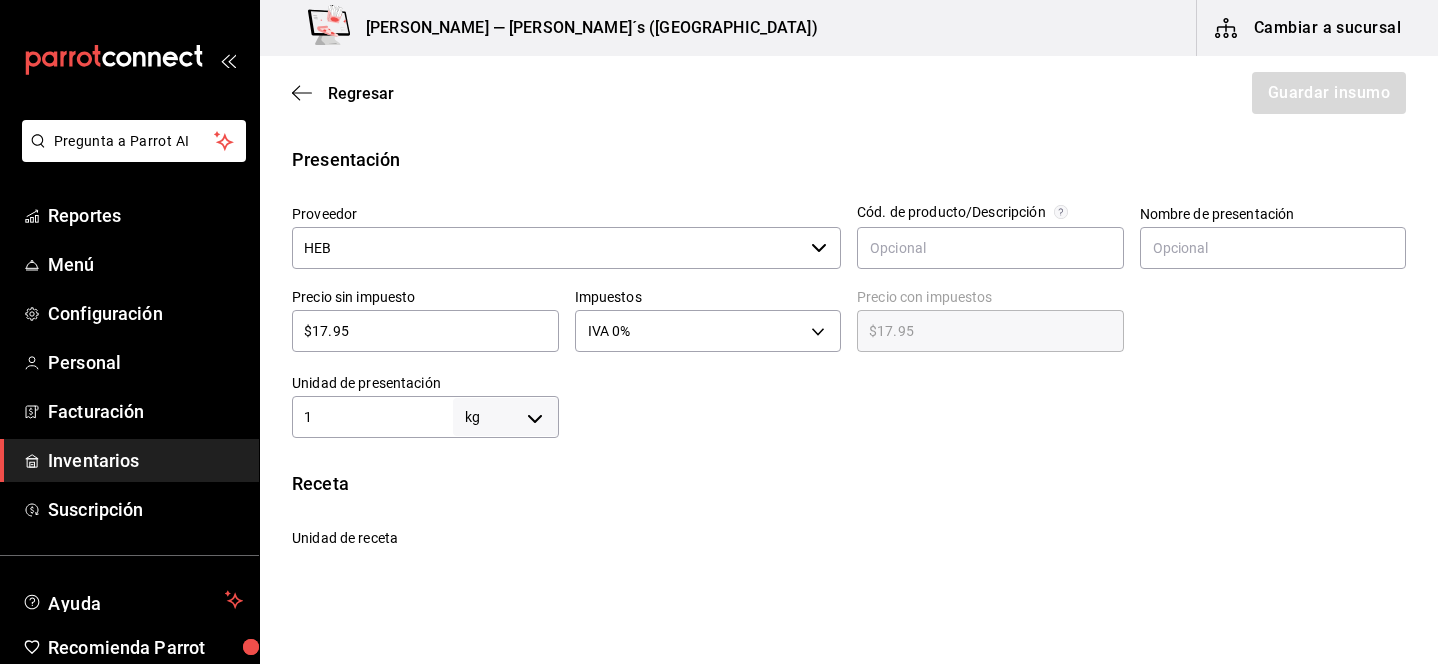 type on "1" 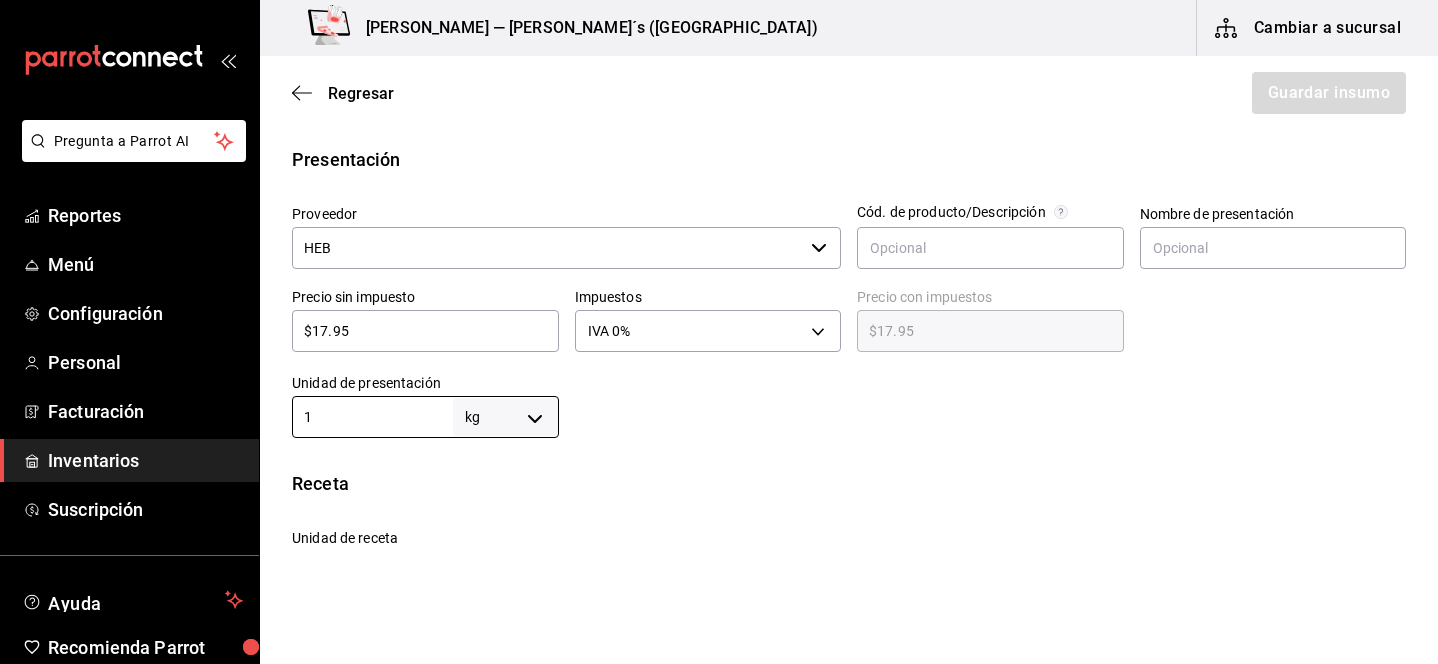 type on "1" 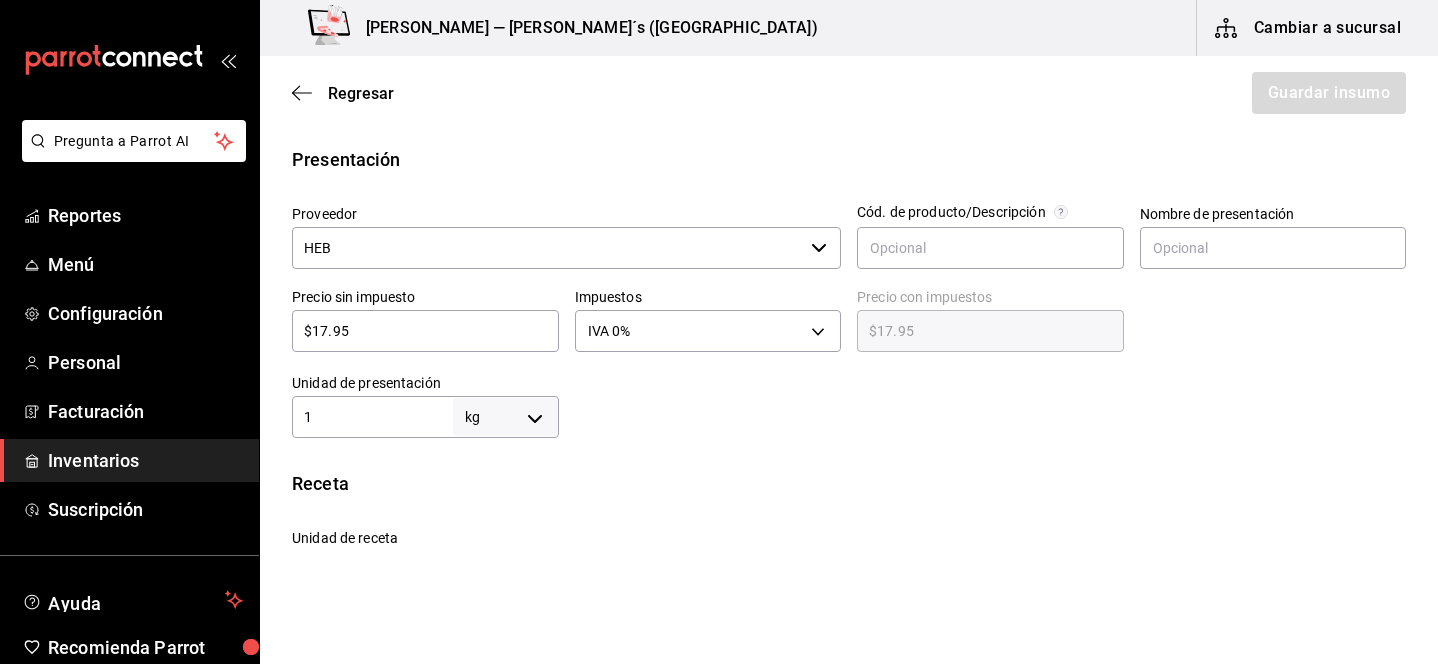 click on "Insumo Nombre Platano HEB Categoría de inventario Fruta ​ Mínimo 4 ​ Ideal 6 ​ Insumo de producción Este insumo se produce con una receta de producción Presentación Proveedor HEB ​ Cód. de producto/Descripción Nombre de presentación Precio sin impuesto $17.95 ​ Impuestos IVA 0% IVA_0 Precio con impuestos $17.95 ​ Unidad de presentación 1 kg KILOGRAM ​ Receta Unidad de receta kg KILOGRAM Factor de conversión 1 ​ 1 kg de Presentación = 1 kg receta Ver ayuda de conversiones ¿La presentación  viene en otra caja? Si No Presentaciones por caja ​   de 1 kg Unidades de conteo kg Presentación (1 kg)" at bounding box center [849, 409] 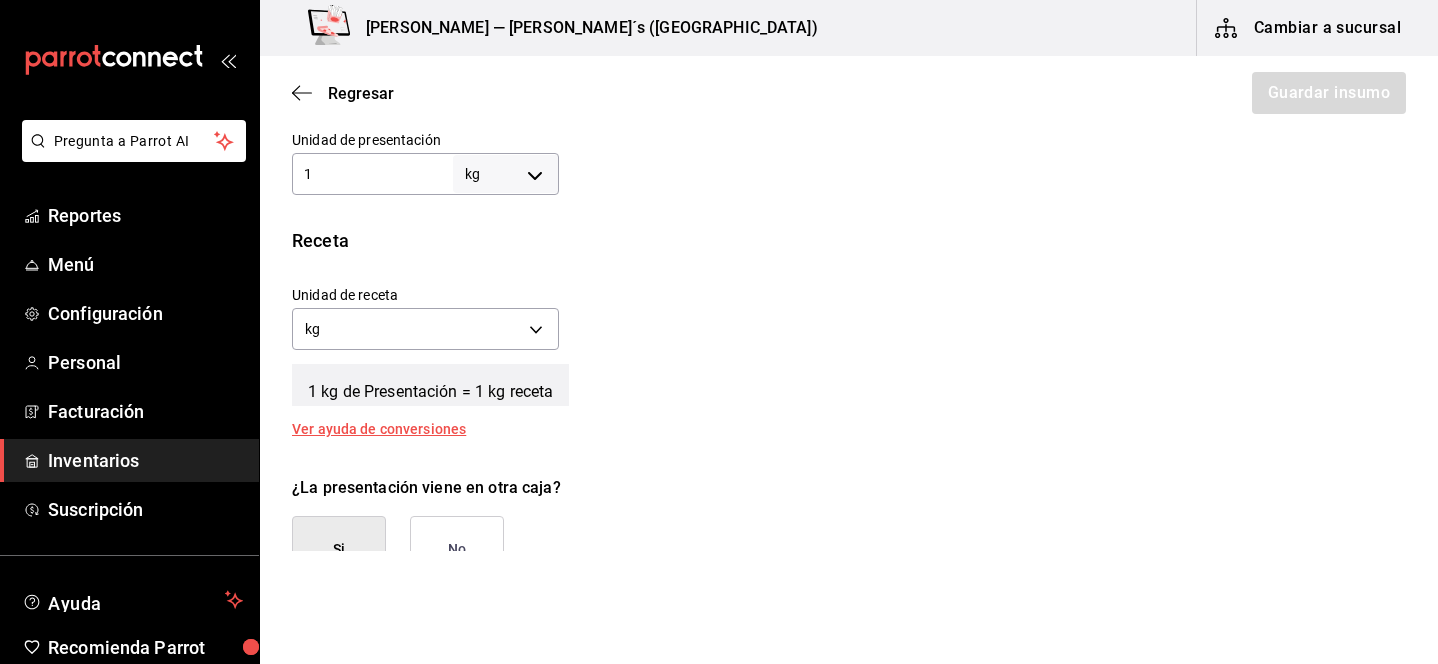 scroll, scrollTop: 635, scrollLeft: 0, axis: vertical 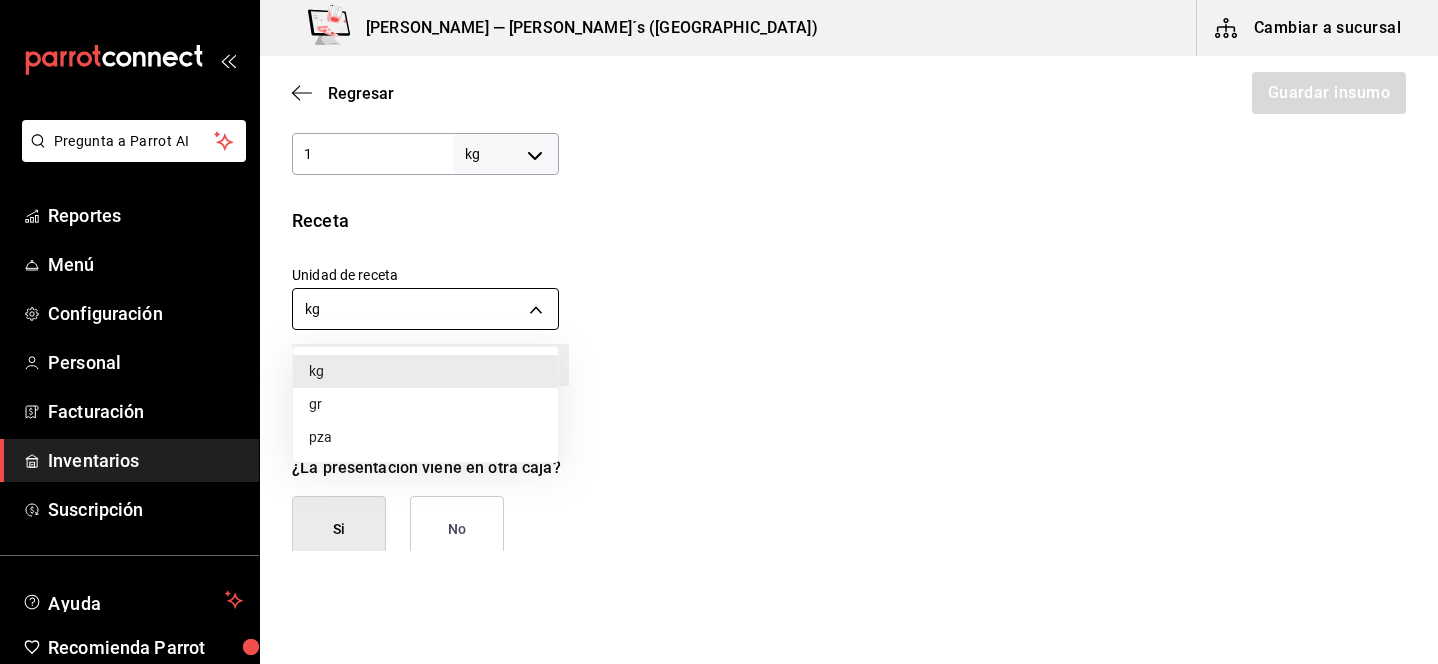 click on "Pregunta a Parrot AI Reportes   Menú   Configuración   Personal   Facturación   Inventarios   Suscripción   Ayuda Recomienda Parrot   Lili Flores   Sugerir nueva función   Bernies — Bernie´s (Tamaulipas) Cambiar a sucursal Regresar Guardar insumo Insumo Nombre Platano HEB Categoría de inventario Fruta ​ Mínimo 4 ​ Ideal 6 ​ Insumo de producción Este insumo se produce con una receta de producción Presentación Proveedor HEB ​ Cód. de producto/Descripción Nombre de presentación Precio sin impuesto $17.95 ​ Impuestos IVA 0% IVA_0 Precio con impuestos $17.95 ​ Unidad de presentación 1 kg KILOGRAM ​ Receta Unidad de receta kg KILOGRAM Factor de conversión 1 ​ 1 kg de Presentación = 1 kg receta Ver ayuda de conversiones ¿La presentación  viene en otra caja? Si No Presentaciones por caja ​   de 1 kg Unidades de conteo kg Presentación (1 kg) GANA 1 MES GRATIS EN TU SUSCRIPCIÓN AQUÍ Pregunta a Parrot AI Reportes   Menú   Configuración   Personal   Facturación   Inventarios" at bounding box center [719, 275] 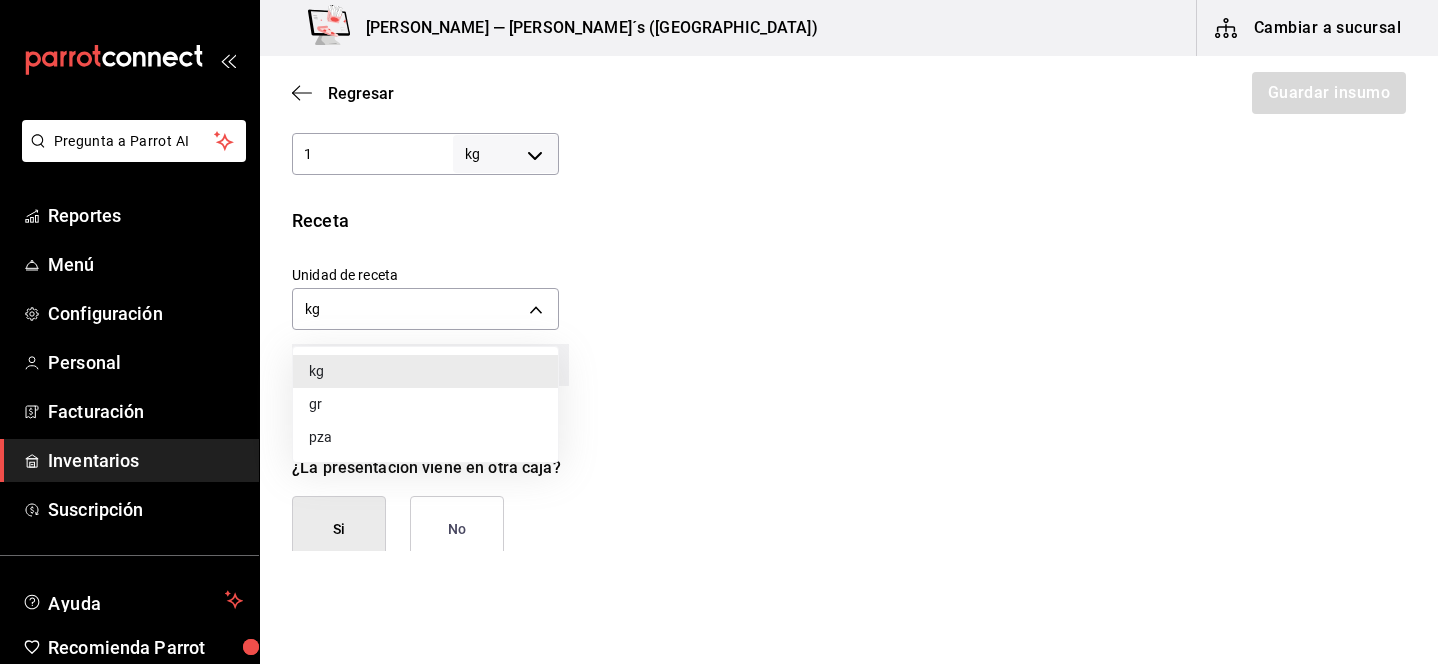 click on "pza" at bounding box center [425, 437] 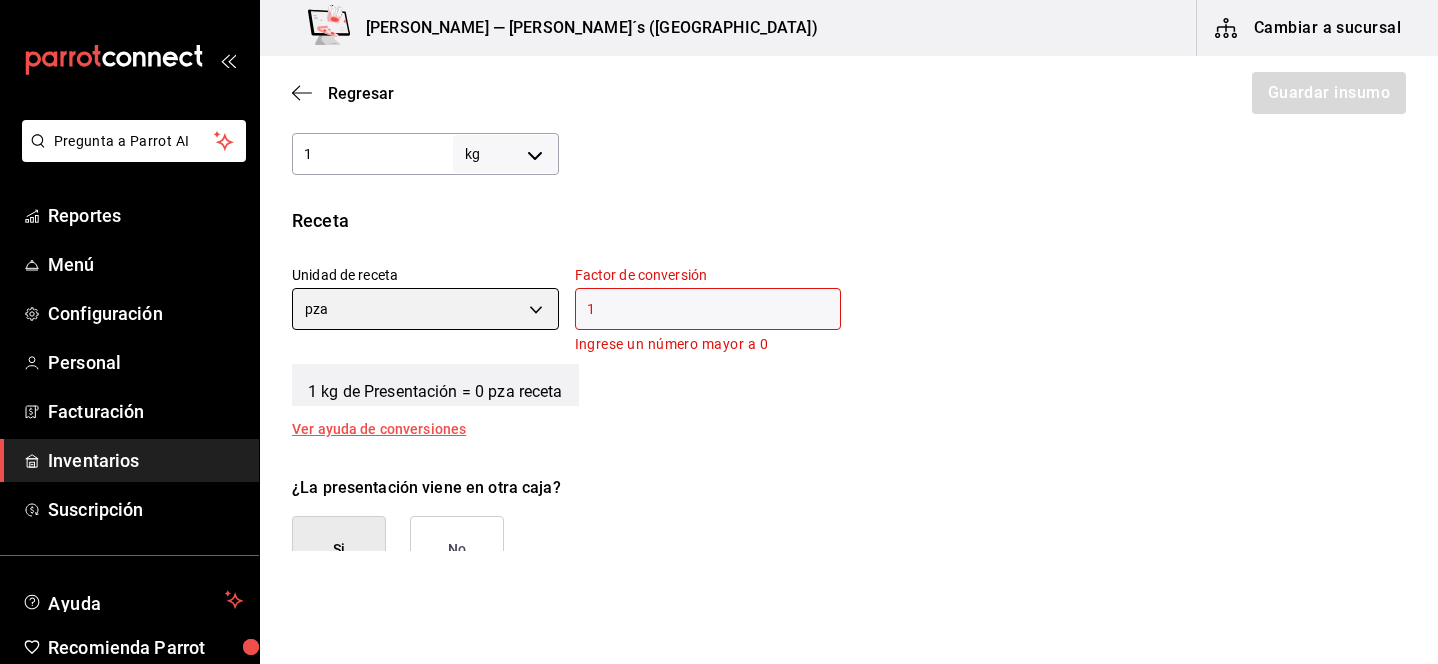 type on "UNIT" 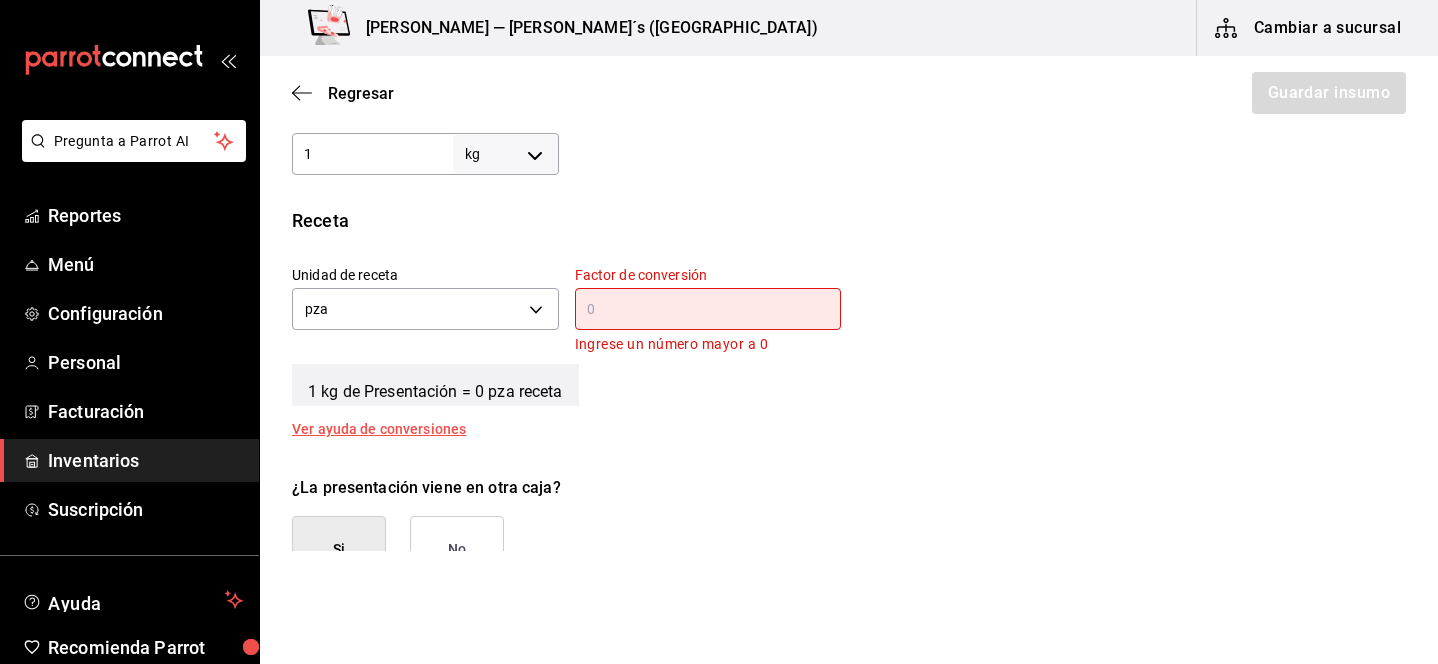 click at bounding box center [708, 309] 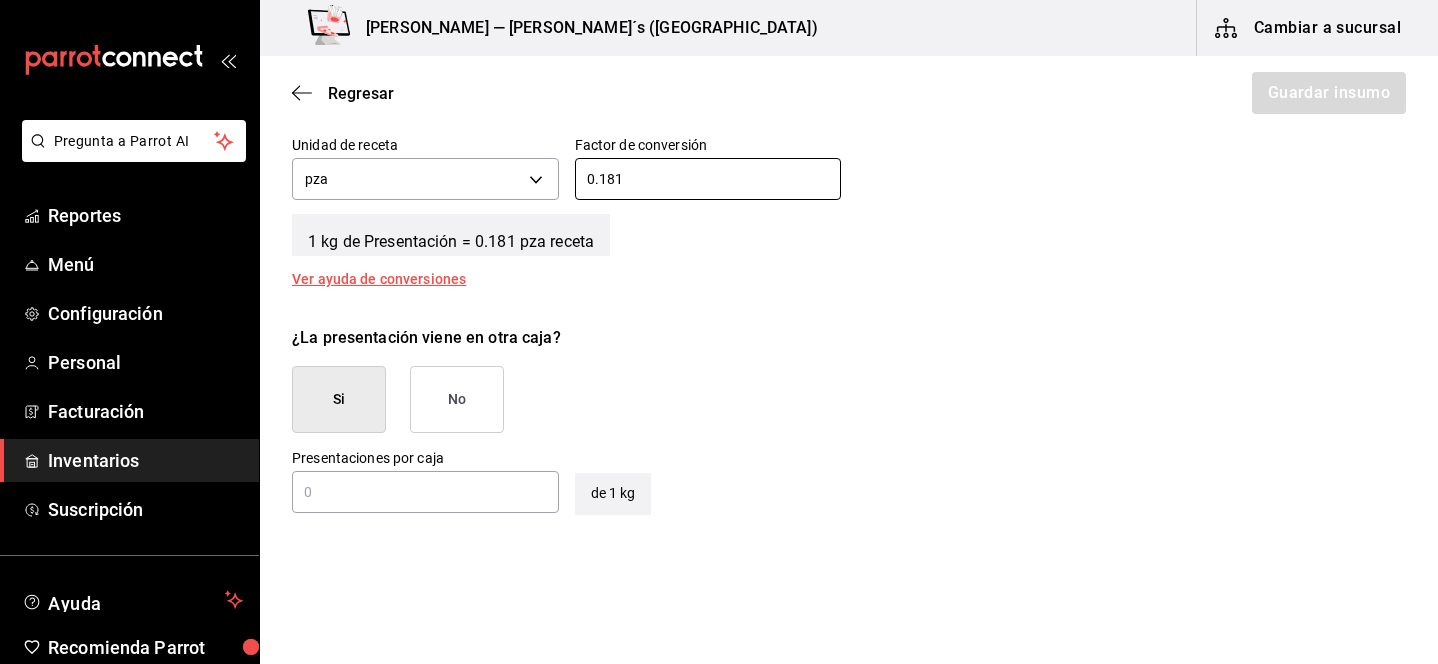 scroll, scrollTop: 781, scrollLeft: 0, axis: vertical 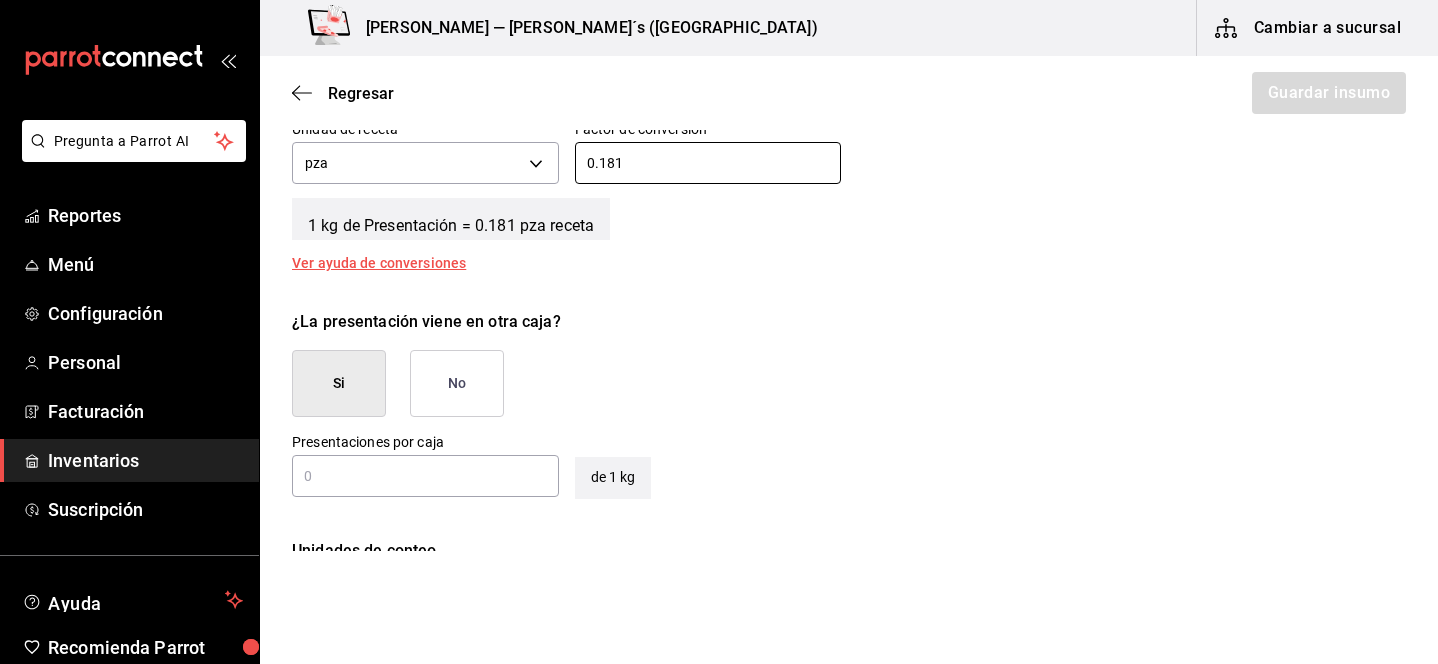 type on "0.181" 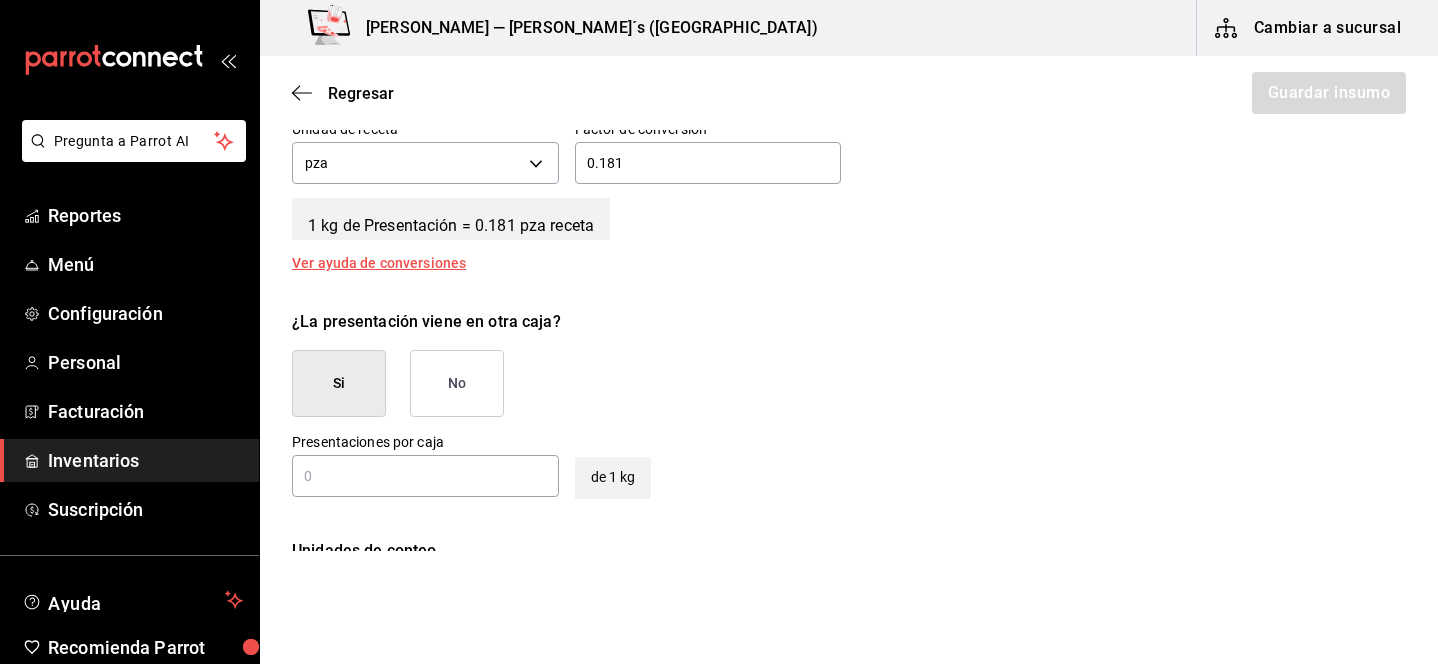 click on "No" at bounding box center (457, 383) 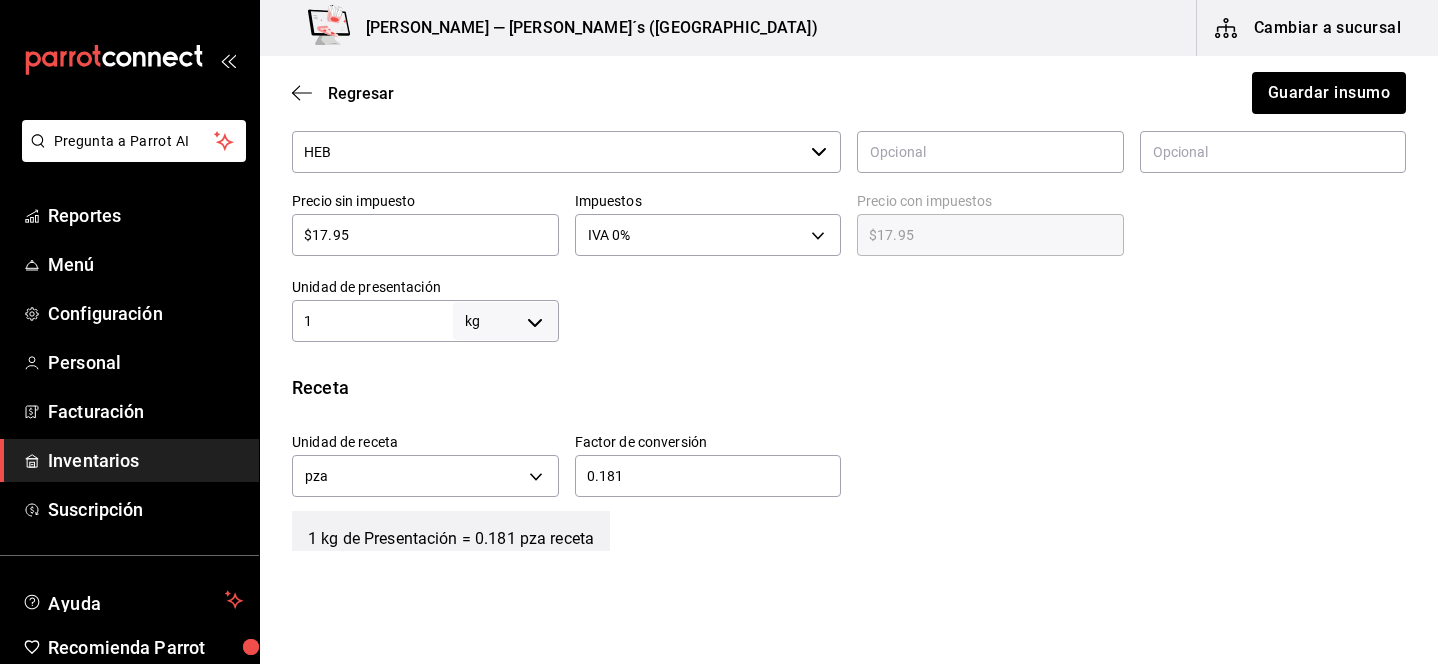scroll, scrollTop: 0, scrollLeft: 0, axis: both 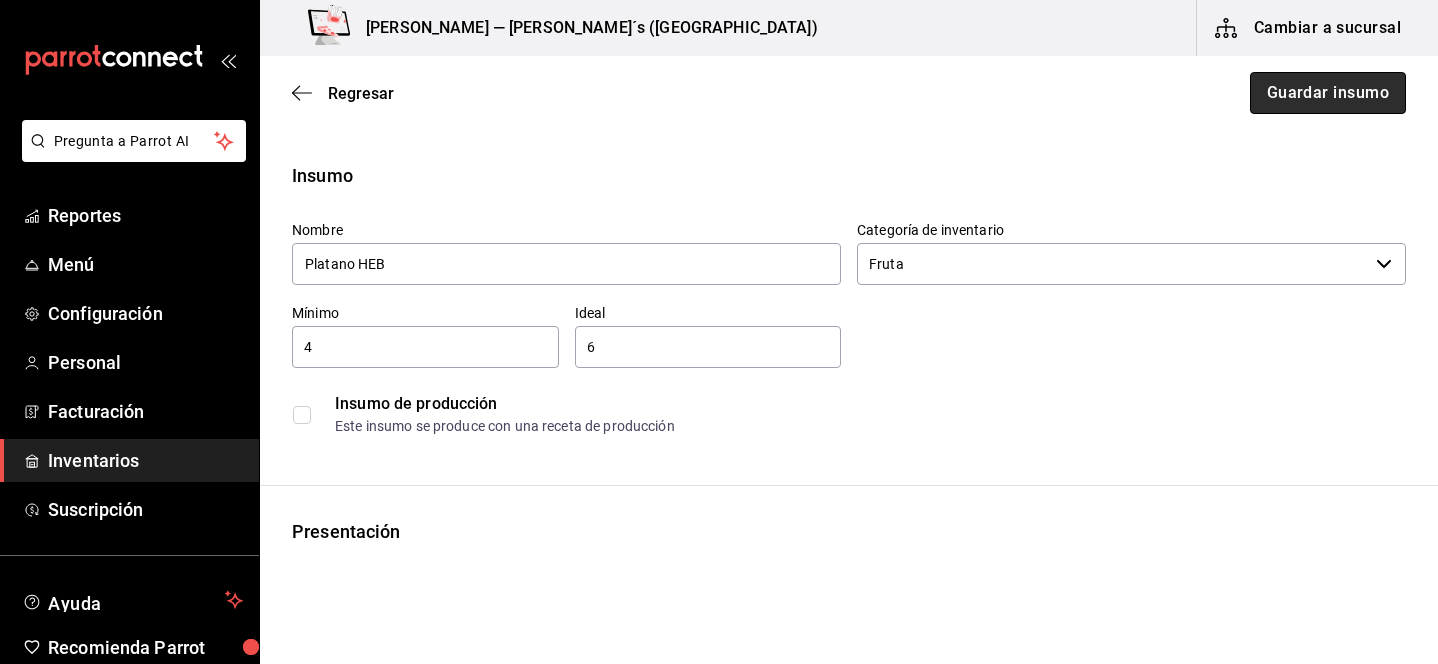 click on "Guardar insumo" at bounding box center [1328, 93] 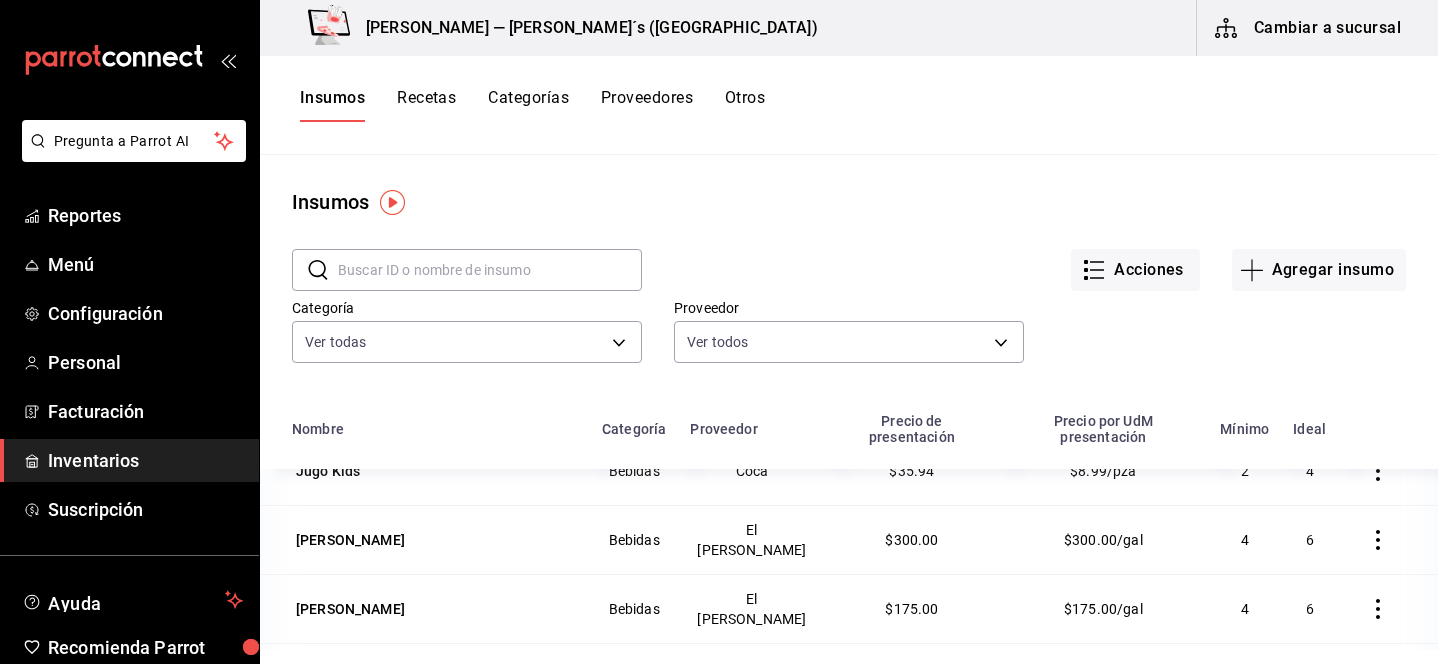 scroll, scrollTop: 324, scrollLeft: 0, axis: vertical 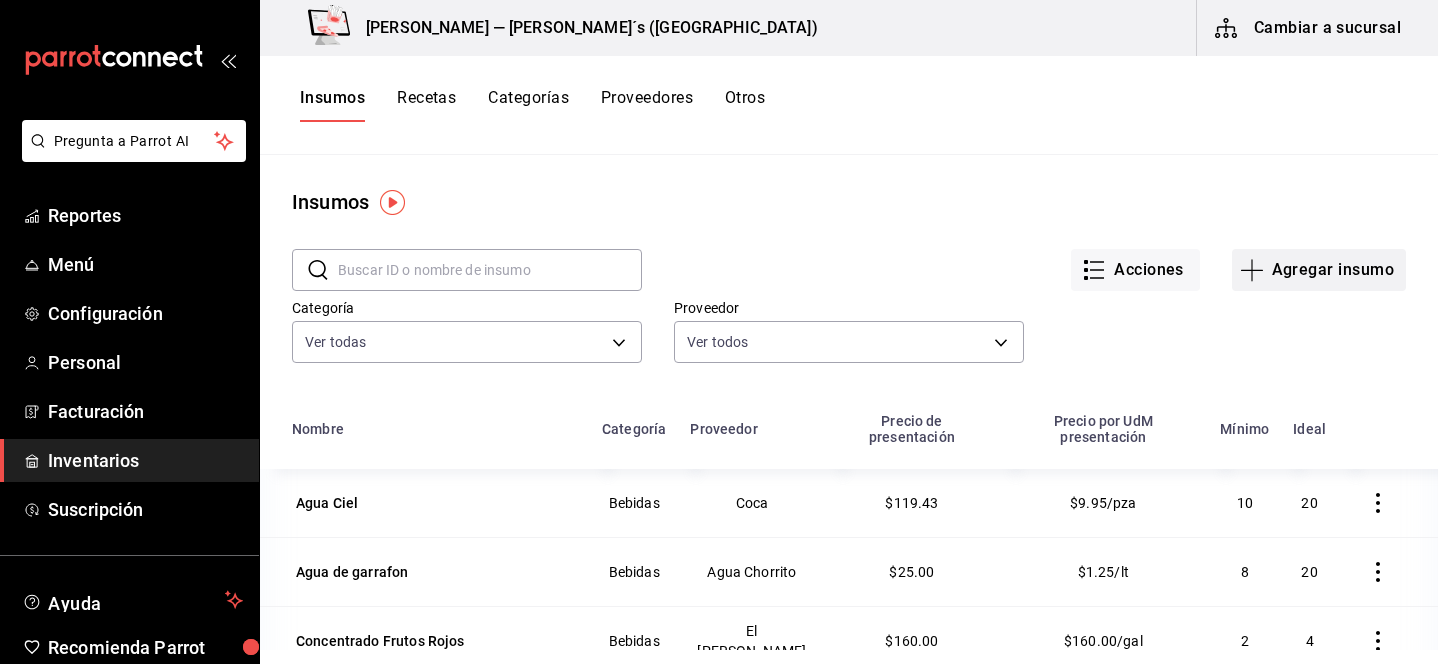 click on "Agregar insumo" at bounding box center [1319, 270] 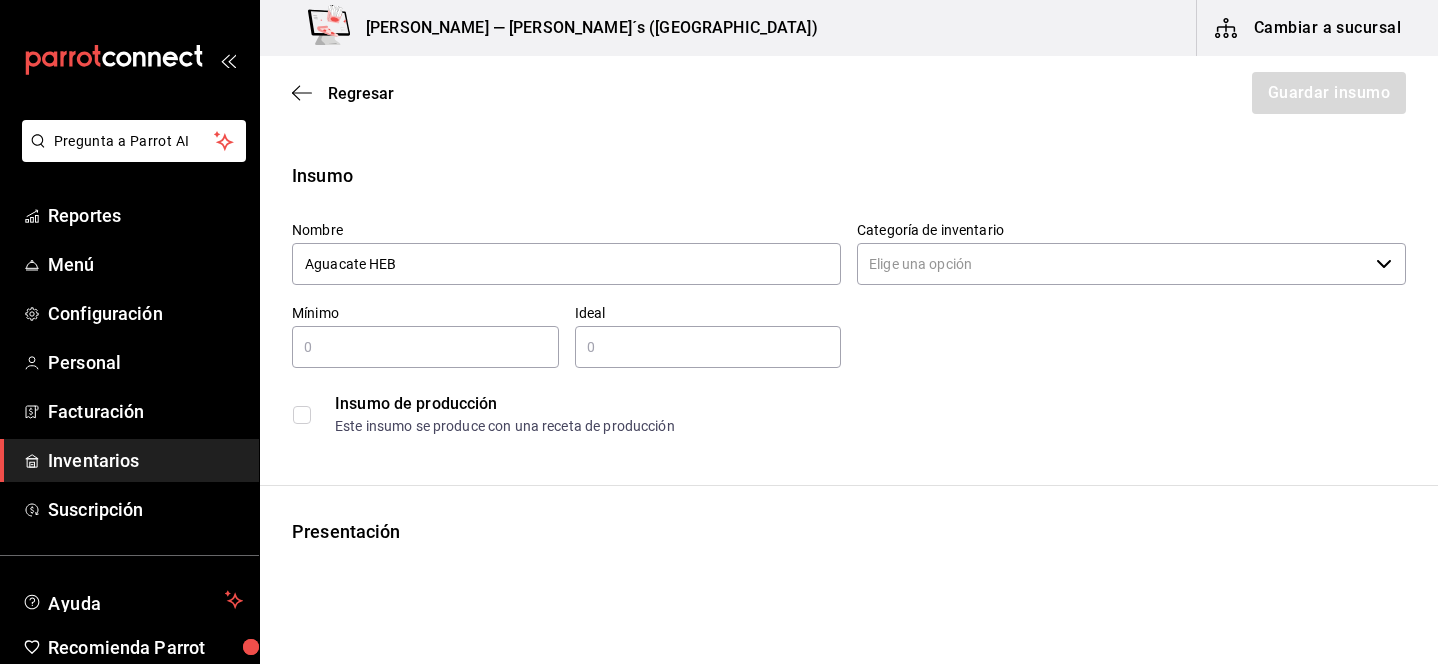 type on "Aguacate HEB" 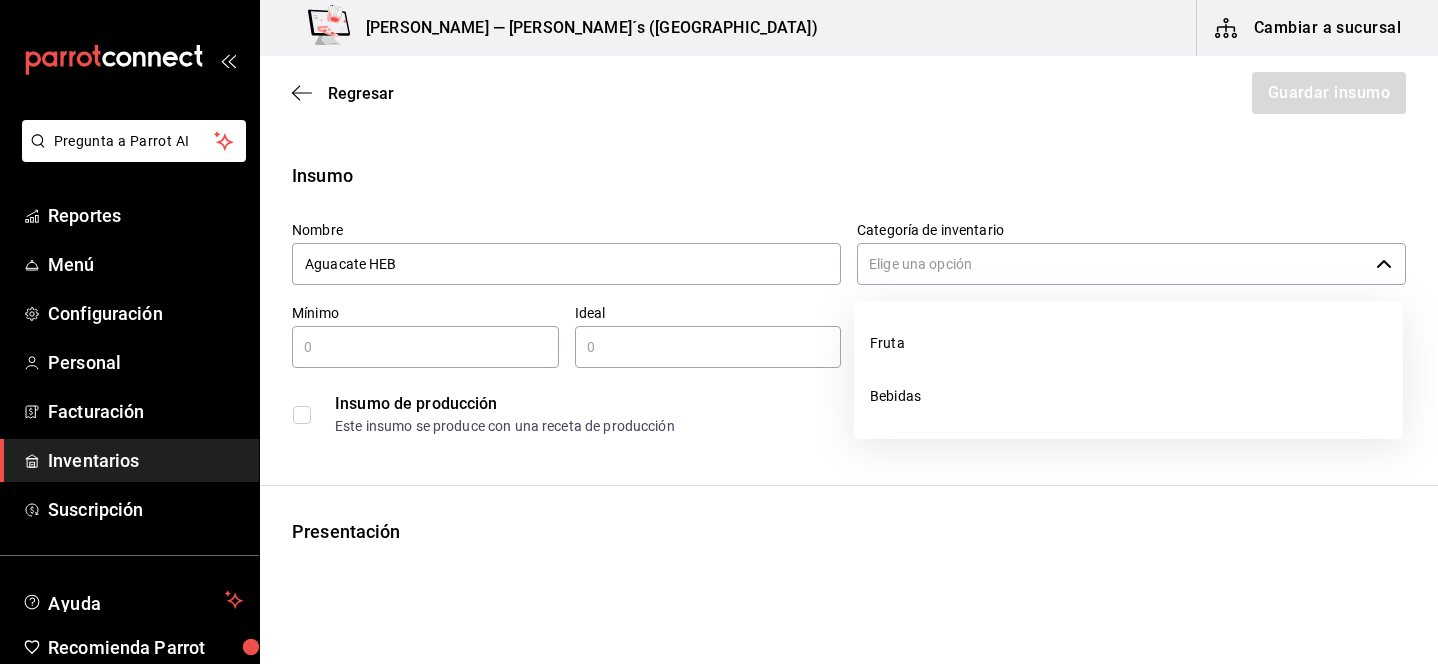 click on "Categoría de inventario" at bounding box center (1112, 264) 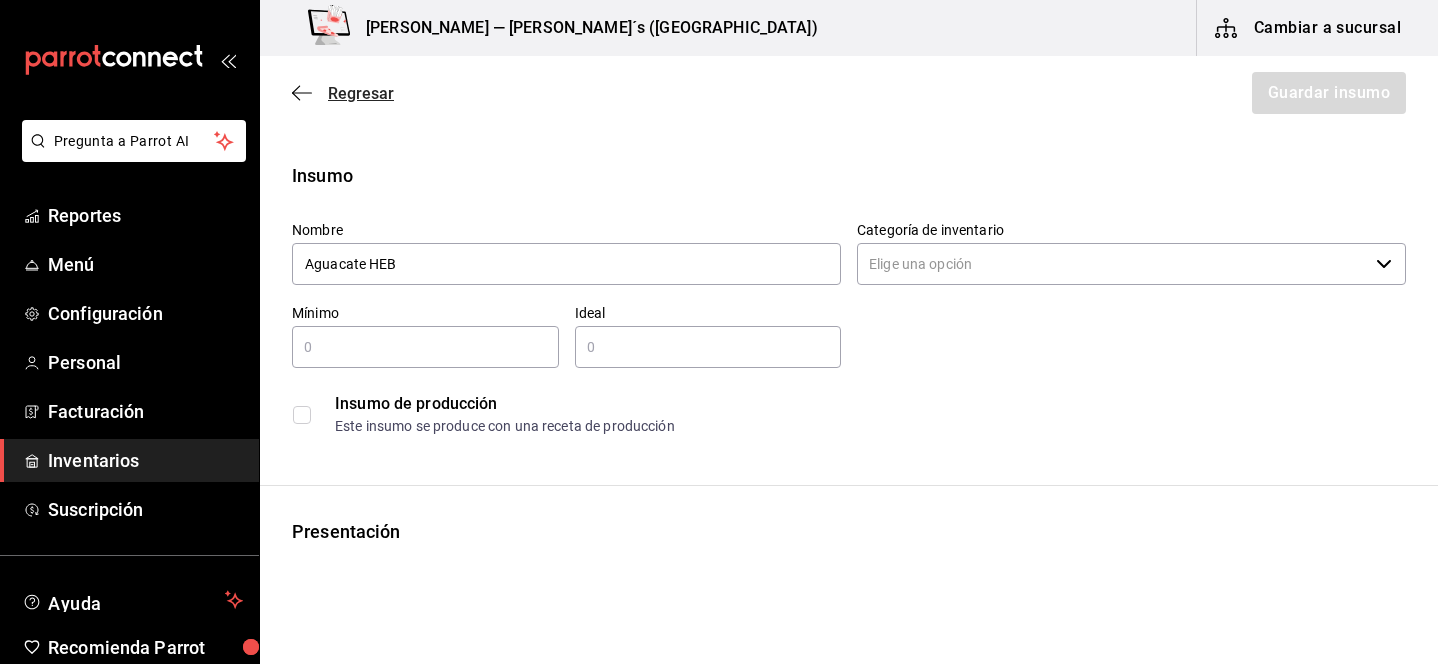 click on "Regresar" at bounding box center [361, 93] 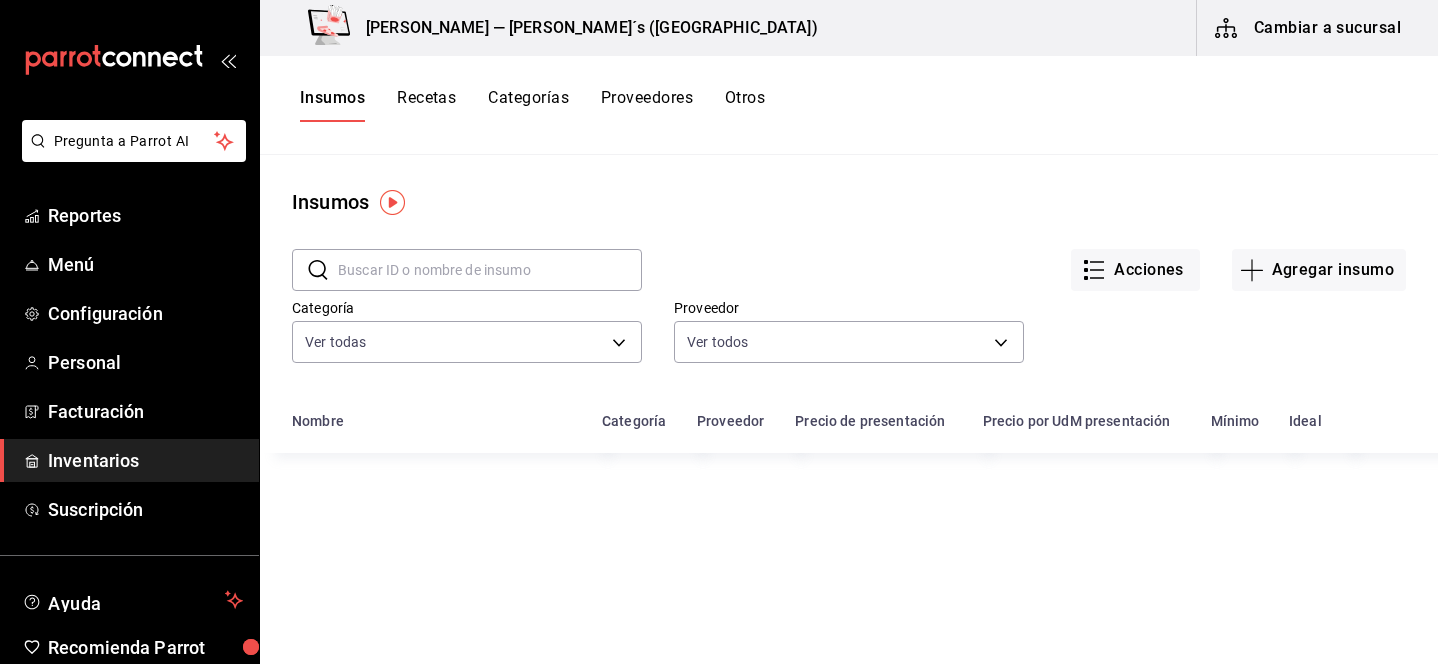 click on "Categorías" at bounding box center (528, 105) 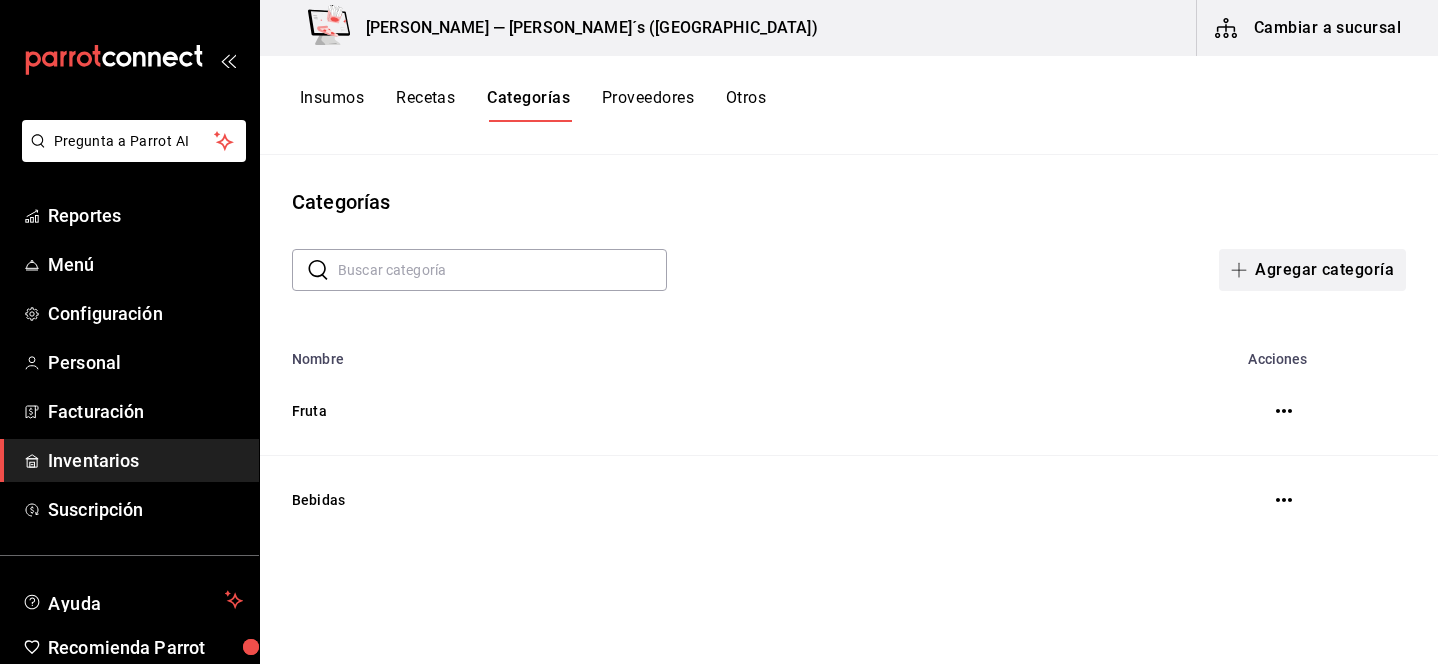 click on "Agregar categoría" at bounding box center (1312, 270) 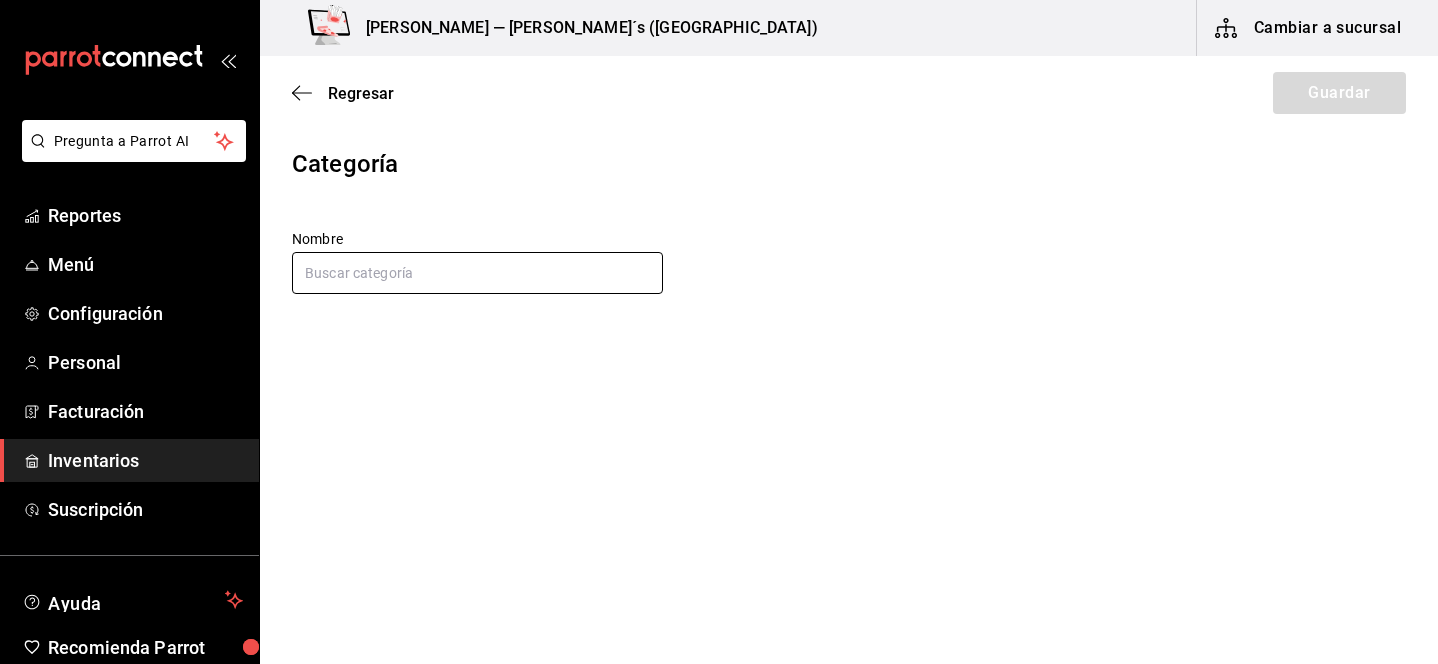 click at bounding box center (477, 273) 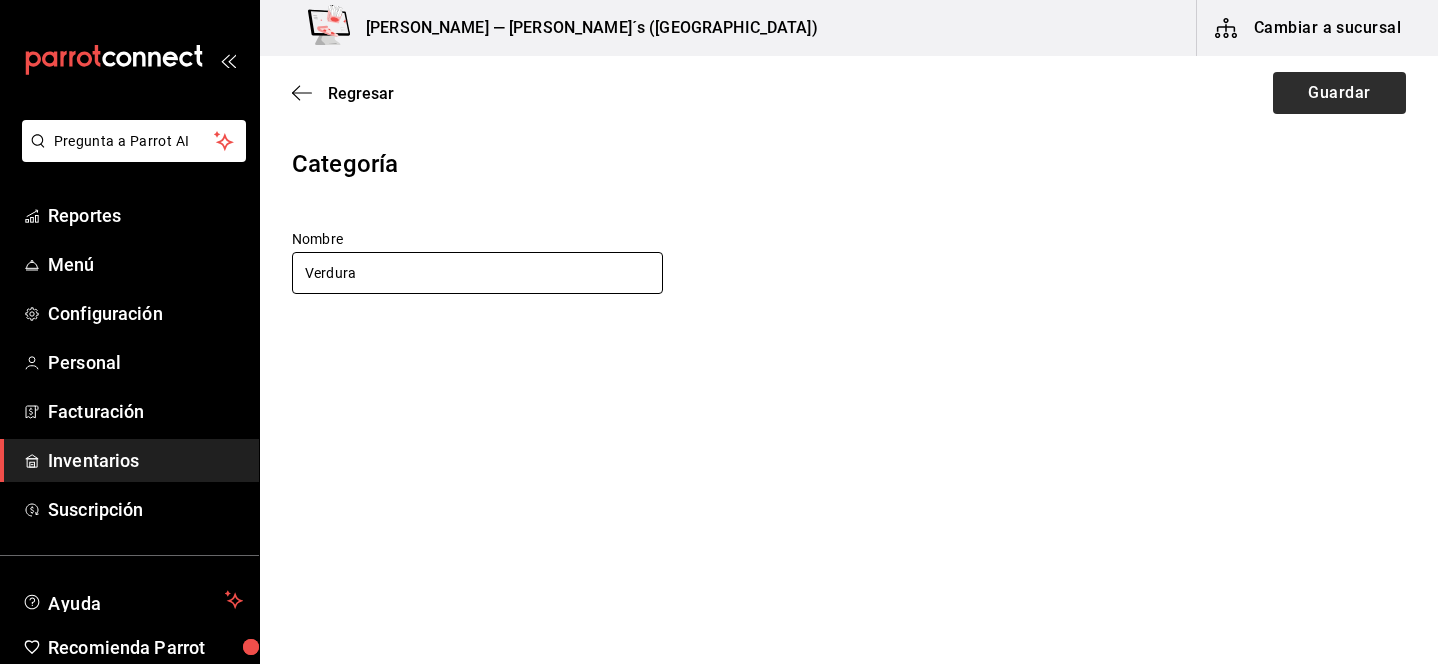 type on "Verdura" 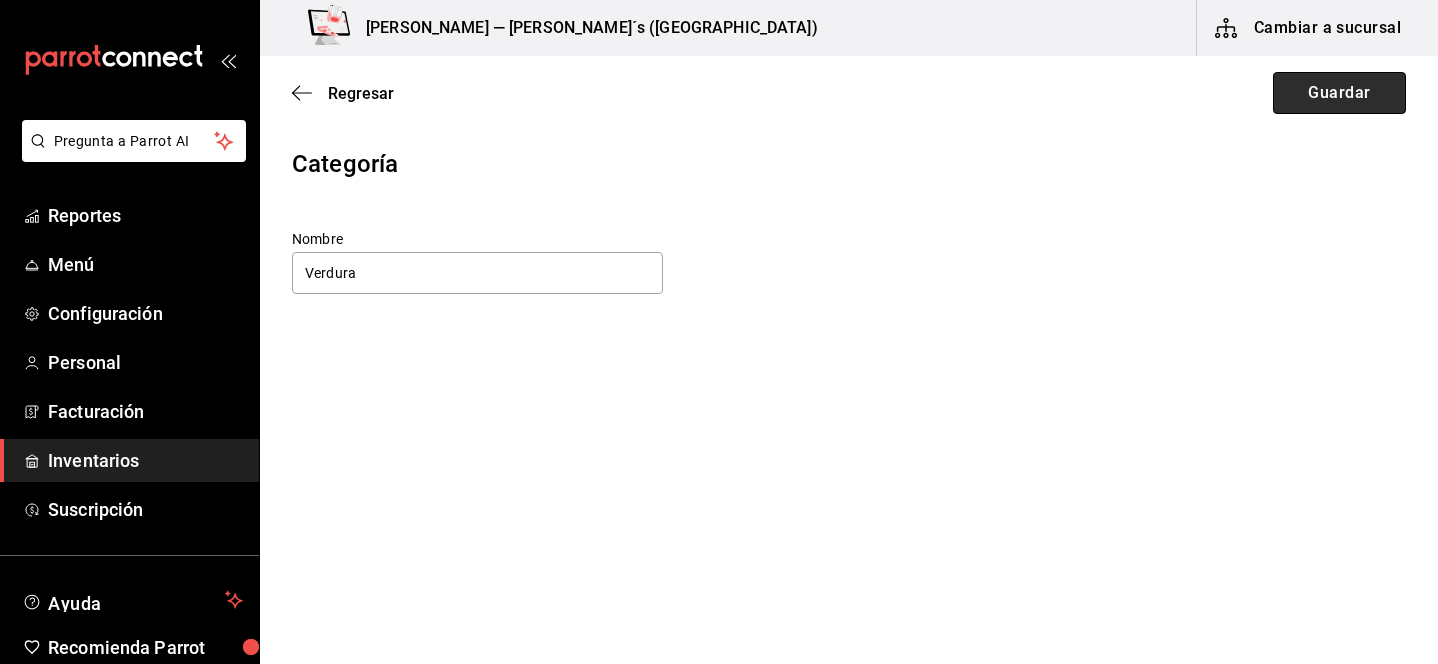 click on "Guardar" at bounding box center [1339, 93] 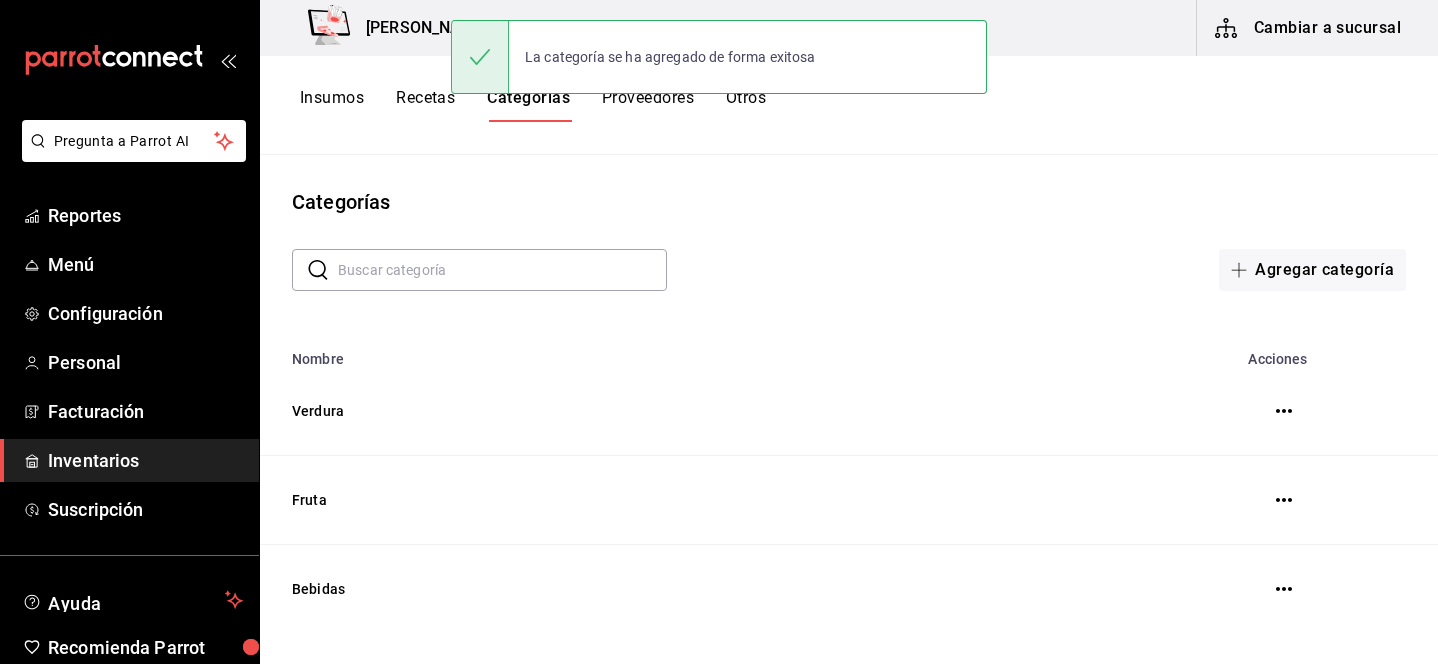 click on "Insumos" at bounding box center [332, 105] 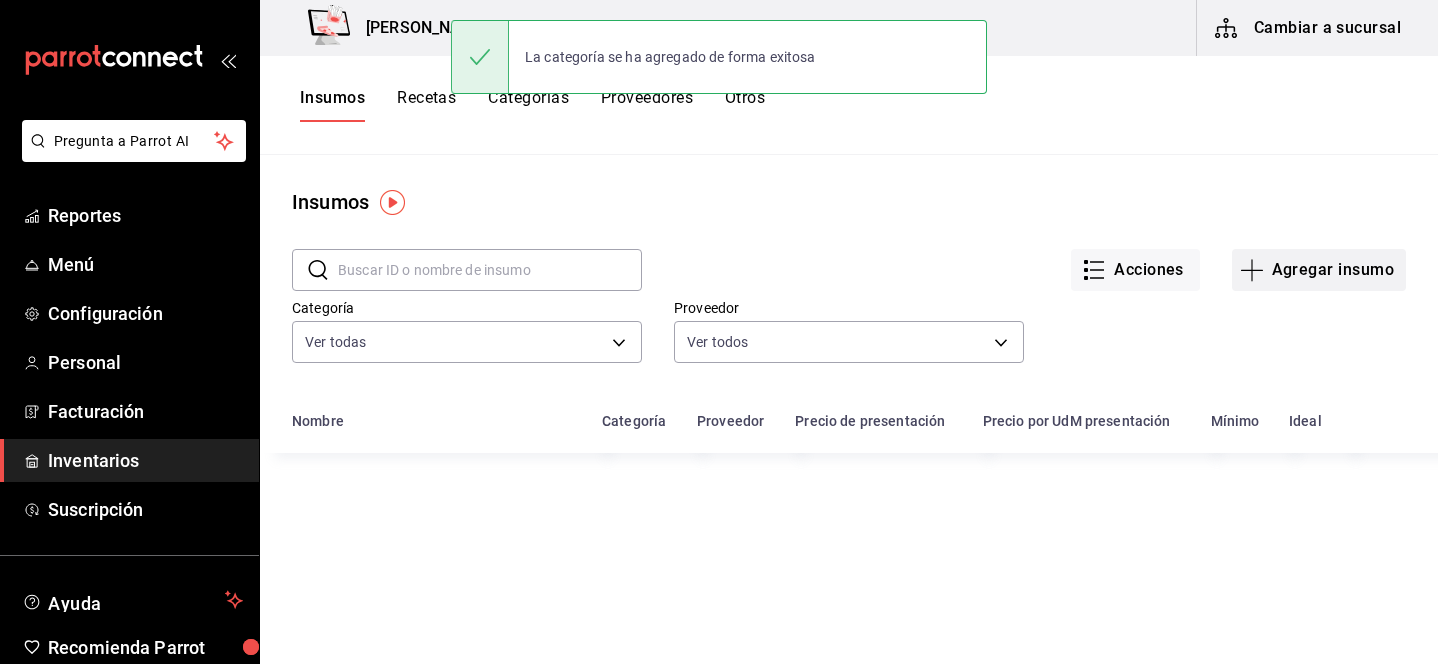 click on "Agregar insumo" at bounding box center [1319, 270] 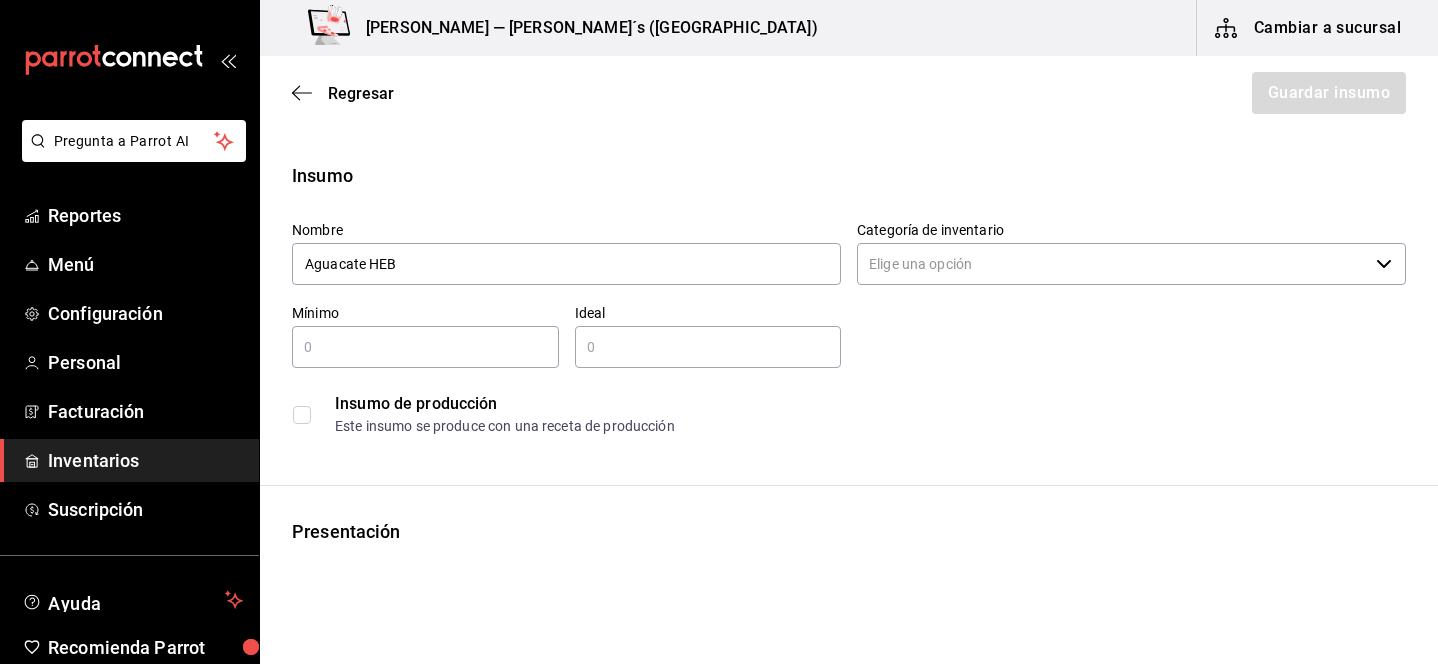 type on "Aguacate HEB" 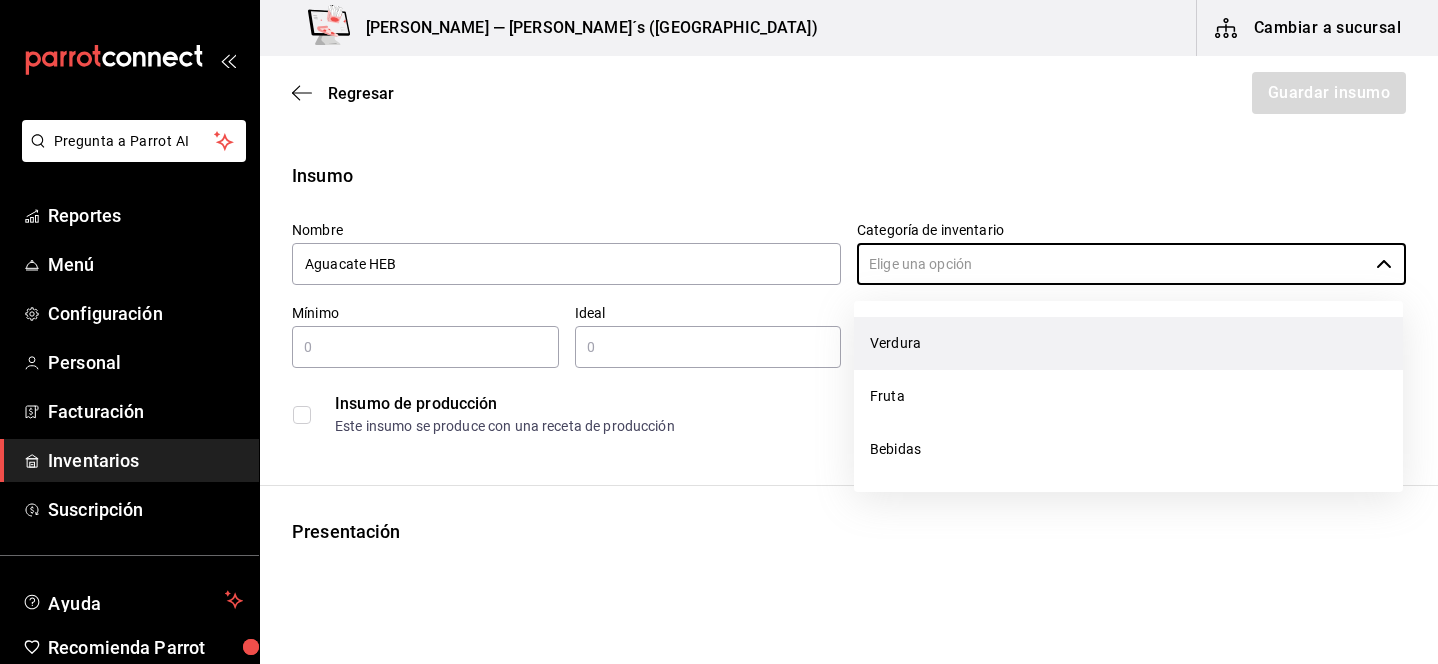 click on "Verdura" at bounding box center (1128, 343) 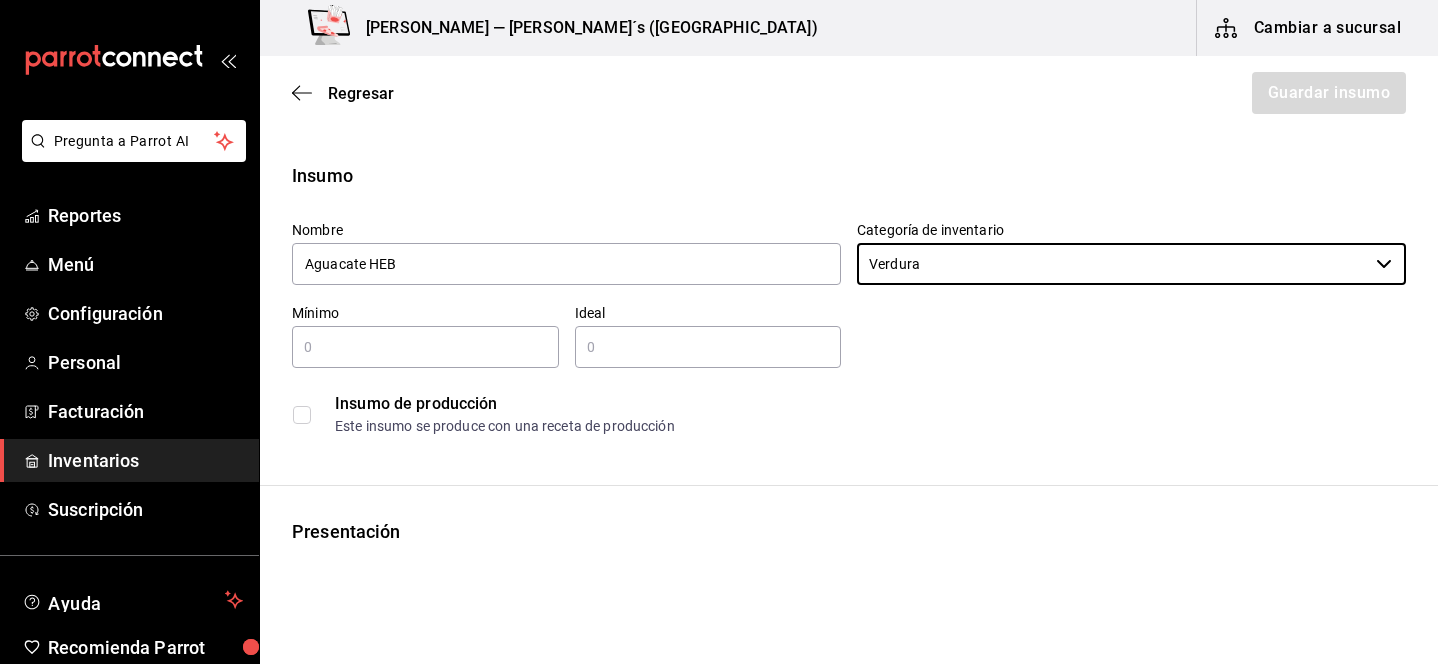 click at bounding box center [425, 347] 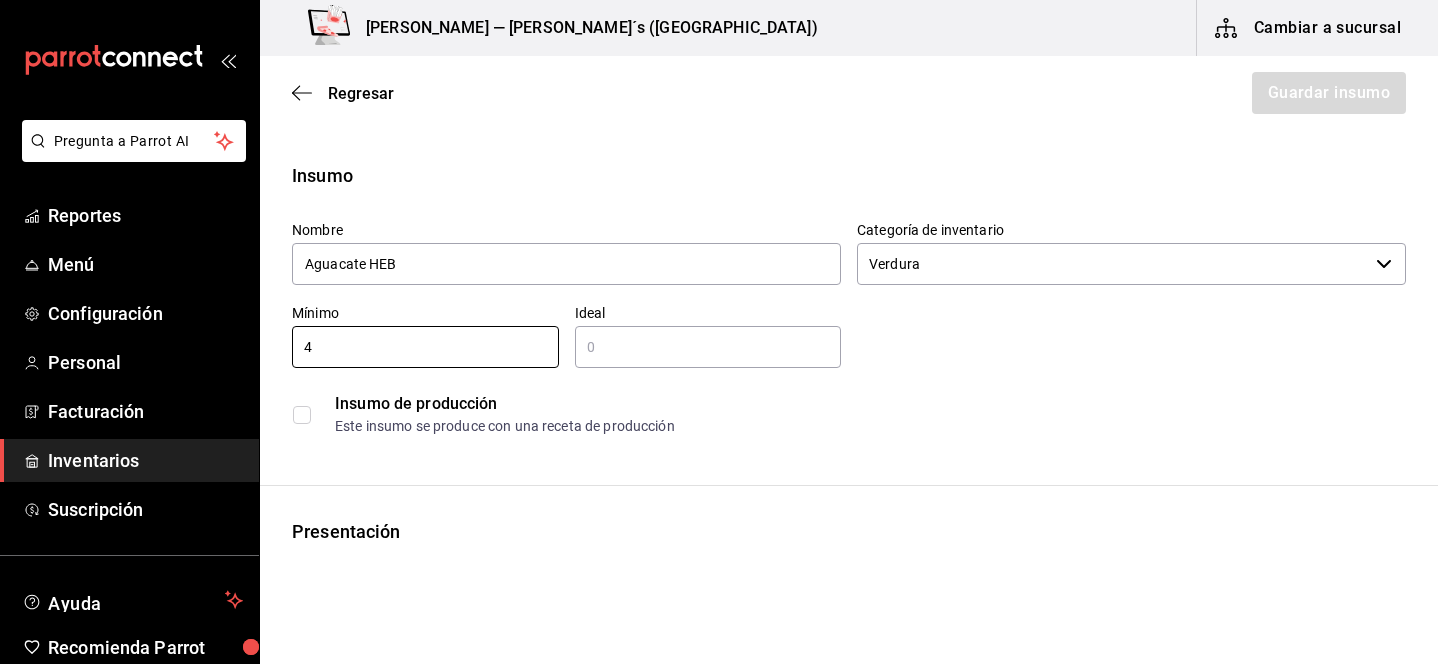 type on "4" 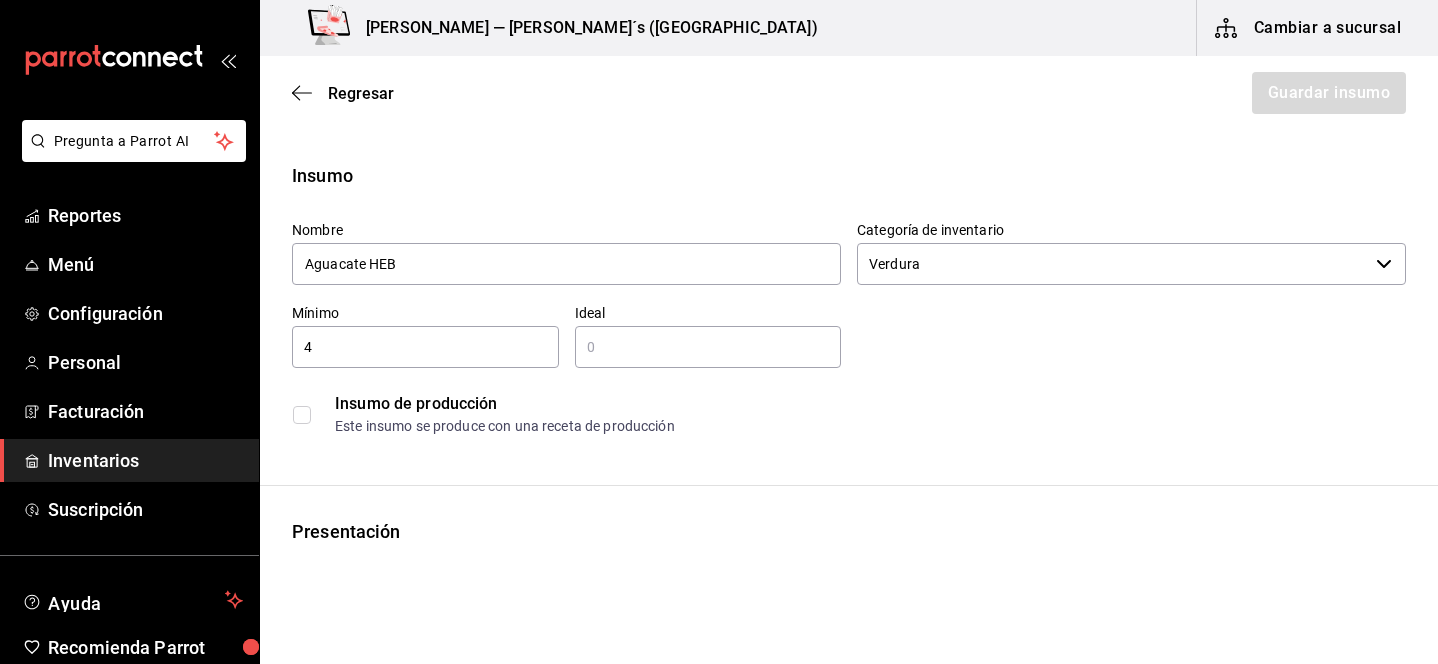 click at bounding box center (708, 347) 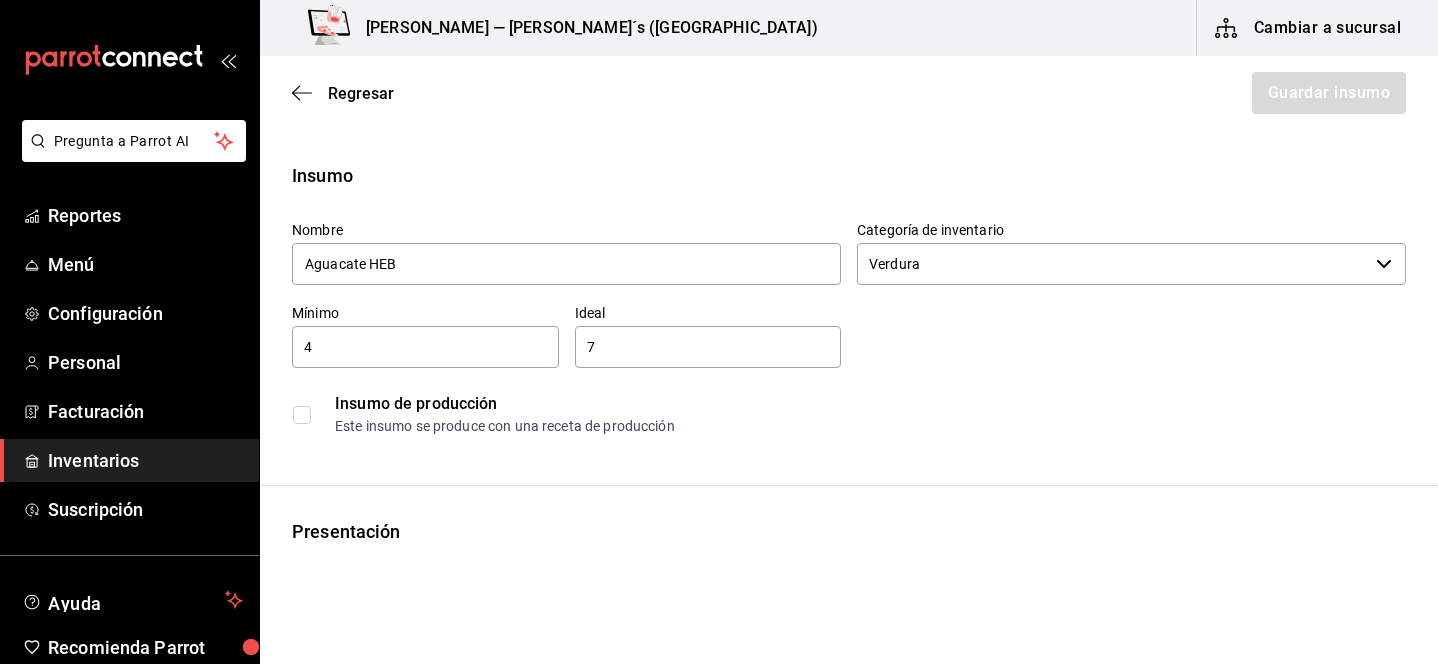 type on "7" 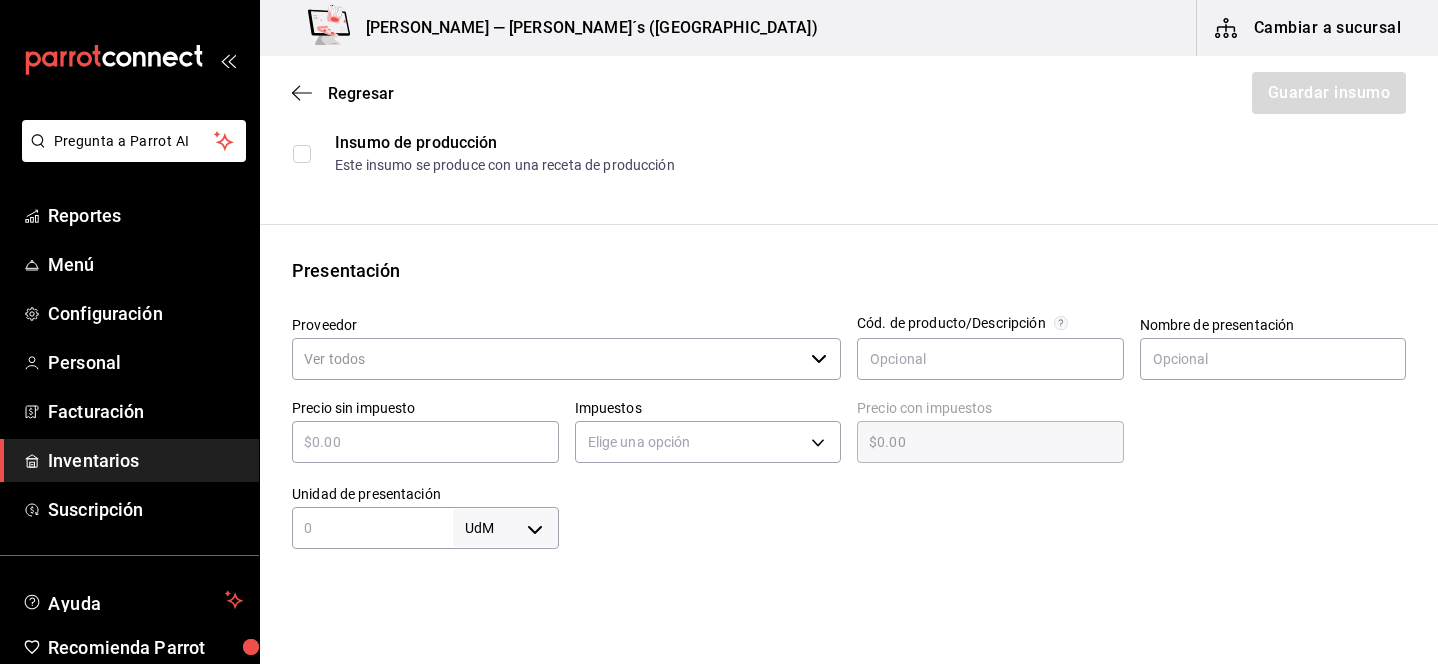scroll, scrollTop: 263, scrollLeft: 0, axis: vertical 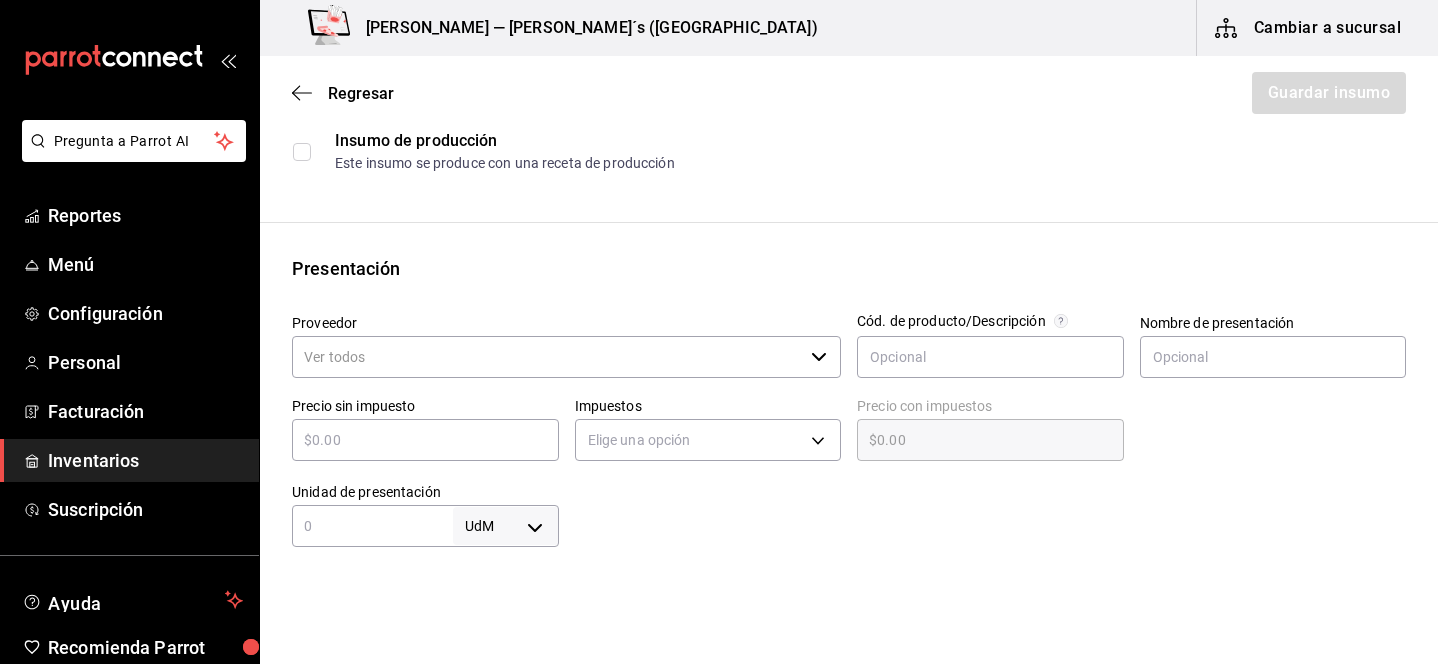 type on "6" 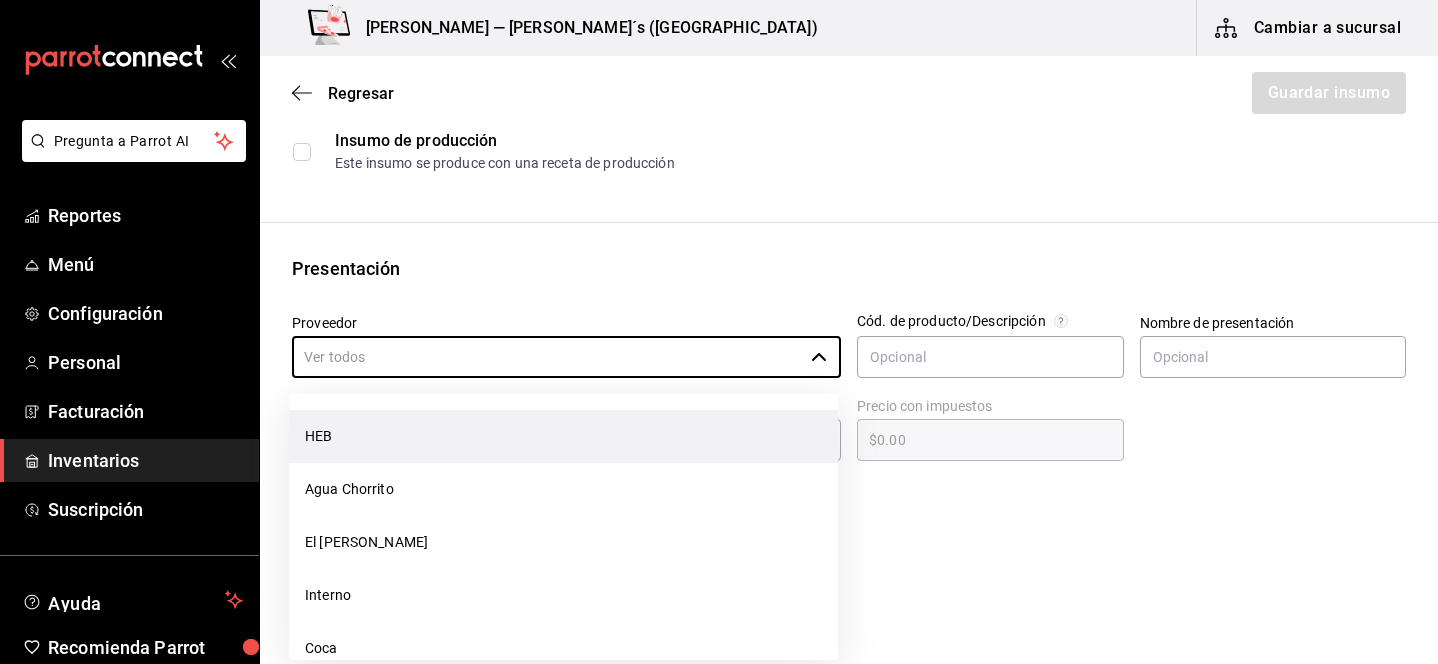 click on "HEB" at bounding box center [563, 436] 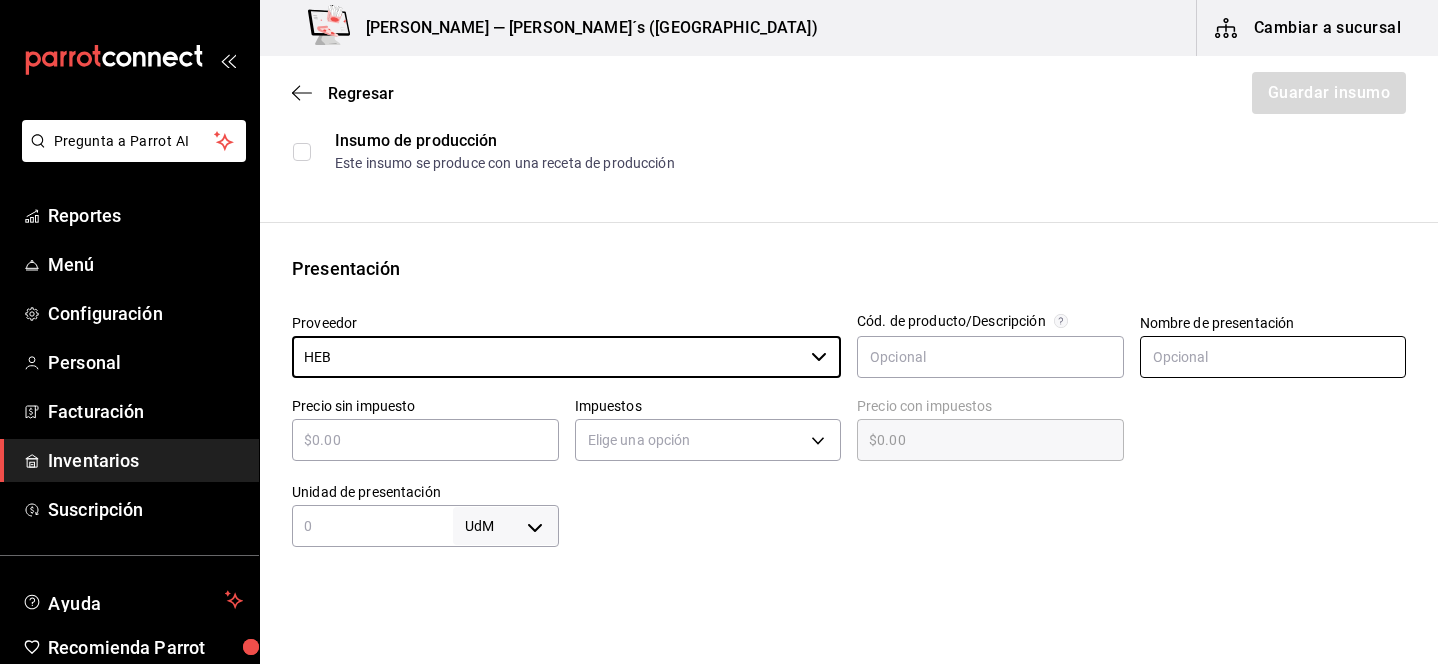 click at bounding box center [1273, 357] 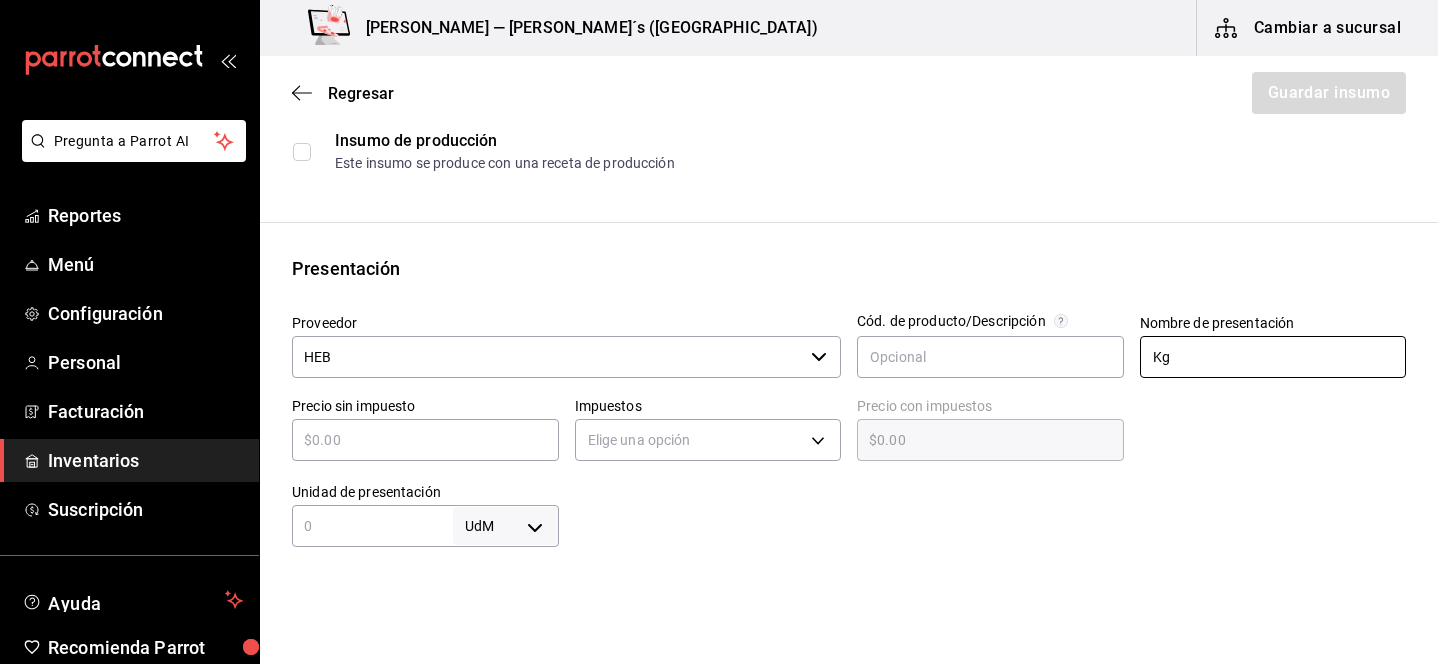 type on "Kg" 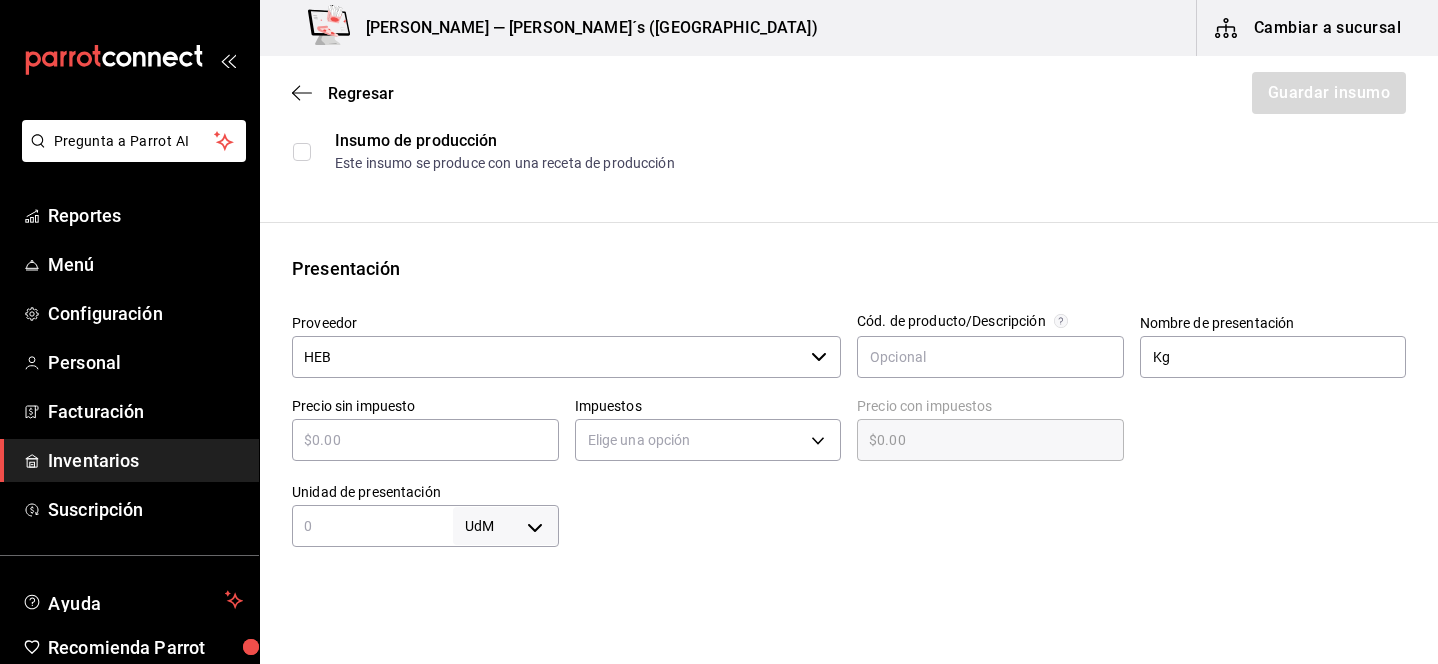 click on "​" at bounding box center (425, 440) 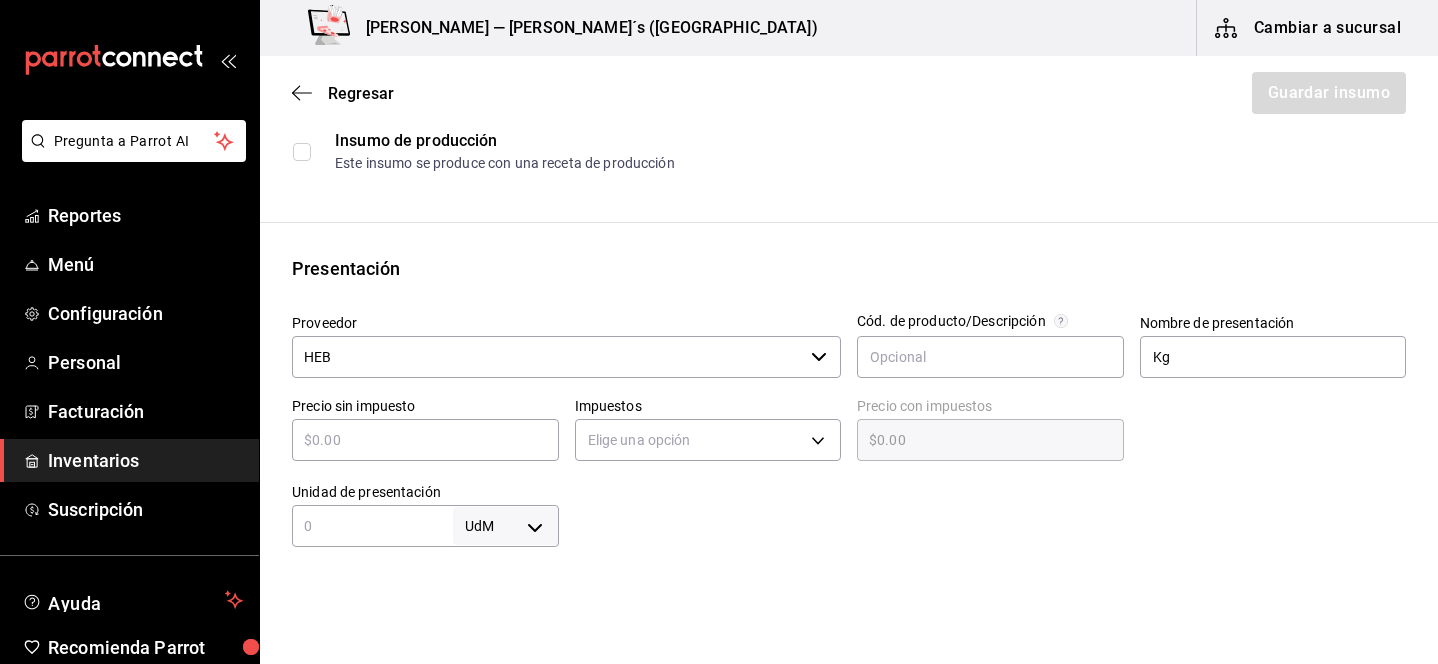 type on "$1" 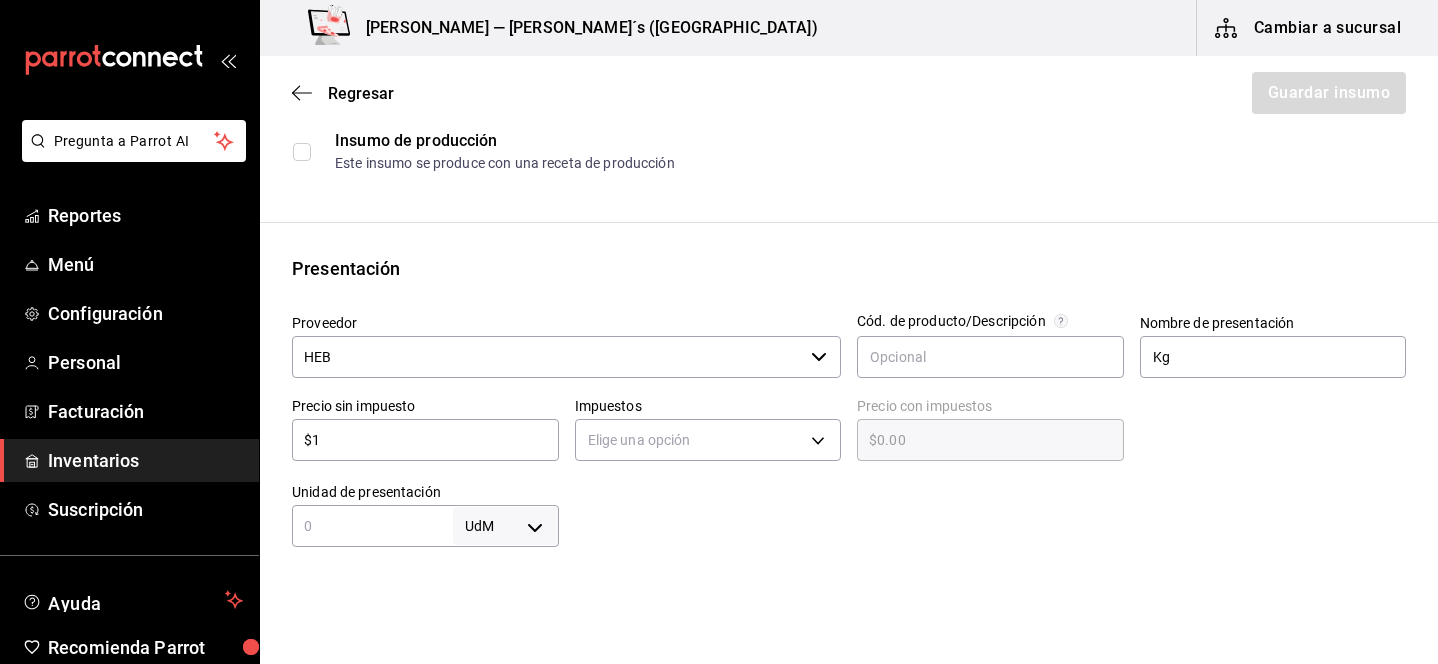 type on "$1.00" 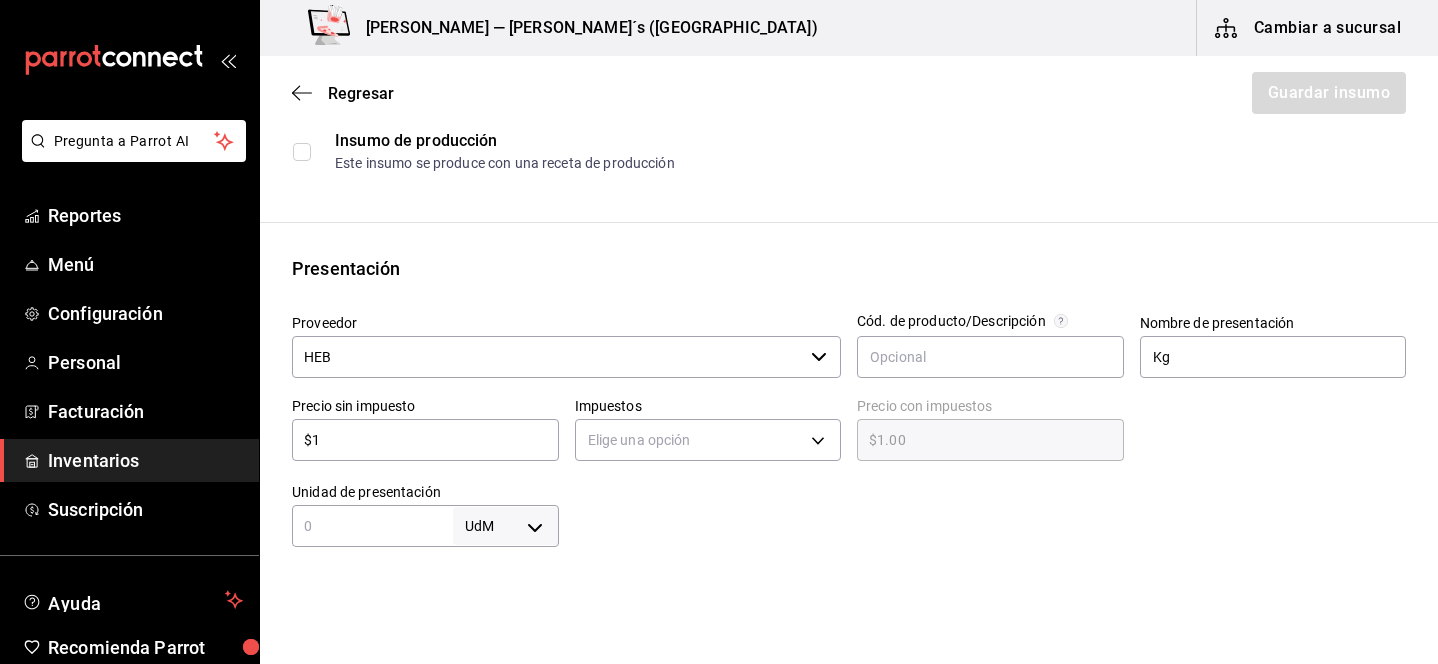 type on "$10" 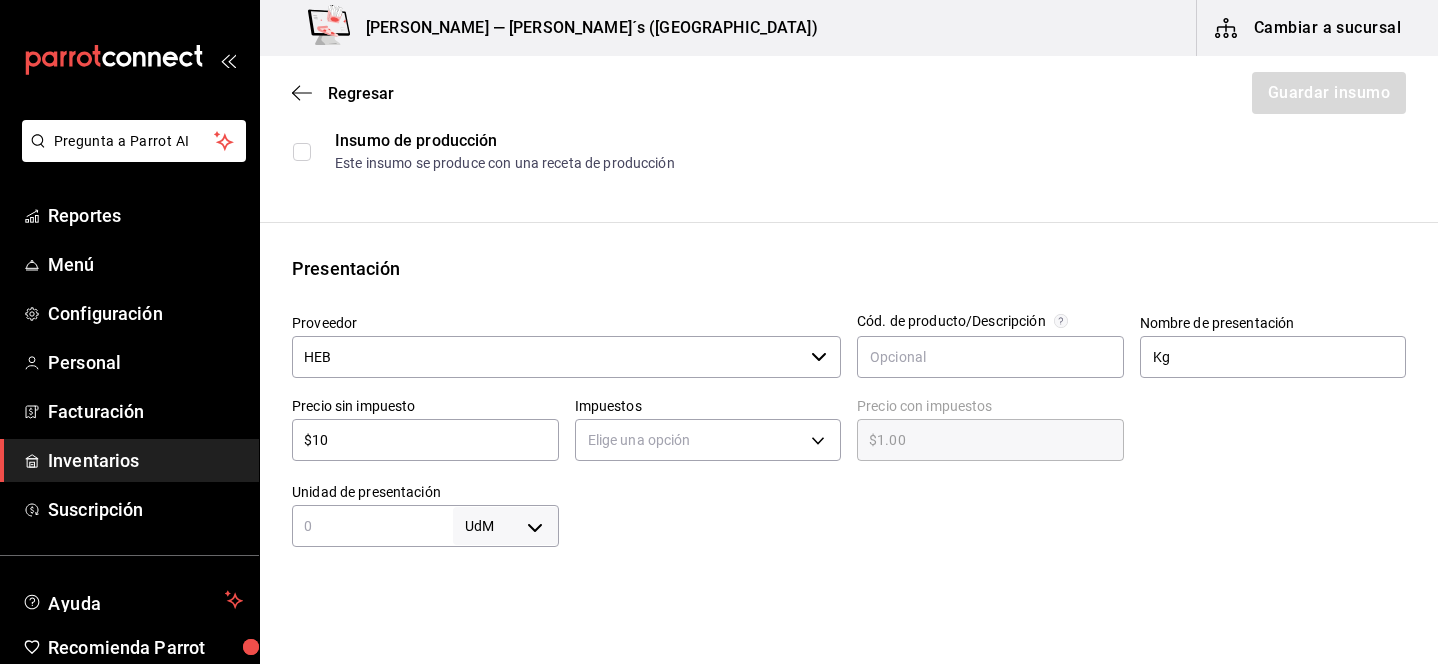 type on "$10.00" 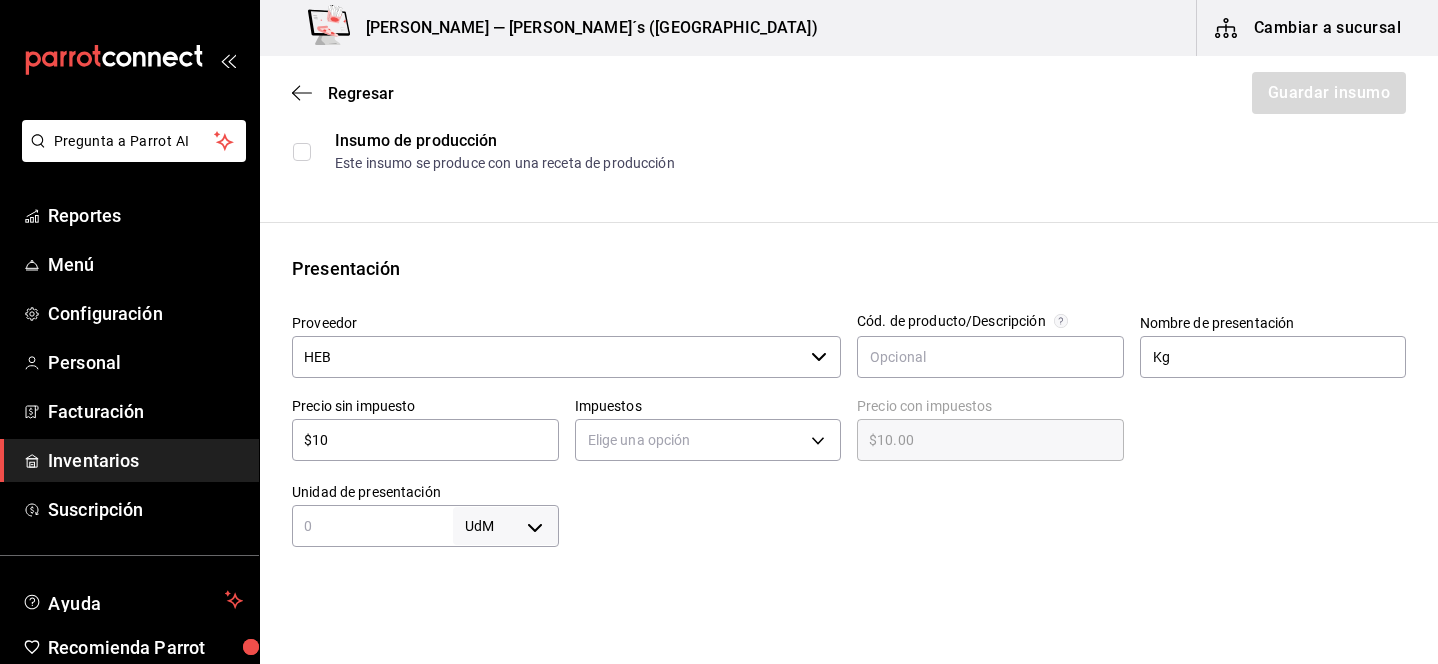 type on "$105" 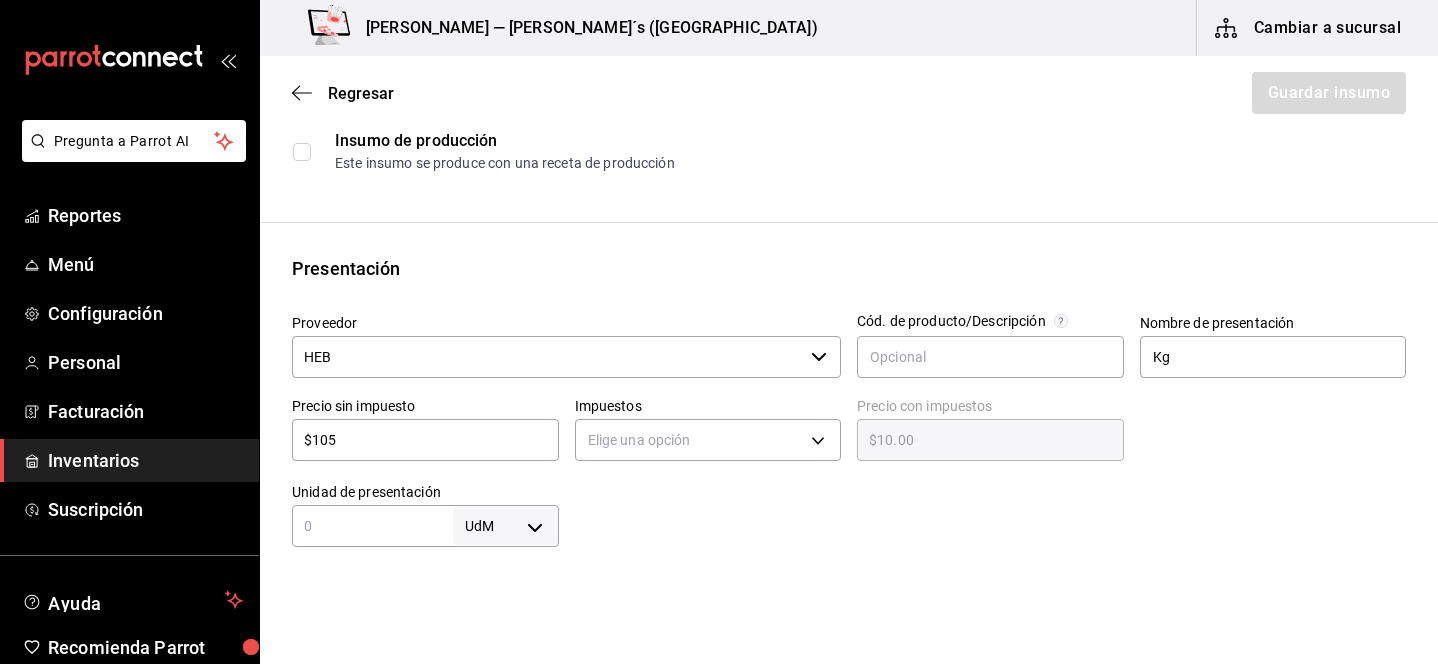 type on "$105.00" 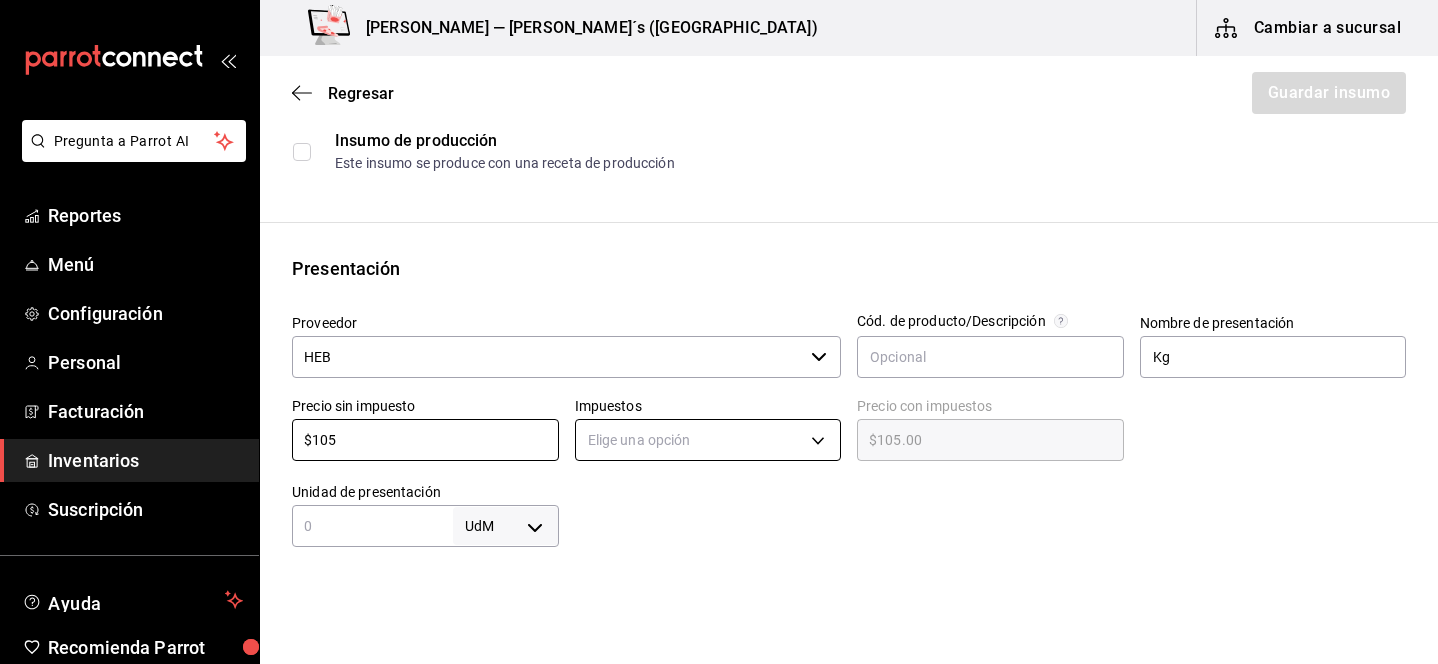type on "$105" 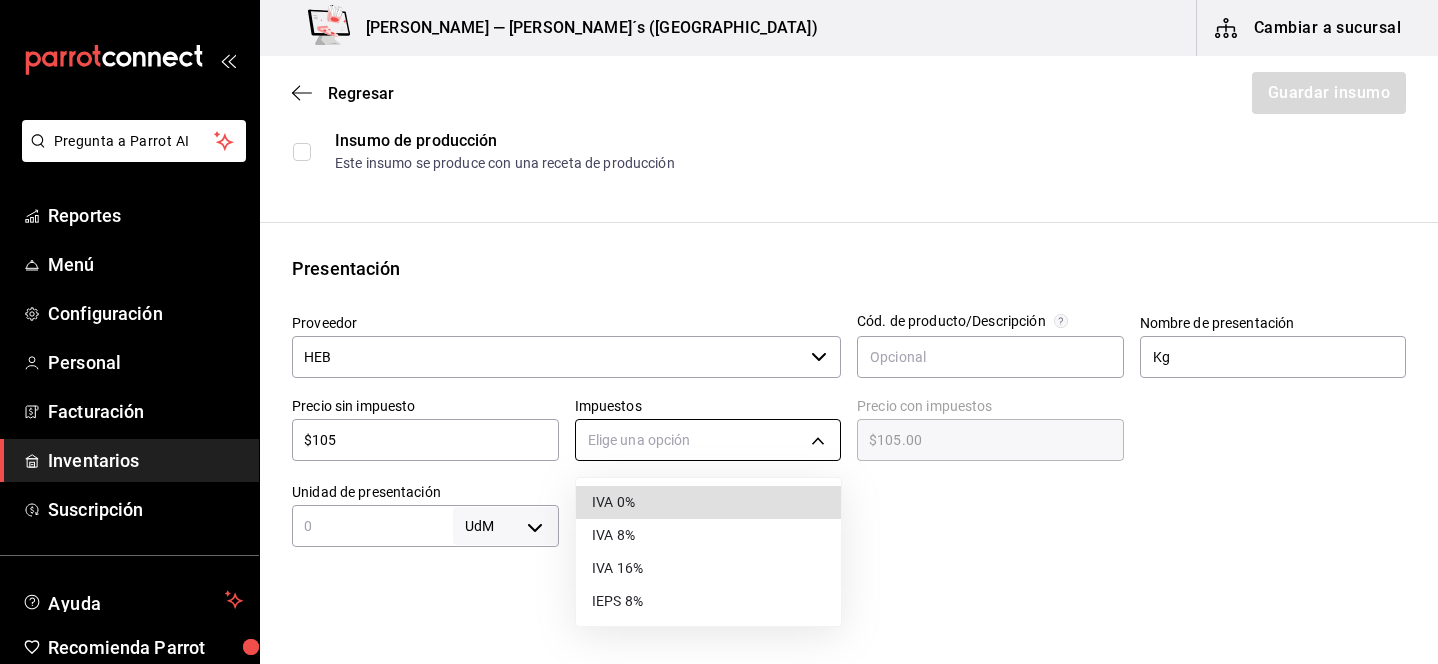 click on "Pregunta a Parrot AI Reportes   Menú   Configuración   Personal   Facturación   Inventarios   Suscripción   Ayuda Recomienda Parrot   Lili Flores   Sugerir nueva función   Bernies — Bernie´s (Tamaulipas) Cambiar a sucursal Regresar Guardar insumo Insumo Nombre Aguacate HEB Categoría de inventario Verdura ​ Mínimo 4 ​ Ideal 6 ​ Insumo de producción Este insumo se produce con una receta de producción Presentación Proveedor HEB ​ Cód. de producto/Descripción Nombre de presentación Kg Precio sin impuesto $105 ​ Impuestos Elige una opción Precio con impuestos $105.00 ​ Unidad de presentación UdM ​ Receta Unidad de receta Elige una opción Factor de conversión ​ Ver ayuda de conversiones ¿La presentación (Kg) viene en otra caja? Si No Presentaciones por caja ​ Sin definir Unidades de conteo GANA 1 MES GRATIS EN TU SUSCRIPCIÓN AQUÍ Pregunta a Parrot AI Reportes   Menú   Configuración   Personal   Facturación   Inventarios   Suscripción   Ayuda Recomienda Parrot" at bounding box center [719, 275] 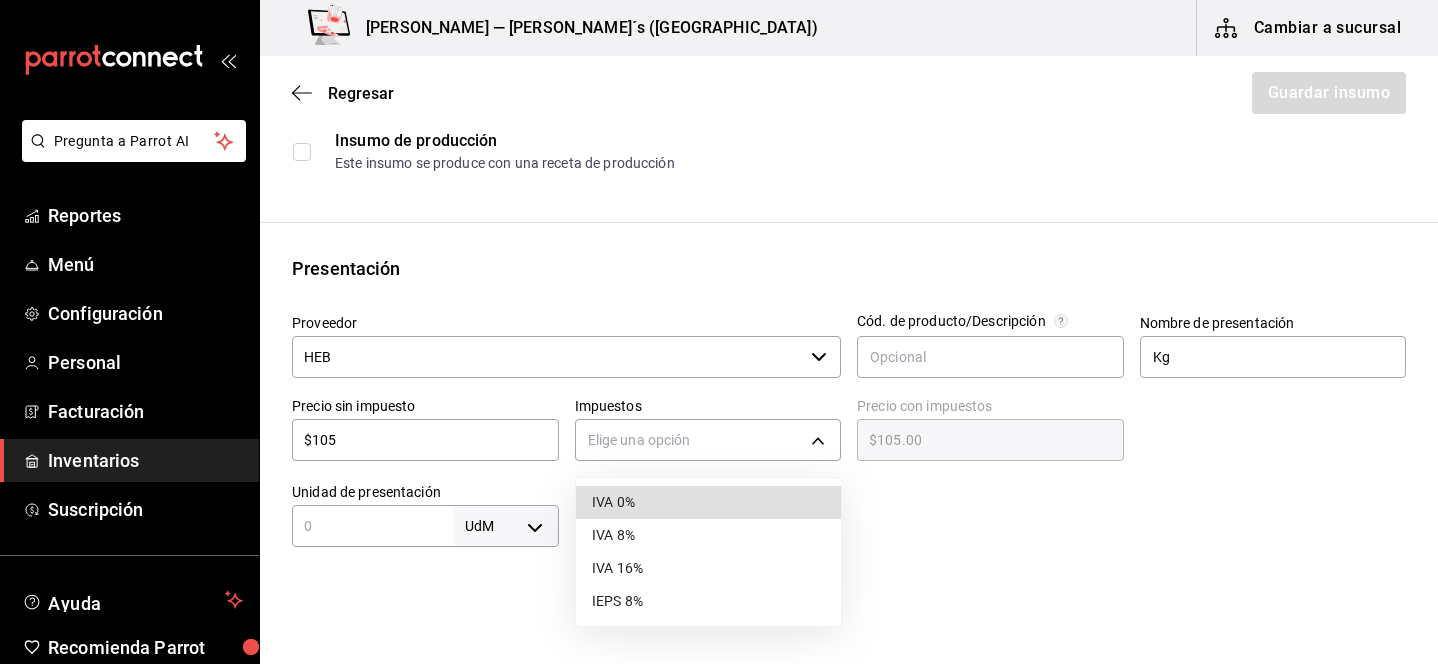 click on "IVA 0%" at bounding box center [708, 502] 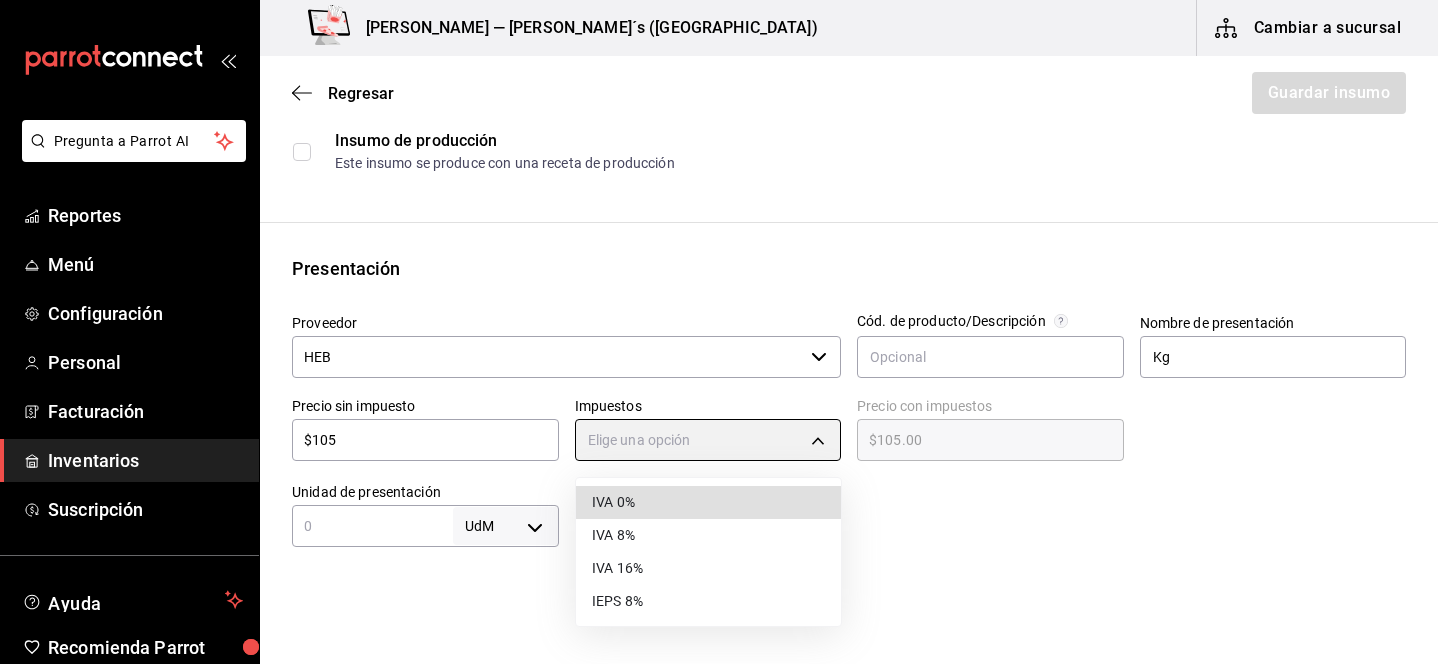 type on "IVA_0" 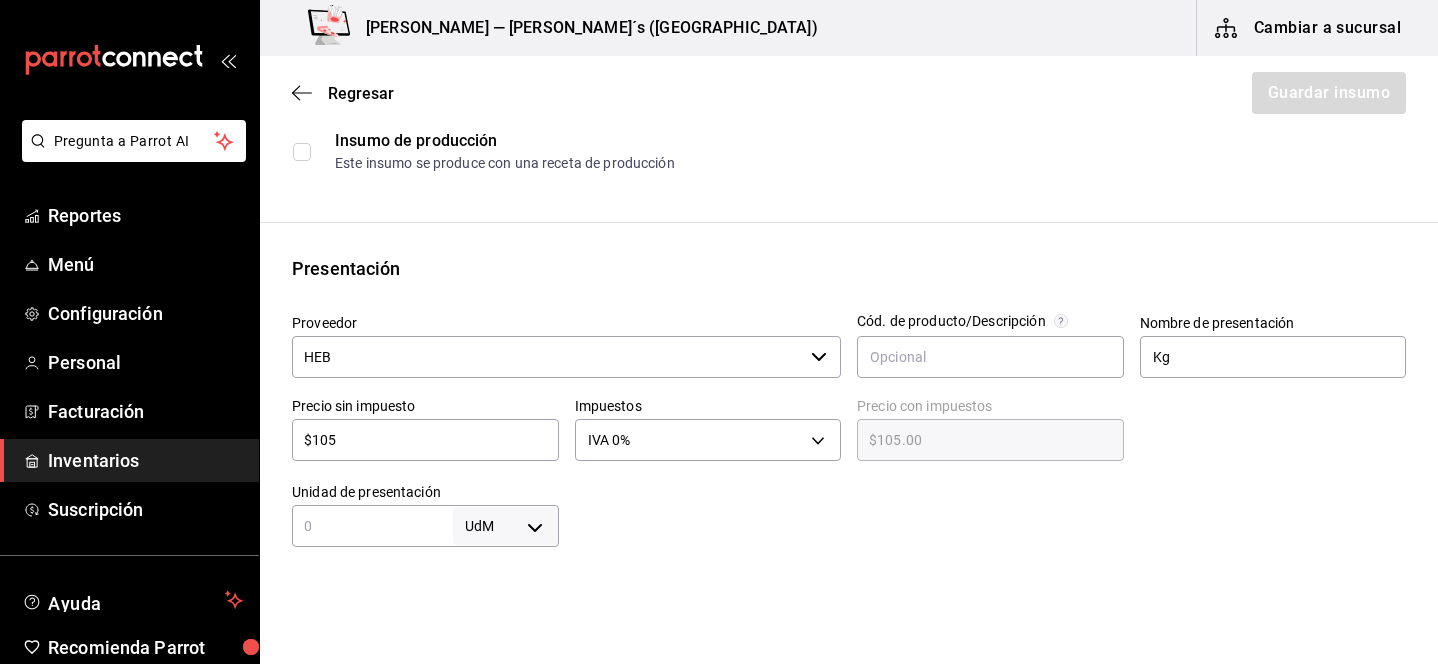 click on "Pregunta a Parrot AI Reportes   Menú   Configuración   Personal   Facturación   Inventarios   Suscripción   Ayuda Recomienda Parrot   Lili Flores   Sugerir nueva función   Bernies — Bernie´s (Tamaulipas) Cambiar a sucursal Regresar Guardar insumo Insumo Nombre Aguacate HEB Categoría de inventario Verdura ​ Mínimo 4 ​ Ideal 6 ​ Insumo de producción Este insumo se produce con una receta de producción Presentación Proveedor HEB ​ Cód. de producto/Descripción Nombre de presentación Kg Precio sin impuesto $105 ​ Impuestos IVA 0% IVA_0 Precio con impuestos $105.00 ​ Unidad de presentación UdM ​ Receta Unidad de receta Elige una opción Factor de conversión ​ Ver ayuda de conversiones ¿La presentación (Kg) viene en otra caja? Si No Presentaciones por caja ​ Sin definir Unidades de conteo GANA 1 MES GRATIS EN TU SUSCRIPCIÓN AQUÍ Pregunta a Parrot AI Reportes   Menú   Configuración   Personal   Facturación   Inventarios   Suscripción   Ayuda Recomienda Parrot   Lili Flores" at bounding box center [719, 275] 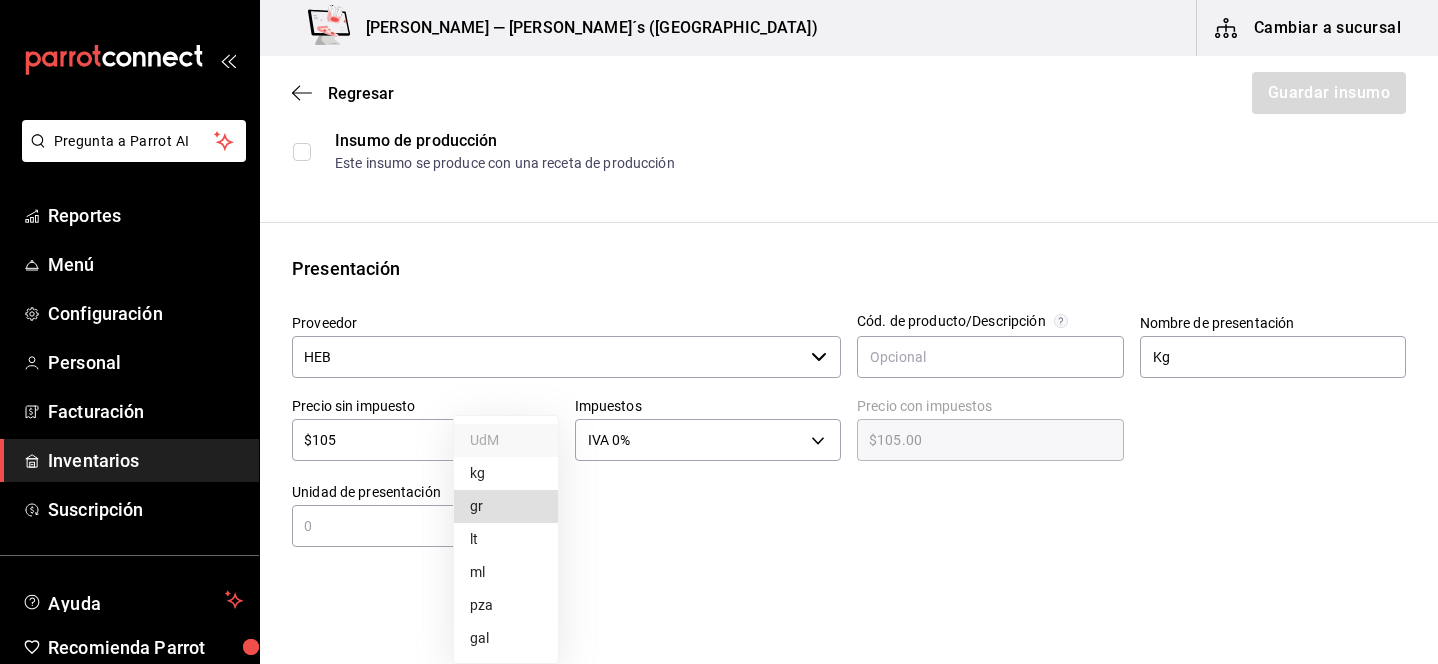 click on "kg" at bounding box center [506, 473] 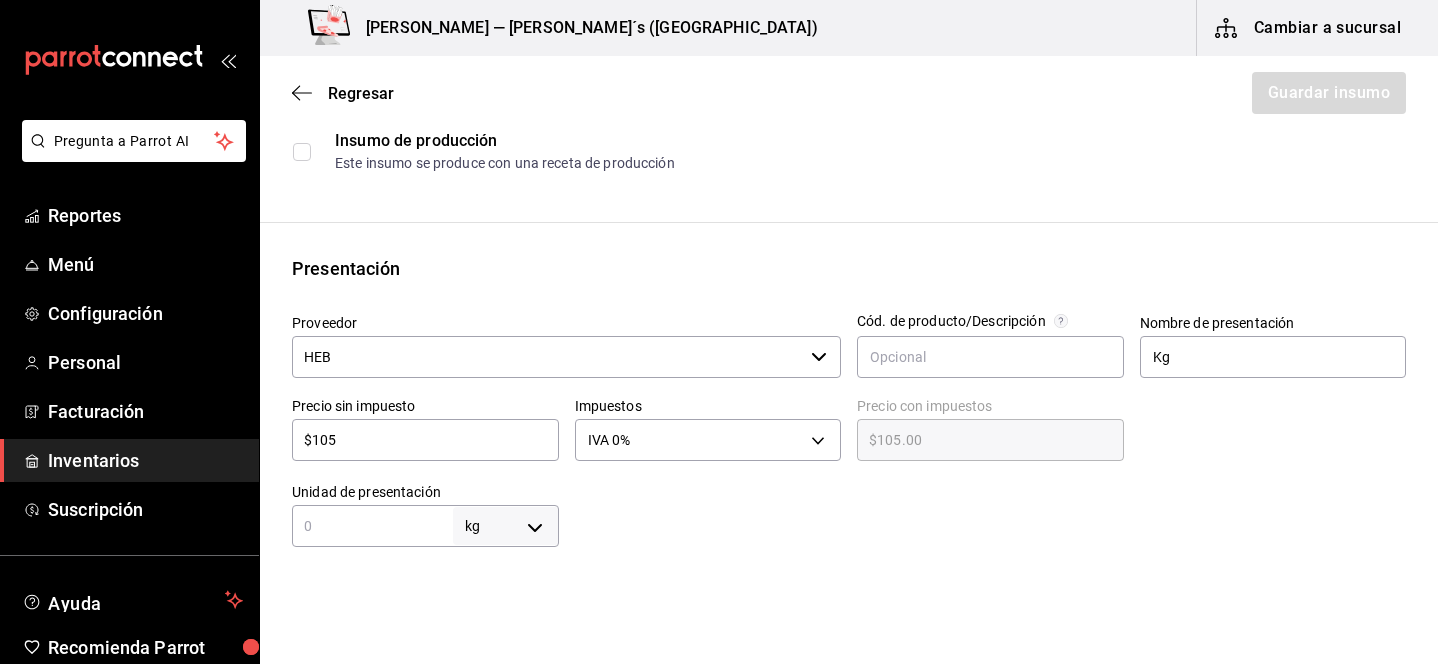click at bounding box center [372, 526] 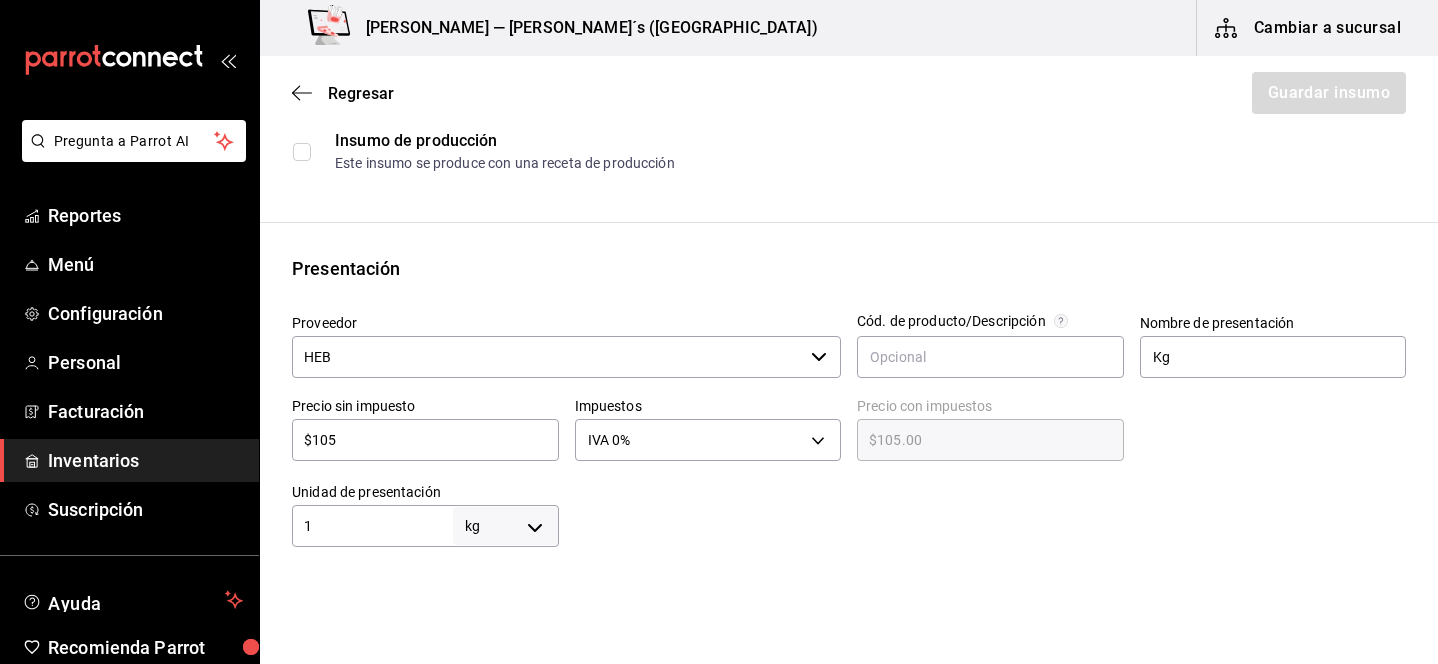 type on "1" 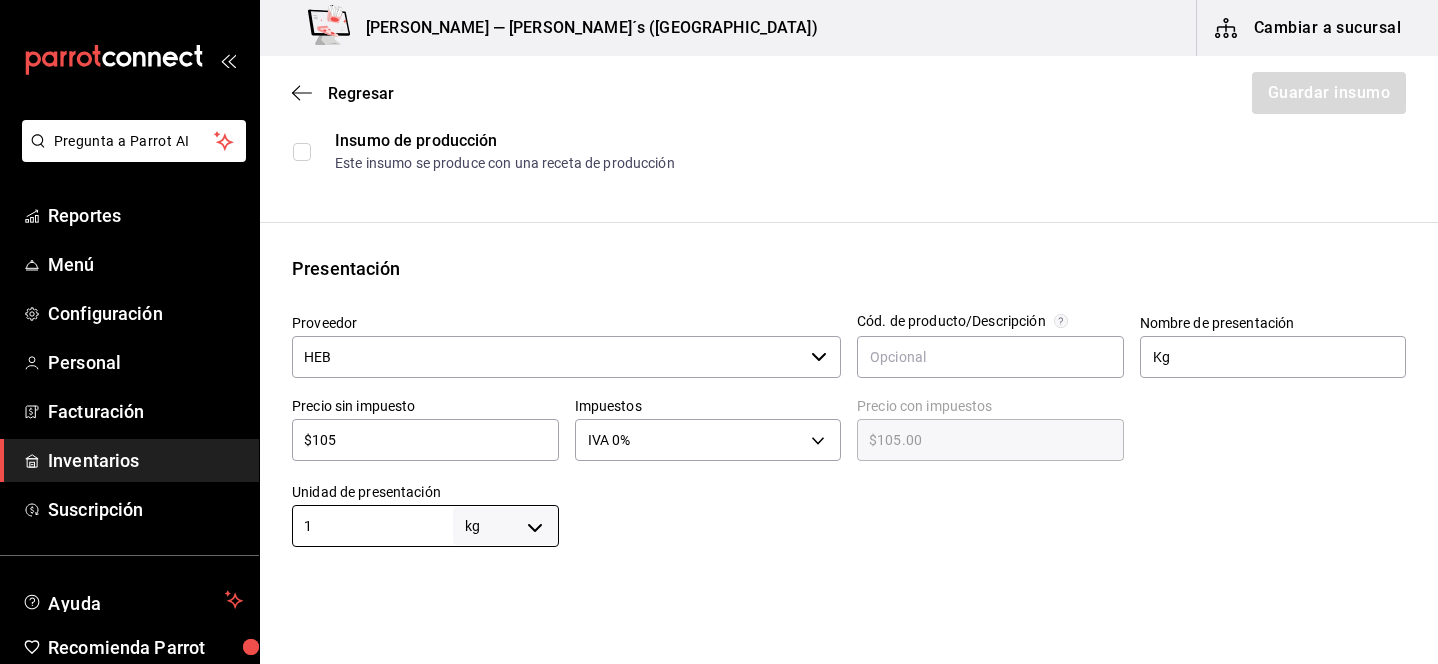 type on "1" 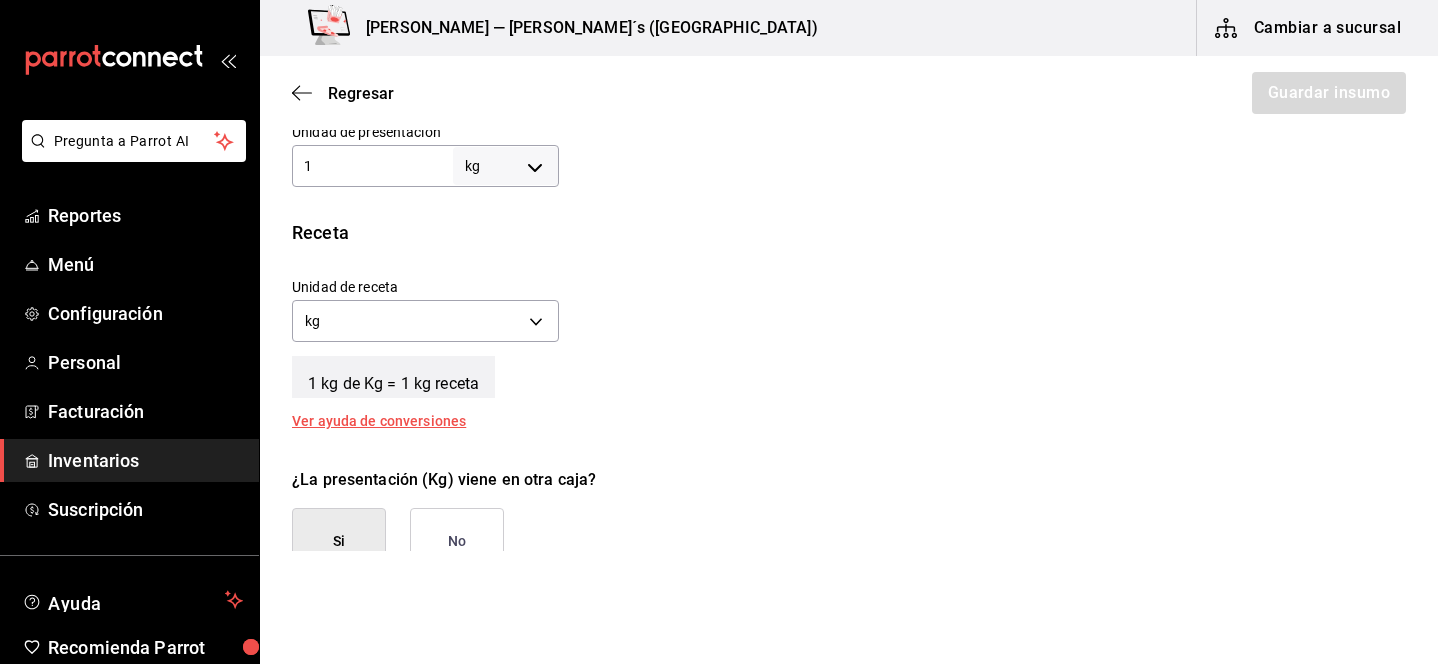 scroll, scrollTop: 654, scrollLeft: 0, axis: vertical 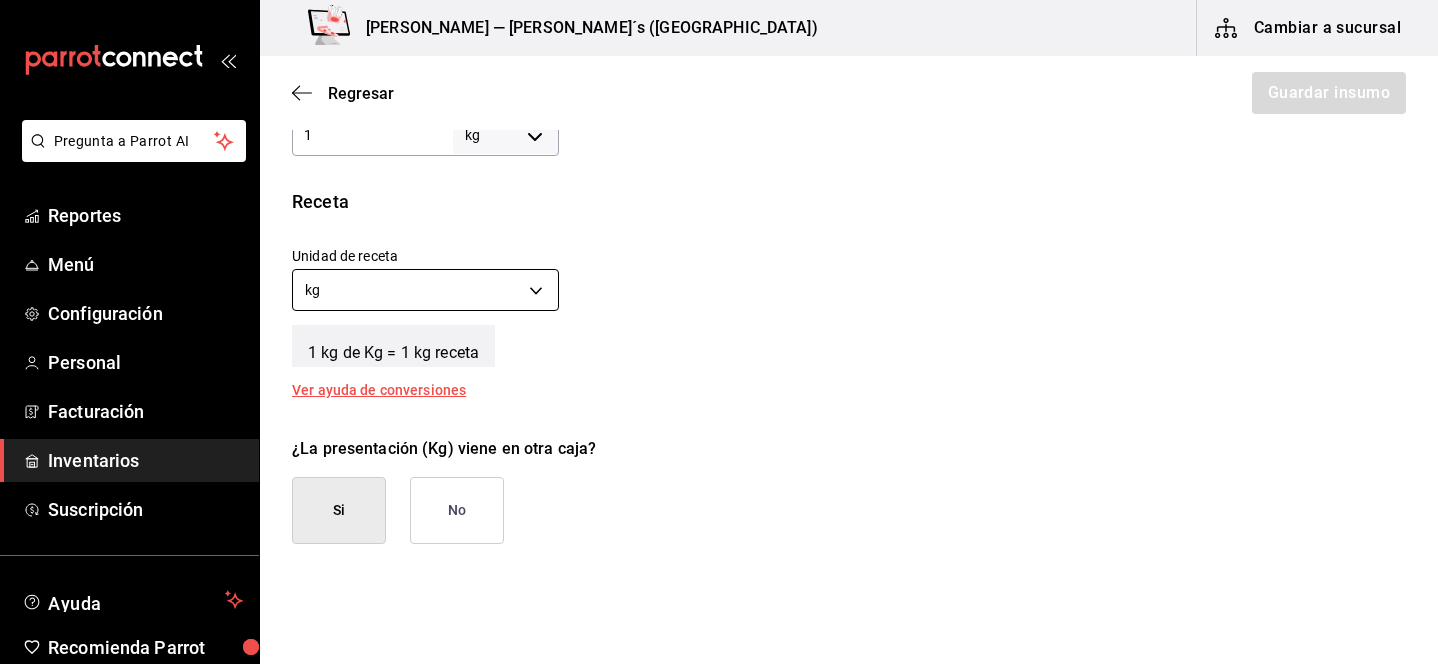 click on "Pregunta a Parrot AI Reportes   Menú   Configuración   Personal   Facturación   Inventarios   Suscripción   Ayuda Recomienda Parrot   Lili Flores   Sugerir nueva función   Bernies — Bernie´s (Tamaulipas) Cambiar a sucursal Regresar Guardar insumo Insumo Nombre Aguacate HEB Categoría de inventario Verdura ​ Mínimo 4 ​ Ideal 6 ​ Insumo de producción Este insumo se produce con una receta de producción Presentación Proveedor HEB ​ Cód. de producto/Descripción Nombre de presentación Kg Precio sin impuesto $105 ​ Impuestos IVA 0% IVA_0 Precio con impuestos $105.00 ​ Unidad de presentación 1 kg KILOGRAM ​ Receta Unidad de receta kg KILOGRAM Factor de conversión 1 ​ 1 kg de Kg = 1 kg receta Ver ayuda de conversiones ¿La presentación (Kg) viene en otra caja? Si No Presentaciones por caja ​  Kg de 1 kg Unidades de conteo kg Kg (1 kg) GANA 1 MES GRATIS EN TU SUSCRIPCIÓN AQUÍ Pregunta a Parrot AI Reportes   Menú   Configuración   Personal   Facturación   Inventarios     Ayuda" at bounding box center (719, 275) 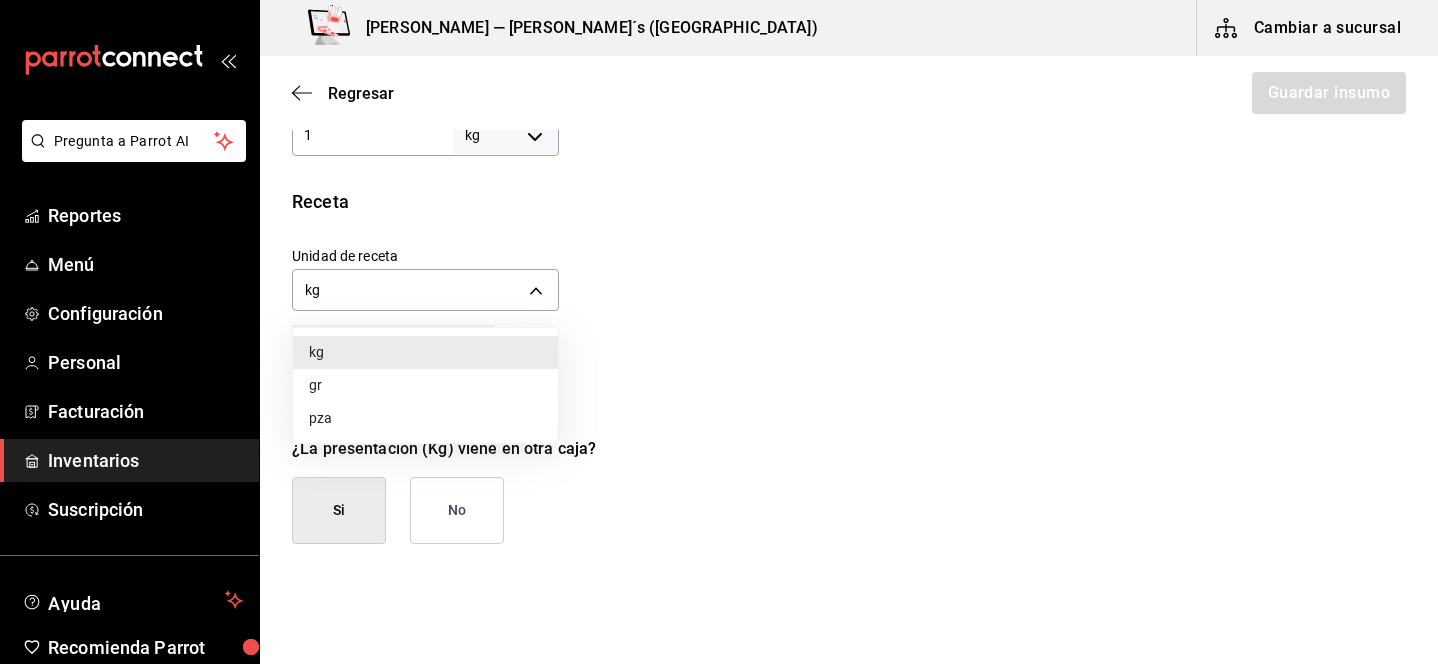 click on "pza" at bounding box center [425, 418] 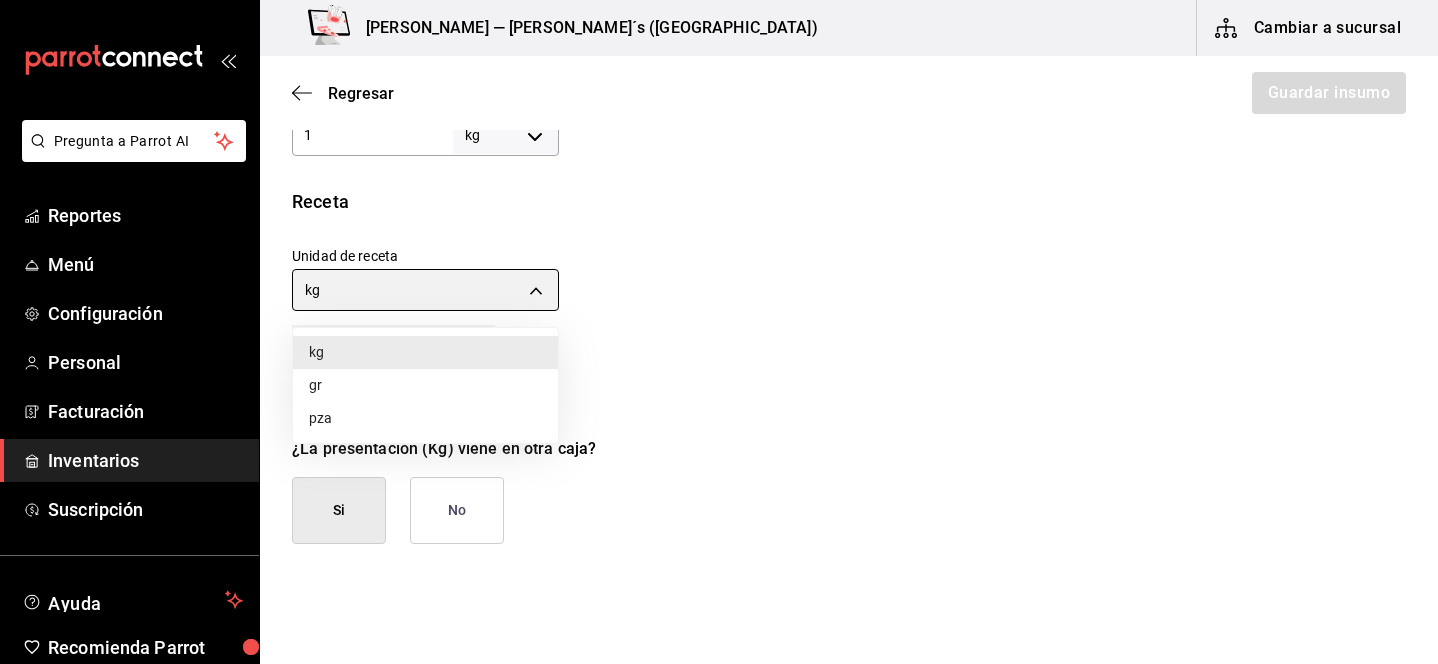 type on "UNIT" 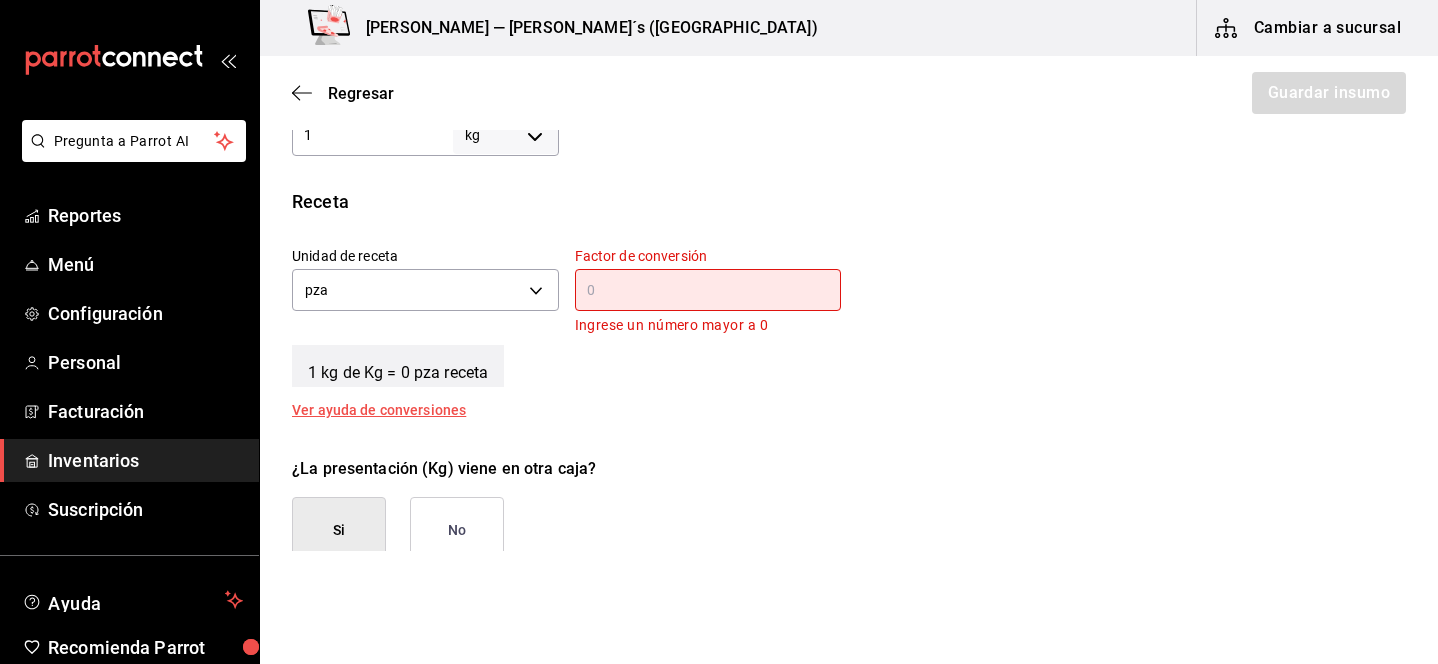 click at bounding box center [708, 290] 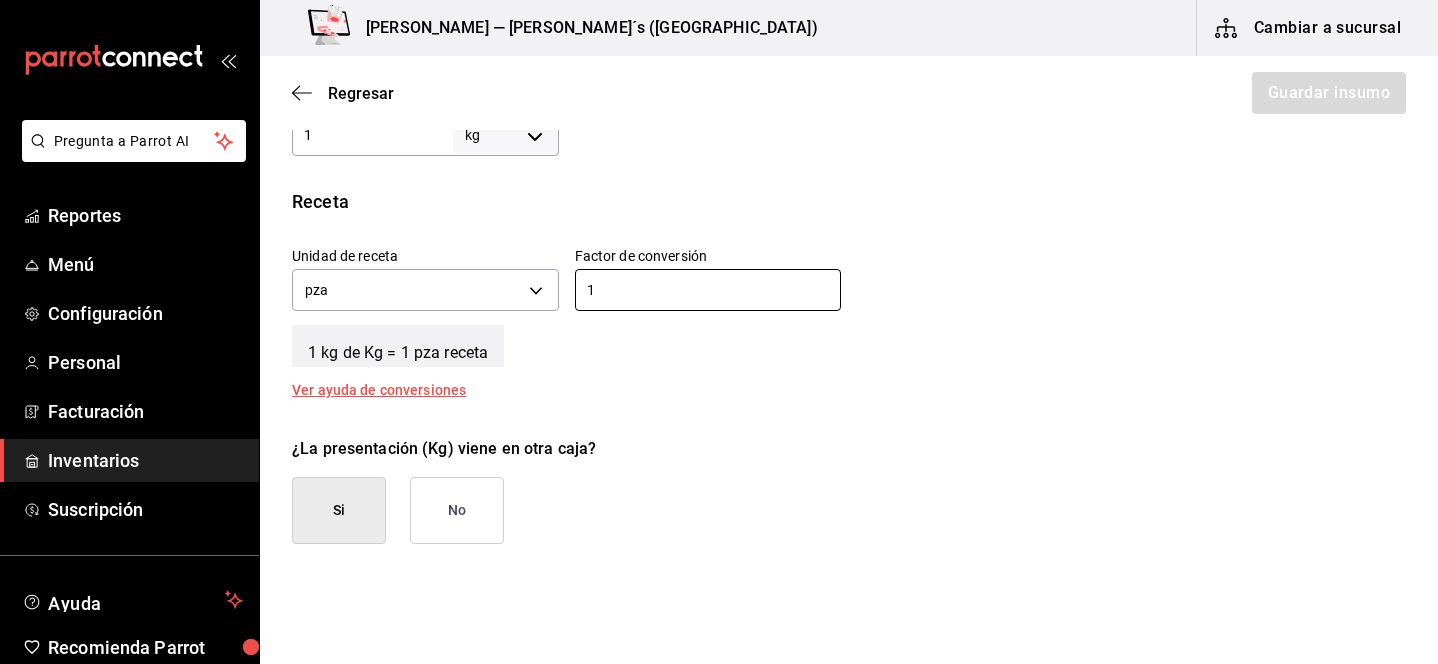 type on "1" 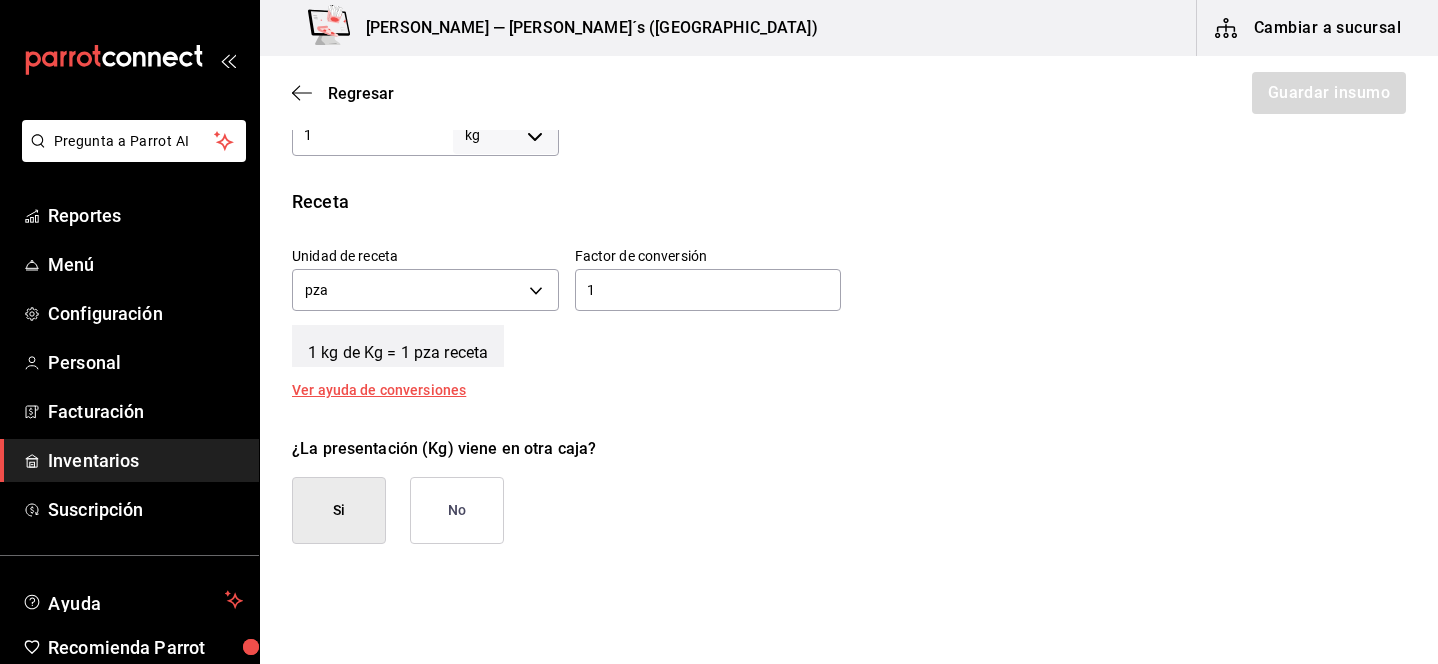 click on "No" at bounding box center [457, 510] 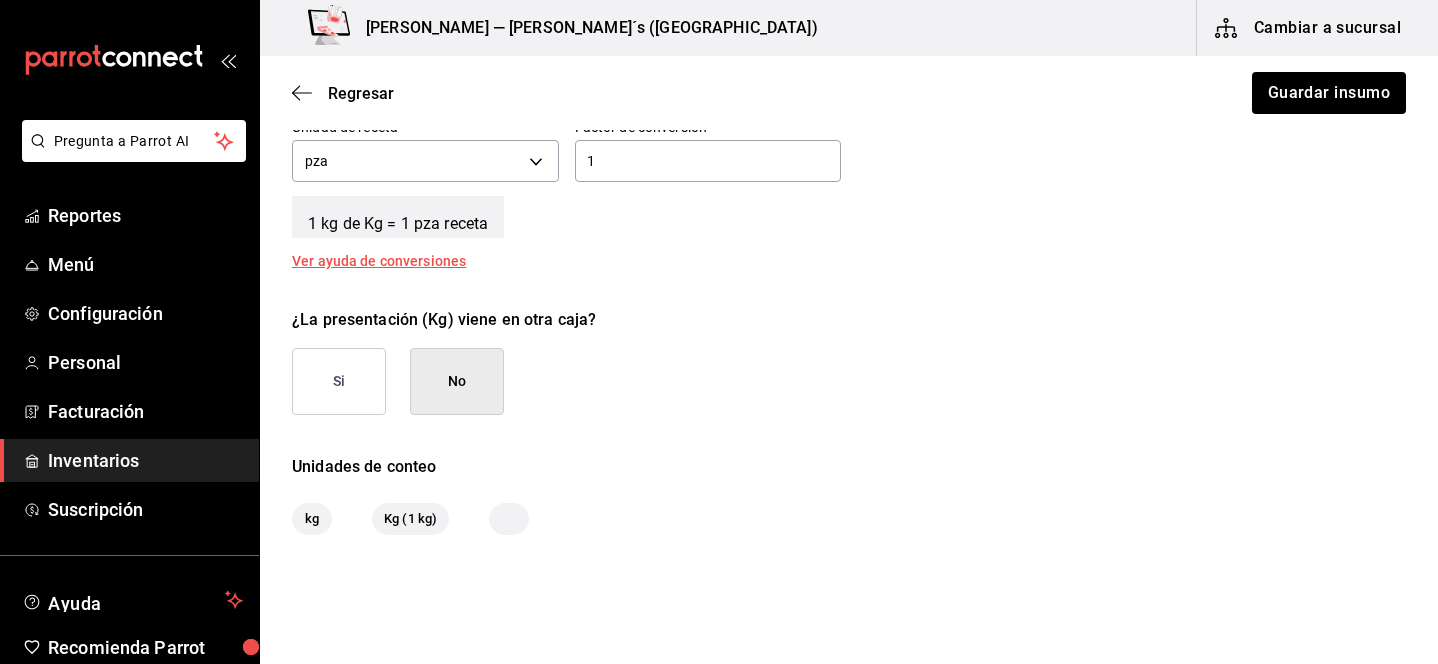 scroll, scrollTop: 863, scrollLeft: 0, axis: vertical 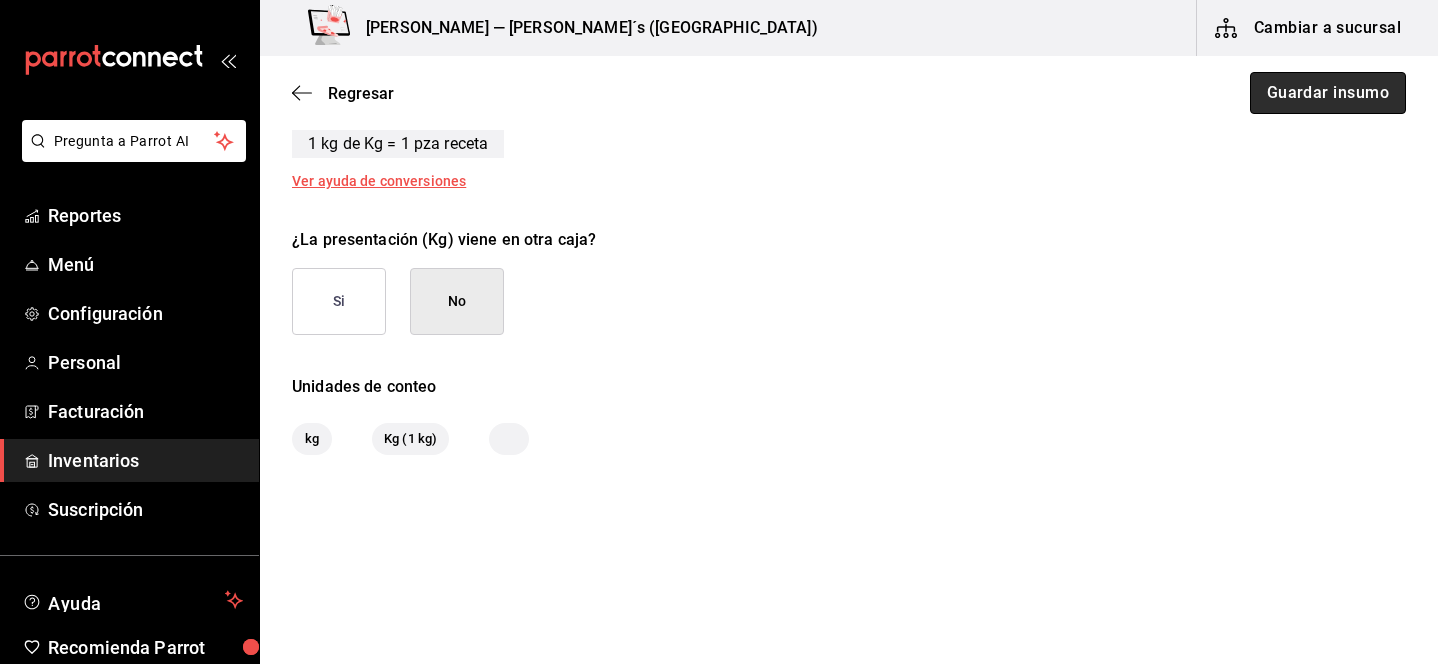 click on "Guardar insumo" at bounding box center (1328, 93) 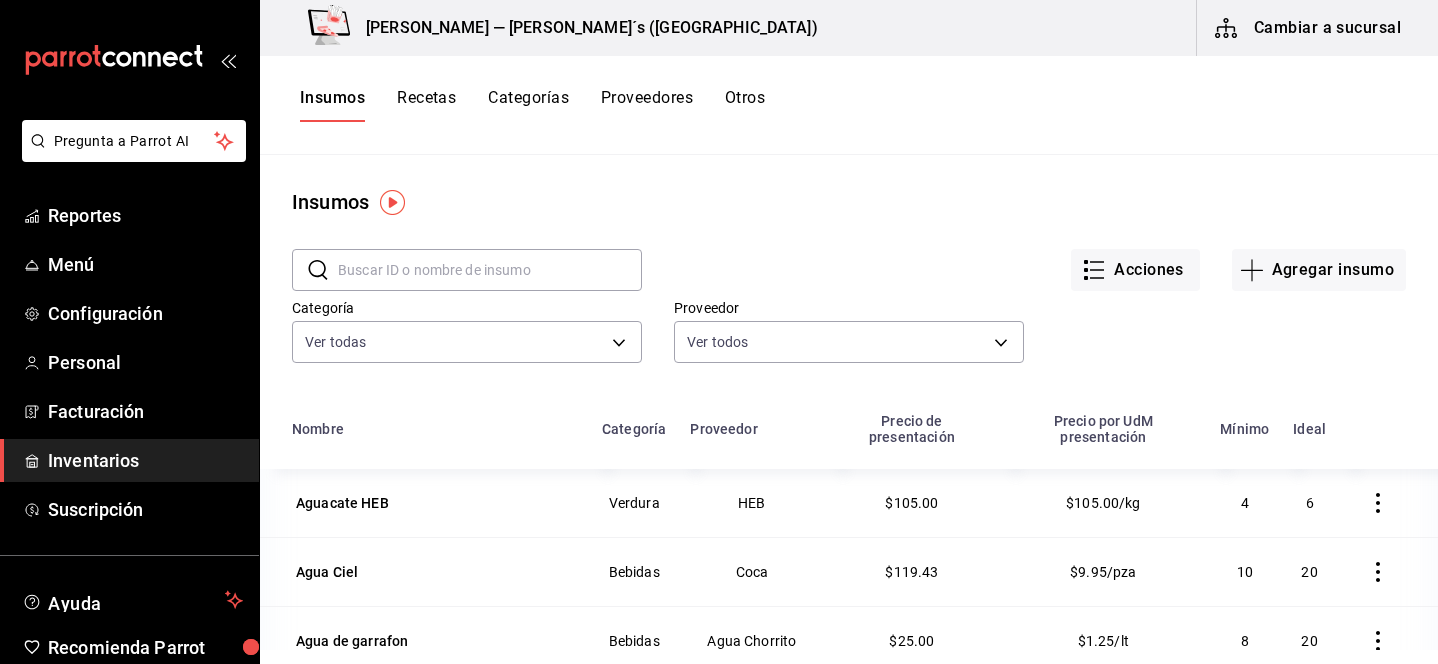 click on "Cambiar a sucursal" at bounding box center (1309, 28) 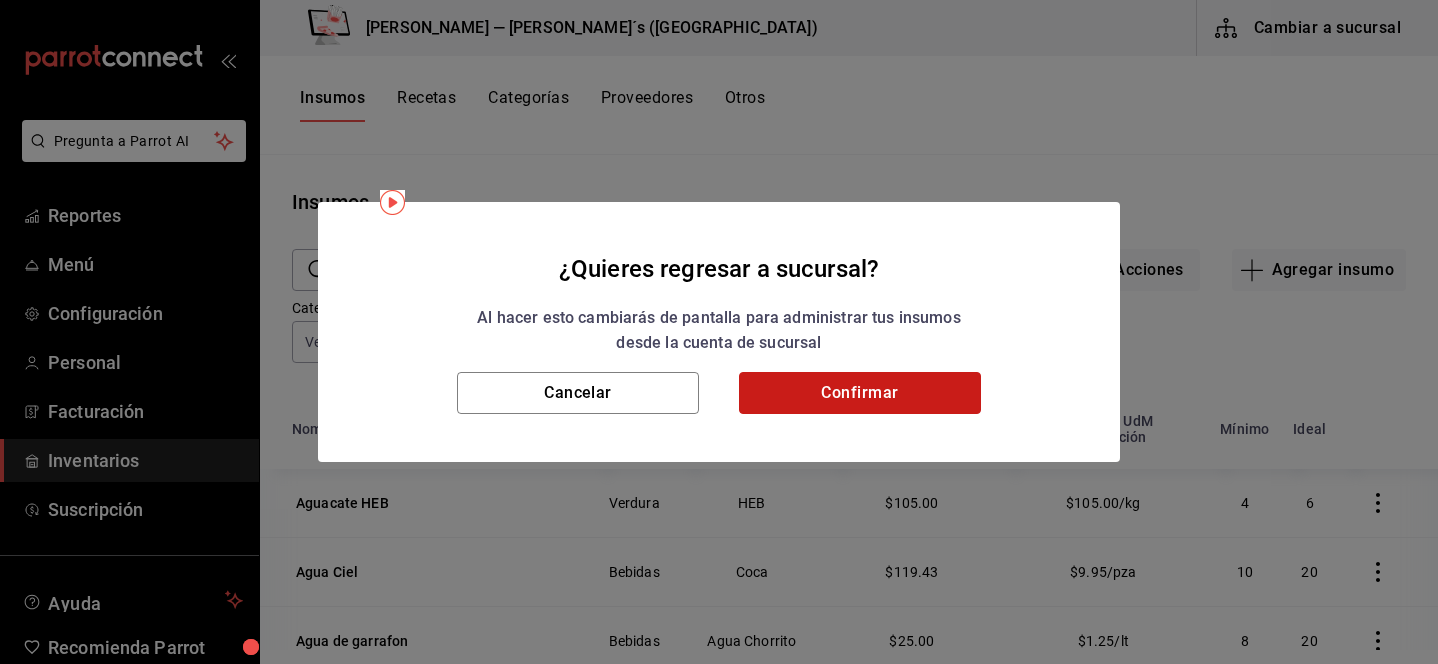 click on "Confirmar" at bounding box center [860, 393] 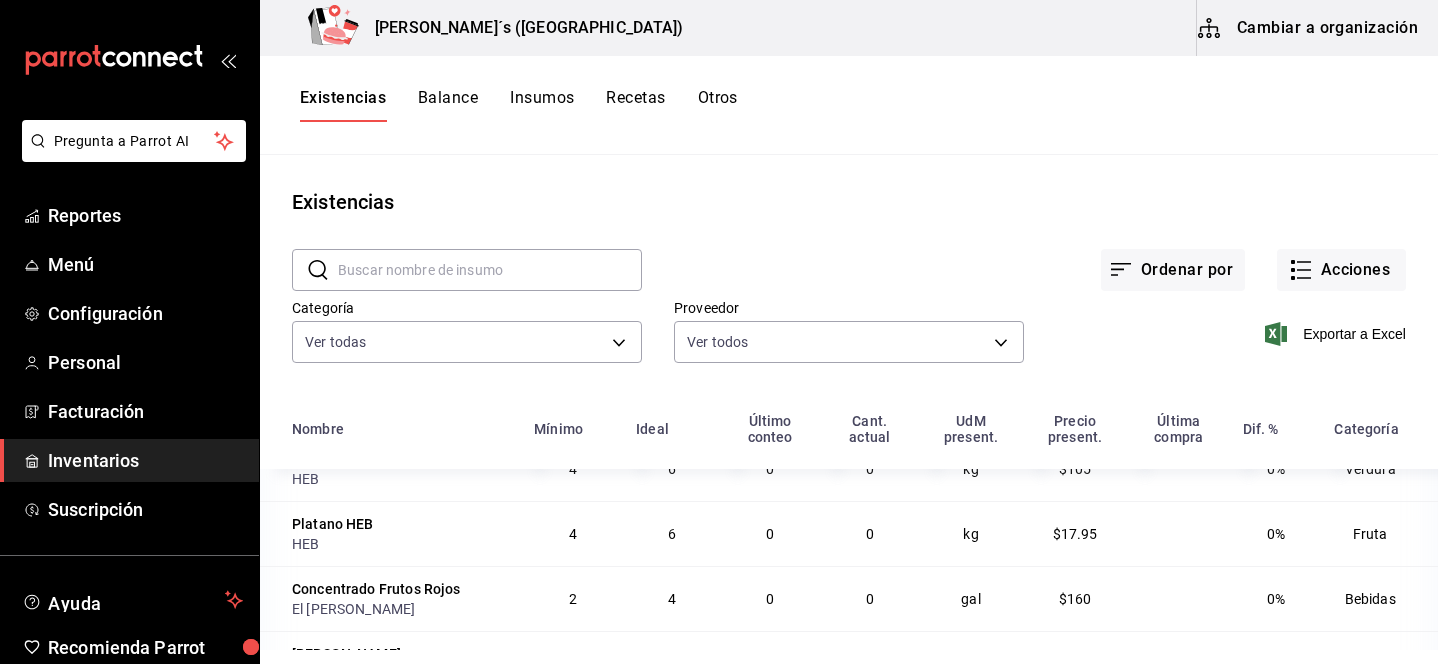 scroll, scrollTop: 0, scrollLeft: 0, axis: both 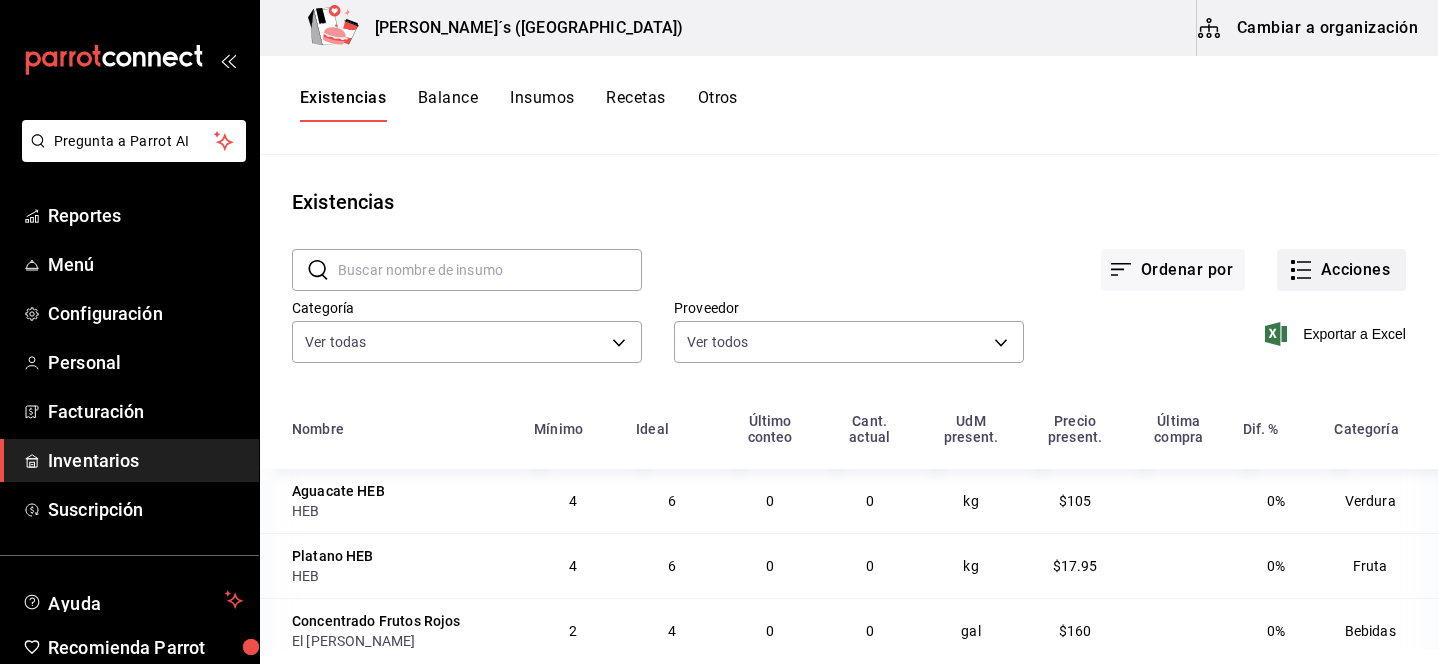 click on "Acciones" at bounding box center (1341, 270) 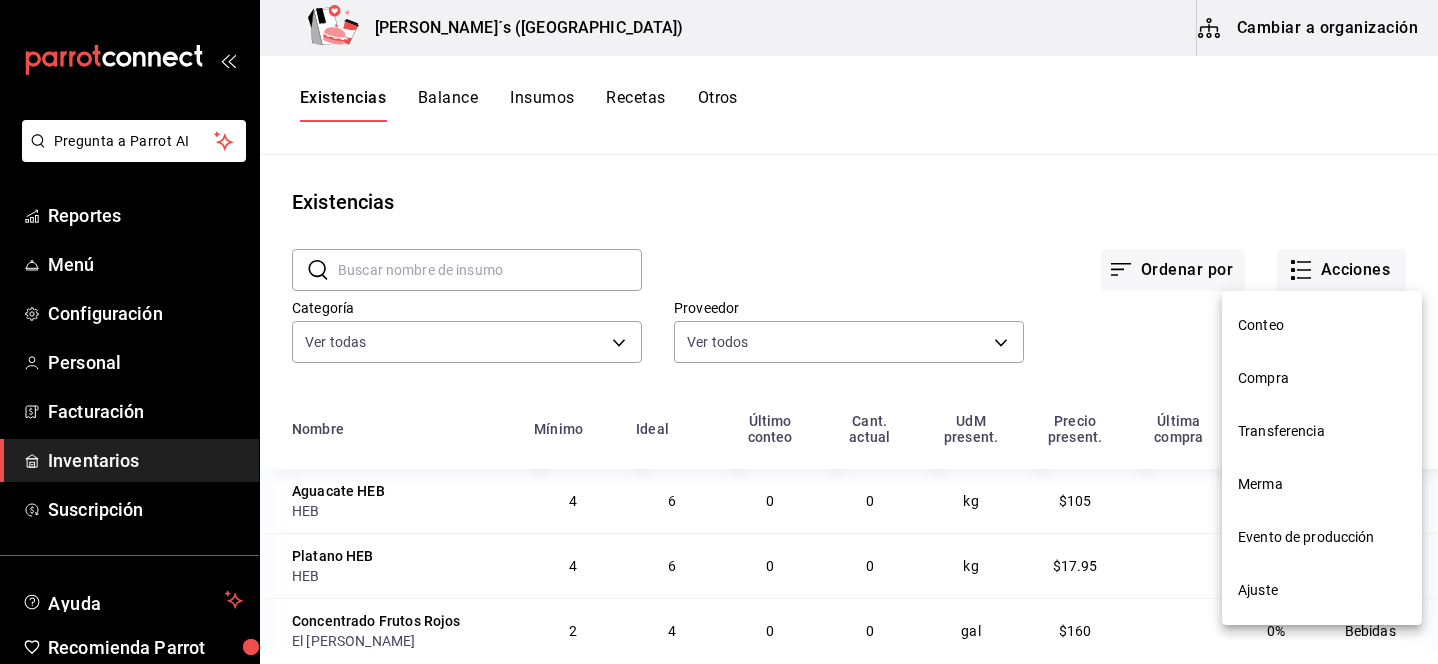click on "Compra" at bounding box center (1322, 378) 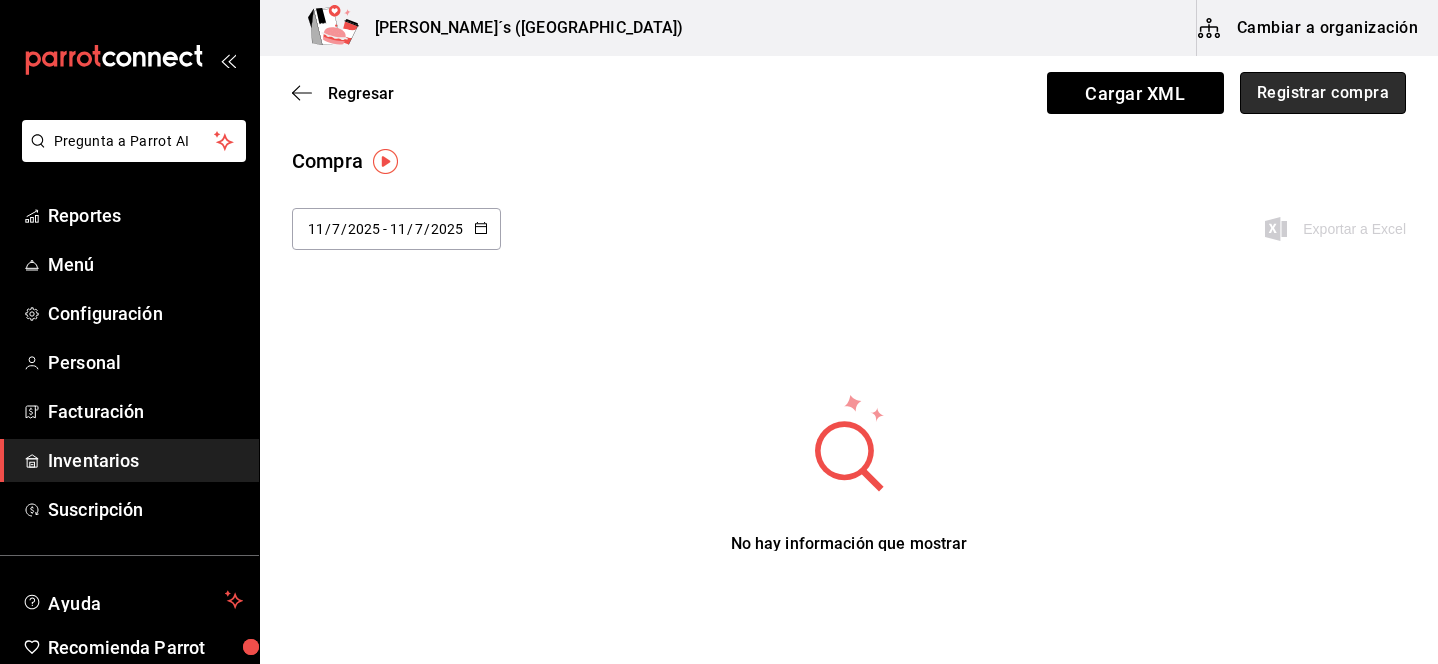 click on "Registrar compra" at bounding box center (1323, 93) 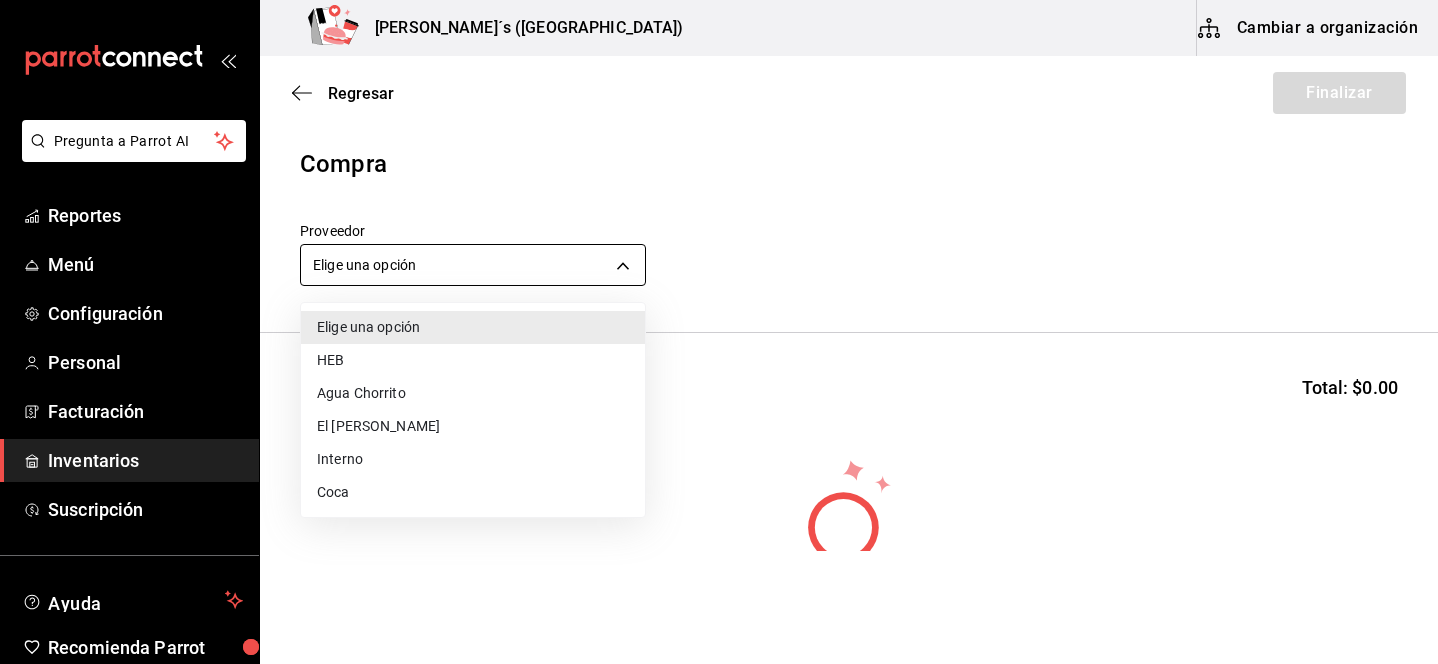 click on "Pregunta a Parrot AI Reportes   Menú   Configuración   Personal   Facturación   Inventarios   Suscripción   Ayuda Recomienda Parrot   [PERSON_NAME]   Sugerir nueva función   [PERSON_NAME]´s ([GEOGRAPHIC_DATA]) Cambiar a organización Regresar Finalizar Compra Proveedor Elige una opción default Buscar Total: $0.00 No hay insumos a mostrar. Busca un insumo para agregarlo a la lista GANA 1 MES GRATIS EN TU SUSCRIPCIÓN AQUÍ ¿Recuerdas cómo empezó tu restaurante?
[DATE] puedes ayudar a un colega a tener el mismo cambio que tú viviste.
Recomienda Parrot directamente desde tu Portal Administrador.
Es fácil y rápido.
🎁 Por cada restaurante que se una, ganas 1 mes gratis. Ver video tutorial Ir a video Pregunta a Parrot AI Reportes   Menú   Configuración   Personal   Facturación   Inventarios   Suscripción   Ayuda Recomienda Parrot   [PERSON_NAME]   Sugerir nueva función   Editar Eliminar Visitar centro de ayuda [PHONE_NUMBER] [EMAIL_ADDRESS][DOMAIN_NAME] Visitar centro de ayuda [PHONE_NUMBER] Elige una opción HEB" at bounding box center (719, 275) 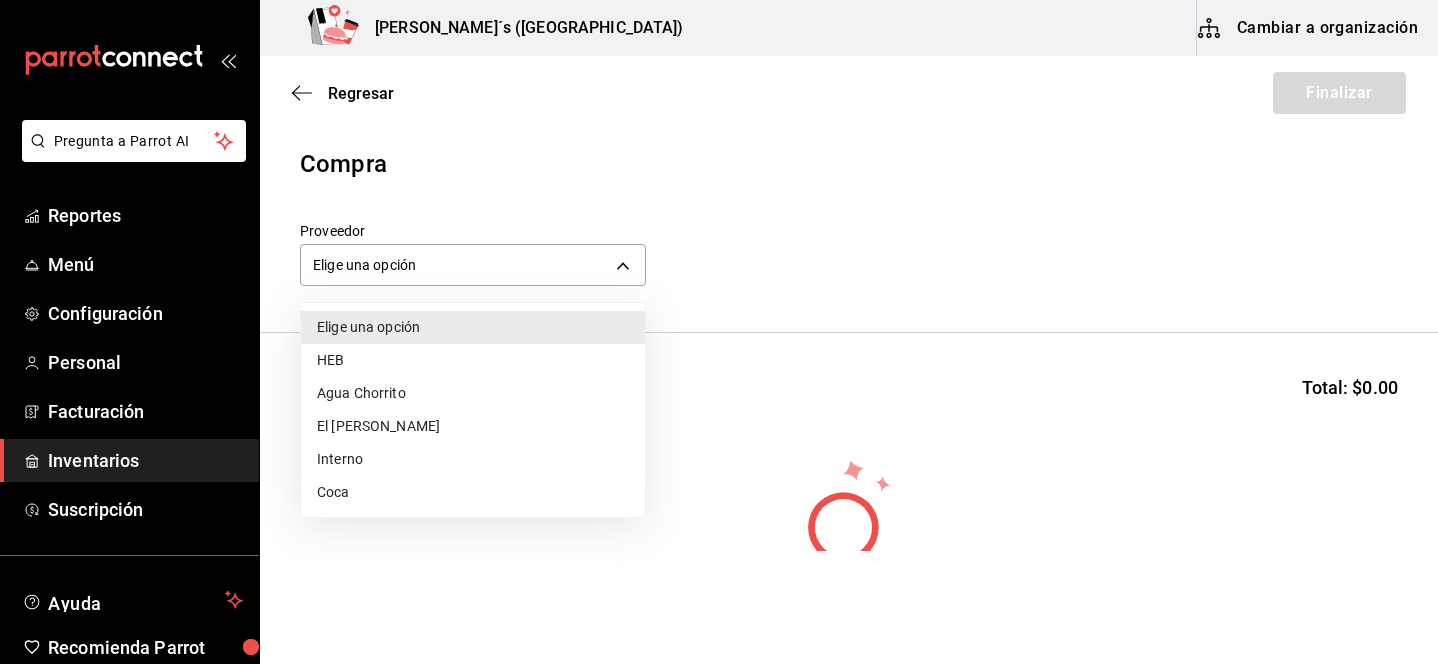 click on "HEB" at bounding box center [473, 360] 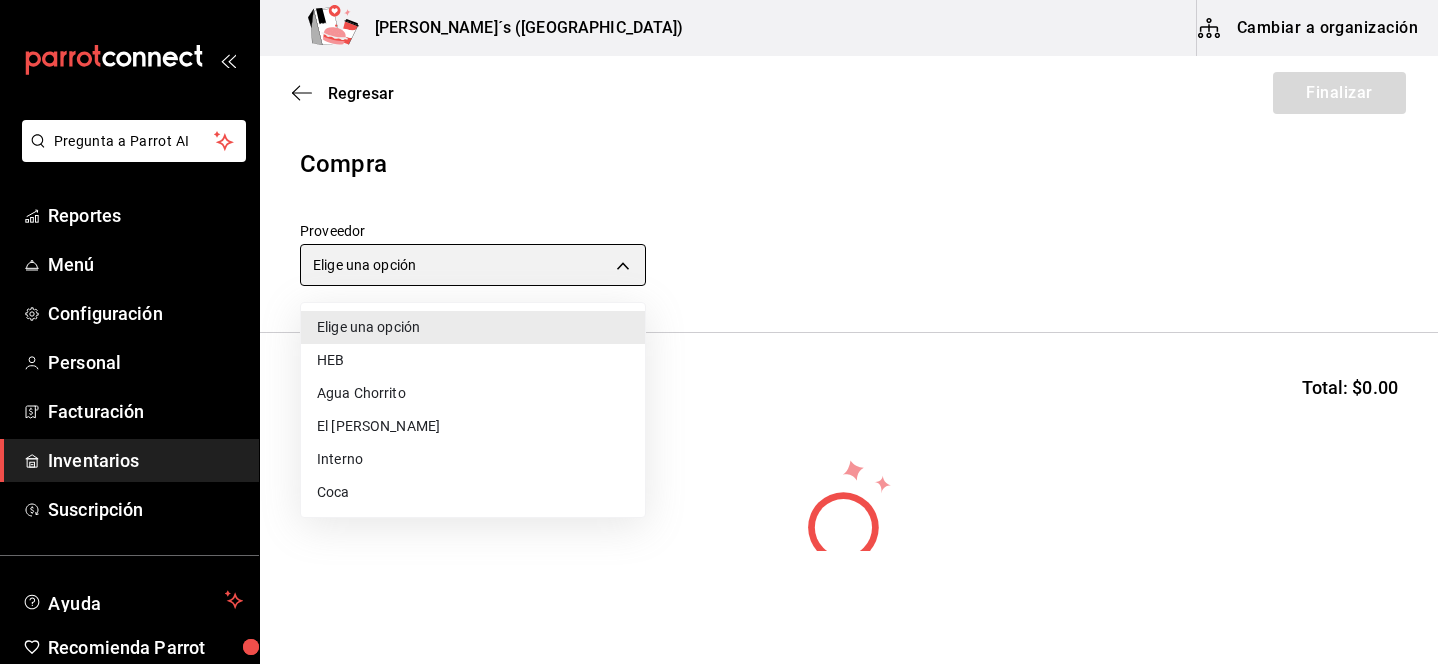 type on "283bafe2-df41-48f9-82e1-465b4fbdd52e" 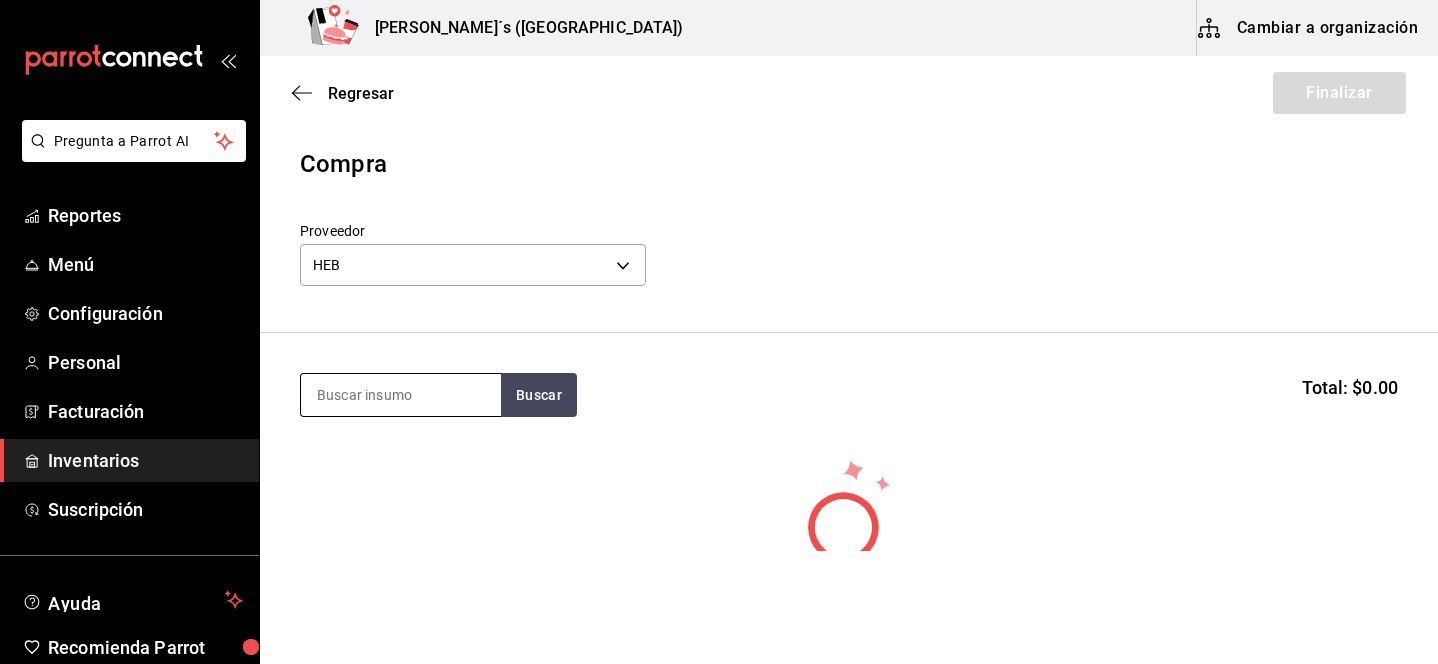 click at bounding box center (401, 395) 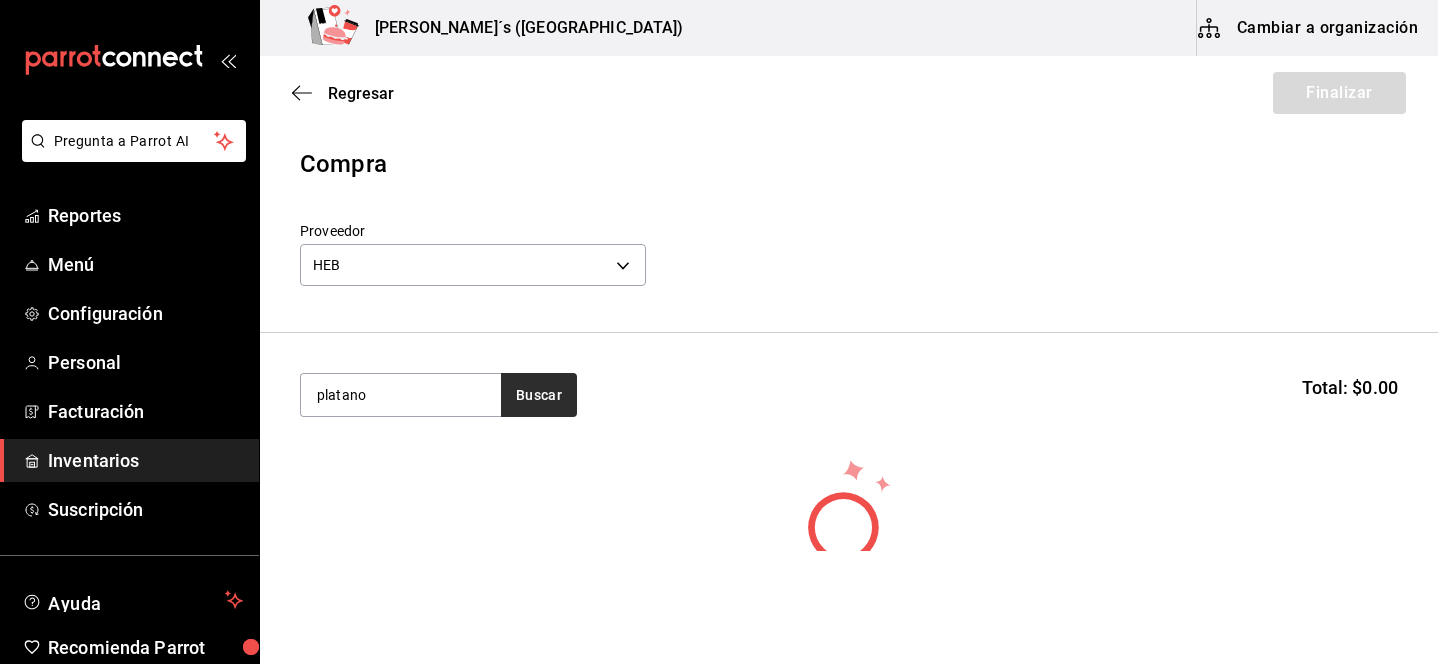 type on "platano" 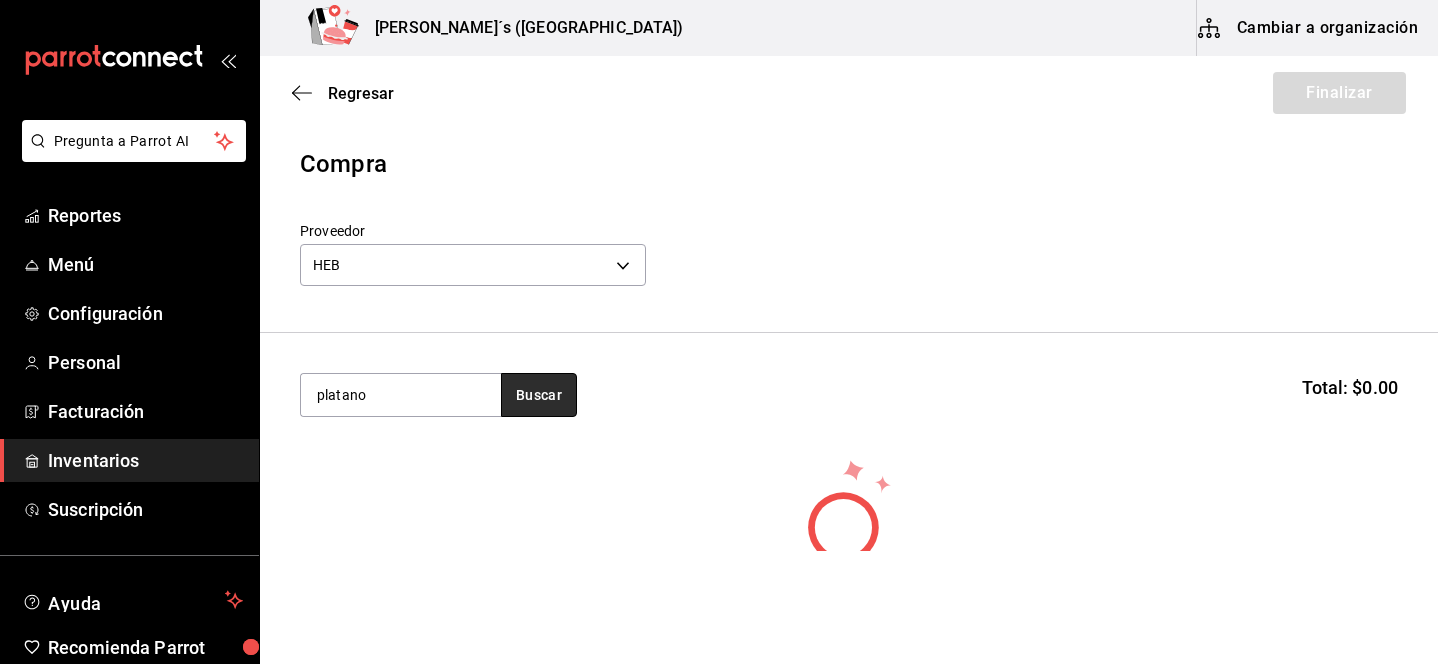 click on "Buscar" at bounding box center [539, 395] 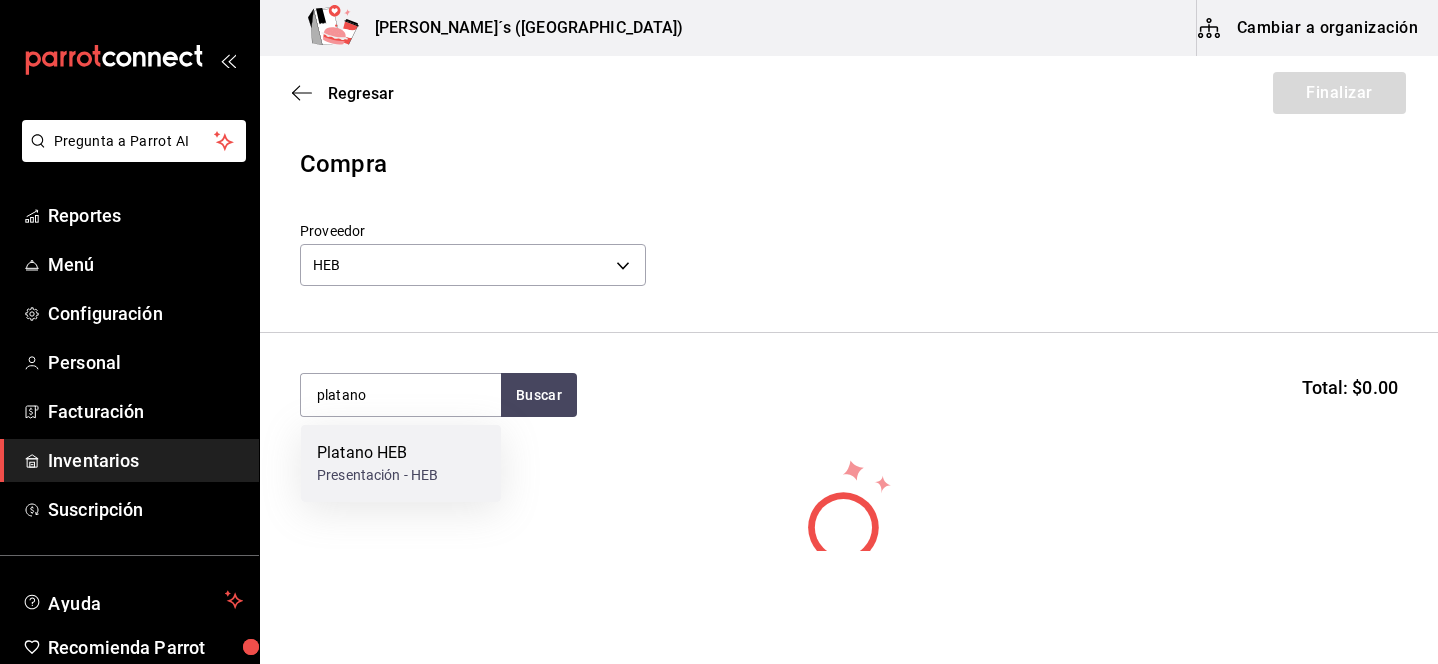 click on "Platano HEB" at bounding box center [377, 453] 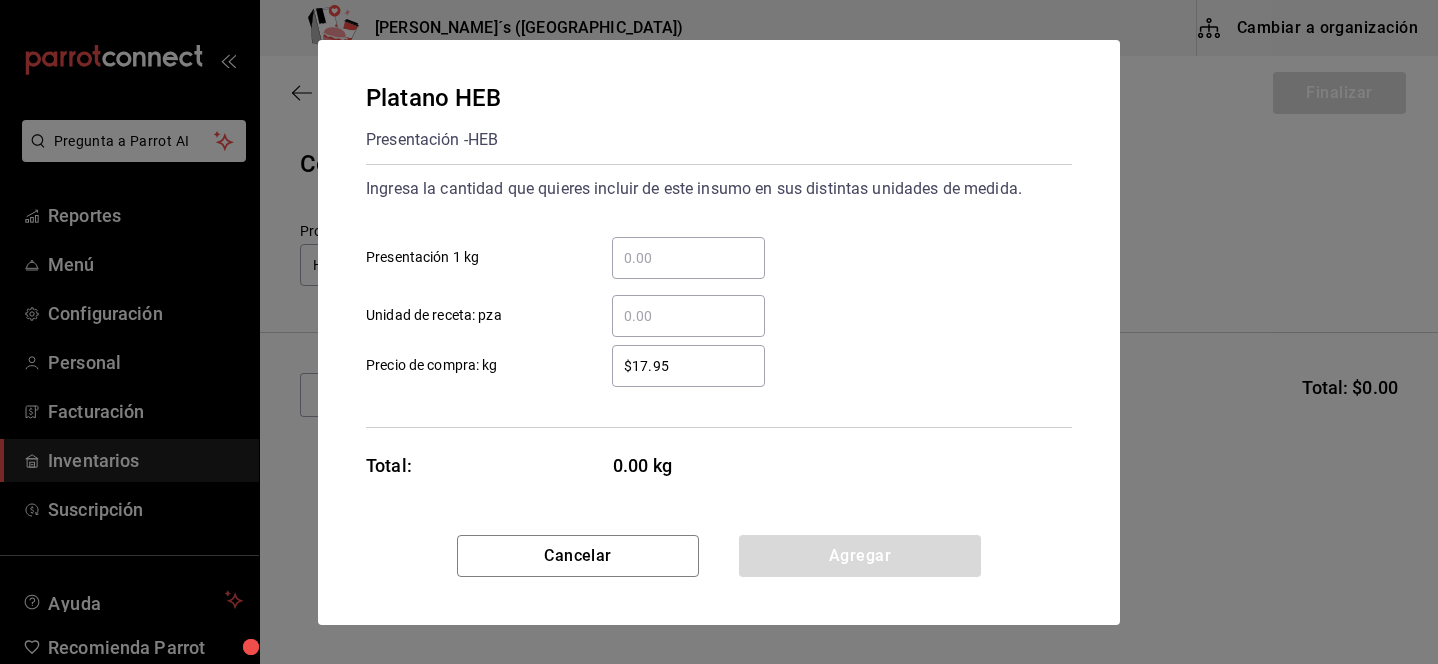 click on "​ Presentación 1 kg" at bounding box center [688, 258] 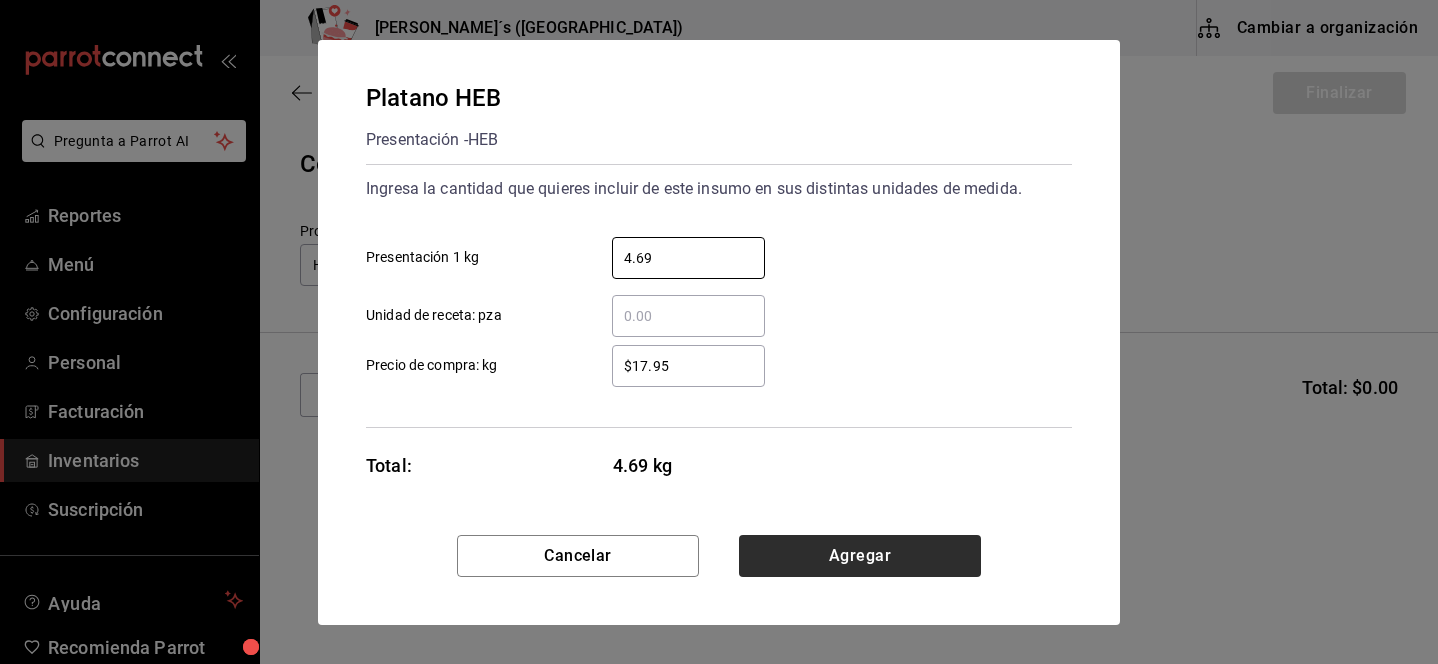 type on "4.69" 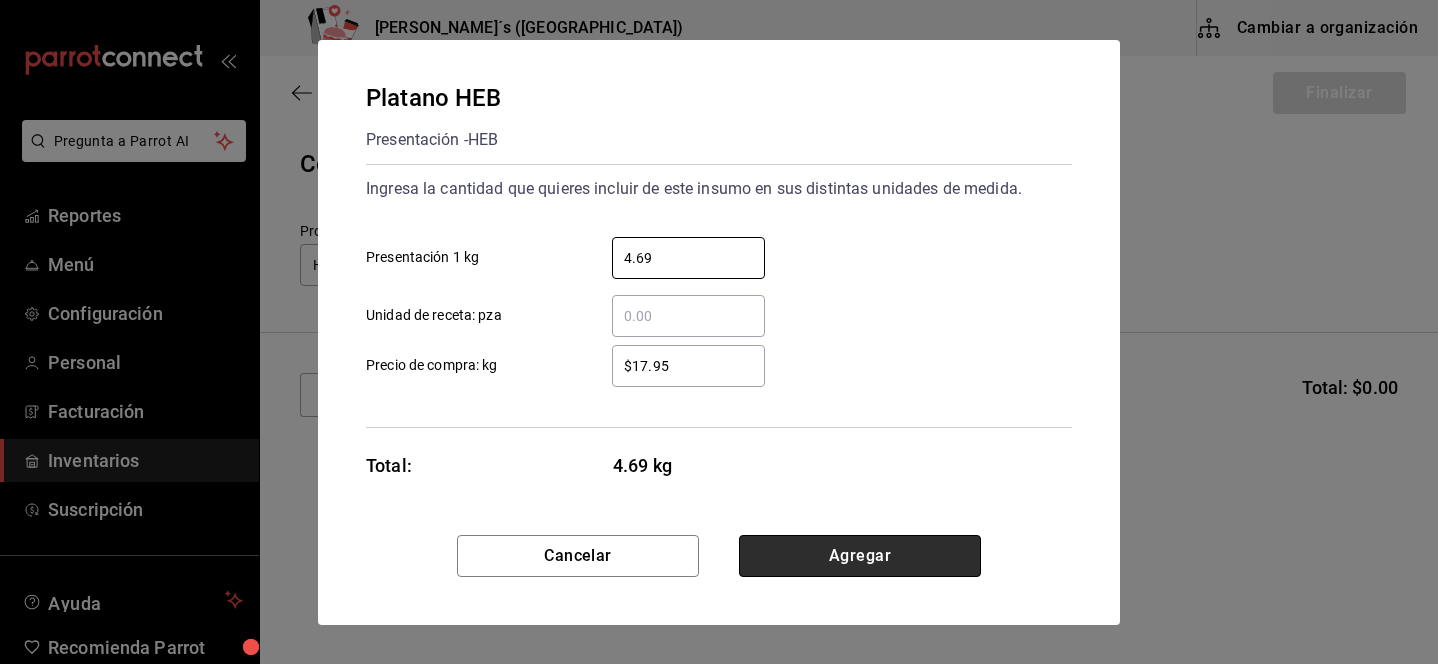 click on "Agregar" at bounding box center (860, 556) 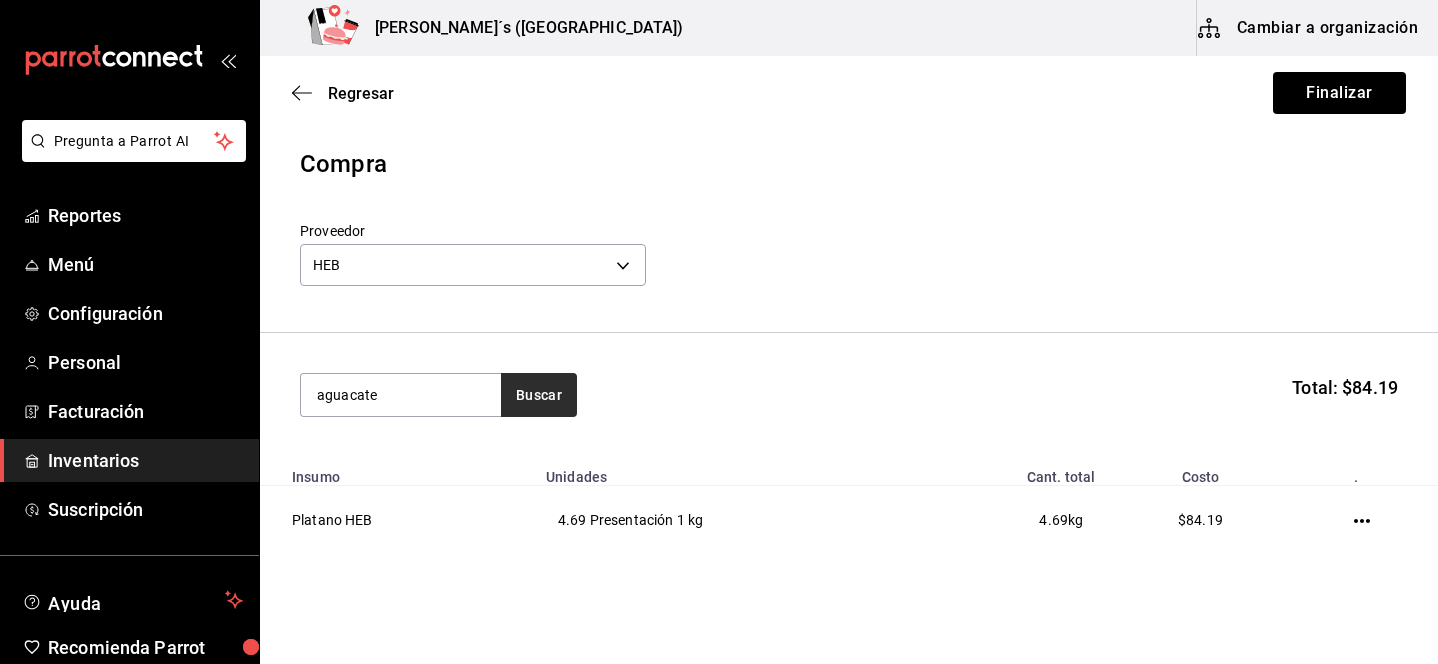 type on "aguacate" 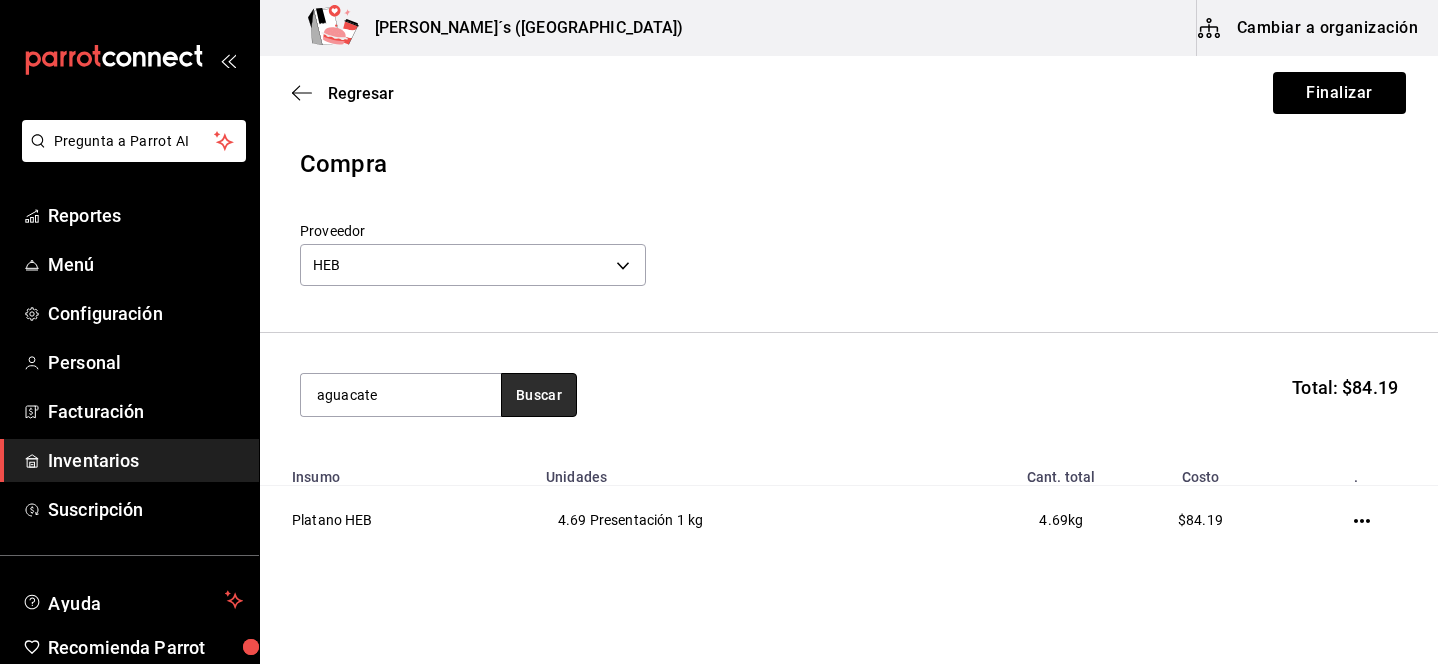 click on "Buscar" at bounding box center [539, 395] 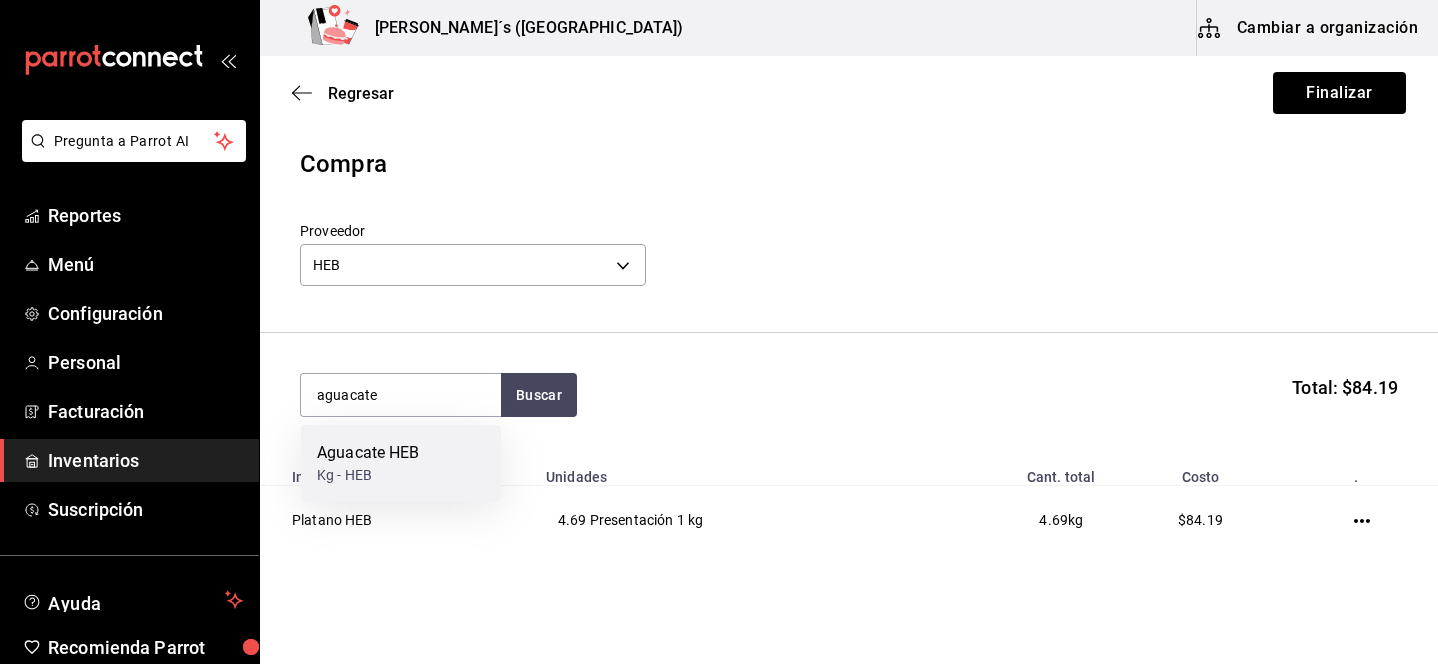 click on "Aguacate HEB" at bounding box center [368, 453] 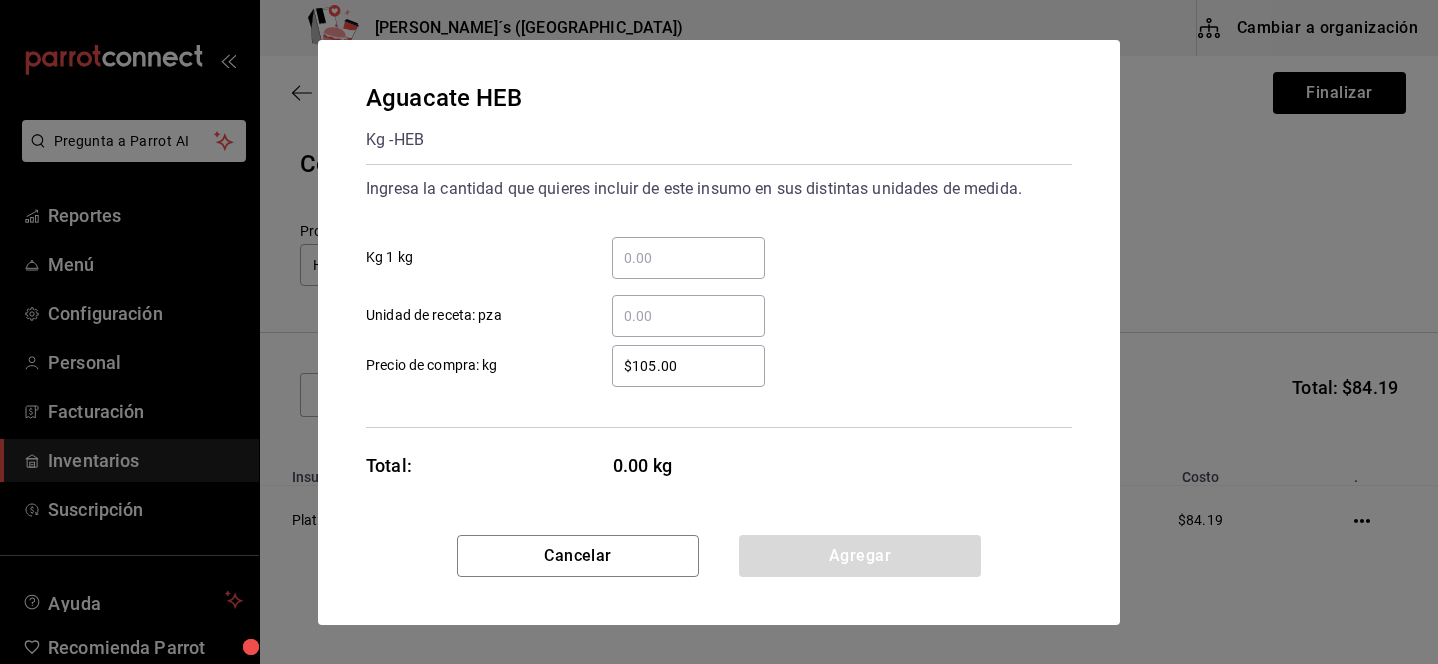 click on "​ Kg 1 kg" at bounding box center [688, 258] 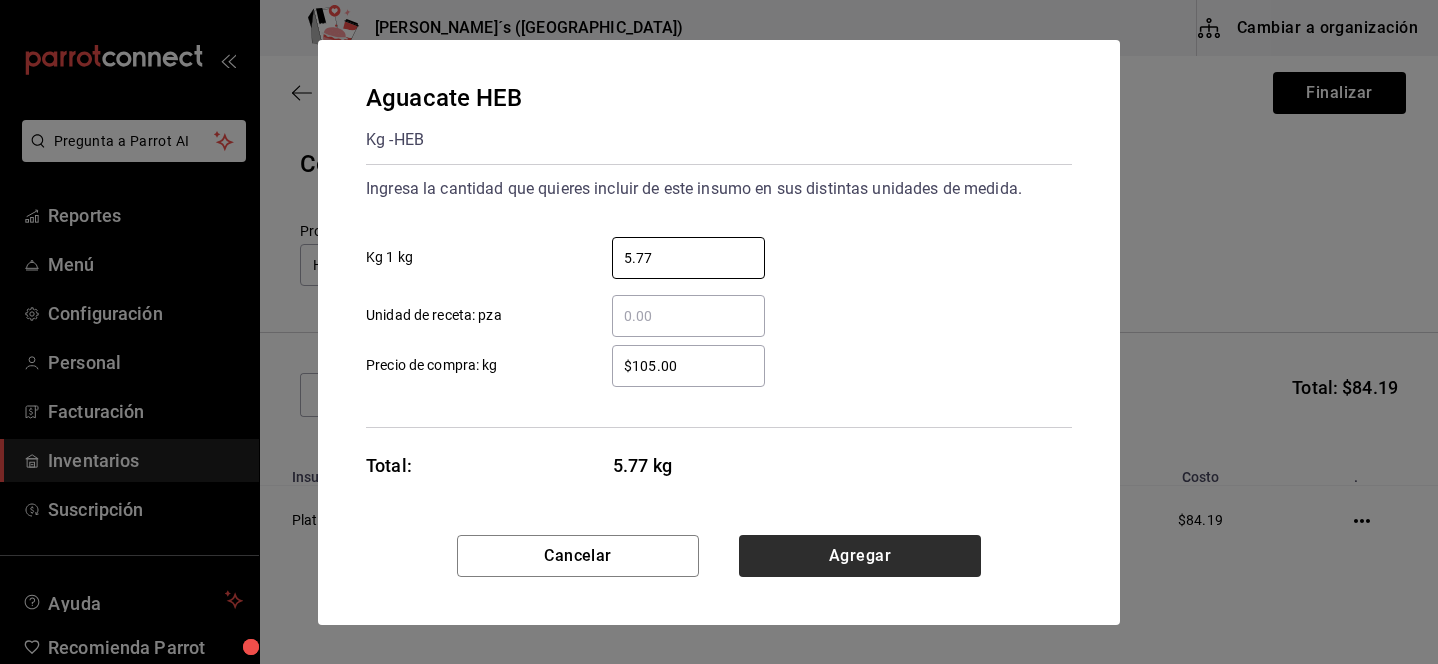 type on "5.77" 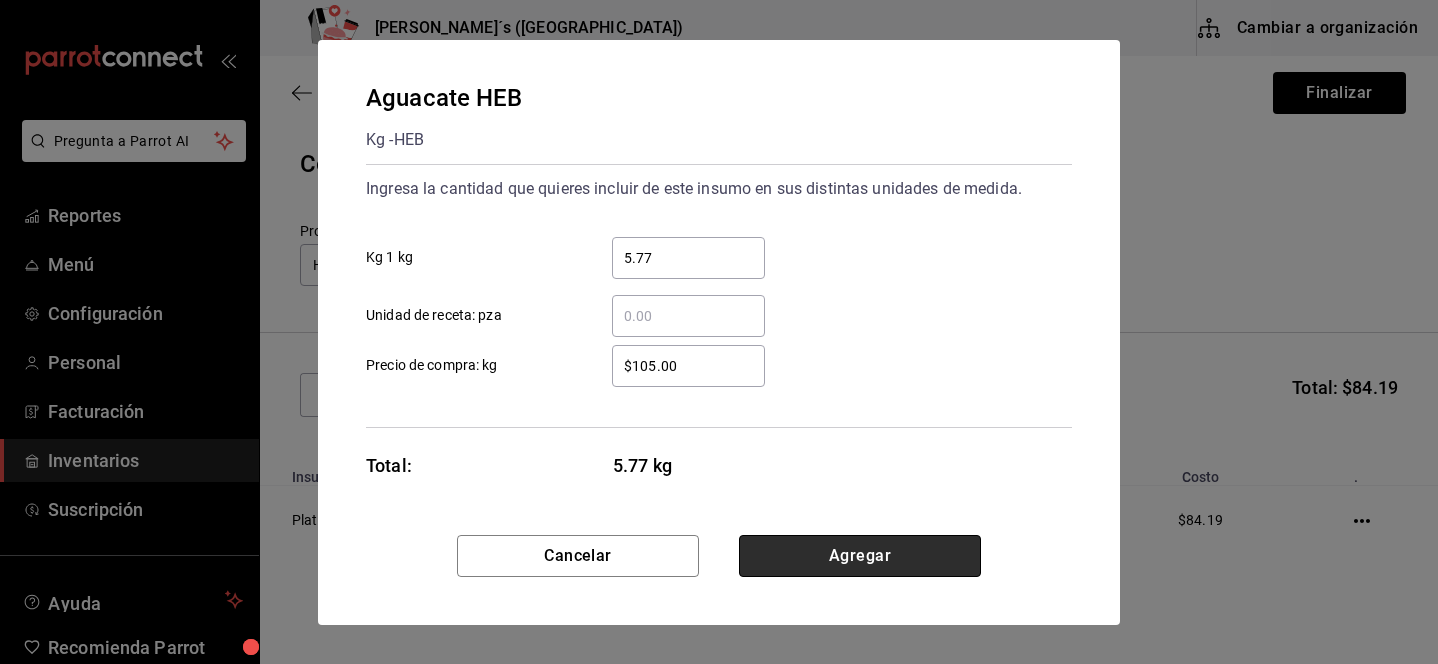 click on "Agregar" at bounding box center (860, 556) 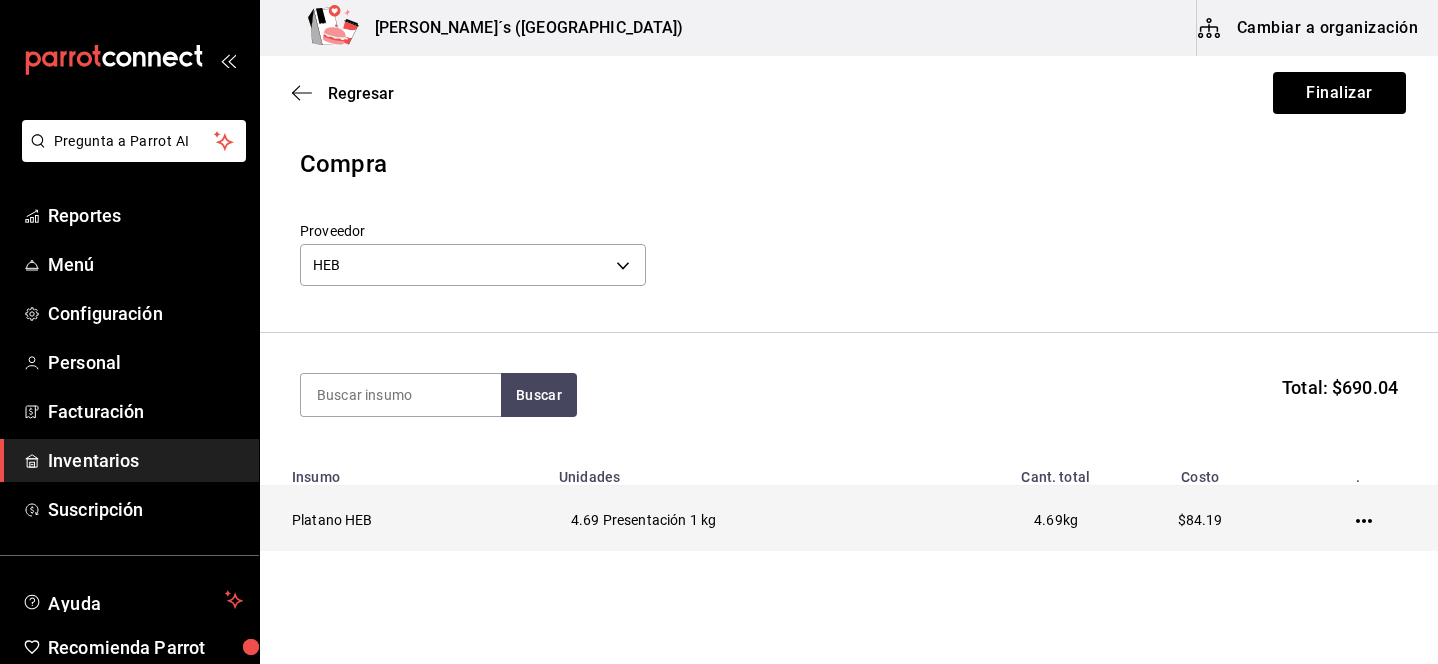 click on "Platano HEB" at bounding box center [403, 520] 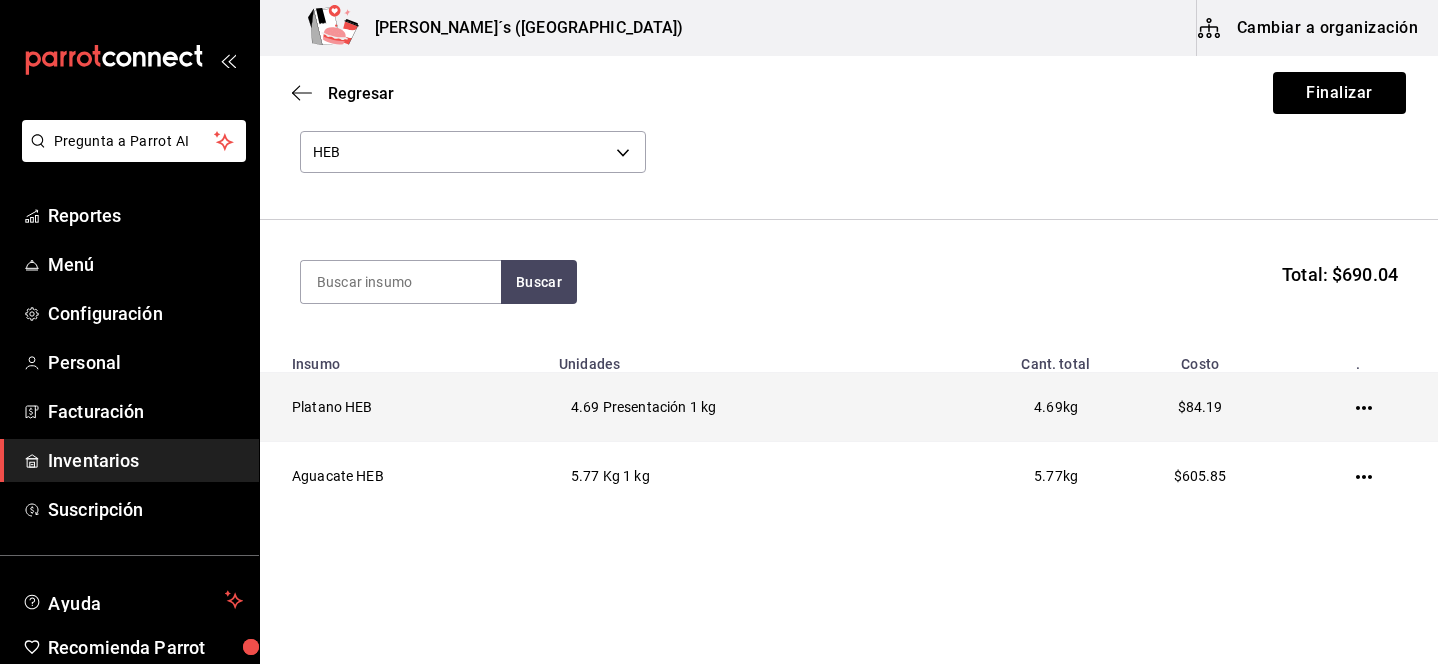 scroll, scrollTop: 115, scrollLeft: 0, axis: vertical 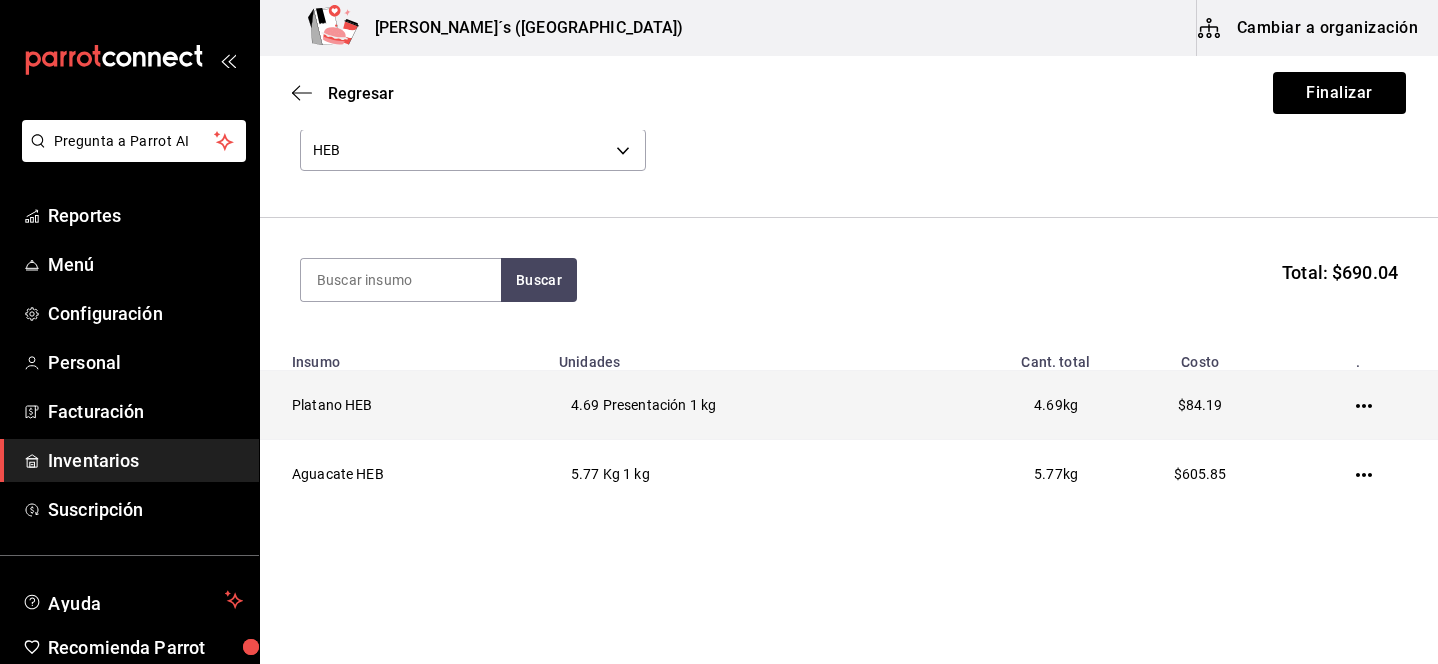click on "4.69 Presentación 1 kg" at bounding box center [734, 405] 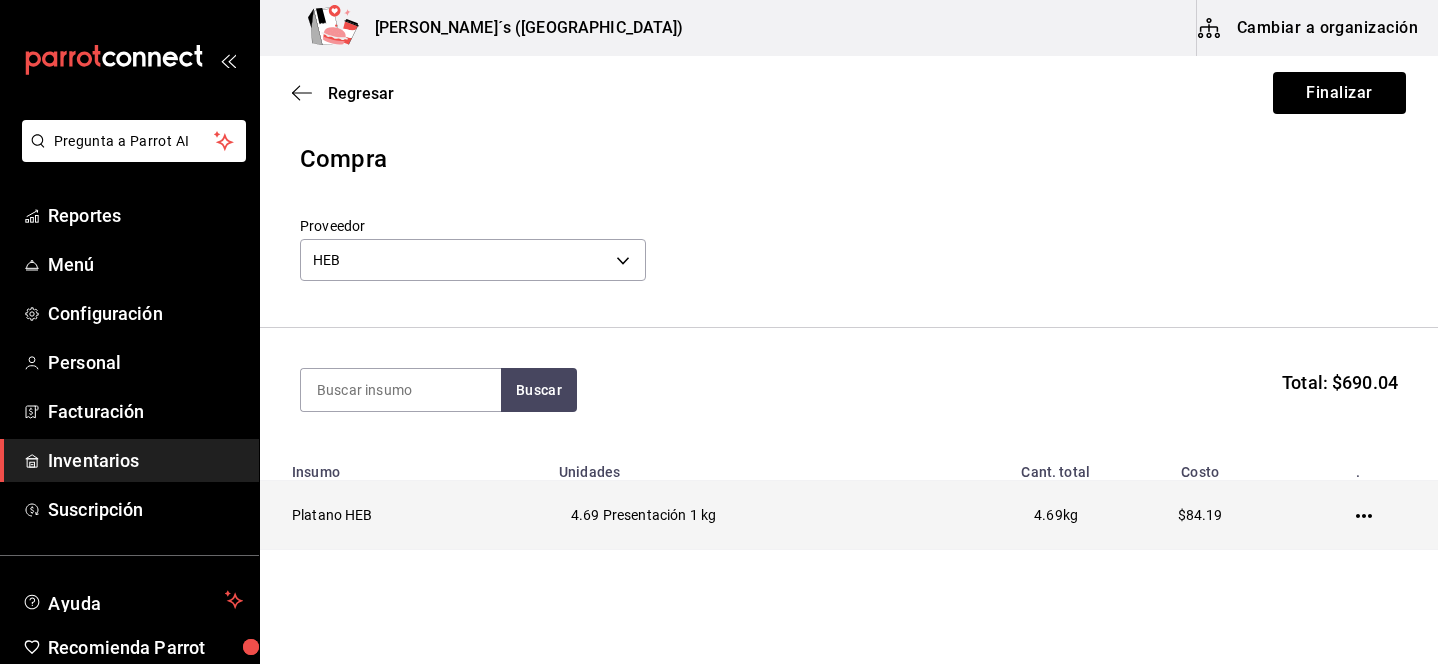 scroll, scrollTop: 136, scrollLeft: 0, axis: vertical 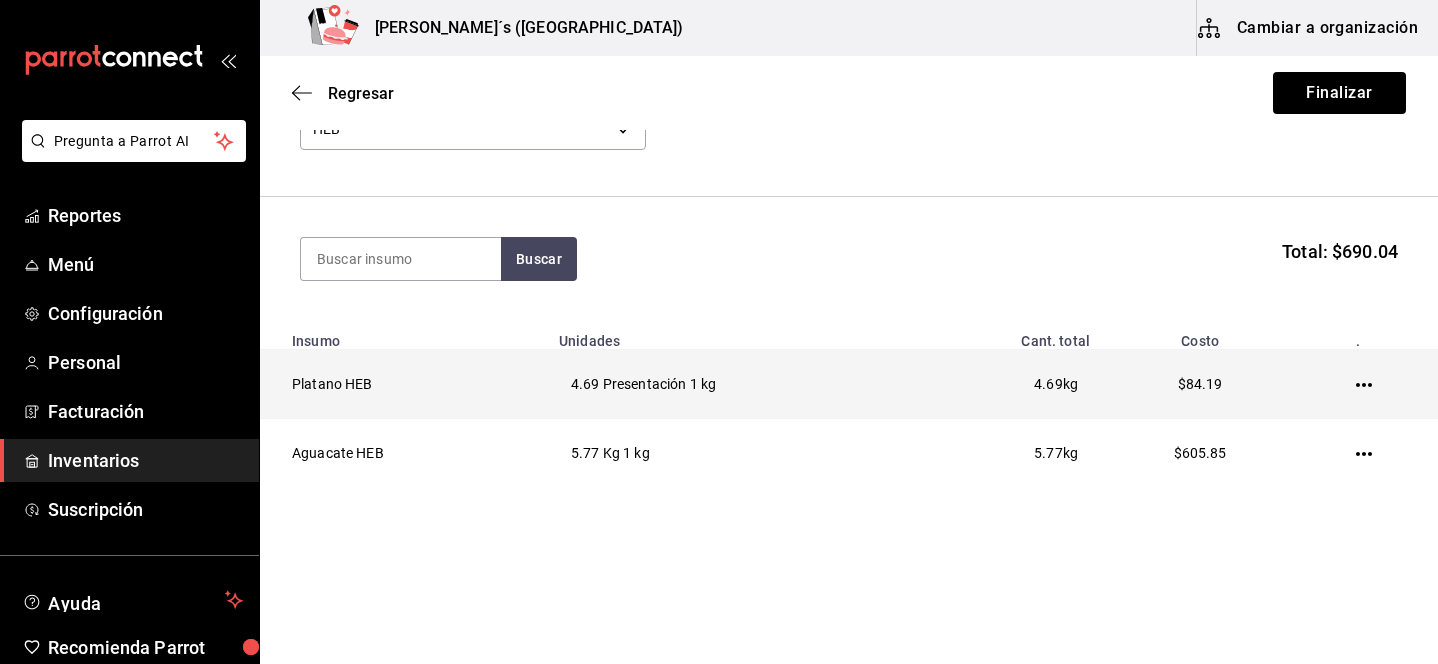 click 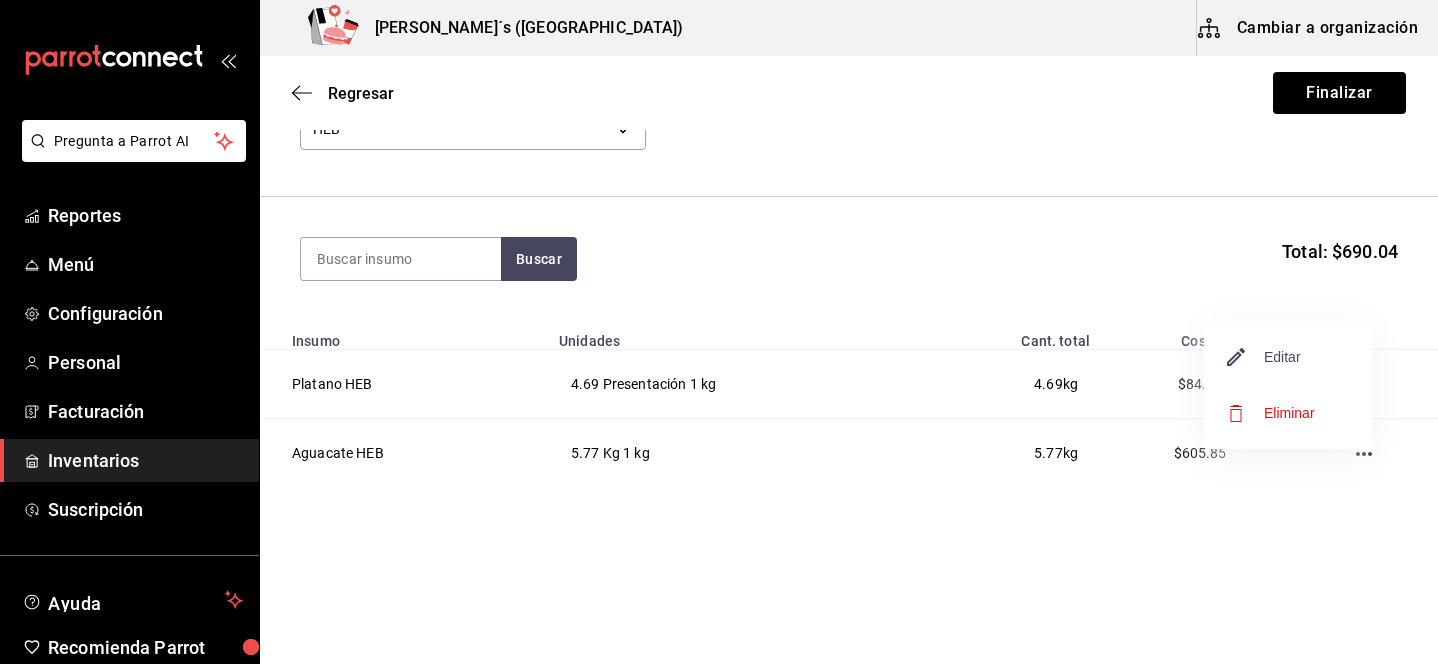 click on "Editar" at bounding box center (1264, 357) 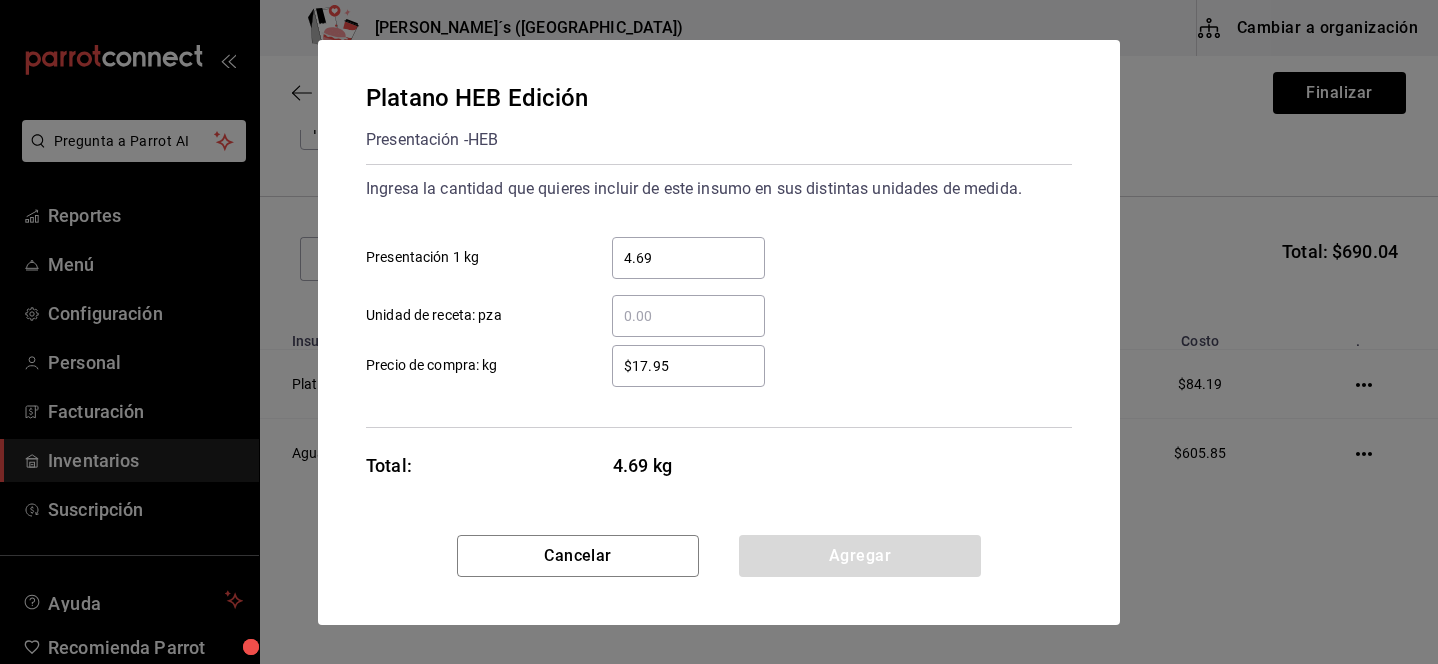 click on "4.69" at bounding box center [688, 258] 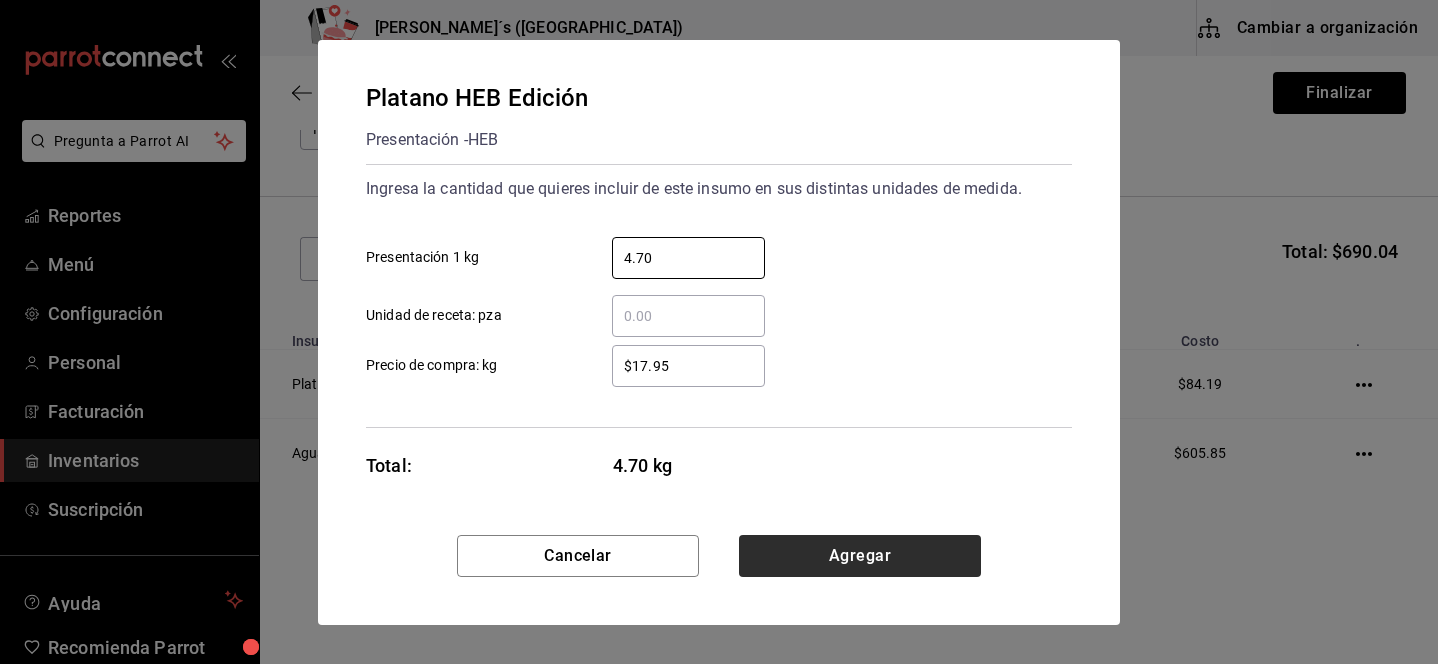 type on "4.70" 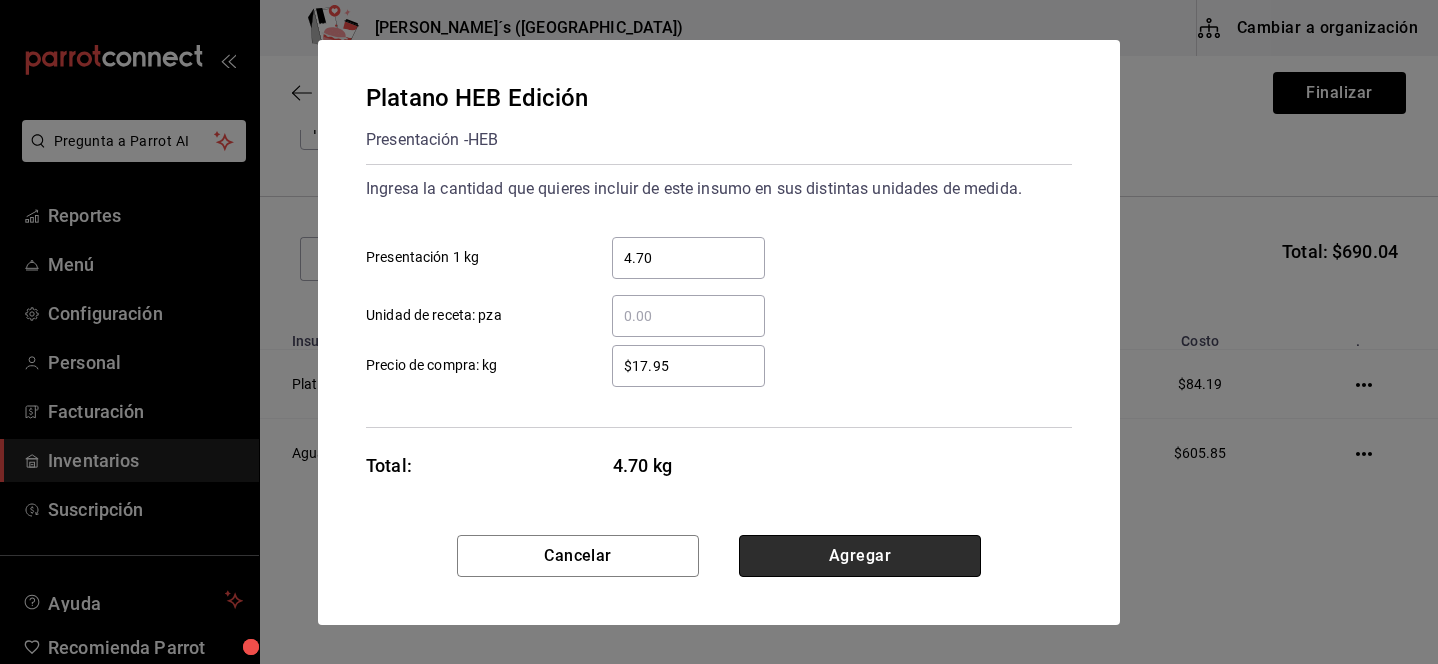click on "Agregar" at bounding box center (860, 556) 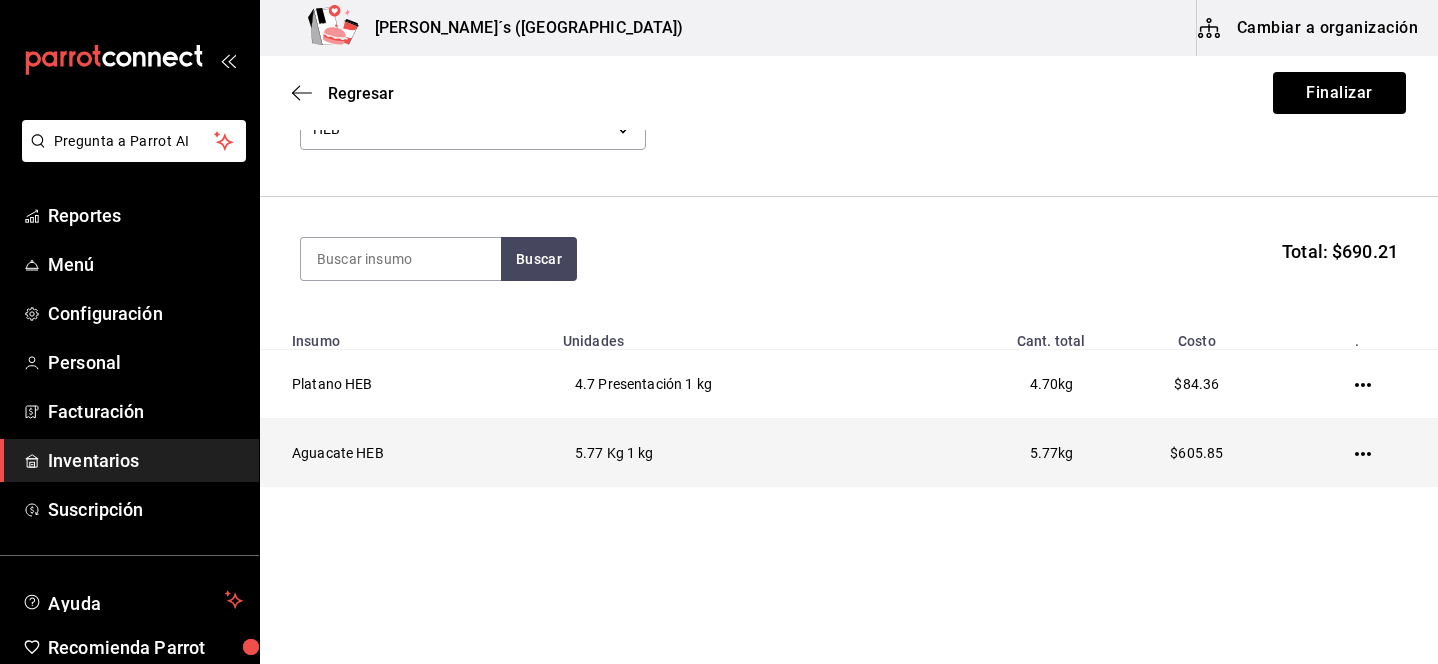 click 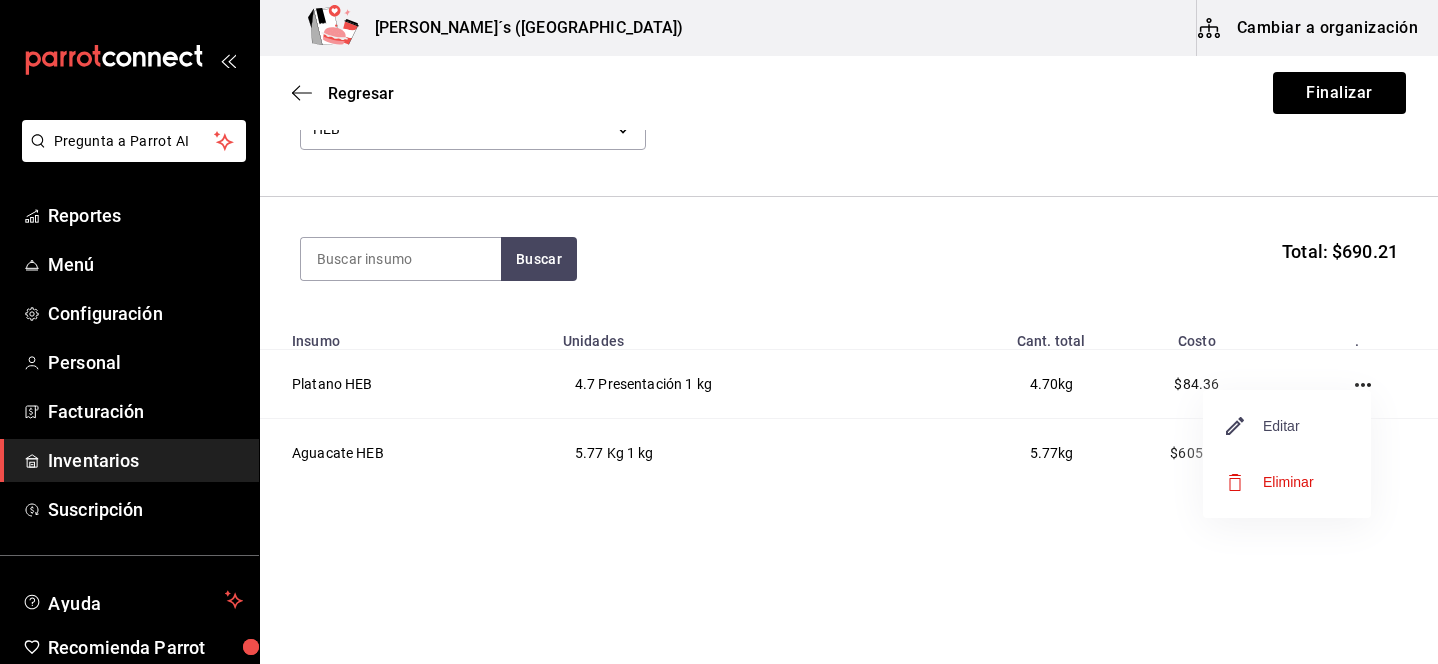 click on "Editar" at bounding box center [1263, 426] 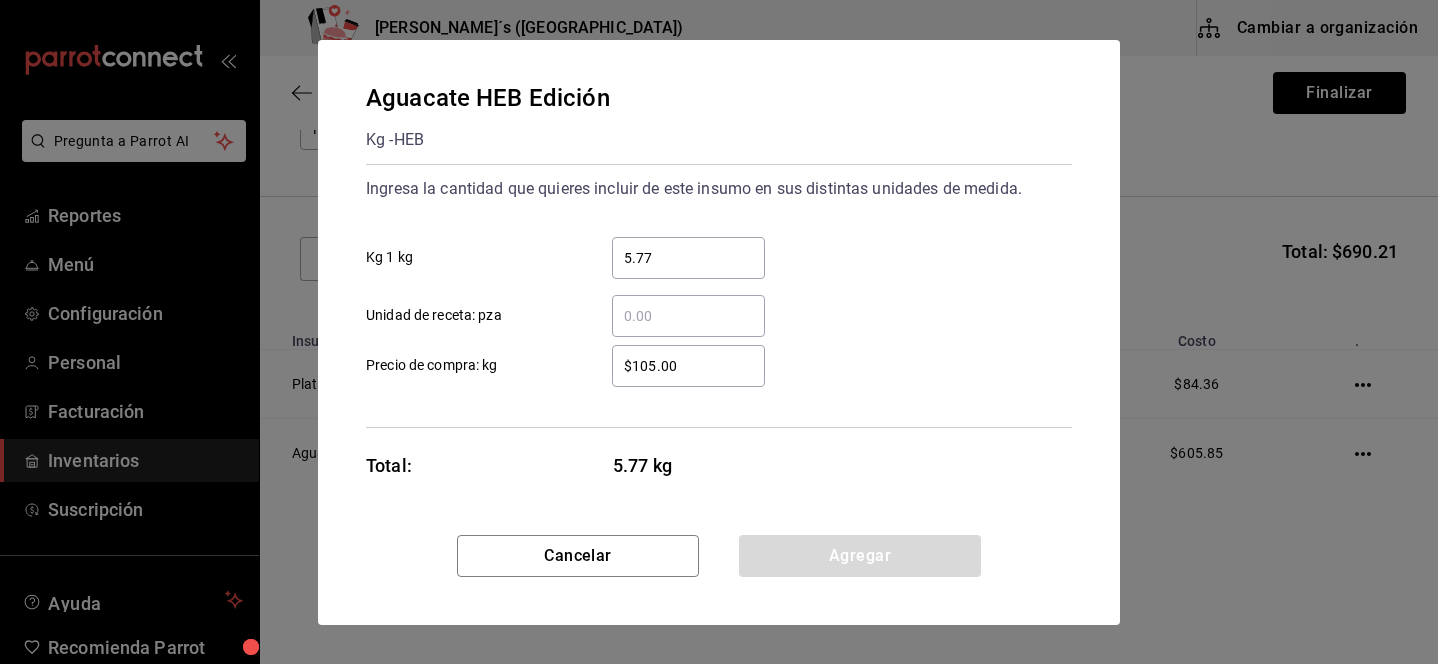 click on "5.77" at bounding box center (688, 258) 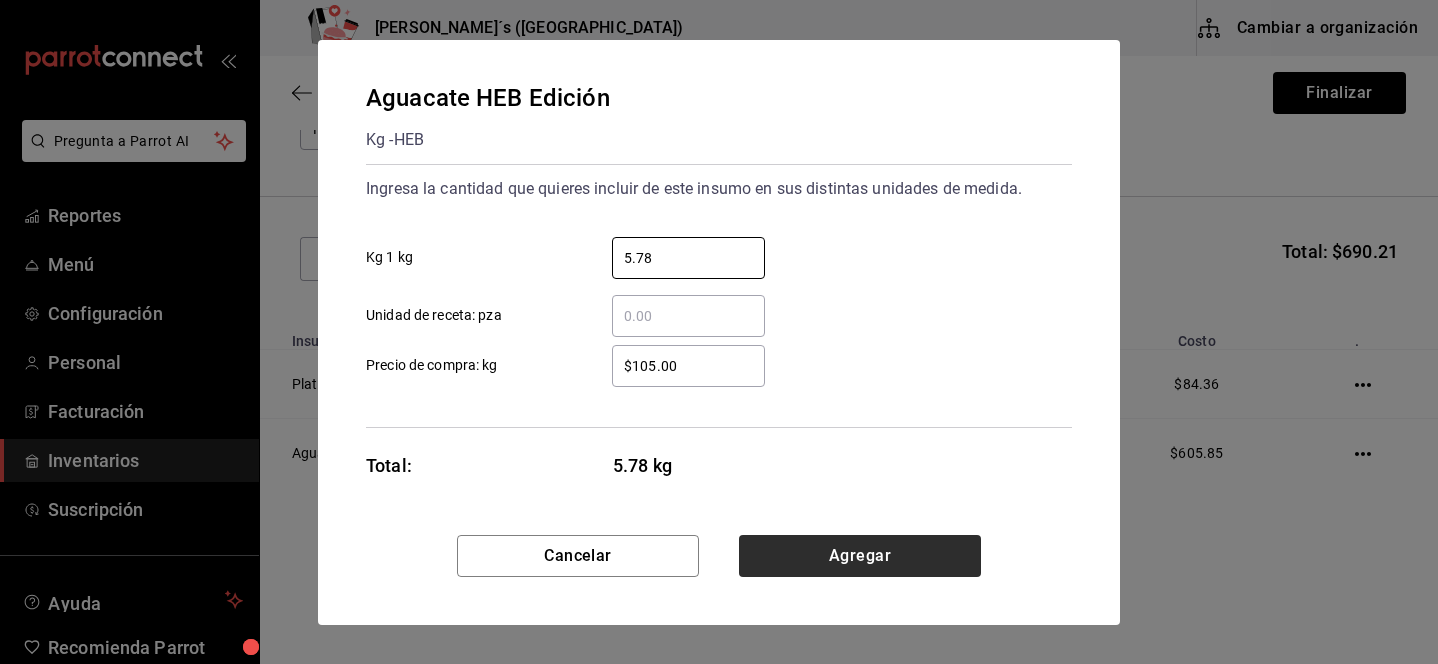 type on "5.78" 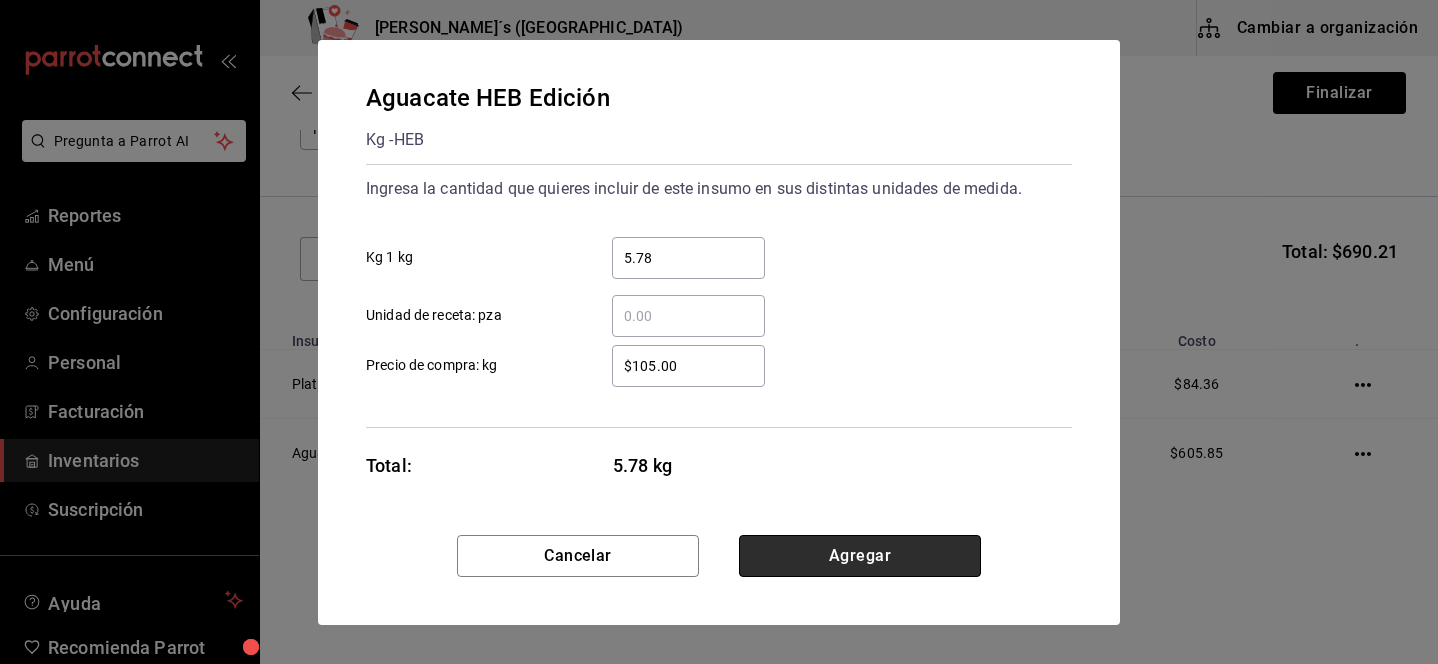 click on "Agregar" at bounding box center (860, 556) 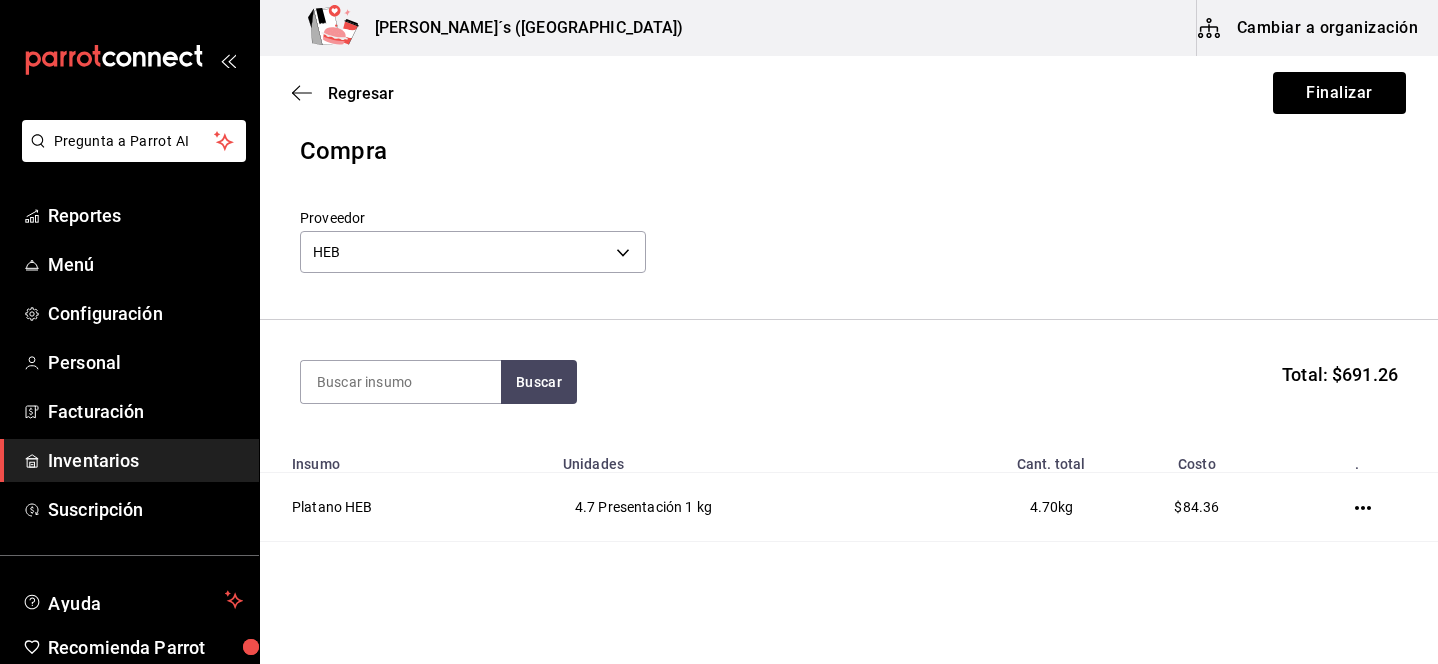scroll, scrollTop: 0, scrollLeft: 0, axis: both 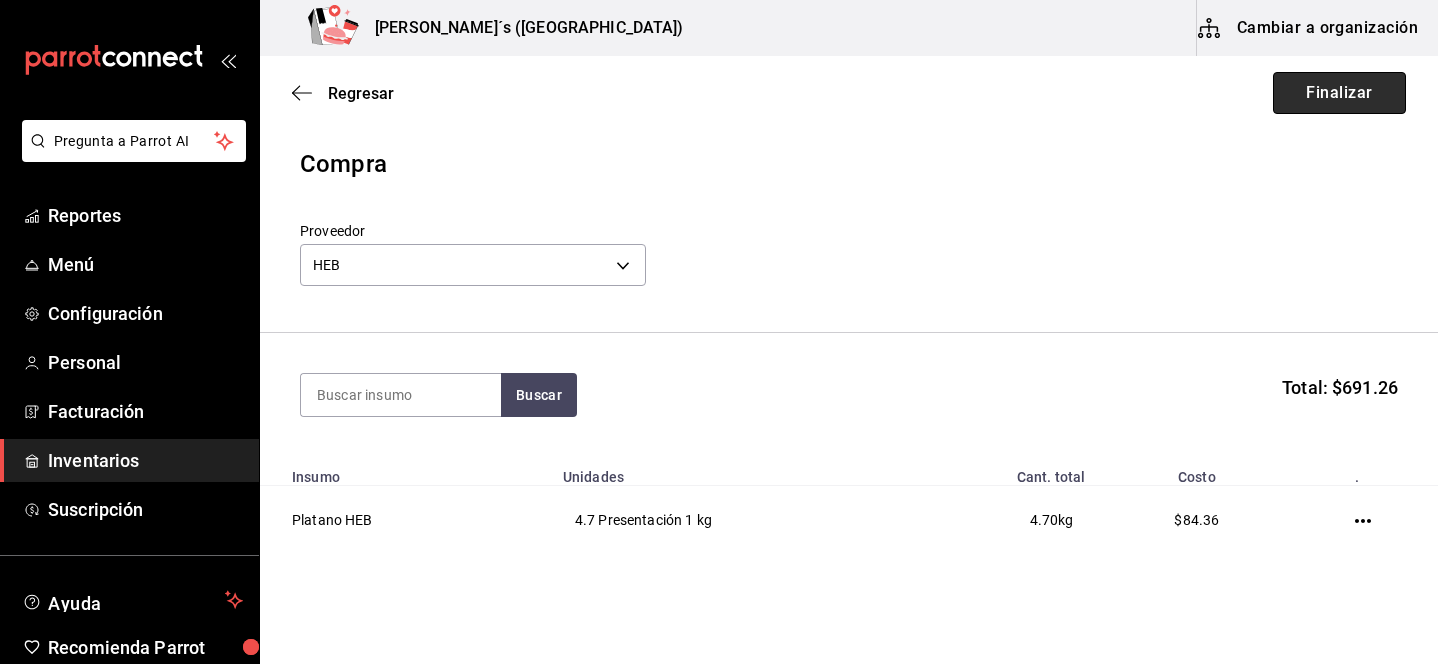 click on "Finalizar" at bounding box center (1339, 93) 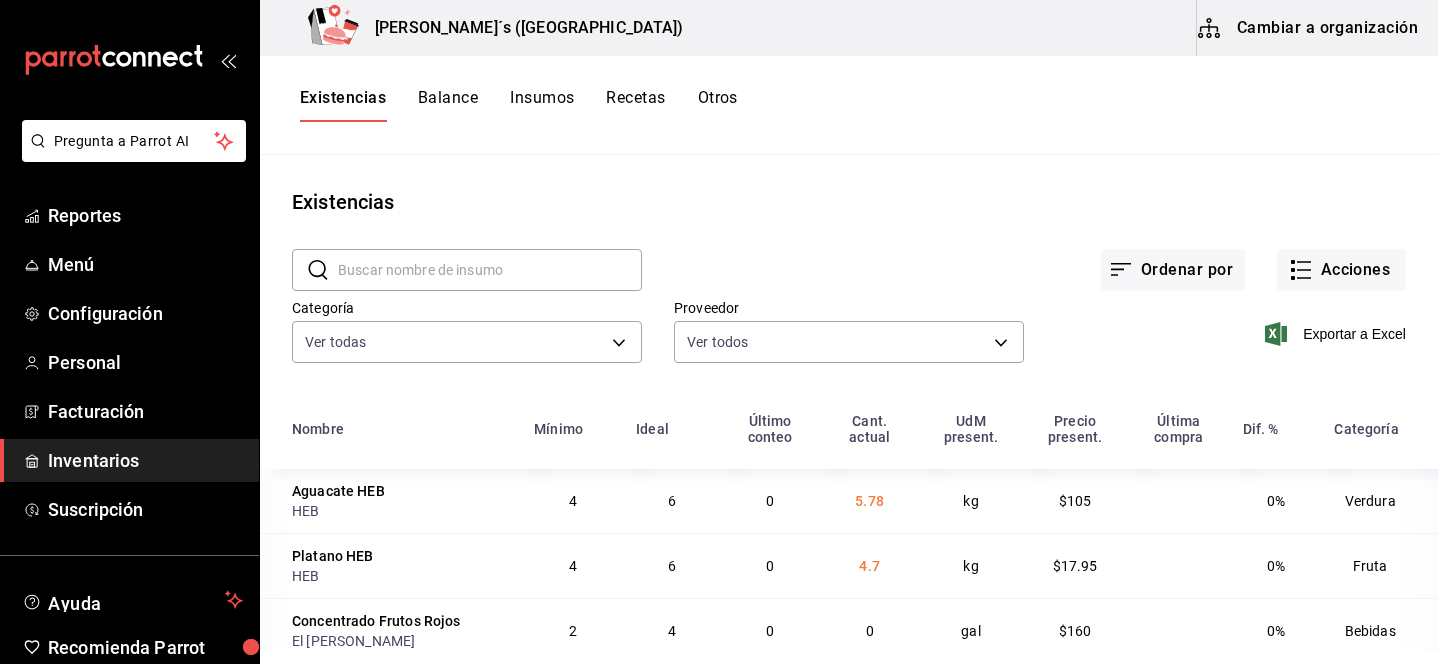 click 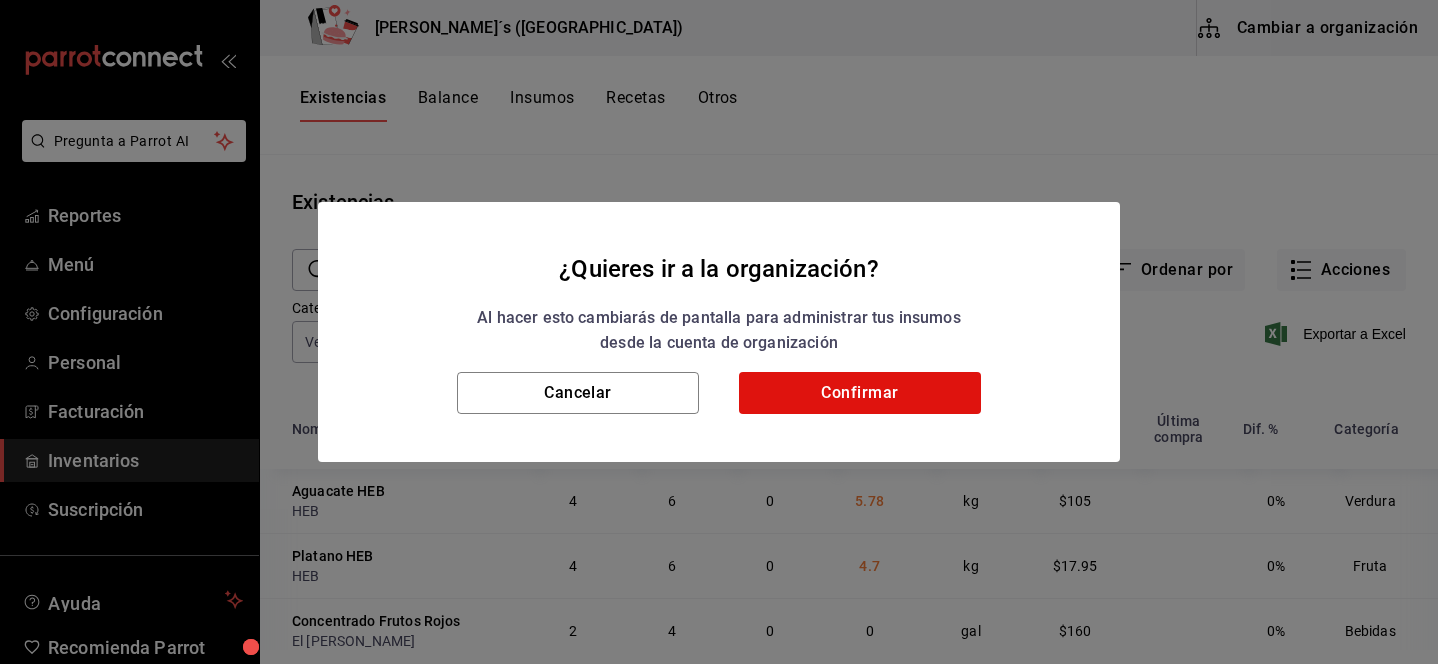 click on "Cancelar Confirmar" at bounding box center (719, 417) 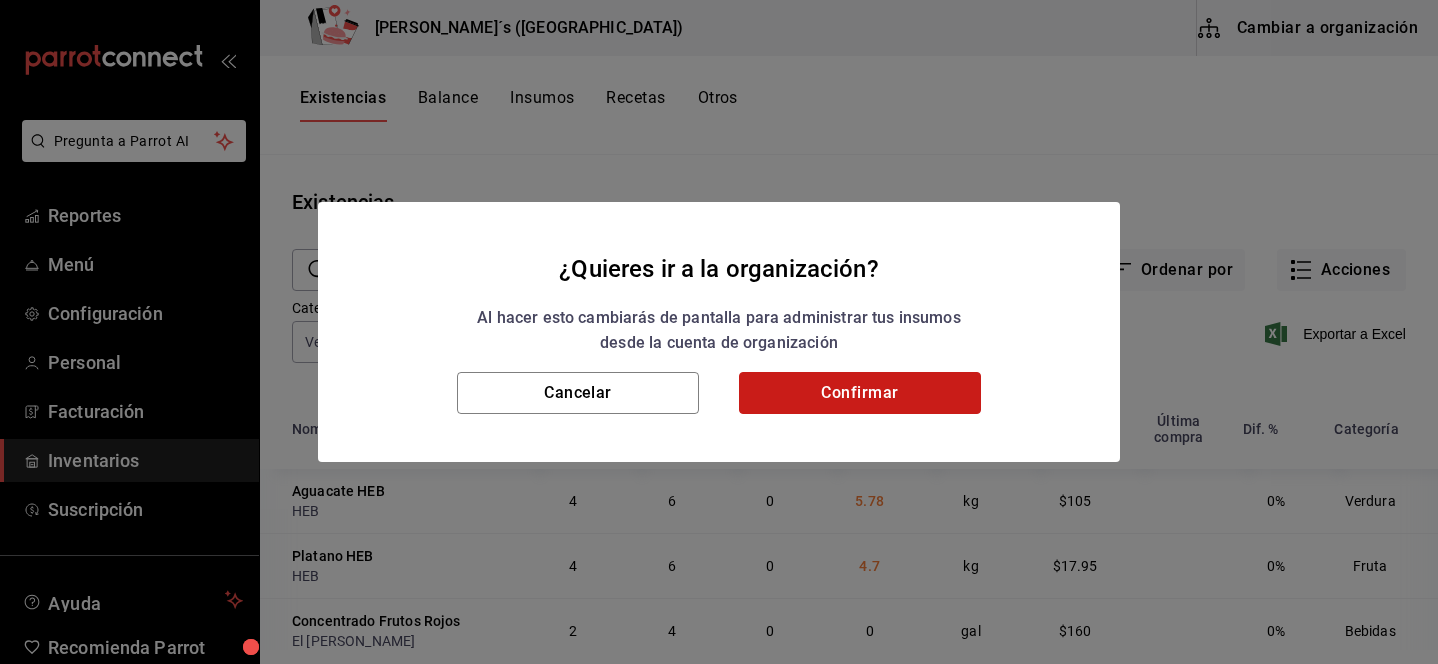 click on "Confirmar" at bounding box center (860, 393) 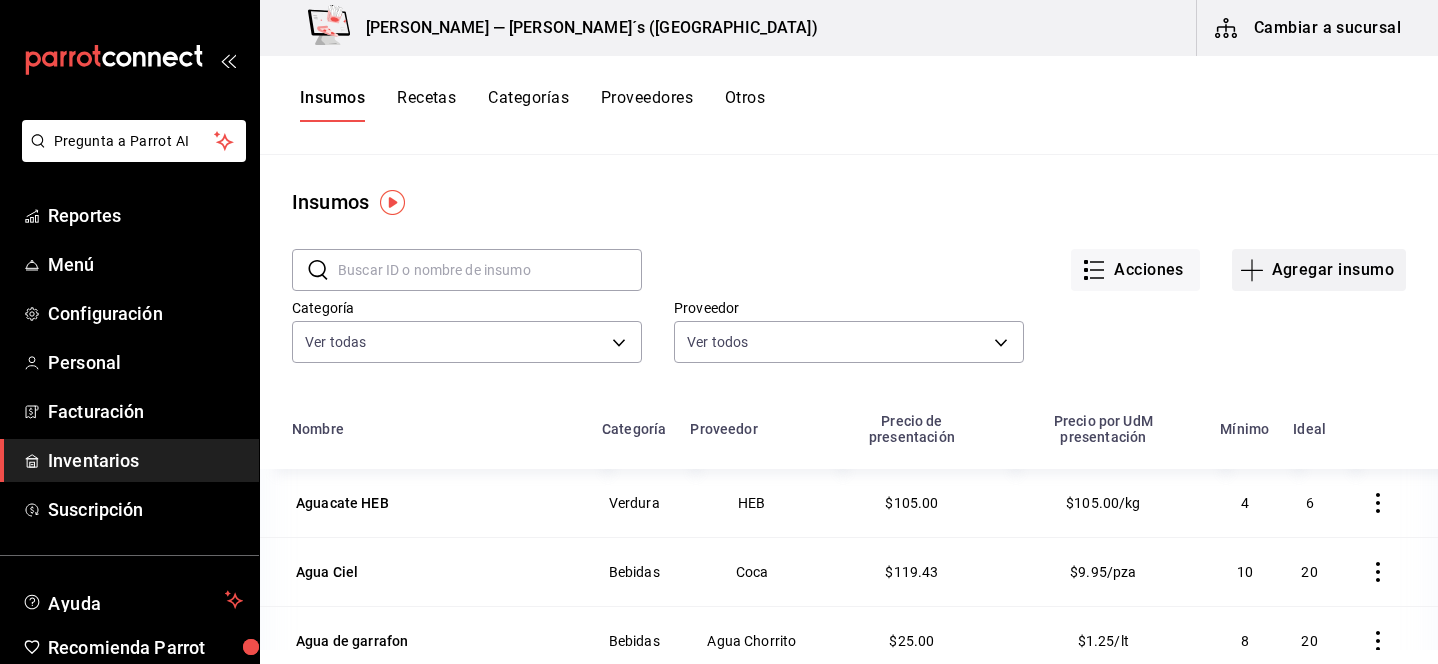 click on "Agregar insumo" at bounding box center [1319, 270] 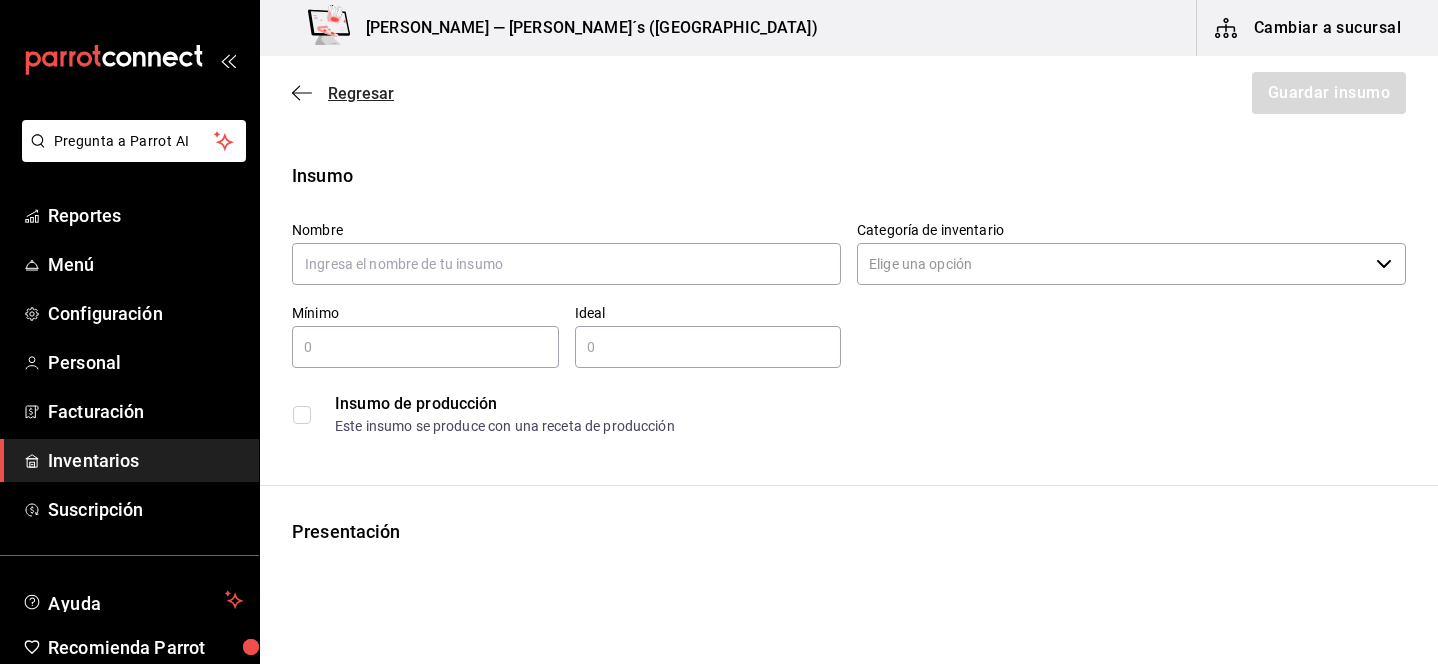 click on "Regresar" at bounding box center (361, 93) 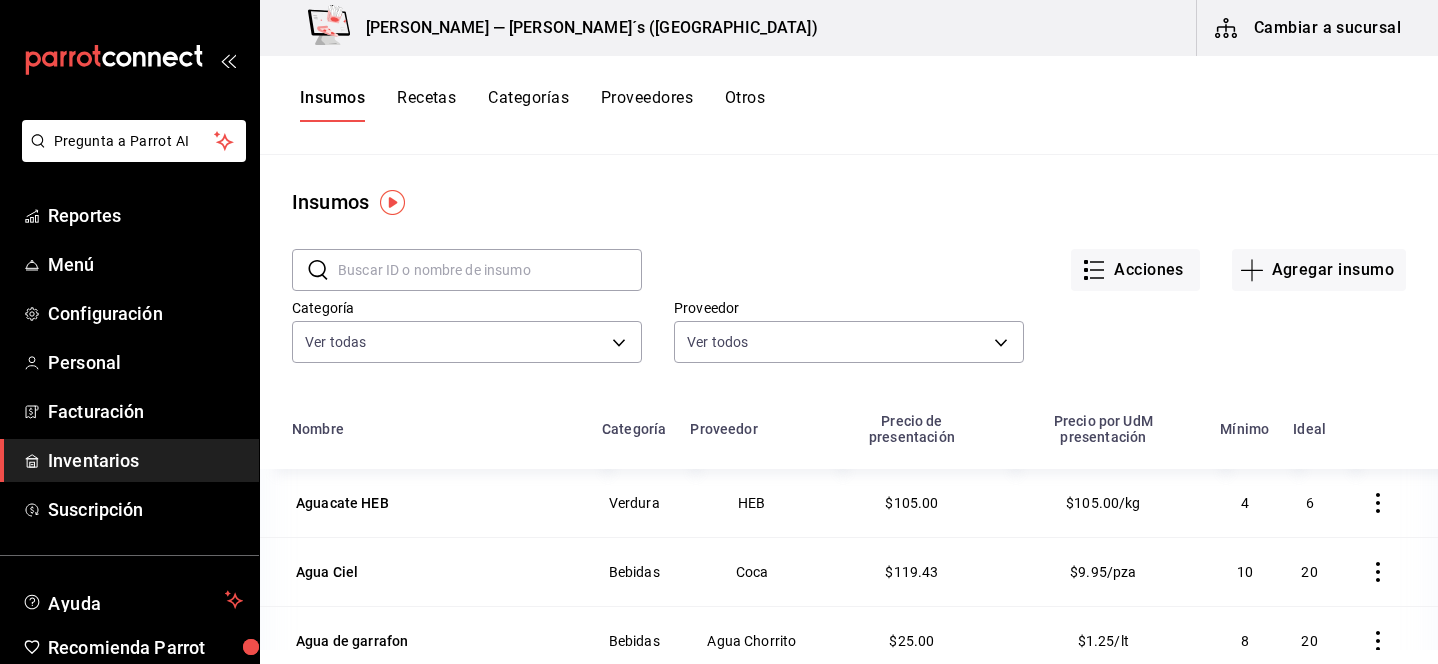 click on "Cambiar a sucursal" at bounding box center (1309, 28) 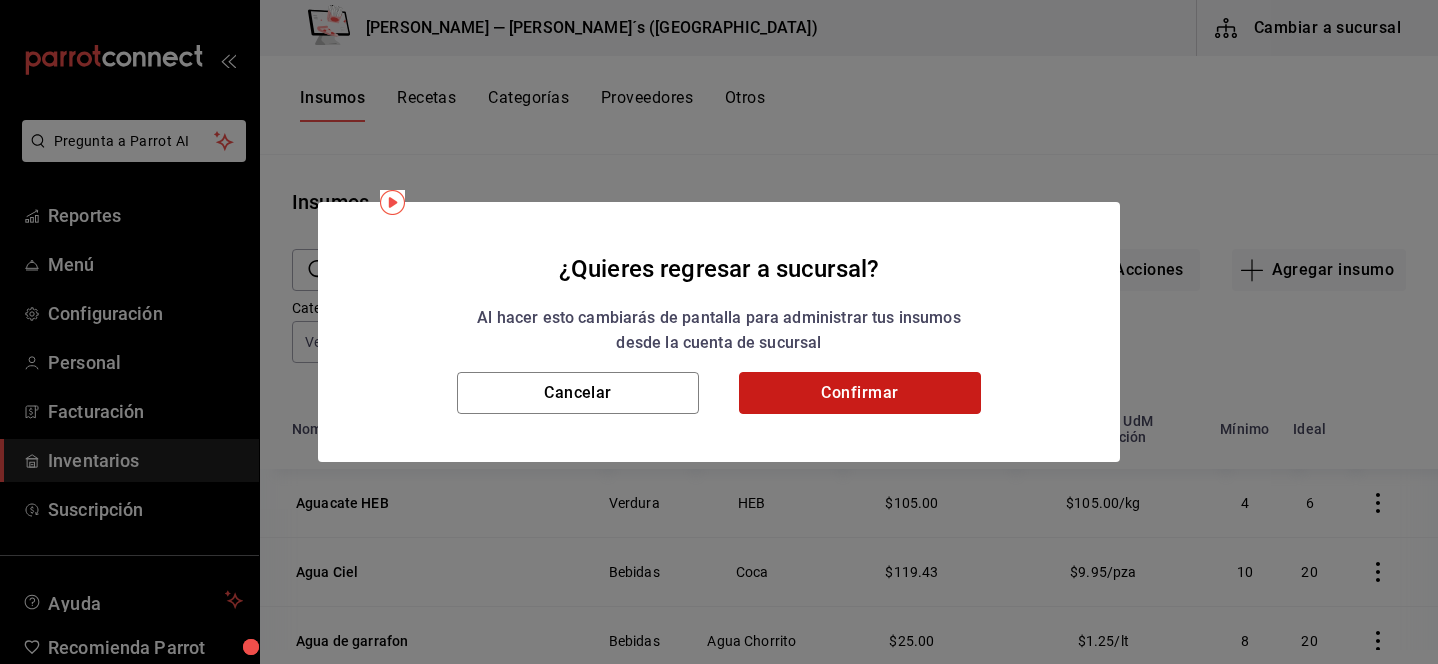 click on "Confirmar" at bounding box center (860, 393) 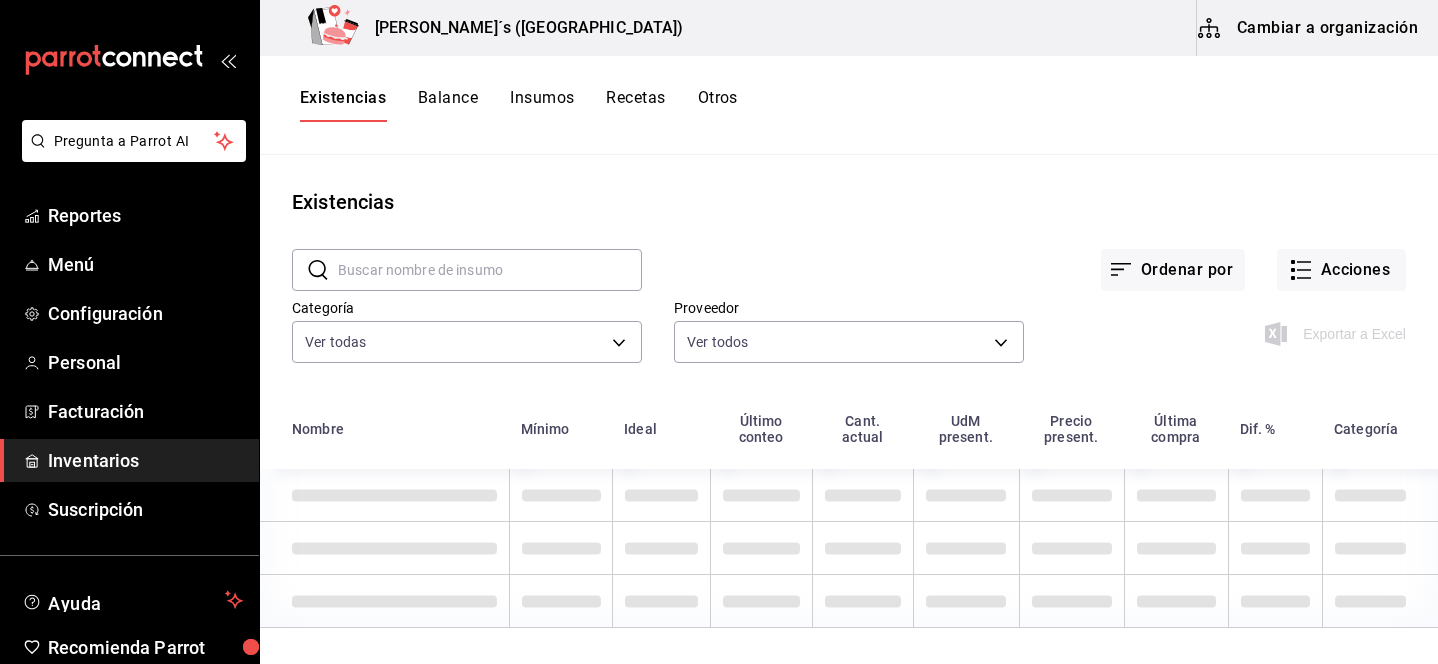 click on "Insumos" at bounding box center [542, 105] 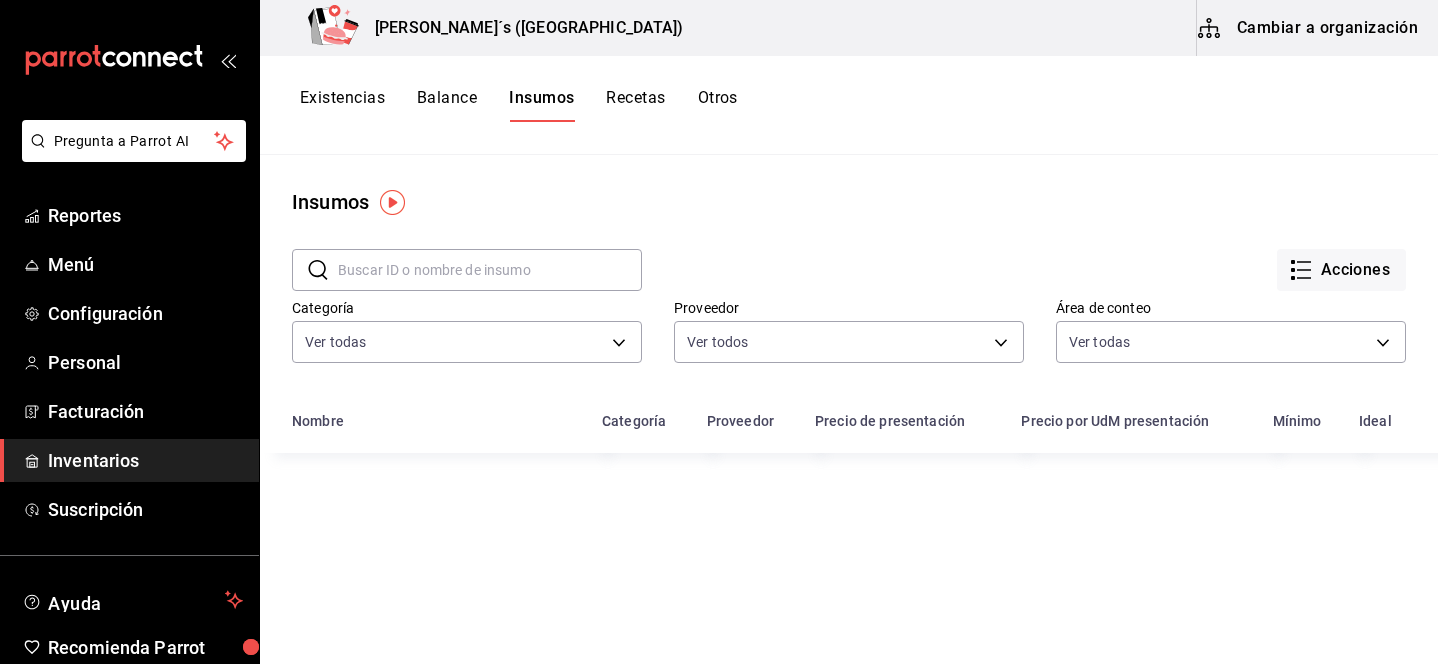 click on "Cambiar a organización" at bounding box center (1309, 28) 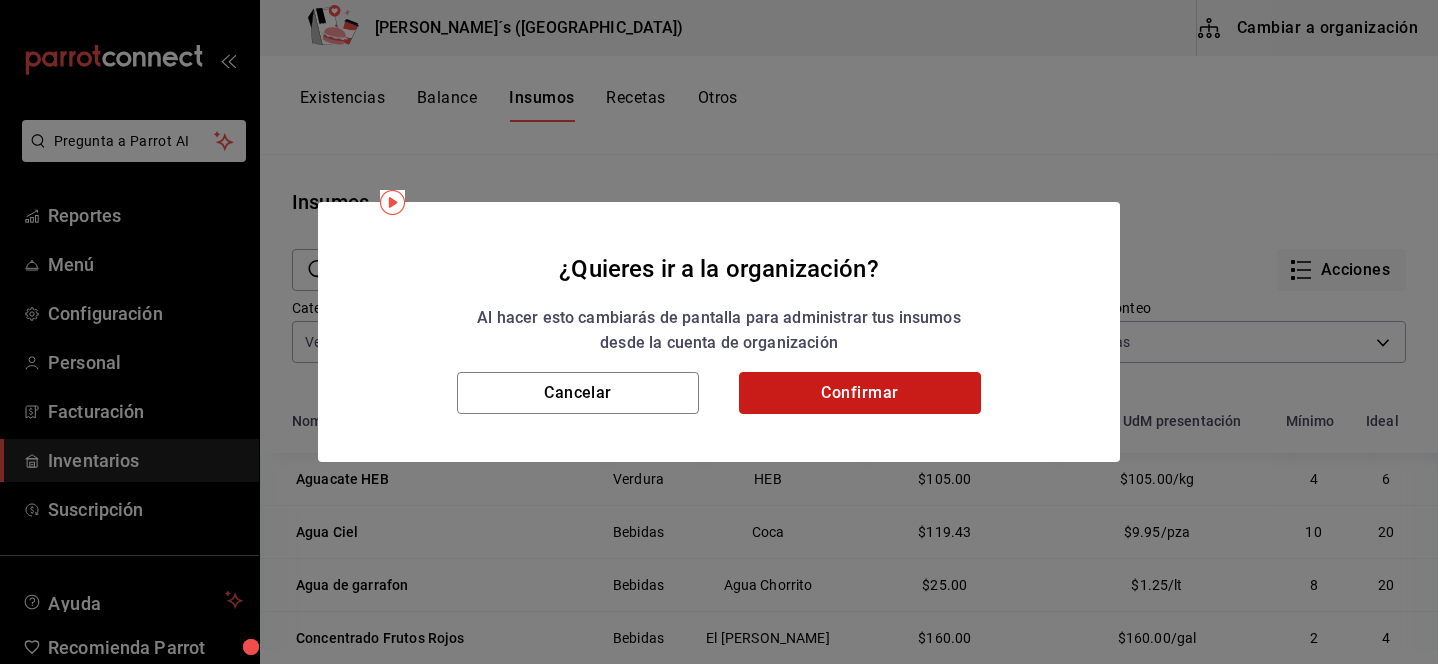 click on "Confirmar" at bounding box center (860, 393) 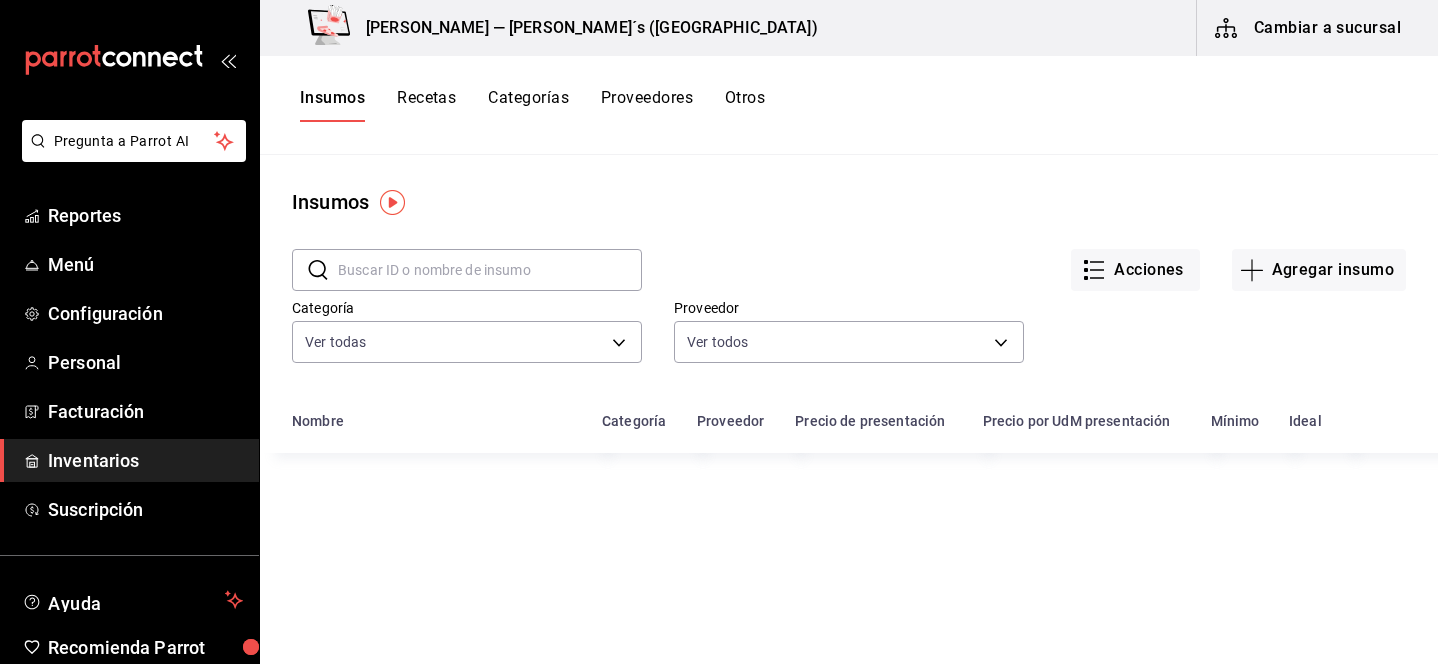 click on "Proveedores" at bounding box center (647, 105) 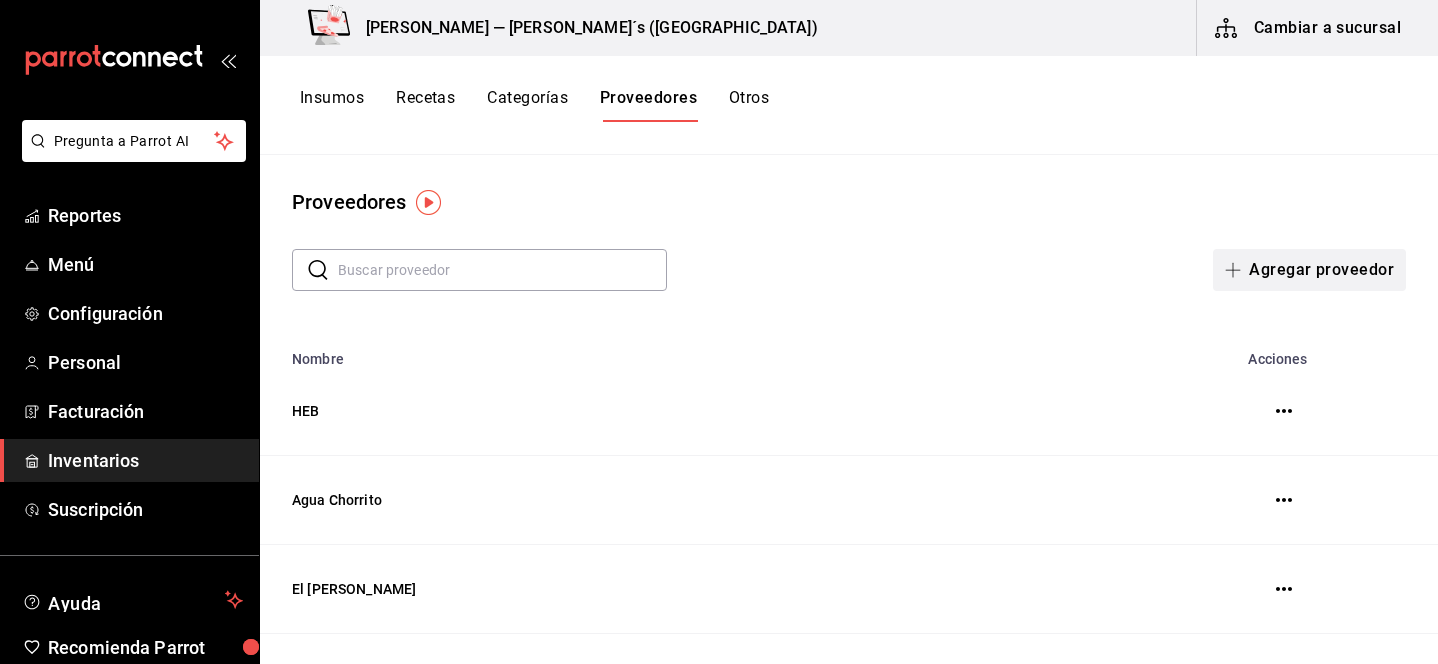 click on "Agregar proveedor" at bounding box center (1309, 270) 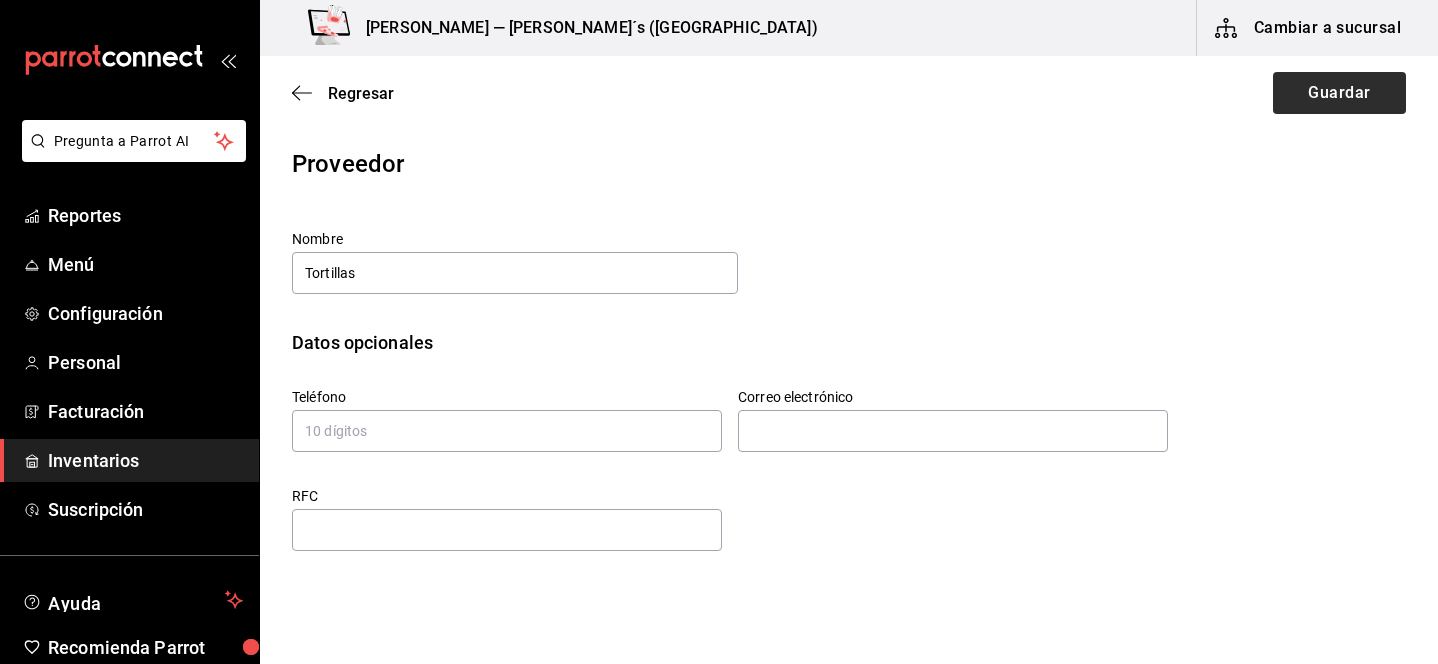 type on "Tortillas" 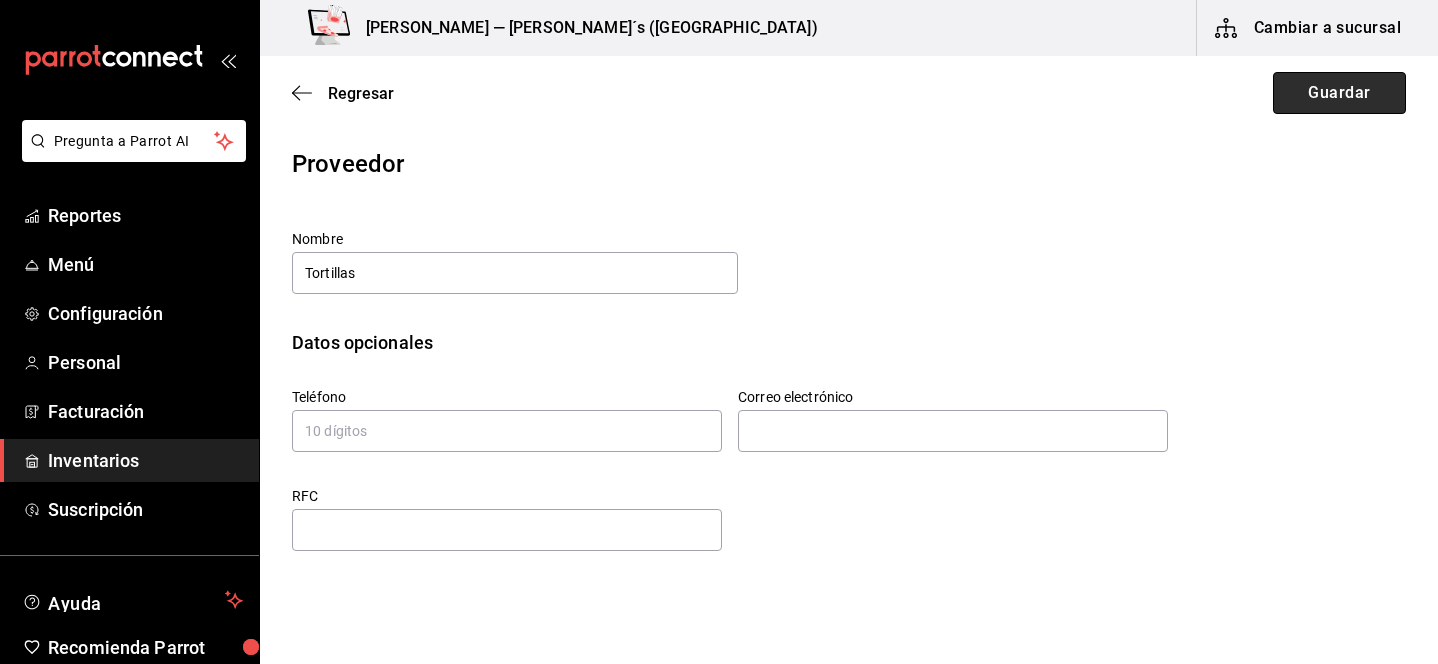 click on "Guardar" at bounding box center [1339, 93] 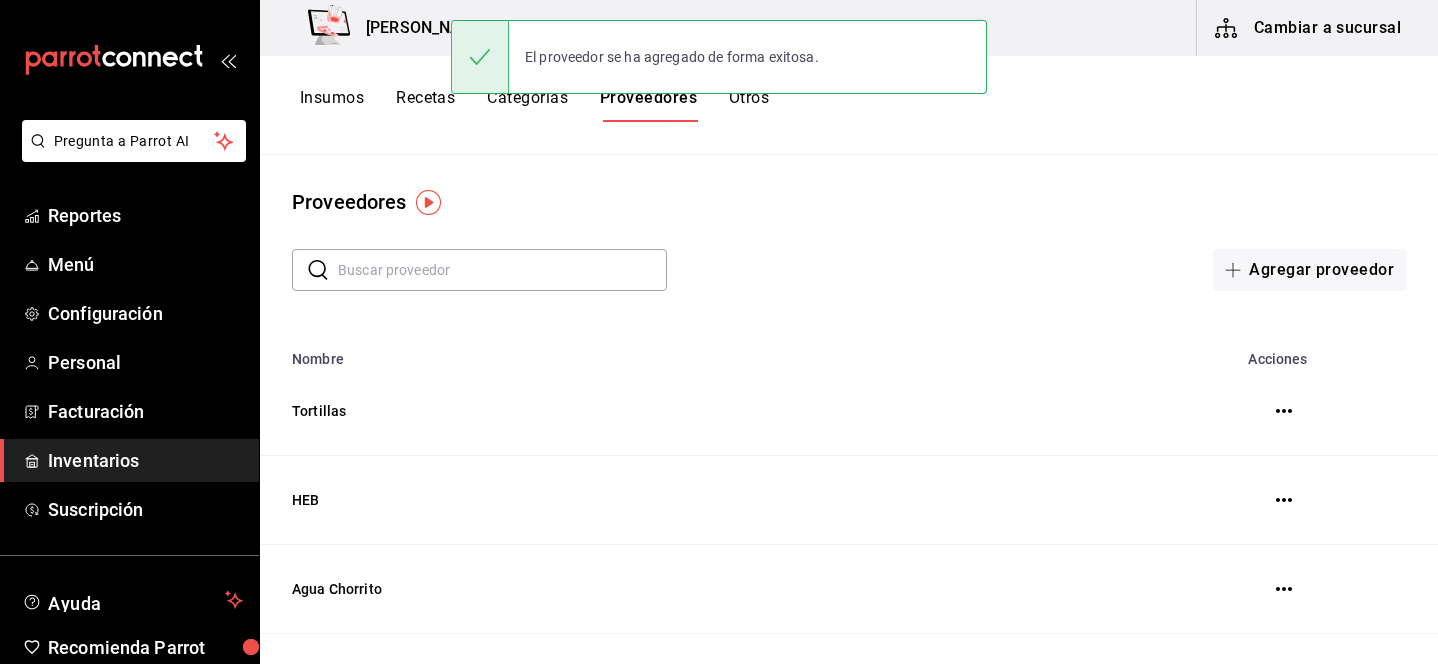 click on "Insumos" at bounding box center [332, 105] 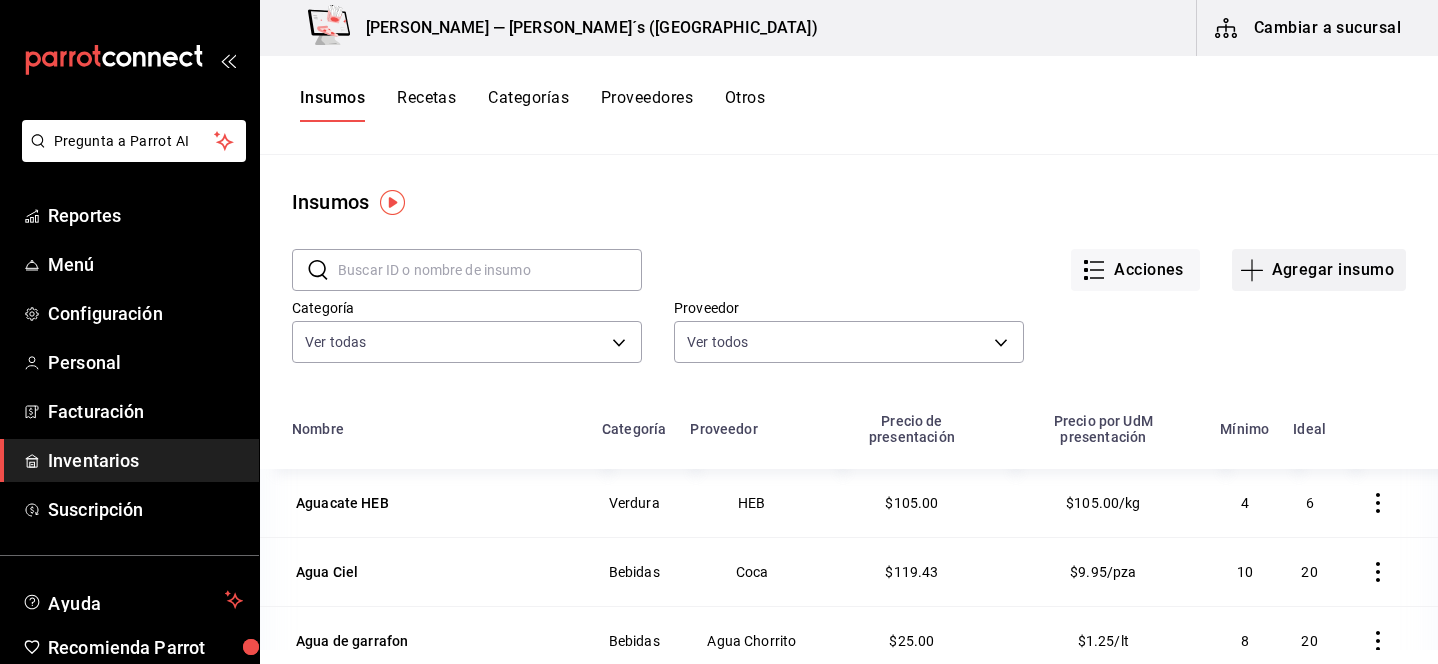 click on "Agregar insumo" at bounding box center (1319, 270) 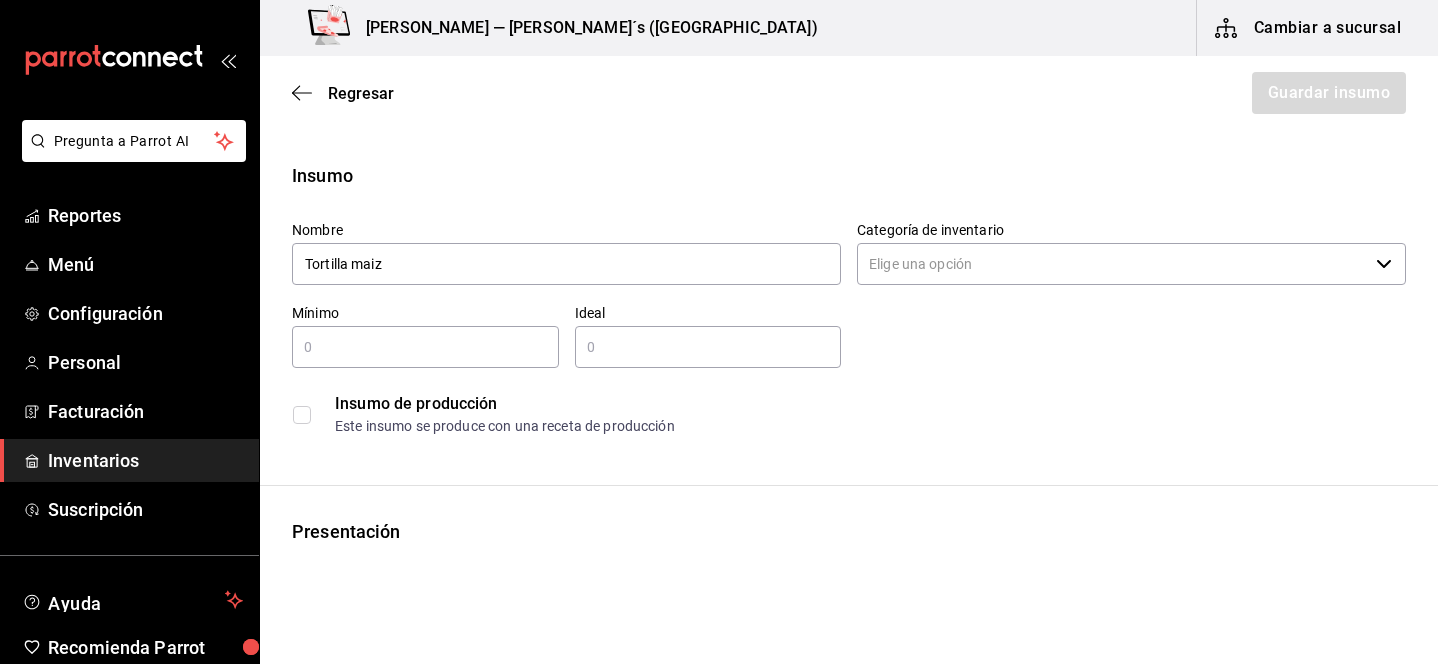 type on "Tortilla maiz" 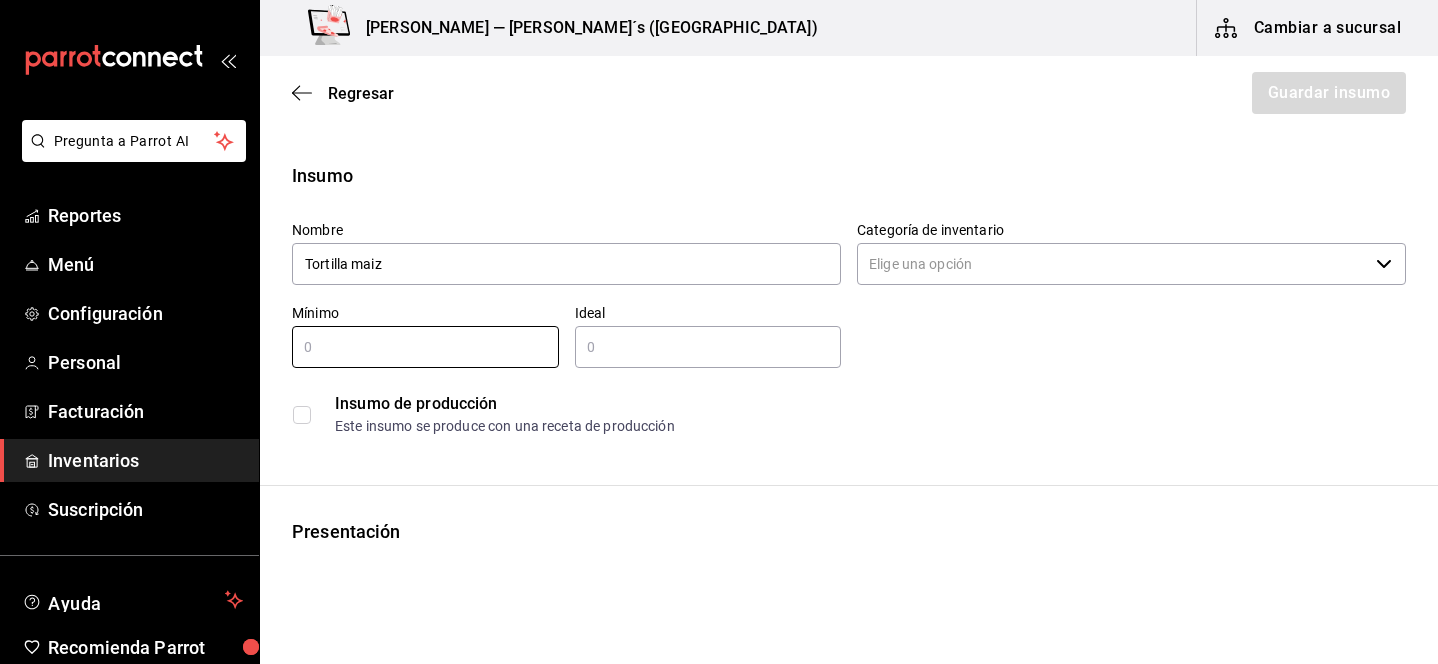 click at bounding box center (708, 347) 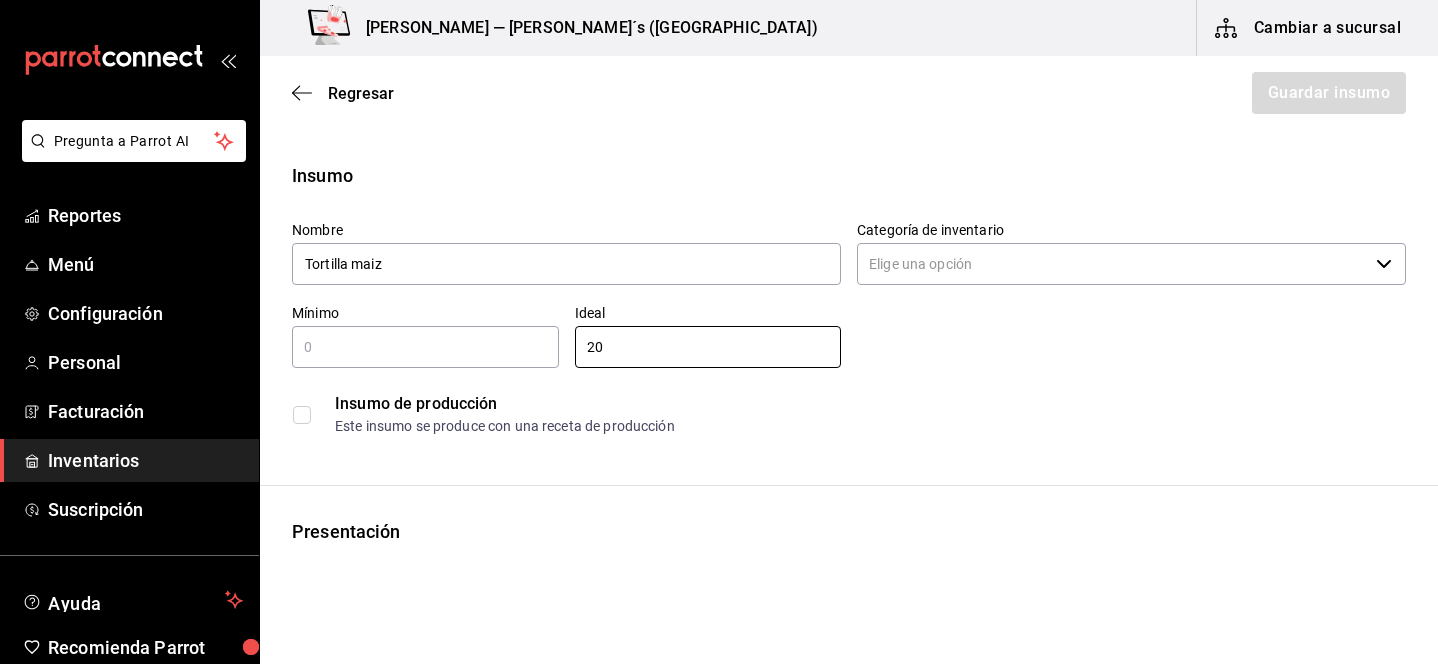 type on "20" 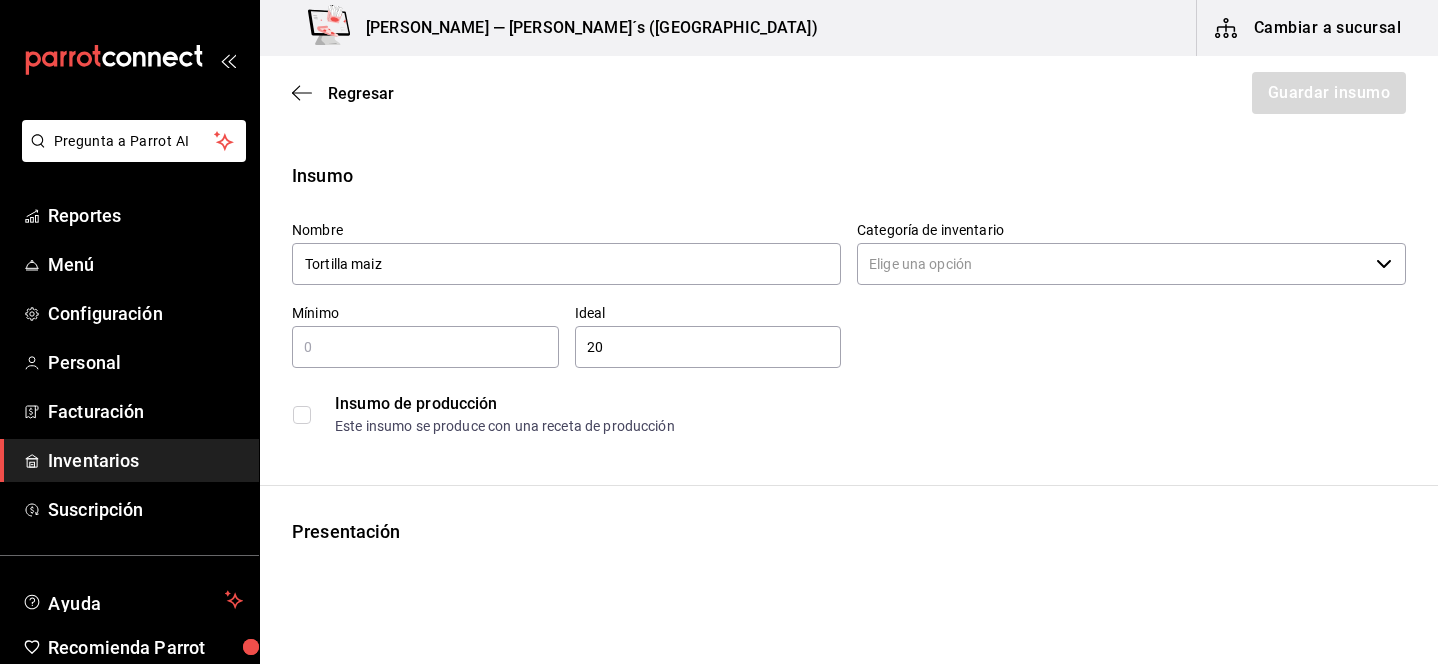 click at bounding box center (425, 347) 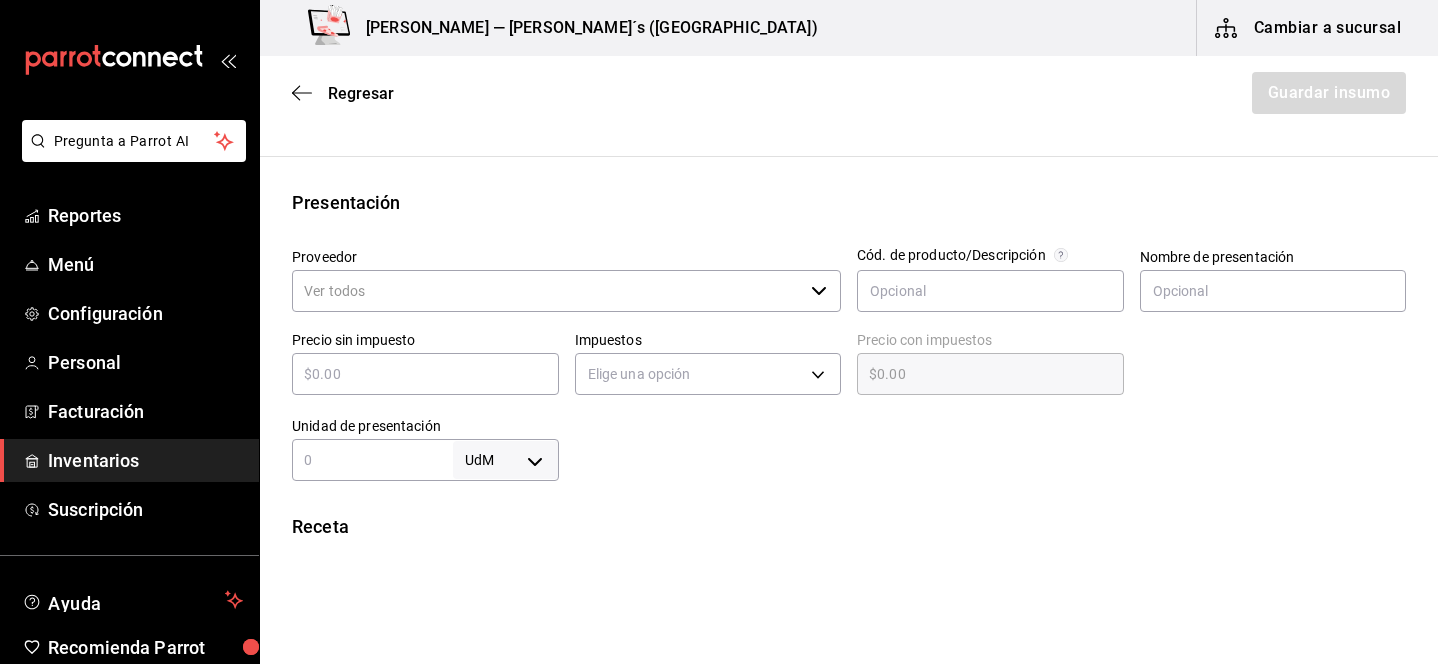 scroll, scrollTop: 345, scrollLeft: 0, axis: vertical 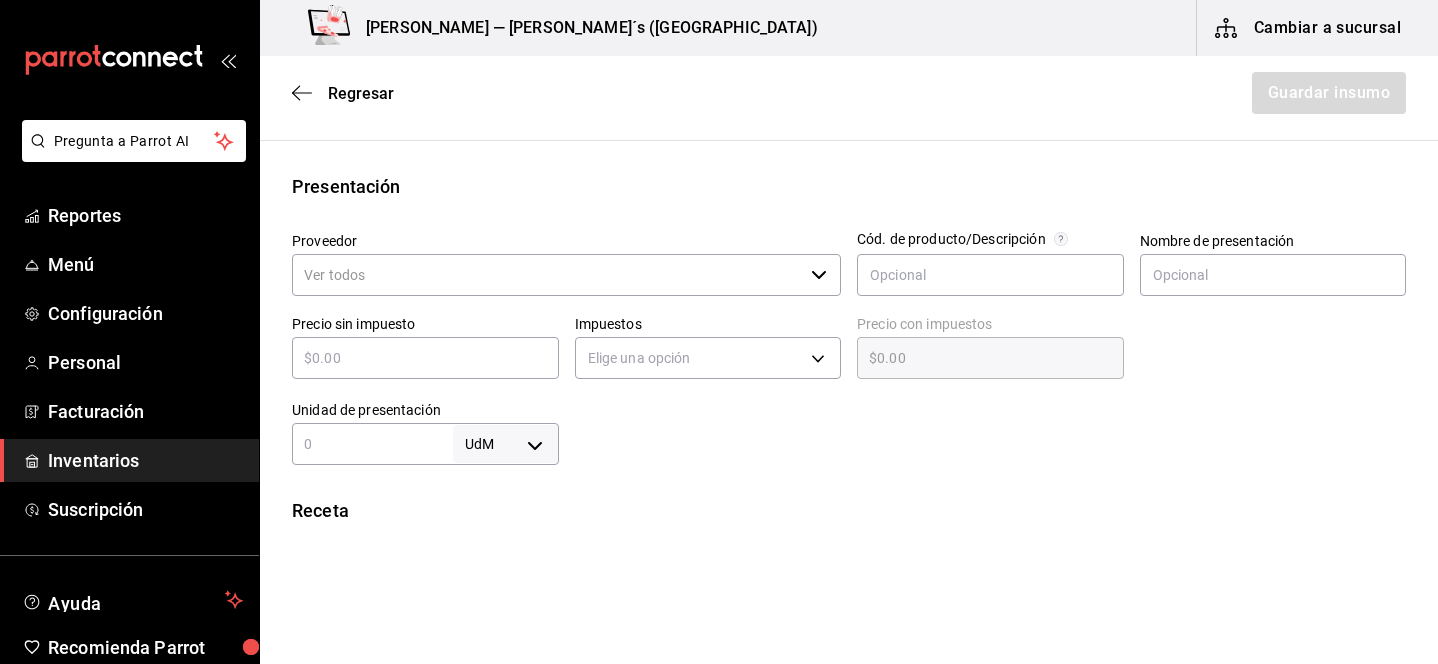 type on "14" 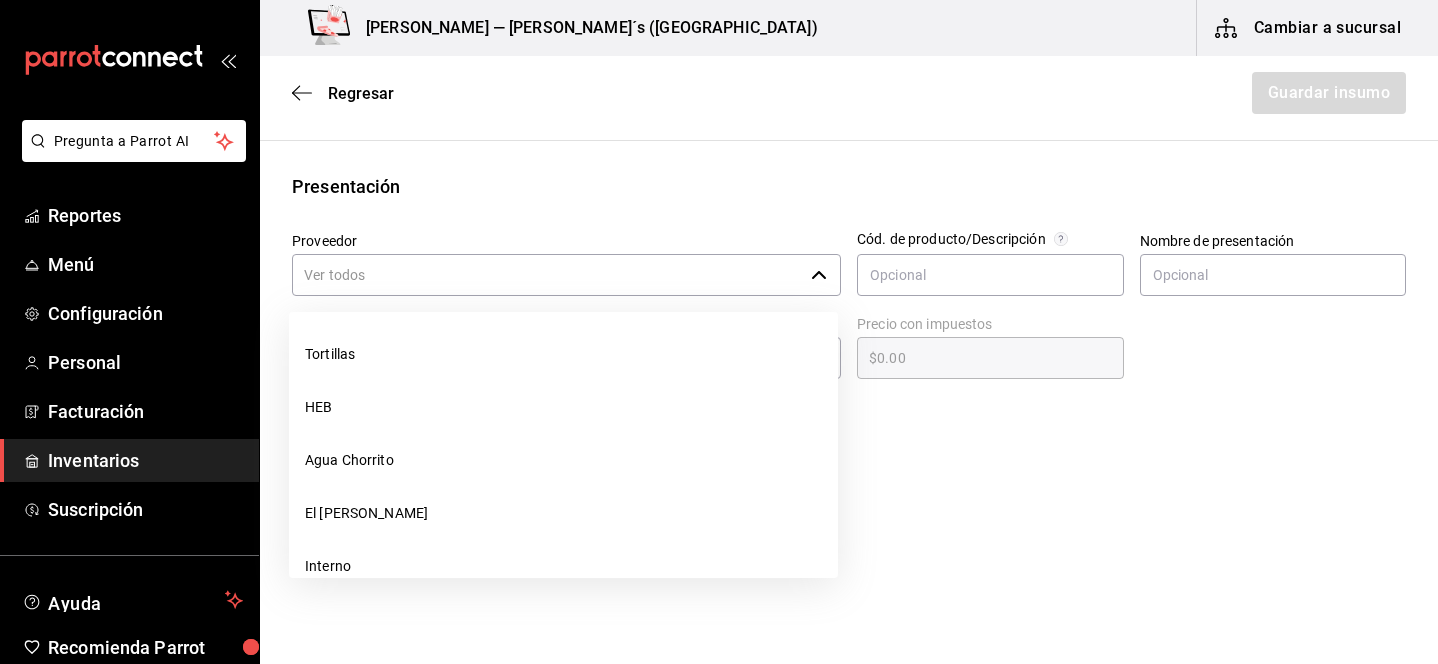 click on "Proveedor" at bounding box center (547, 275) 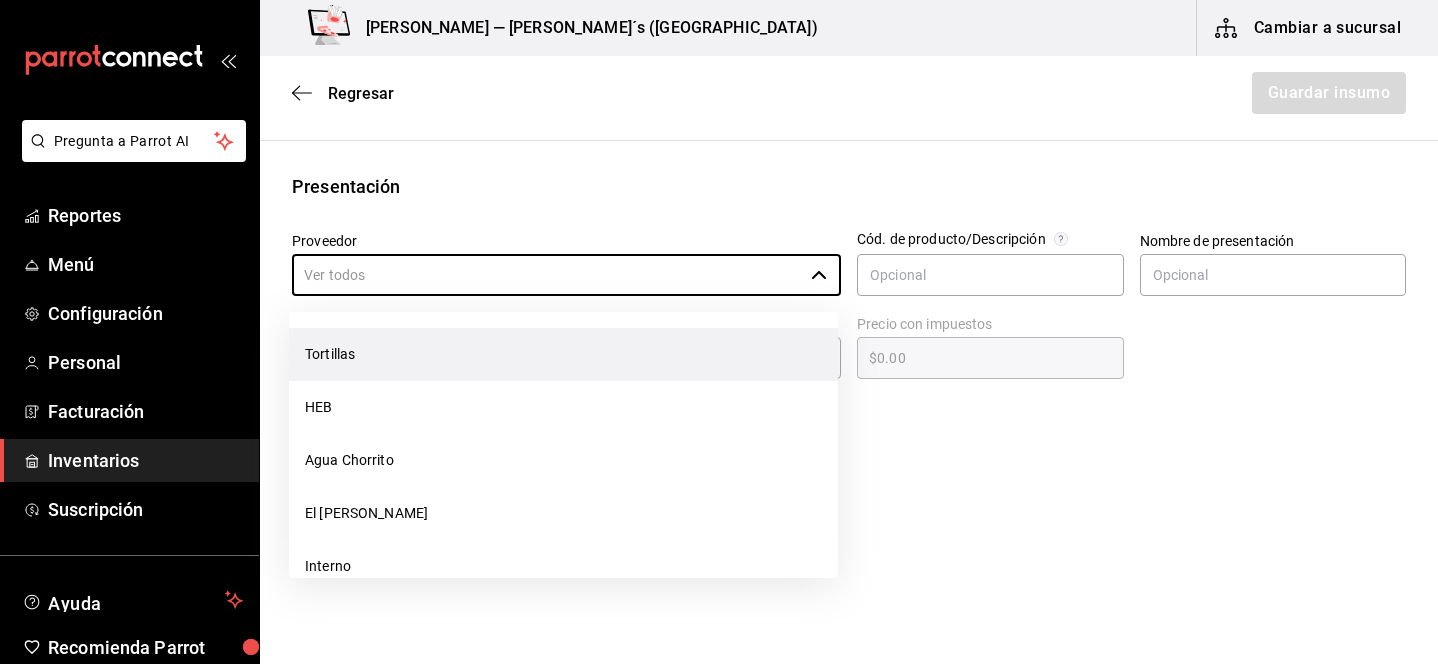 click on "Tortillas" at bounding box center (563, 354) 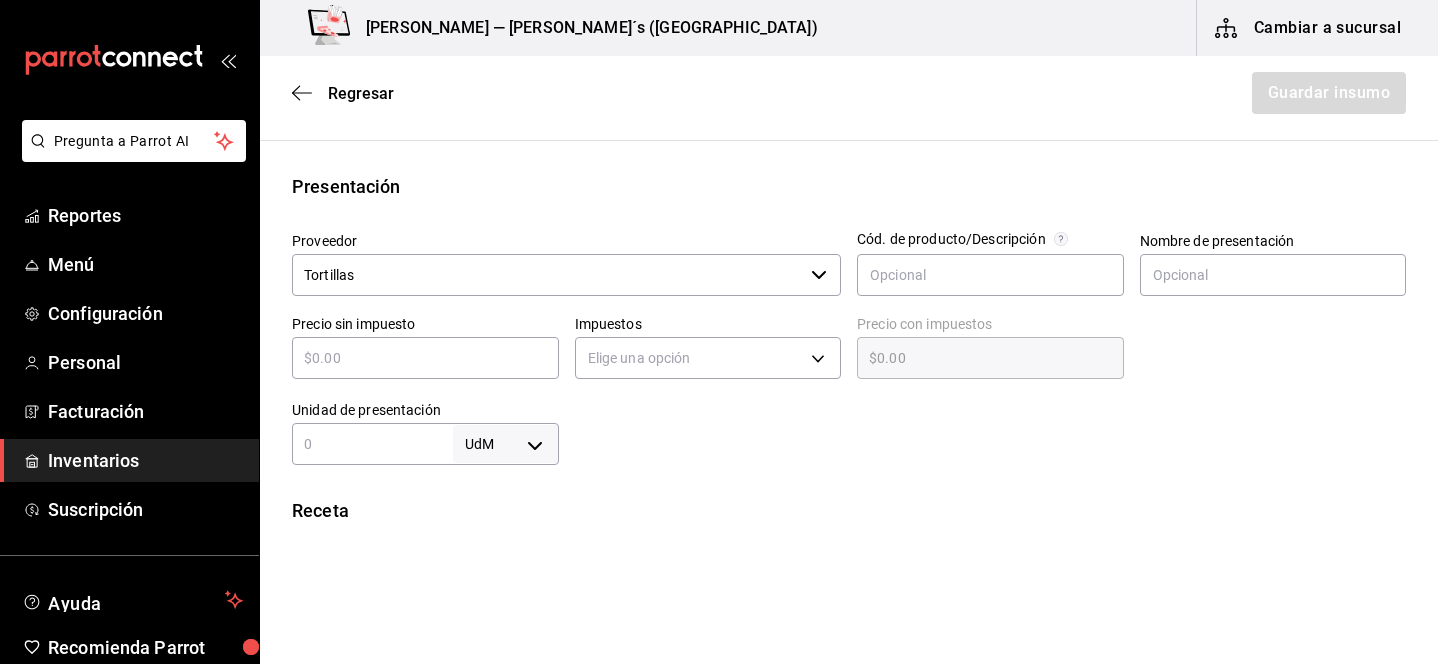 click at bounding box center (425, 358) 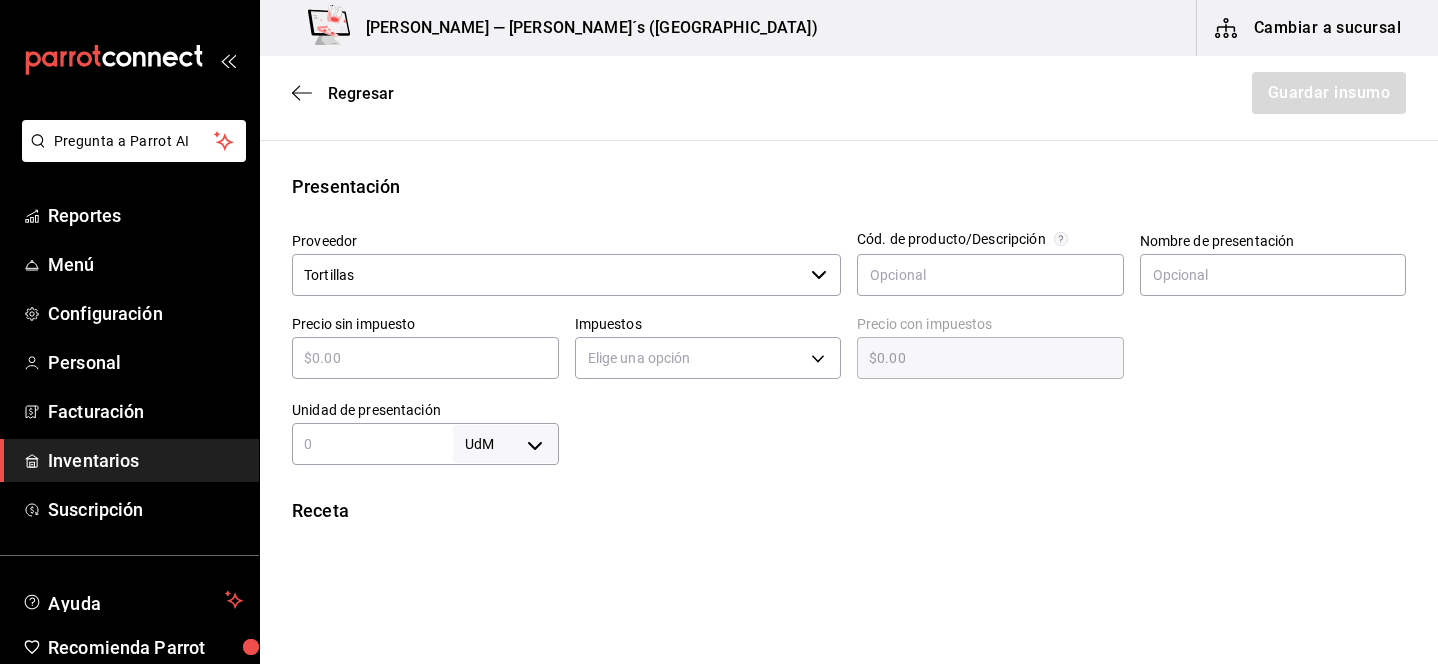 type on "$2" 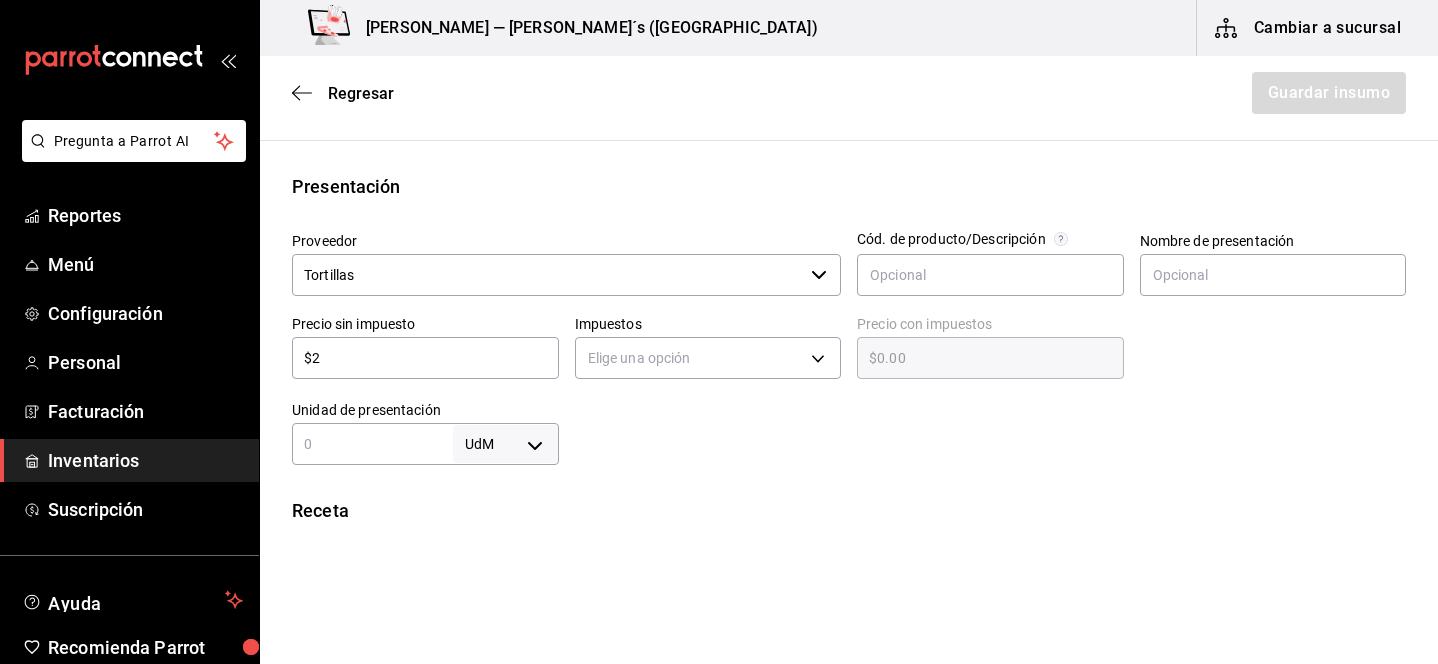 type on "$2.00" 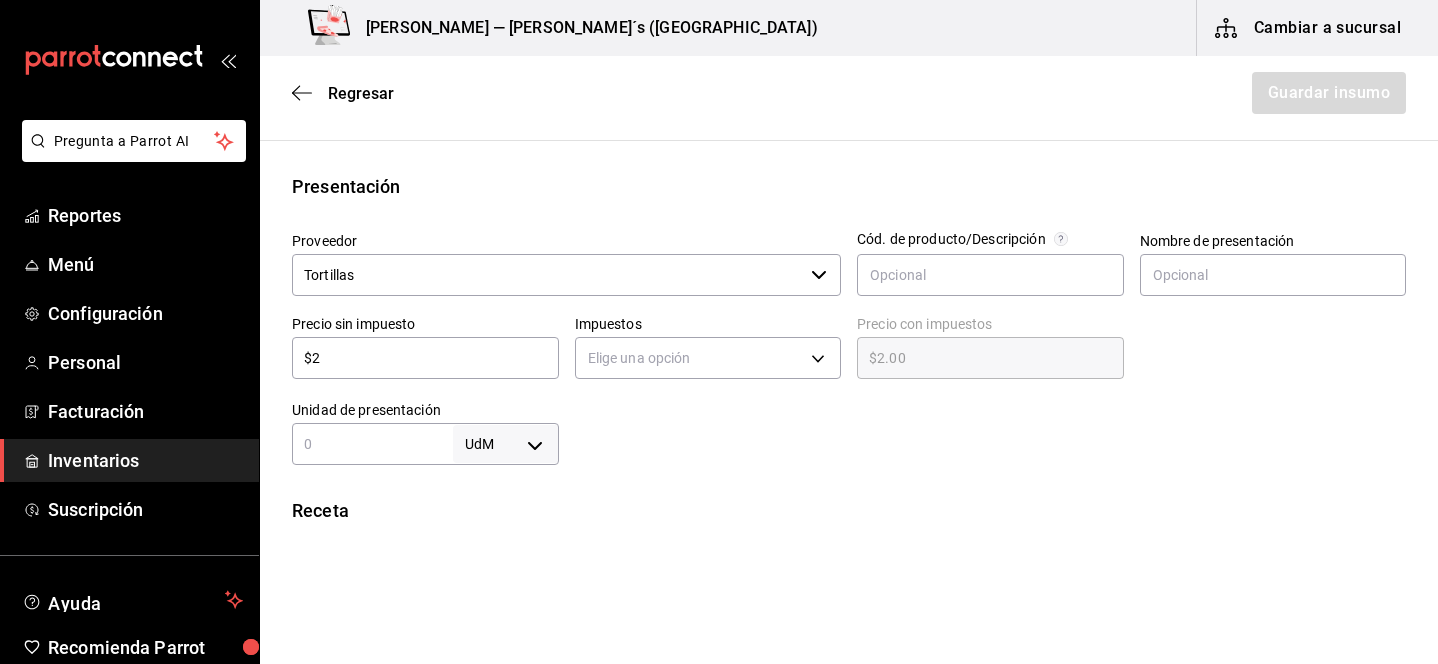 type on "$24" 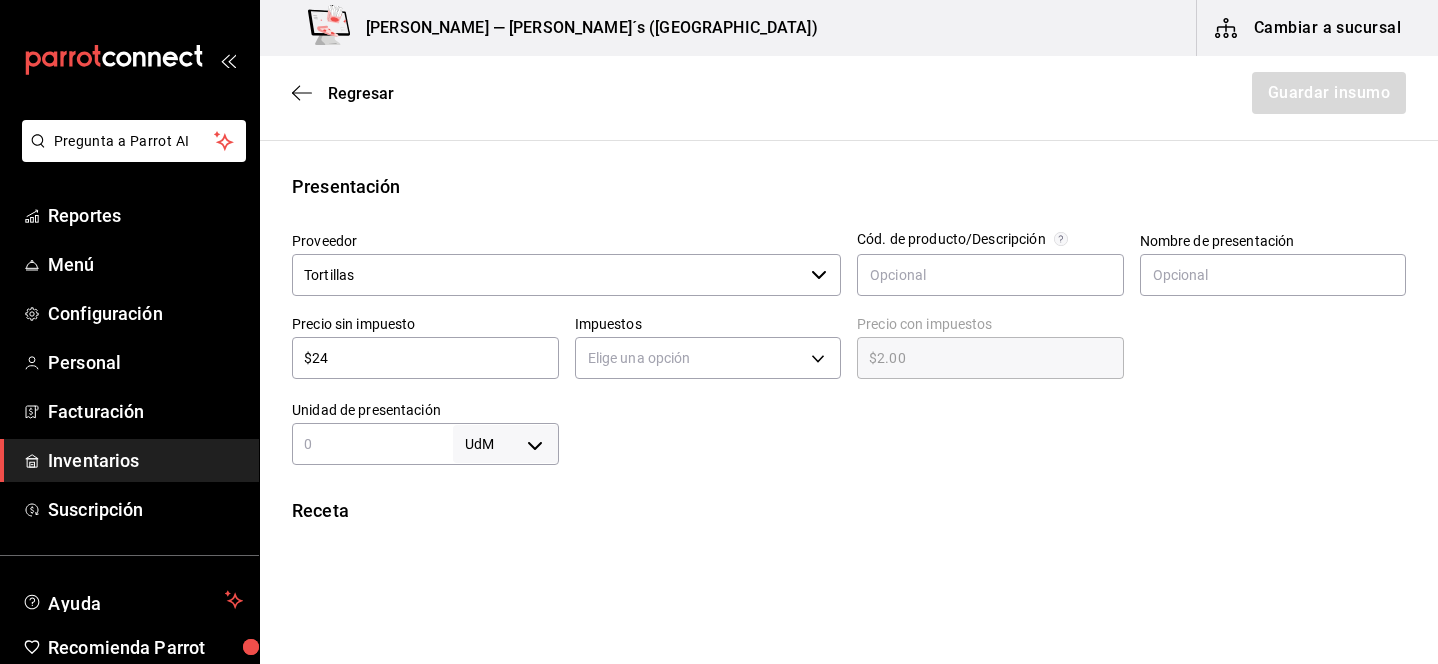 type on "$24.00" 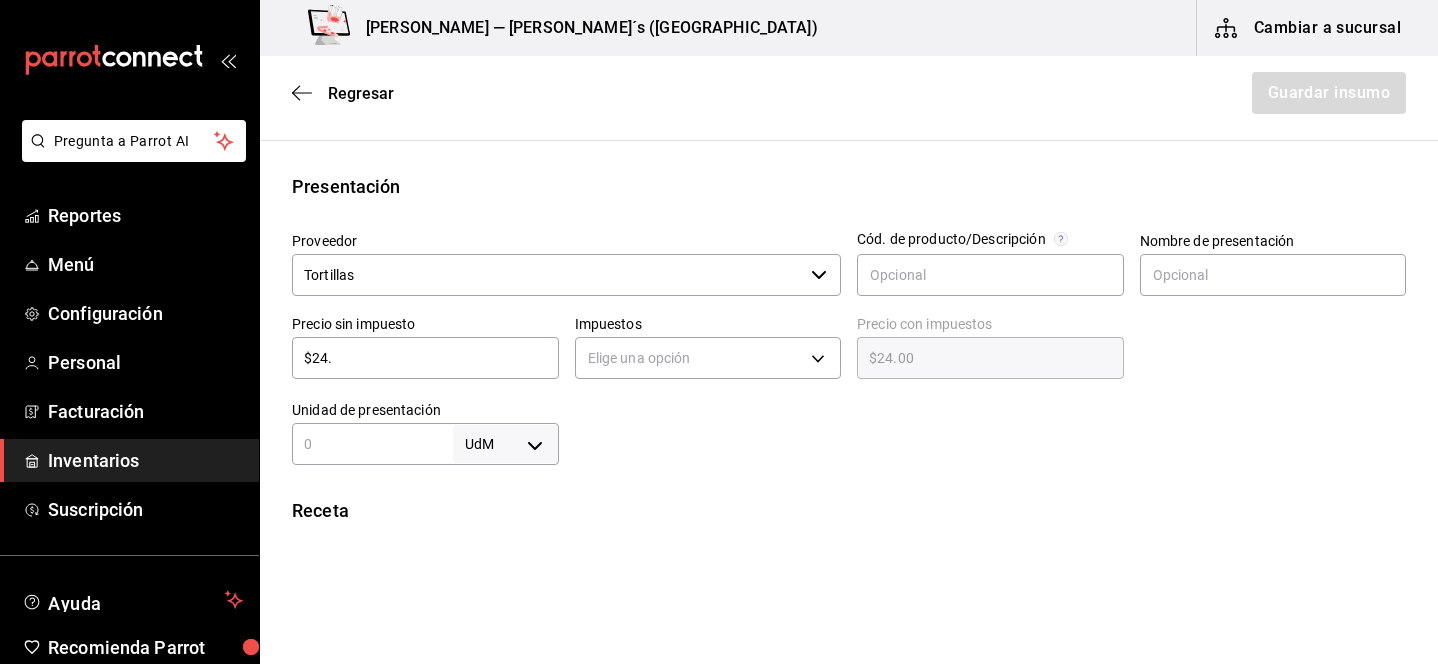 type on "$24.6" 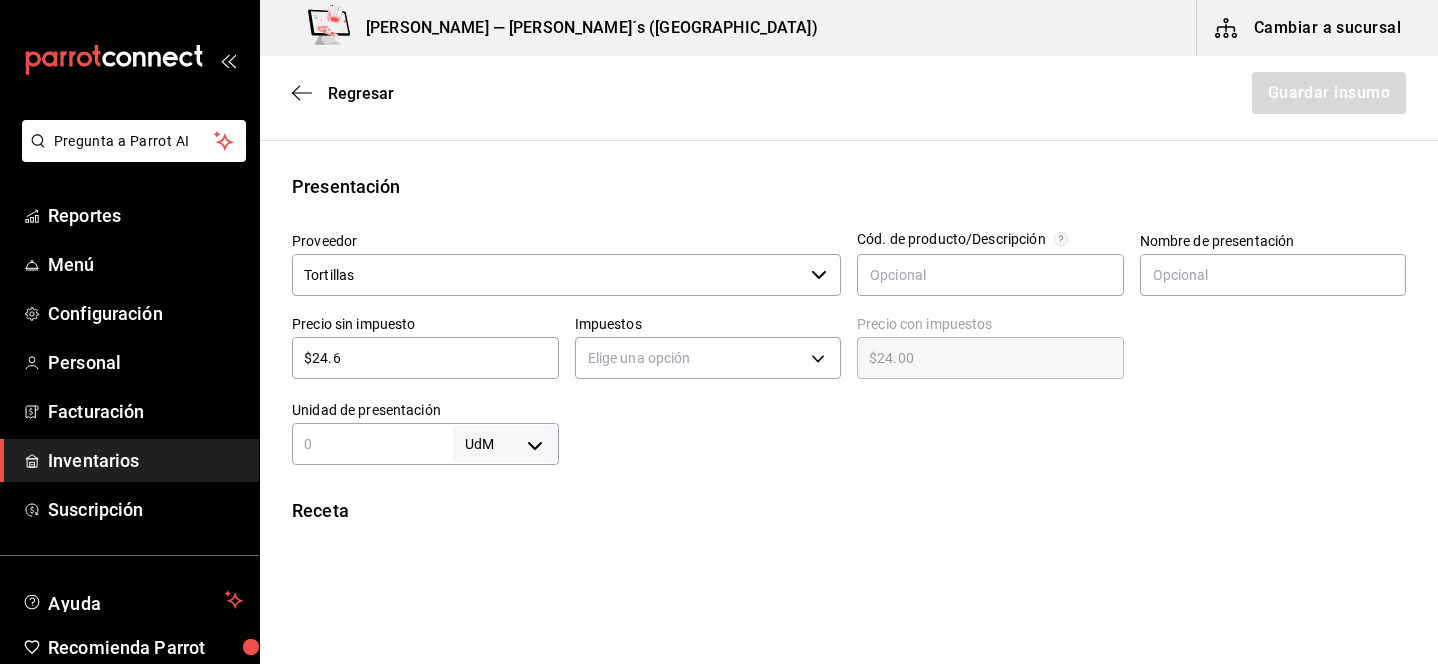 type on "$24.60" 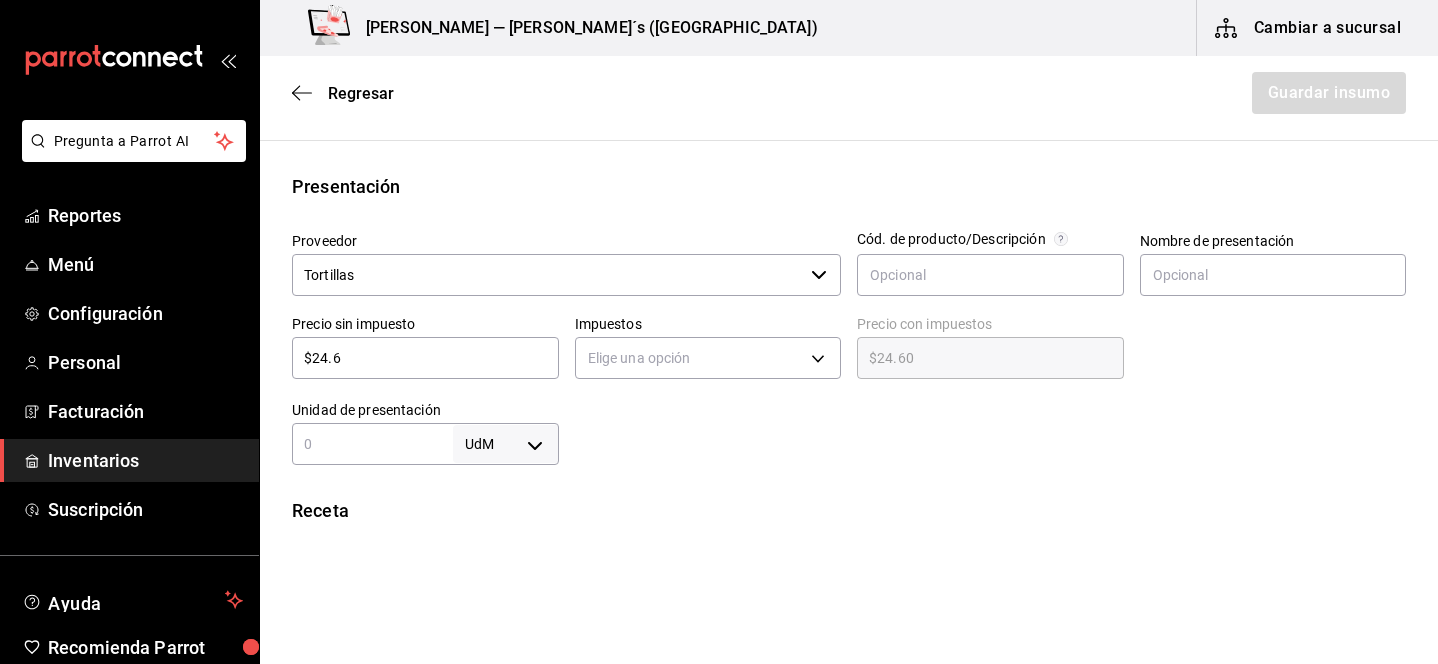type on "$24.65" 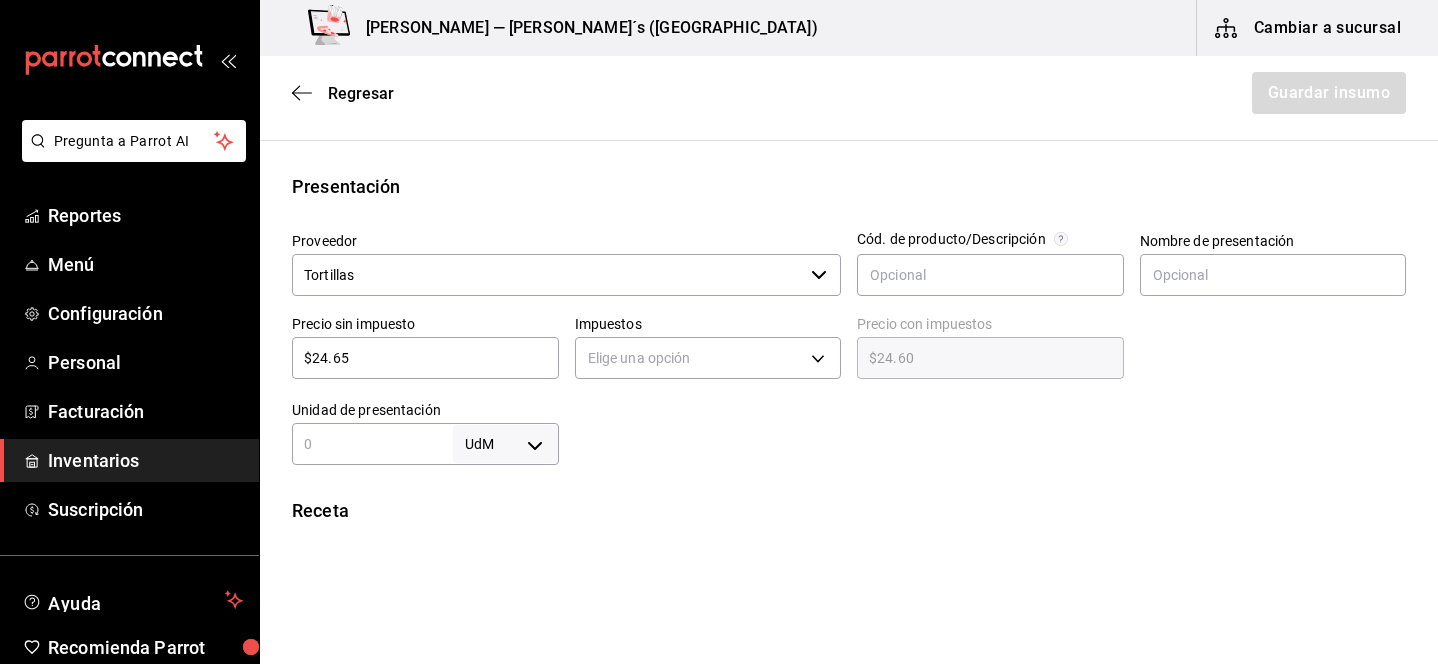 type on "$24.65" 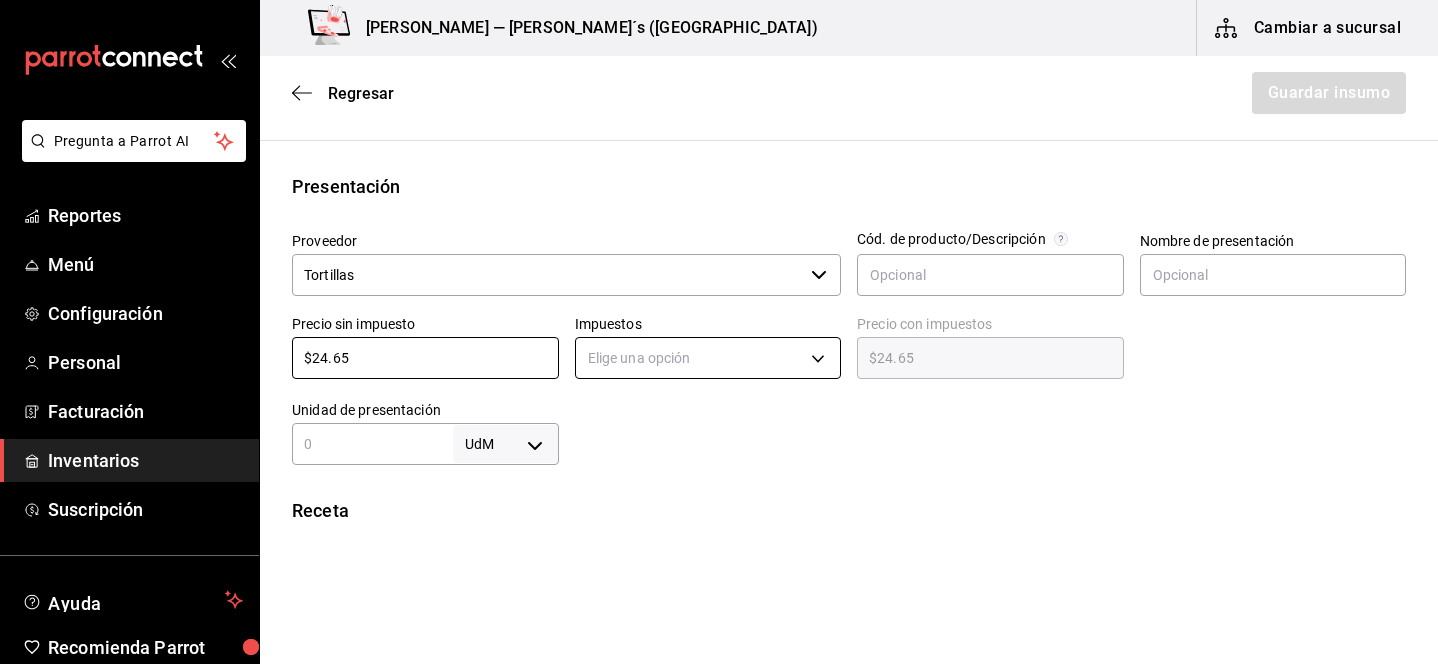 type on "$24.65" 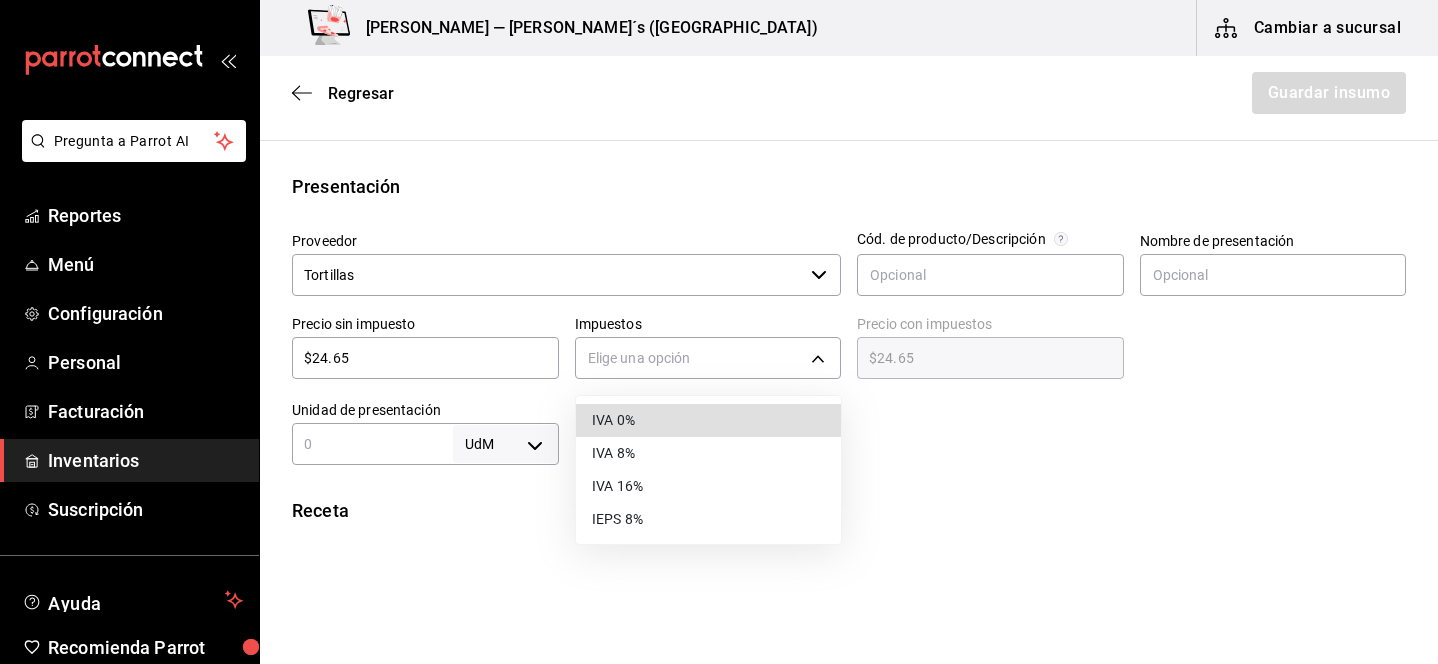click on "IVA 0%" at bounding box center (708, 420) 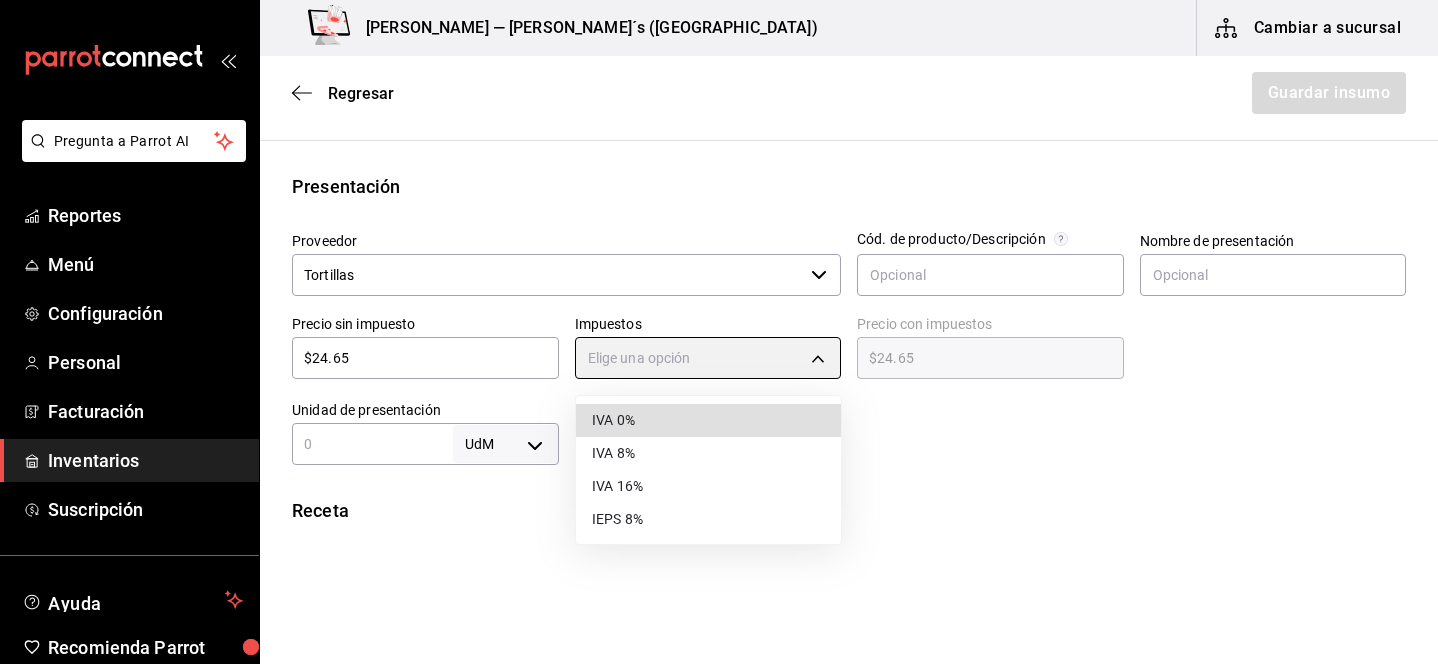 type on "IVA_0" 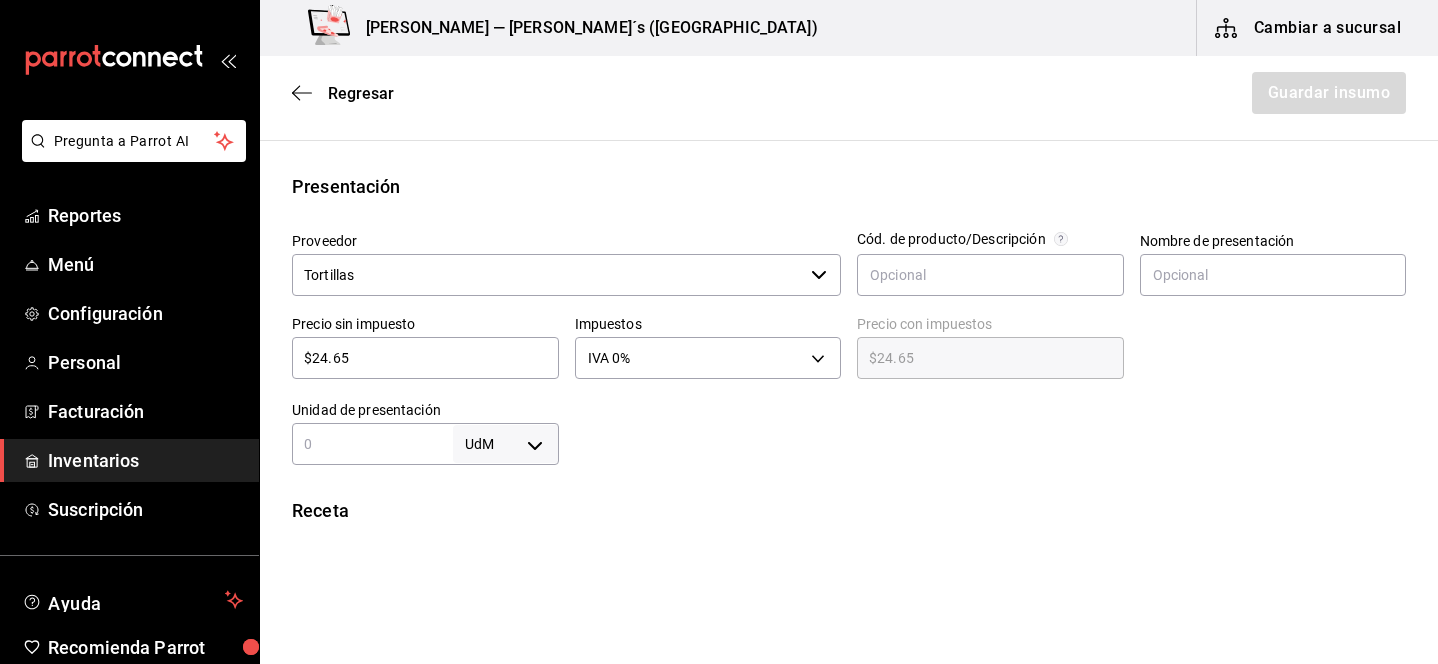 click at bounding box center (372, 444) 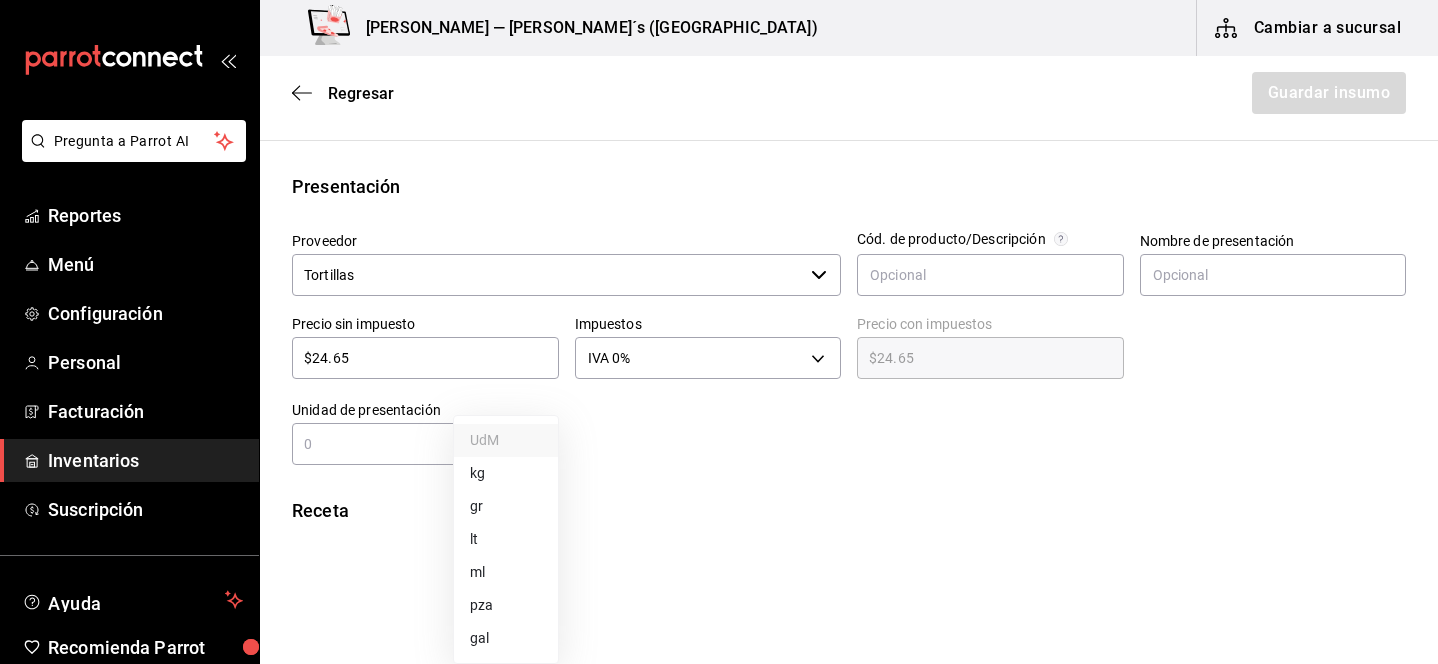 click on "Pregunta a Parrot AI Reportes   Menú   Configuración   Personal   Facturación   Inventarios   Suscripción   Ayuda Recomienda Parrot   Lili Flores   Sugerir nueva función   Bernies — Bernie´s (Tamaulipas) Cambiar a sucursal Regresar Guardar insumo Insumo Nombre Tortilla maiz Categoría de inventario ​ Mínimo 14 ​ Ideal 20 ​ Insumo de producción Este insumo se produce con una receta de producción Presentación Proveedor Tortillas ​ Cód. de producto/Descripción Nombre de presentación Precio sin impuesto $24.65 ​ Impuestos IVA 0% IVA_0 Precio con impuestos $24.65 ​ Unidad de presentación UdM ​ Receta Unidad de receta Elige una opción Factor de conversión ​ Ver ayuda de conversiones ¿La presentación  viene en otra caja? Si No Presentaciones por caja ​ Sin definir Unidades de conteo GANA 1 MES GRATIS EN TU SUSCRIPCIÓN AQUÍ Pregunta a Parrot AI Reportes   Menú   Configuración   Personal   Facturación   Inventarios   Suscripción   Ayuda Recomienda Parrot   Lili Flores     kg" at bounding box center [719, 275] 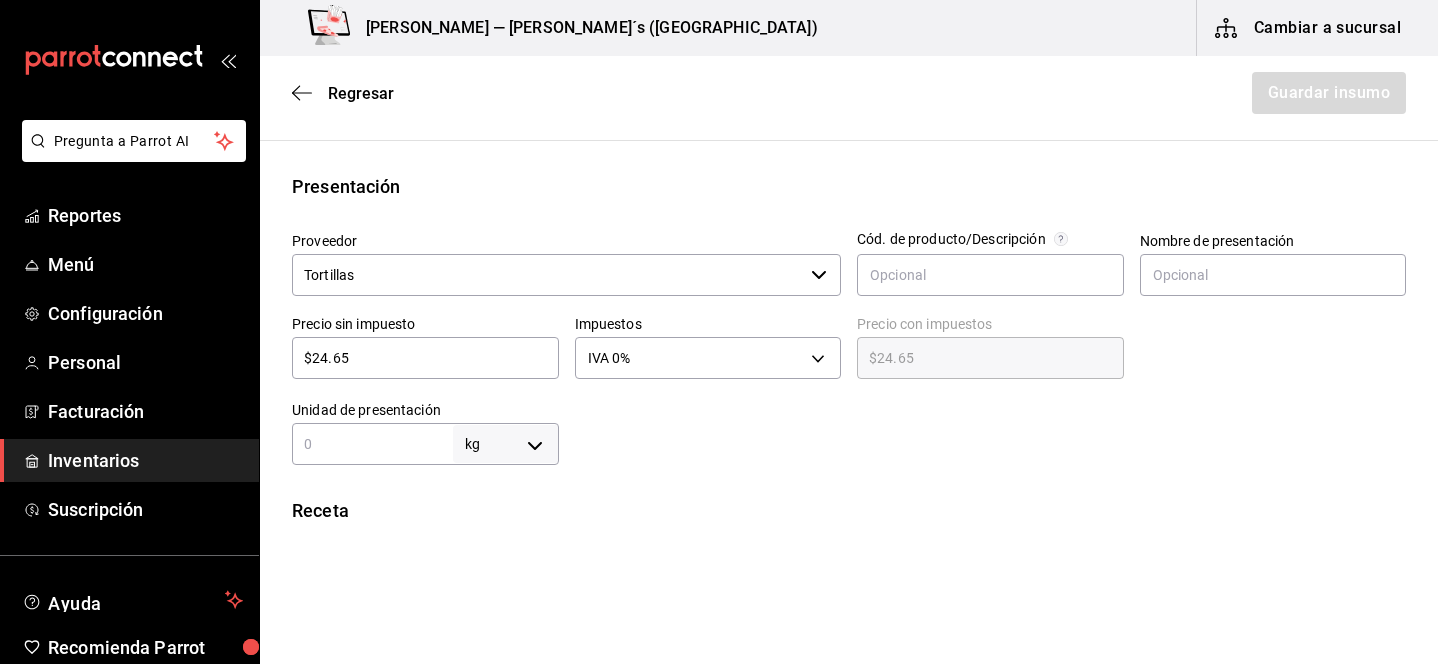click at bounding box center [372, 444] 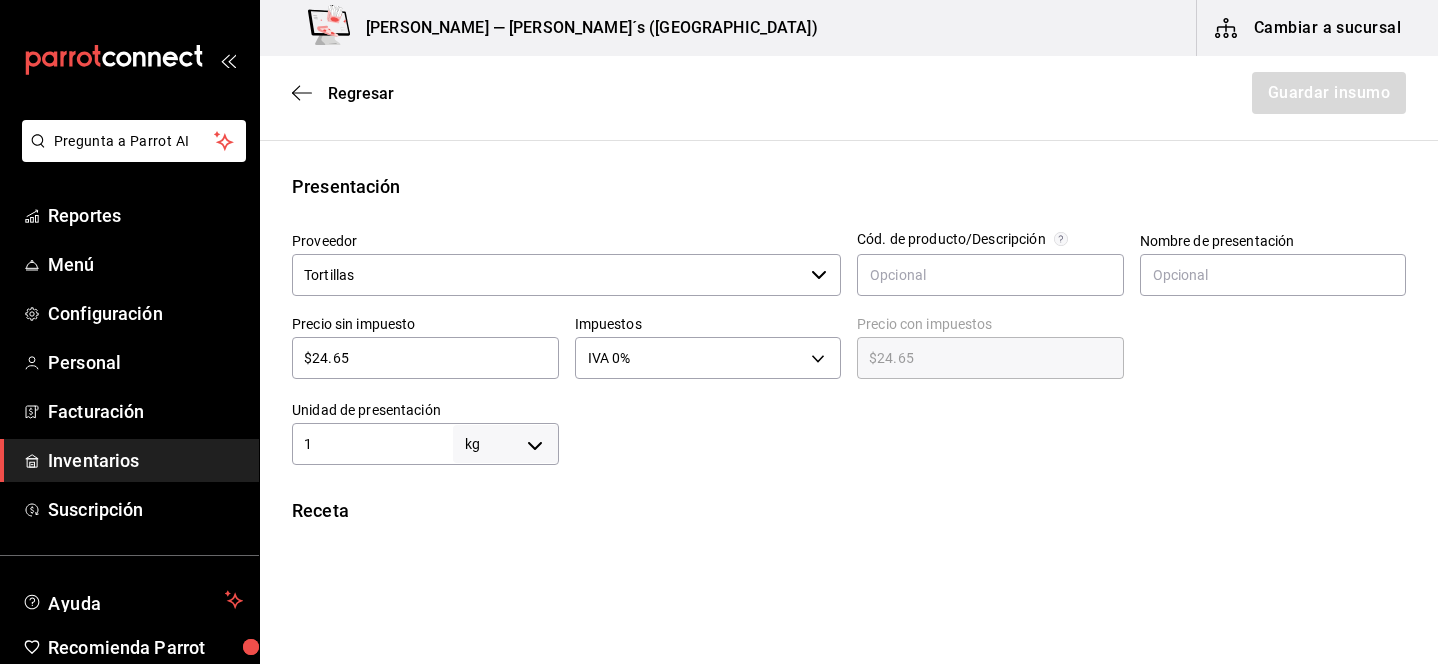 type on "1" 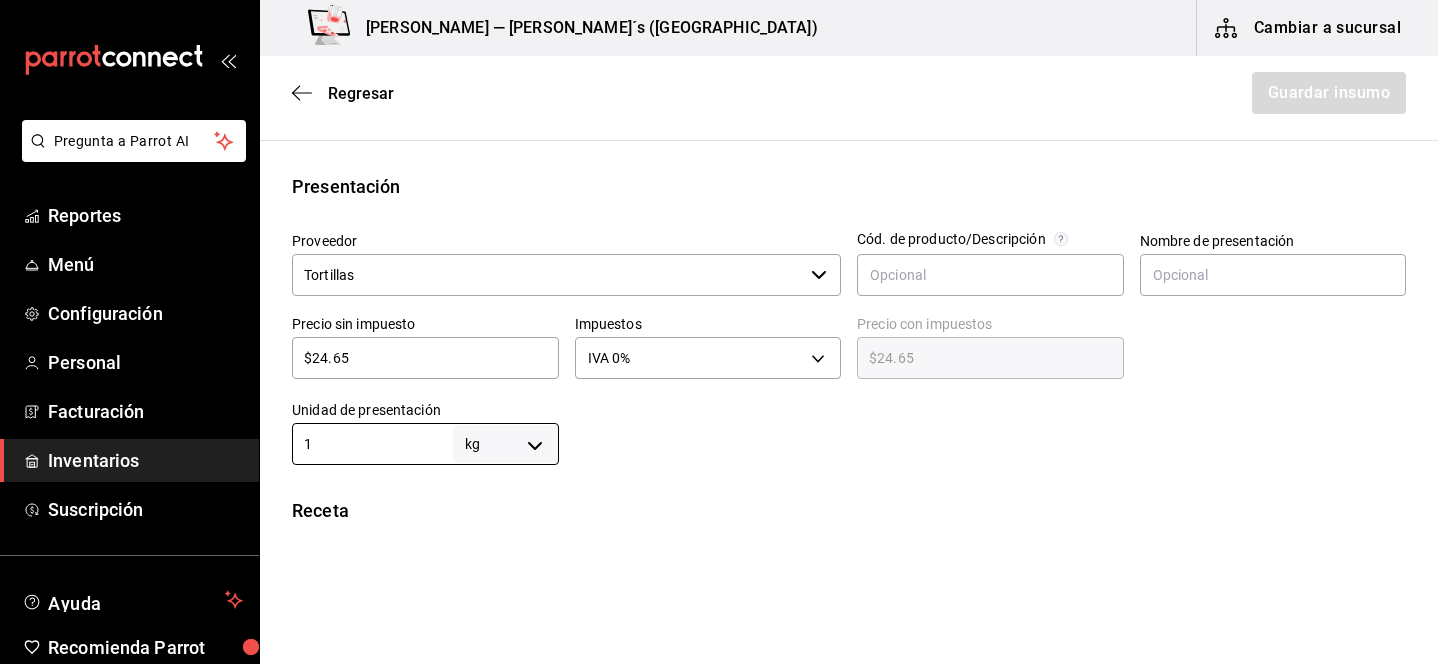 type on "1" 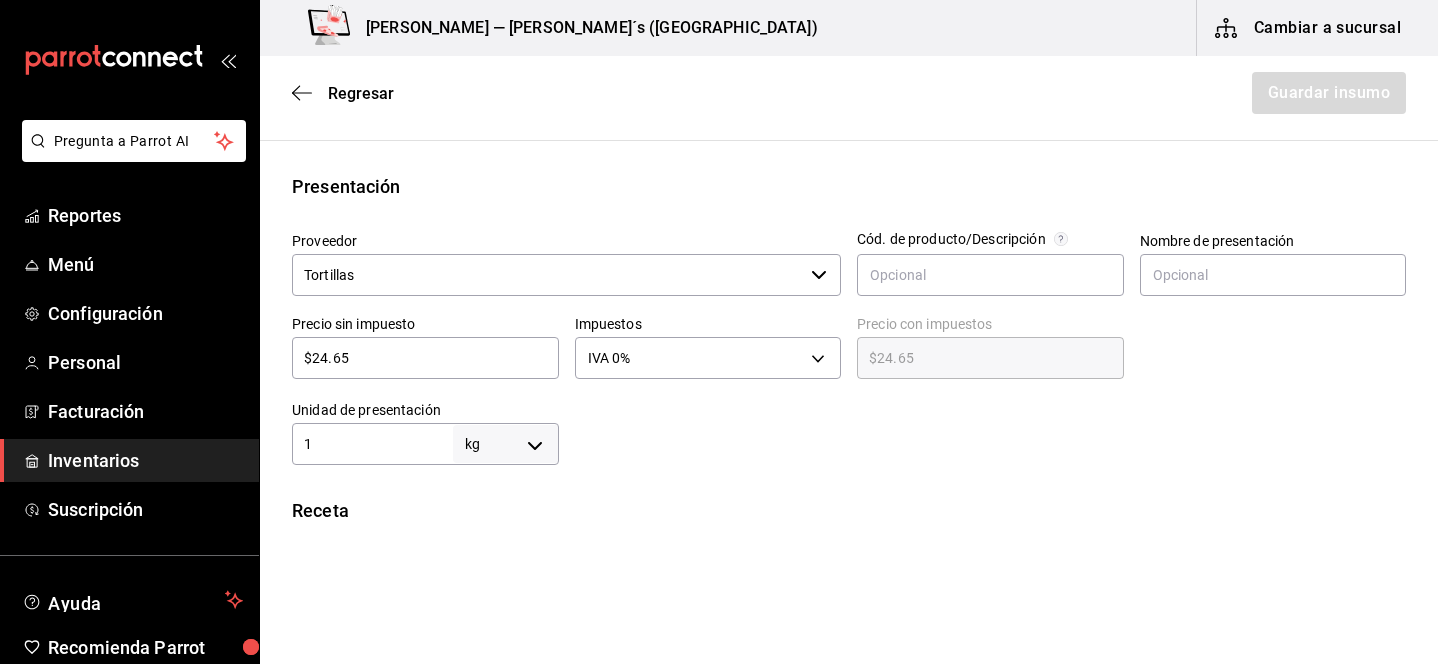 click on "Insumo Nombre Tortilla maiz Categoría de inventario ​ Mínimo 14 ​ Ideal 20 ​ Insumo de producción Este insumo se produce con una receta de producción Presentación Proveedor Tortillas ​ Cód. de producto/Descripción Nombre de presentación Precio sin impuesto $24.65 ​ Impuestos IVA 0% IVA_0 Precio con impuestos $24.65 ​ Unidad de presentación 1 kg KILOGRAM ​ Receta Unidad de receta kg KILOGRAM Factor de conversión 1 ​ 1 kg de Presentación = 1 kg receta Ver ayuda de conversiones ¿La presentación  viene en otra caja? Si No Presentaciones por caja ​   de 1 kg Unidades de conteo kg Presentación (1 kg)" at bounding box center [849, 436] 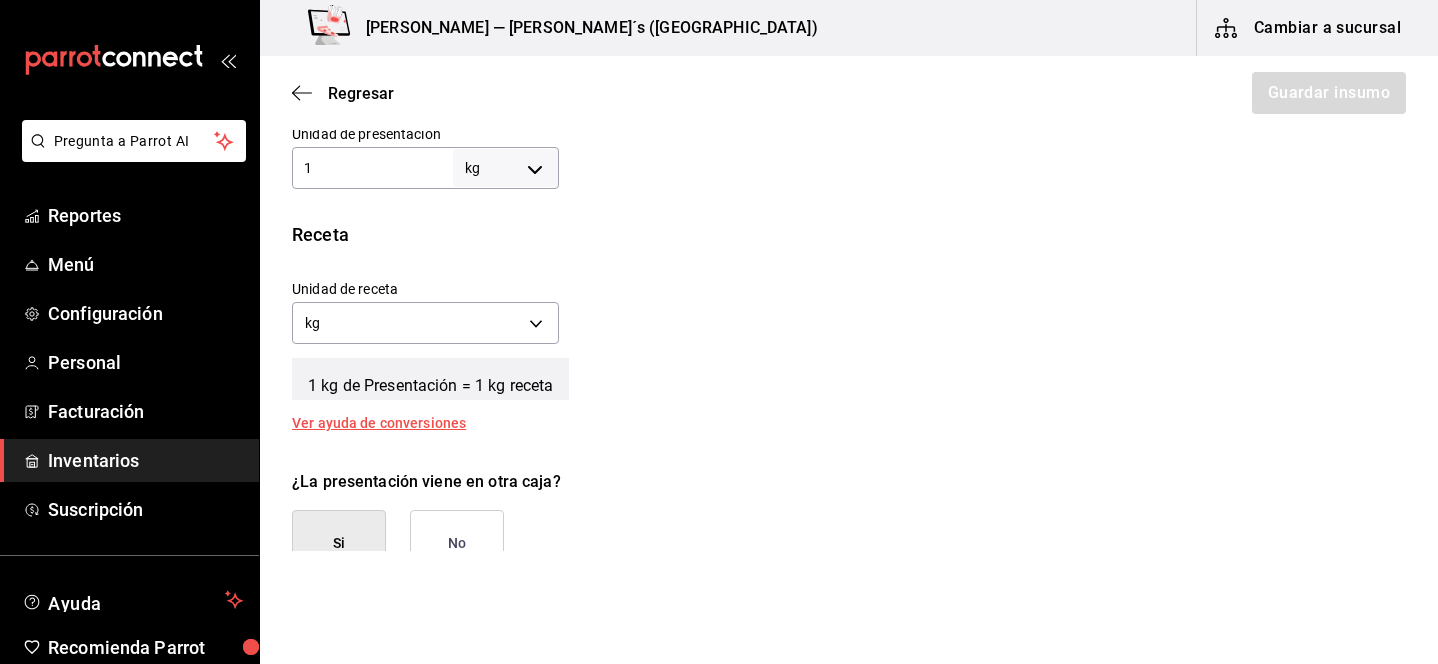 scroll, scrollTop: 641, scrollLeft: 0, axis: vertical 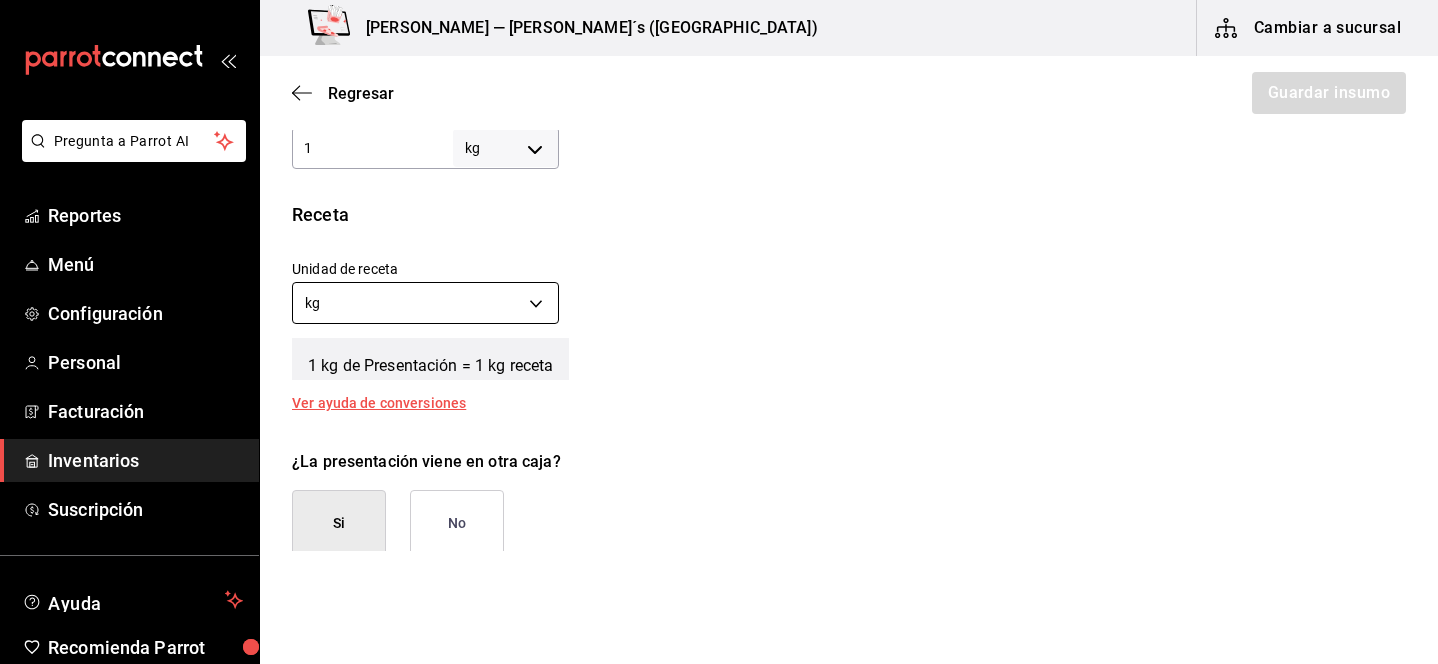 click on "Pregunta a Parrot AI Reportes   Menú   Configuración   Personal   Facturación   Inventarios   Suscripción   Ayuda Recomienda Parrot   Lili Flores   Sugerir nueva función   Bernies — Bernie´s (Tamaulipas) Cambiar a sucursal Regresar Guardar insumo Insumo Nombre Tortilla maiz Categoría de inventario ​ Mínimo 14 ​ Ideal 20 ​ Insumo de producción Este insumo se produce con una receta de producción Presentación Proveedor Tortillas ​ Cód. de producto/Descripción Nombre de presentación Precio sin impuesto $24.65 ​ Impuestos IVA 0% IVA_0 Precio con impuestos $24.65 ​ Unidad de presentación 1 kg KILOGRAM ​ Receta Unidad de receta kg KILOGRAM Factor de conversión 1 ​ 1 kg de Presentación = 1 kg receta Ver ayuda de conversiones ¿La presentación  viene en otra caja? Si No Presentaciones por caja ​   de 1 kg Unidades de conteo kg Presentación (1 kg) GANA 1 MES GRATIS EN TU SUSCRIPCIÓN AQUÍ Pregunta a Parrot AI Reportes   Menú   Configuración   Personal   Facturación       Ayuda" at bounding box center (719, 275) 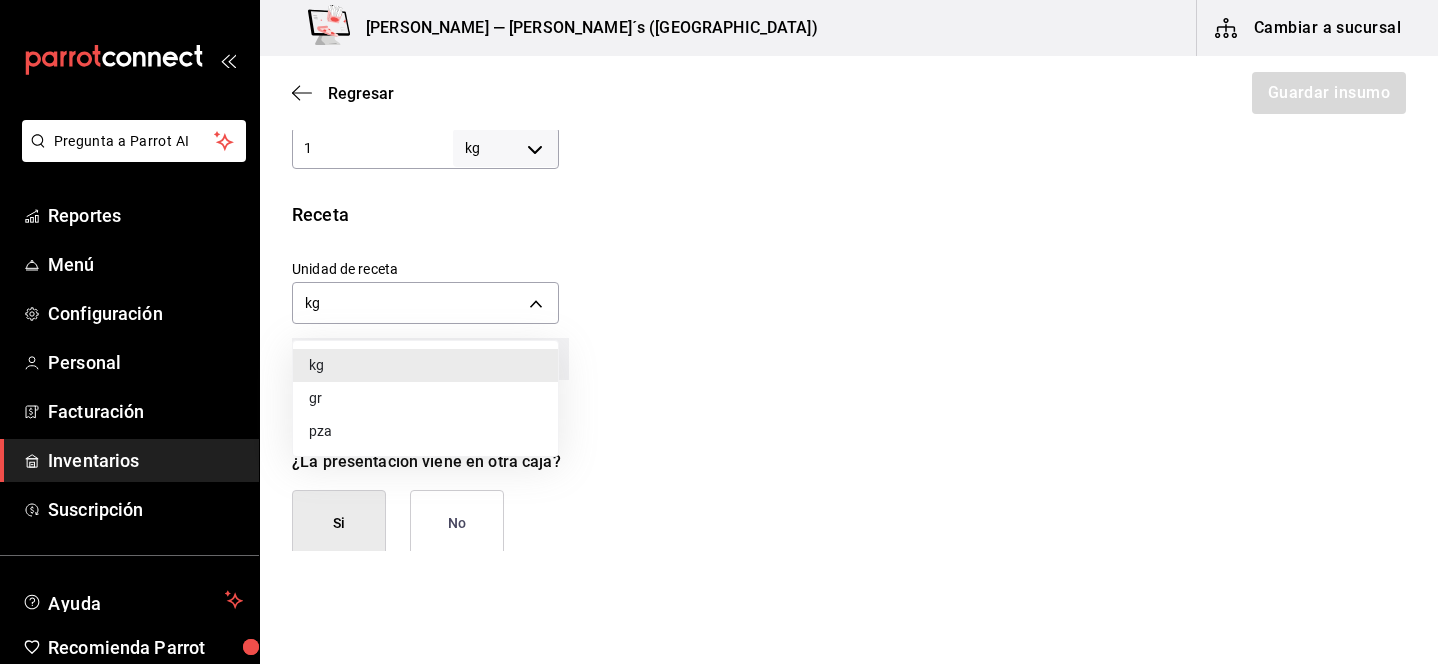 click on "gr" at bounding box center [425, 398] 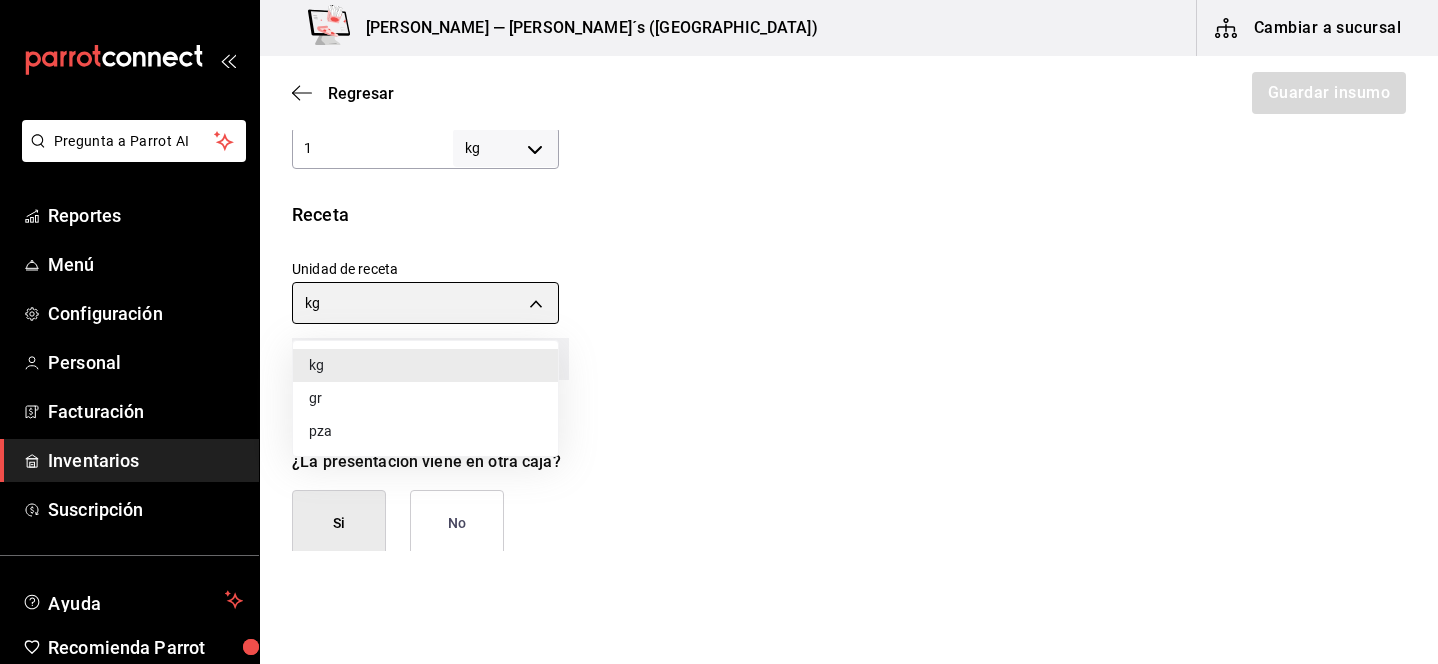 type on "GRAM" 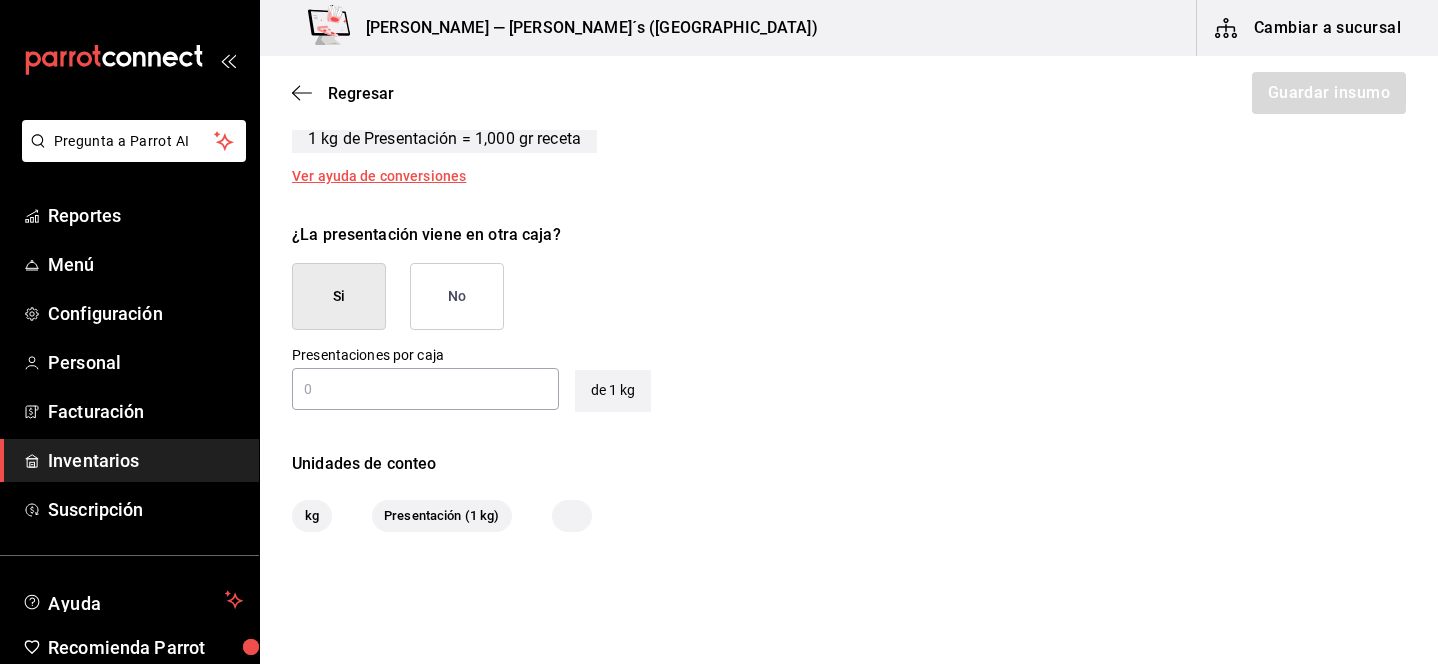 click on "No" at bounding box center [457, 296] 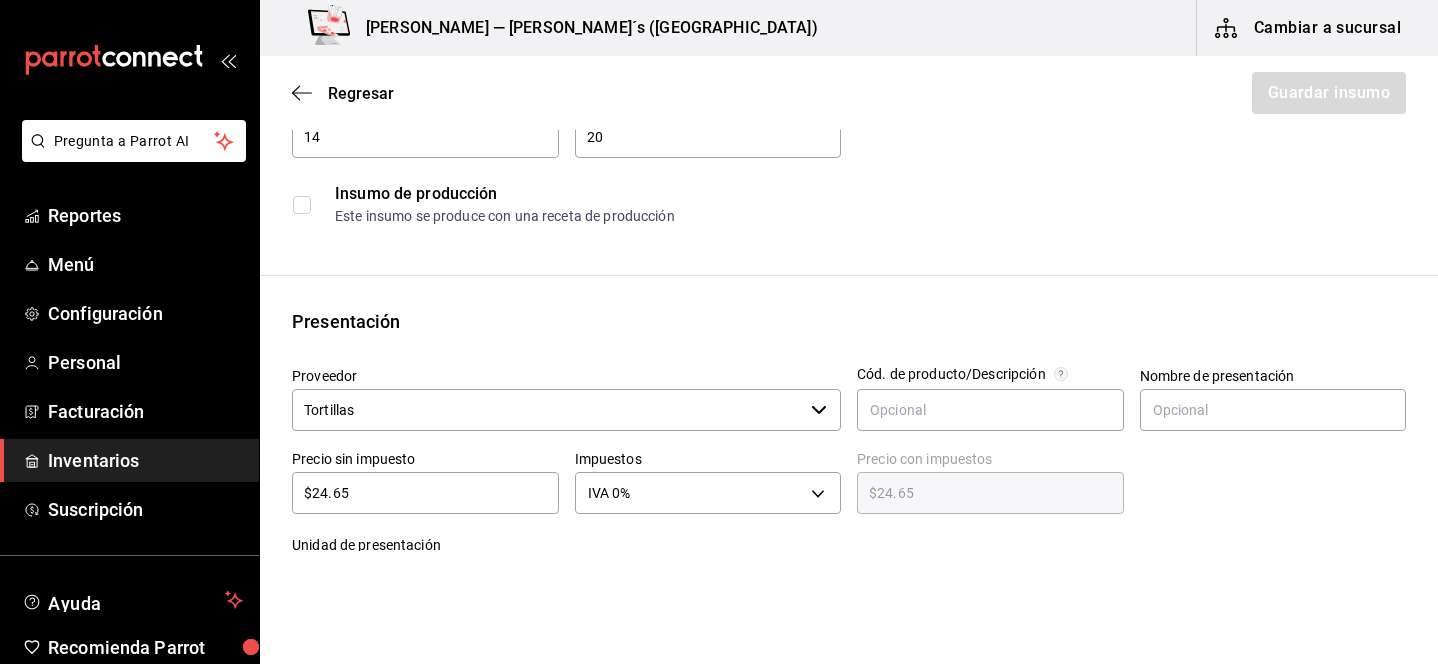 scroll, scrollTop: 0, scrollLeft: 0, axis: both 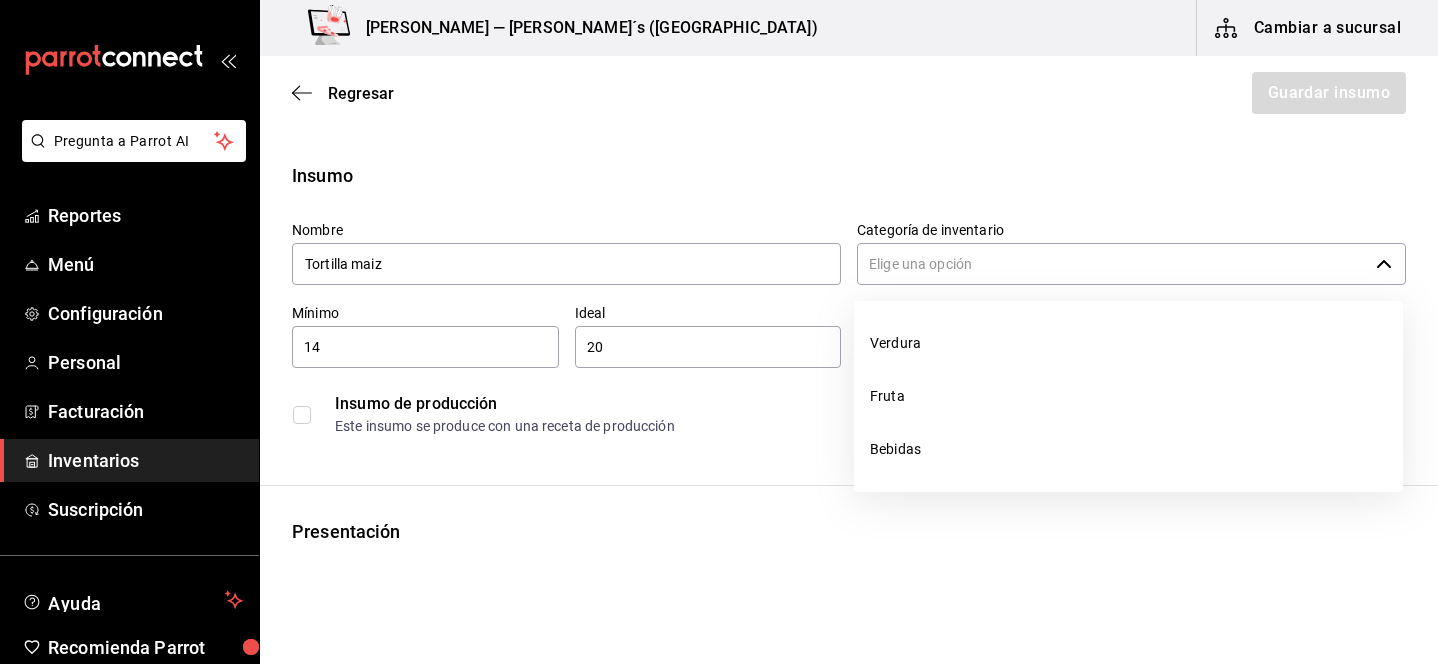 click on "Categoría de inventario" at bounding box center [1112, 264] 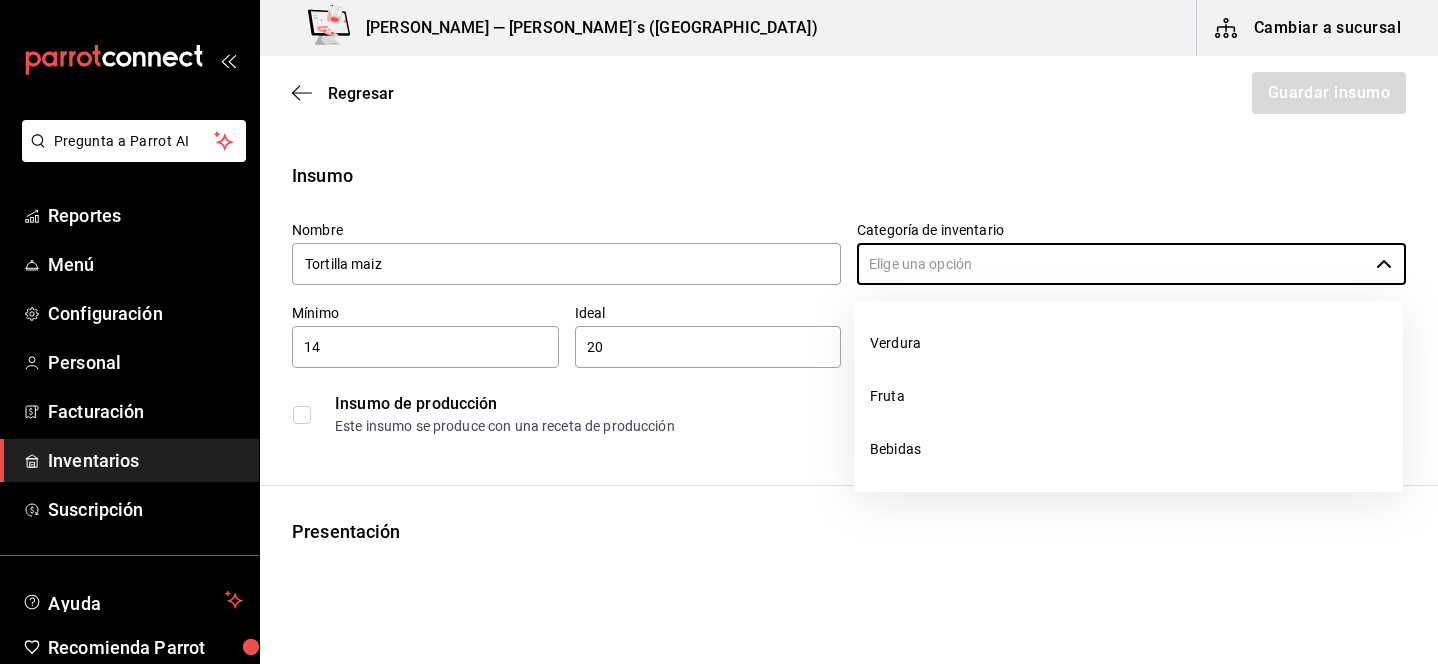 click on "Insumo de producción Este insumo se produce con una receta de producción" at bounding box center [849, 414] 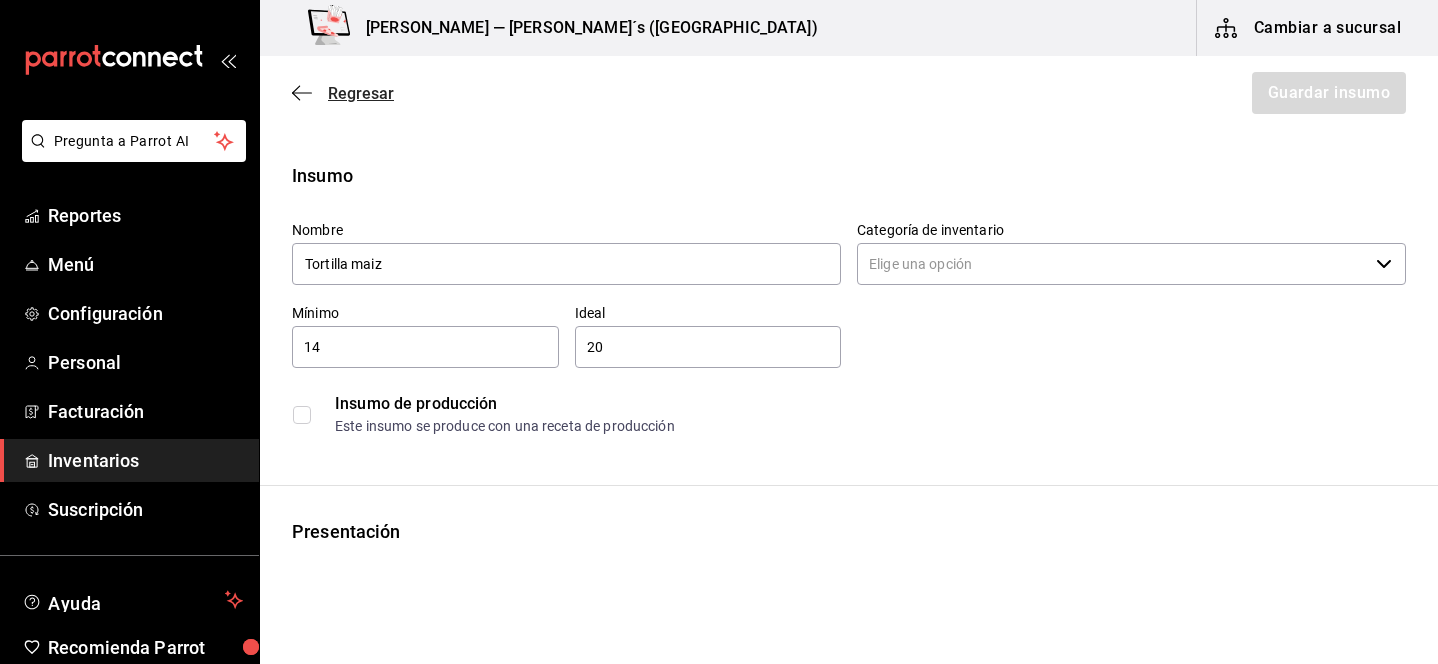 click on "Regresar" at bounding box center [361, 93] 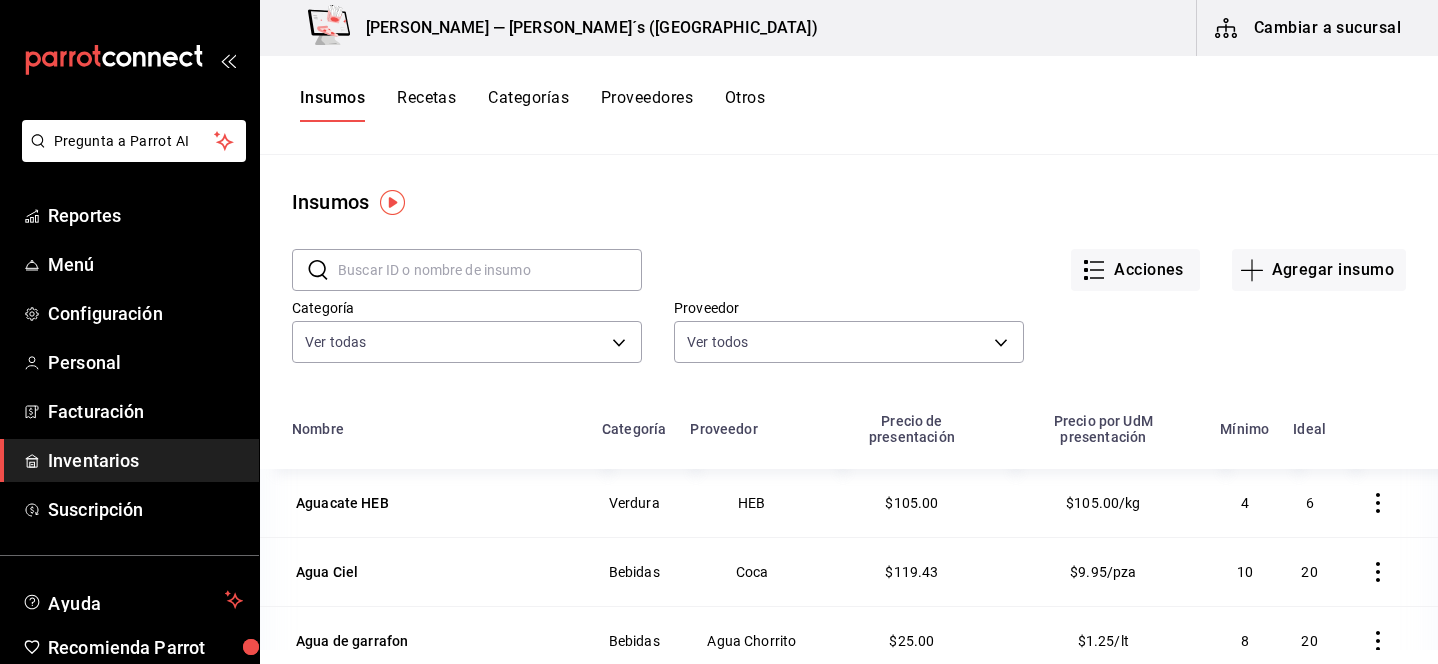 click on "Categorías" at bounding box center [528, 105] 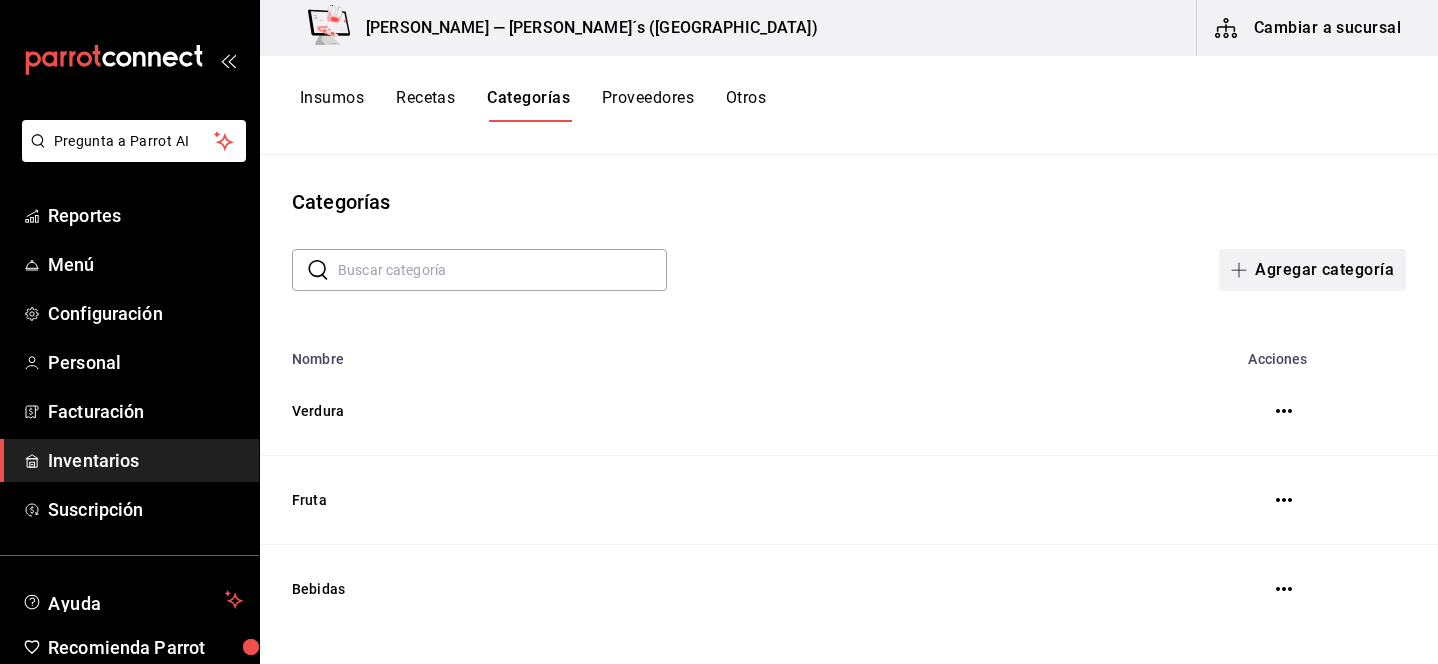 click on "Agregar categoría" at bounding box center [1312, 270] 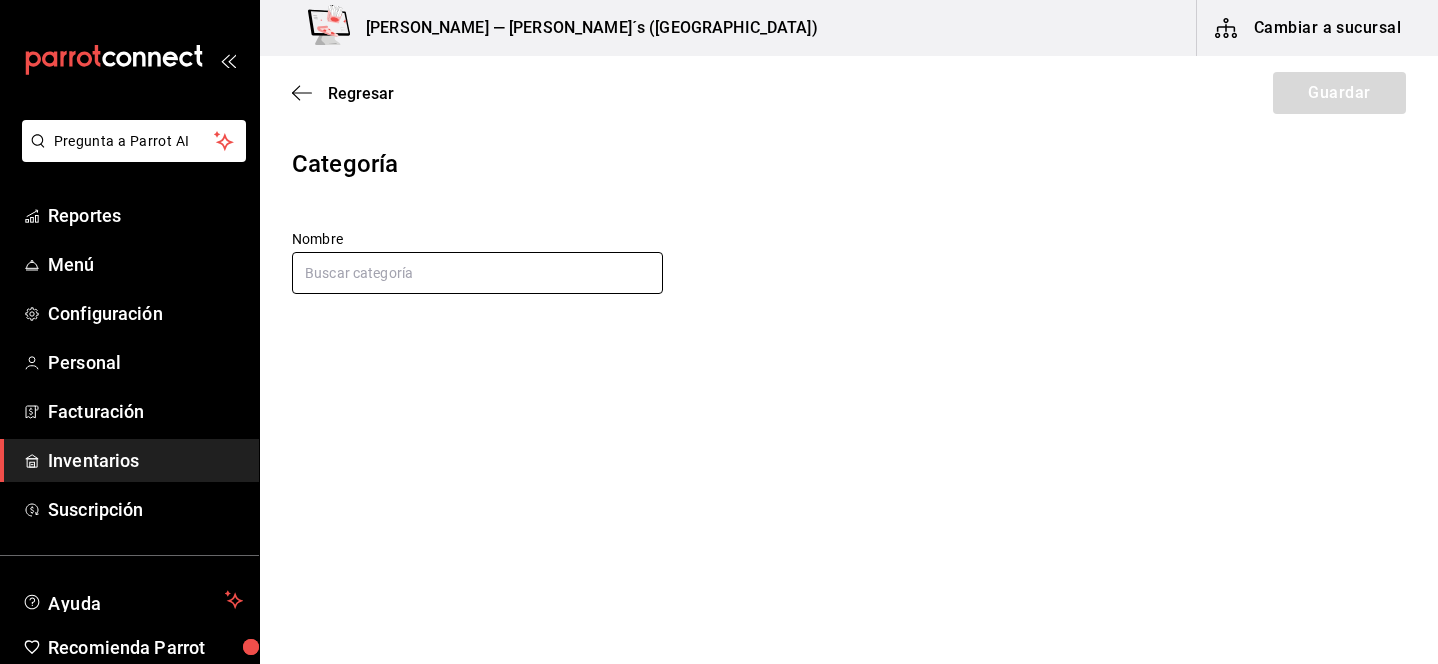 click at bounding box center (477, 273) 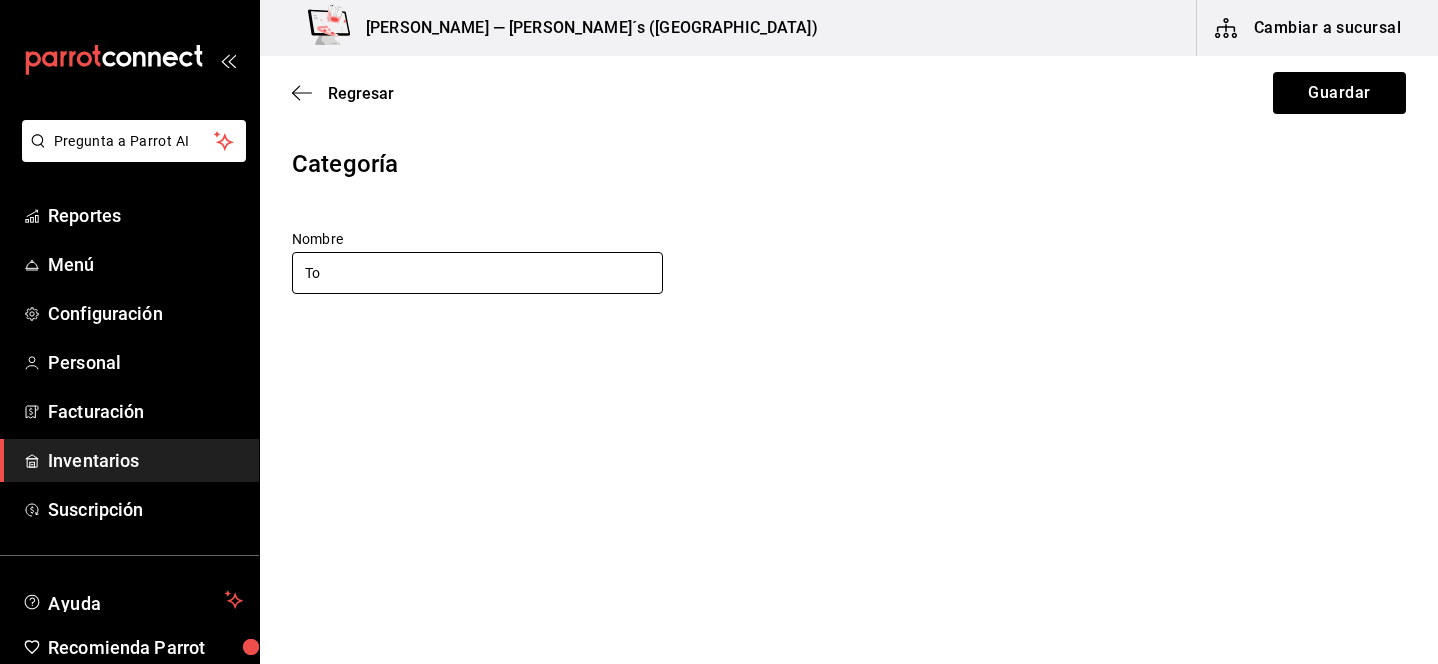 type on "T" 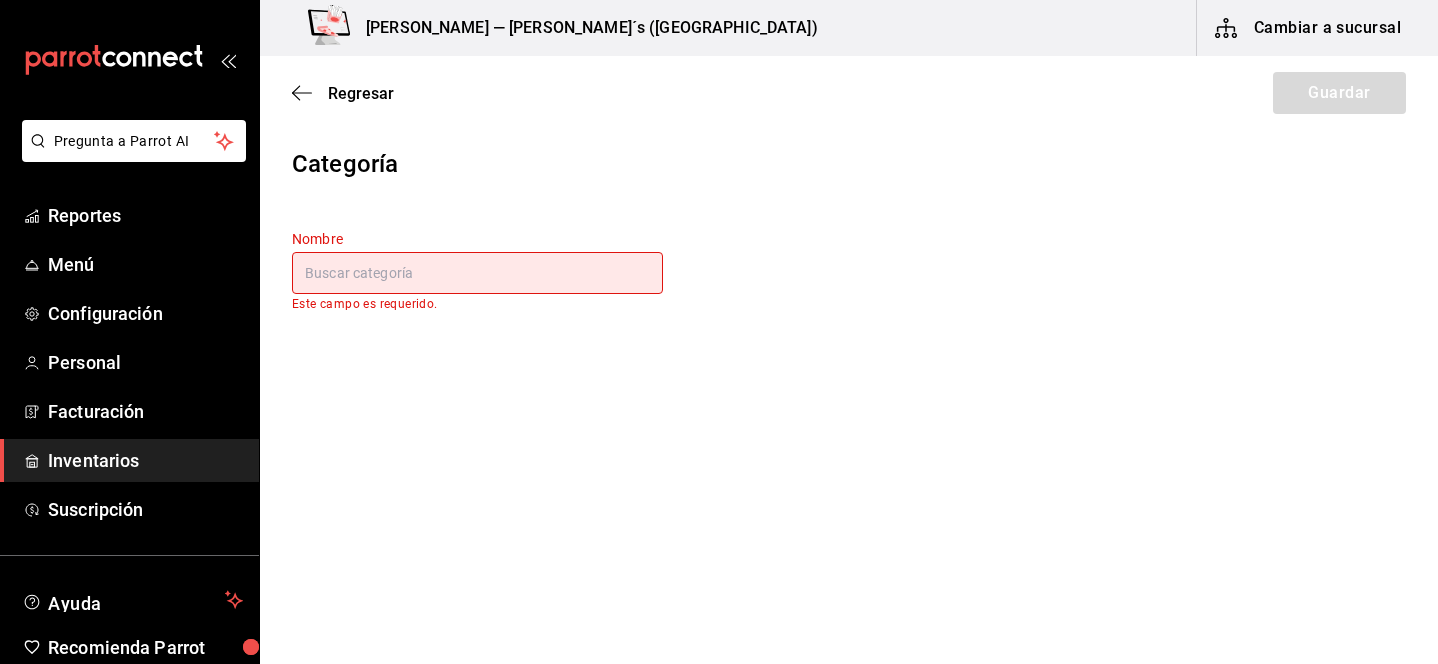 type on "I" 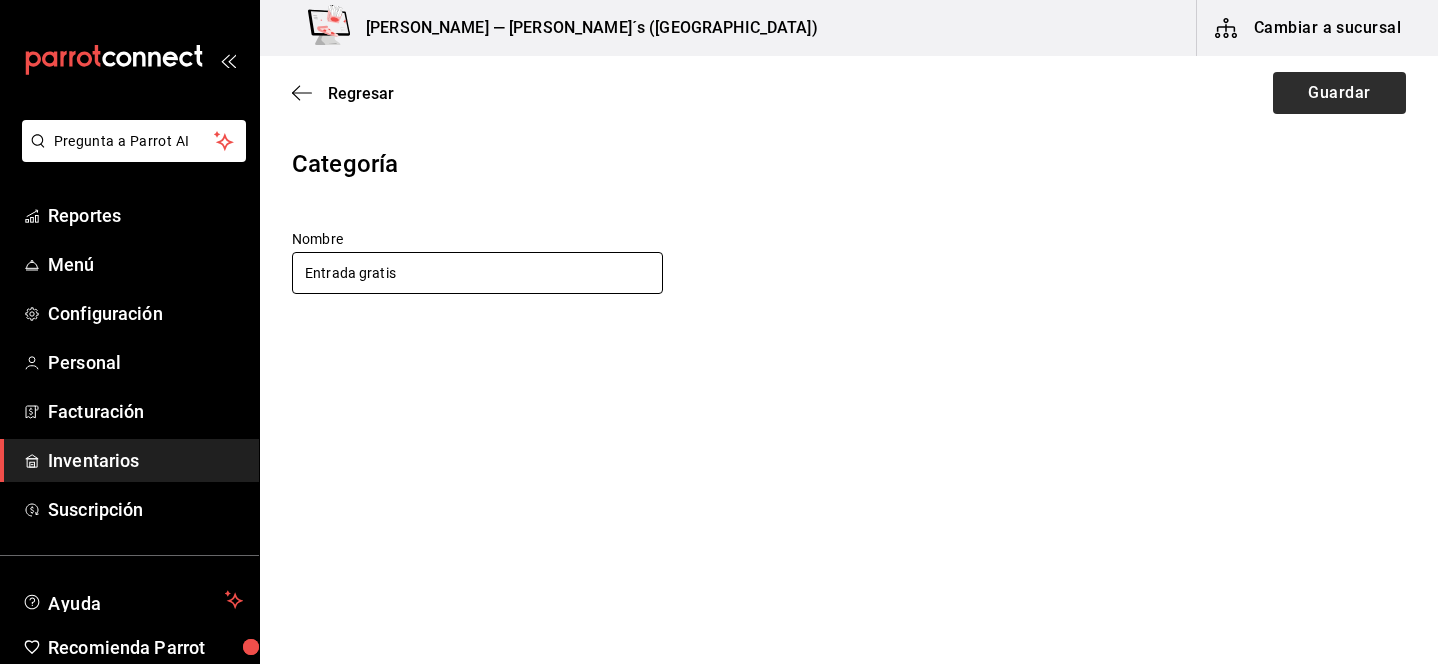 type on "Entrada gratis" 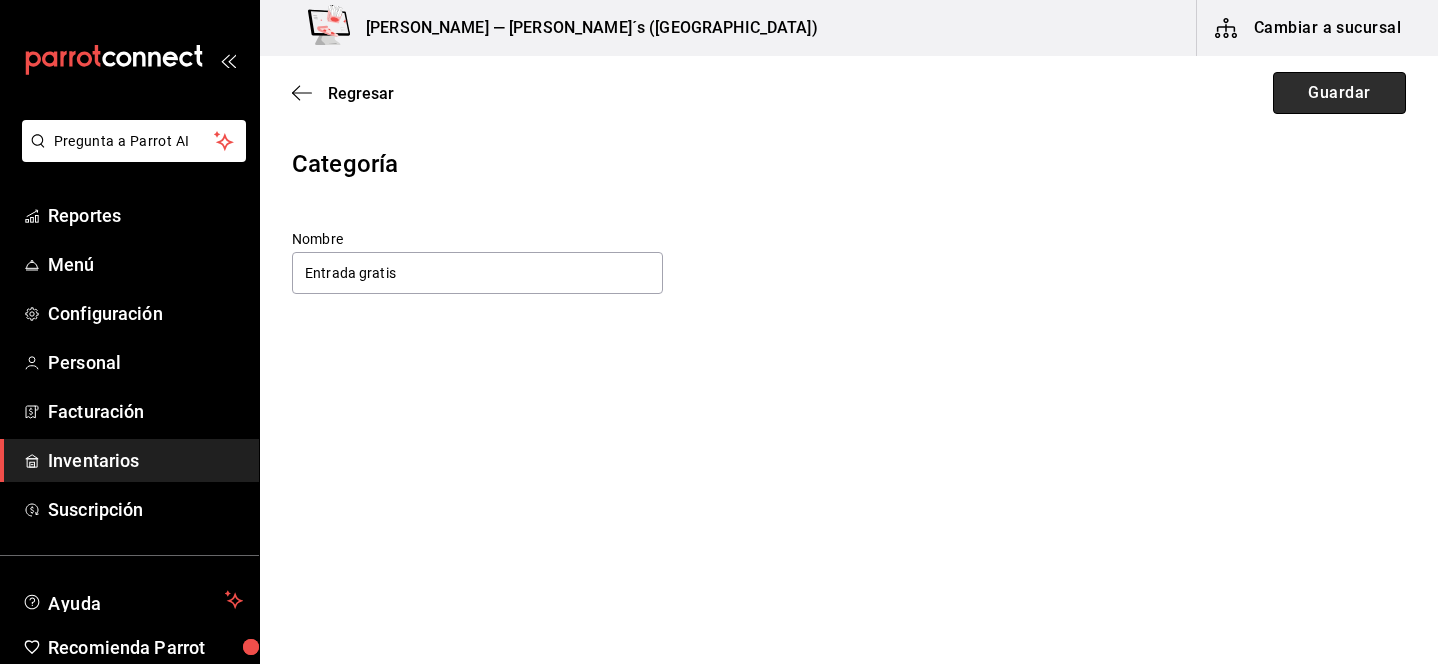 click on "Guardar" at bounding box center [1339, 93] 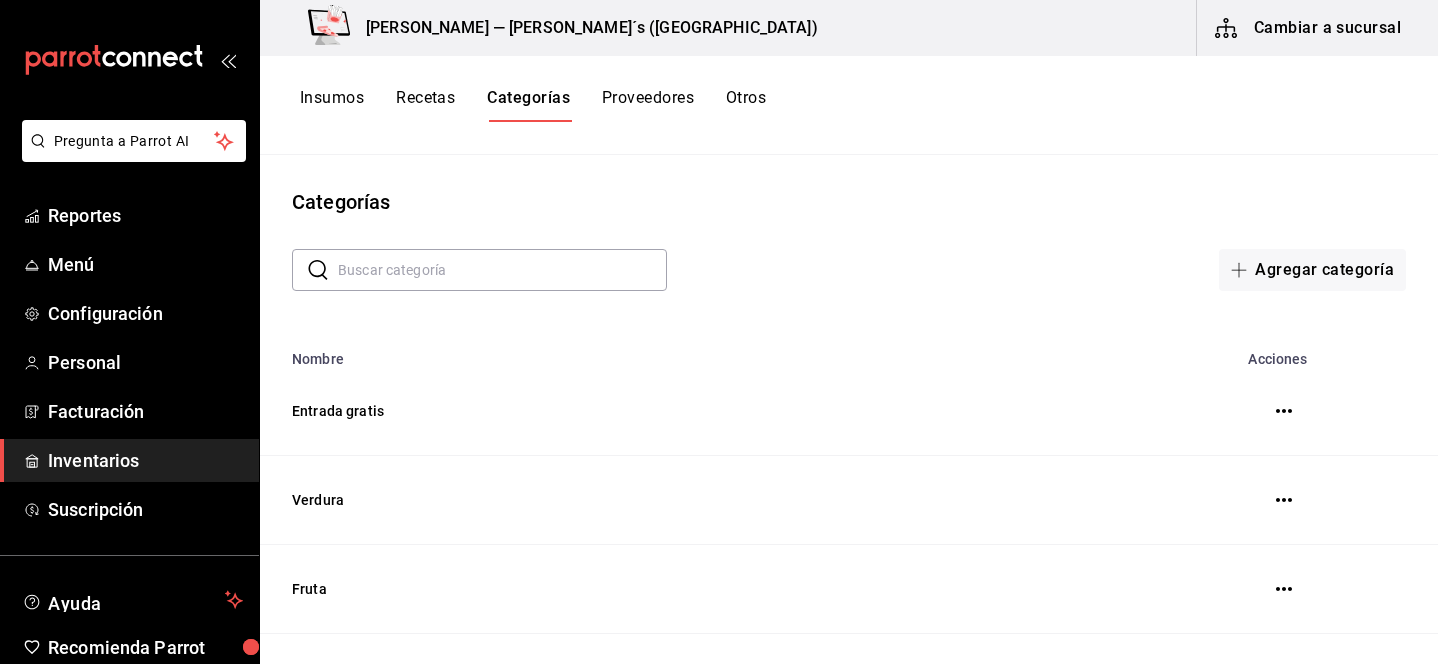 click on "Categorías" at bounding box center (849, 202) 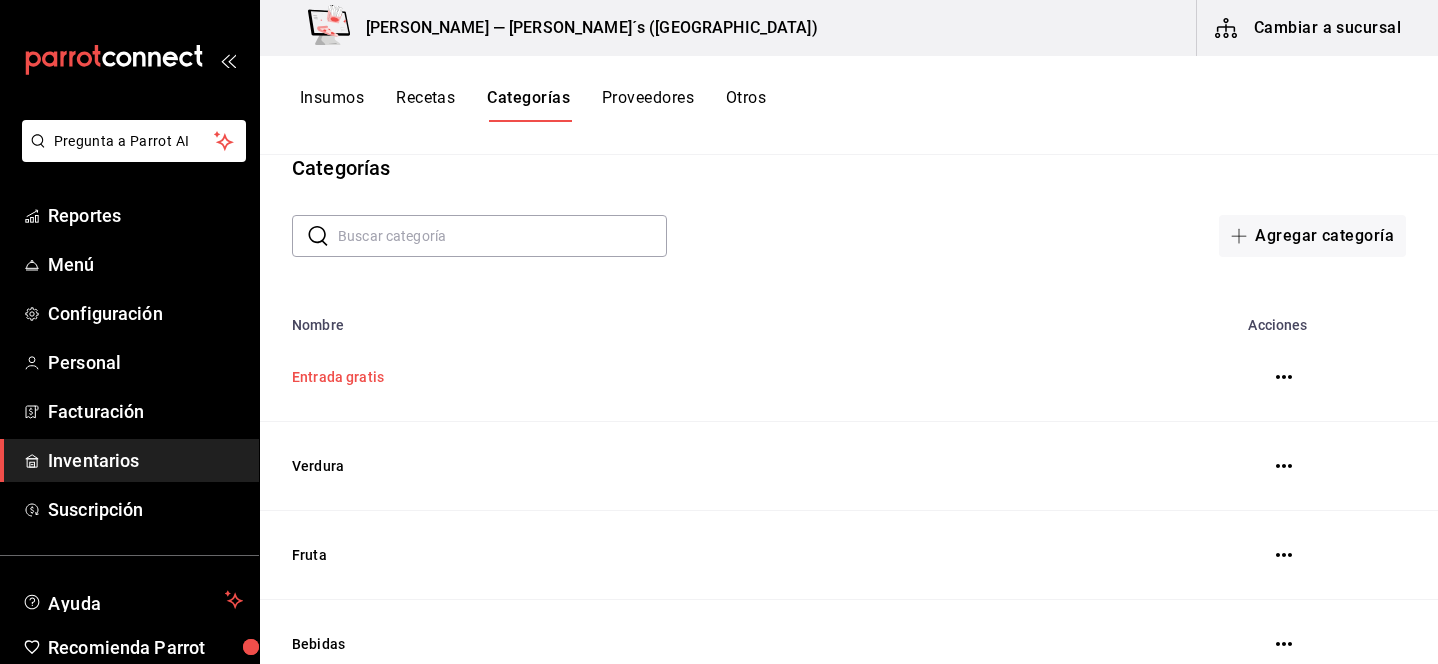scroll, scrollTop: 0, scrollLeft: 0, axis: both 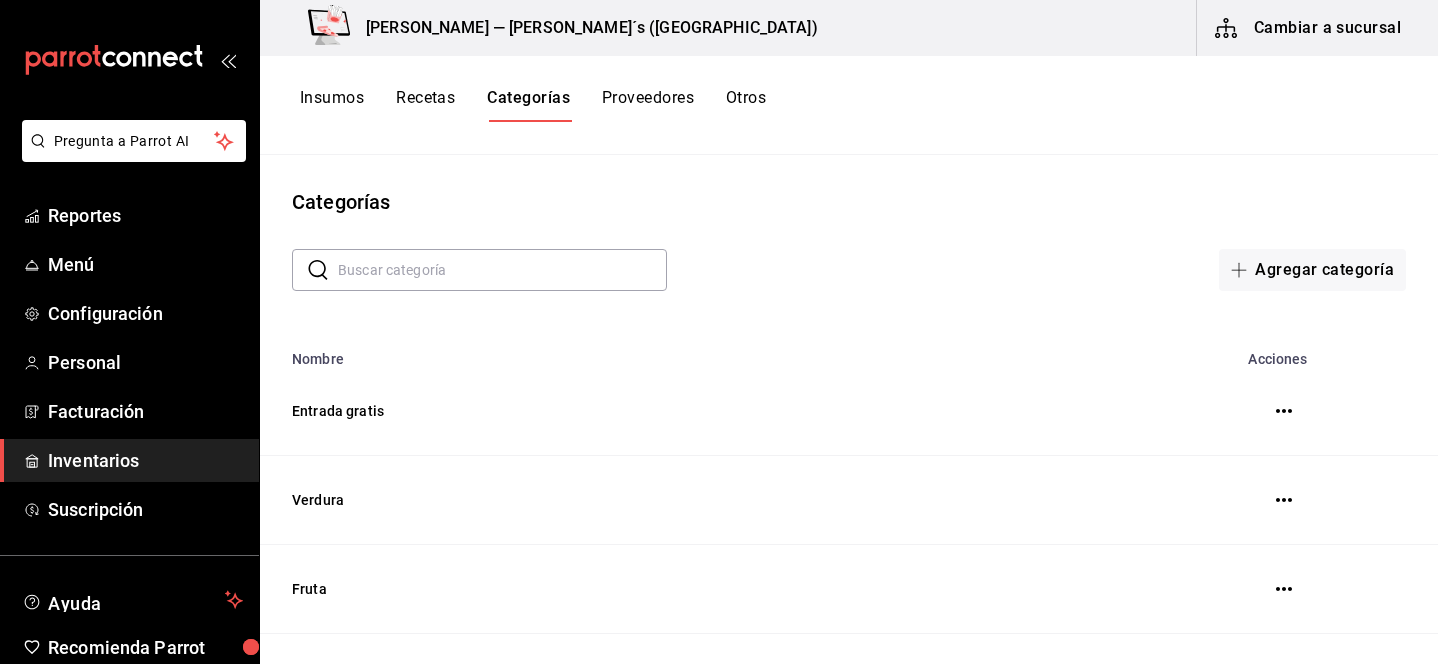 click 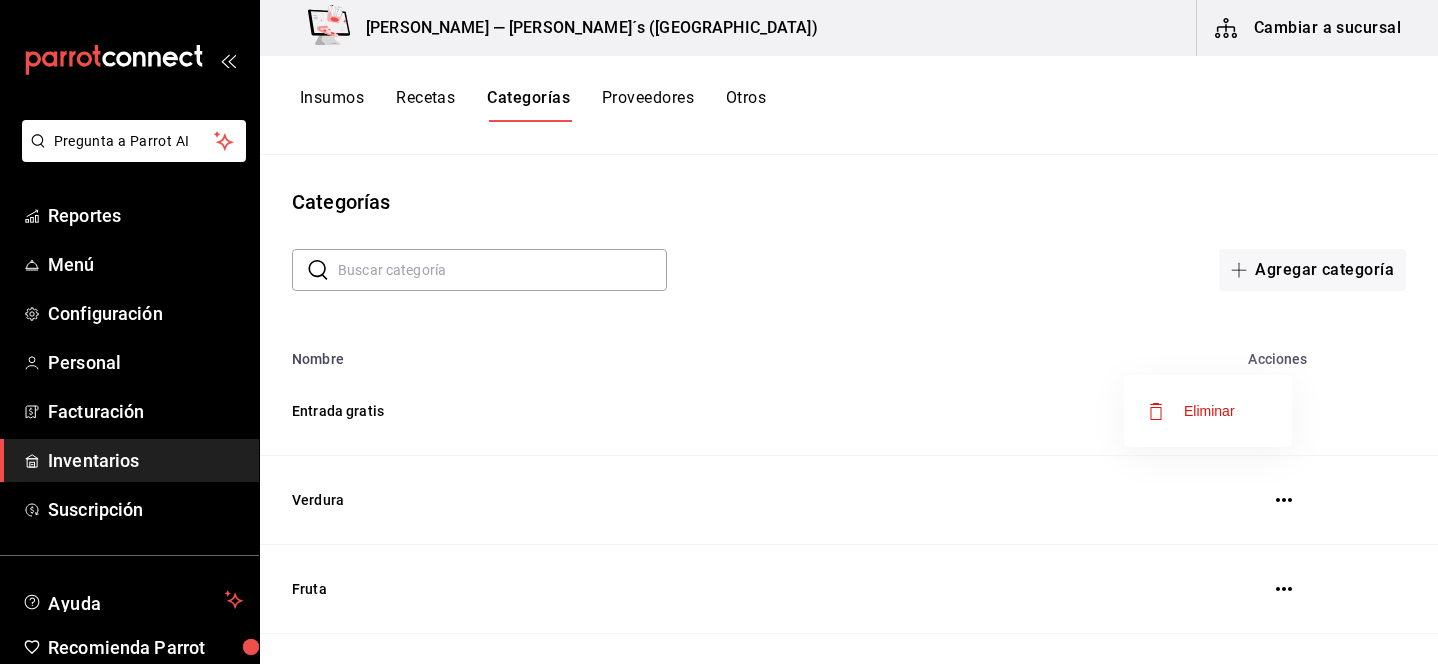 click at bounding box center [719, 332] 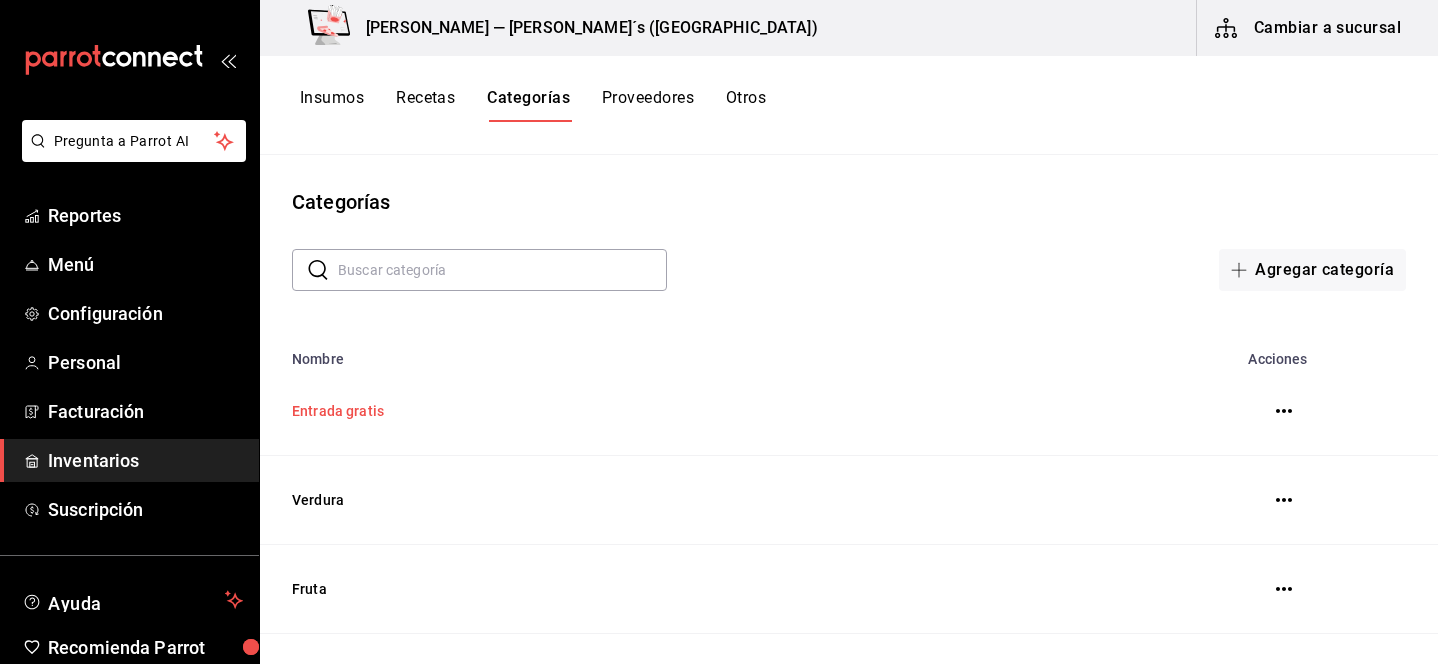 click on "Entrada gratis" at bounding box center [699, 411] 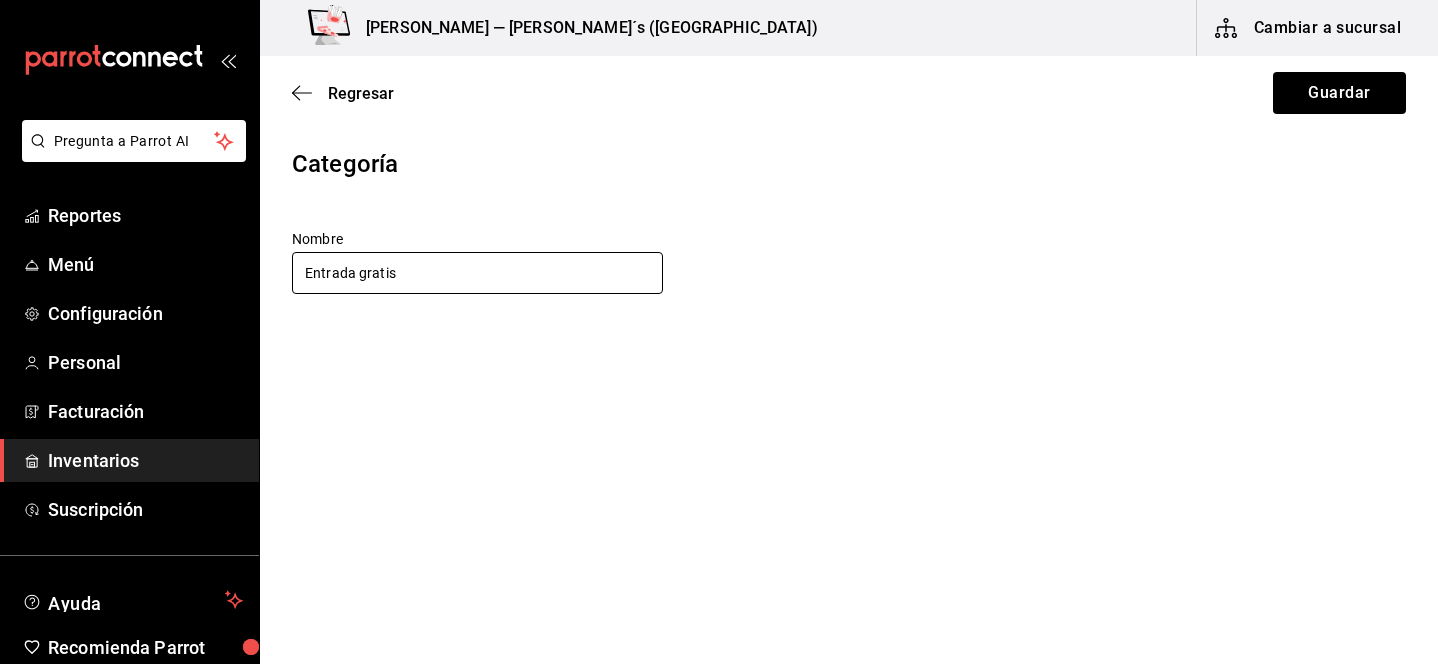 click on "Entrada gratis" at bounding box center (477, 273) 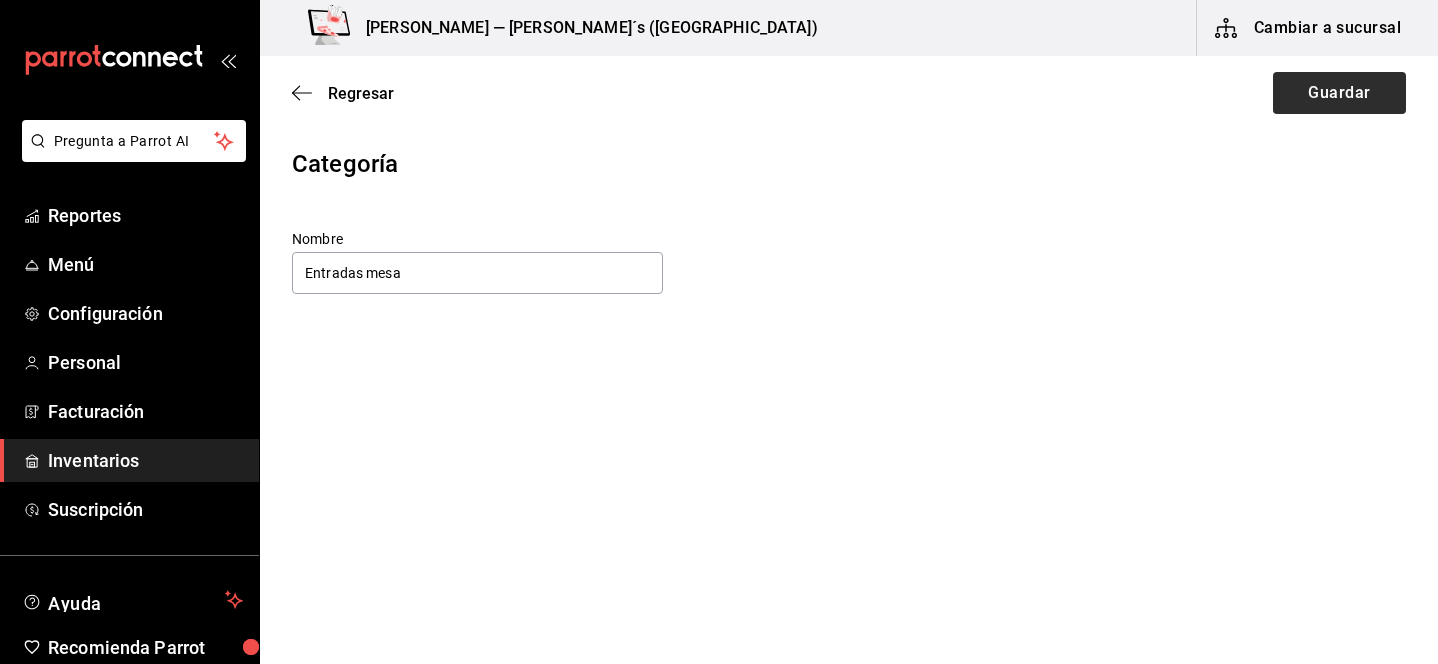type on "Entradas mesa" 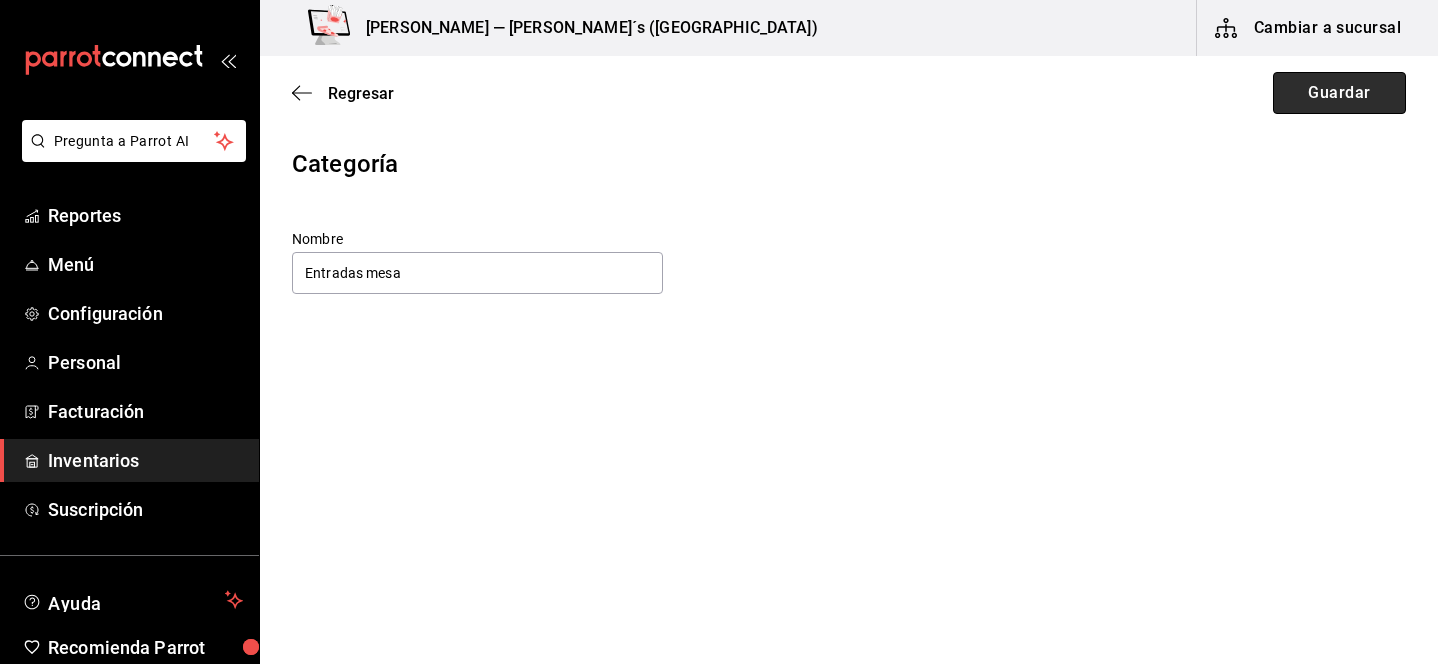 click on "Guardar" at bounding box center [1339, 93] 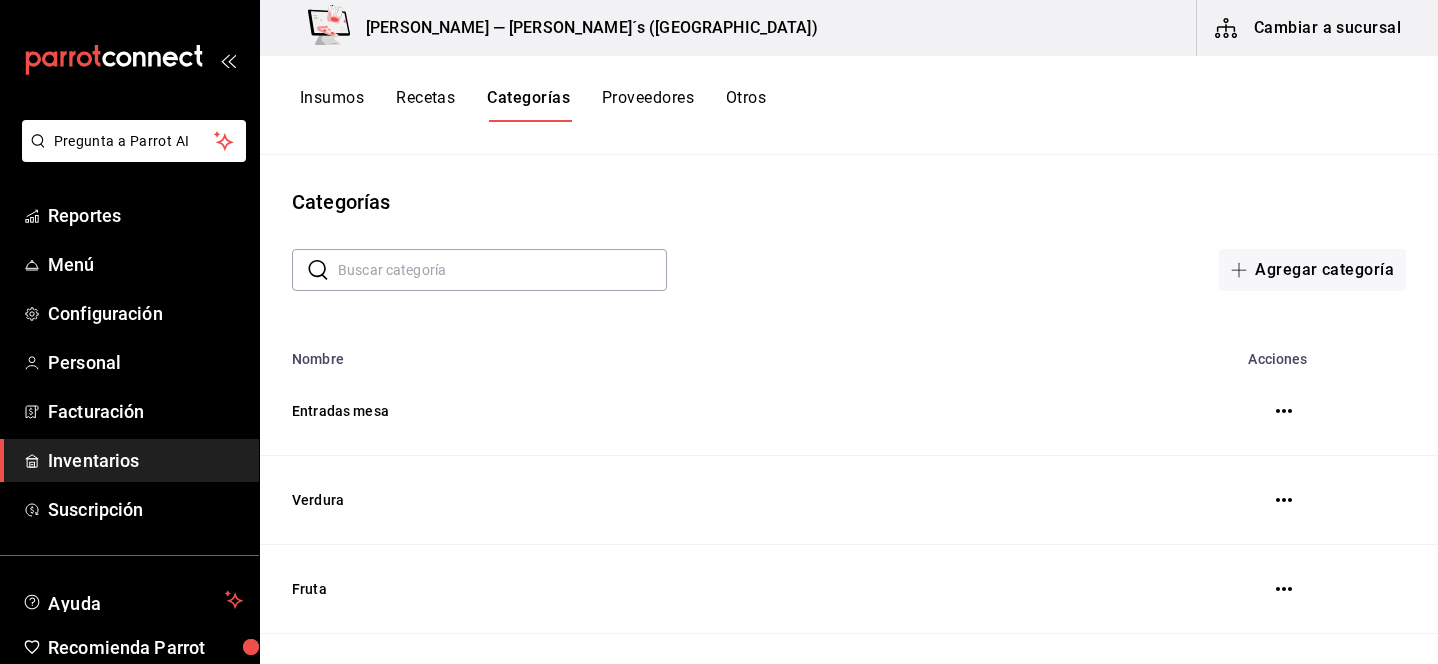 click on "Cambiar a sucursal" at bounding box center (1309, 28) 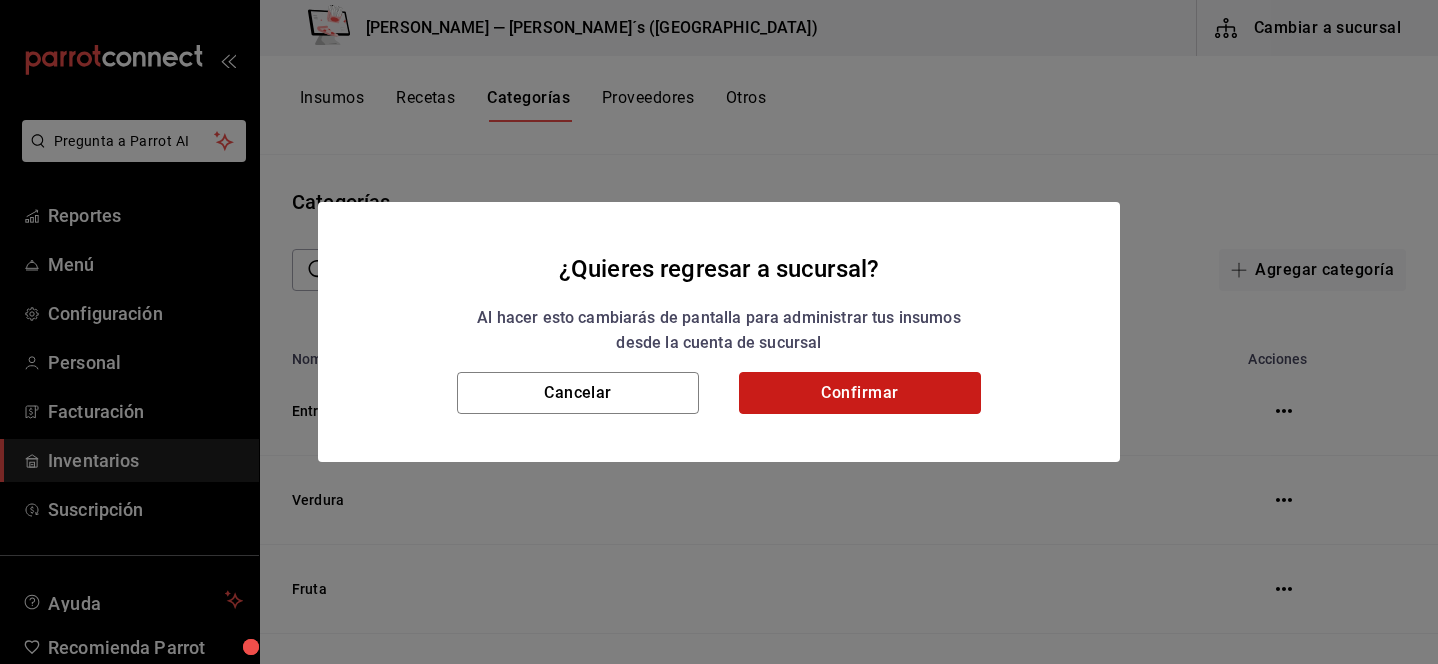 click on "Confirmar" at bounding box center (860, 393) 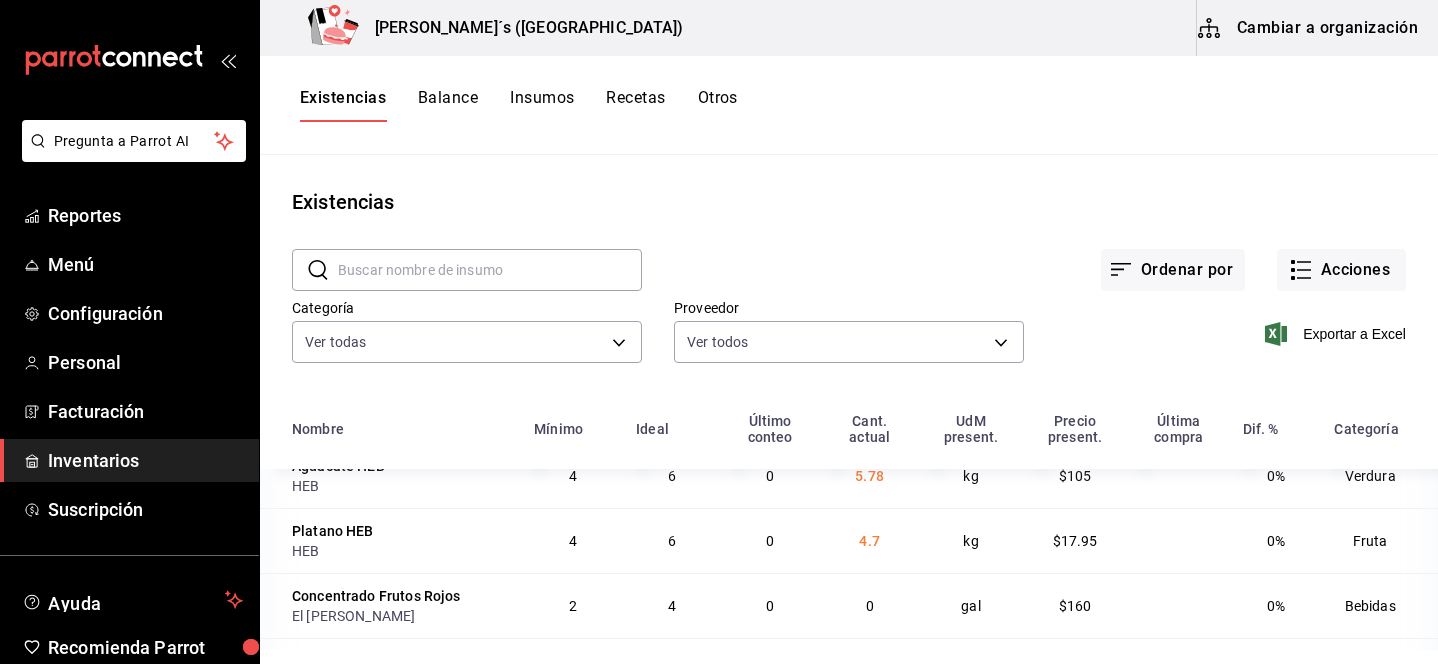 scroll, scrollTop: 0, scrollLeft: 0, axis: both 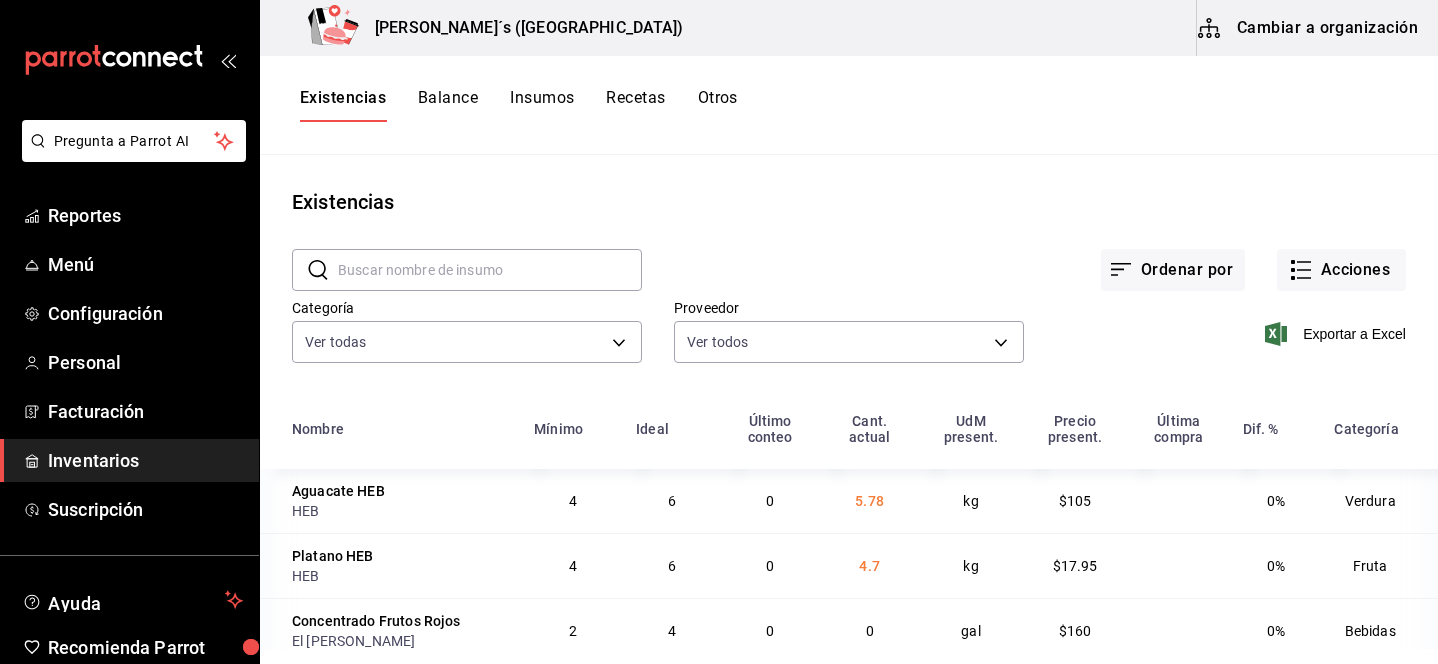 click on "Cambiar a organización" at bounding box center [1309, 28] 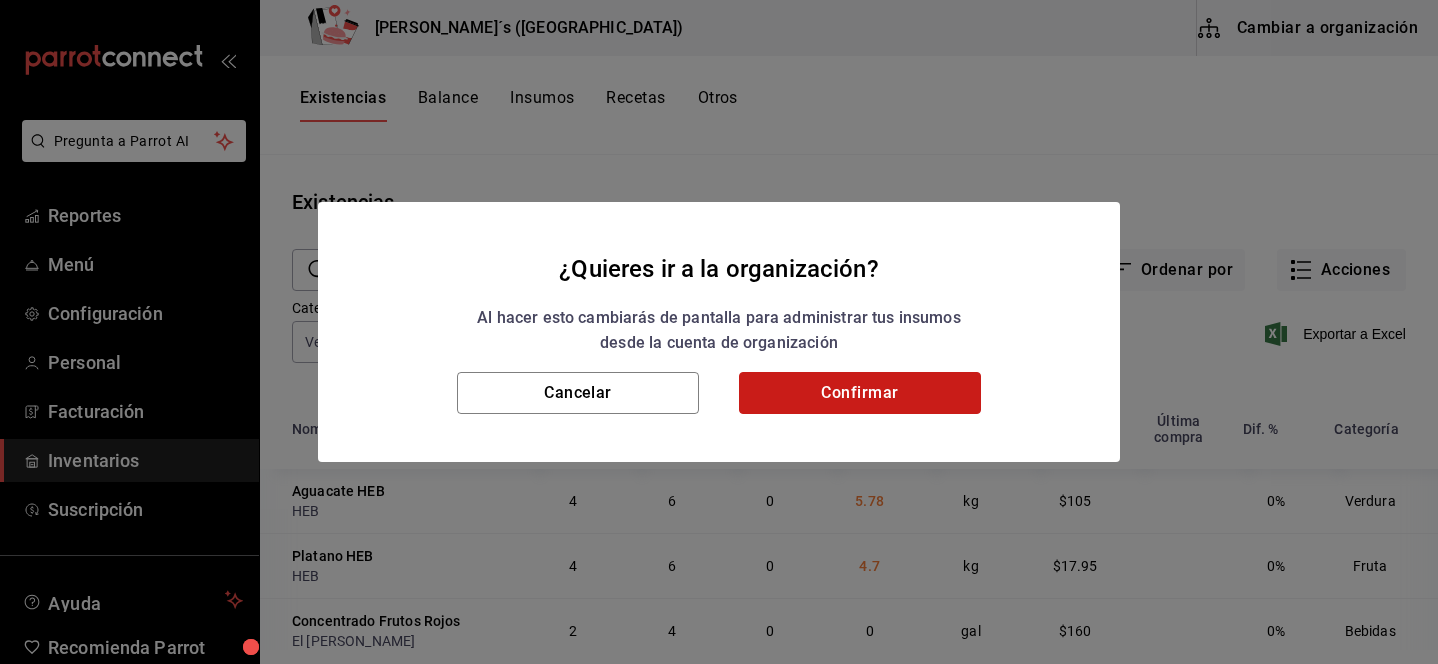 click on "Confirmar" at bounding box center [860, 393] 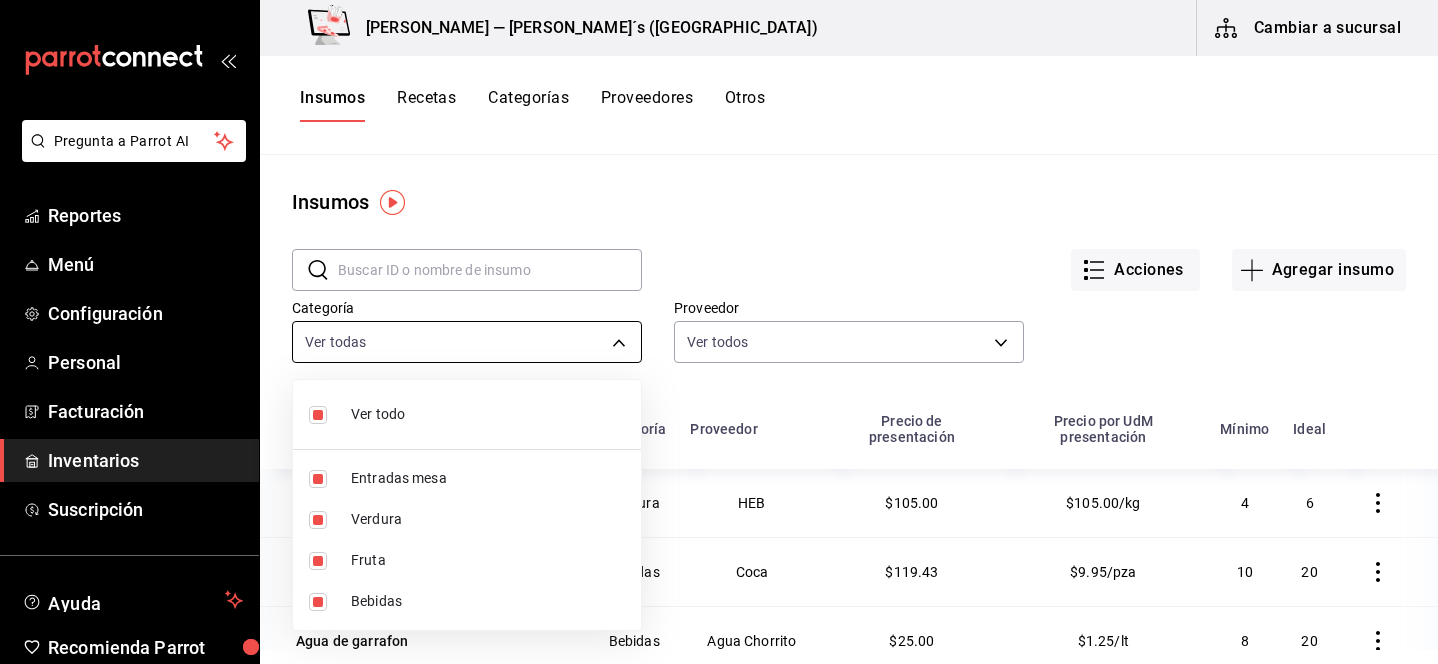 click on "Pregunta a Parrot AI Reportes   Menú   Configuración   Personal   Facturación   Inventarios   Suscripción   Ayuda Recomienda Parrot   Lili Flores   Sugerir nueva función   Bernies — Bernie´s (Tamaulipas) Cambiar a sucursal Insumos Recetas Categorías Proveedores Otros Insumos ​ ​ Acciones Agregar insumo Categoría Ver todas 8a10146d-3b93-47e7-8113-9515aebd7d6c,bd47232b-27e6-4adf-8b21-95ba0382a744,1556ef4d-9f91-4447-b9b9-1c889ee26af6,4f03a15d-d7e2-47e1-aa43-d76528a20884 Proveedor Ver todos 650b3232-7dbe-4467-ac8d-8039ccfa2de2,283bafe2-df41-48f9-82e1-465b4fbdd52e,cc3b0ec0-018d-4825-bdad-b989855c5b9b,52a6b1ef-f326-409d-b07b-93108f90729c,116d7429-0f72-47a0-8ce8-3a3061f23c64,e4774a5b-f5c8-4be5-abbe-52c7f0e1f8ed Nombre Categoría Proveedor Precio de presentación Precio por UdM presentación Mínimo Ideal Aguacate HEB Verdura HEB $105.00 $105.00/kg 4 6 Agua Ciel  Bebidas Coca $119.43 $9.95/pza 10 20 Agua de garrafon Bebidas Agua Chorrito $25.00 $1.25/lt 8 20 Concentrado Frutos Rojos Bebidas El Duque 2 4" at bounding box center (719, 325) 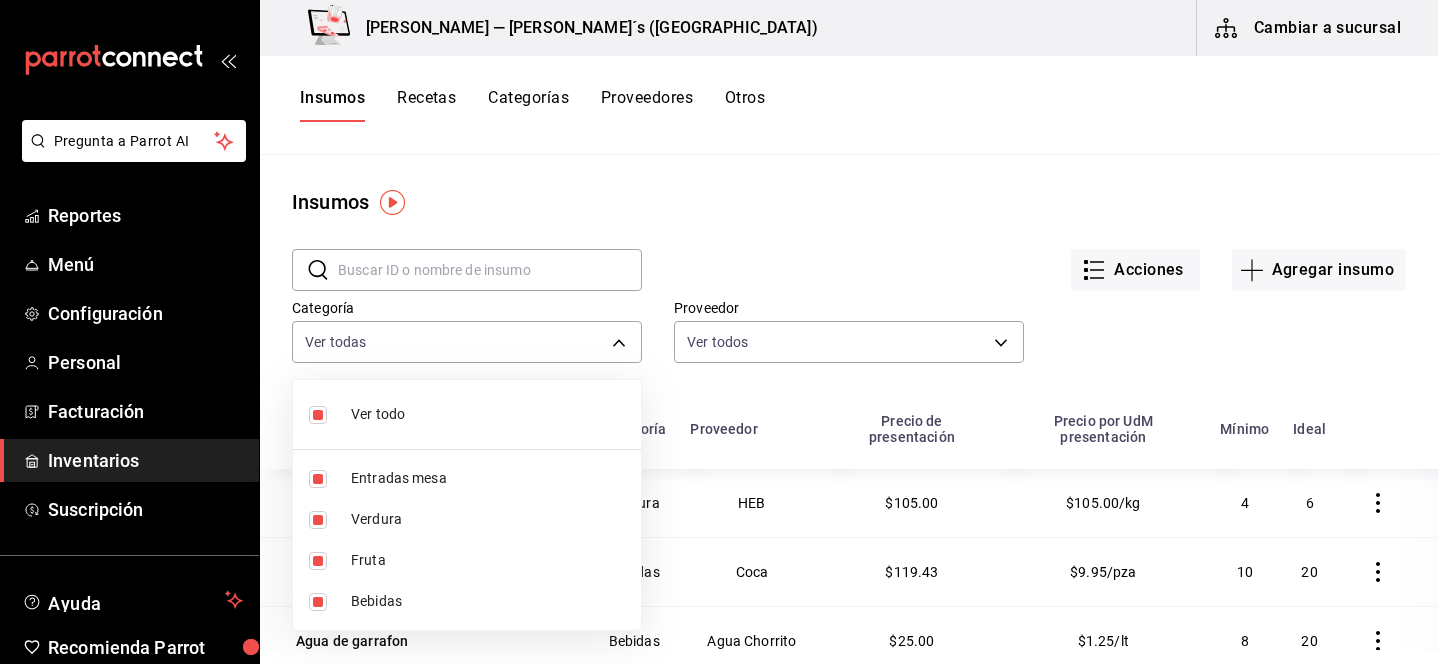 drag, startPoint x: 418, startPoint y: 288, endPoint x: 437, endPoint y: 262, distance: 32.202484 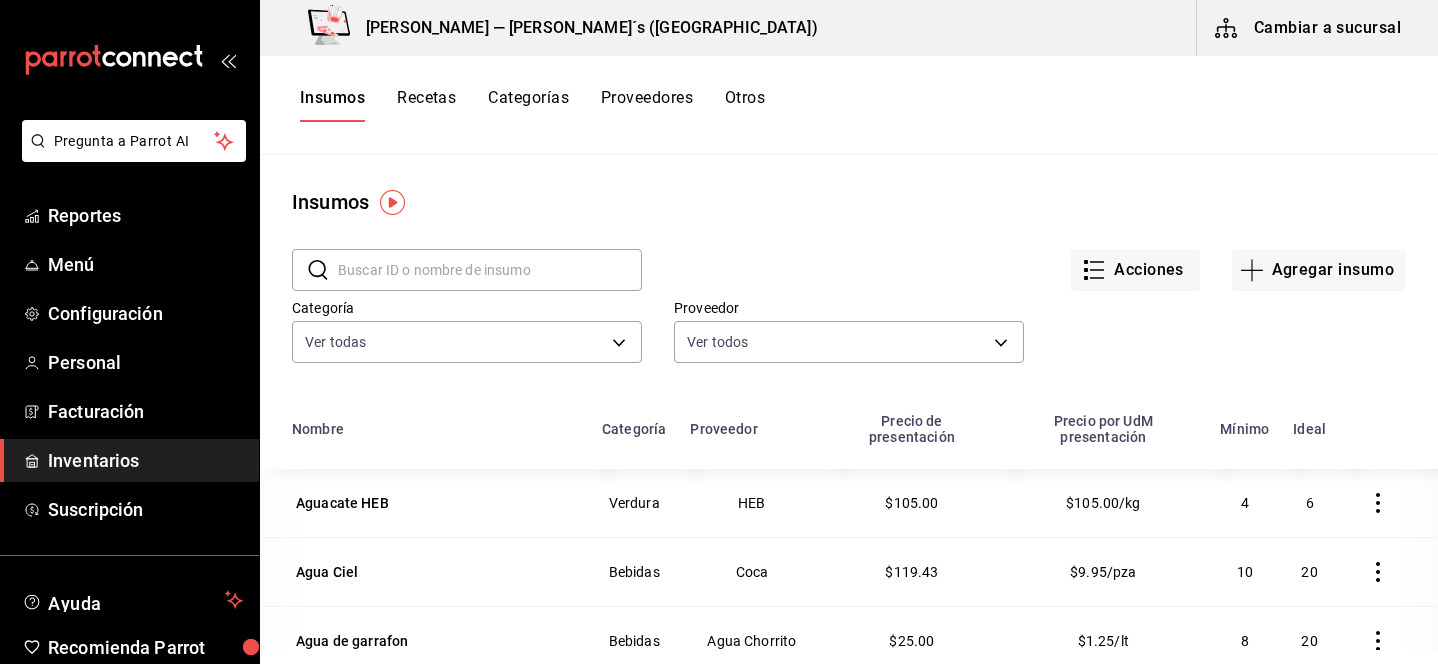 click at bounding box center [490, 270] 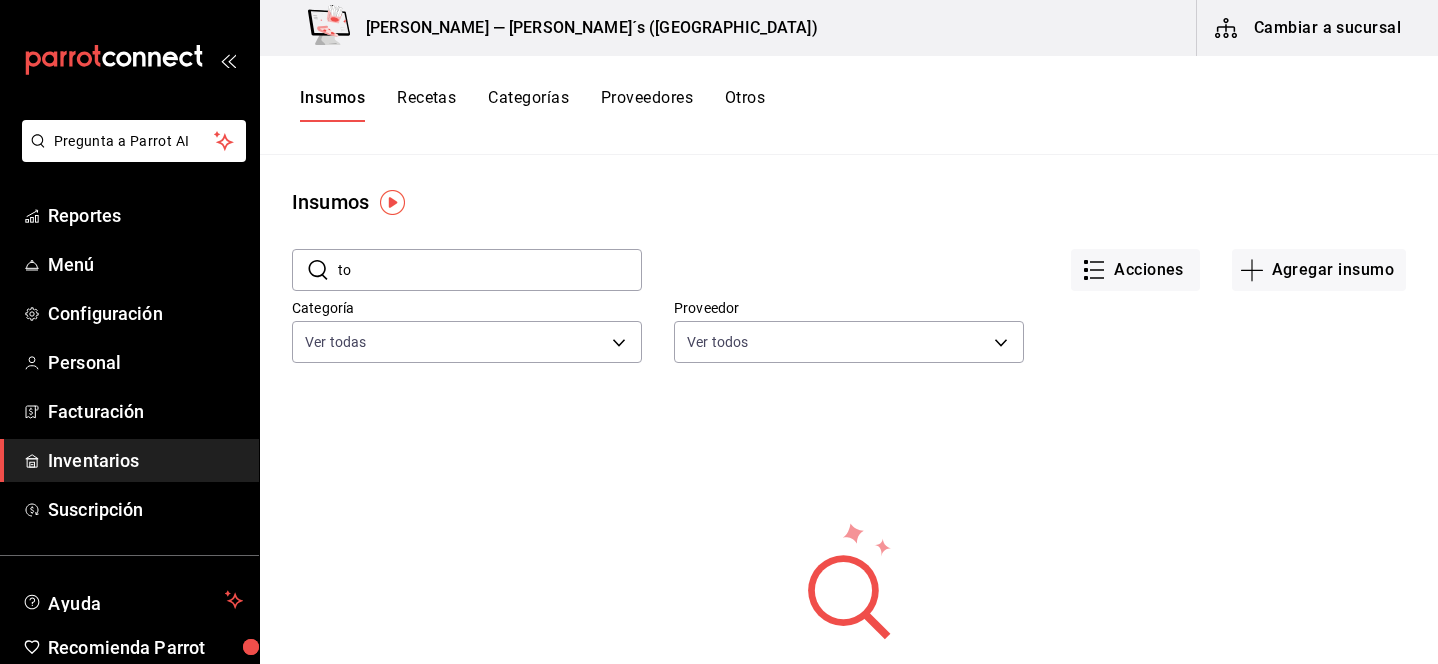 type on "t" 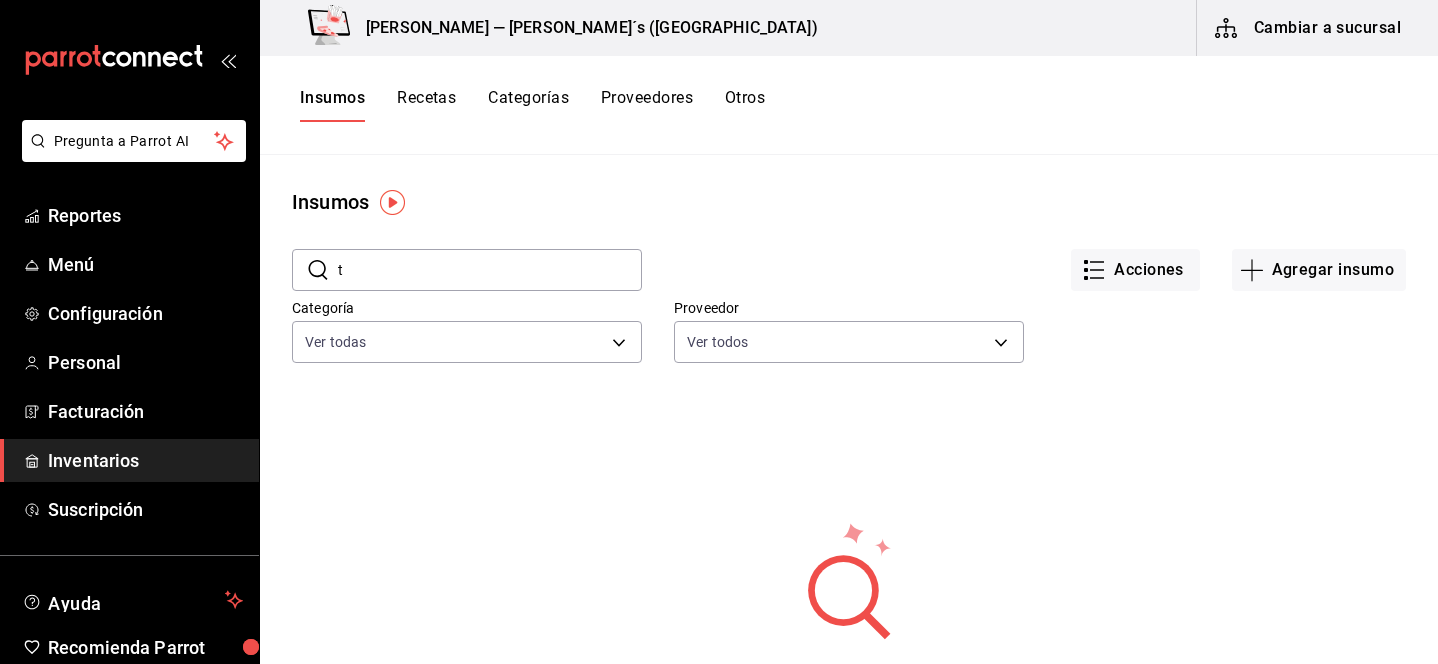 type 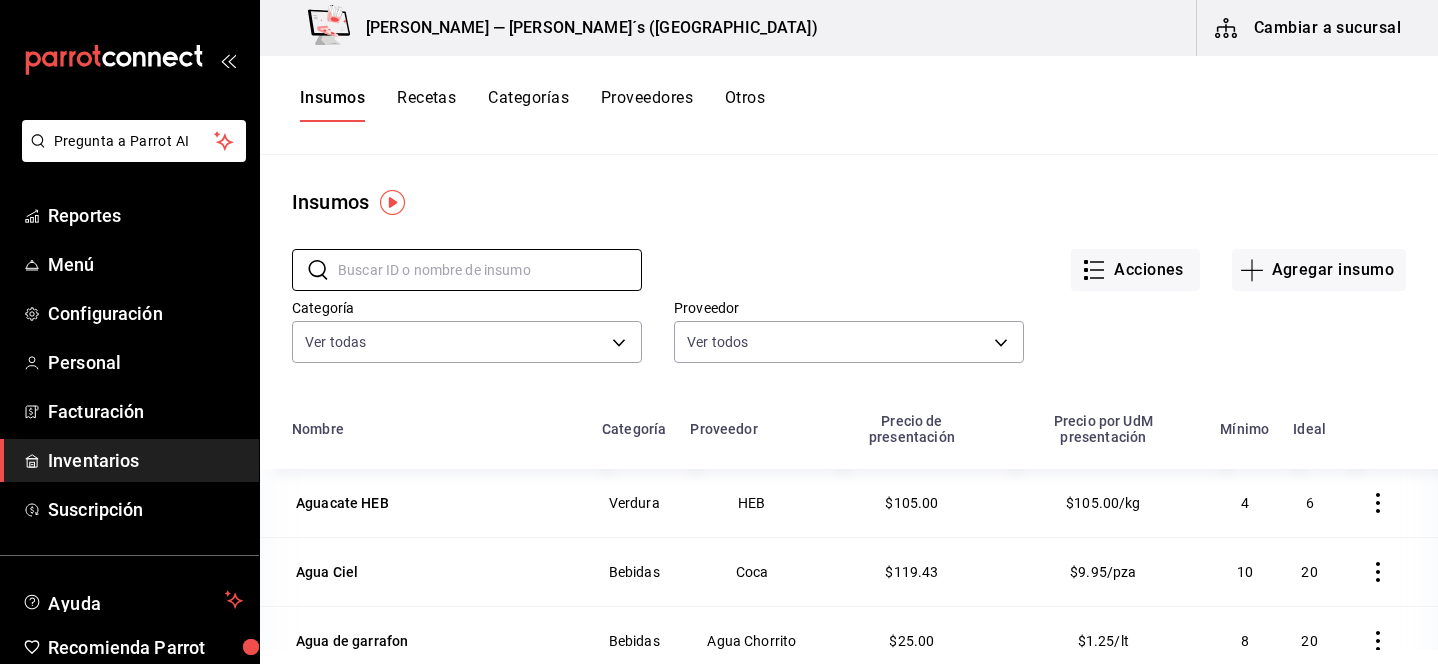 click on "Proveedores" at bounding box center [647, 105] 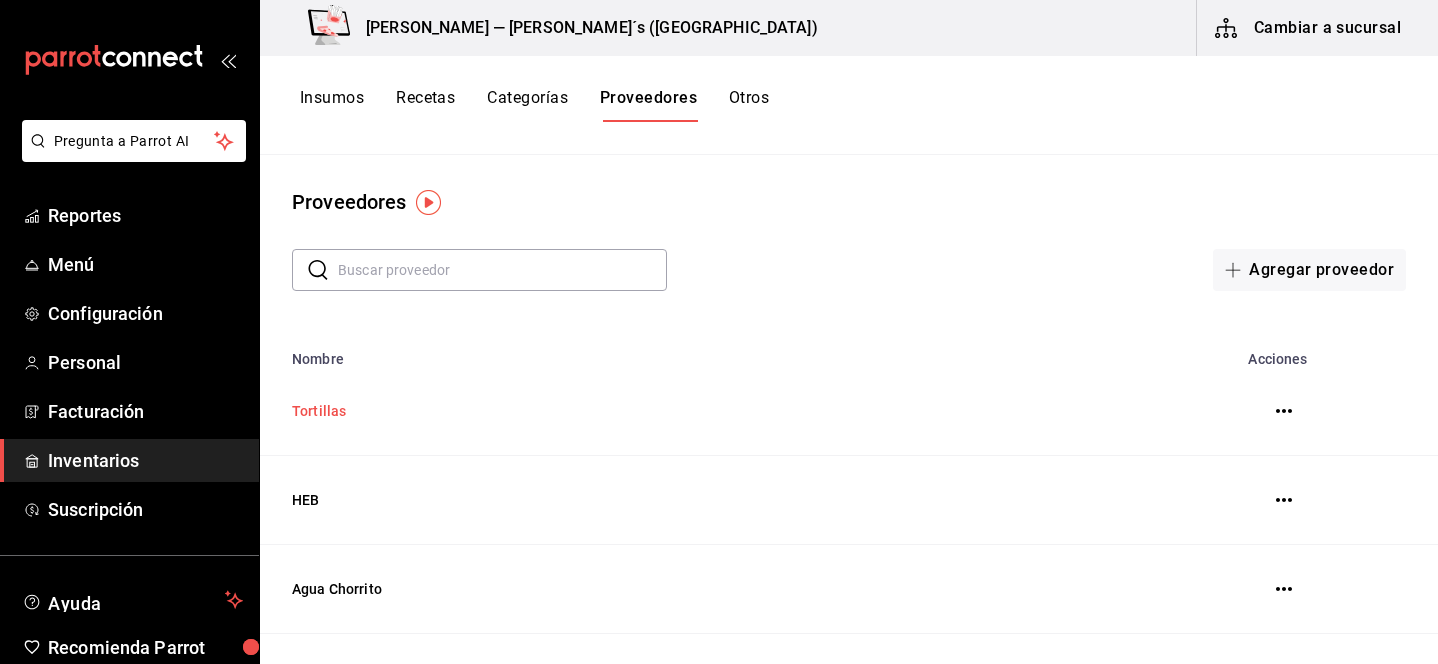click on "Tortillas" at bounding box center (699, 411) 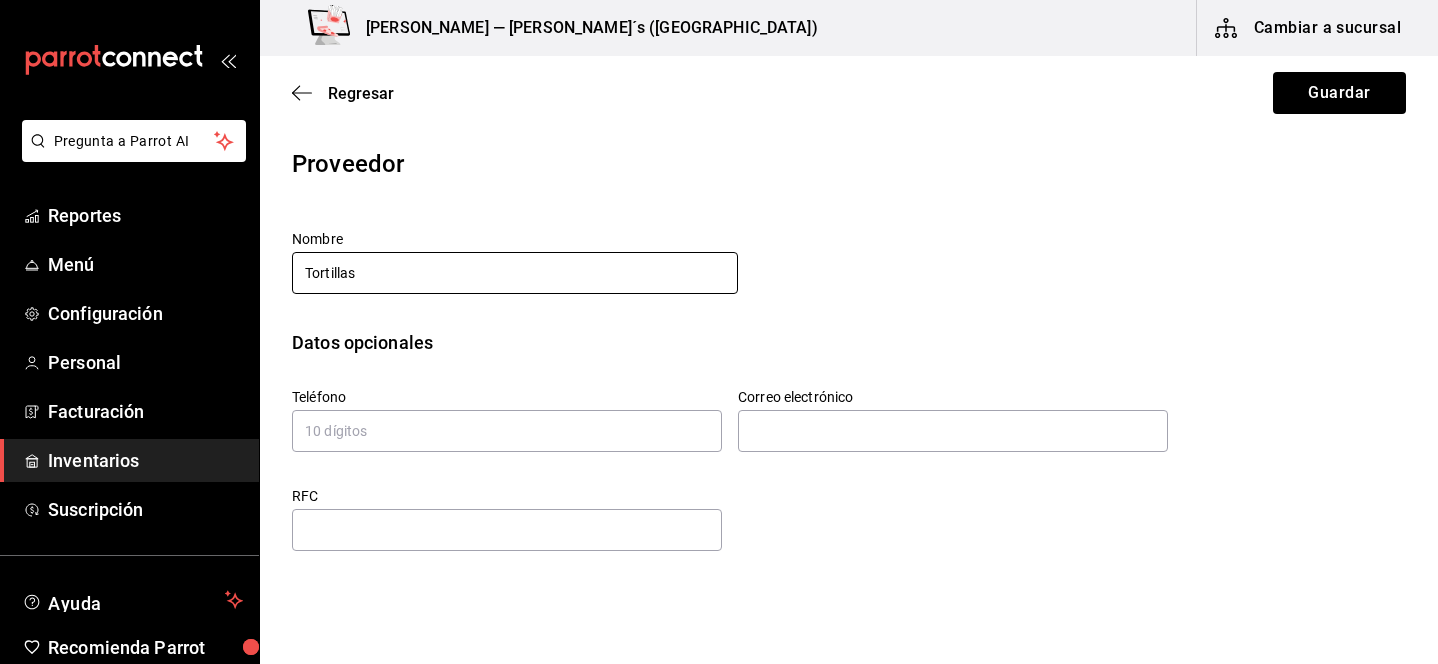 click on "Tortillas" at bounding box center [515, 273] 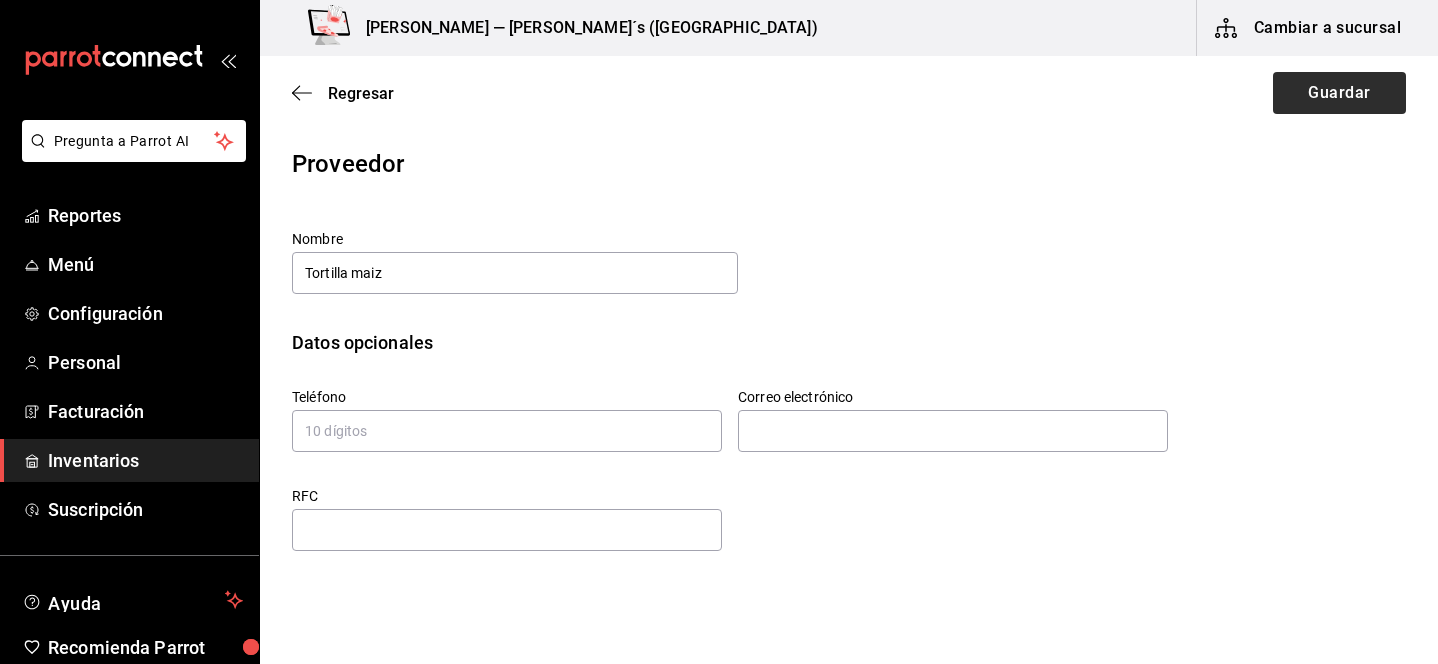 type on "Tortilla maiz" 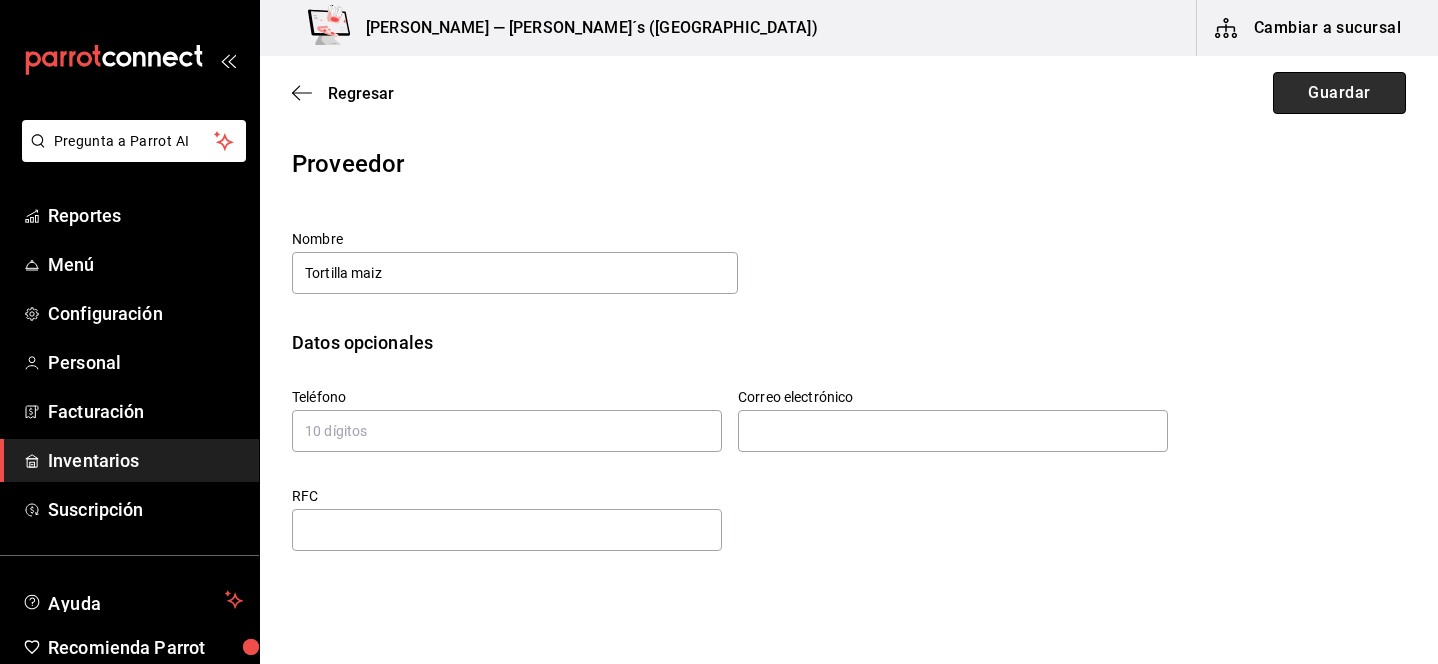 click on "Guardar" at bounding box center (1339, 93) 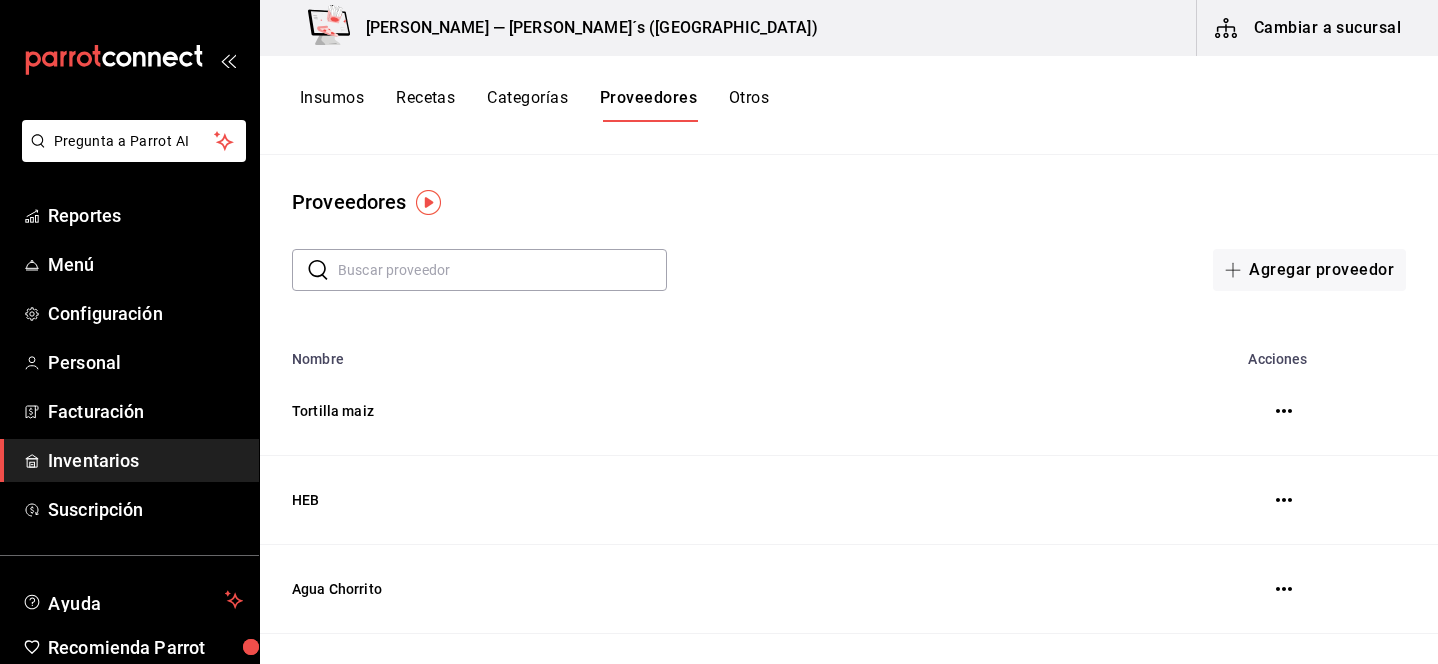 click on "Insumos" at bounding box center [332, 105] 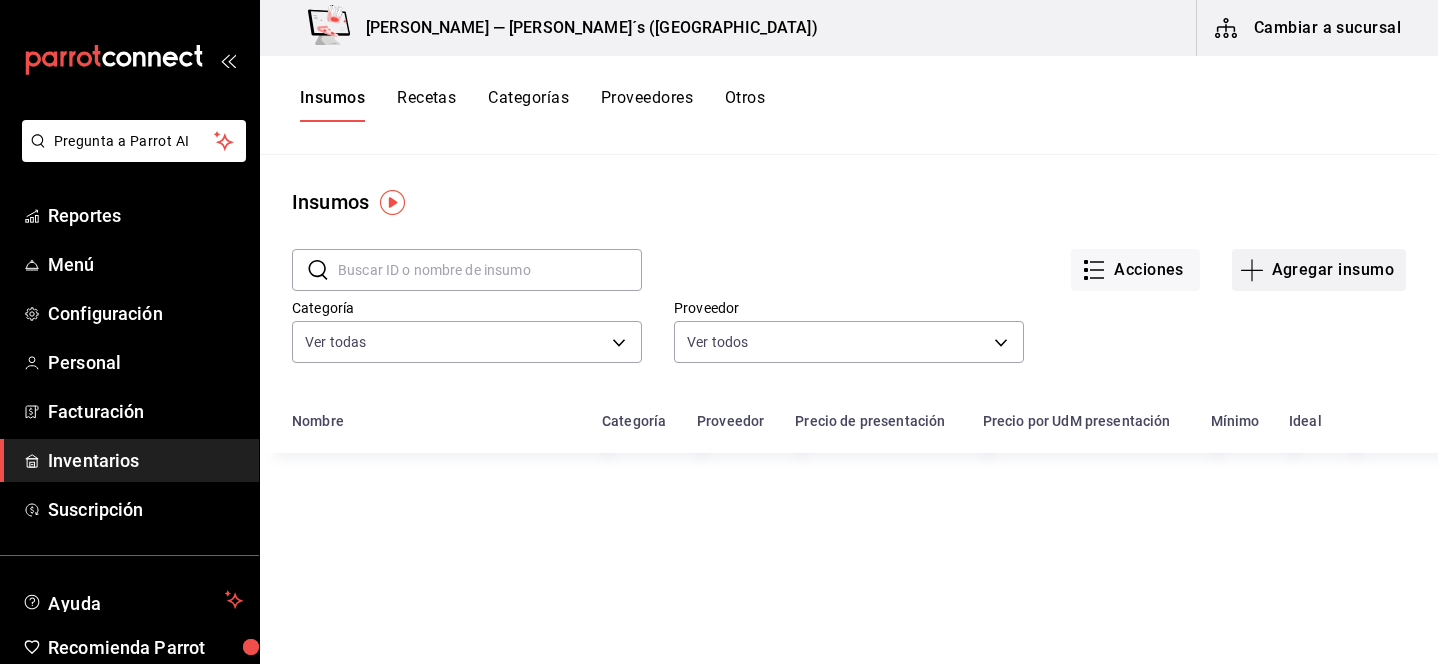 click on "Agregar insumo" at bounding box center (1319, 270) 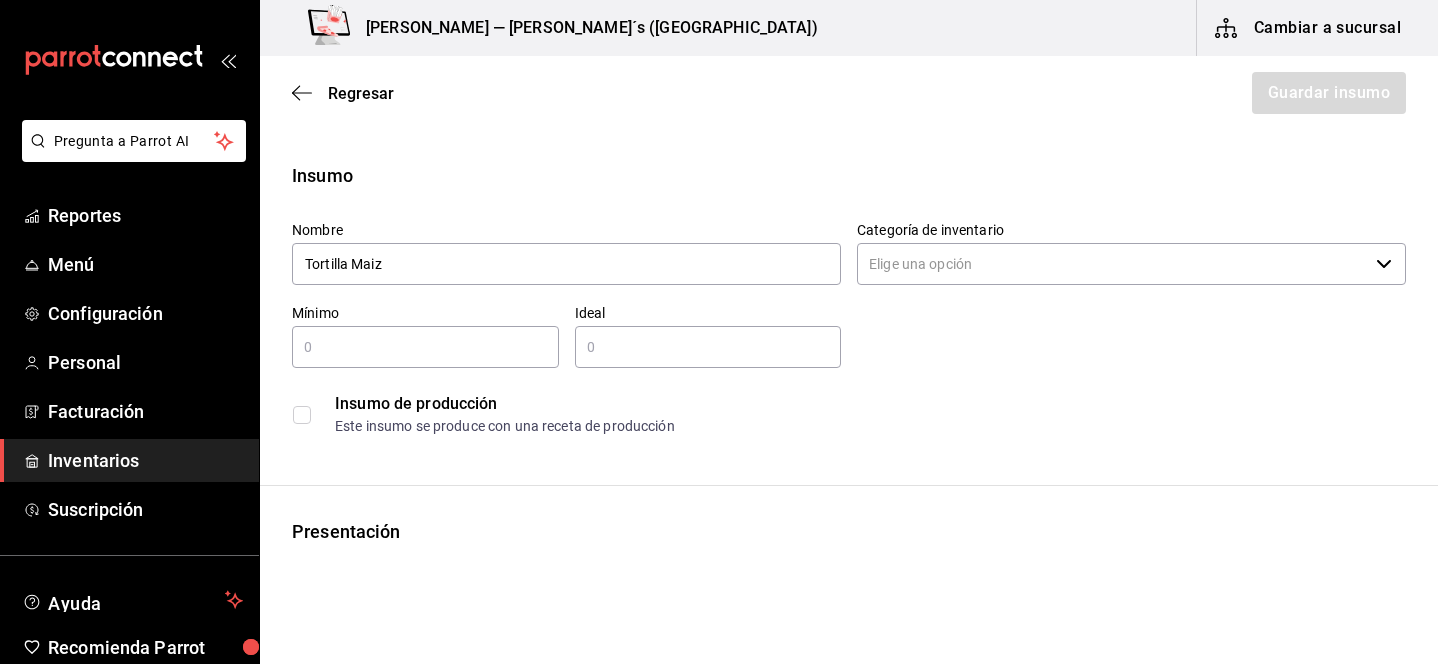 type on "Tortilla Maiz" 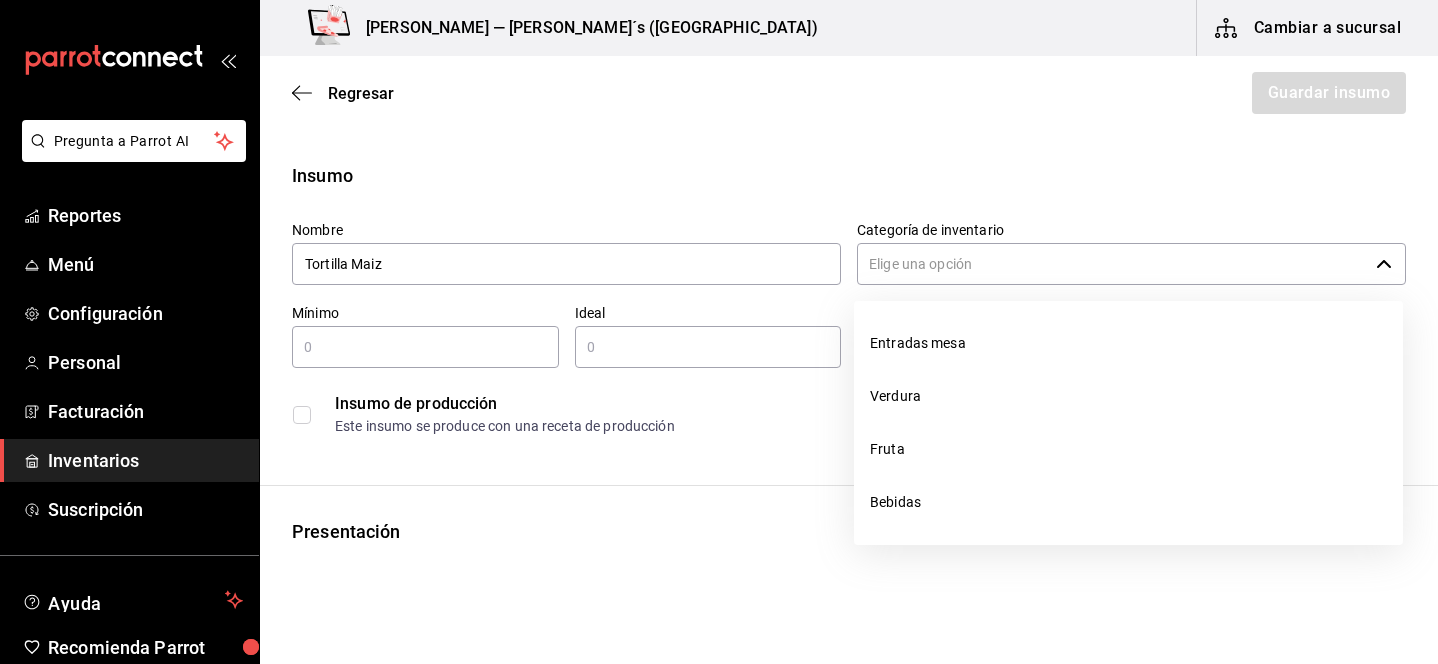 click on "Categoría de inventario" at bounding box center (1112, 264) 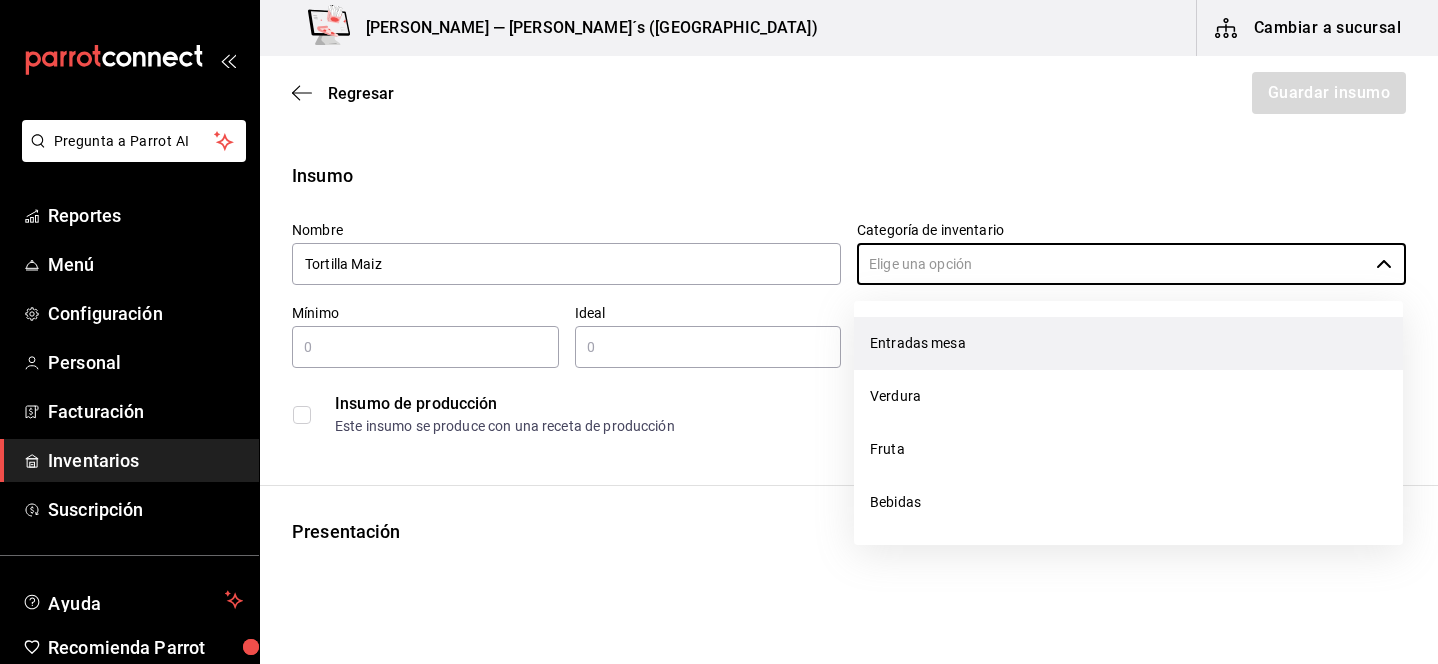click on "Entradas mesa" at bounding box center (1128, 343) 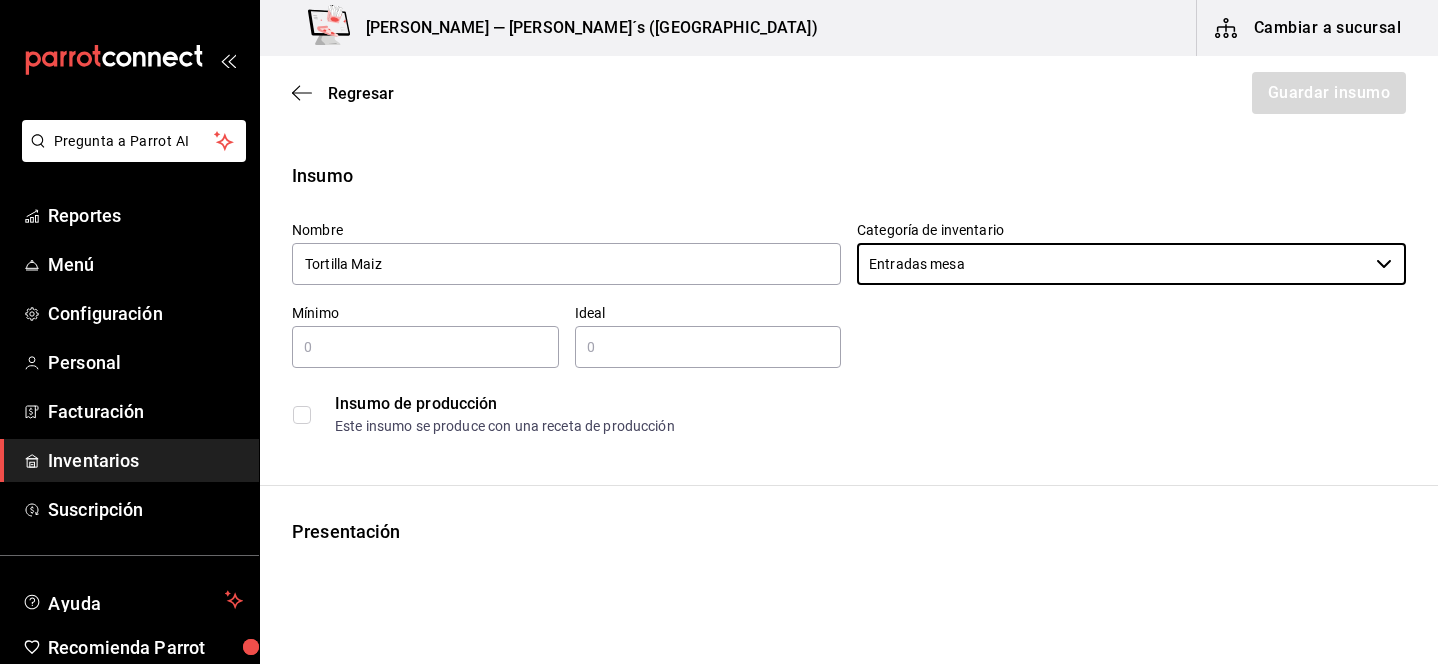 click at bounding box center (425, 347) 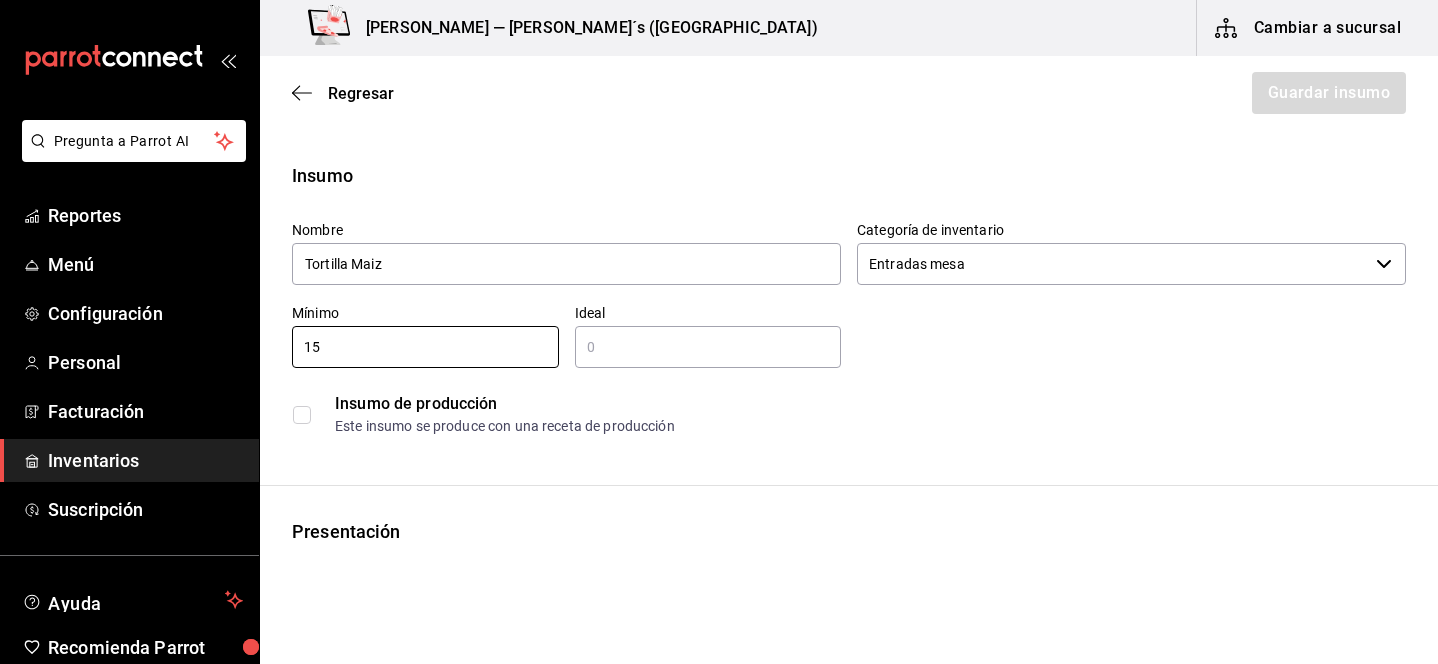 type on "15" 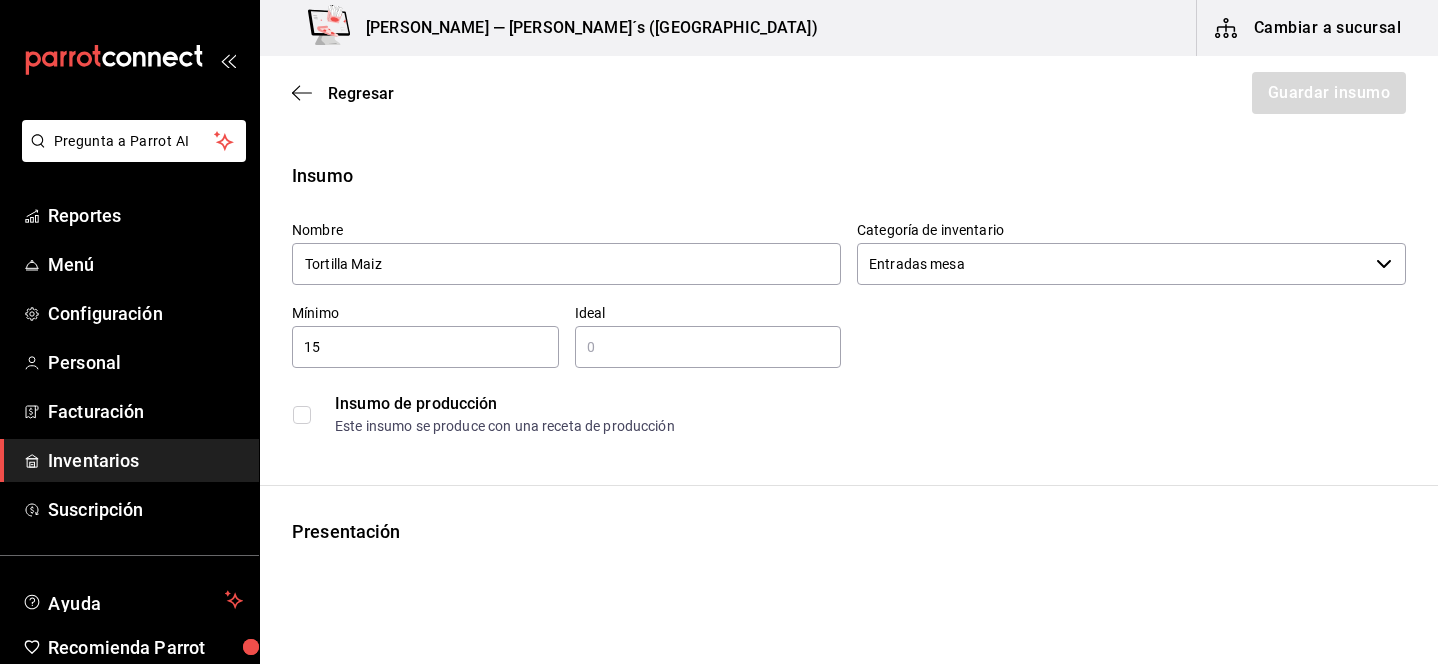 click on "​" at bounding box center (708, 347) 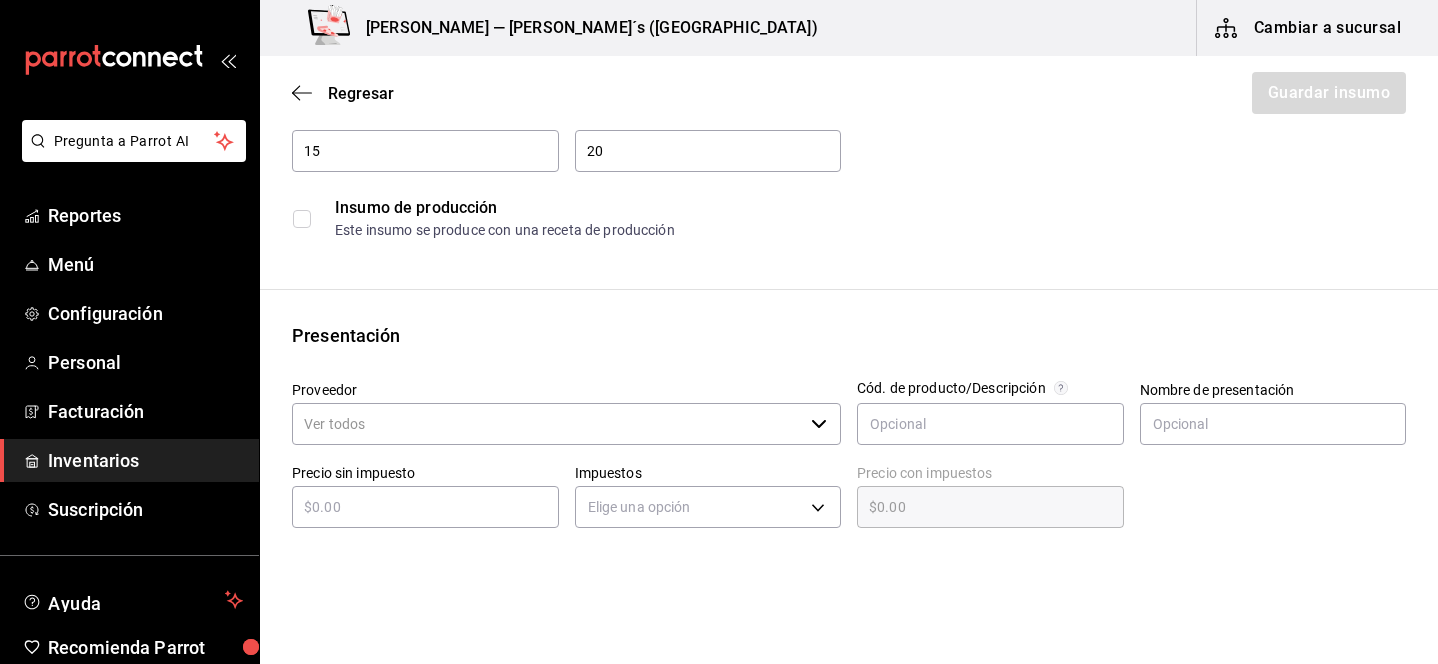 scroll, scrollTop: 210, scrollLeft: 0, axis: vertical 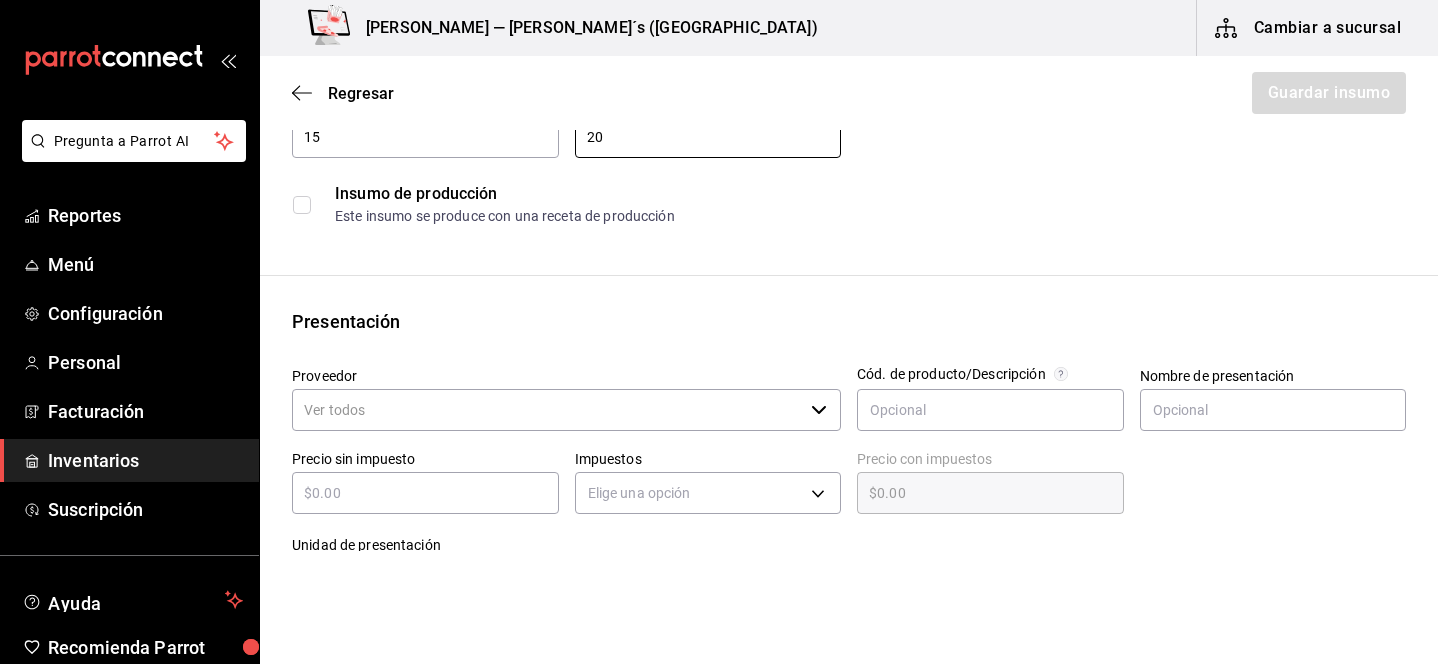 type on "20" 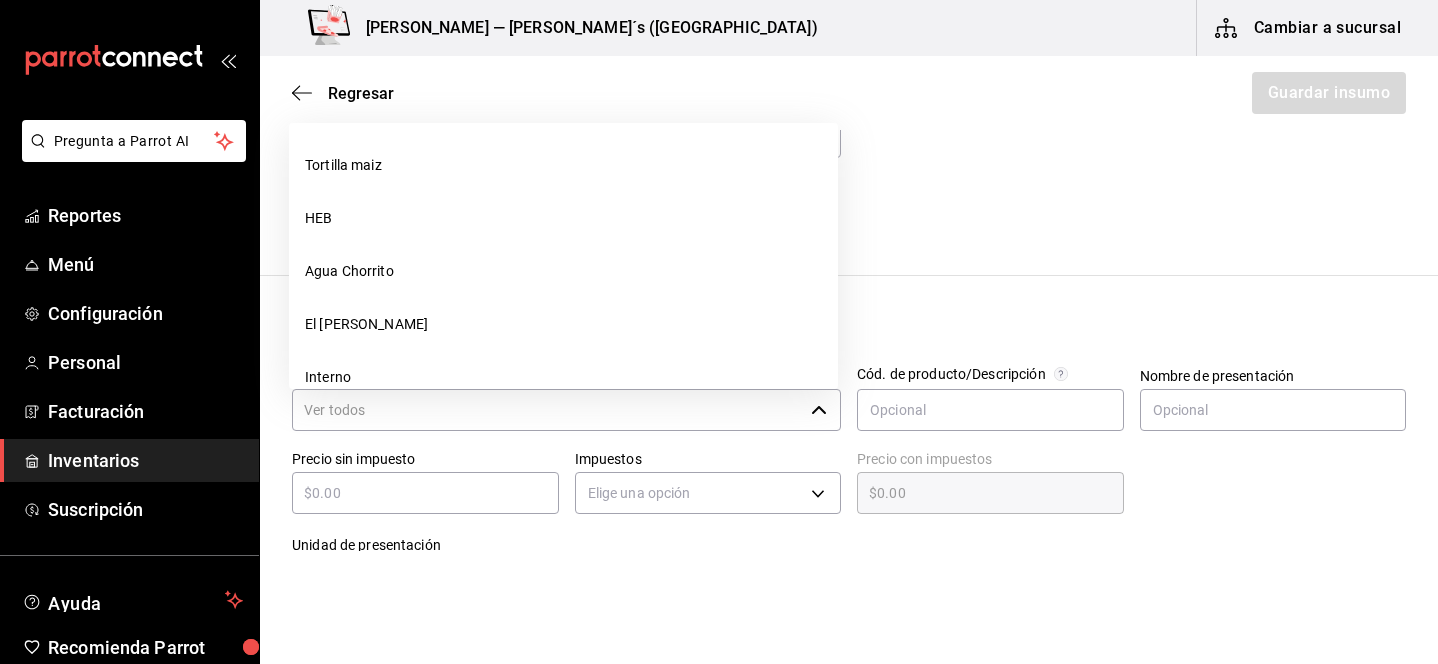 click on "Proveedor" at bounding box center [547, 410] 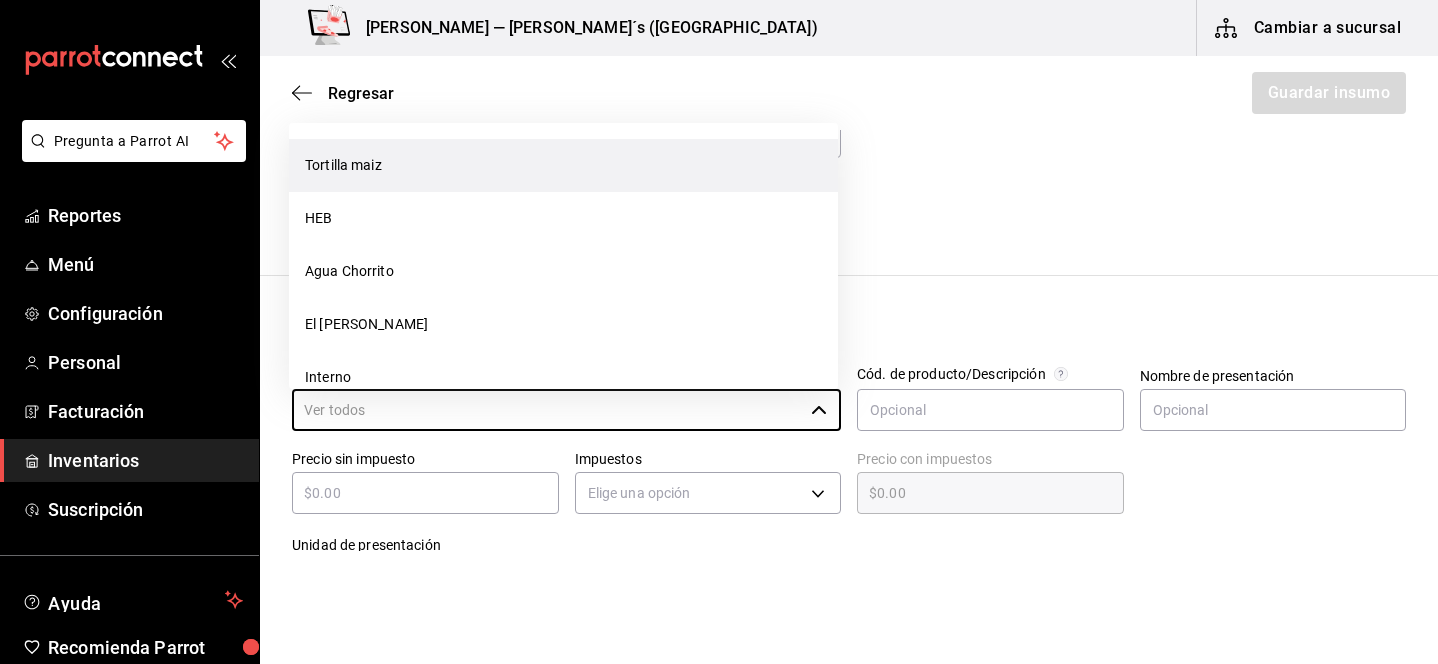 click on "Tortilla maiz" at bounding box center (563, 165) 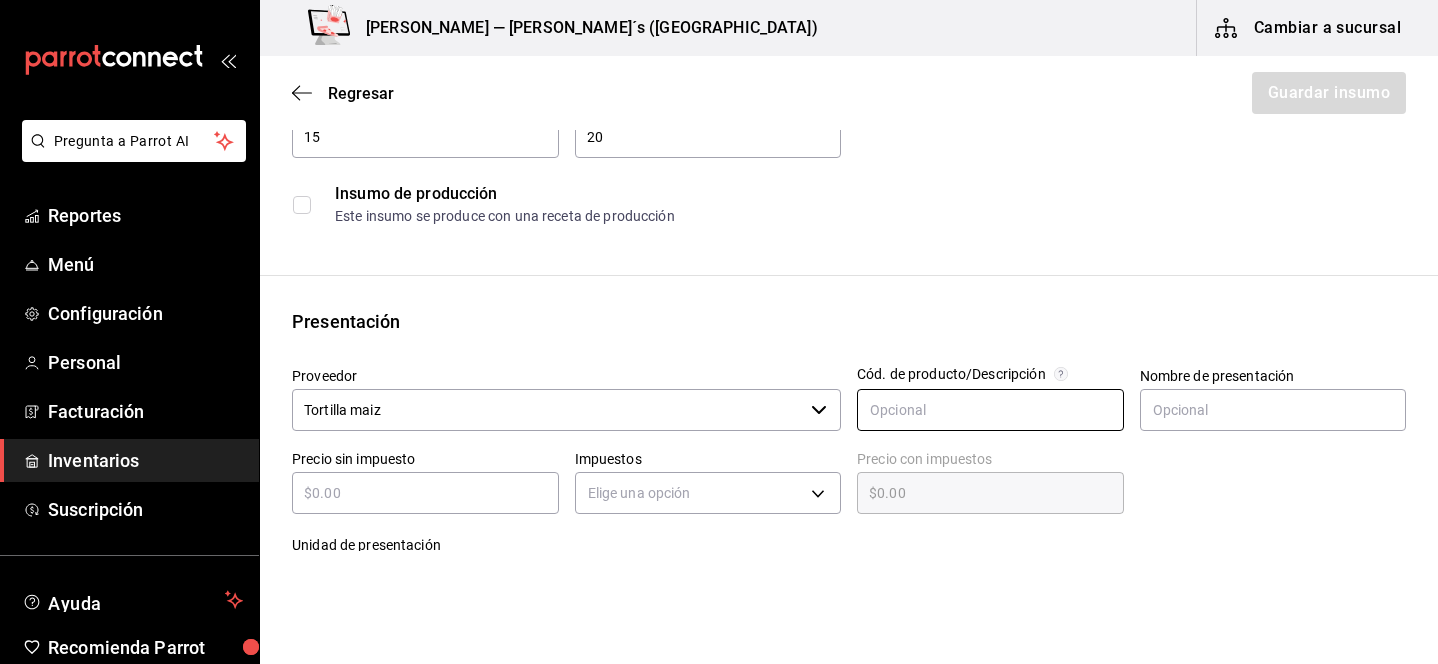 click at bounding box center (990, 410) 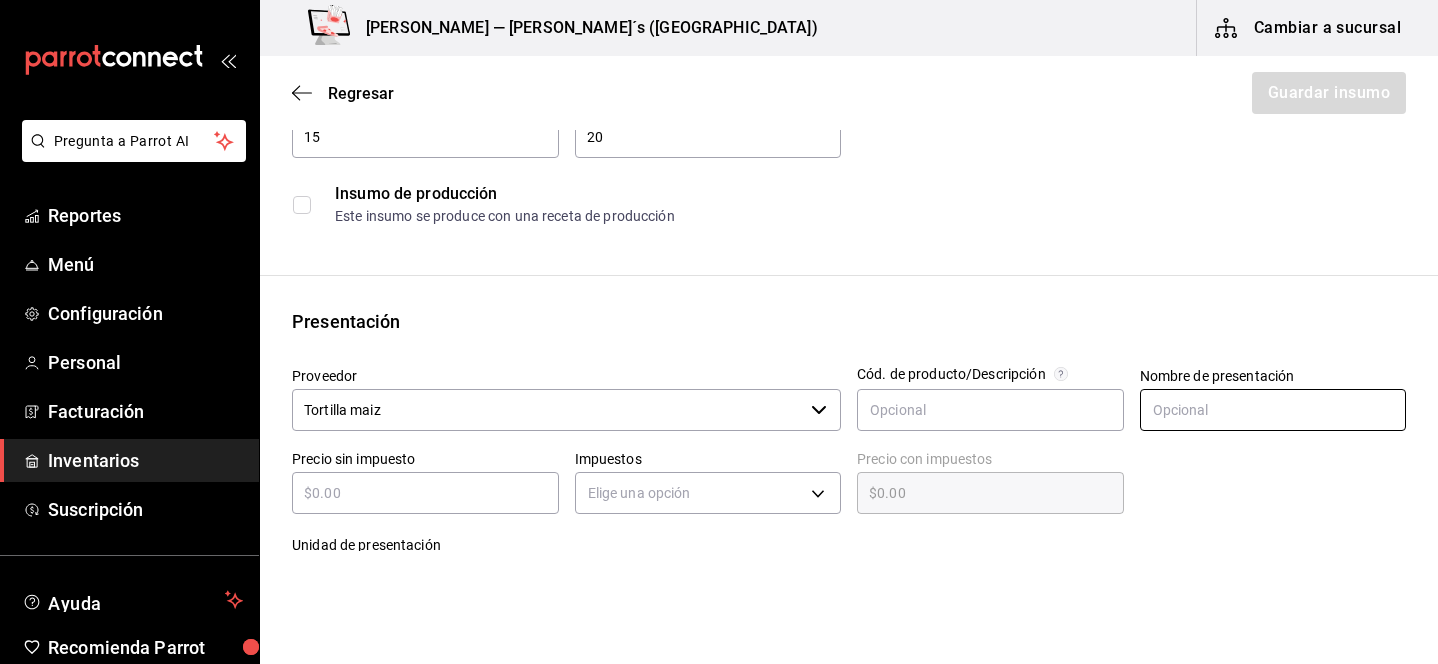 click at bounding box center (1273, 410) 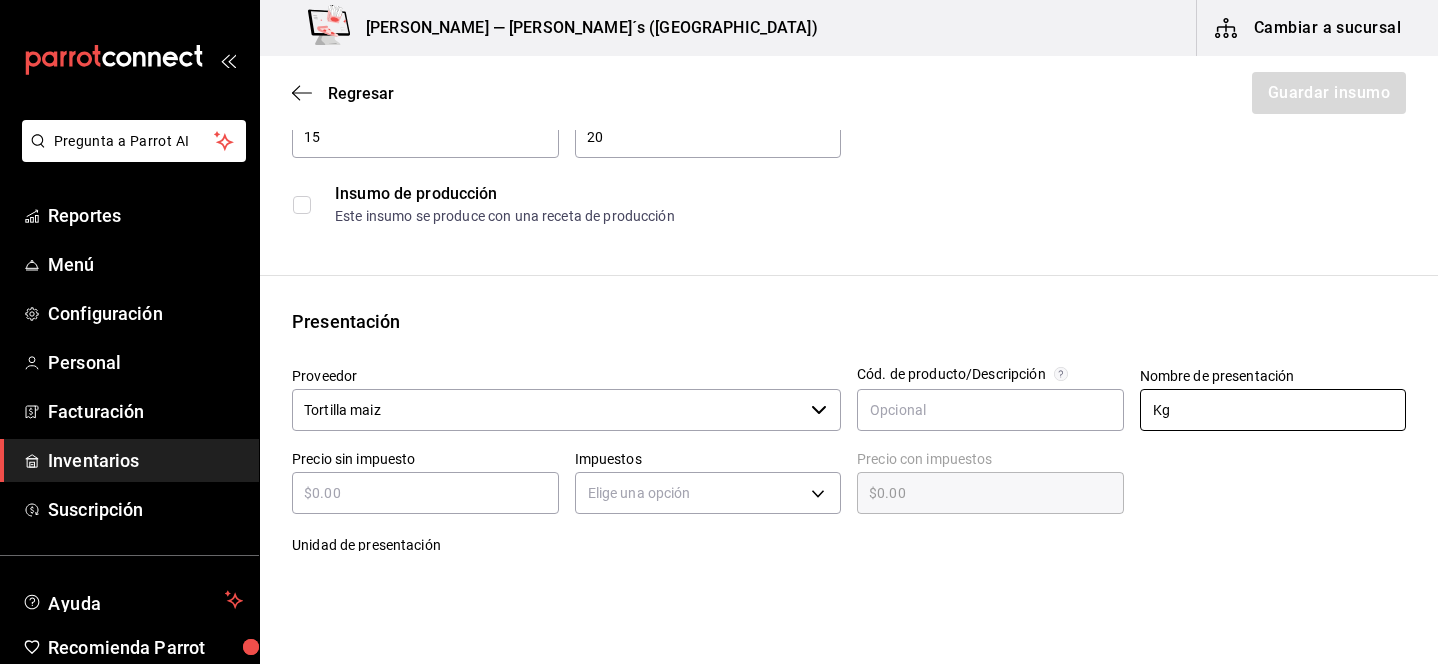 type on "Kg" 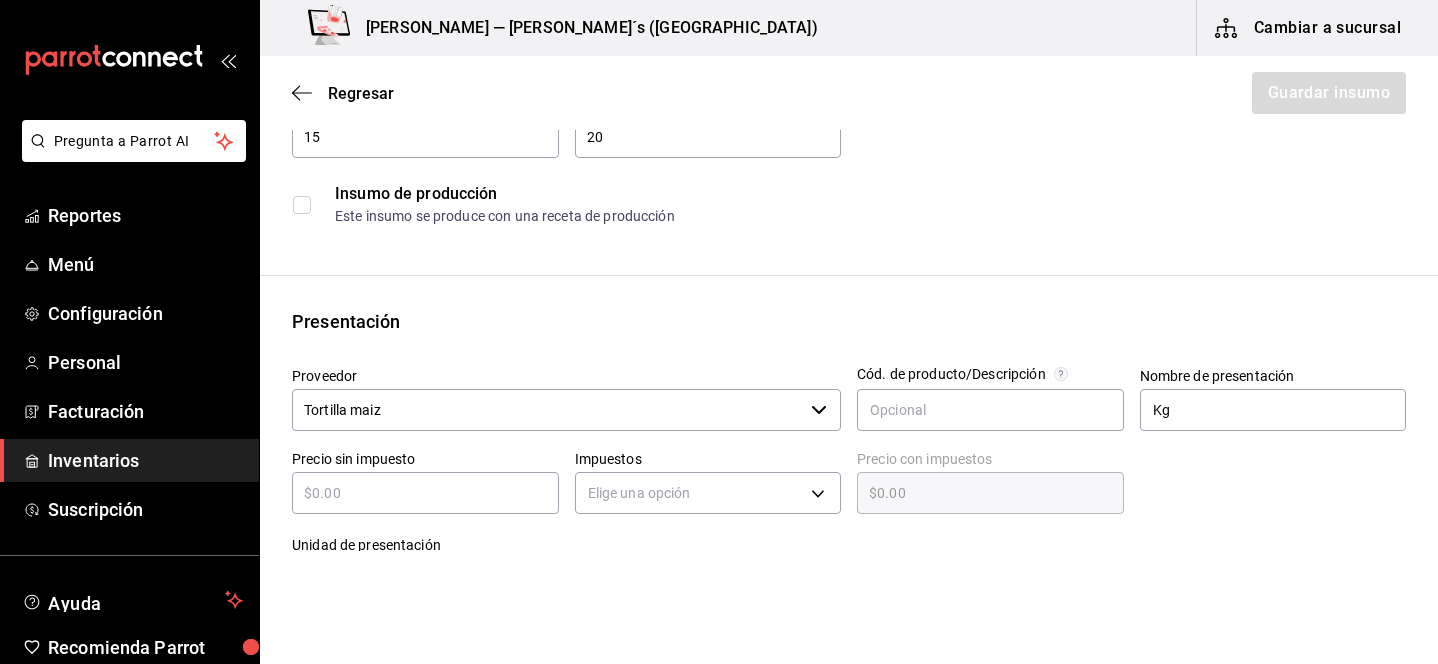 click at bounding box center [425, 493] 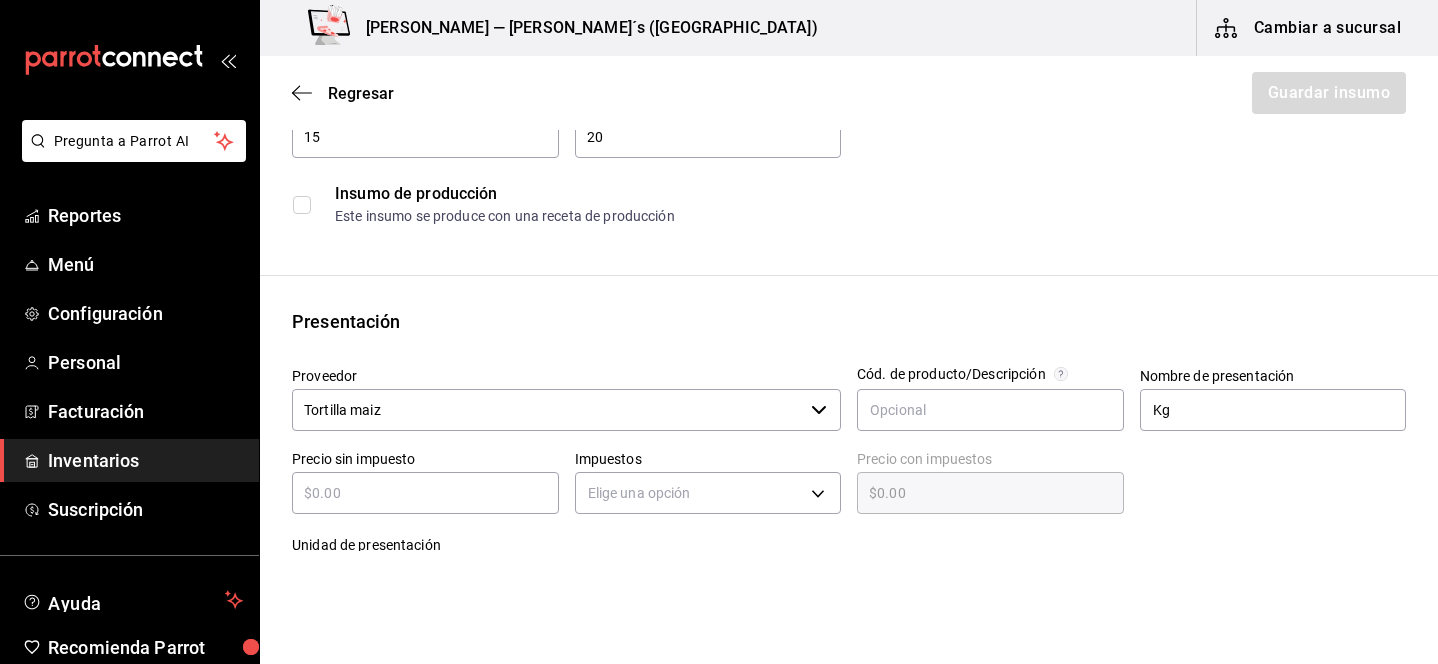 type on "$2" 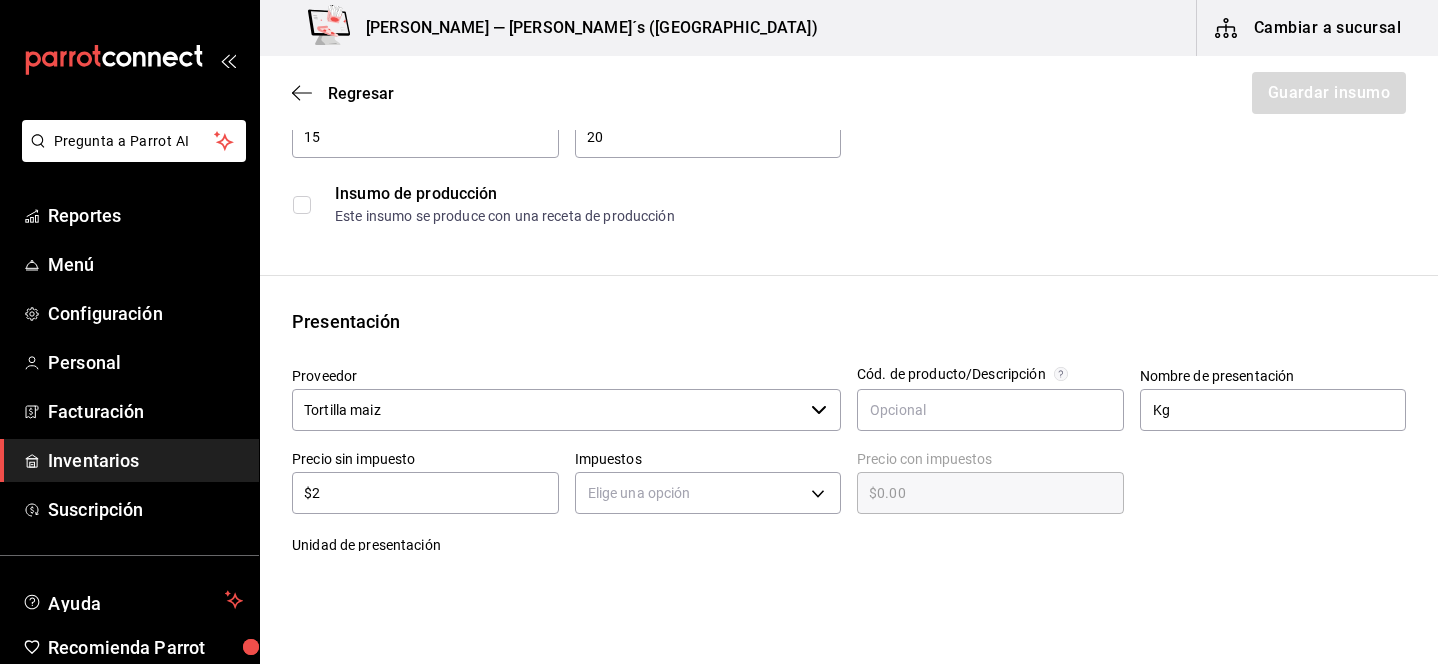 type on "$2.00" 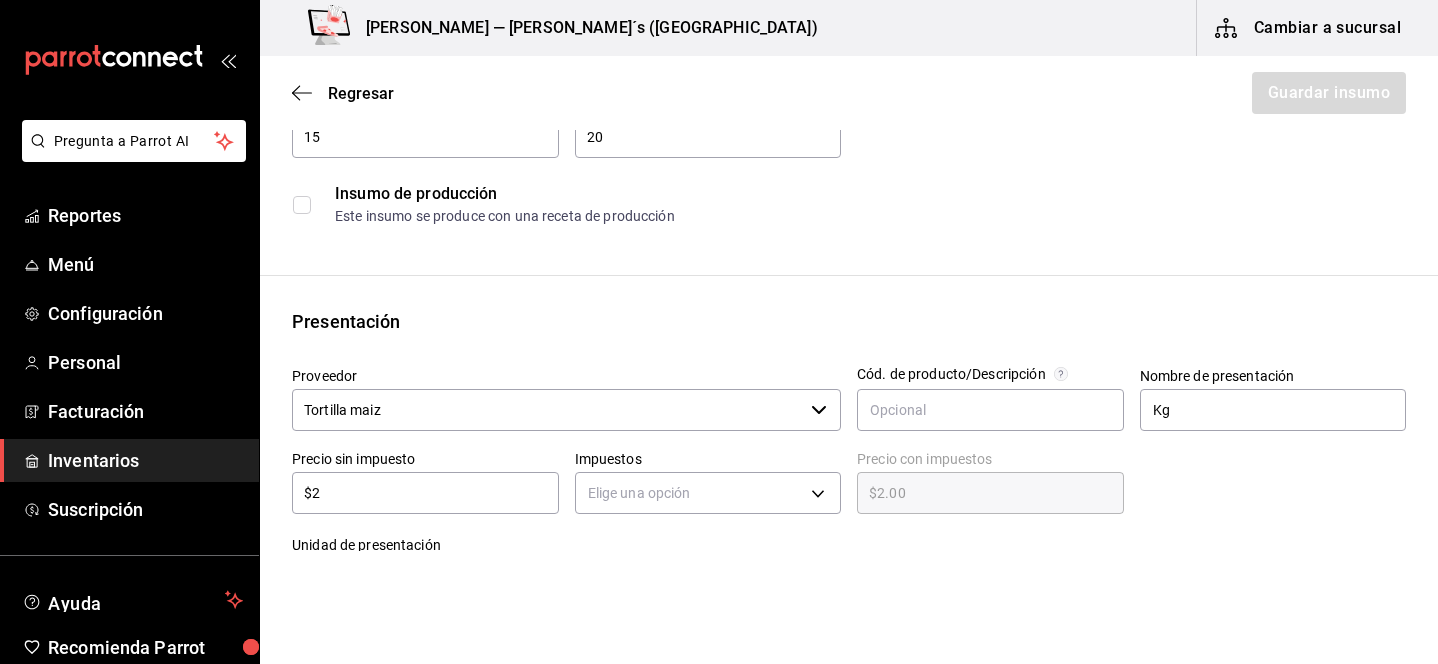 type on "$23" 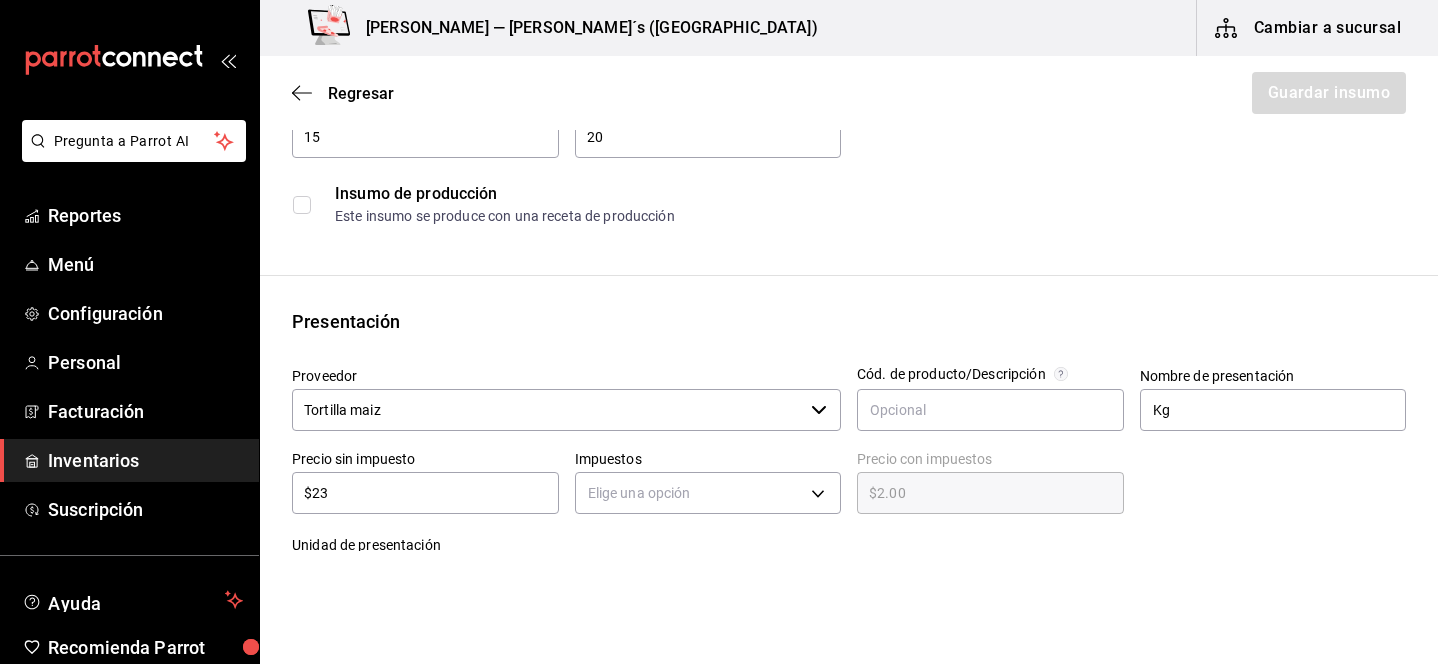 type on "$23.00" 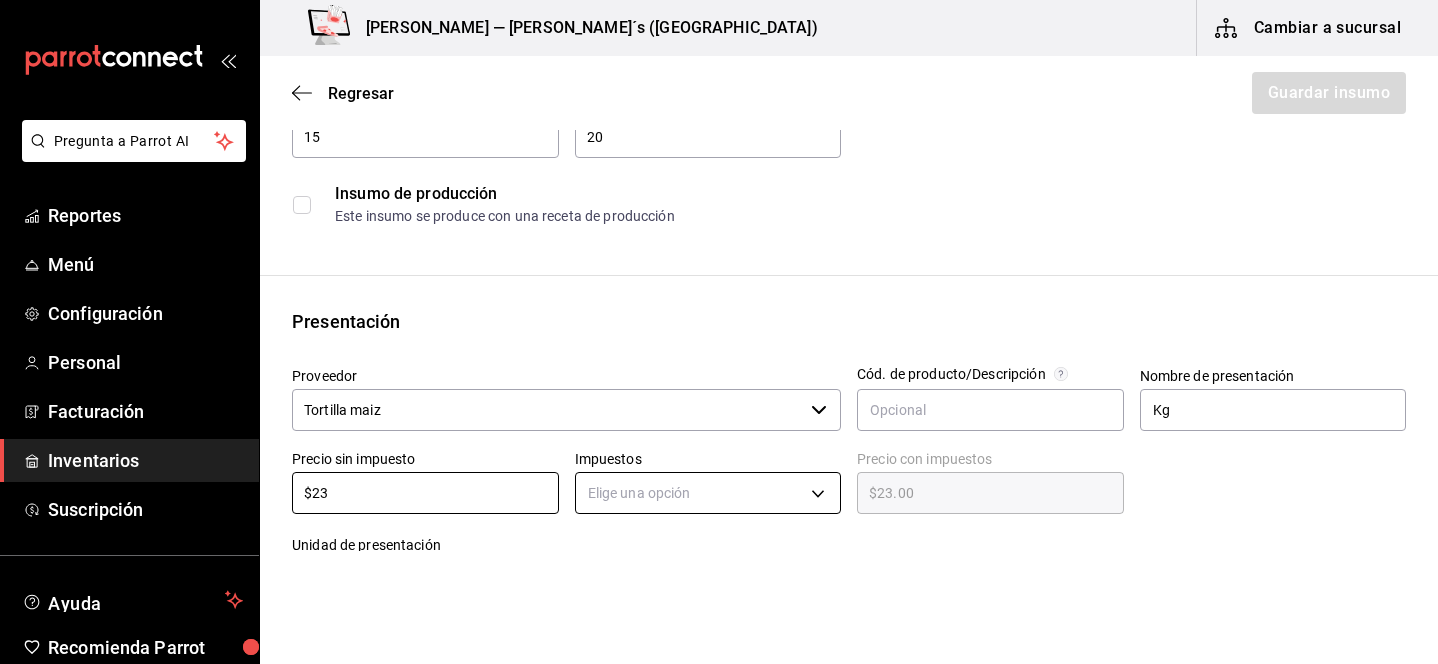 type on "$23" 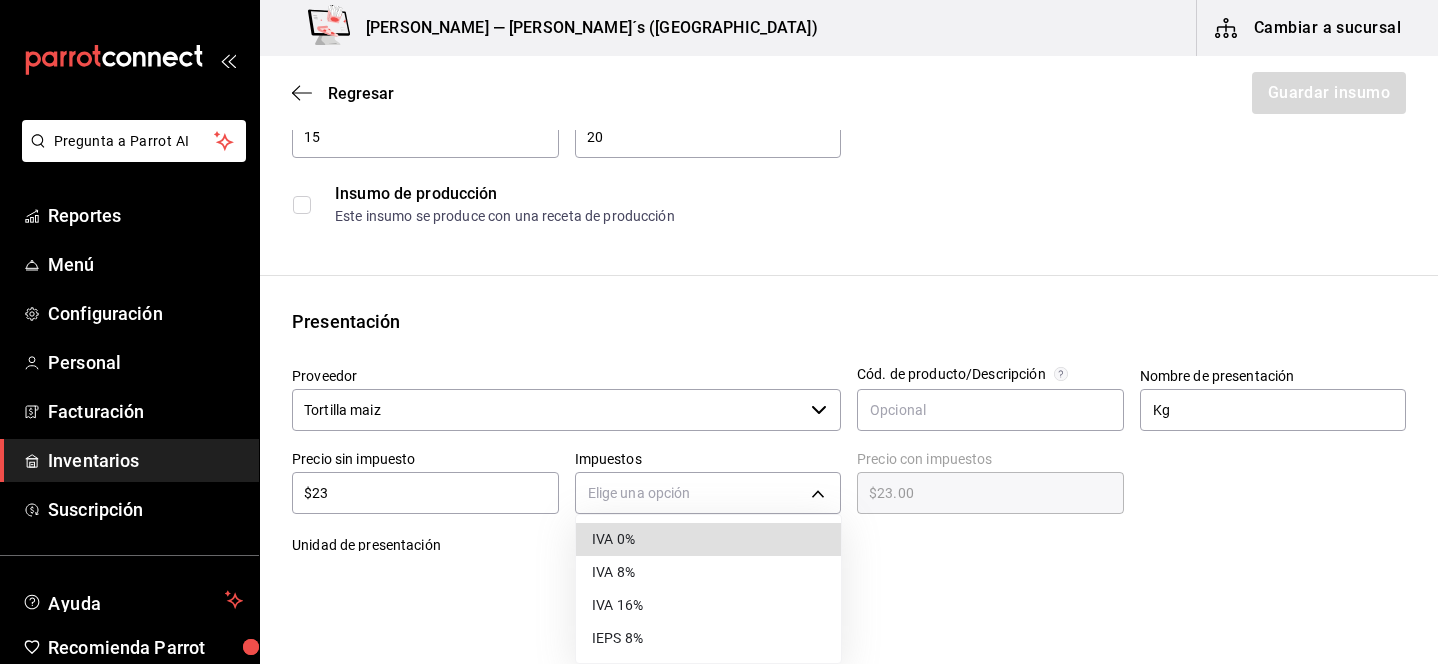 click on "IVA 0%" at bounding box center (708, 539) 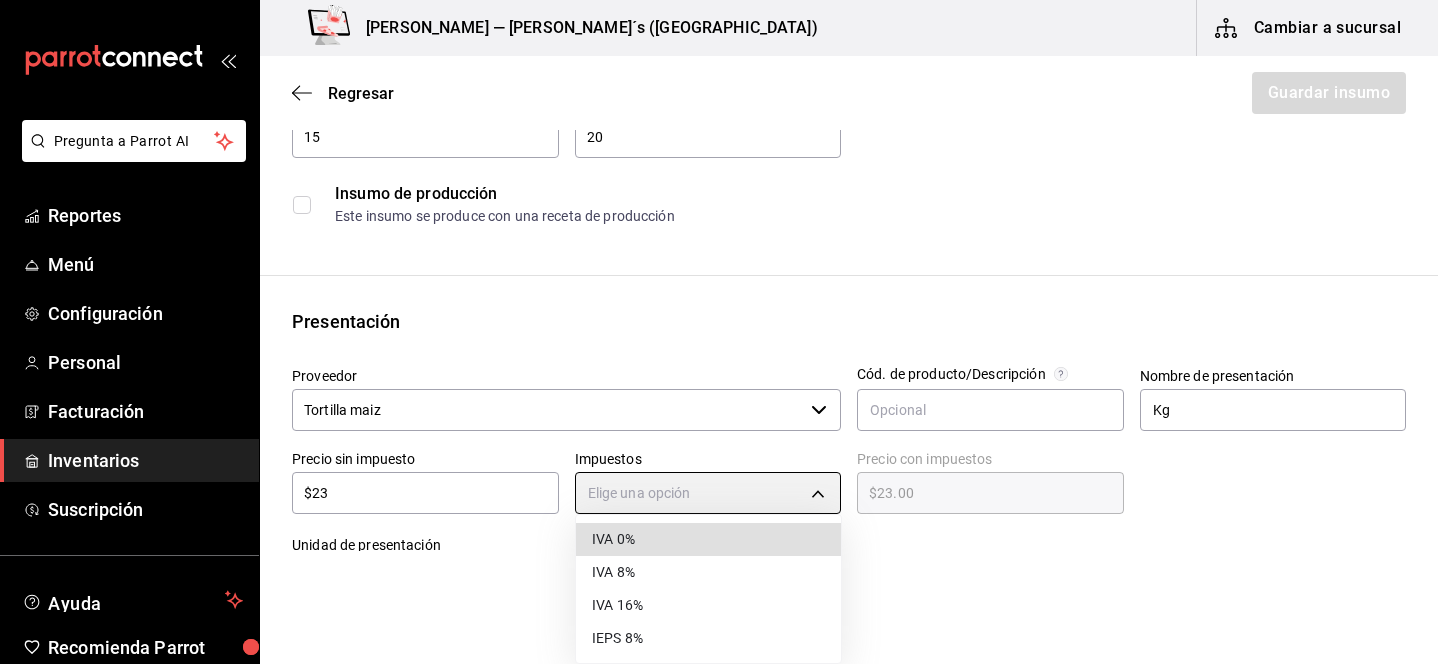 type on "IVA_0" 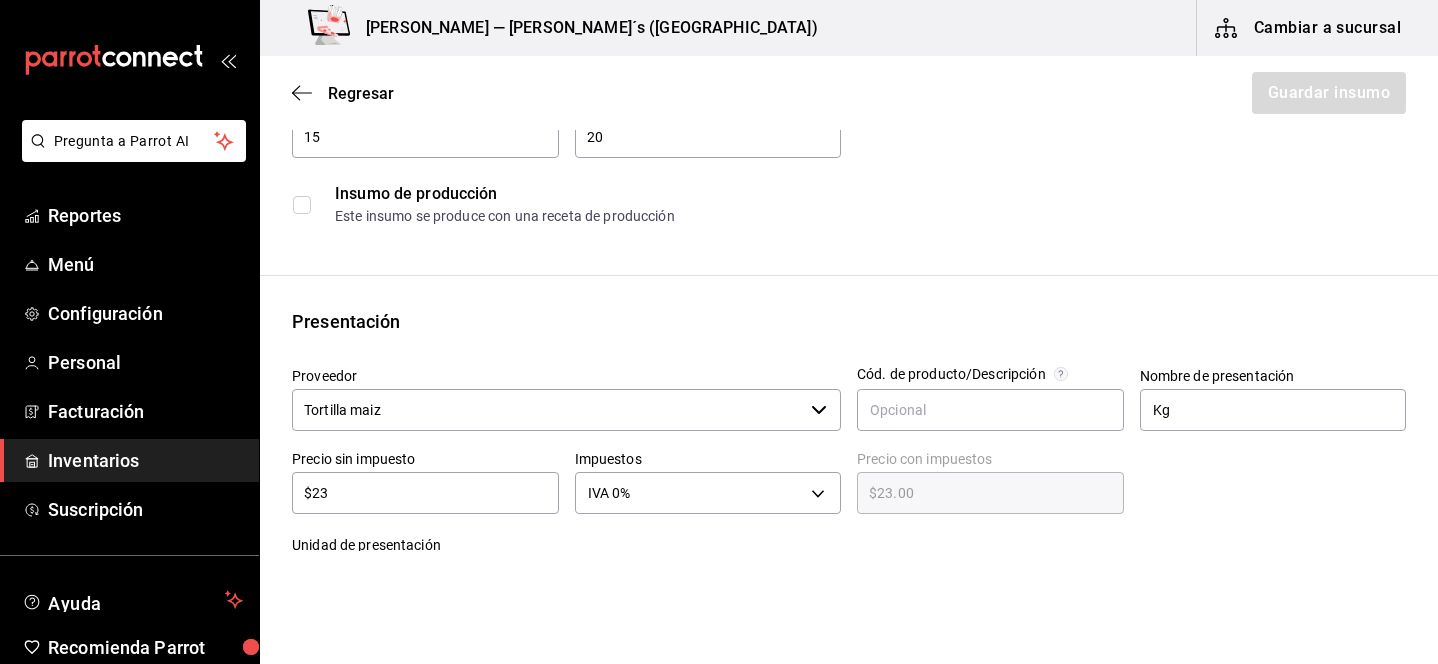 click at bounding box center [1265, 477] 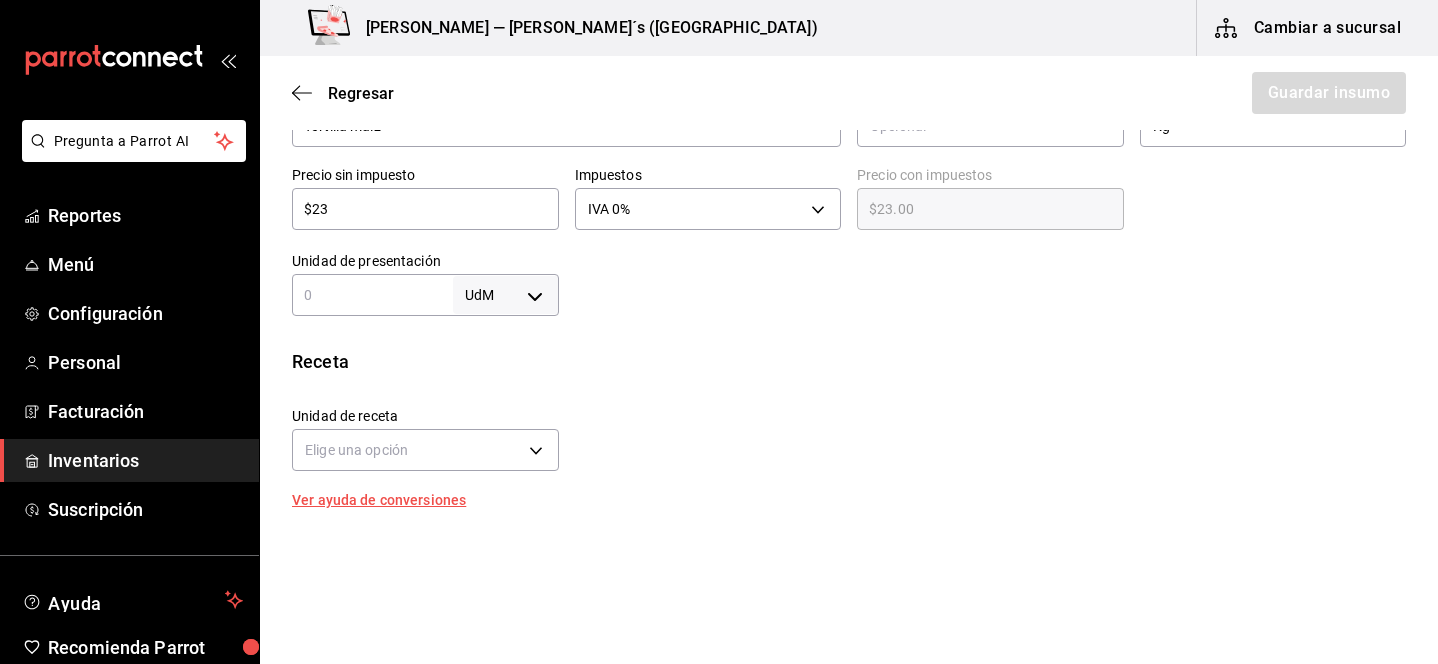 scroll, scrollTop: 570, scrollLeft: 0, axis: vertical 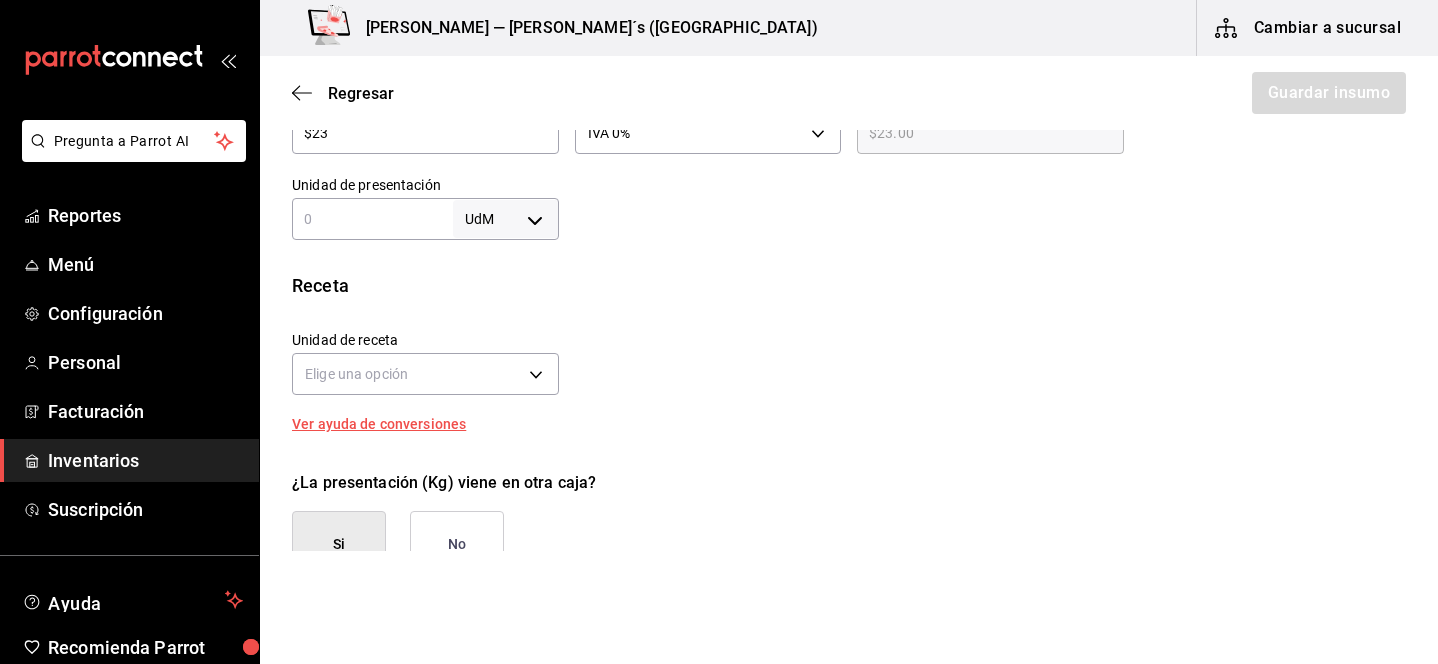 click on "Pregunta a Parrot AI Reportes   Menú   Configuración   Personal   Facturación   Inventarios   Suscripción   Ayuda Recomienda Parrot   Lili Flores   Sugerir nueva función   Bernies — Bernie´s (Tamaulipas) Cambiar a sucursal Regresar Guardar insumo Insumo Nombre Tortilla Maiz Categoría de inventario Entradas mesa ​ Mínimo 15 ​ Ideal 20 ​ Insumo de producción Este insumo se produce con una receta de producción Presentación Proveedor Tortilla maiz ​ Cód. de producto/Descripción Nombre de presentación Kg Precio sin impuesto $23 ​ Impuestos IVA 0% IVA_0 Precio con impuestos $23.00 ​ Unidad de presentación UdM ​ Receta Unidad de receta Elige una opción Factor de conversión ​ Ver ayuda de conversiones ¿La presentación (Kg) viene en otra caja? Si No Presentaciones por caja ​ Sin definir Unidades de conteo GANA 1 MES GRATIS EN TU SUSCRIPCIÓN AQUÍ Pregunta a Parrot AI Reportes   Menú   Configuración   Personal   Facturación   Inventarios   Suscripción   Ayuda   Lili Flores" at bounding box center (719, 275) 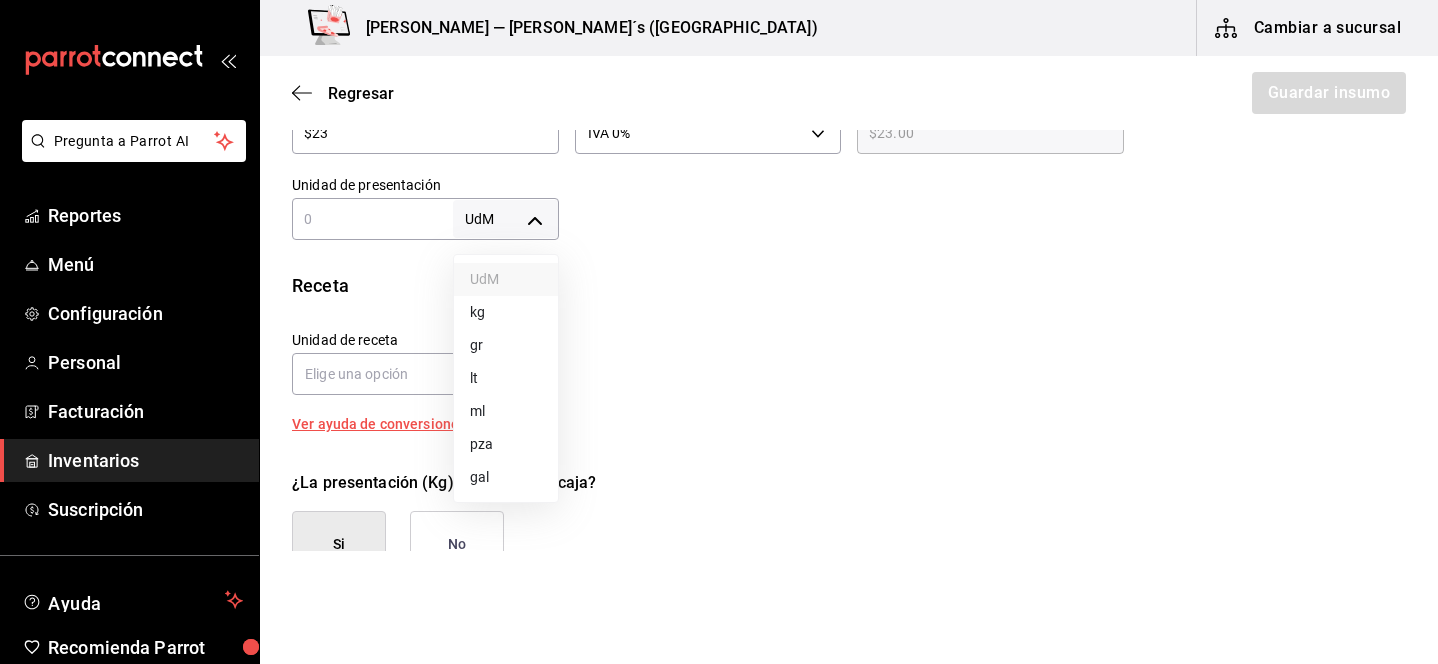 click on "kg" at bounding box center (506, 312) 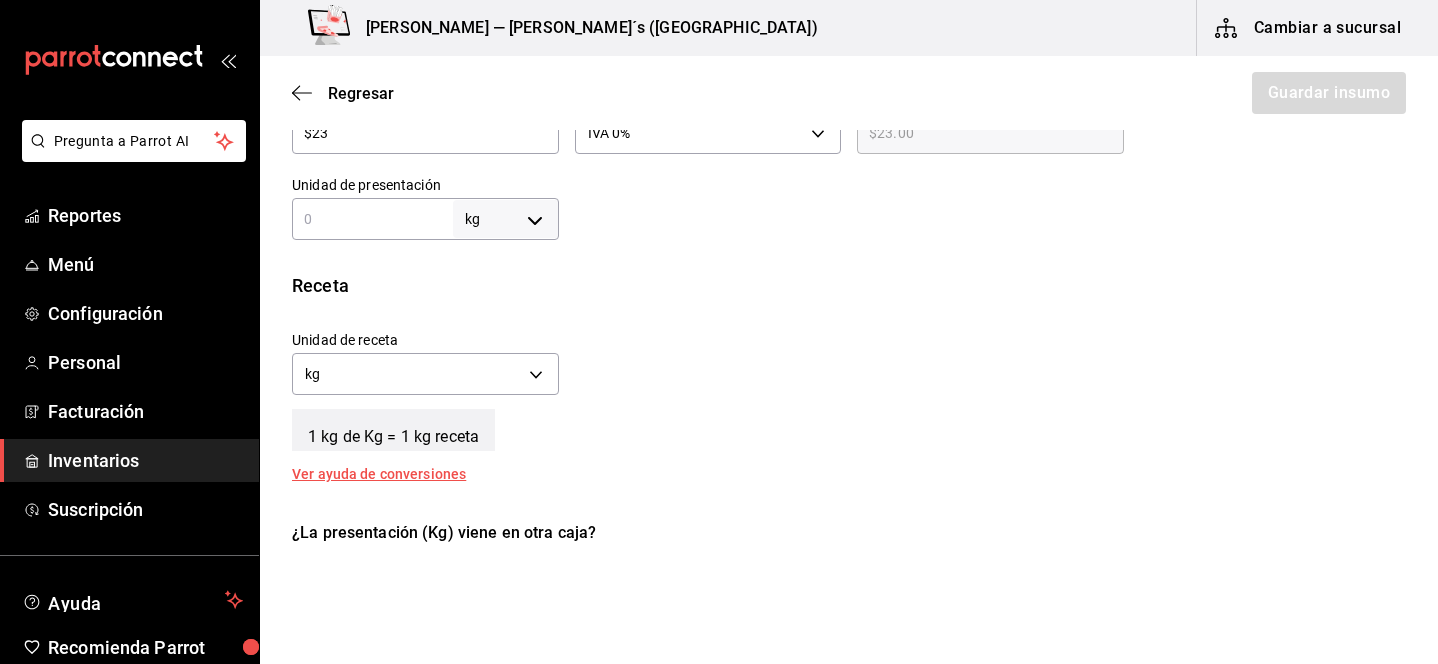 click at bounding box center [372, 219] 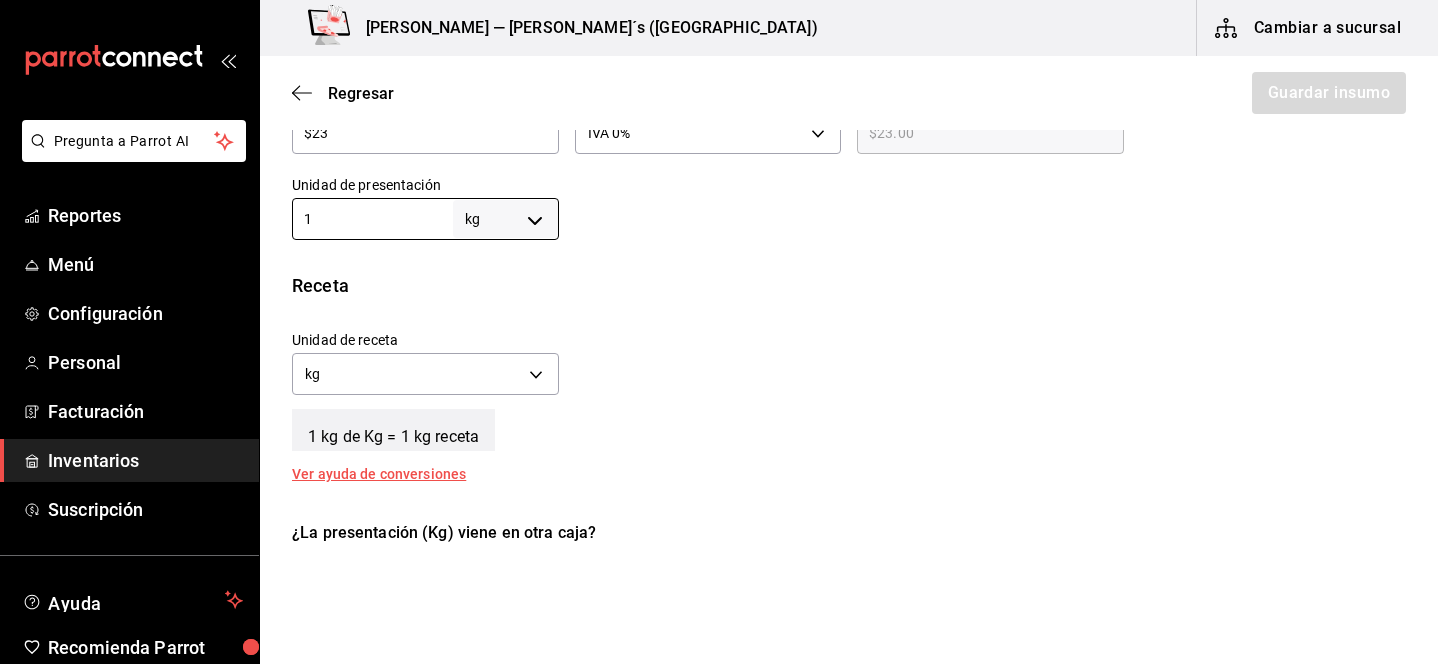 type on "1" 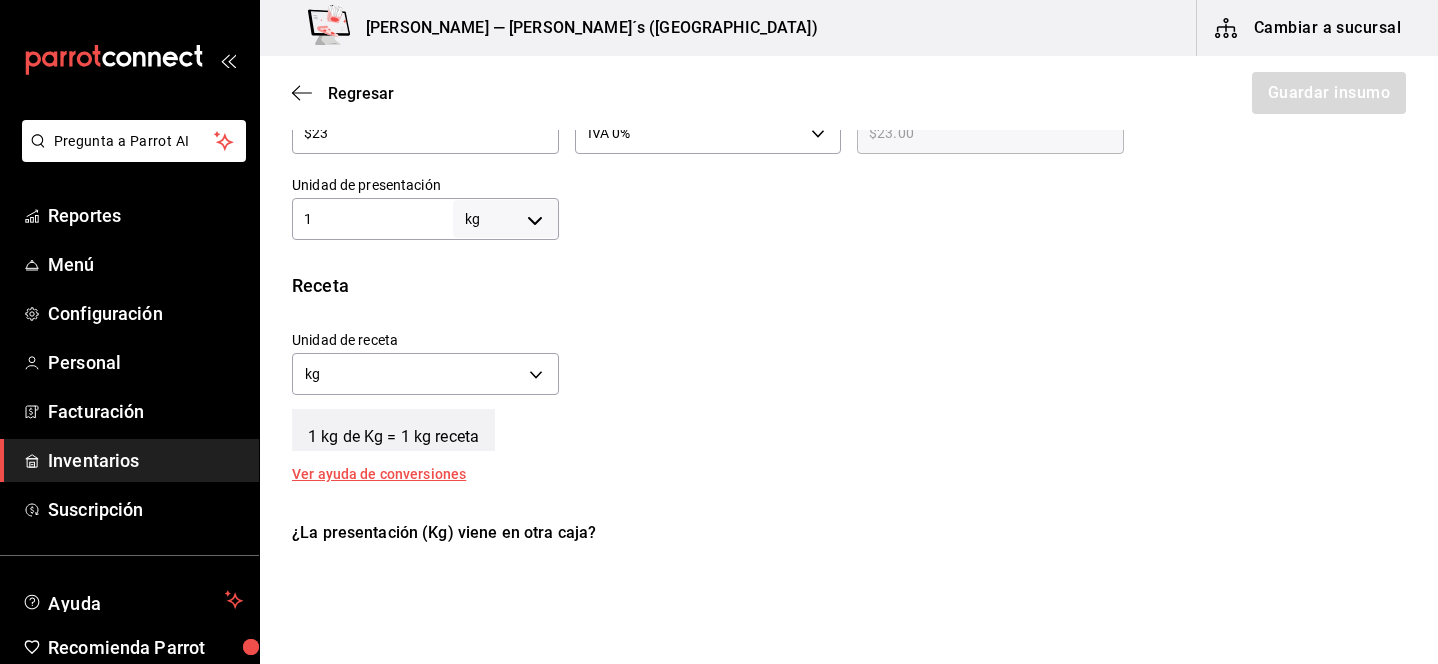 type on "1" 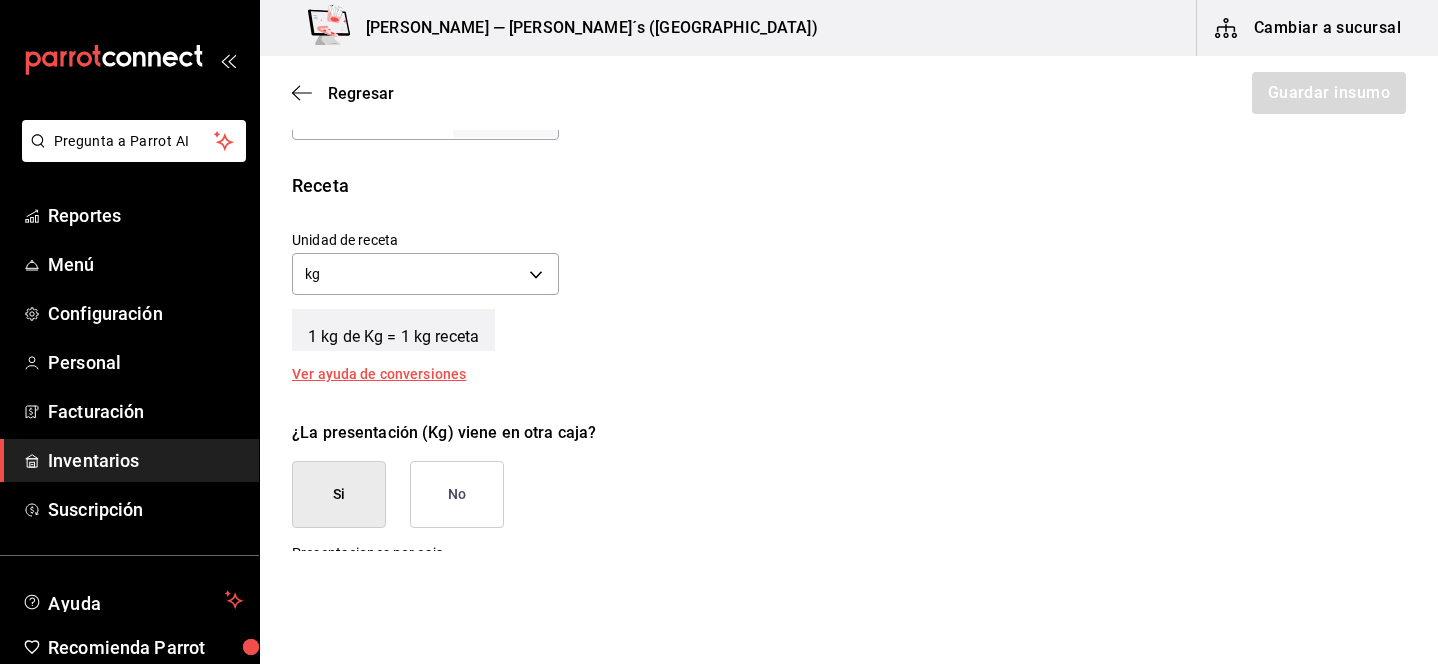 scroll, scrollTop: 672, scrollLeft: 0, axis: vertical 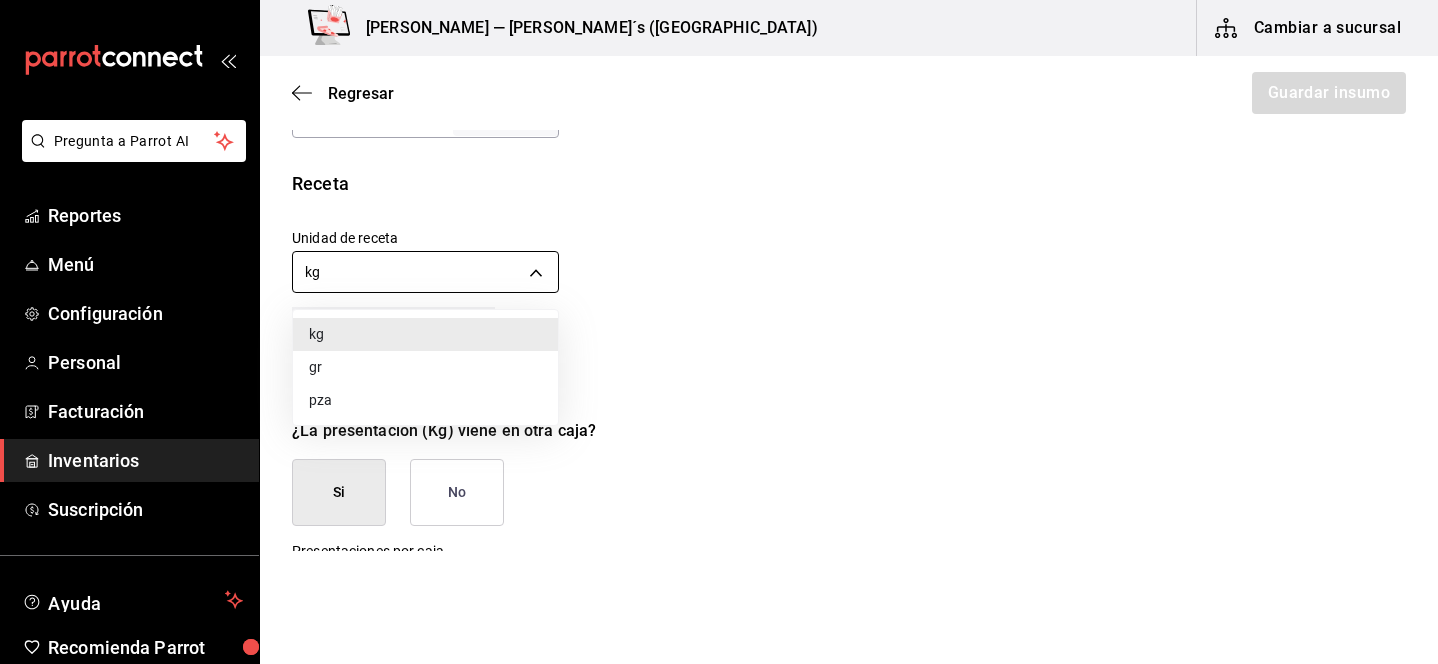 click on "Pregunta a Parrot AI Reportes   Menú   Configuración   Personal   Facturación   Inventarios   Suscripción   Ayuda Recomienda Parrot   Lili Flores   Sugerir nueva función   Bernies — Bernie´s (Tamaulipas) Cambiar a sucursal Regresar Guardar insumo Insumo Nombre Tortilla Maiz Categoría de inventario Entradas mesa ​ Mínimo 15 ​ Ideal 20 ​ Insumo de producción Este insumo se produce con una receta de producción Presentación Proveedor Tortilla maiz ​ Cód. de producto/Descripción Nombre de presentación Kg Precio sin impuesto $23 ​ Impuestos IVA 0% IVA_0 Precio con impuestos $23.00 ​ Unidad de presentación 1 kg KILOGRAM ​ Receta Unidad de receta kg KILOGRAM Factor de conversión 1 ​ 1 kg de Kg = 1 kg receta Ver ayuda de conversiones ¿La presentación (Kg) viene en otra caja? Si No Presentaciones por caja ​  Kg de 1 kg Unidades de conteo kg Kg (1 kg) GANA 1 MES GRATIS EN TU SUSCRIPCIÓN AQUÍ Pregunta a Parrot AI Reportes   Menú   Configuración   Personal   Facturación" at bounding box center (719, 275) 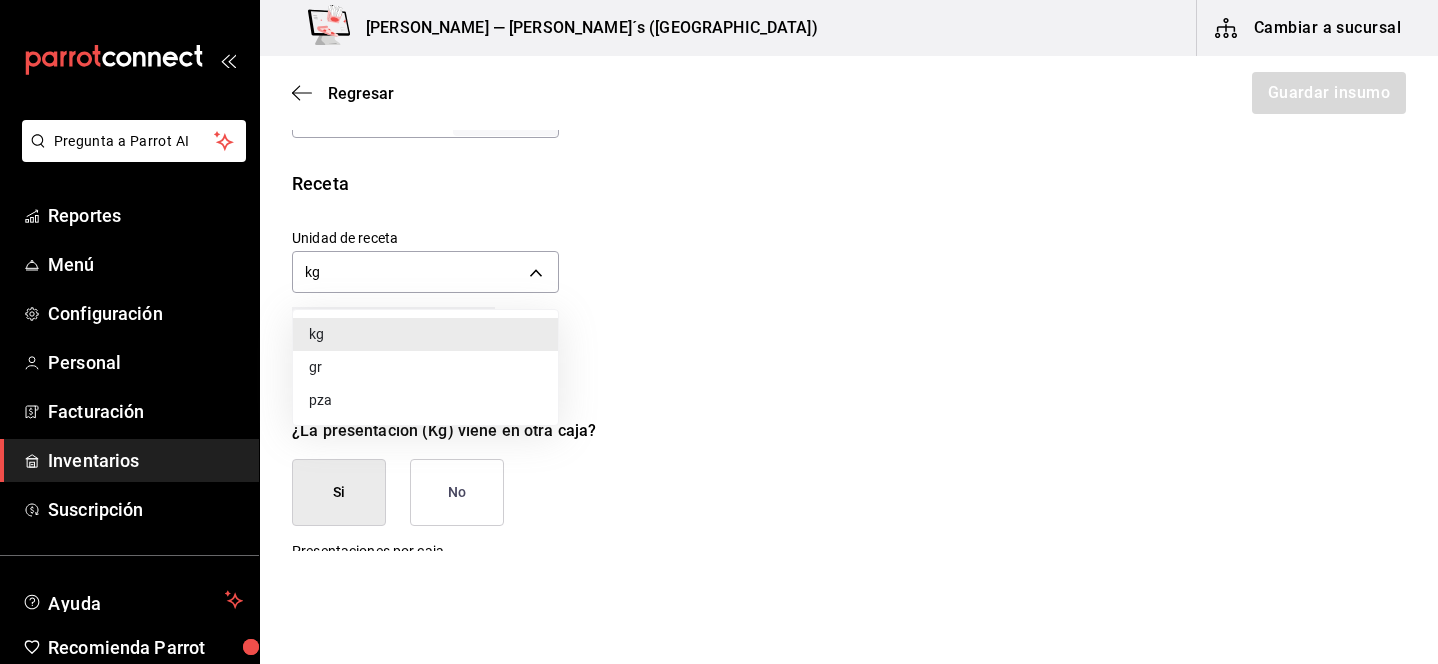 click on "gr" at bounding box center (425, 367) 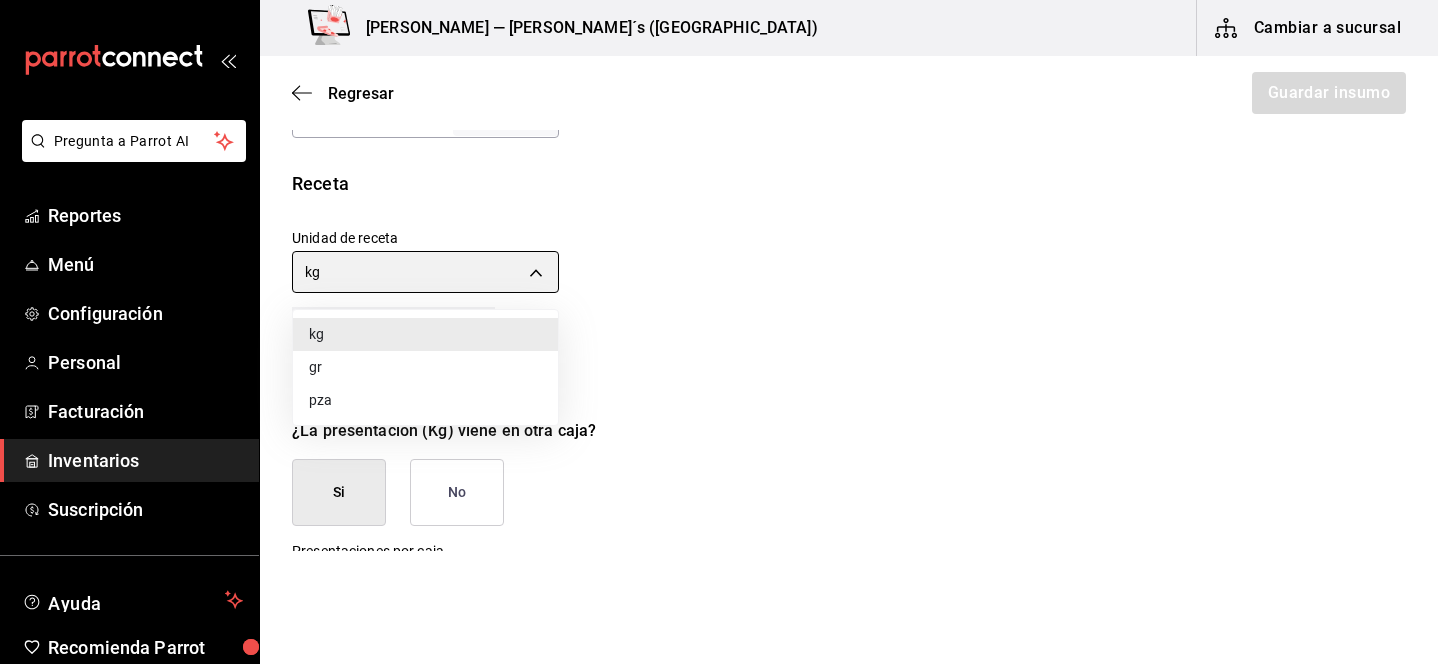 type on "GRAM" 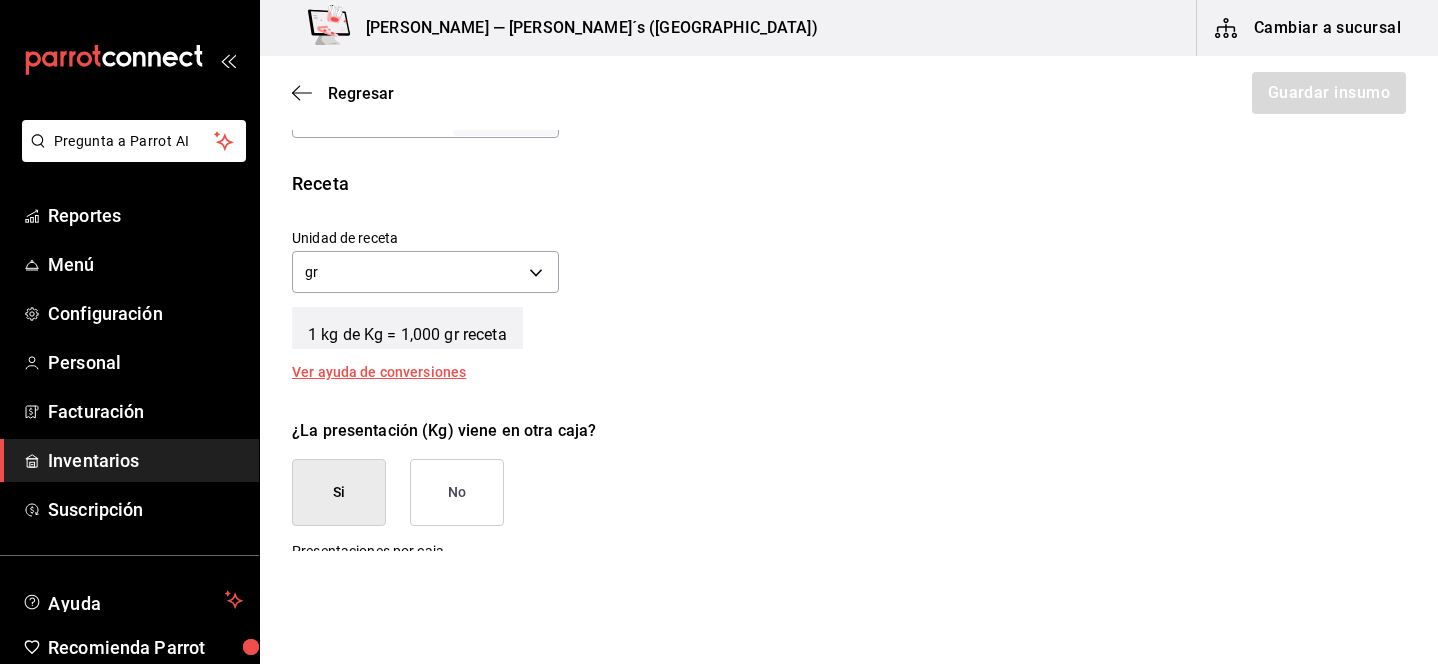 click on "No" at bounding box center [457, 492] 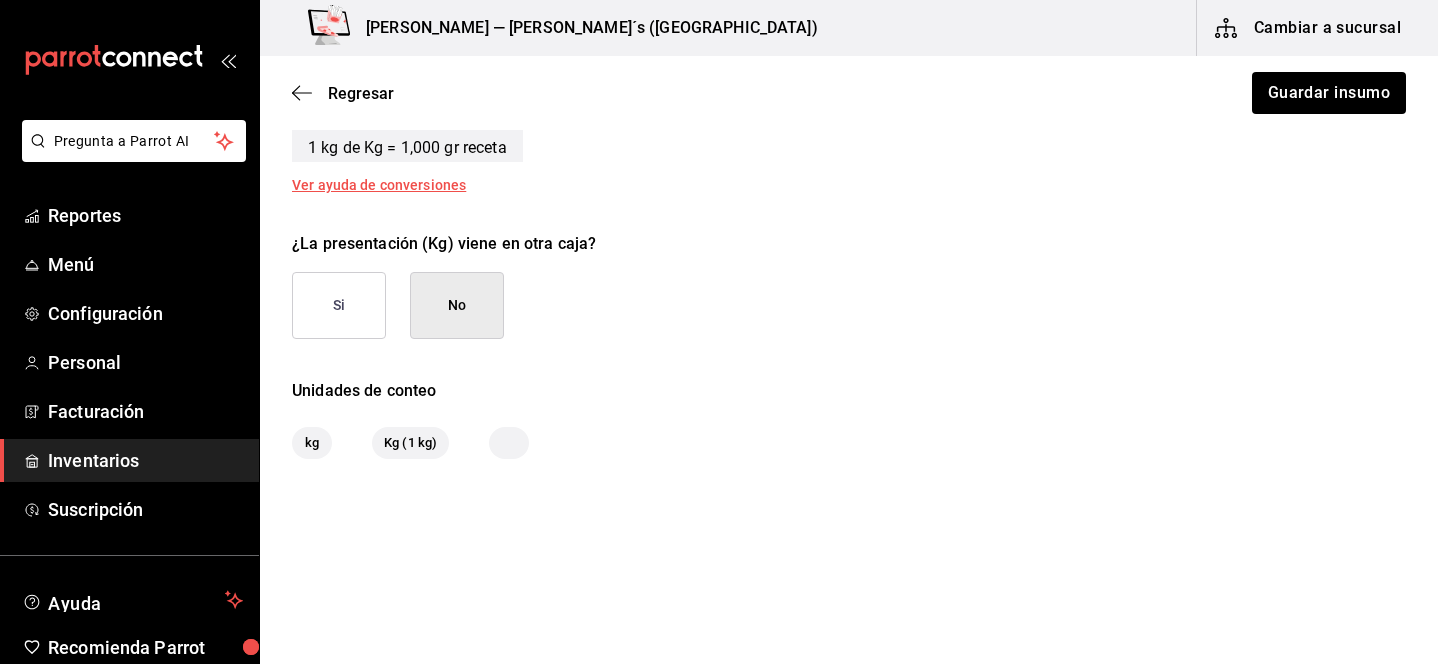 scroll, scrollTop: 863, scrollLeft: 0, axis: vertical 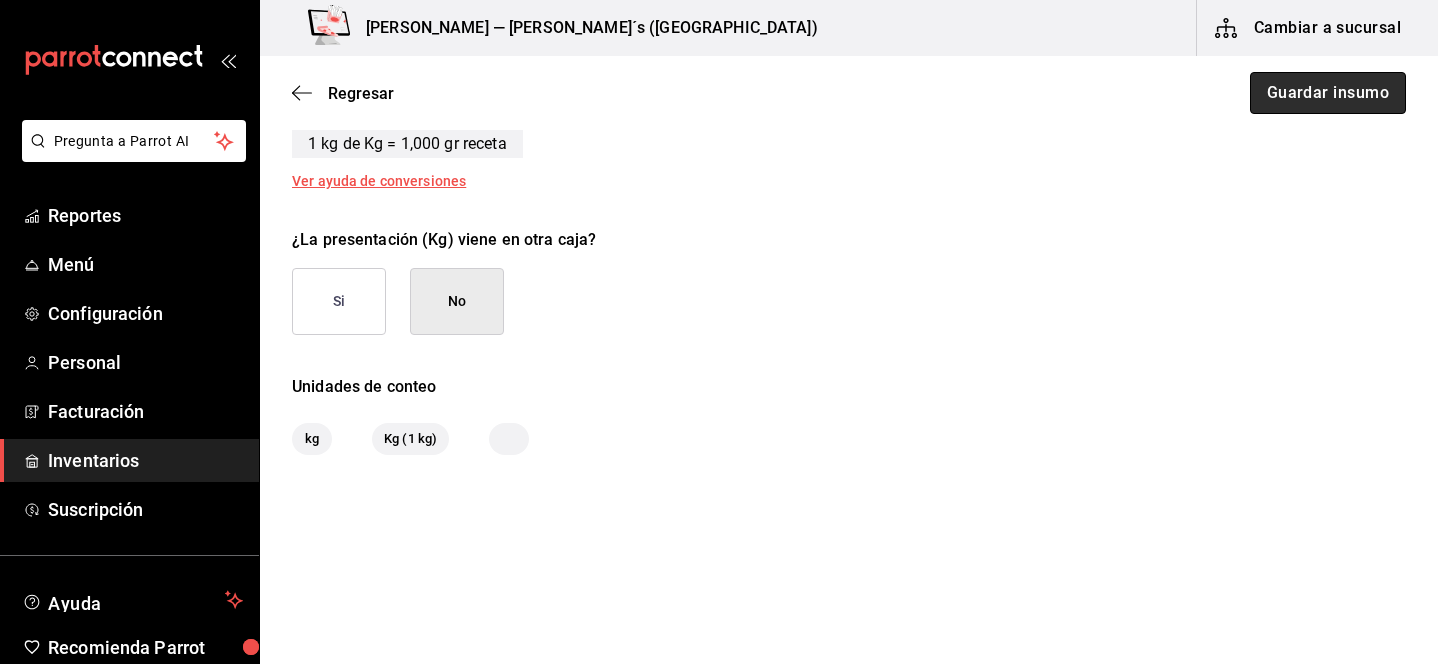 click on "Guardar insumo" at bounding box center [1328, 93] 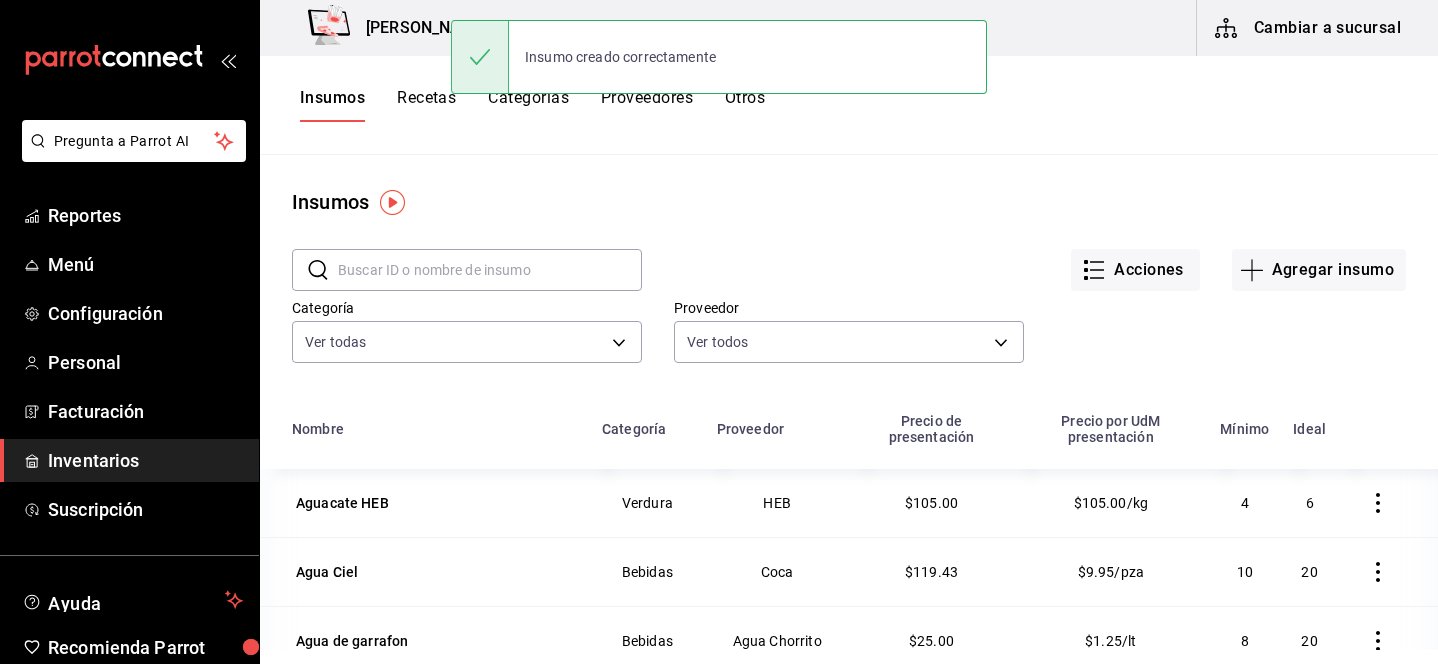 click on "Cambiar a sucursal" at bounding box center (1309, 28) 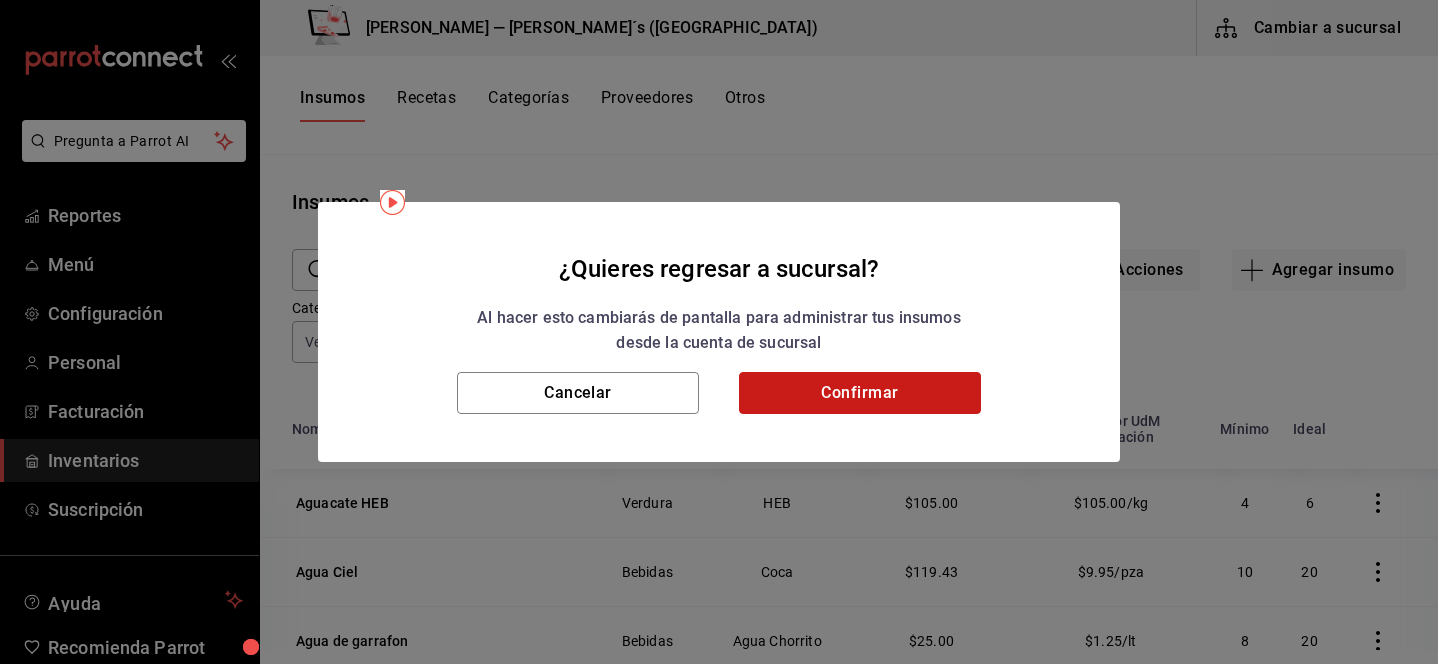 click on "Confirmar" at bounding box center (860, 393) 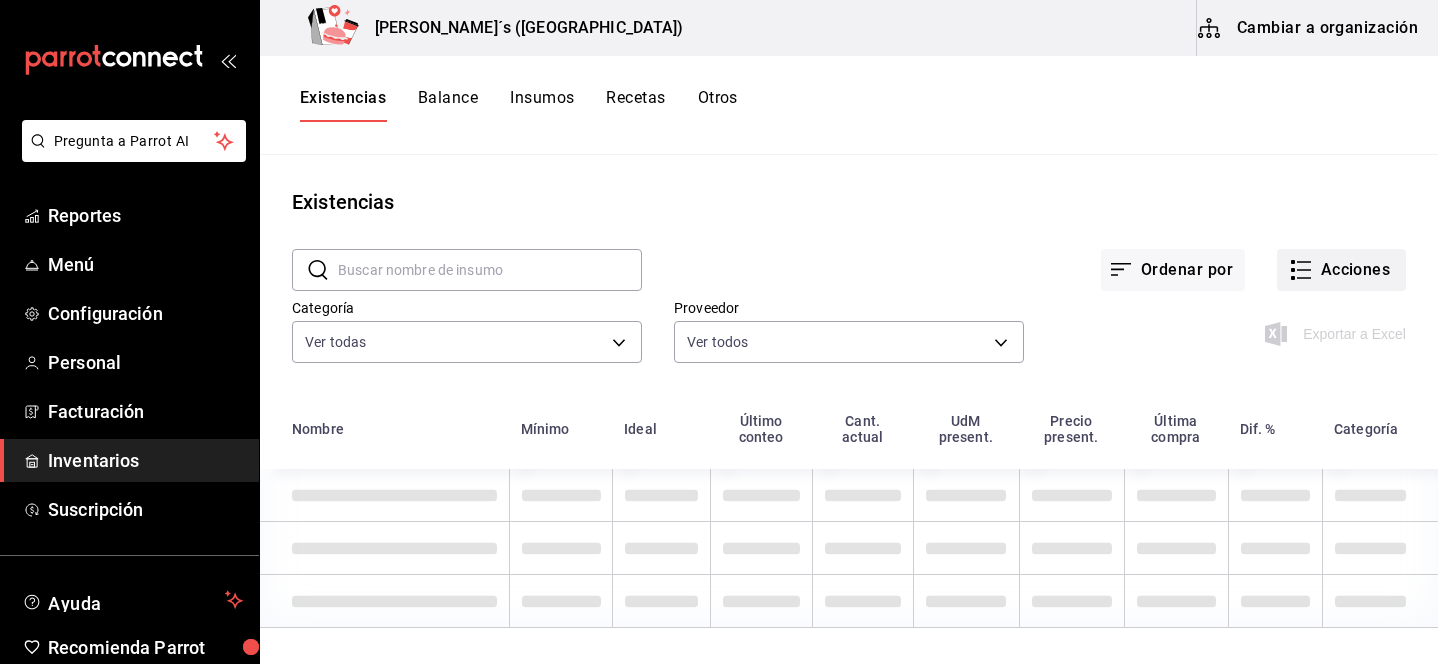 click 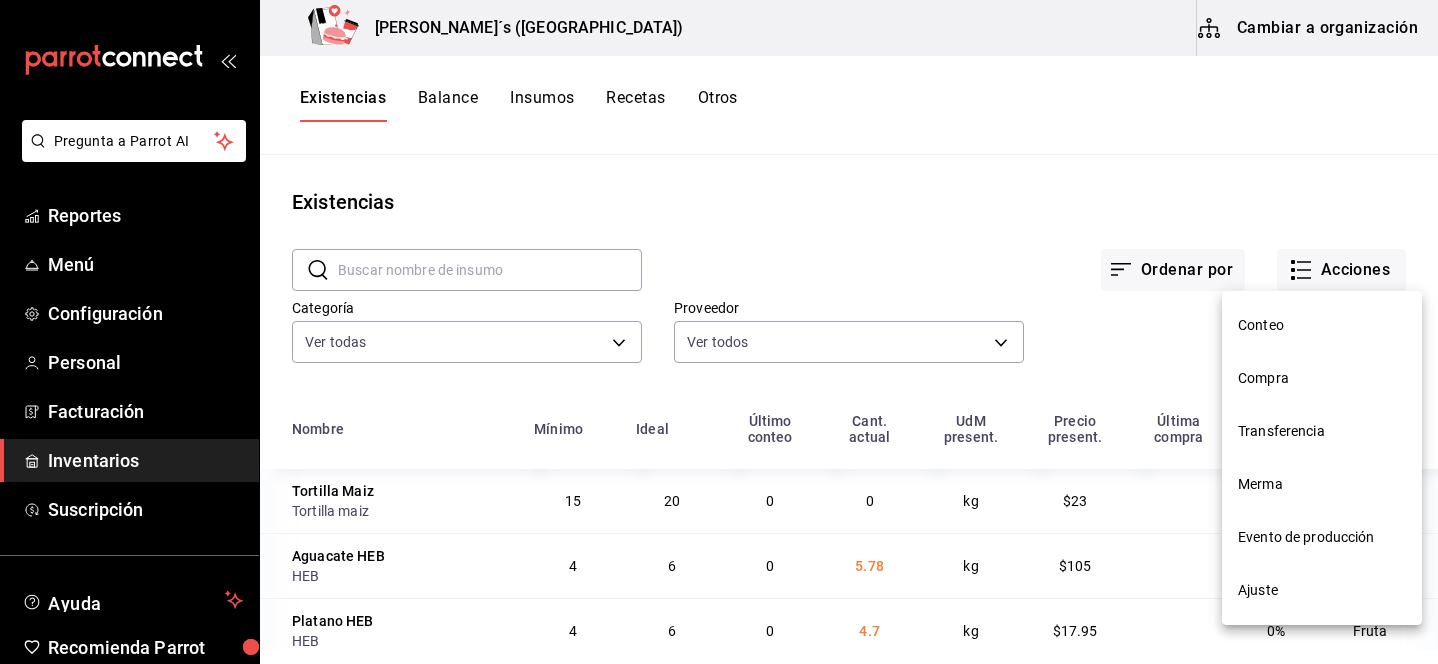 click on "Compra" at bounding box center (1322, 378) 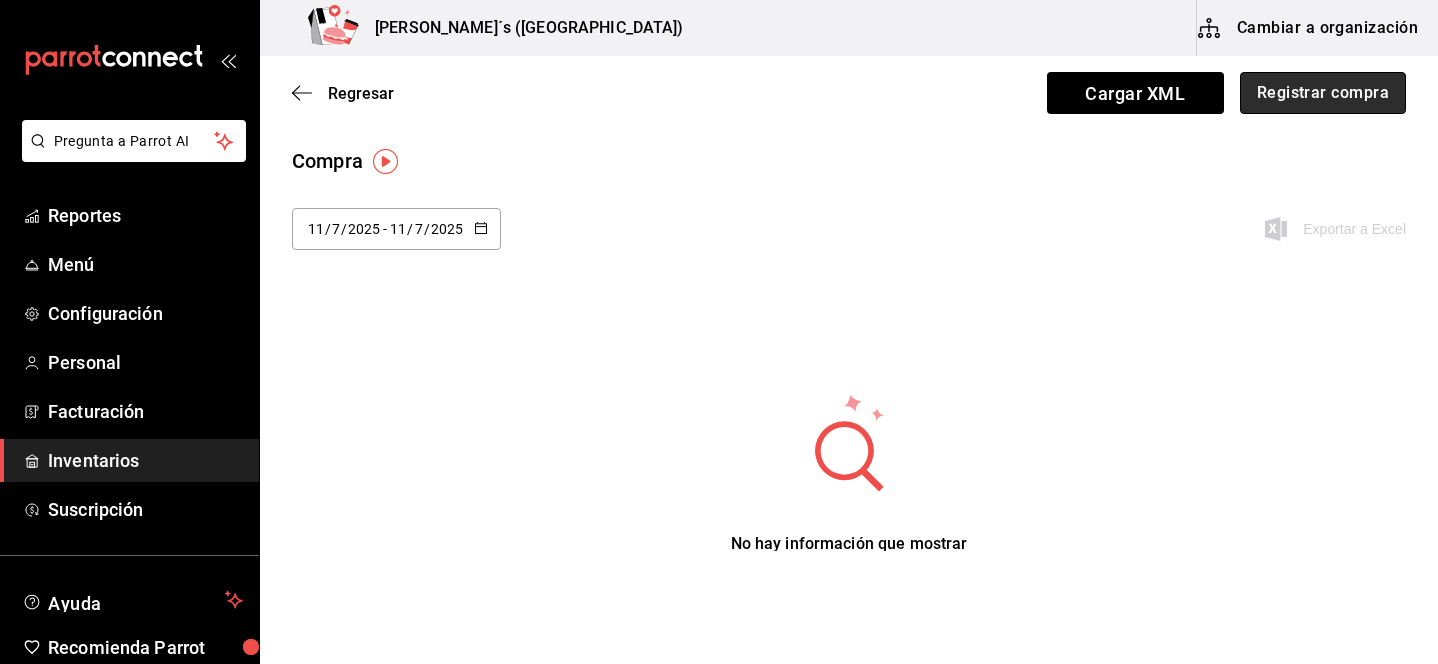 click on "Registrar compra" at bounding box center [1323, 93] 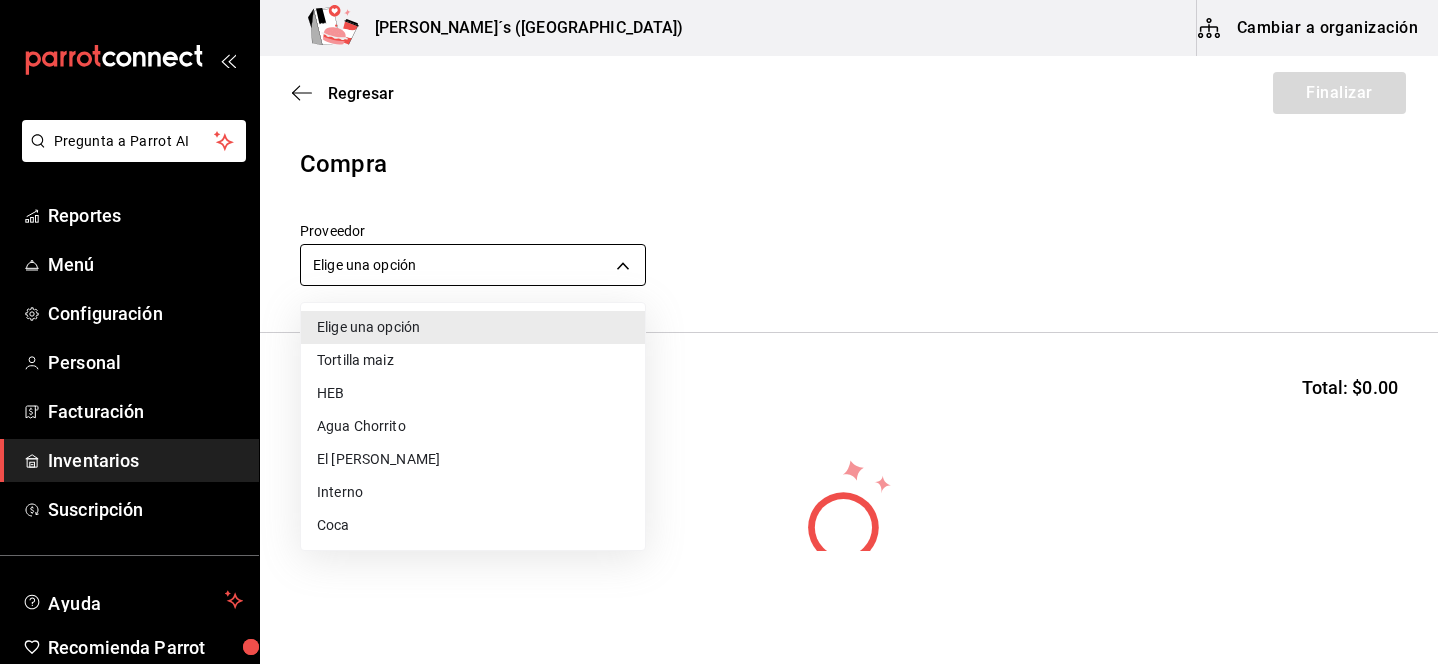 click on "Pregunta a Parrot AI Reportes   Menú   Configuración   Personal   Facturación   Inventarios   Suscripción   Ayuda Recomienda Parrot   Lili Flores   Sugerir nueva función   Bernie´s (Tamaulipas) Cambiar a organización Regresar Finalizar Compra Proveedor Elige una opción default Buscar Total: $0.00 No hay insumos a mostrar. Busca un insumo para agregarlo a la lista GANA 1 MES GRATIS EN TU SUSCRIPCIÓN AQUÍ ¿Recuerdas cómo empezó tu restaurante?
Hoy puedes ayudar a un colega a tener el mismo cambio que tú viviste.
Recomienda Parrot directamente desde tu Portal Administrador.
Es fácil y rápido.
🎁 Por cada restaurante que se una, ganas 1 mes gratis. Ver video tutorial Ir a video Ver video tutorial Ir a video Pregunta a Parrot AI Reportes   Menú   Configuración   Personal   Facturación   Inventarios   Suscripción   Ayuda Recomienda Parrot   Lili Flores   Sugerir nueva función   Editar Eliminar Visitar centro de ayuda (81) 2046 6363 soporte@parrotsoftware.io Visitar centro de ayuda HEB Coca" at bounding box center [719, 275] 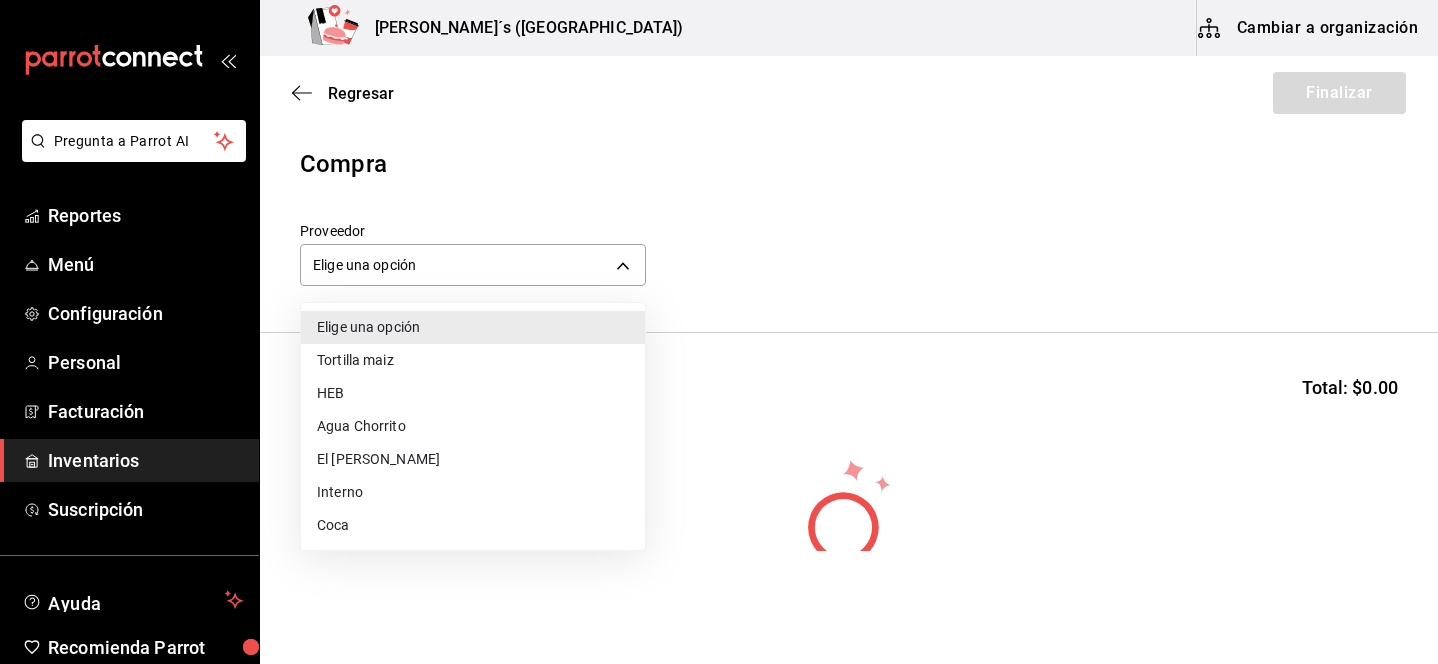 click on "Tortilla maiz" at bounding box center (473, 360) 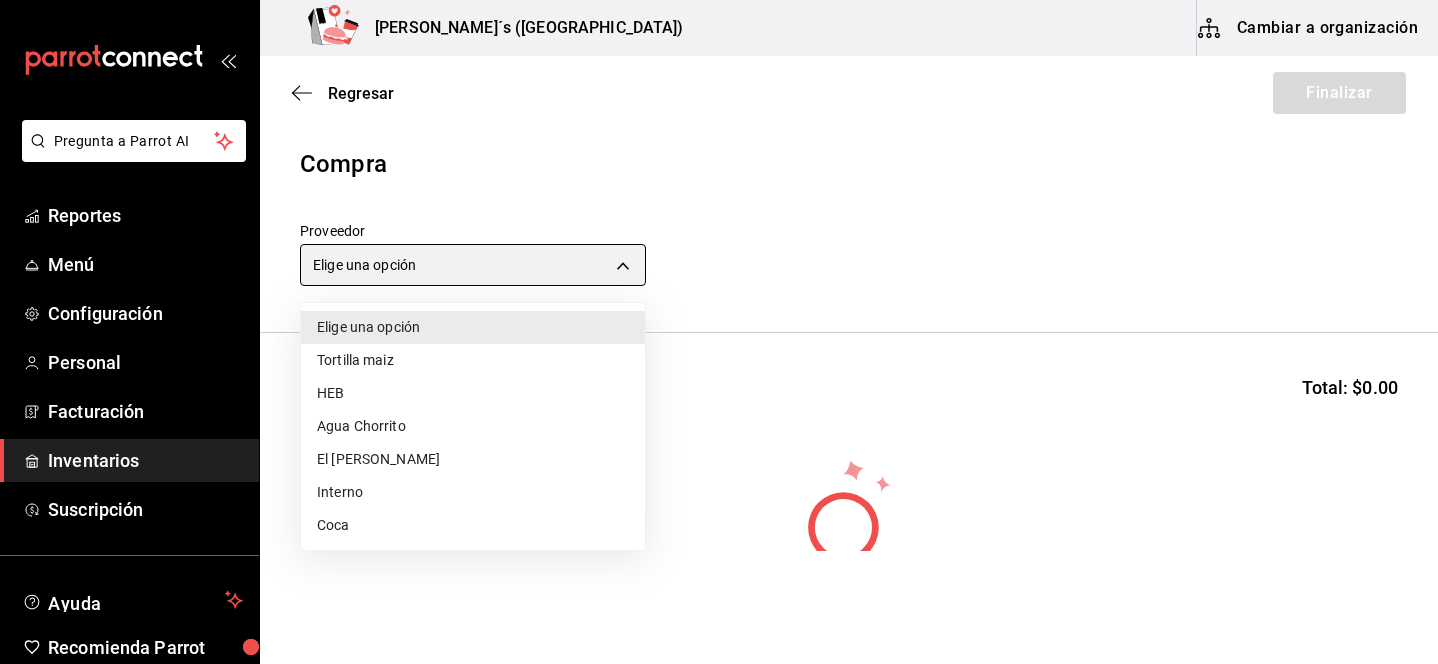 type on "650b3232-7dbe-4467-ac8d-8039ccfa2de2" 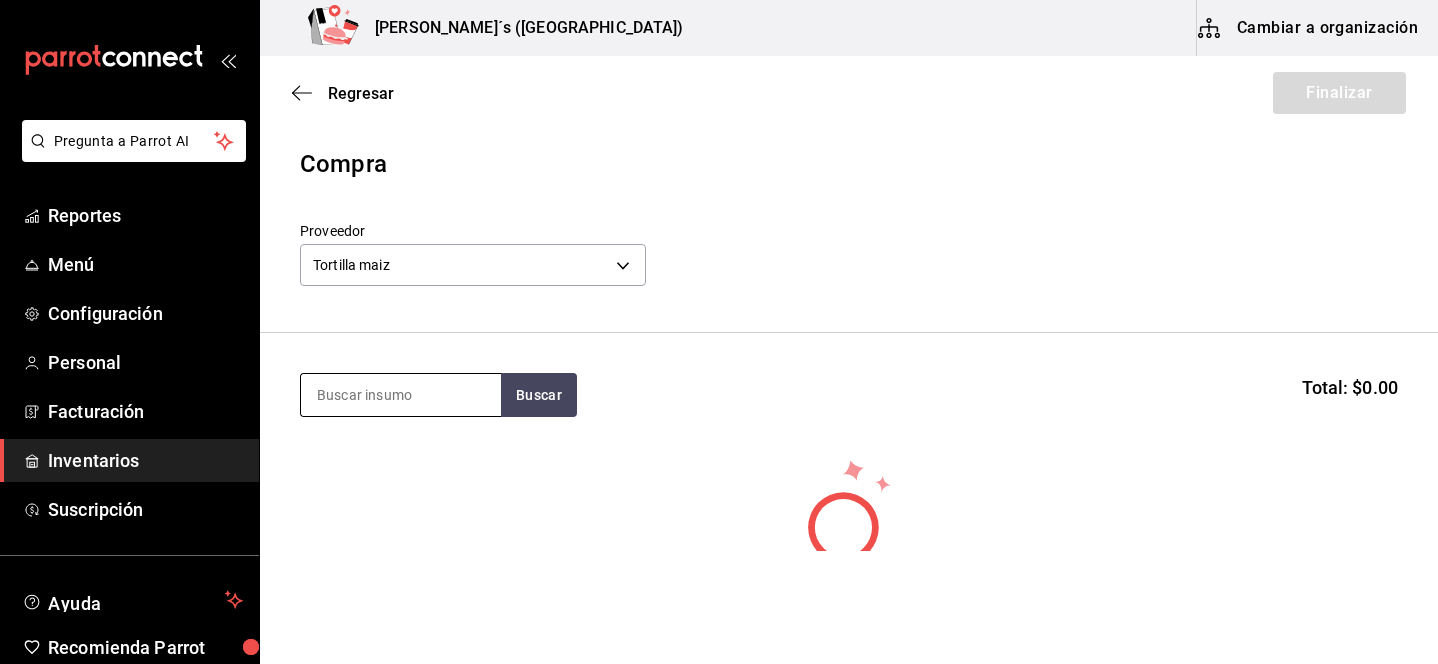 click at bounding box center [401, 395] 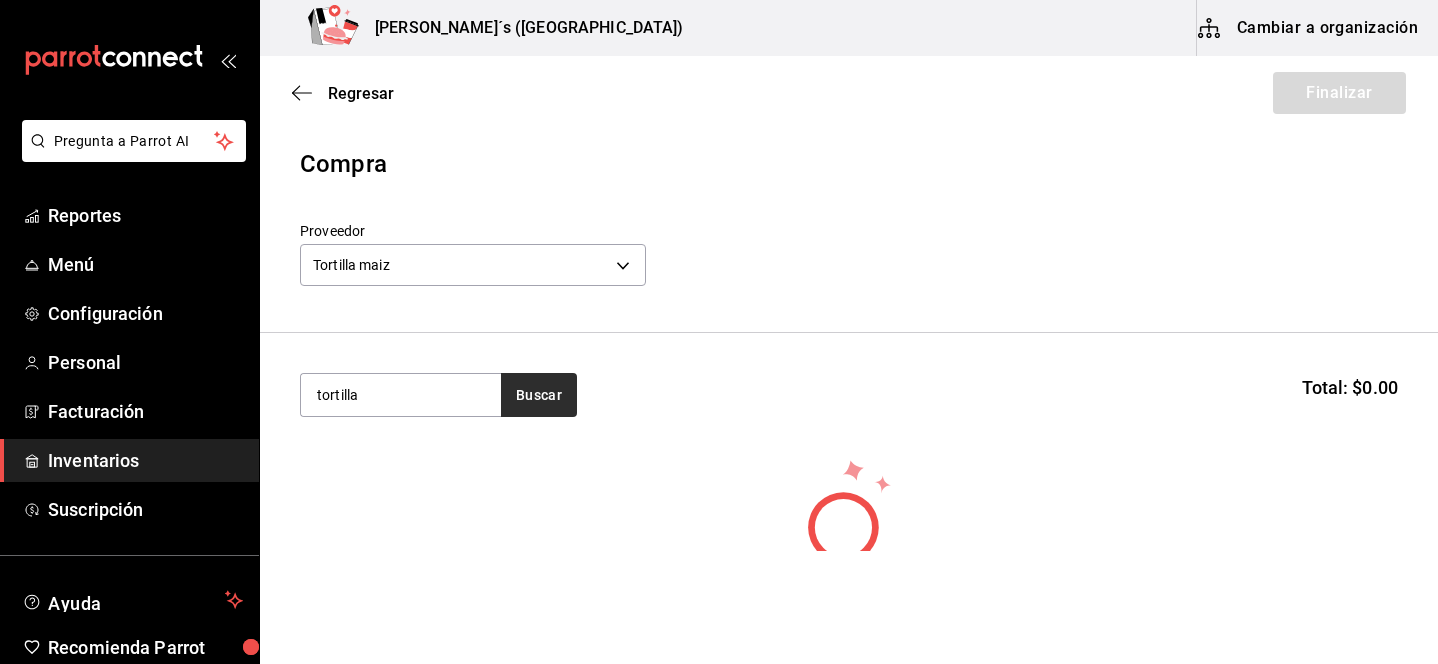 type on "tortilla" 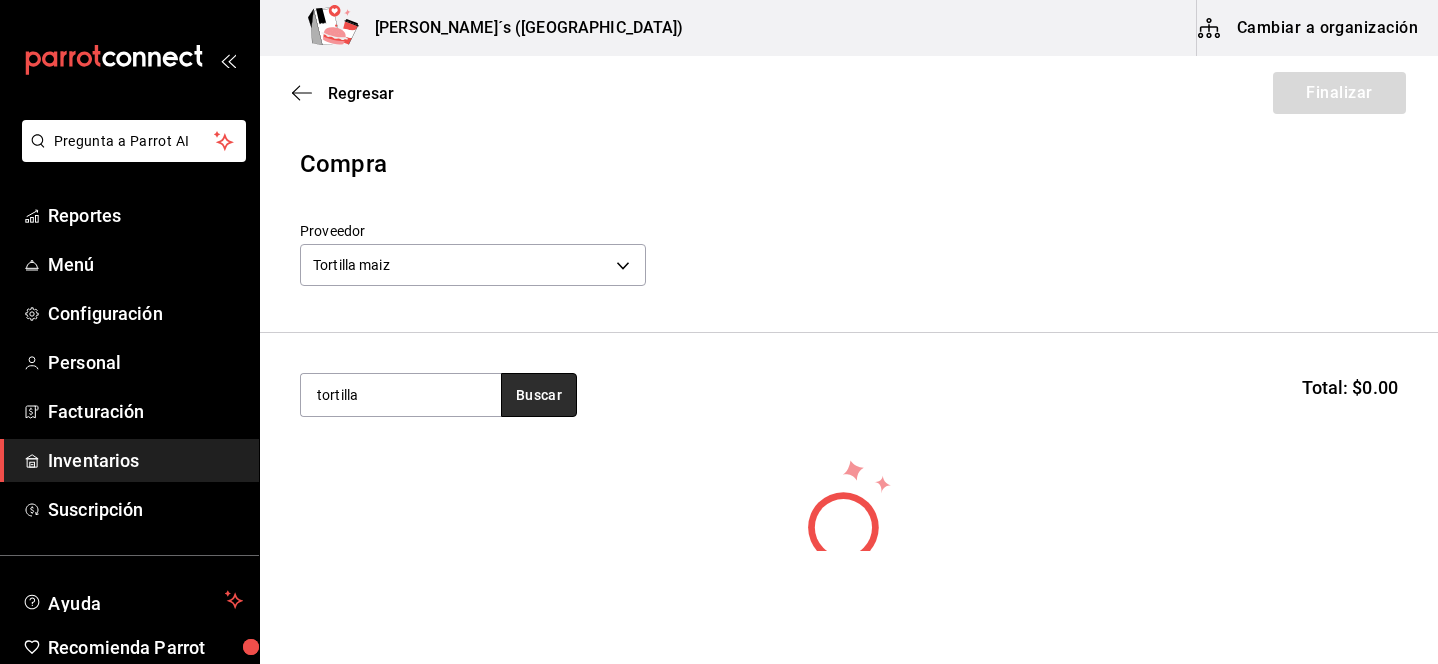 click on "Buscar" at bounding box center [539, 395] 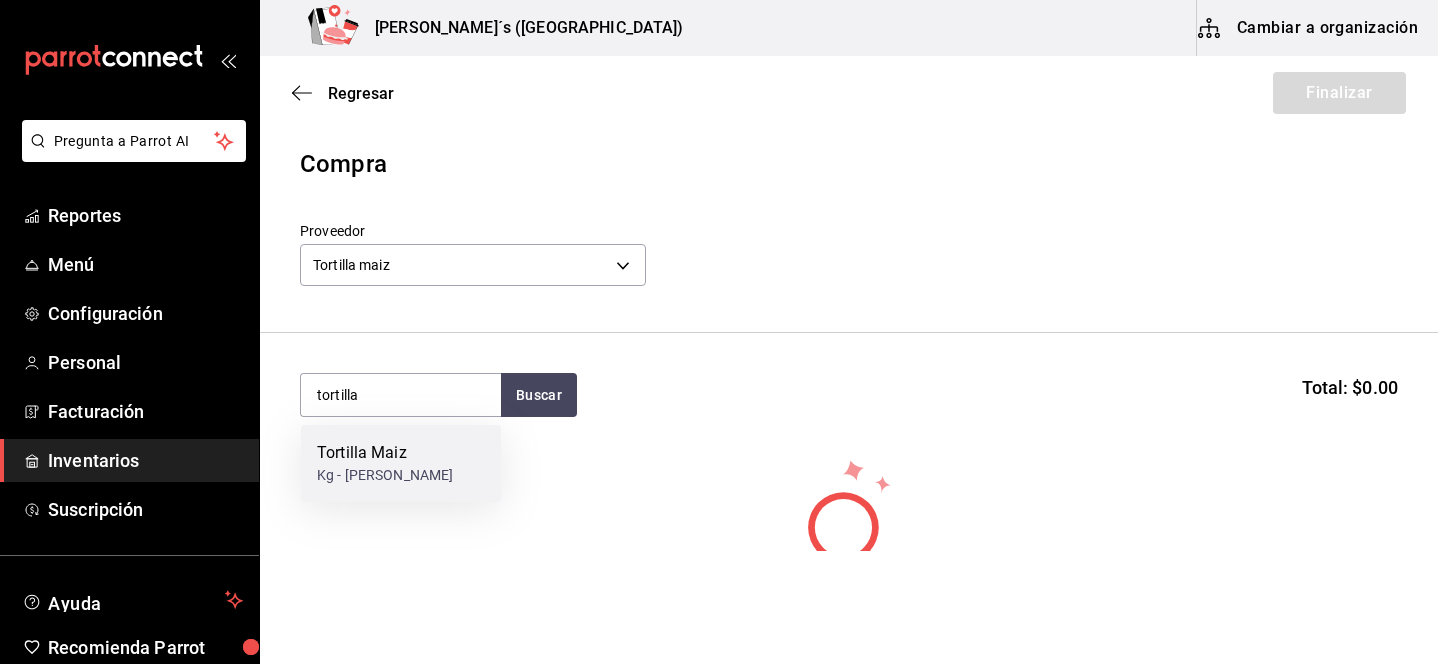 click on "Kg - Tortilla maiz" at bounding box center [385, 475] 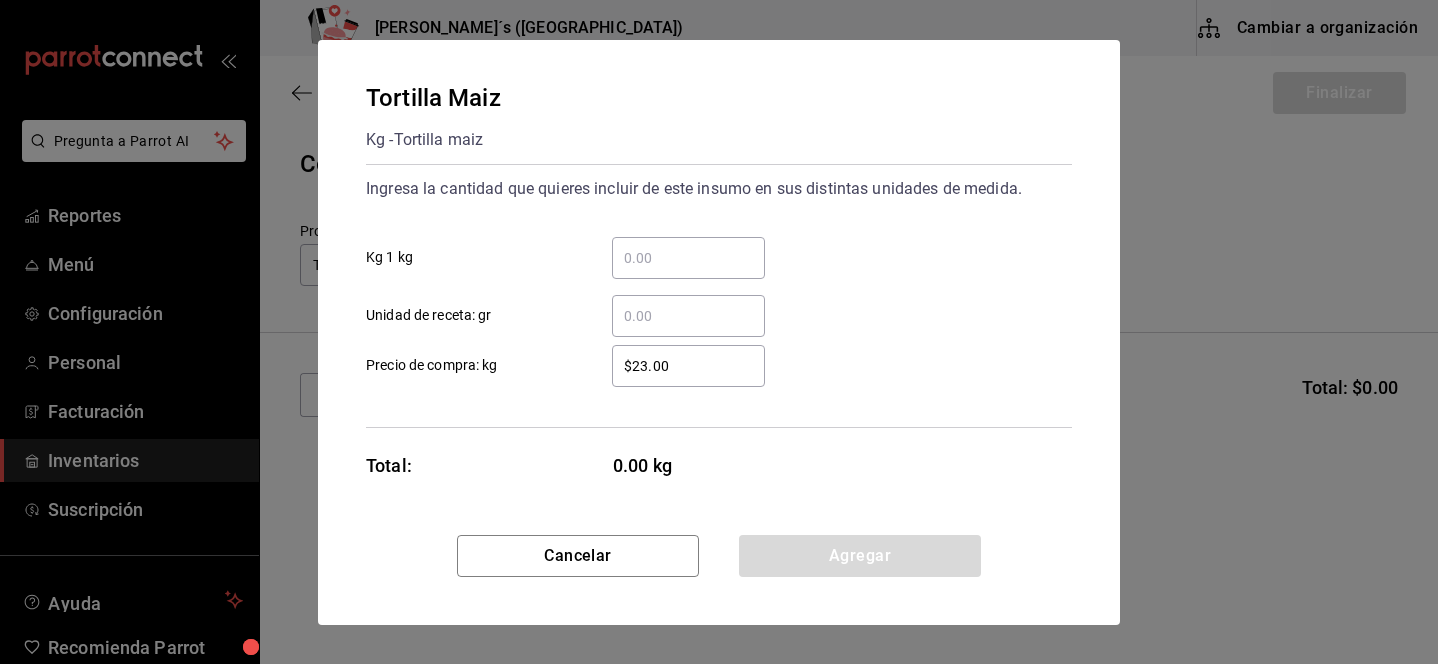 click on "​ Kg 1 kg" at bounding box center [688, 258] 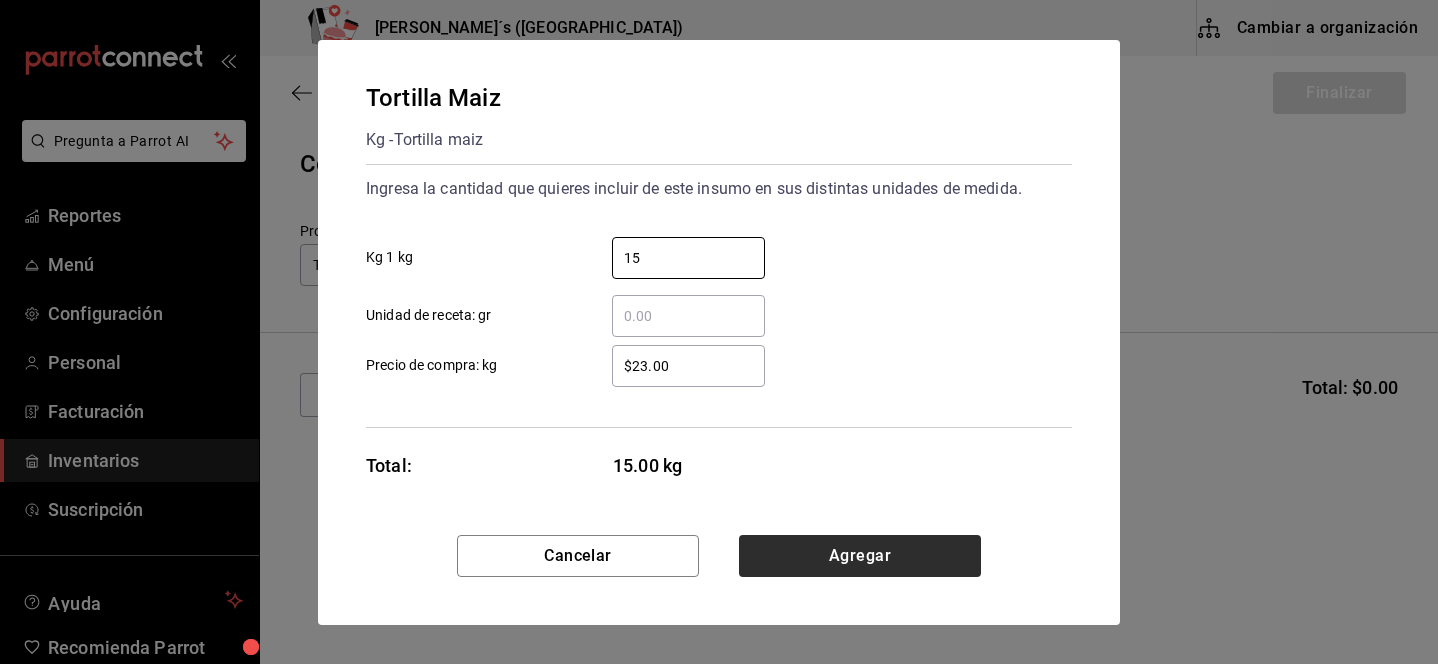 type on "15" 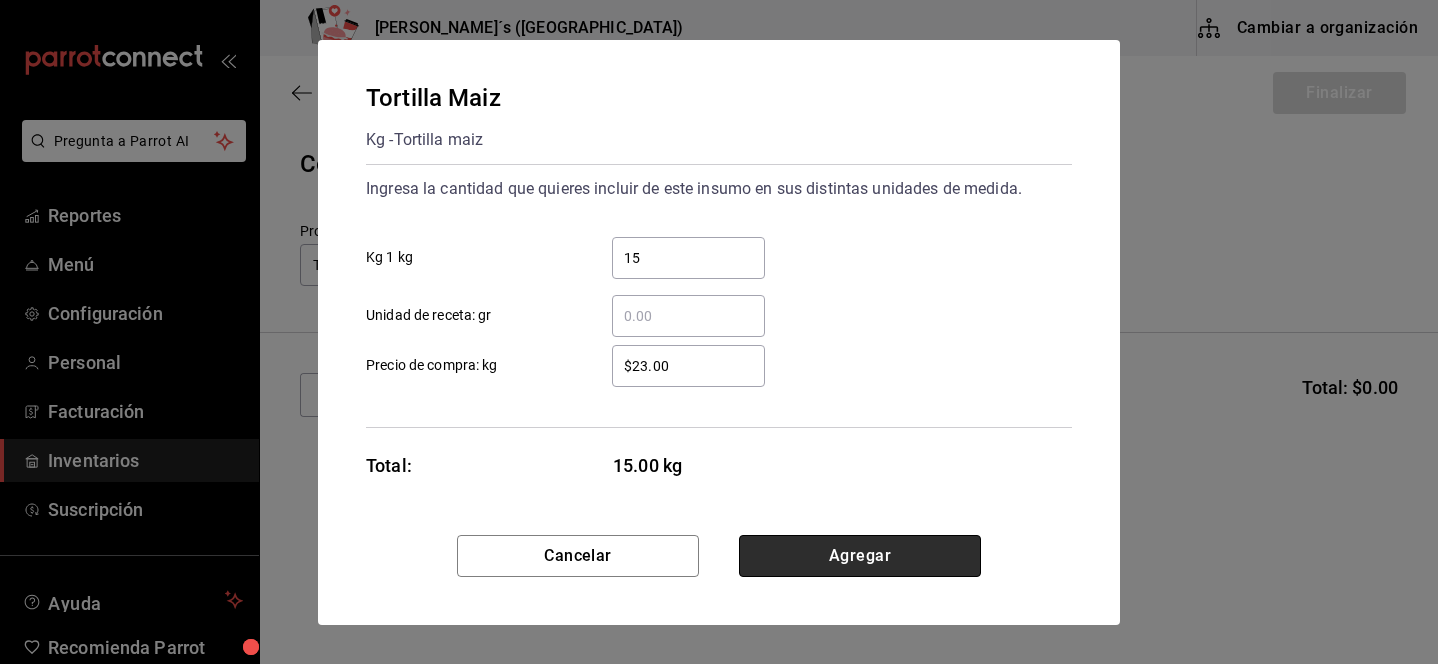 click on "Agregar" at bounding box center [860, 556] 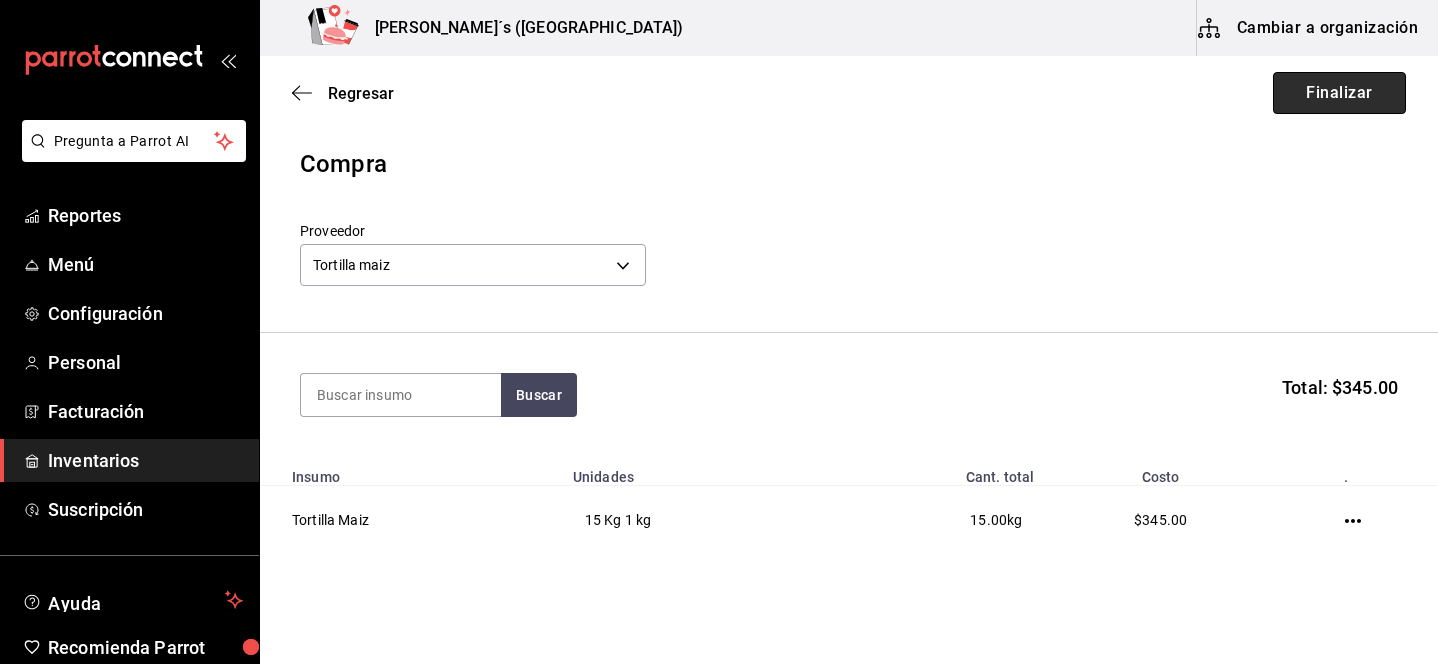 click on "Finalizar" at bounding box center [1339, 93] 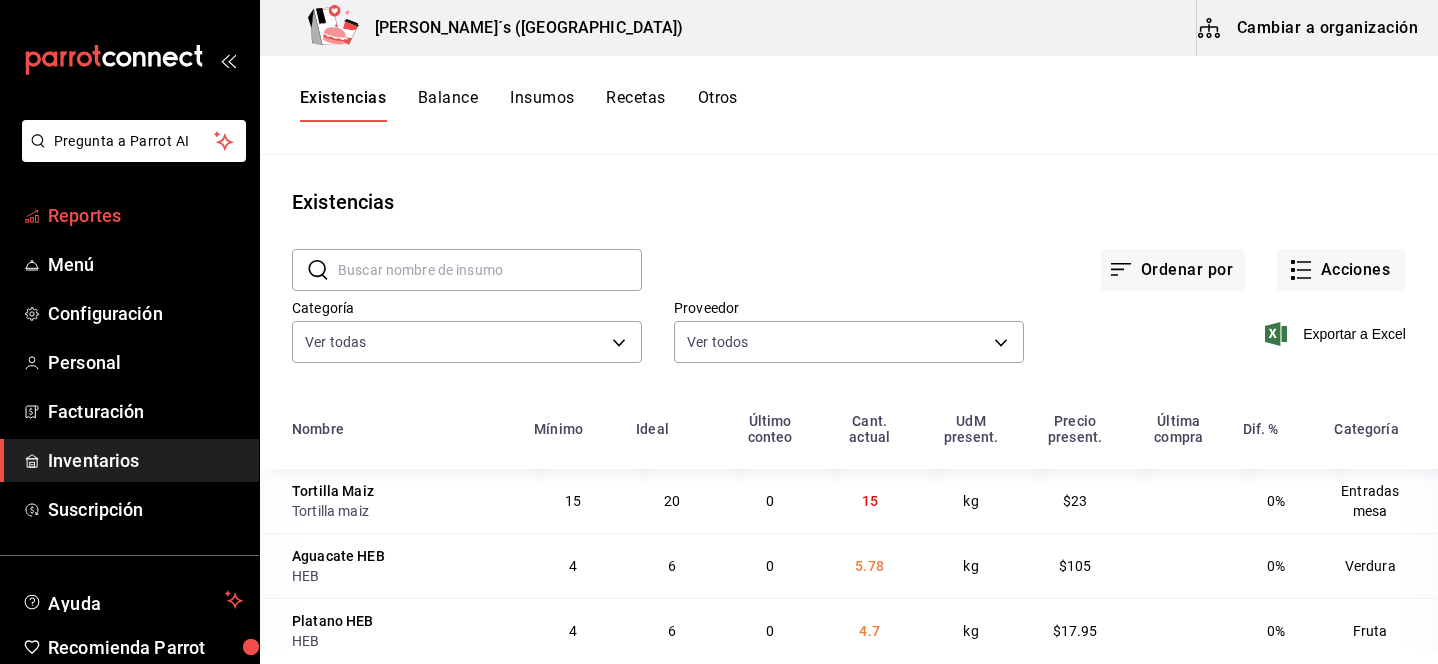 click on "Reportes" at bounding box center (145, 215) 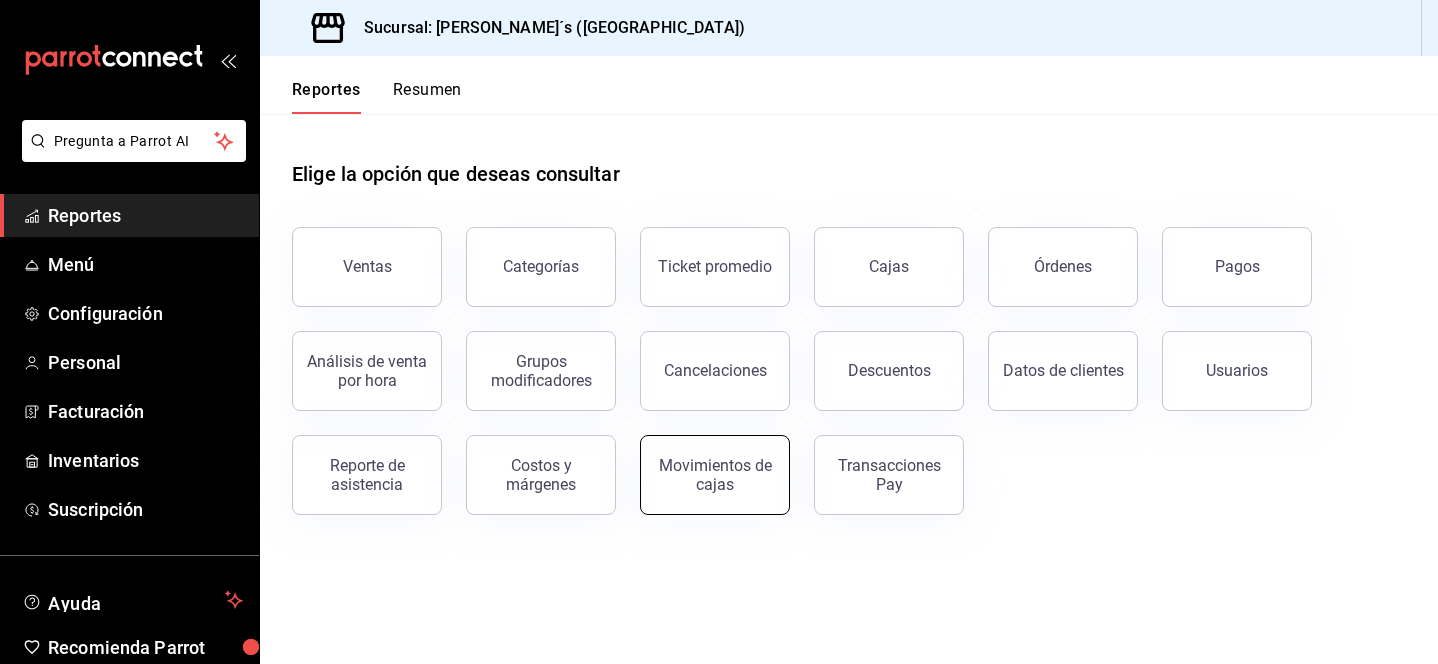 click on "Movimientos de cajas" at bounding box center (715, 475) 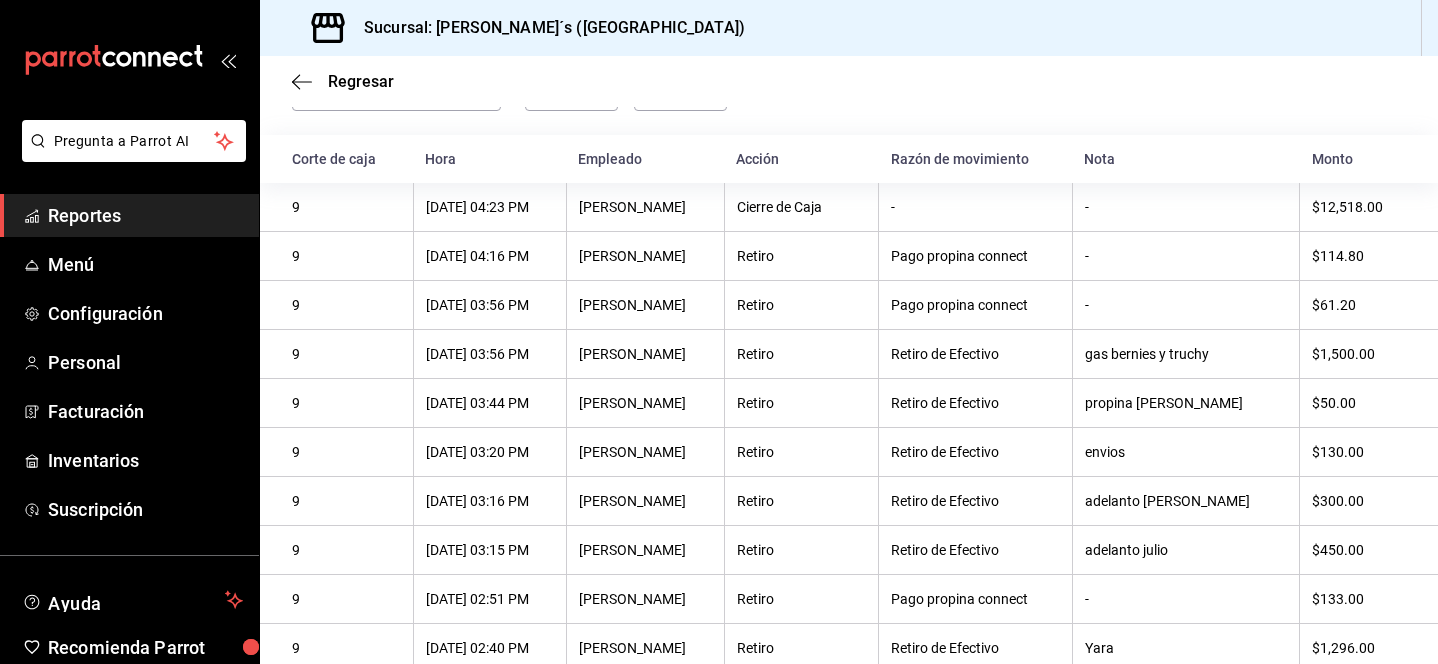 scroll, scrollTop: 0, scrollLeft: 0, axis: both 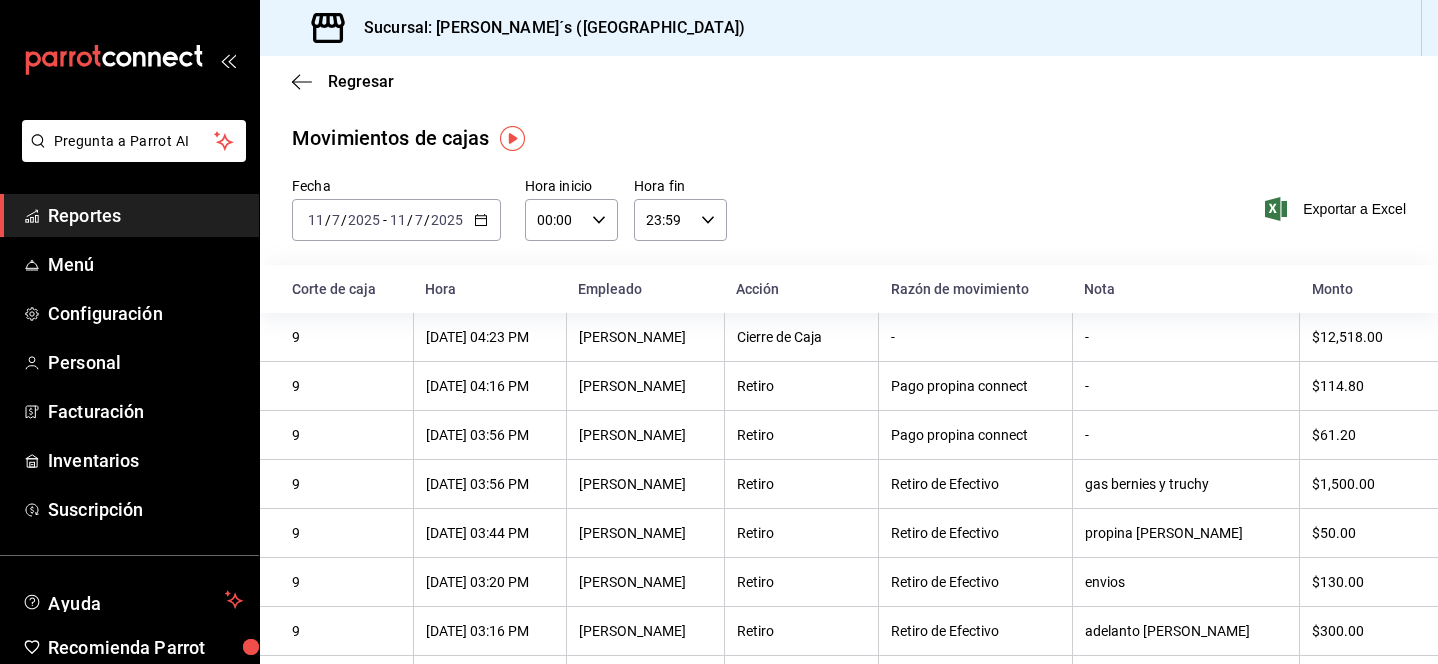 click on "2025-07-11 11 / 7 / 2025 - 2025-07-11 11 / 7 / 2025" at bounding box center (396, 220) 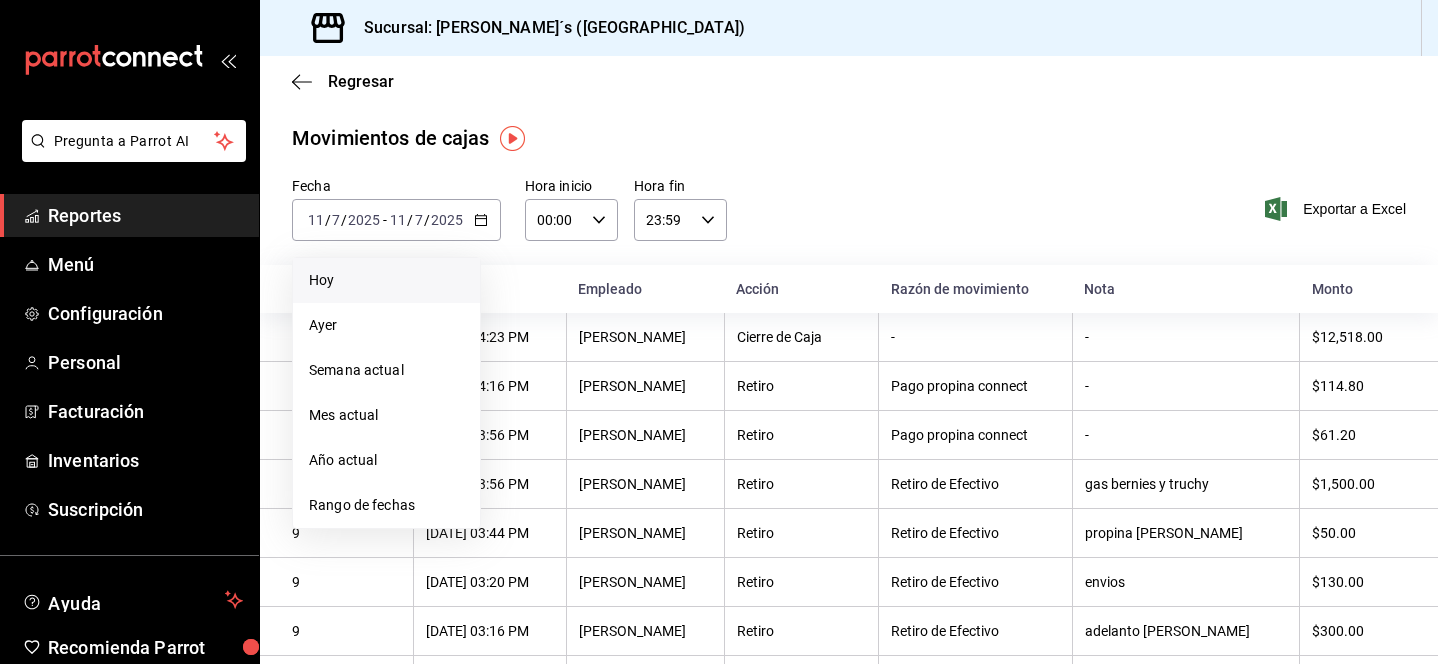 click on "Hoy" at bounding box center (386, 280) 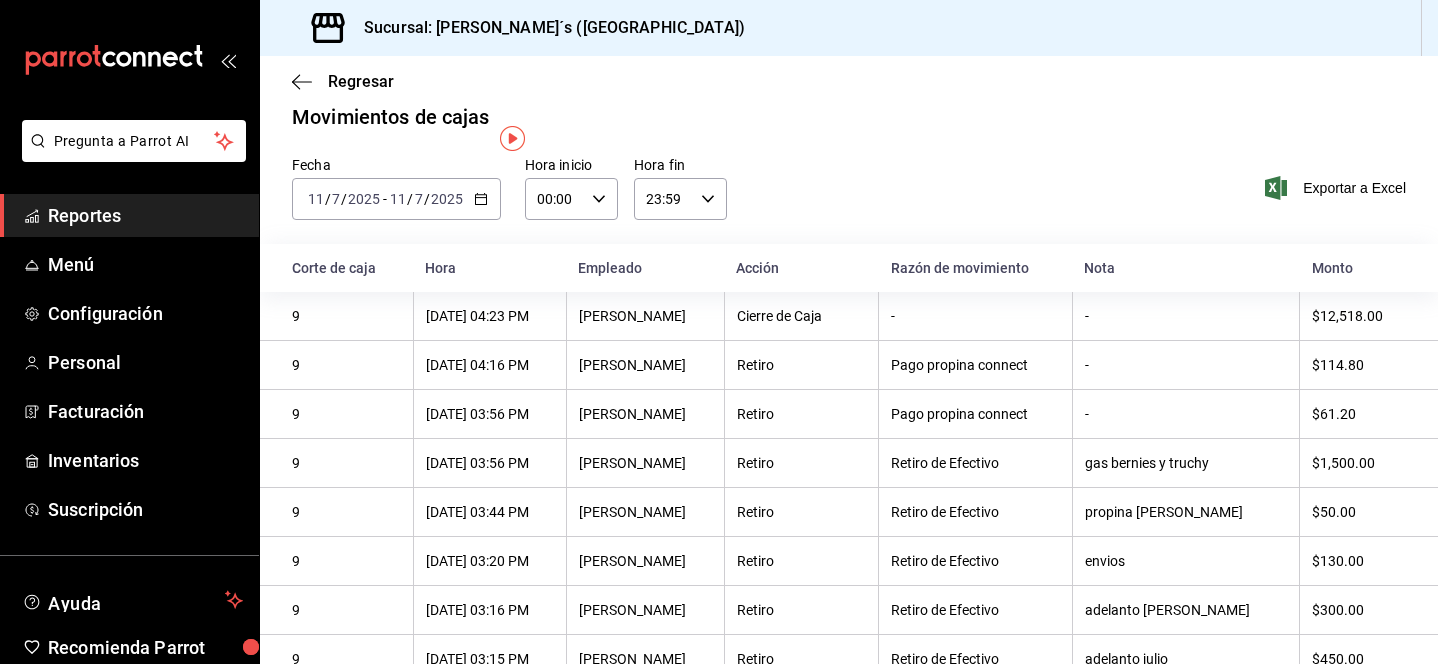 scroll, scrollTop: 0, scrollLeft: 0, axis: both 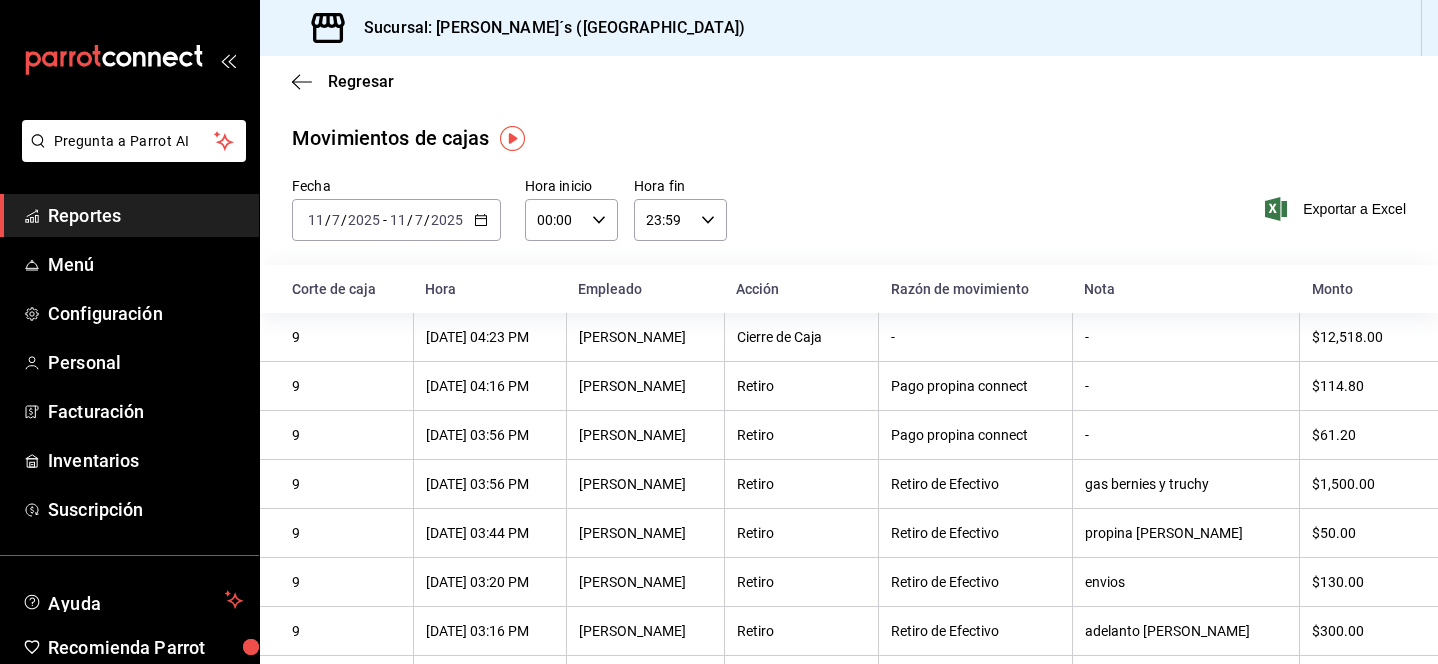 click 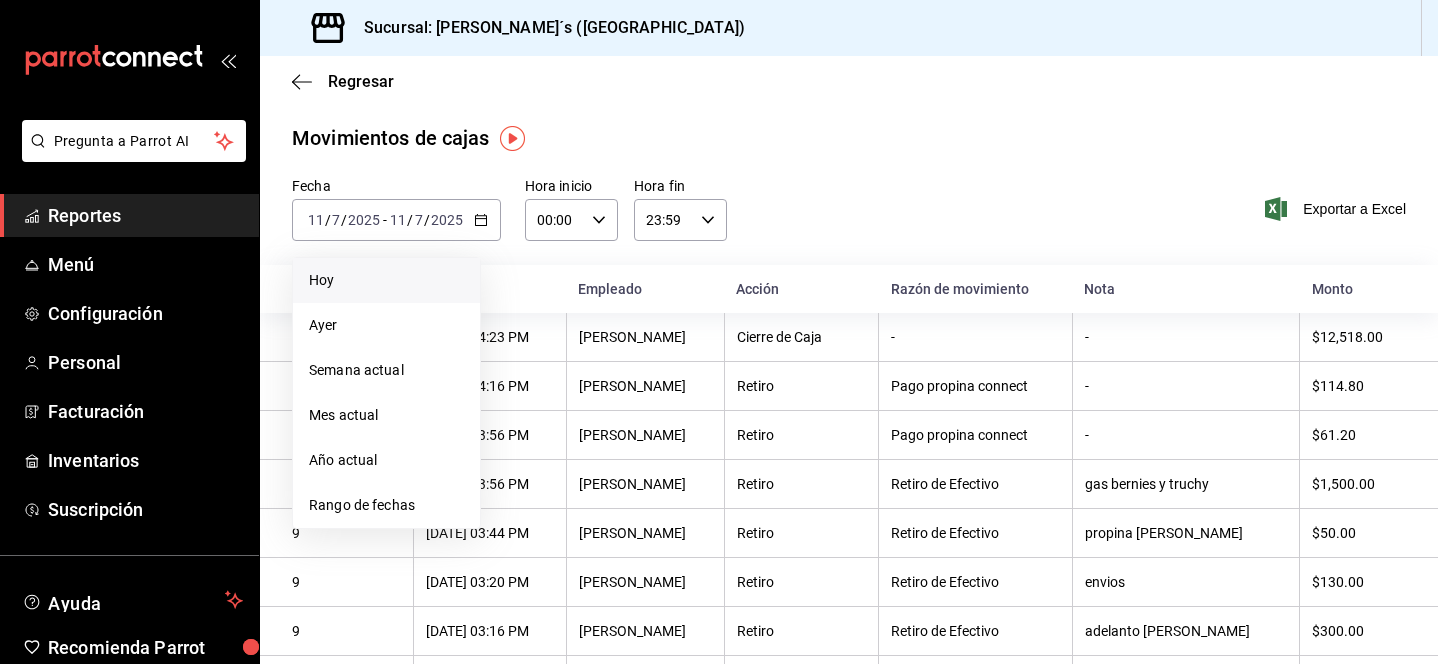 click on "Hoy" at bounding box center (386, 280) 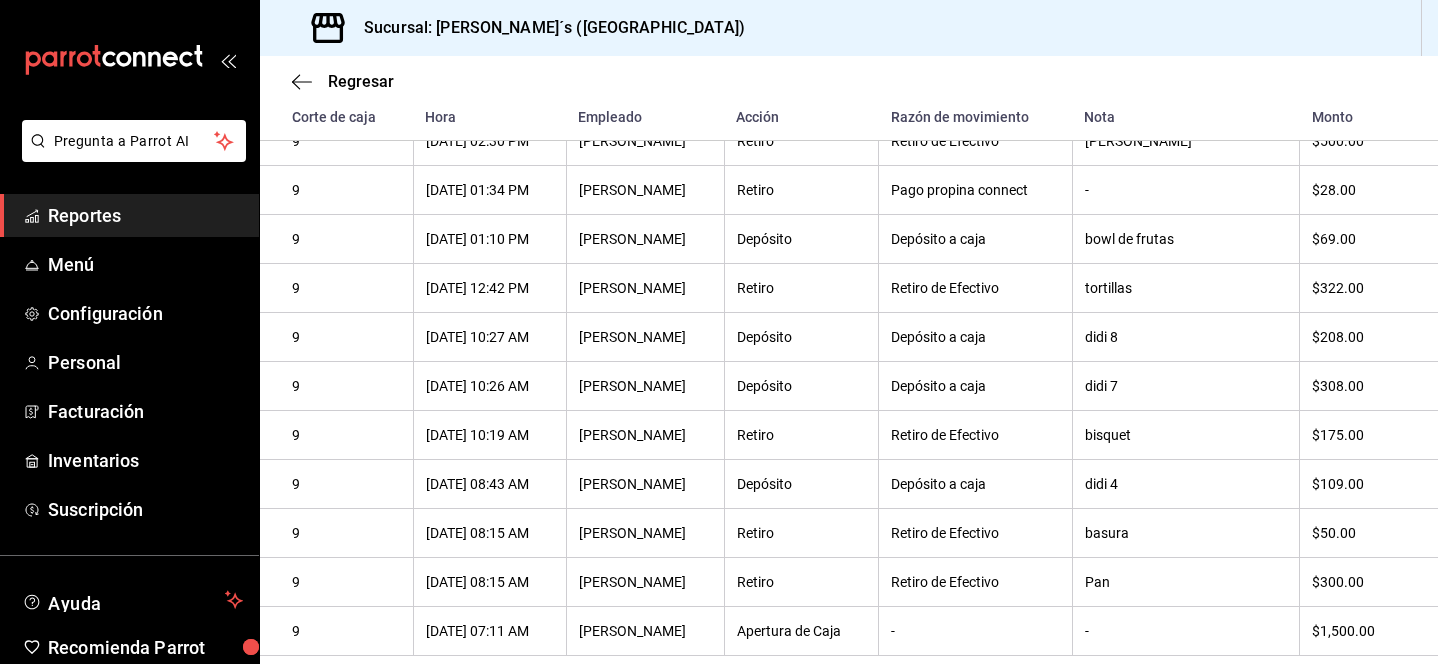 scroll, scrollTop: 0, scrollLeft: 0, axis: both 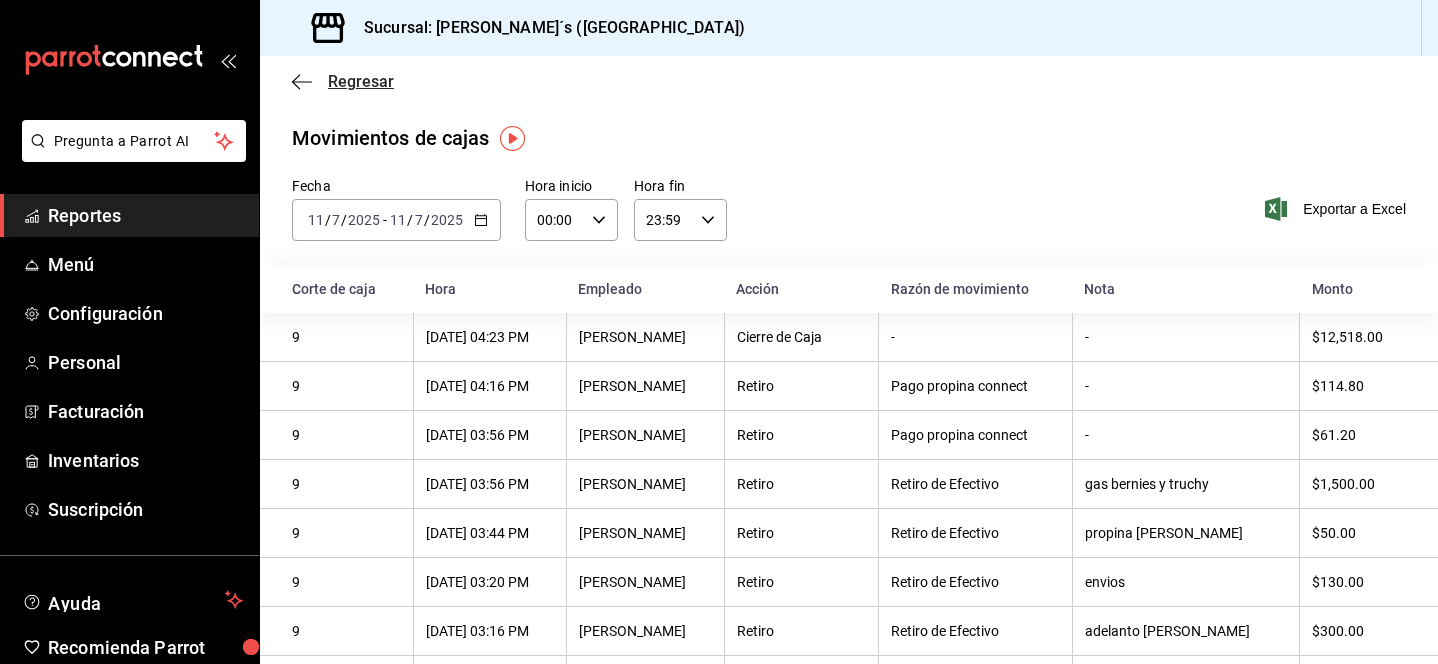 click on "Regresar" at bounding box center (361, 81) 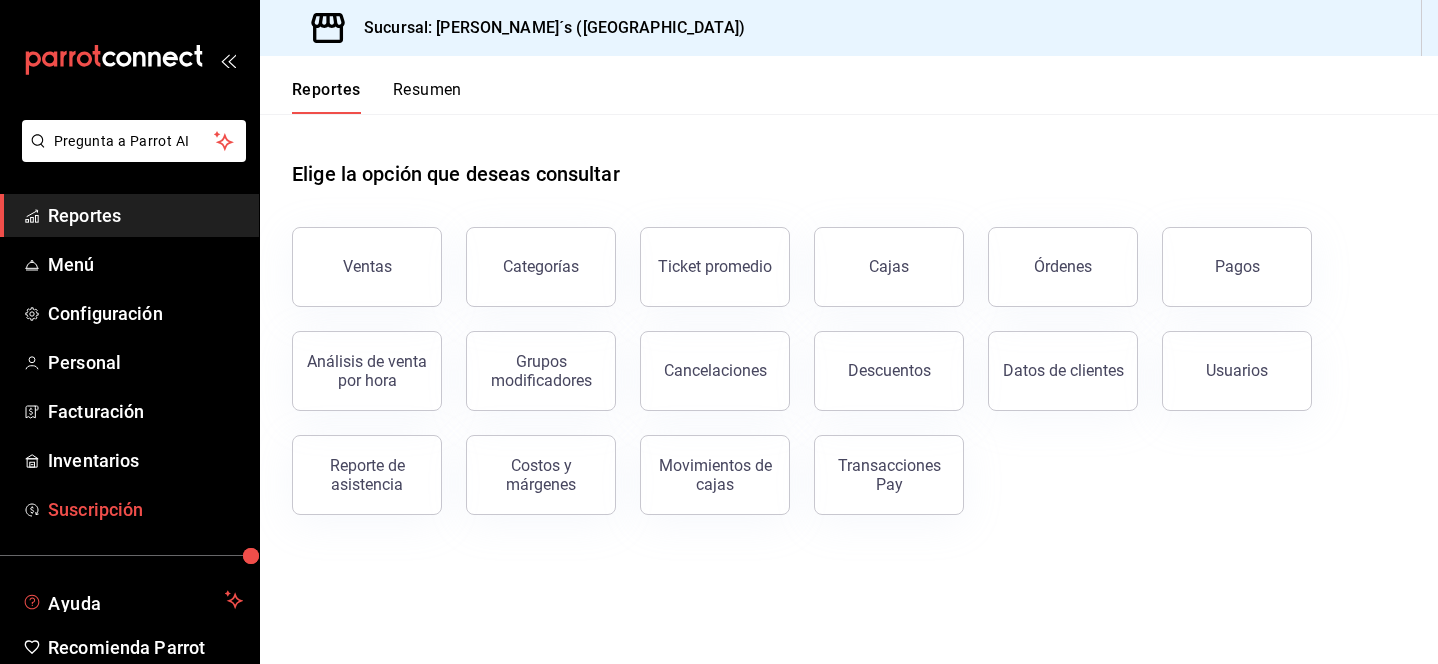 scroll, scrollTop: 91, scrollLeft: 0, axis: vertical 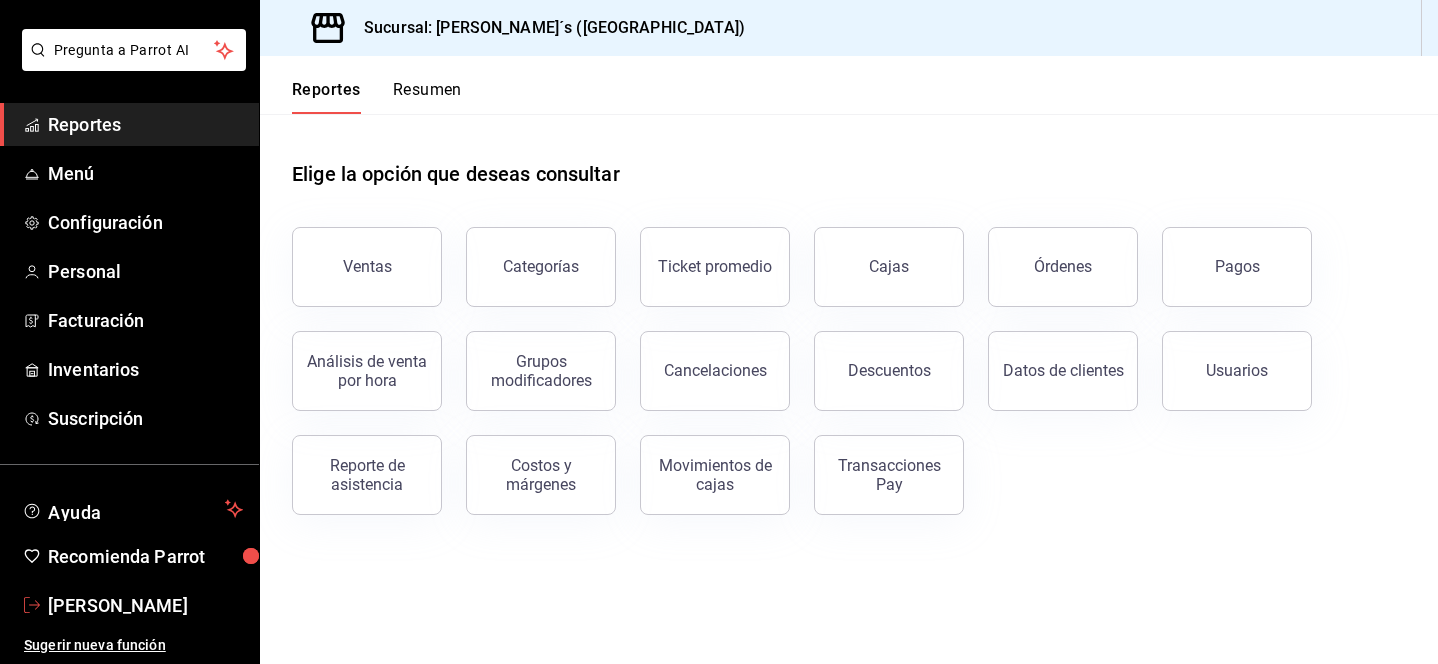 click on "[PERSON_NAME]" at bounding box center (145, 605) 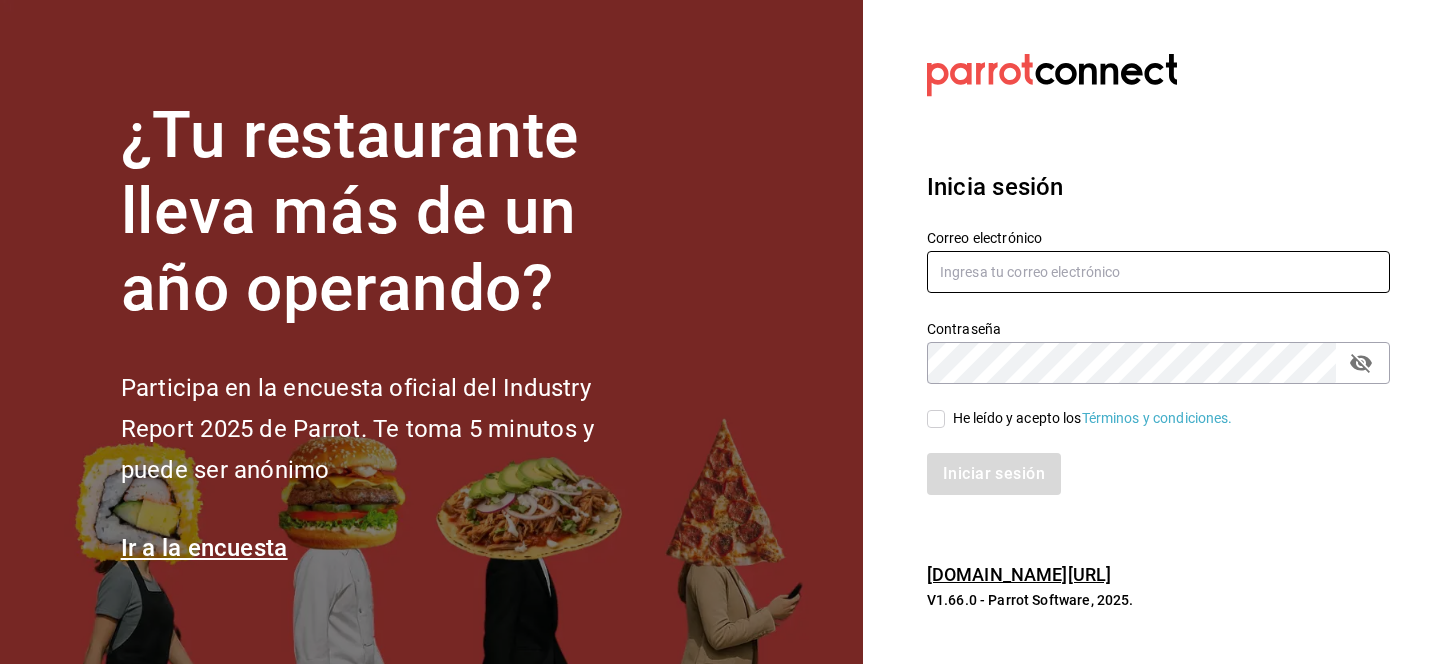type on "lili_fg90@hotmail.com" 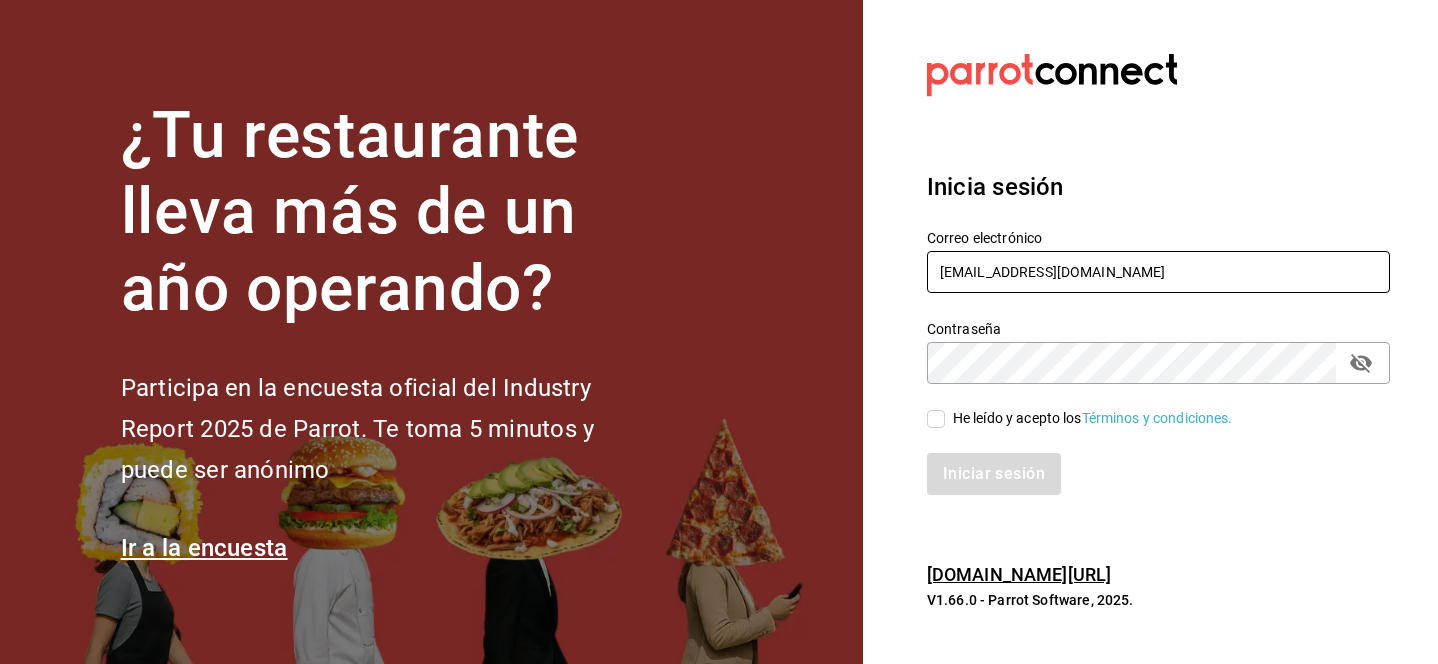 click on "lili_fg90@hotmail.com" at bounding box center [1158, 272] 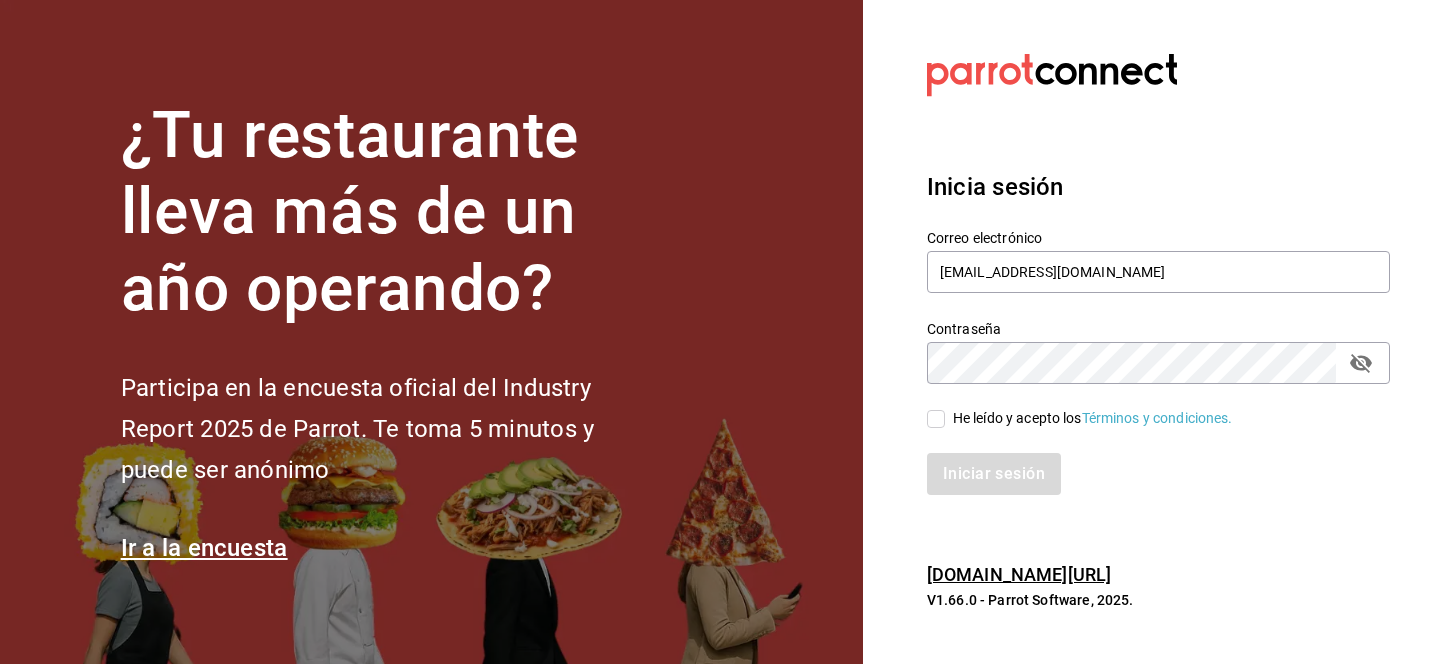 click on "Inicia sesión" at bounding box center [1158, 187] 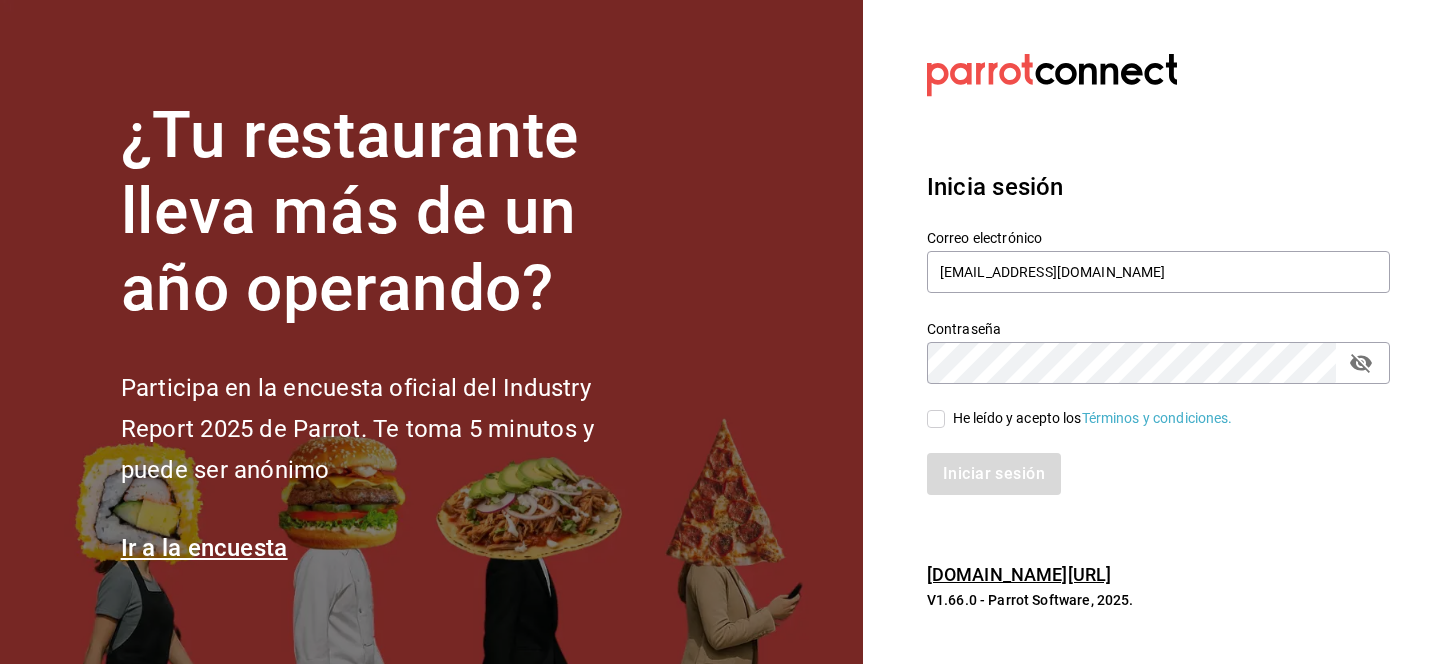 checkbox on "true" 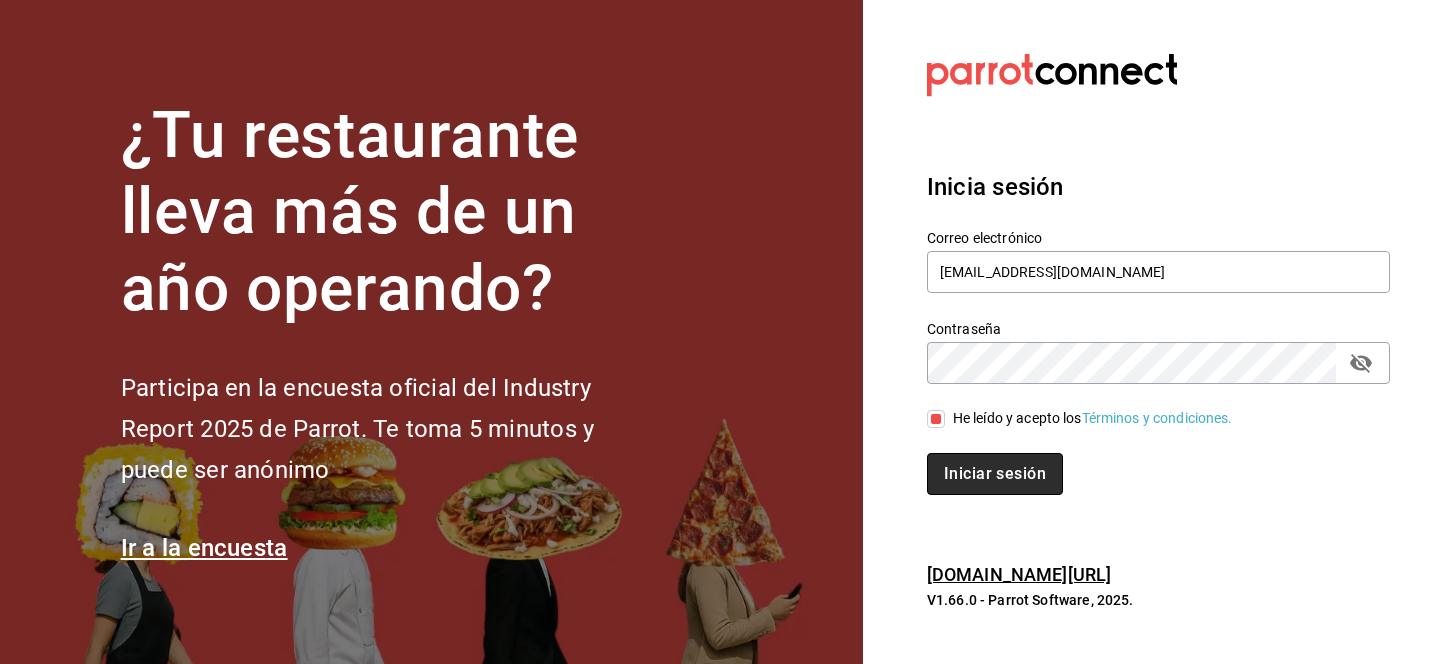 click on "Iniciar sesión" at bounding box center [995, 474] 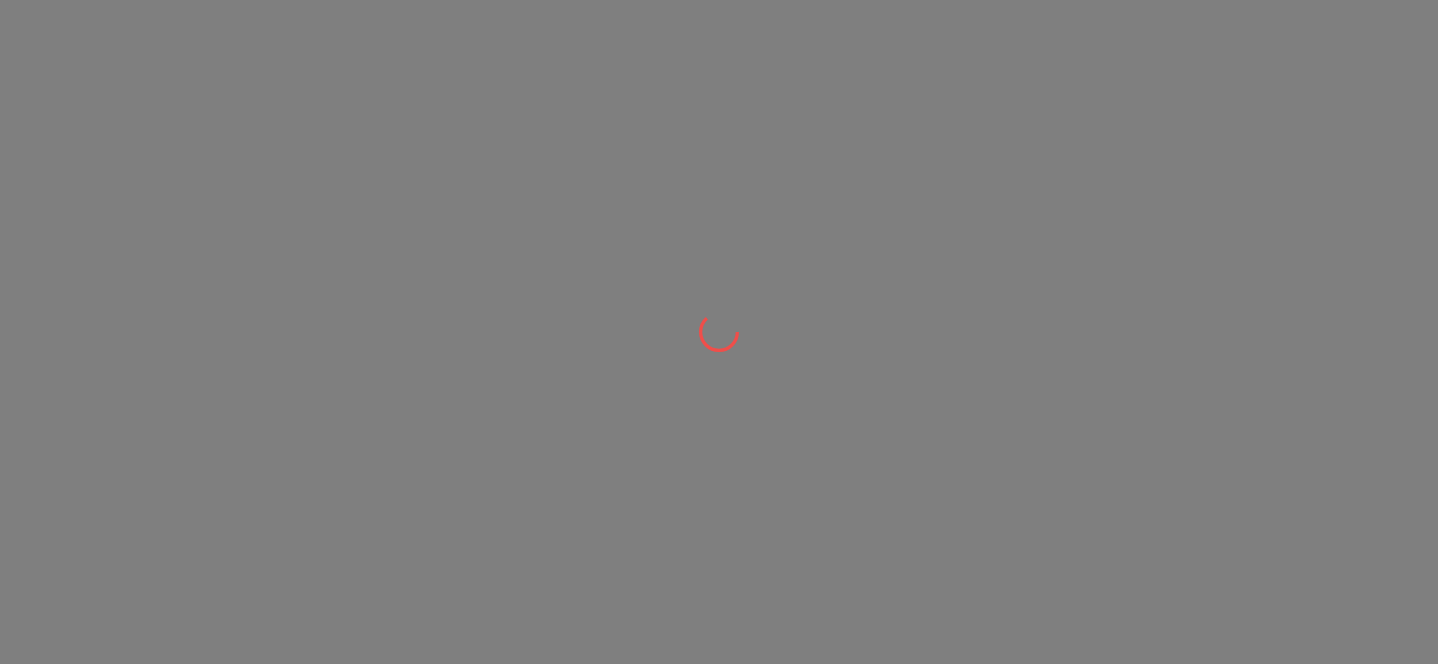 scroll, scrollTop: 0, scrollLeft: 0, axis: both 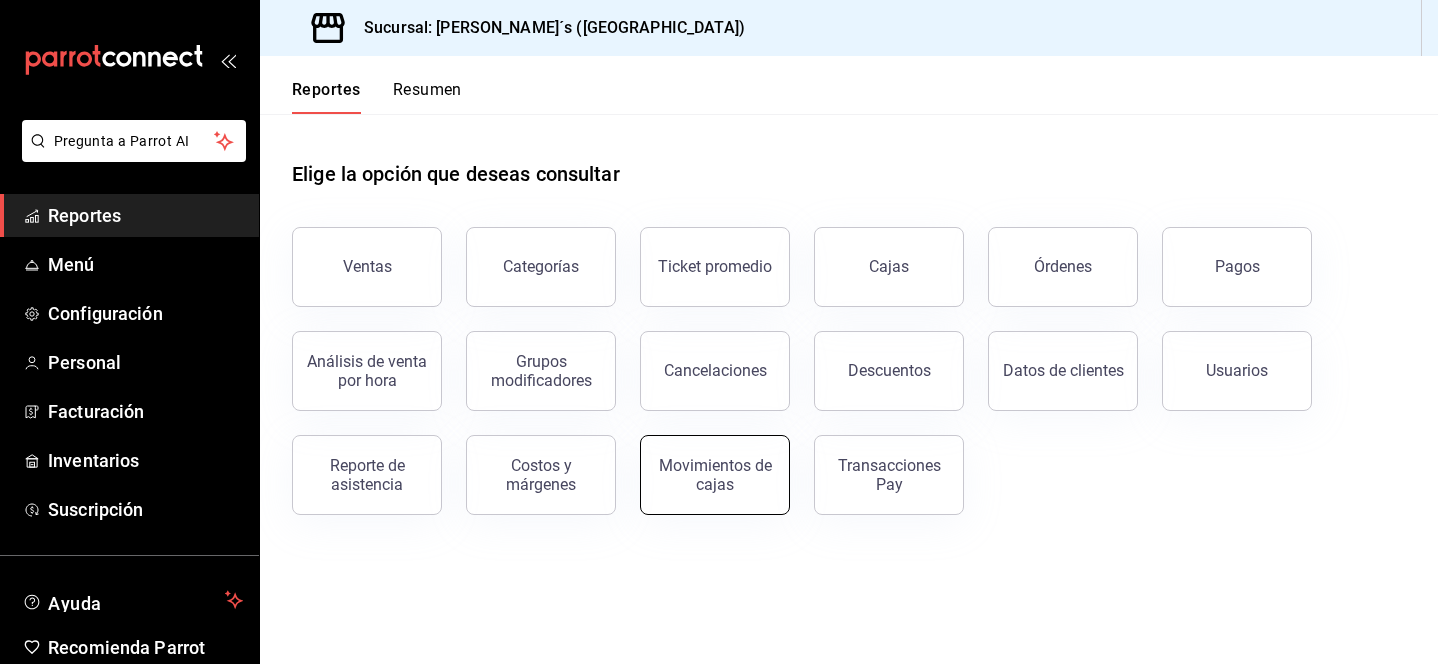 click on "Movimientos de cajas" at bounding box center (715, 475) 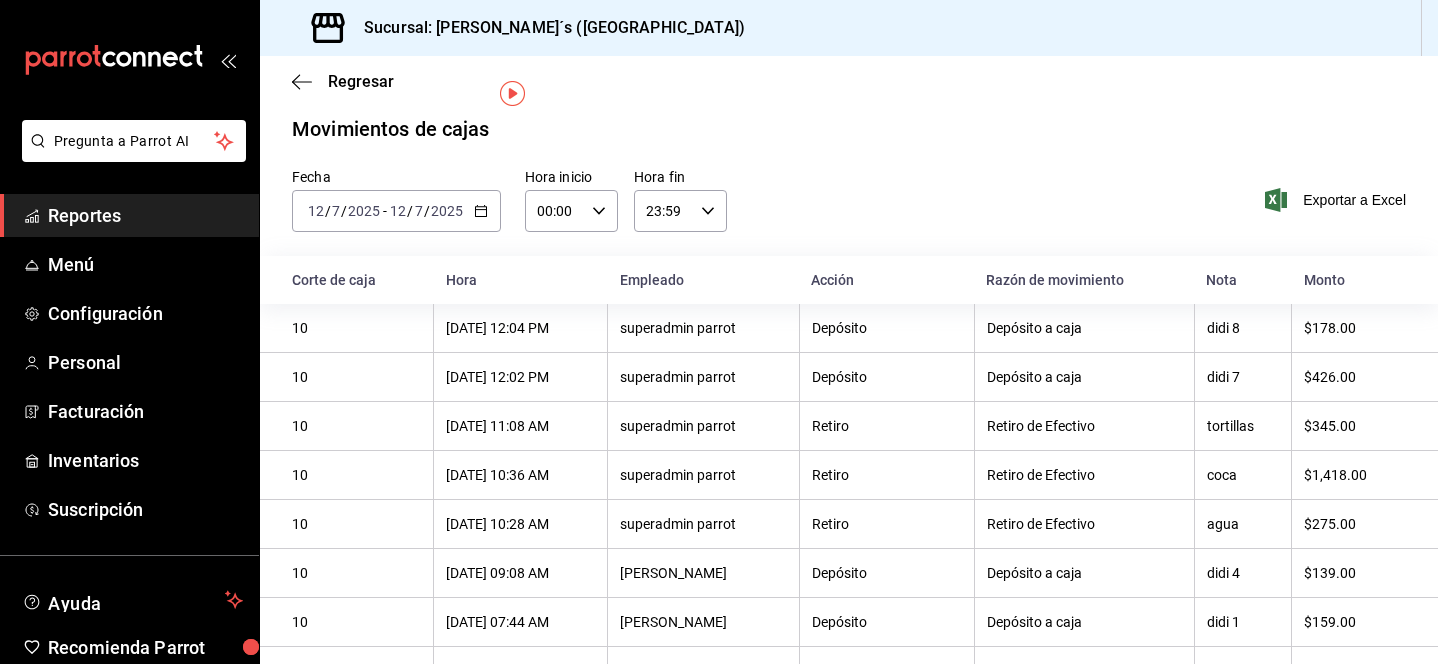 scroll, scrollTop: 0, scrollLeft: 0, axis: both 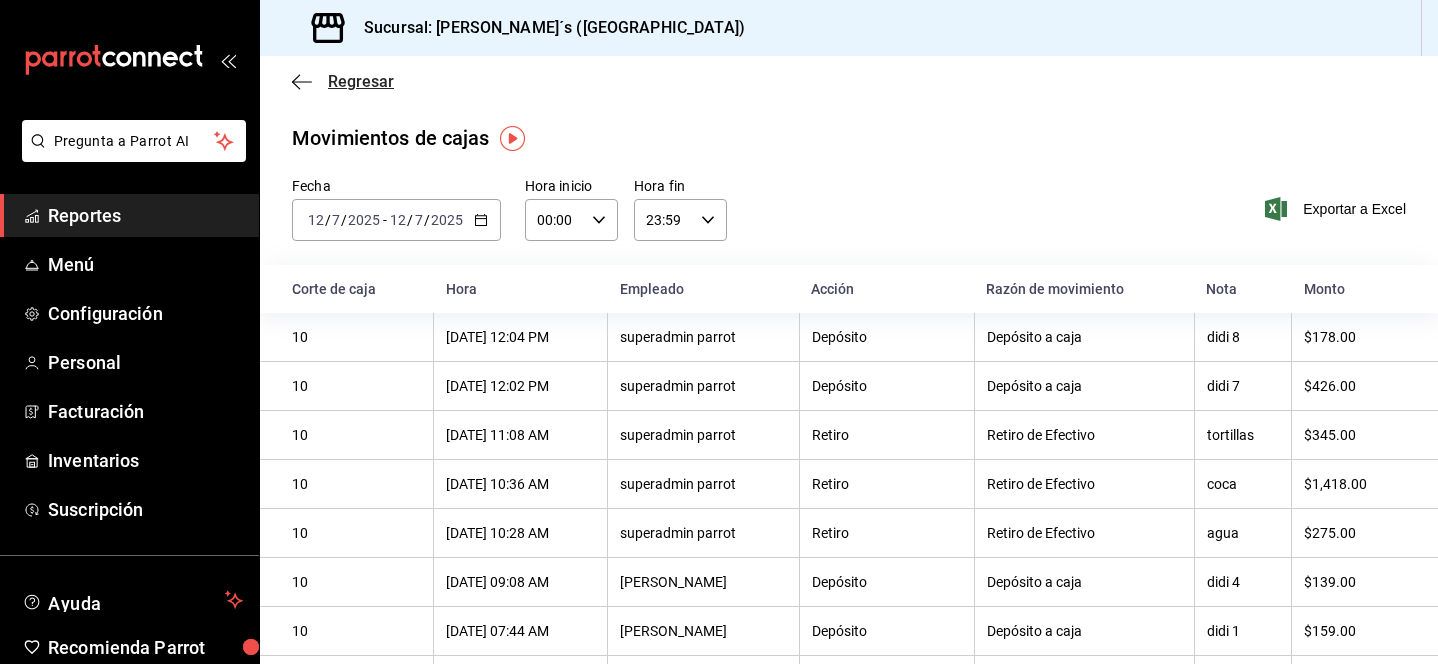 click on "Regresar" at bounding box center [361, 81] 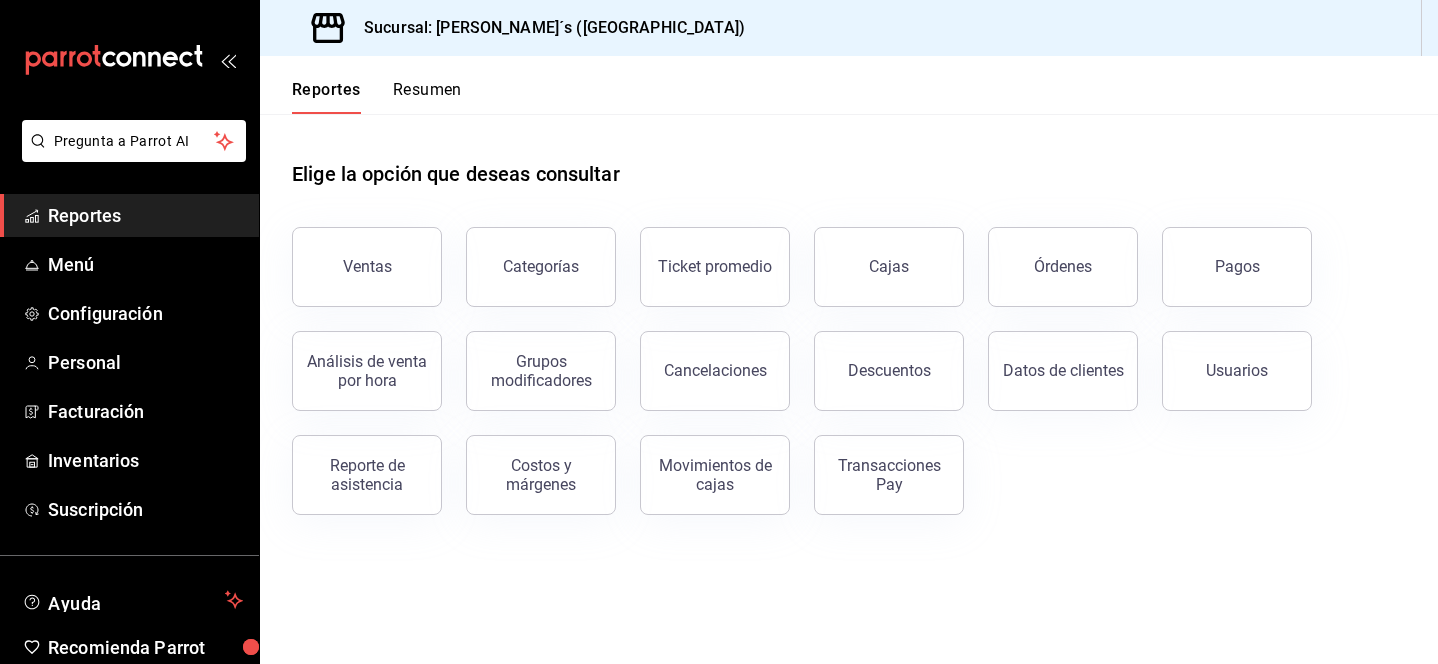 click on "Reportes" at bounding box center (326, 97) 